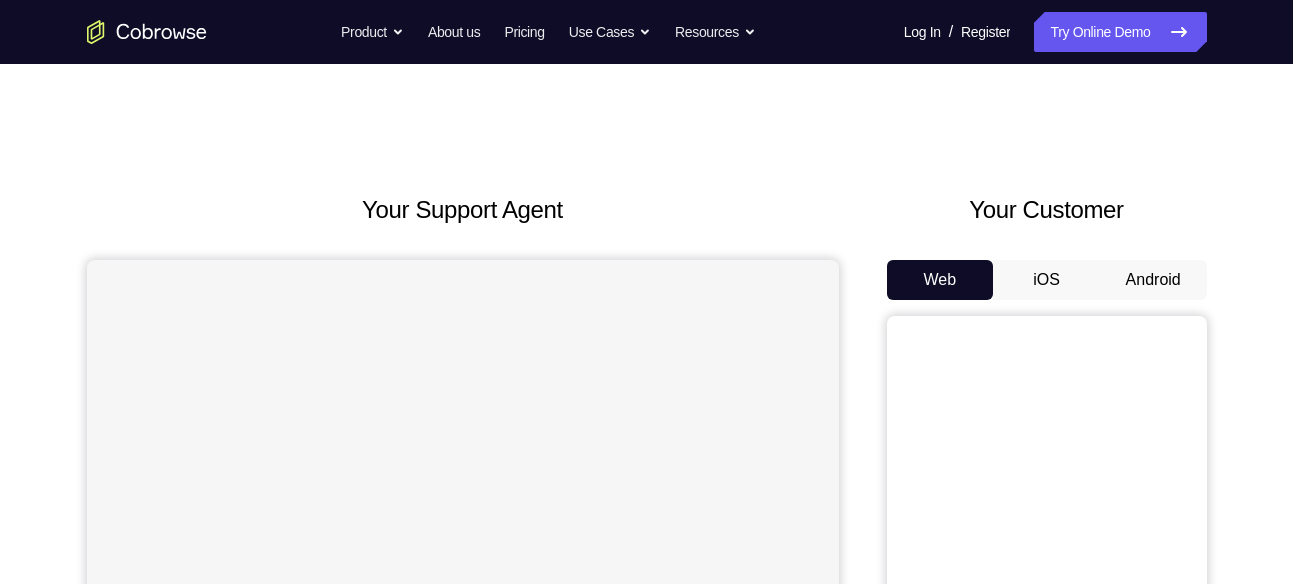 scroll, scrollTop: 0, scrollLeft: 0, axis: both 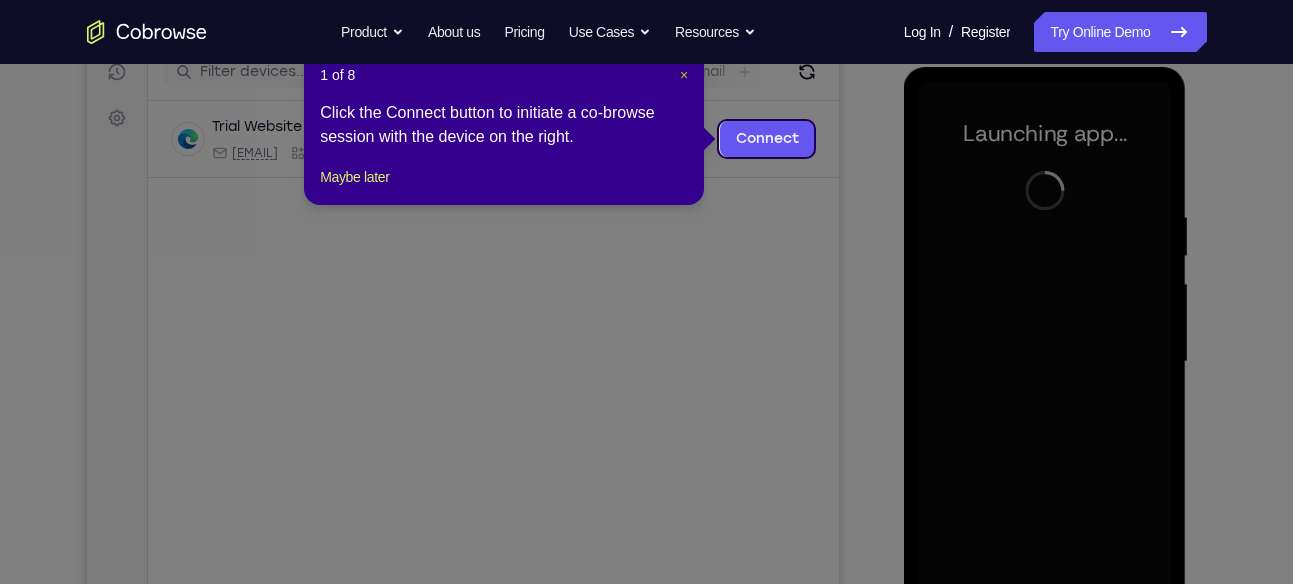 click on "×" at bounding box center [684, 75] 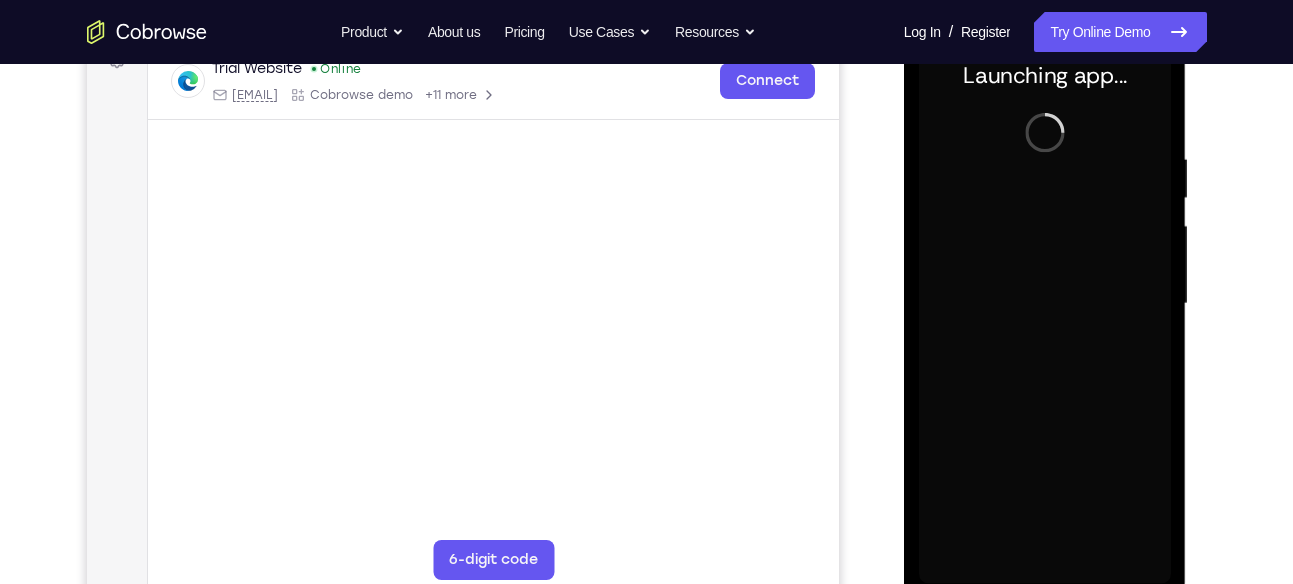 scroll, scrollTop: 316, scrollLeft: 0, axis: vertical 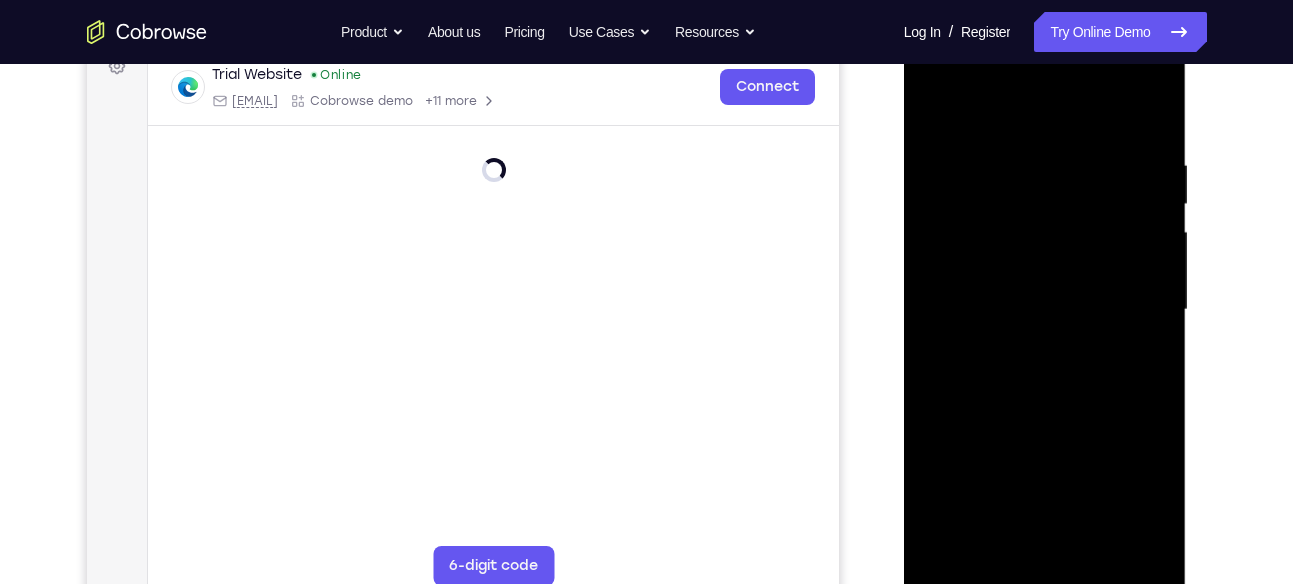 click at bounding box center (1045, 310) 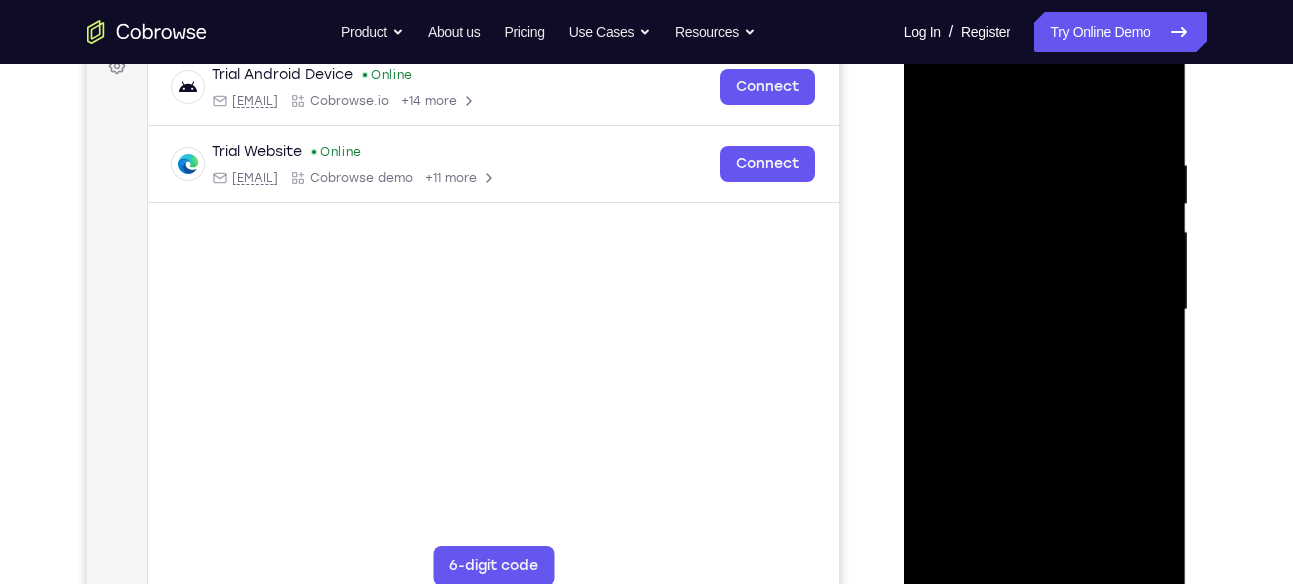 click at bounding box center [1045, 310] 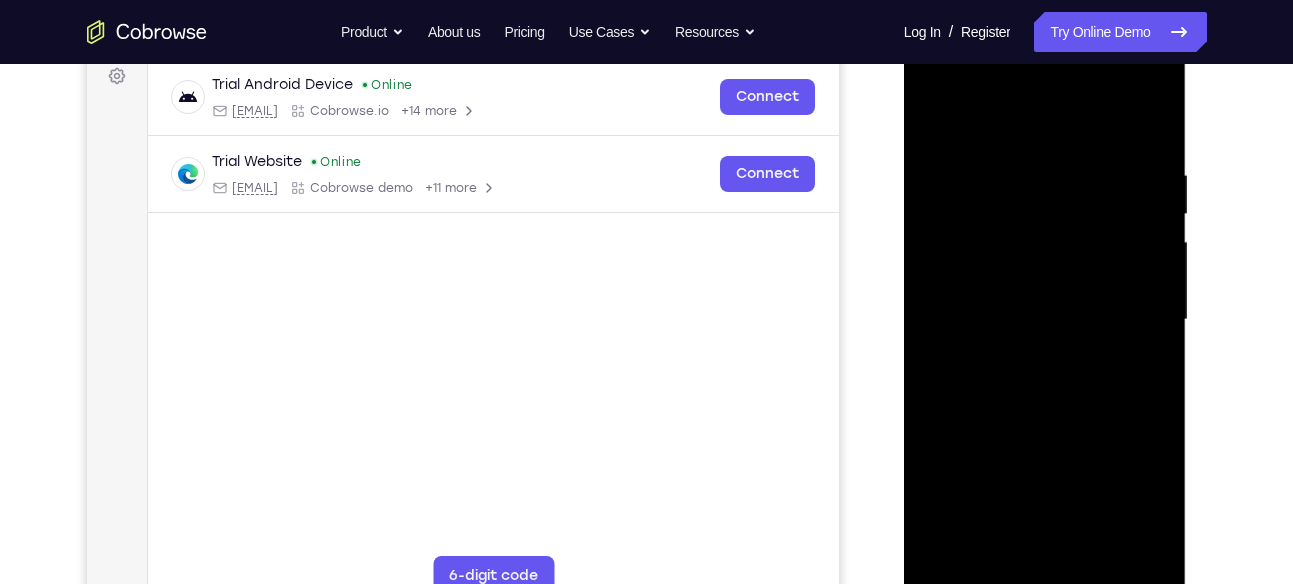 scroll, scrollTop: 305, scrollLeft: 0, axis: vertical 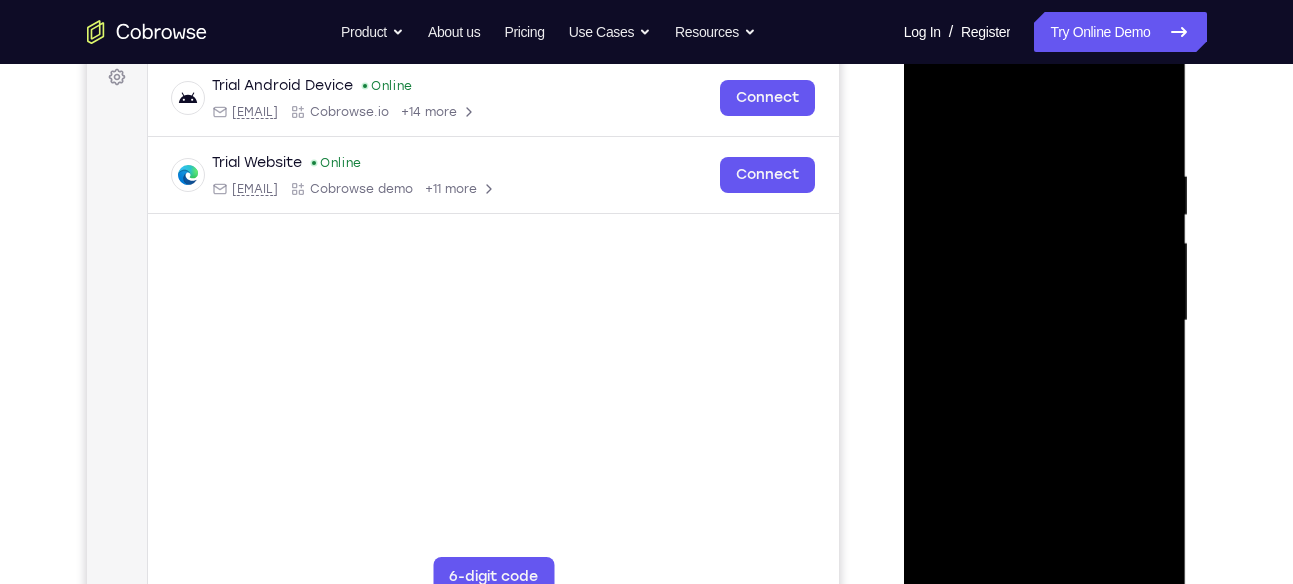 click at bounding box center (1045, 321) 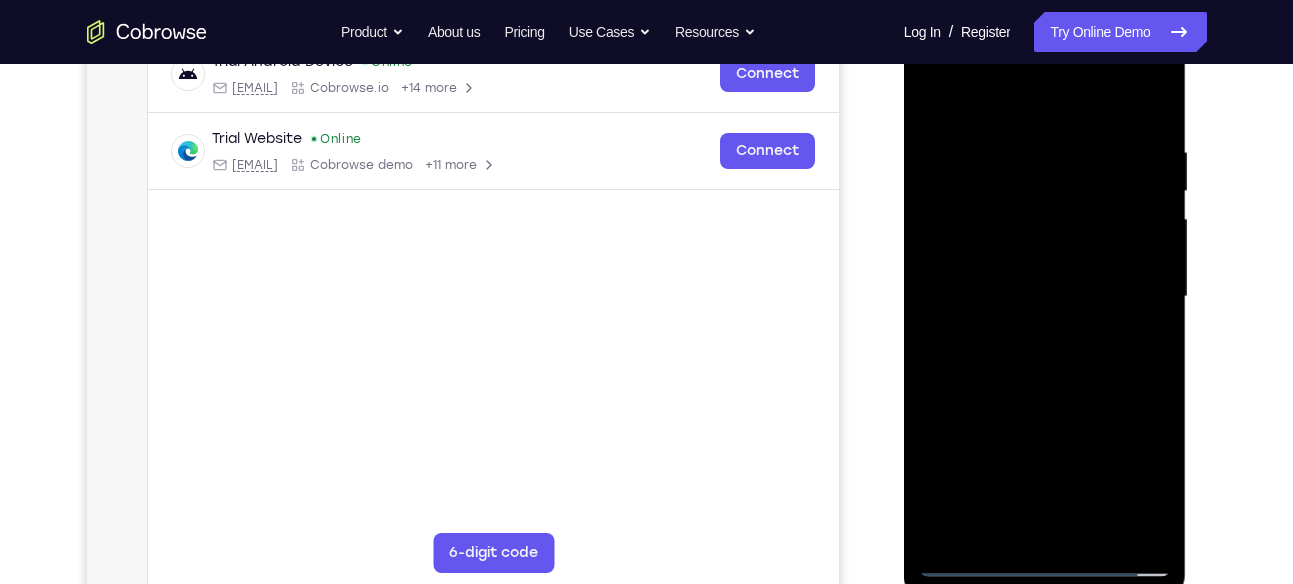 scroll, scrollTop: 326, scrollLeft: 0, axis: vertical 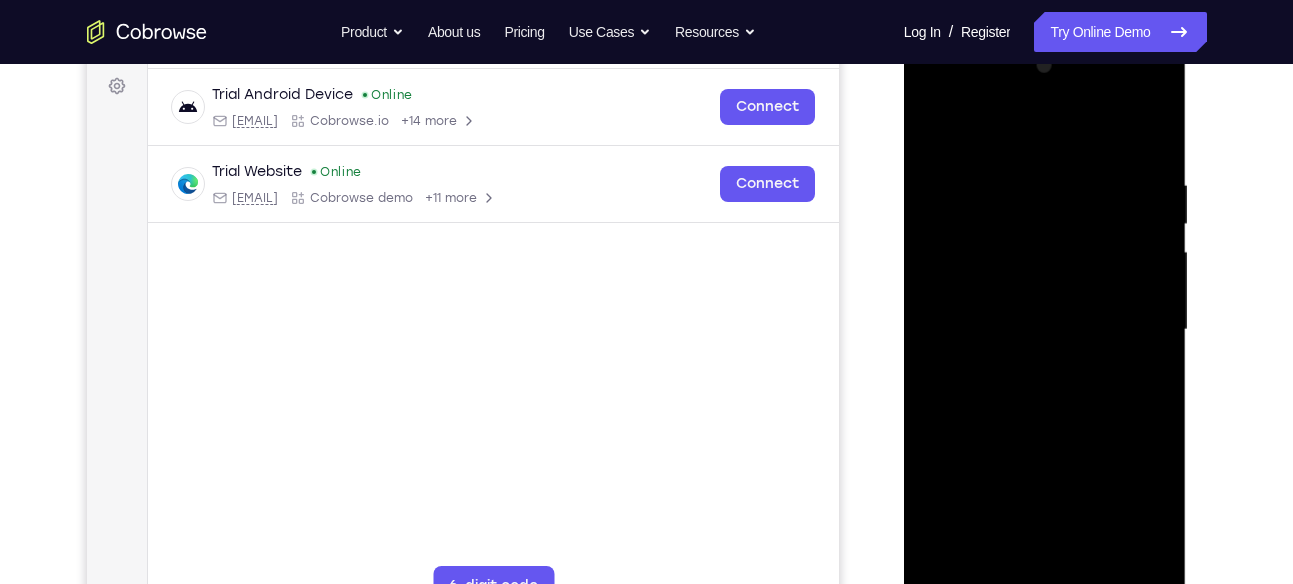 click at bounding box center (1045, 330) 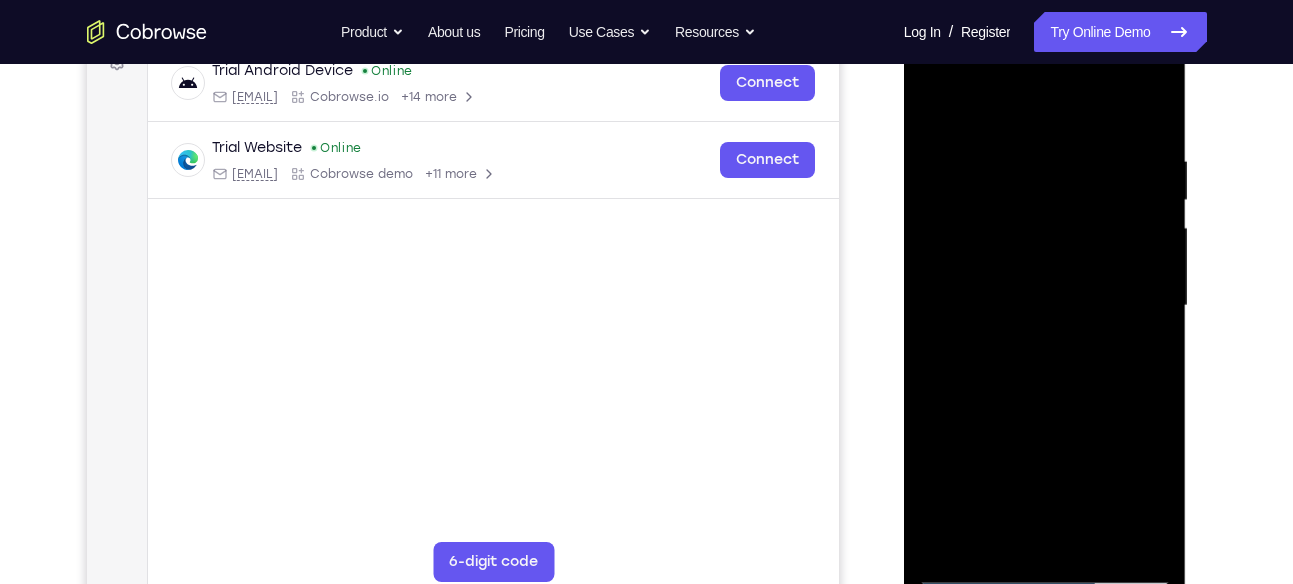 scroll, scrollTop: 324, scrollLeft: 0, axis: vertical 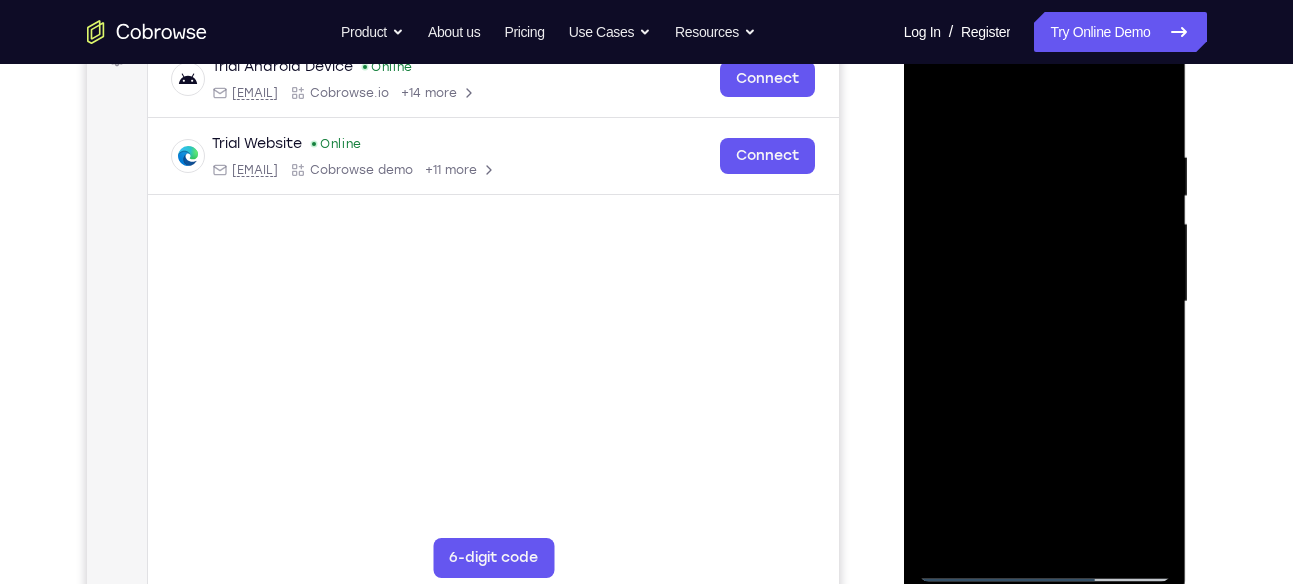 click at bounding box center (1045, 302) 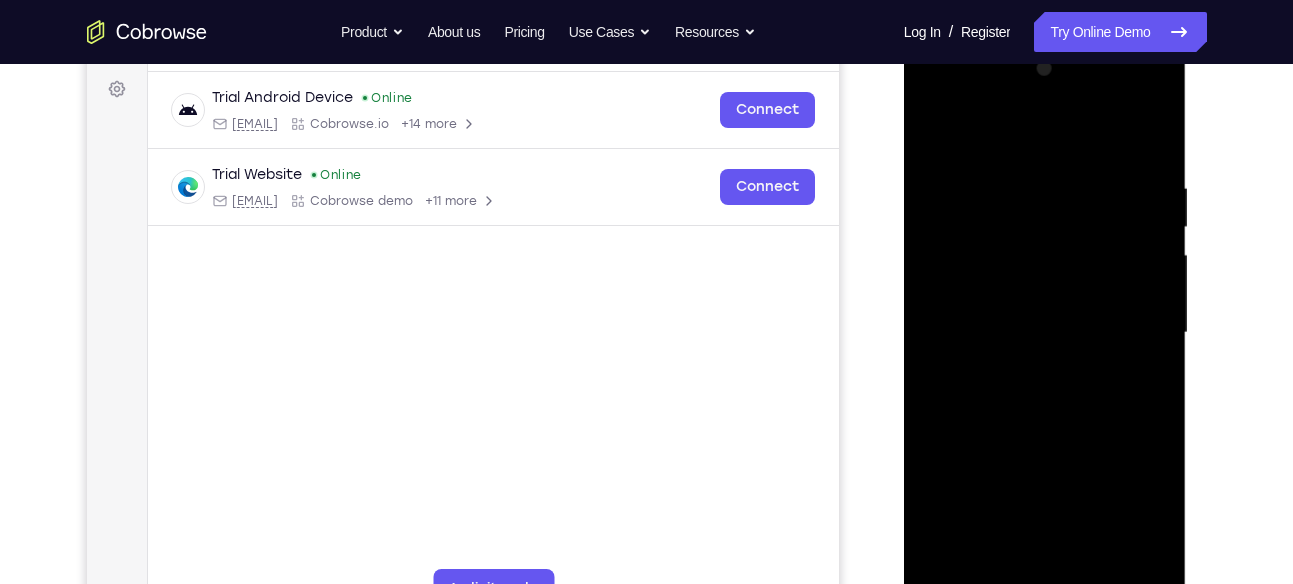 scroll, scrollTop: 292, scrollLeft: 0, axis: vertical 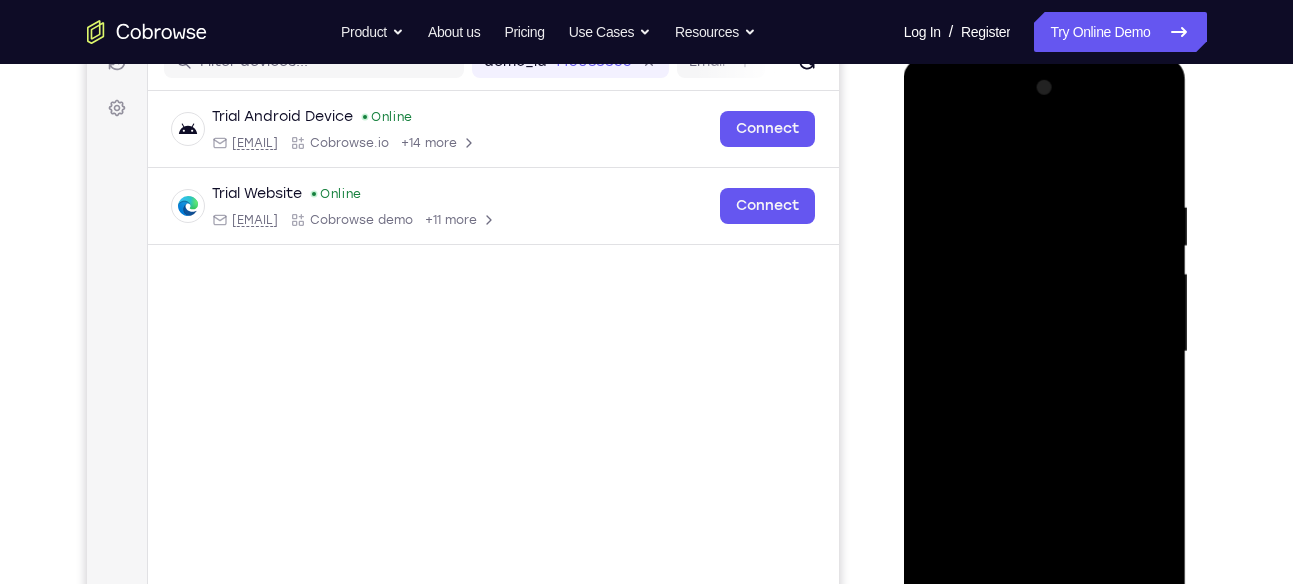 click at bounding box center [1045, 352] 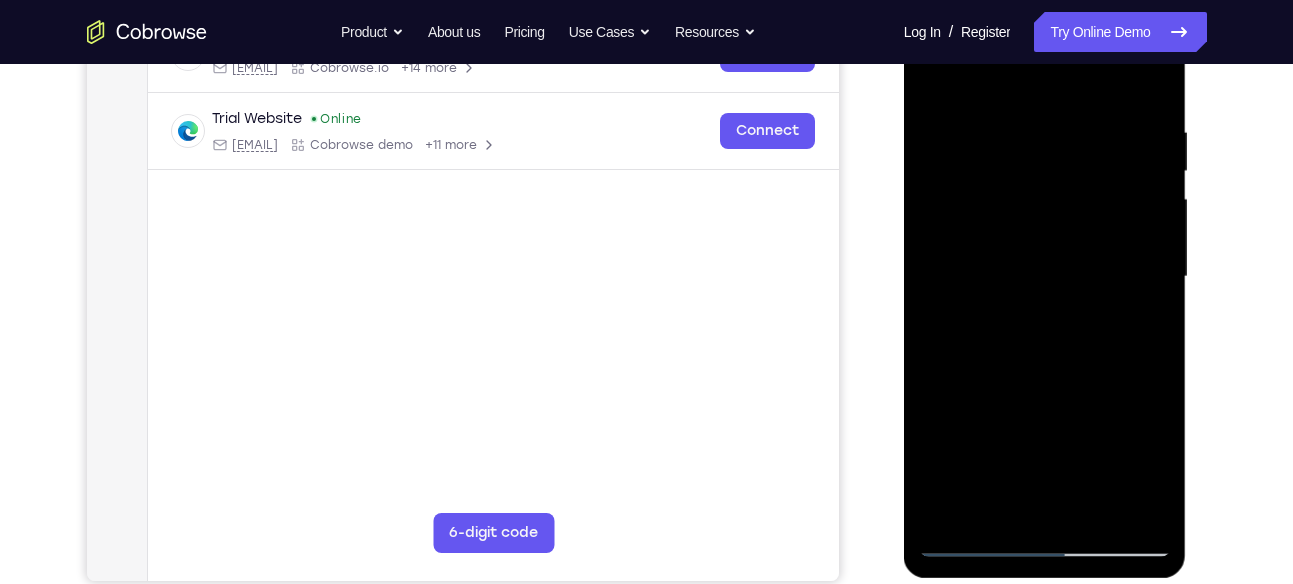 scroll, scrollTop: 362, scrollLeft: 0, axis: vertical 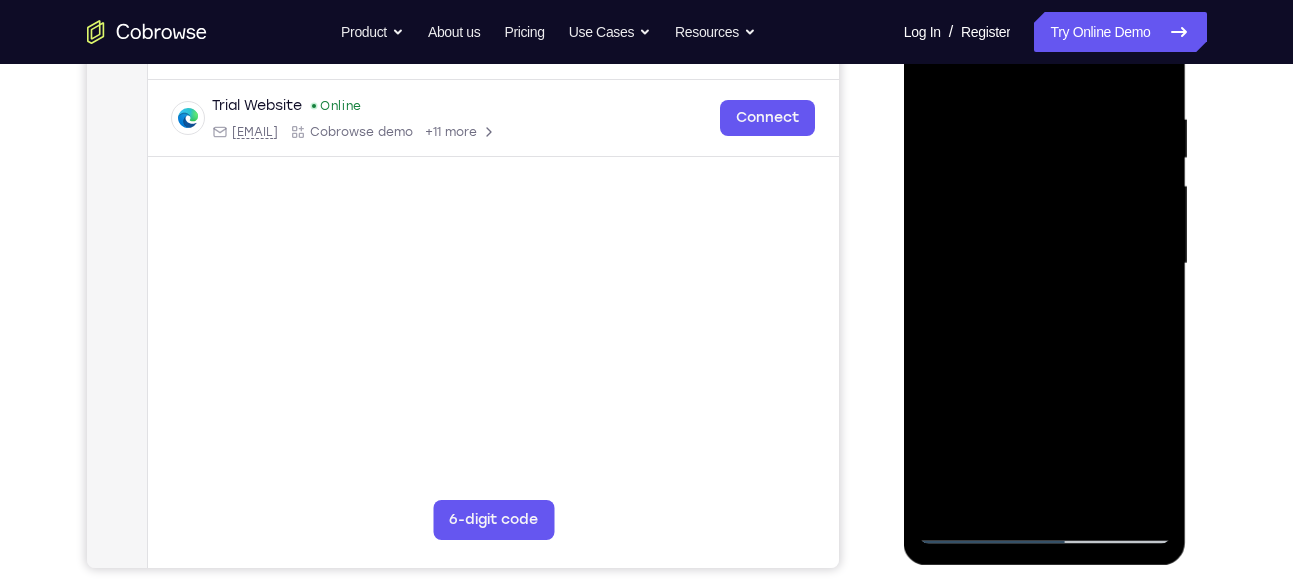 click at bounding box center [1045, 264] 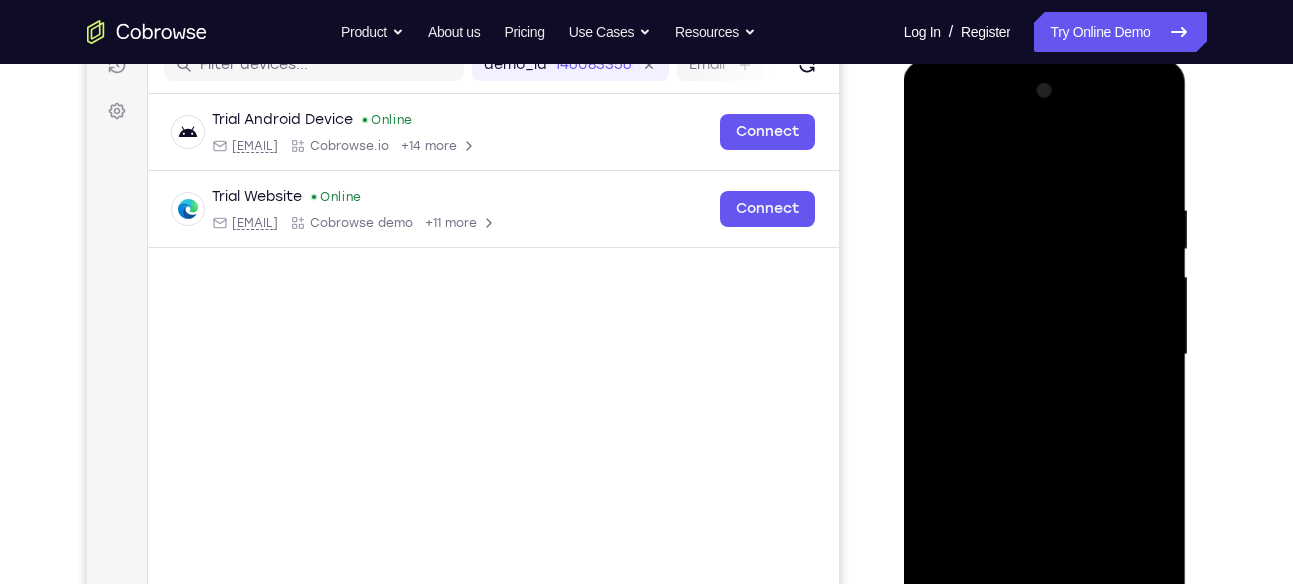 scroll, scrollTop: 270, scrollLeft: 0, axis: vertical 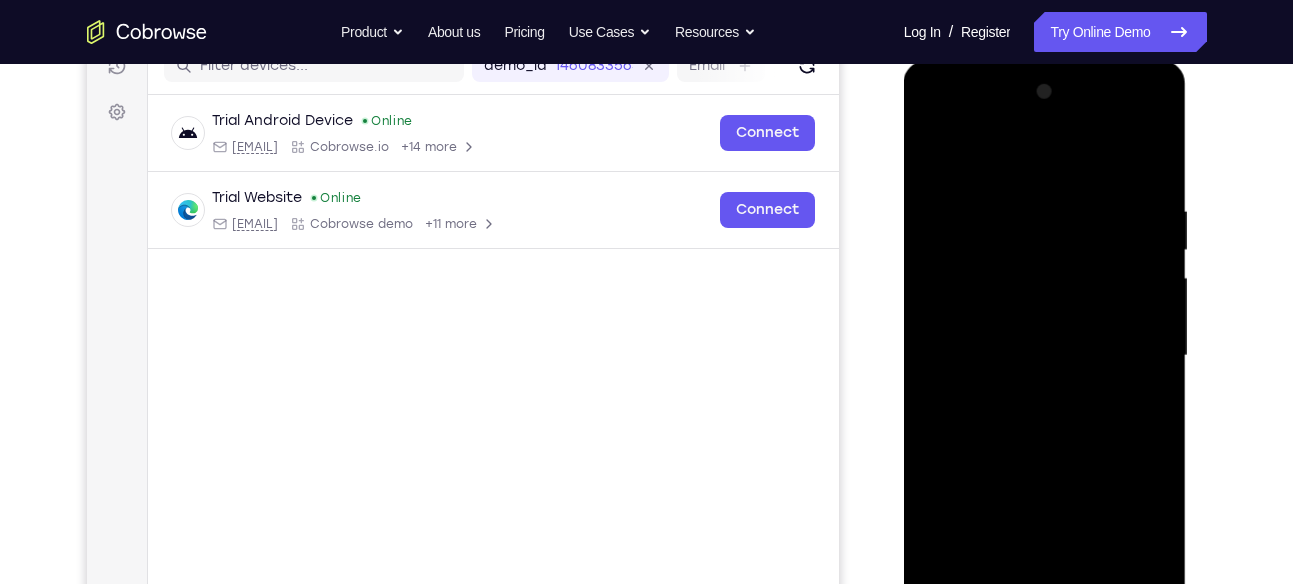click at bounding box center [1045, 356] 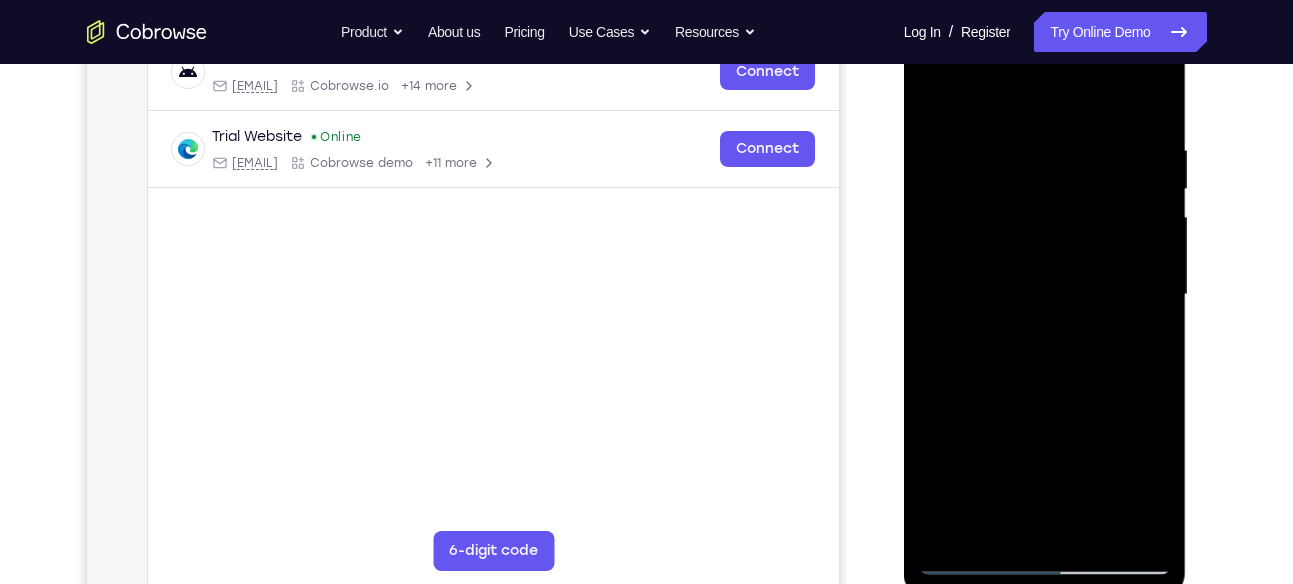 scroll, scrollTop: 333, scrollLeft: 0, axis: vertical 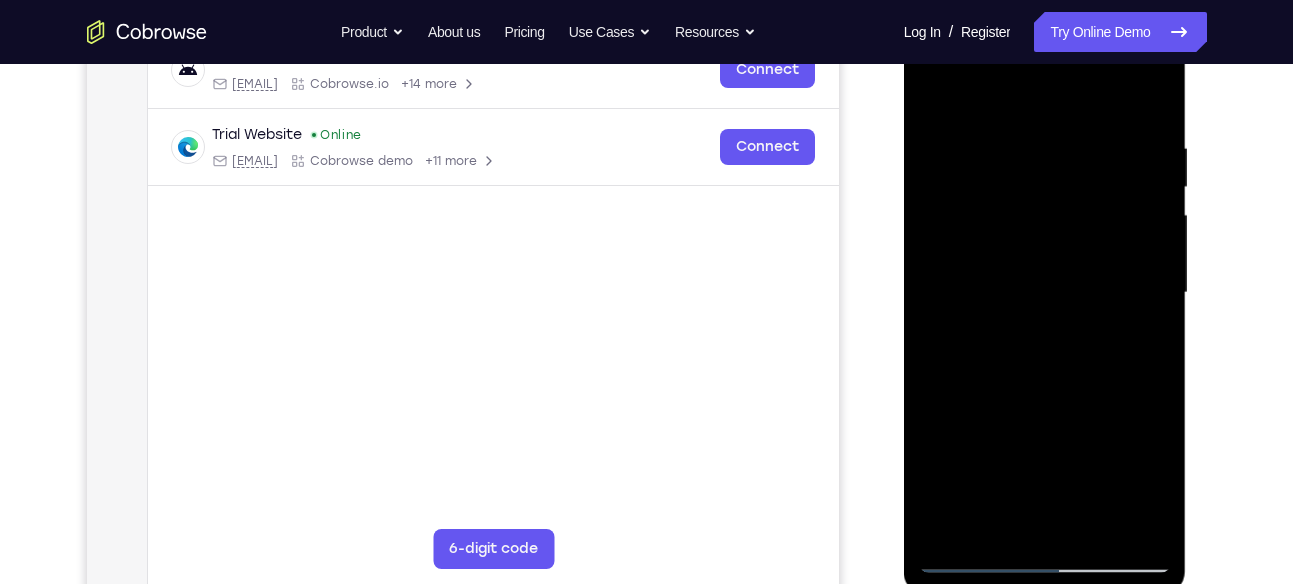 drag, startPoint x: 1069, startPoint y: 450, endPoint x: 1068, endPoint y: 343, distance: 107.00467 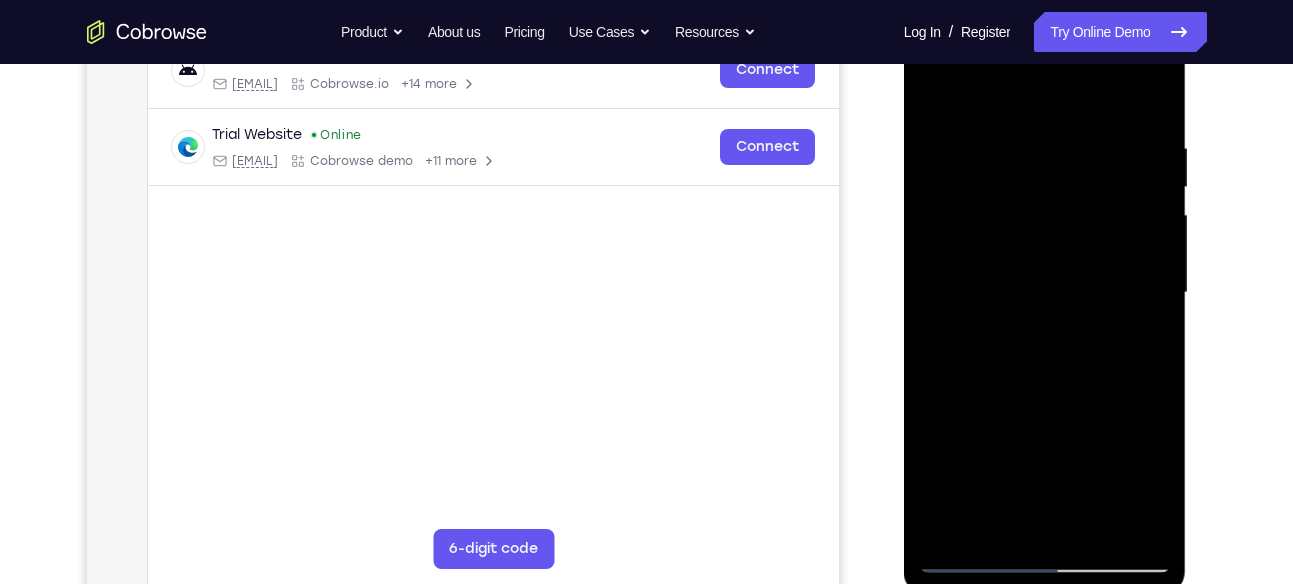drag, startPoint x: 1054, startPoint y: 443, endPoint x: 1050, endPoint y: 350, distance: 93.08598 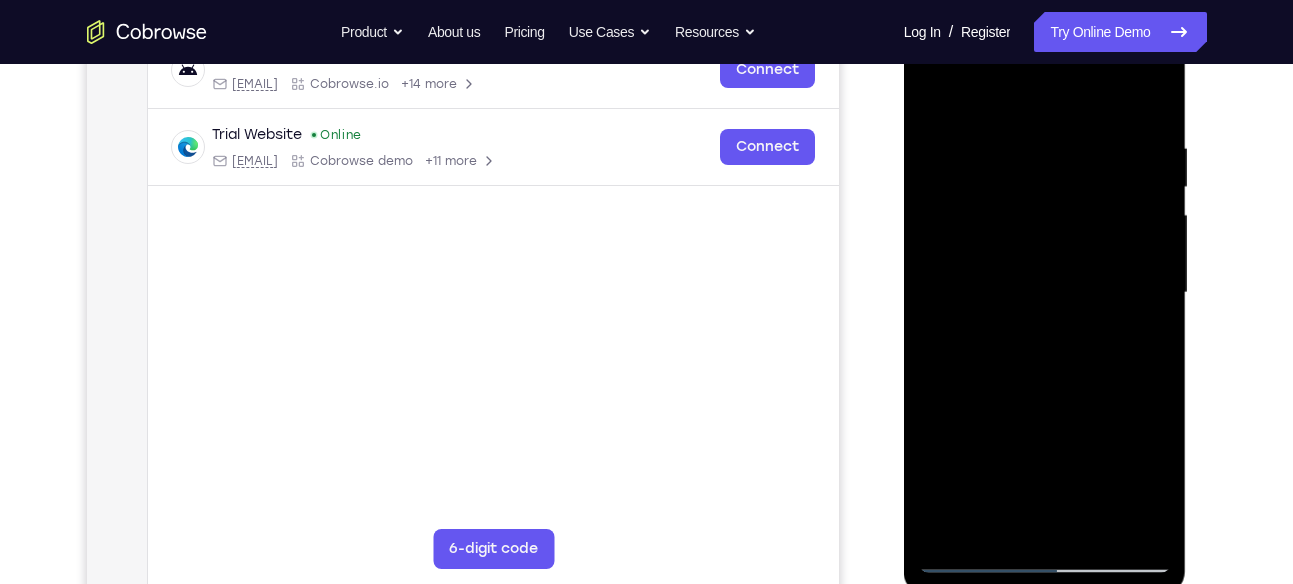 drag, startPoint x: 1055, startPoint y: 455, endPoint x: 1055, endPoint y: 373, distance: 82 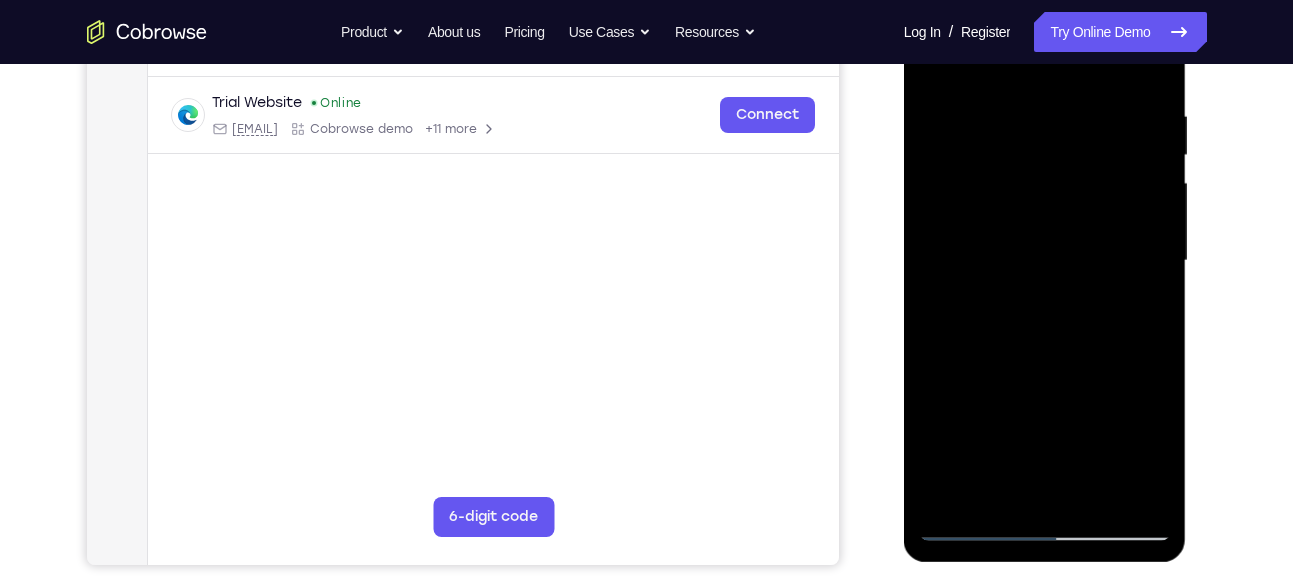 scroll, scrollTop: 366, scrollLeft: 0, axis: vertical 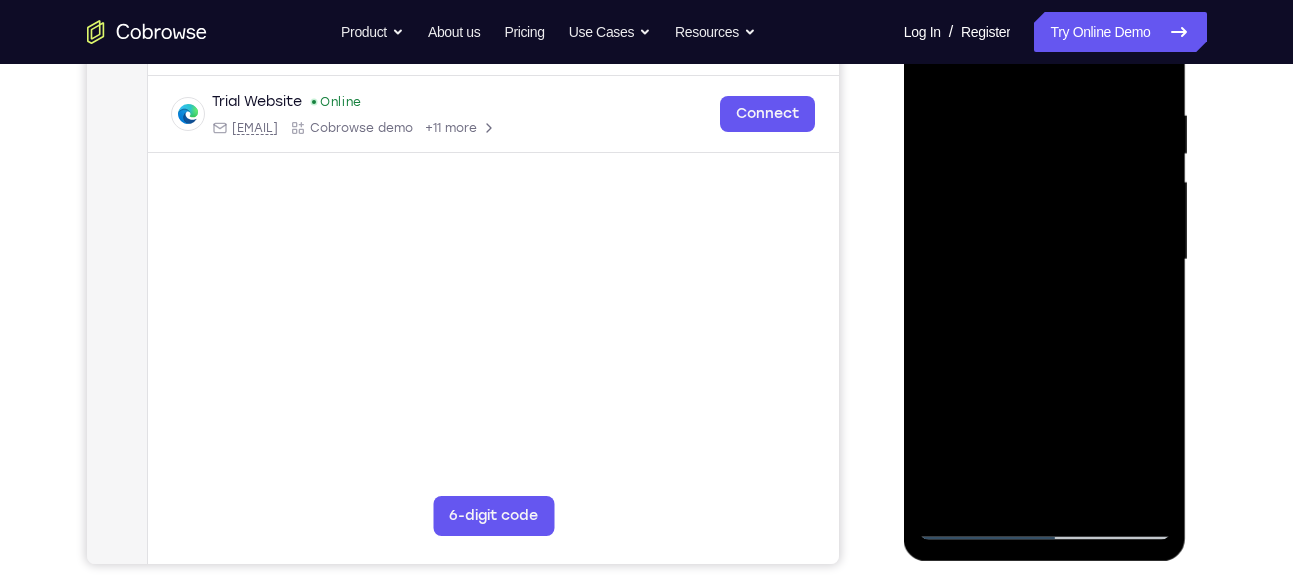 click at bounding box center (1045, 260) 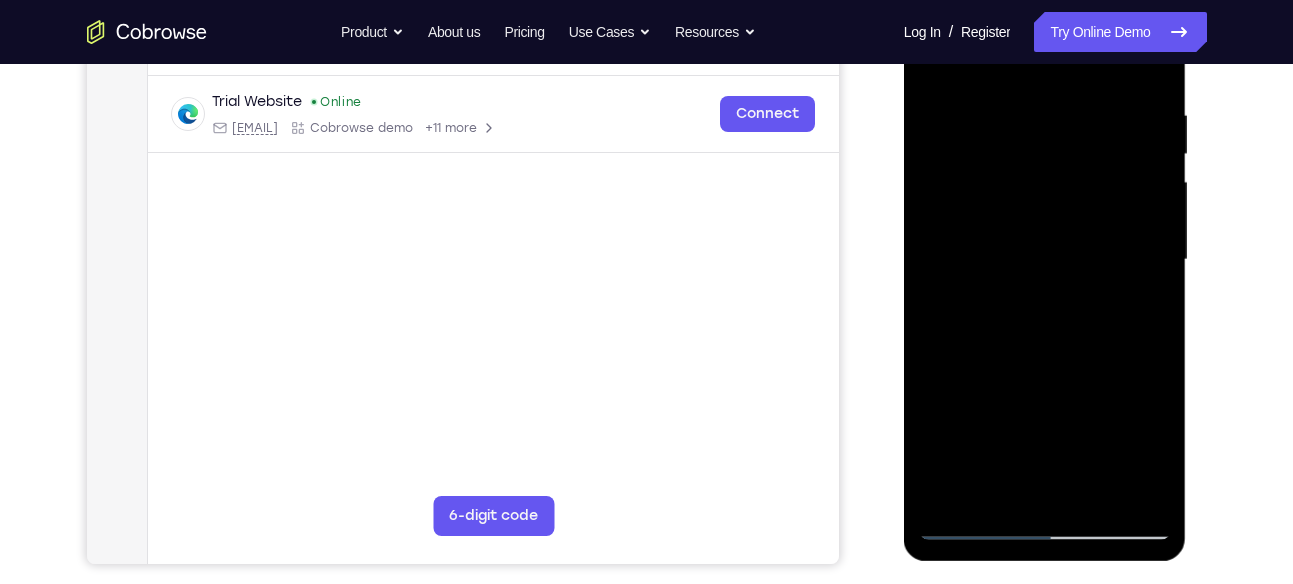 click at bounding box center (1045, 260) 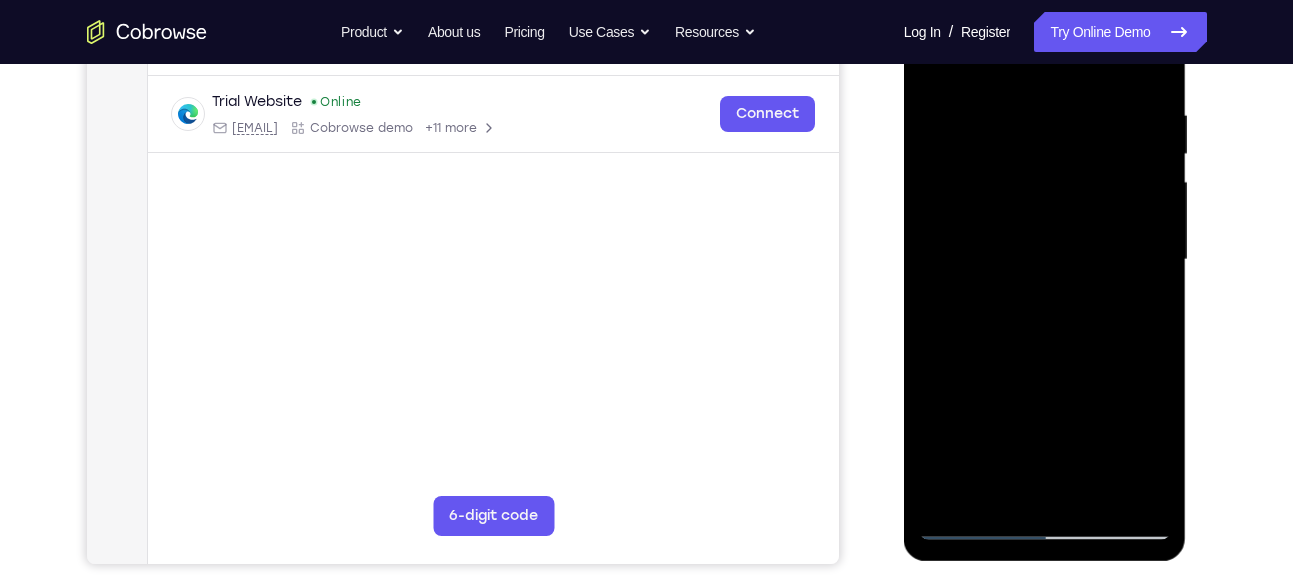 click at bounding box center [1045, 260] 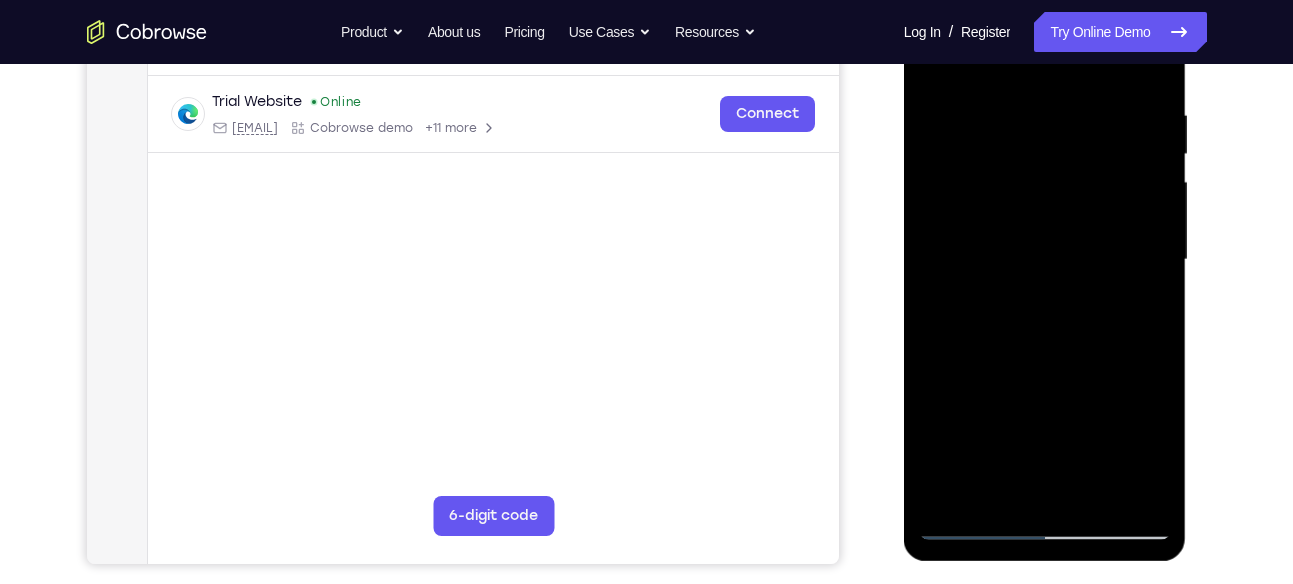 click at bounding box center (1045, 260) 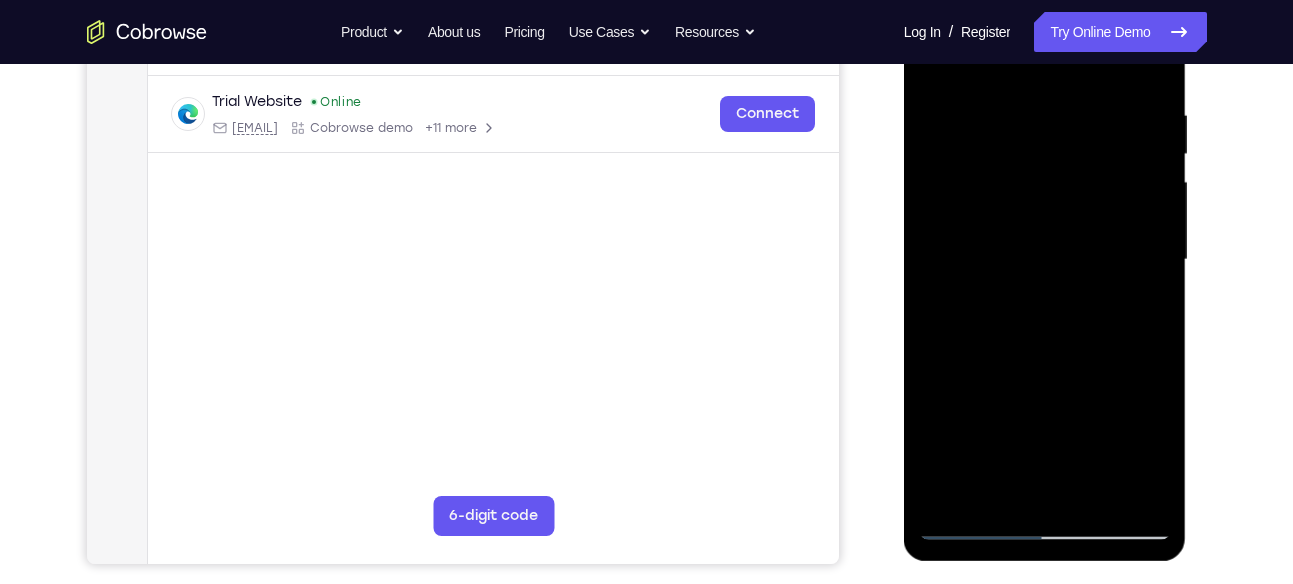 click at bounding box center [1045, 260] 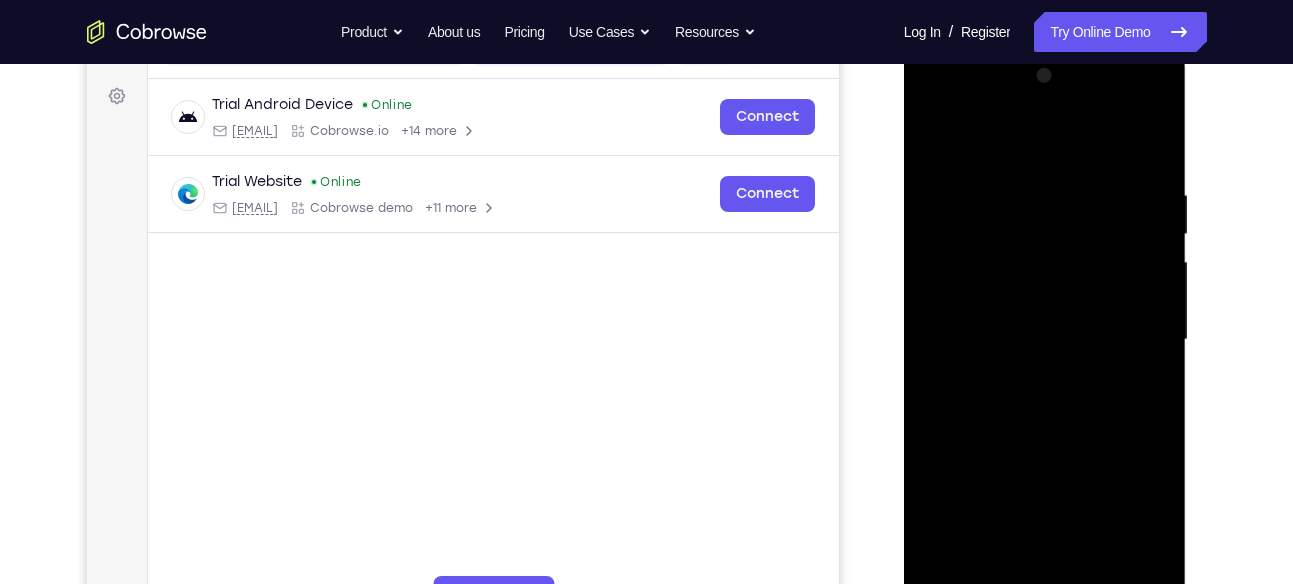 scroll, scrollTop: 264, scrollLeft: 0, axis: vertical 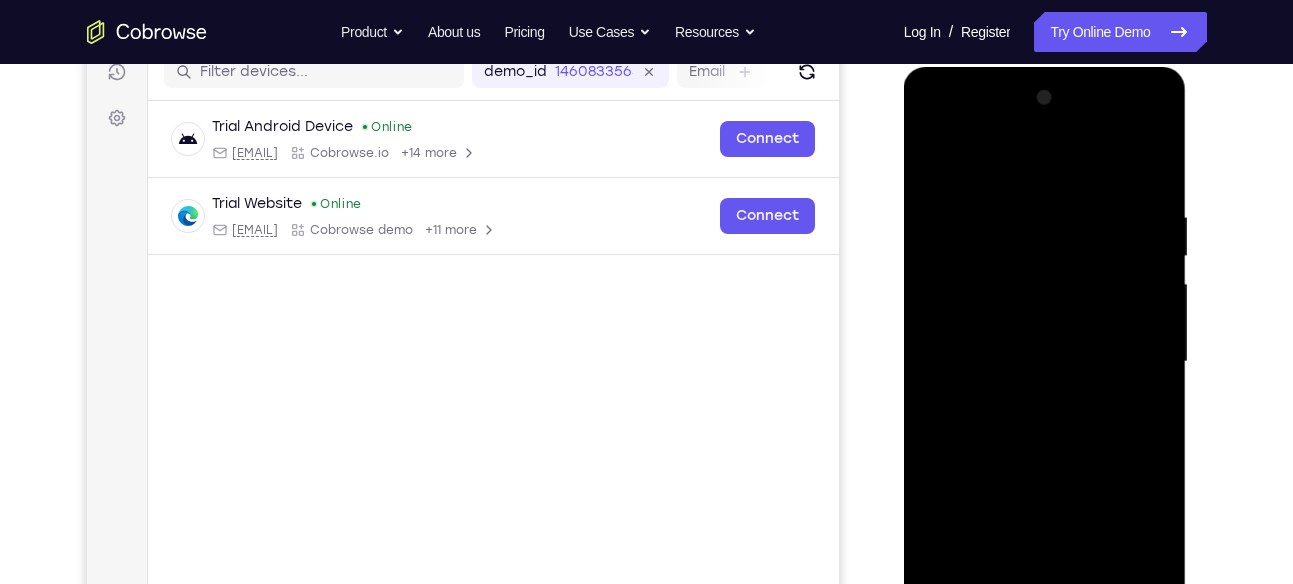 click at bounding box center [1045, 362] 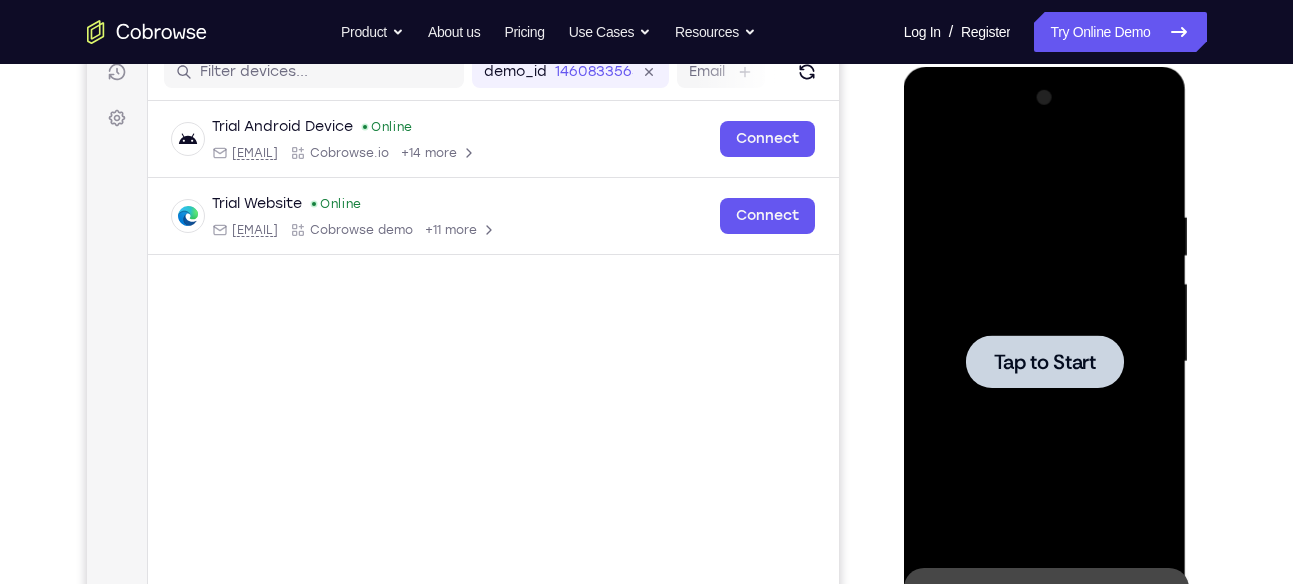 click at bounding box center (1045, 361) 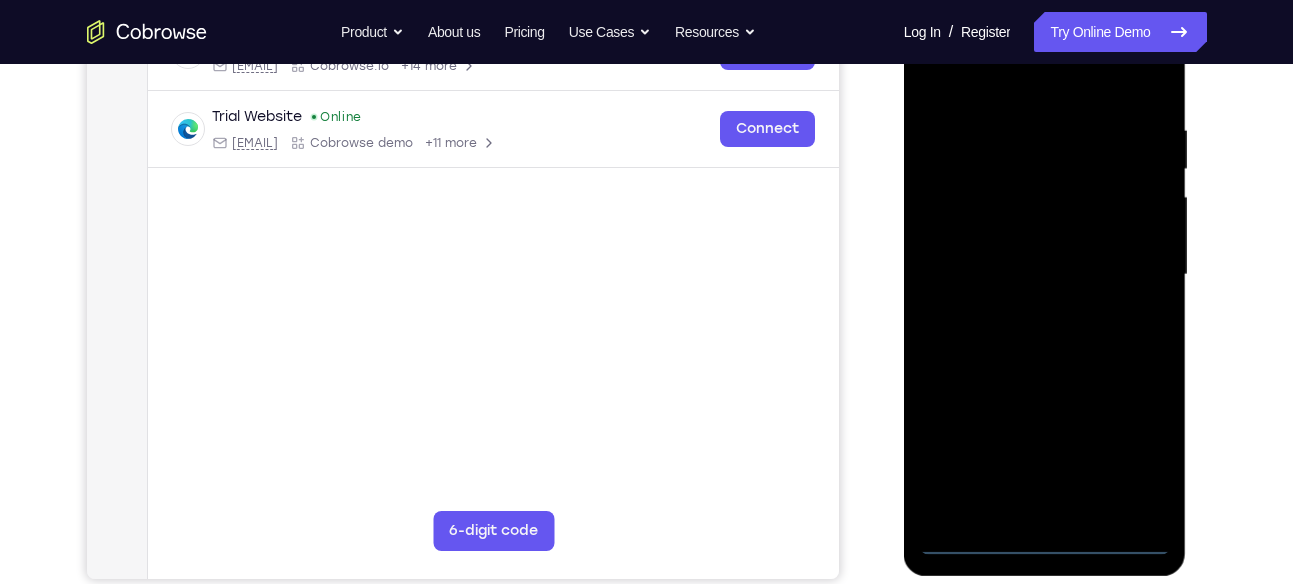 scroll, scrollTop: 350, scrollLeft: 0, axis: vertical 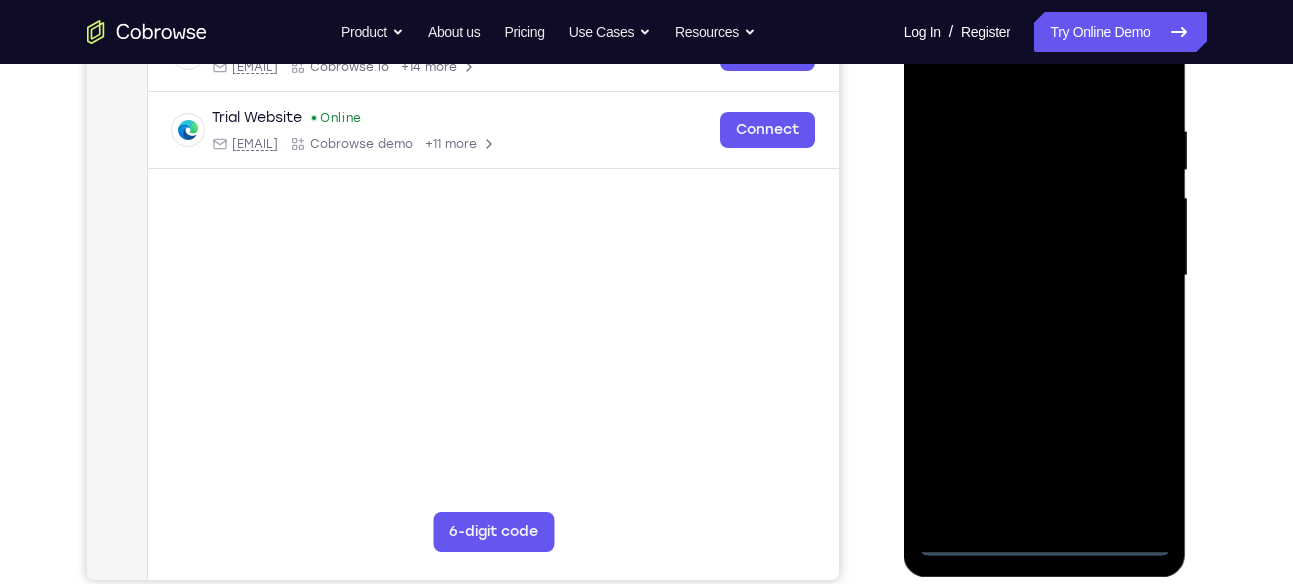 click at bounding box center [1045, 276] 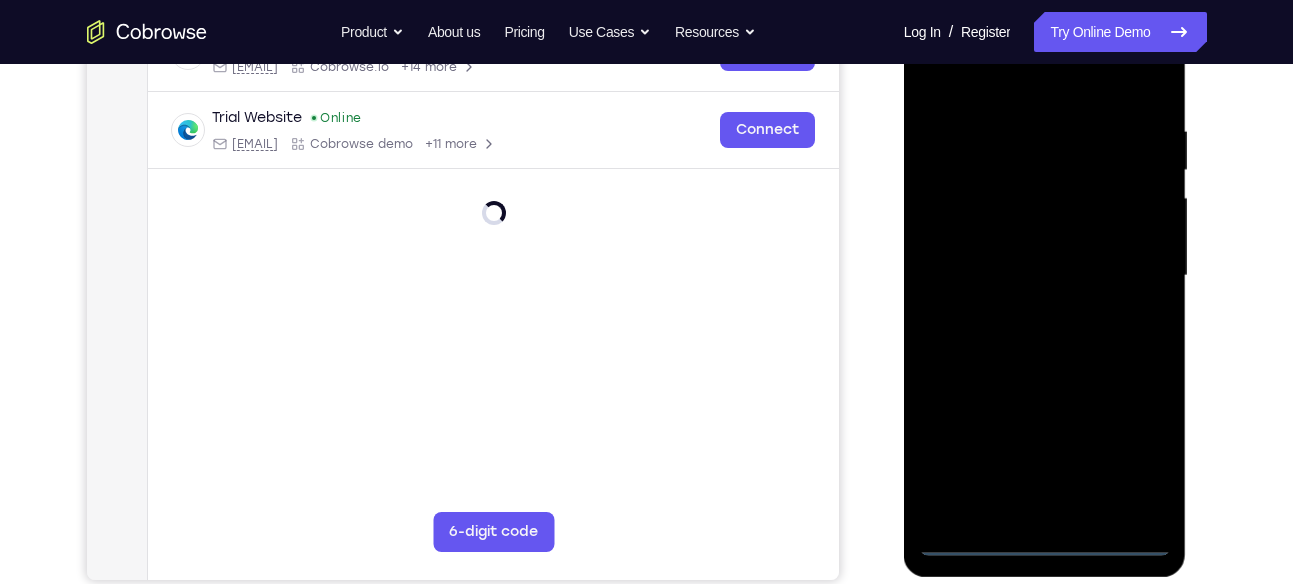click at bounding box center [1045, 276] 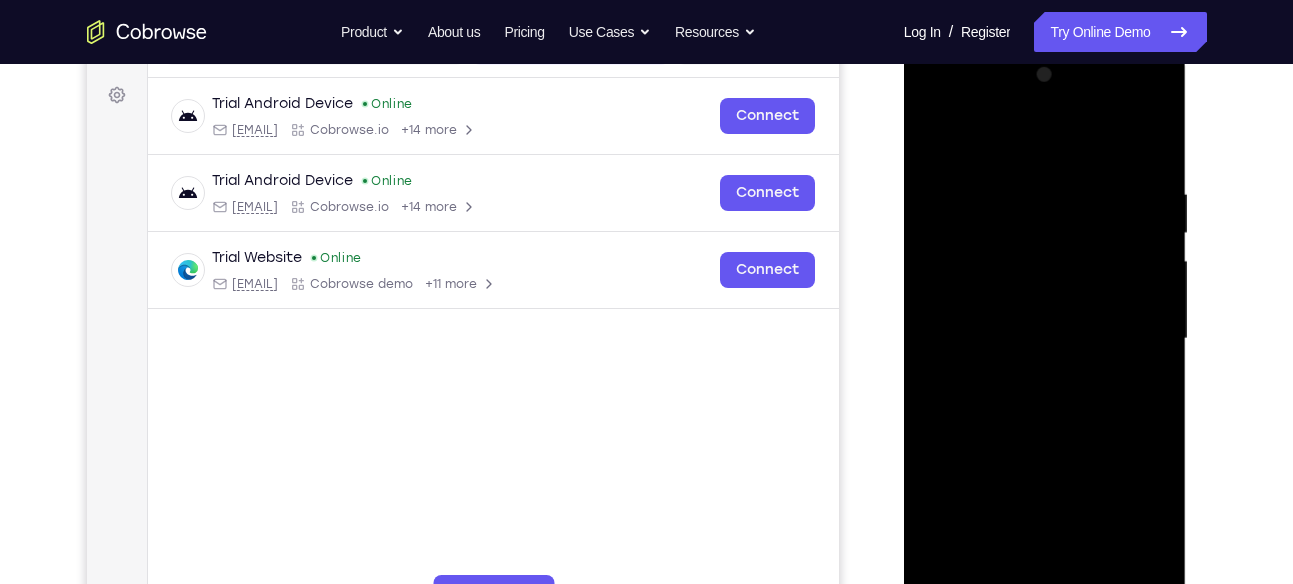 scroll, scrollTop: 286, scrollLeft: 0, axis: vertical 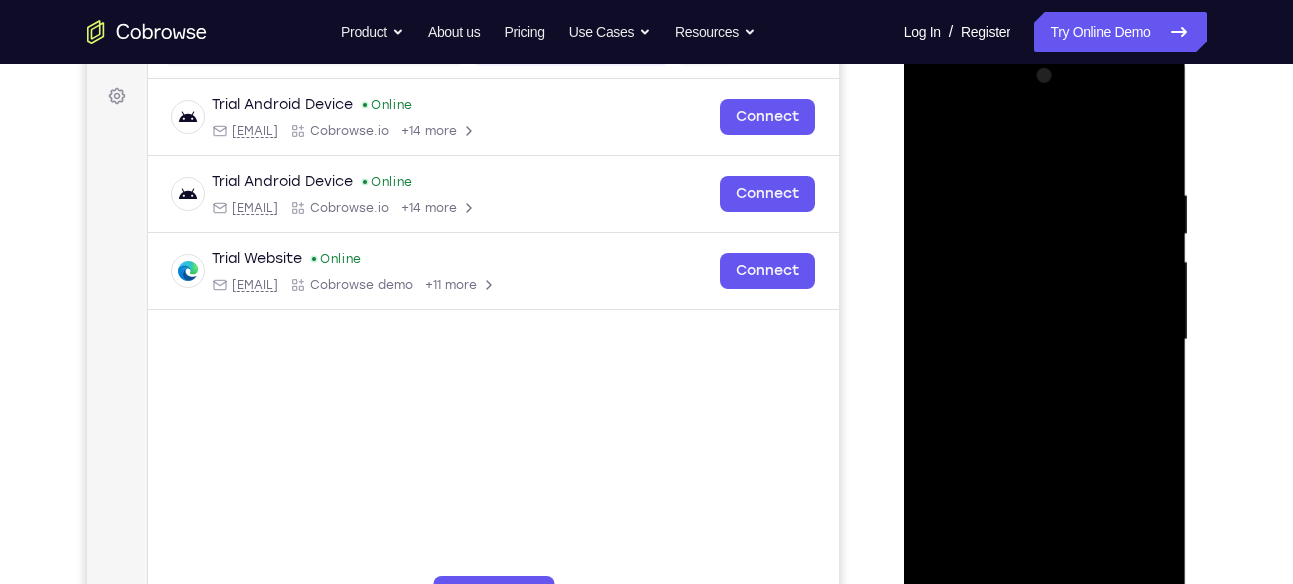 click at bounding box center [1045, 340] 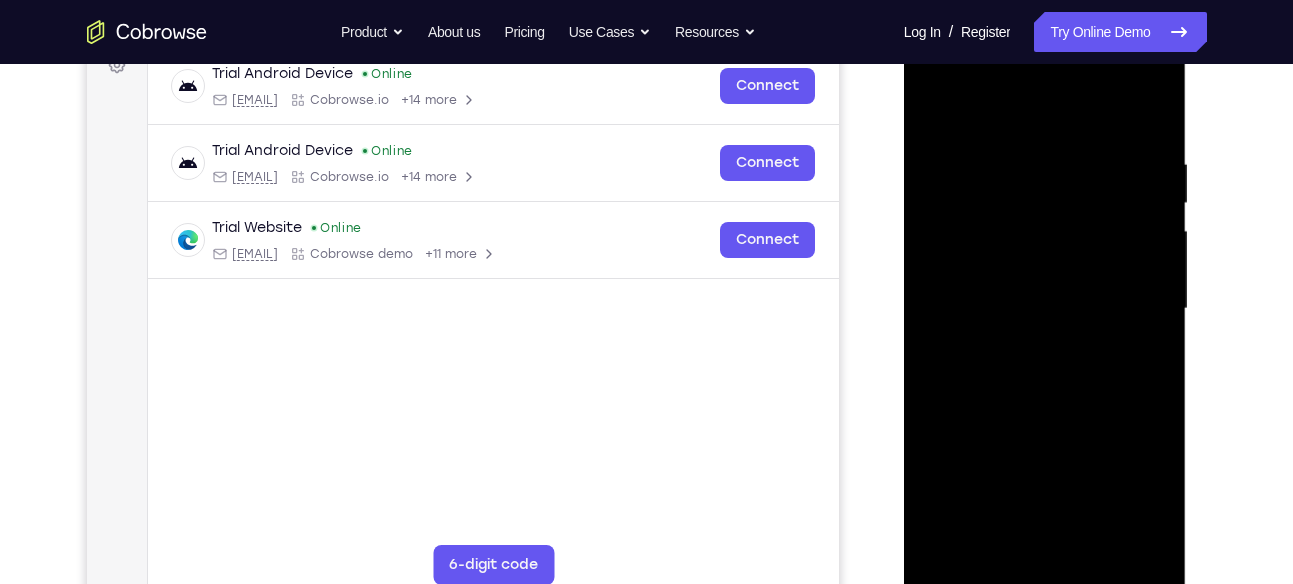 scroll, scrollTop: 300, scrollLeft: 0, axis: vertical 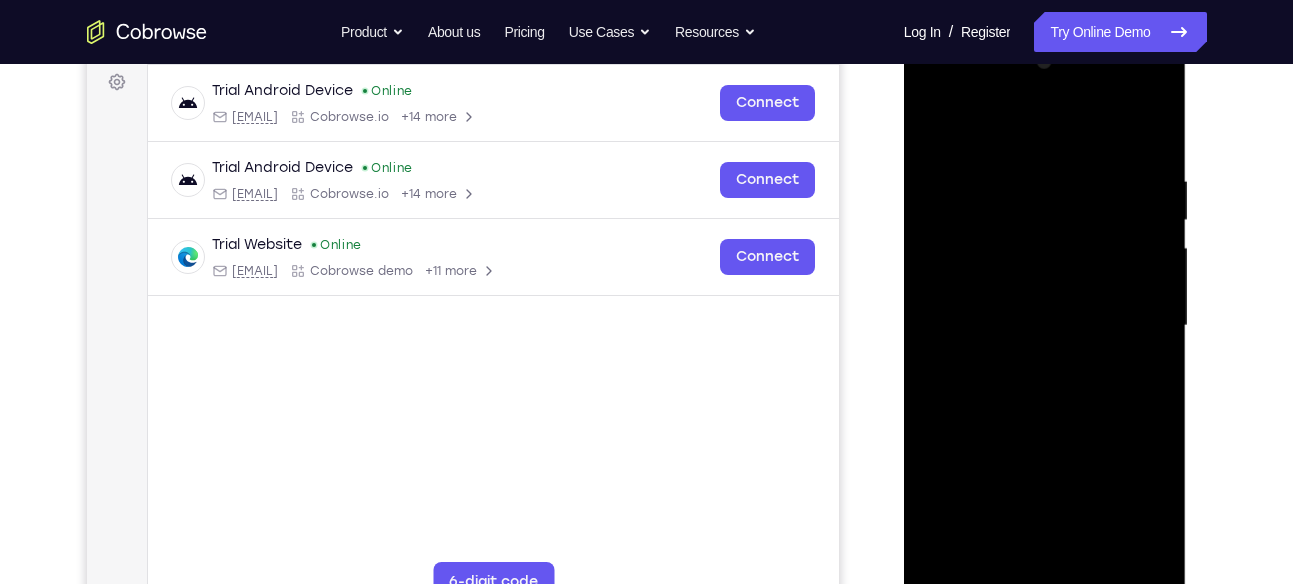 click at bounding box center [1045, 326] 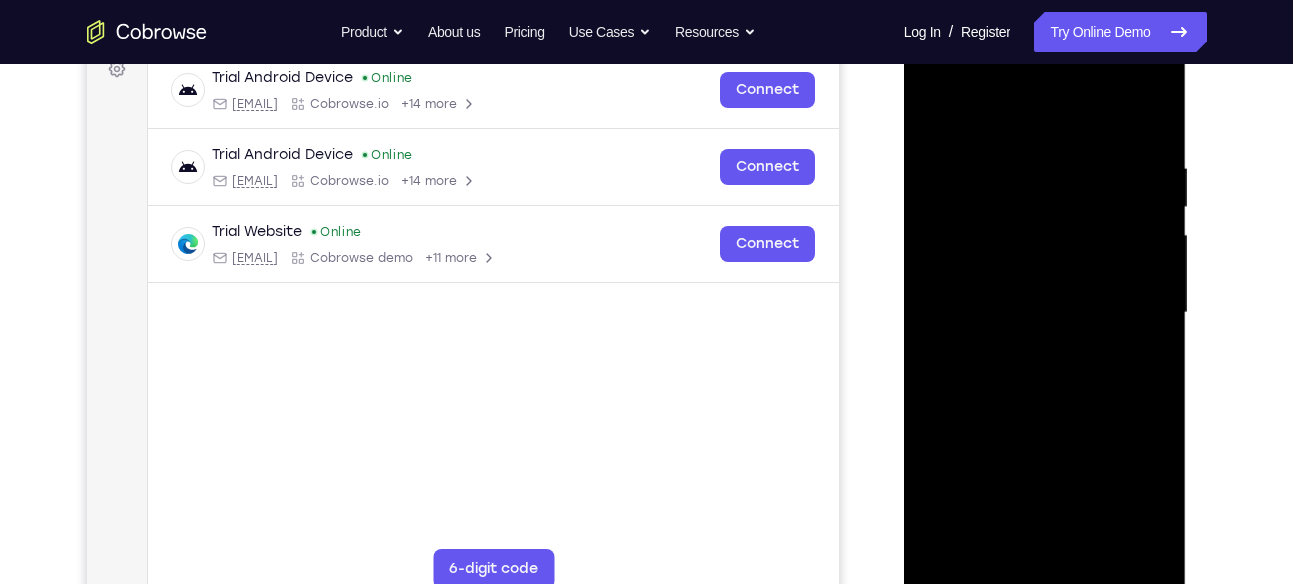 scroll, scrollTop: 314, scrollLeft: 0, axis: vertical 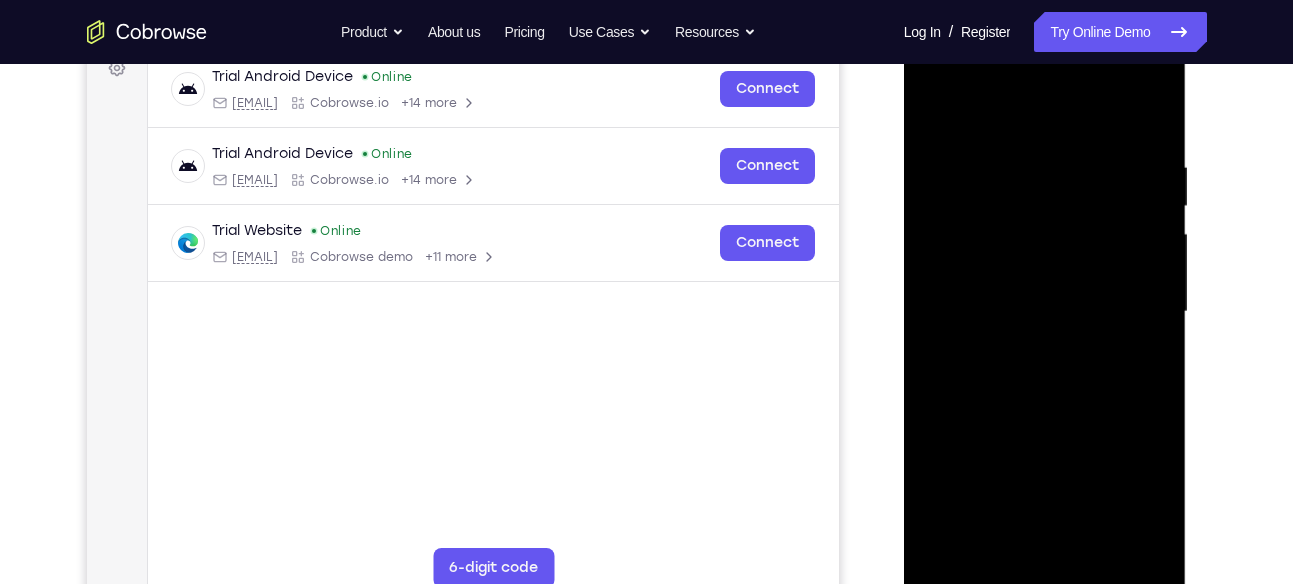 click at bounding box center (1045, 312) 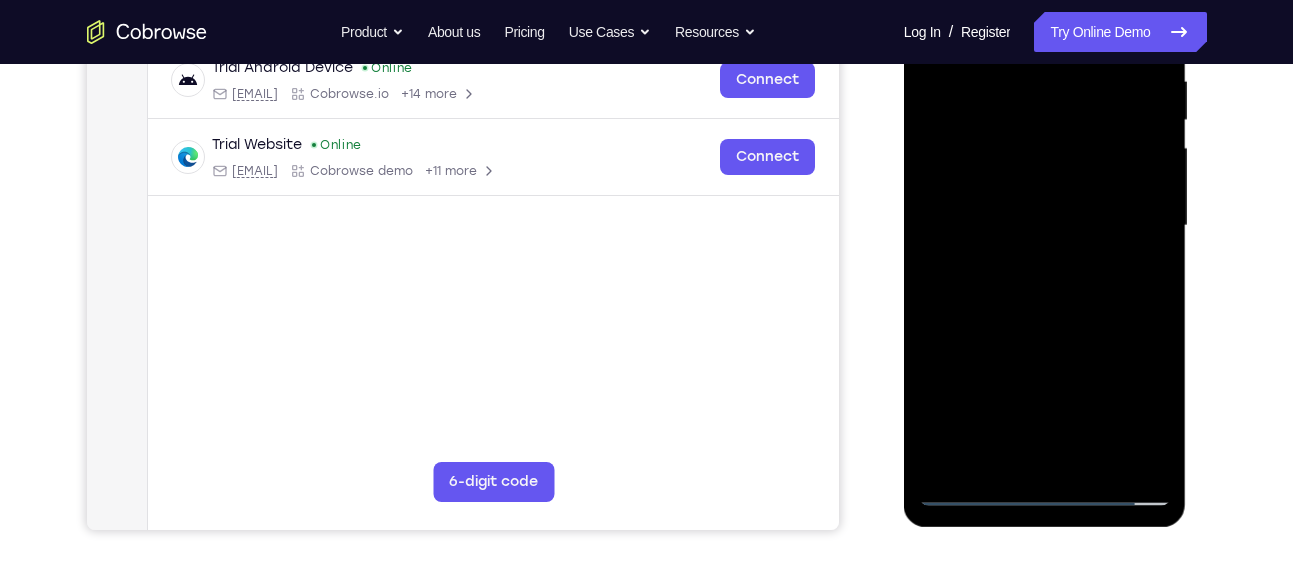 scroll, scrollTop: 403, scrollLeft: 0, axis: vertical 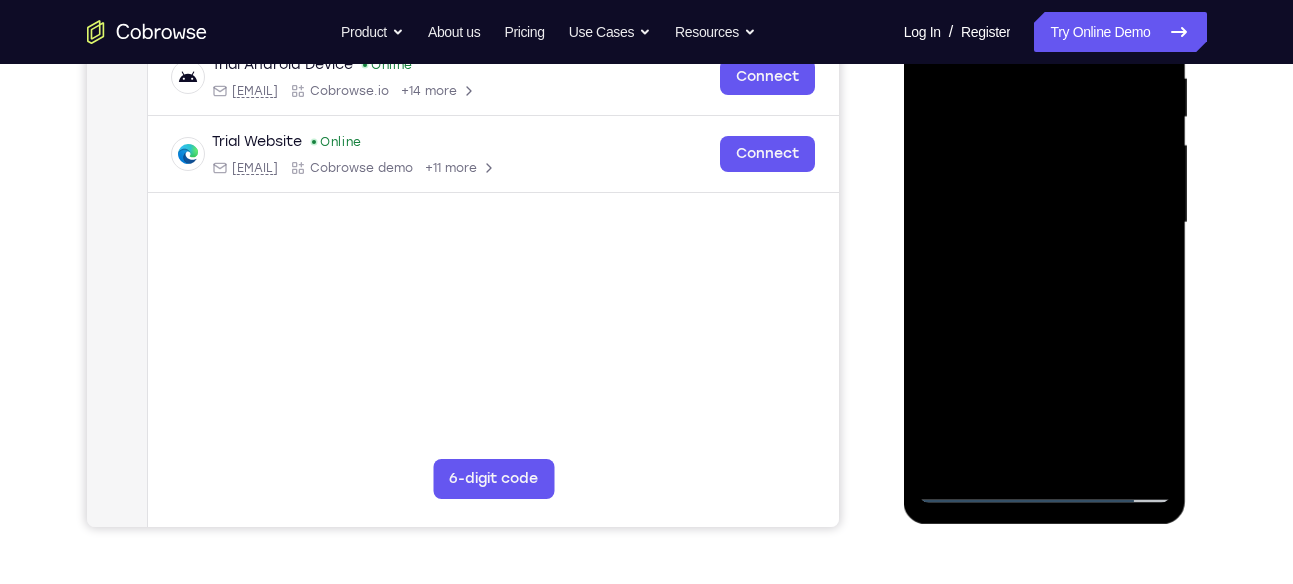 click at bounding box center (1045, 223) 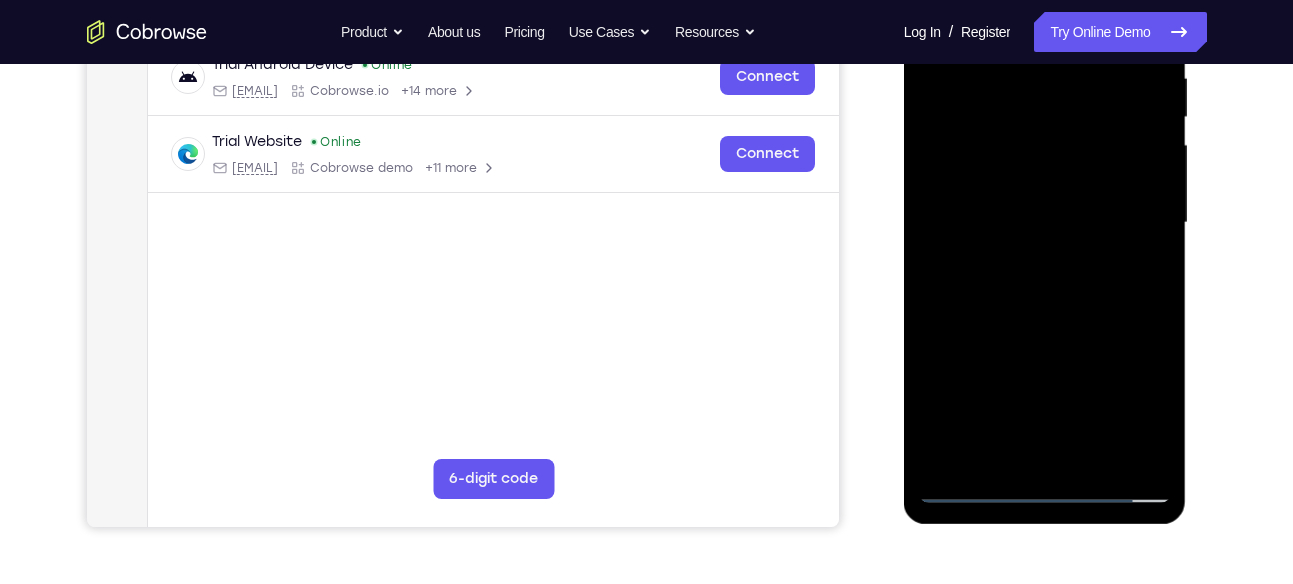 click at bounding box center (1045, 223) 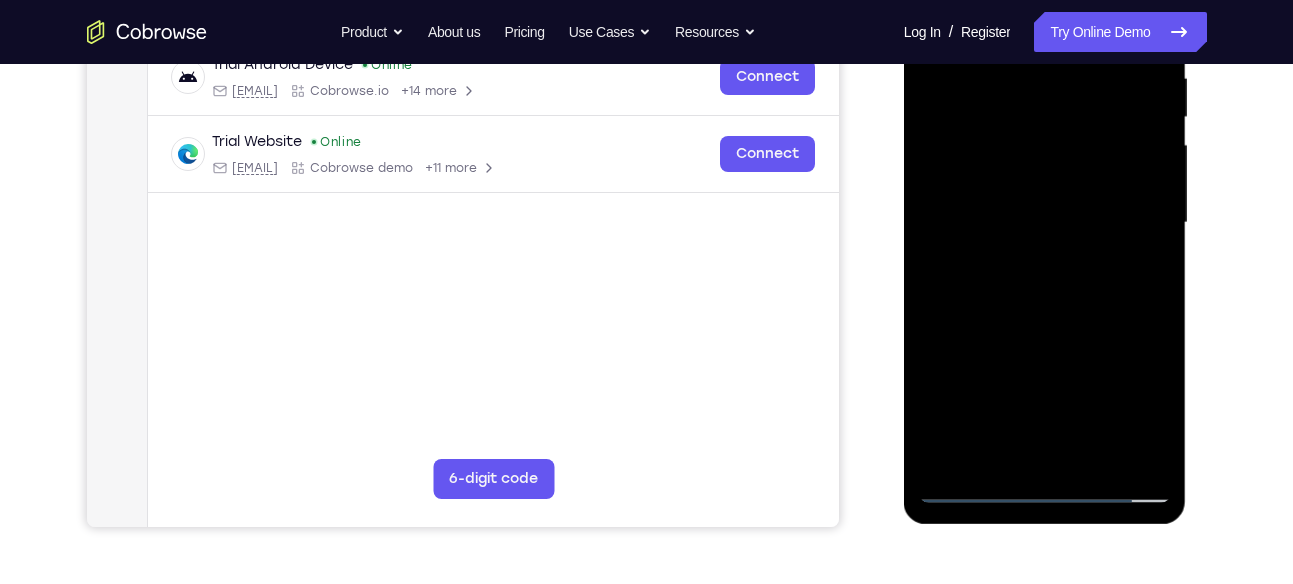 click at bounding box center [1045, 223] 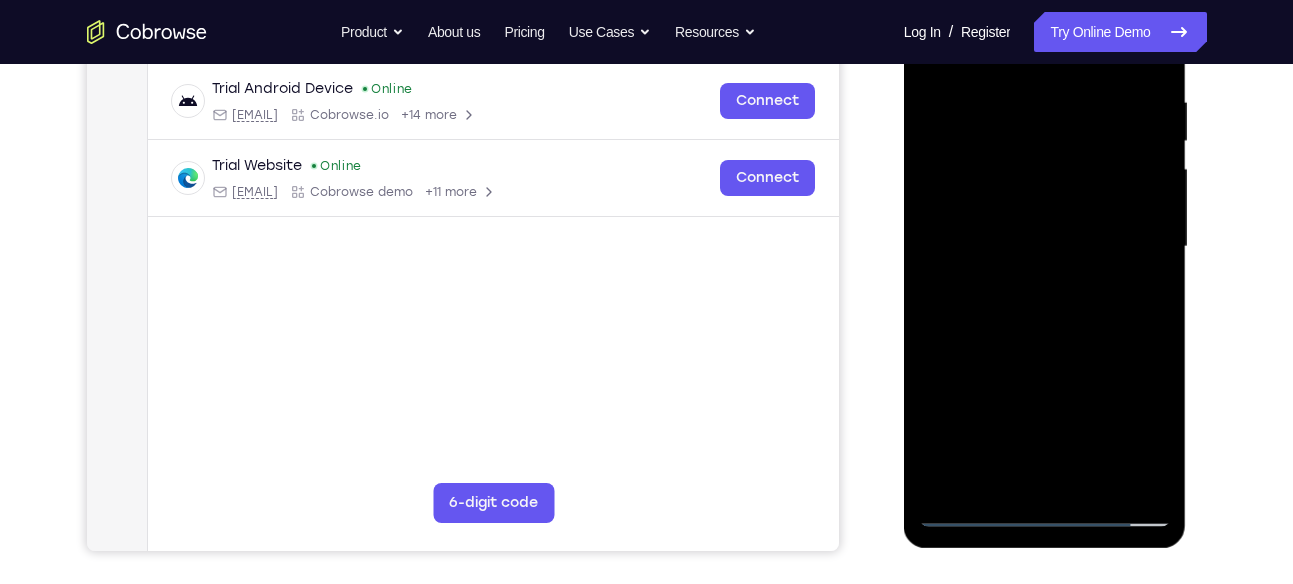 scroll, scrollTop: 377, scrollLeft: 0, axis: vertical 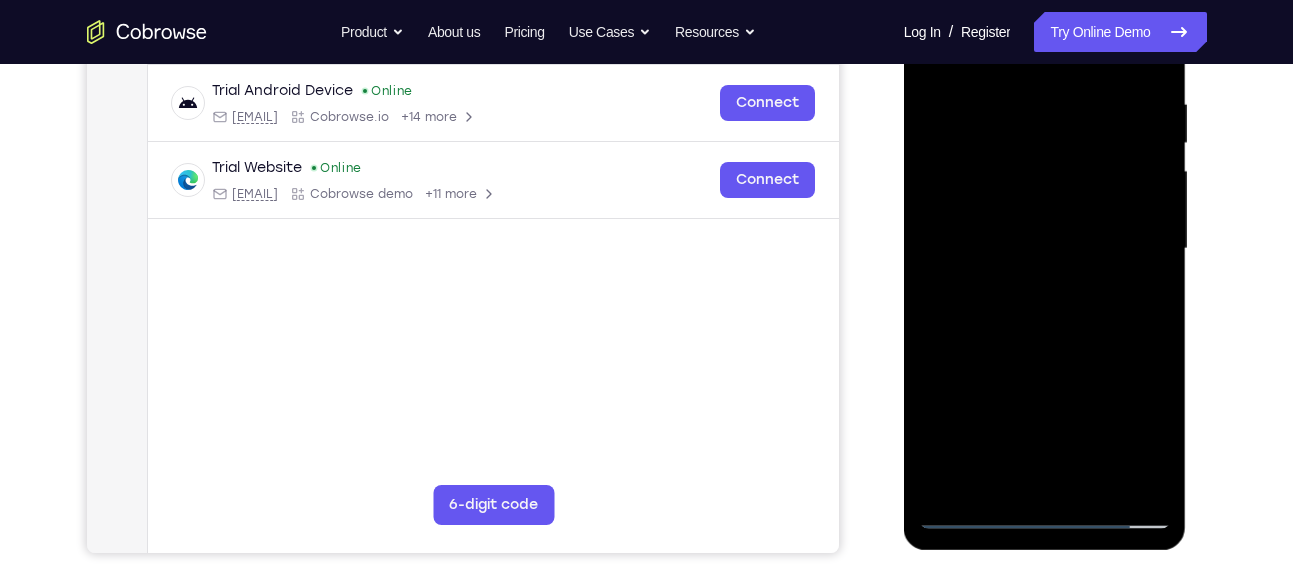 click at bounding box center (1045, 249) 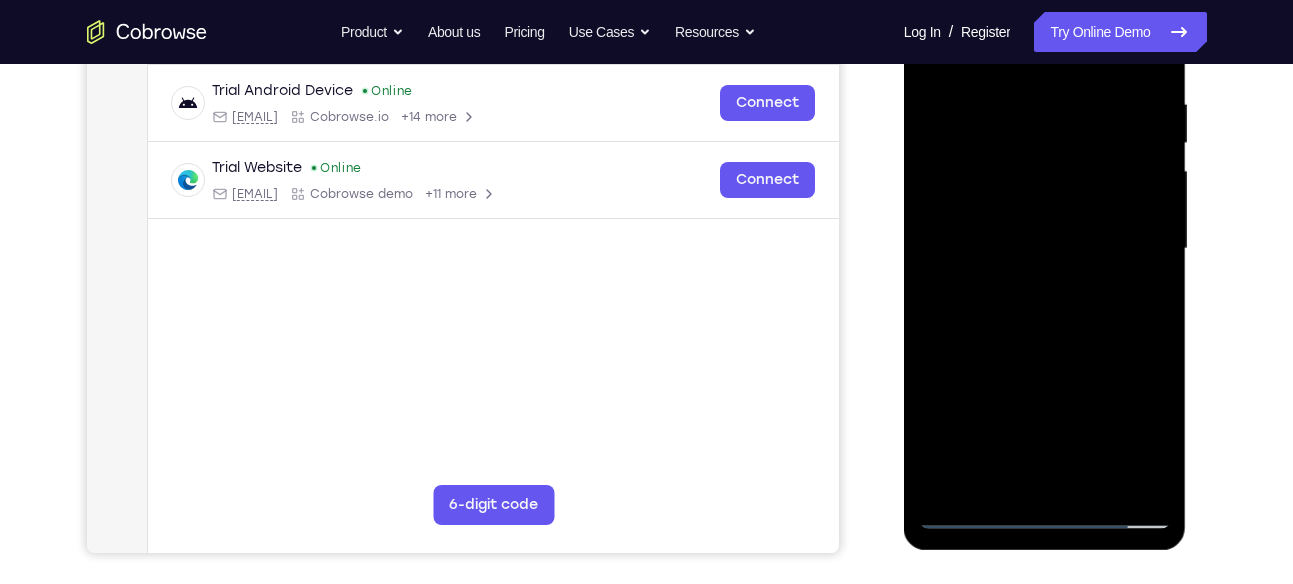 drag, startPoint x: 1070, startPoint y: 392, endPoint x: 1055, endPoint y: 316, distance: 77.46612 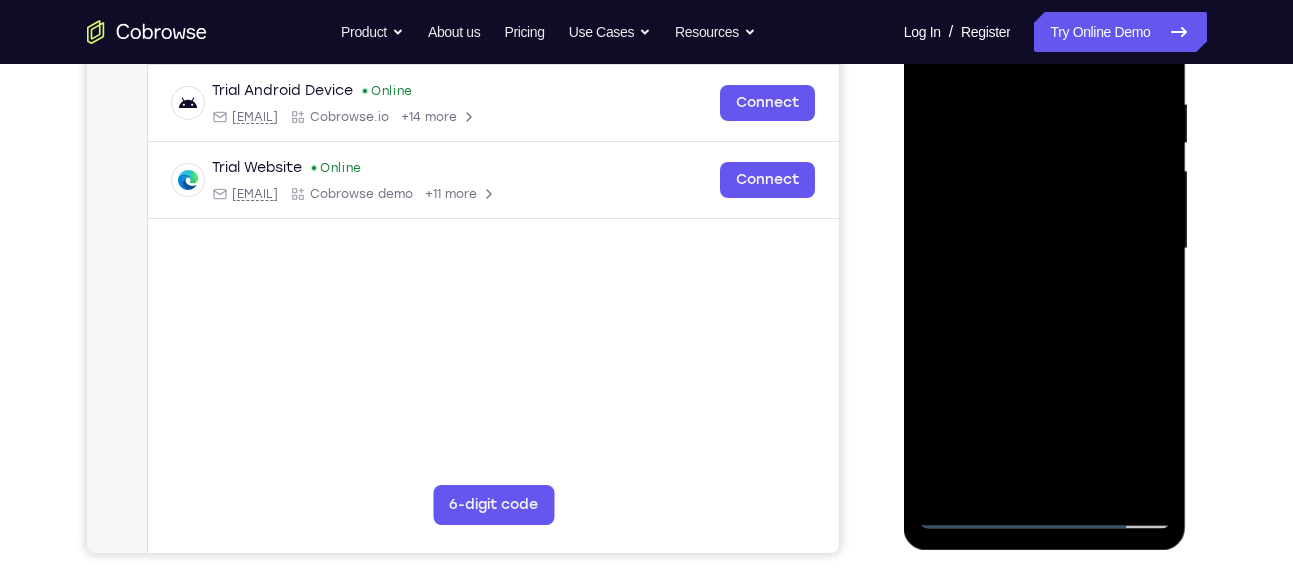 drag, startPoint x: 1060, startPoint y: 387, endPoint x: 1053, endPoint y: 315, distance: 72.33948 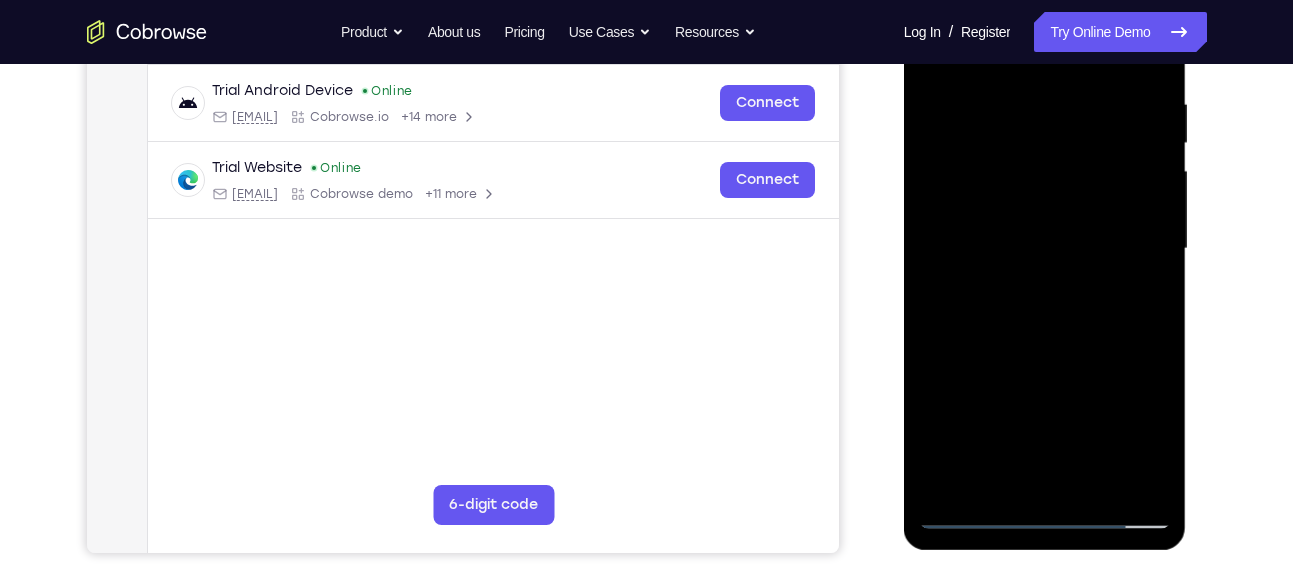 drag, startPoint x: 1055, startPoint y: 401, endPoint x: 1055, endPoint y: 385, distance: 16 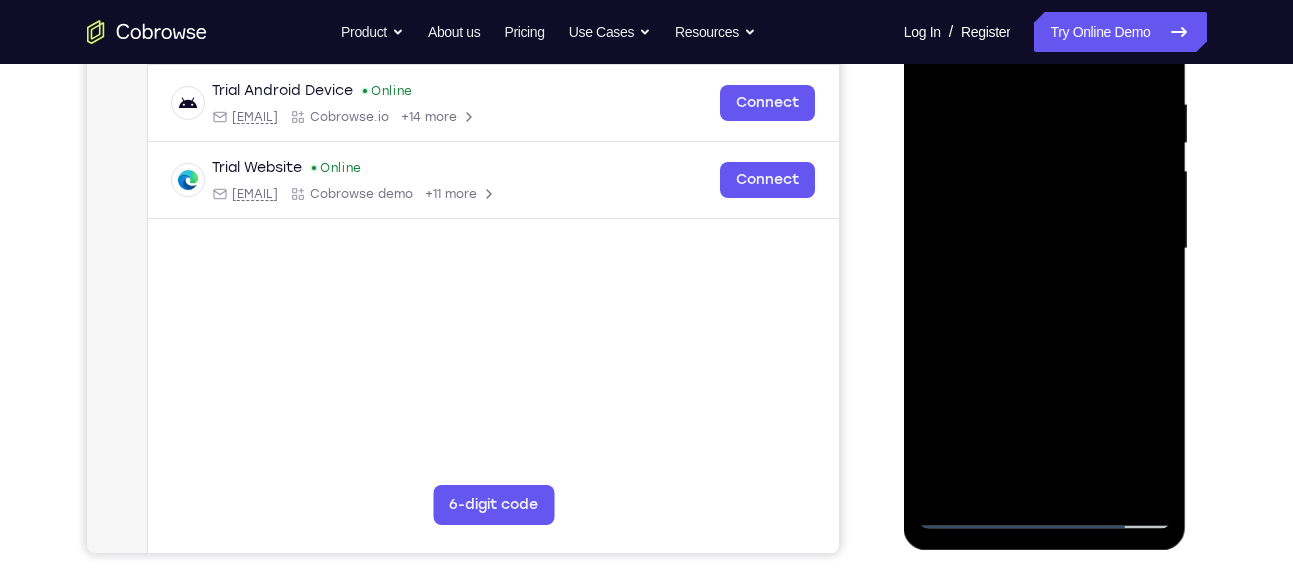 drag, startPoint x: 1066, startPoint y: 441, endPoint x: 1069, endPoint y: 321, distance: 120.03749 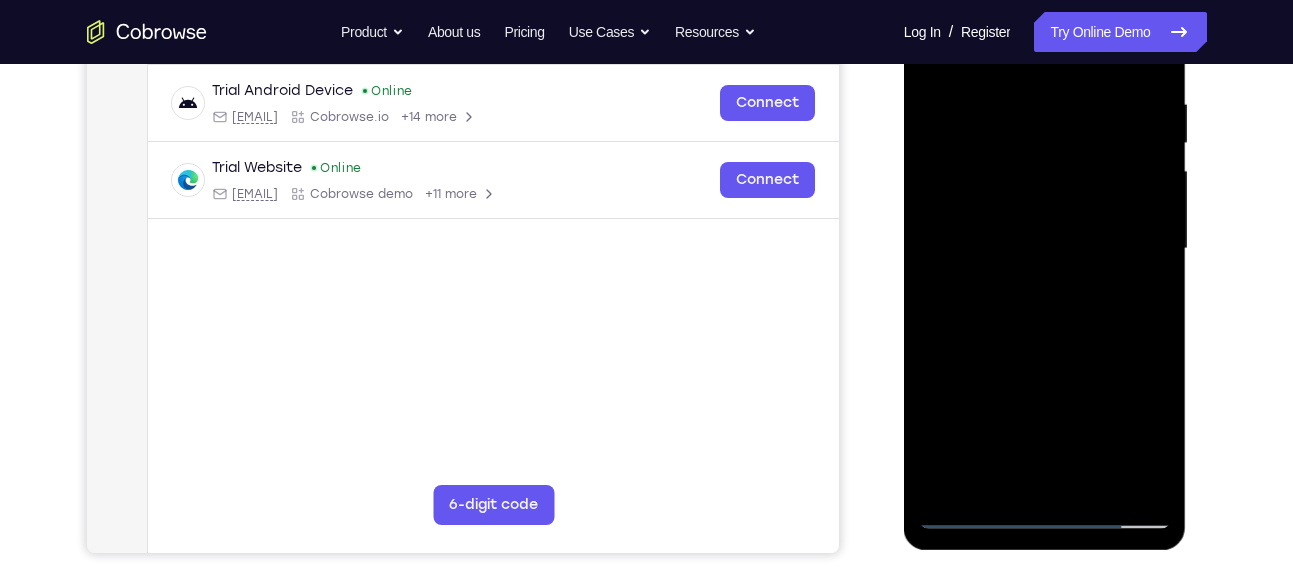 drag, startPoint x: 1086, startPoint y: 396, endPoint x: 1117, endPoint y: 263, distance: 136.565 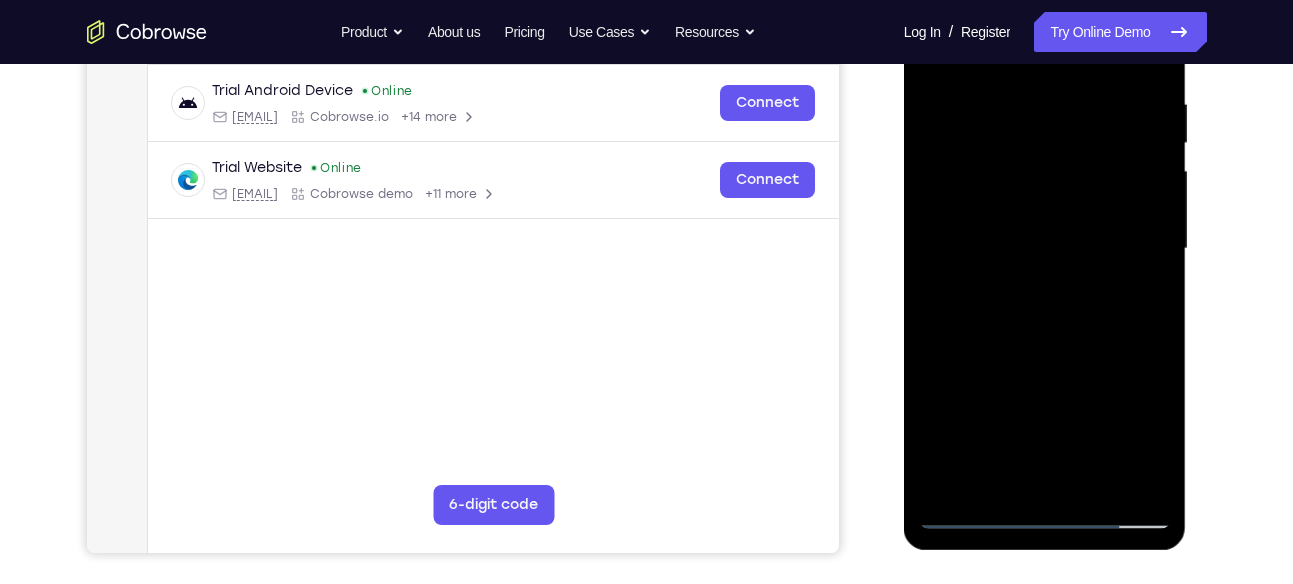 drag, startPoint x: 1024, startPoint y: 250, endPoint x: 951, endPoint y: 463, distance: 225.16217 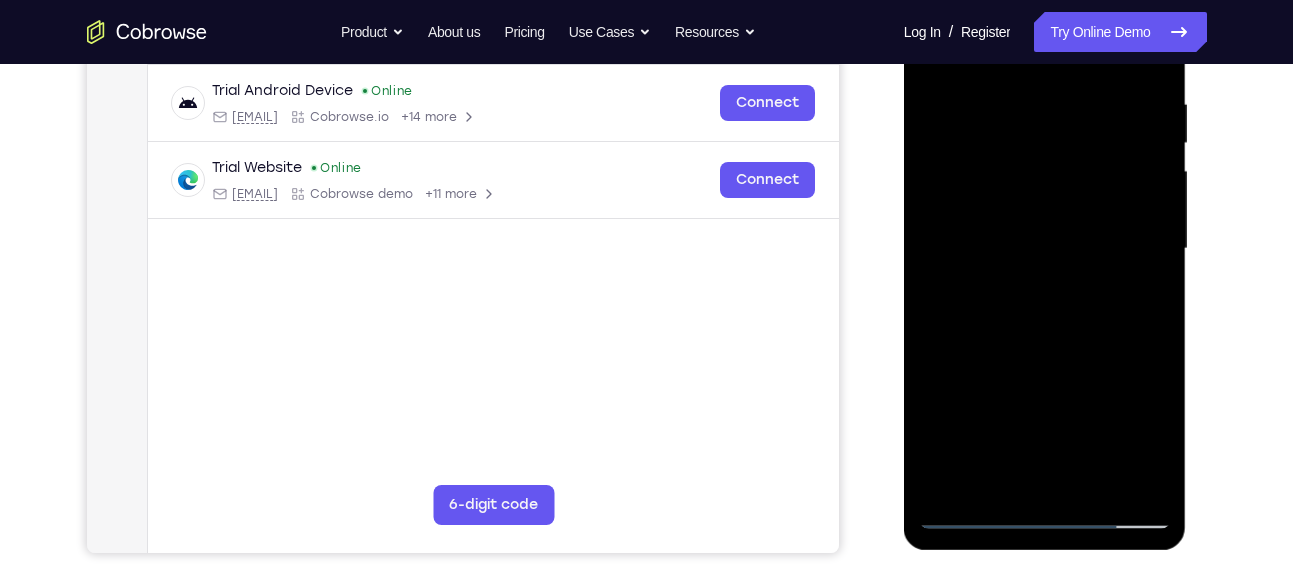 click at bounding box center [1045, 249] 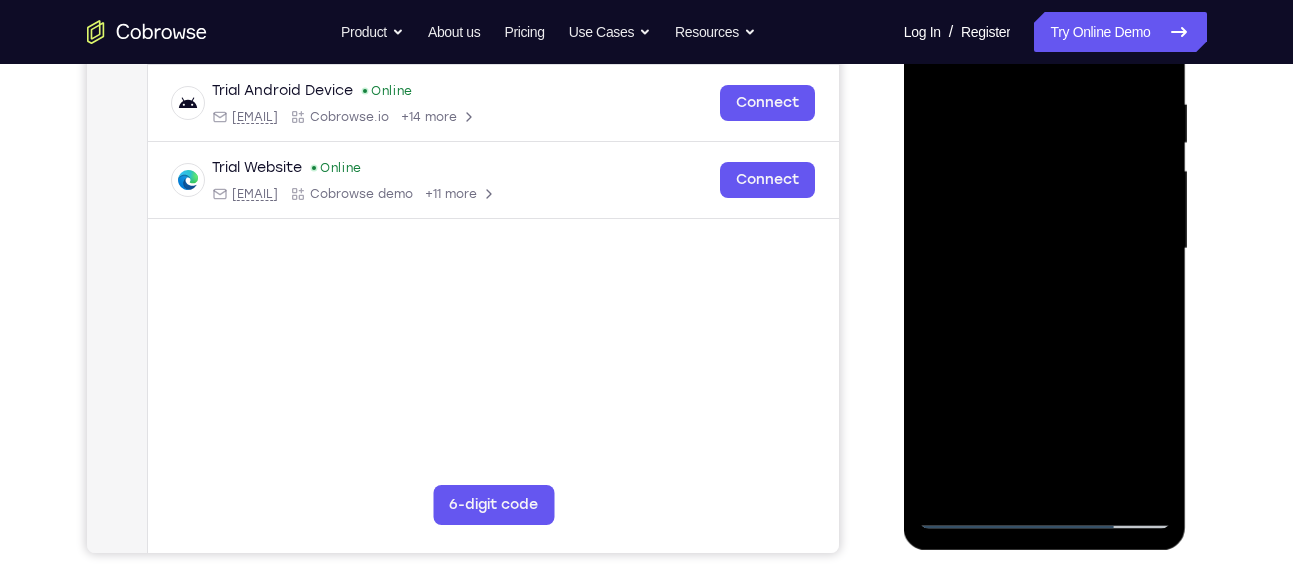 click at bounding box center (1045, 249) 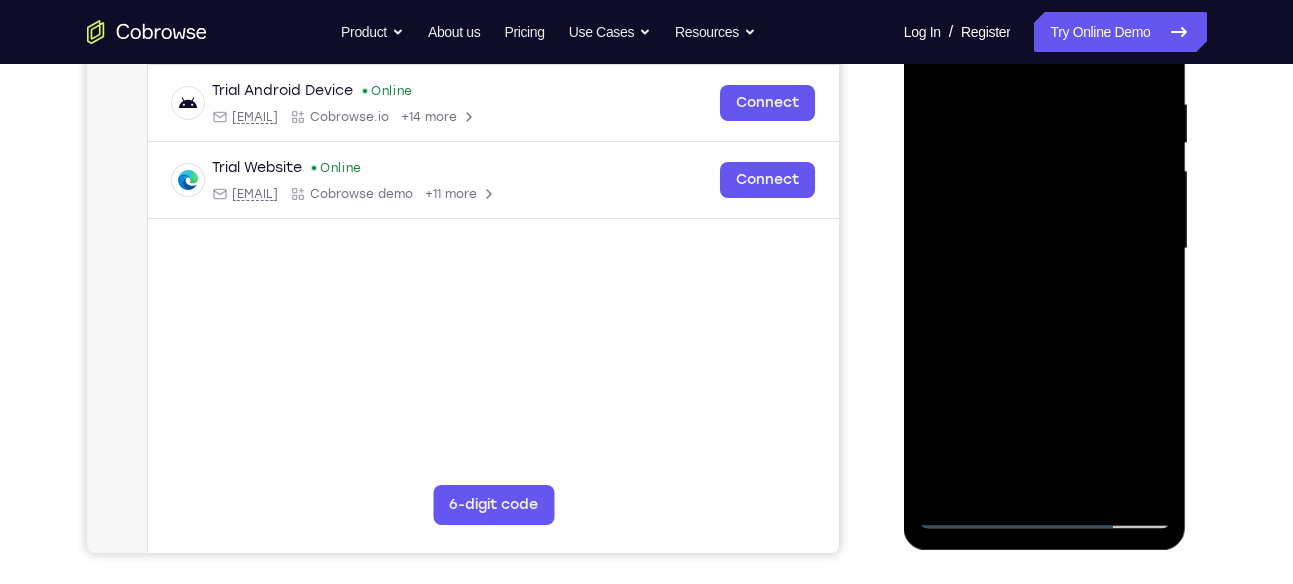 scroll, scrollTop: 334, scrollLeft: 0, axis: vertical 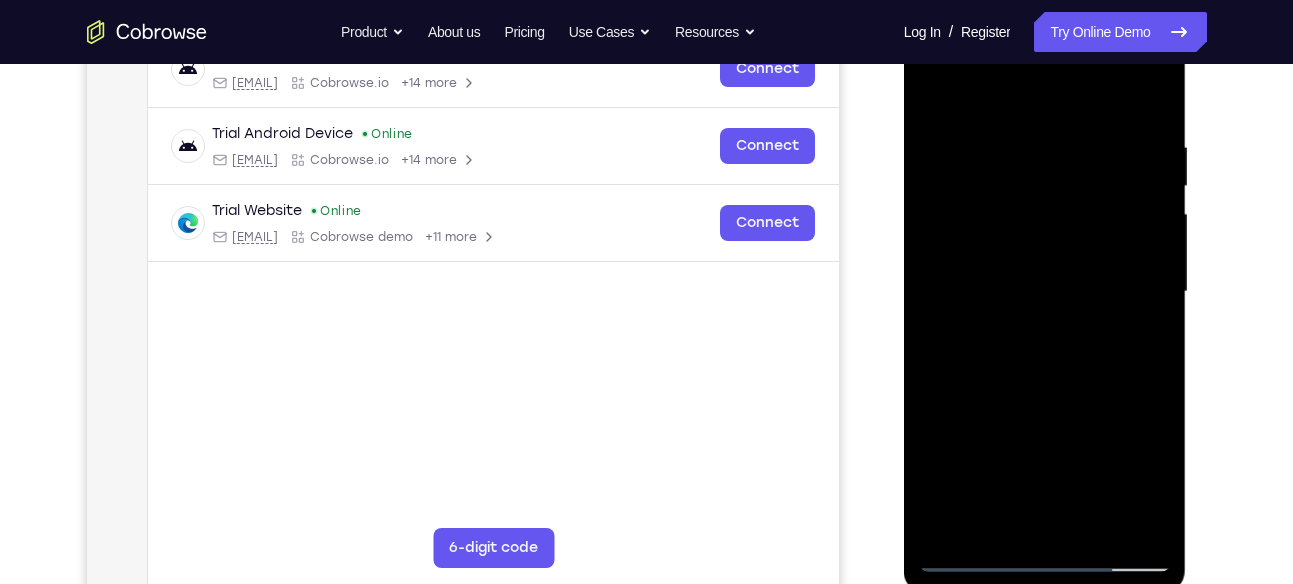 click at bounding box center [1045, 292] 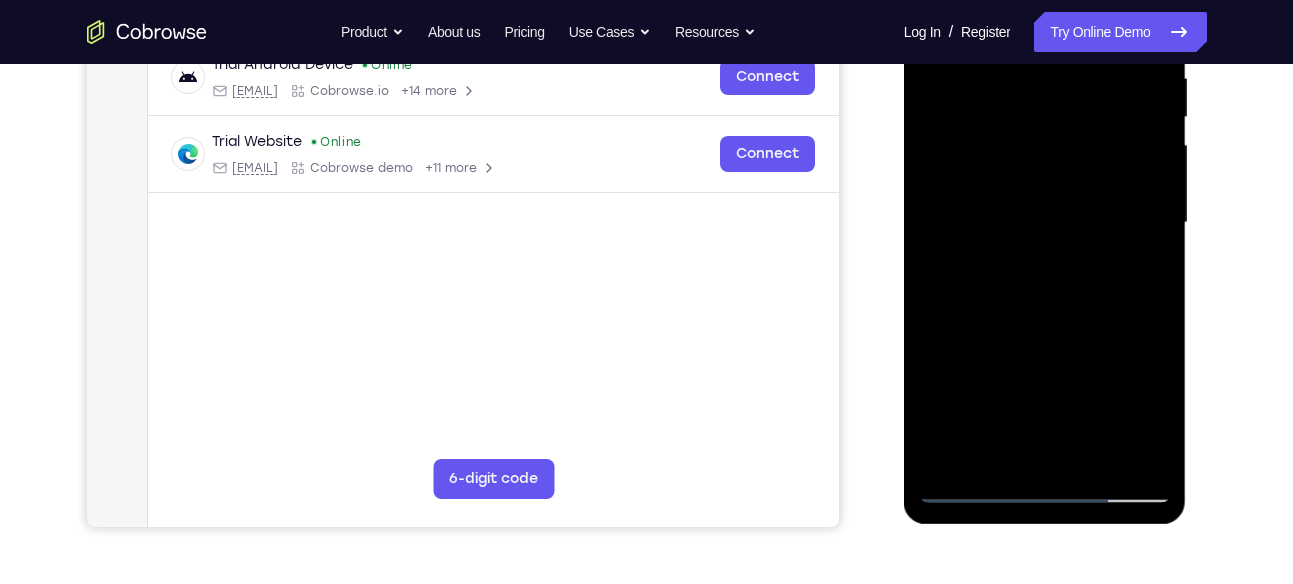scroll, scrollTop: 418, scrollLeft: 0, axis: vertical 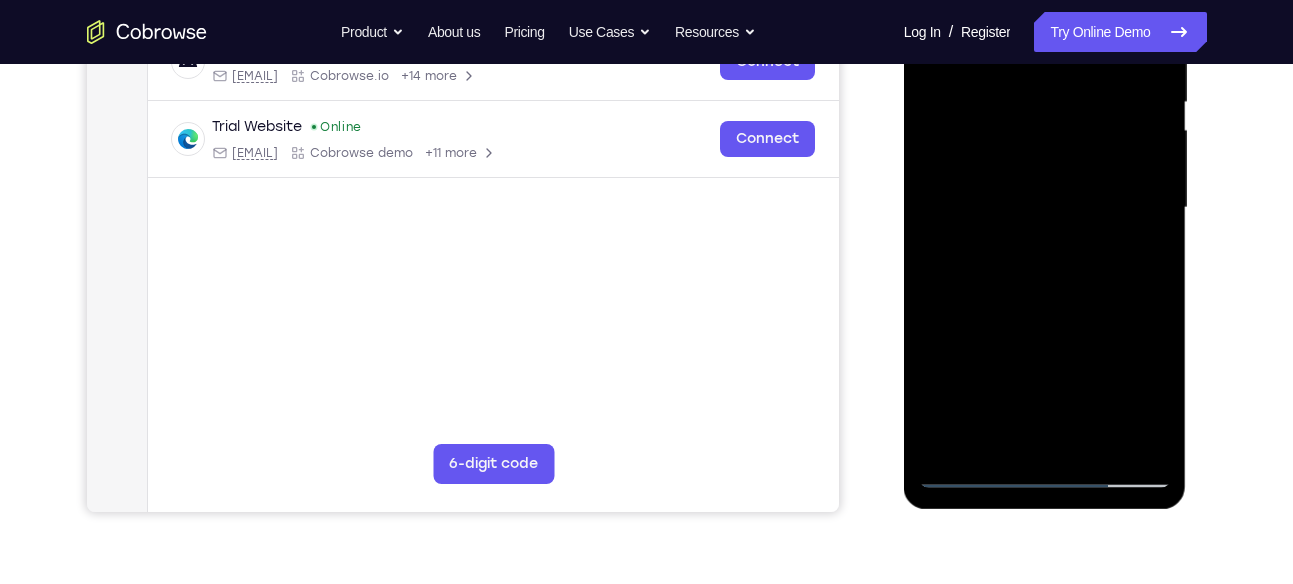 click at bounding box center [1045, 208] 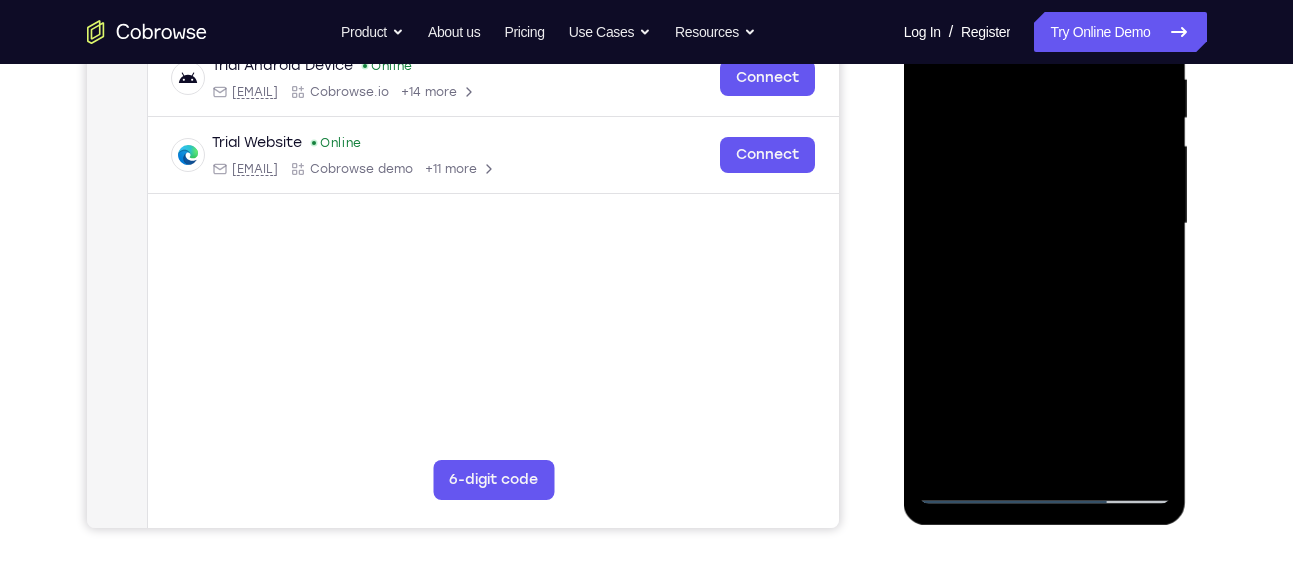 scroll, scrollTop: 394, scrollLeft: 0, axis: vertical 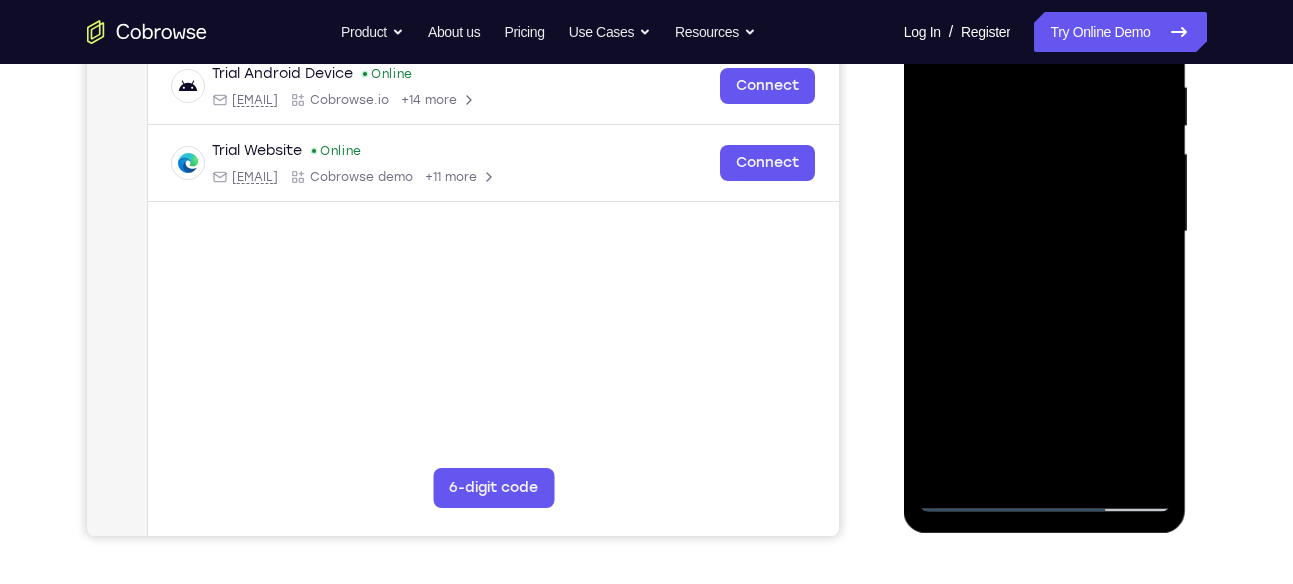 click at bounding box center (1045, 232) 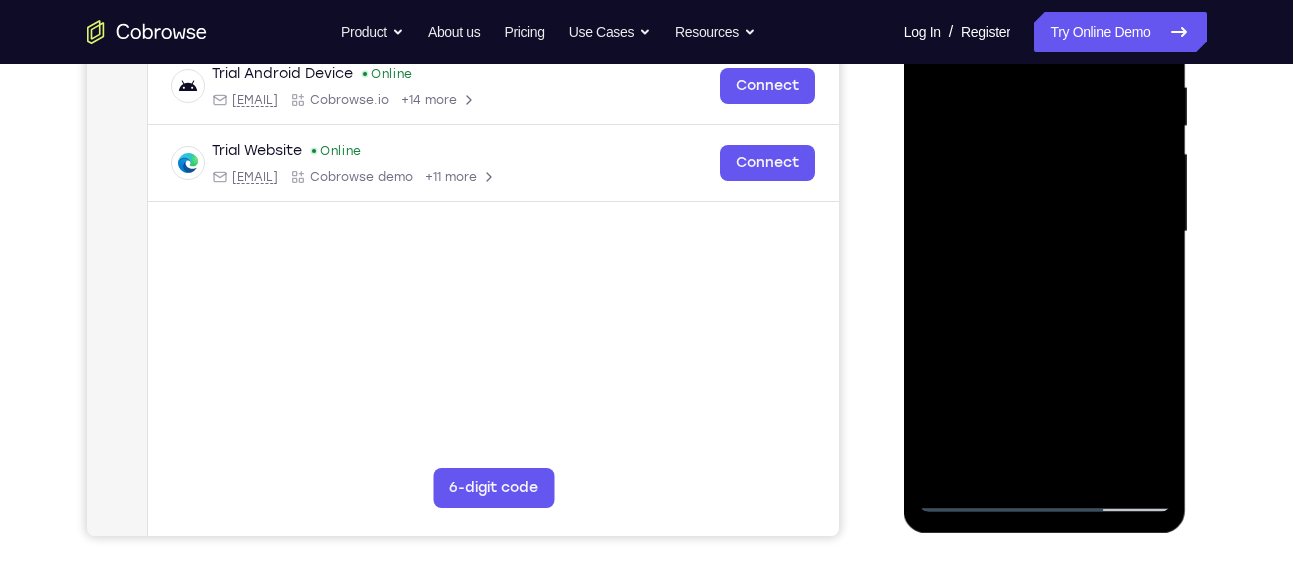 click at bounding box center [1045, 232] 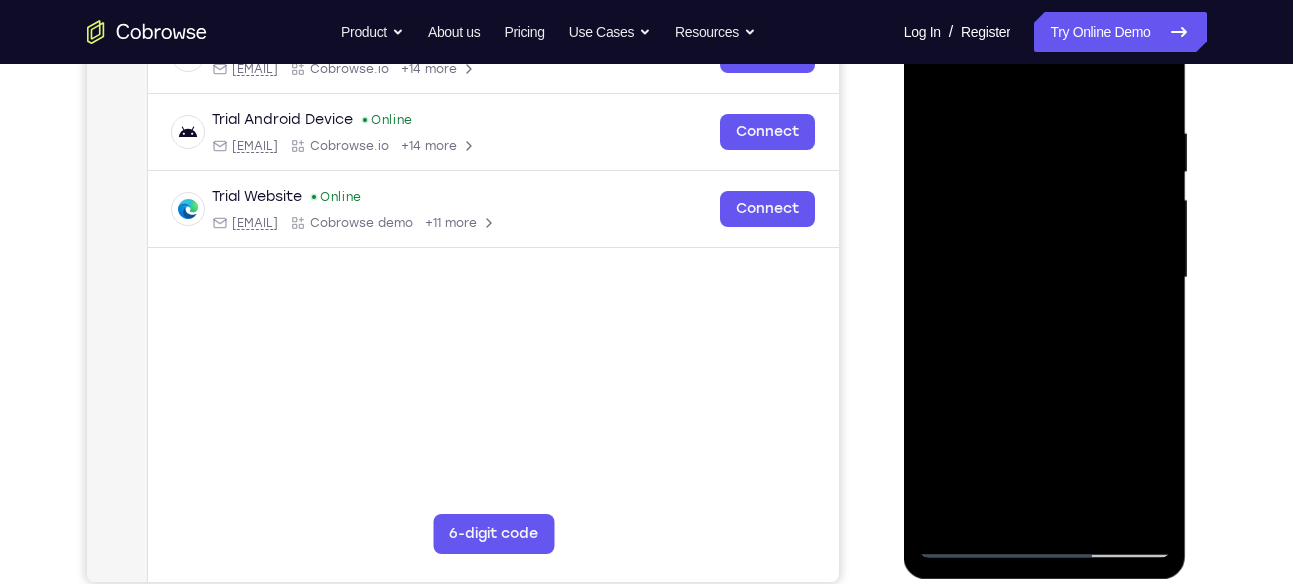 scroll, scrollTop: 343, scrollLeft: 0, axis: vertical 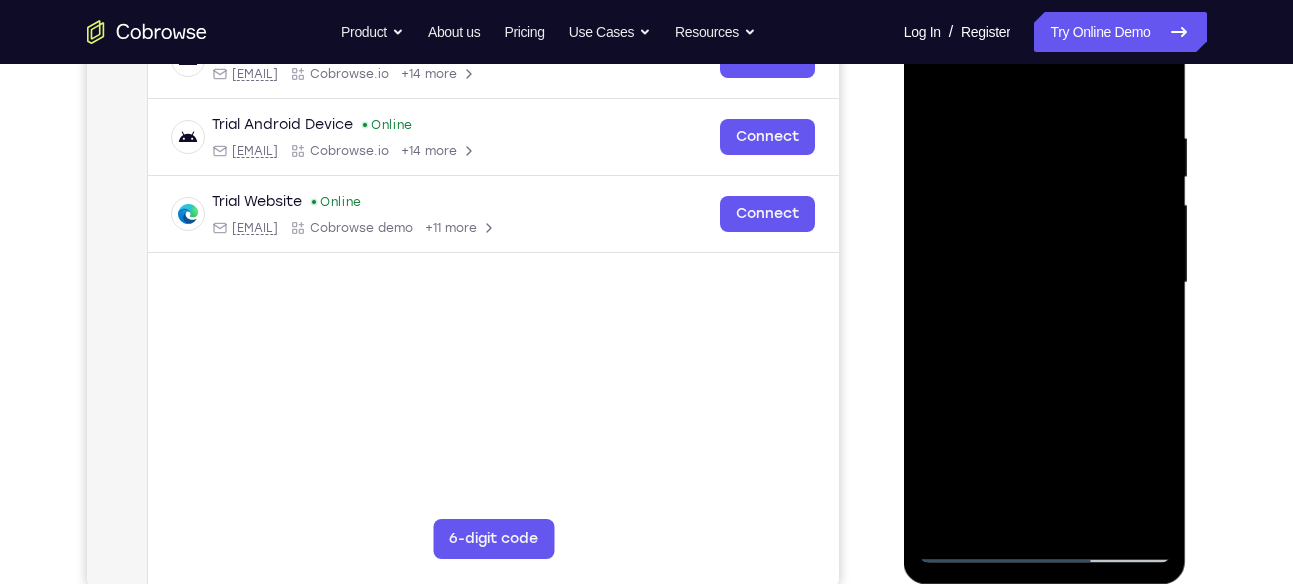 click at bounding box center (1045, 283) 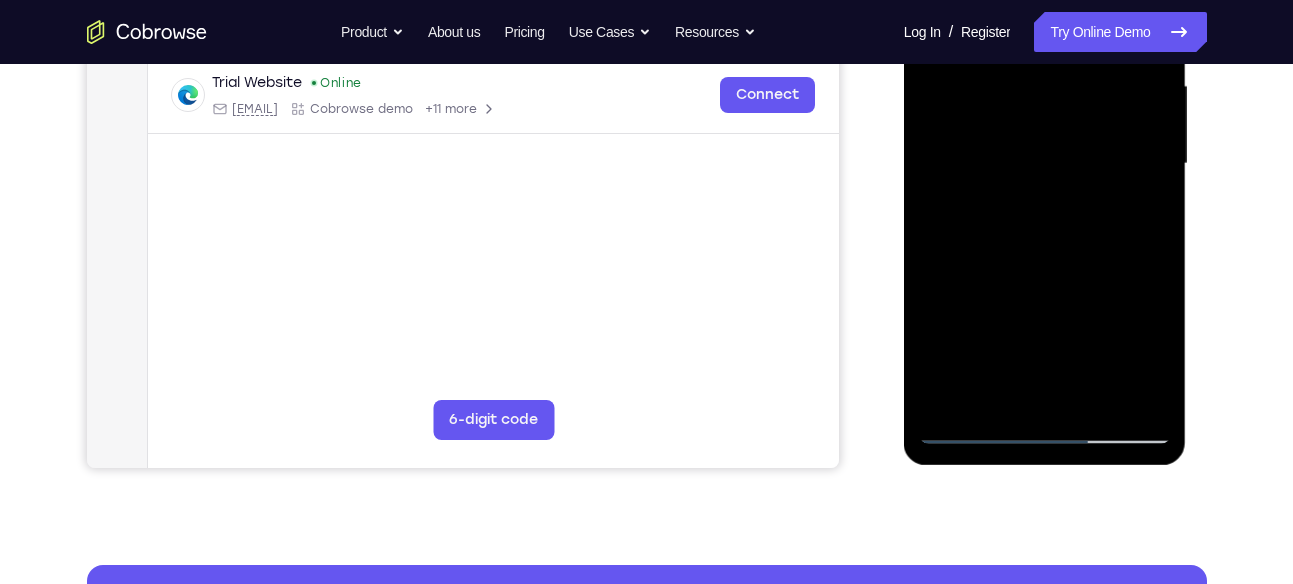scroll, scrollTop: 464, scrollLeft: 0, axis: vertical 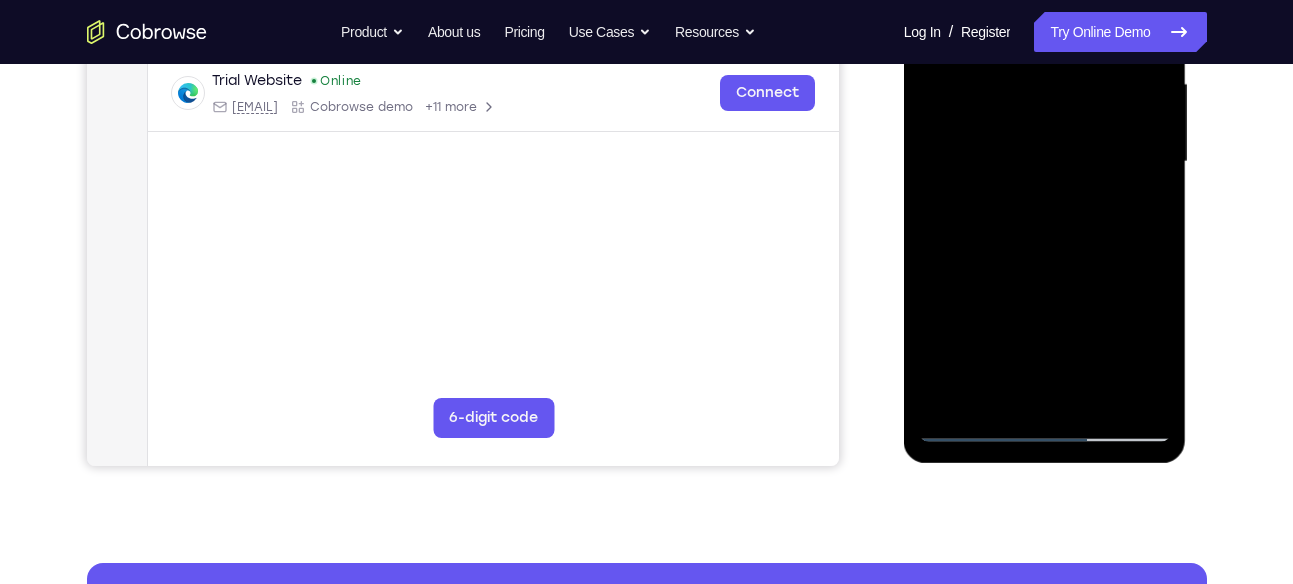 click at bounding box center [1045, 162] 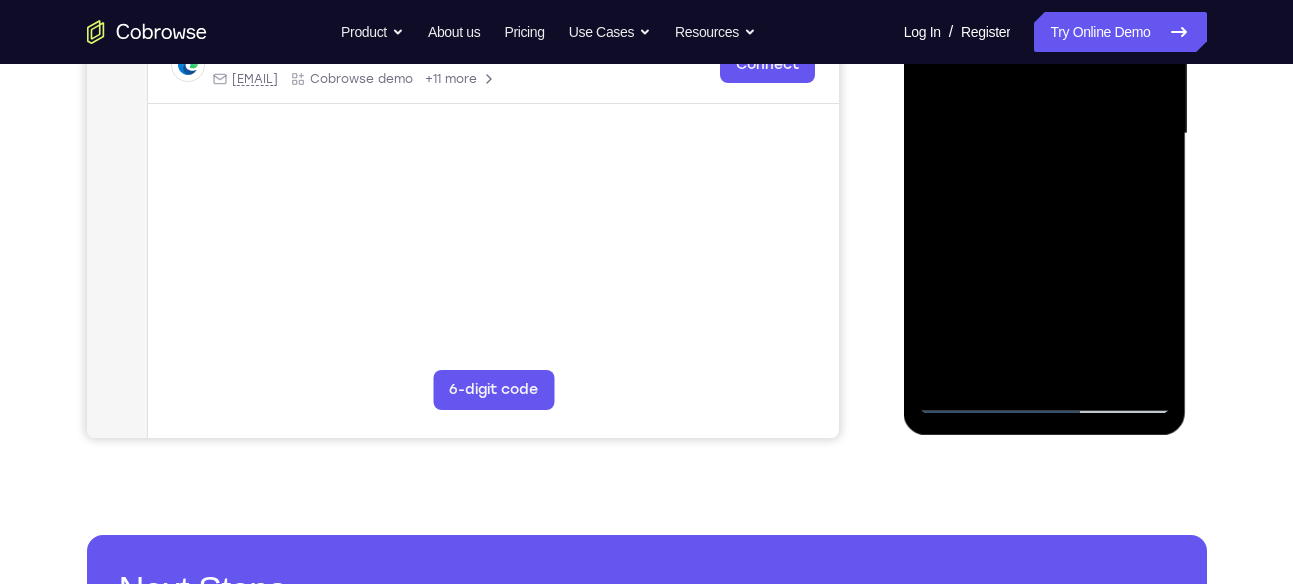 scroll, scrollTop: 494, scrollLeft: 0, axis: vertical 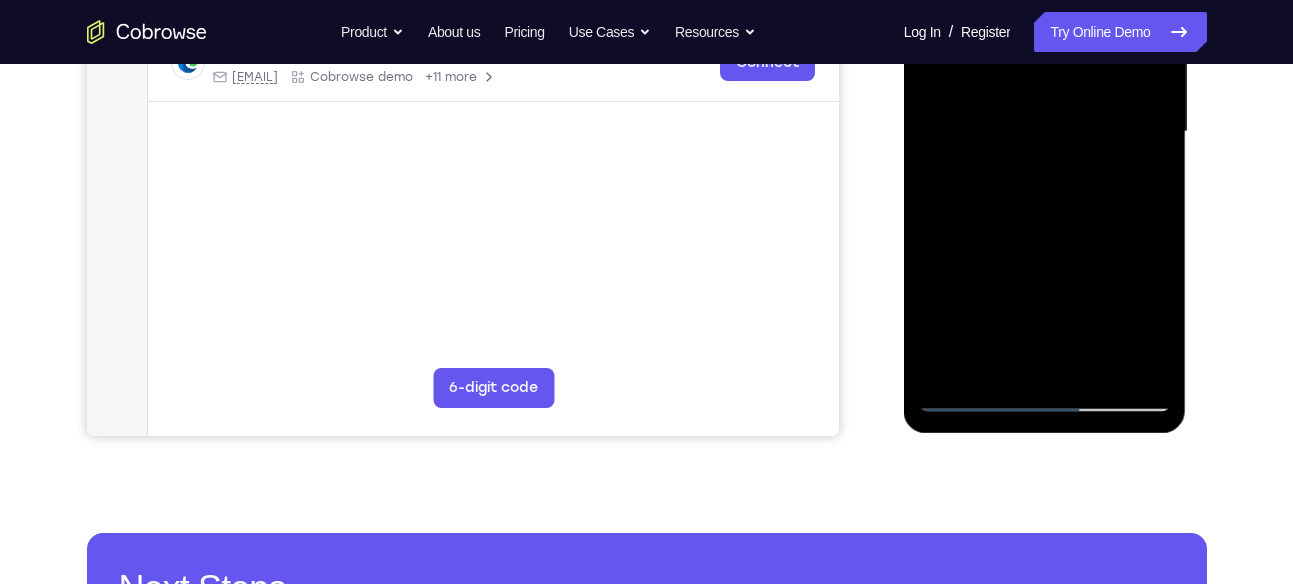 click at bounding box center [1045, 132] 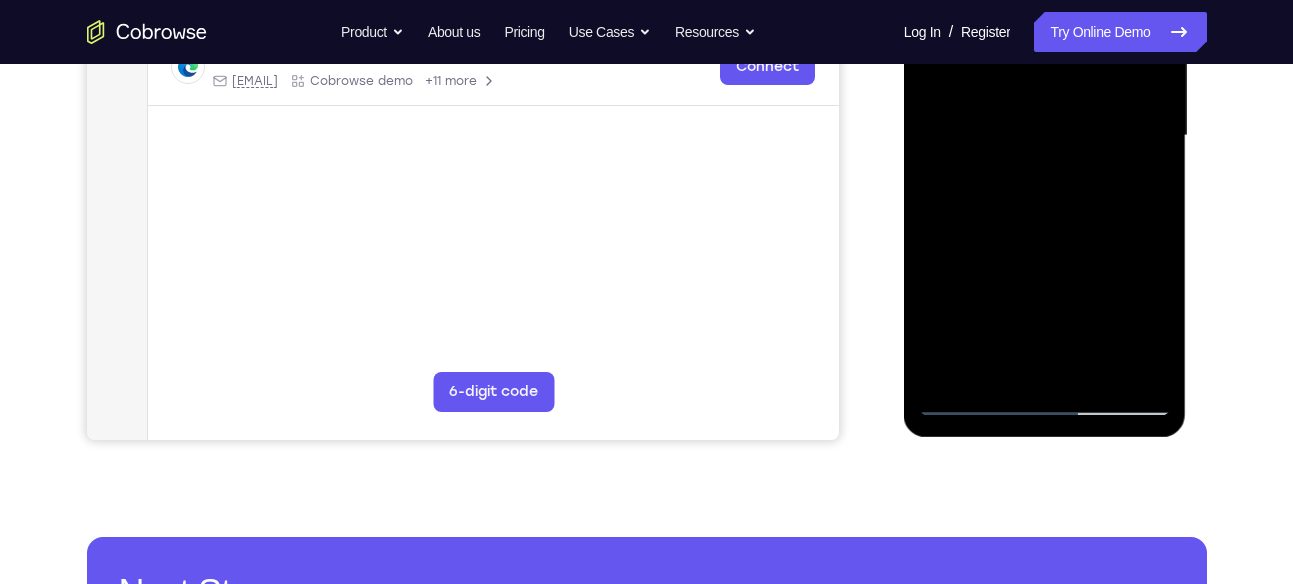 scroll, scrollTop: 502, scrollLeft: 0, axis: vertical 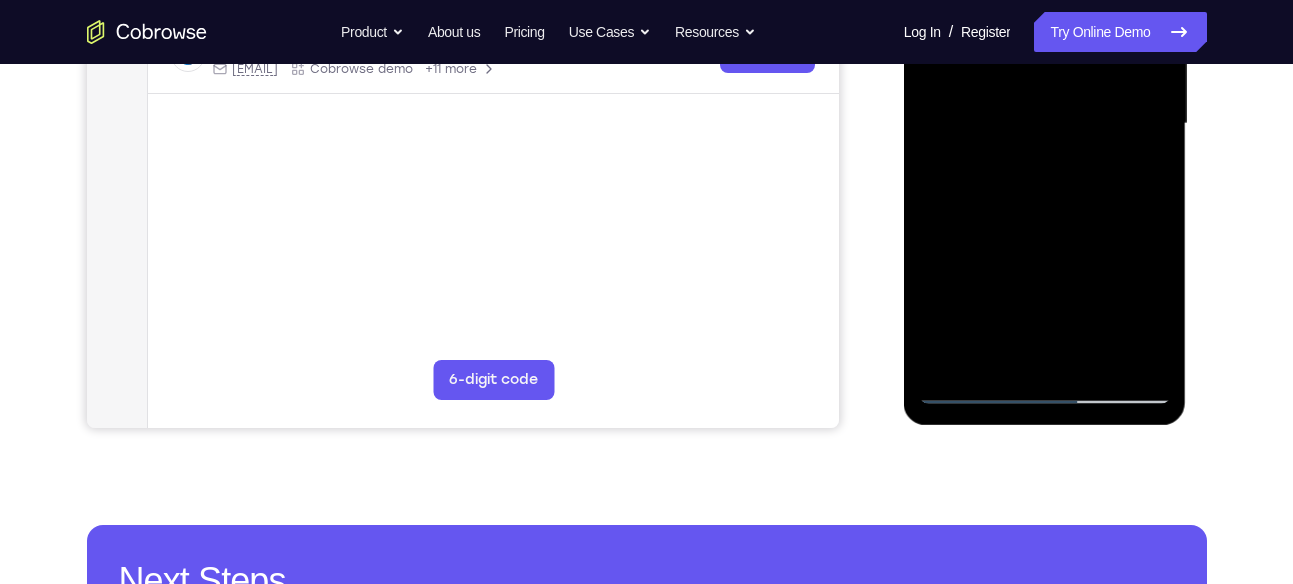 click at bounding box center [1045, 124] 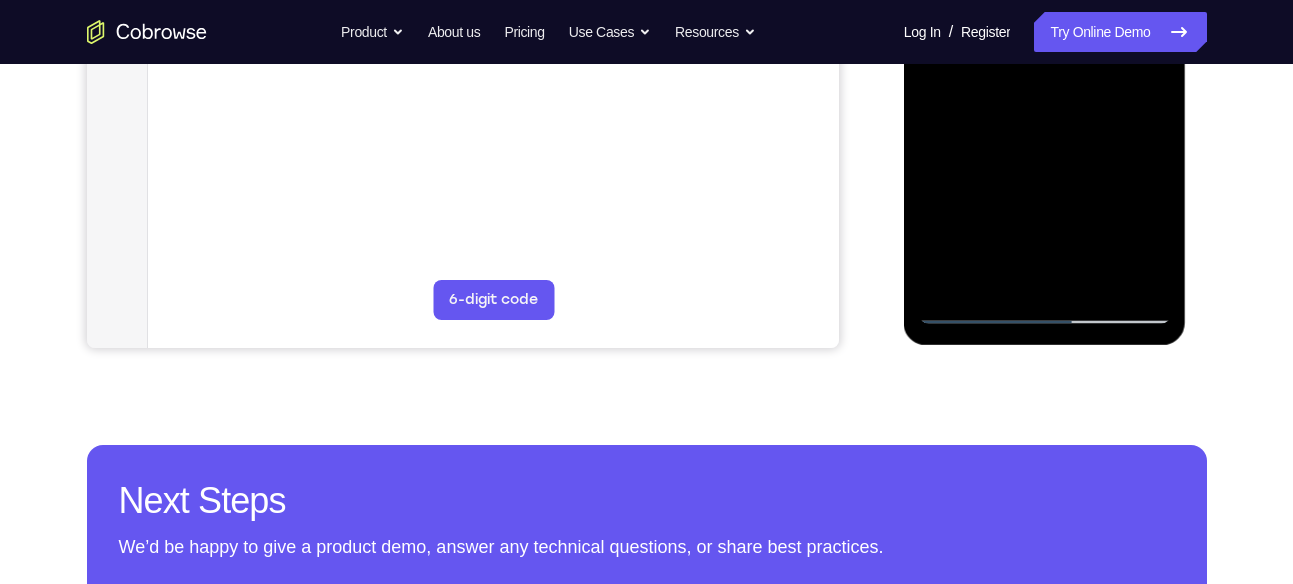 scroll, scrollTop: 583, scrollLeft: 0, axis: vertical 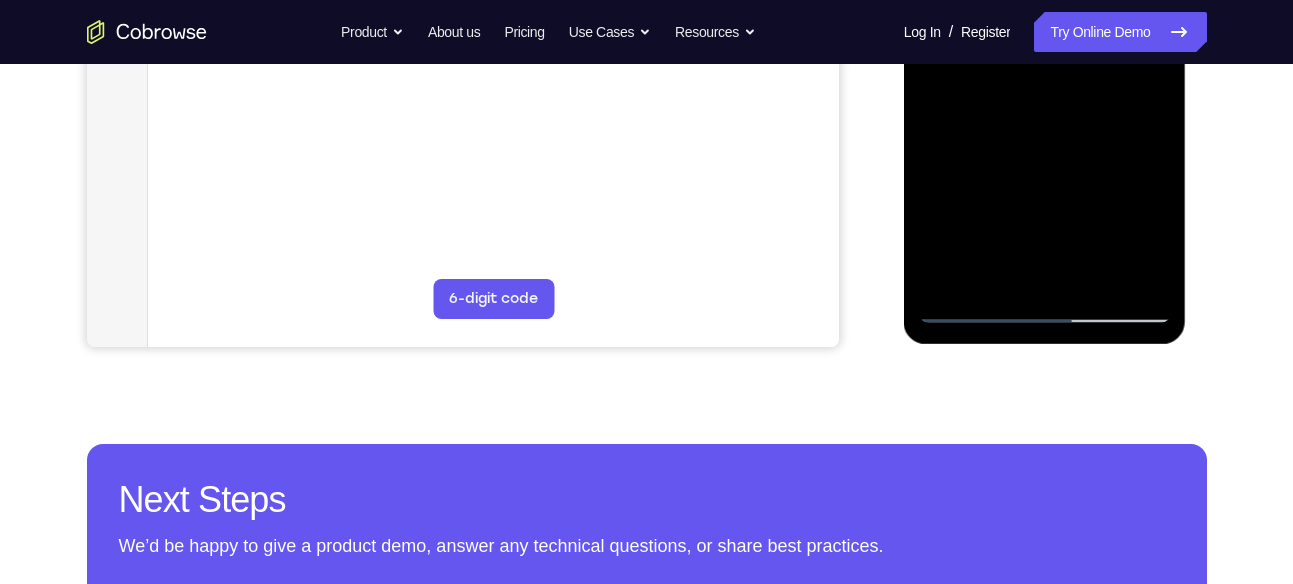 click at bounding box center [1045, 43] 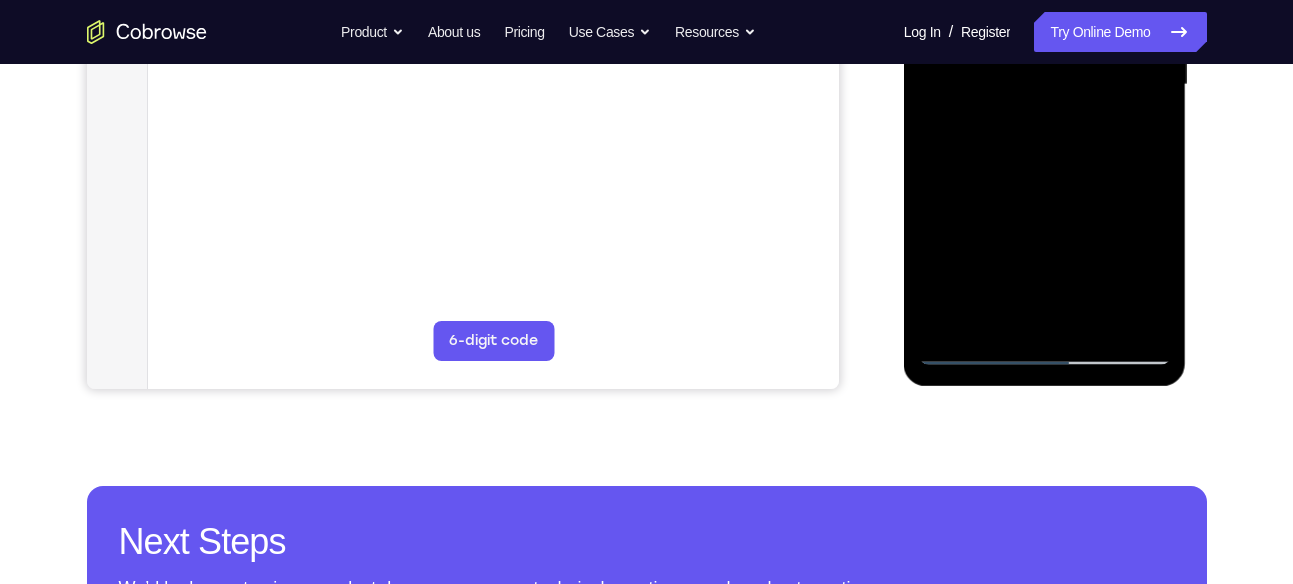 scroll, scrollTop: 534, scrollLeft: 0, axis: vertical 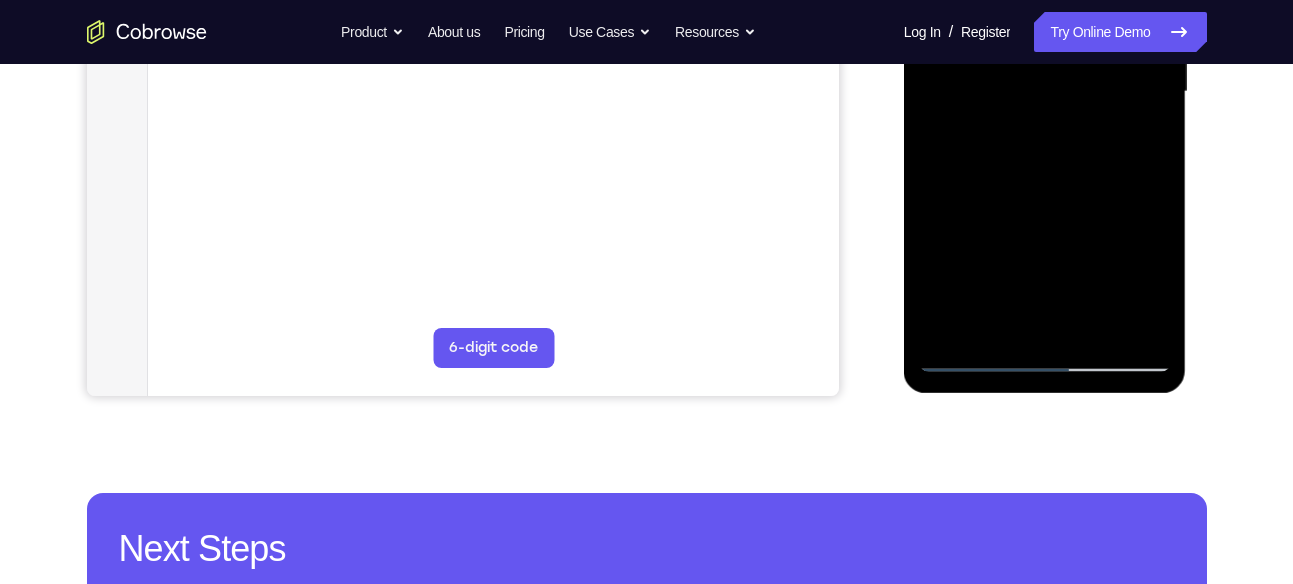 click at bounding box center (1045, 92) 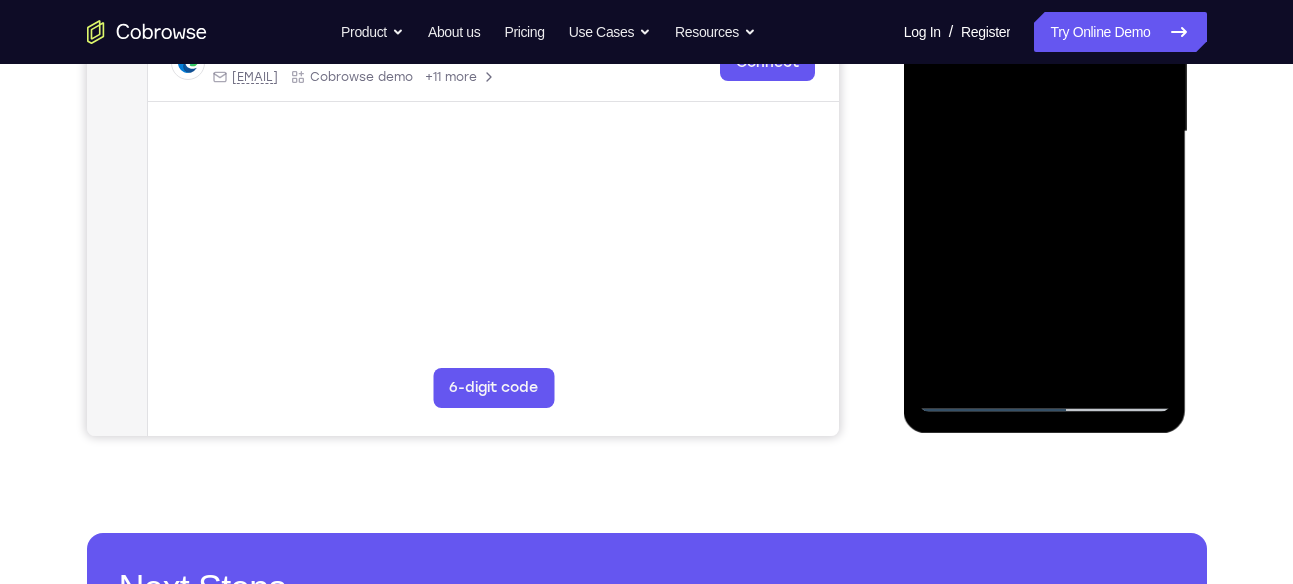 scroll, scrollTop: 482, scrollLeft: 0, axis: vertical 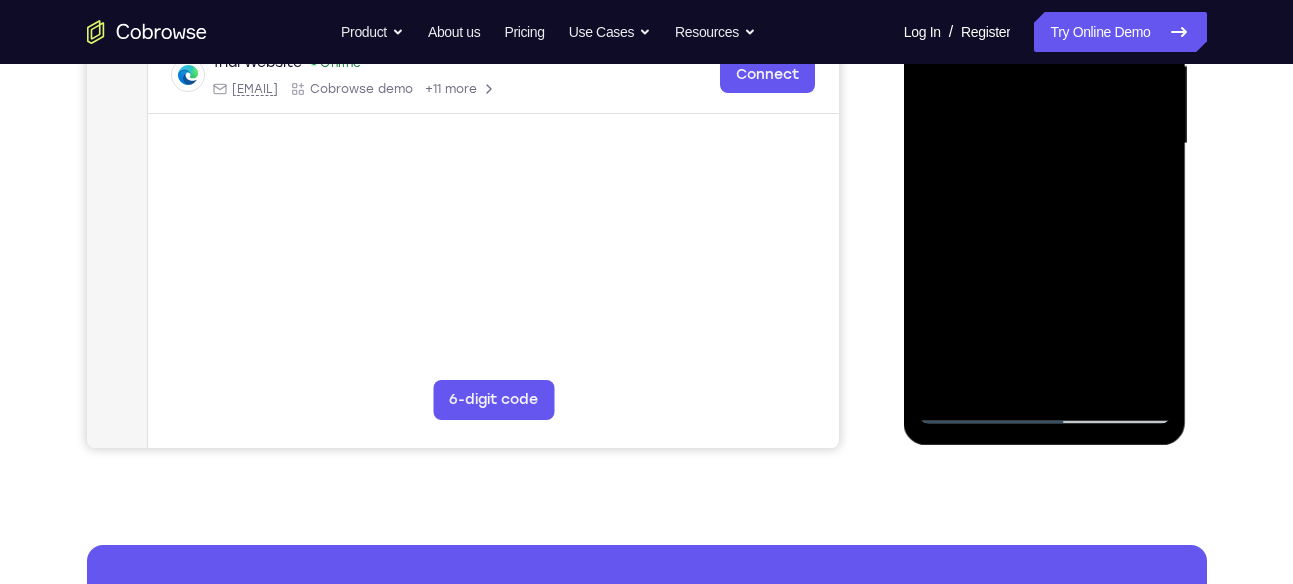 click at bounding box center (1045, 144) 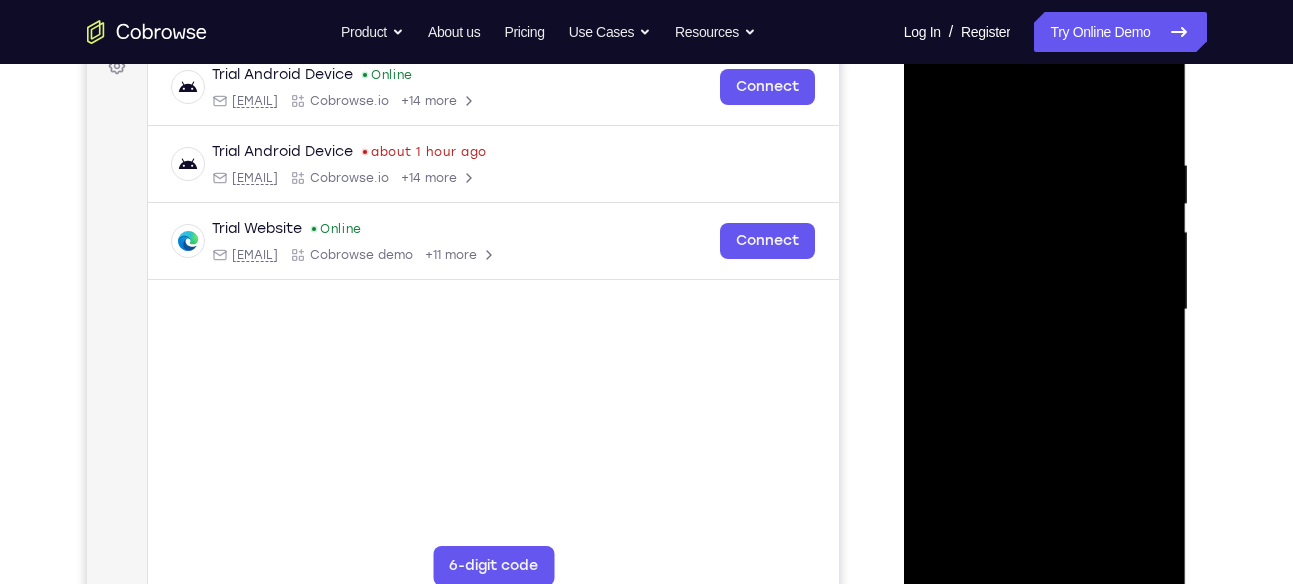 scroll, scrollTop: 315, scrollLeft: 0, axis: vertical 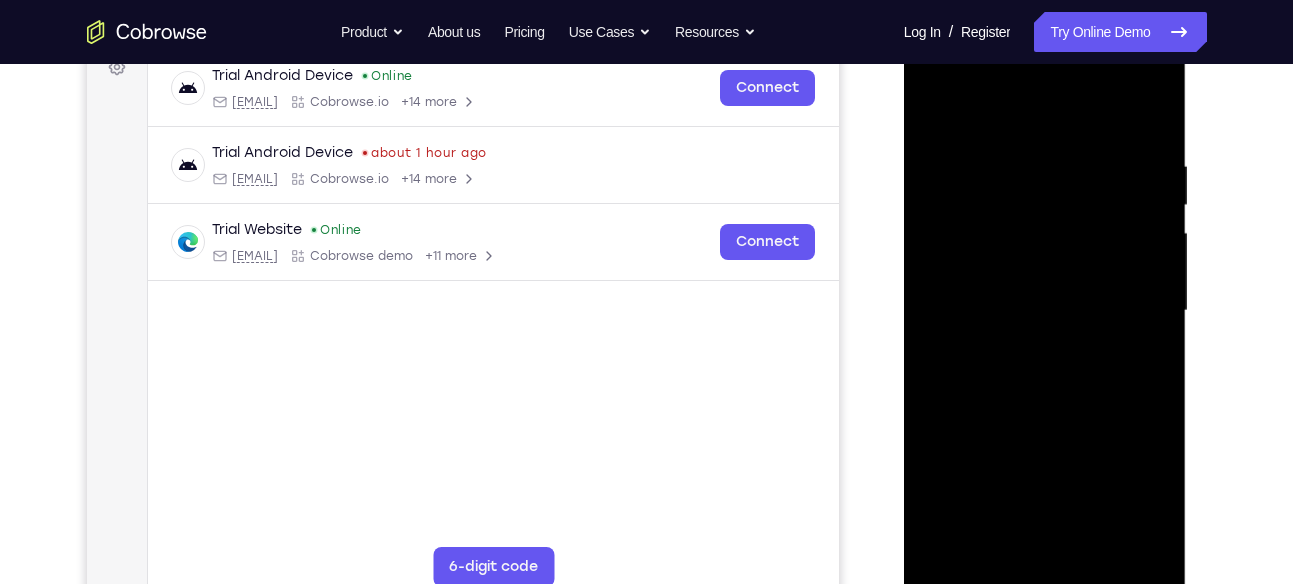 click at bounding box center (1045, 311) 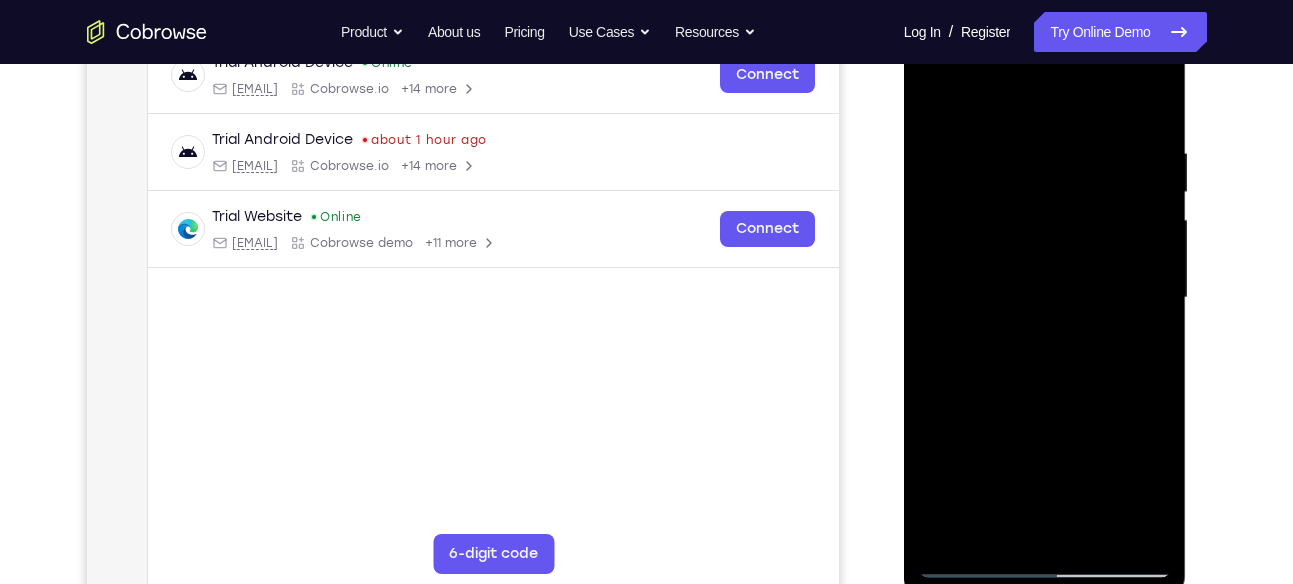 scroll, scrollTop: 280, scrollLeft: 0, axis: vertical 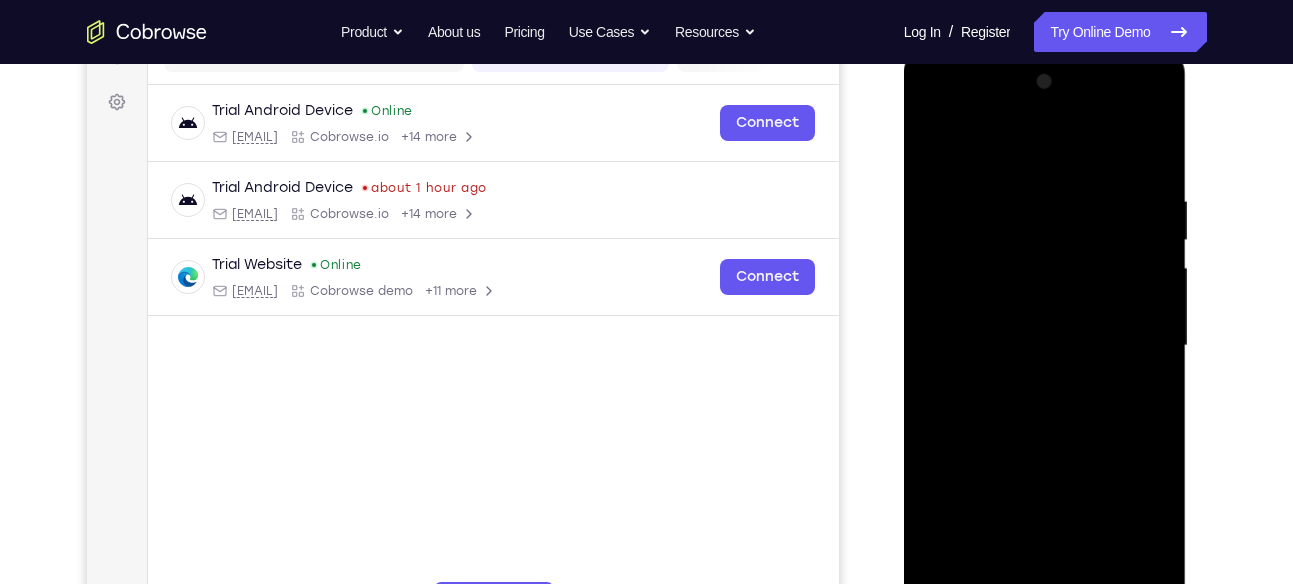 click at bounding box center [1045, 346] 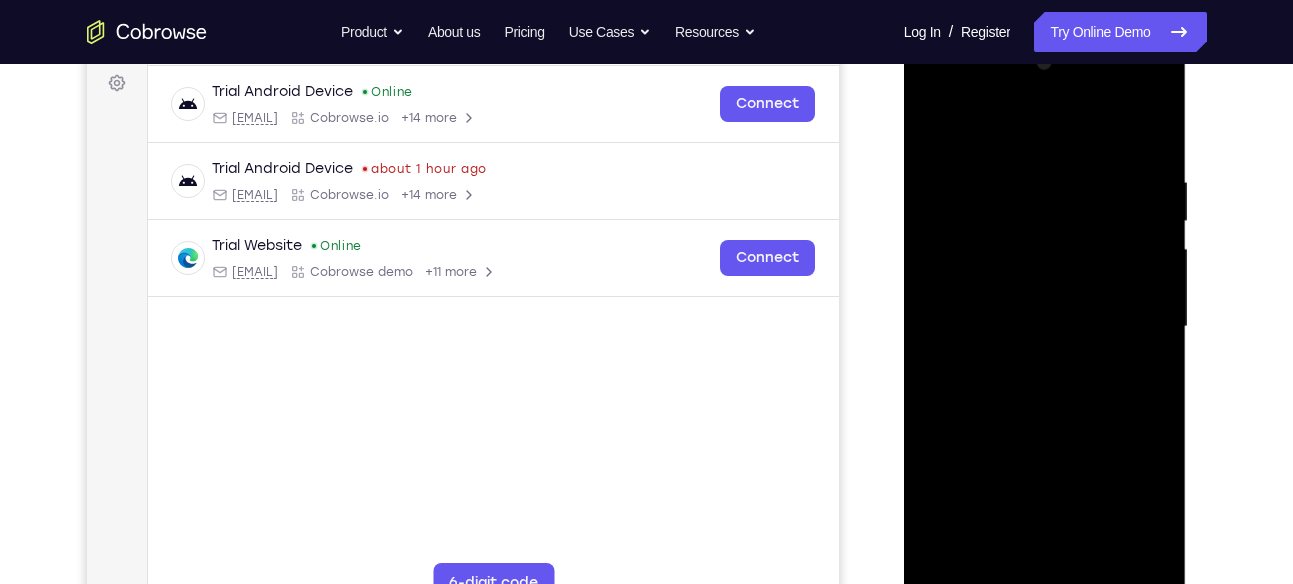 scroll, scrollTop: 296, scrollLeft: 0, axis: vertical 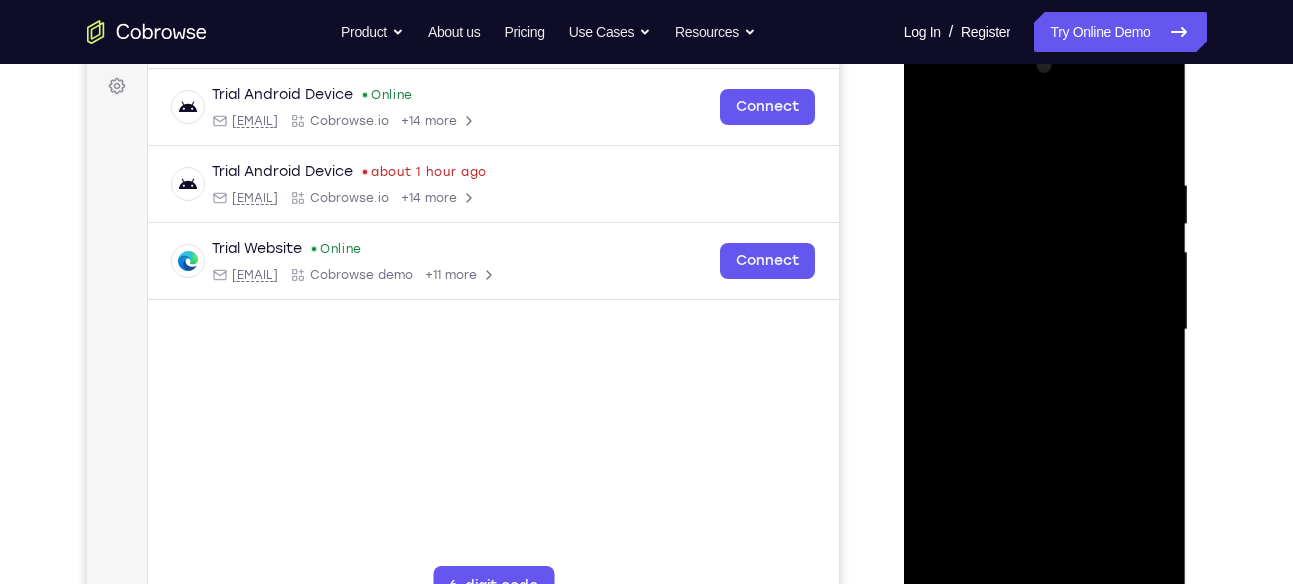 click at bounding box center [1045, 330] 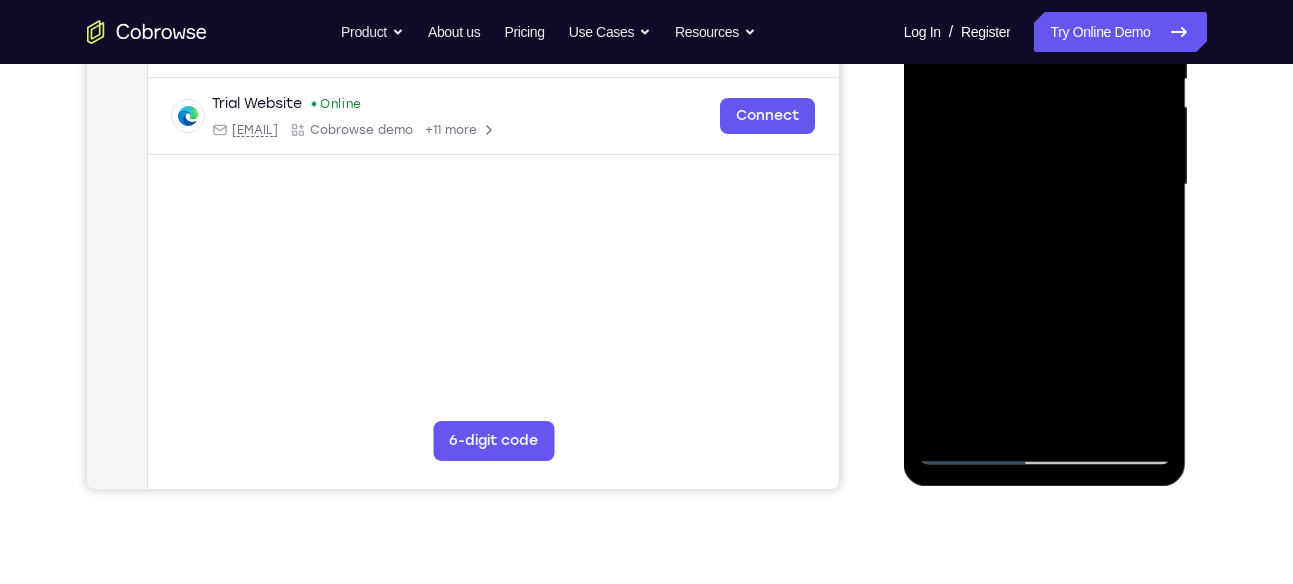scroll, scrollTop: 443, scrollLeft: 0, axis: vertical 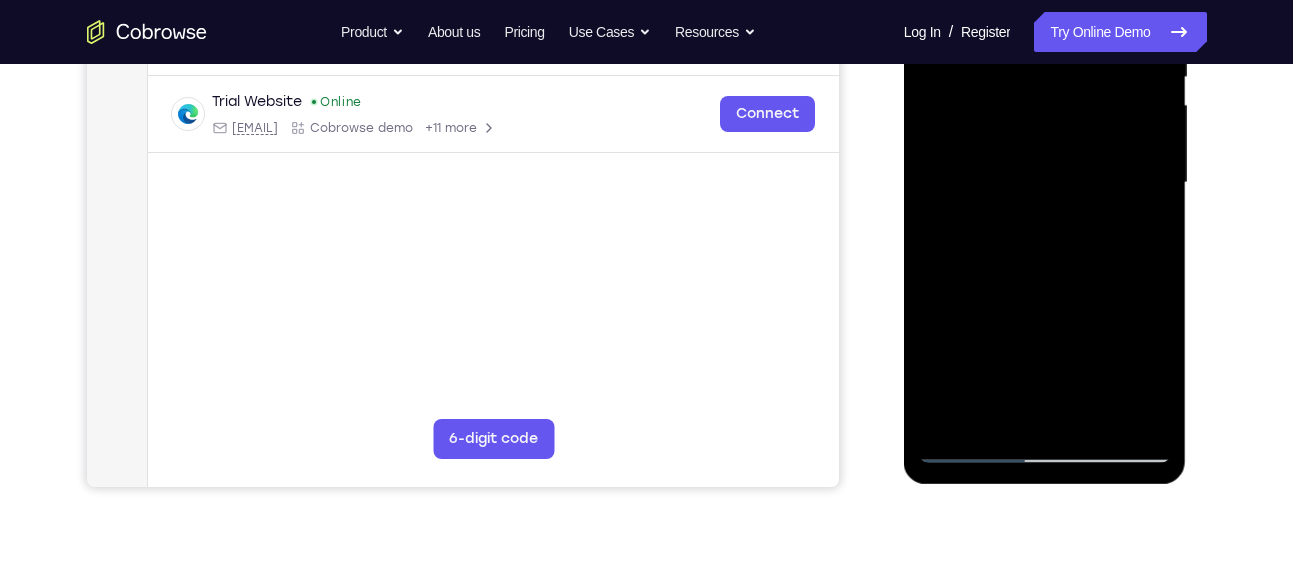 click at bounding box center [1045, 183] 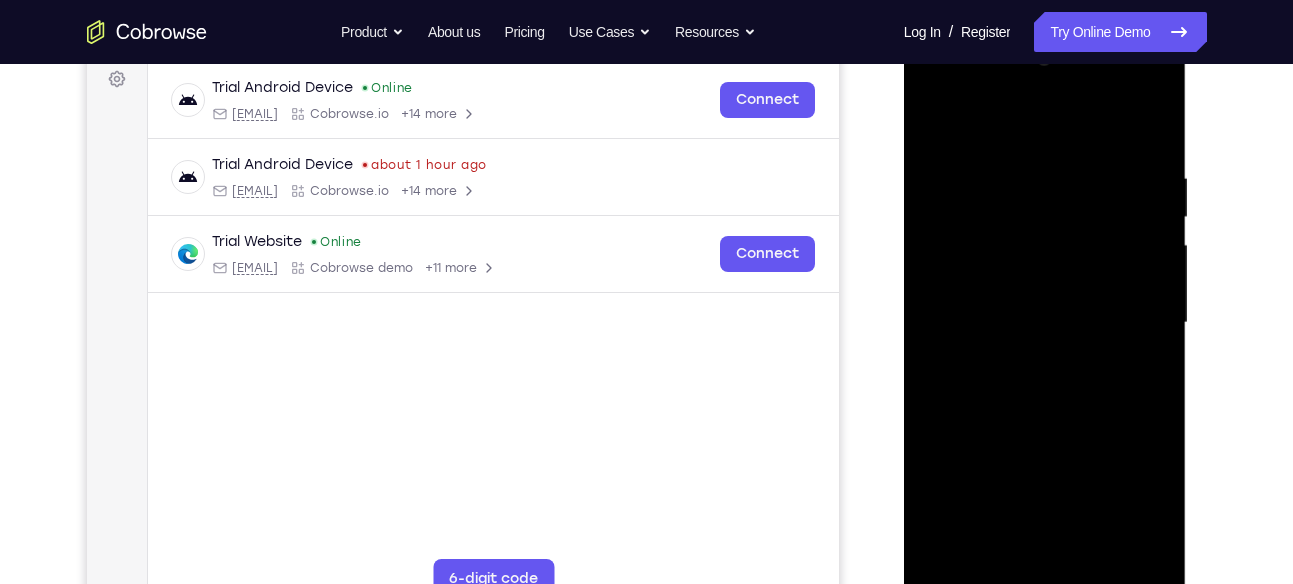 scroll, scrollTop: 301, scrollLeft: 0, axis: vertical 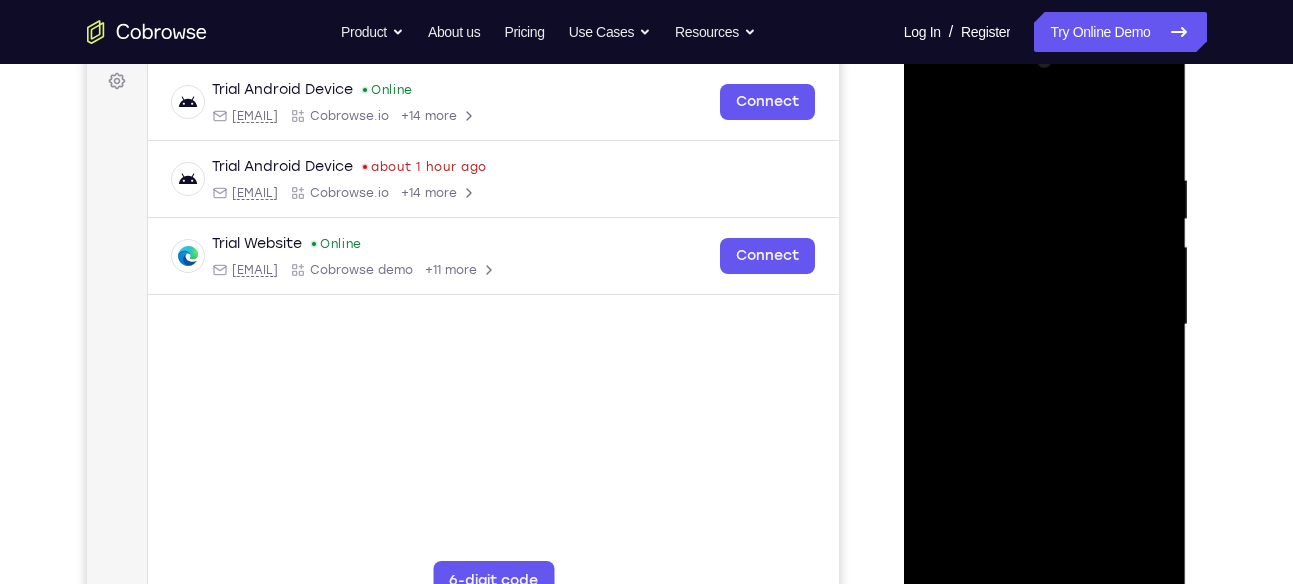 click at bounding box center (1045, 325) 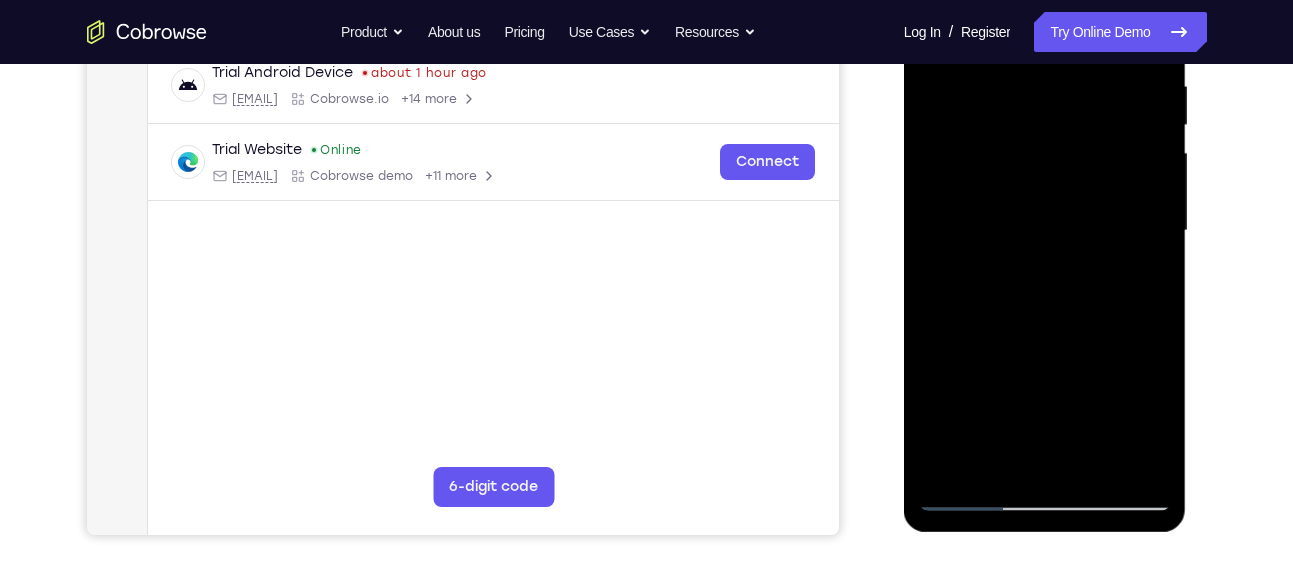 scroll, scrollTop: 396, scrollLeft: 0, axis: vertical 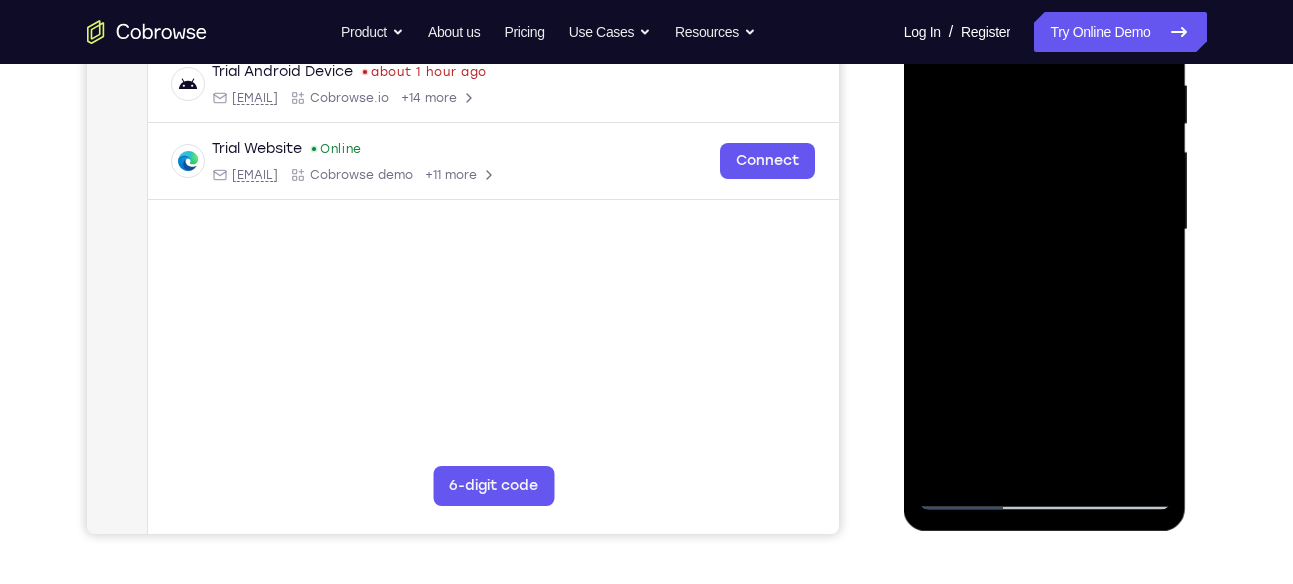drag, startPoint x: 951, startPoint y: 466, endPoint x: 1039, endPoint y: 309, distance: 179.98056 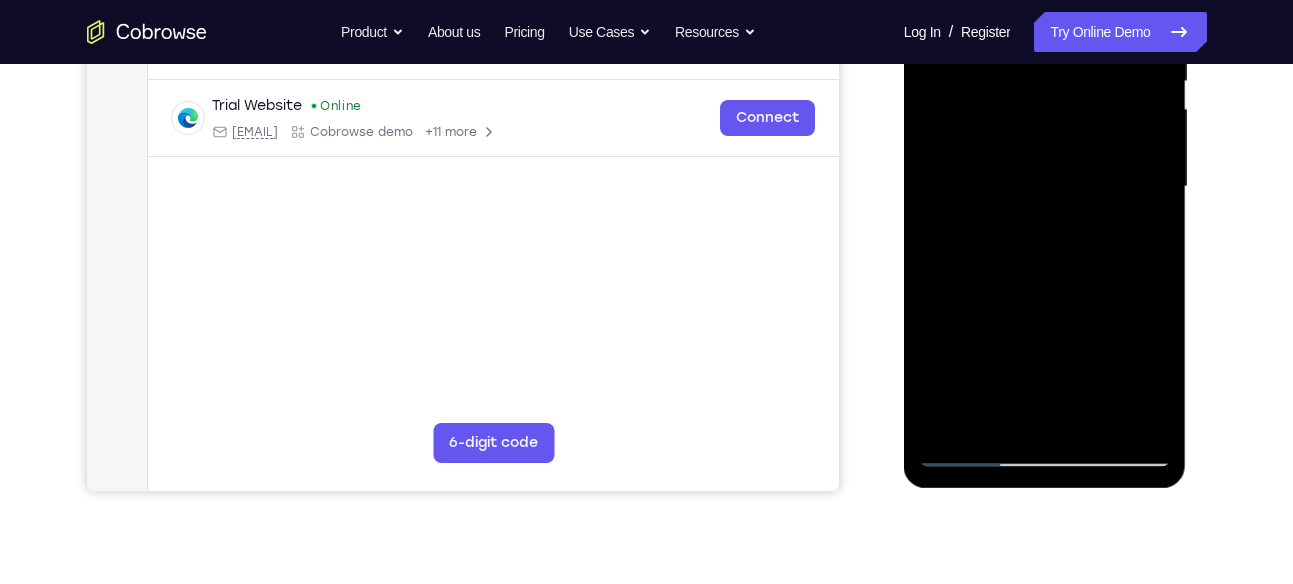 scroll, scrollTop: 441, scrollLeft: 0, axis: vertical 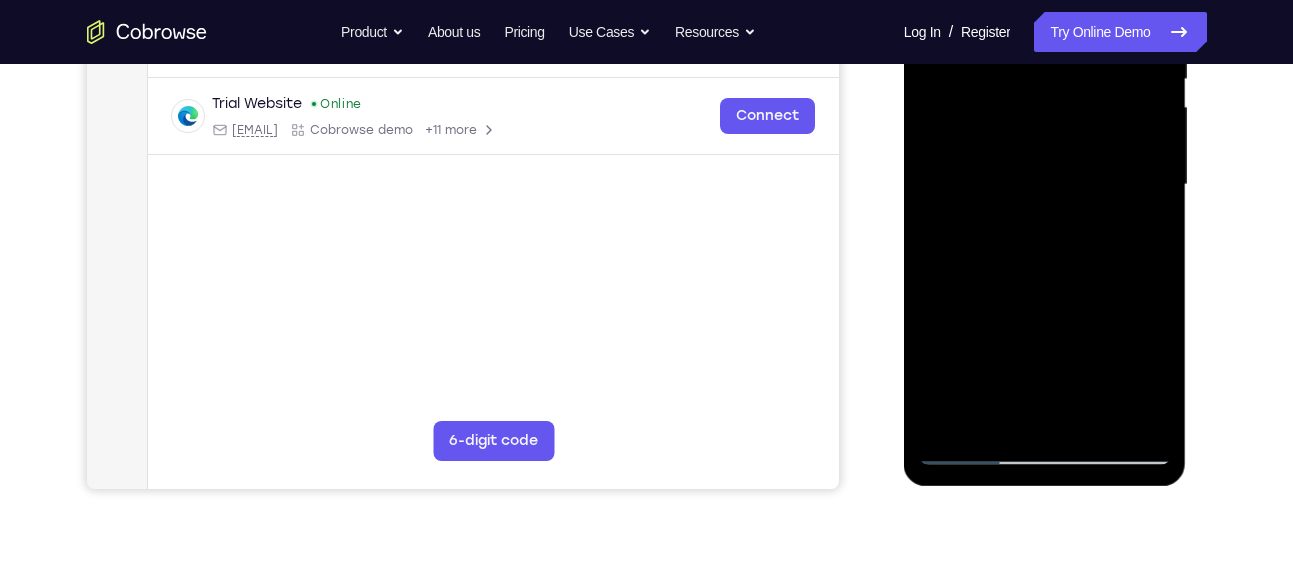 click at bounding box center (1045, 185) 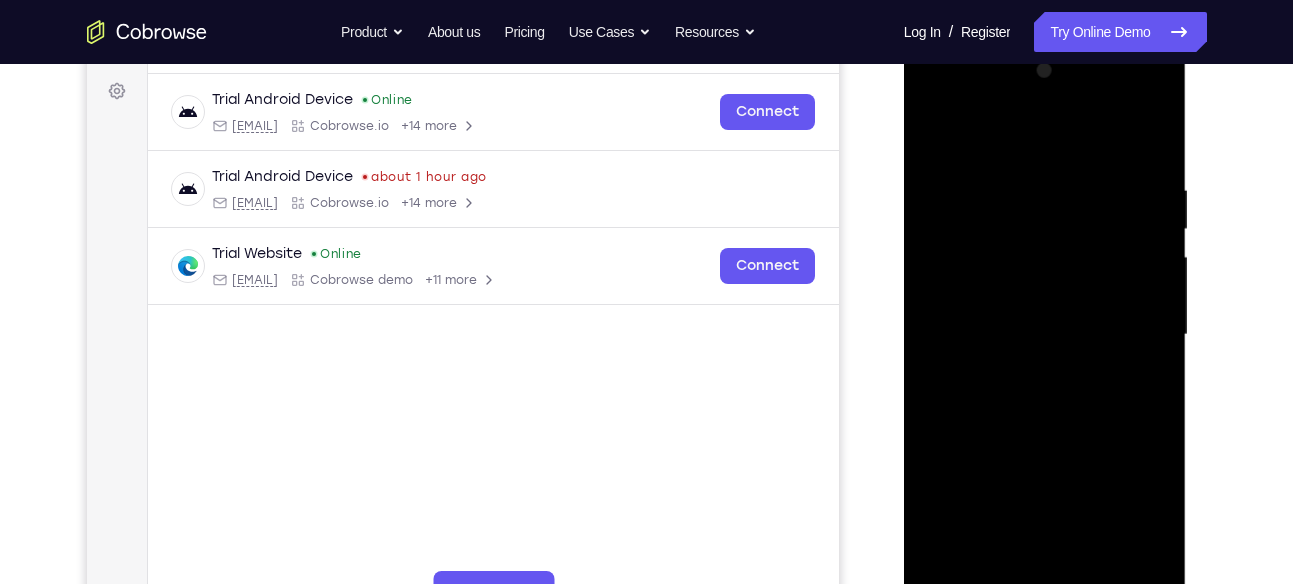 scroll, scrollTop: 290, scrollLeft: 0, axis: vertical 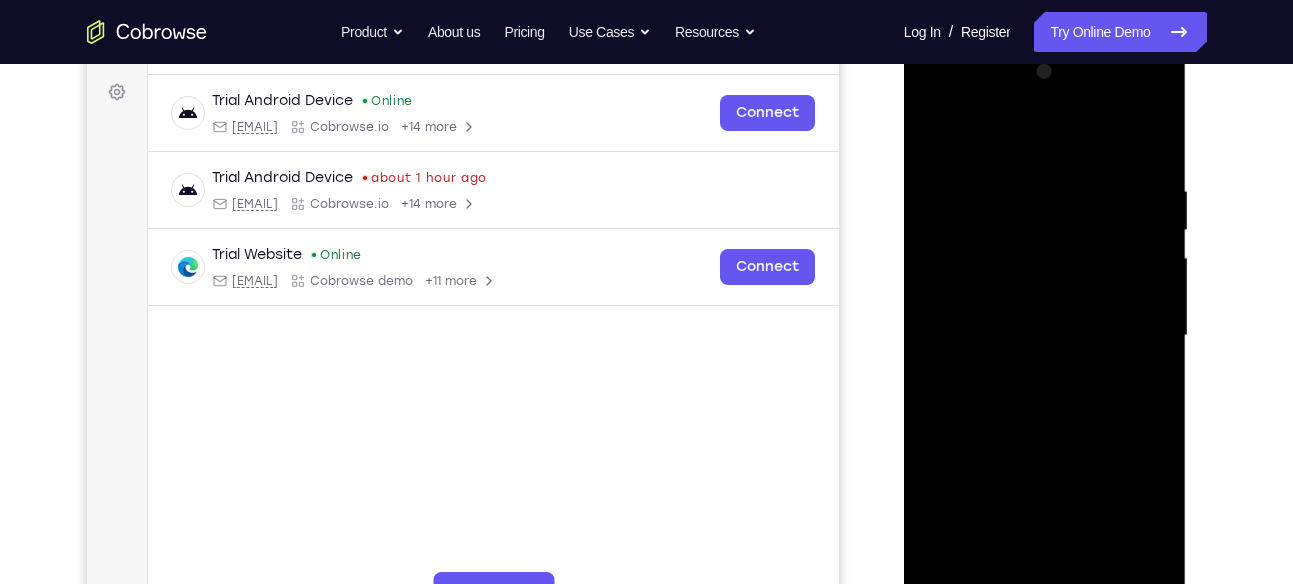 drag, startPoint x: 1043, startPoint y: 183, endPoint x: 1041, endPoint y: 284, distance: 101.0198 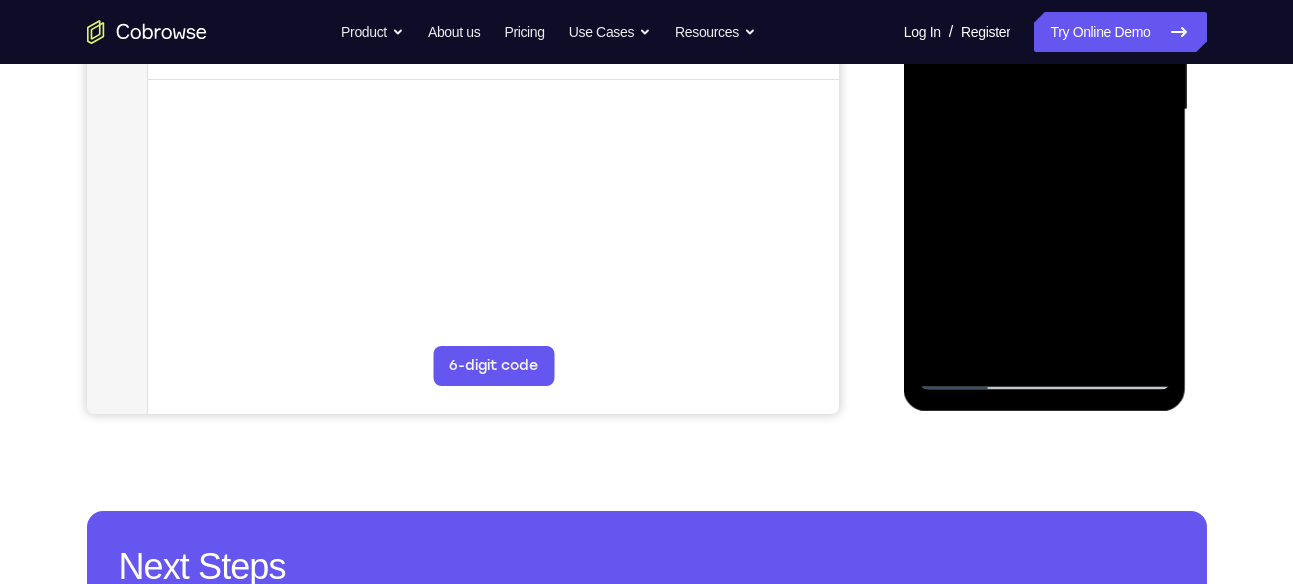 scroll, scrollTop: 517, scrollLeft: 0, axis: vertical 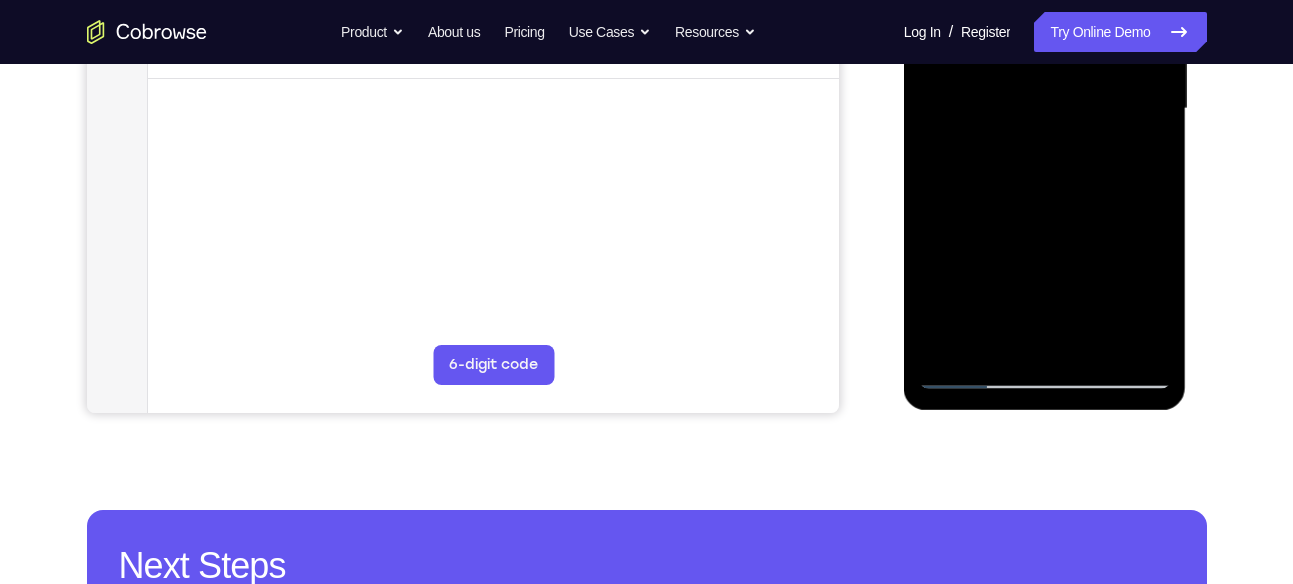 click at bounding box center [1045, 109] 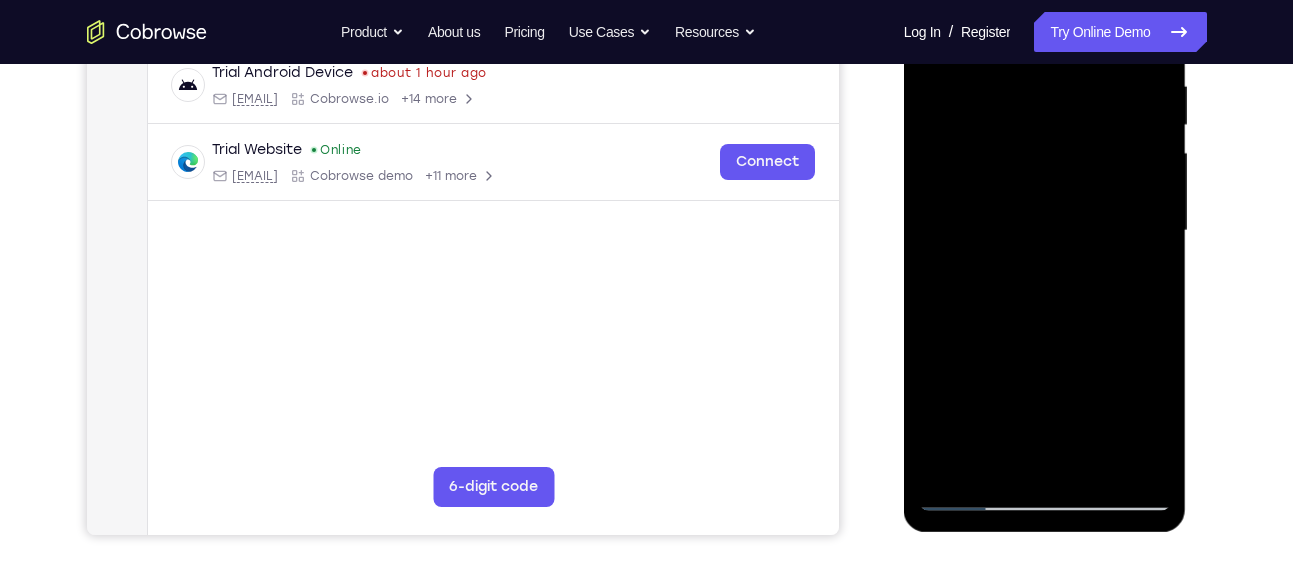 scroll, scrollTop: 391, scrollLeft: 0, axis: vertical 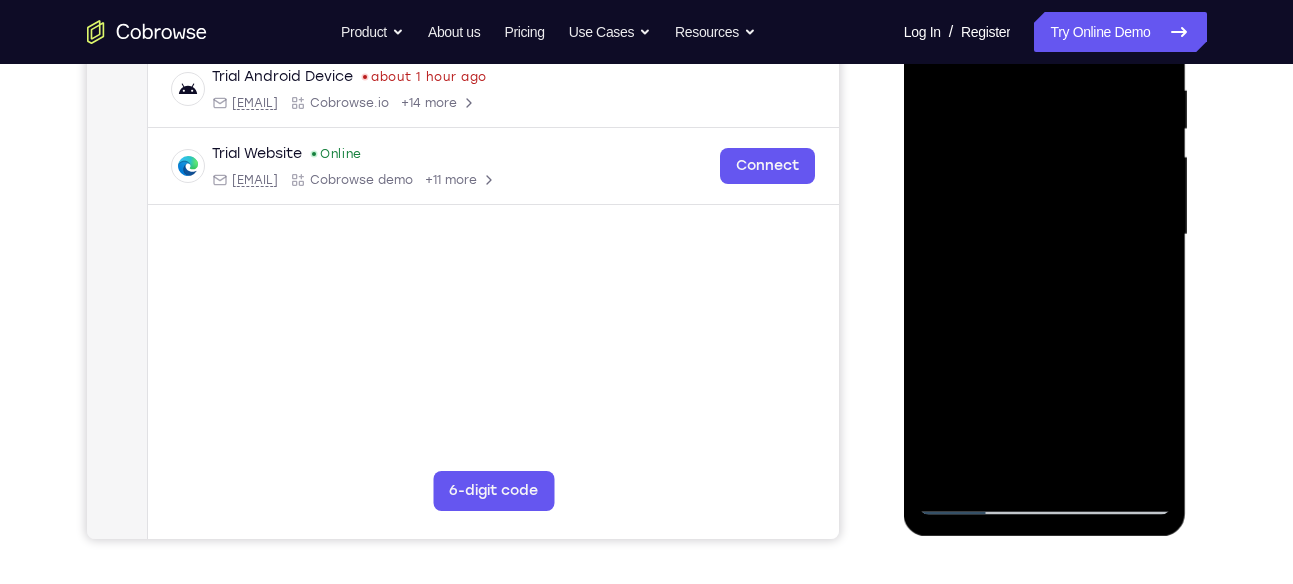 drag, startPoint x: 1022, startPoint y: 276, endPoint x: 1044, endPoint y: 120, distance: 157.54364 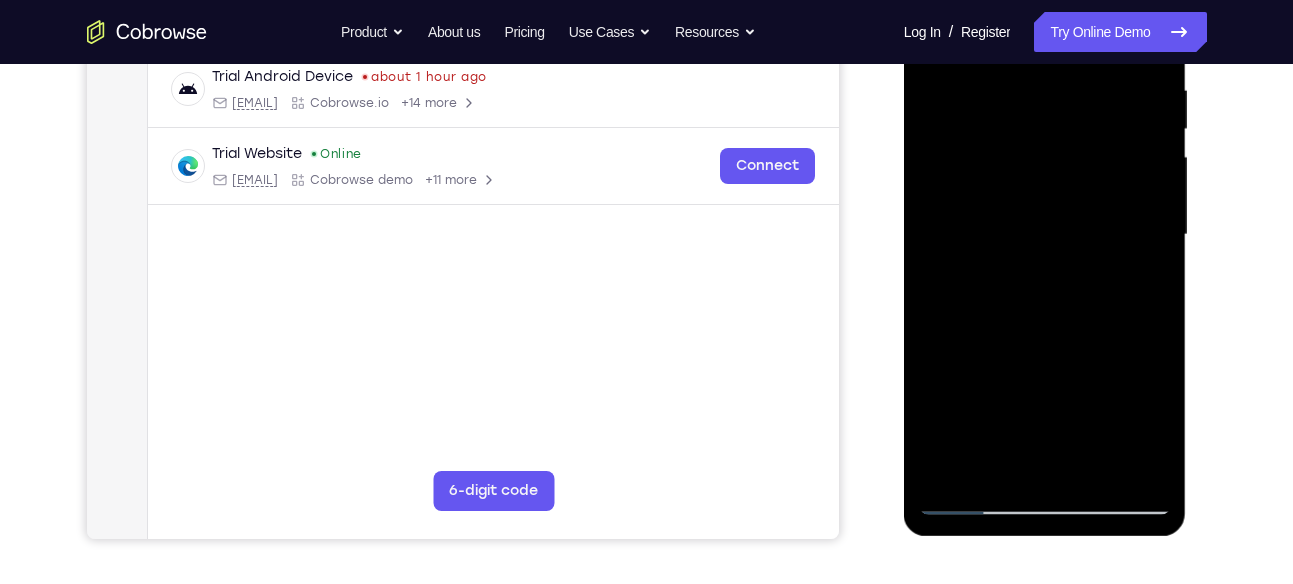drag, startPoint x: 1044, startPoint y: 267, endPoint x: 1049, endPoint y: 168, distance: 99.12618 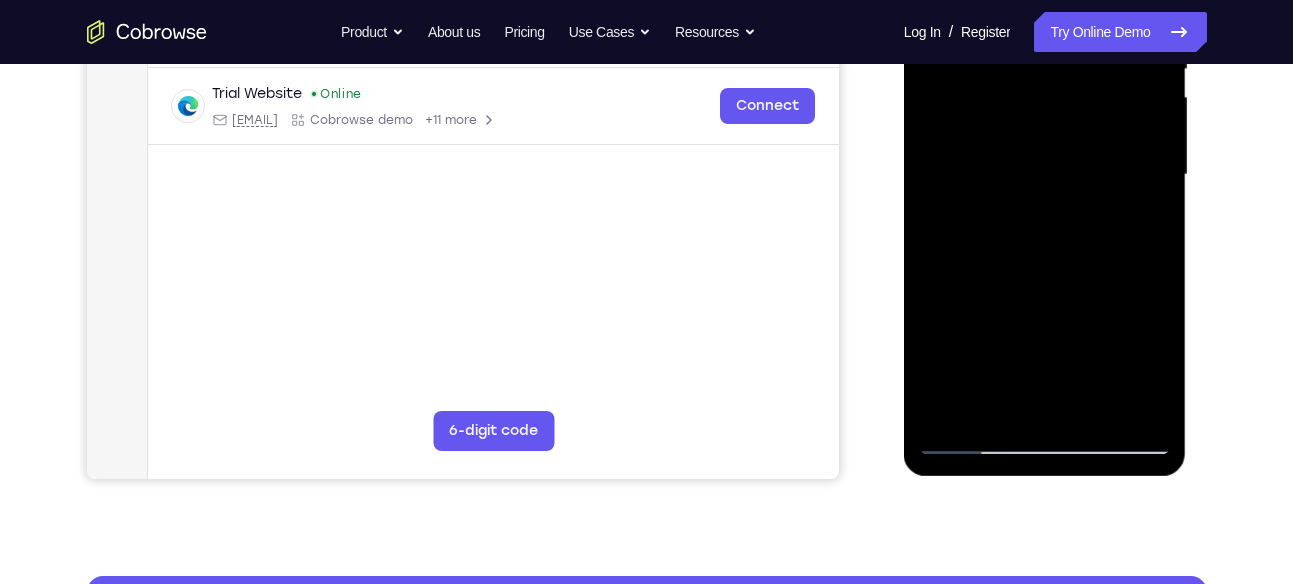 drag, startPoint x: 1066, startPoint y: 304, endPoint x: 1071, endPoint y: 174, distance: 130.09612 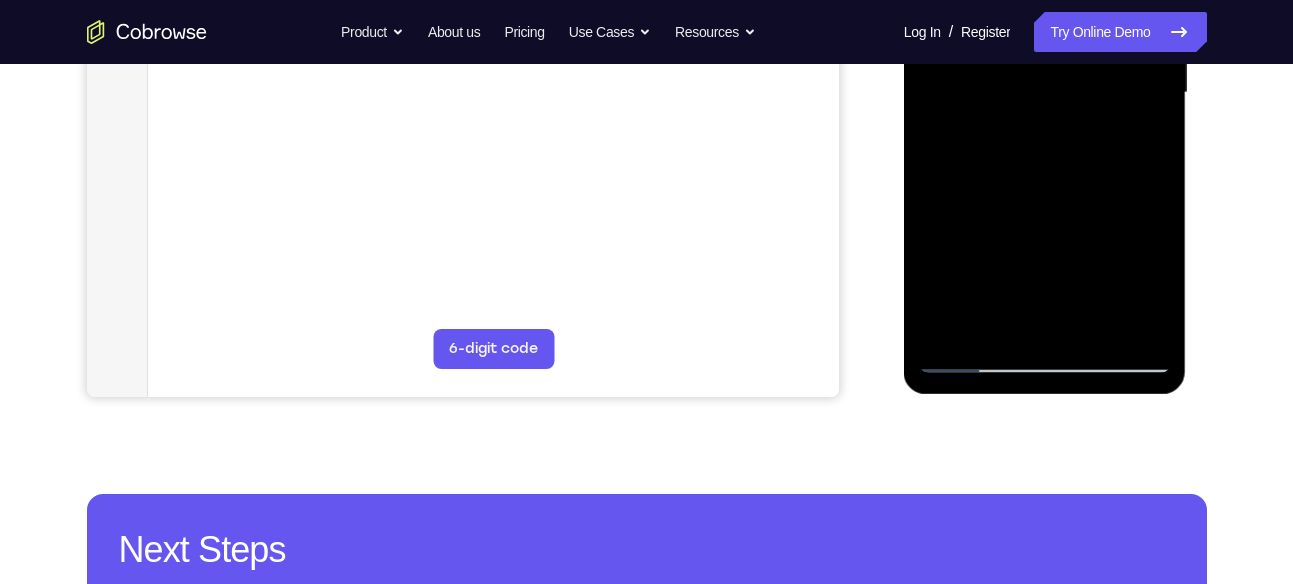 scroll, scrollTop: 534, scrollLeft: 0, axis: vertical 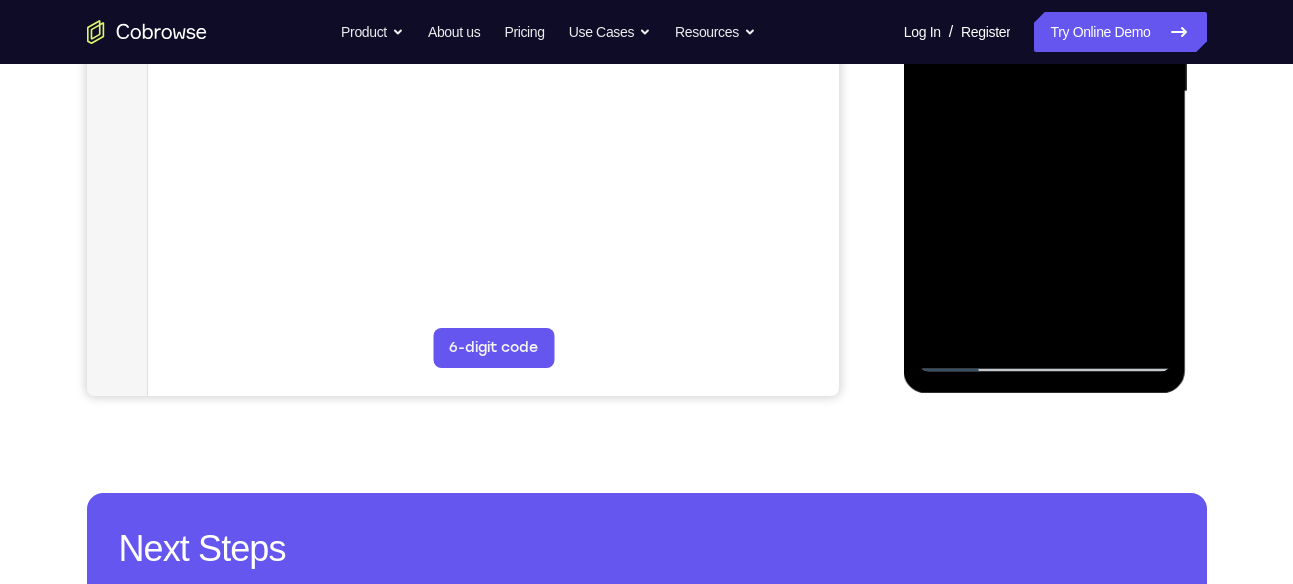drag, startPoint x: 1047, startPoint y: 255, endPoint x: 1008, endPoint y: 83, distance: 176.3661 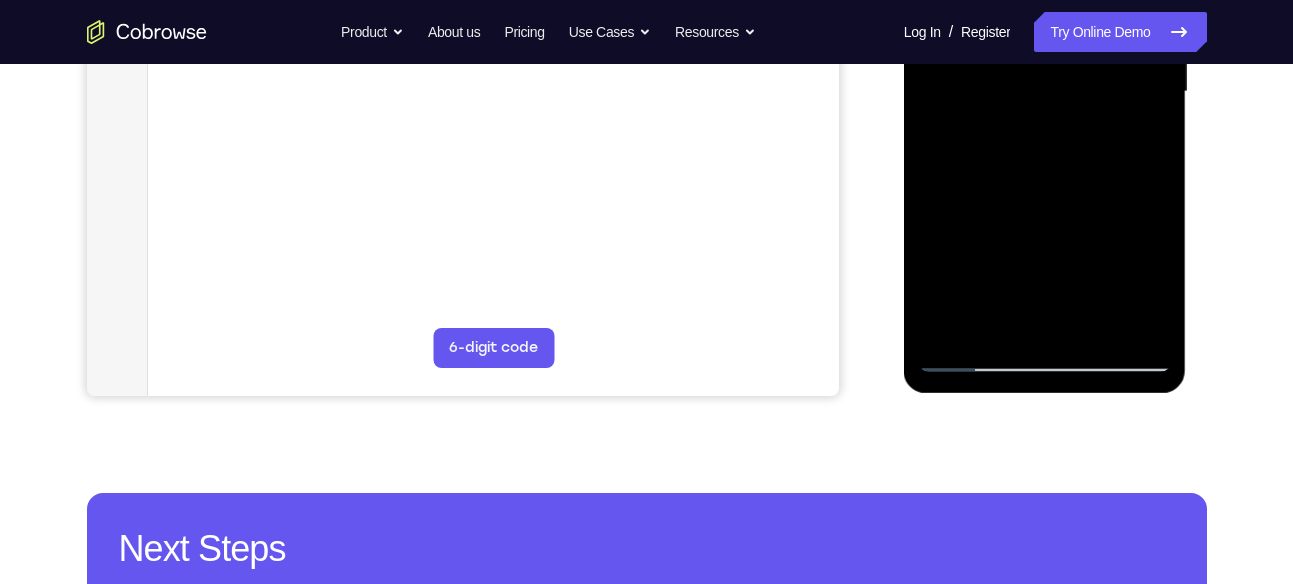 drag, startPoint x: 1090, startPoint y: 169, endPoint x: 1081, endPoint y: 278, distance: 109.370926 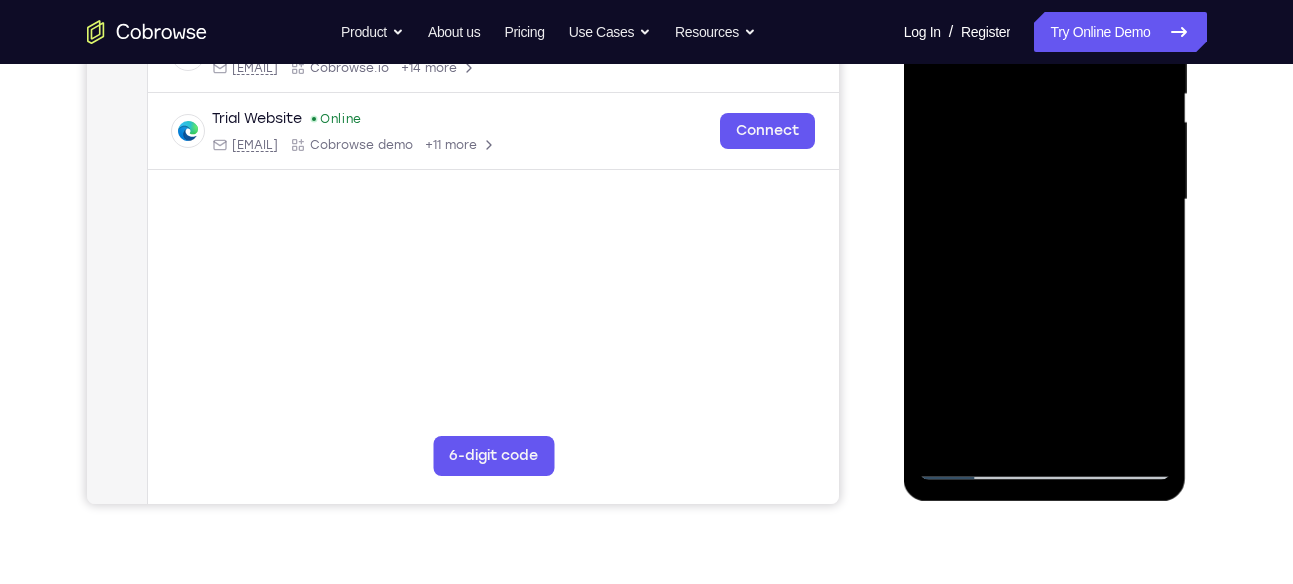 scroll, scrollTop: 423, scrollLeft: 0, axis: vertical 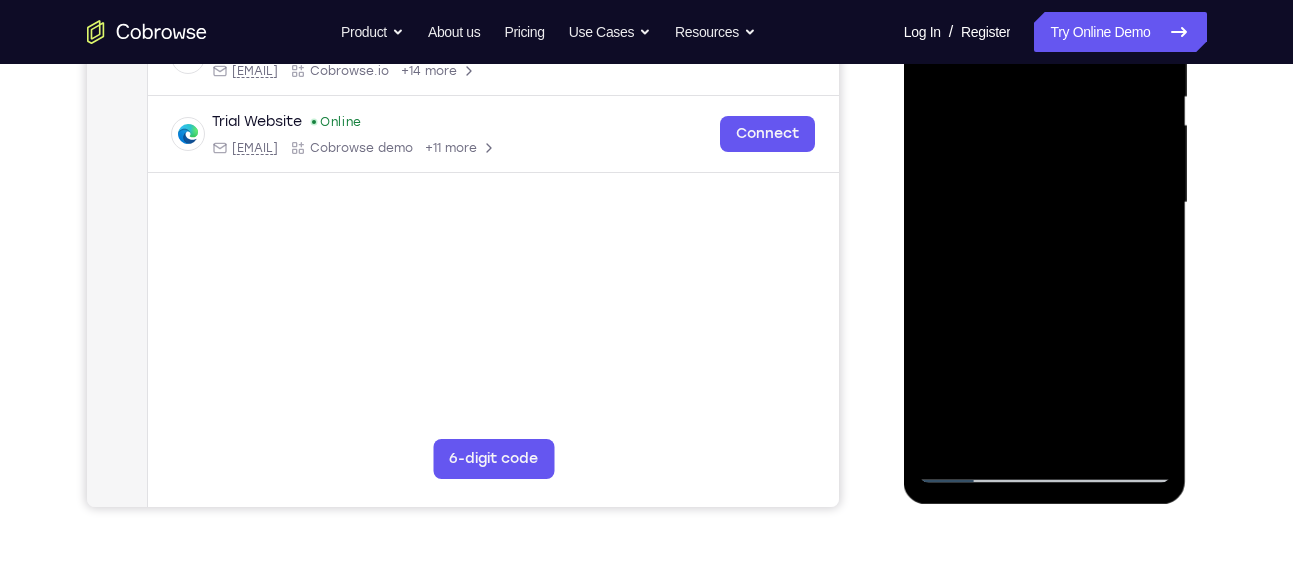 drag, startPoint x: 1082, startPoint y: 154, endPoint x: 1086, endPoint y: 61, distance: 93.08598 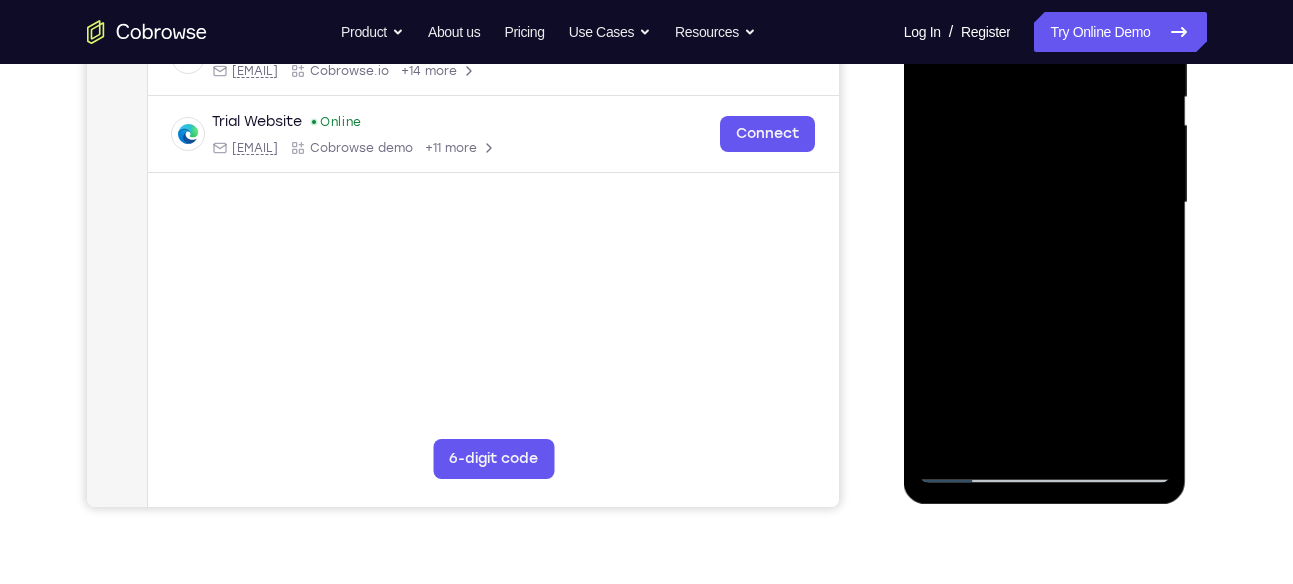 drag, startPoint x: 1081, startPoint y: 270, endPoint x: 1056, endPoint y: 70, distance: 201.55644 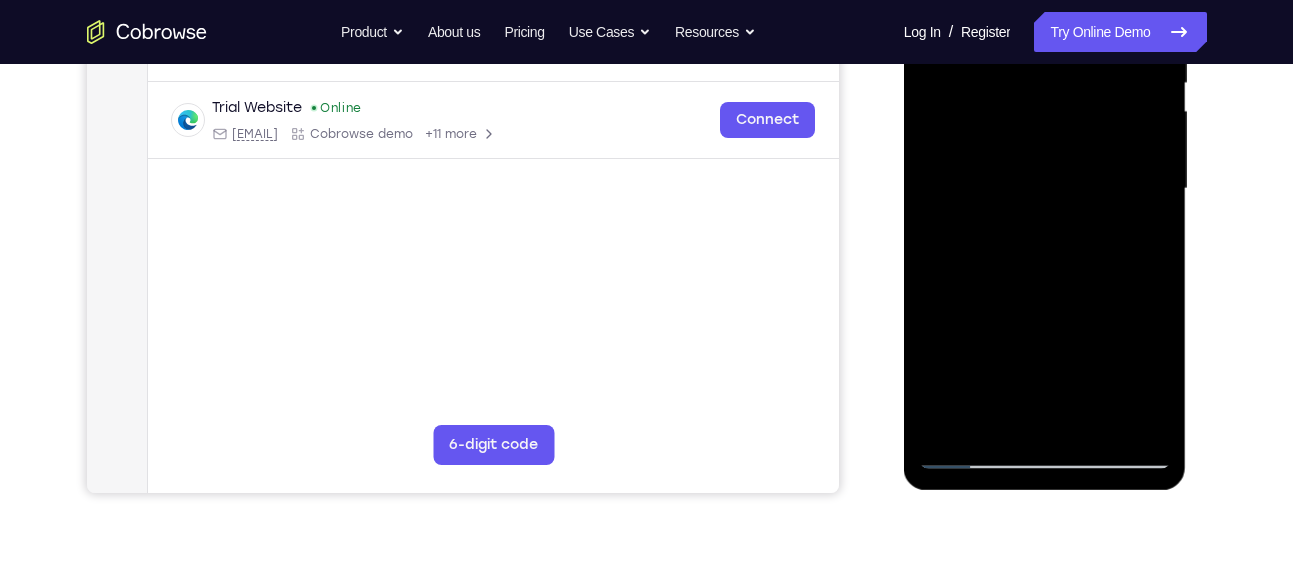 scroll, scrollTop: 438, scrollLeft: 0, axis: vertical 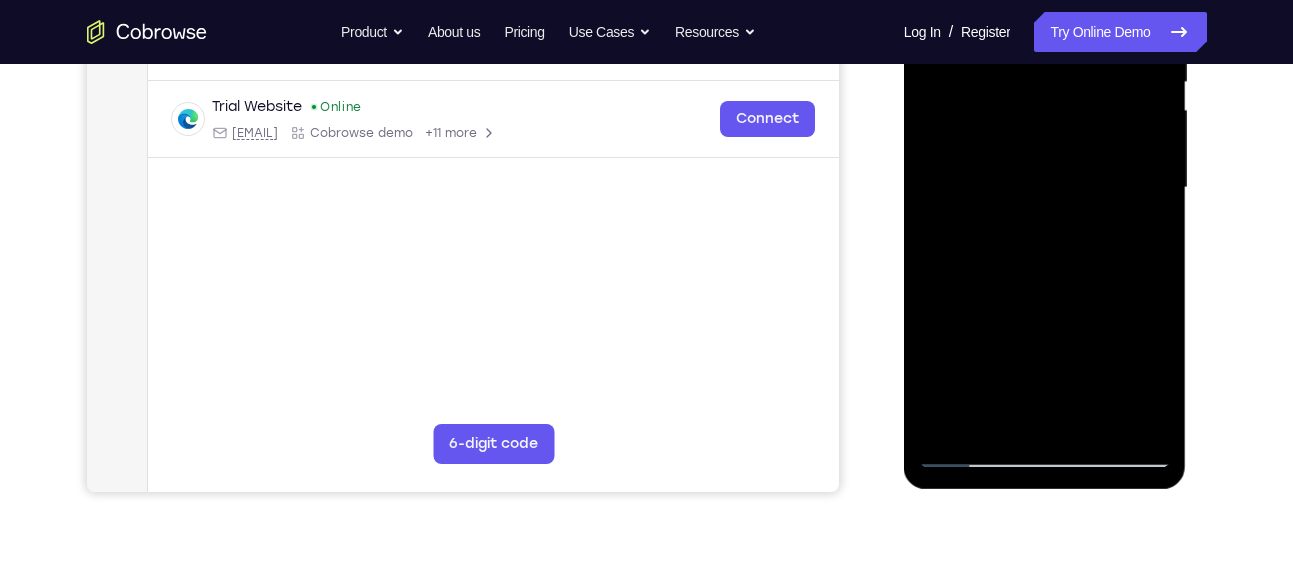 drag, startPoint x: 1068, startPoint y: 262, endPoint x: 1066, endPoint y: 188, distance: 74.02702 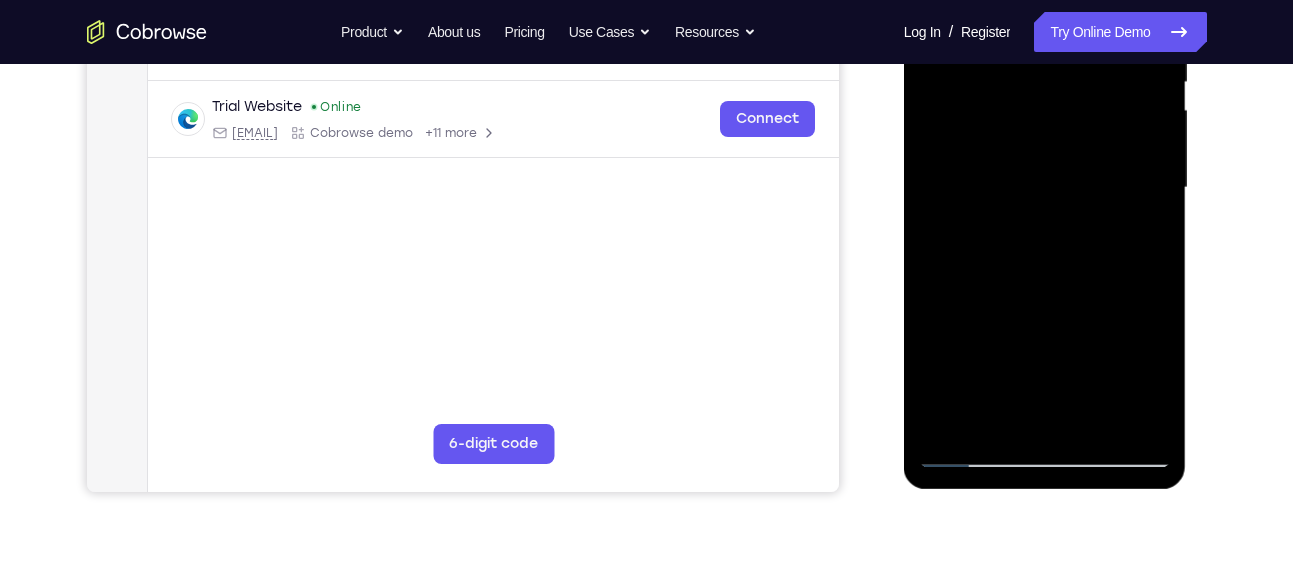 drag, startPoint x: 1070, startPoint y: 223, endPoint x: 1071, endPoint y: 172, distance: 51.009804 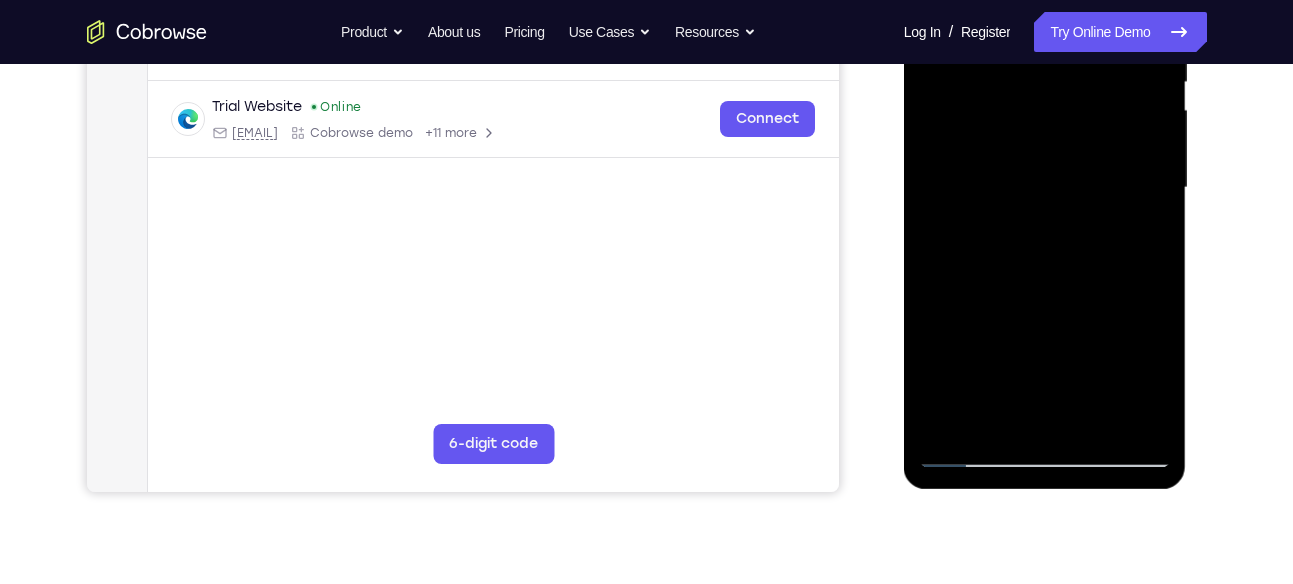 drag, startPoint x: 1083, startPoint y: 285, endPoint x: 1070, endPoint y: 189, distance: 96.87621 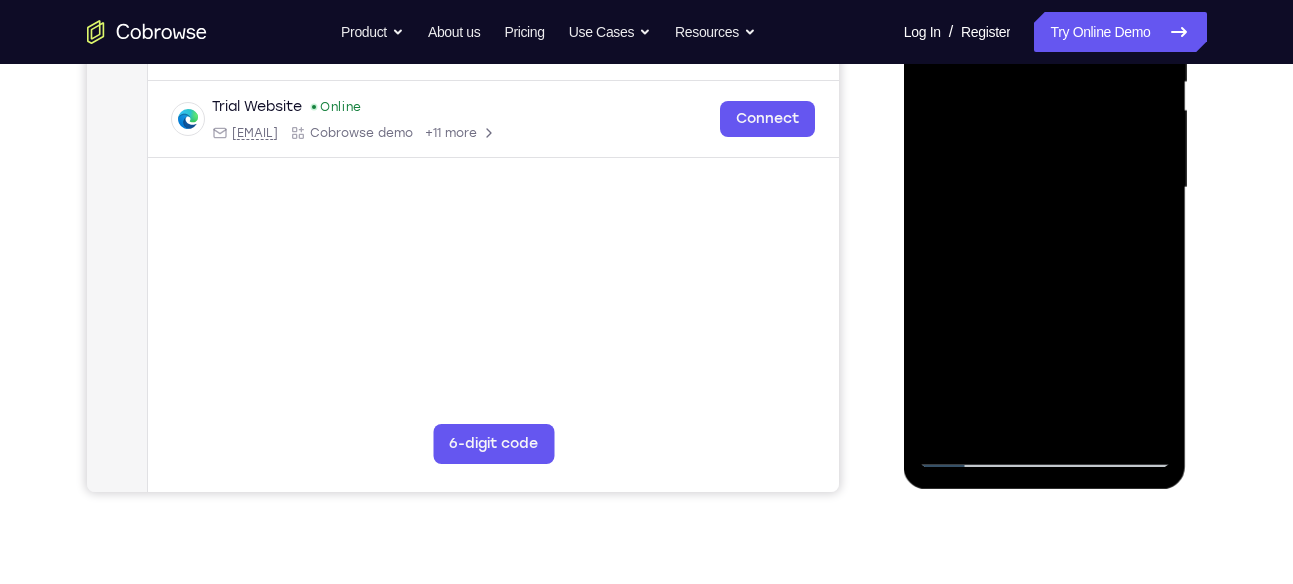 drag, startPoint x: 1058, startPoint y: 295, endPoint x: 1045, endPoint y: 147, distance: 148.56985 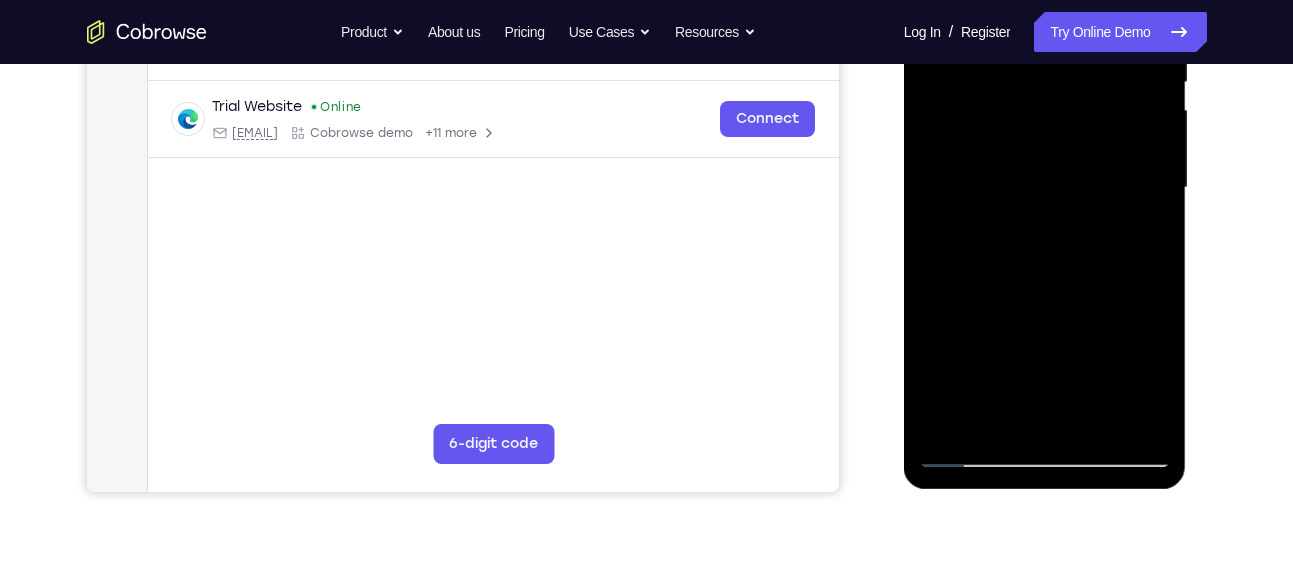 drag, startPoint x: 1041, startPoint y: 247, endPoint x: 1002, endPoint y: 71, distance: 180.26924 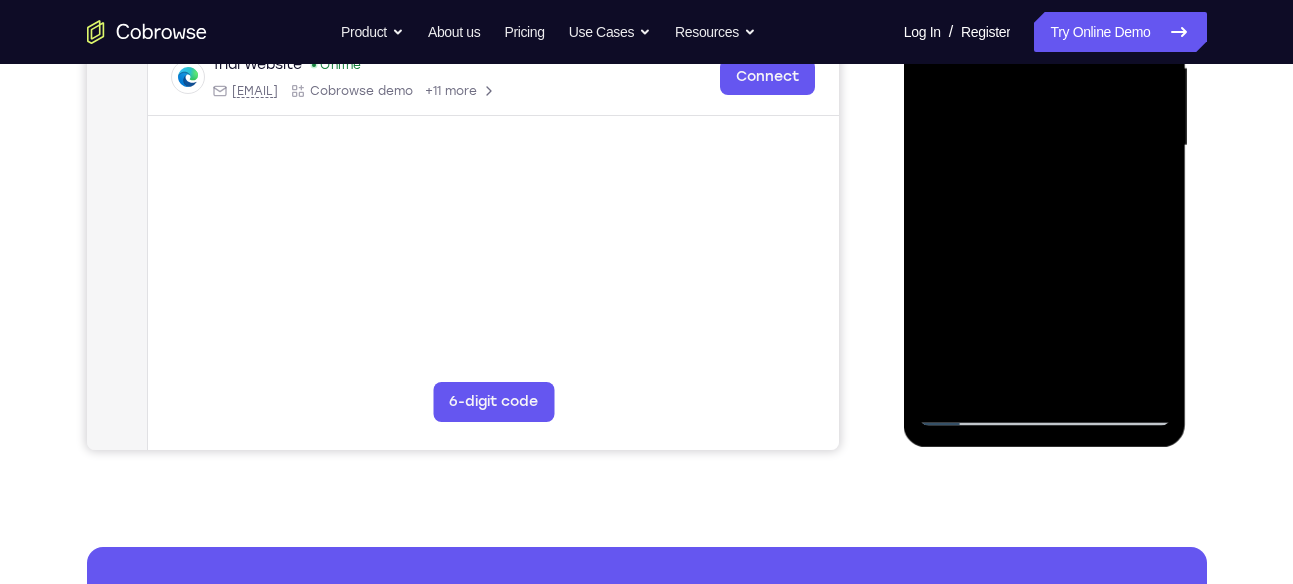 scroll, scrollTop: 481, scrollLeft: 0, axis: vertical 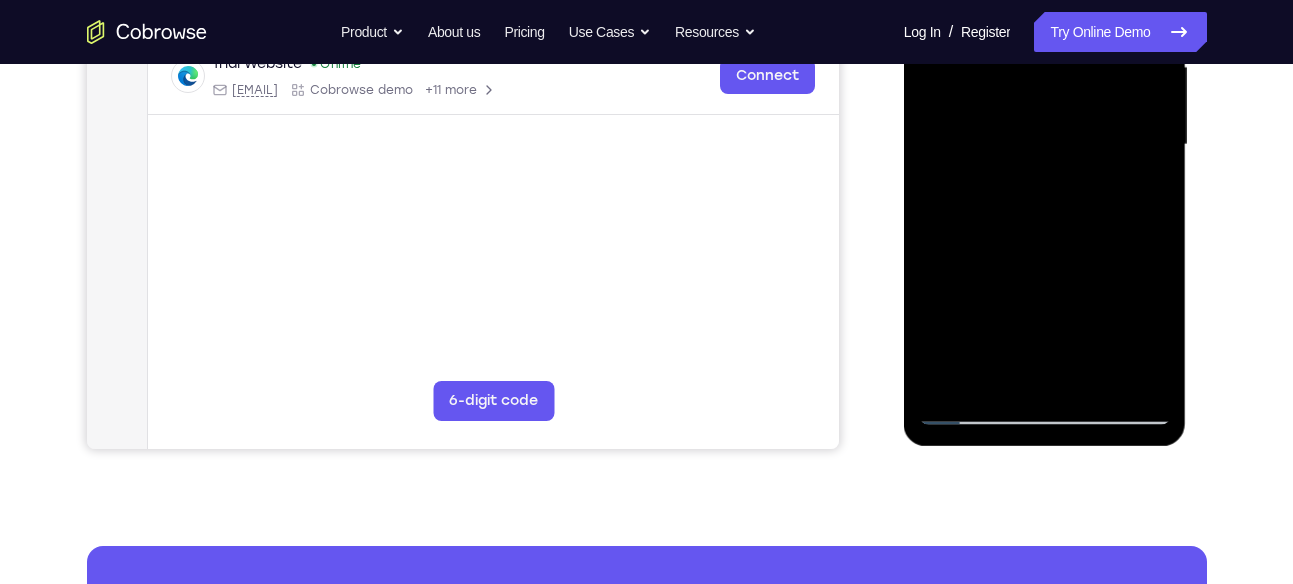 drag, startPoint x: 1043, startPoint y: 241, endPoint x: 1034, endPoint y: 161, distance: 80.50466 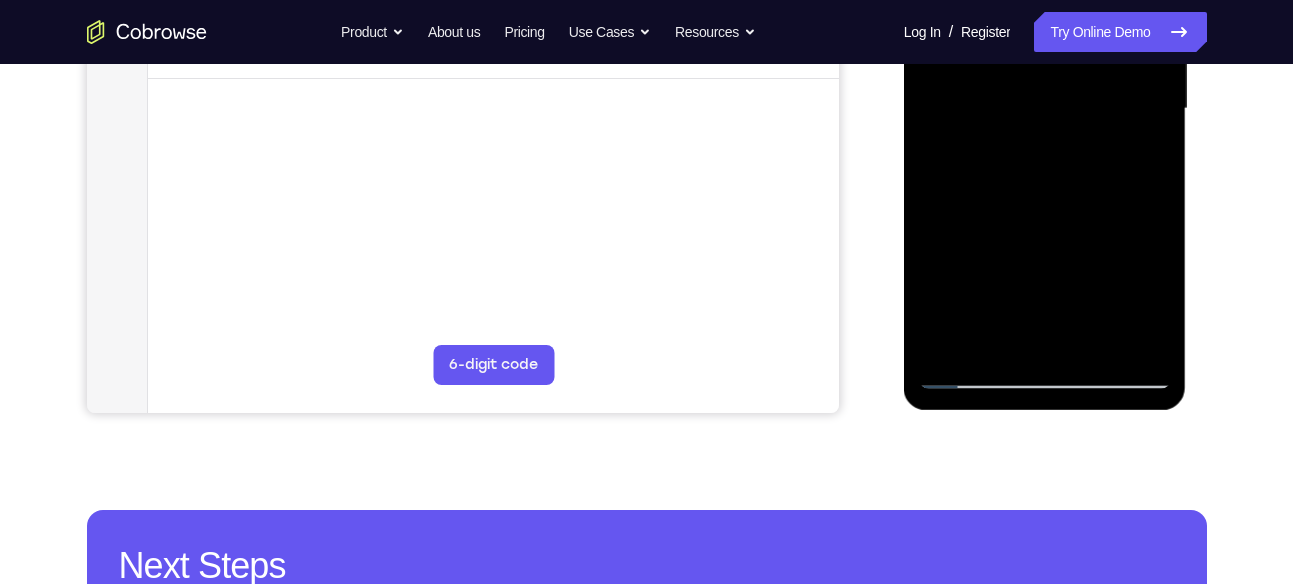 scroll, scrollTop: 518, scrollLeft: 0, axis: vertical 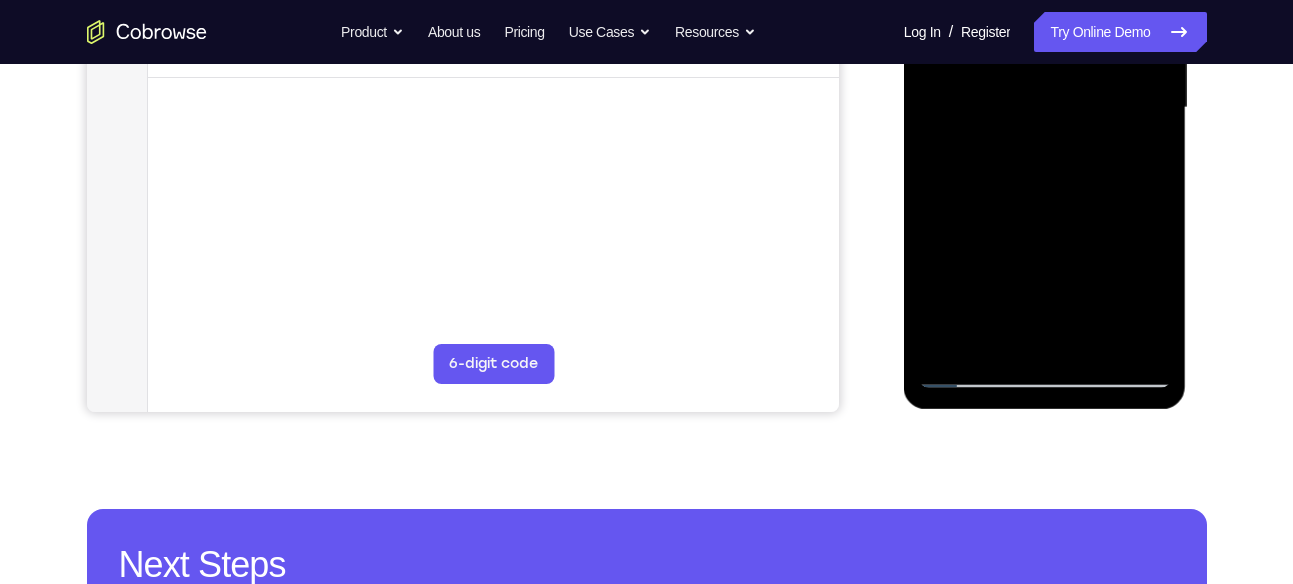 click at bounding box center [1045, 108] 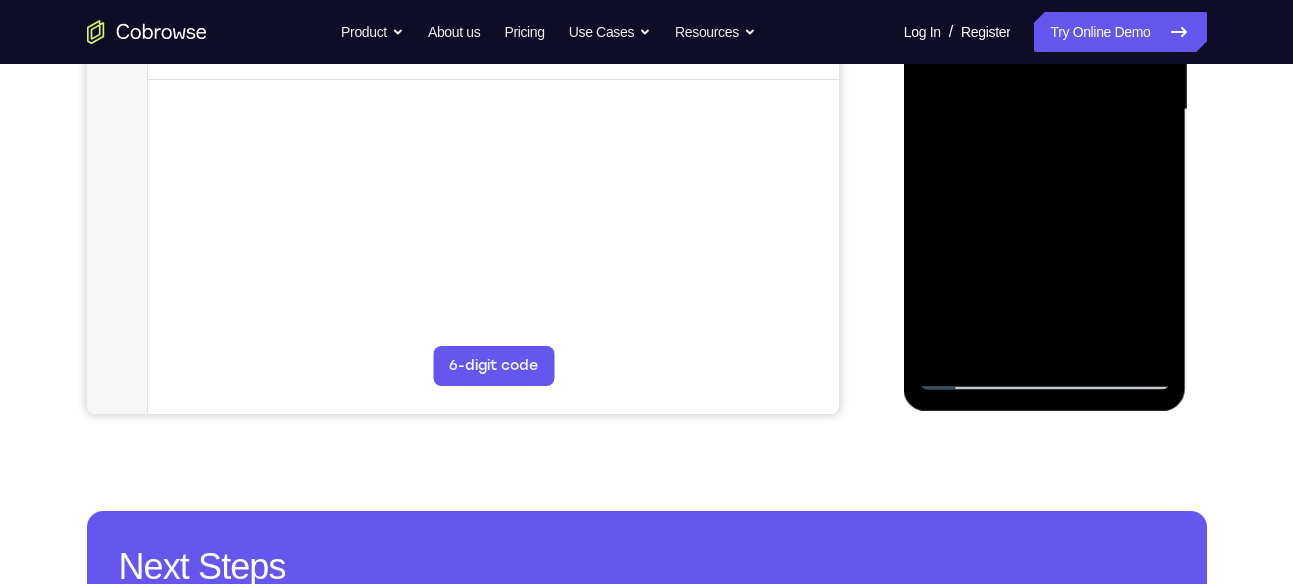 scroll, scrollTop: 515, scrollLeft: 0, axis: vertical 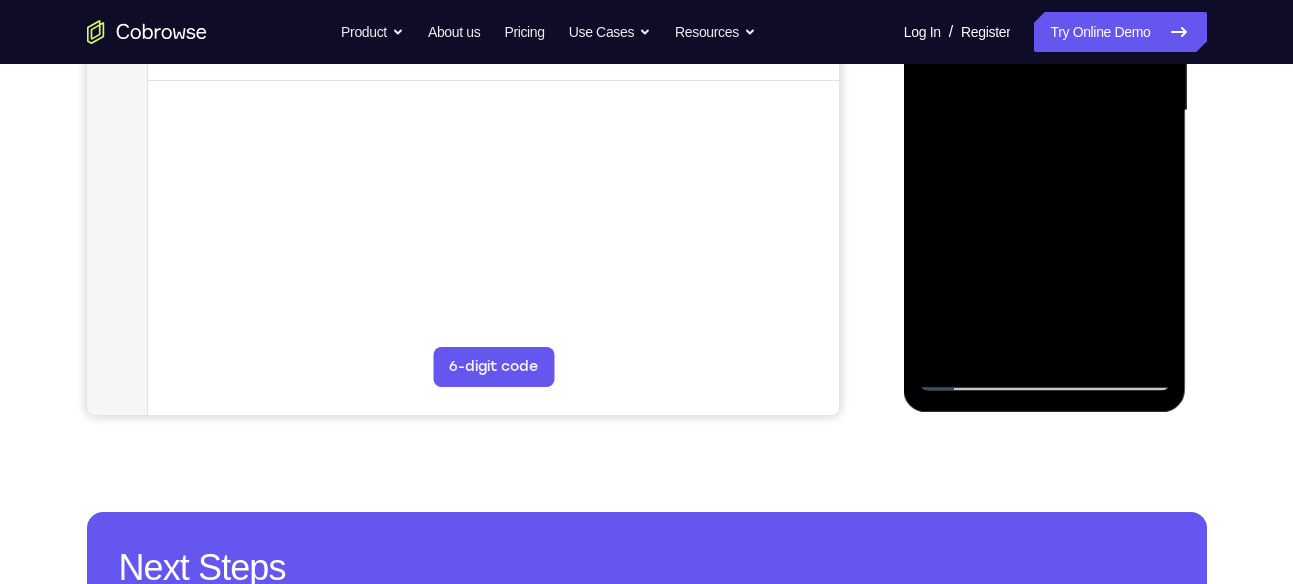 click at bounding box center (1045, 111) 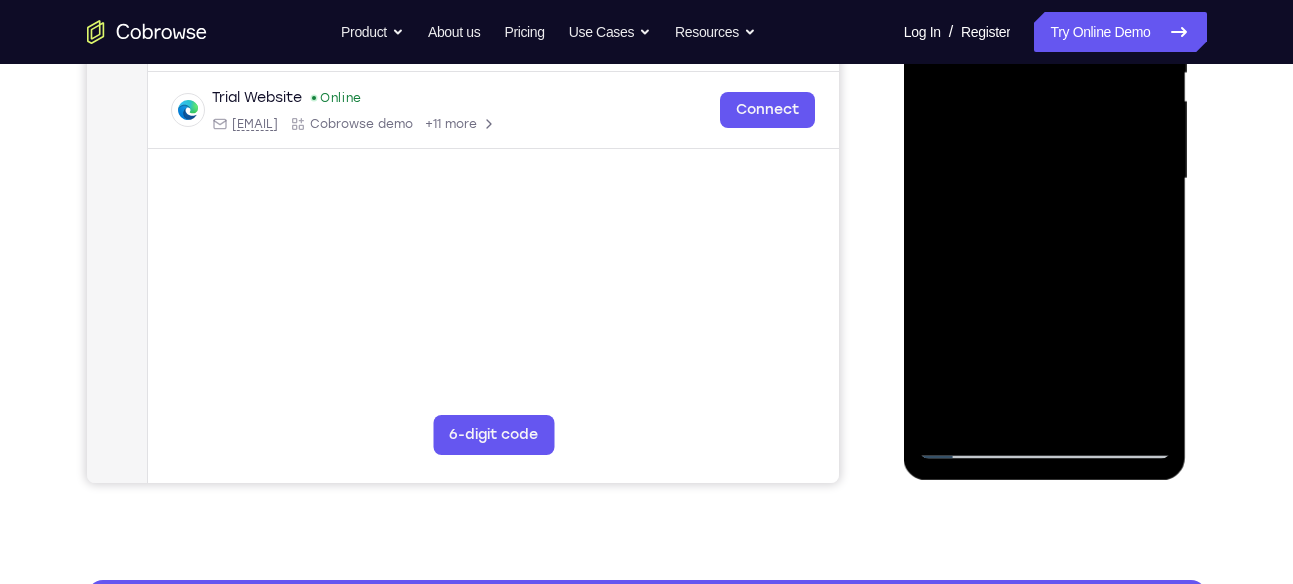 scroll, scrollTop: 441, scrollLeft: 0, axis: vertical 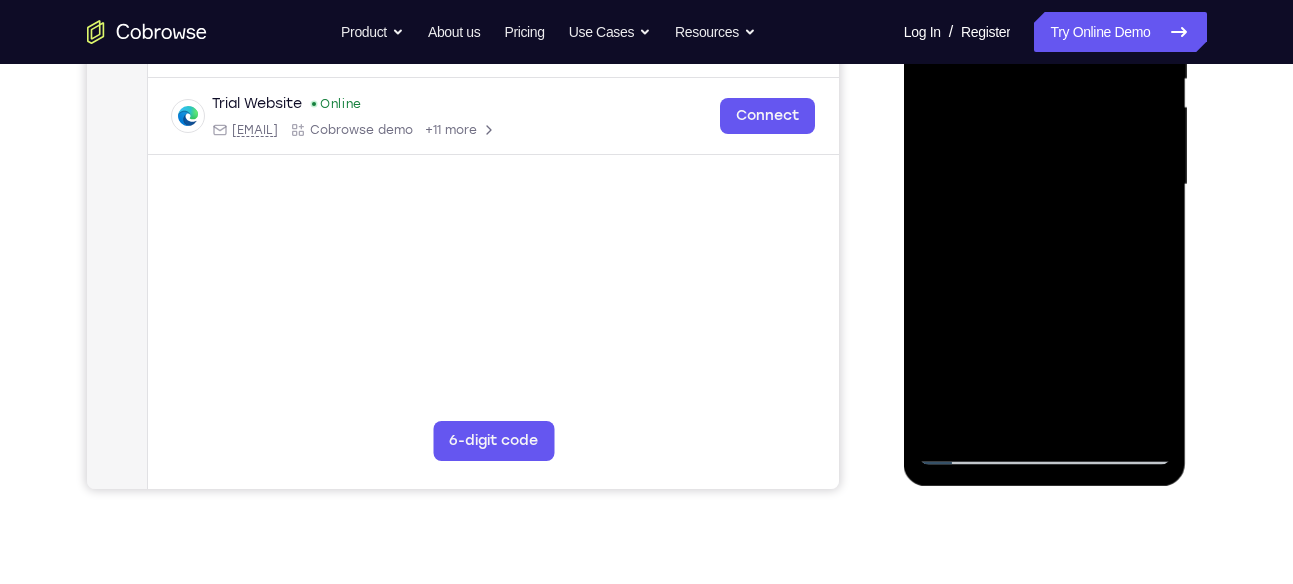 drag, startPoint x: 1054, startPoint y: 287, endPoint x: 1060, endPoint y: 168, distance: 119.15116 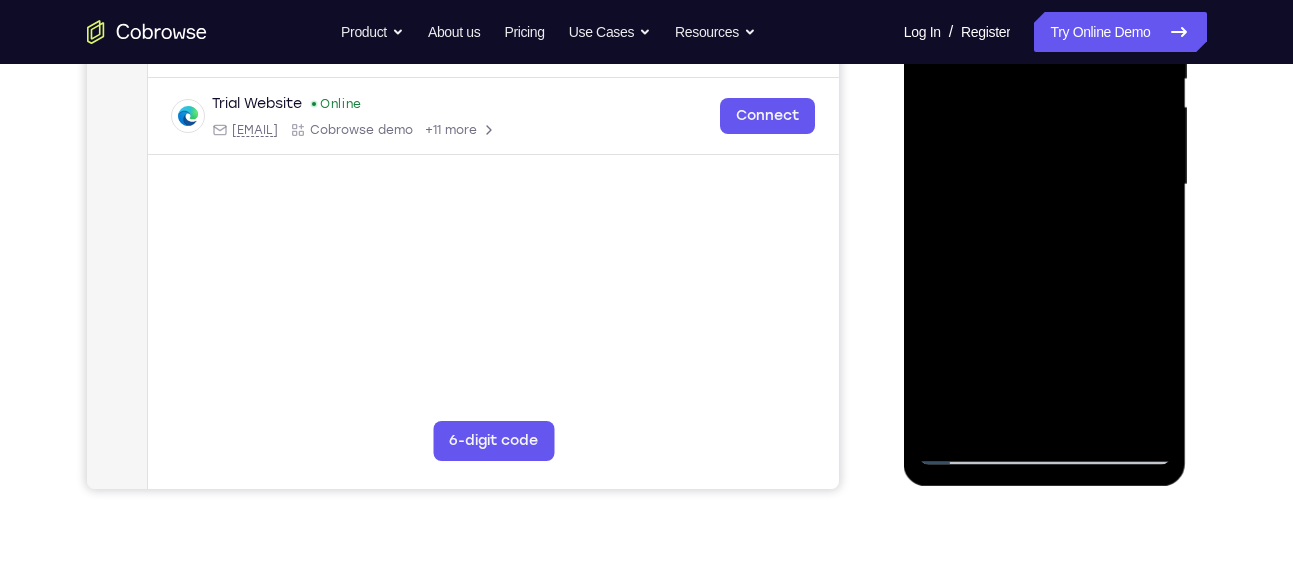 drag, startPoint x: 1049, startPoint y: 247, endPoint x: 1052, endPoint y: 188, distance: 59.07622 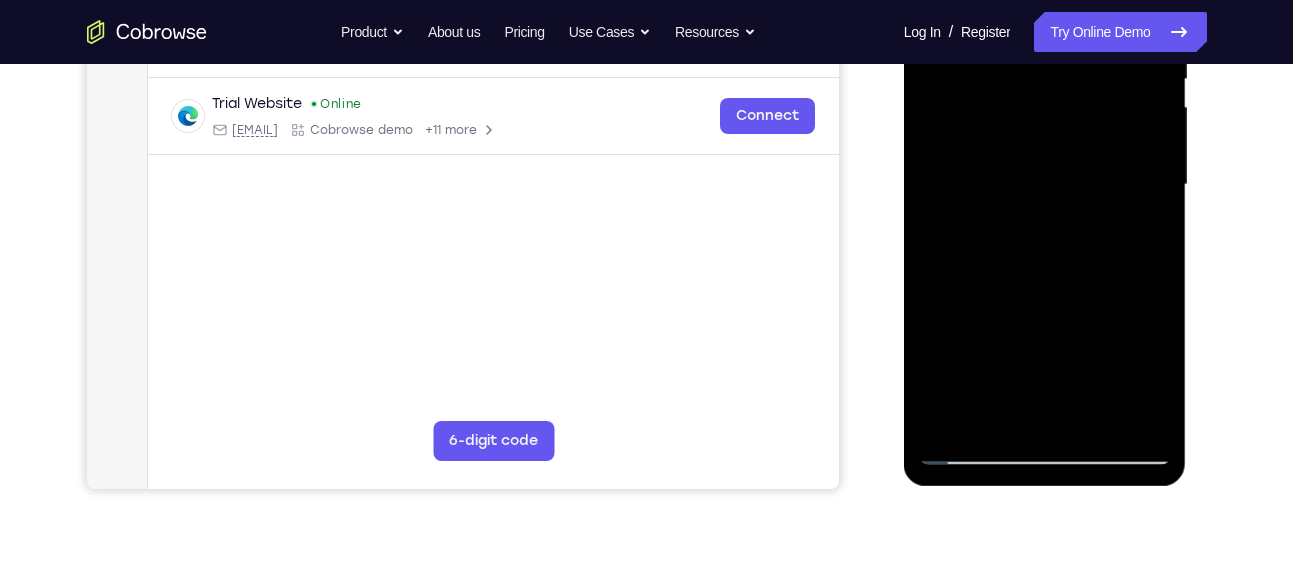 drag, startPoint x: 1050, startPoint y: 280, endPoint x: 1052, endPoint y: 207, distance: 73.02739 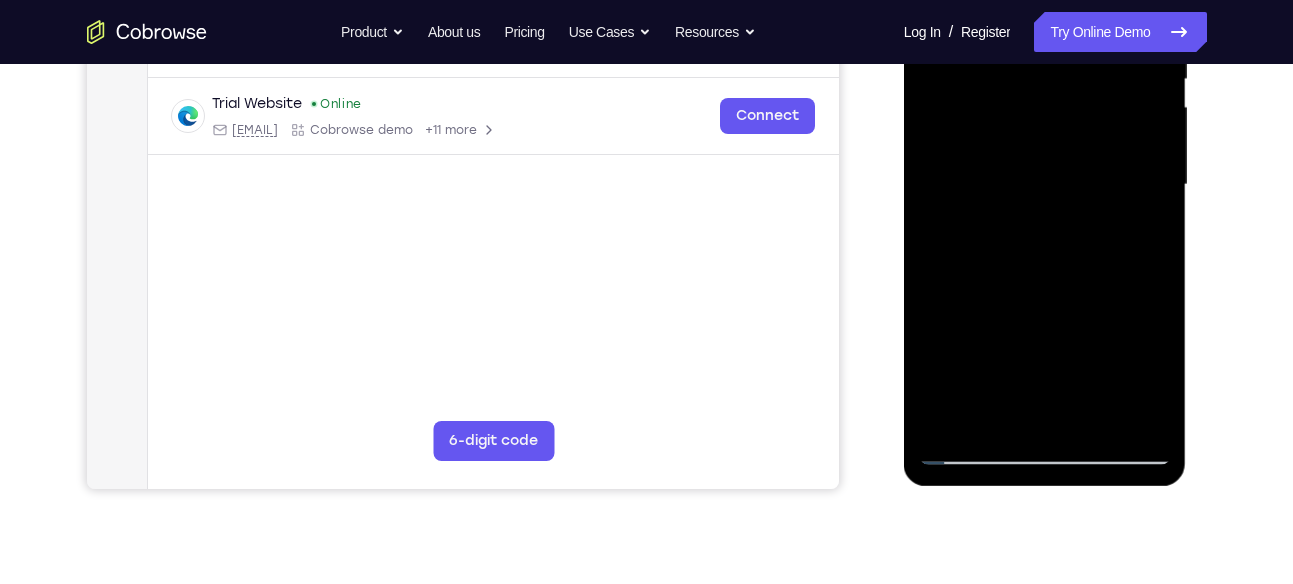 drag, startPoint x: 1047, startPoint y: 299, endPoint x: 1056, endPoint y: 198, distance: 101.4002 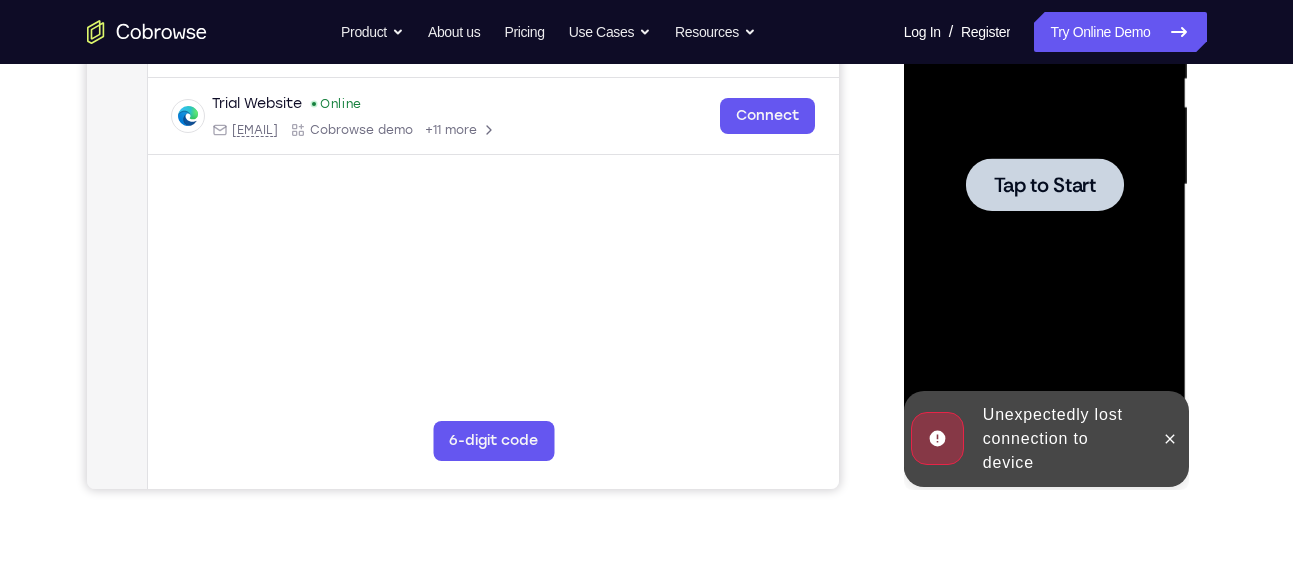 click at bounding box center [1045, 185] 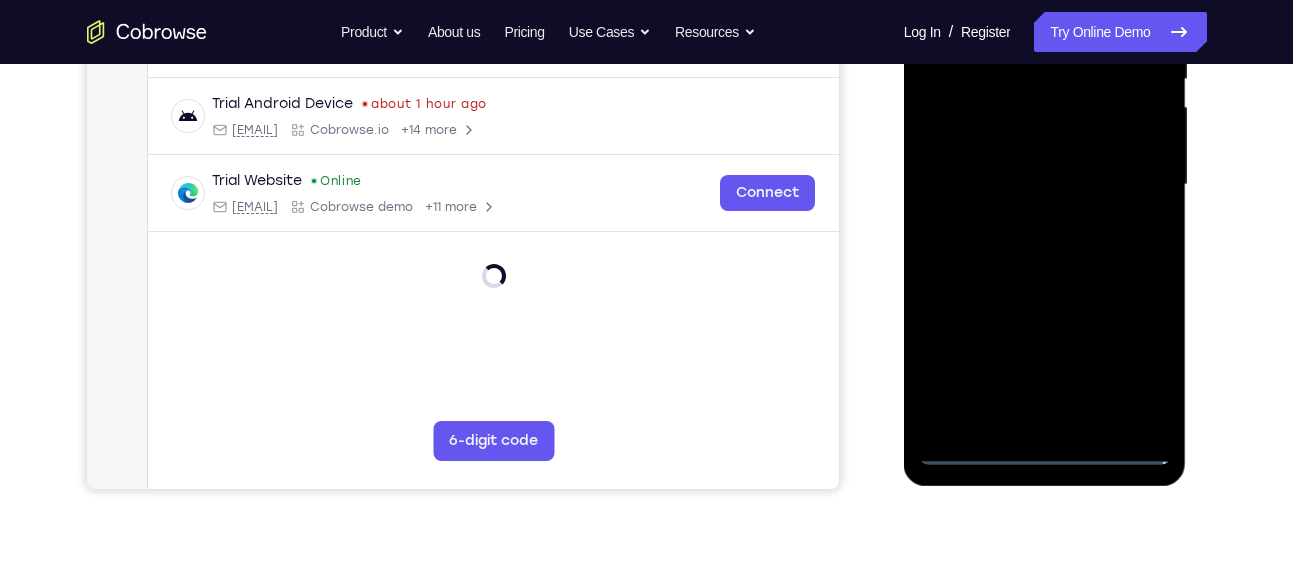 click at bounding box center [1045, 185] 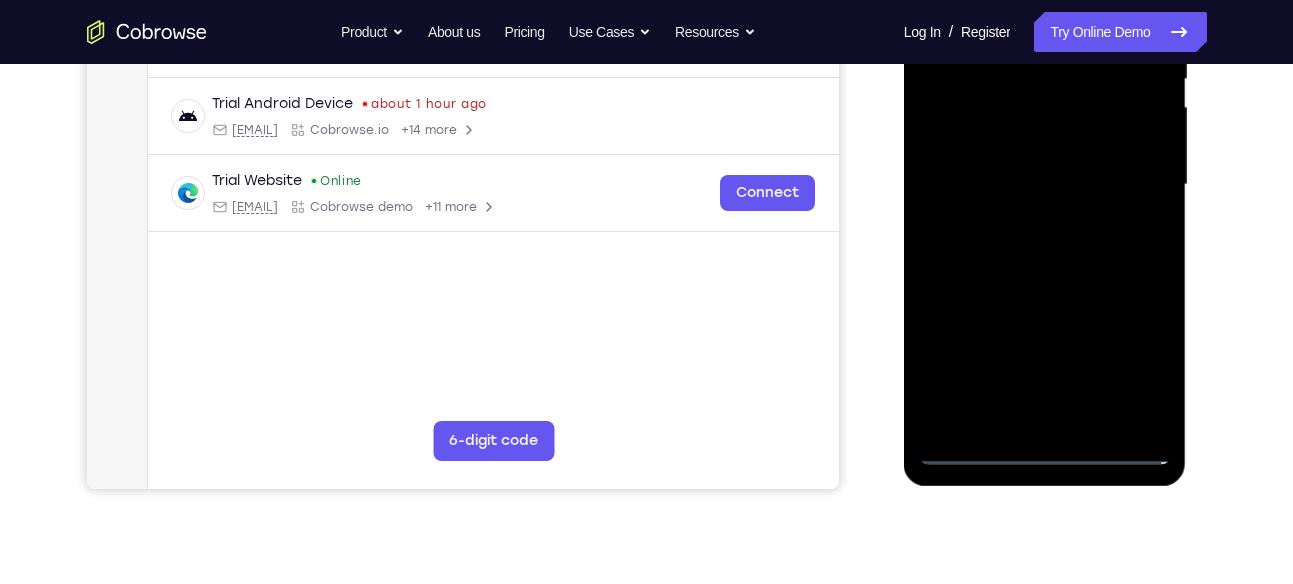 click at bounding box center [1045, 185] 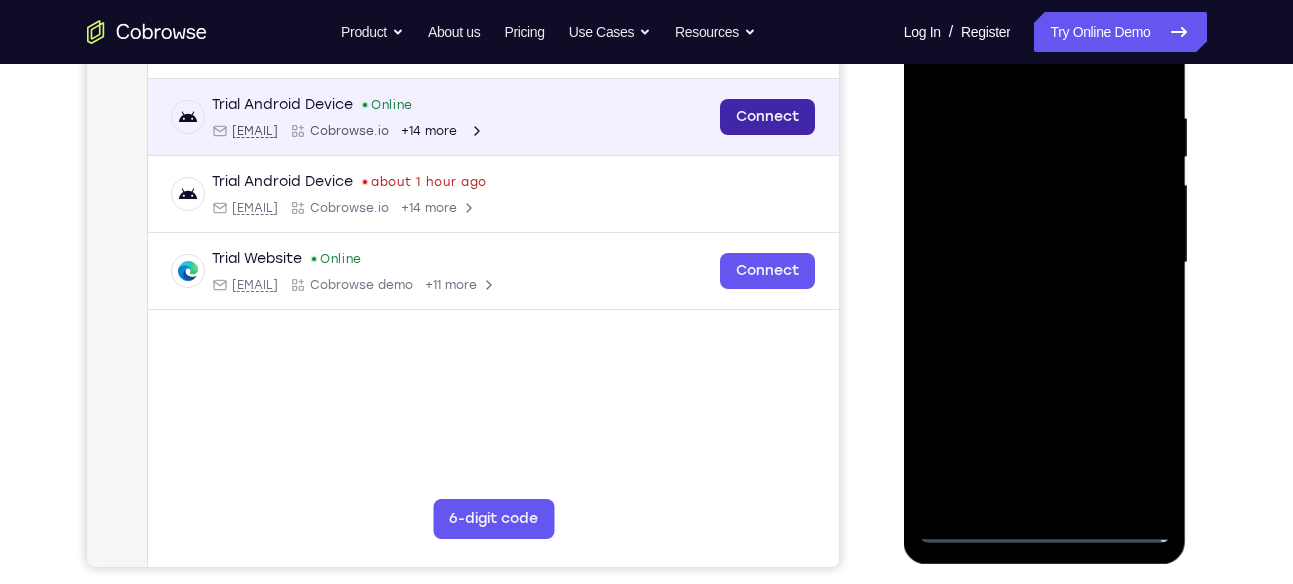 scroll, scrollTop: 360, scrollLeft: 0, axis: vertical 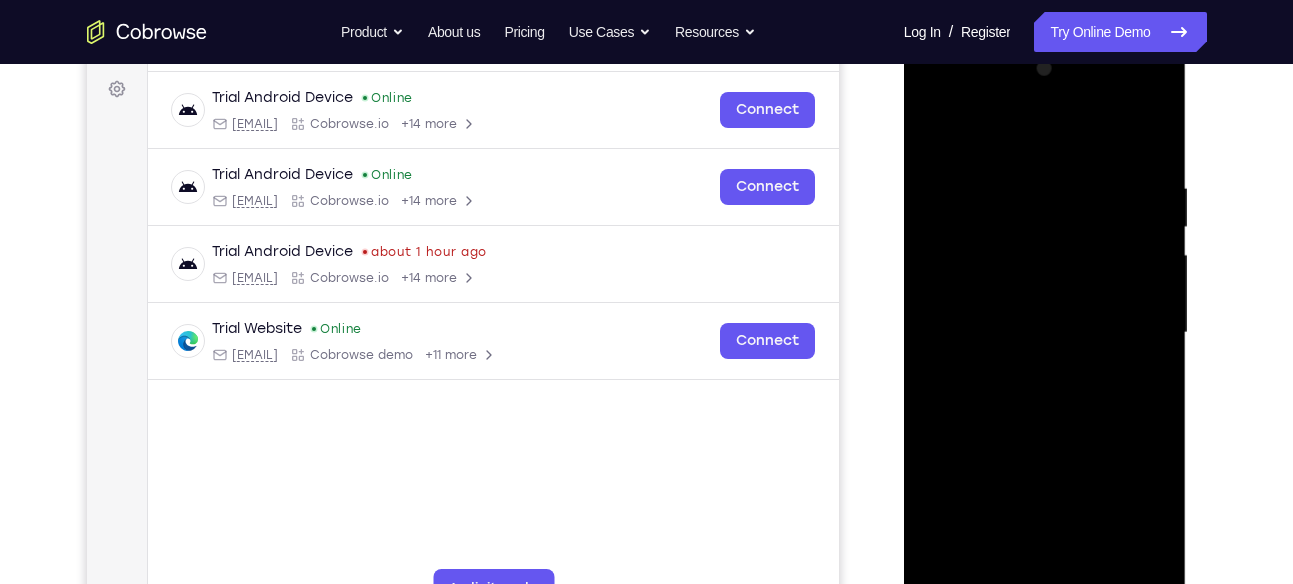 click at bounding box center [1045, 333] 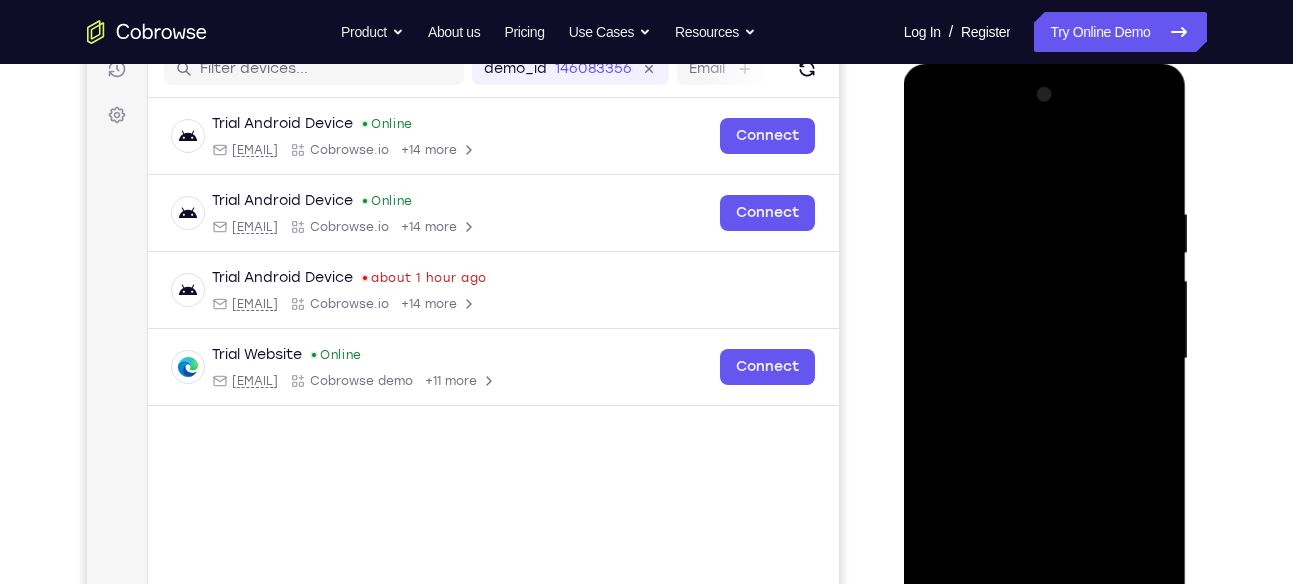 drag, startPoint x: 1135, startPoint y: 353, endPoint x: 1087, endPoint y: 257, distance: 107.33126 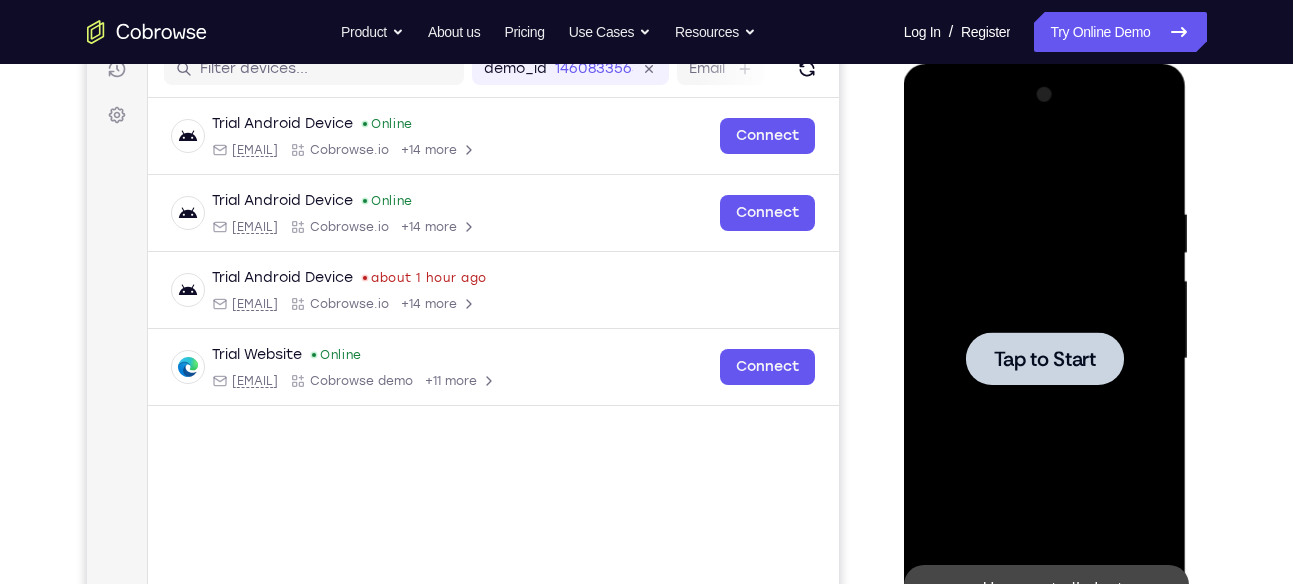 click at bounding box center [1045, 359] 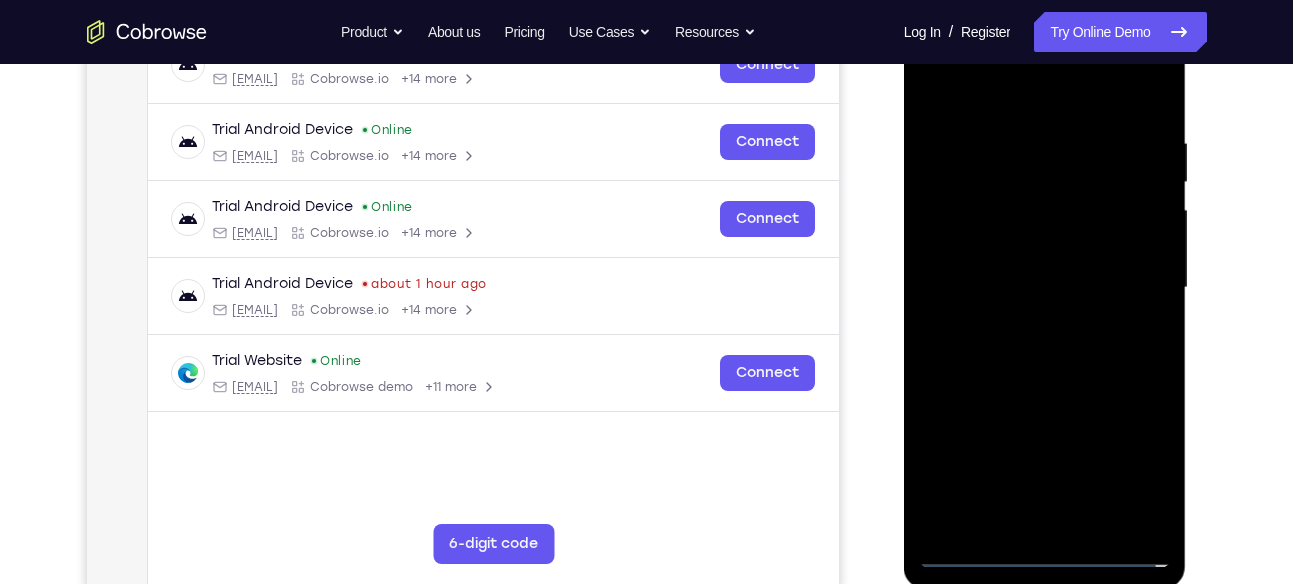 scroll, scrollTop: 339, scrollLeft: 0, axis: vertical 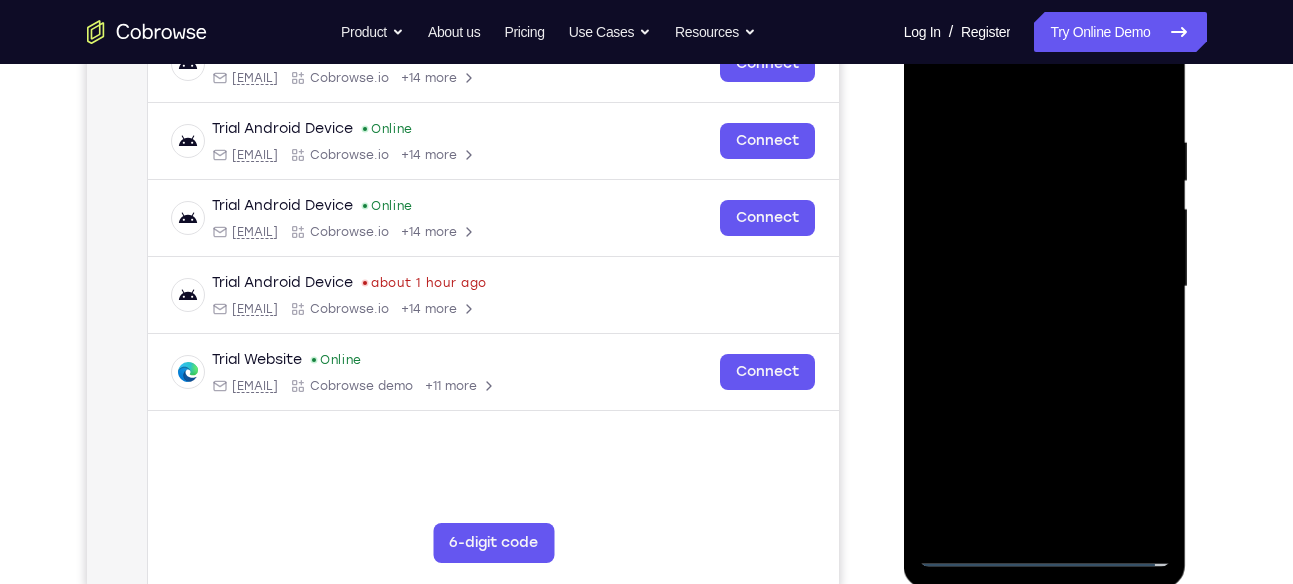 click at bounding box center (1045, 287) 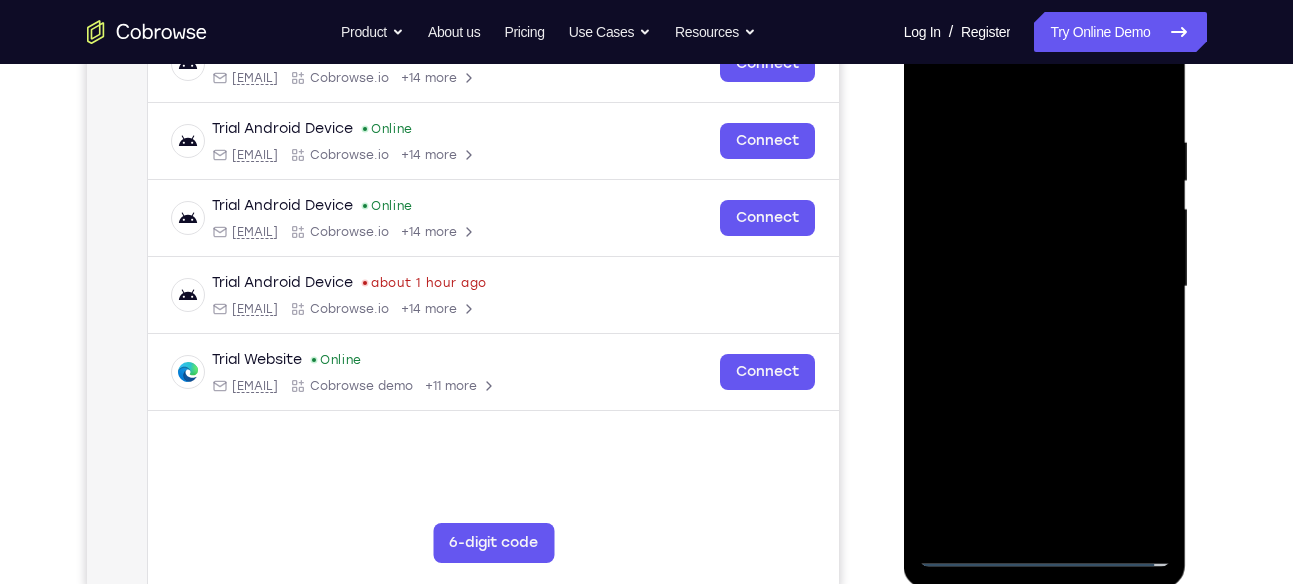 click at bounding box center [1045, 287] 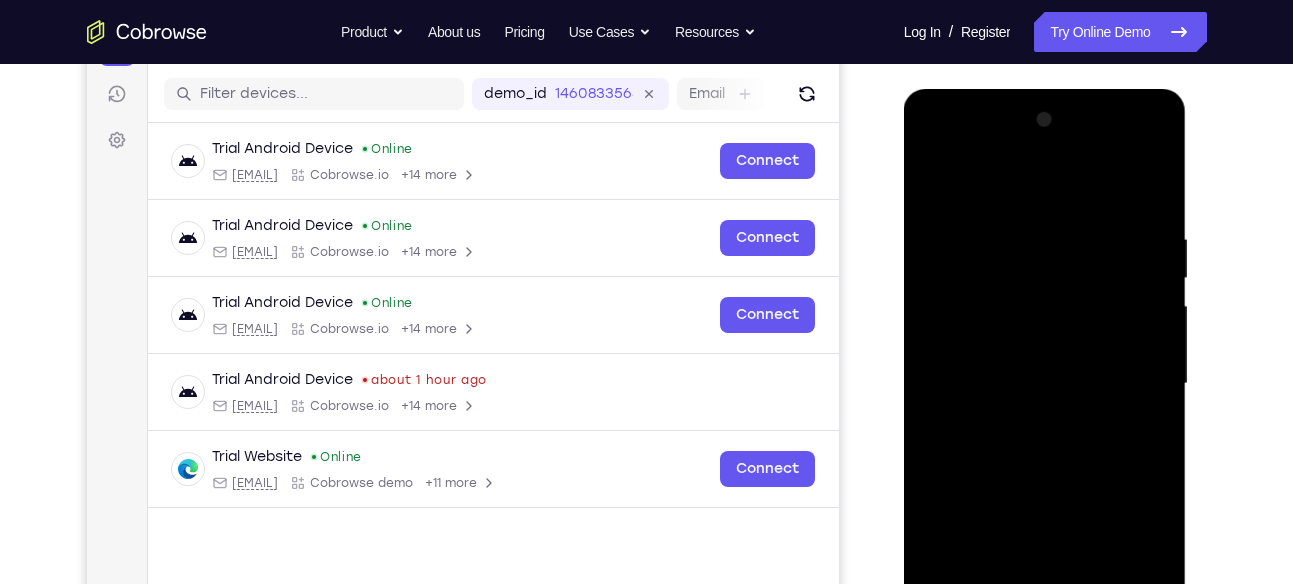scroll, scrollTop: 240, scrollLeft: 0, axis: vertical 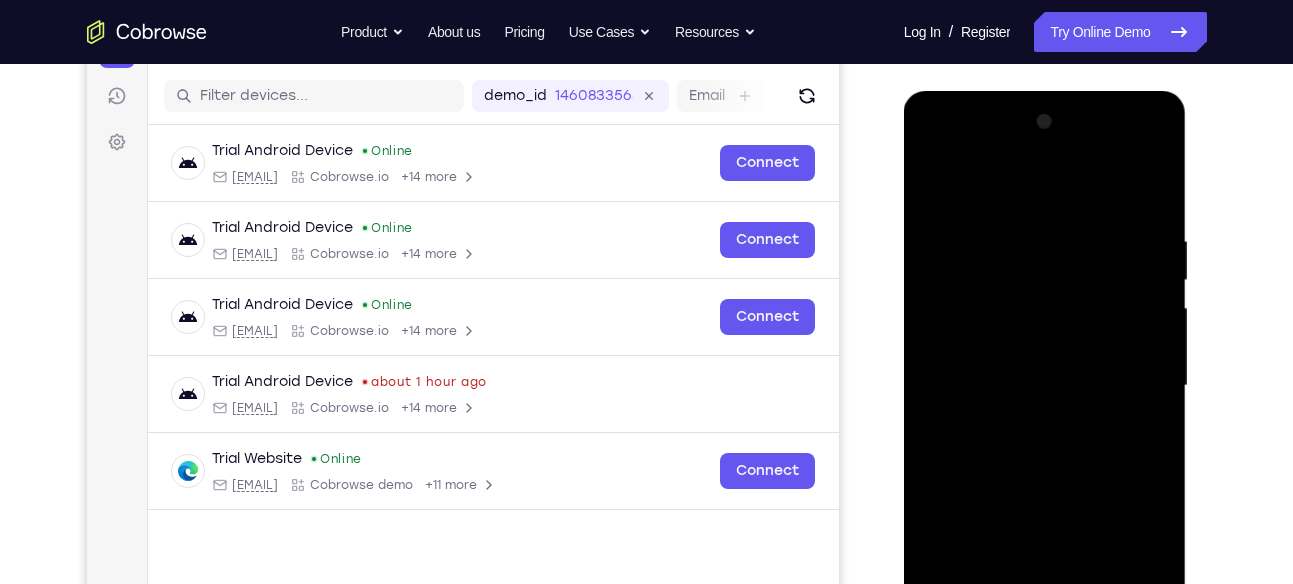 click at bounding box center [1045, 386] 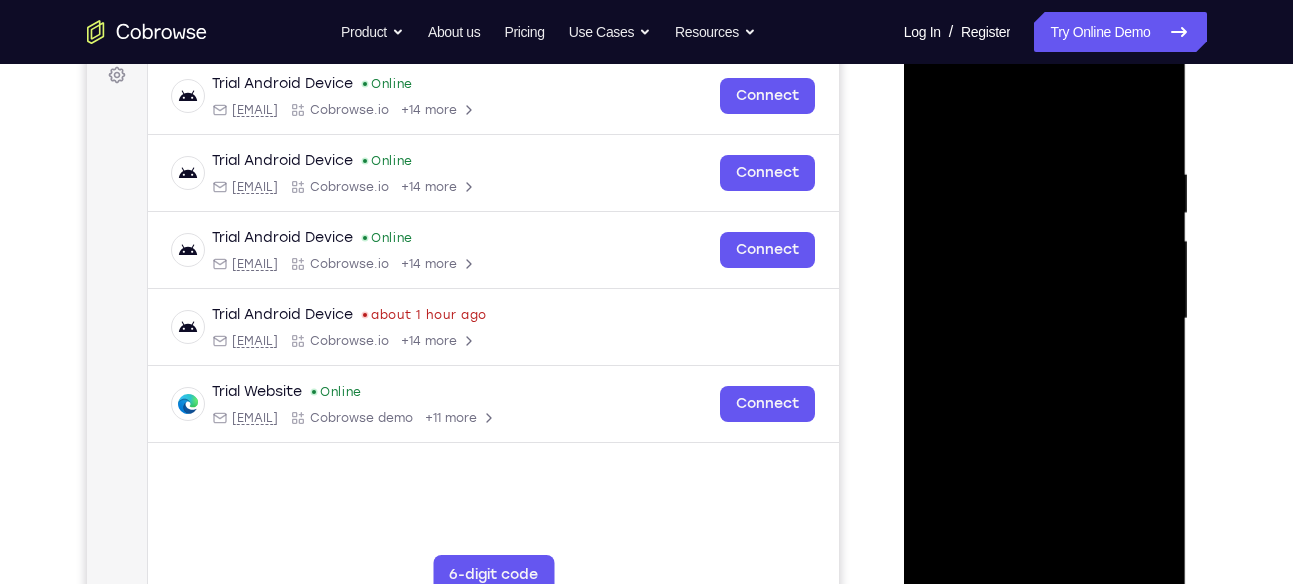 scroll, scrollTop: 308, scrollLeft: 0, axis: vertical 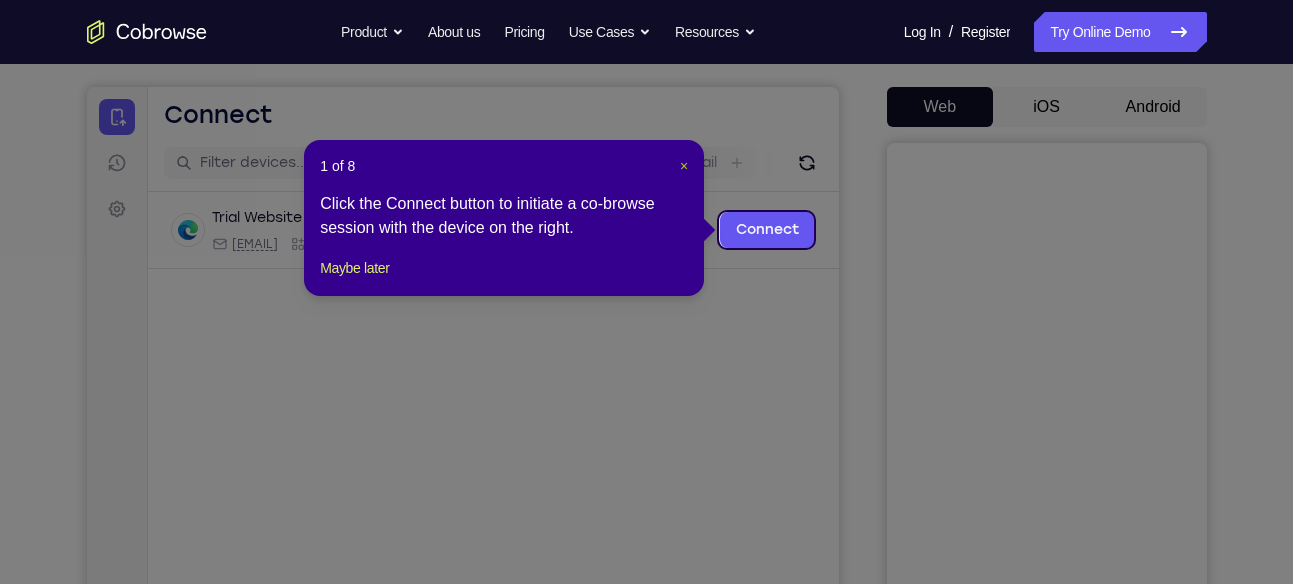 click on "×" at bounding box center (684, 166) 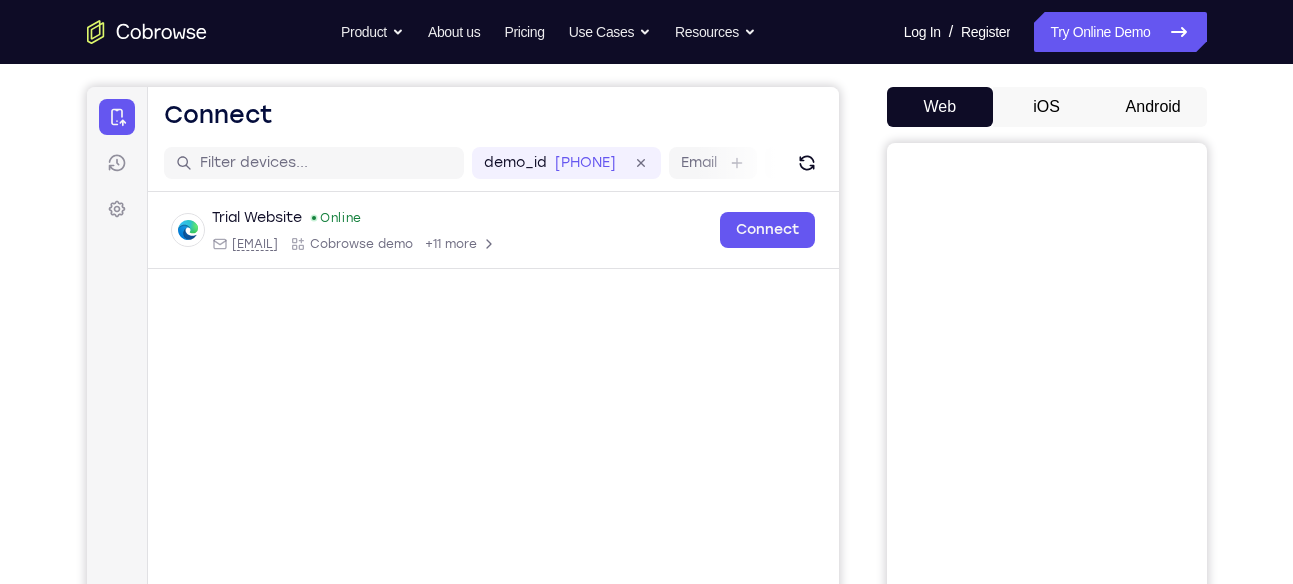 click on "Android" at bounding box center (1153, 107) 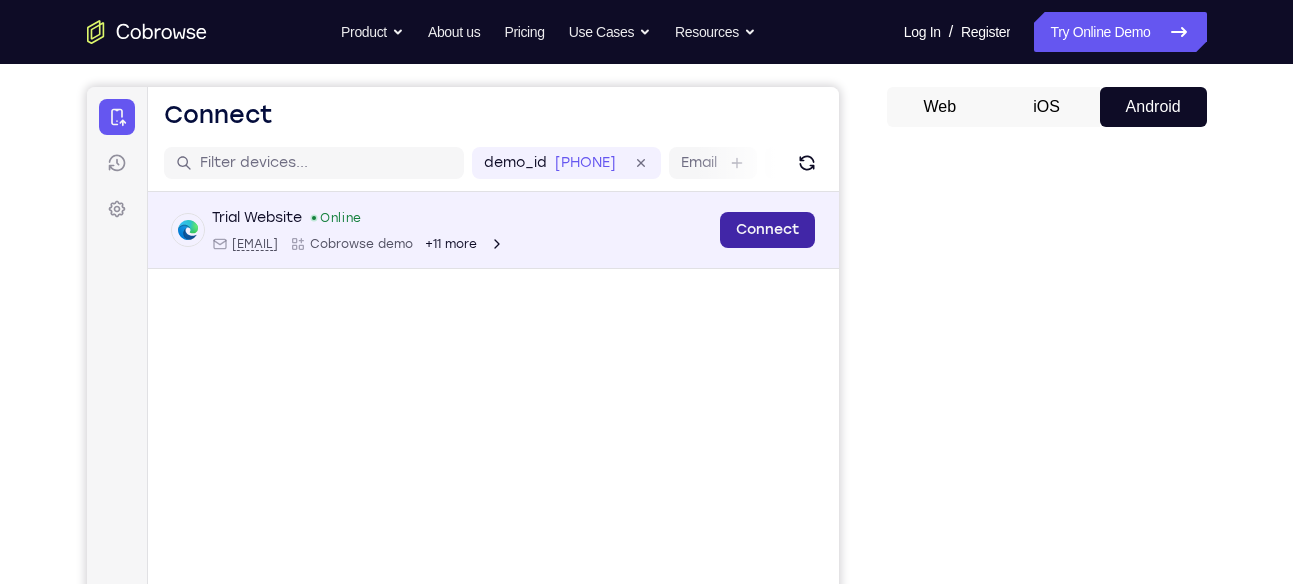 click on "Connect" at bounding box center (766, 230) 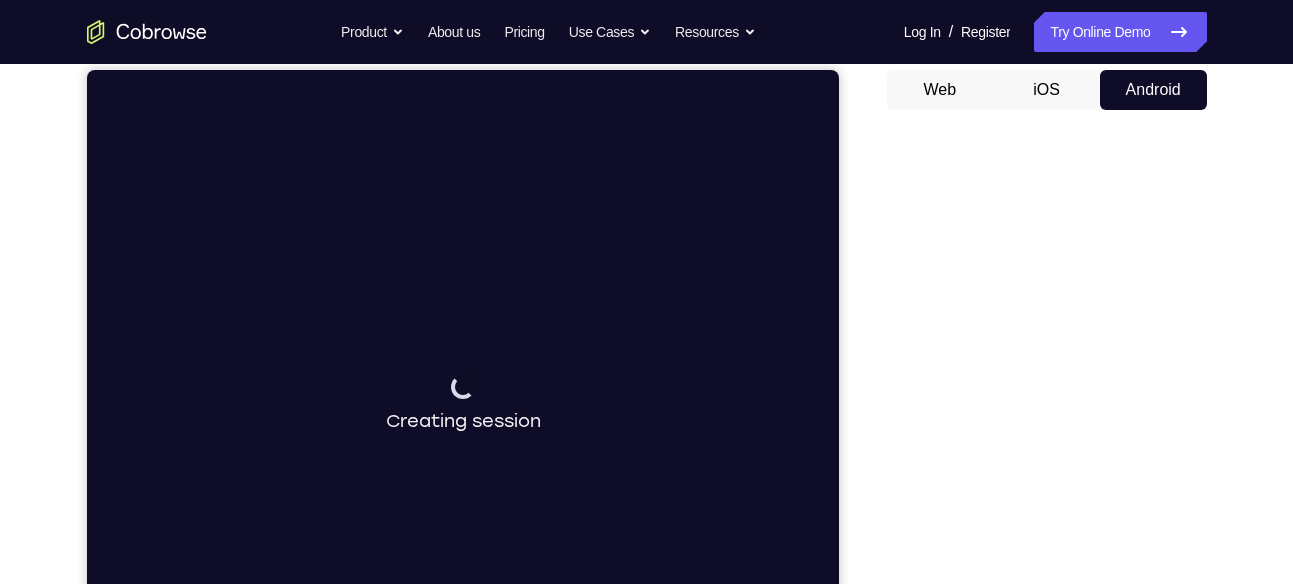 scroll, scrollTop: 54, scrollLeft: 0, axis: vertical 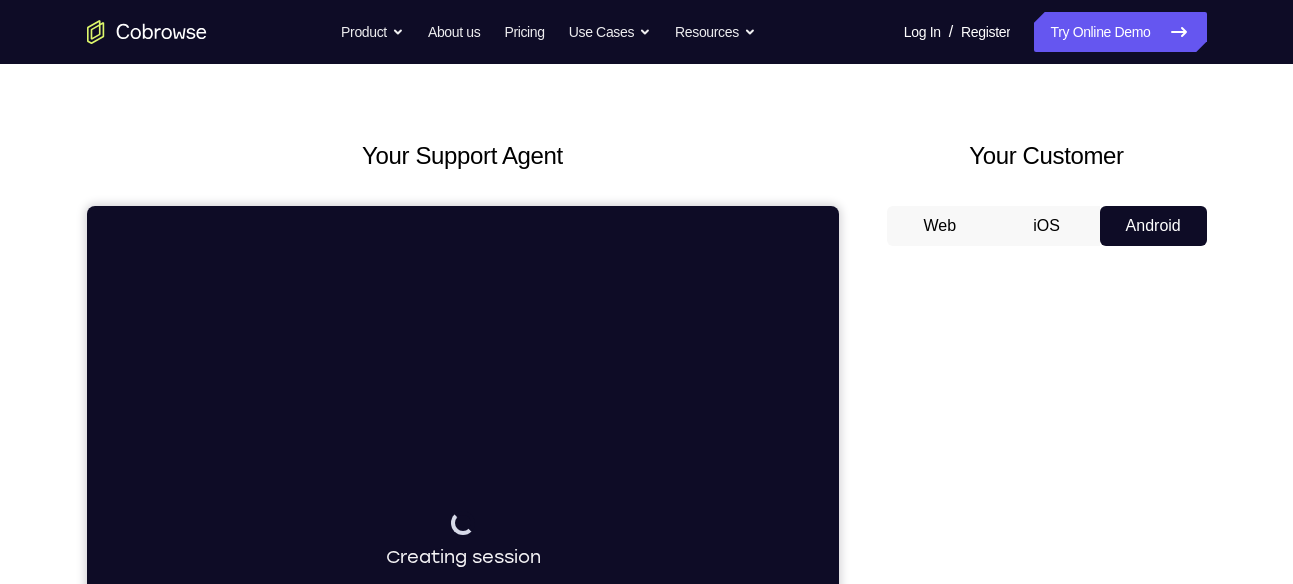 click on "Your Customer       Web   iOS   Android" at bounding box center (1047, 507) 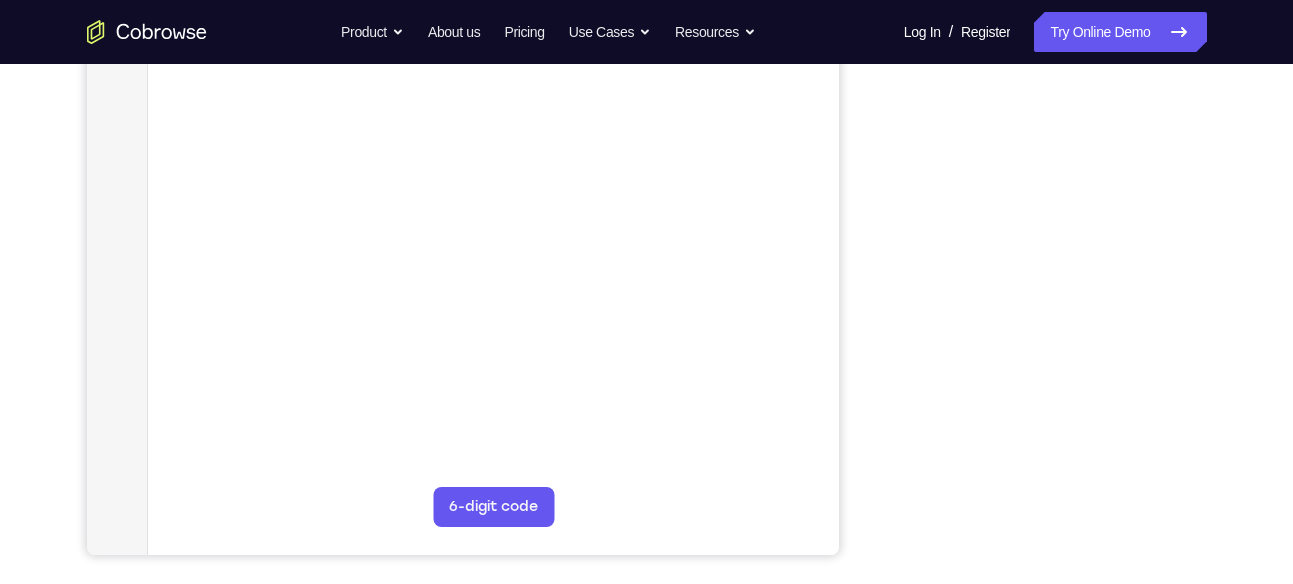 scroll, scrollTop: 378, scrollLeft: 0, axis: vertical 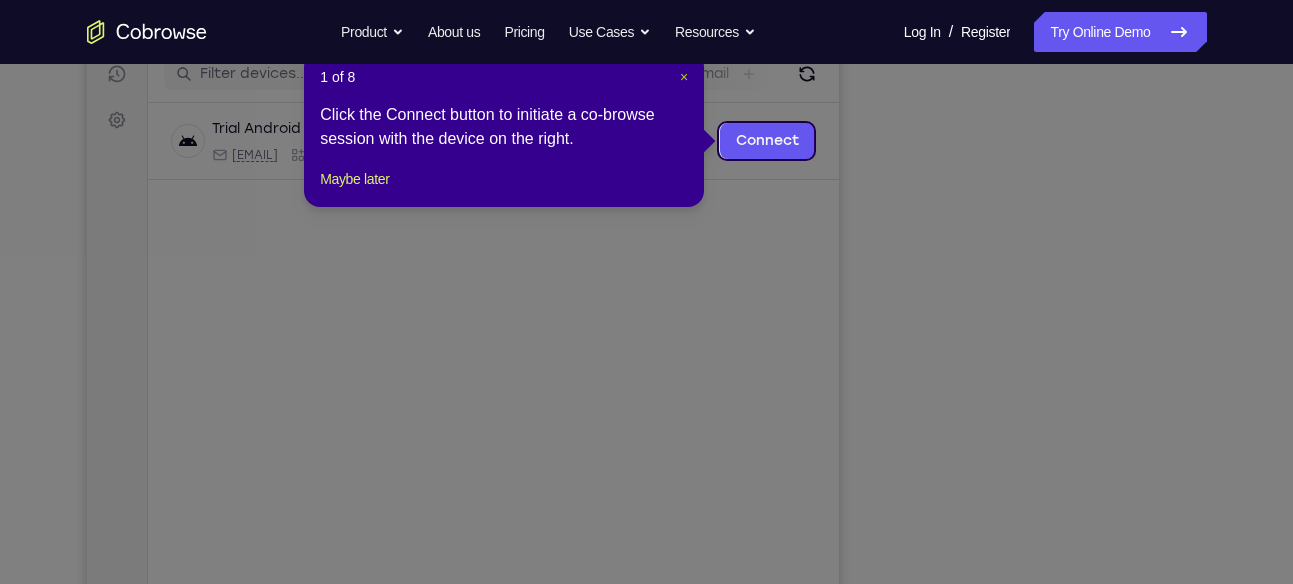 click on "×" at bounding box center (684, 77) 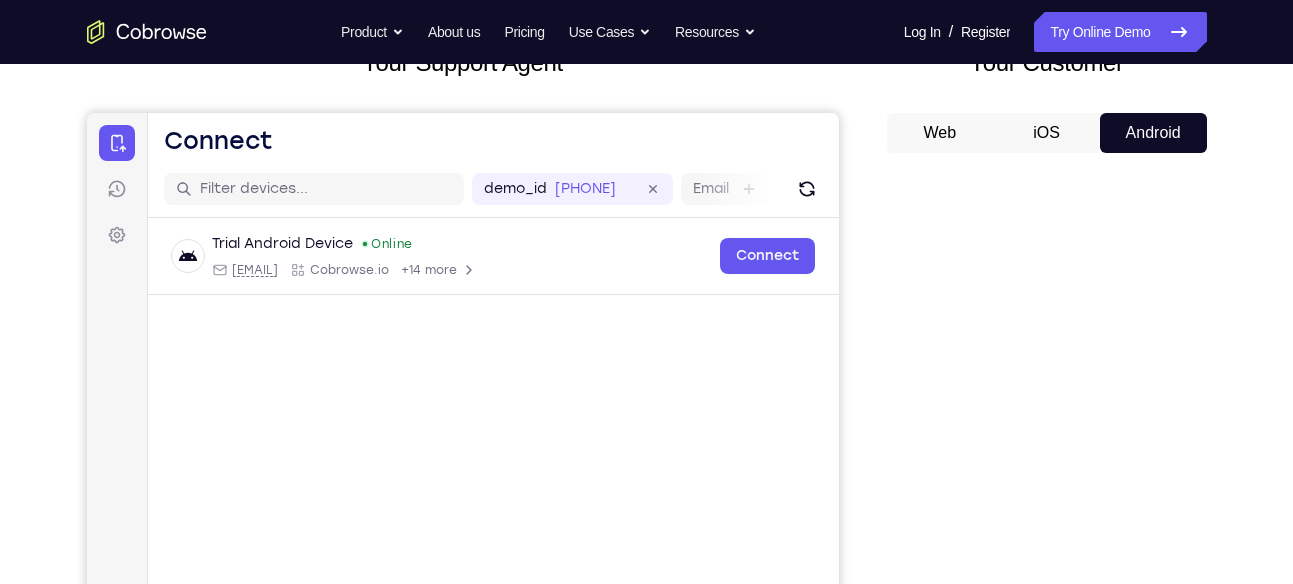 scroll, scrollTop: 143, scrollLeft: 0, axis: vertical 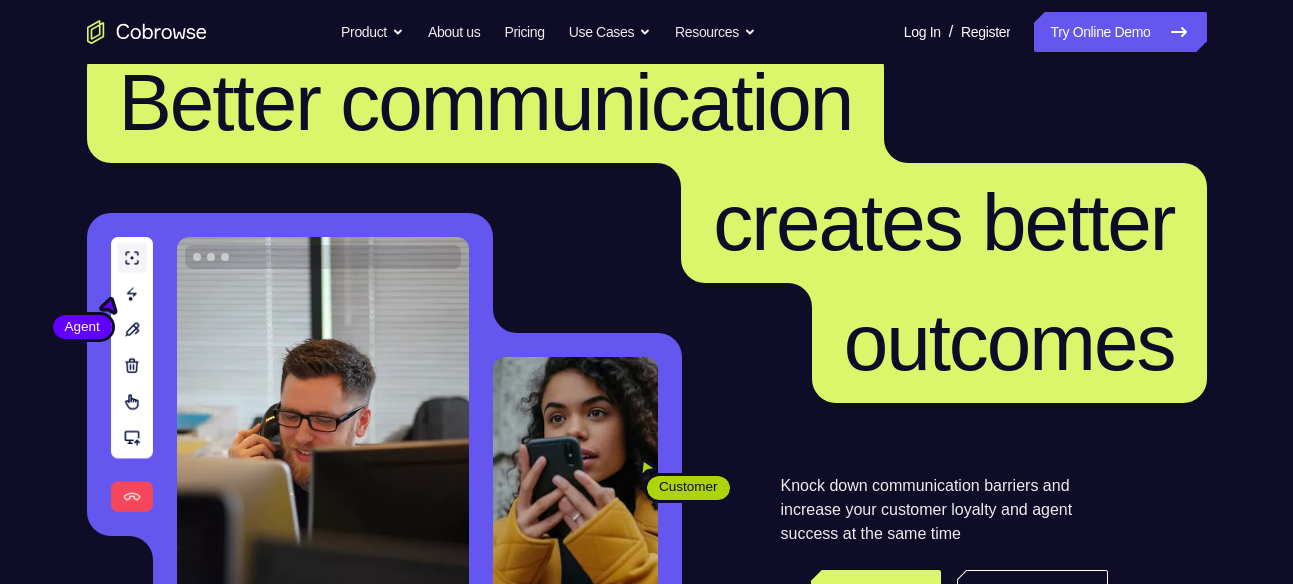 click on "Try Online Demo" at bounding box center [1120, 32] 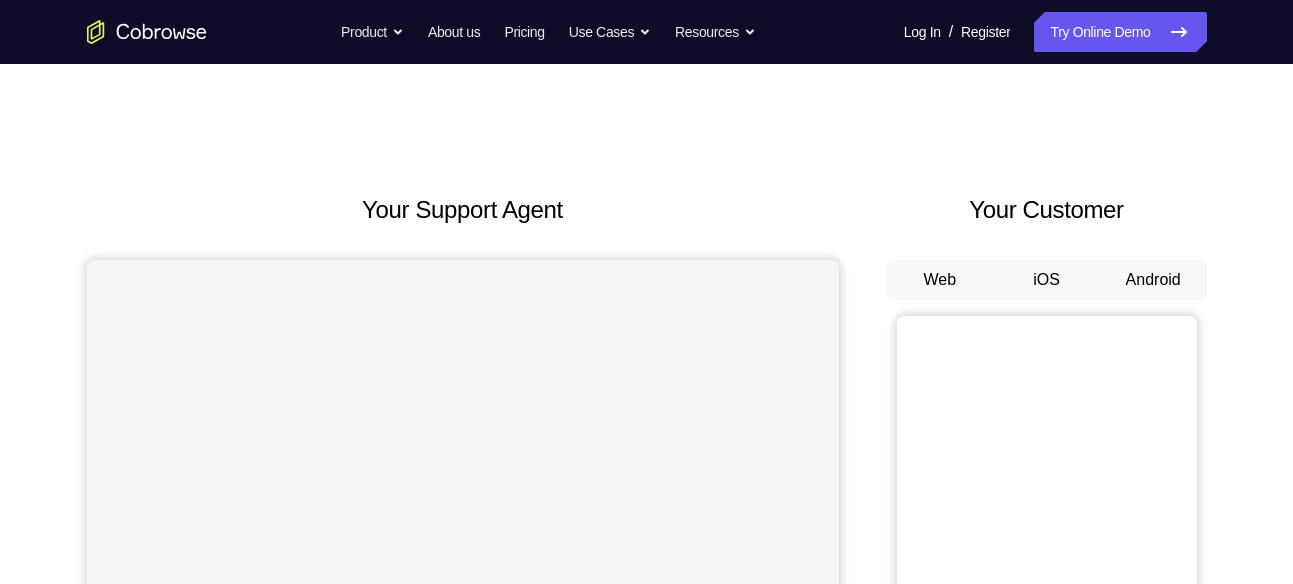 scroll, scrollTop: 0, scrollLeft: 0, axis: both 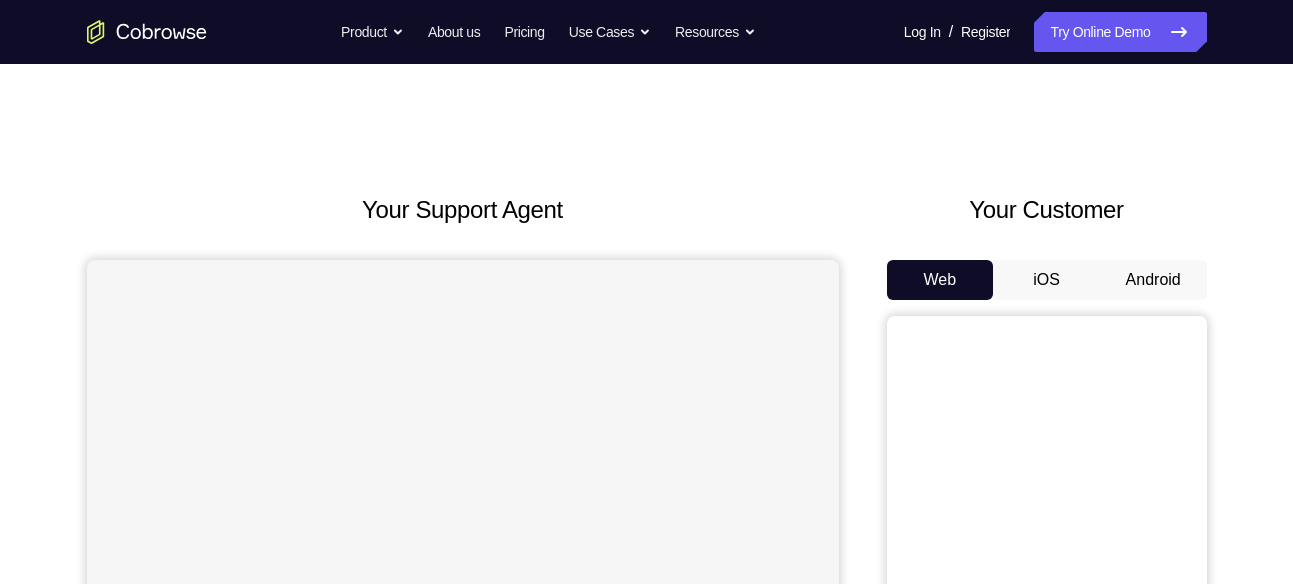 click on "Android" at bounding box center (1153, 280) 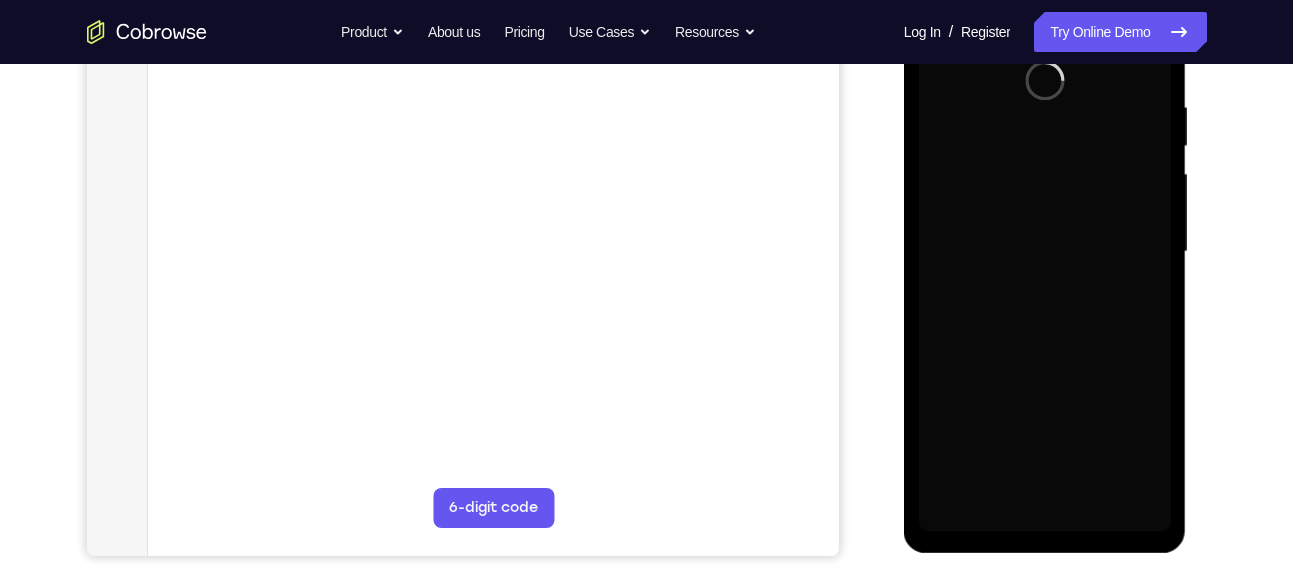 scroll, scrollTop: 376, scrollLeft: 0, axis: vertical 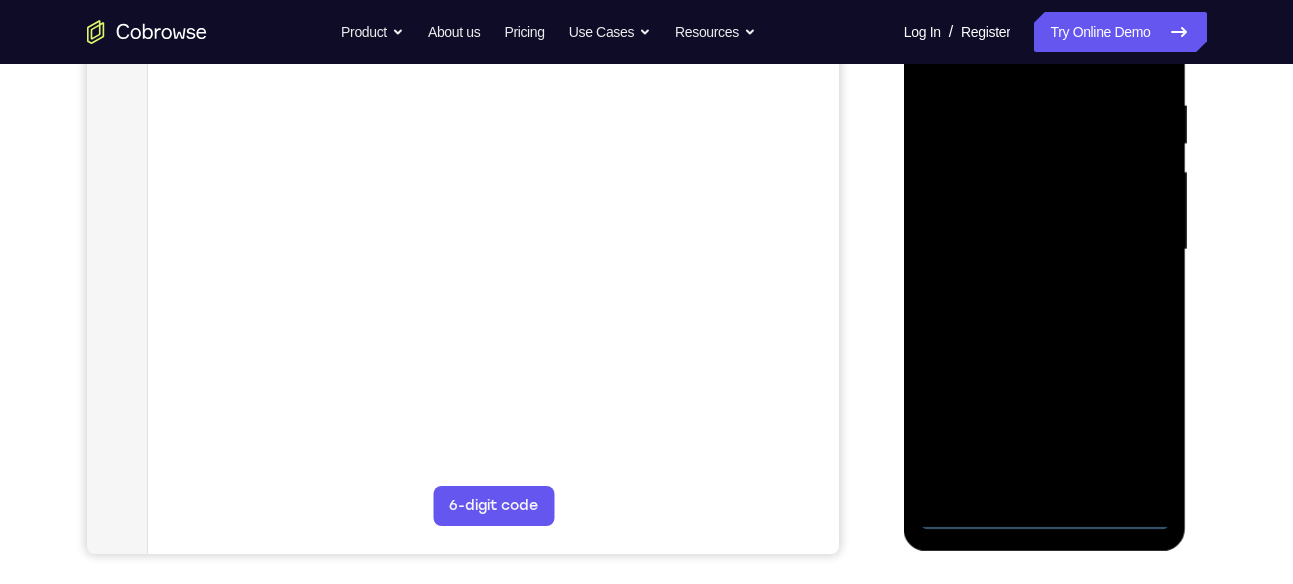 click at bounding box center (1045, 250) 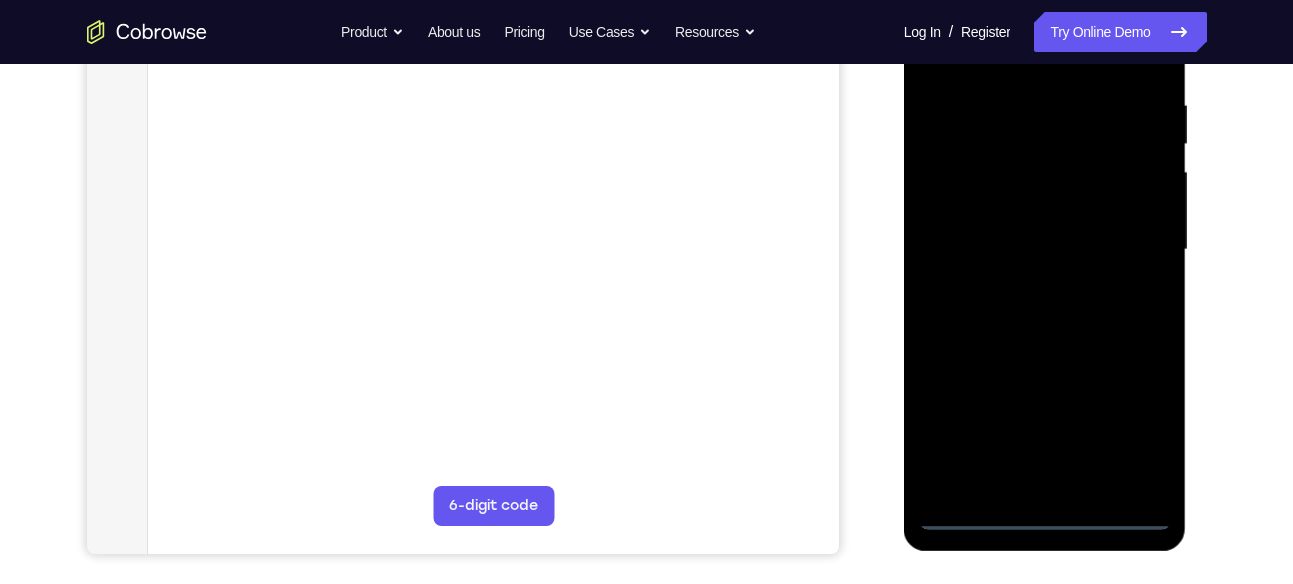click at bounding box center [1045, 250] 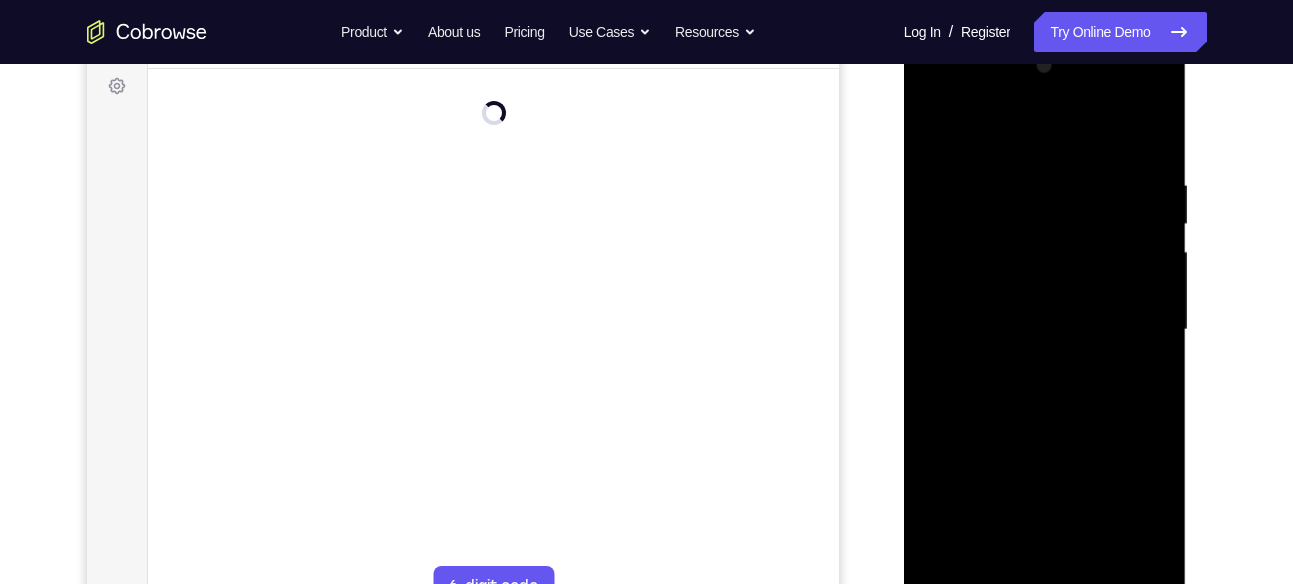 click at bounding box center [1045, 330] 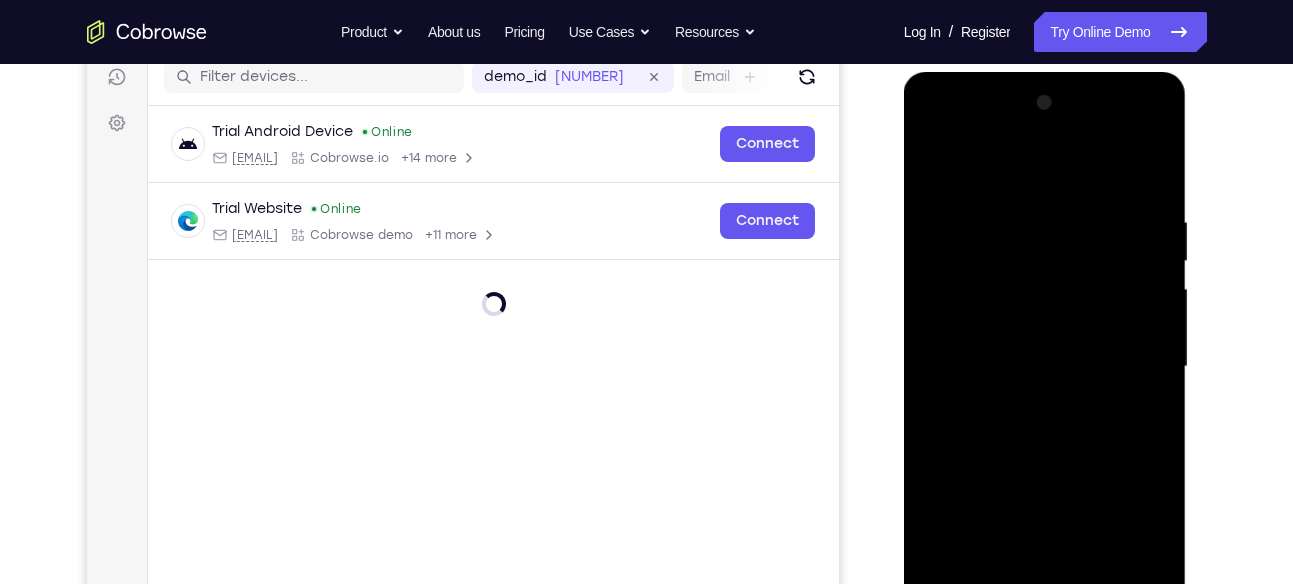 scroll, scrollTop: 283, scrollLeft: 0, axis: vertical 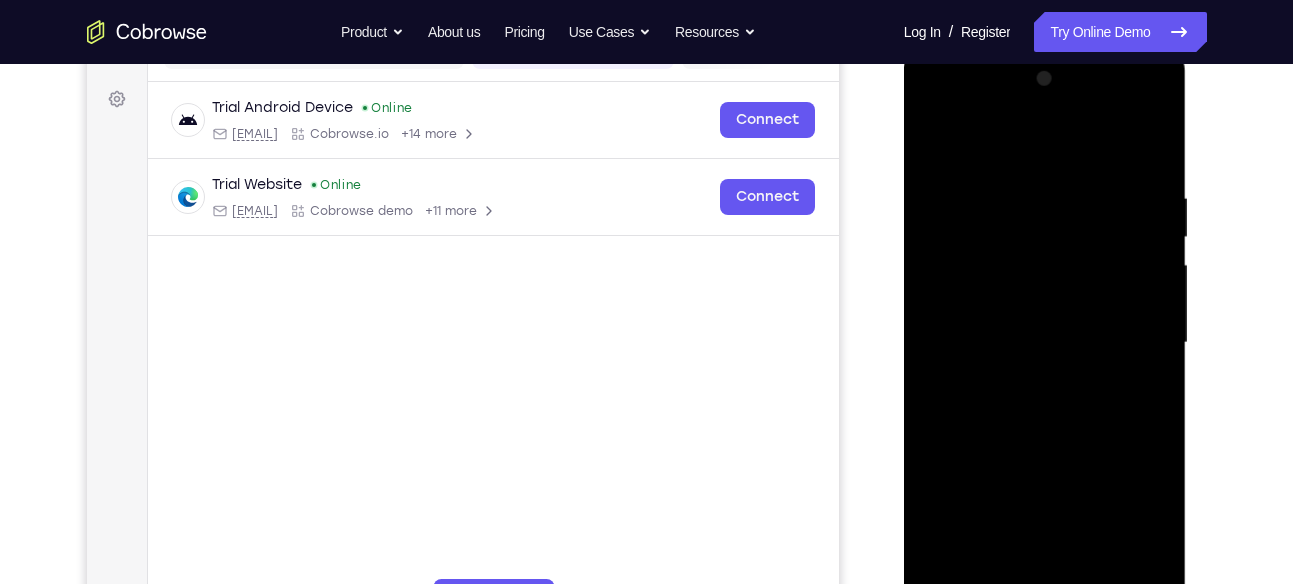 click at bounding box center [1045, 343] 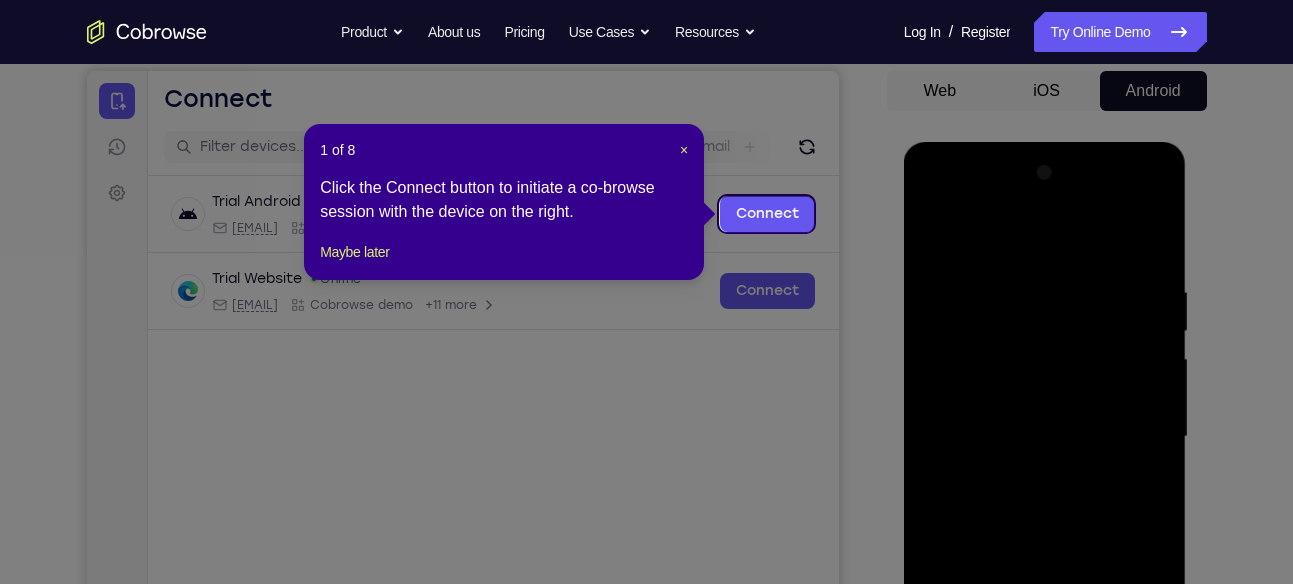 scroll, scrollTop: 188, scrollLeft: 0, axis: vertical 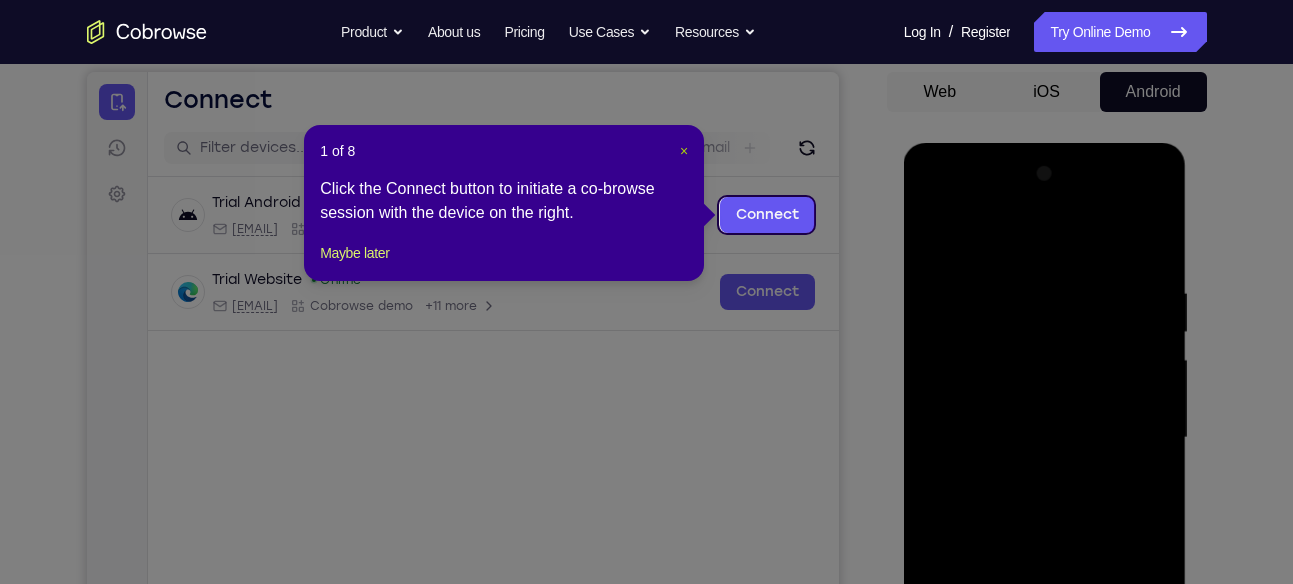 click on "×" at bounding box center (684, 151) 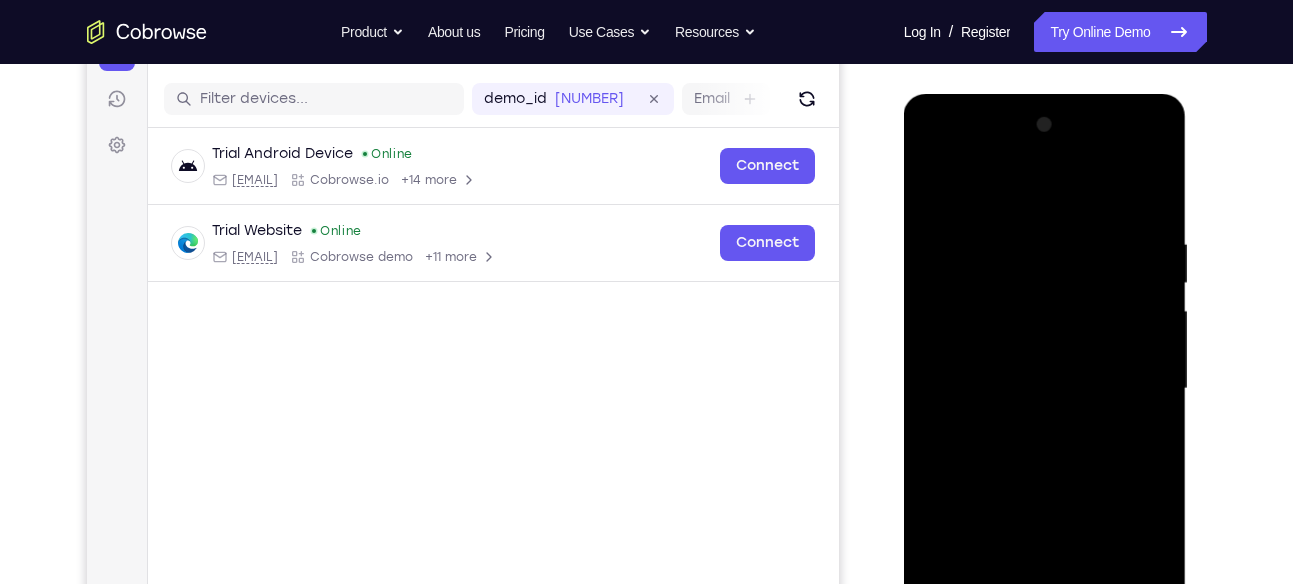 scroll, scrollTop: 238, scrollLeft: 0, axis: vertical 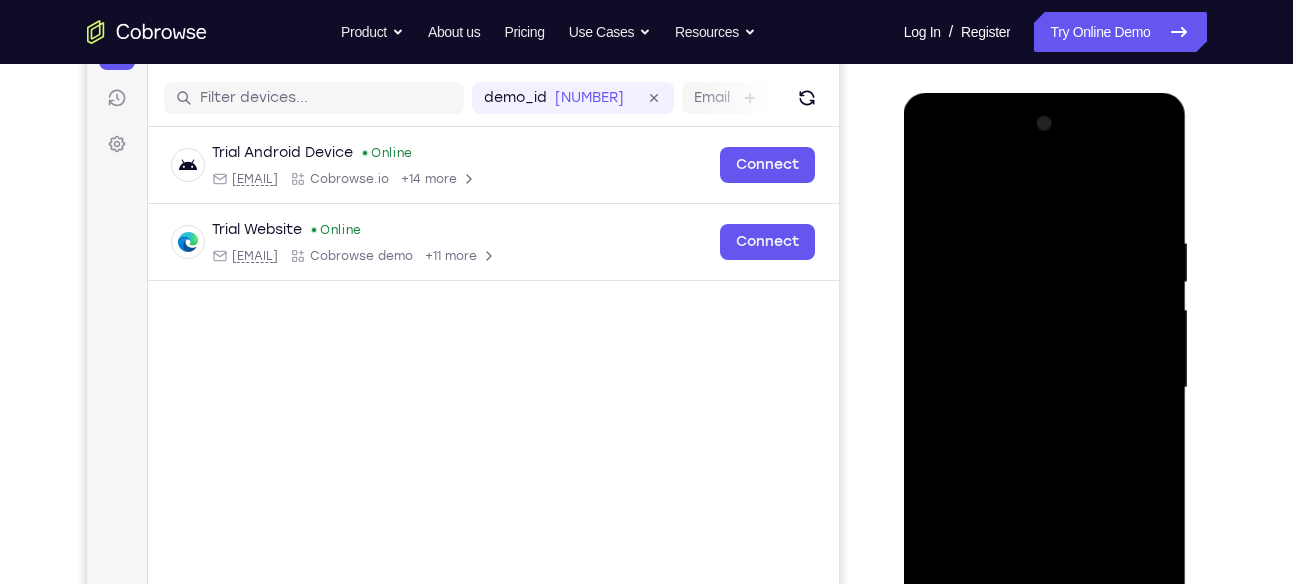 click at bounding box center [1045, 388] 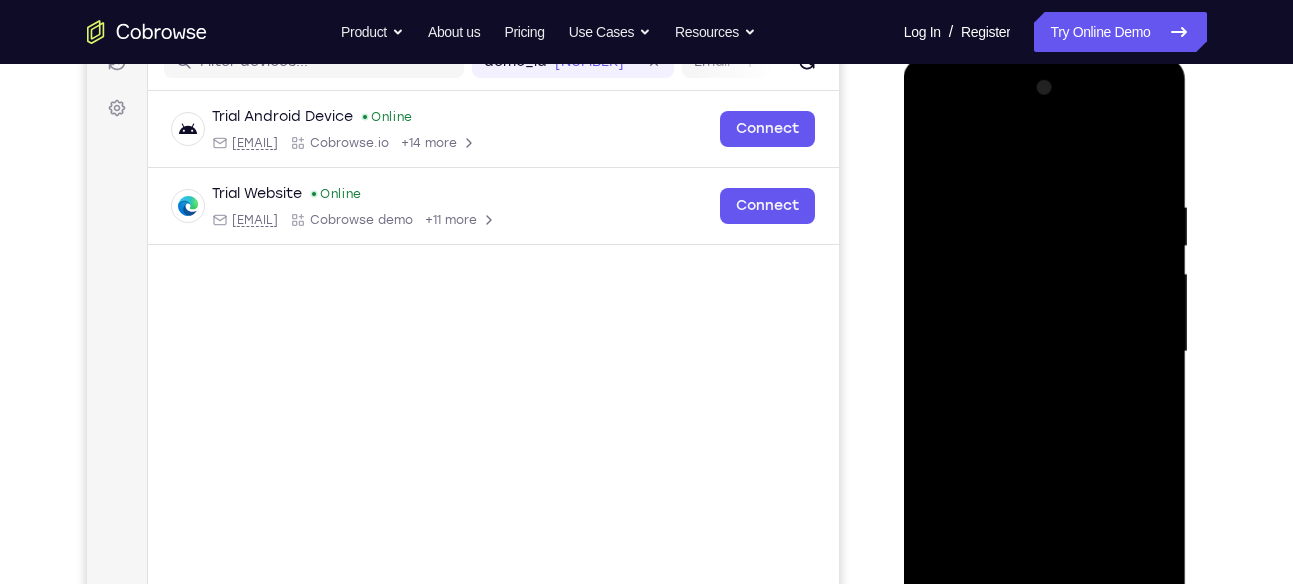 scroll, scrollTop: 275, scrollLeft: 0, axis: vertical 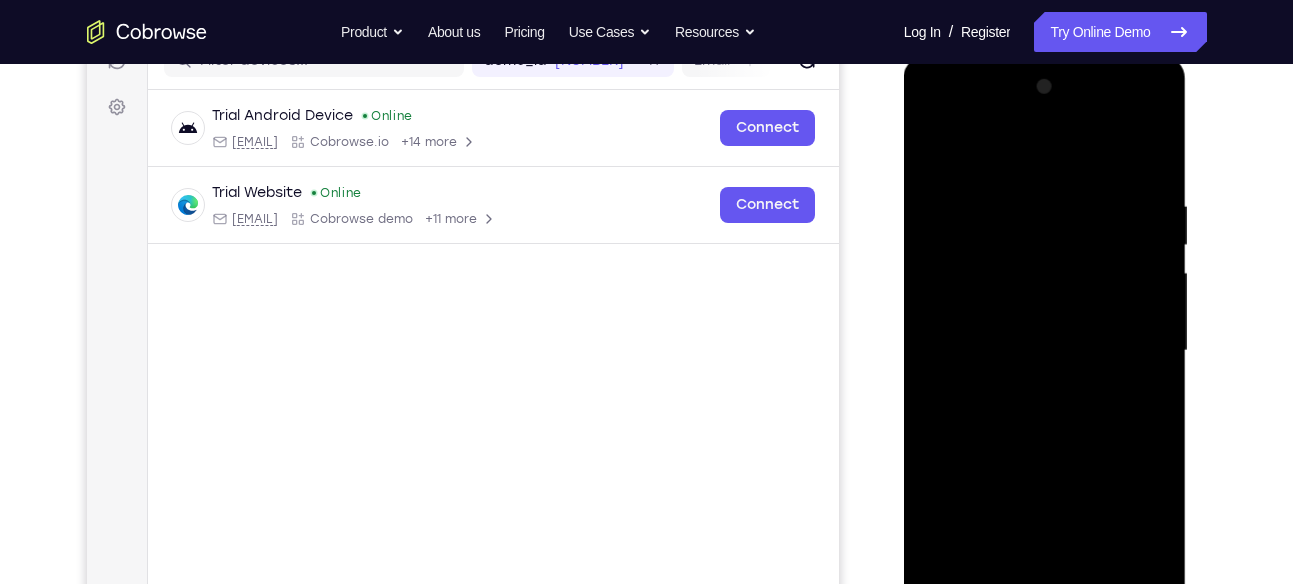 click at bounding box center [1045, 351] 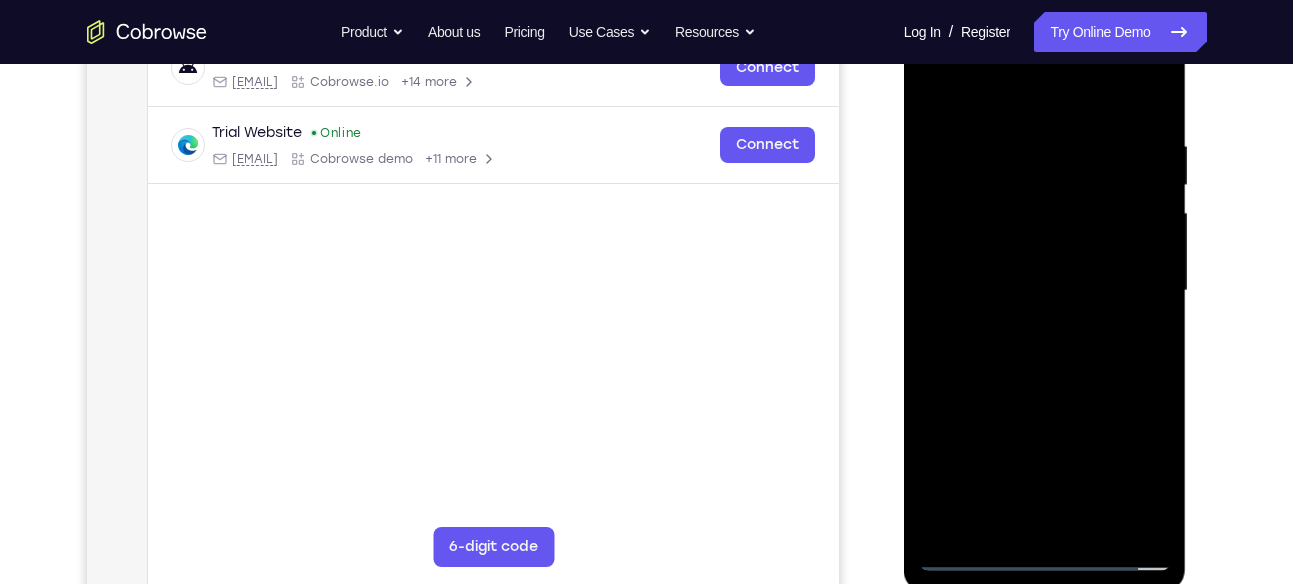scroll, scrollTop: 369, scrollLeft: 0, axis: vertical 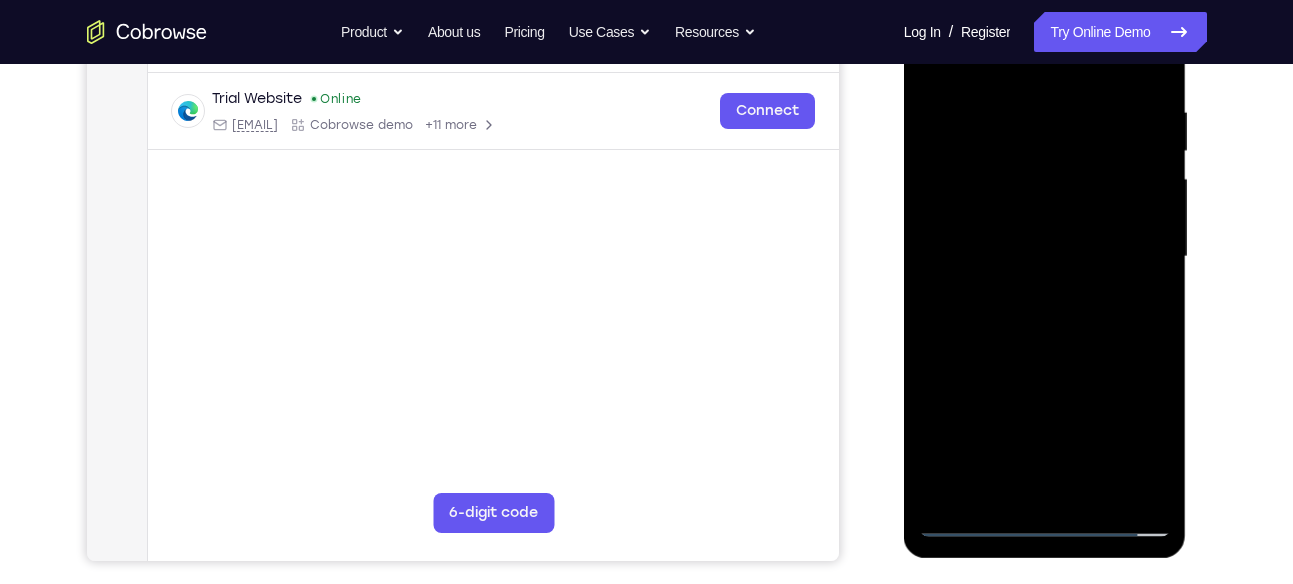 click at bounding box center (1045, 257) 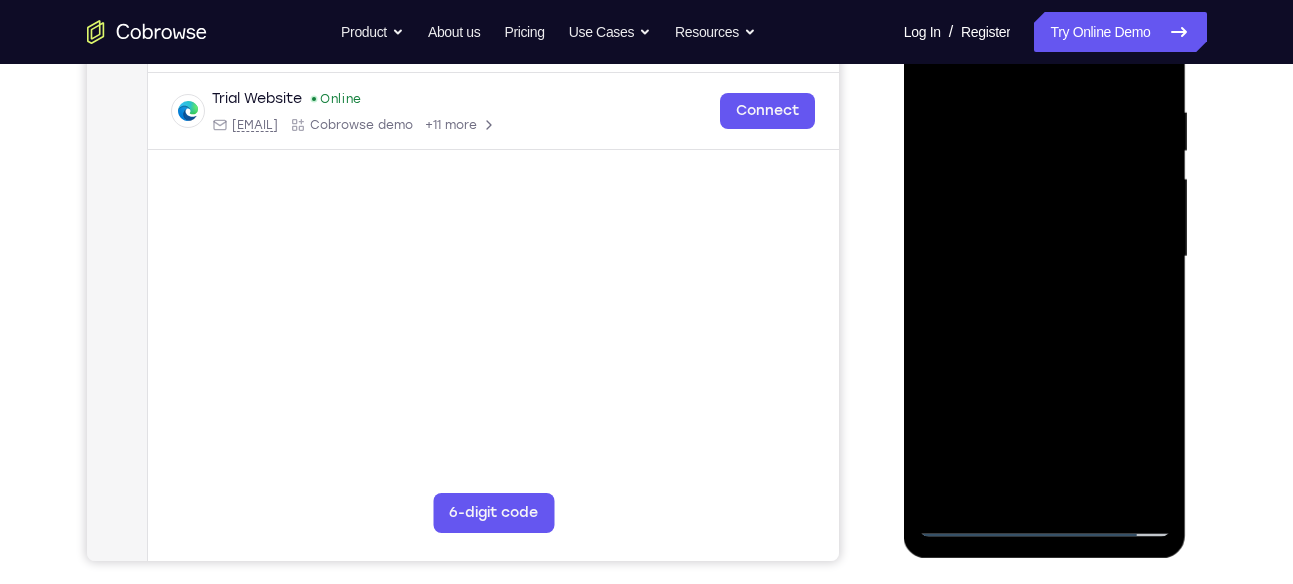 click at bounding box center (1045, 257) 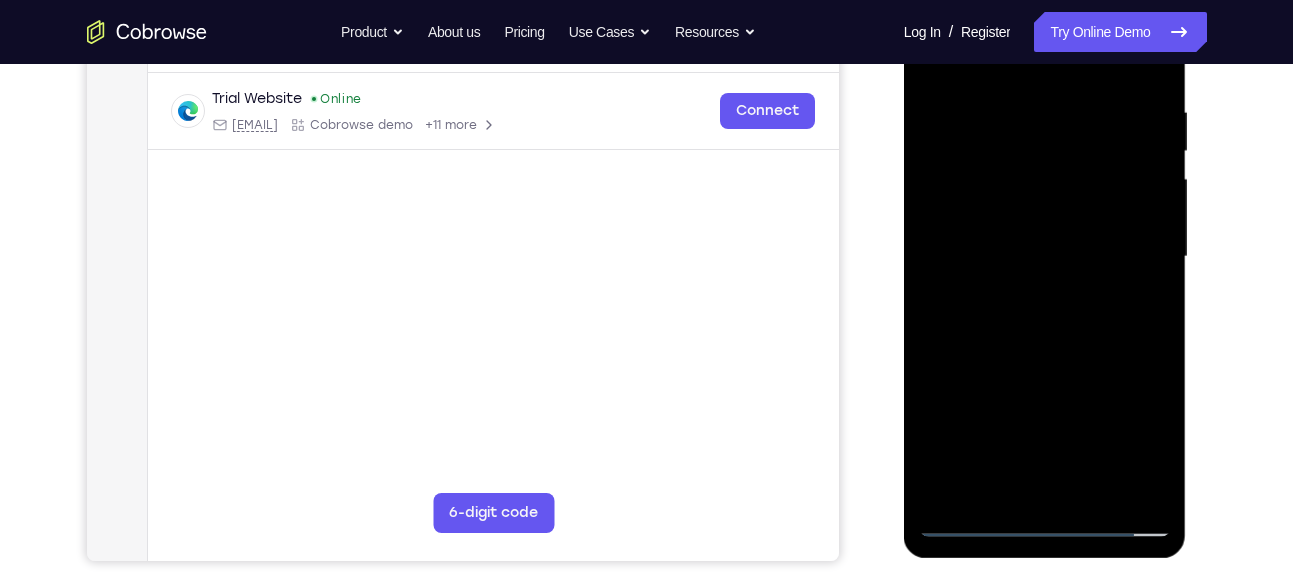 click at bounding box center [1045, 257] 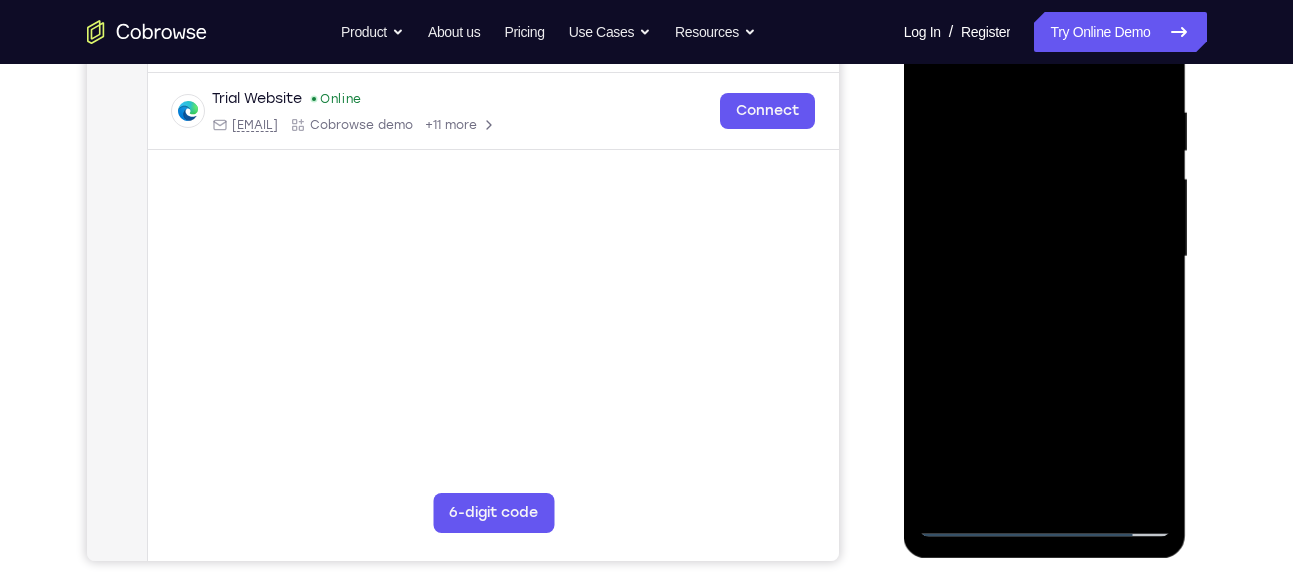 drag, startPoint x: 1067, startPoint y: 400, endPoint x: 1072, endPoint y: 194, distance: 206.06067 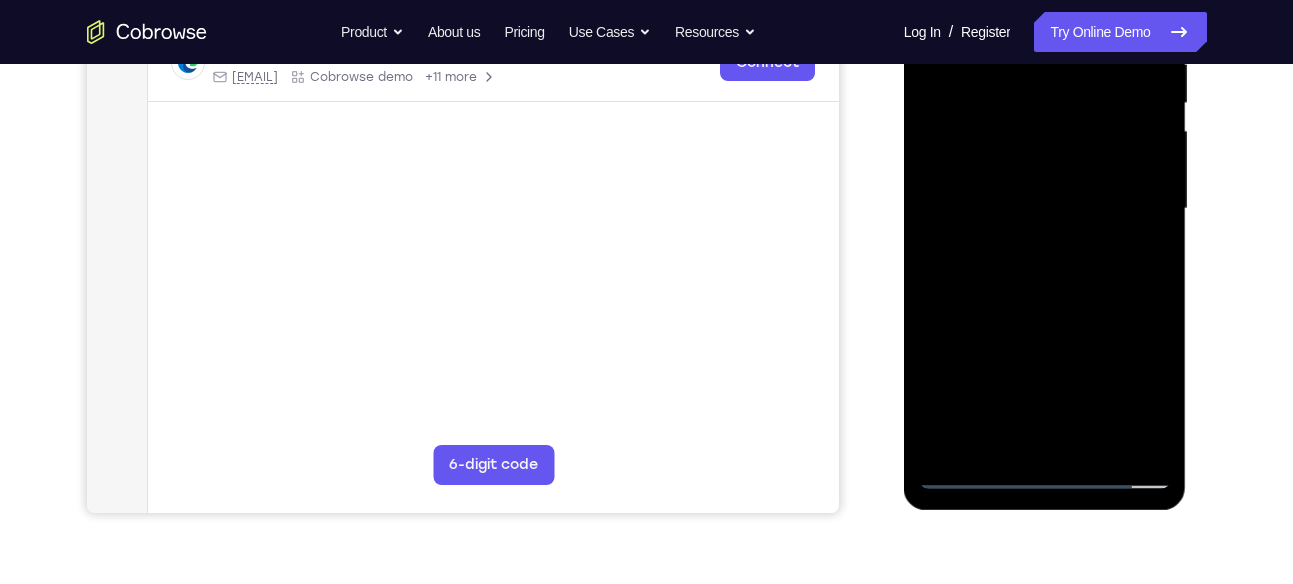 scroll, scrollTop: 418, scrollLeft: 0, axis: vertical 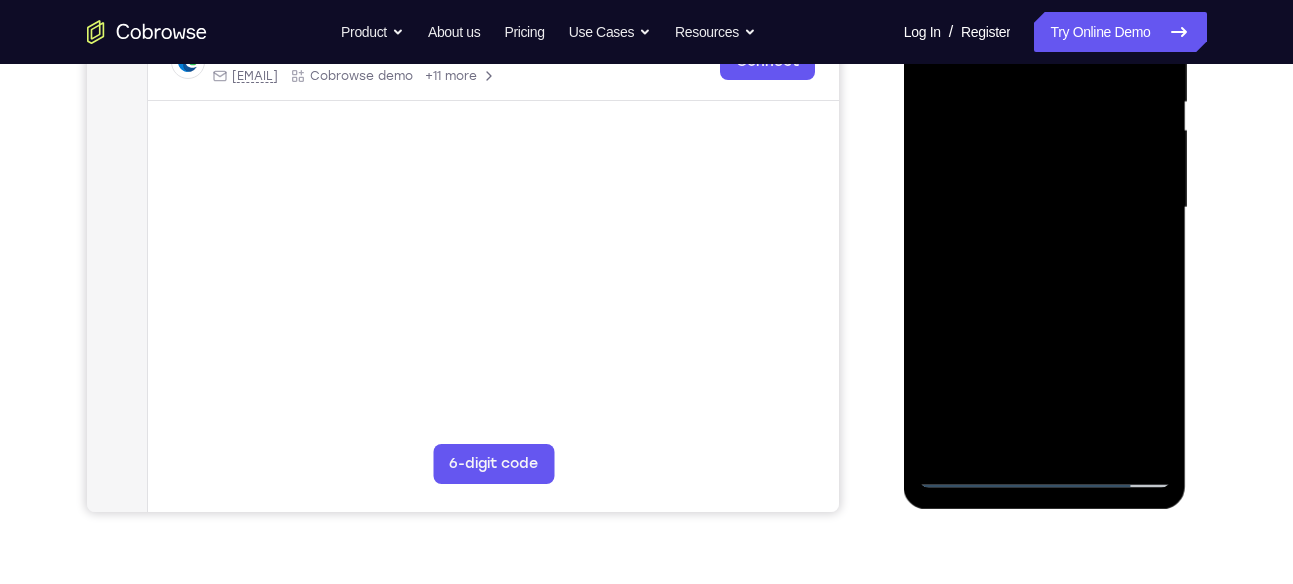 drag, startPoint x: 1077, startPoint y: 394, endPoint x: 1076, endPoint y: 323, distance: 71.00704 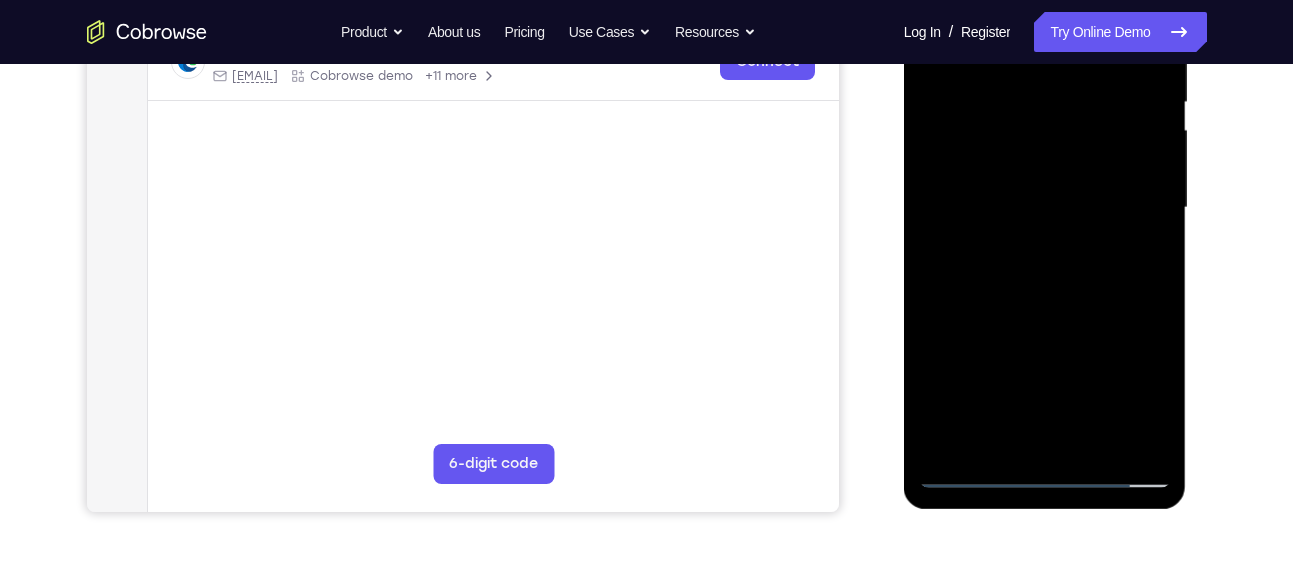 drag, startPoint x: 1088, startPoint y: 403, endPoint x: 1075, endPoint y: 309, distance: 94.89468 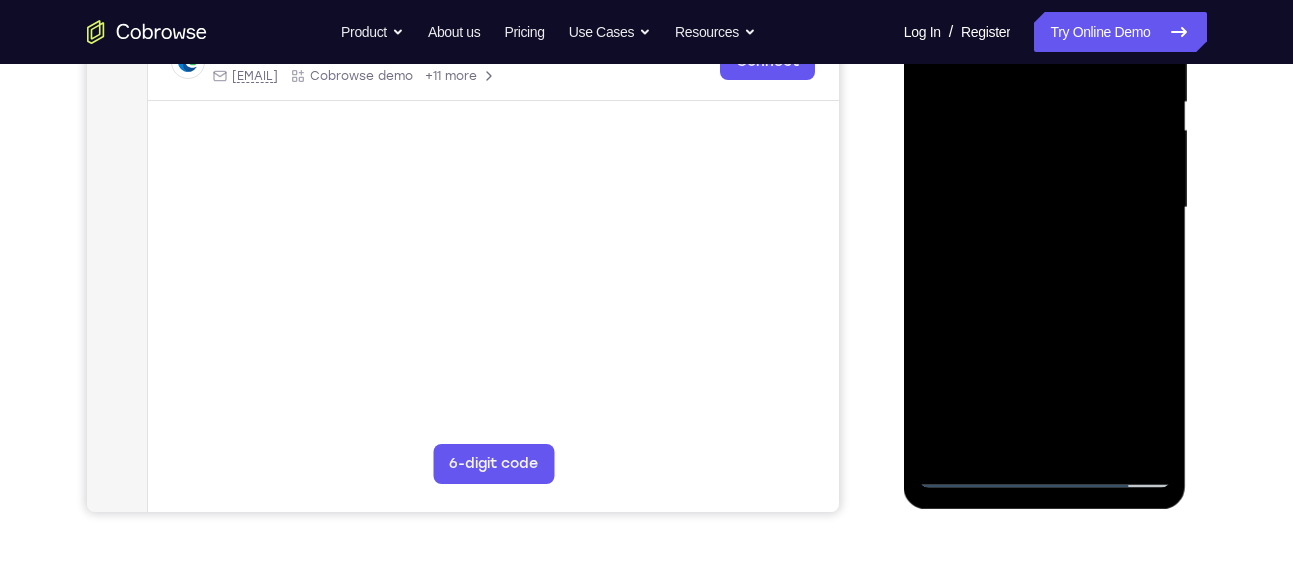 drag, startPoint x: 1081, startPoint y: 359, endPoint x: 1061, endPoint y: 275, distance: 86.34813 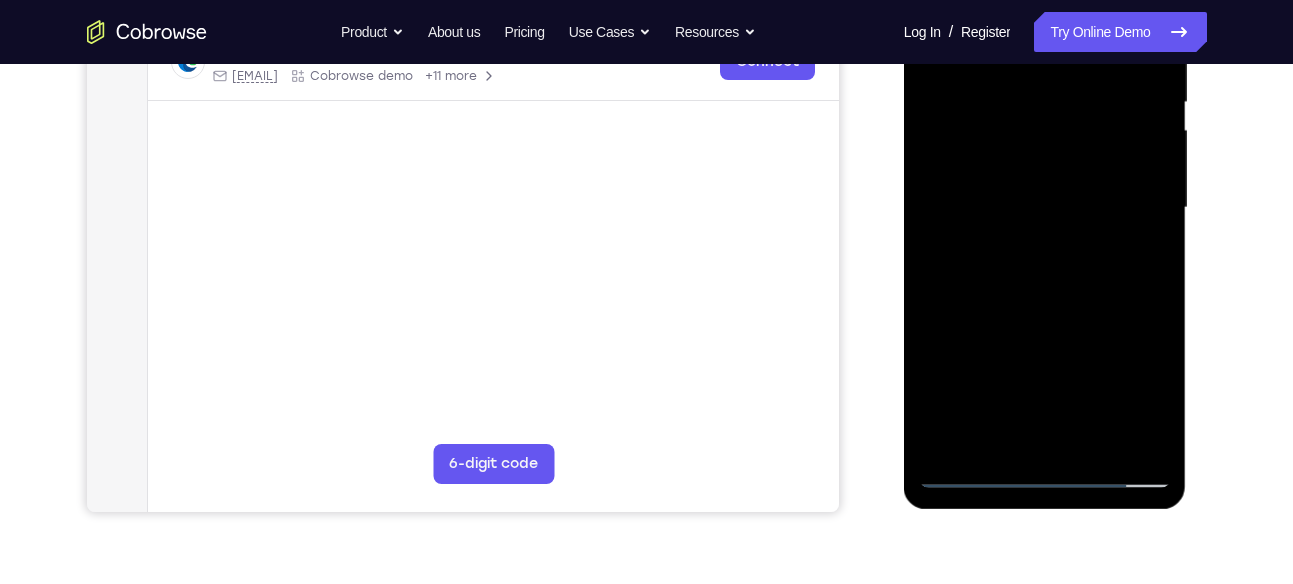 click at bounding box center [1045, 208] 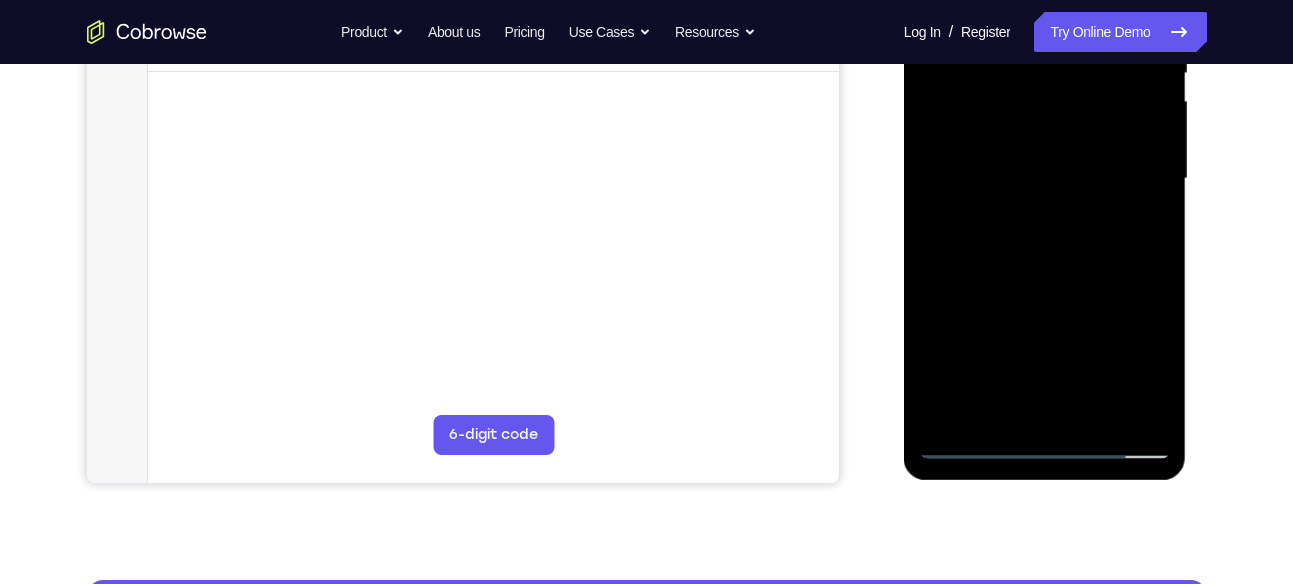 scroll, scrollTop: 451, scrollLeft: 0, axis: vertical 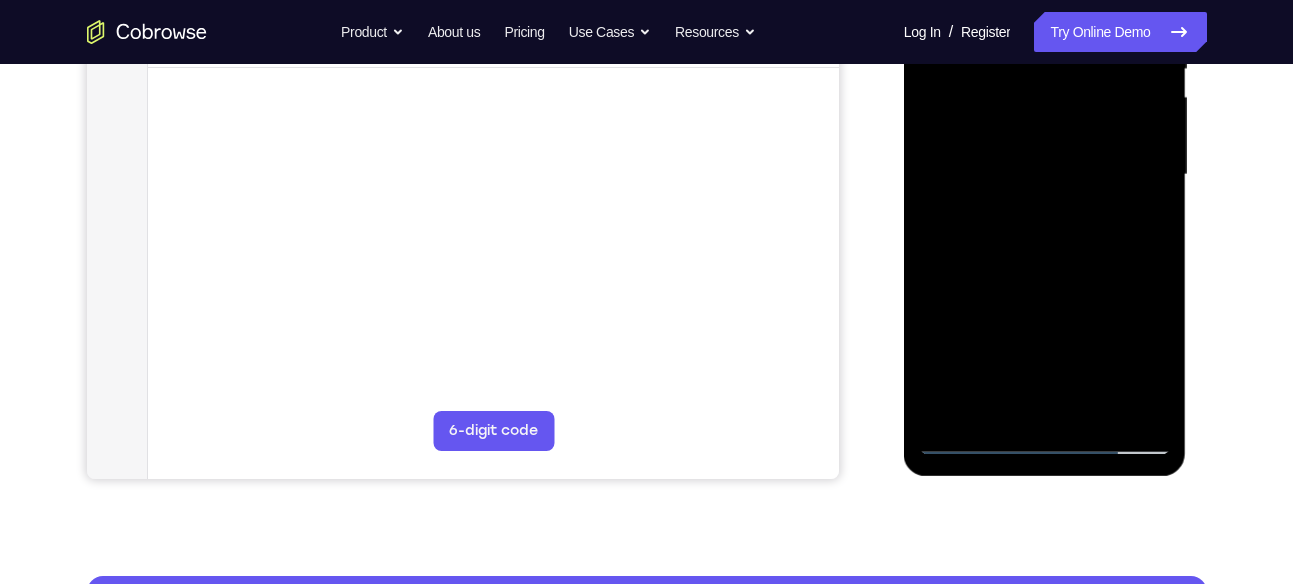click at bounding box center [1045, 175] 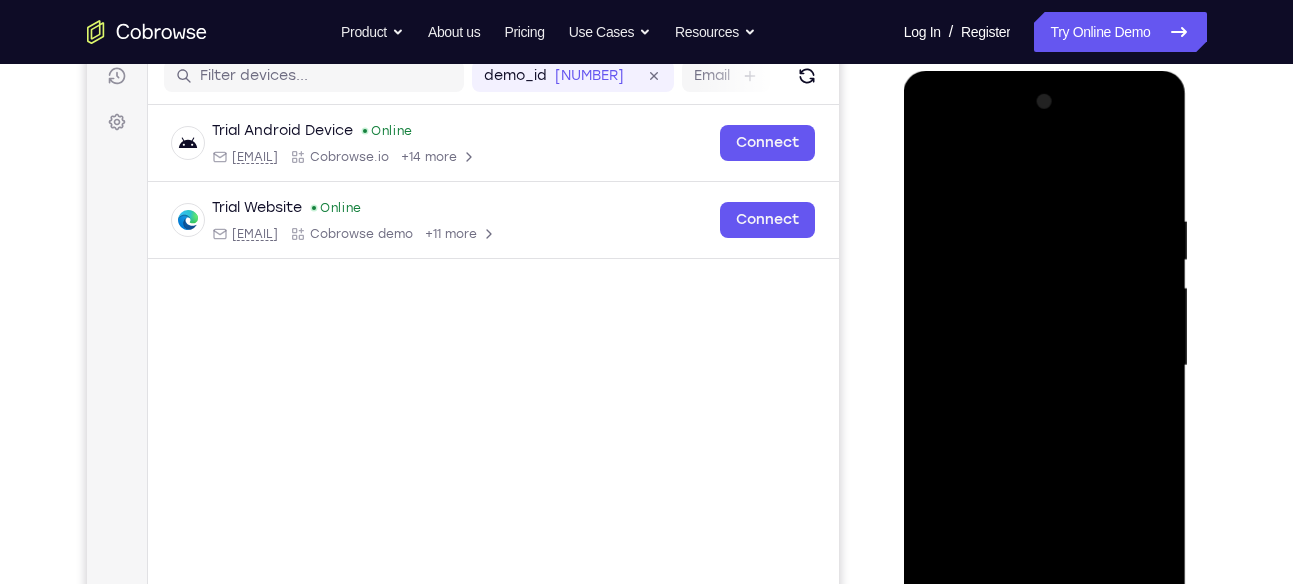 scroll, scrollTop: 258, scrollLeft: 0, axis: vertical 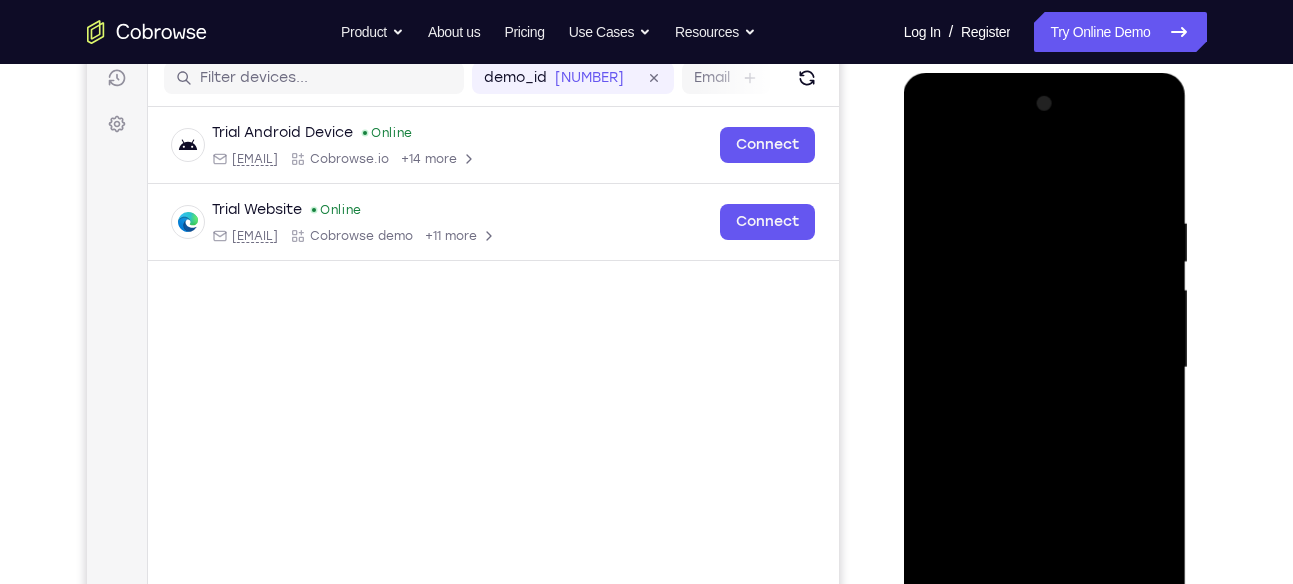 click at bounding box center [1045, 368] 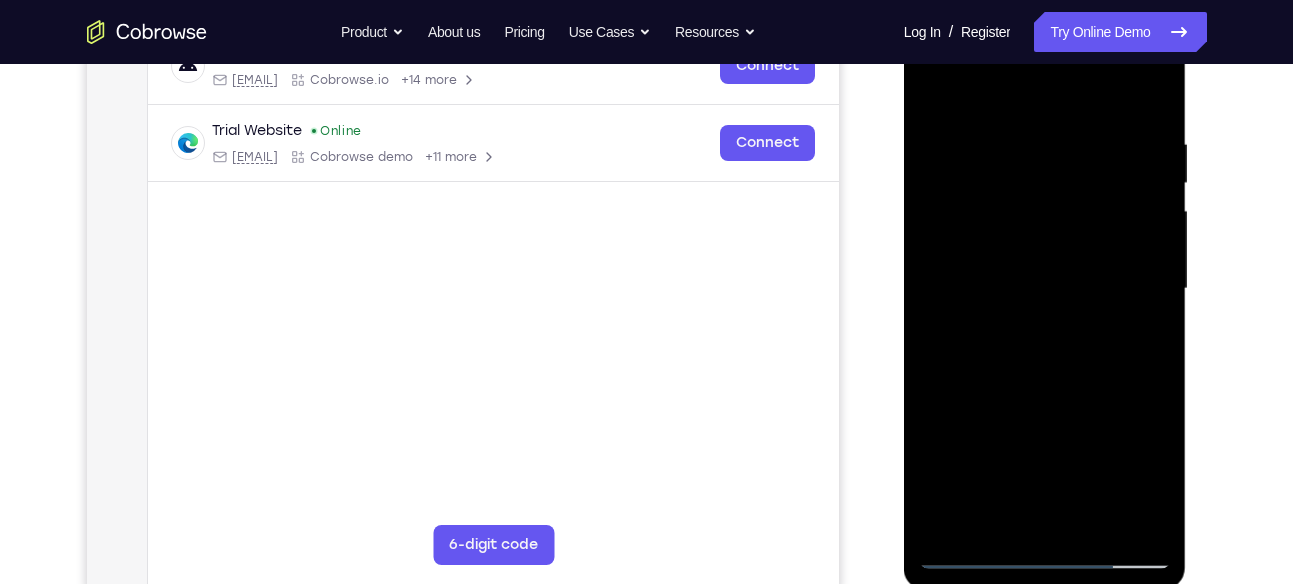 scroll, scrollTop: 340, scrollLeft: 0, axis: vertical 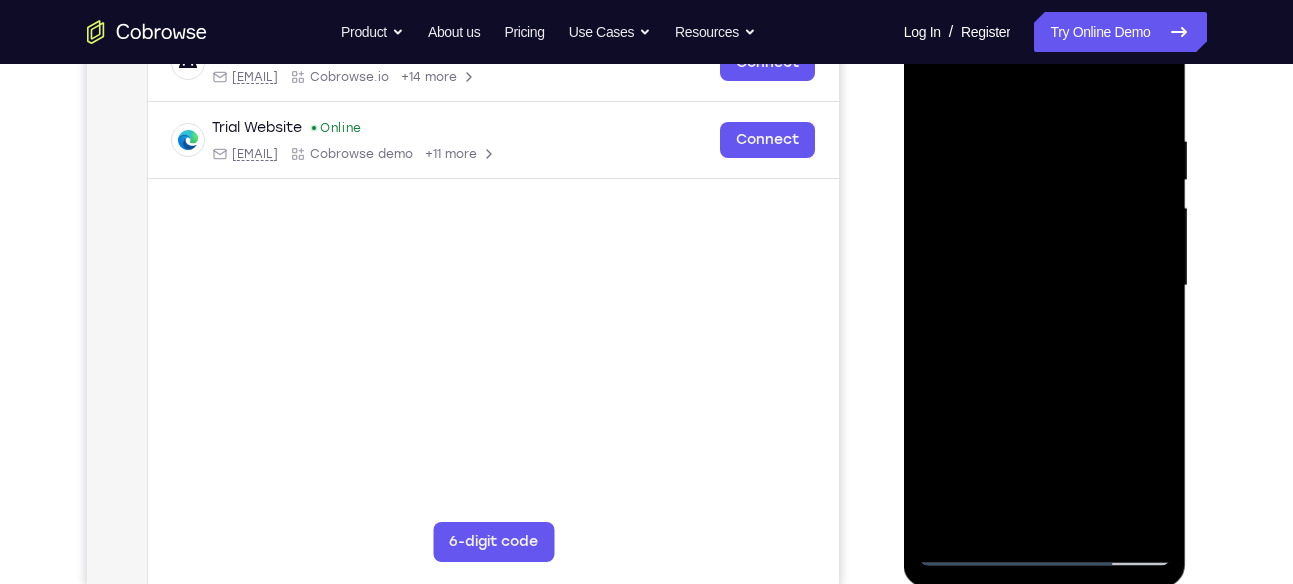 drag, startPoint x: 1053, startPoint y: 291, endPoint x: 1021, endPoint y: 437, distance: 149.46571 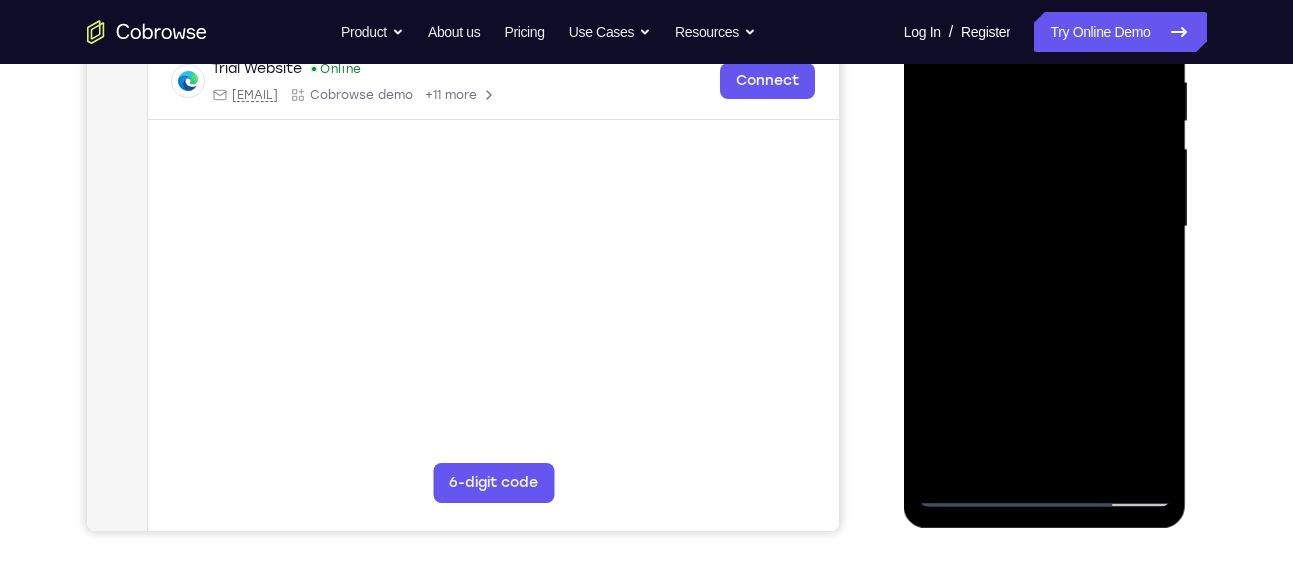 scroll, scrollTop: 402, scrollLeft: 0, axis: vertical 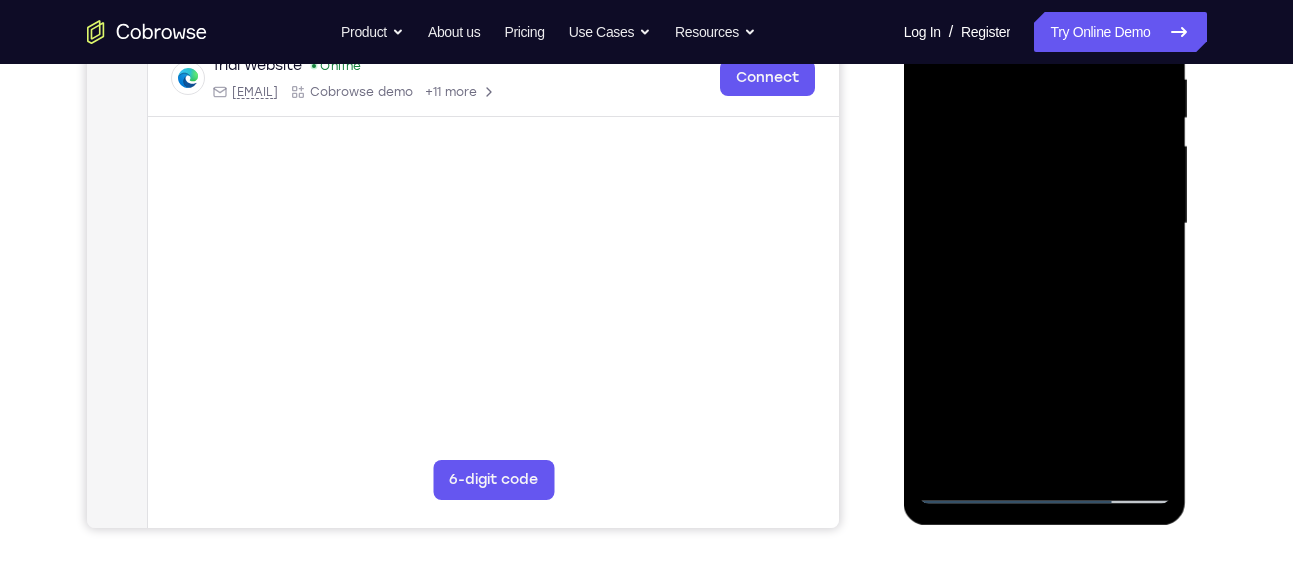 drag, startPoint x: 1068, startPoint y: 287, endPoint x: 1057, endPoint y: 403, distance: 116.520386 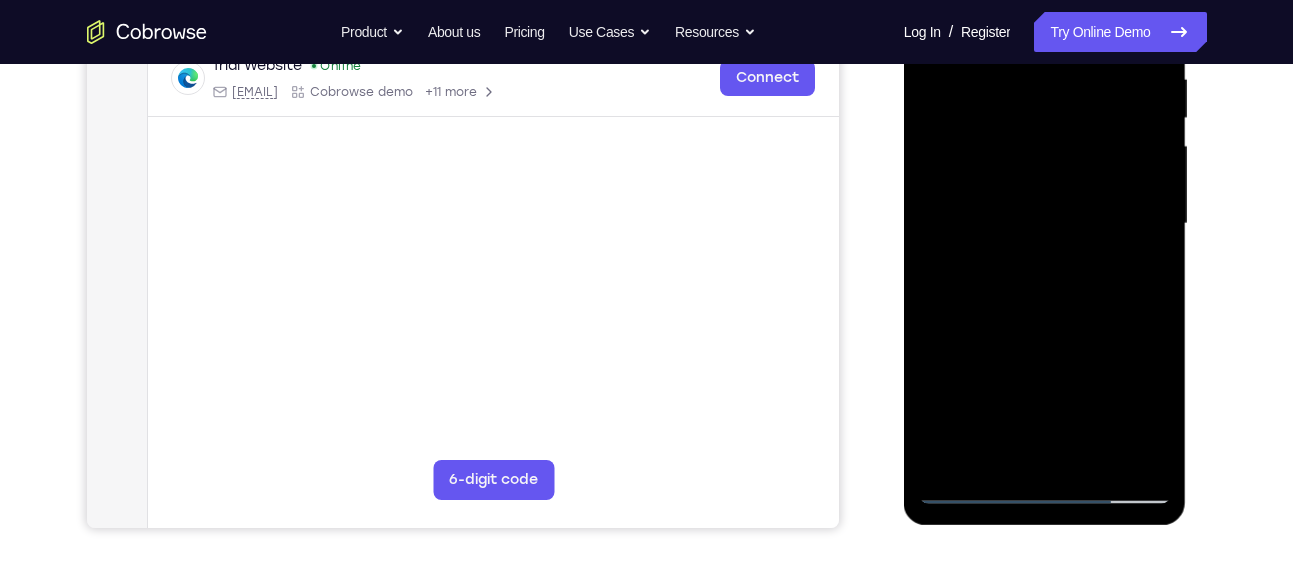 drag, startPoint x: 1052, startPoint y: 316, endPoint x: 1053, endPoint y: 205, distance: 111.0045 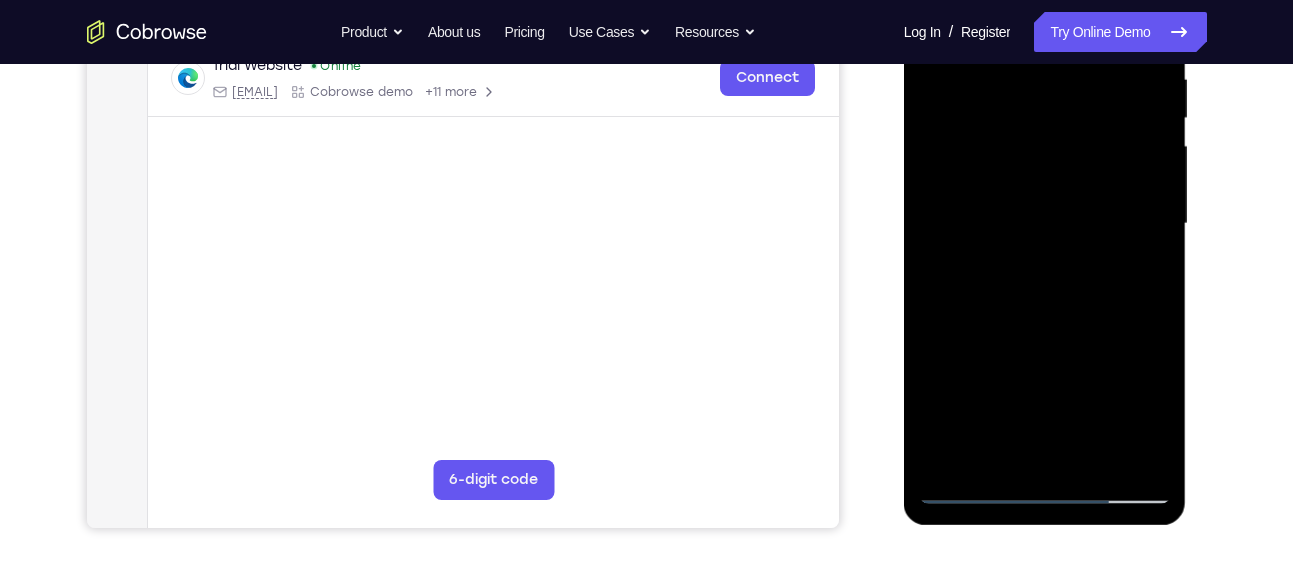 drag, startPoint x: 1056, startPoint y: 334, endPoint x: 1059, endPoint y: 255, distance: 79.05694 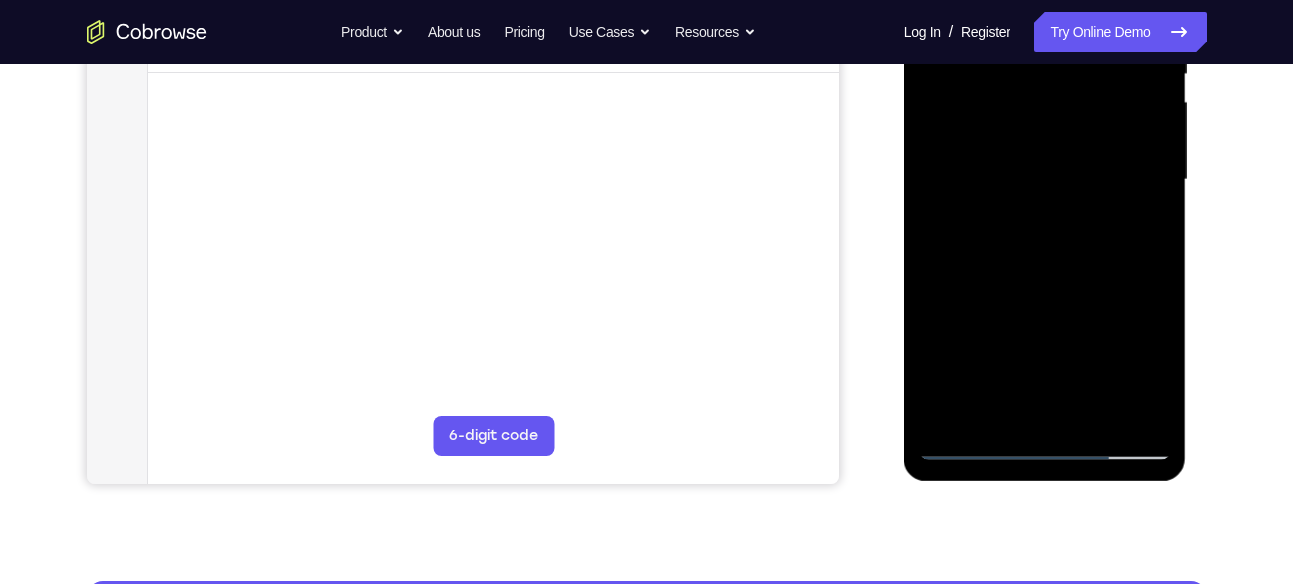 scroll, scrollTop: 450, scrollLeft: 0, axis: vertical 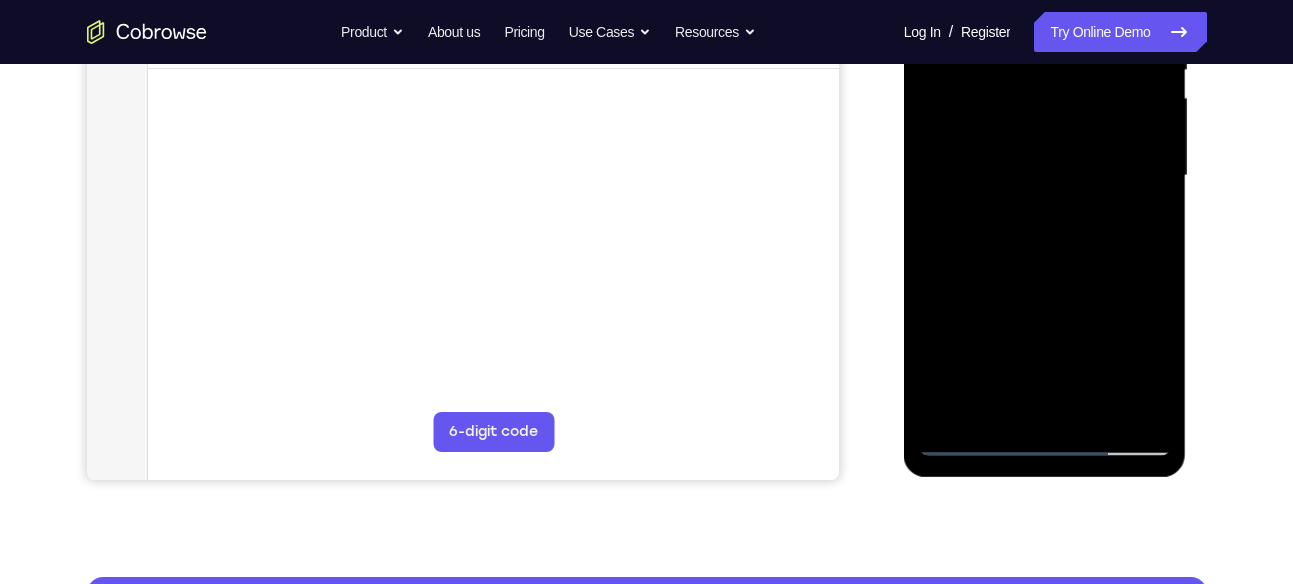 drag, startPoint x: 1061, startPoint y: 311, endPoint x: 1062, endPoint y: 291, distance: 20.024984 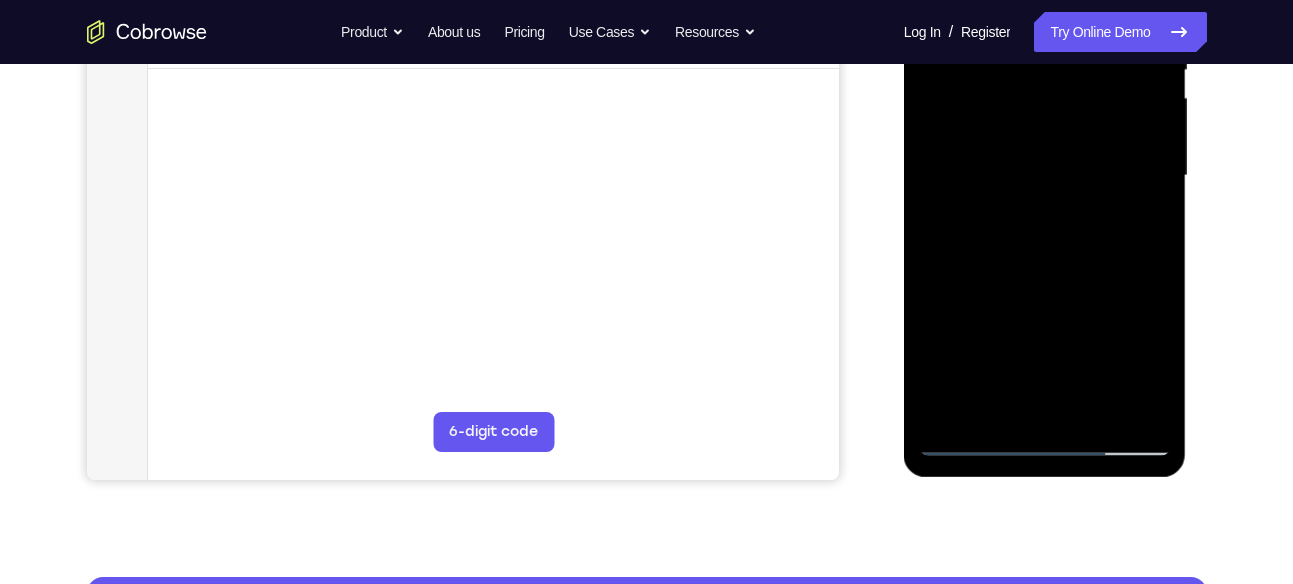 click at bounding box center [1045, 176] 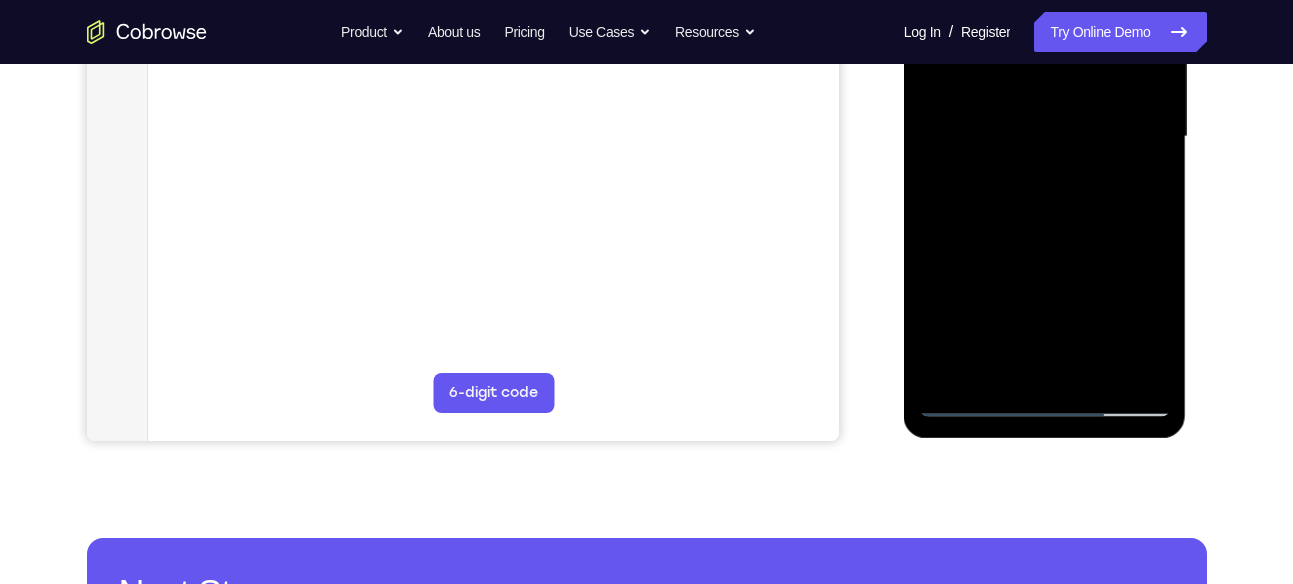 scroll, scrollTop: 490, scrollLeft: 0, axis: vertical 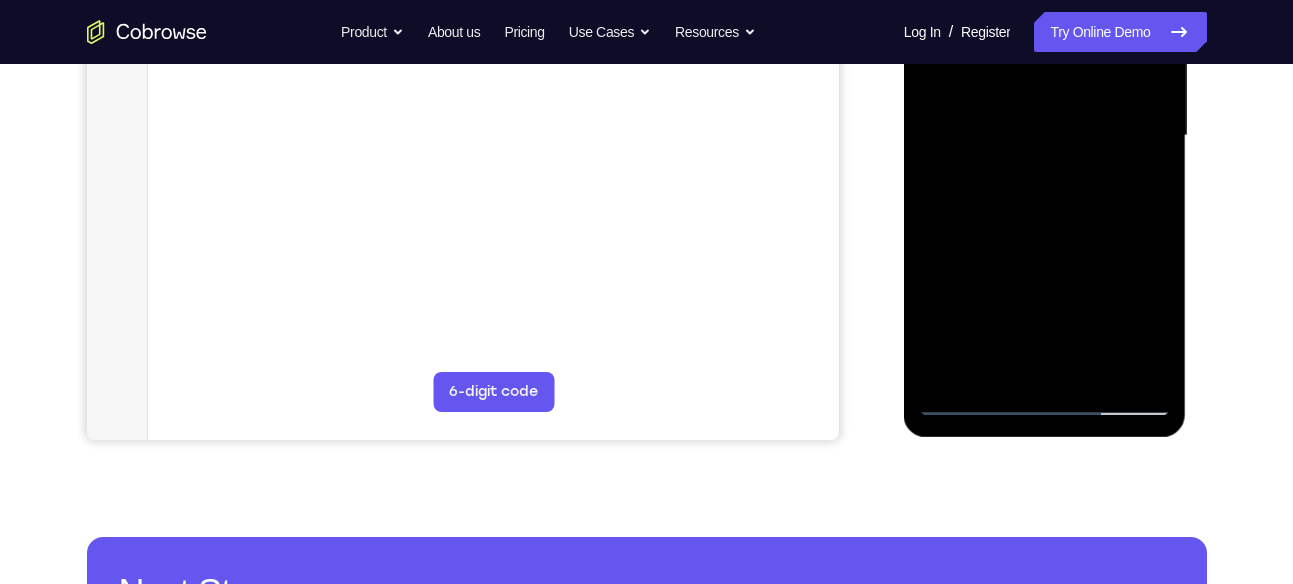 click at bounding box center (1045, 136) 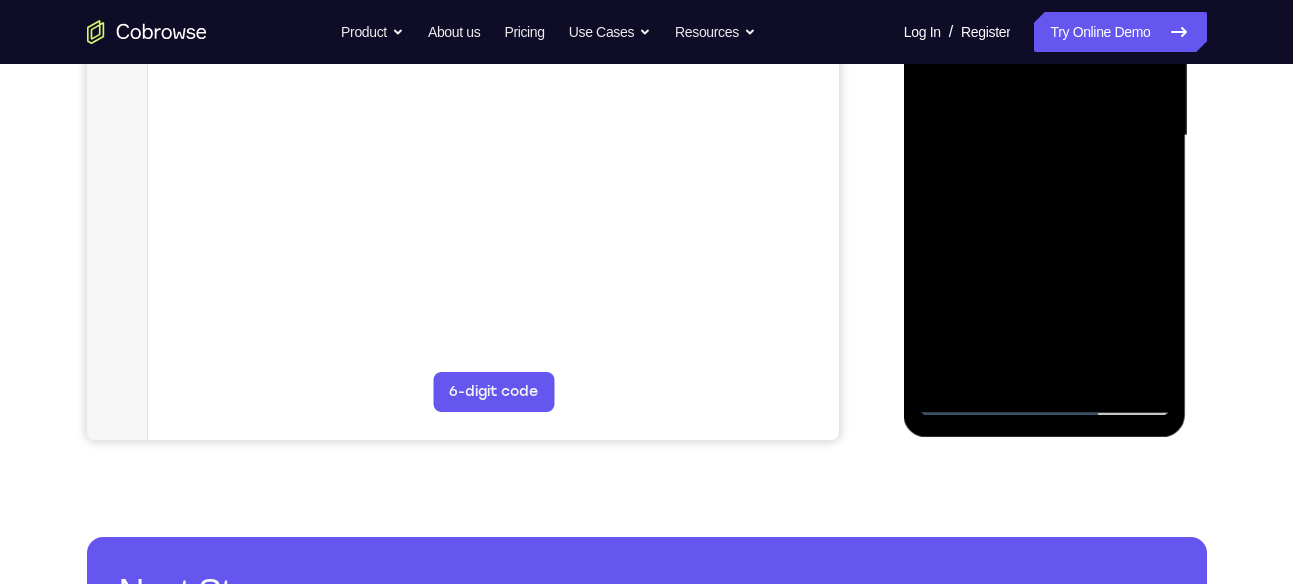click at bounding box center [1045, 136] 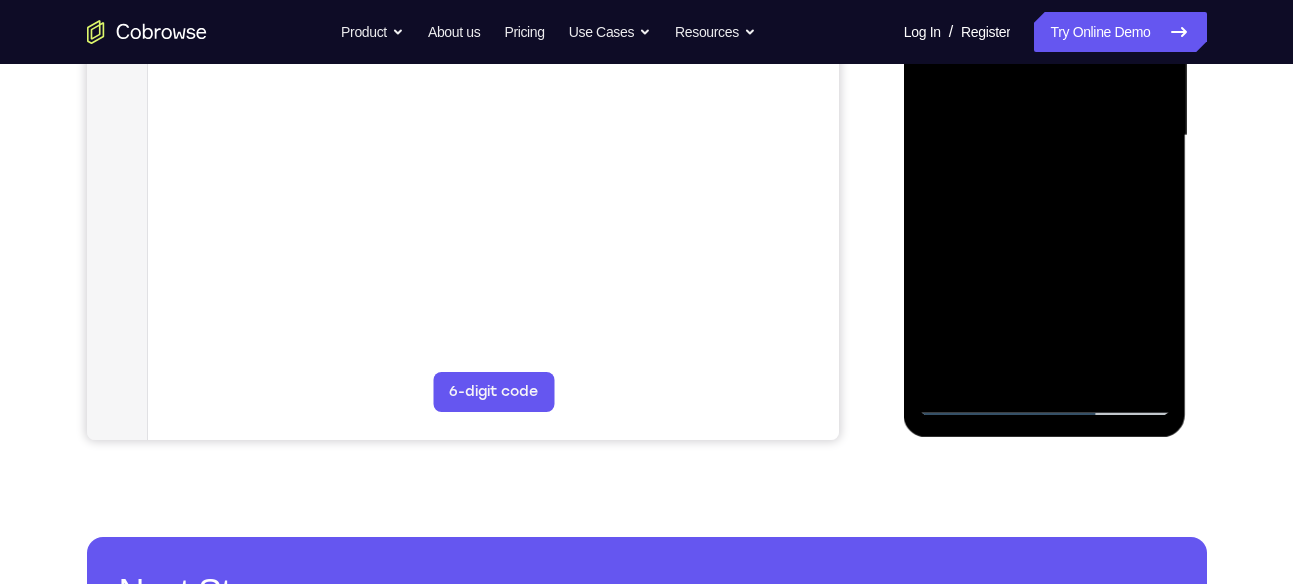 click at bounding box center [1045, 136] 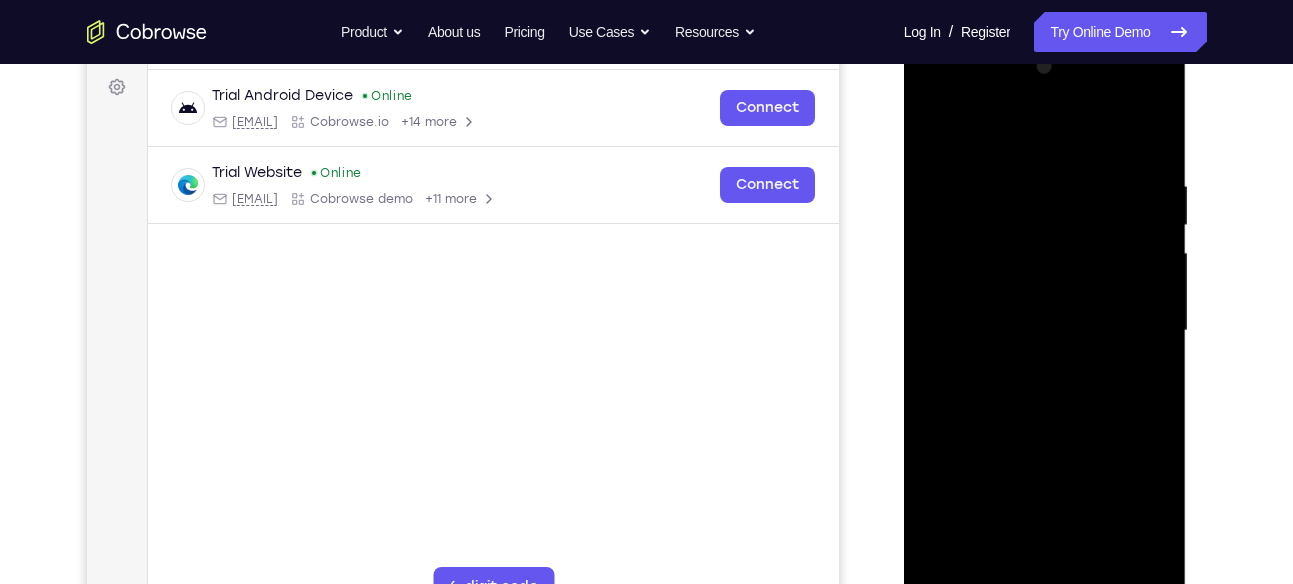 scroll, scrollTop: 294, scrollLeft: 0, axis: vertical 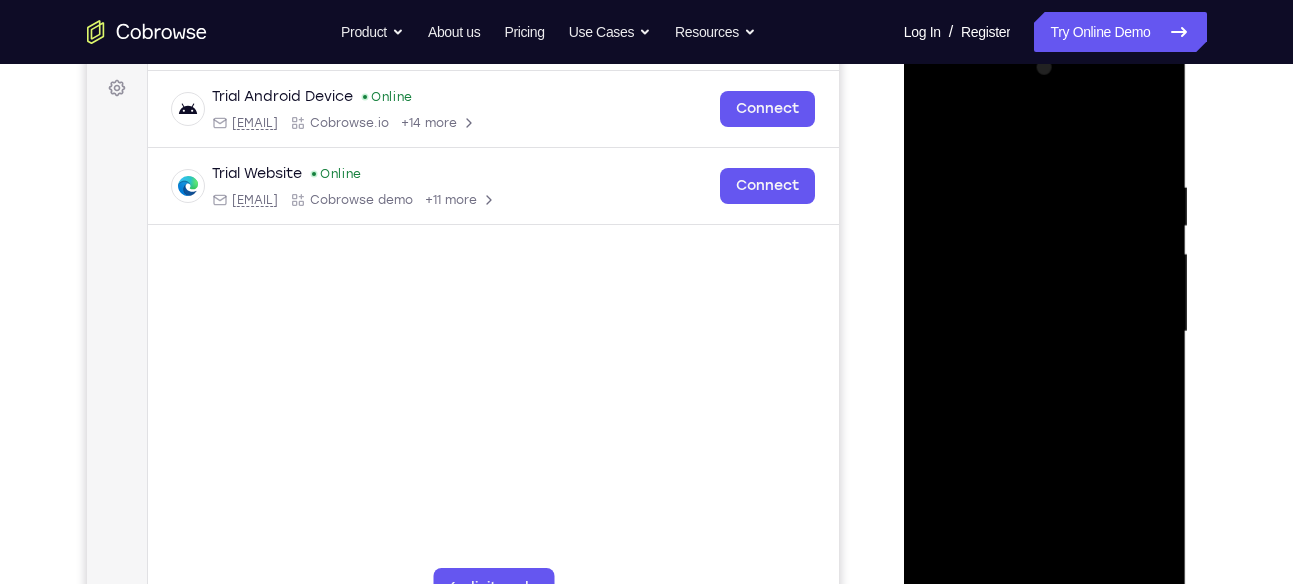 click at bounding box center [1045, 332] 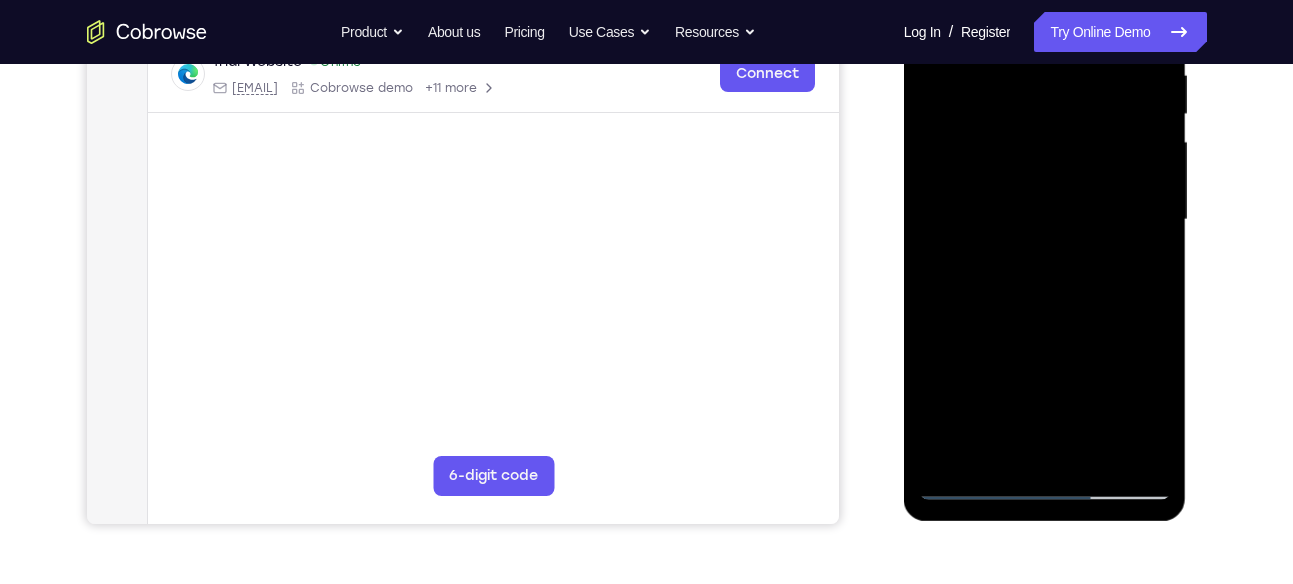 scroll, scrollTop: 426, scrollLeft: 0, axis: vertical 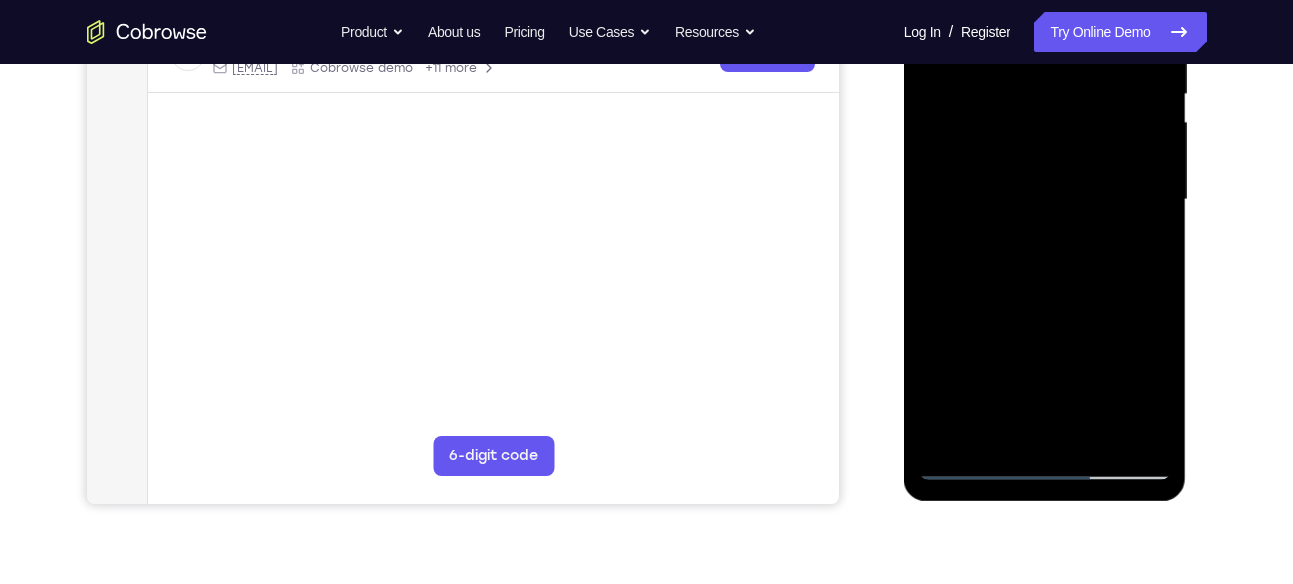 drag, startPoint x: 1055, startPoint y: 366, endPoint x: 1054, endPoint y: 251, distance: 115.00435 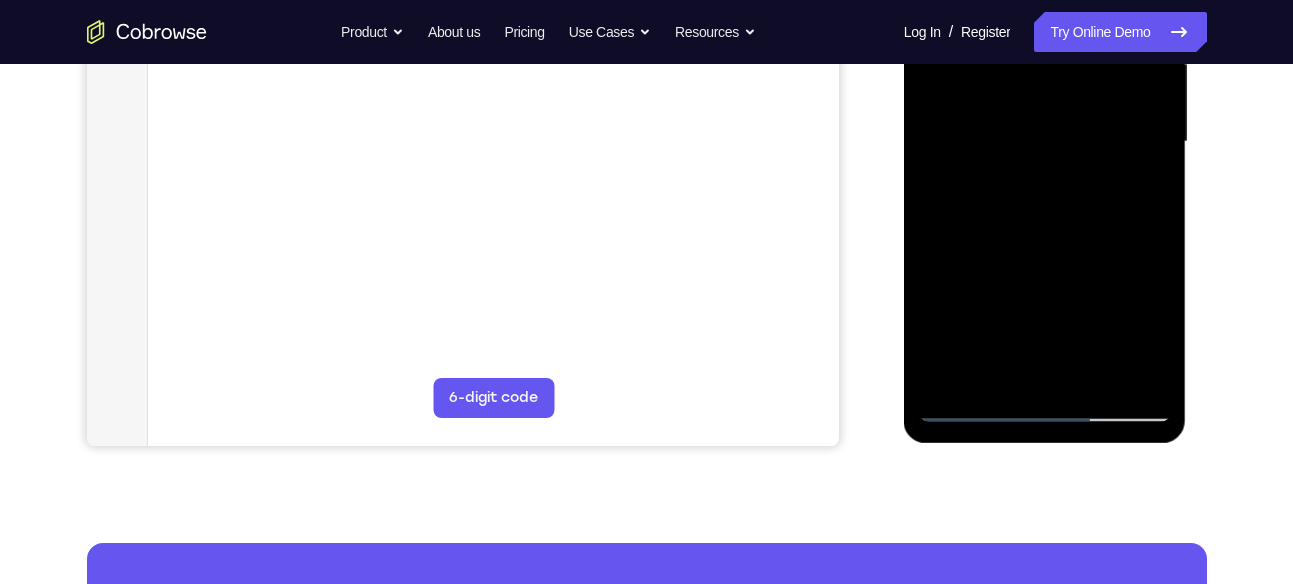 scroll, scrollTop: 488, scrollLeft: 0, axis: vertical 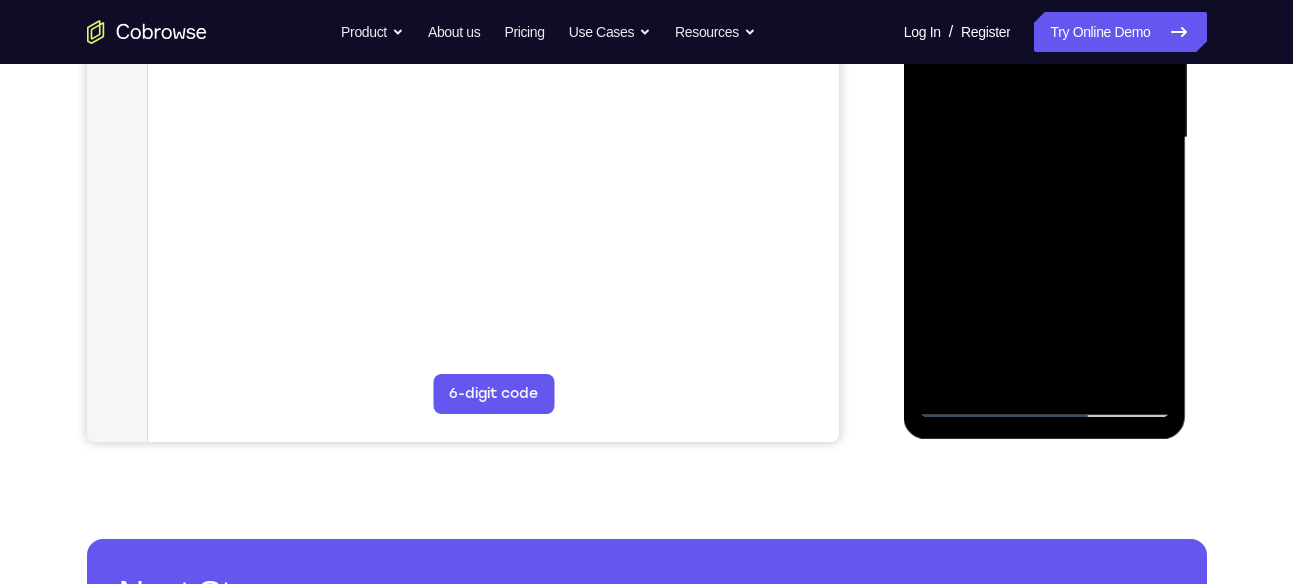 click at bounding box center (1045, 138) 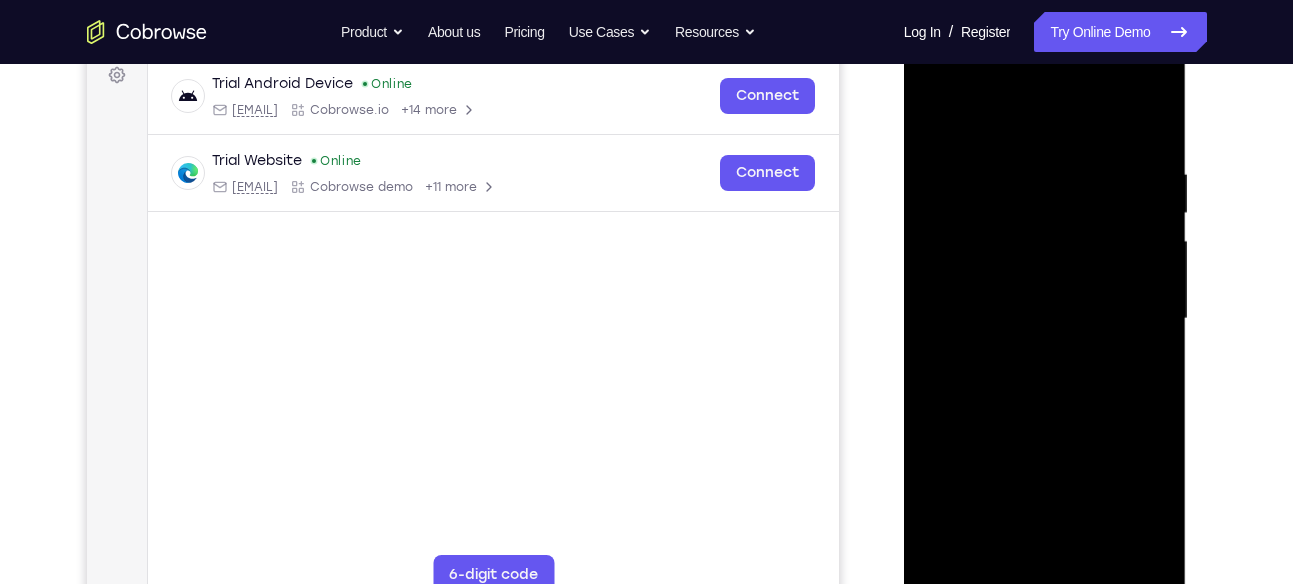 scroll, scrollTop: 306, scrollLeft: 0, axis: vertical 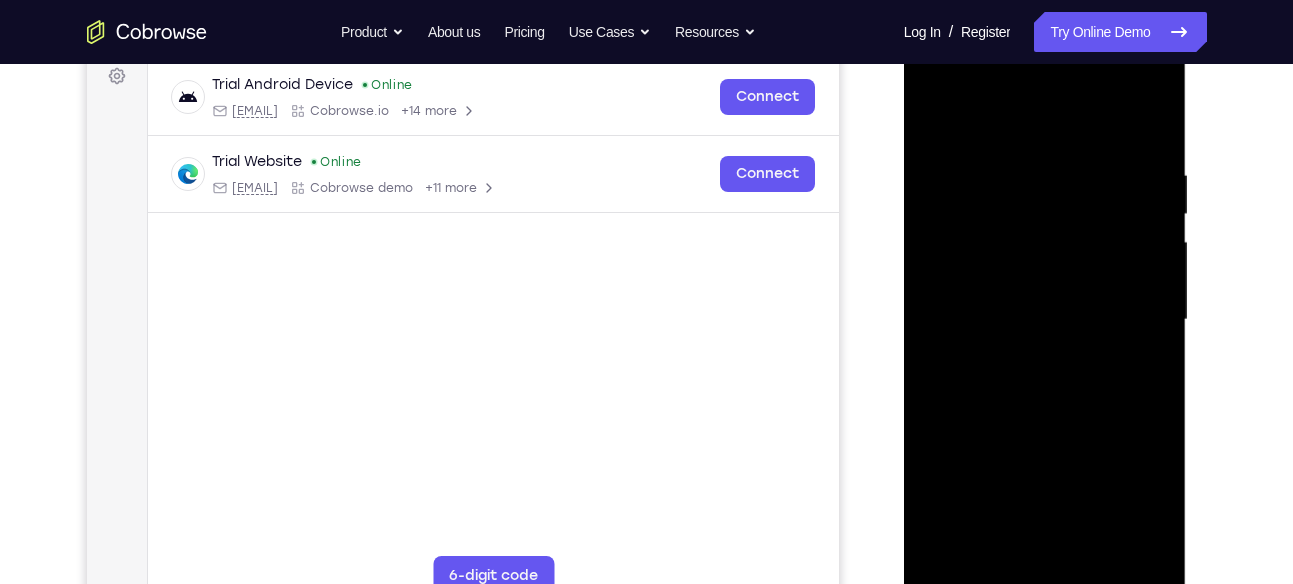 click at bounding box center (1045, 320) 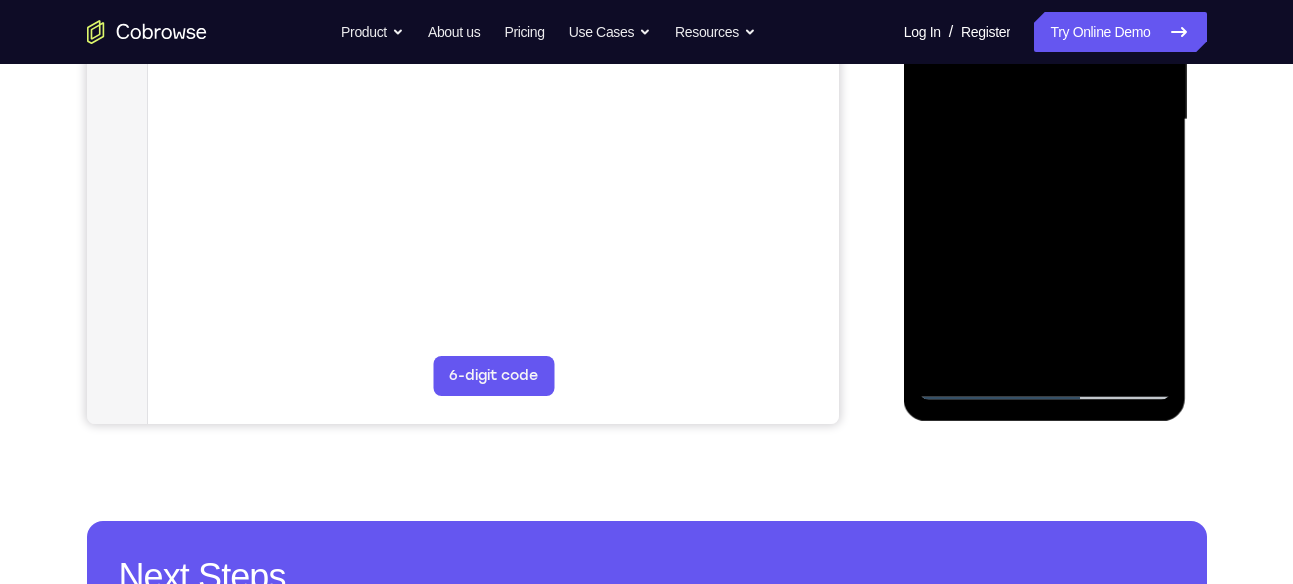 scroll, scrollTop: 512, scrollLeft: 0, axis: vertical 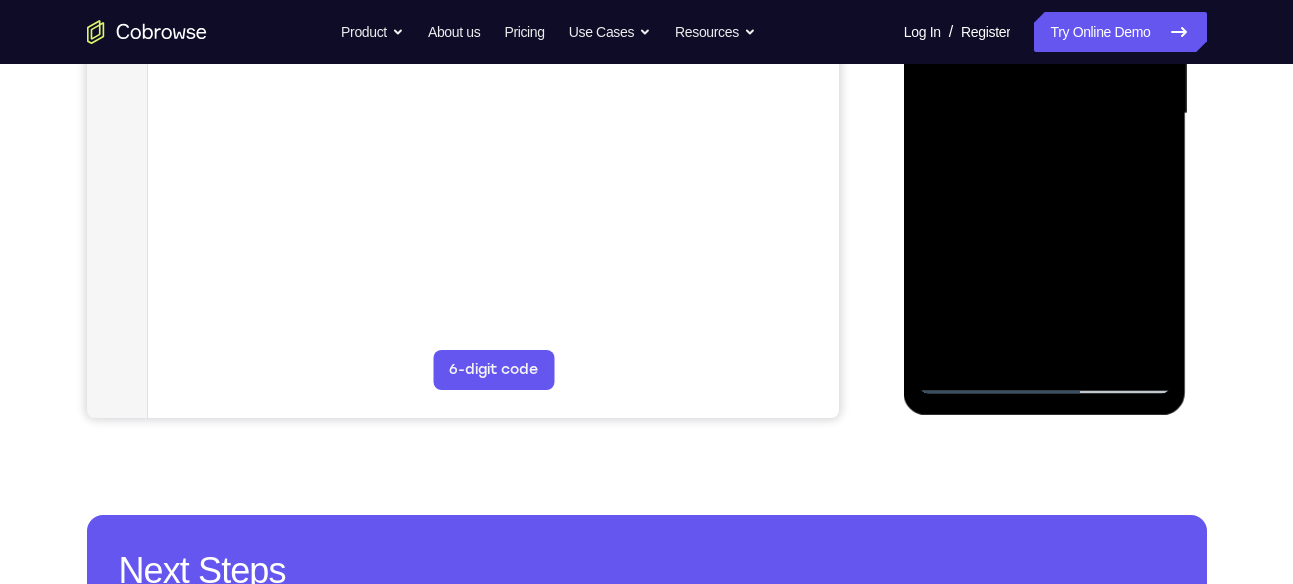 click at bounding box center [1045, 114] 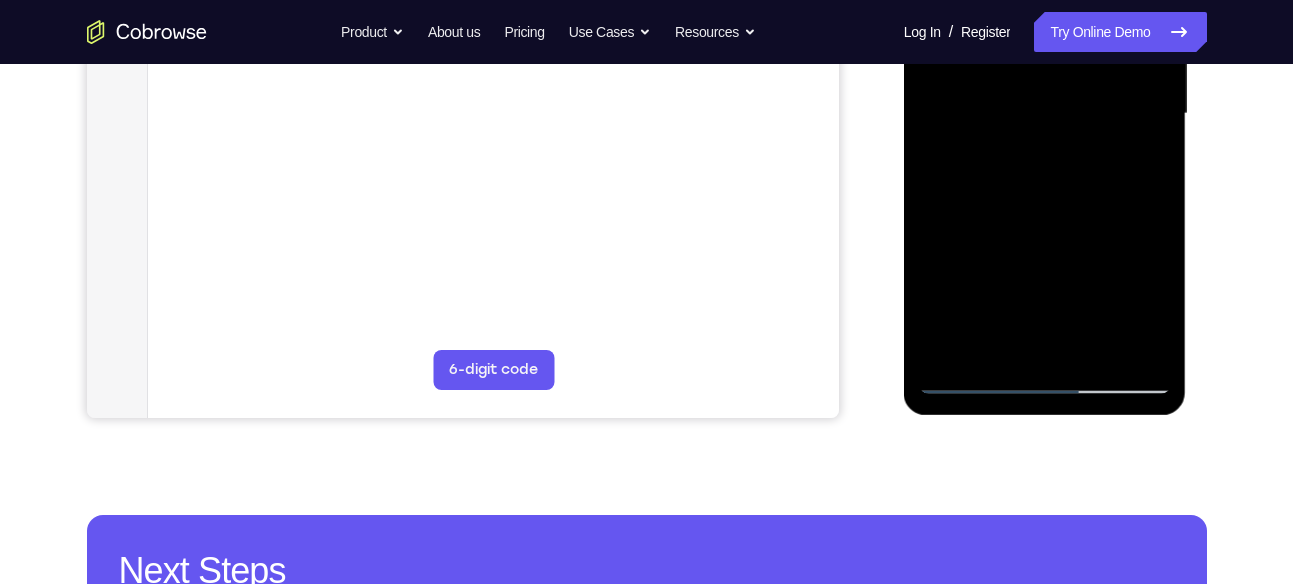 click at bounding box center (1045, 114) 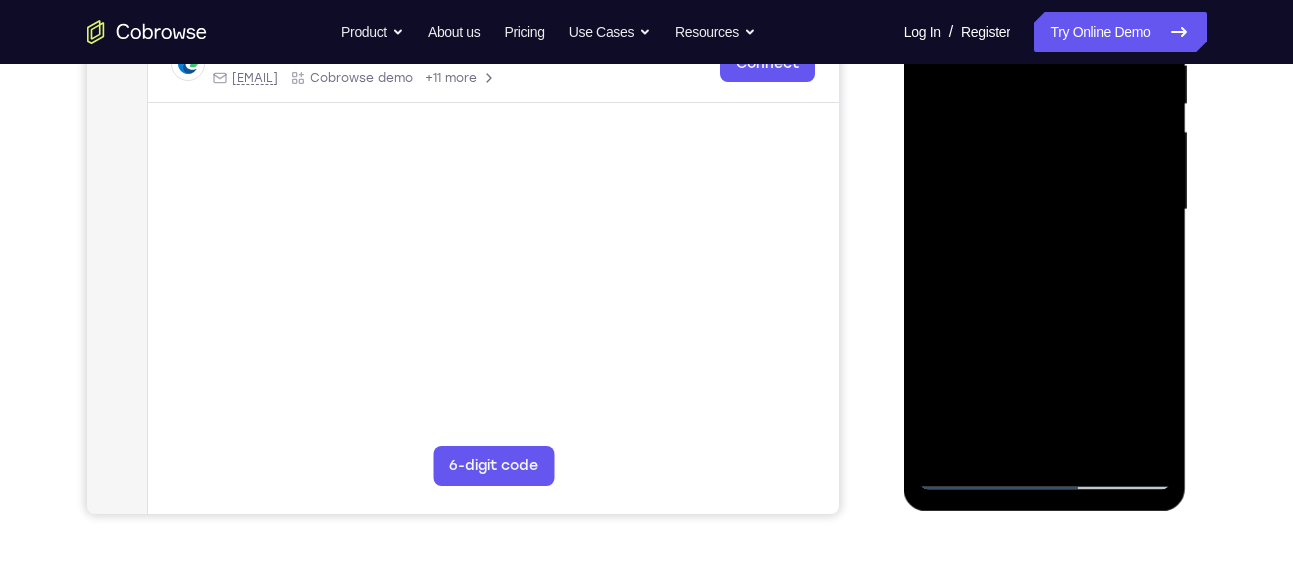 scroll, scrollTop: 415, scrollLeft: 0, axis: vertical 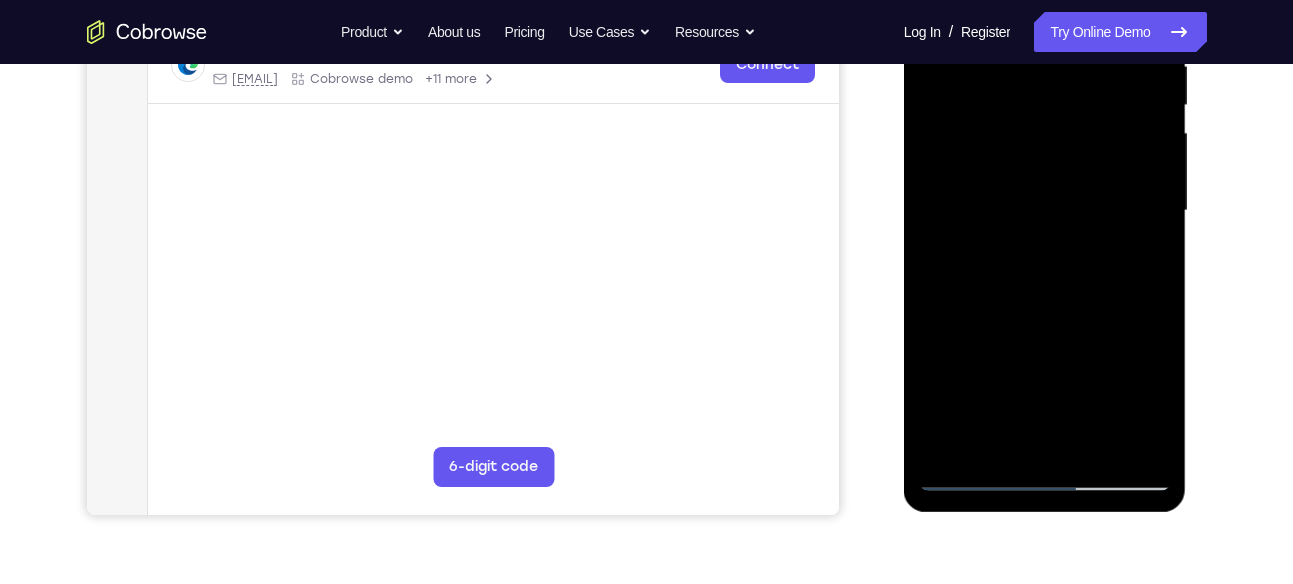 click at bounding box center (1045, 211) 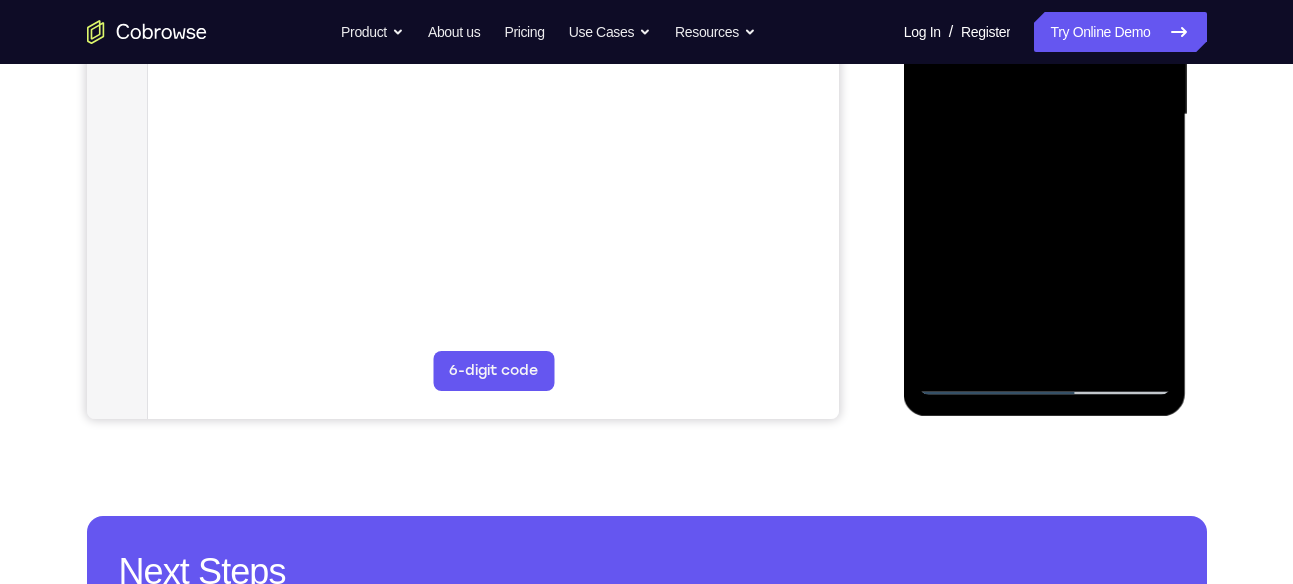 scroll, scrollTop: 512, scrollLeft: 0, axis: vertical 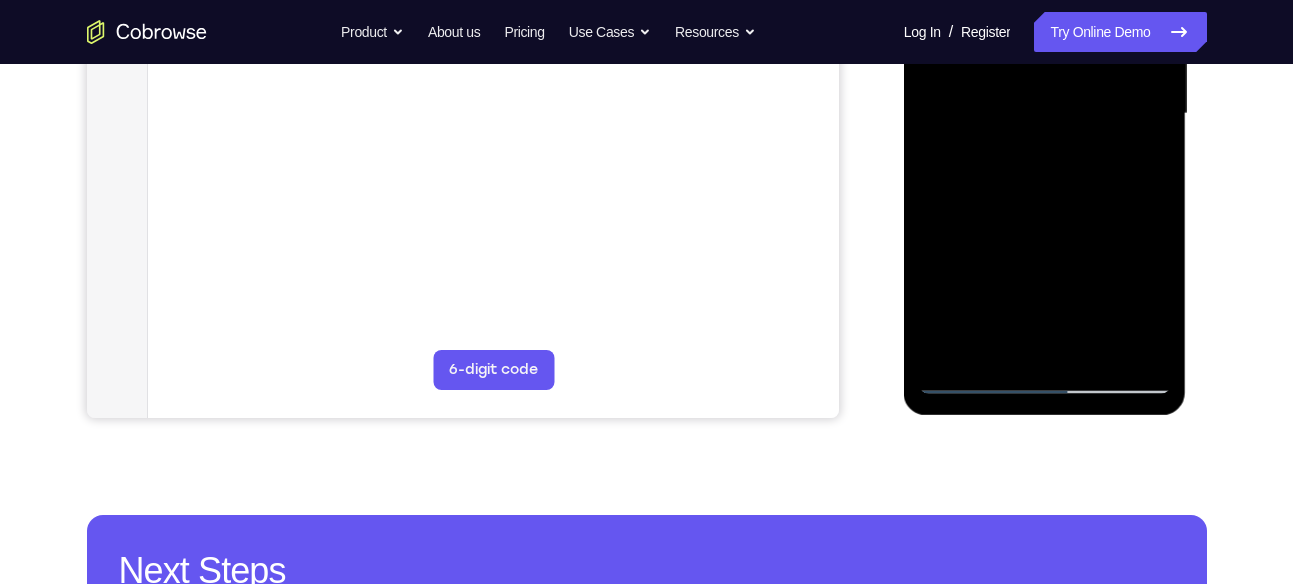 click at bounding box center [1045, 114] 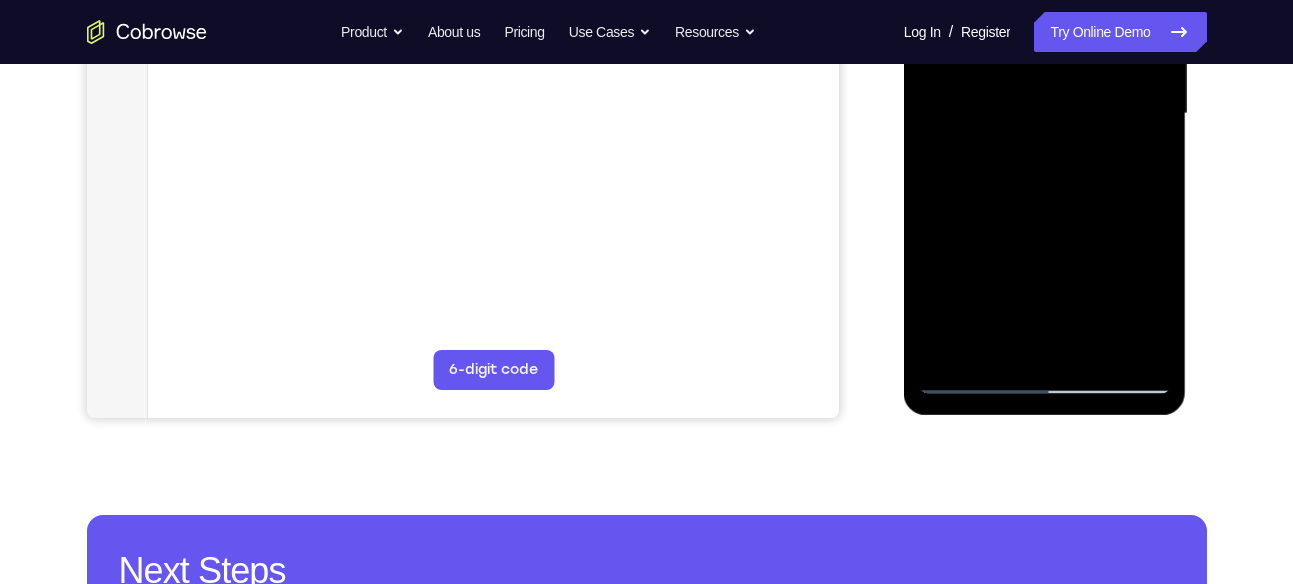 click at bounding box center [1045, 114] 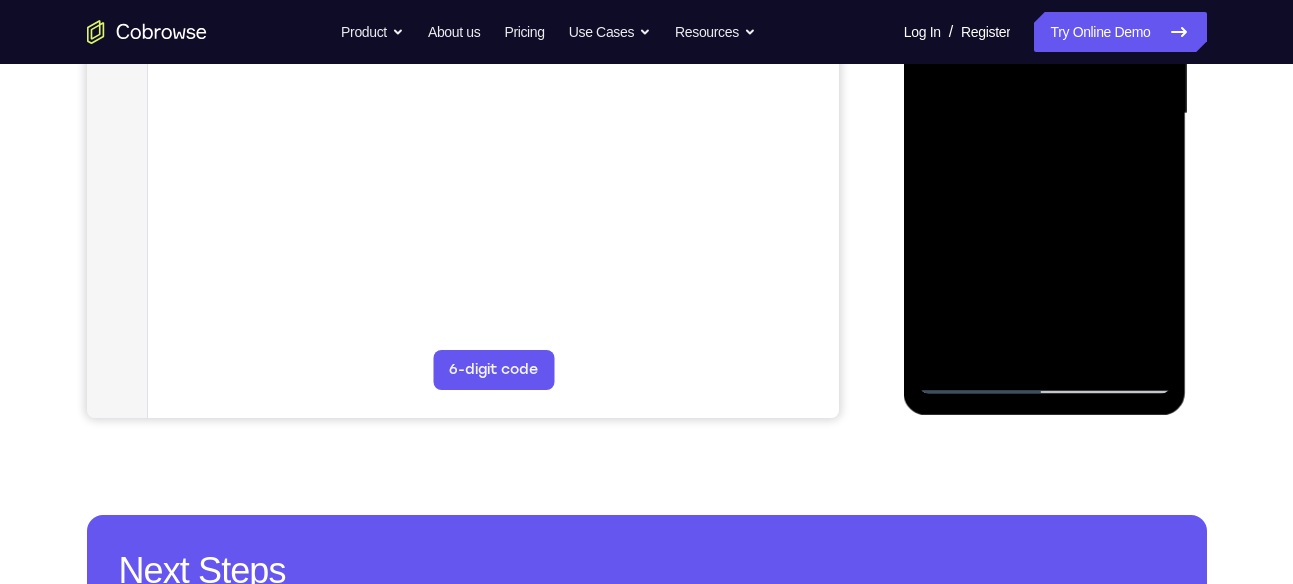click at bounding box center (1045, 114) 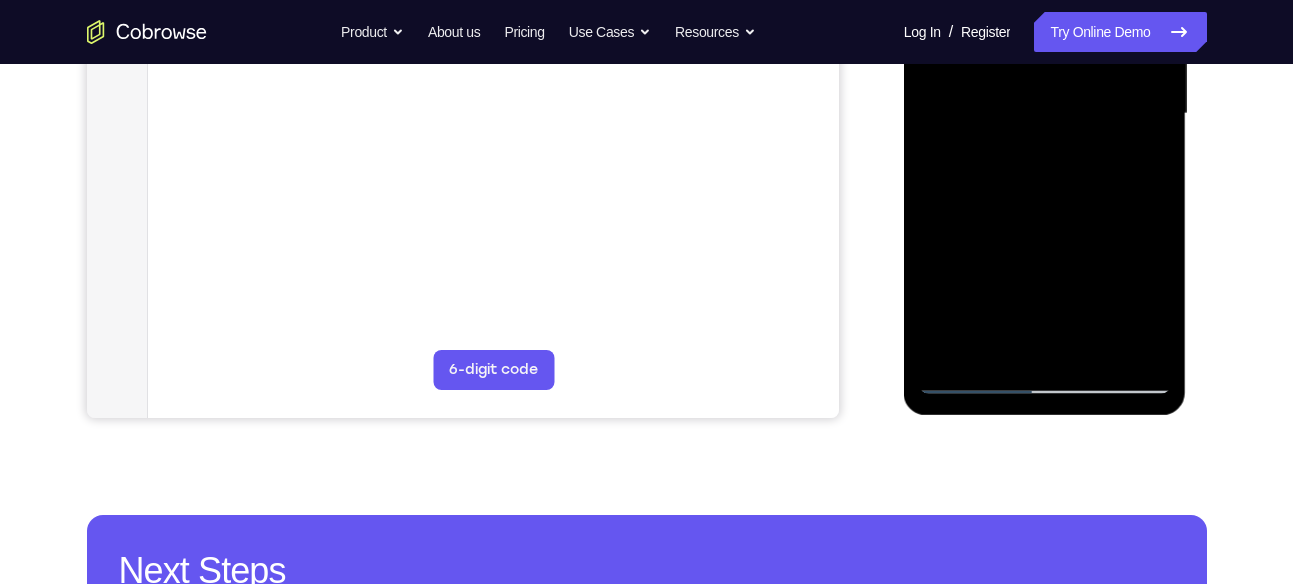 click at bounding box center [1045, 114] 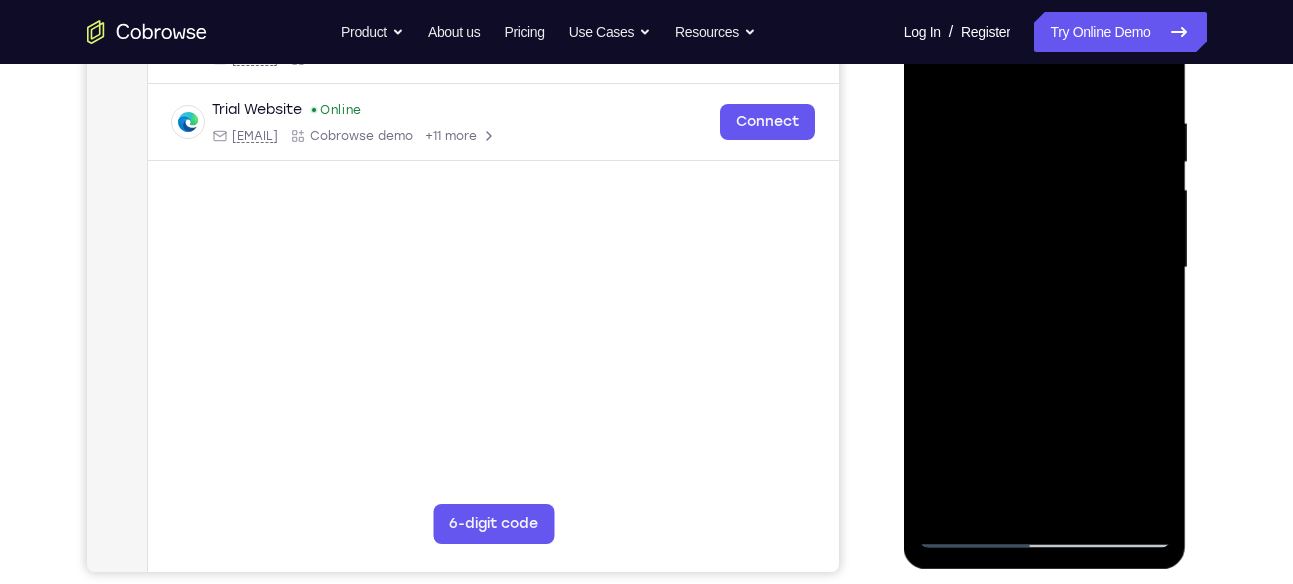scroll, scrollTop: 294, scrollLeft: 0, axis: vertical 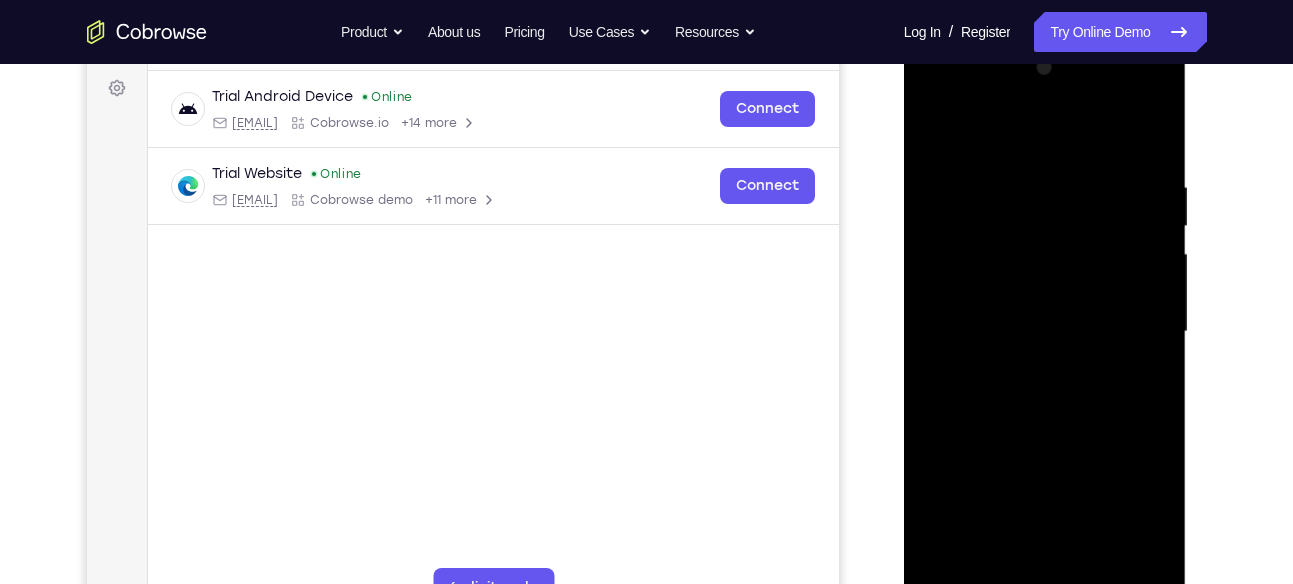 click at bounding box center [1045, 332] 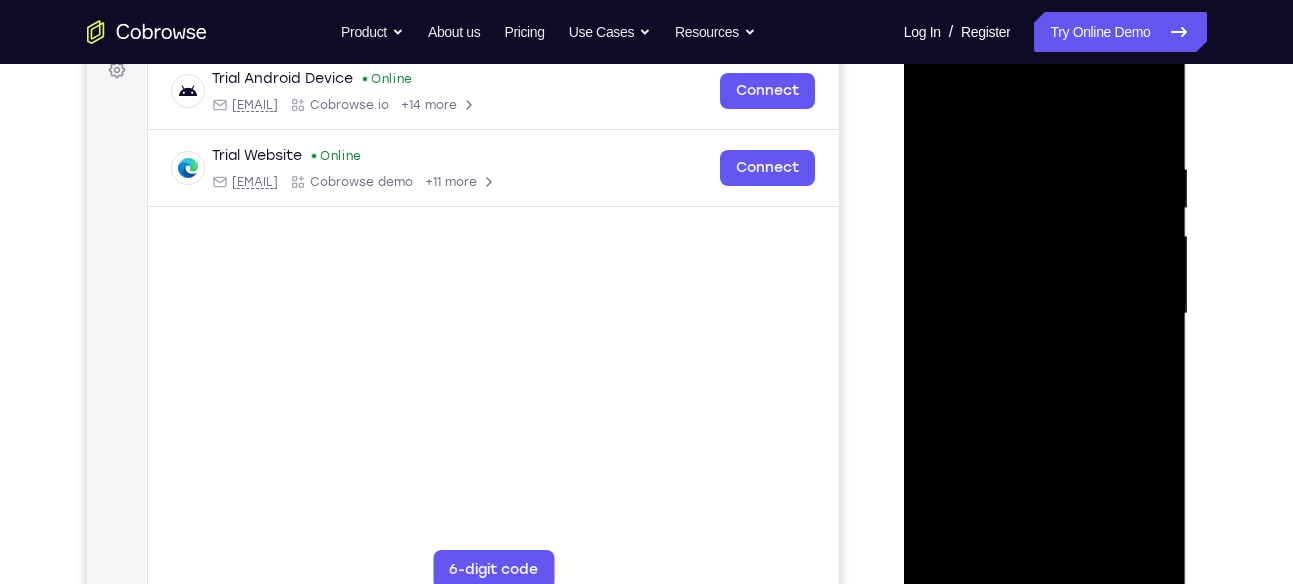 scroll, scrollTop: 398, scrollLeft: 0, axis: vertical 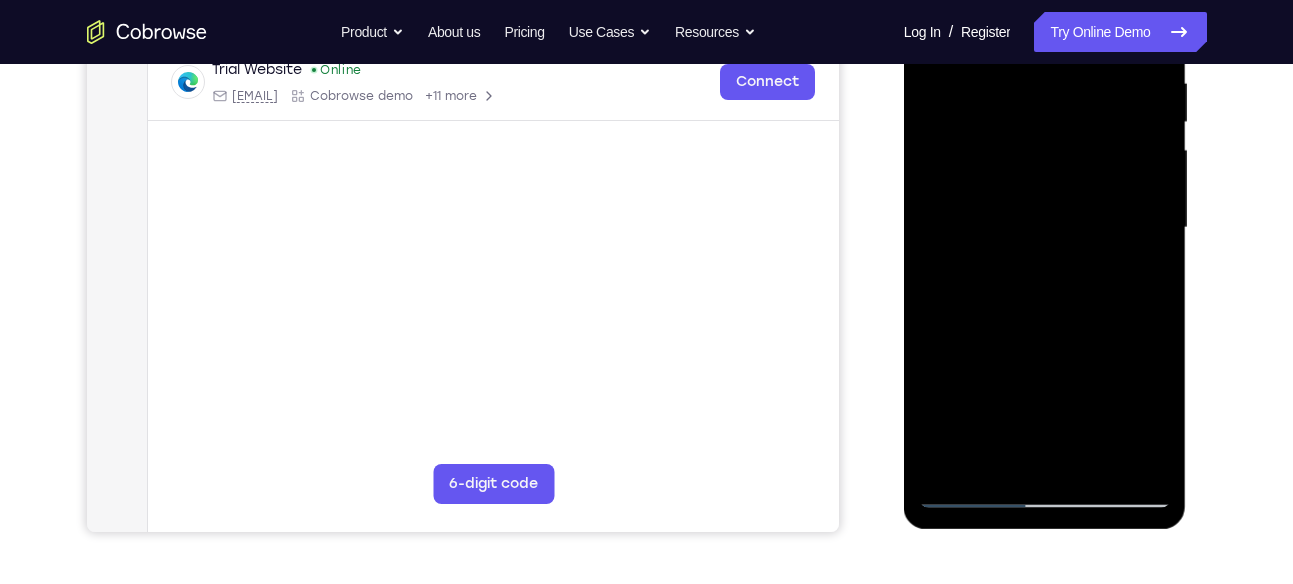 click at bounding box center (1045, 228) 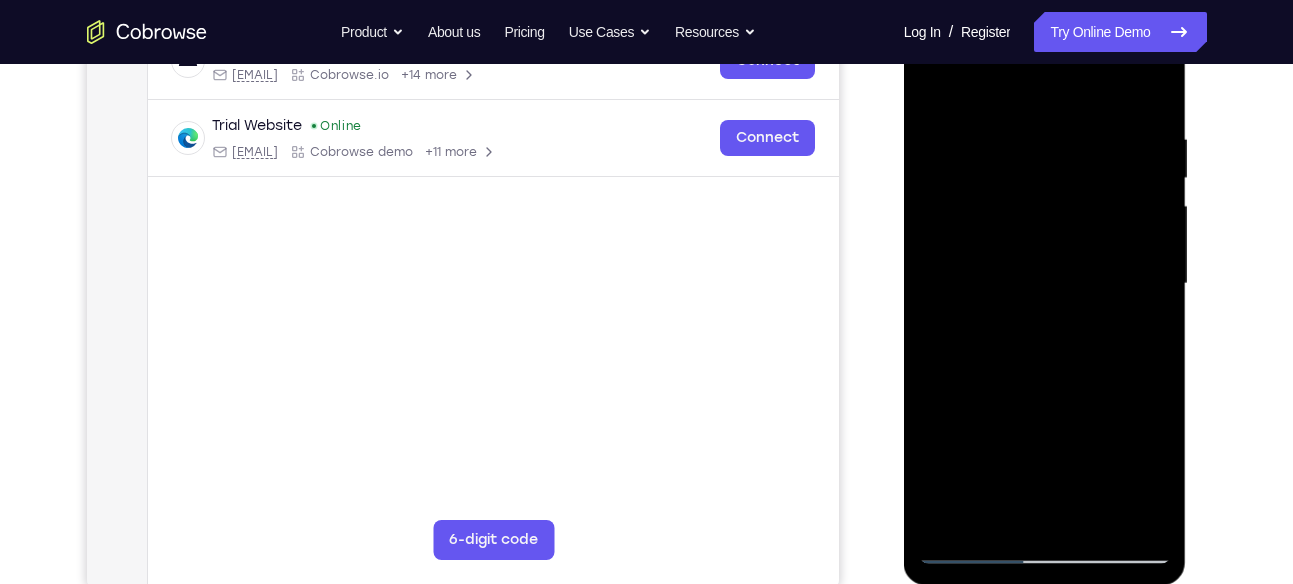 scroll, scrollTop: 341, scrollLeft: 0, axis: vertical 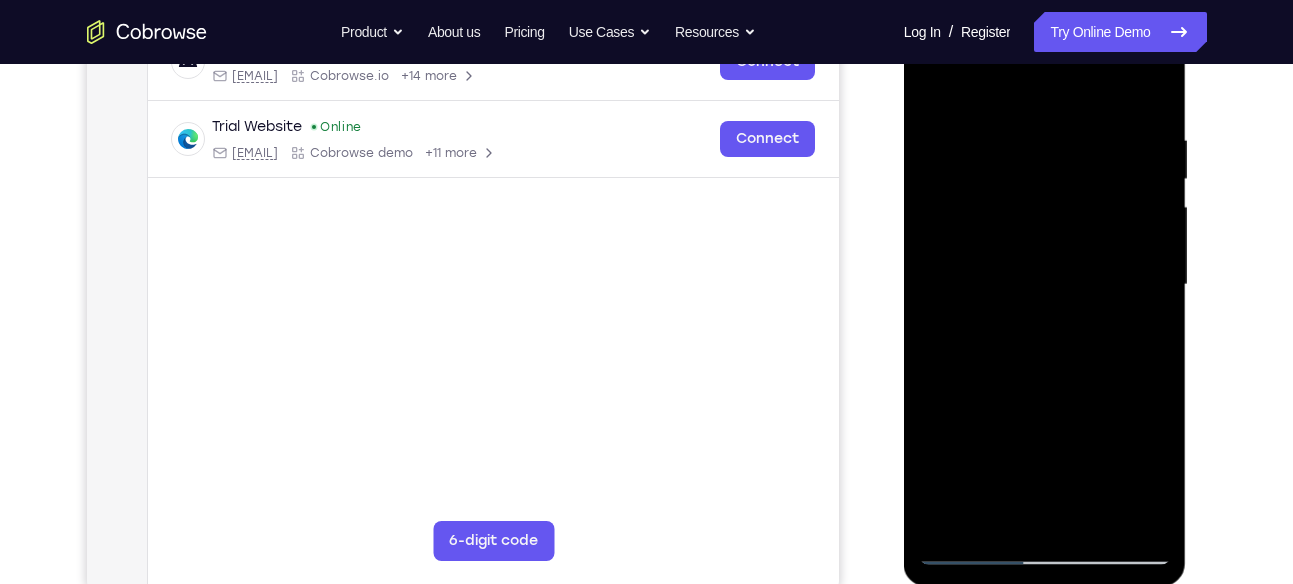 click at bounding box center [1045, 285] 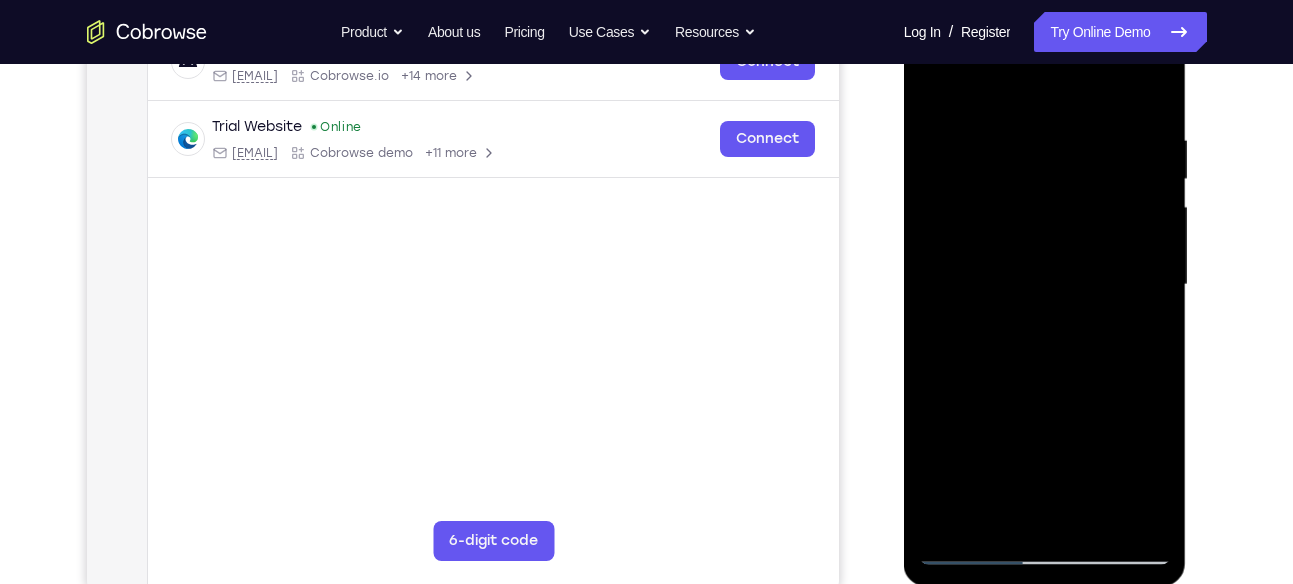 click at bounding box center (1045, 285) 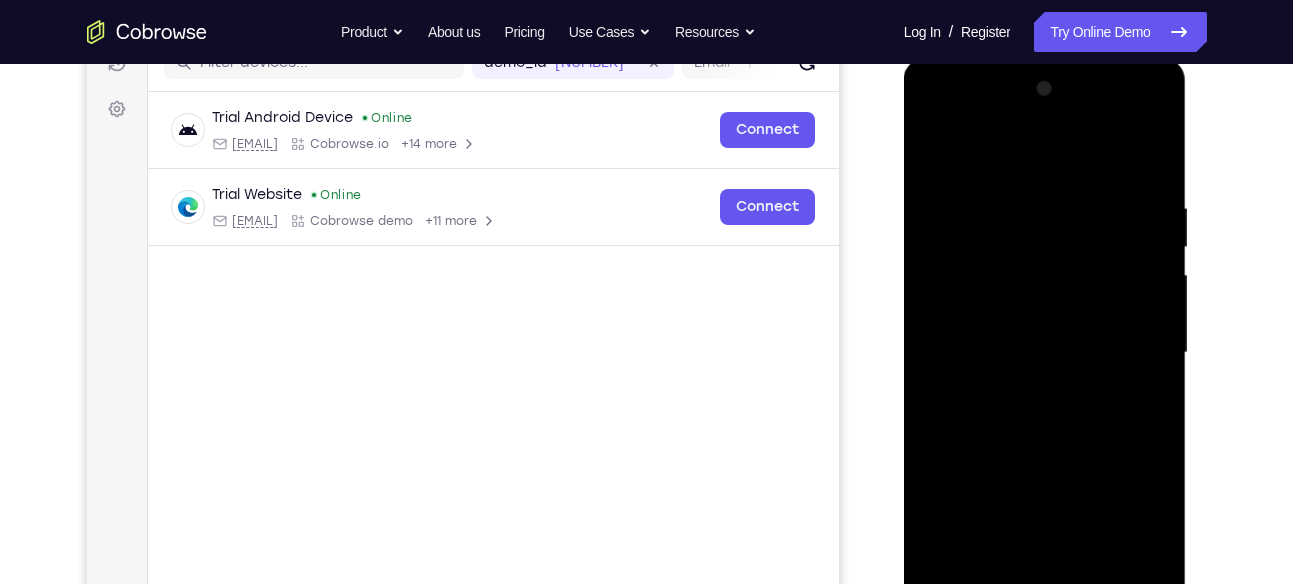 scroll, scrollTop: 267, scrollLeft: 0, axis: vertical 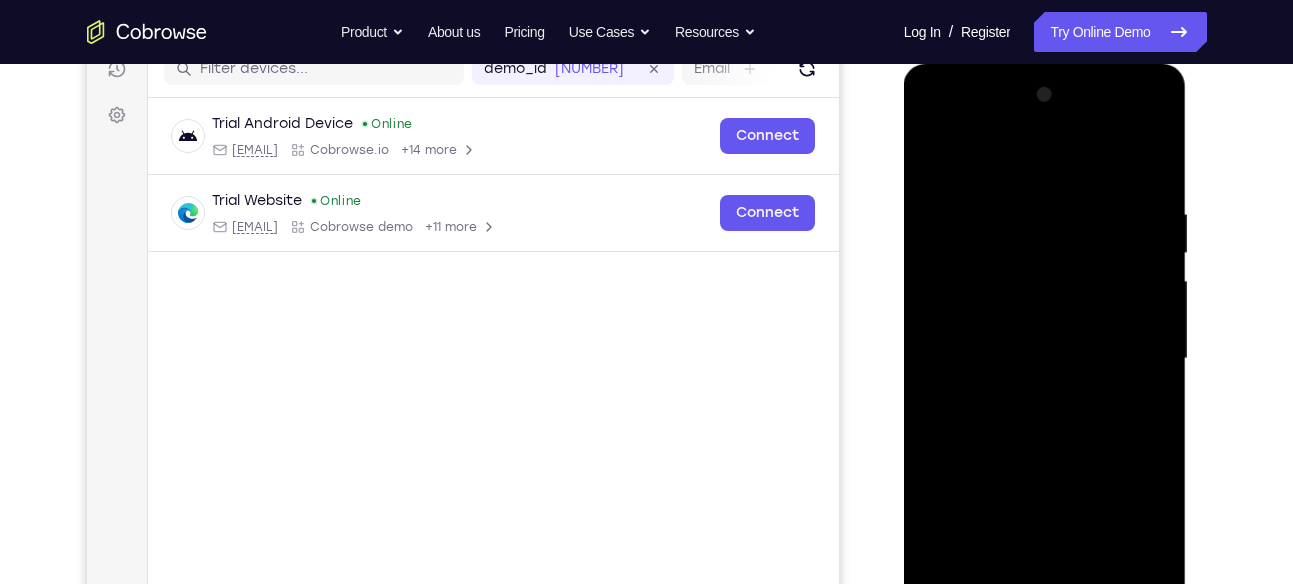 click at bounding box center (1045, 359) 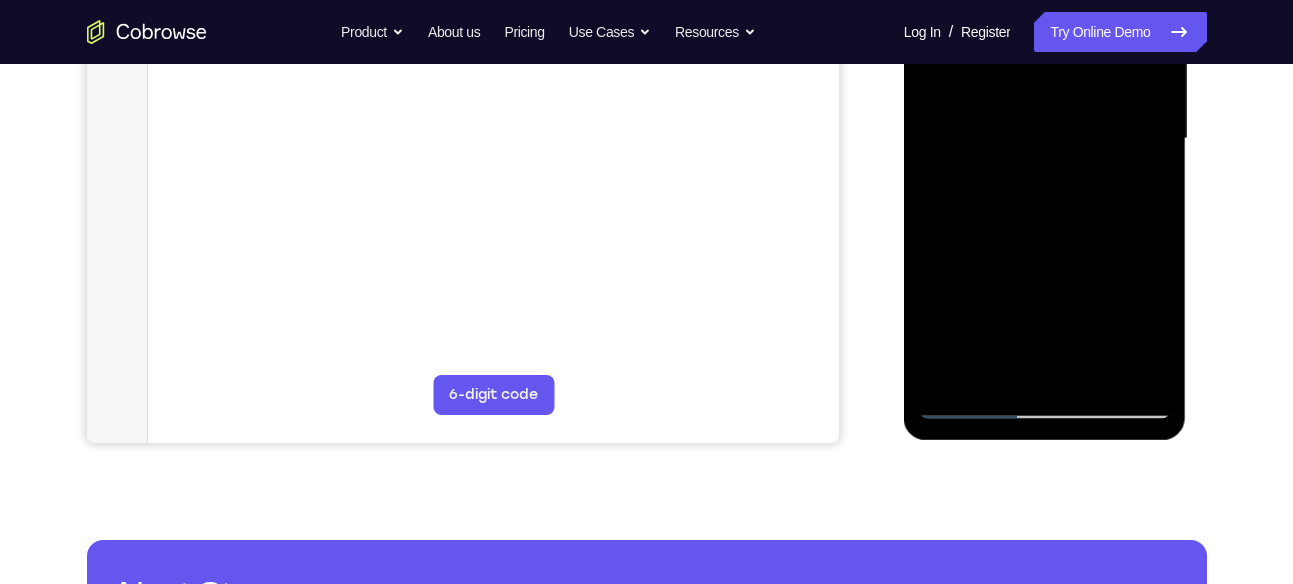 scroll, scrollTop: 488, scrollLeft: 0, axis: vertical 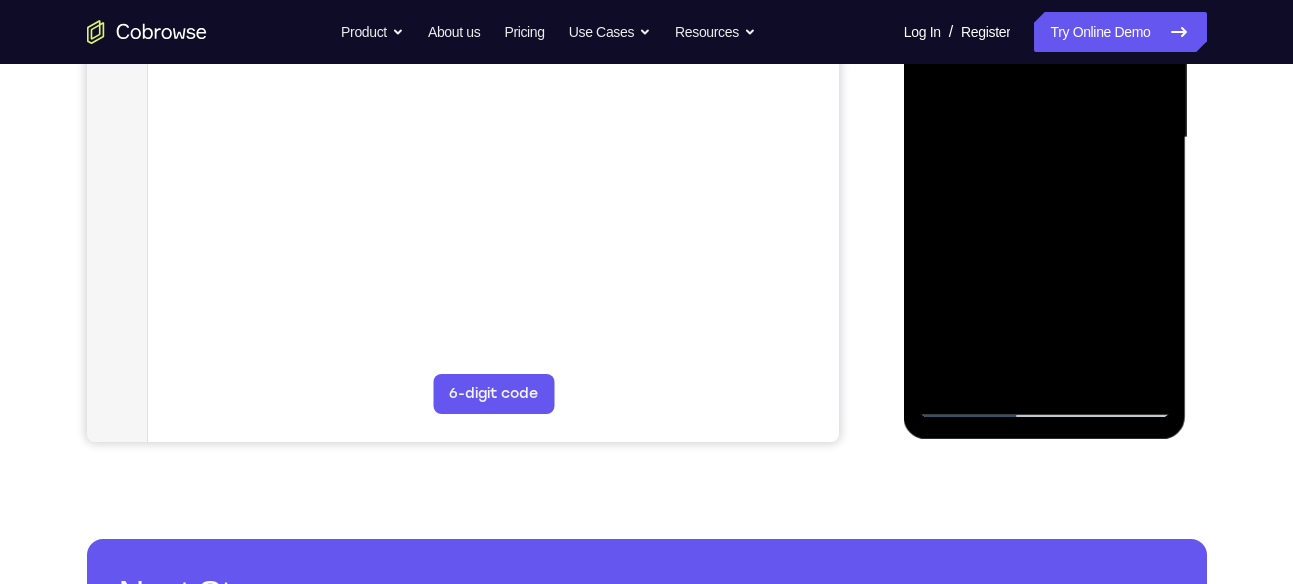 click at bounding box center (1045, 138) 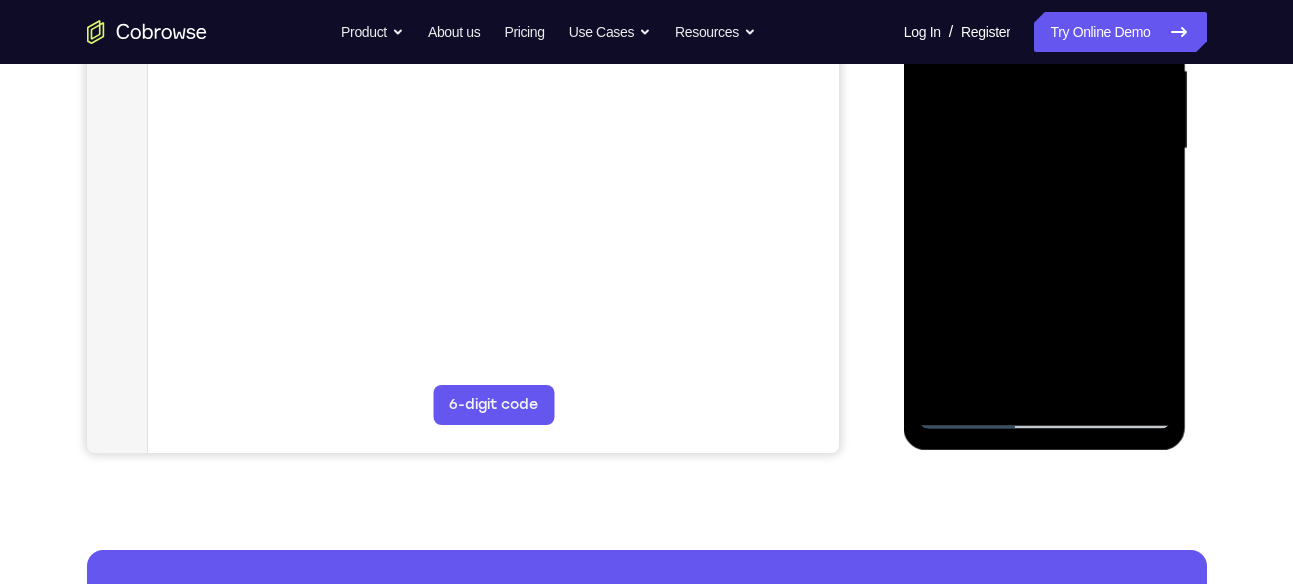 scroll, scrollTop: 475, scrollLeft: 0, axis: vertical 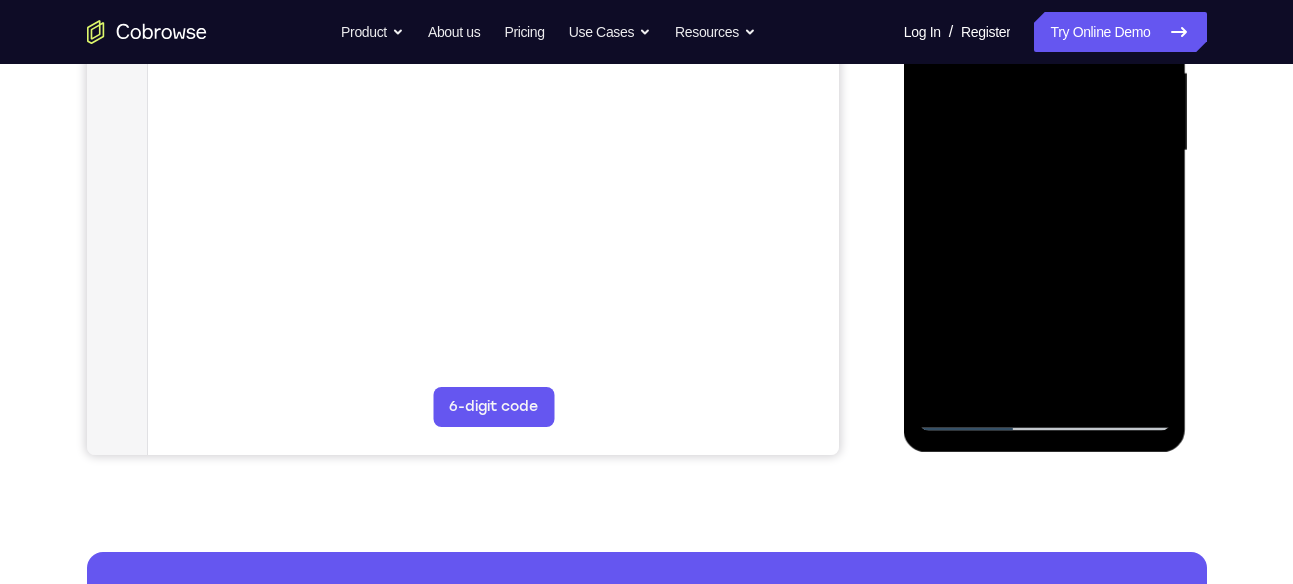 click at bounding box center (1045, 151) 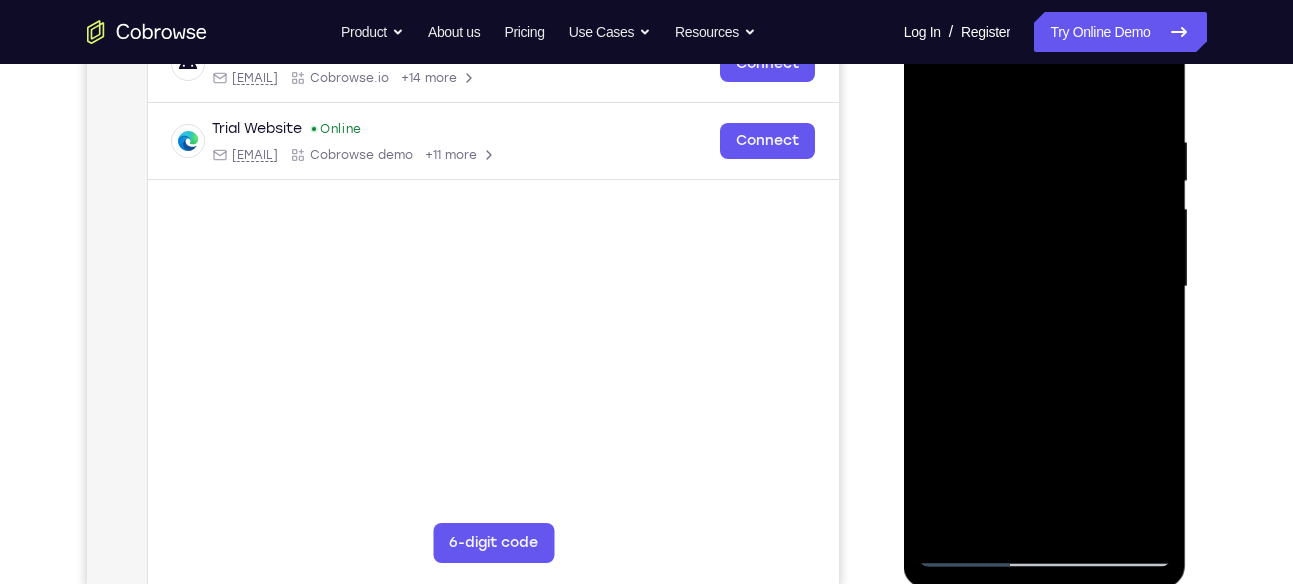 scroll, scrollTop: 338, scrollLeft: 0, axis: vertical 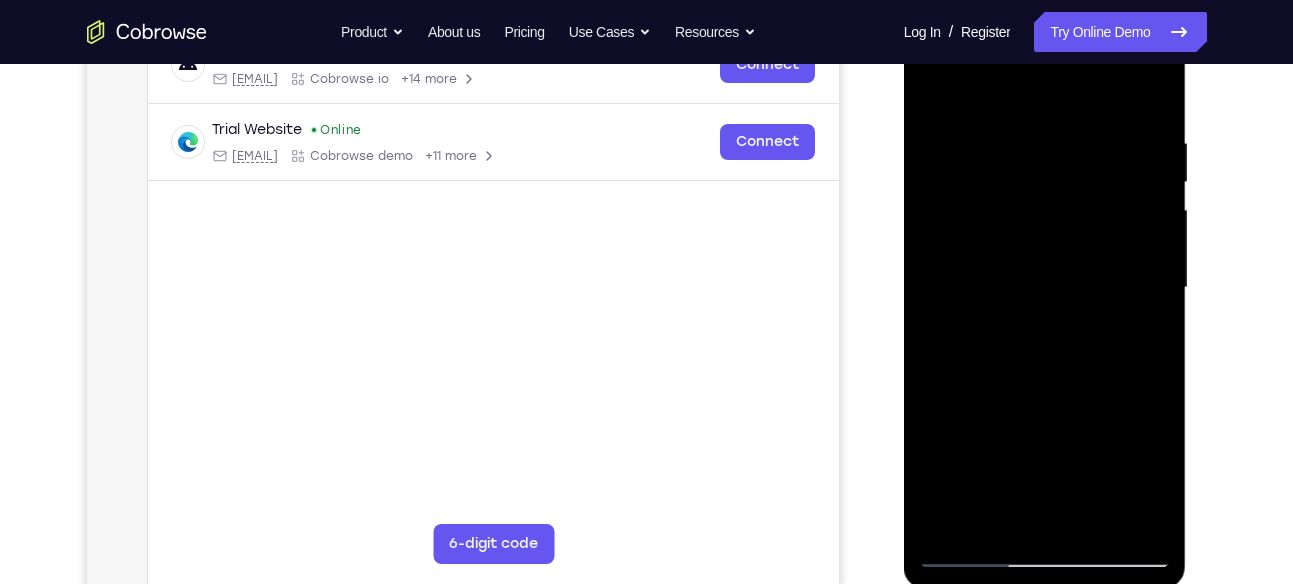 click at bounding box center [1045, 288] 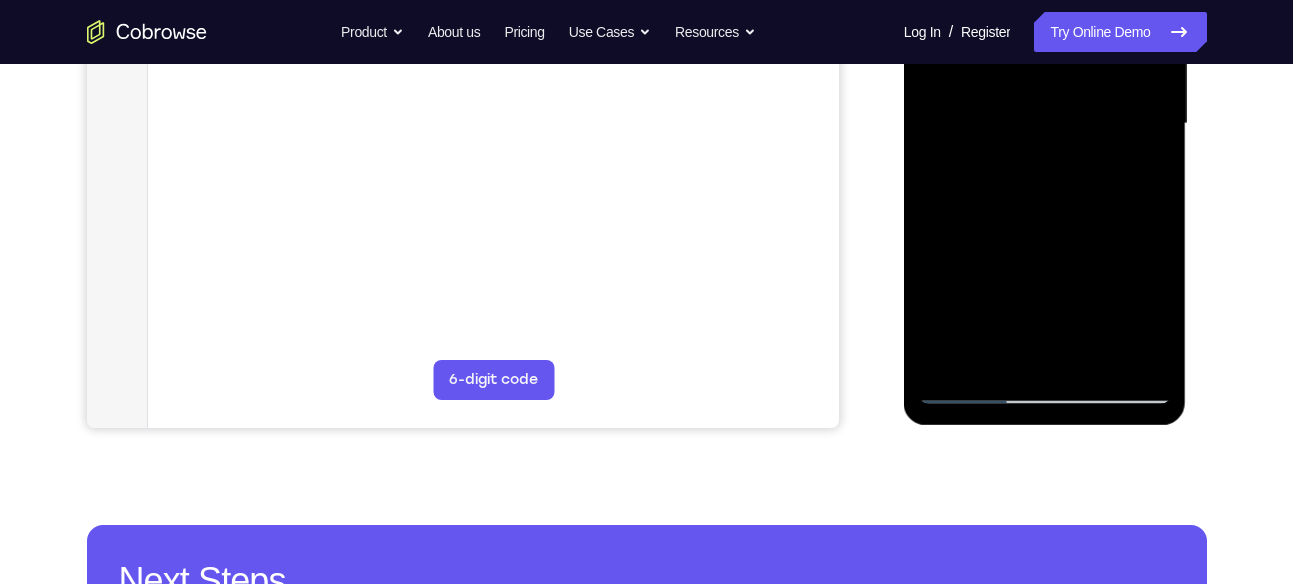 scroll, scrollTop: 550, scrollLeft: 0, axis: vertical 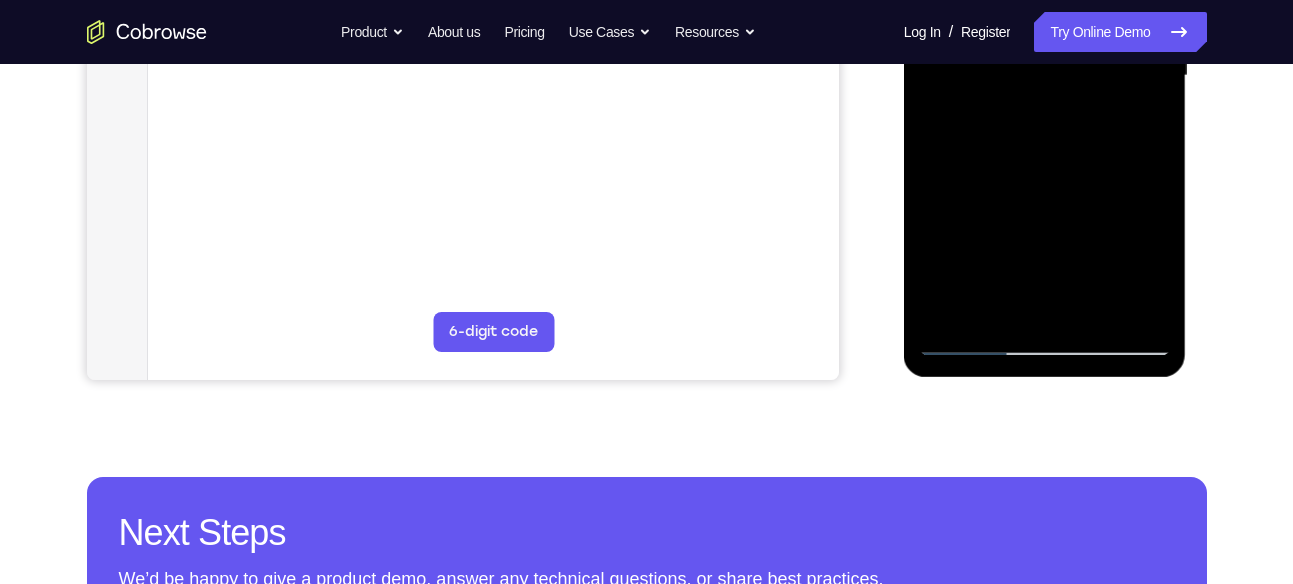 click at bounding box center [1045, 76] 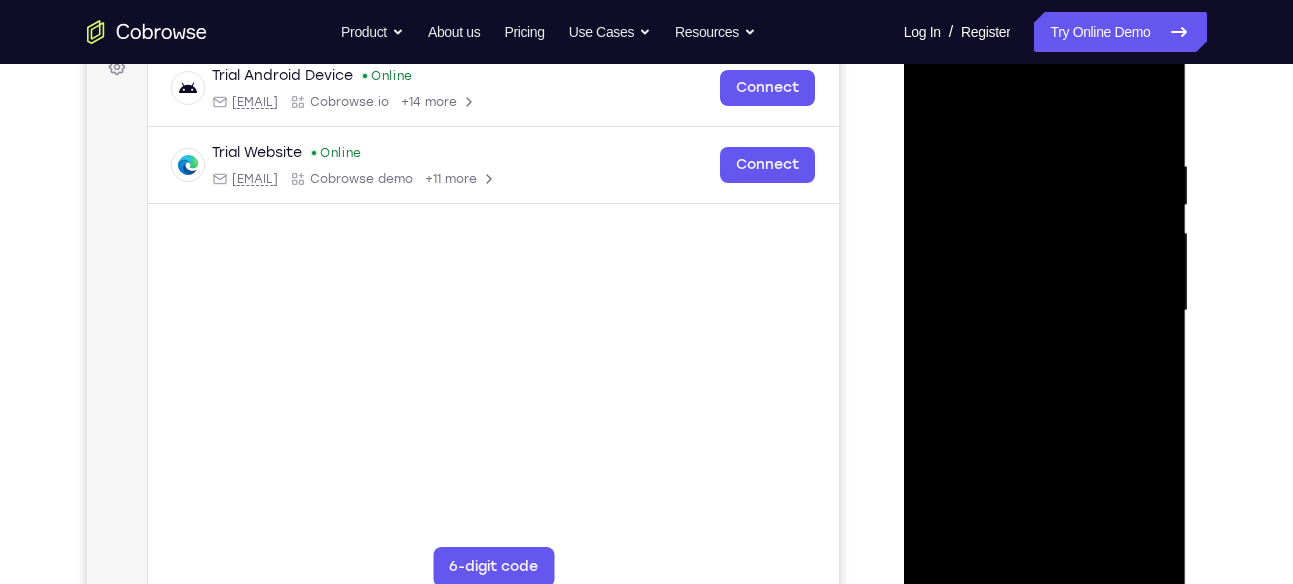 scroll, scrollTop: 314, scrollLeft: 0, axis: vertical 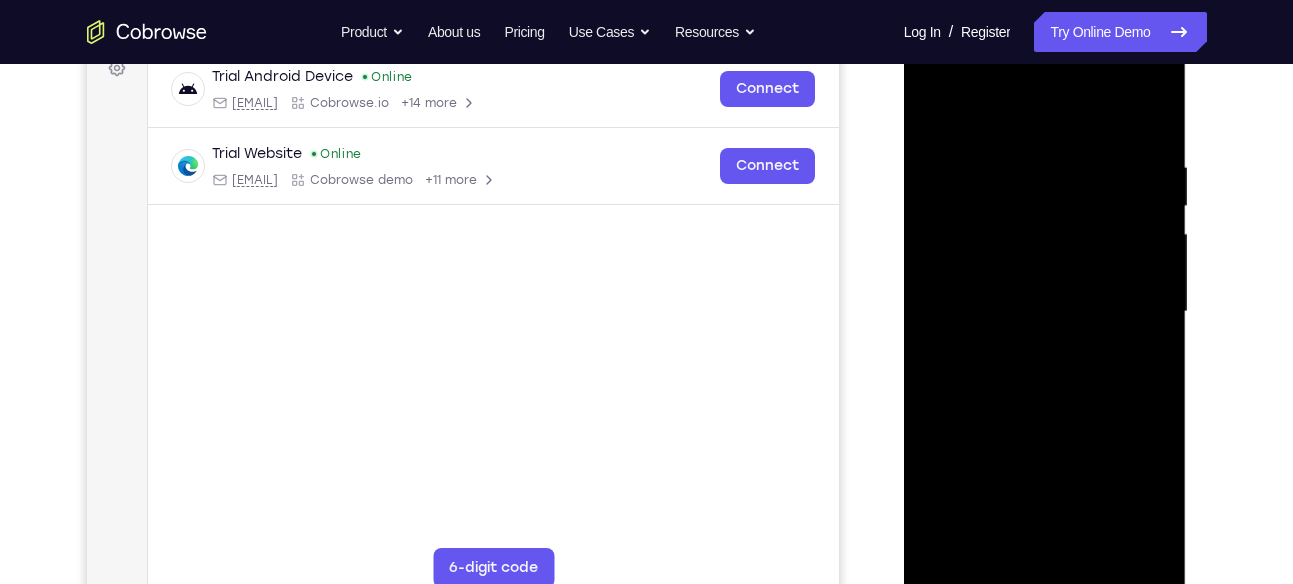 click at bounding box center (1045, 312) 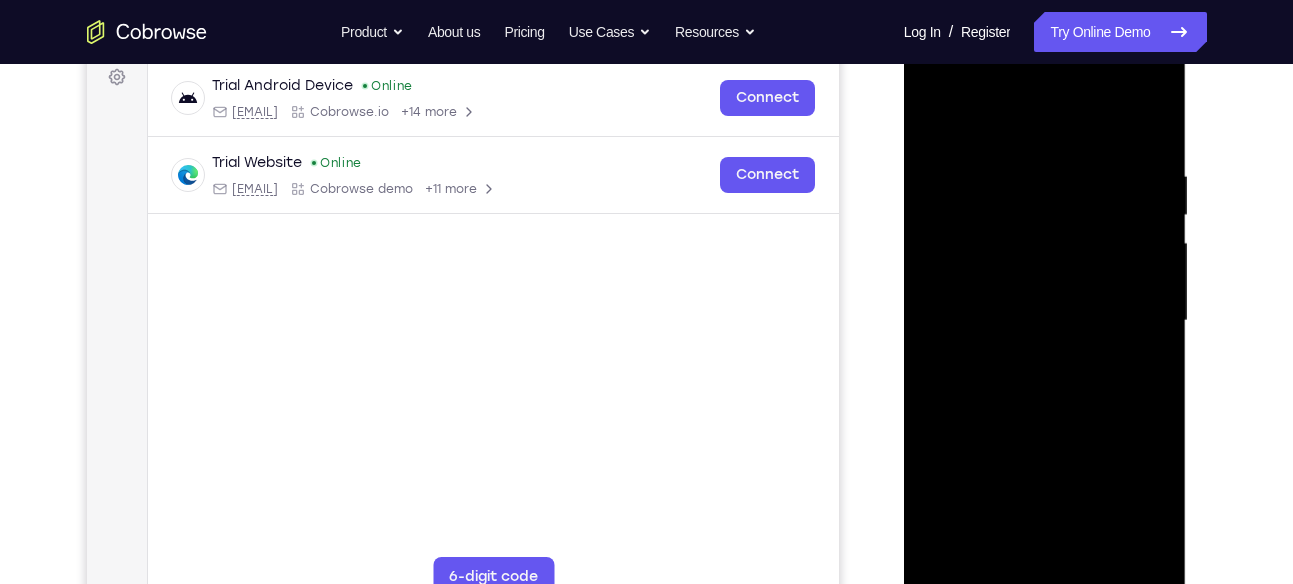 scroll, scrollTop: 303, scrollLeft: 0, axis: vertical 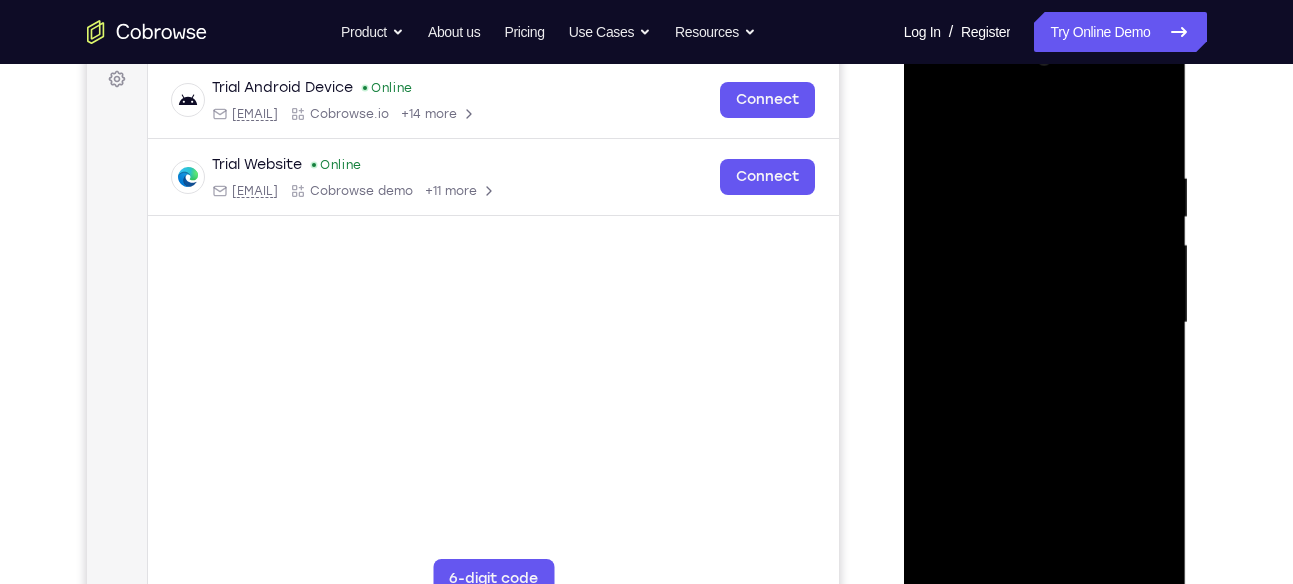 click at bounding box center (1045, 323) 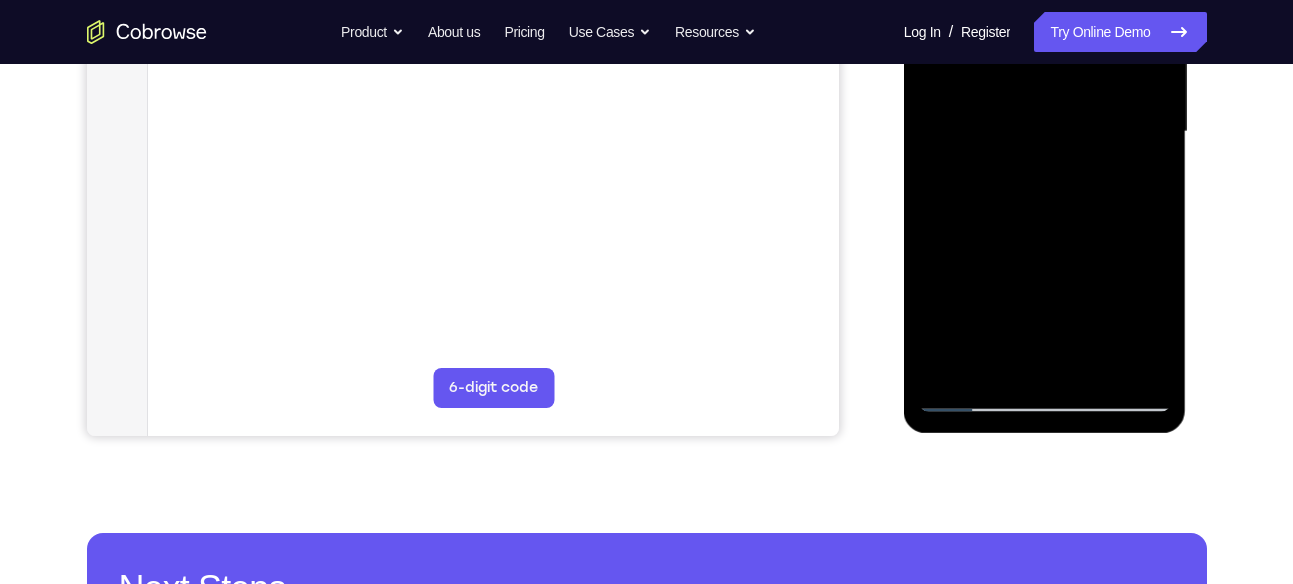 scroll, scrollTop: 495, scrollLeft: 0, axis: vertical 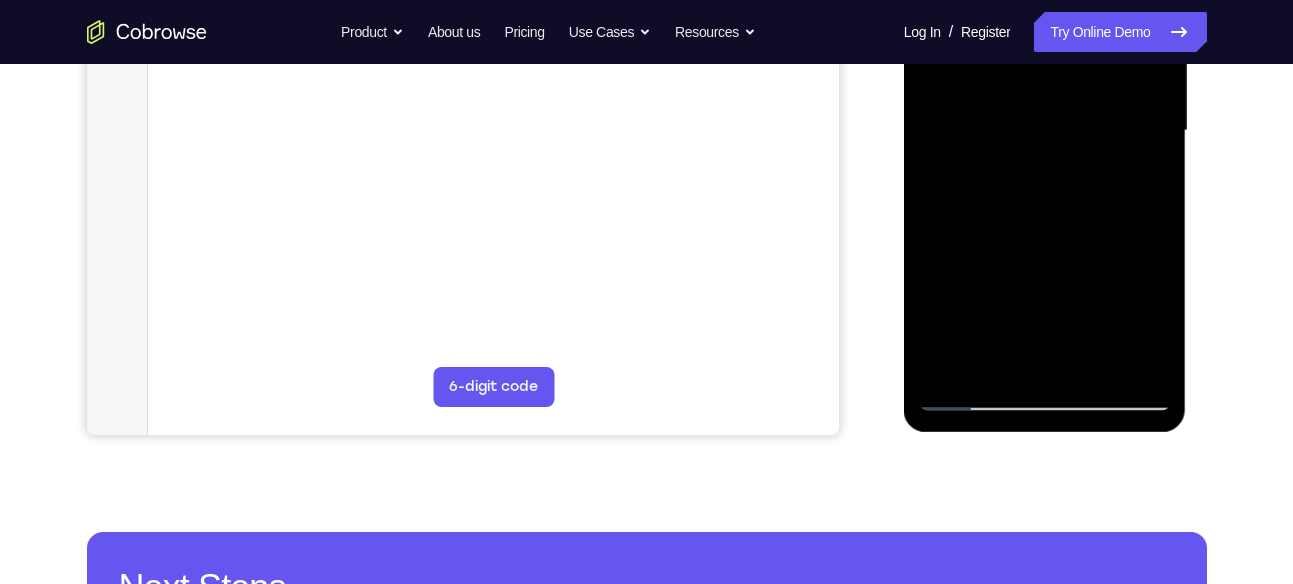 click at bounding box center [1045, 131] 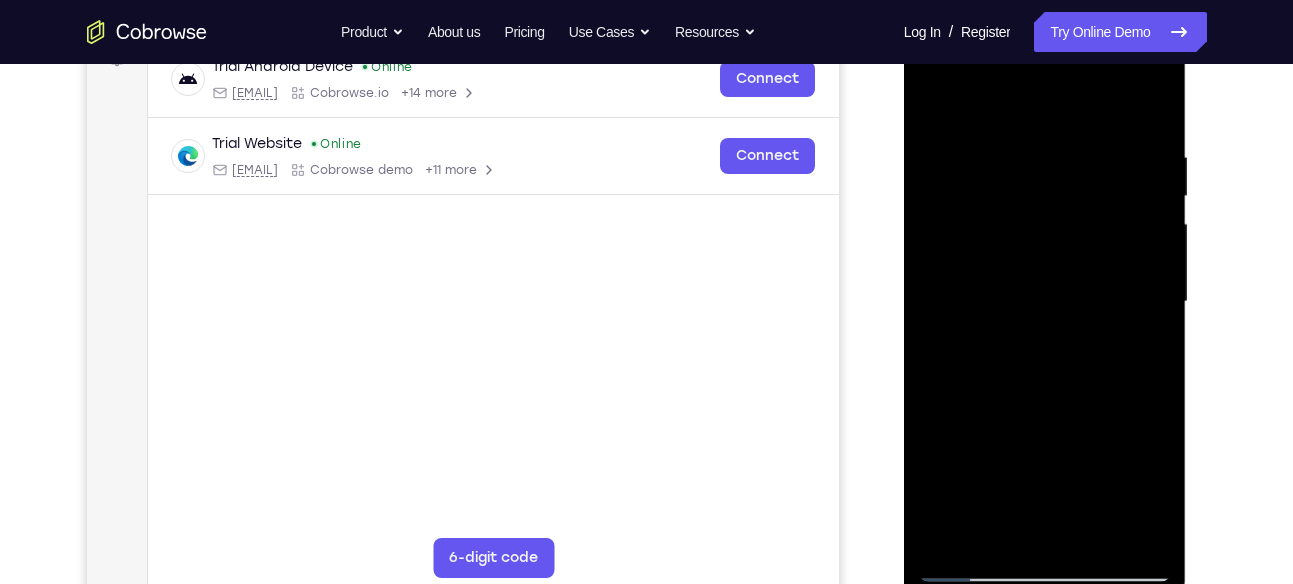 scroll, scrollTop: 300, scrollLeft: 0, axis: vertical 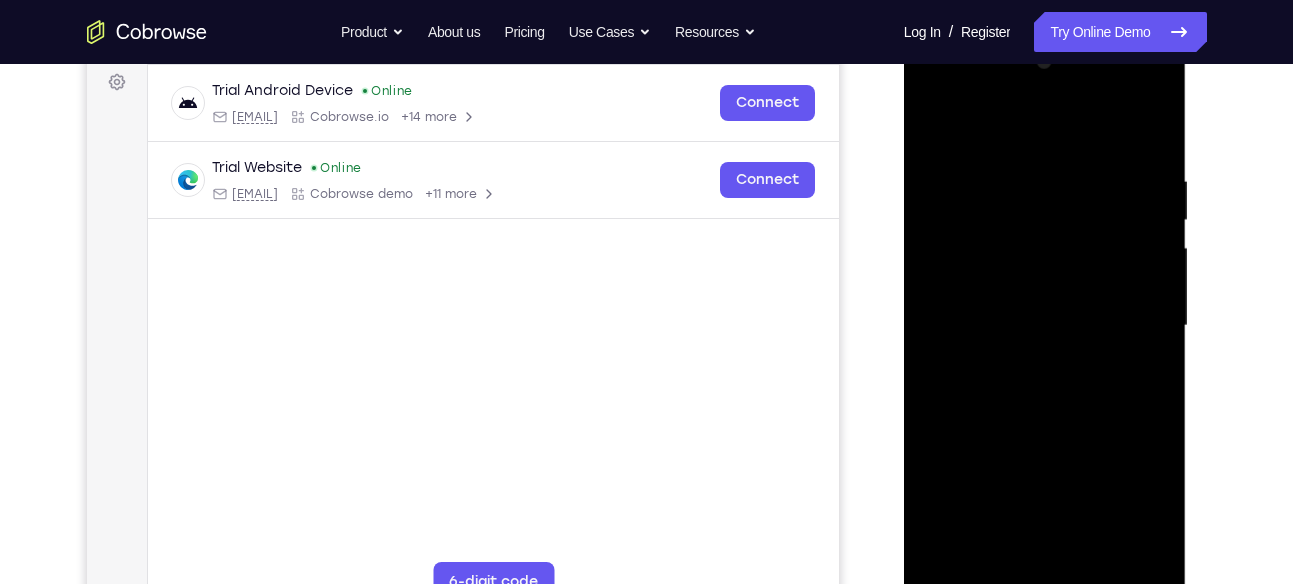 click at bounding box center (1045, 326) 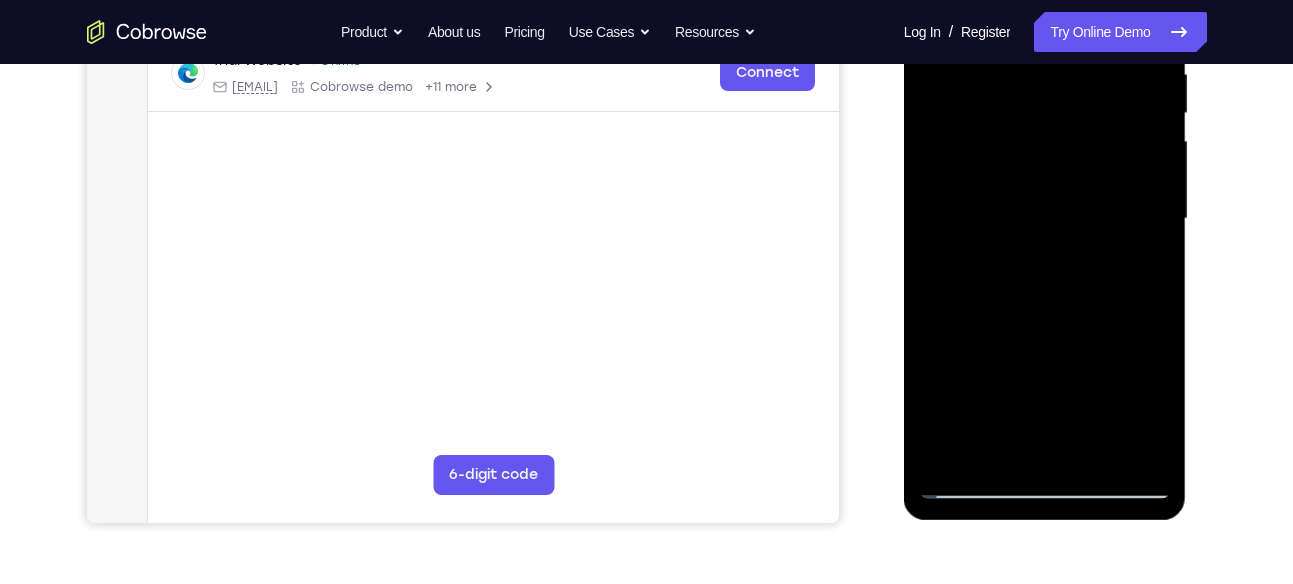 scroll, scrollTop: 505, scrollLeft: 0, axis: vertical 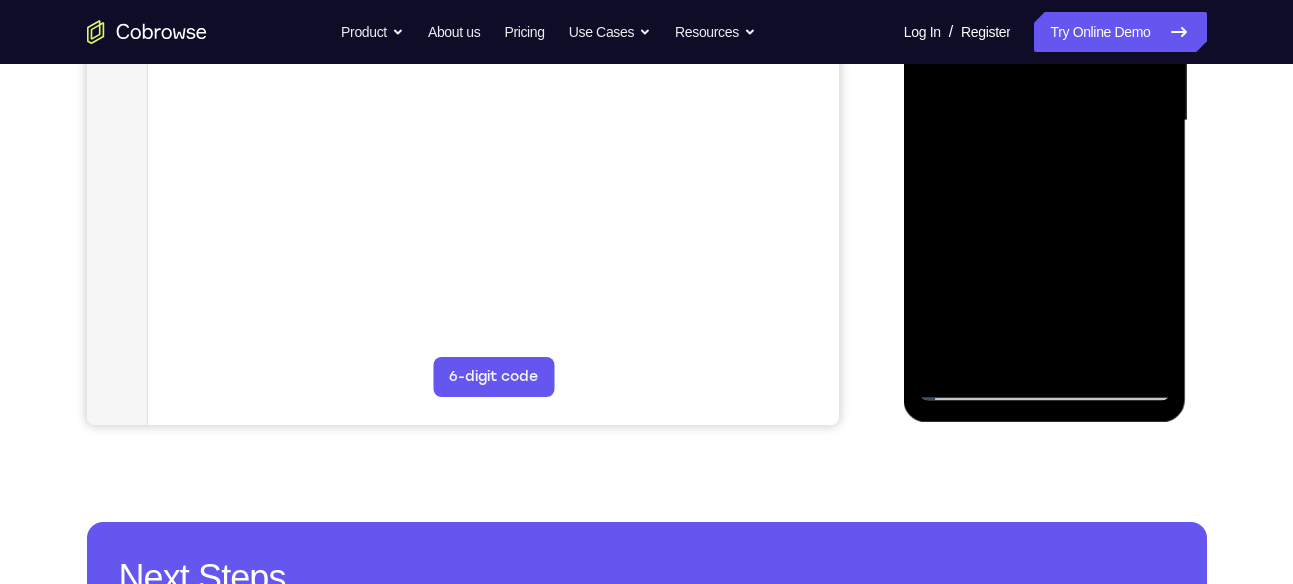 click at bounding box center (1045, 121) 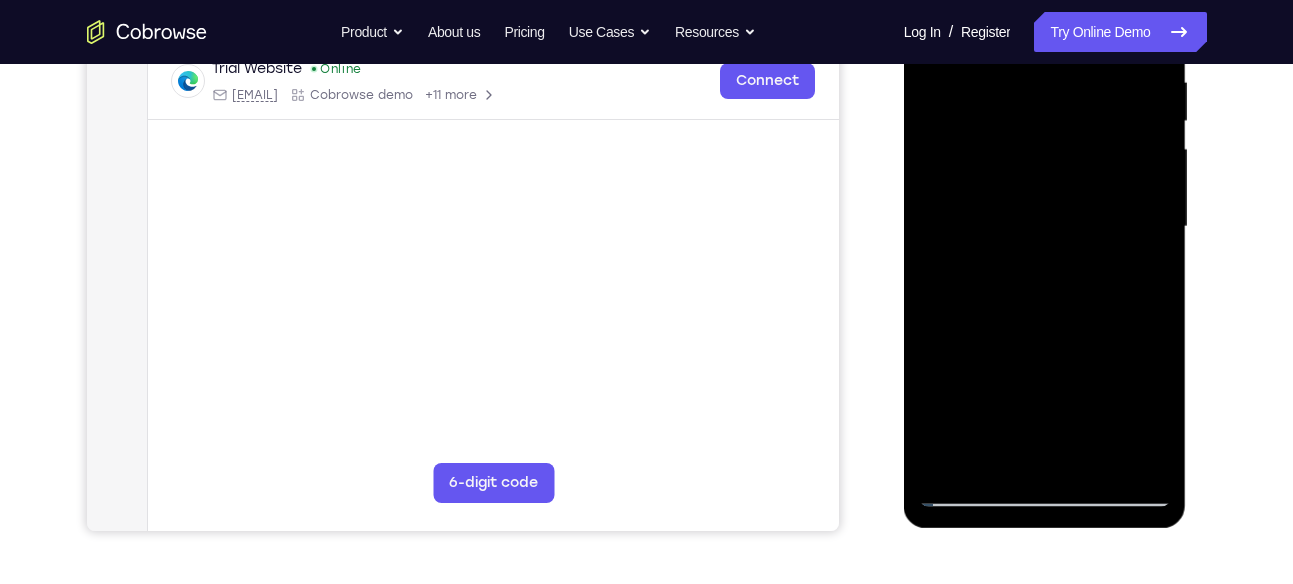click at bounding box center (1045, 227) 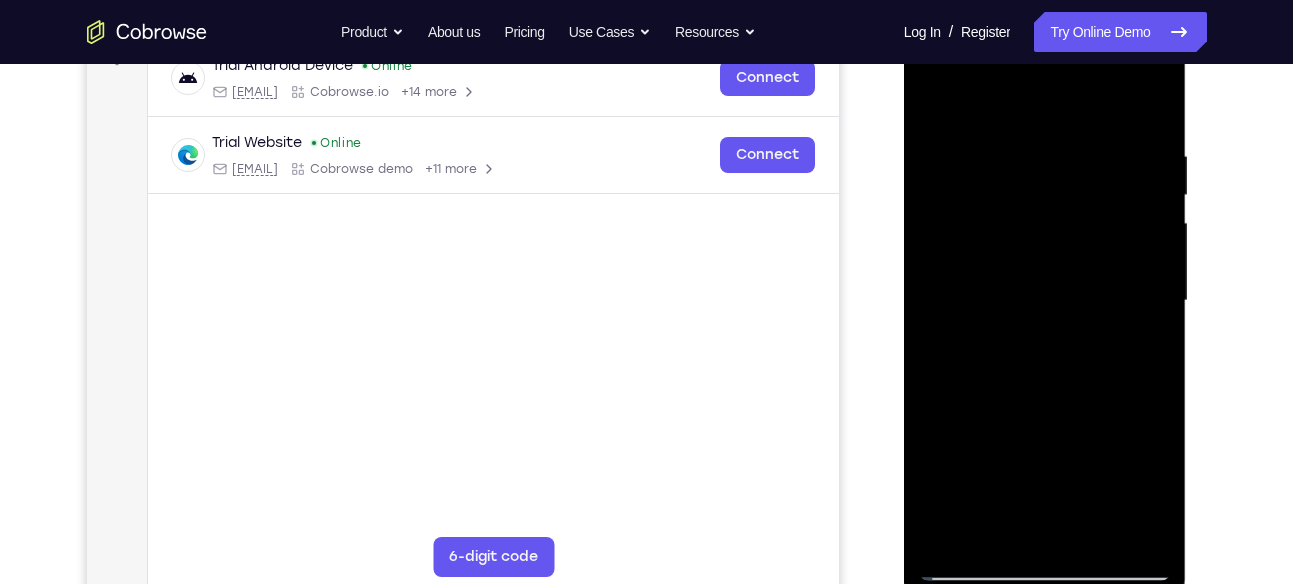 scroll, scrollTop: 314, scrollLeft: 0, axis: vertical 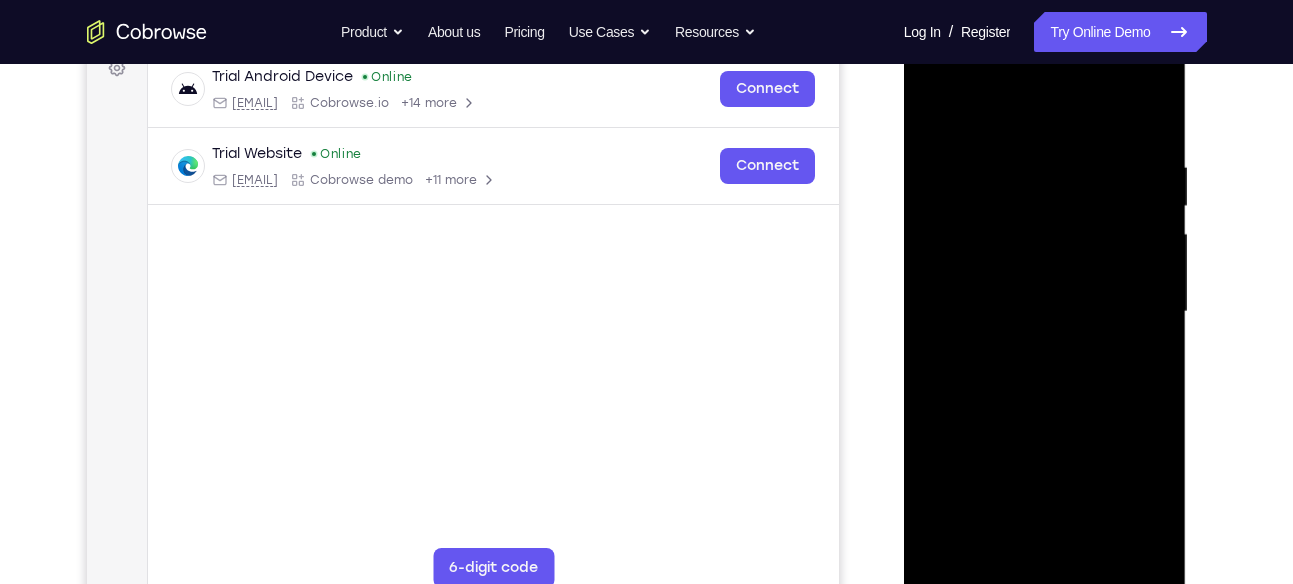 click at bounding box center [1045, 312] 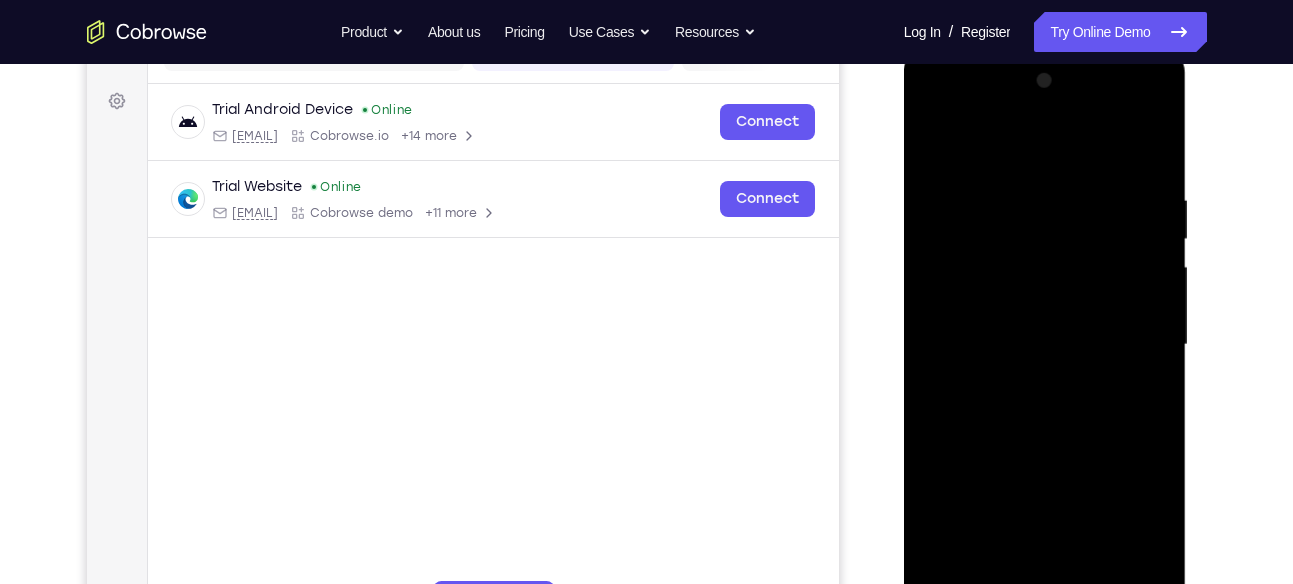 scroll, scrollTop: 278, scrollLeft: 0, axis: vertical 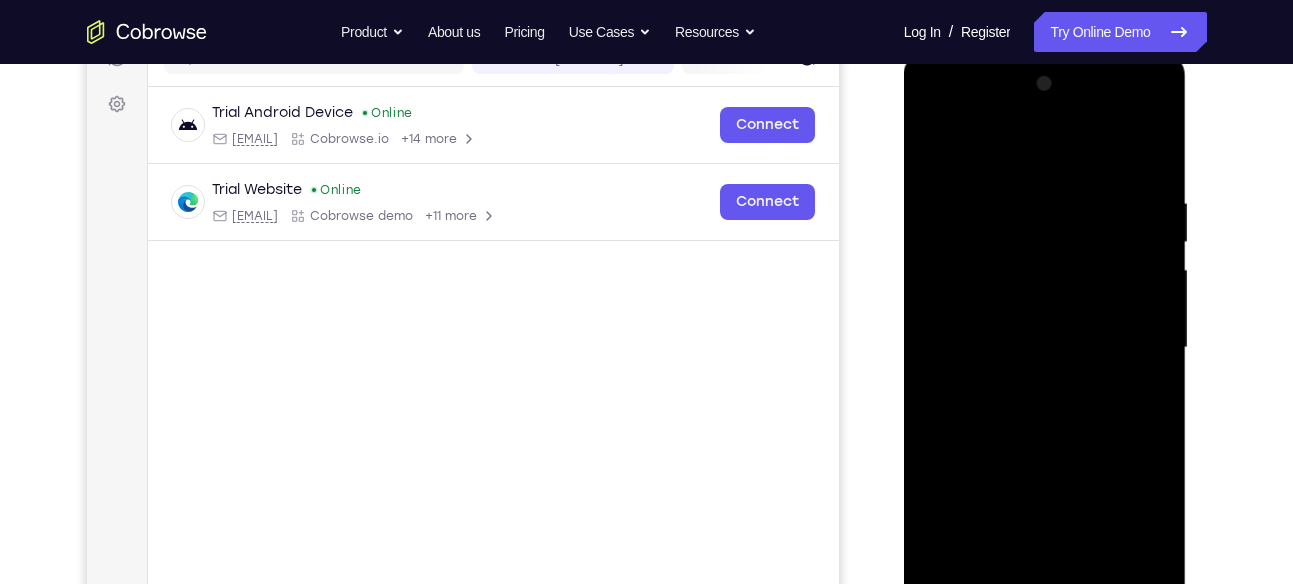 click at bounding box center [1045, 348] 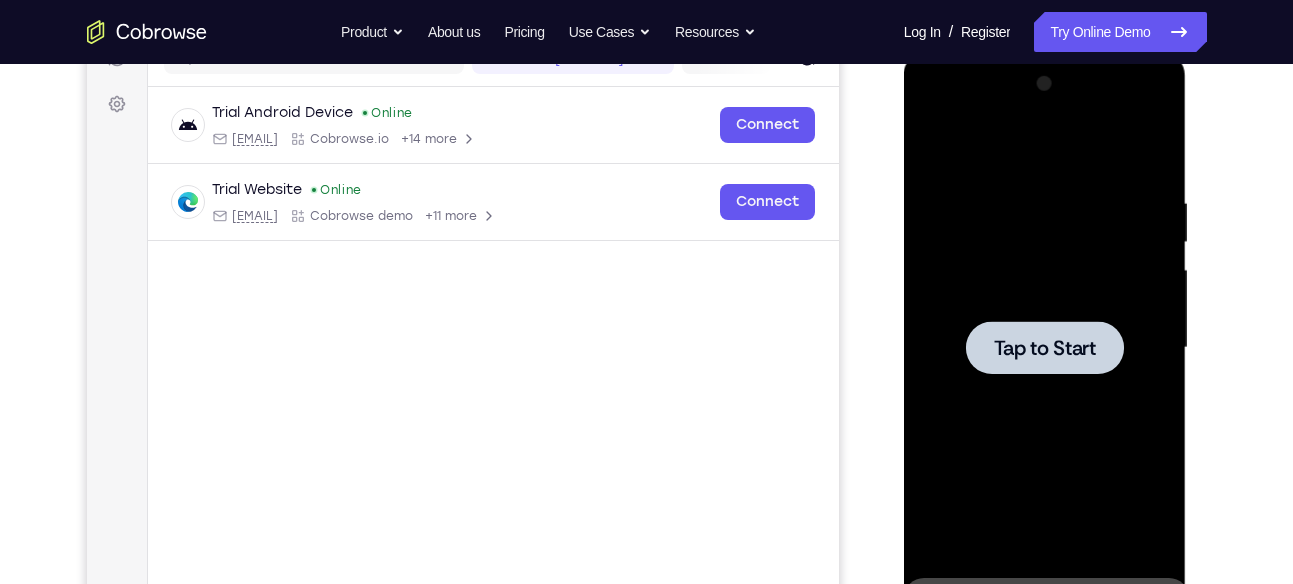 click at bounding box center (1045, 348) 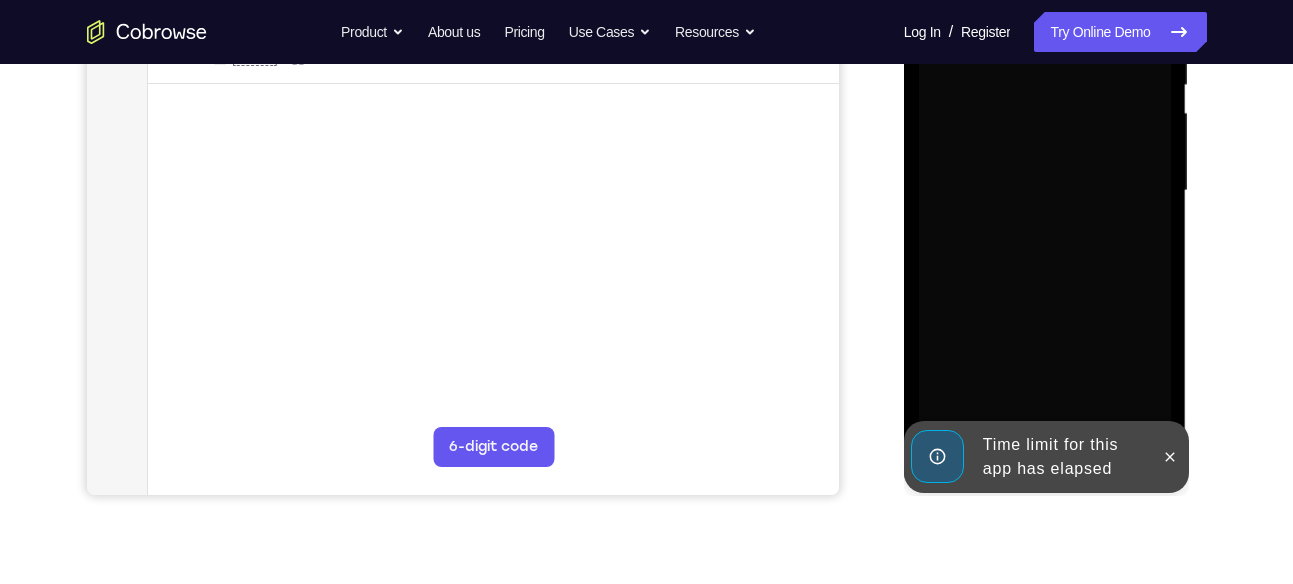 scroll, scrollTop: 440, scrollLeft: 0, axis: vertical 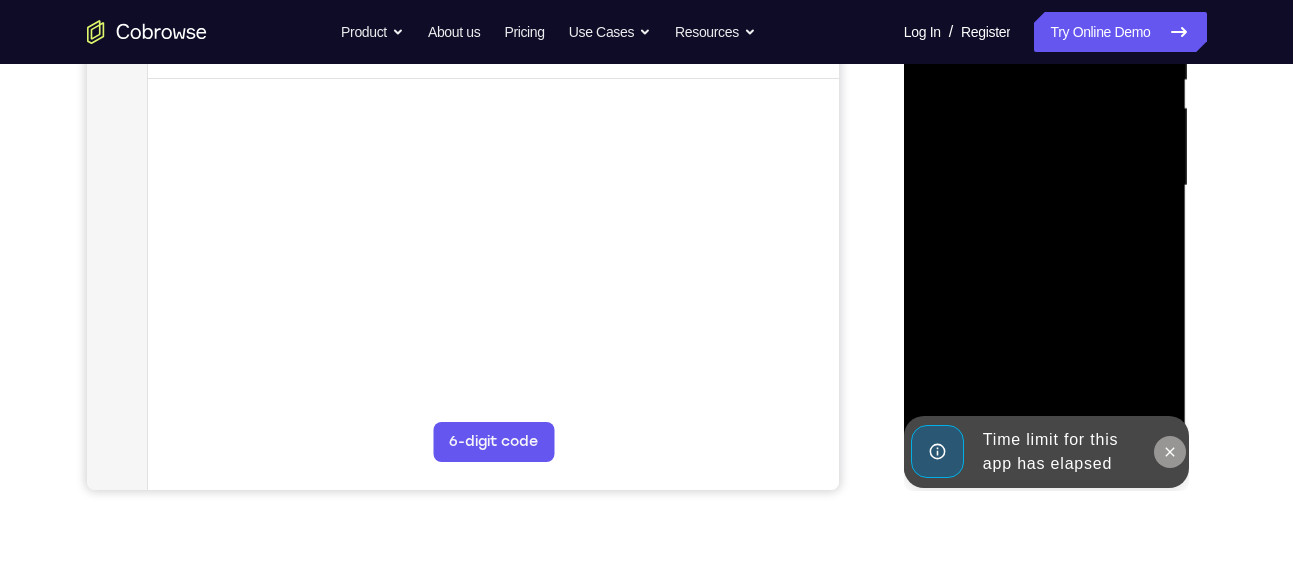 click 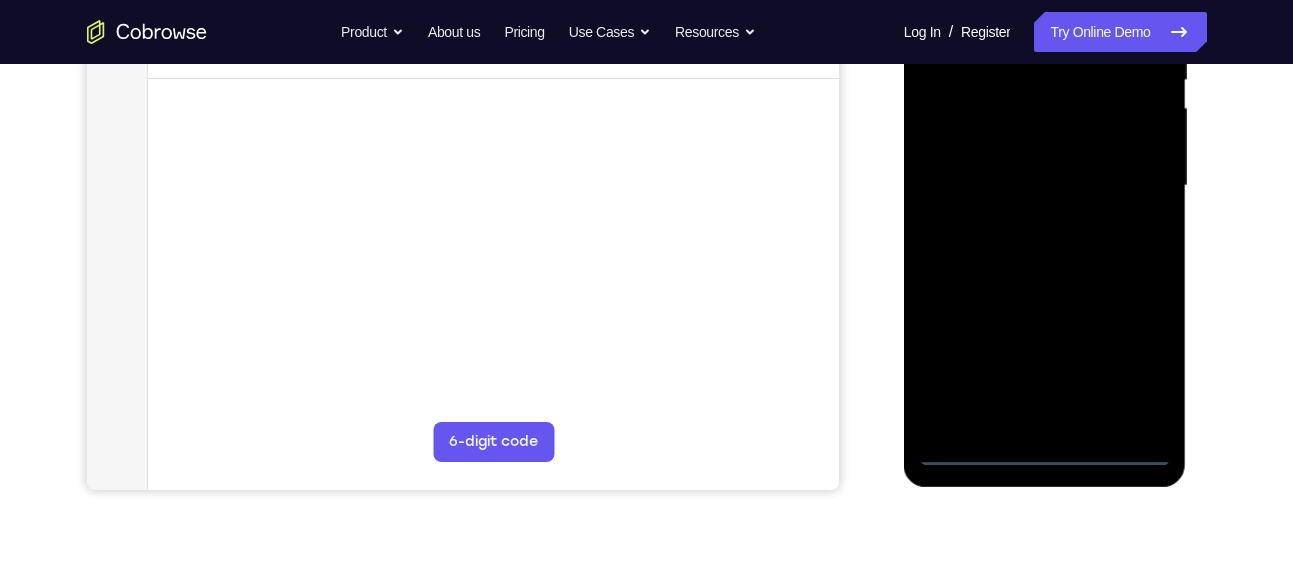 click at bounding box center (1045, 186) 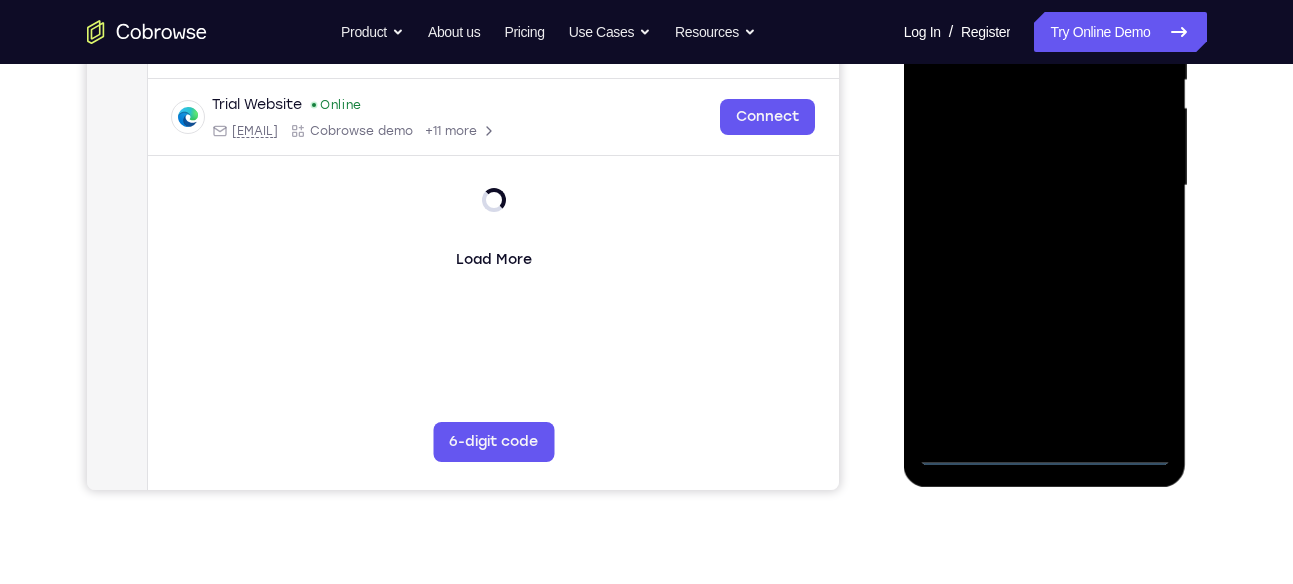 click at bounding box center (1045, 186) 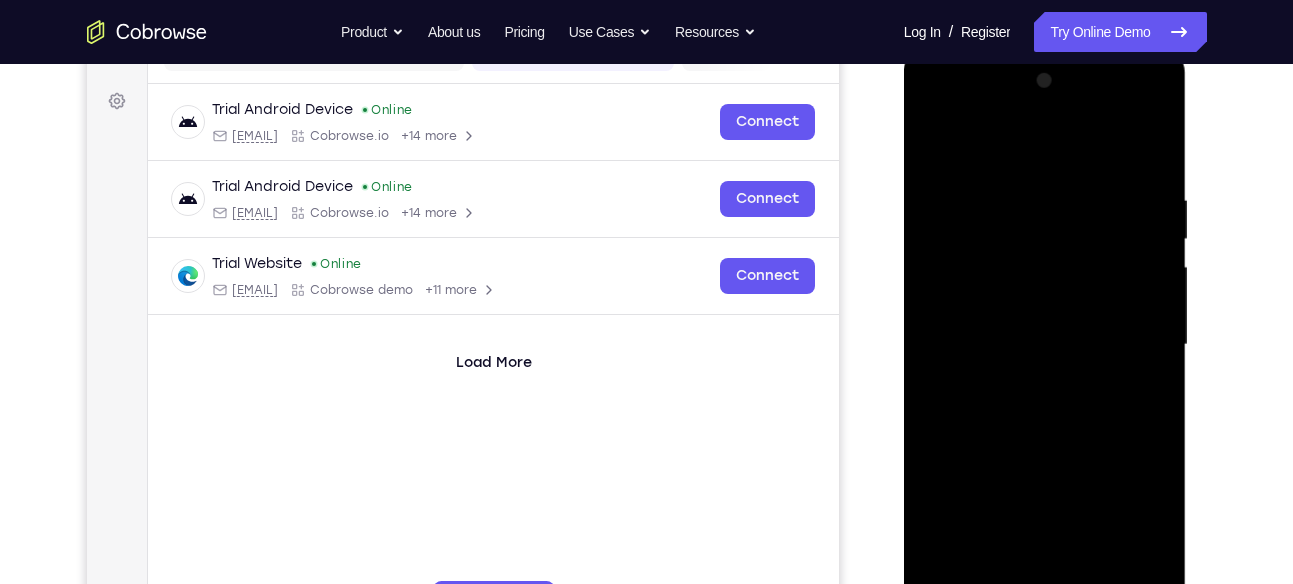 scroll, scrollTop: 271, scrollLeft: 0, axis: vertical 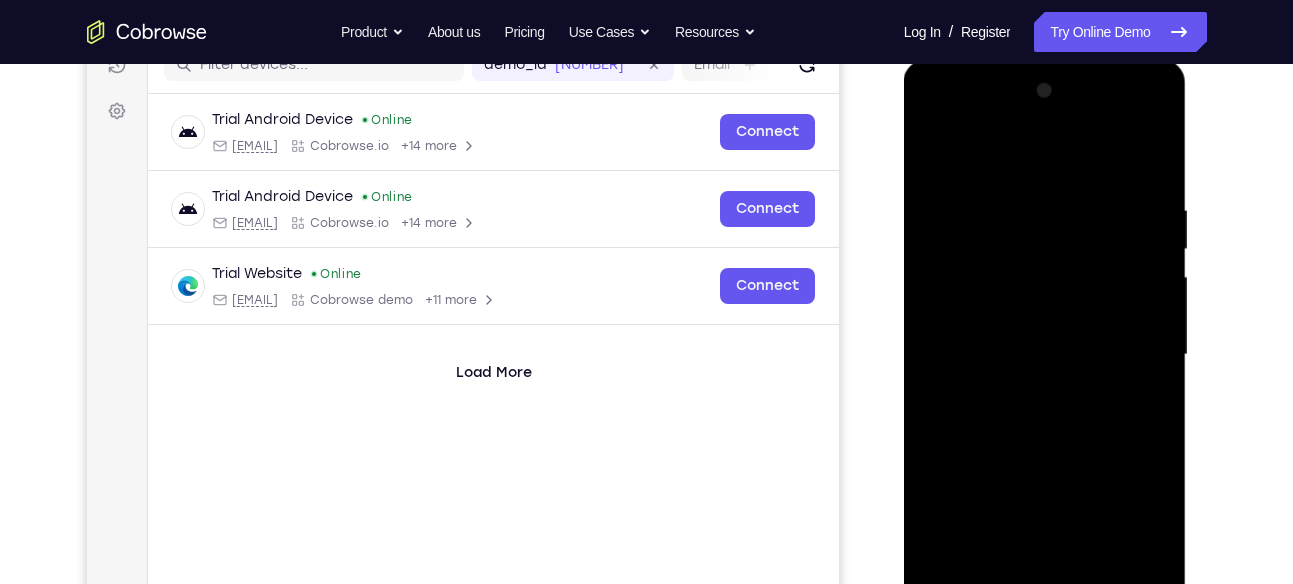 click at bounding box center [1045, 355] 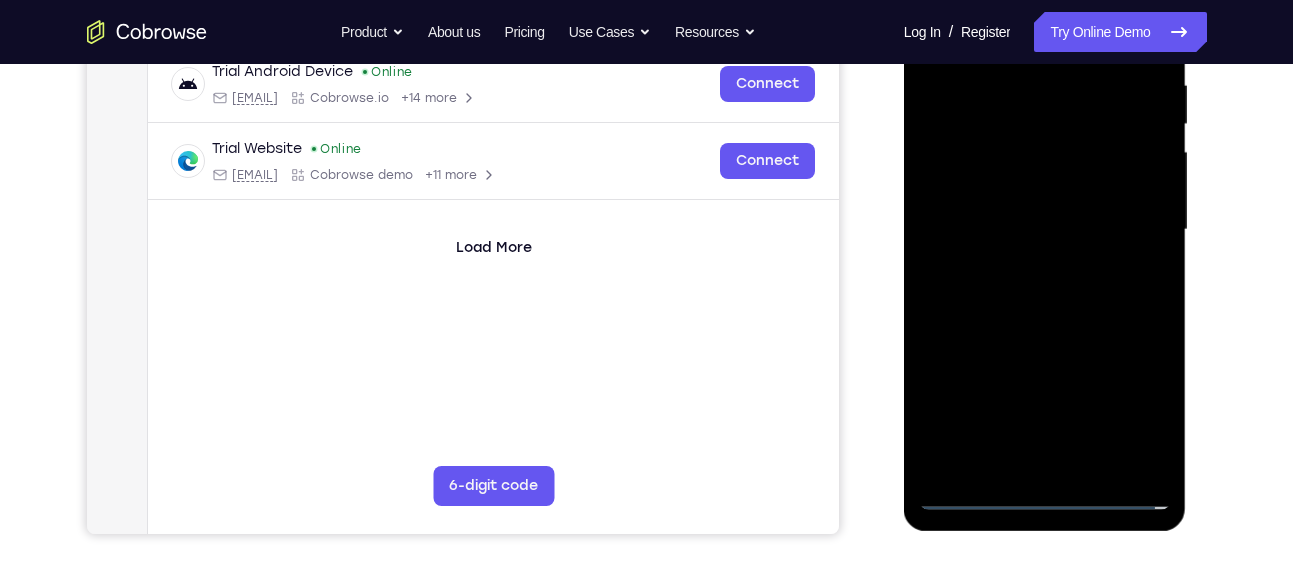 click at bounding box center [1045, 230] 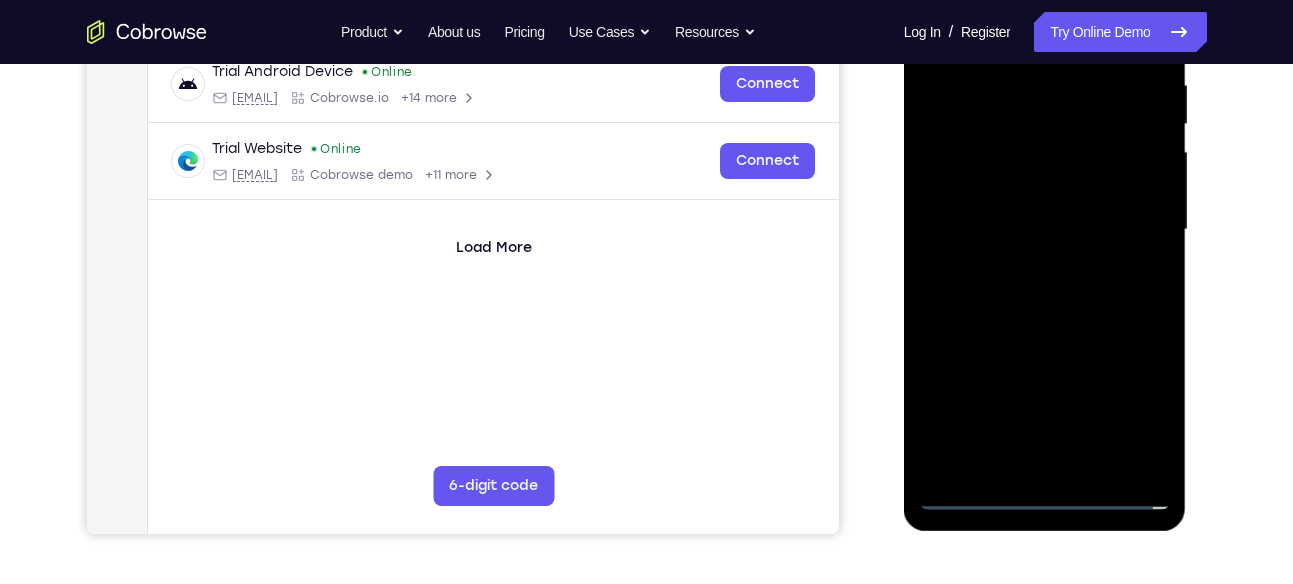 scroll, scrollTop: 384, scrollLeft: 0, axis: vertical 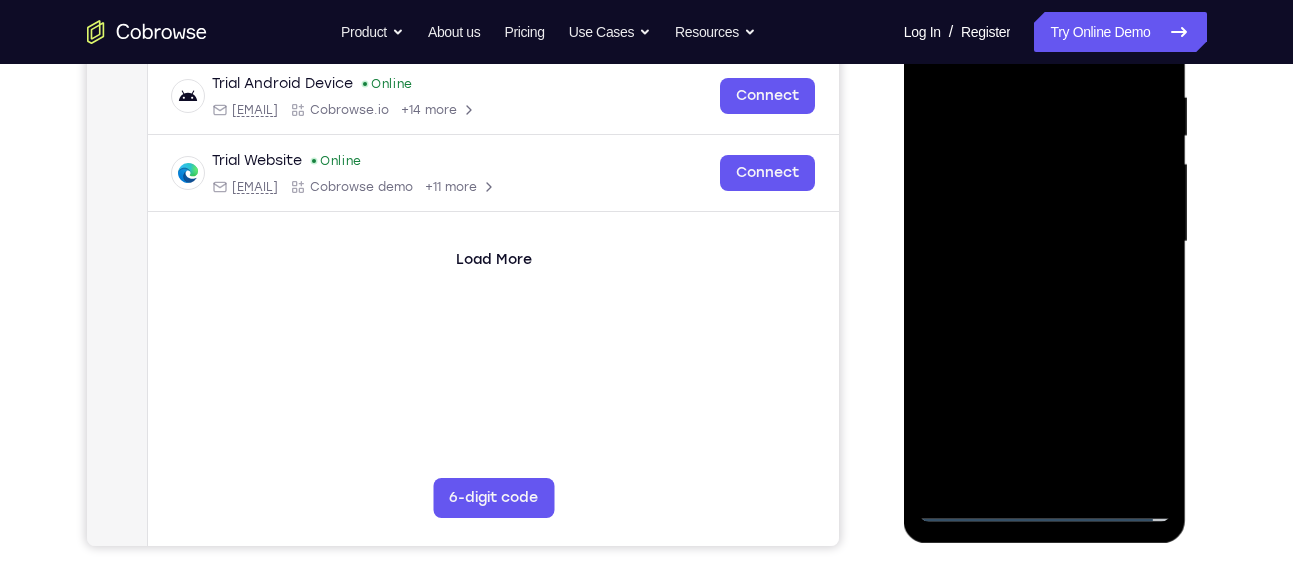 click at bounding box center [1045, 242] 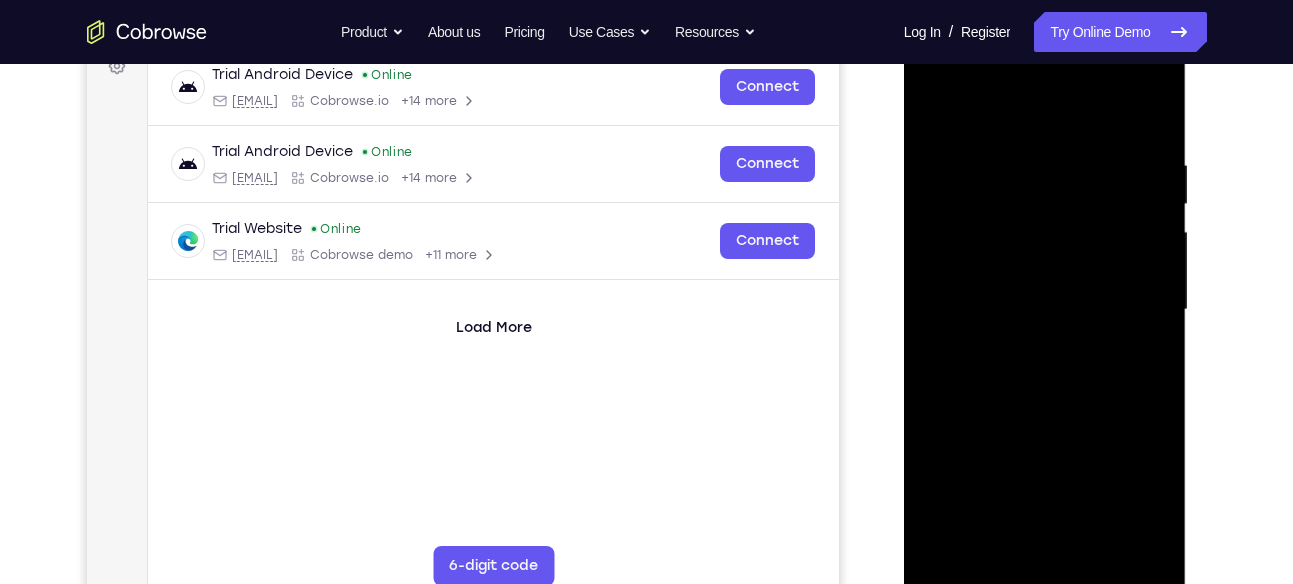 scroll, scrollTop: 314, scrollLeft: 0, axis: vertical 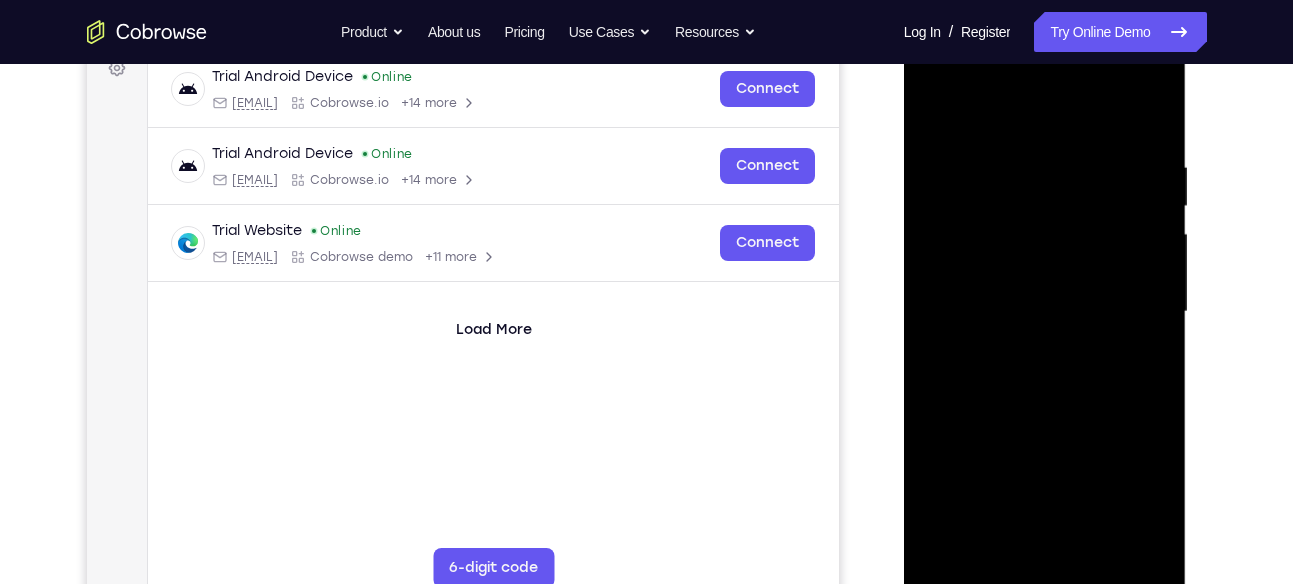 click at bounding box center [1045, 312] 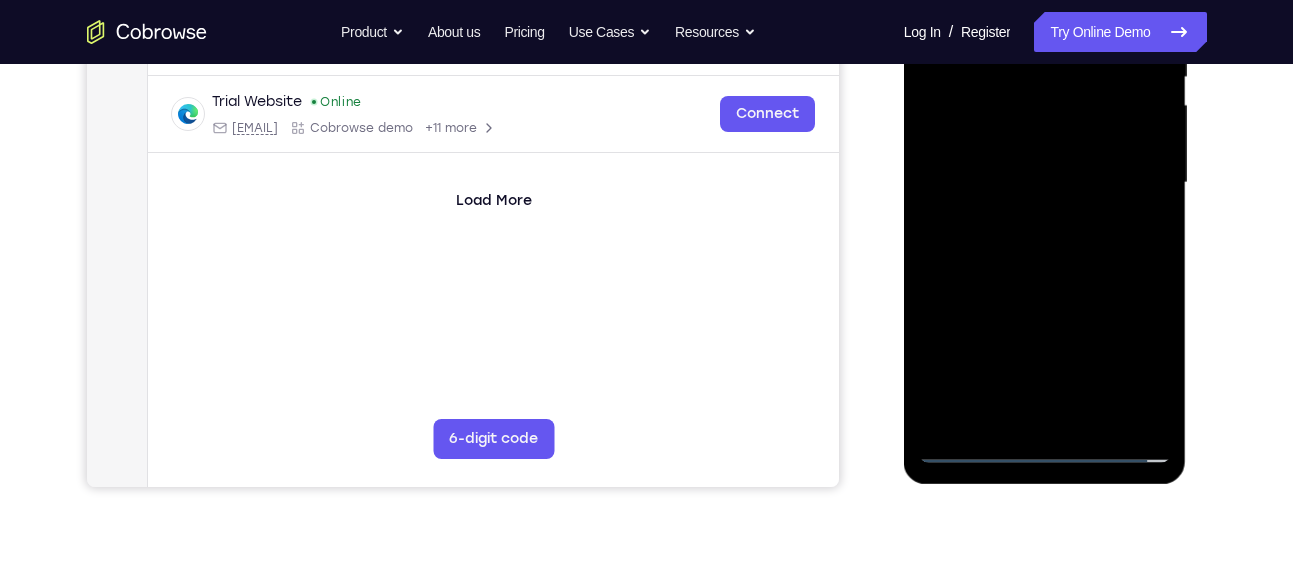 scroll, scrollTop: 446, scrollLeft: 0, axis: vertical 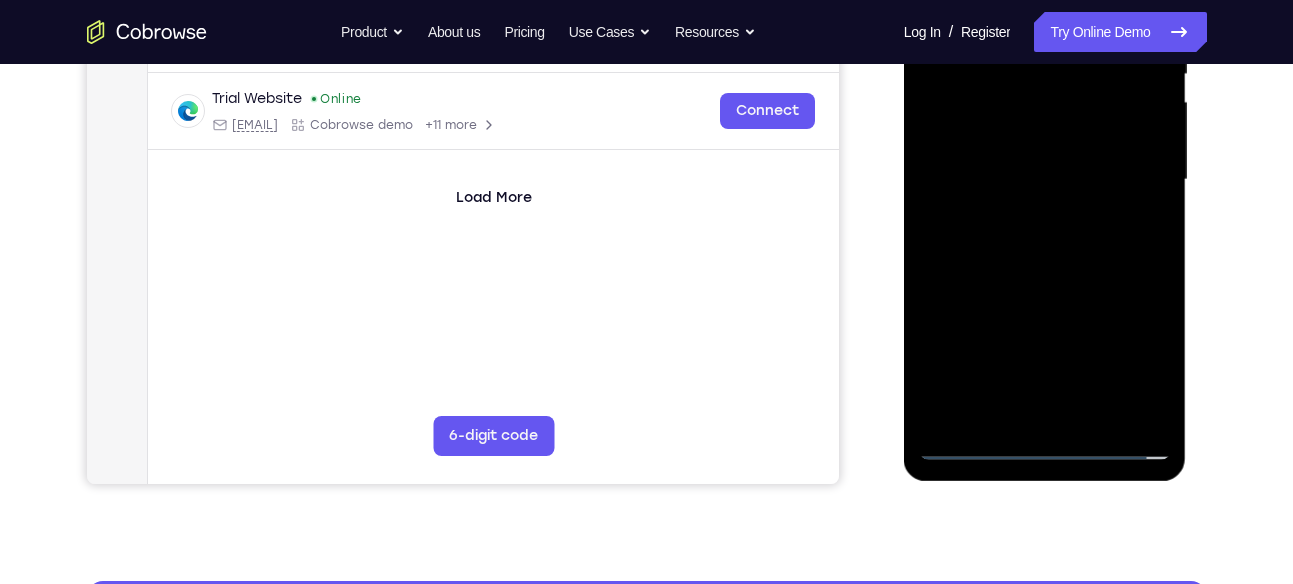 click at bounding box center (1045, 180) 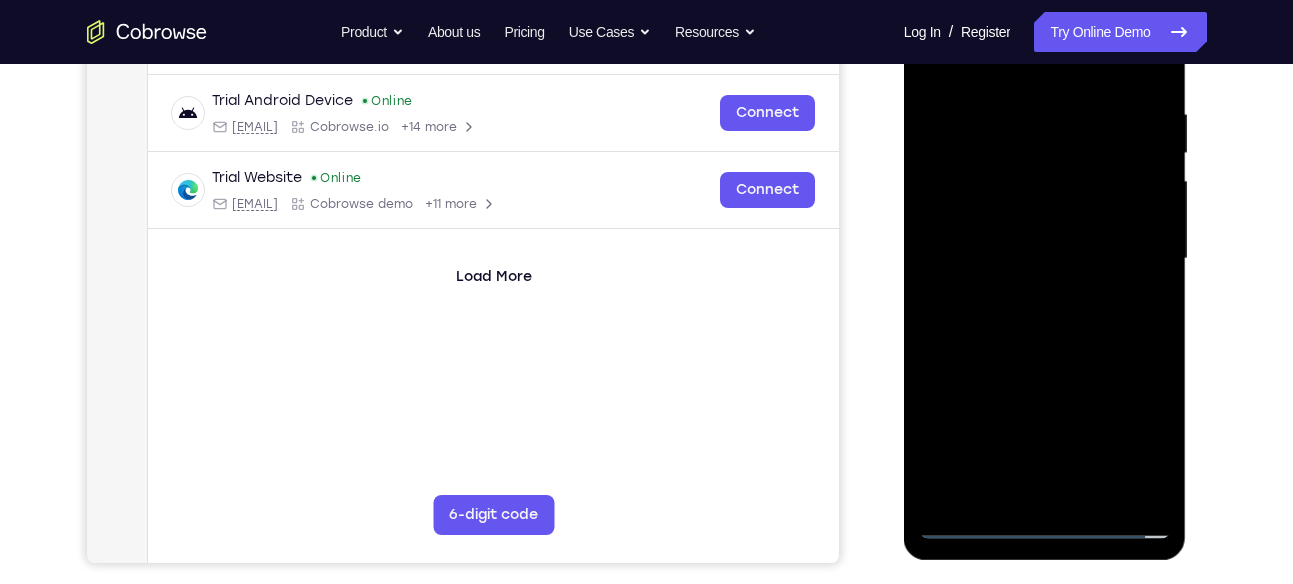 scroll, scrollTop: 368, scrollLeft: 0, axis: vertical 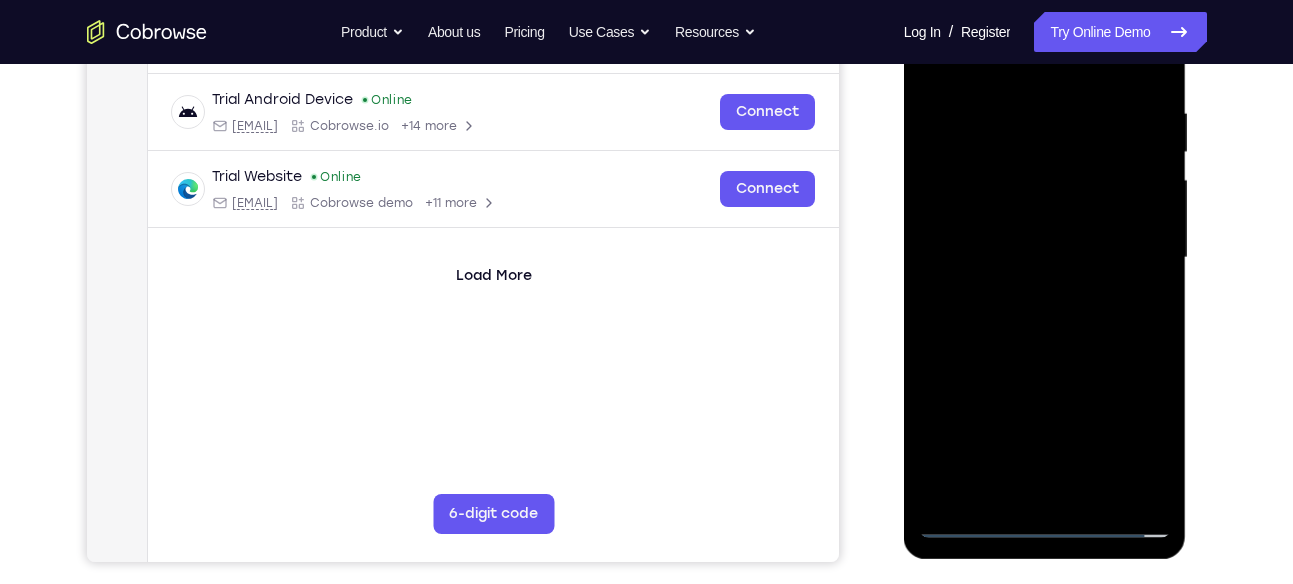 click at bounding box center [1045, 258] 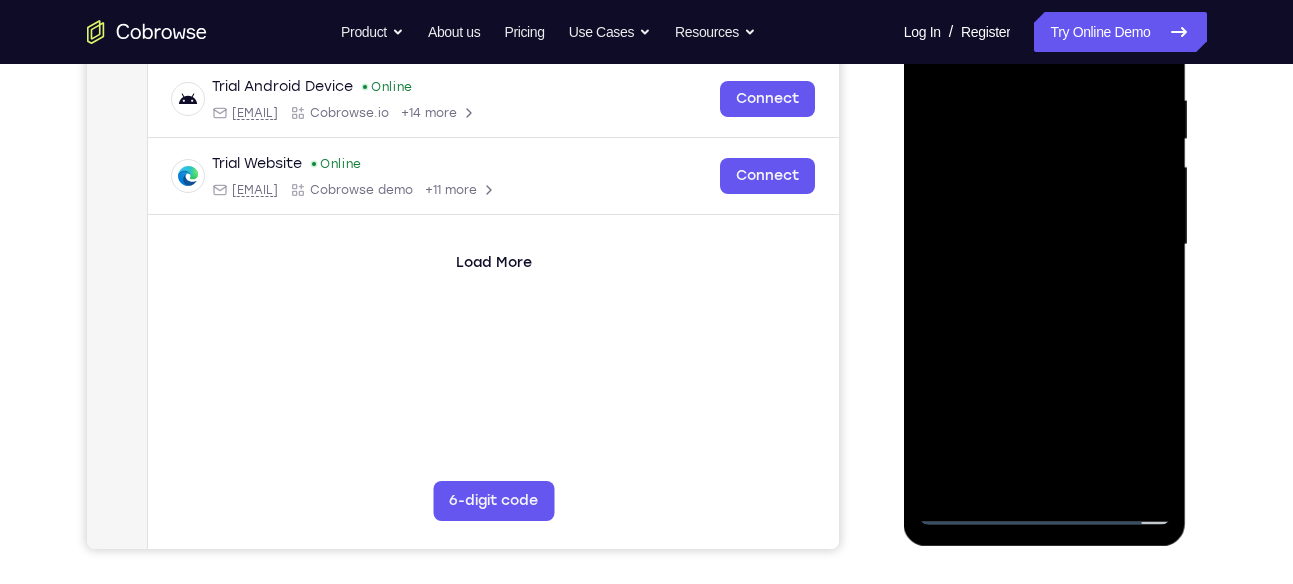 scroll, scrollTop: 384, scrollLeft: 0, axis: vertical 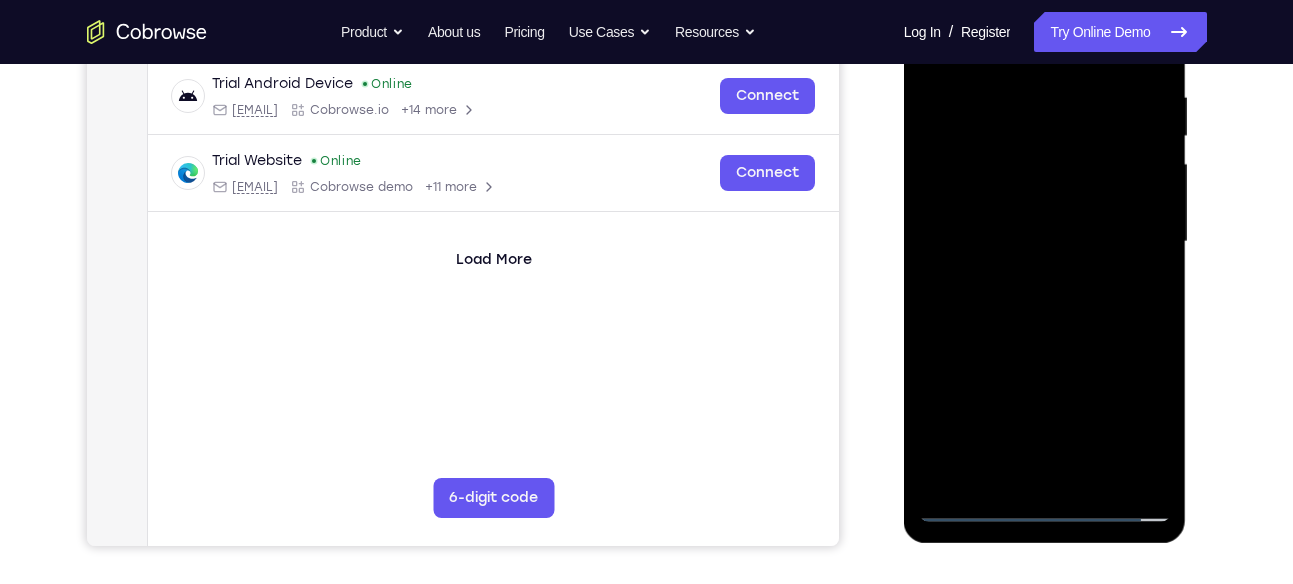 click at bounding box center [1045, 242] 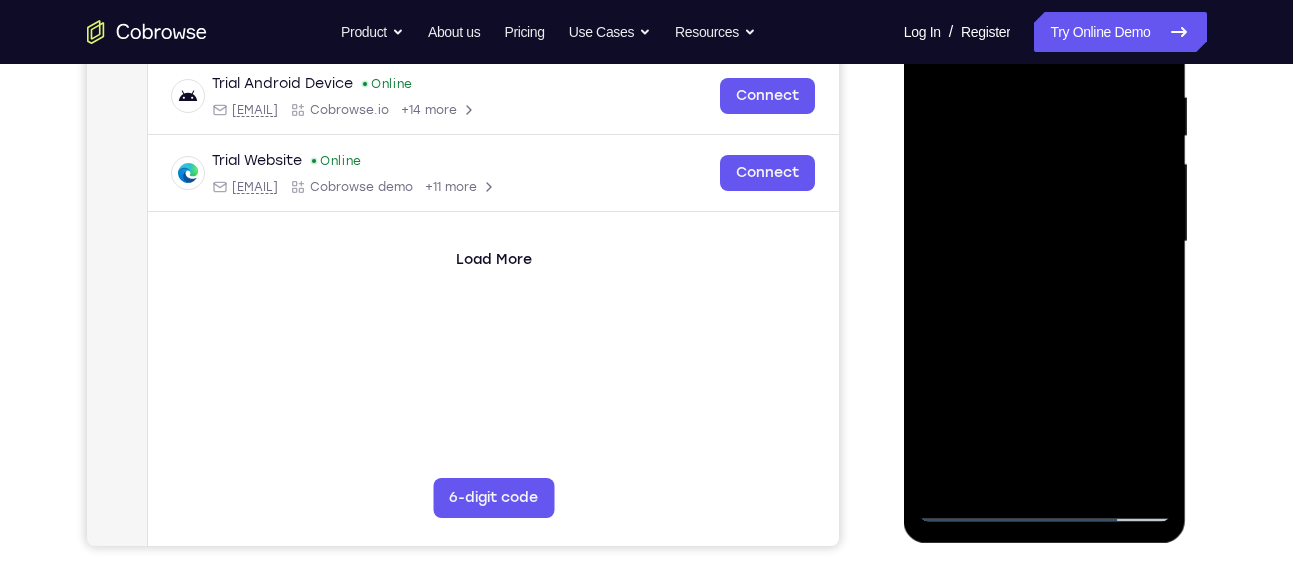 click at bounding box center (1045, 242) 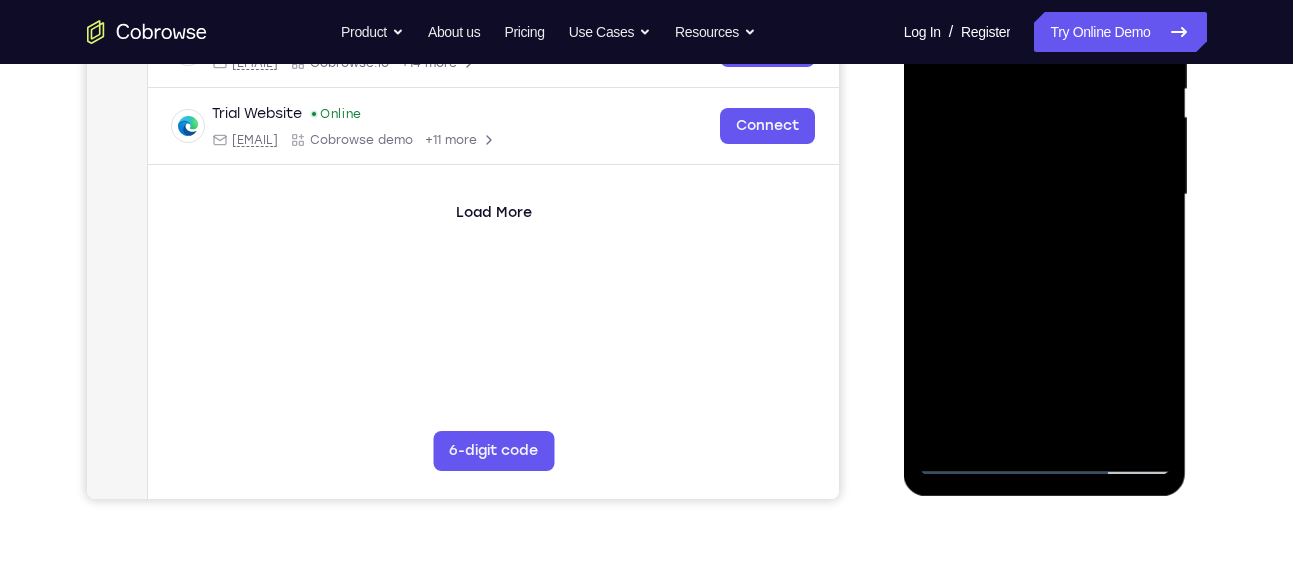 scroll, scrollTop: 432, scrollLeft: 0, axis: vertical 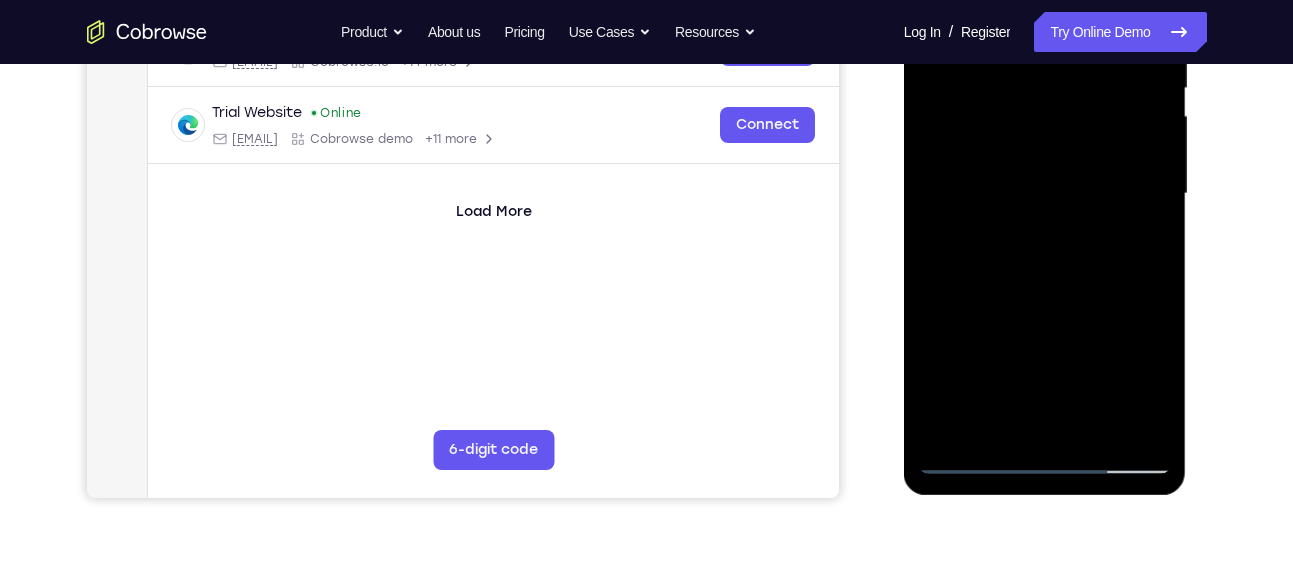 click at bounding box center (1045, 194) 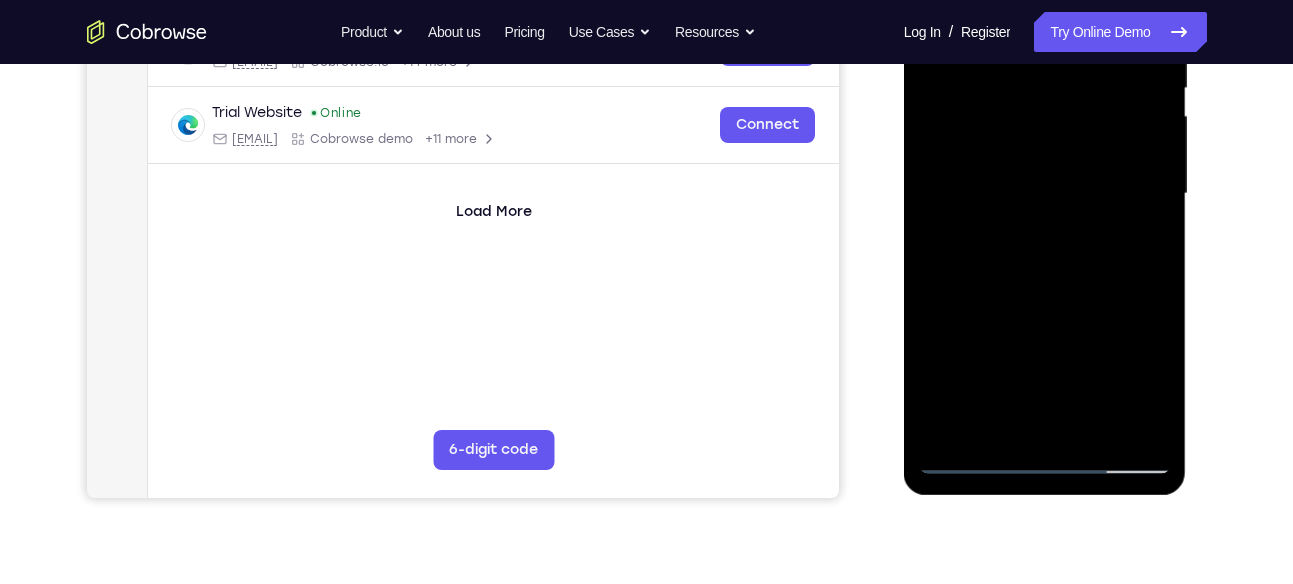click at bounding box center (1045, 194) 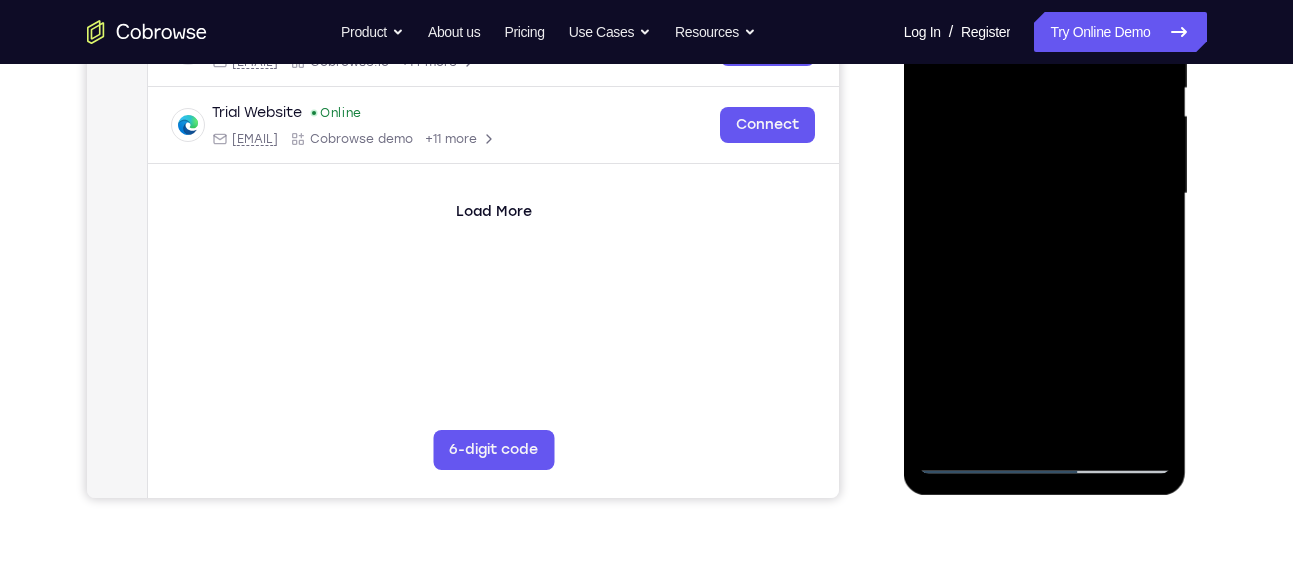 click at bounding box center (1045, 194) 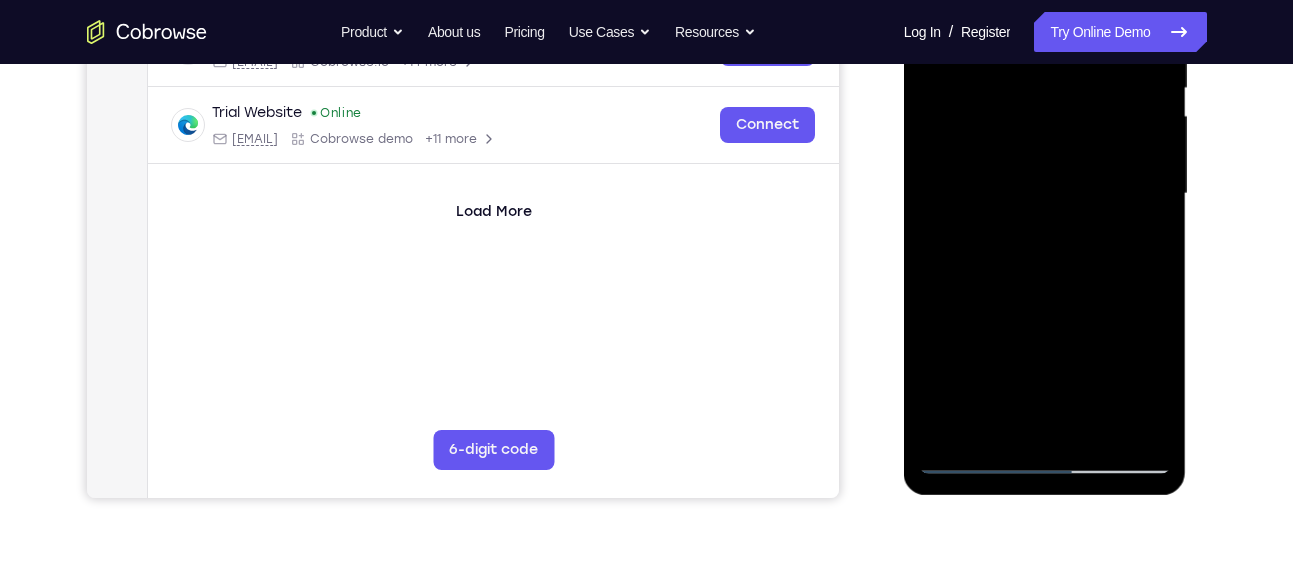 click at bounding box center [1045, 194] 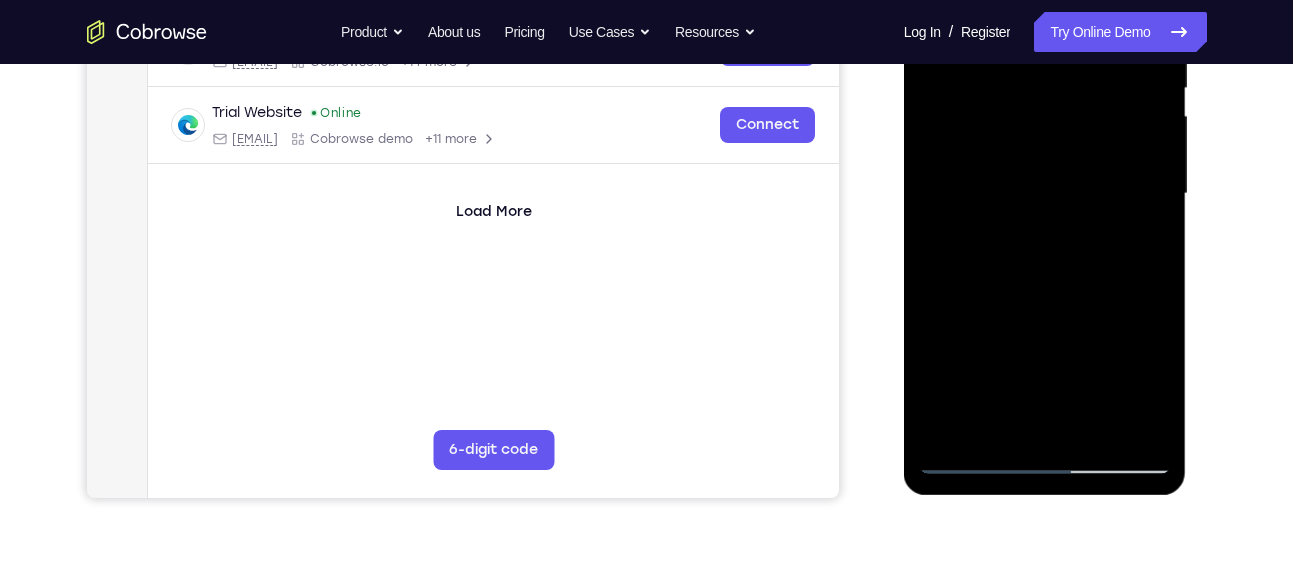 click at bounding box center [1045, 194] 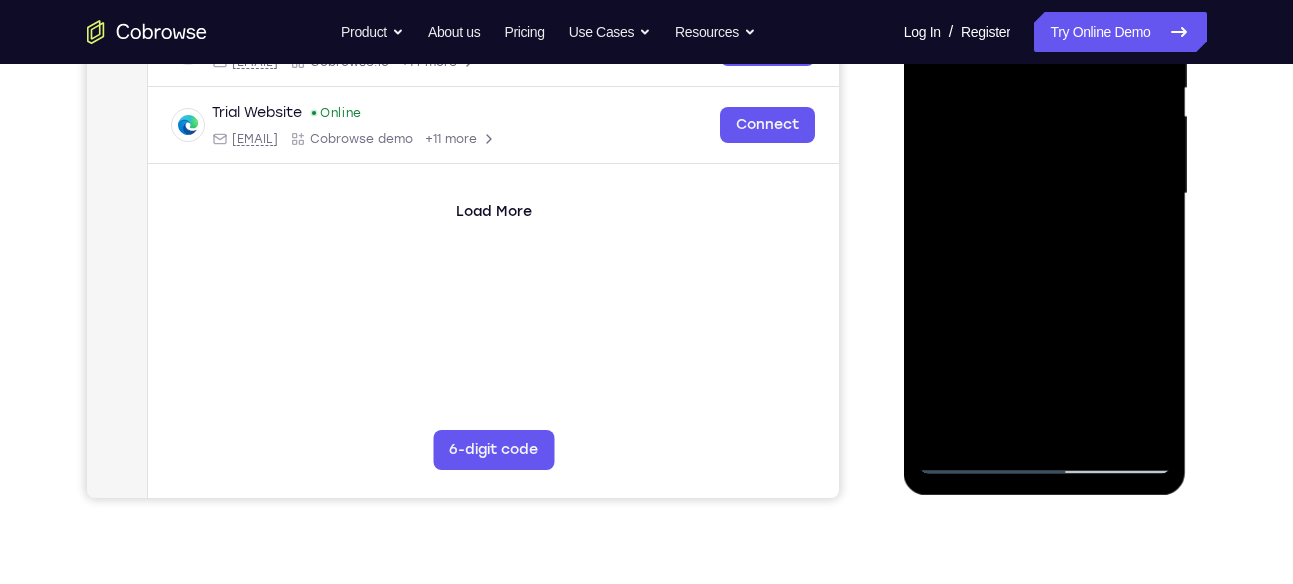 click at bounding box center [1045, 194] 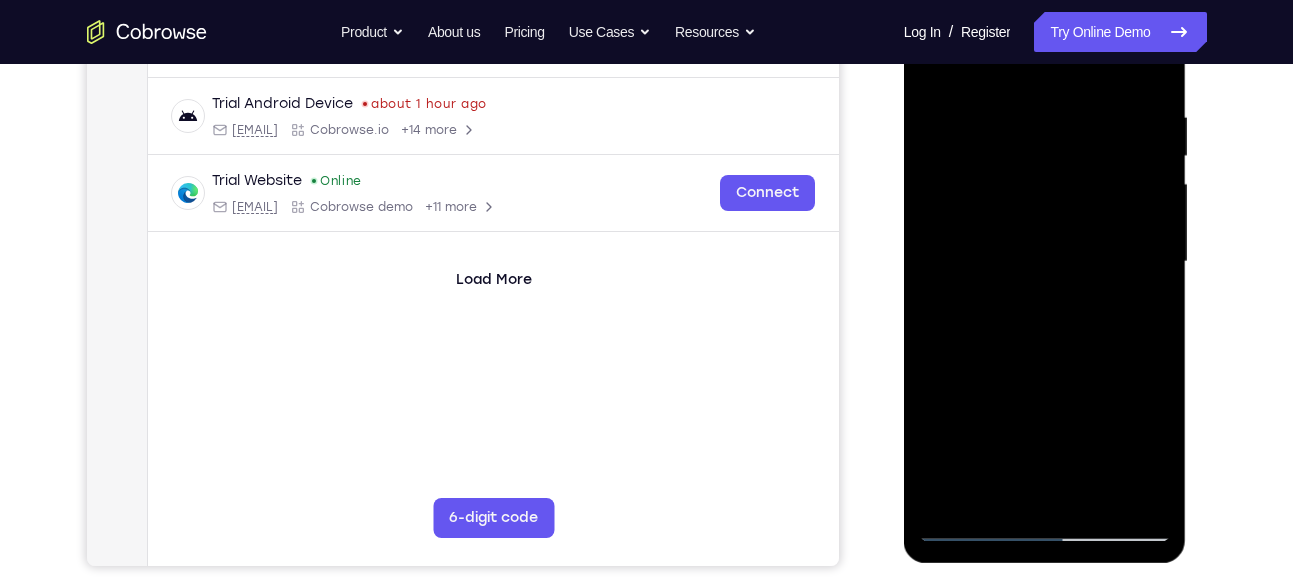 scroll, scrollTop: 400, scrollLeft: 0, axis: vertical 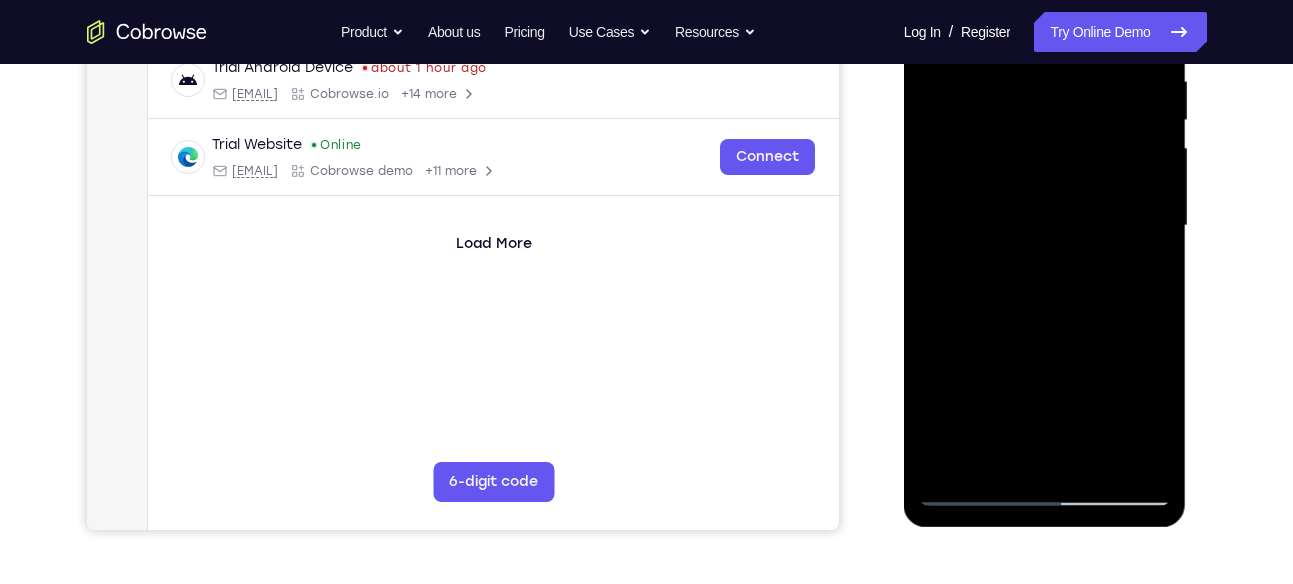 click at bounding box center [1045, 226] 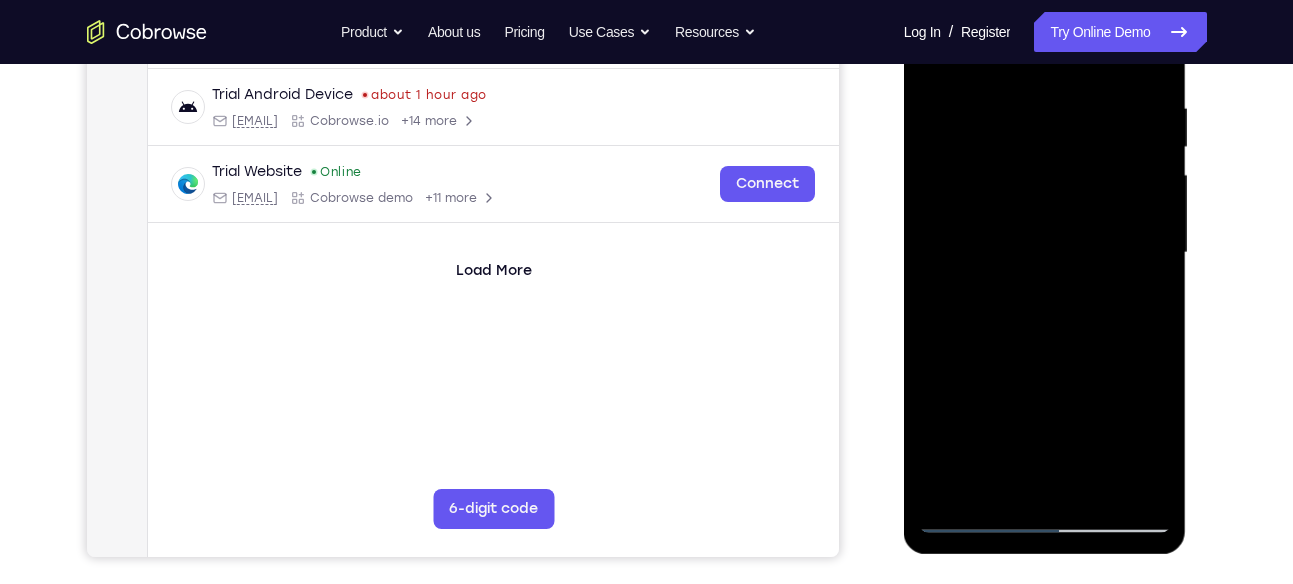 scroll, scrollTop: 371, scrollLeft: 0, axis: vertical 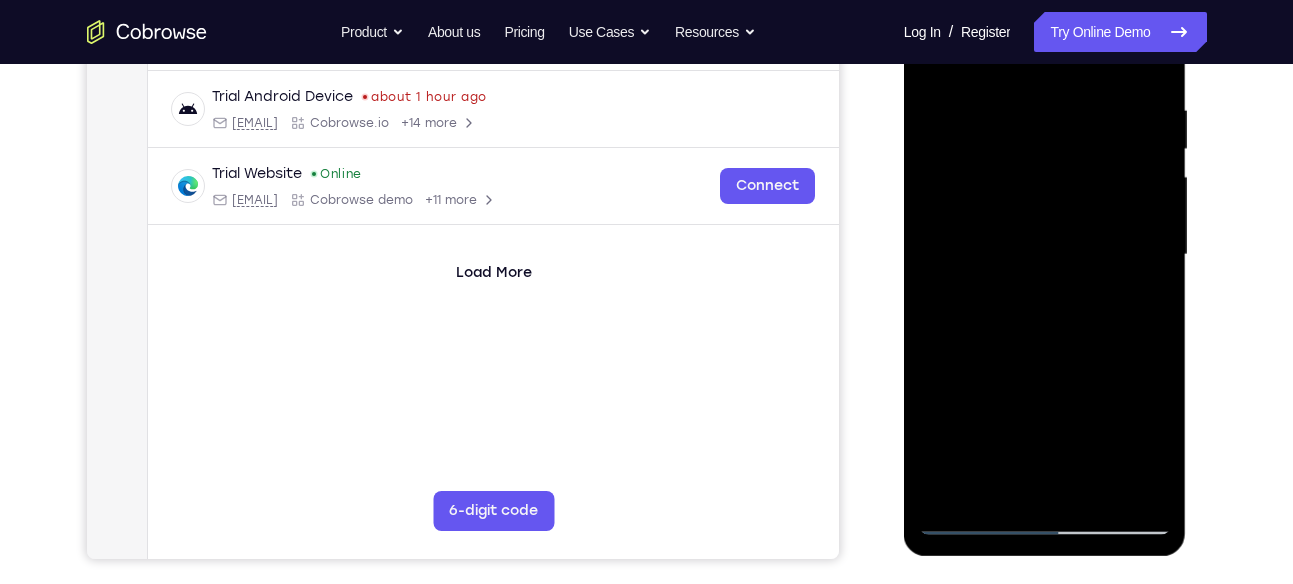 click at bounding box center (1045, 255) 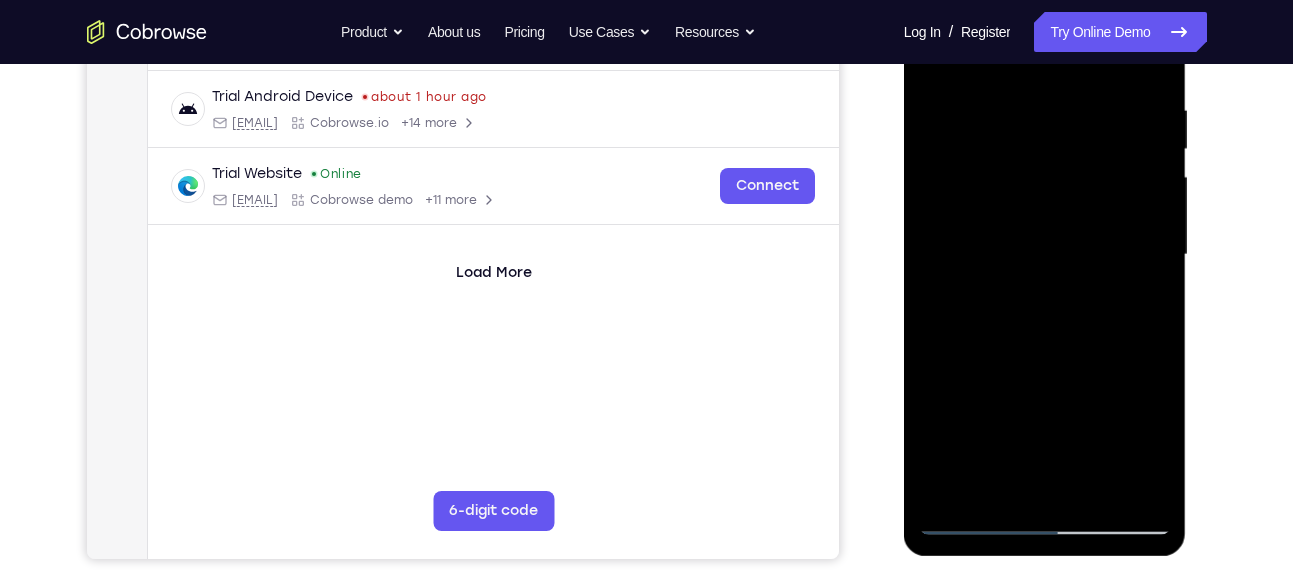 click at bounding box center (1045, 255) 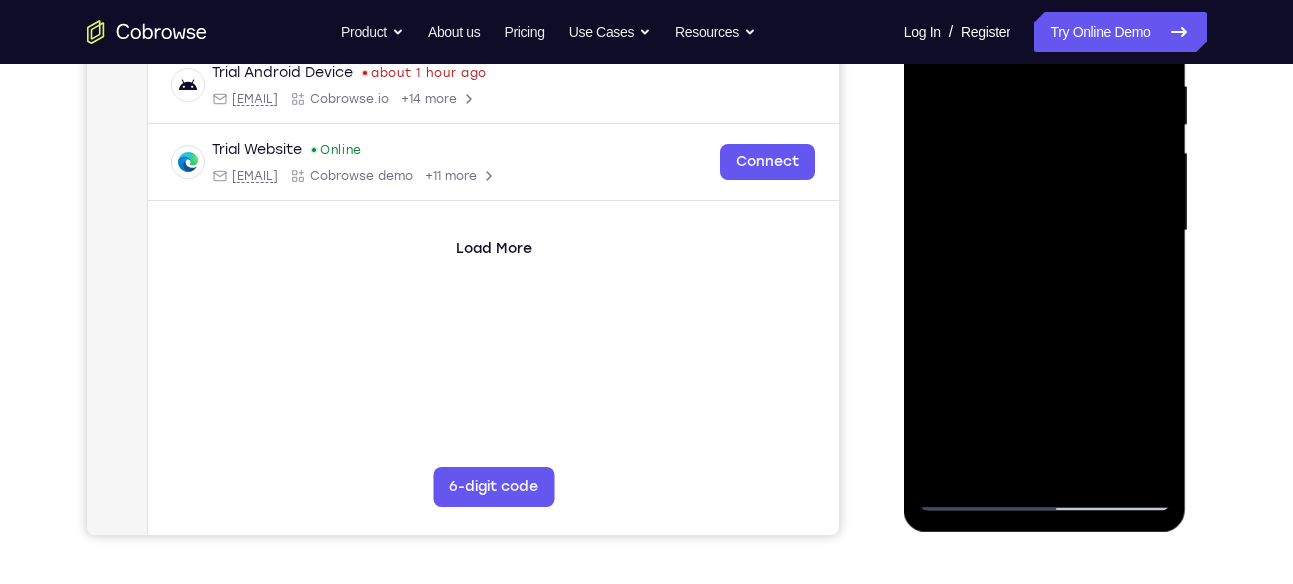 scroll, scrollTop: 397, scrollLeft: 0, axis: vertical 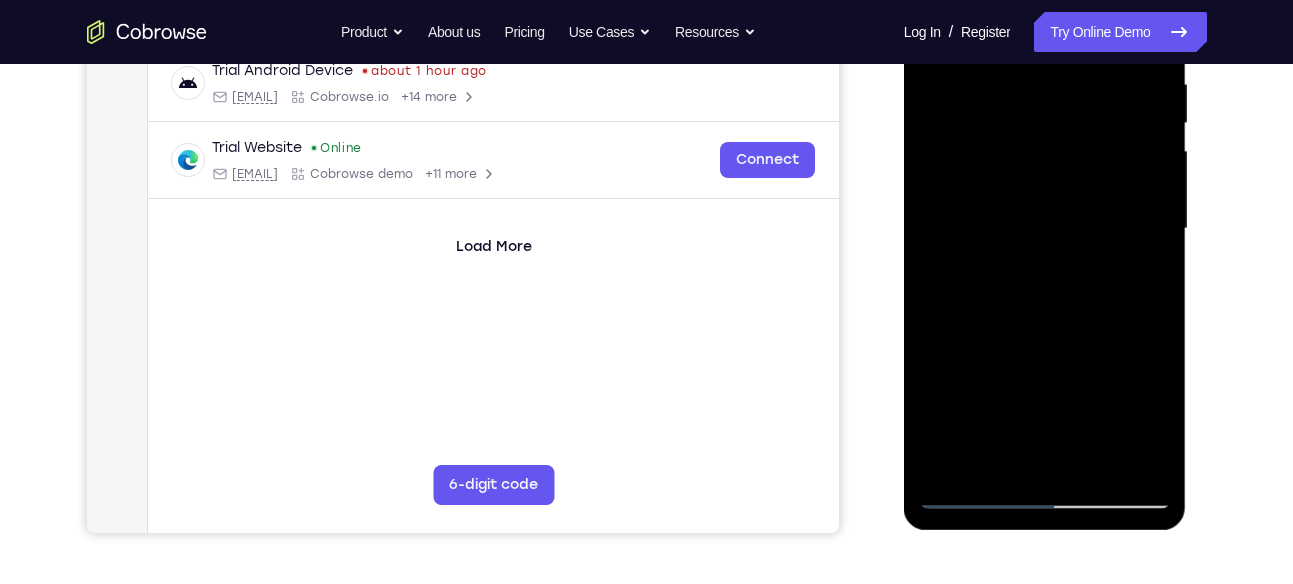 click at bounding box center (1045, 229) 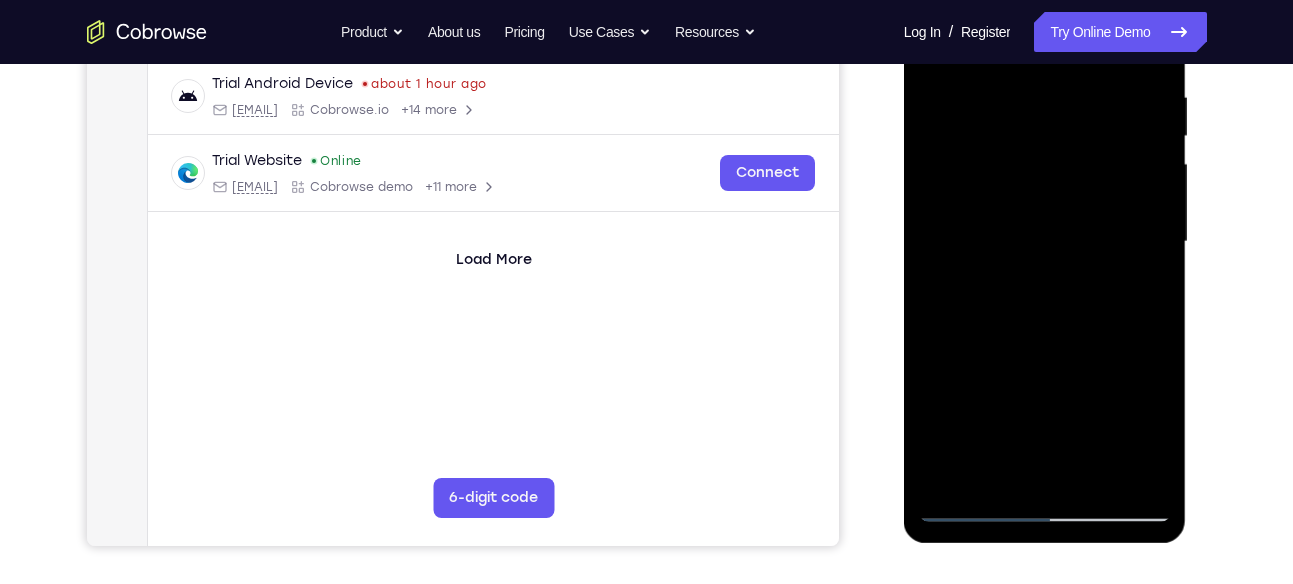 scroll, scrollTop: 379, scrollLeft: 0, axis: vertical 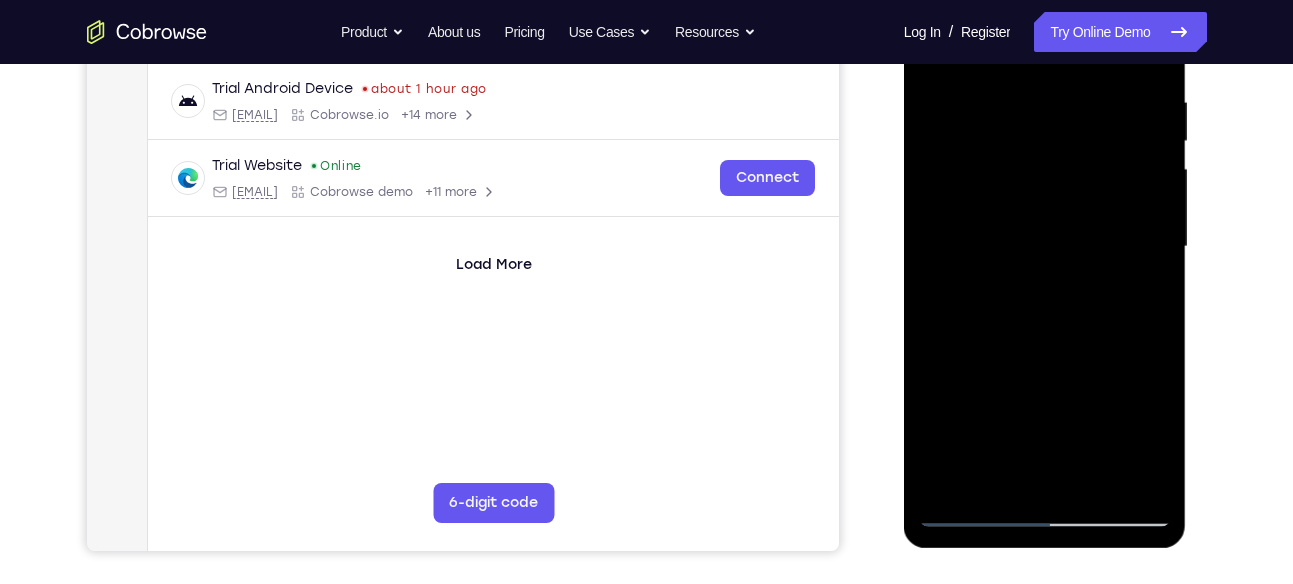 click at bounding box center (1045, 247) 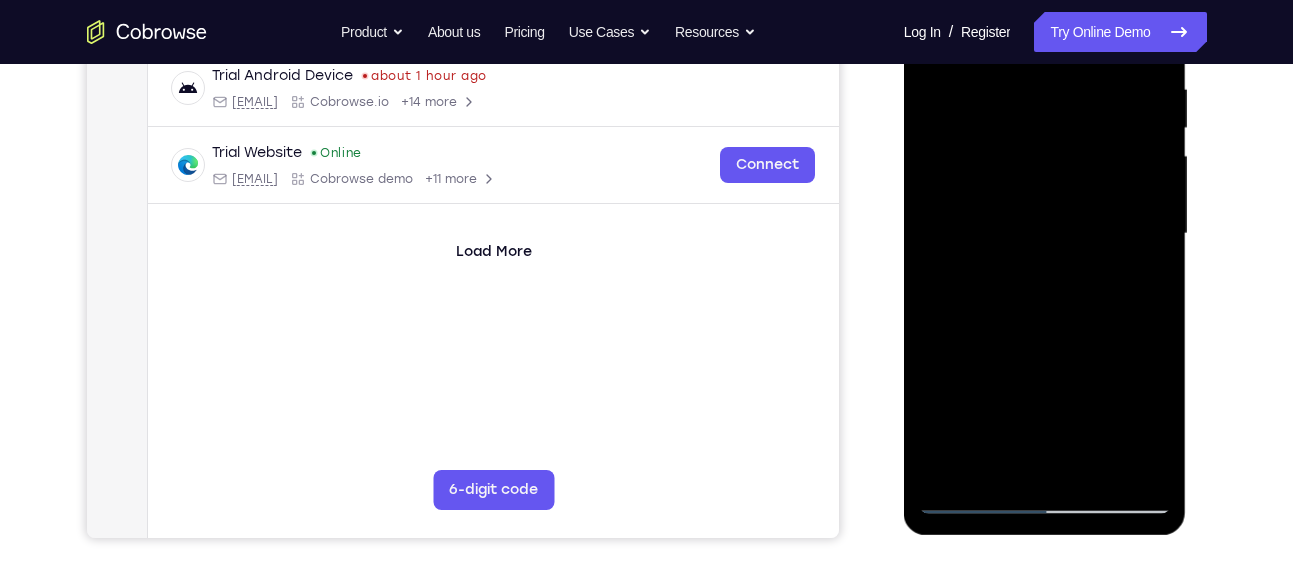 scroll, scrollTop: 397, scrollLeft: 0, axis: vertical 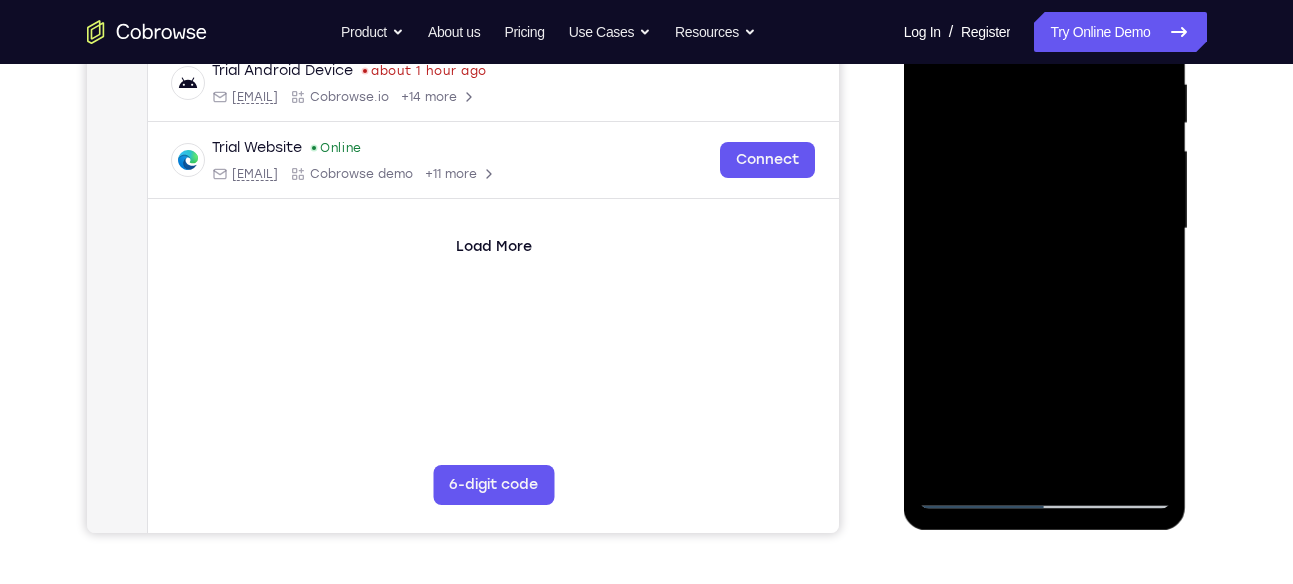 click at bounding box center (1045, 229) 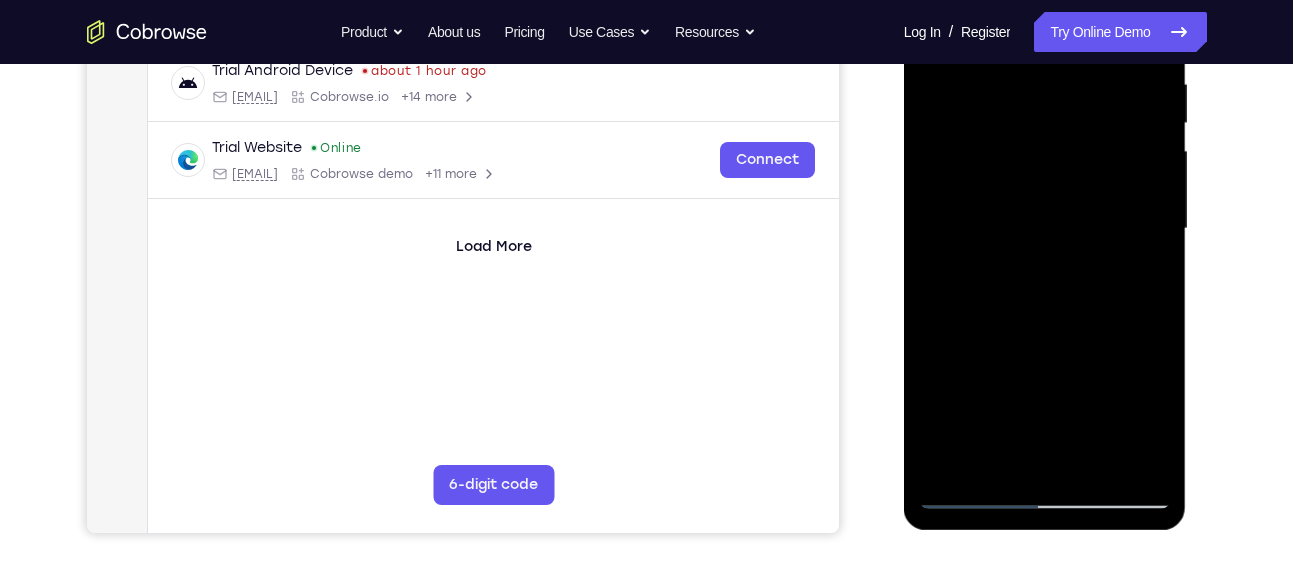 click at bounding box center [1045, 229] 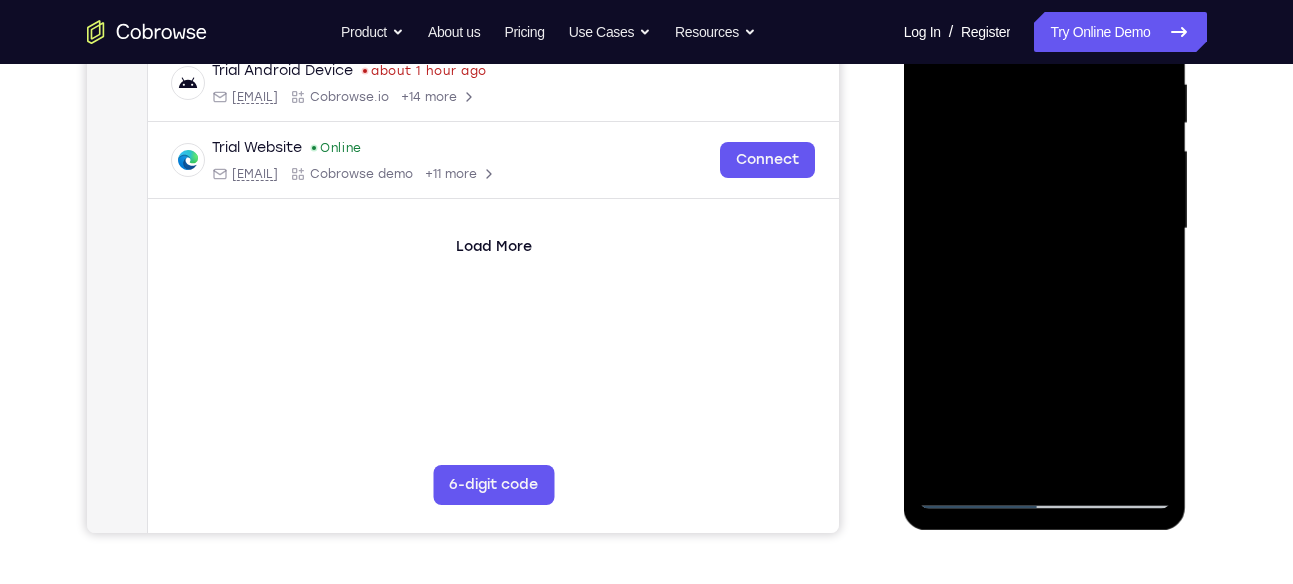 click at bounding box center [1045, 229] 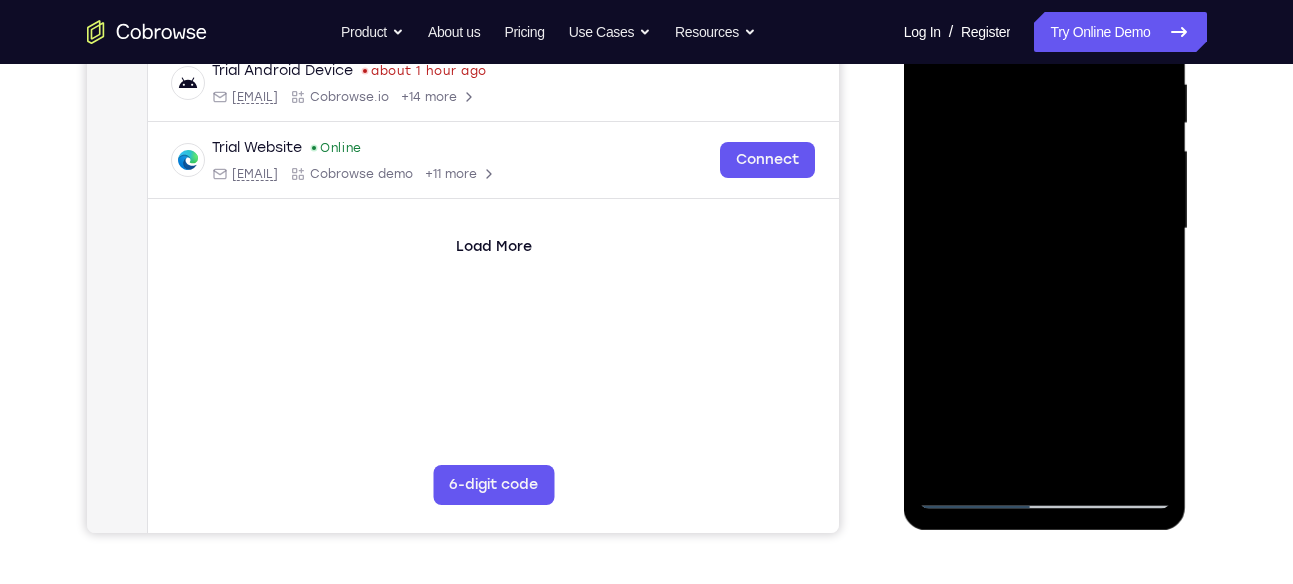 click at bounding box center (1045, 229) 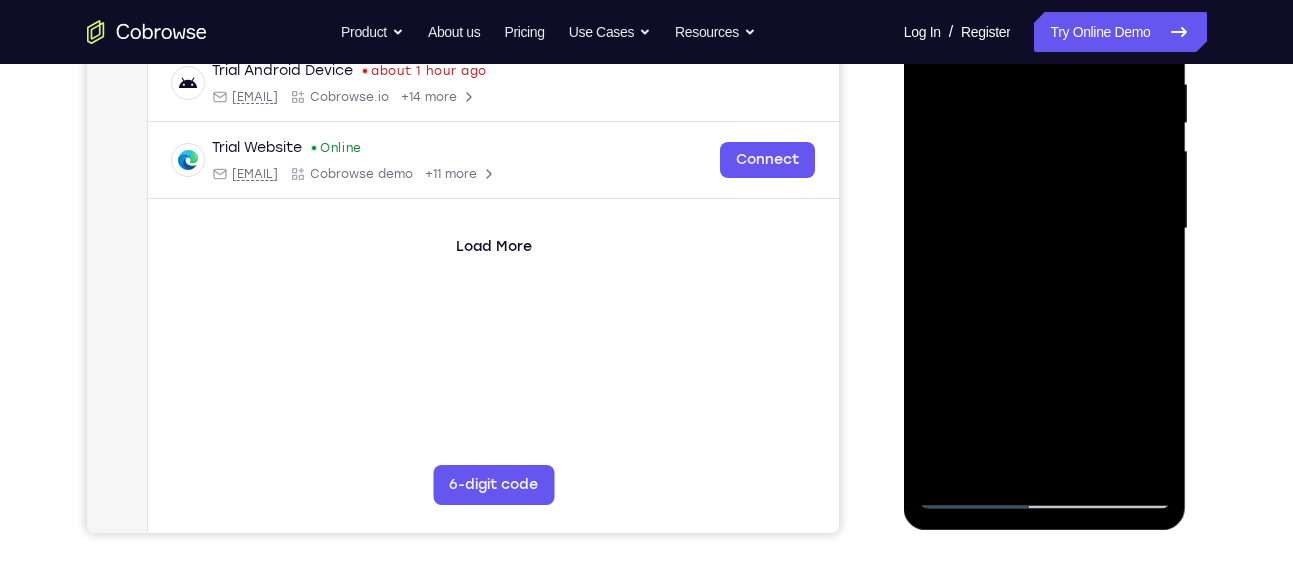 click at bounding box center (1045, 229) 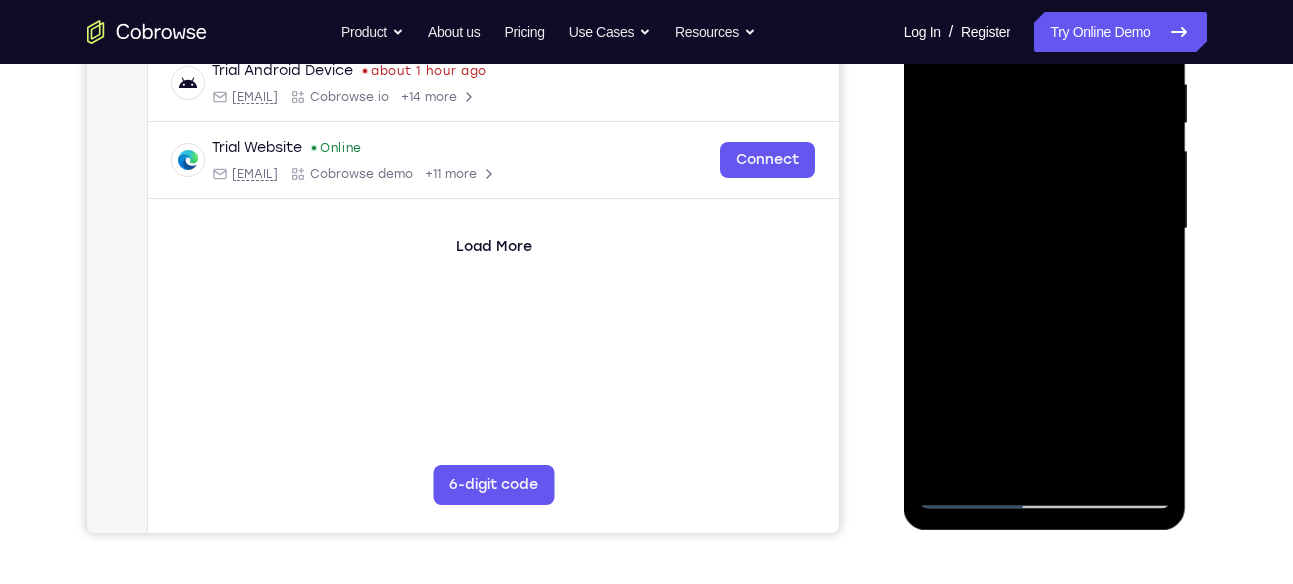 click at bounding box center [1045, 229] 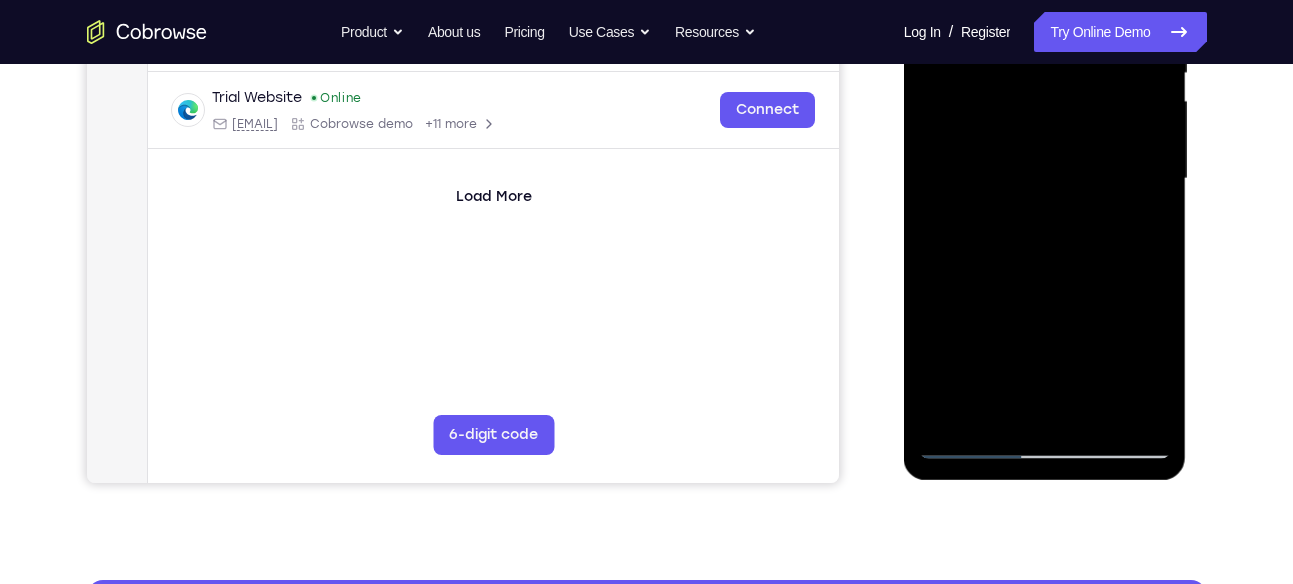 scroll, scrollTop: 448, scrollLeft: 0, axis: vertical 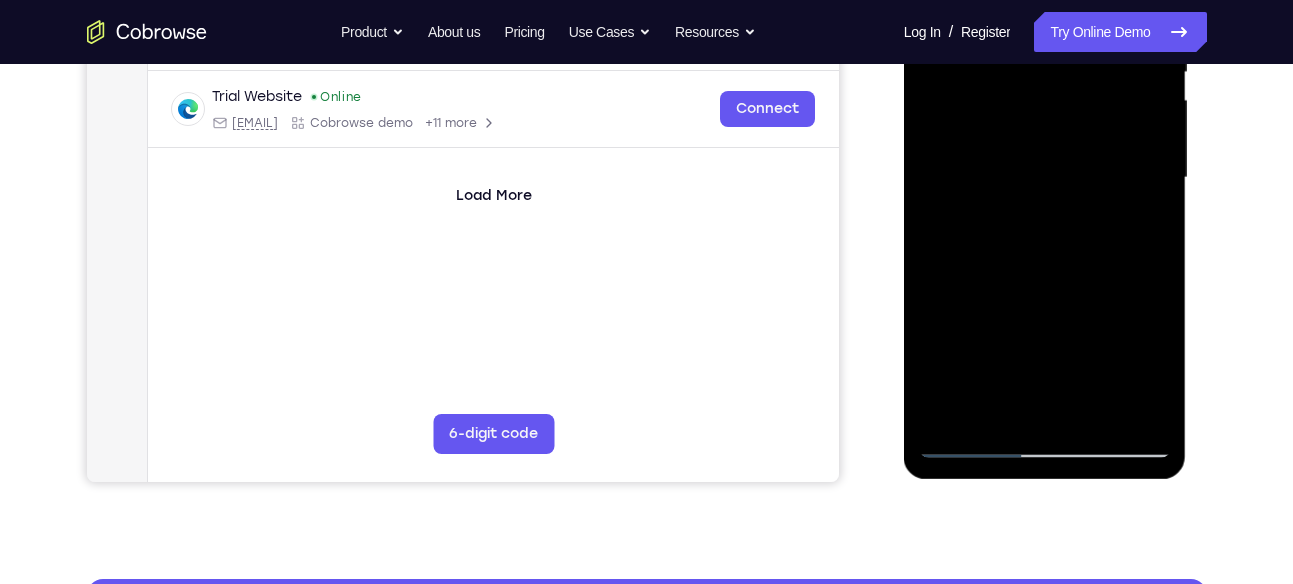 click at bounding box center (1045, 178) 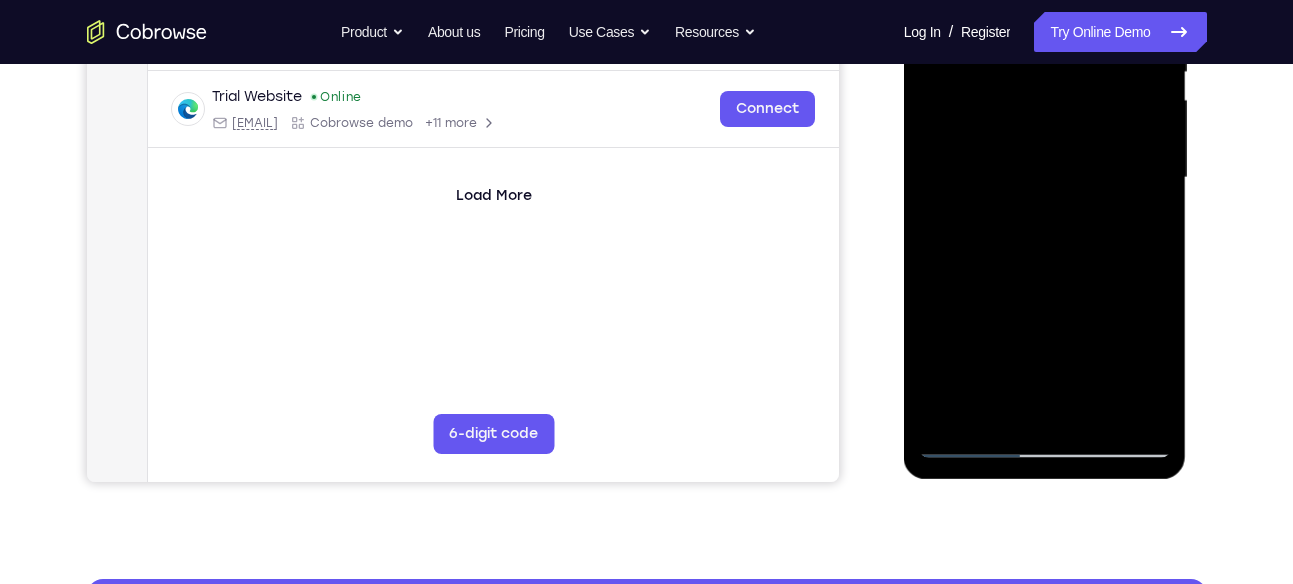 click at bounding box center [1045, 178] 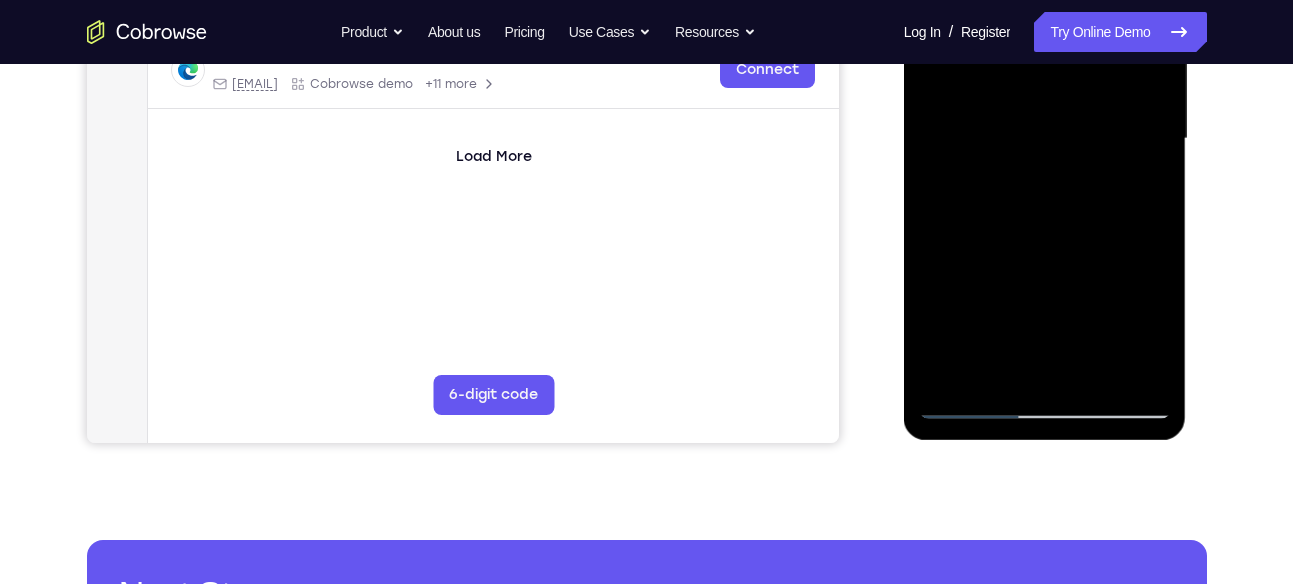scroll, scrollTop: 490, scrollLeft: 0, axis: vertical 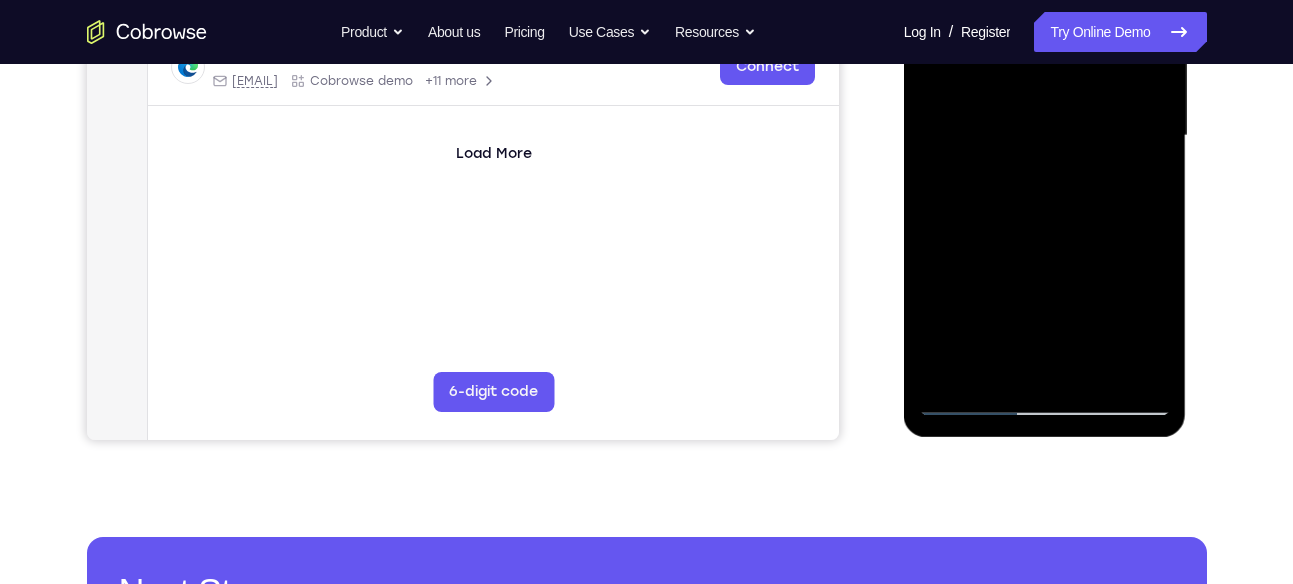 click at bounding box center (1045, 136) 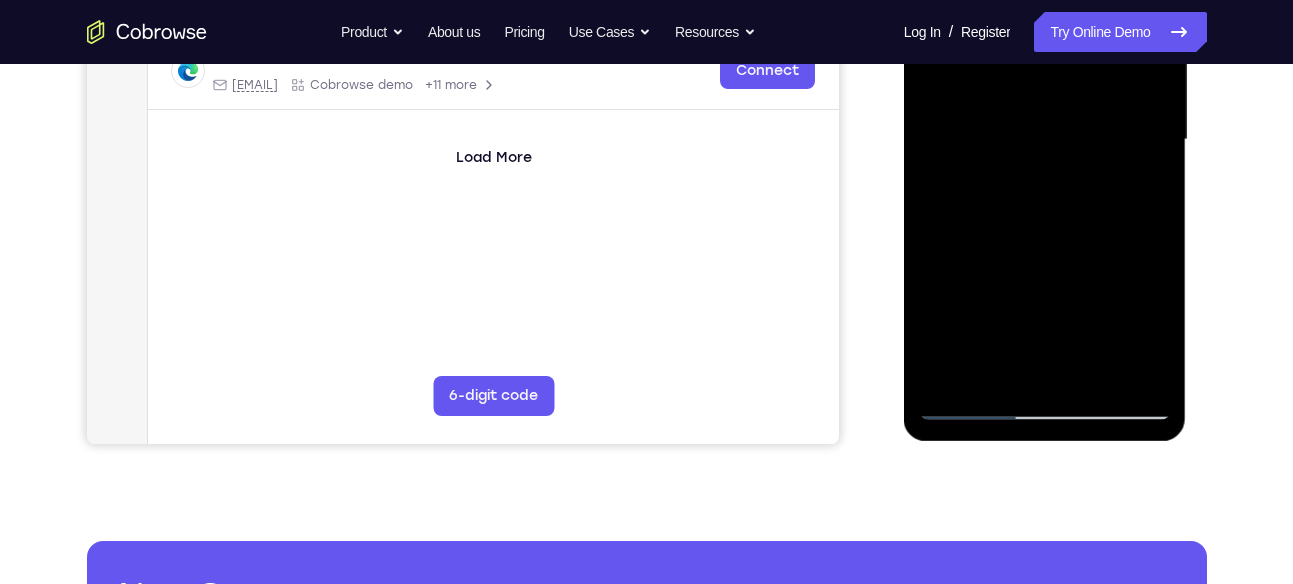 scroll, scrollTop: 478, scrollLeft: 0, axis: vertical 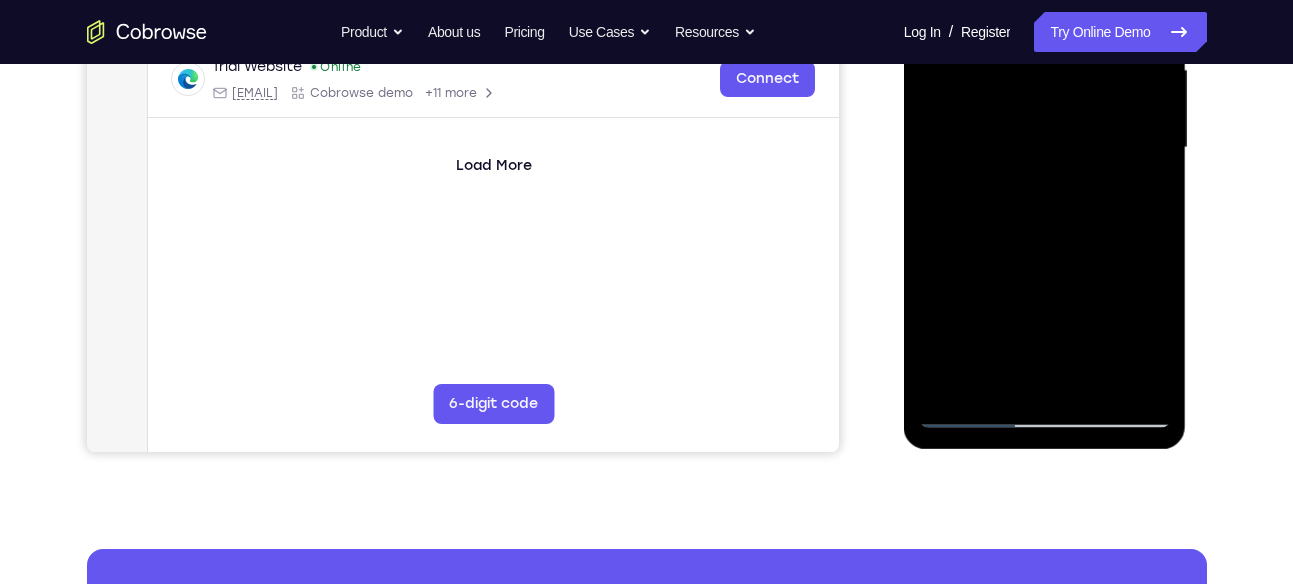 click at bounding box center [1045, 148] 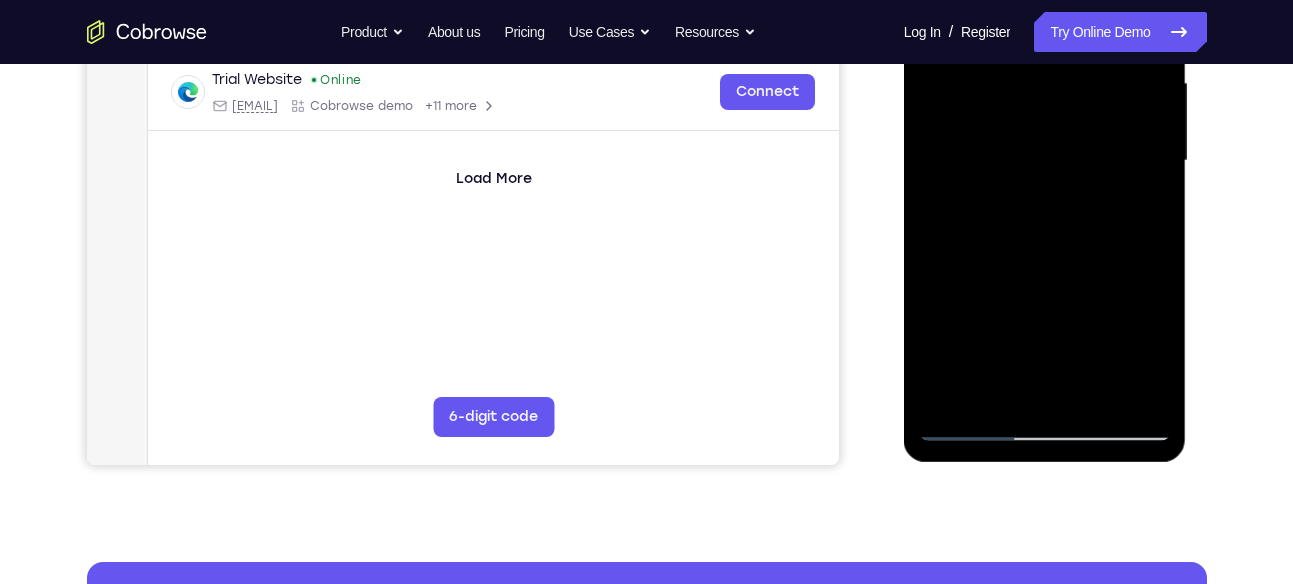 scroll, scrollTop: 464, scrollLeft: 0, axis: vertical 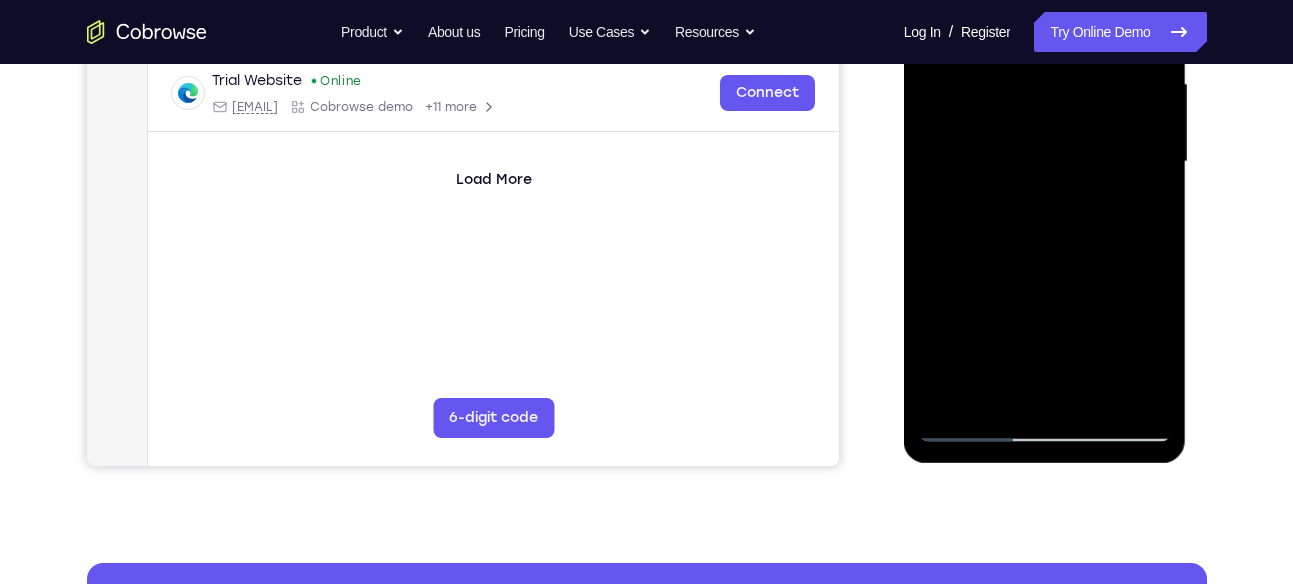 click at bounding box center [1045, 162] 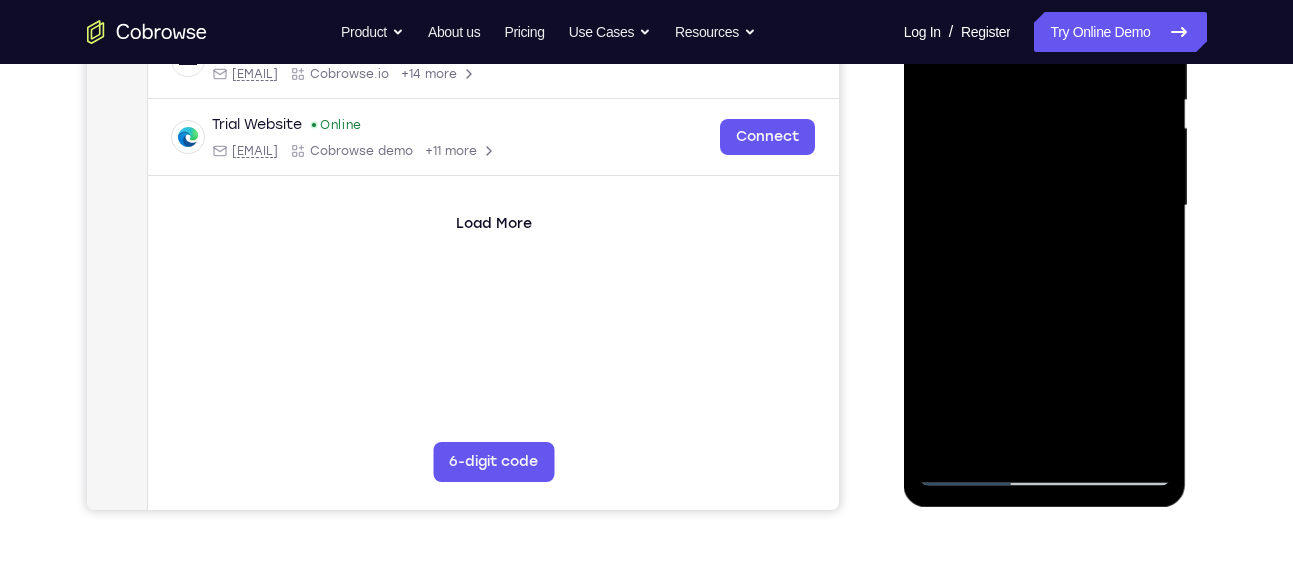 scroll, scrollTop: 413, scrollLeft: 0, axis: vertical 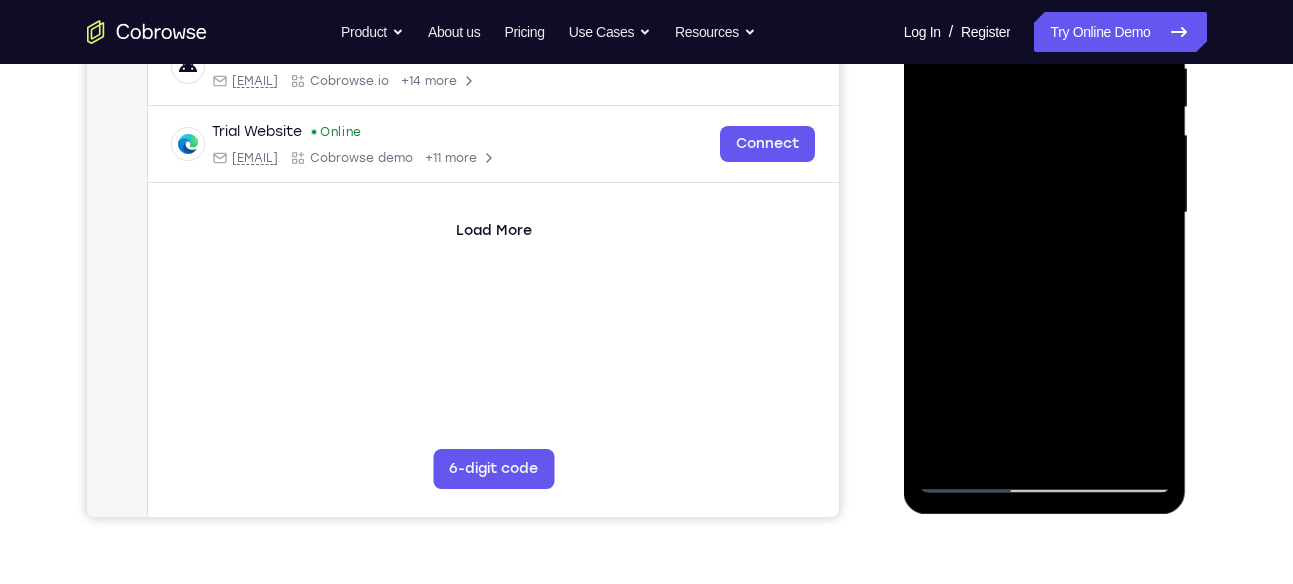 click at bounding box center (1045, 213) 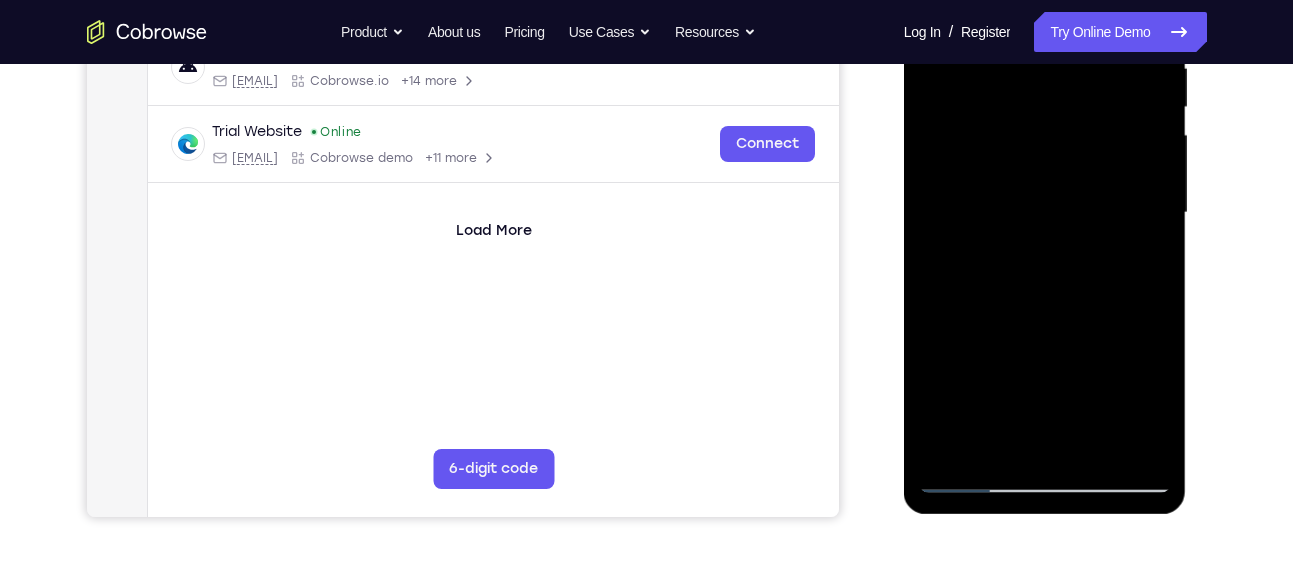 click at bounding box center (1045, 213) 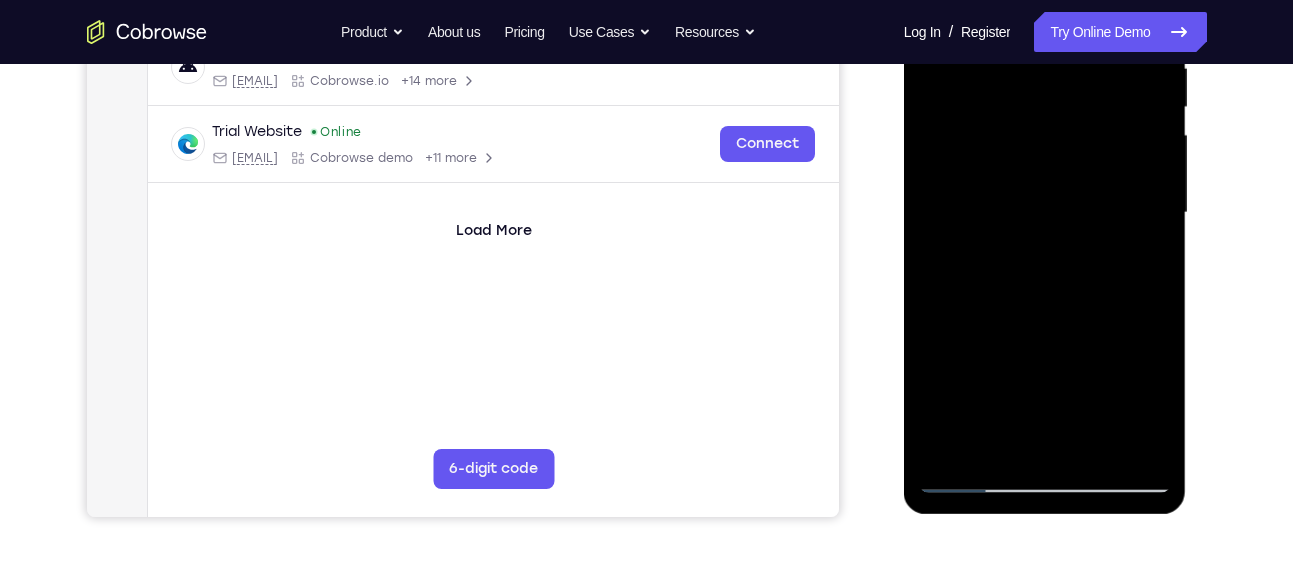 drag, startPoint x: 968, startPoint y: 167, endPoint x: 998, endPoint y: 162, distance: 30.413813 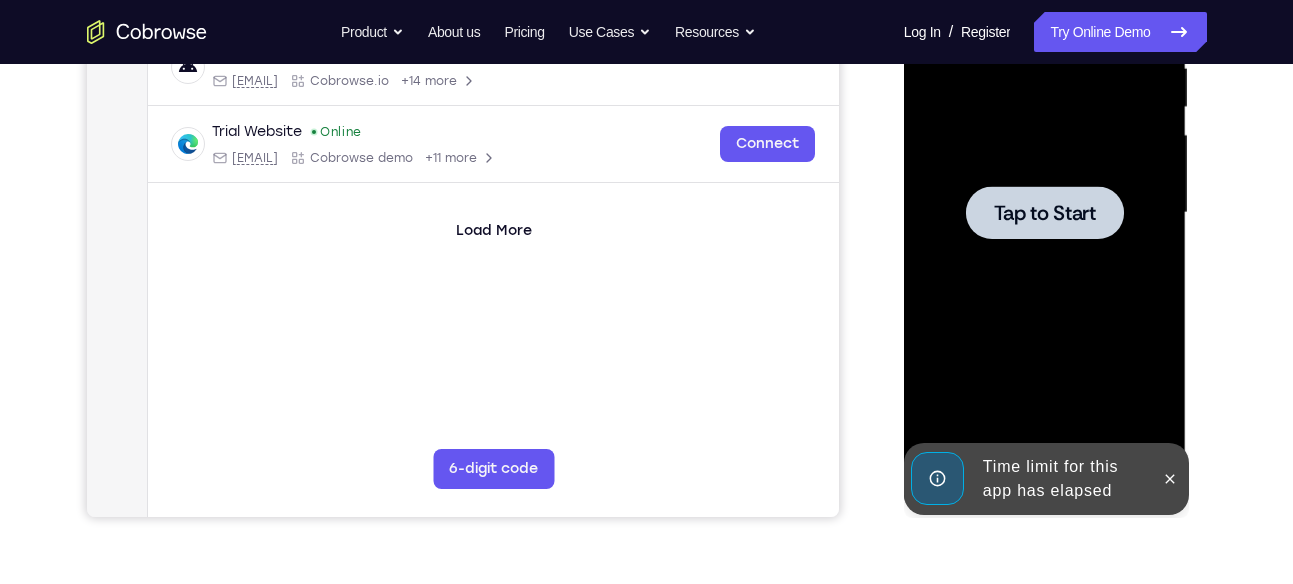 click at bounding box center [1045, 213] 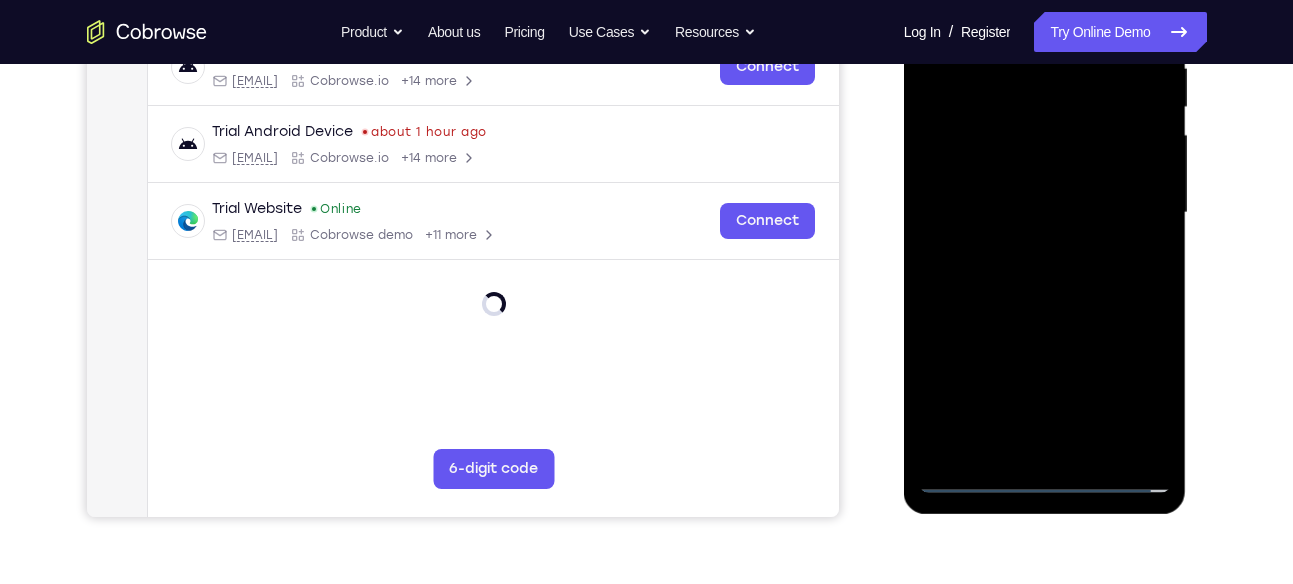 click at bounding box center (1045, 213) 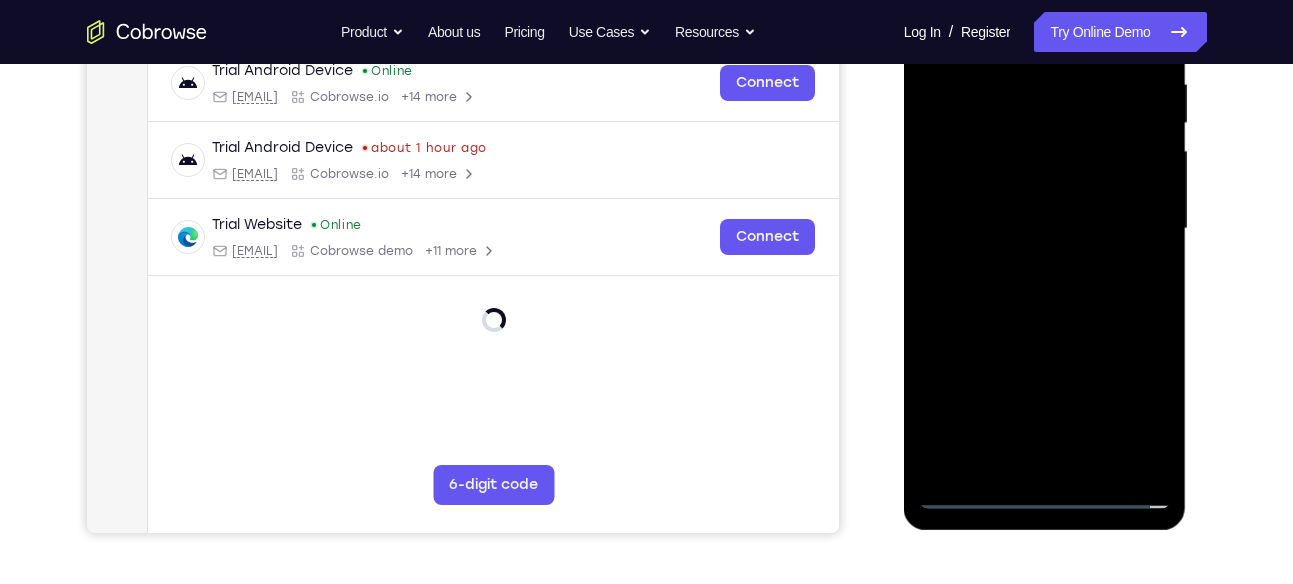 scroll, scrollTop: 395, scrollLeft: 0, axis: vertical 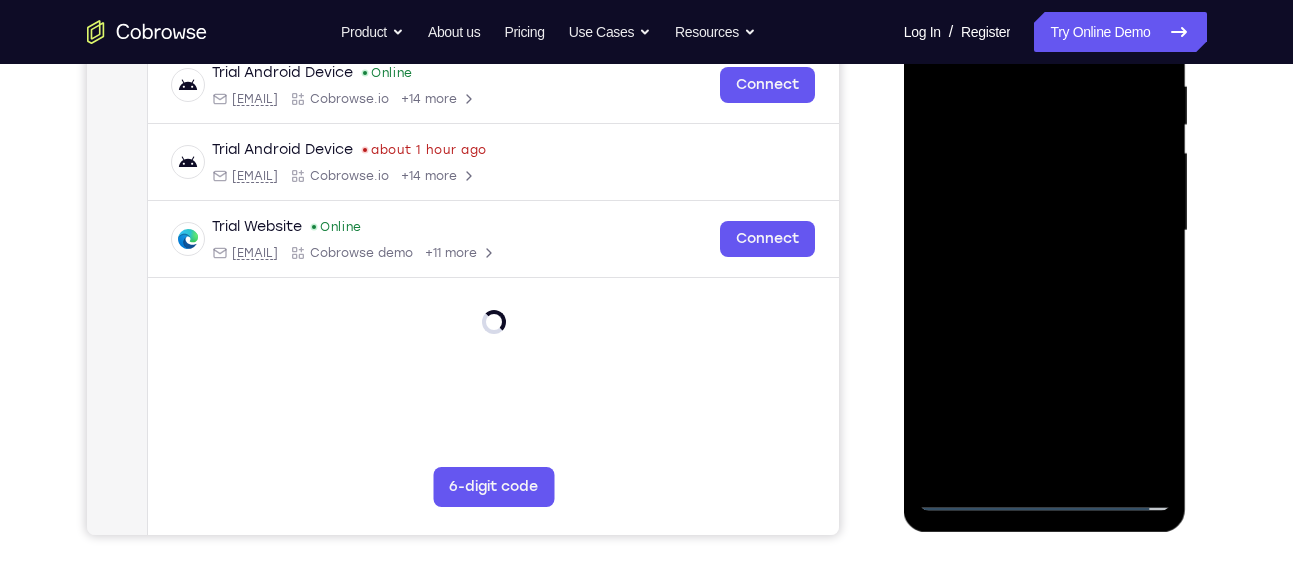 click at bounding box center (1045, 231) 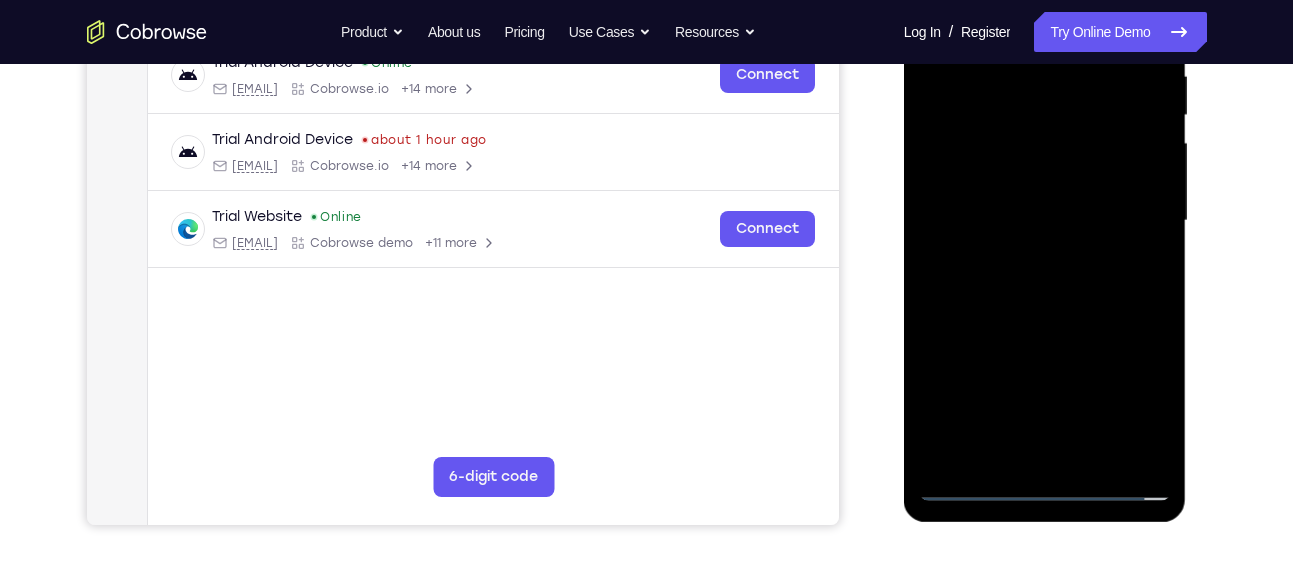 scroll, scrollTop: 404, scrollLeft: 0, axis: vertical 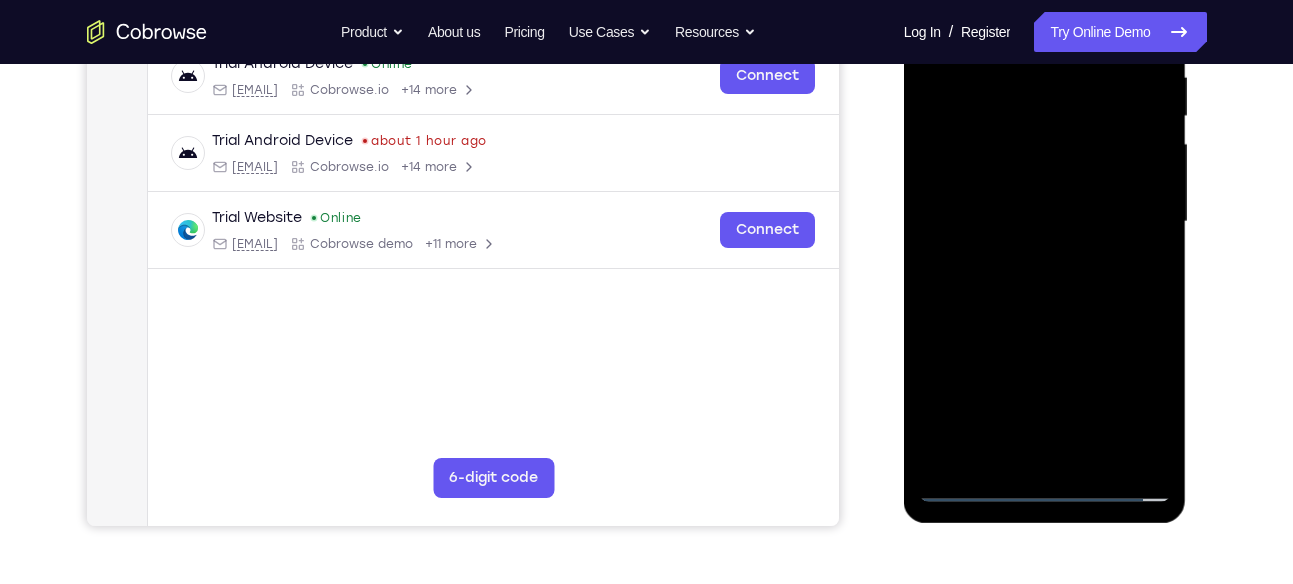 click at bounding box center (1045, 222) 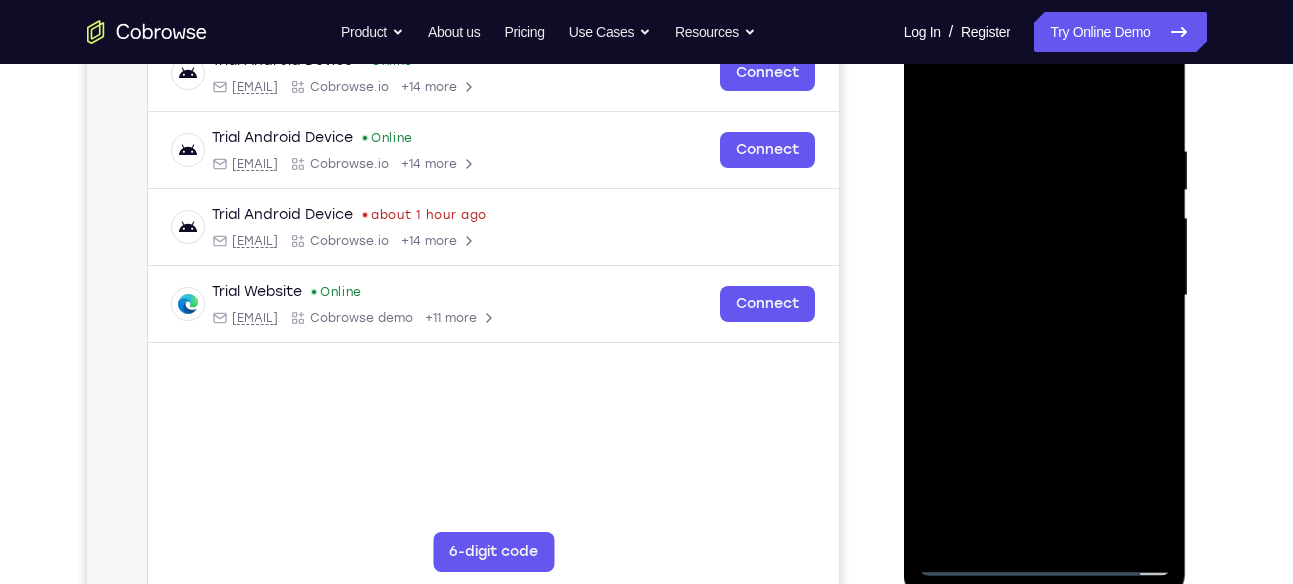 scroll, scrollTop: 327, scrollLeft: 0, axis: vertical 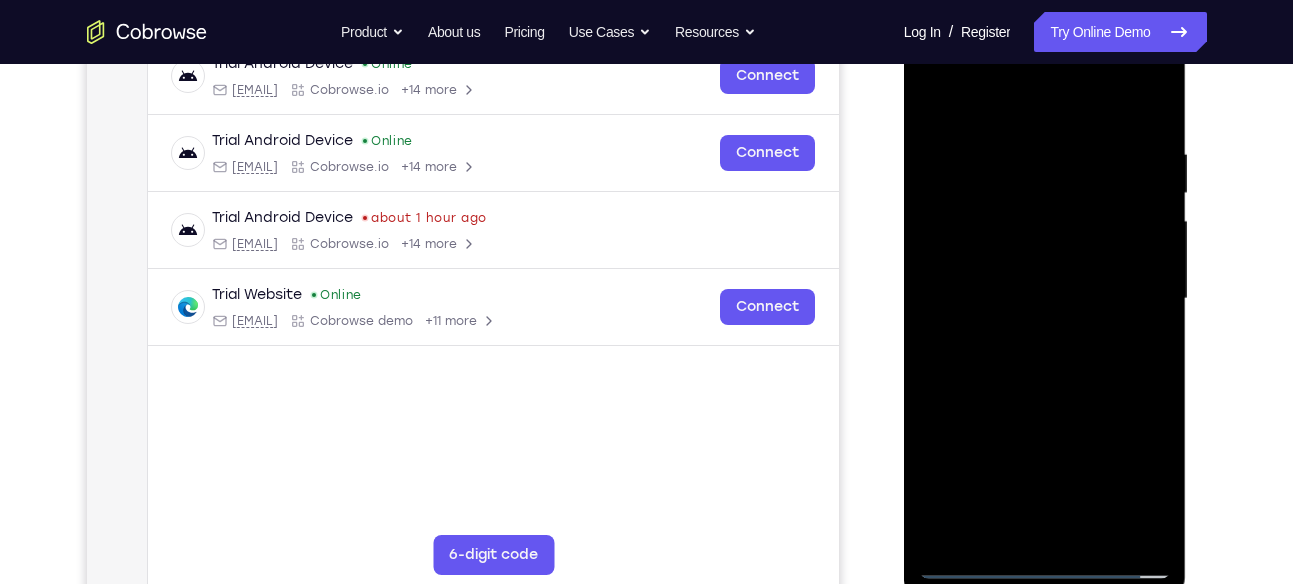 click at bounding box center (1045, 299) 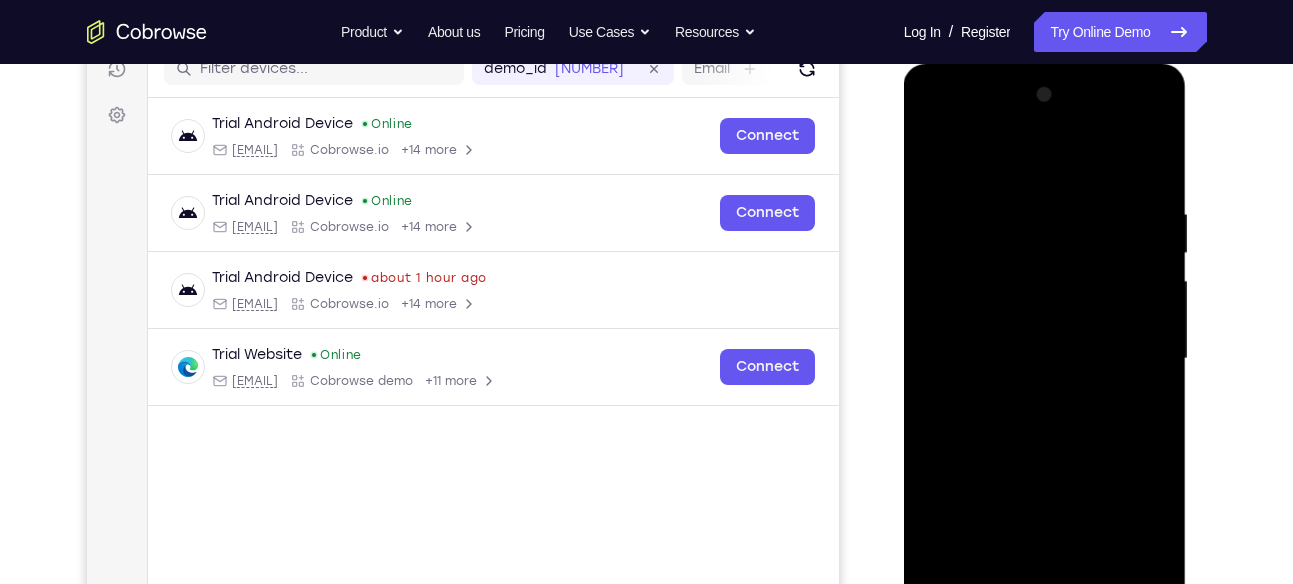 scroll, scrollTop: 266, scrollLeft: 0, axis: vertical 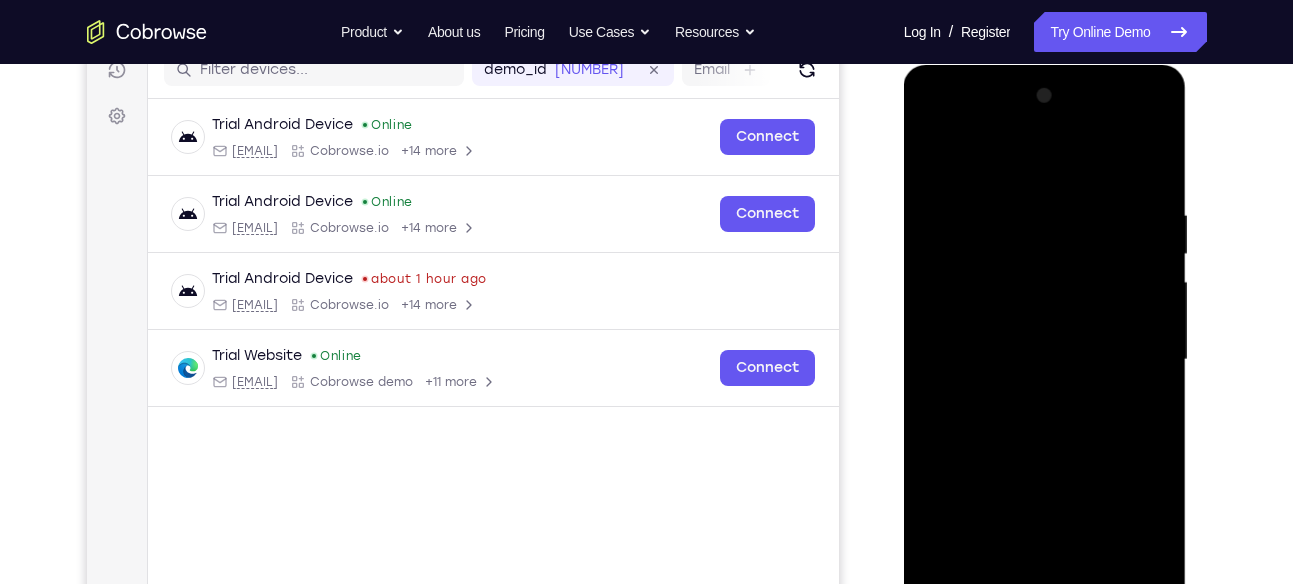 click at bounding box center [1045, 360] 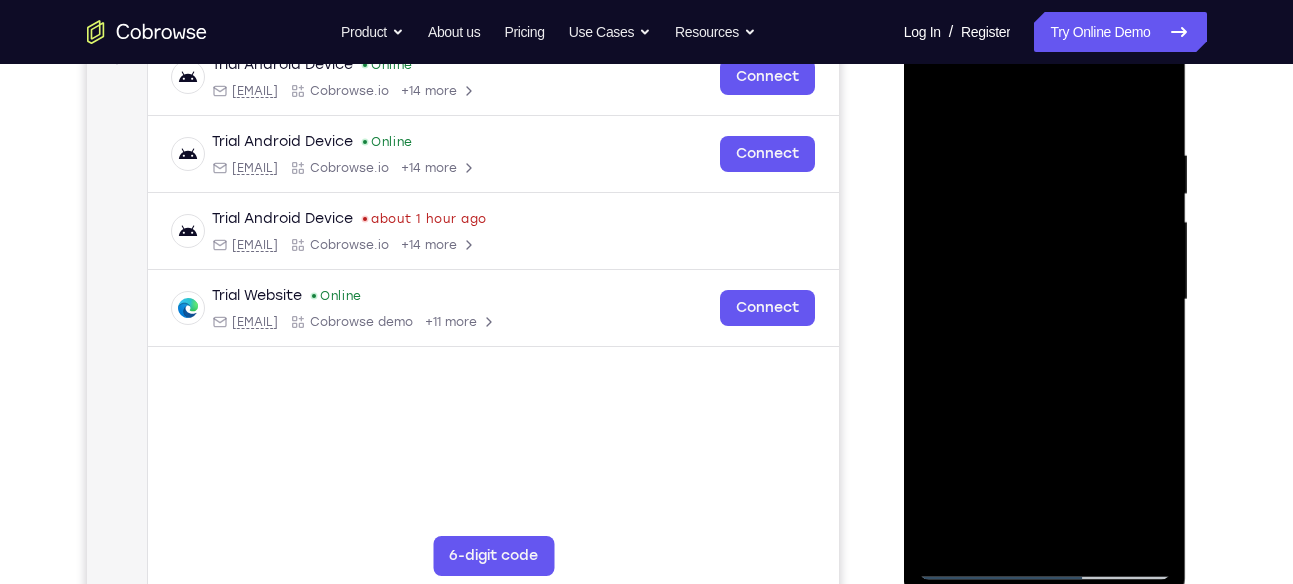 scroll, scrollTop: 350, scrollLeft: 0, axis: vertical 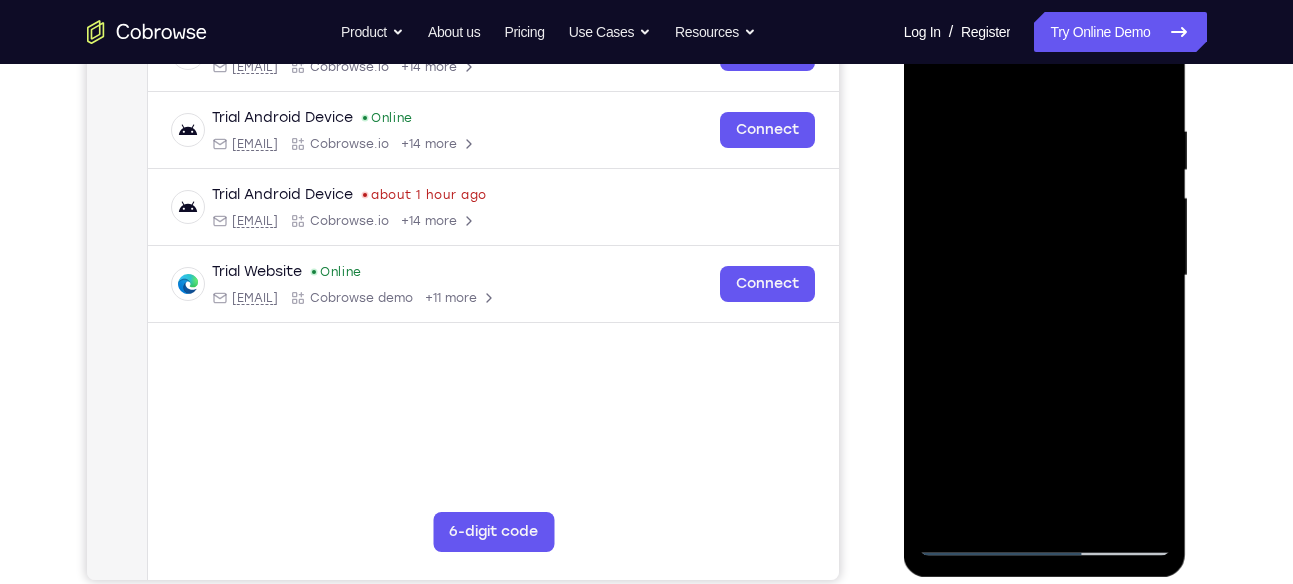 click at bounding box center (1045, 276) 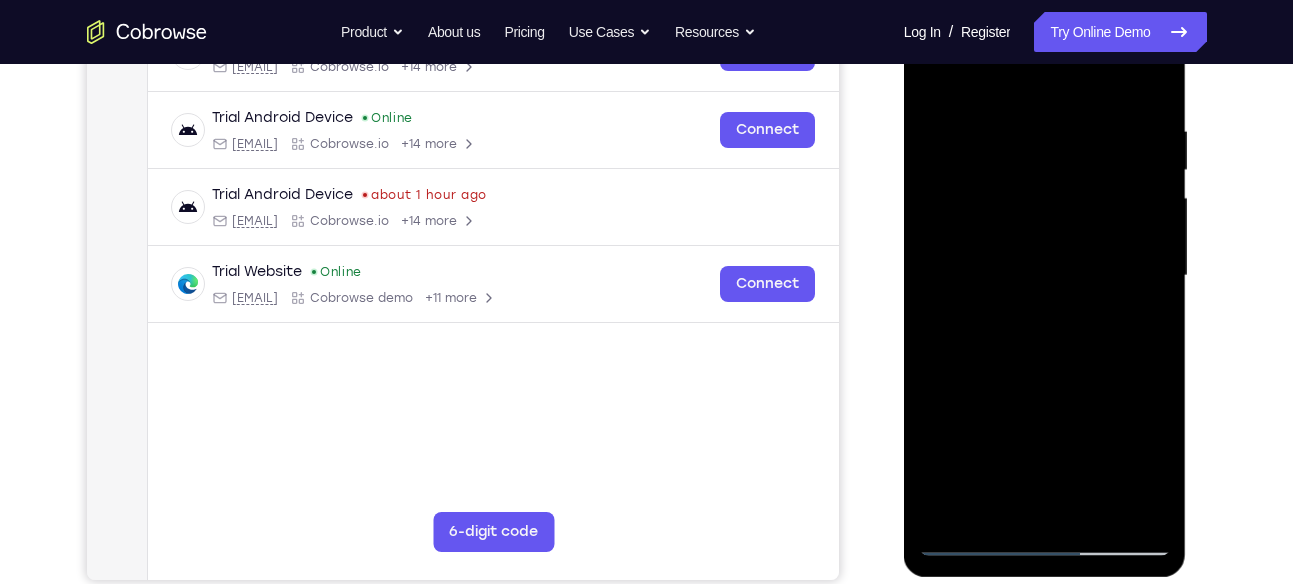 click at bounding box center [1045, 276] 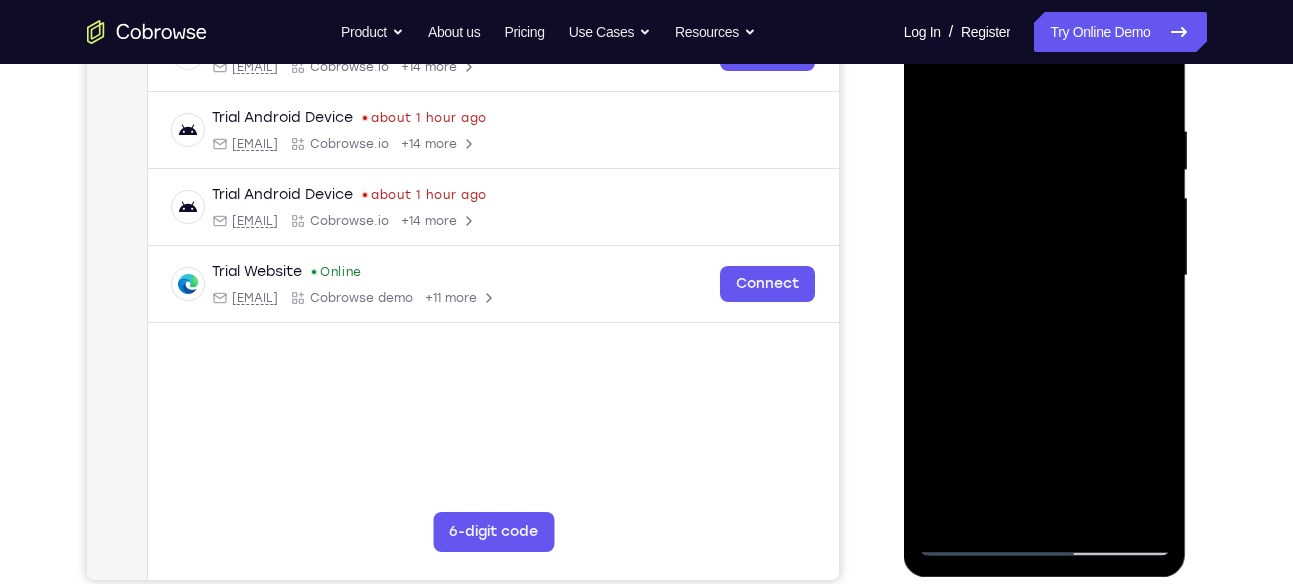 click at bounding box center (1045, 276) 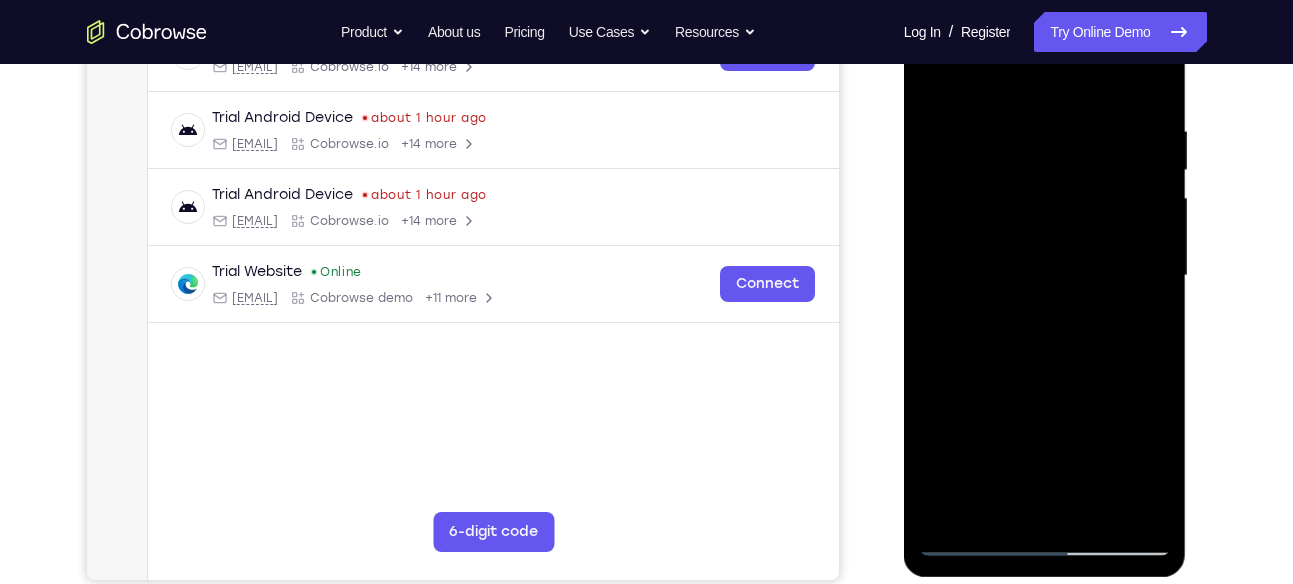 click at bounding box center (1045, 276) 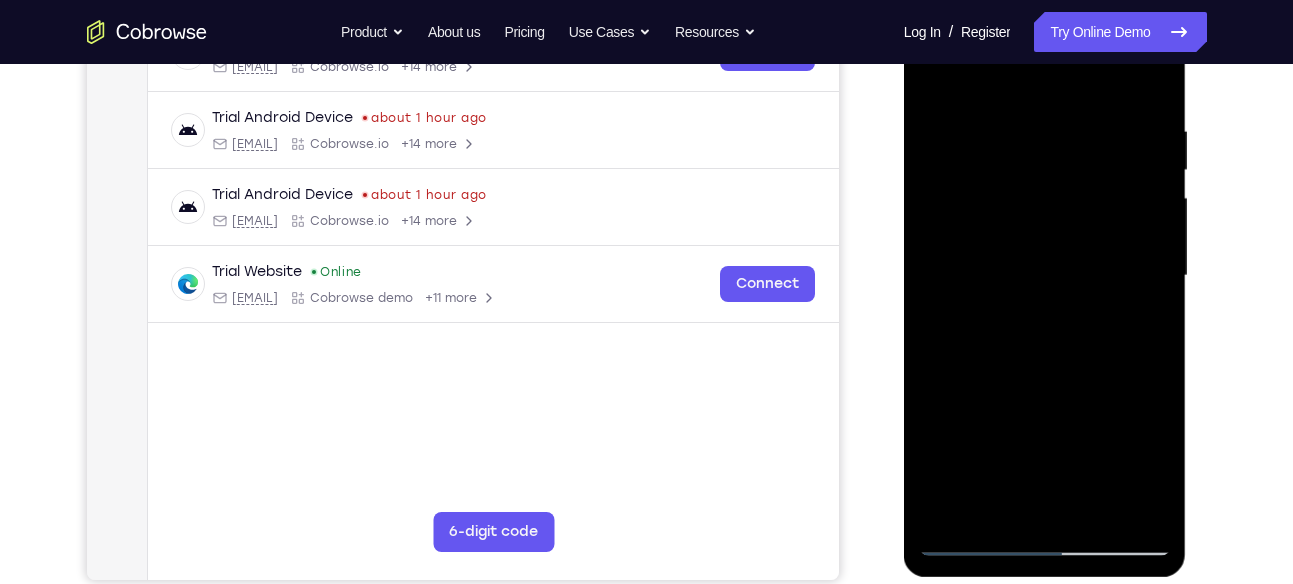 click at bounding box center [1045, 276] 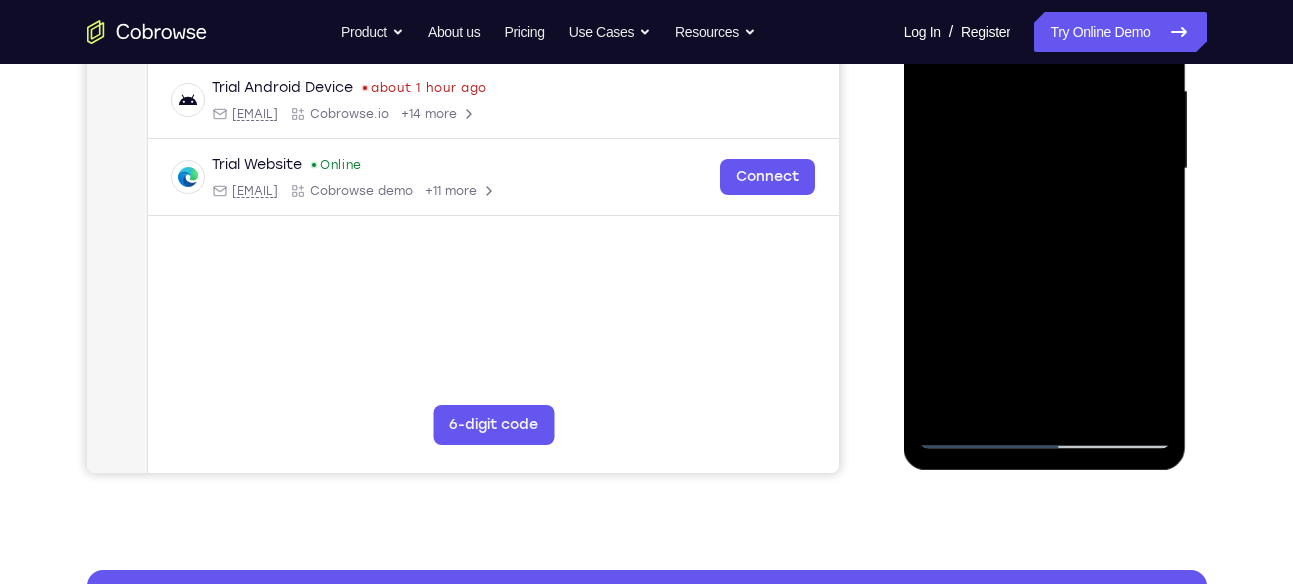 scroll, scrollTop: 456, scrollLeft: 0, axis: vertical 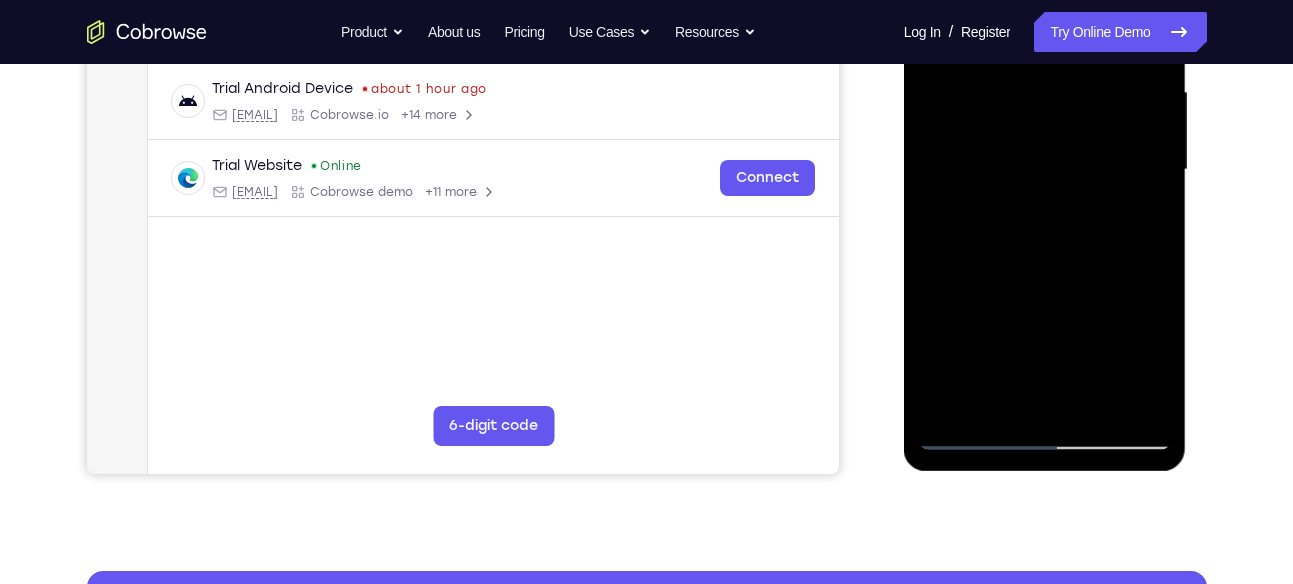 click at bounding box center [1045, 170] 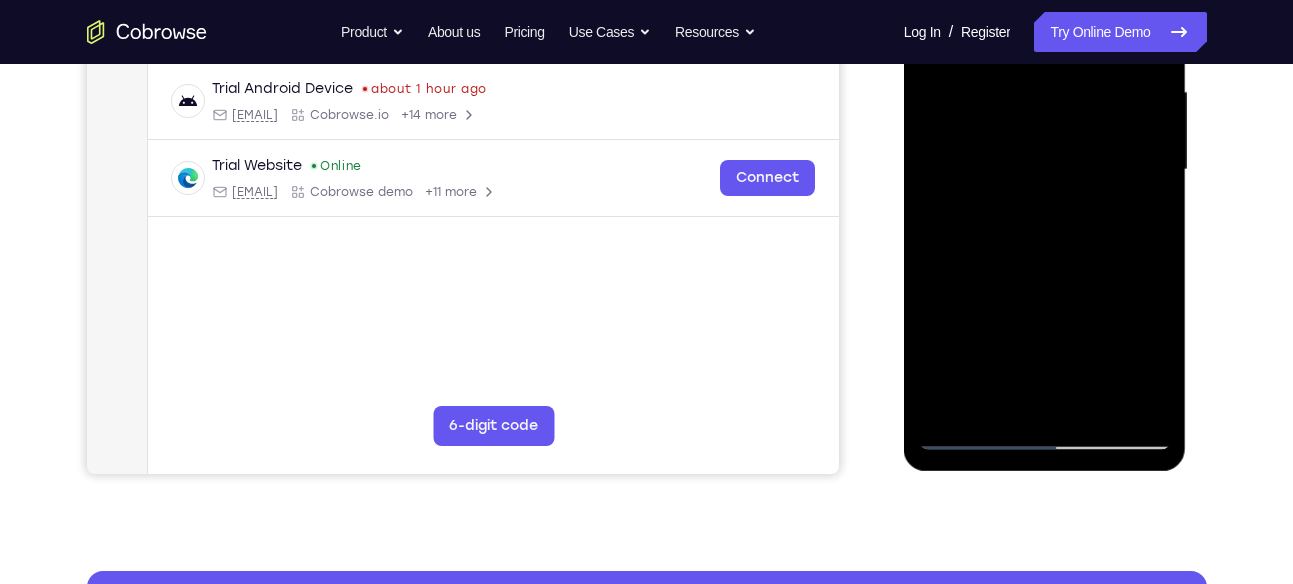 click at bounding box center (1045, 170) 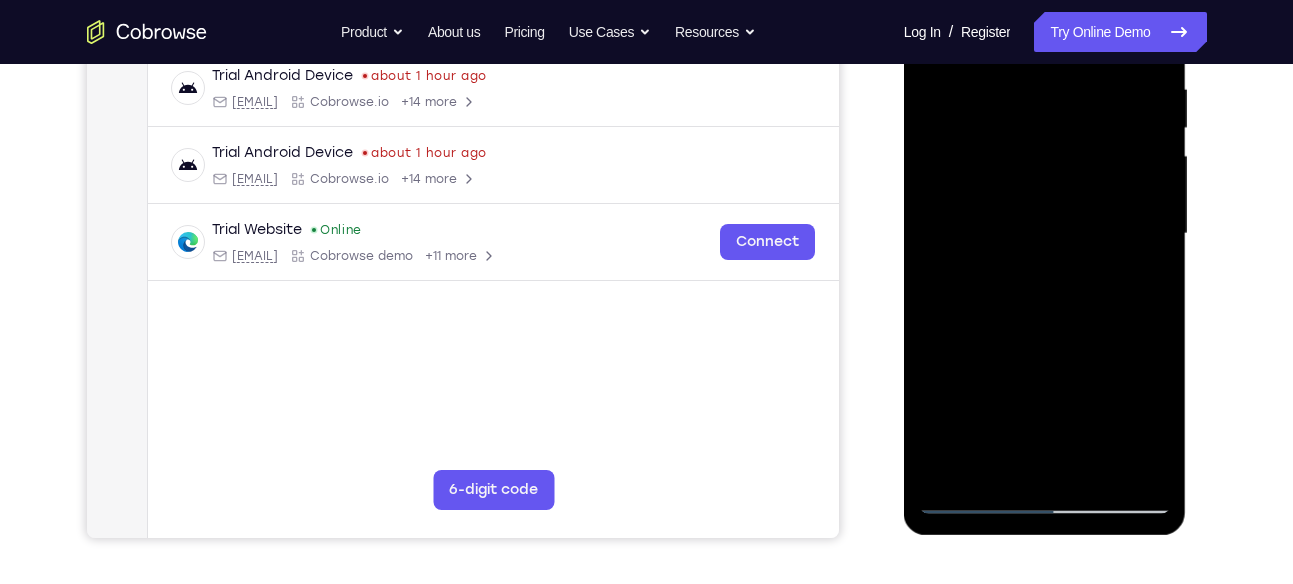 scroll, scrollTop: 371, scrollLeft: 0, axis: vertical 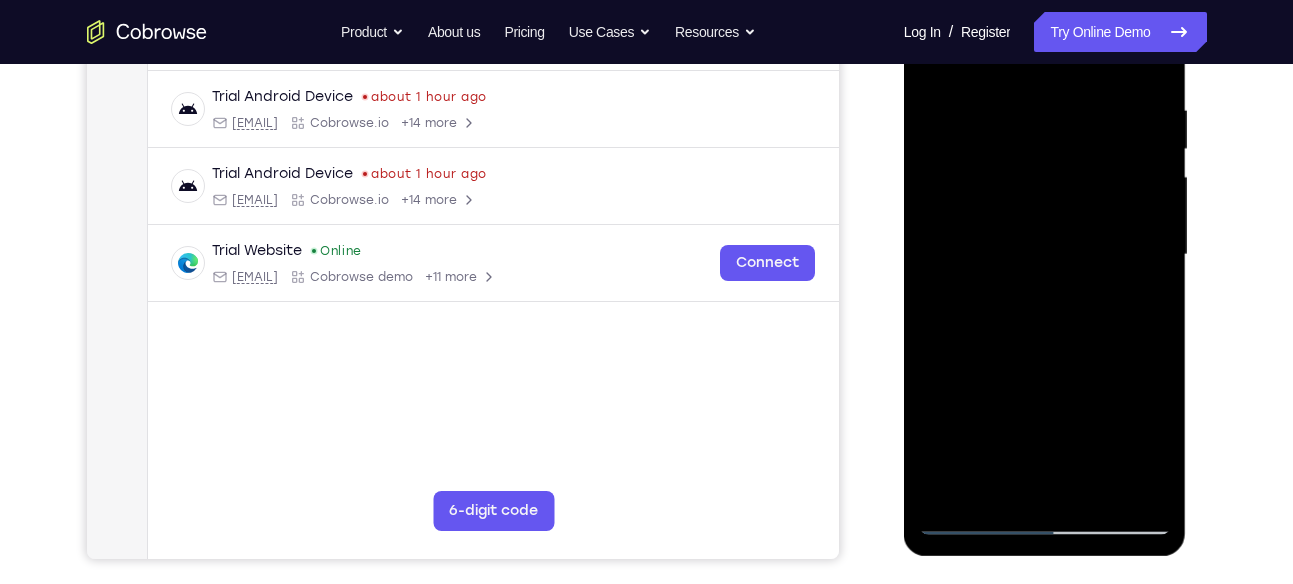 click at bounding box center [1045, 255] 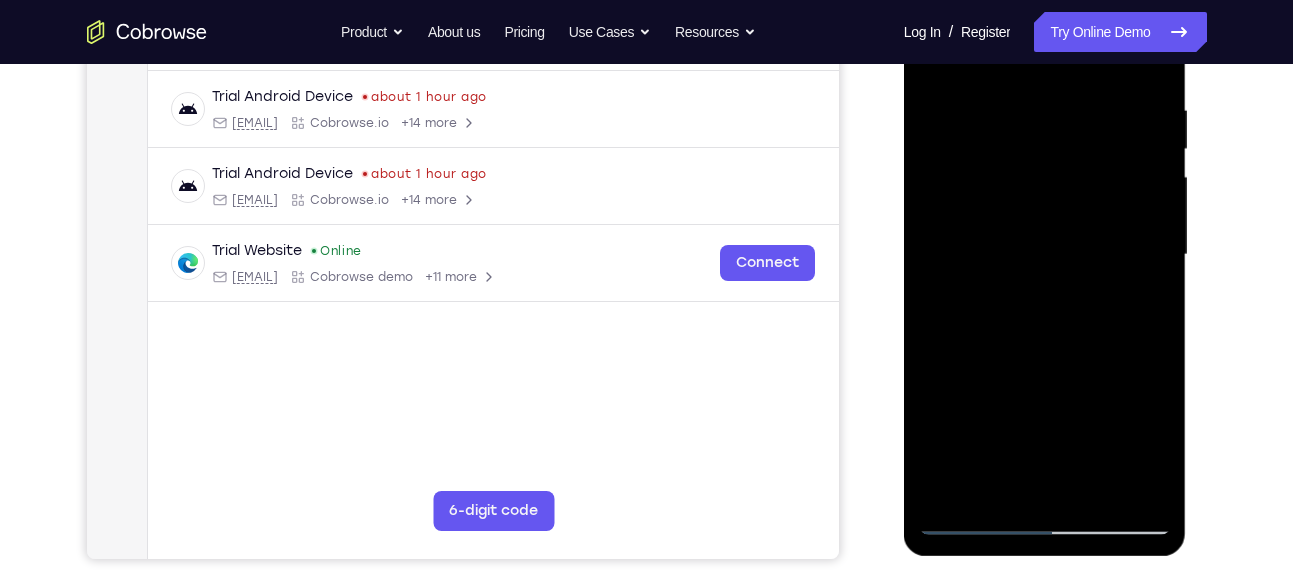 click at bounding box center [1045, 255] 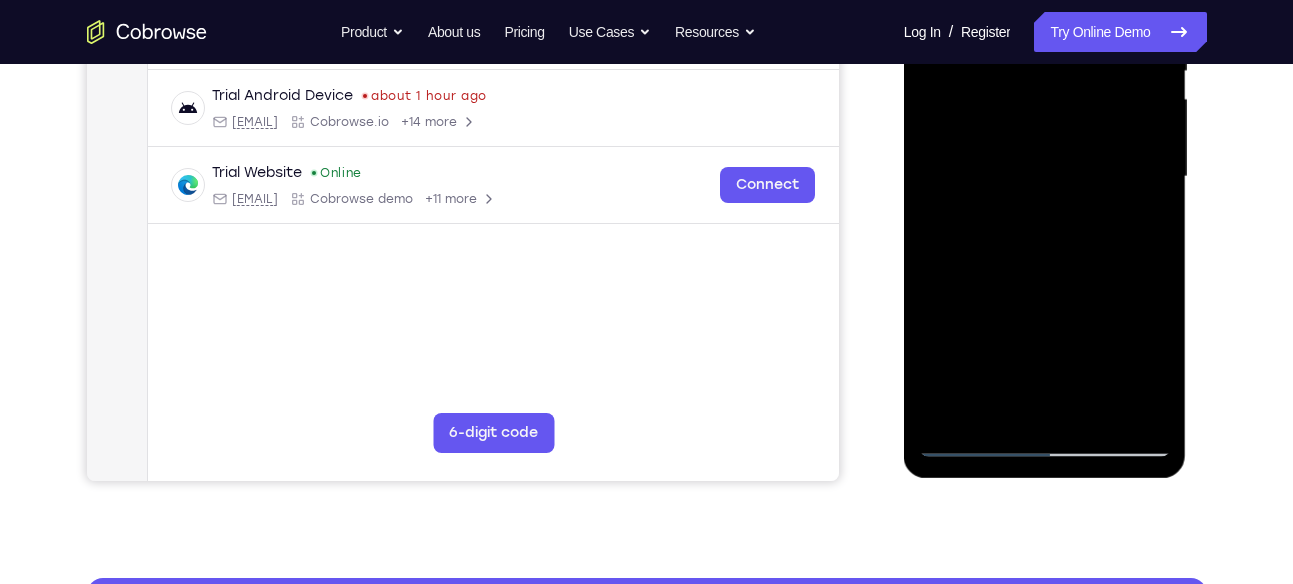 scroll, scrollTop: 459, scrollLeft: 0, axis: vertical 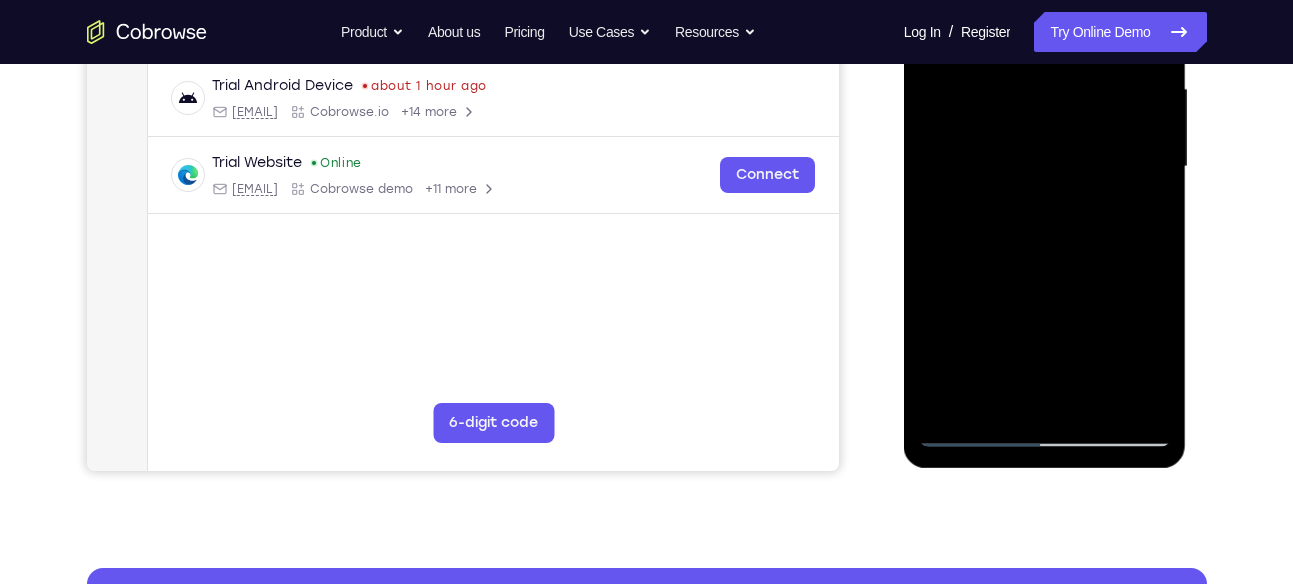 click at bounding box center (1045, 167) 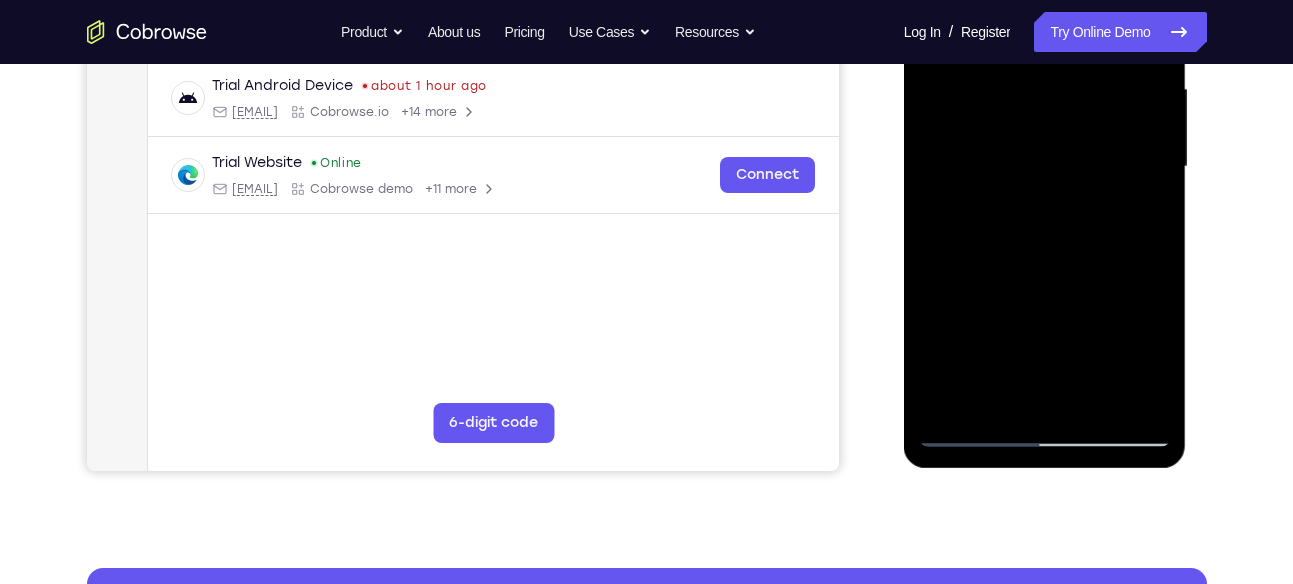 click at bounding box center [1045, 167] 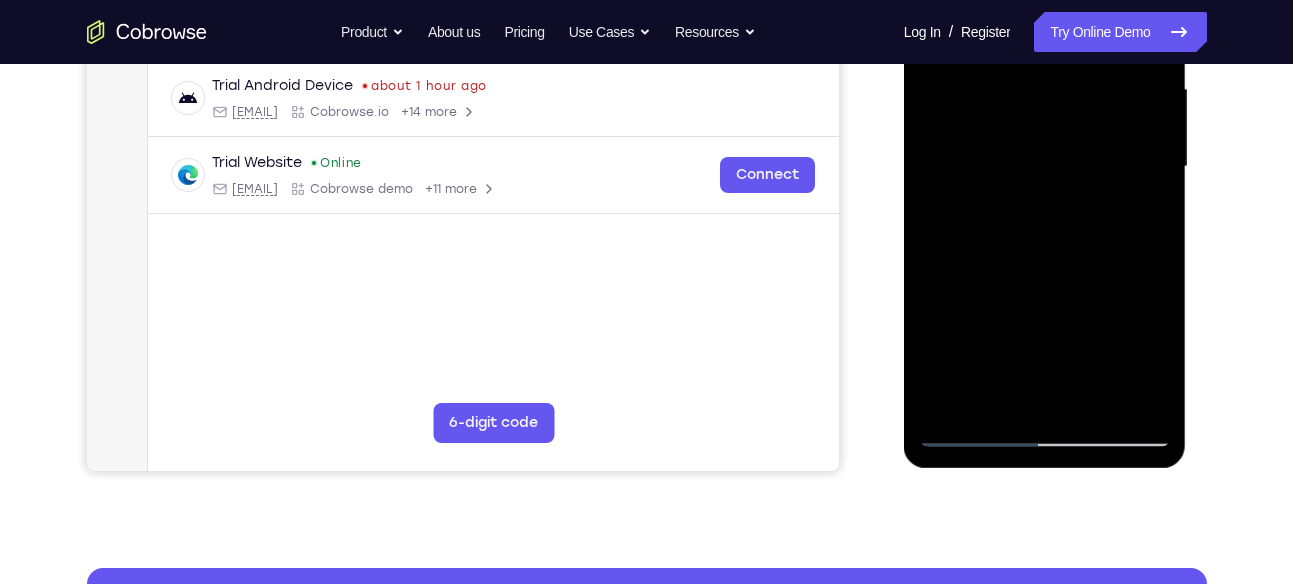 click at bounding box center (1045, 167) 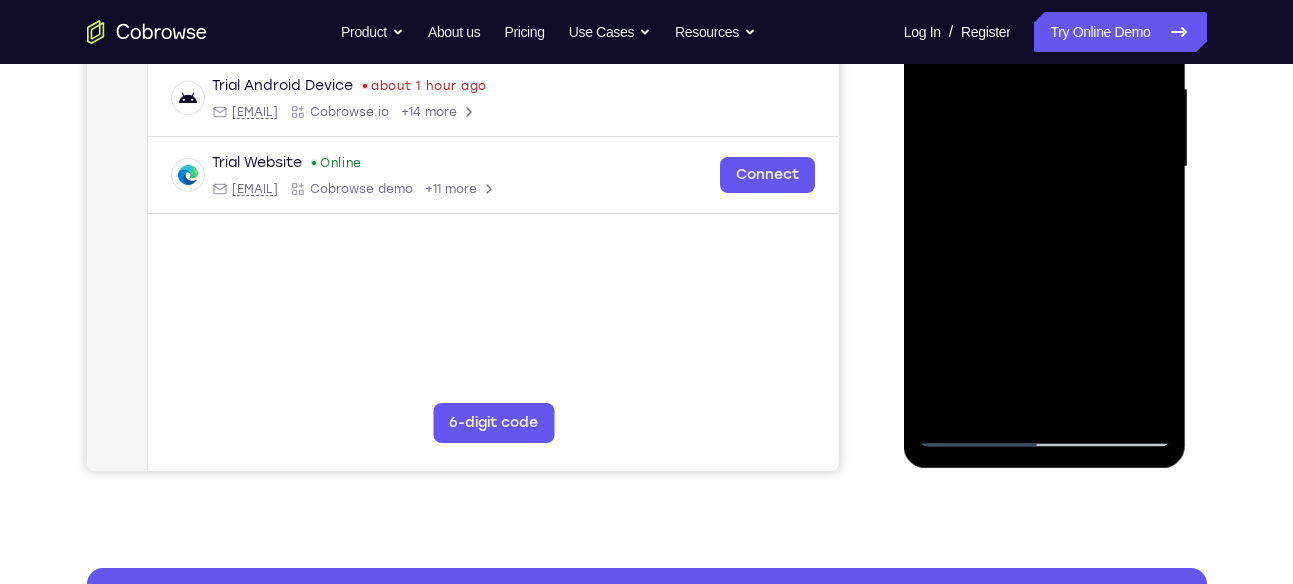 scroll, scrollTop: 408, scrollLeft: 0, axis: vertical 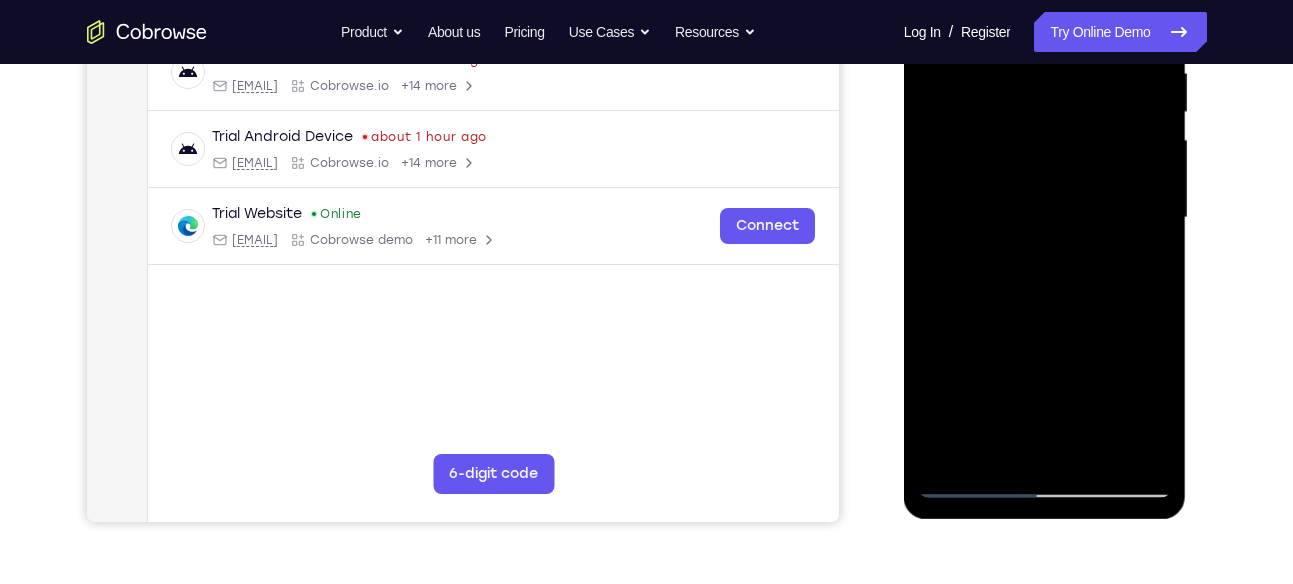 click at bounding box center (1045, 218) 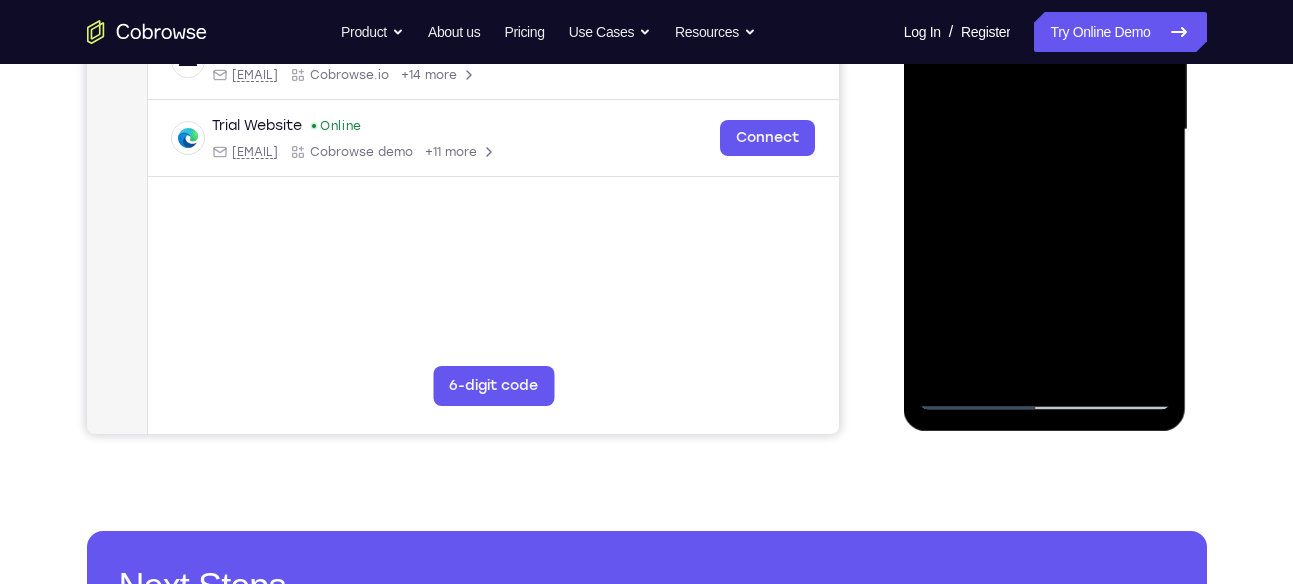 scroll, scrollTop: 499, scrollLeft: 0, axis: vertical 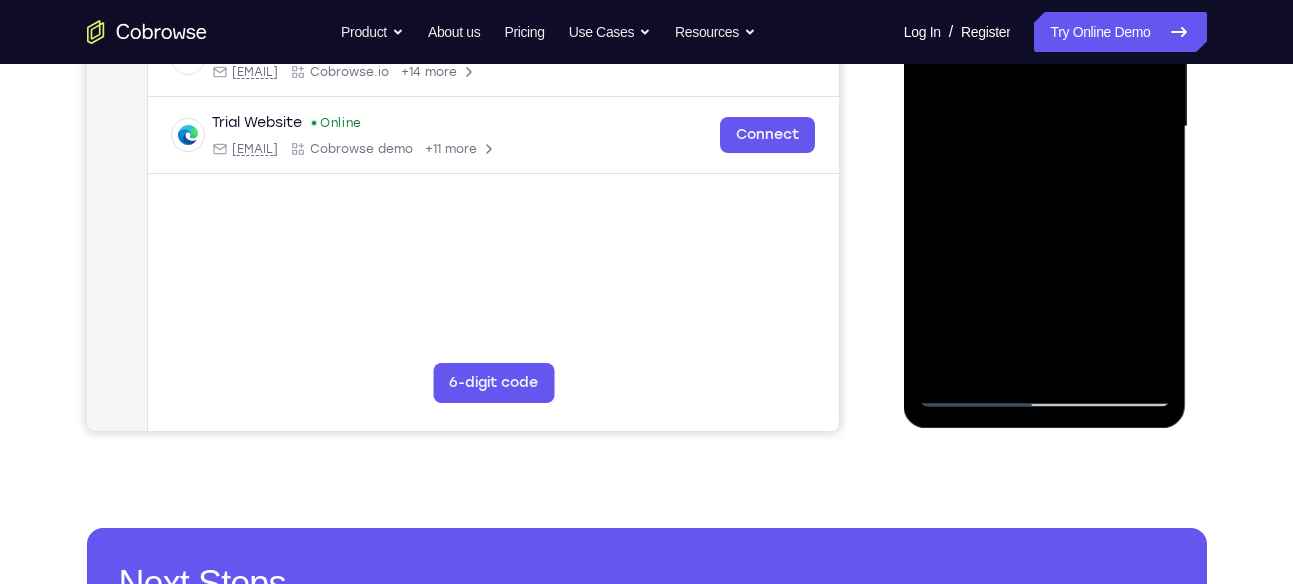 click at bounding box center (1045, 127) 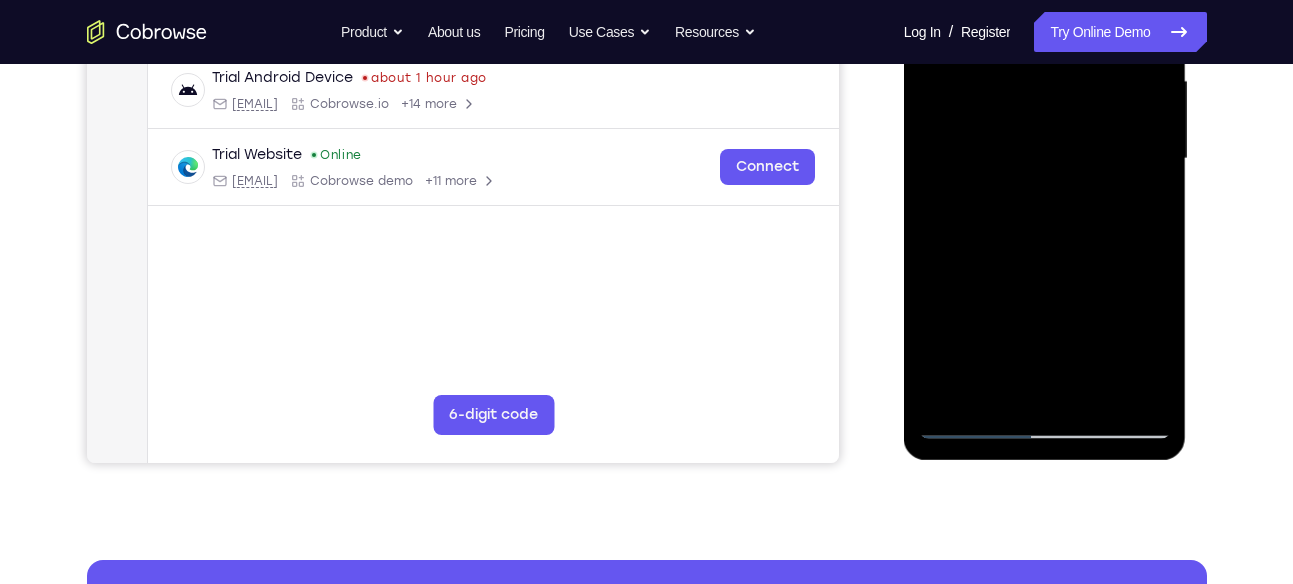 scroll, scrollTop: 466, scrollLeft: 0, axis: vertical 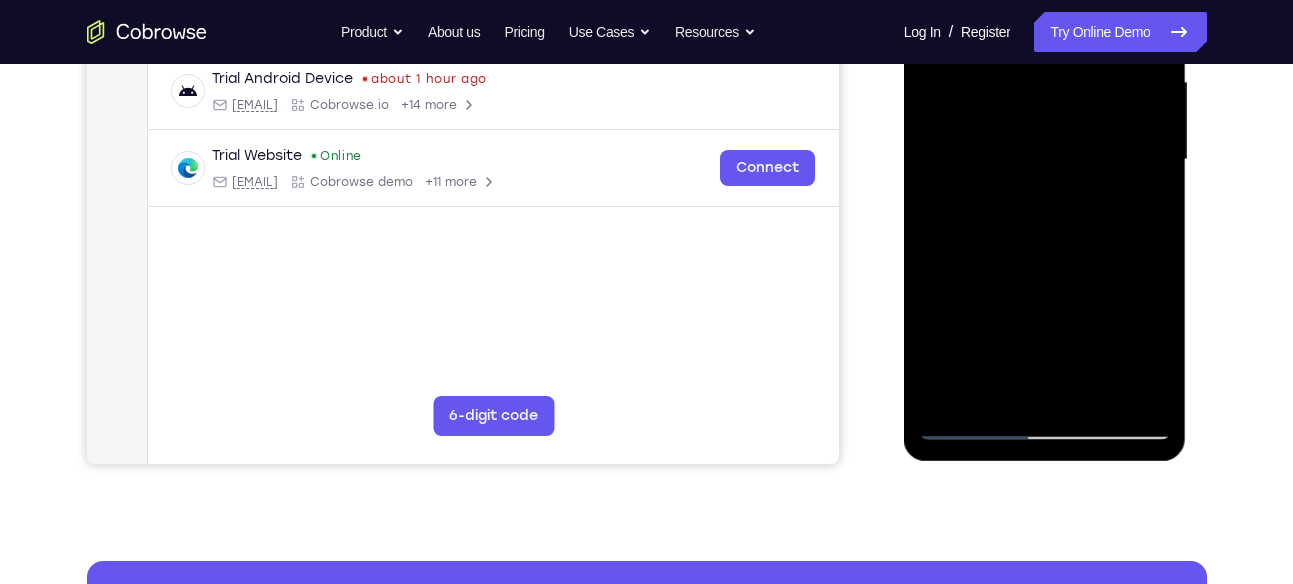 click at bounding box center [1045, 160] 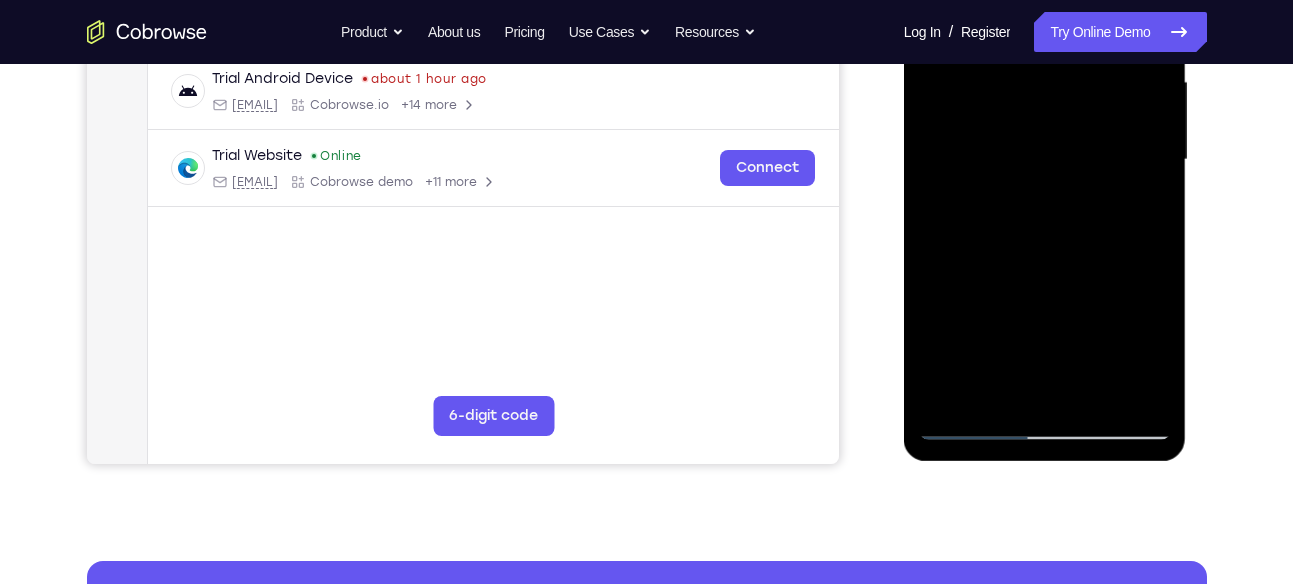 click at bounding box center [1045, 160] 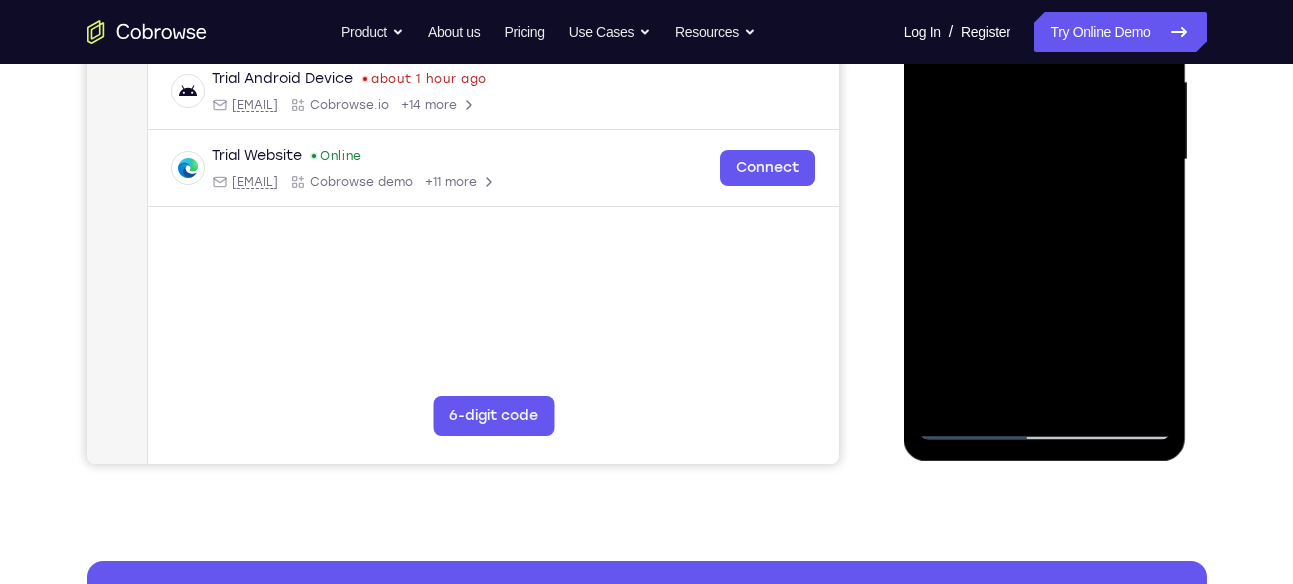click at bounding box center (1045, 160) 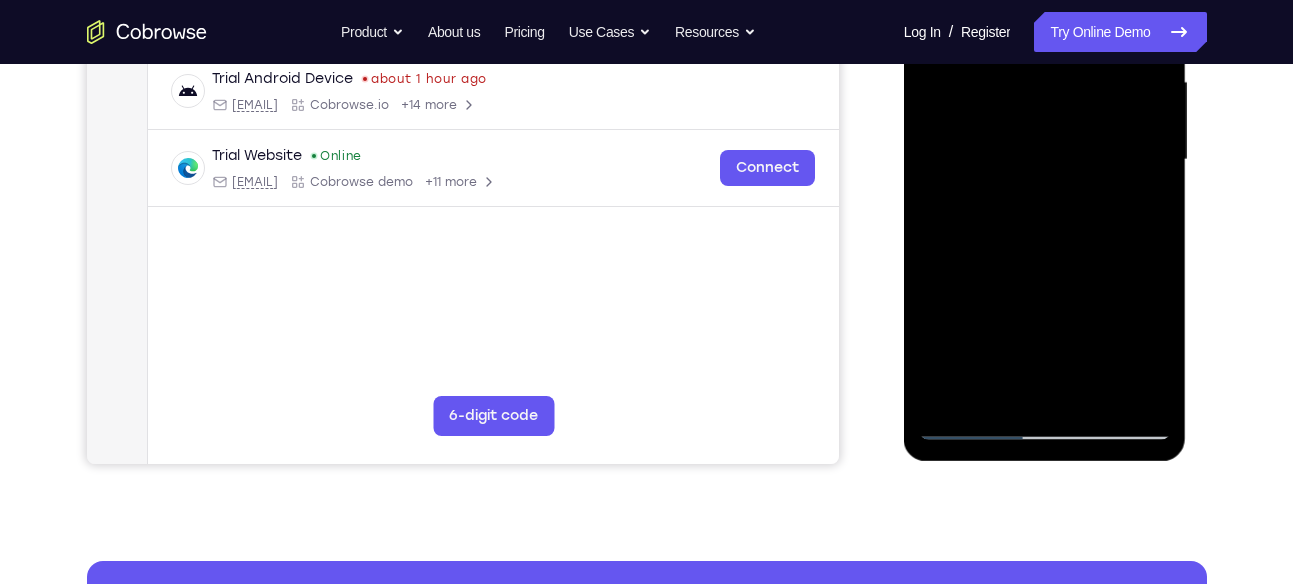 click at bounding box center (1045, 160) 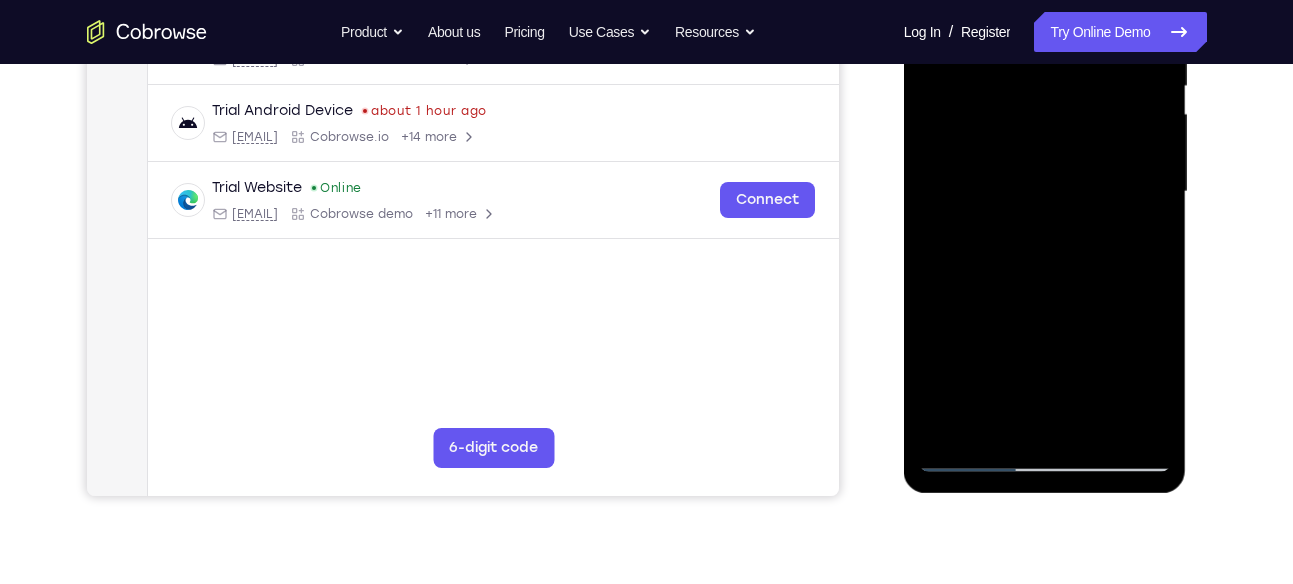 scroll, scrollTop: 433, scrollLeft: 0, axis: vertical 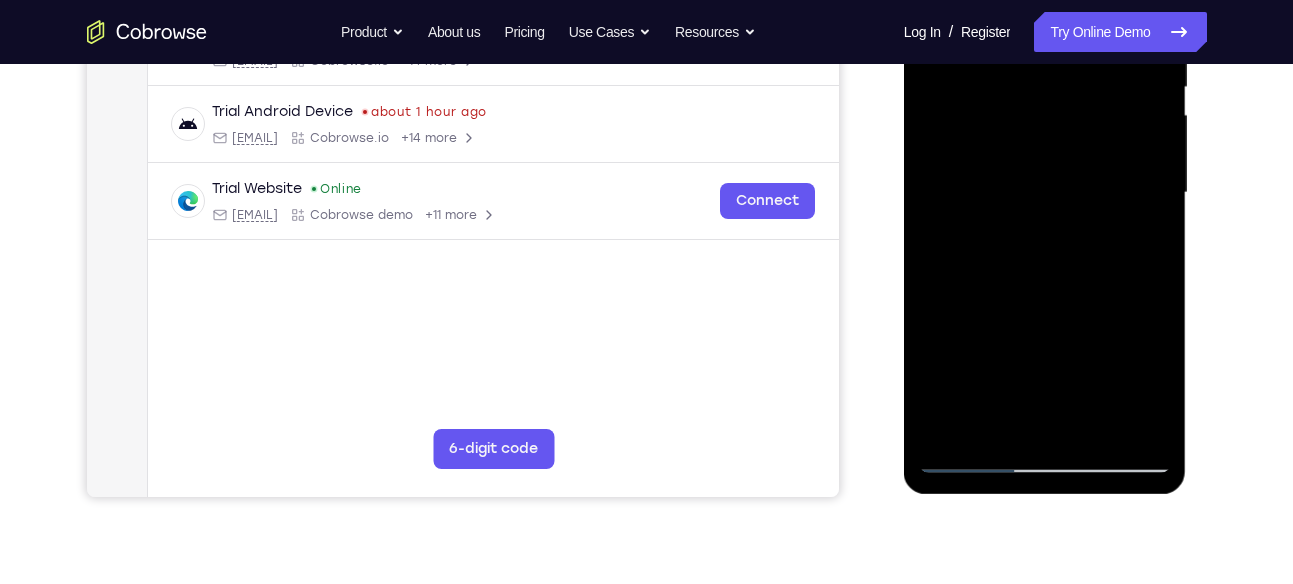 click at bounding box center [1045, 193] 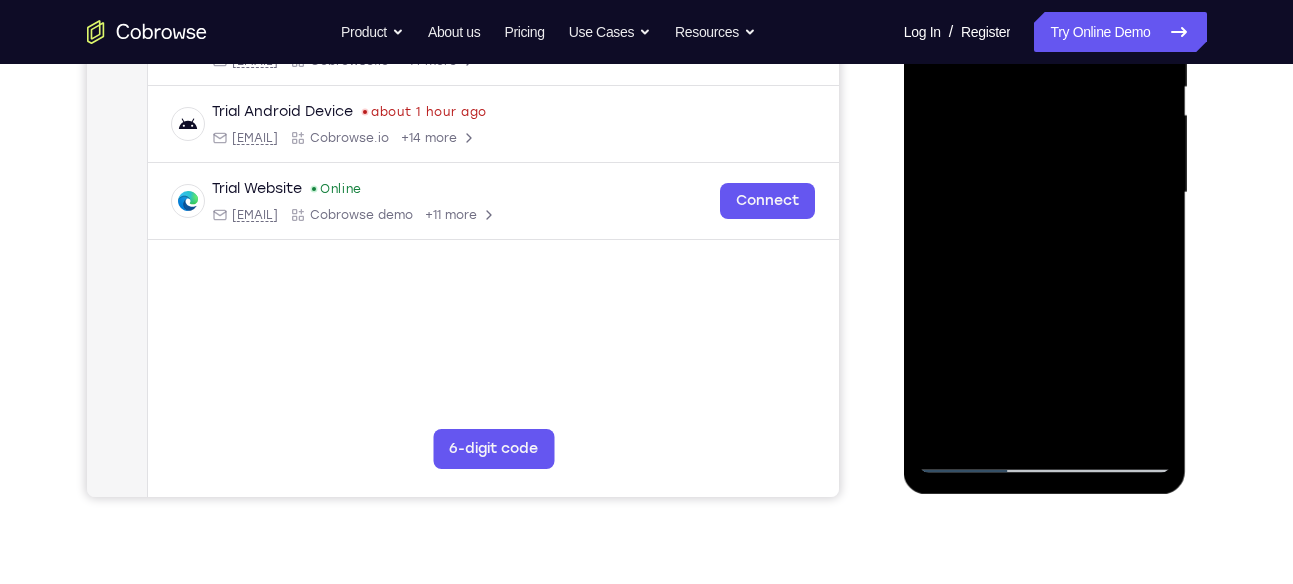 click at bounding box center (1045, 193) 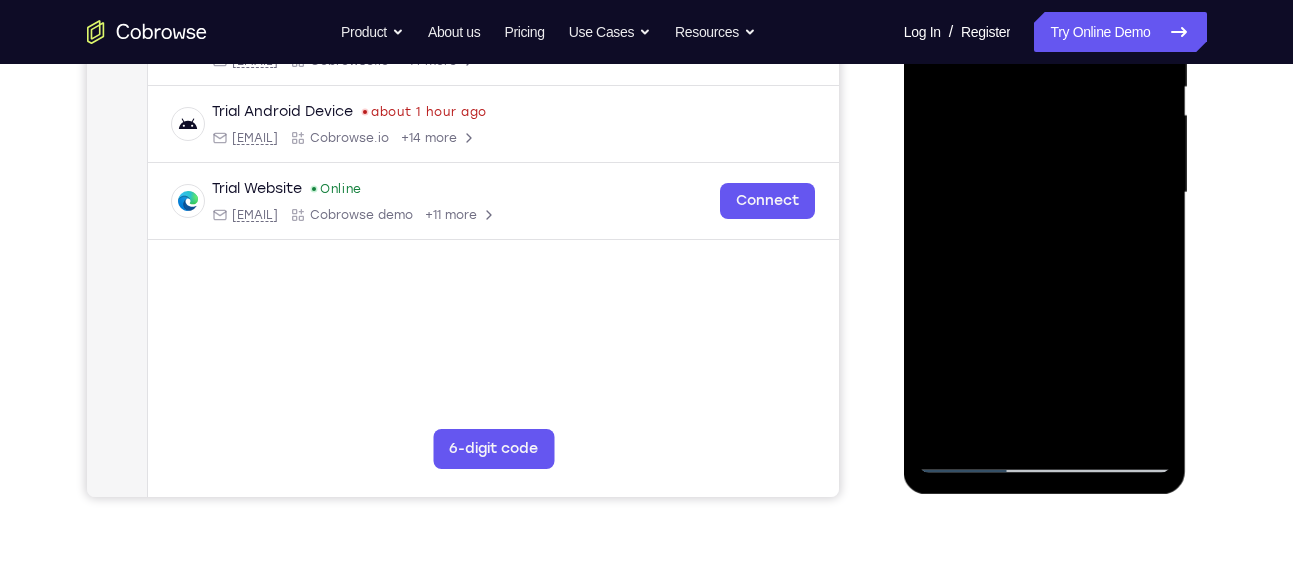 click at bounding box center [1045, 193] 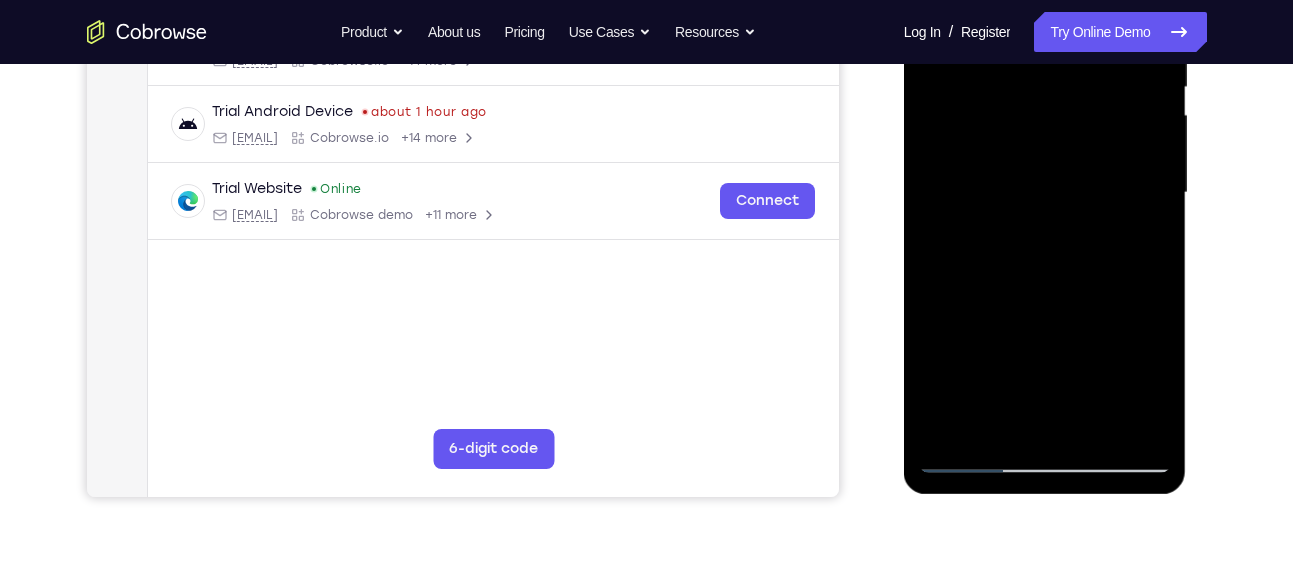 click at bounding box center [1045, 193] 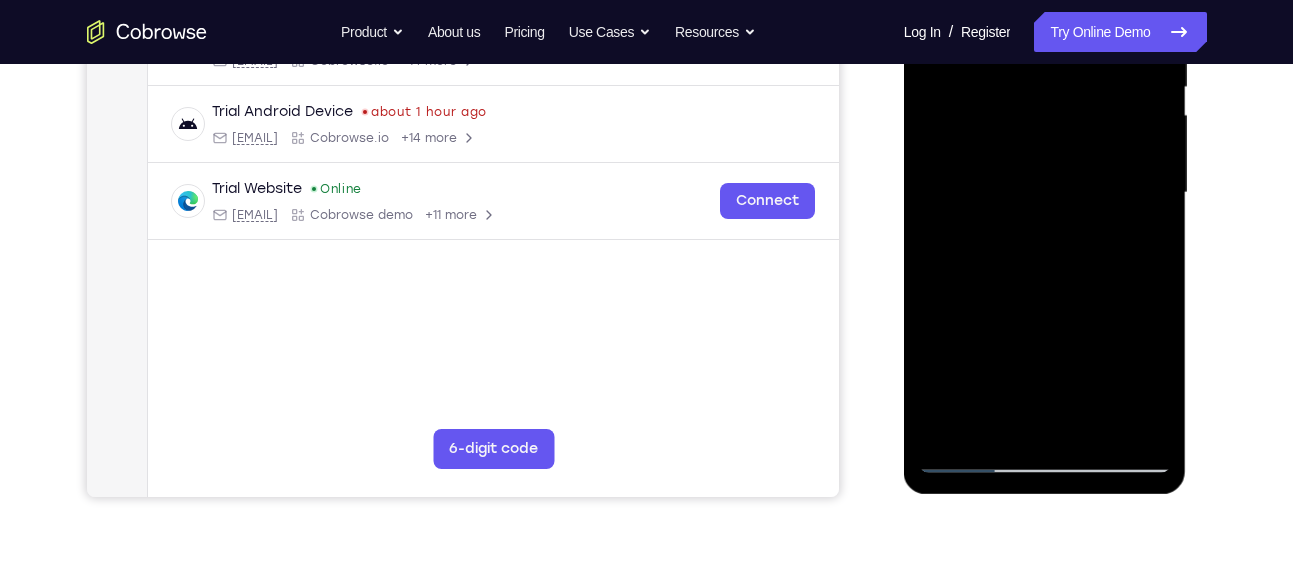 click at bounding box center [1045, 193] 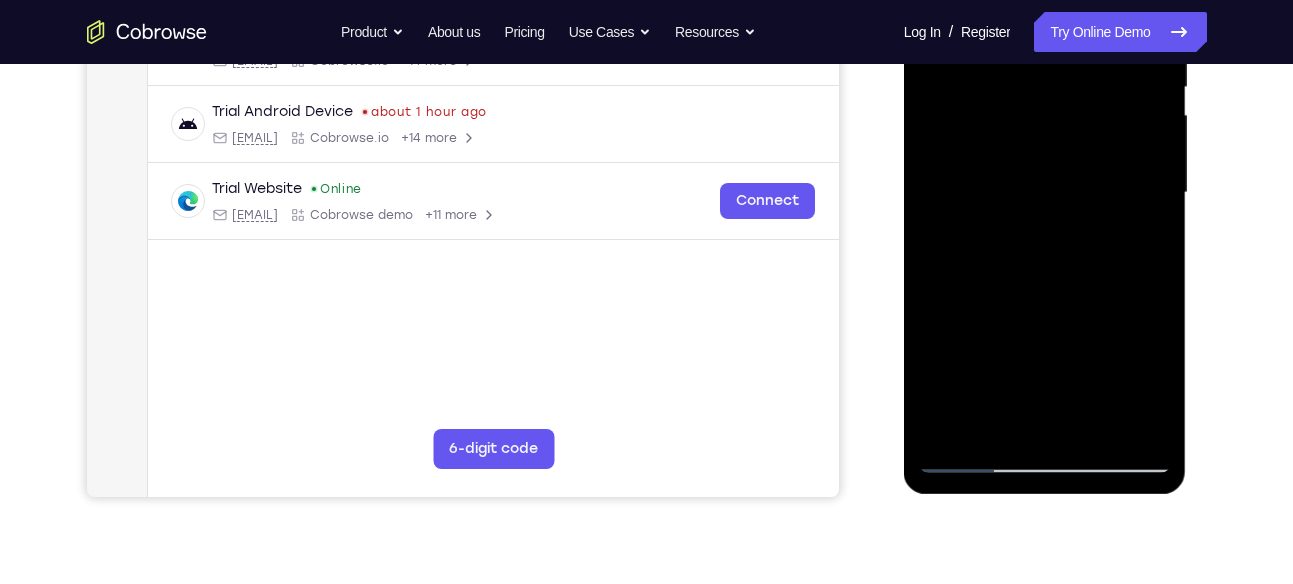 scroll, scrollTop: 423, scrollLeft: 0, axis: vertical 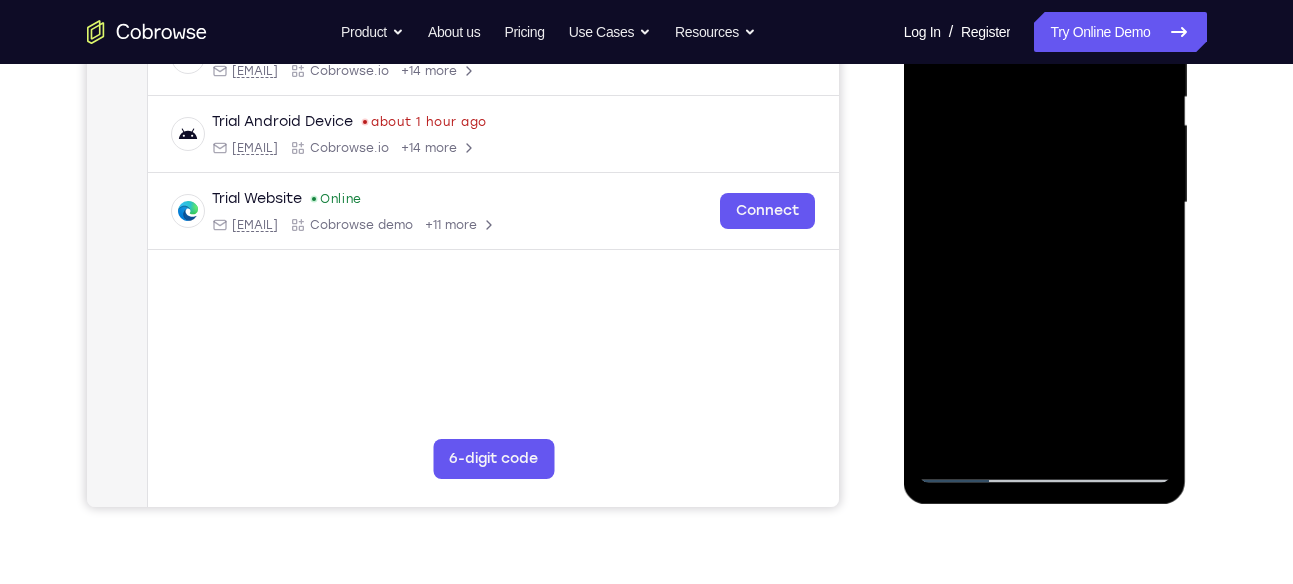 click at bounding box center (1045, 203) 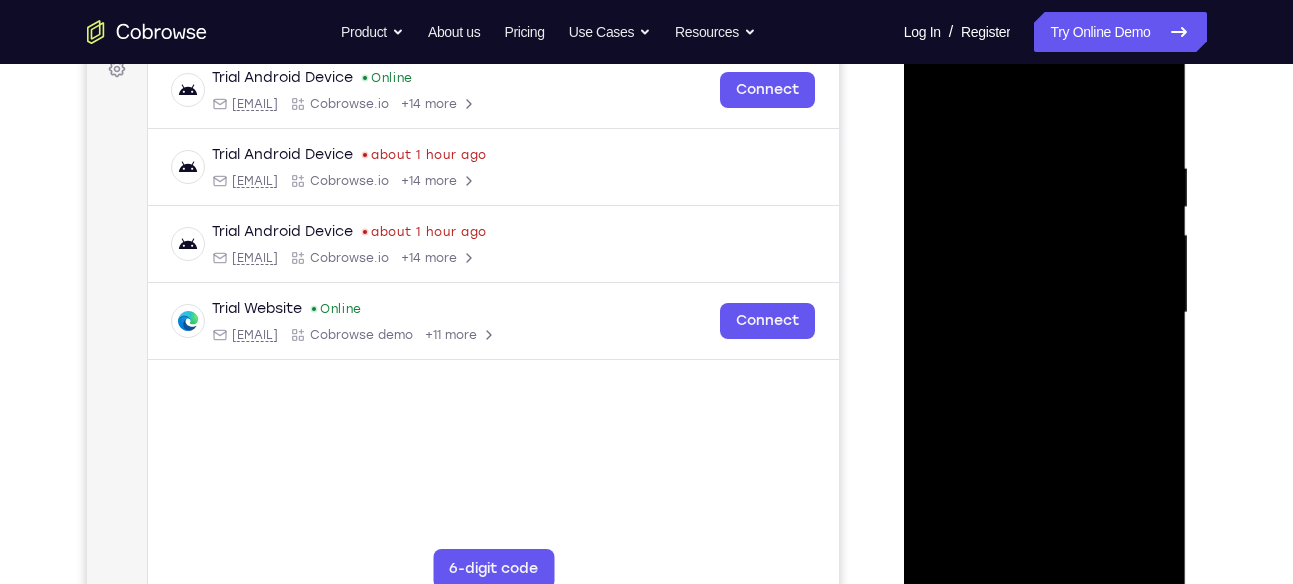 scroll, scrollTop: 314, scrollLeft: 0, axis: vertical 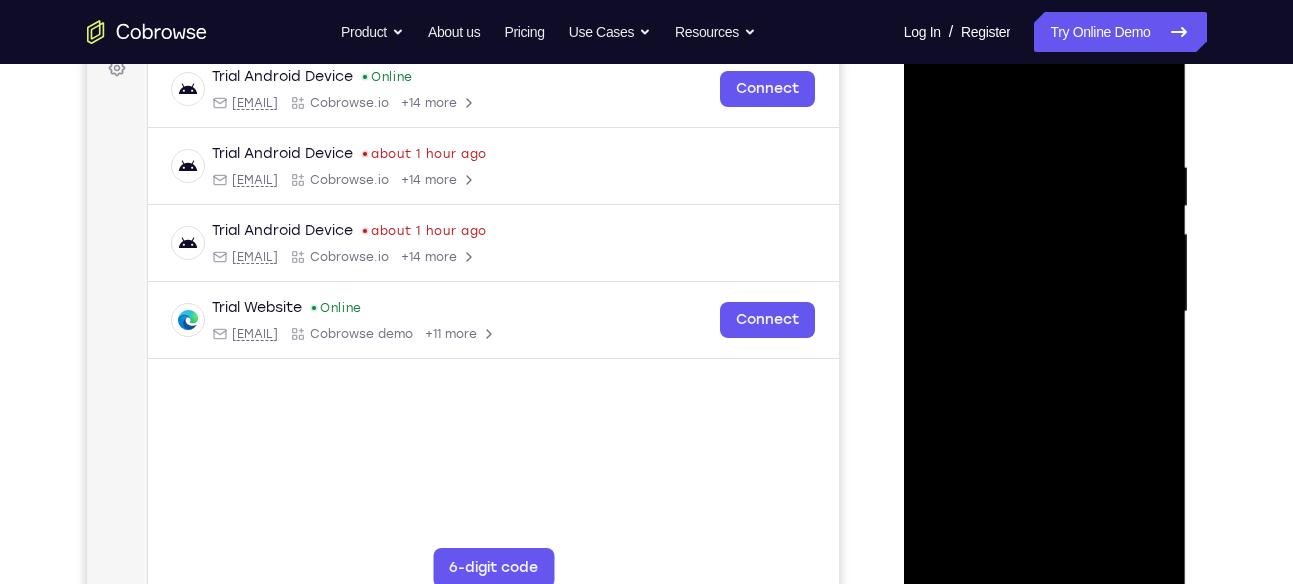 click at bounding box center (1045, 312) 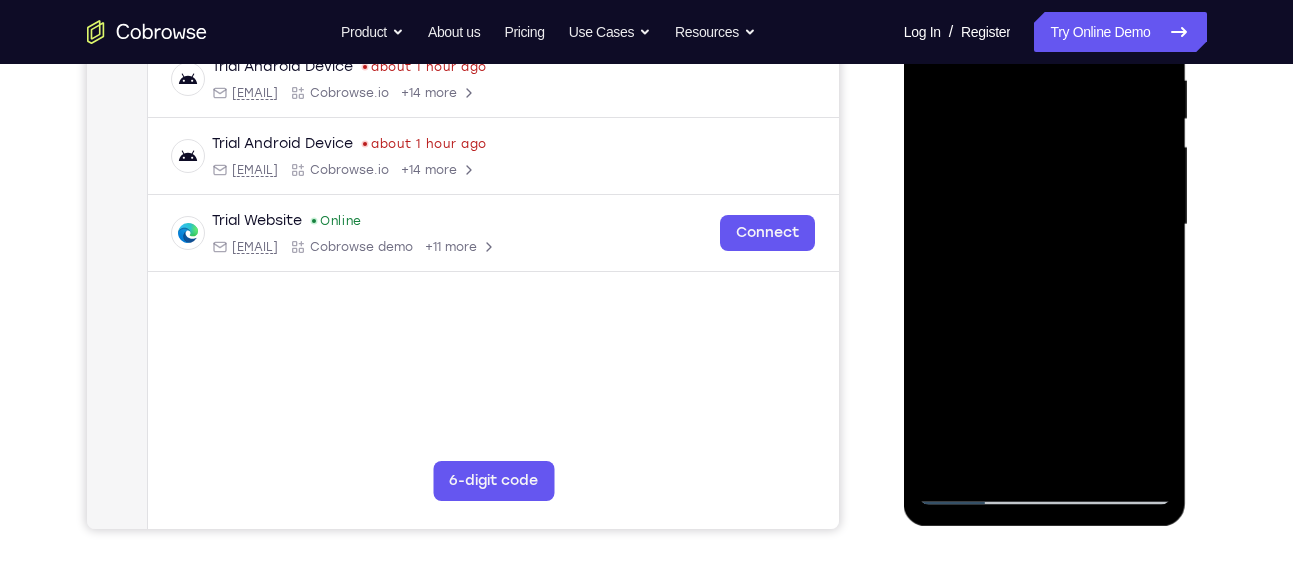 scroll, scrollTop: 526, scrollLeft: 0, axis: vertical 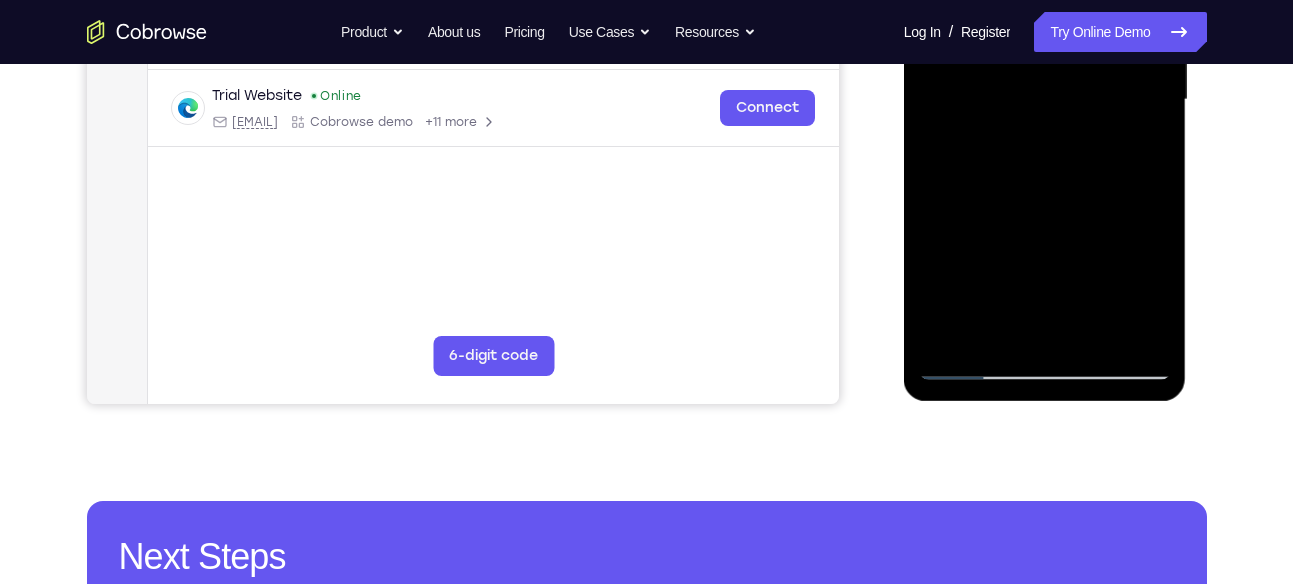 click at bounding box center (1045, 100) 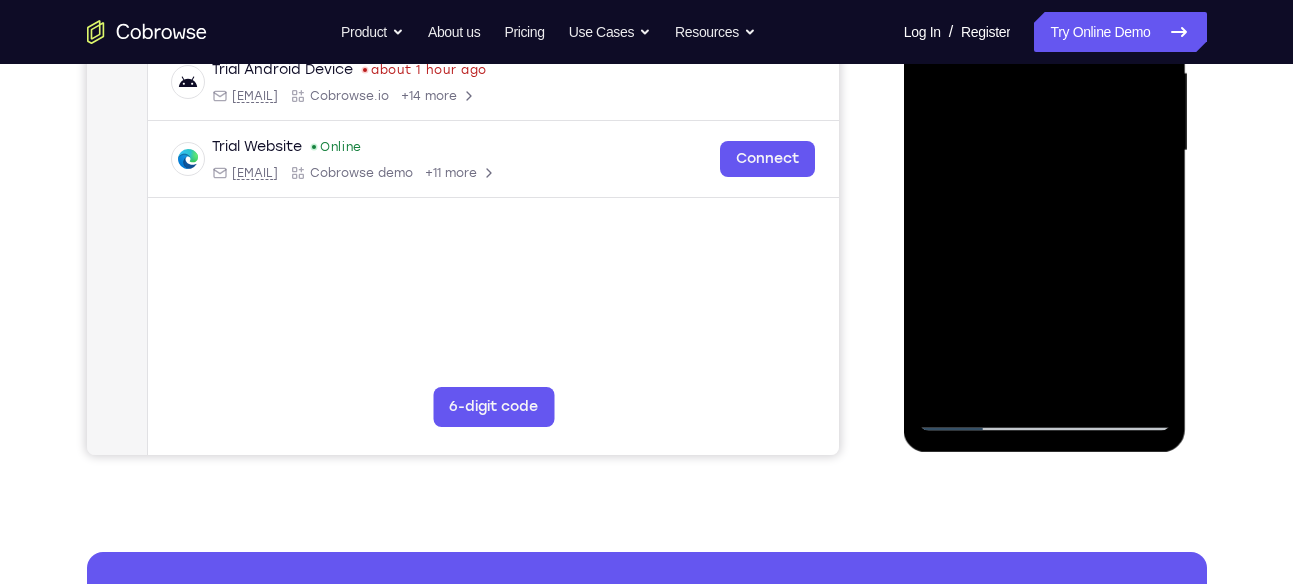 scroll, scrollTop: 473, scrollLeft: 0, axis: vertical 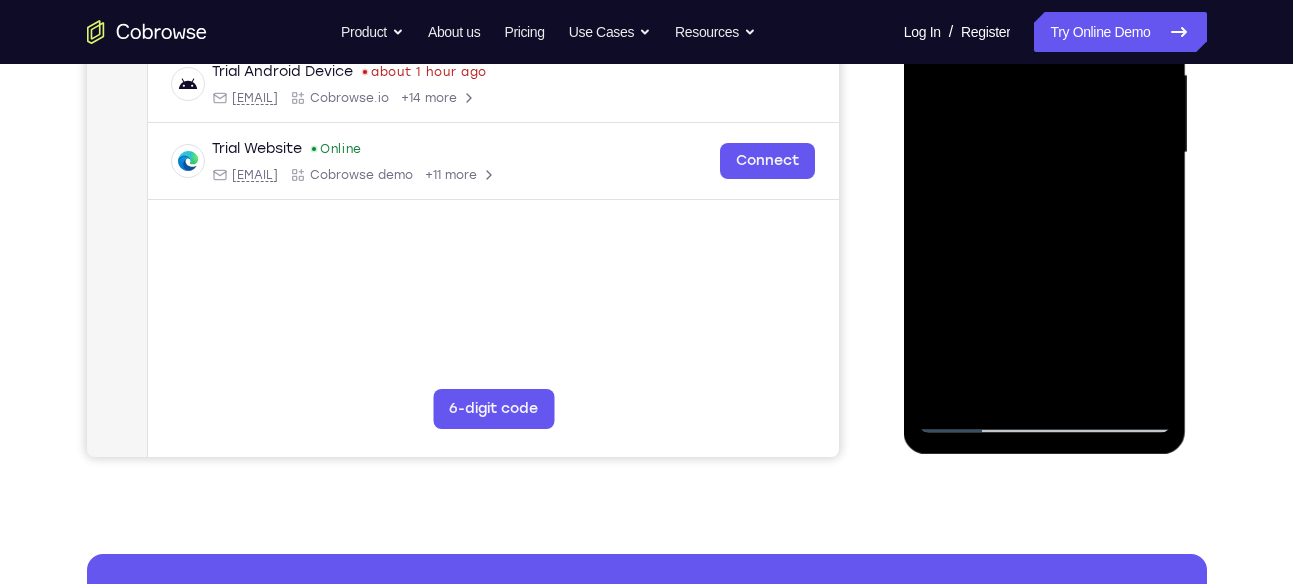 click at bounding box center (1045, 153) 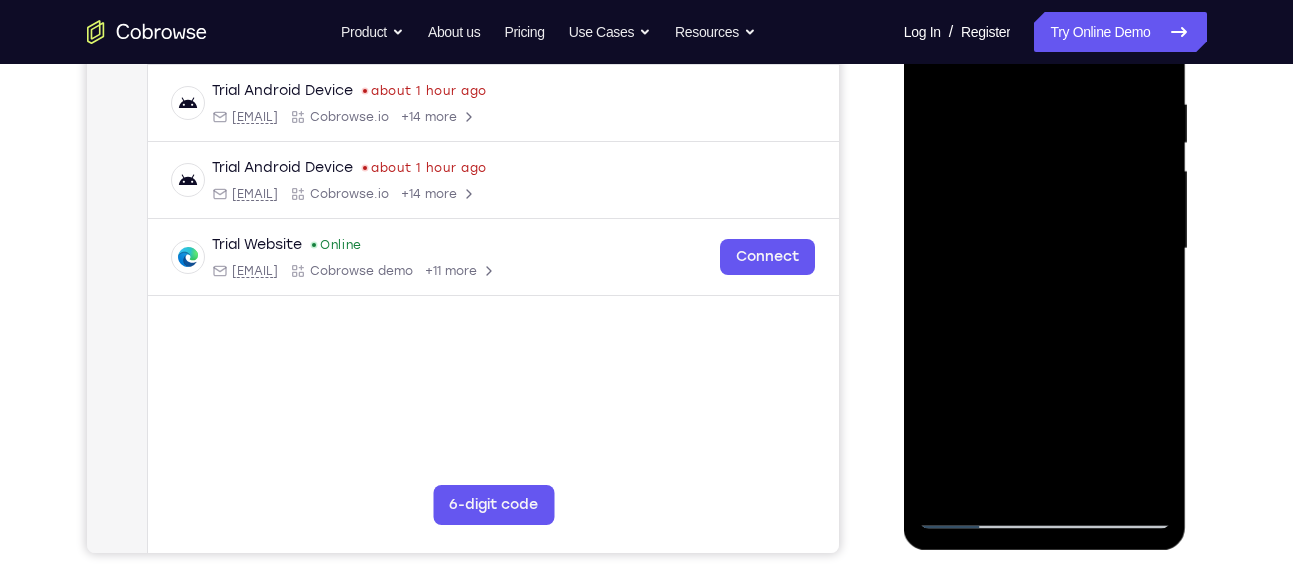 scroll, scrollTop: 526, scrollLeft: 0, axis: vertical 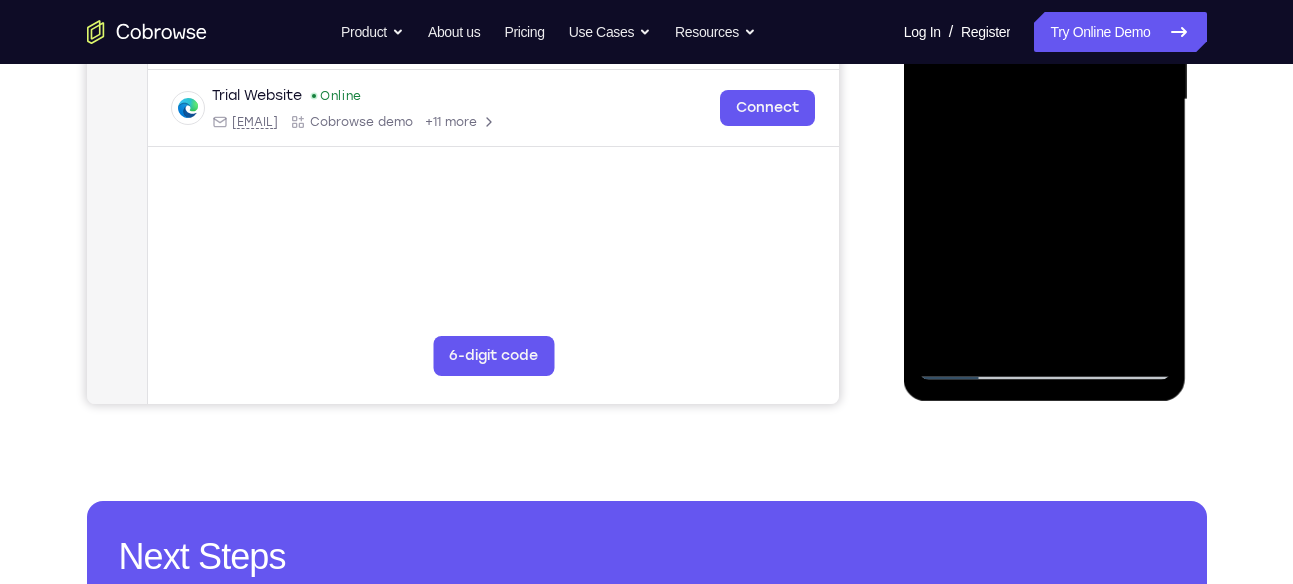 click at bounding box center [1045, 100] 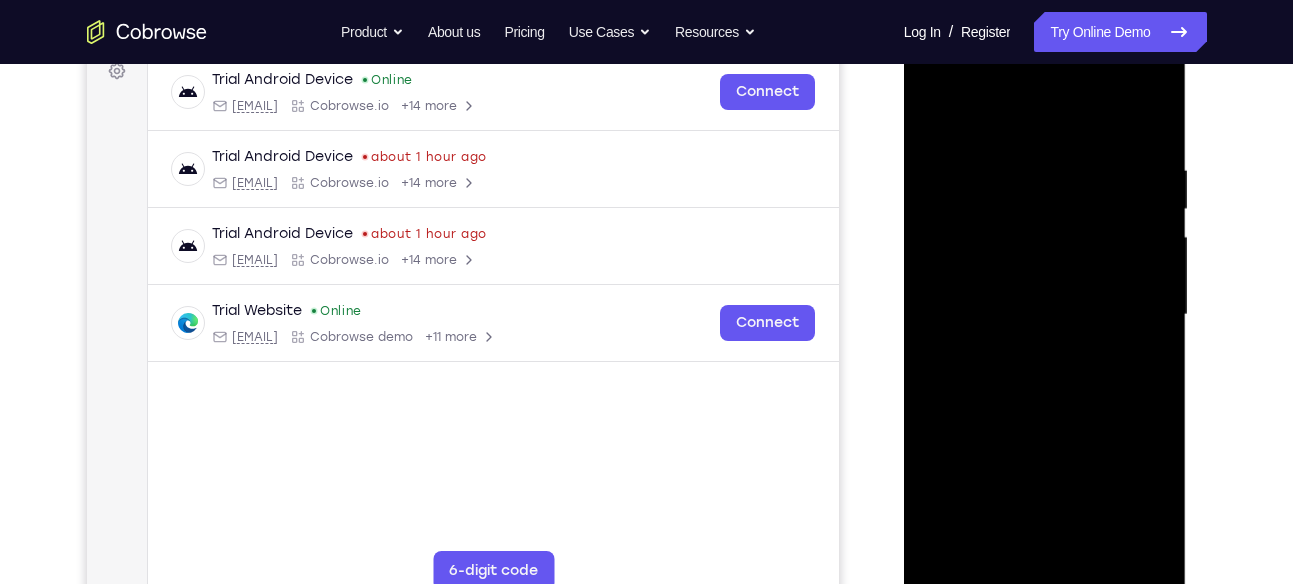 scroll, scrollTop: 309, scrollLeft: 0, axis: vertical 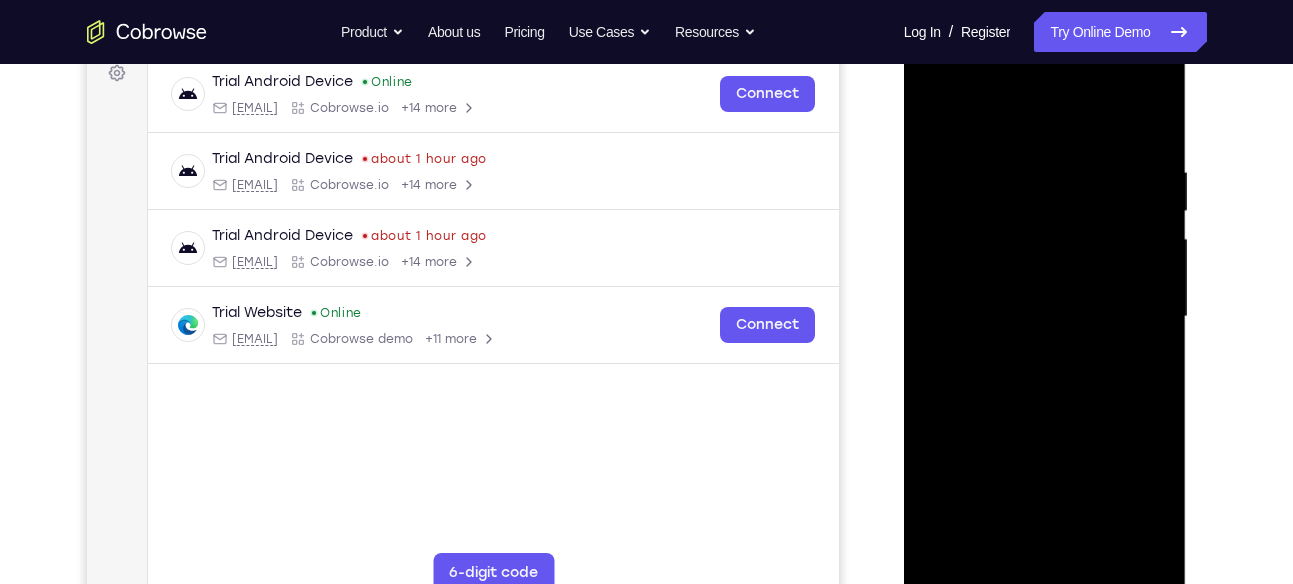 click at bounding box center (1045, 317) 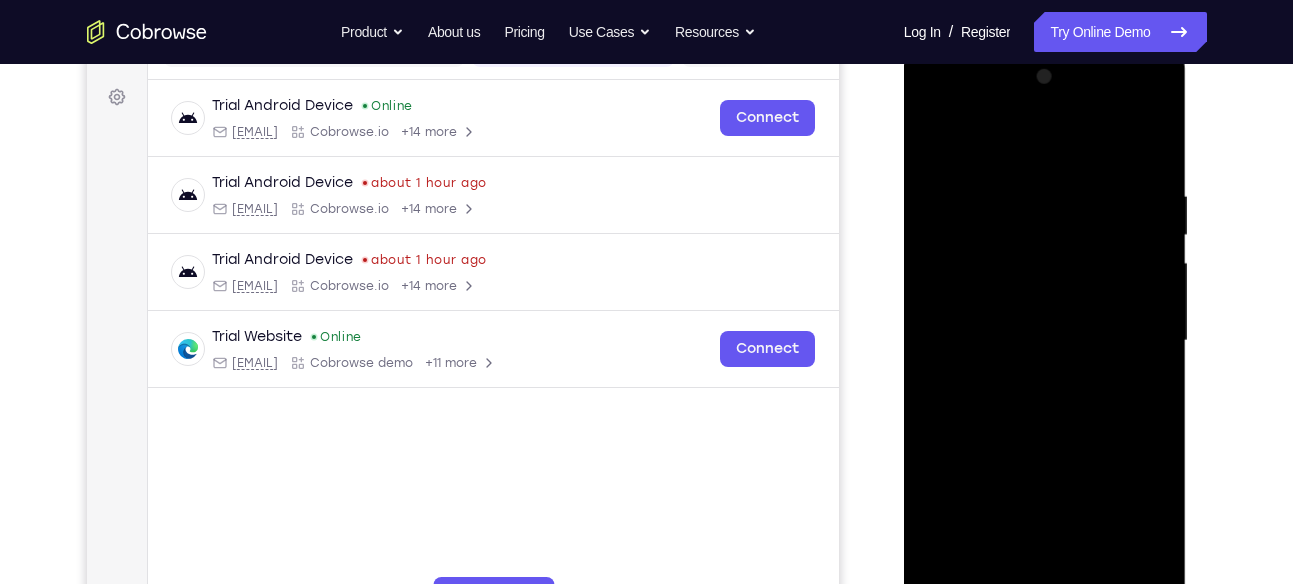 scroll, scrollTop: 493, scrollLeft: 0, axis: vertical 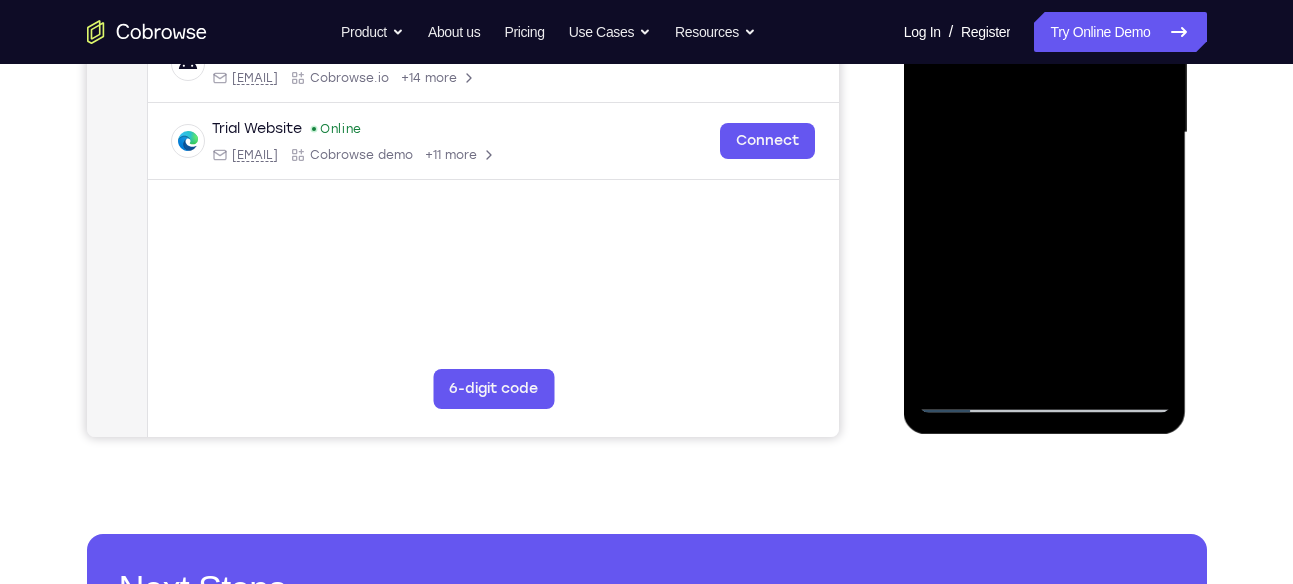 click at bounding box center [1045, 133] 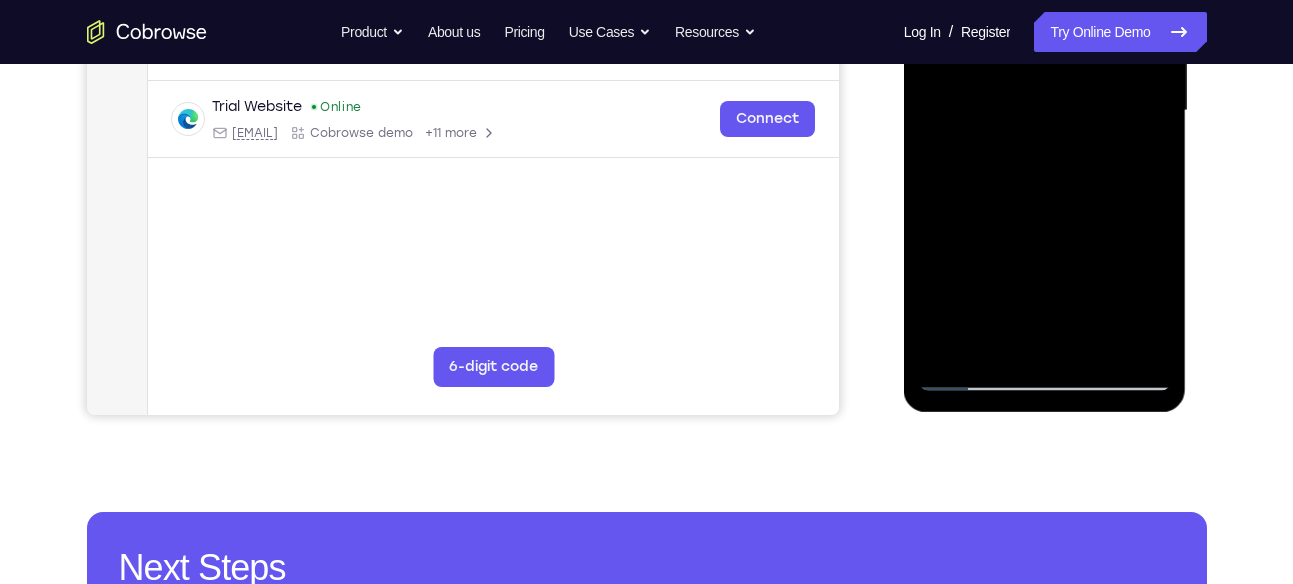 scroll, scrollTop: 517, scrollLeft: 0, axis: vertical 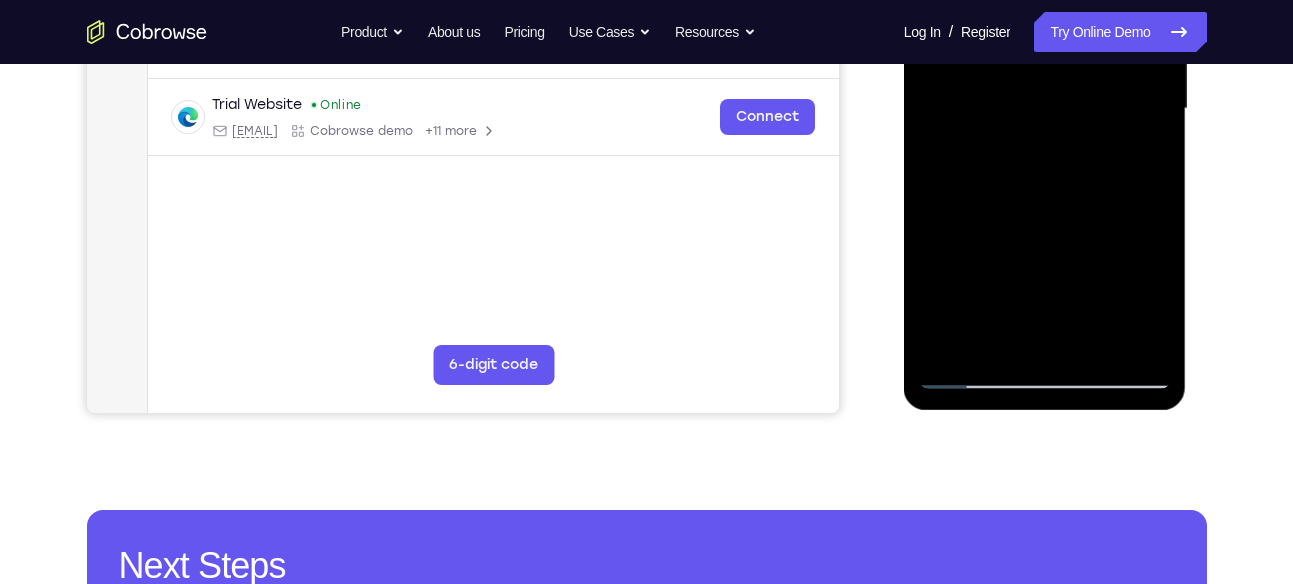 click at bounding box center [1045, 109] 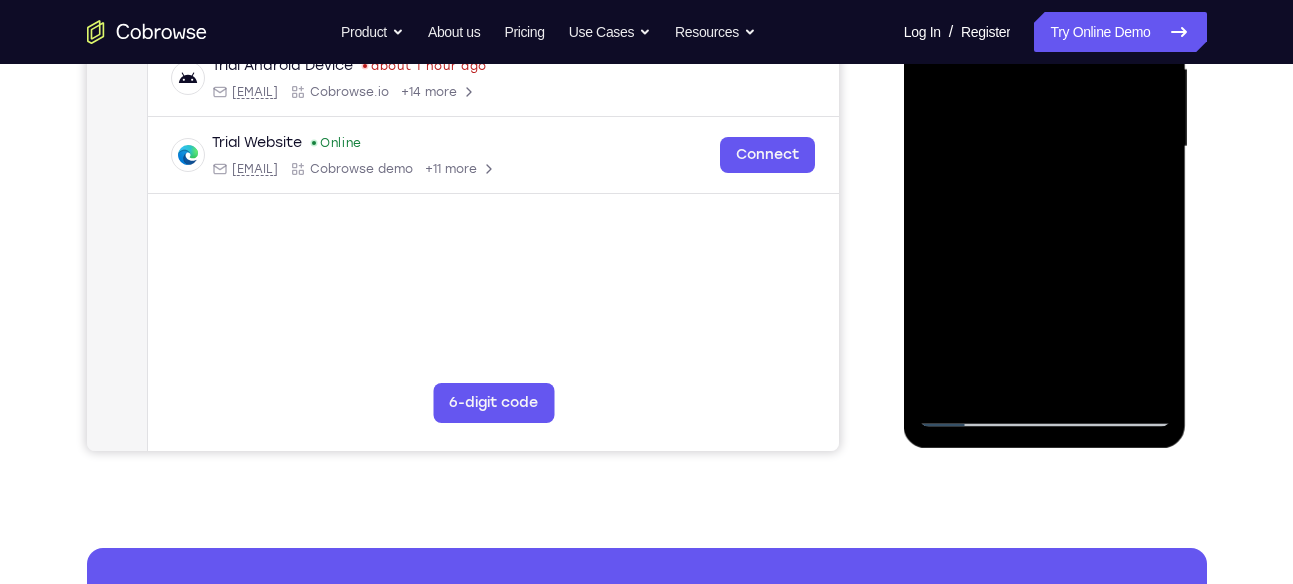 scroll, scrollTop: 489, scrollLeft: 0, axis: vertical 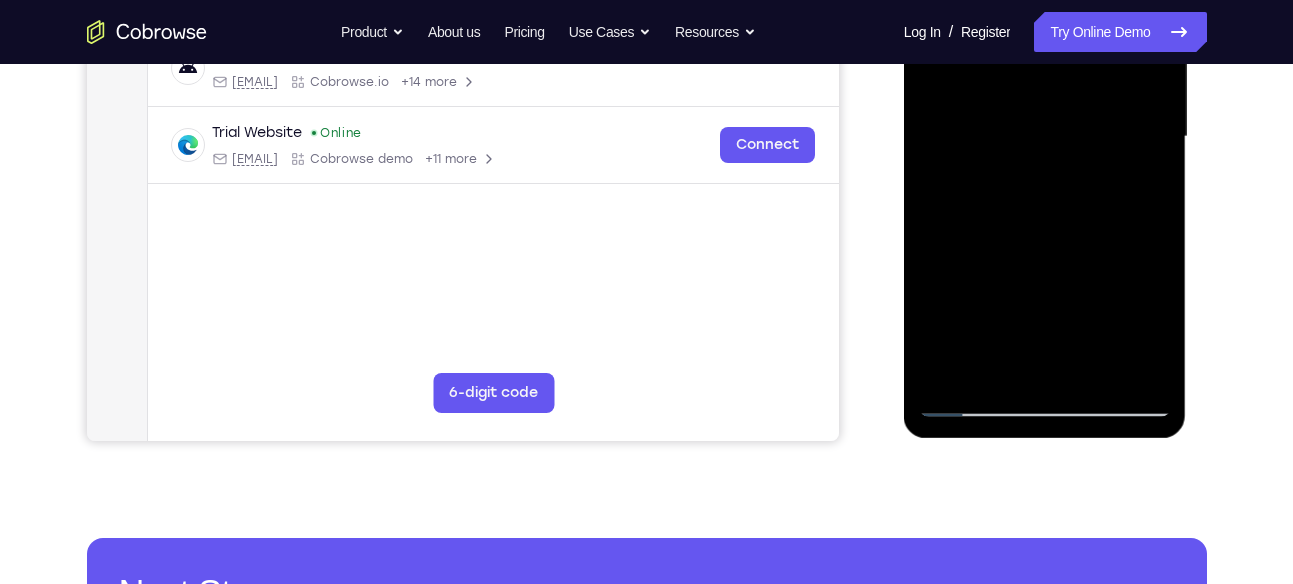 click at bounding box center [1045, 137] 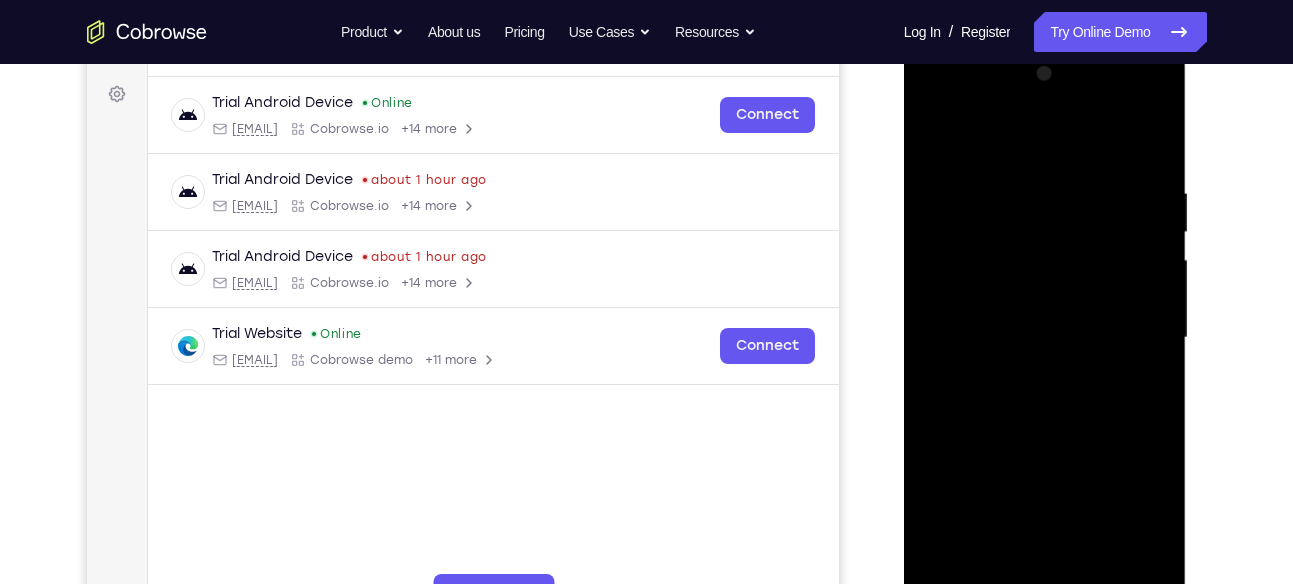 scroll, scrollTop: 286, scrollLeft: 0, axis: vertical 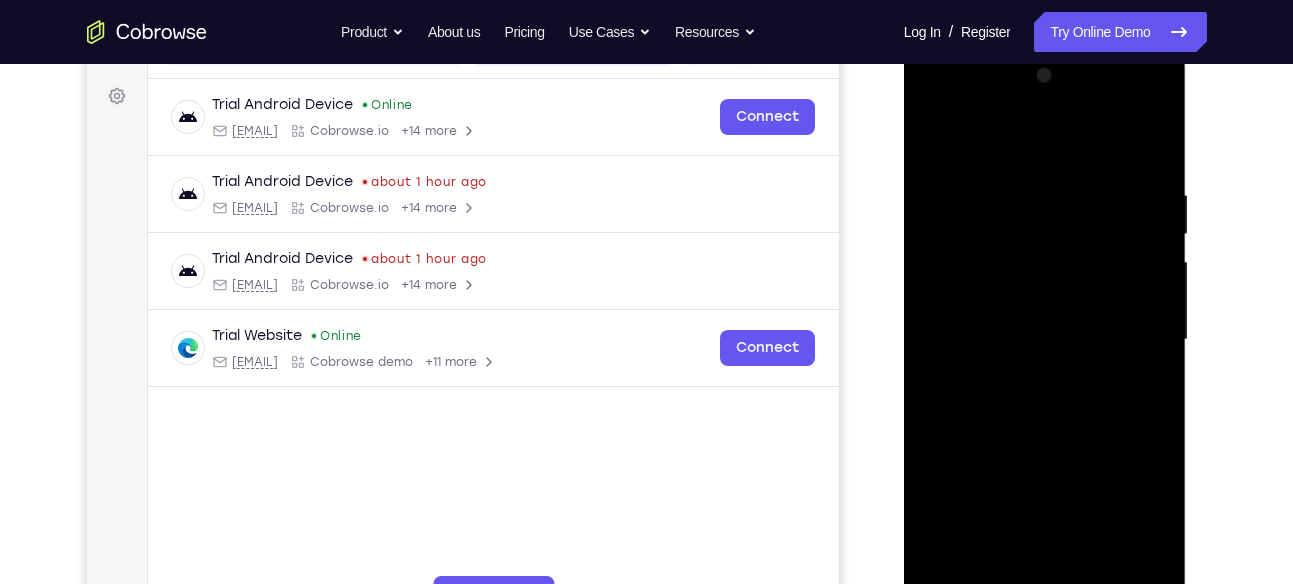 click at bounding box center (1045, 340) 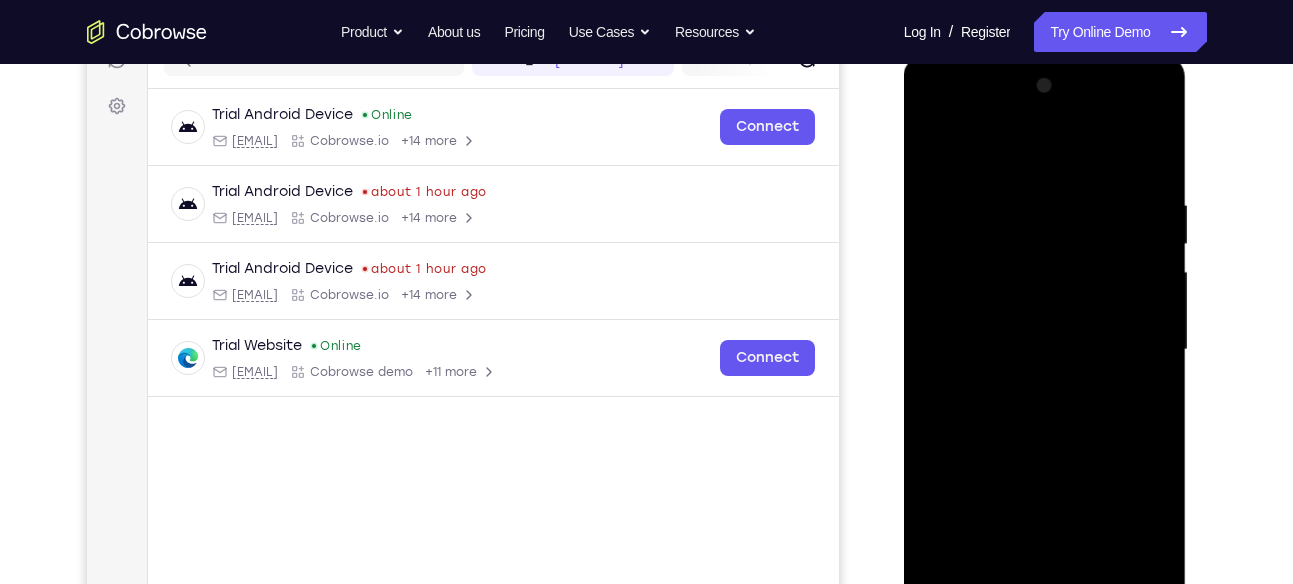 scroll, scrollTop: 274, scrollLeft: 0, axis: vertical 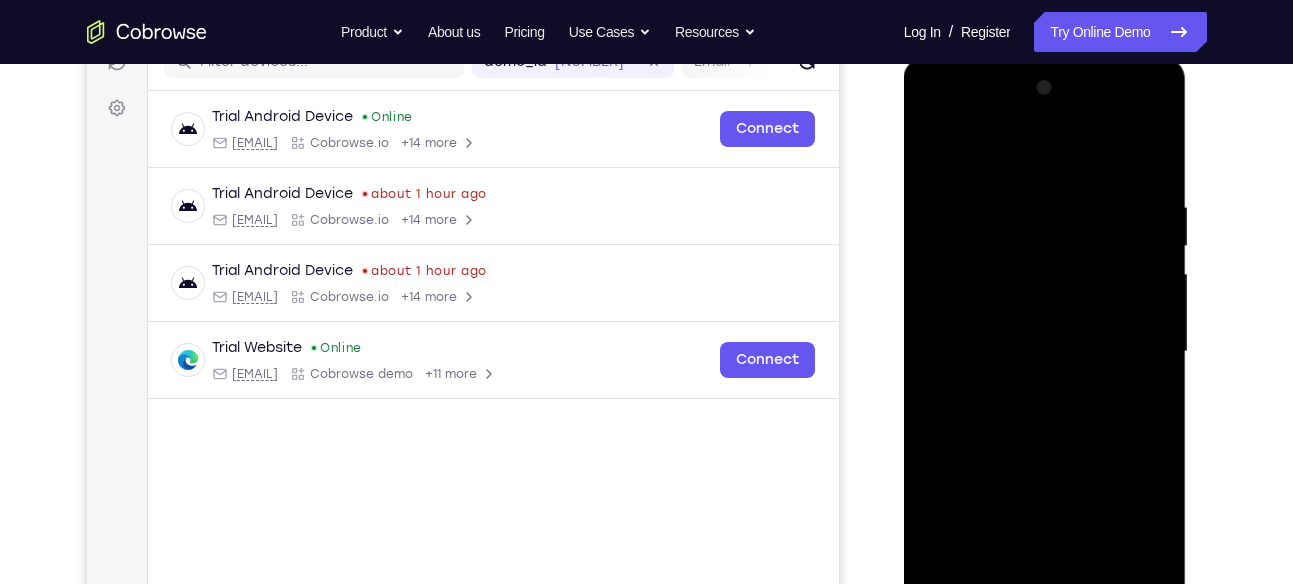 click at bounding box center (1045, 352) 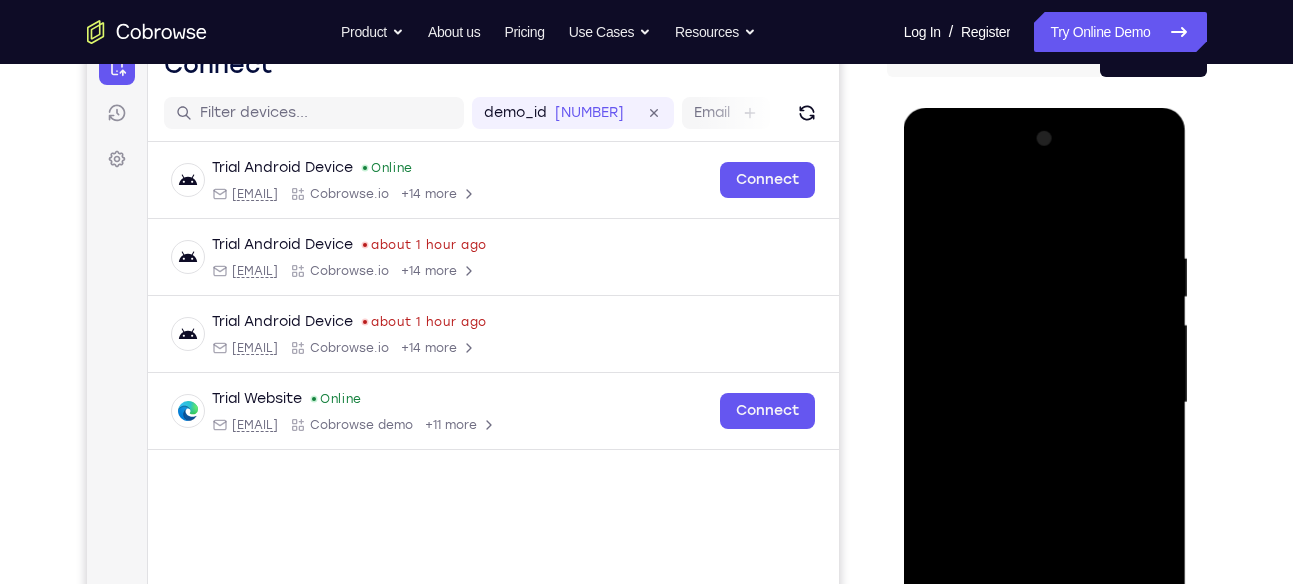 scroll, scrollTop: 220, scrollLeft: 0, axis: vertical 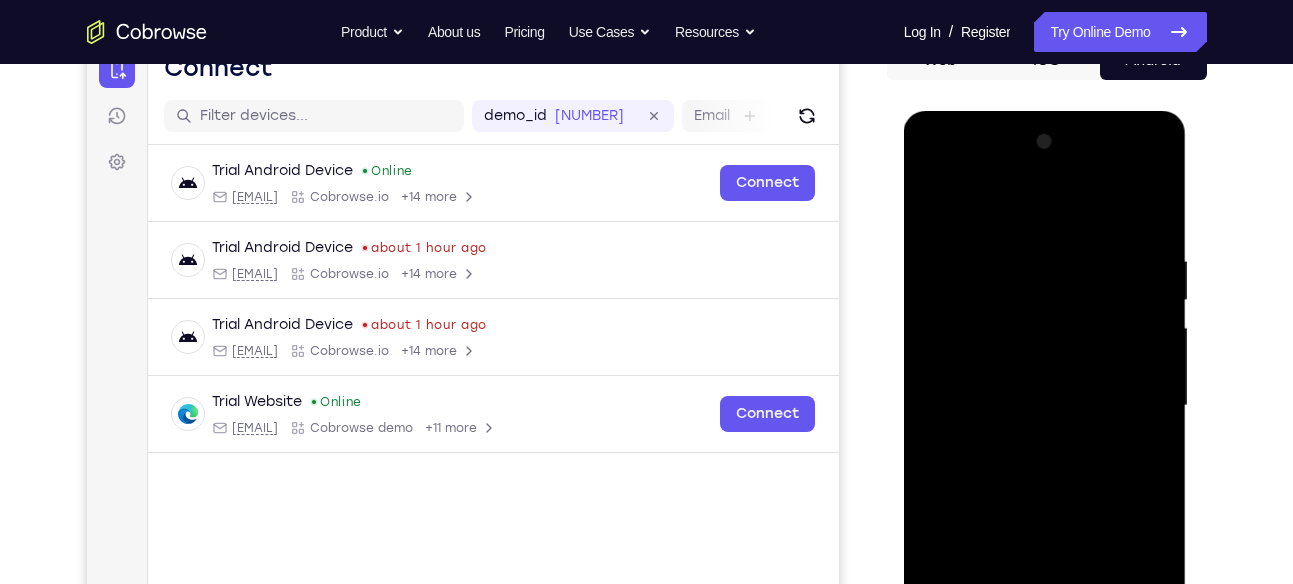click at bounding box center [1045, 406] 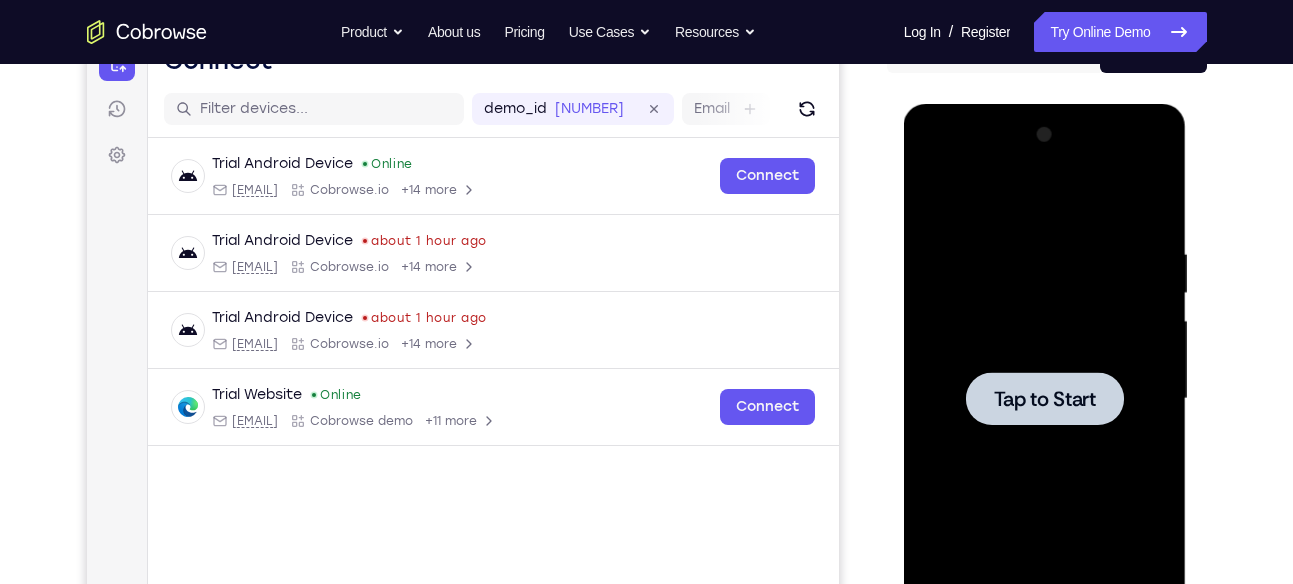 click at bounding box center [1045, 399] 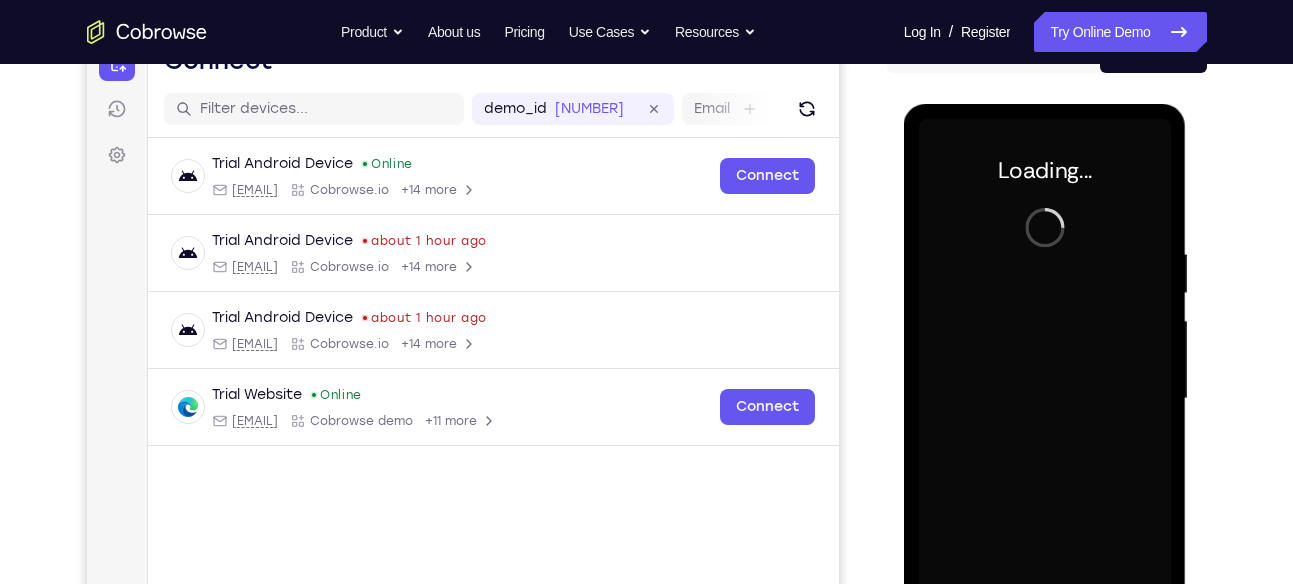 scroll, scrollTop: 374, scrollLeft: 0, axis: vertical 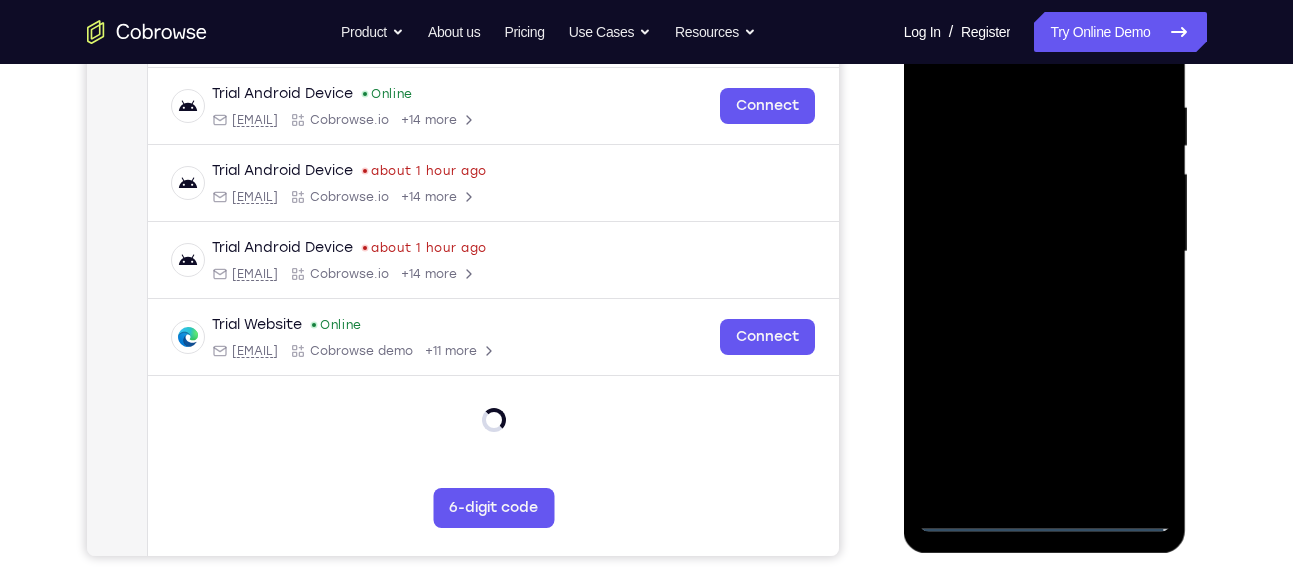 click at bounding box center (1045, 252) 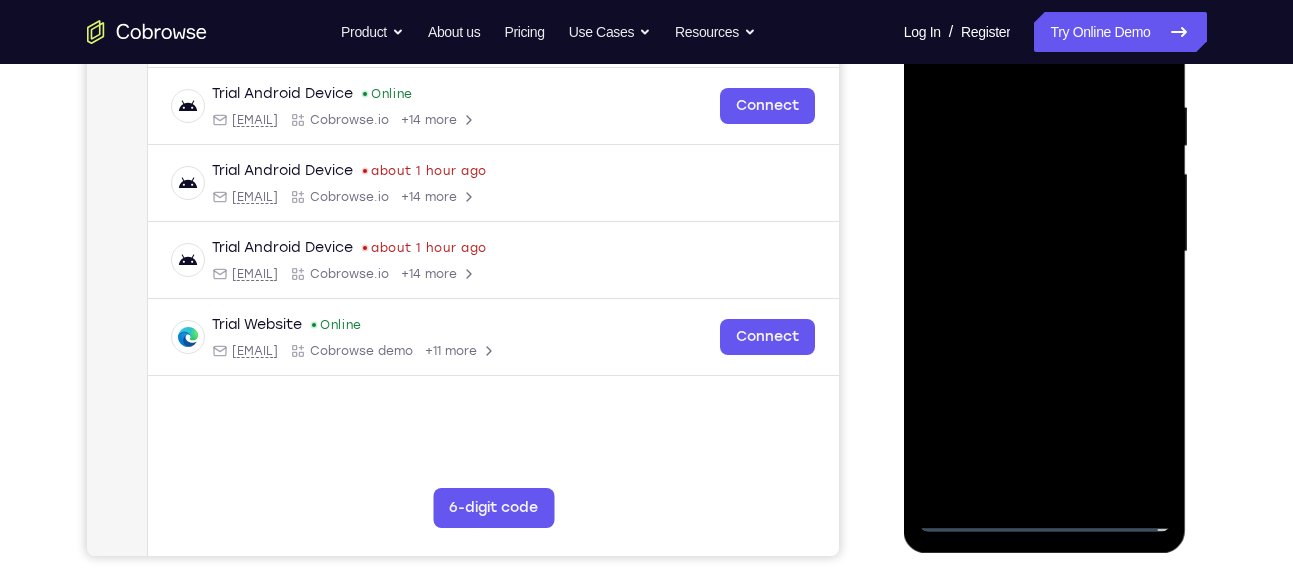 click at bounding box center (1045, 252) 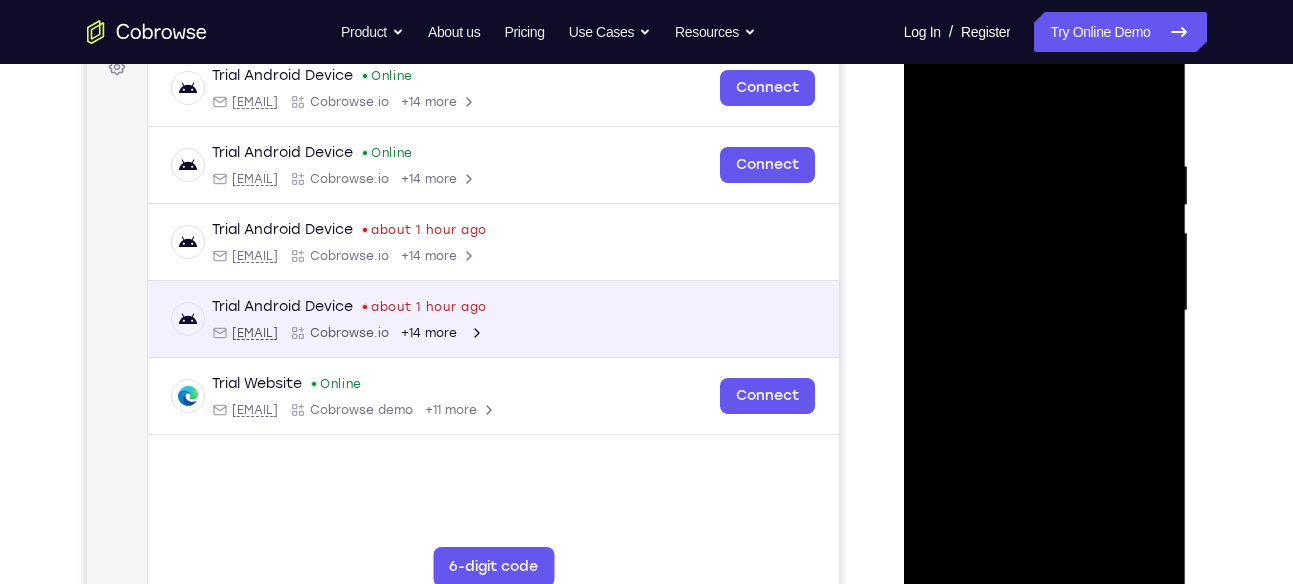 scroll, scrollTop: 313, scrollLeft: 0, axis: vertical 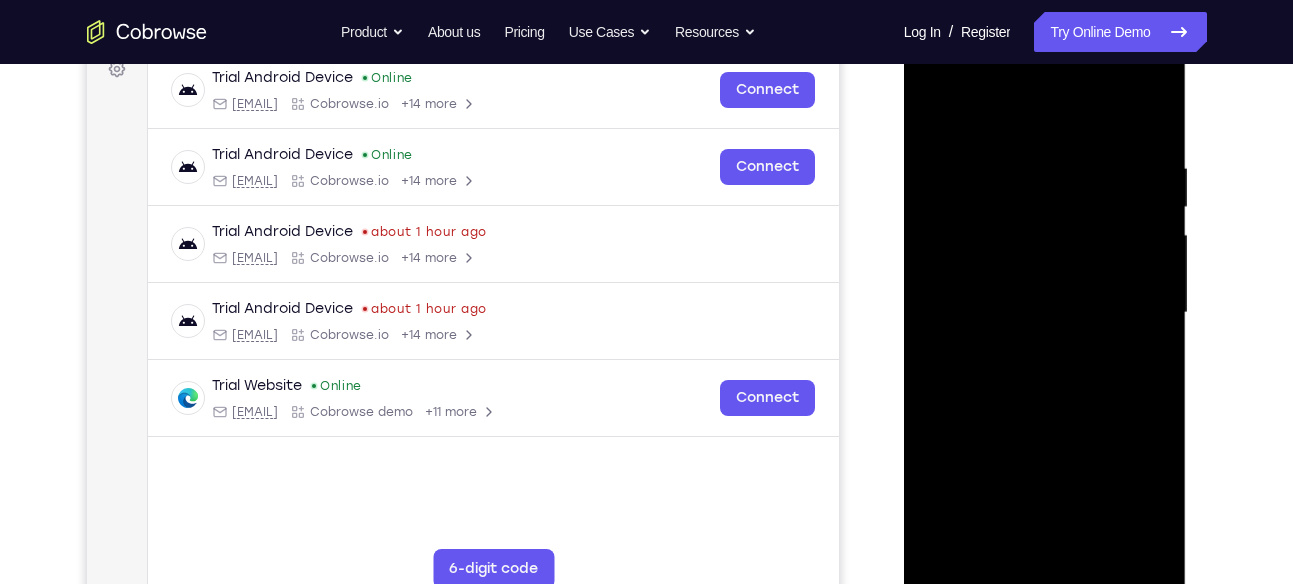 click at bounding box center [1045, 313] 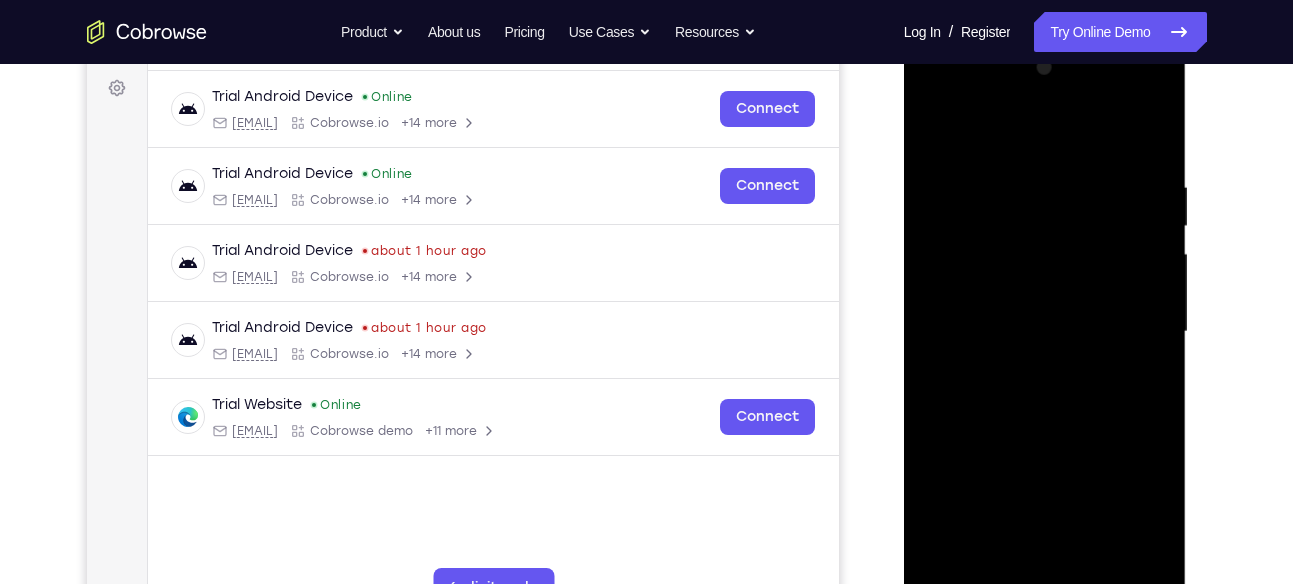 click at bounding box center (1045, 332) 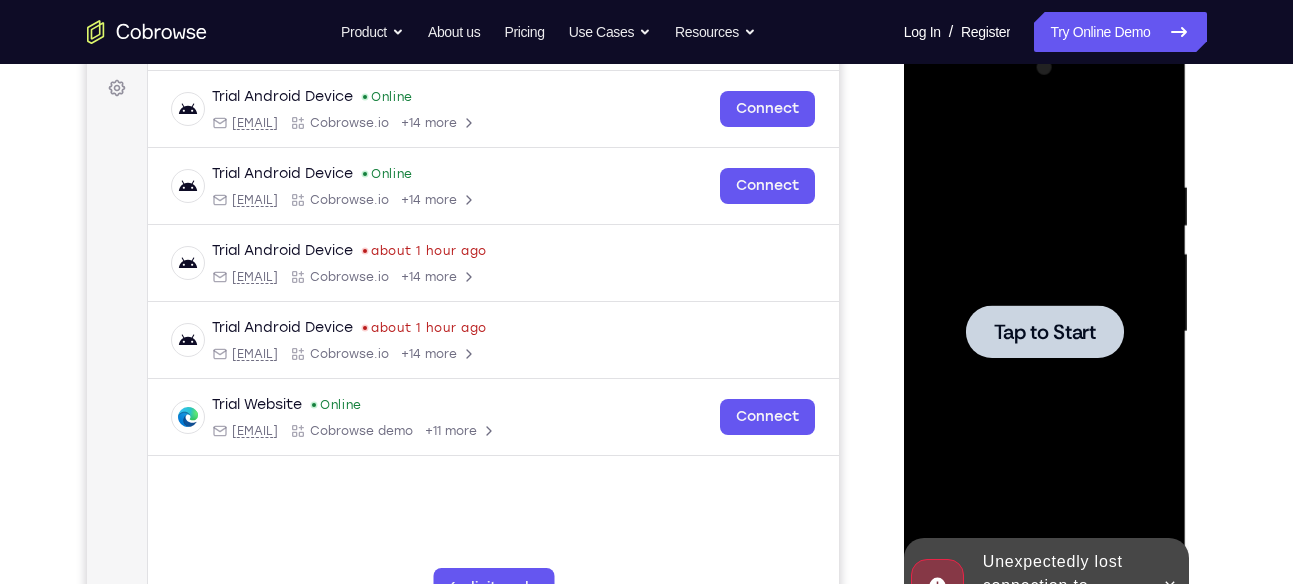 click at bounding box center (1045, 332) 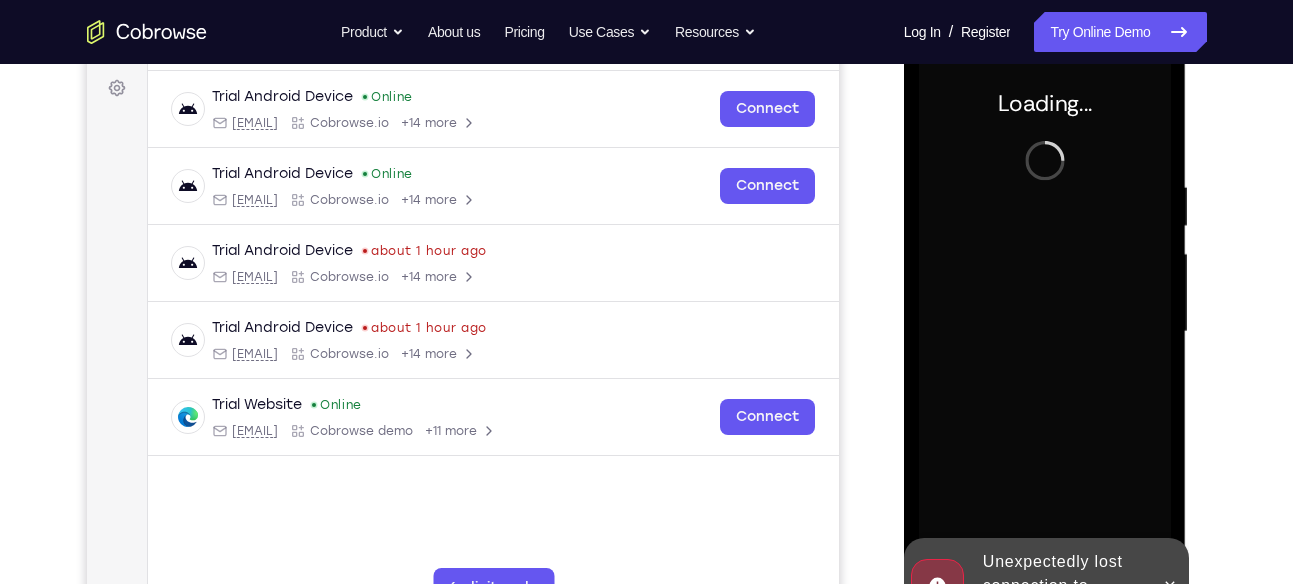 scroll, scrollTop: 336, scrollLeft: 0, axis: vertical 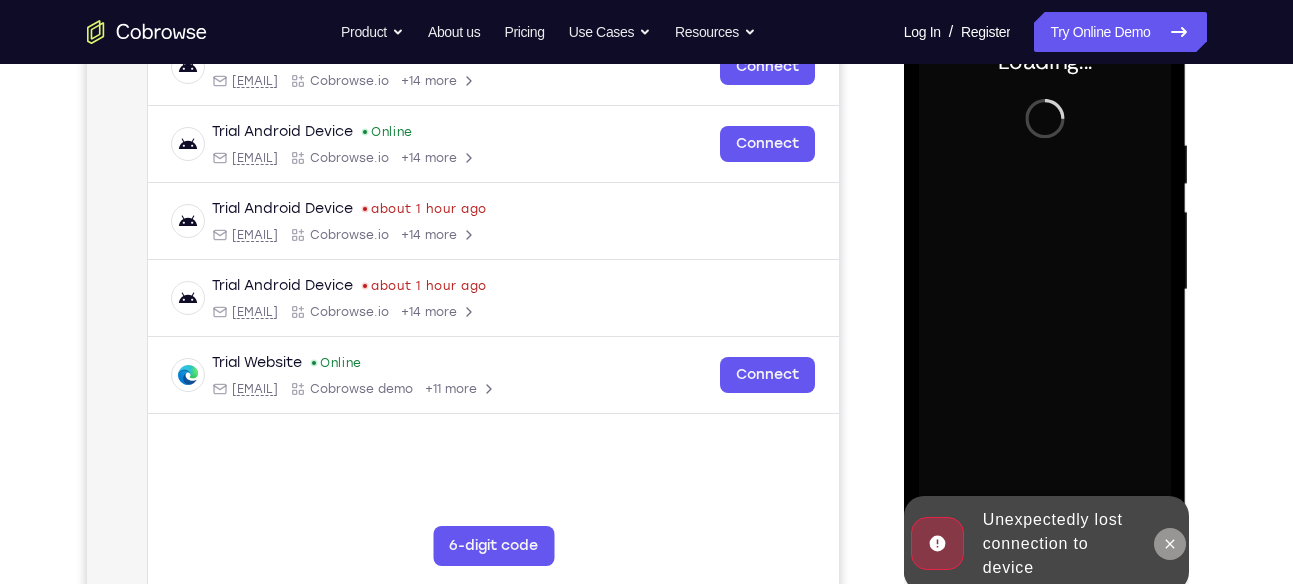 click 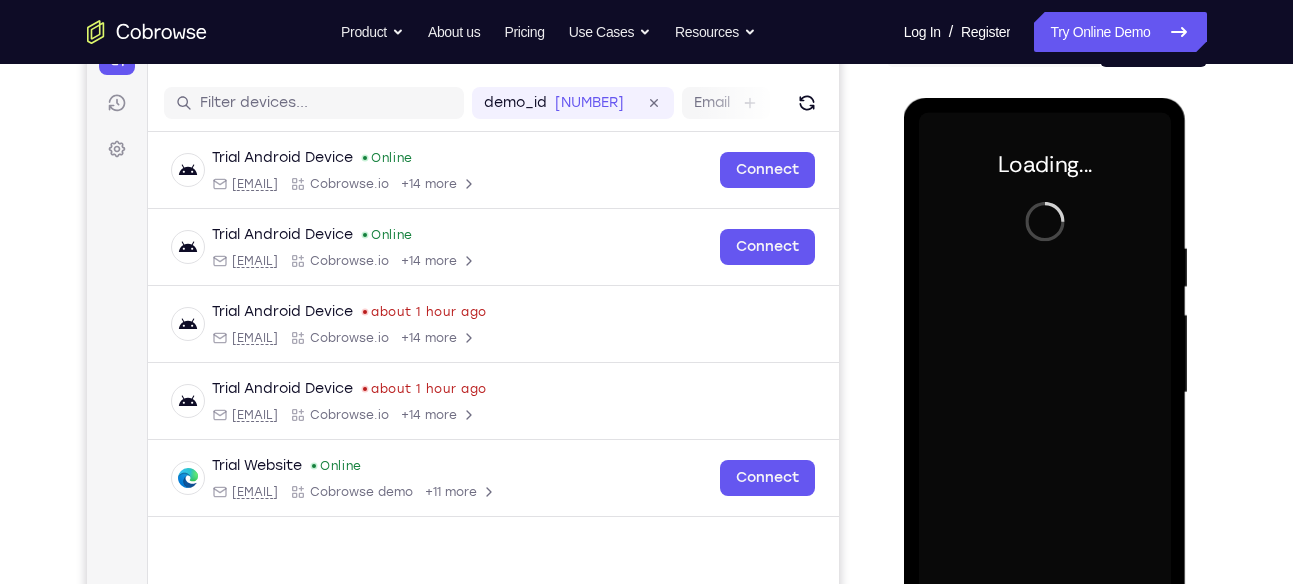 scroll, scrollTop: 234, scrollLeft: 0, axis: vertical 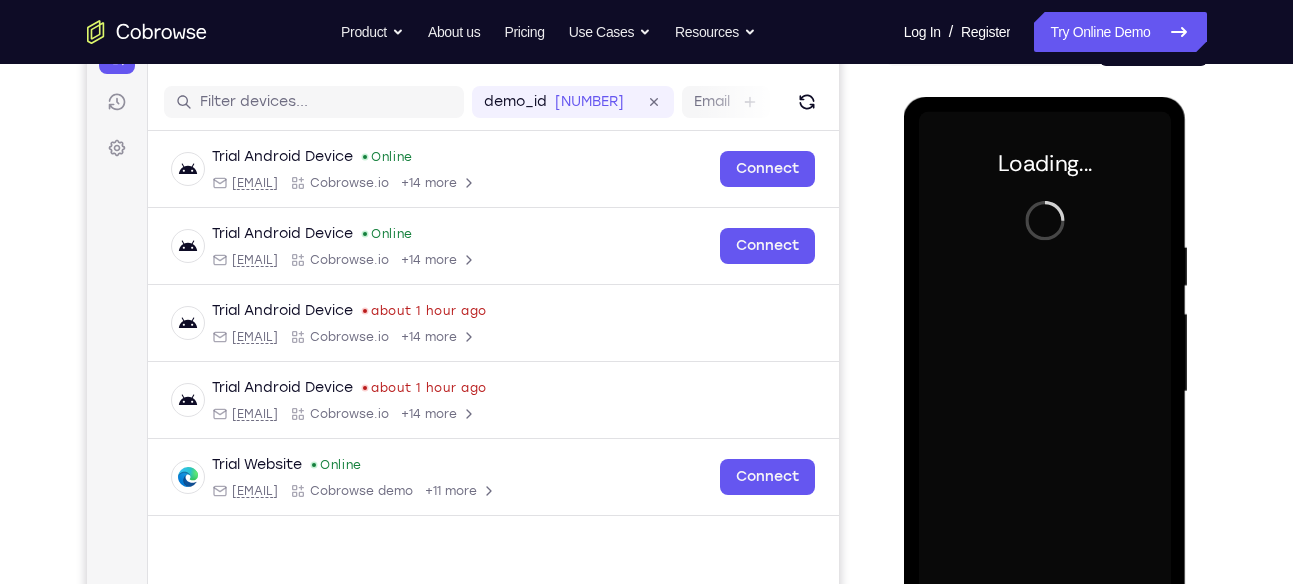 click at bounding box center [1045, 392] 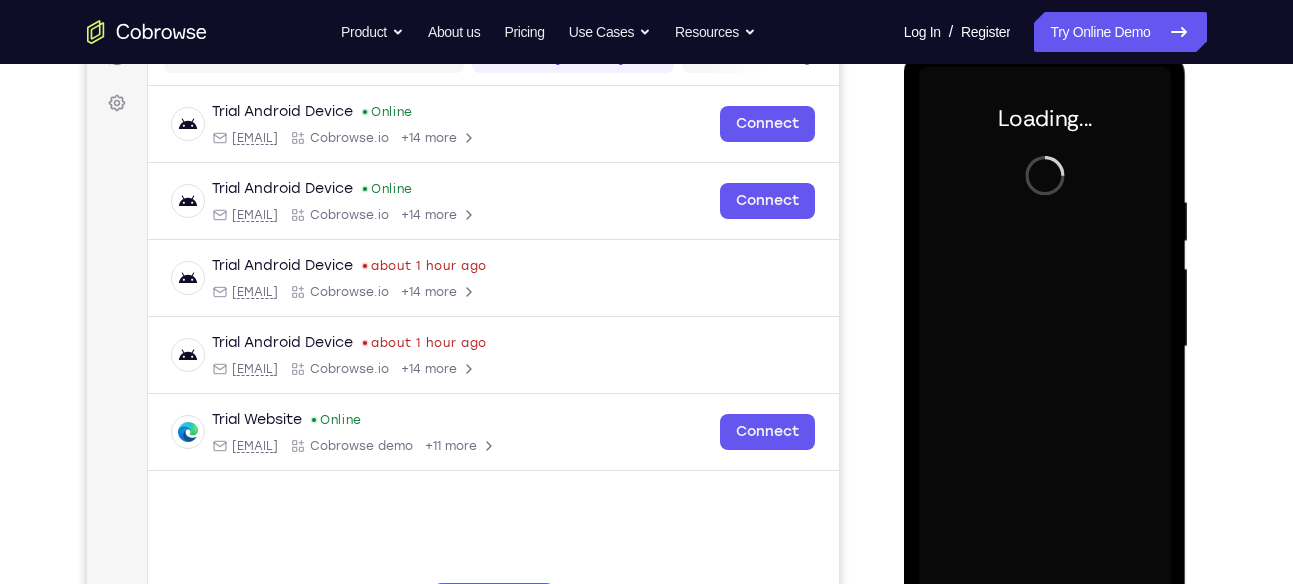 scroll, scrollTop: 285, scrollLeft: 0, axis: vertical 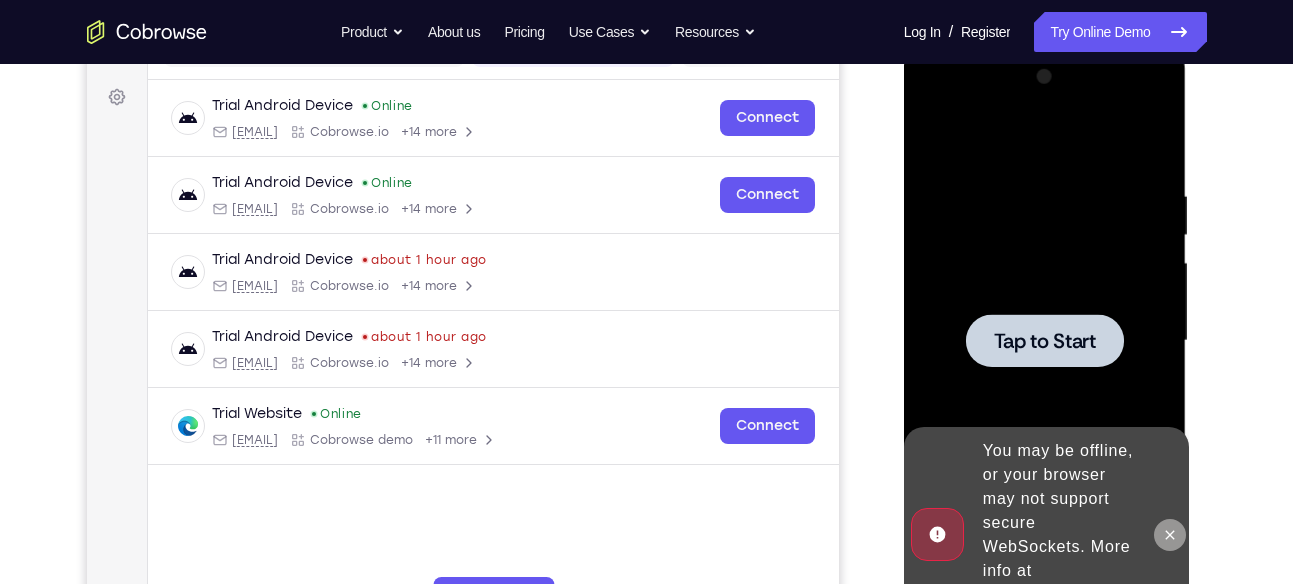 click 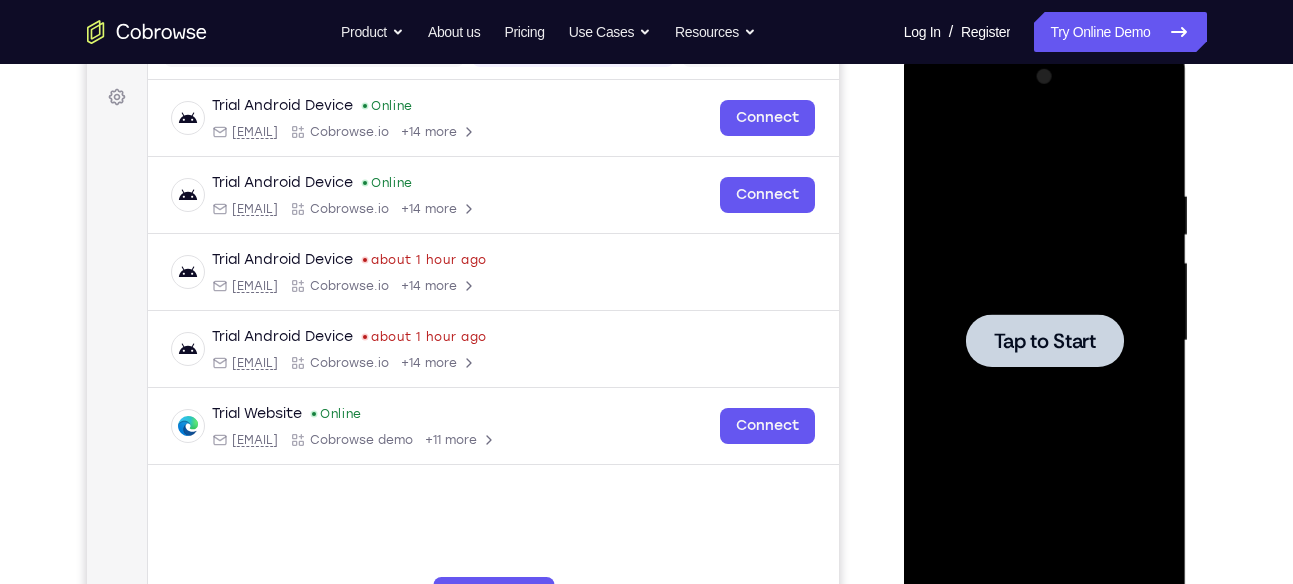 click at bounding box center (1045, 341) 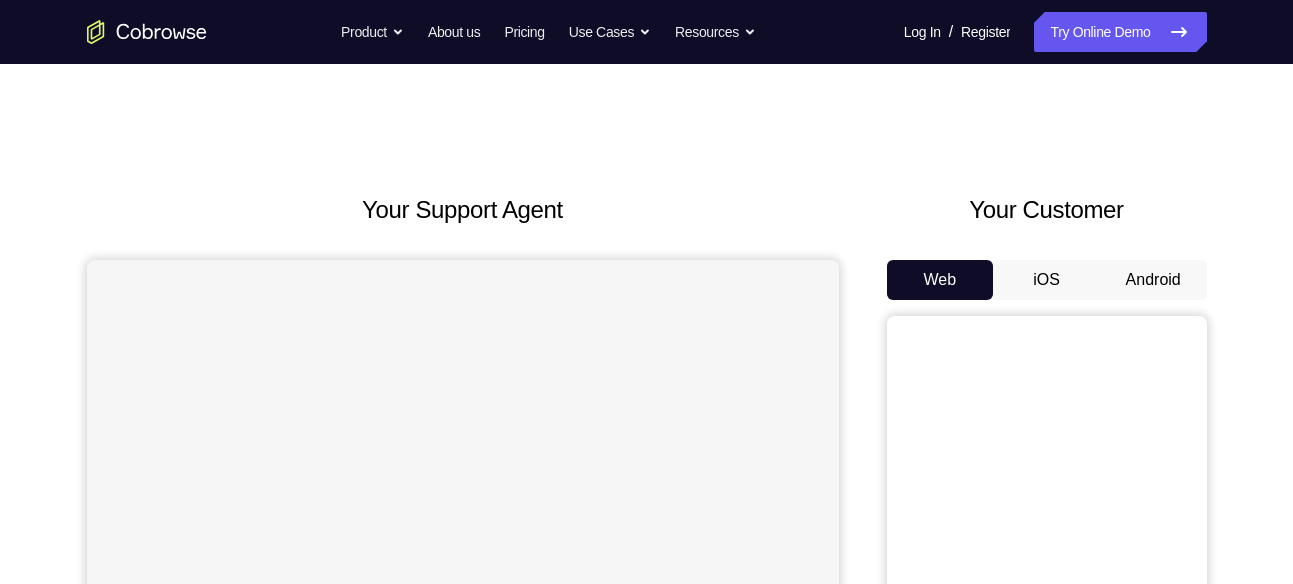 scroll, scrollTop: 0, scrollLeft: 0, axis: both 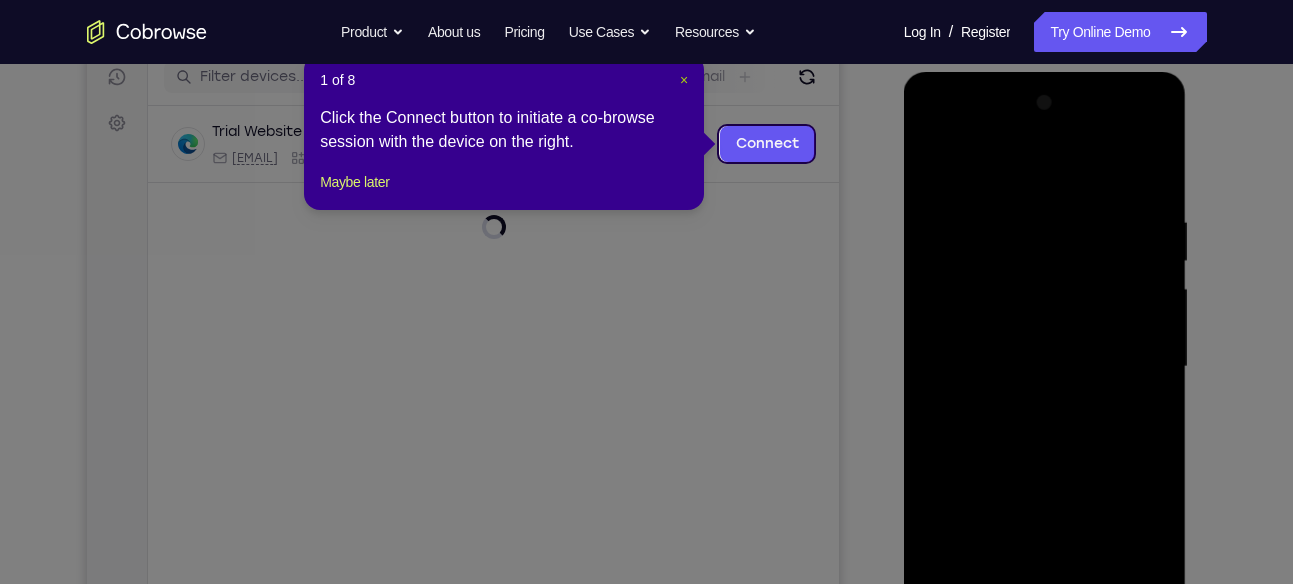 click on "×" at bounding box center (684, 80) 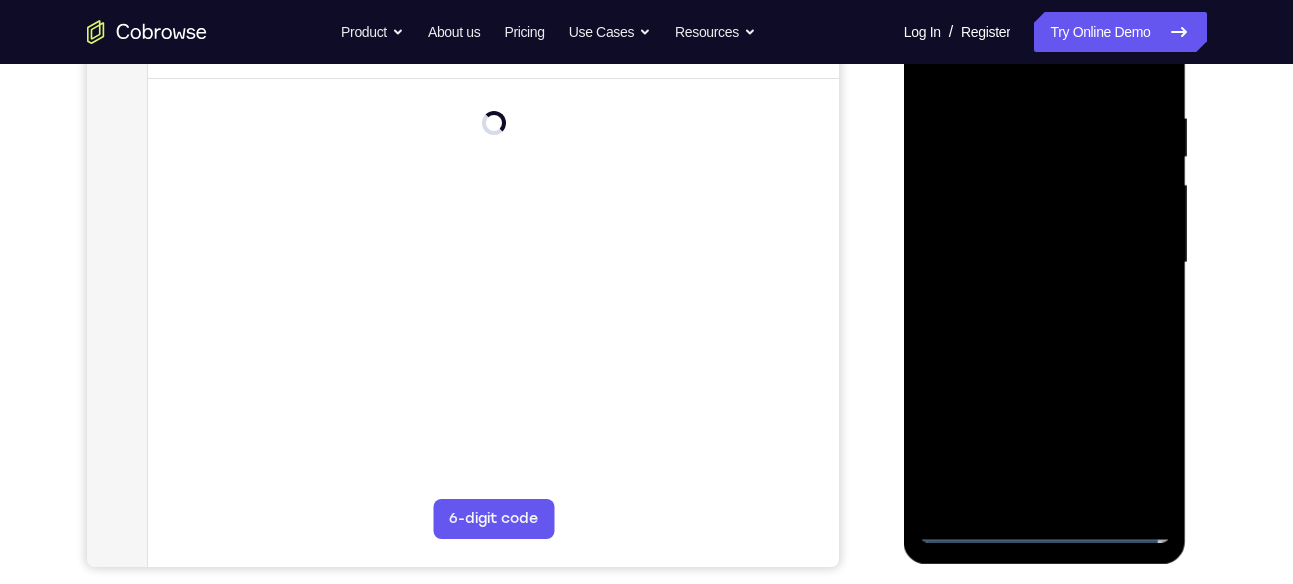 scroll, scrollTop: 367, scrollLeft: 0, axis: vertical 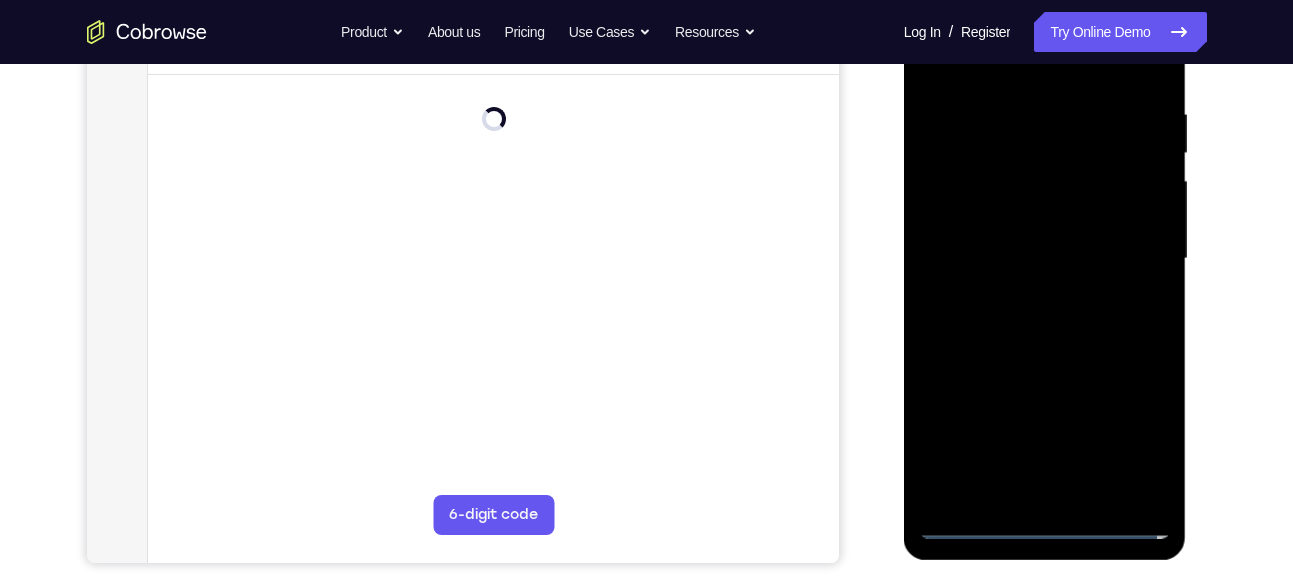 click at bounding box center [1045, 259] 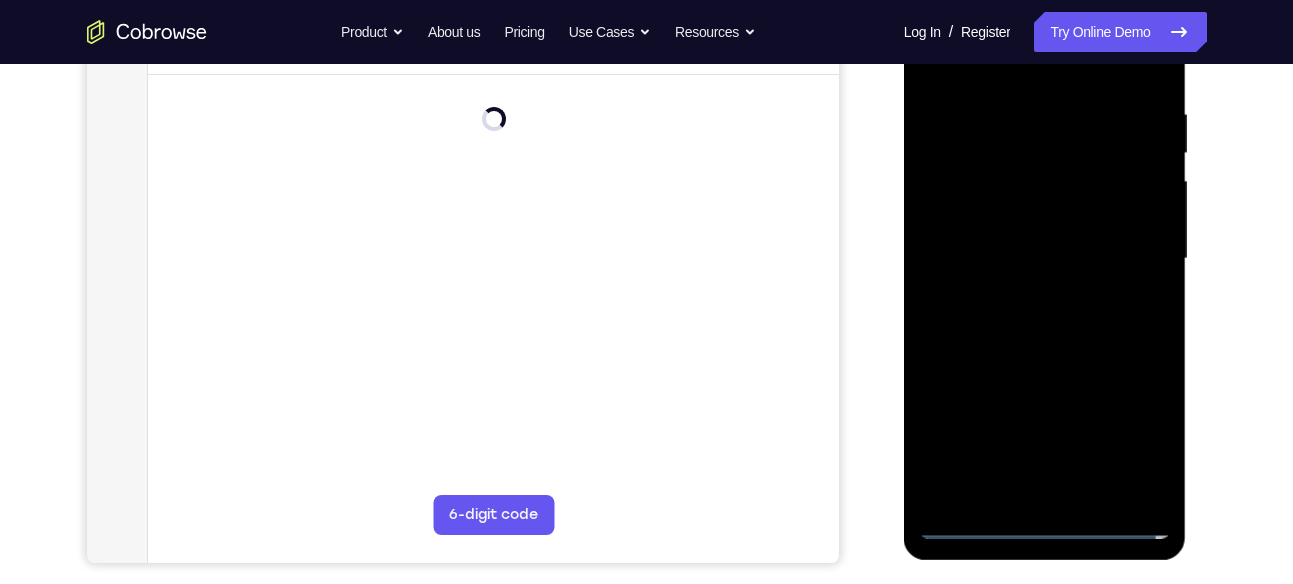 scroll, scrollTop: 345, scrollLeft: 0, axis: vertical 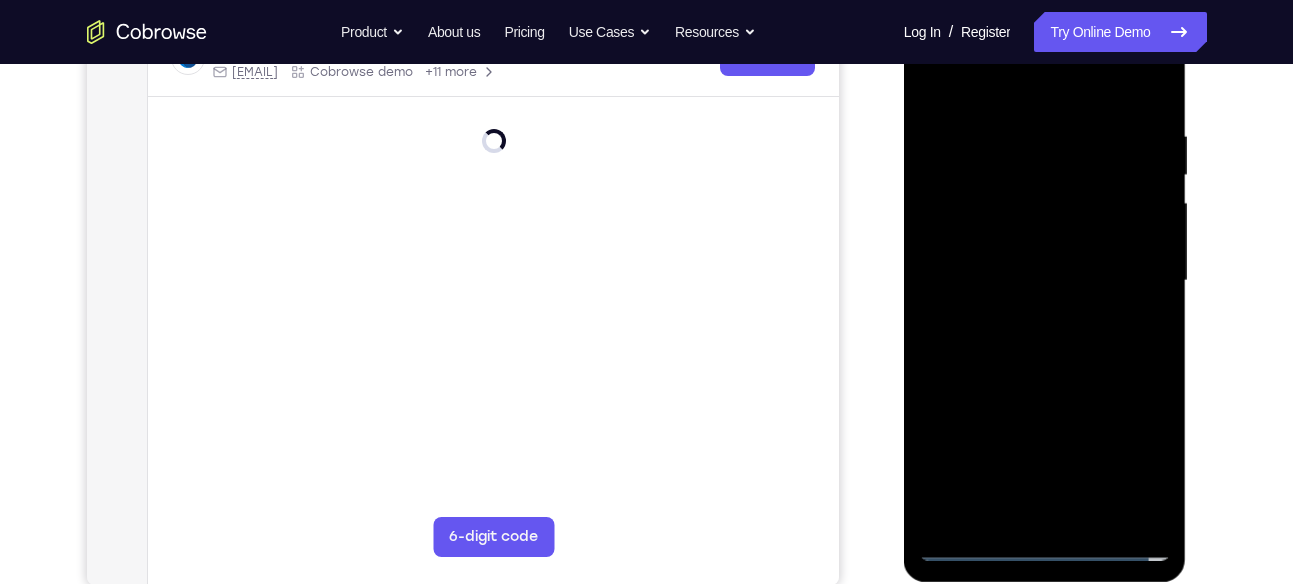 click at bounding box center (1045, 281) 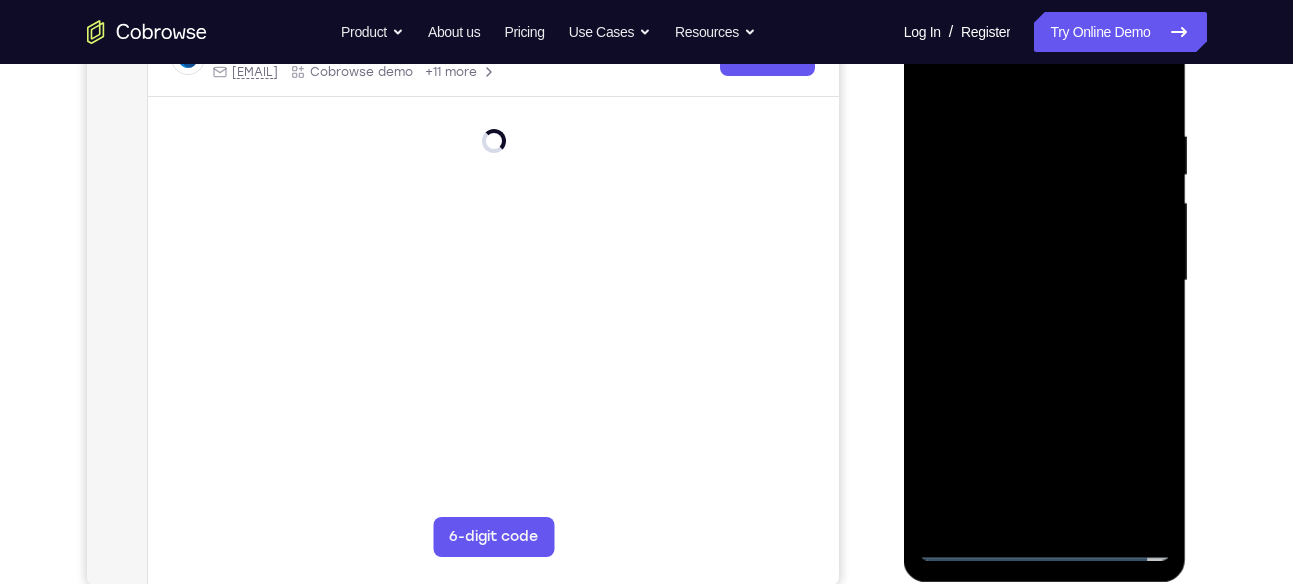 click at bounding box center [1045, 281] 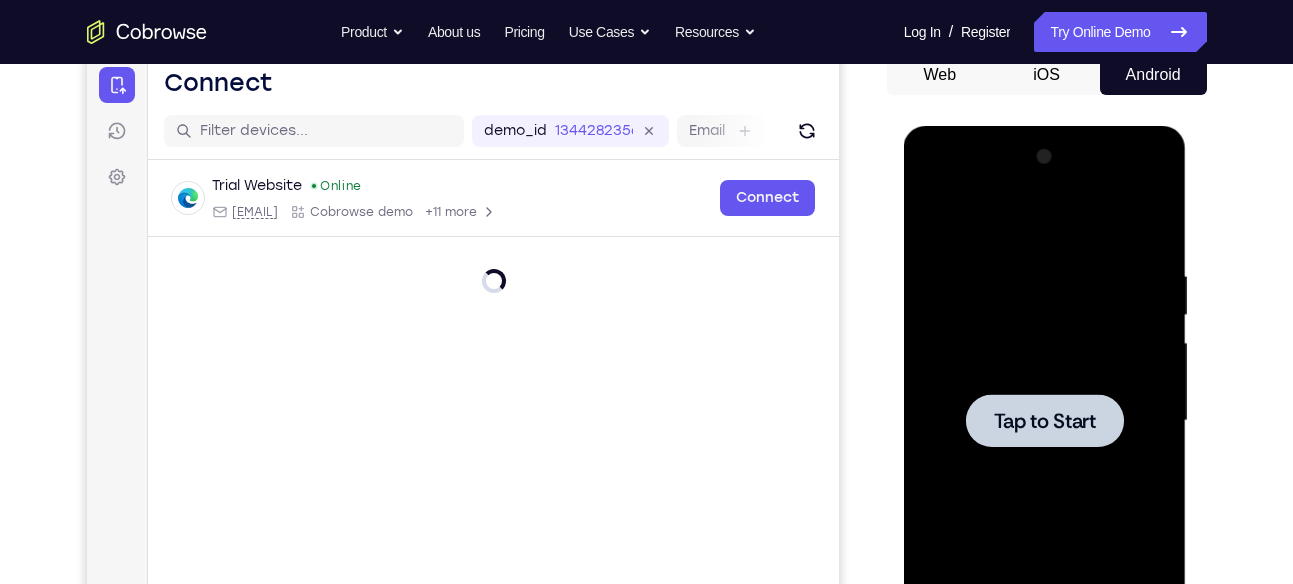 scroll, scrollTop: 181, scrollLeft: 0, axis: vertical 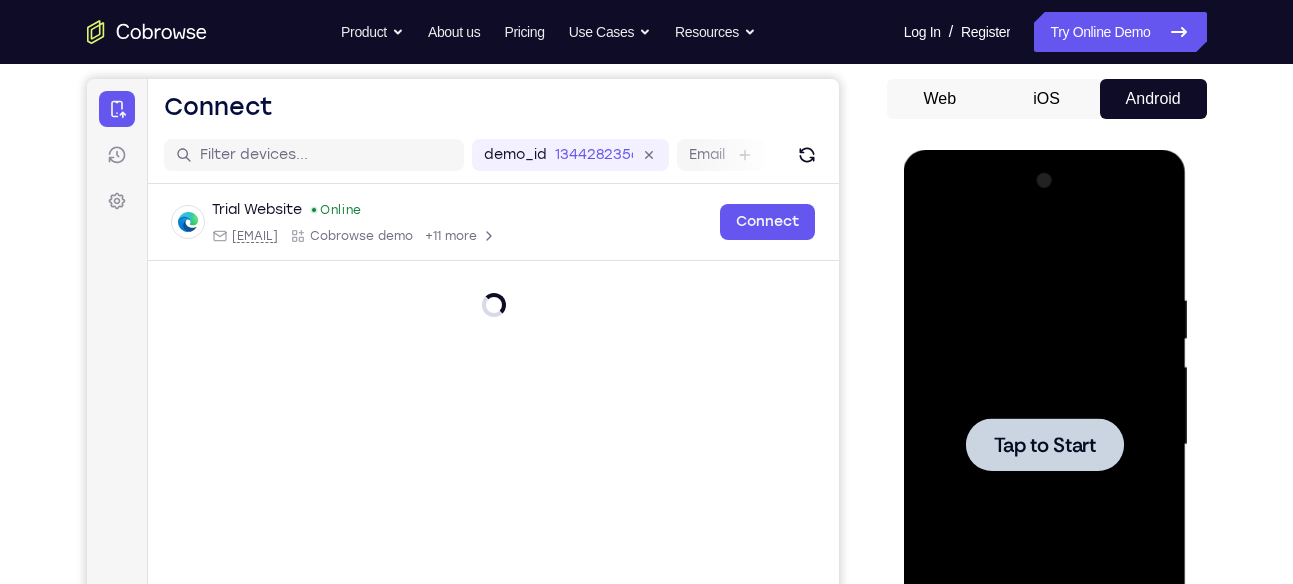 click at bounding box center [1045, 445] 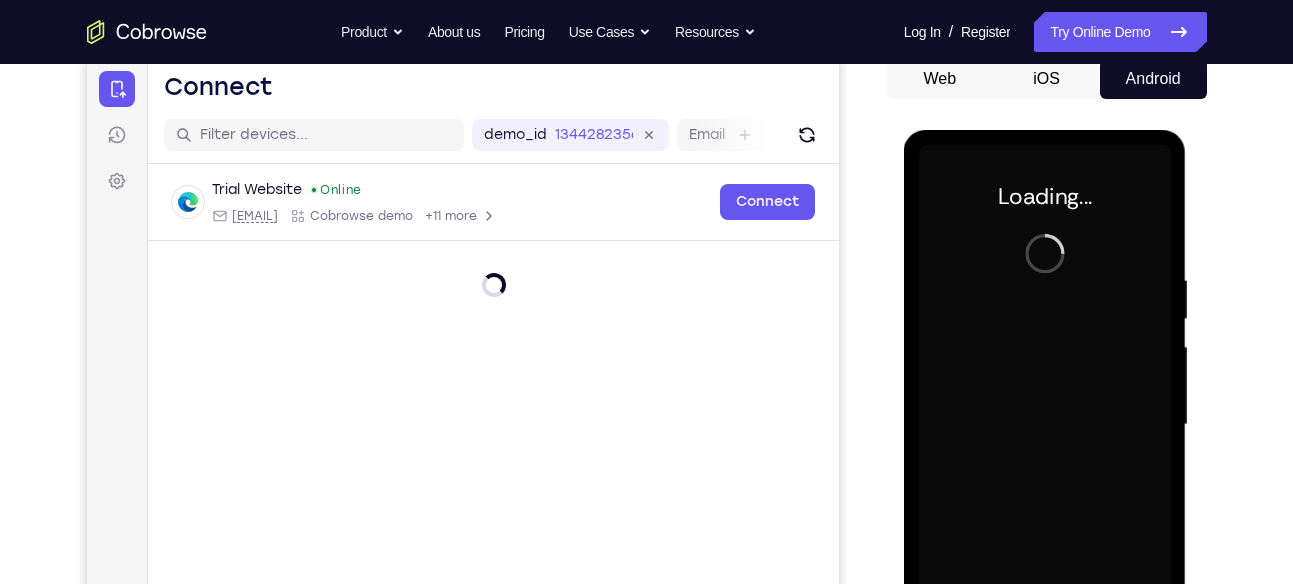 scroll, scrollTop: 202, scrollLeft: 0, axis: vertical 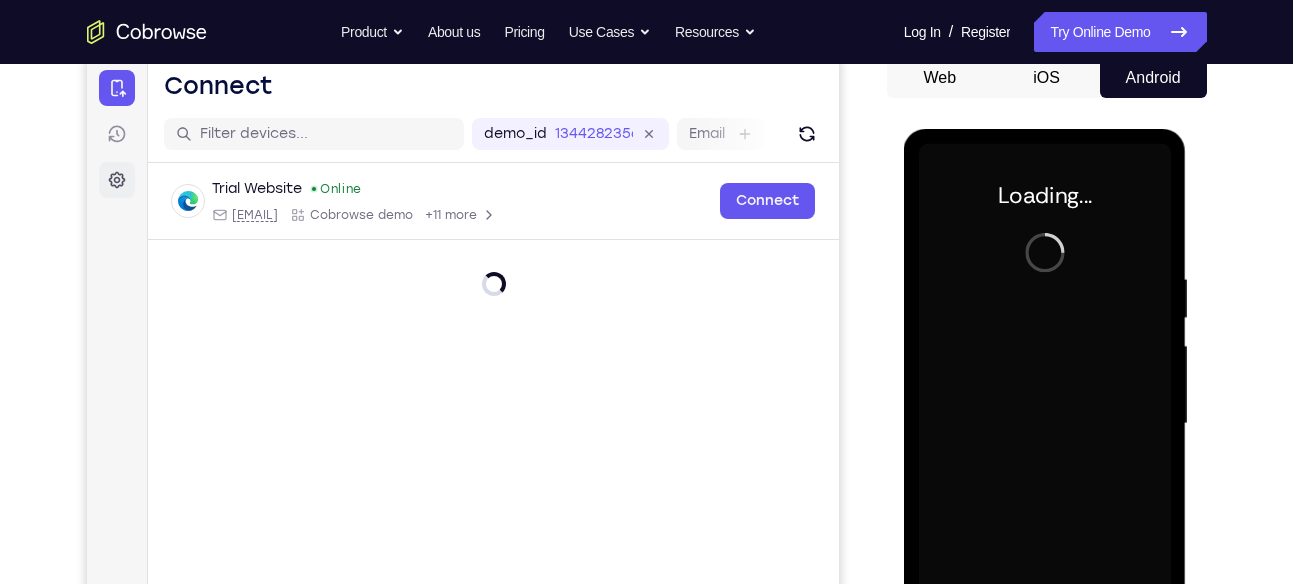 click 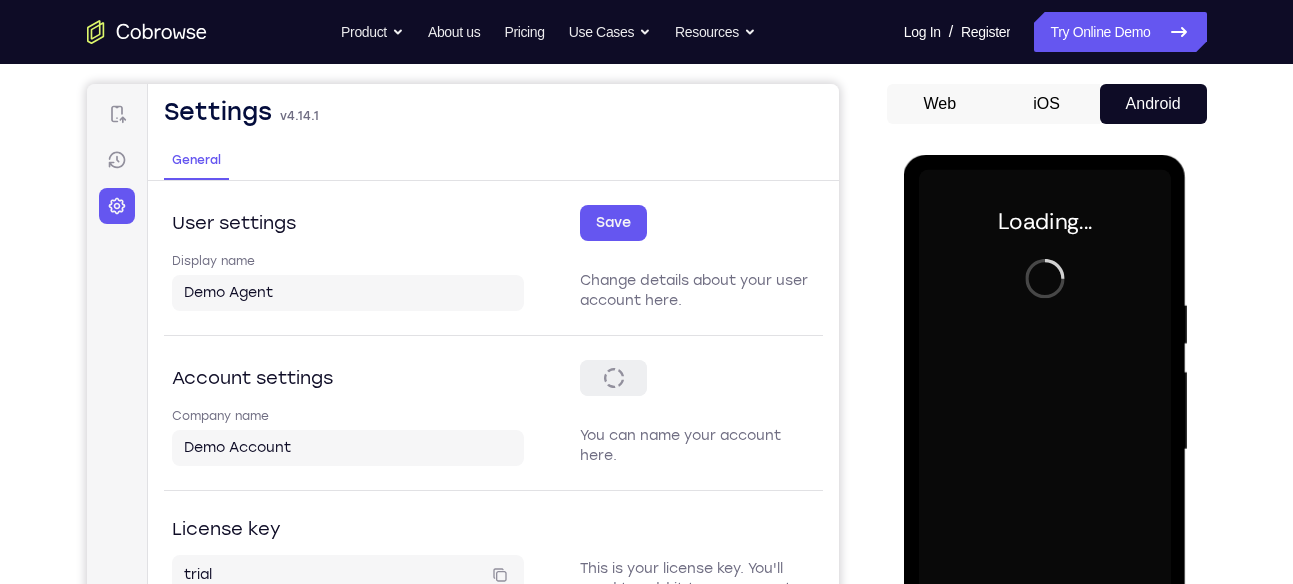 scroll, scrollTop: 175, scrollLeft: 0, axis: vertical 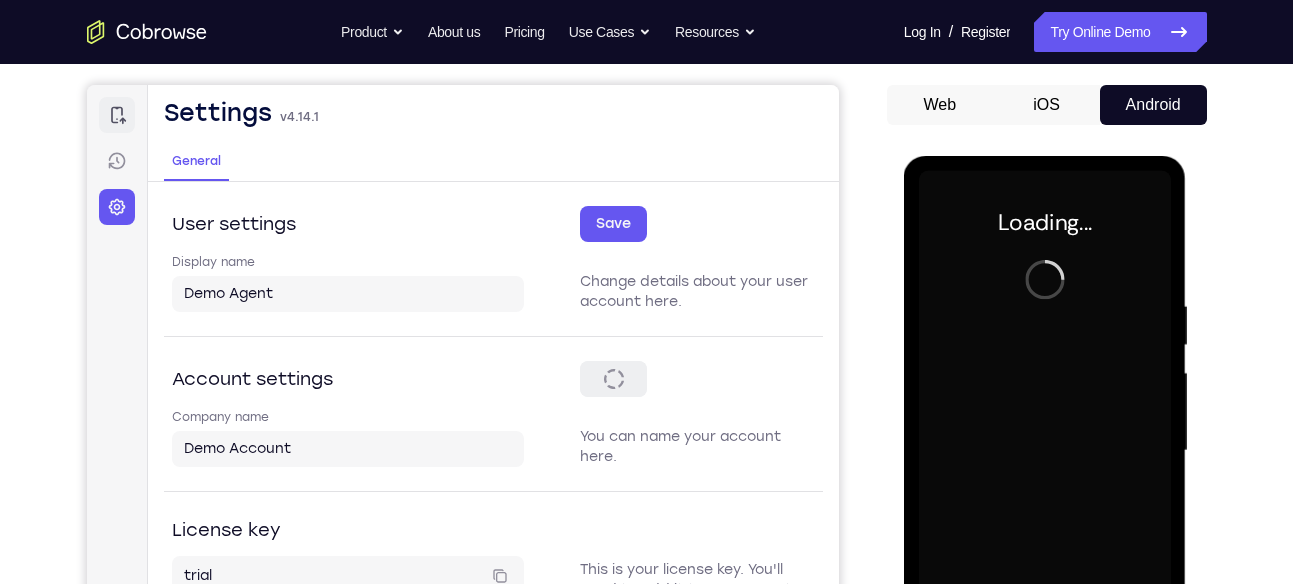 click 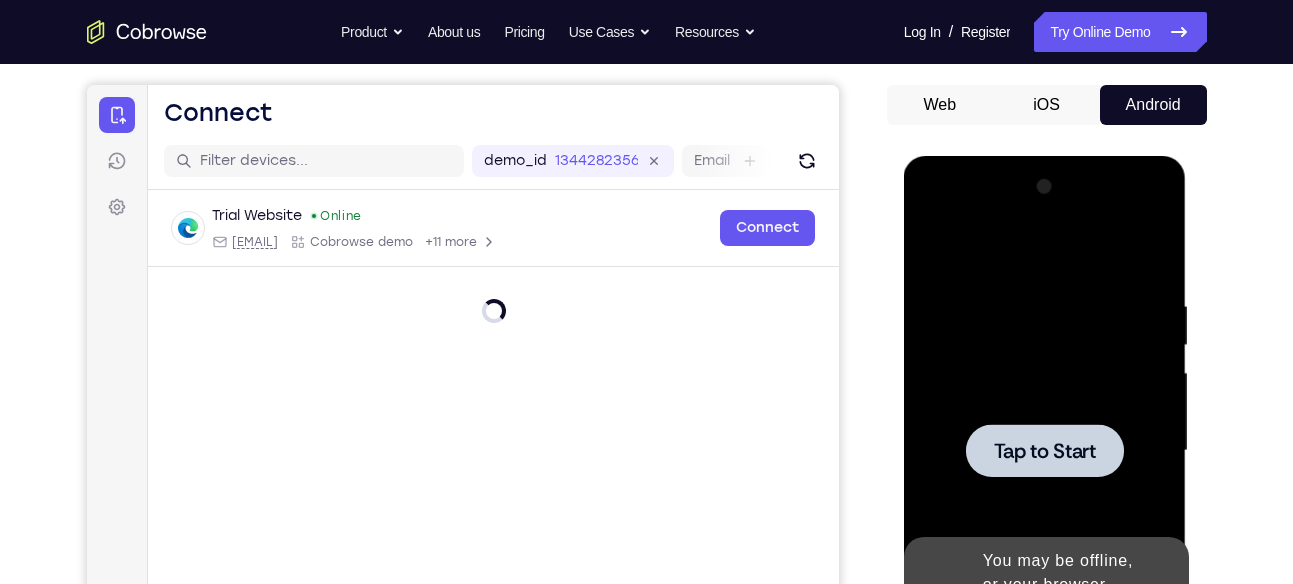 click at bounding box center [1045, 451] 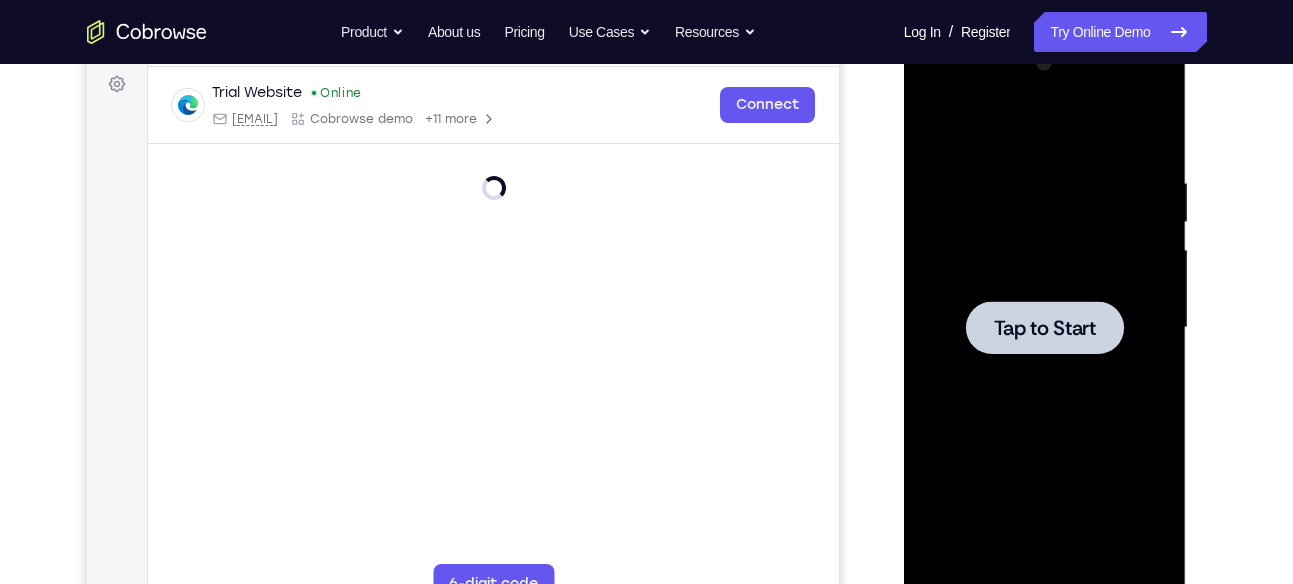 scroll, scrollTop: 287, scrollLeft: 0, axis: vertical 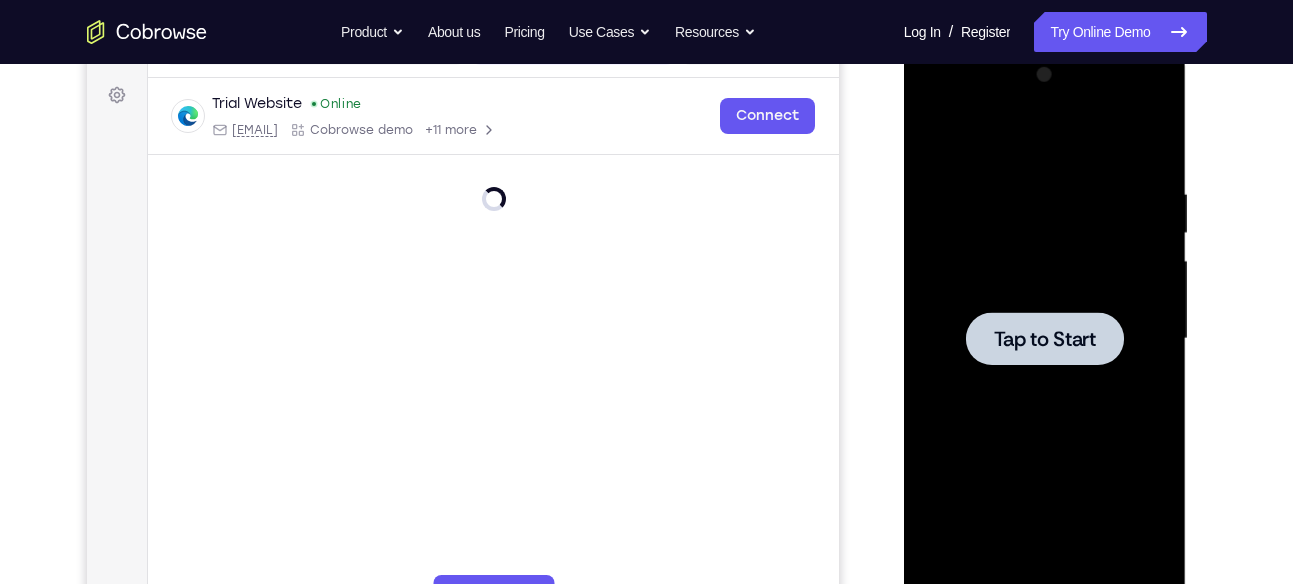 click at bounding box center (1045, 338) 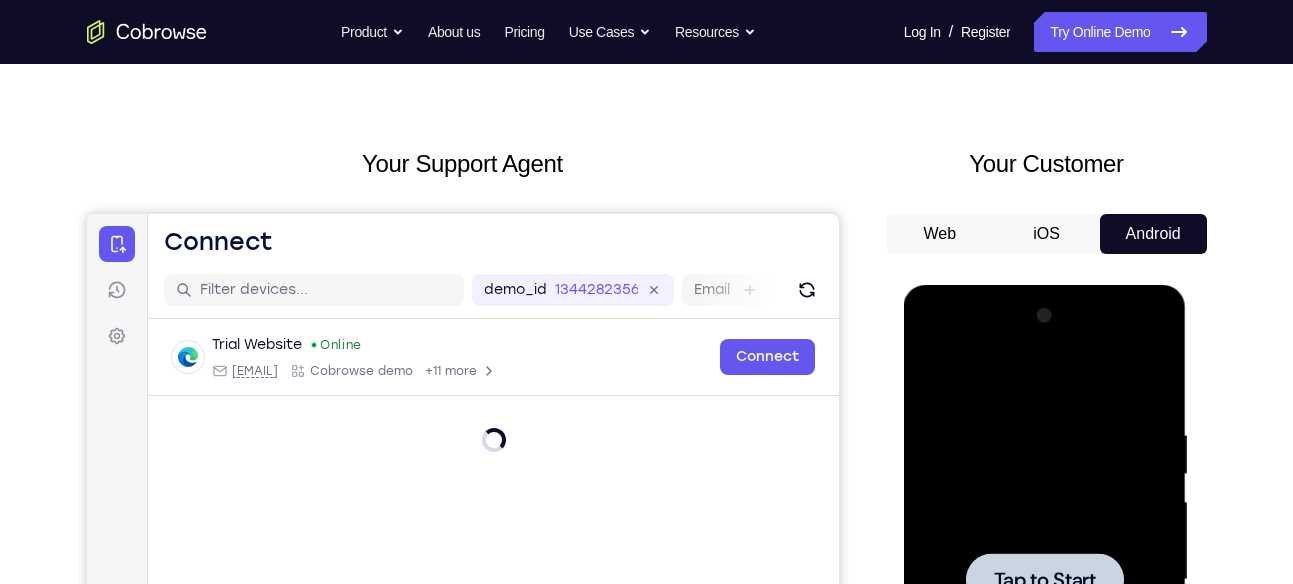 scroll, scrollTop: 0, scrollLeft: 0, axis: both 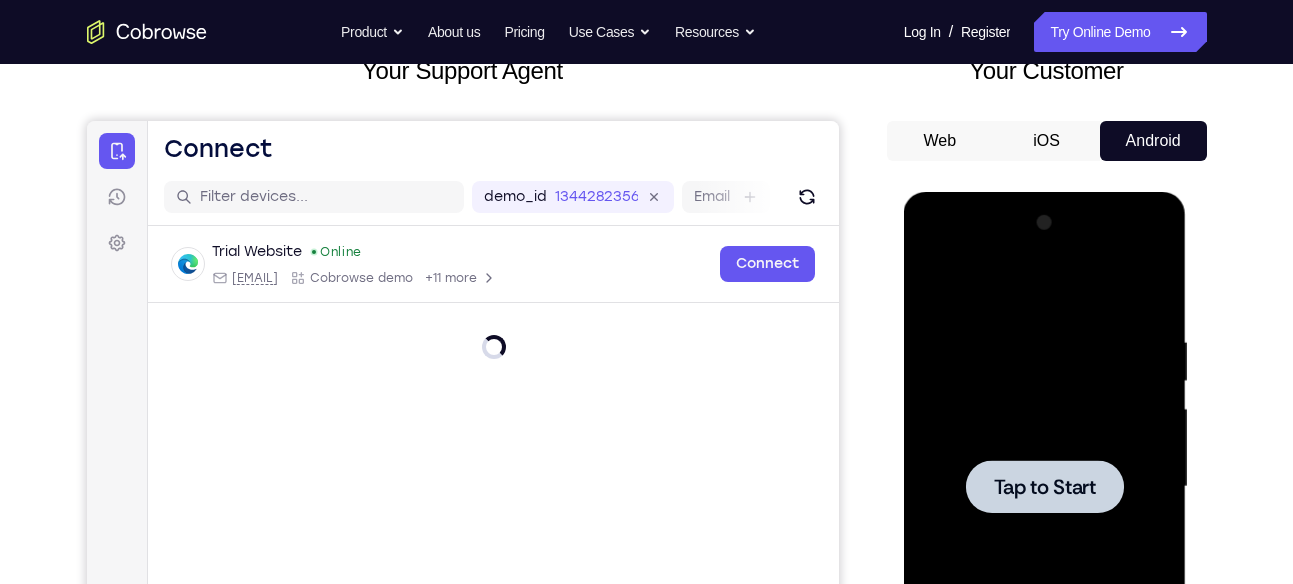 click at bounding box center [1045, 487] 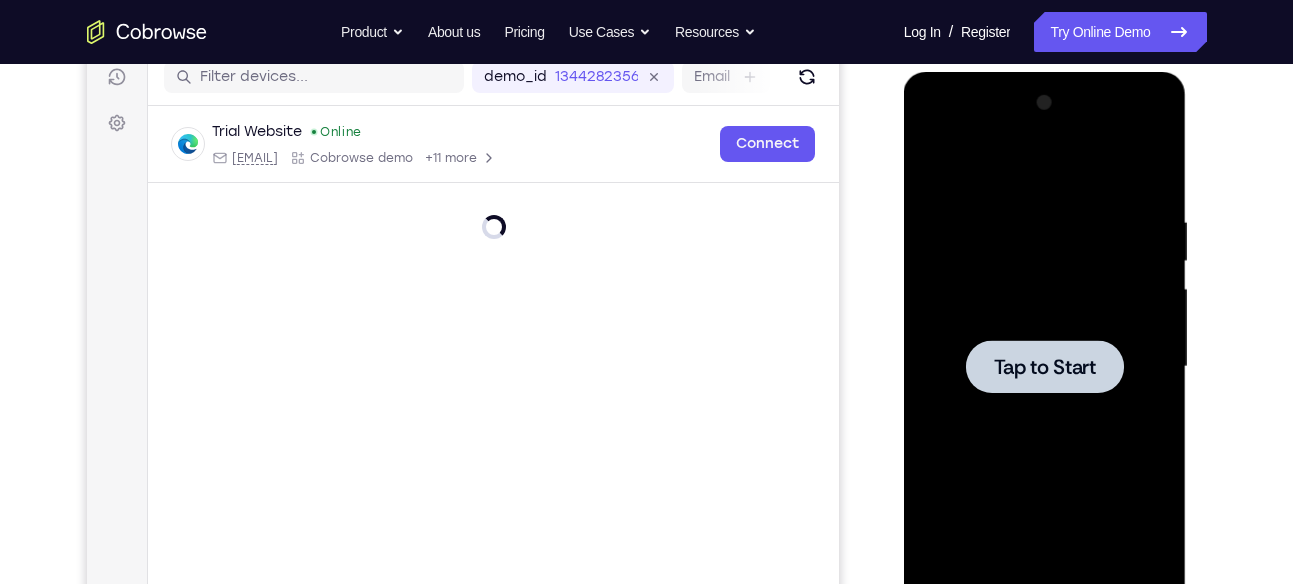 scroll, scrollTop: 260, scrollLeft: 0, axis: vertical 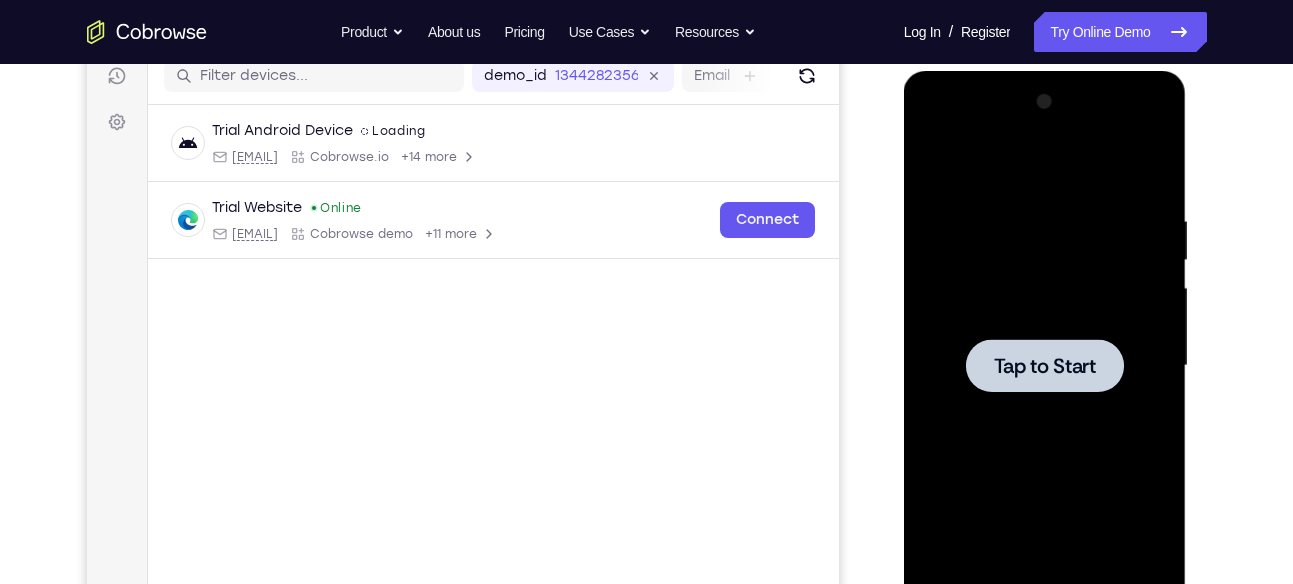 click at bounding box center (1045, 366) 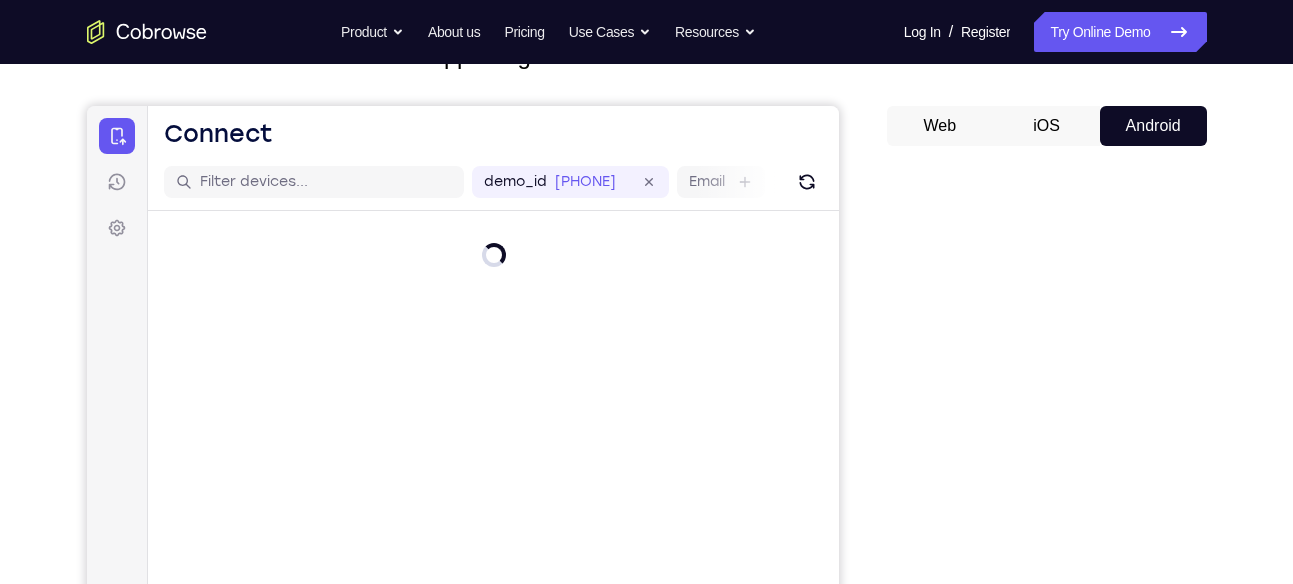scroll, scrollTop: 0, scrollLeft: 0, axis: both 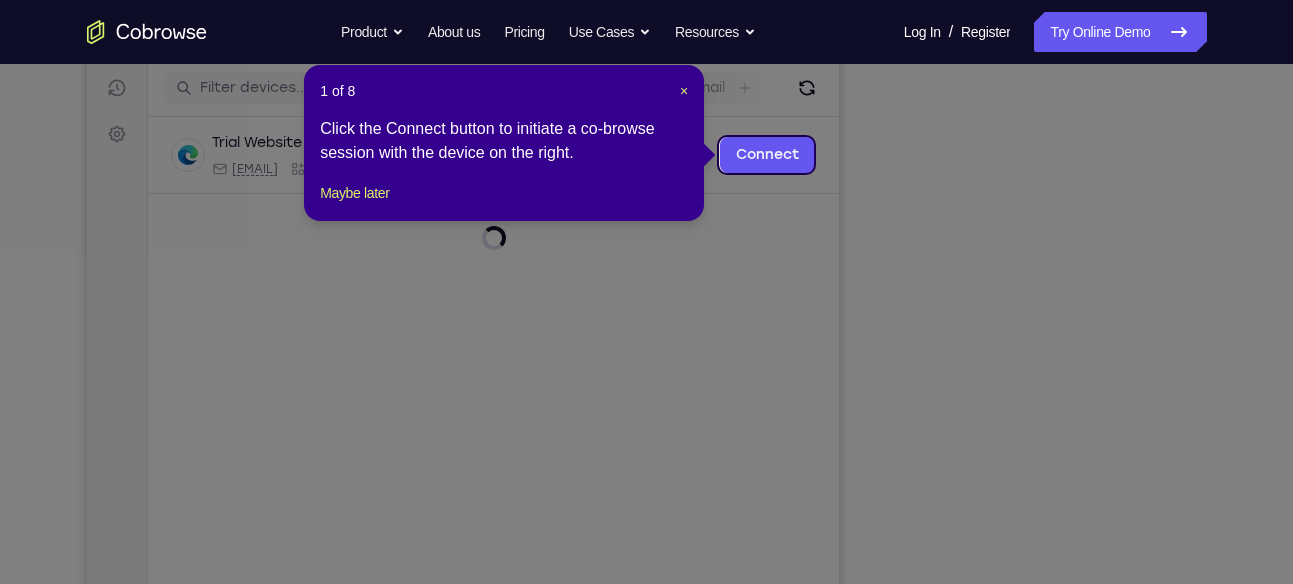 click 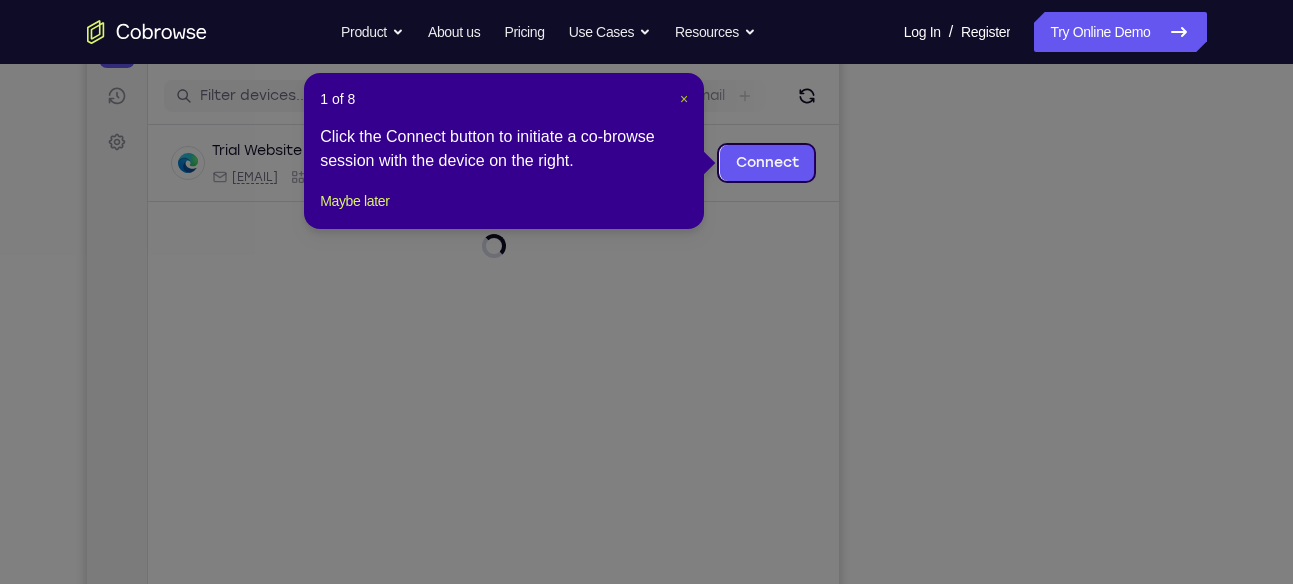click on "×" at bounding box center (684, 99) 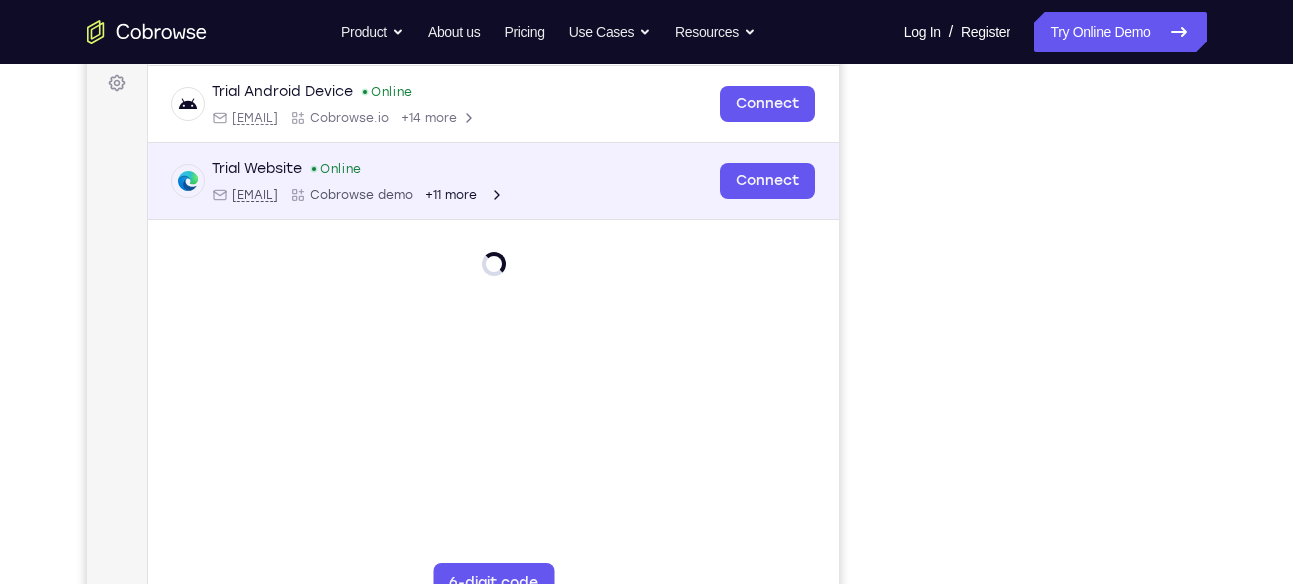 scroll, scrollTop: 300, scrollLeft: 0, axis: vertical 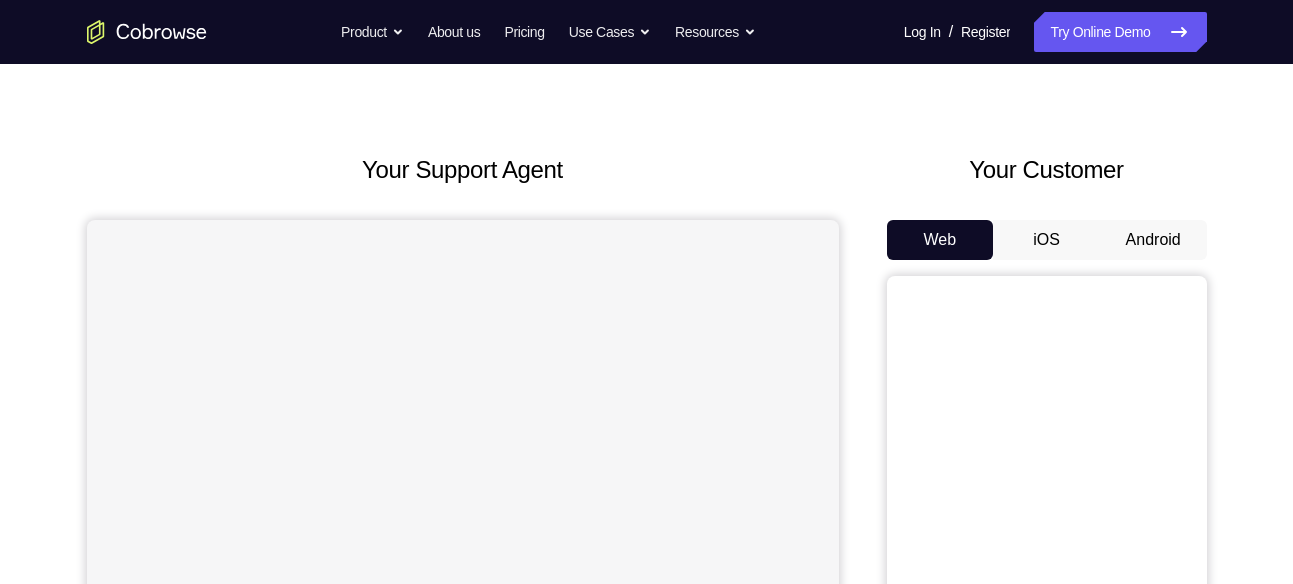 click on "Android" at bounding box center [1153, 240] 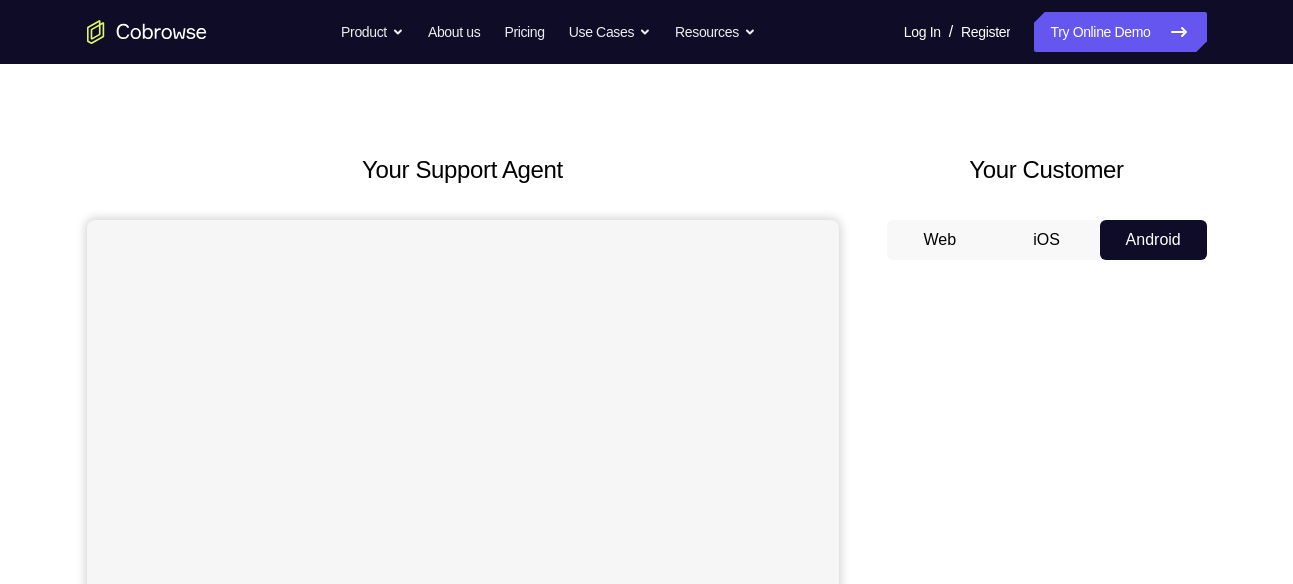 scroll, scrollTop: 0, scrollLeft: 0, axis: both 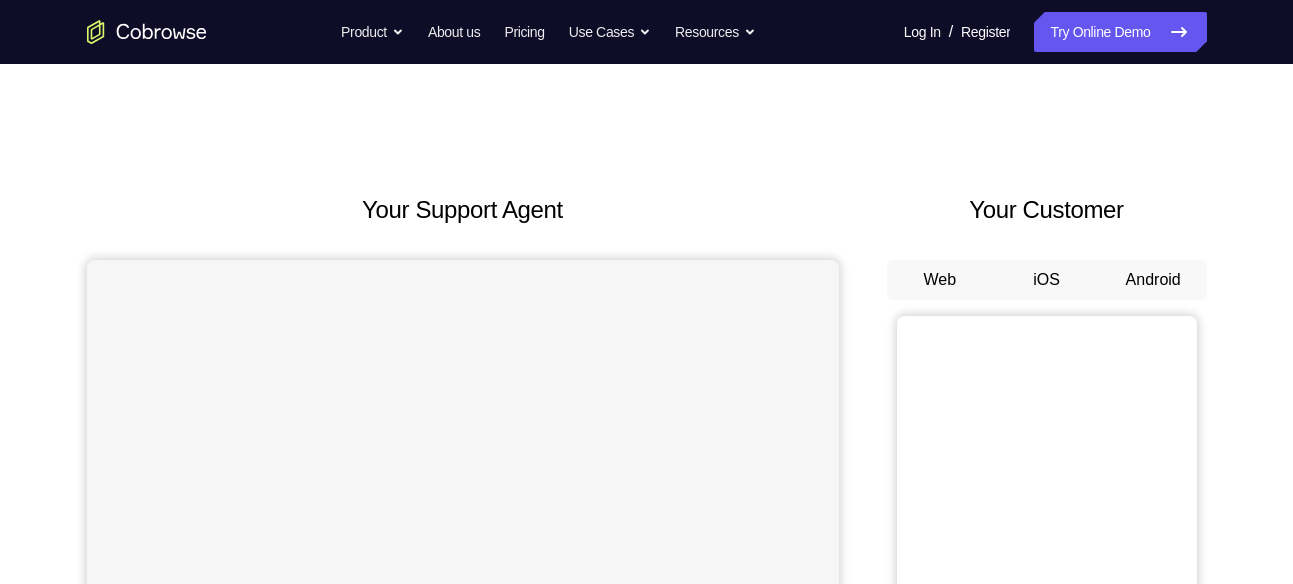 click on "Android" at bounding box center (1153, 280) 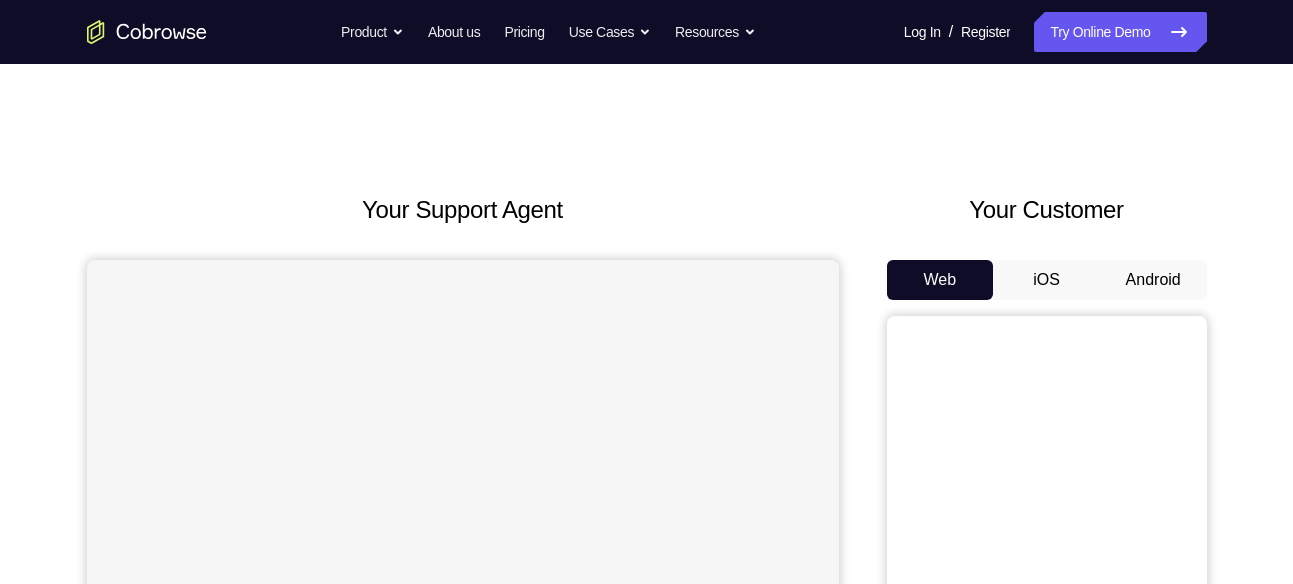 click on "Android" at bounding box center (1153, 280) 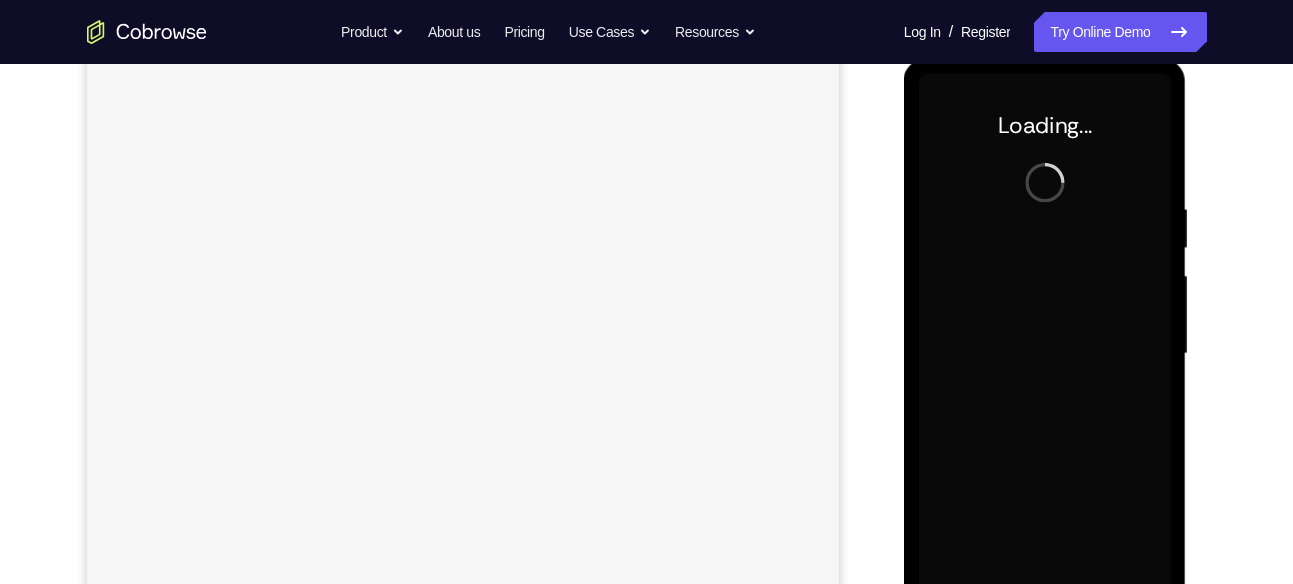 scroll, scrollTop: 276, scrollLeft: 0, axis: vertical 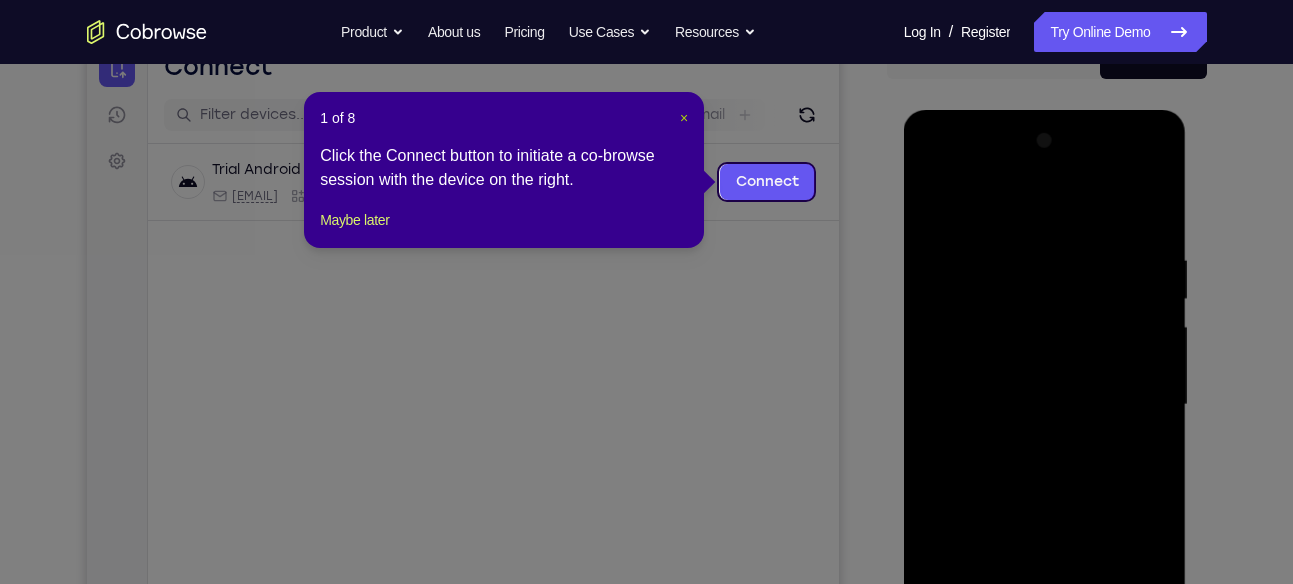 click on "×" at bounding box center (684, 118) 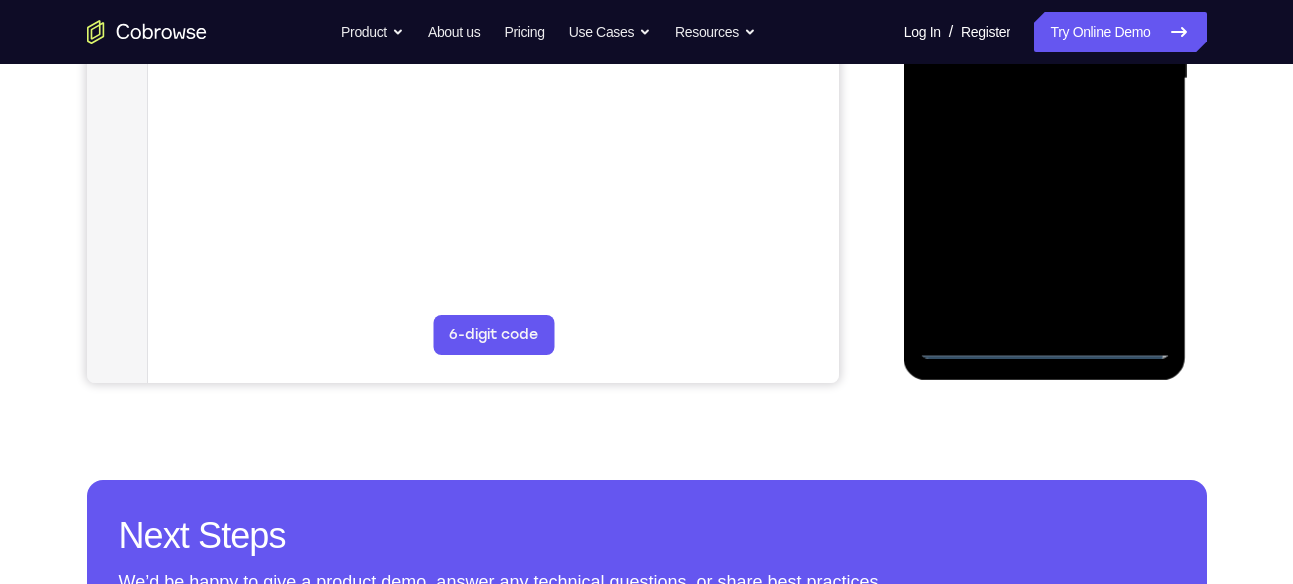 scroll, scrollTop: 549, scrollLeft: 0, axis: vertical 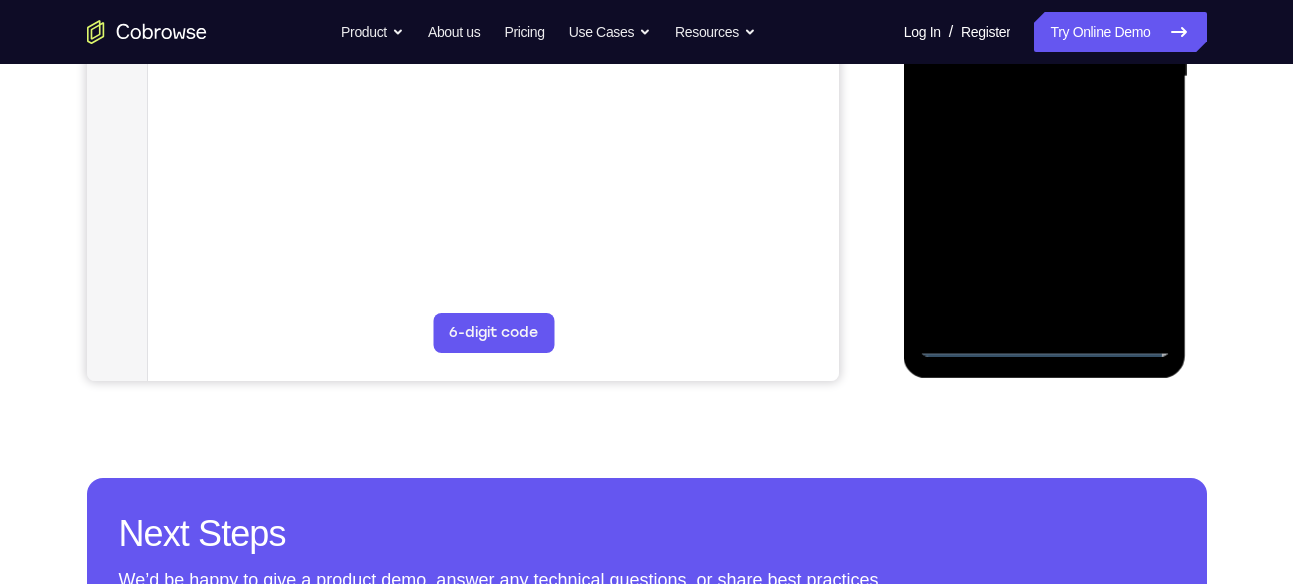 click at bounding box center (1045, 77) 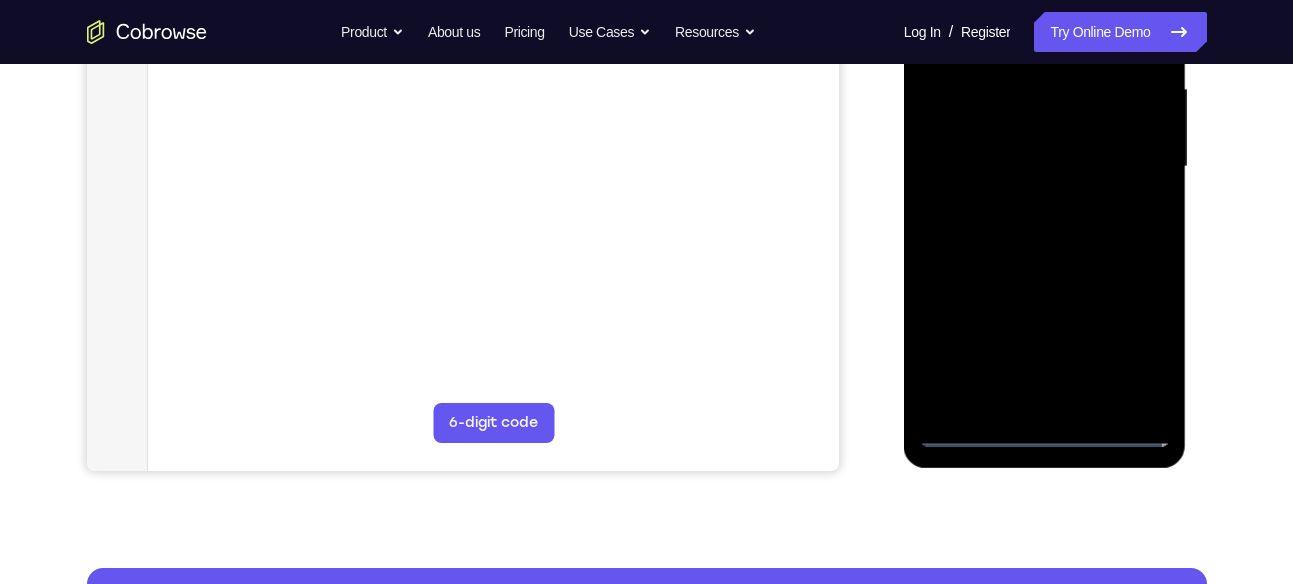 scroll, scrollTop: 458, scrollLeft: 0, axis: vertical 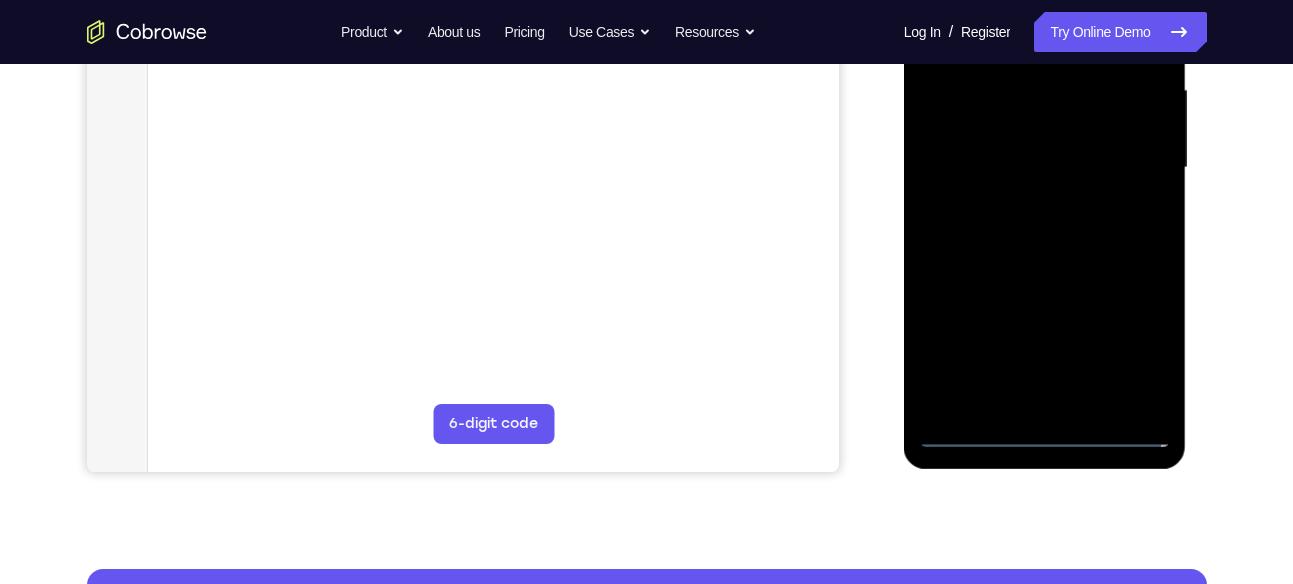 click at bounding box center [1045, 168] 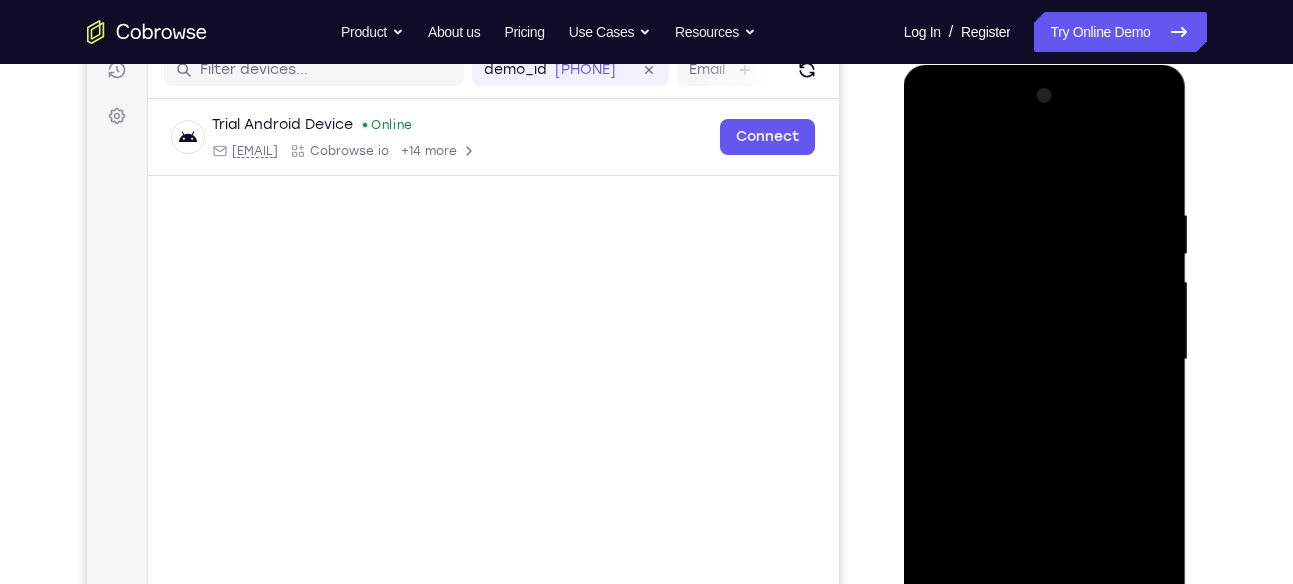 scroll, scrollTop: 265, scrollLeft: 0, axis: vertical 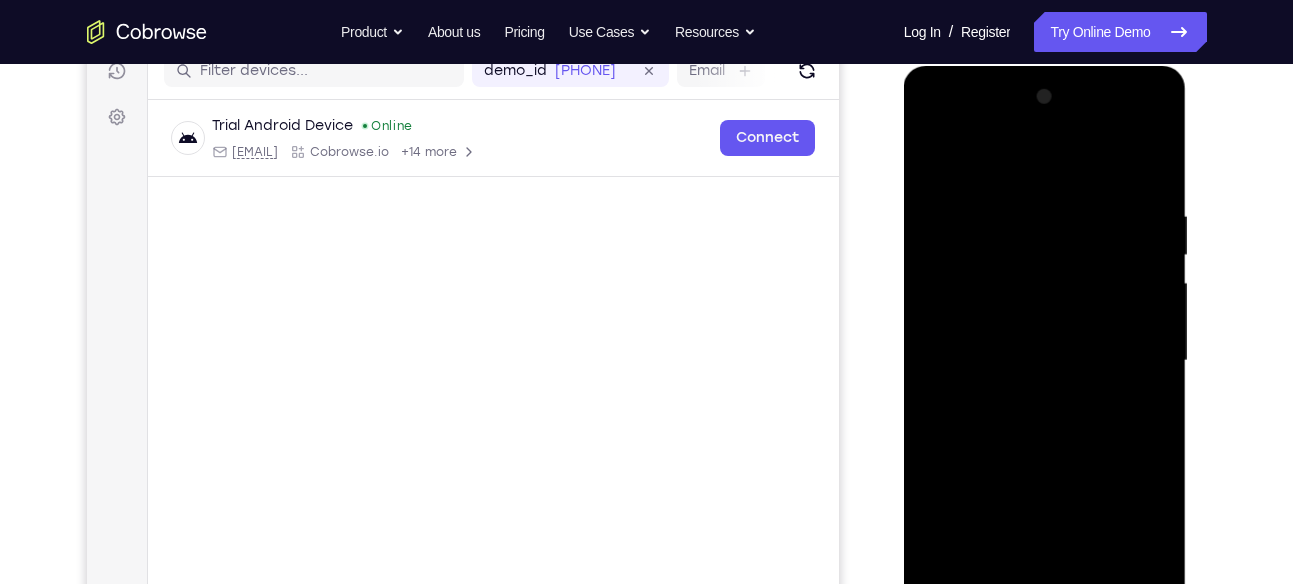 click at bounding box center [1045, 361] 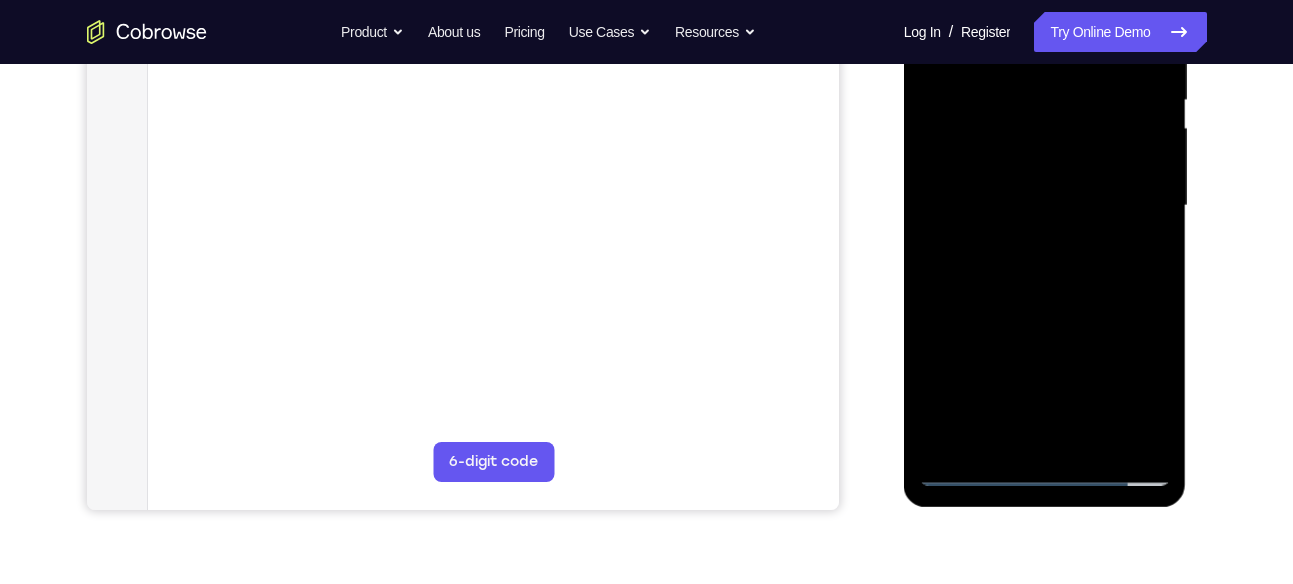 scroll, scrollTop: 423, scrollLeft: 0, axis: vertical 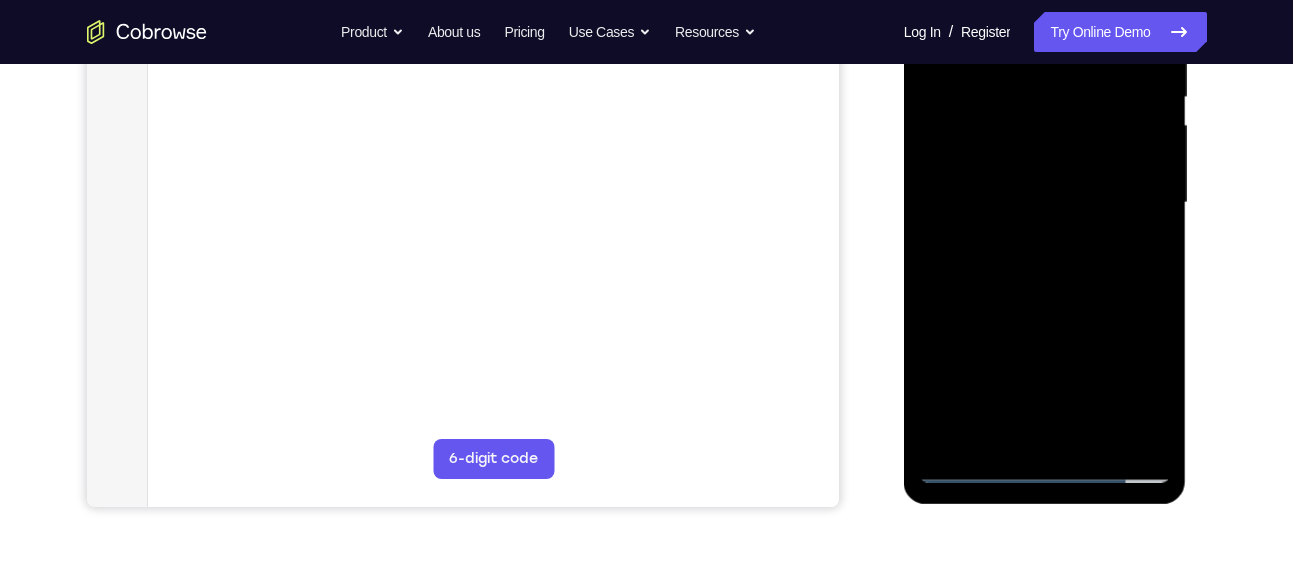 click at bounding box center (1045, 203) 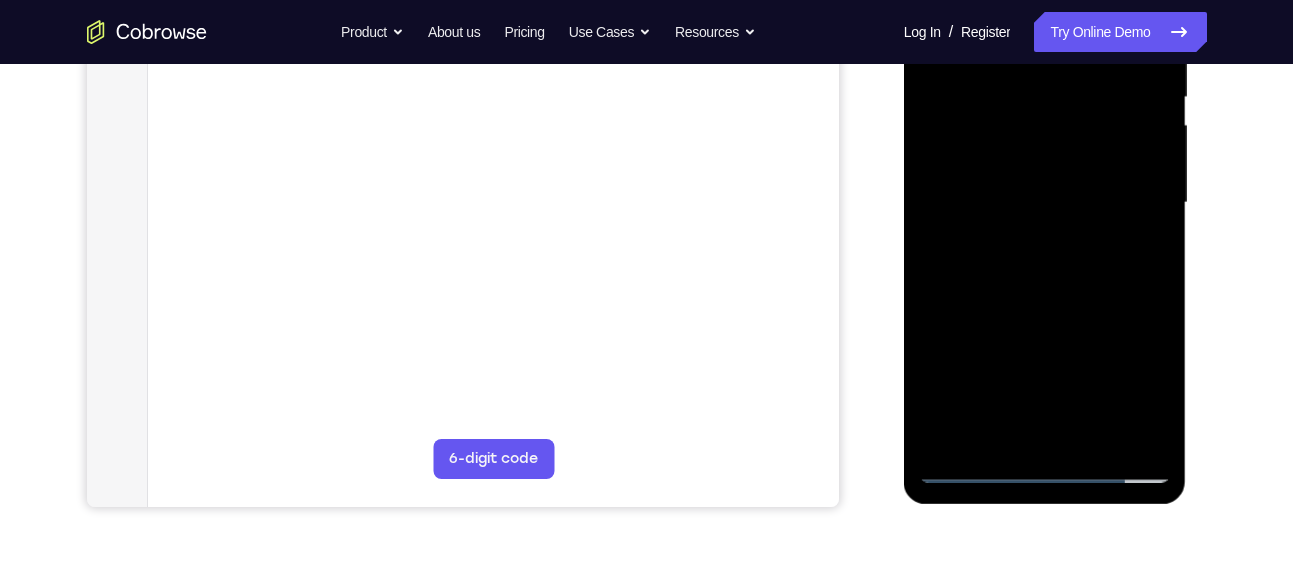 click at bounding box center (1045, 203) 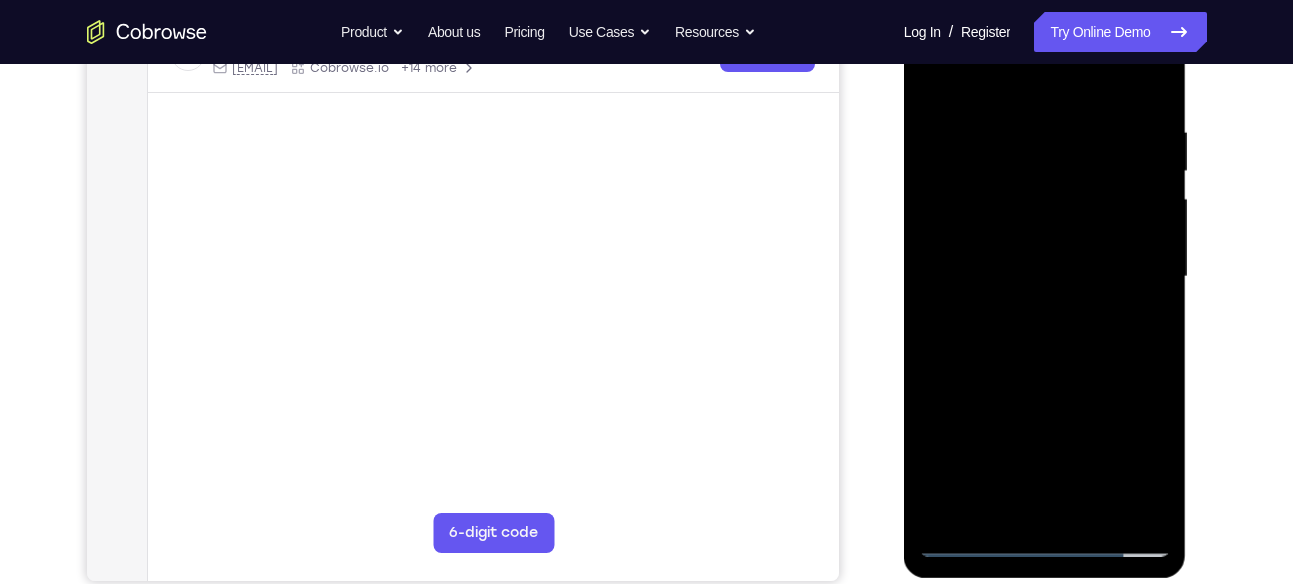 scroll, scrollTop: 348, scrollLeft: 0, axis: vertical 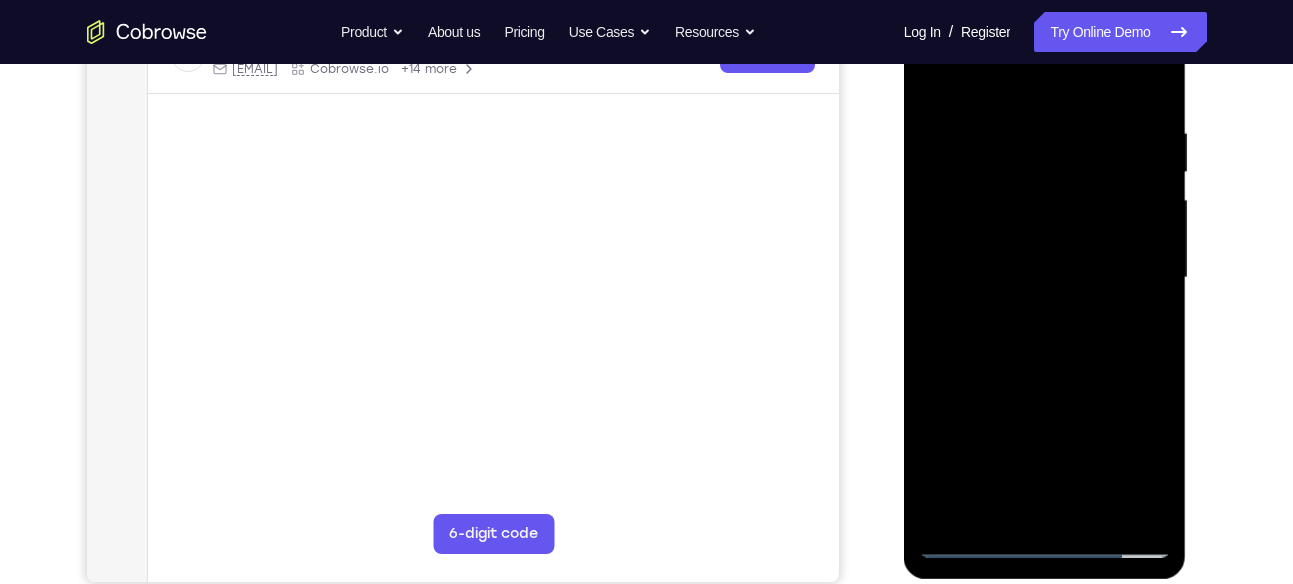 click at bounding box center [1045, 278] 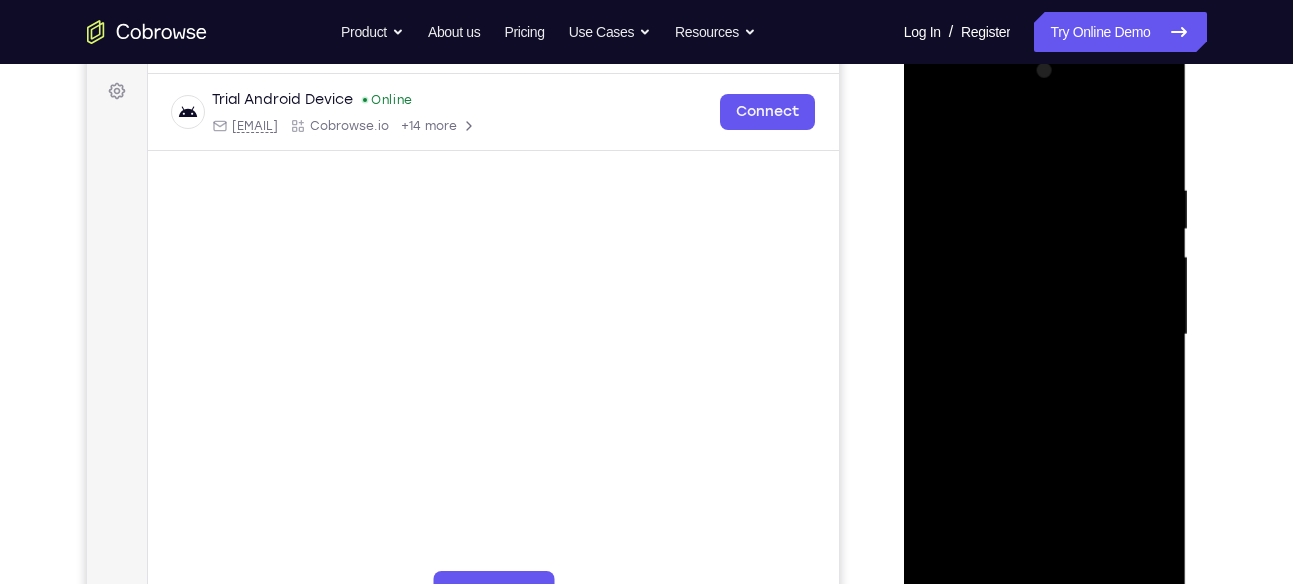 scroll, scrollTop: 285, scrollLeft: 0, axis: vertical 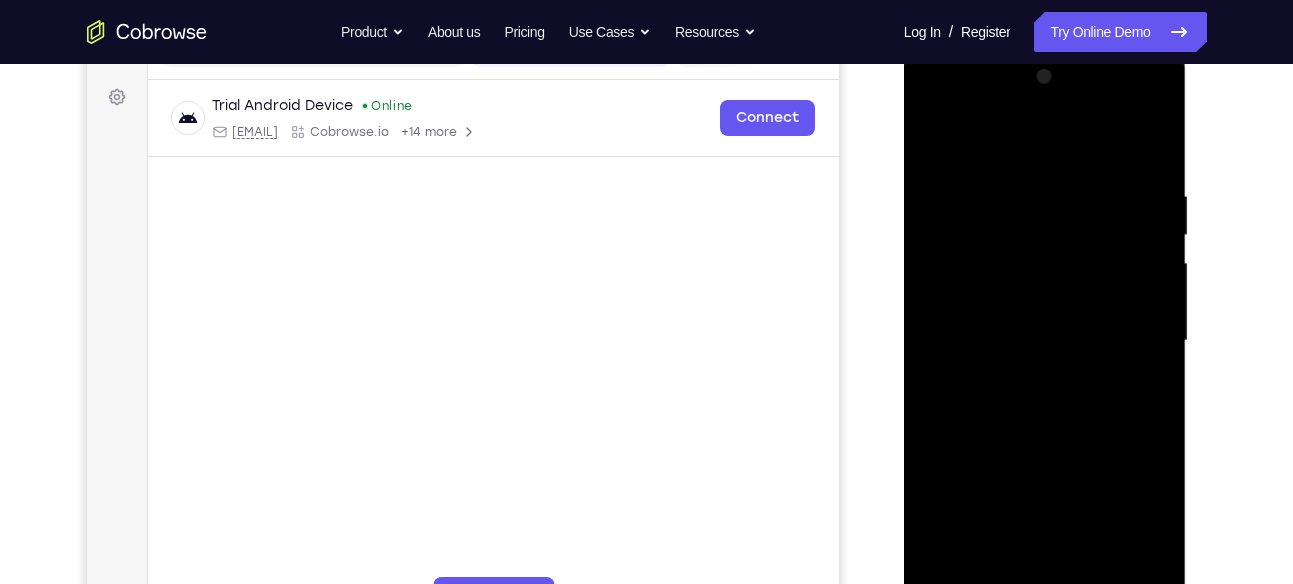 drag, startPoint x: 1023, startPoint y: 153, endPoint x: 991, endPoint y: 72, distance: 87.0919 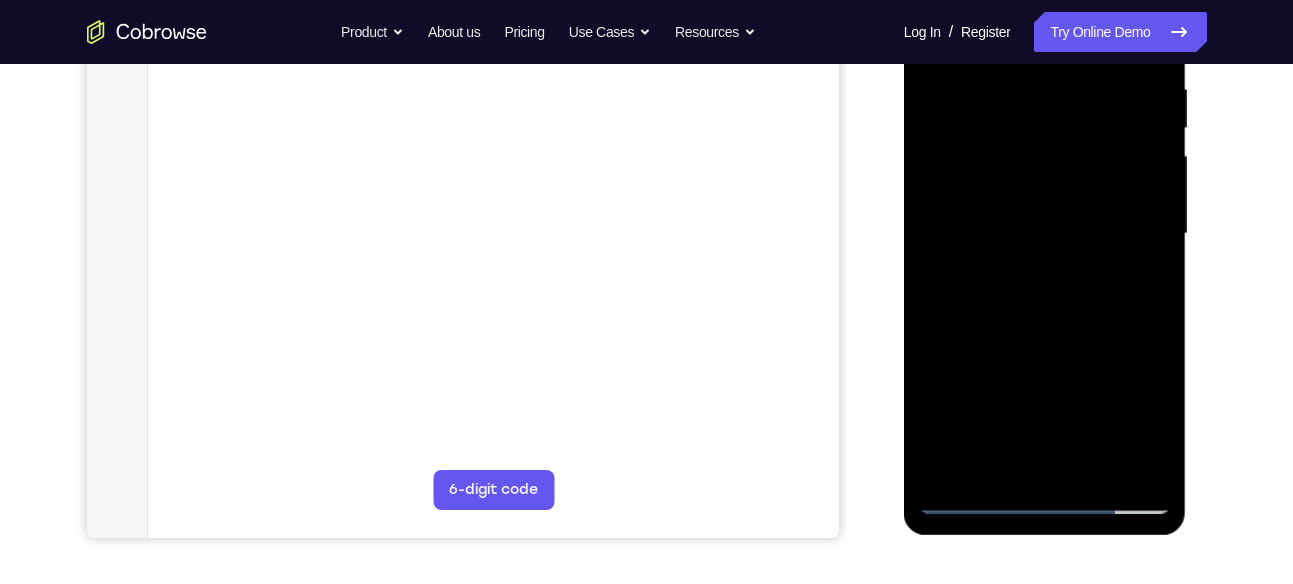 scroll, scrollTop: 394, scrollLeft: 0, axis: vertical 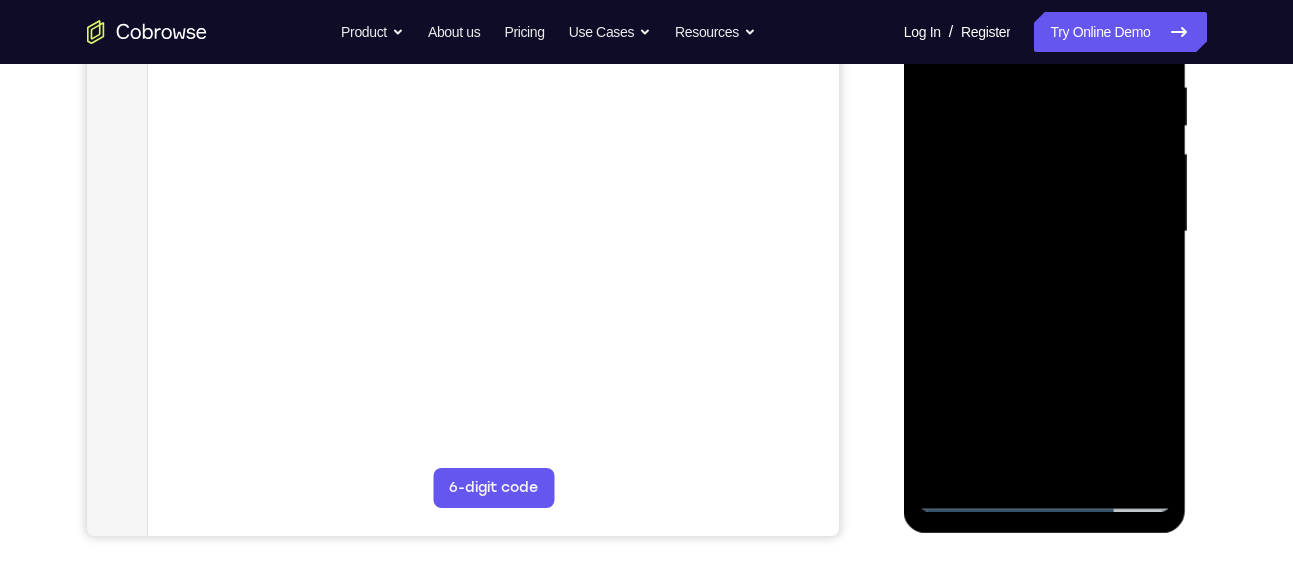 drag, startPoint x: 1087, startPoint y: 339, endPoint x: 1066, endPoint y: 181, distance: 159.38947 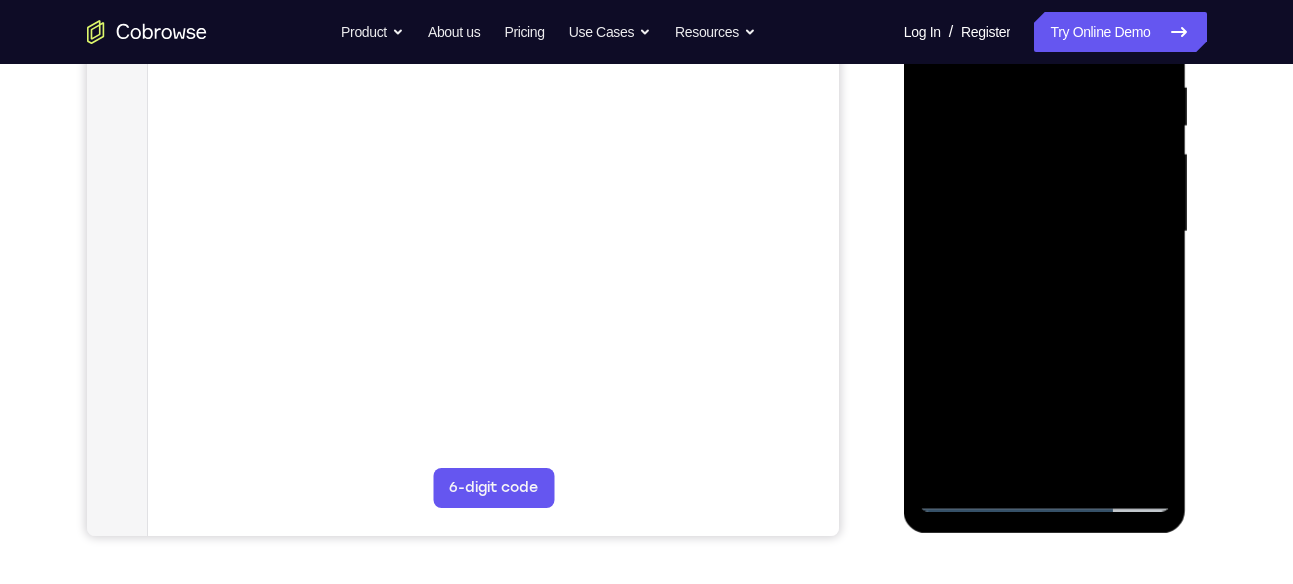 drag, startPoint x: 1068, startPoint y: 292, endPoint x: 1056, endPoint y: 202, distance: 90.79648 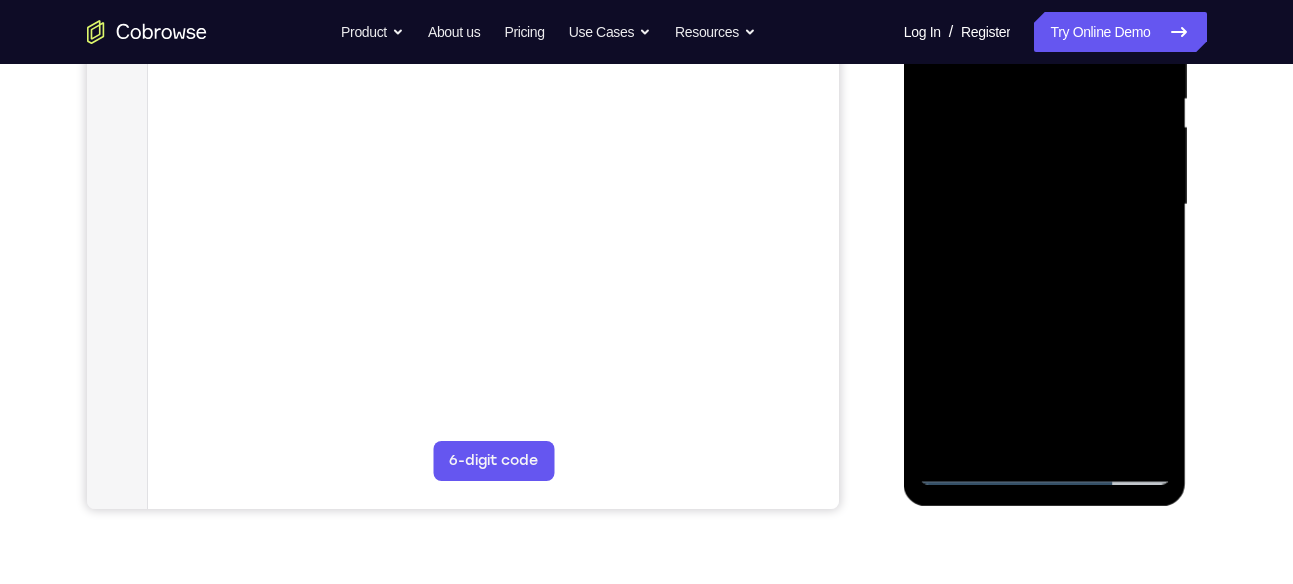 scroll, scrollTop: 422, scrollLeft: 0, axis: vertical 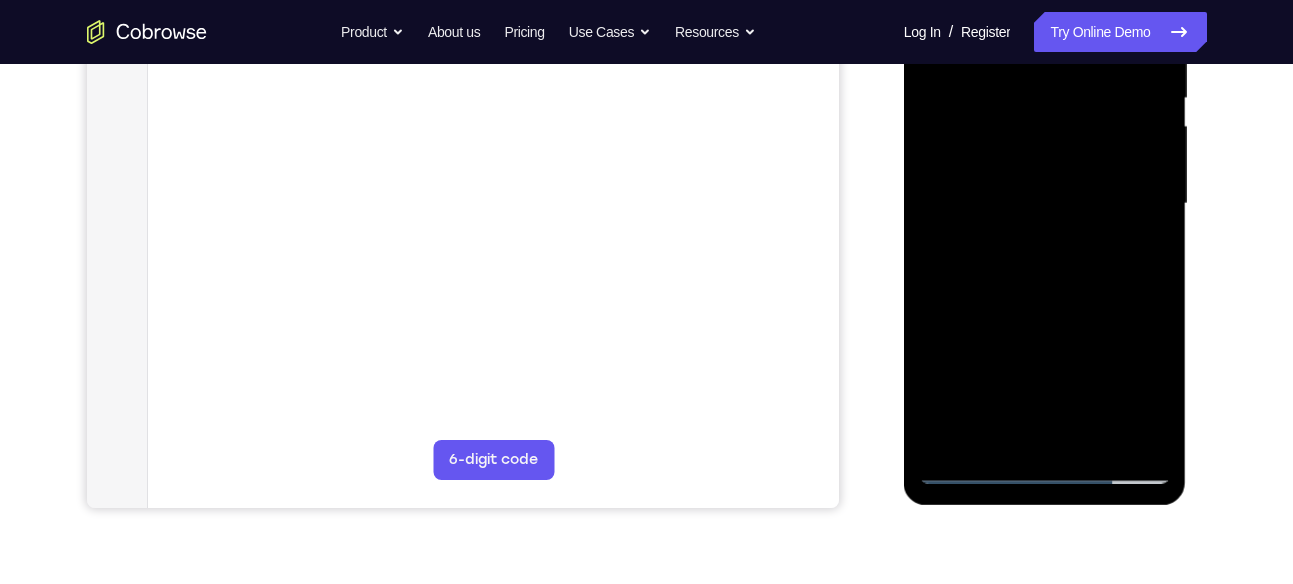 drag, startPoint x: 1057, startPoint y: 324, endPoint x: 1050, endPoint y: 252, distance: 72.33948 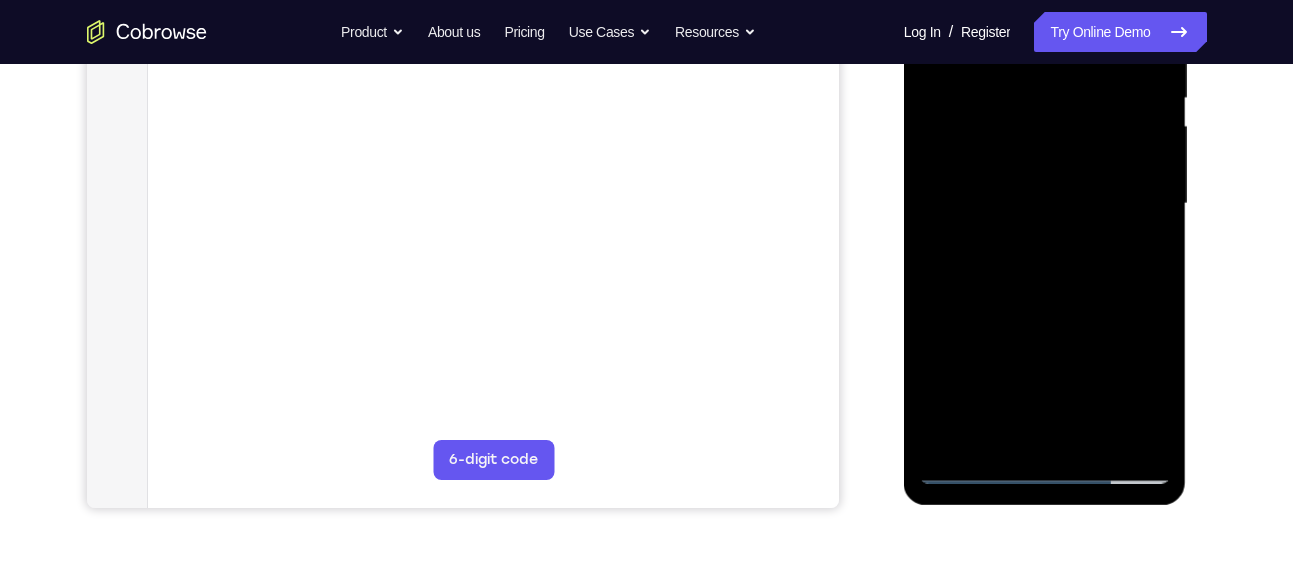 click at bounding box center [1045, 204] 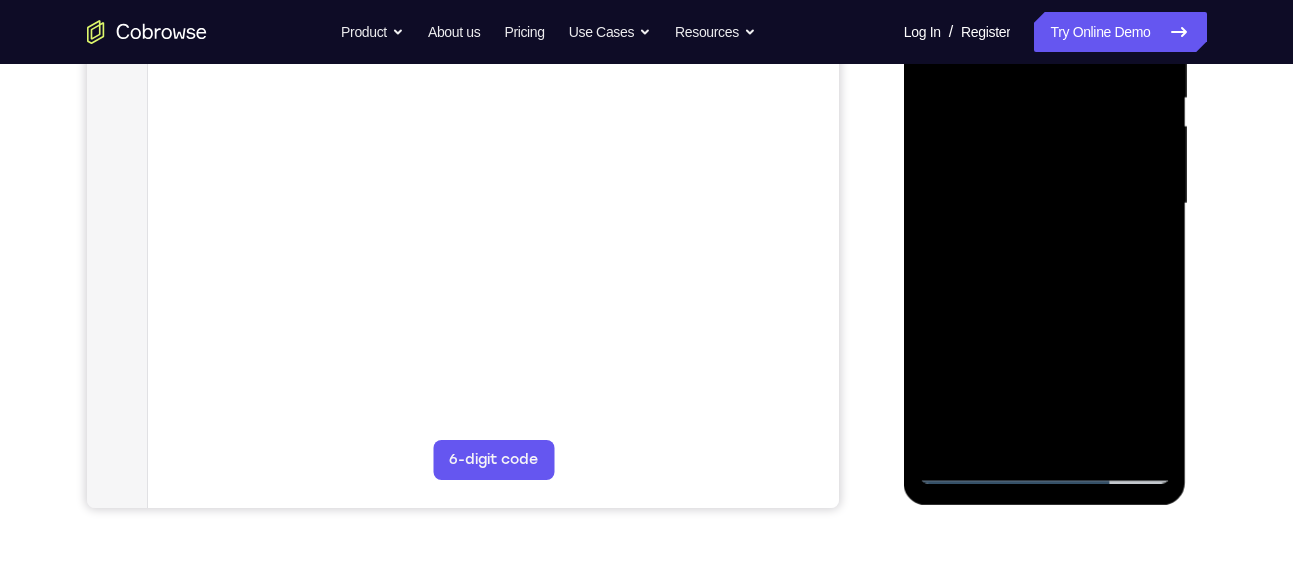 drag, startPoint x: 1068, startPoint y: 332, endPoint x: 1014, endPoint y: 97, distance: 241.12445 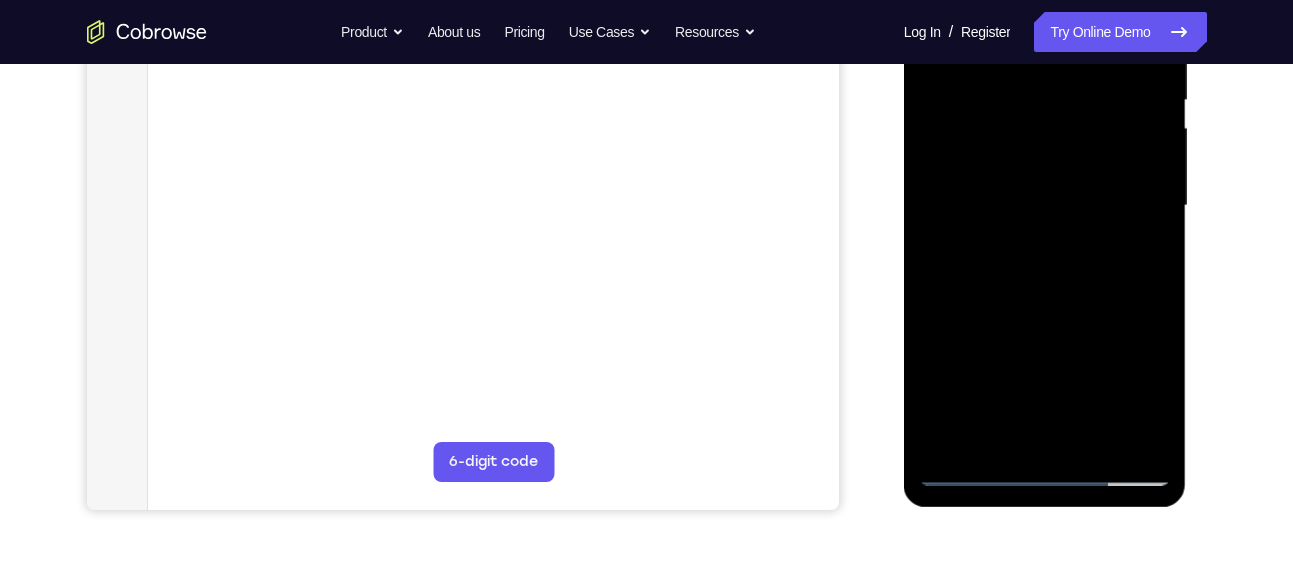 scroll, scrollTop: 419, scrollLeft: 0, axis: vertical 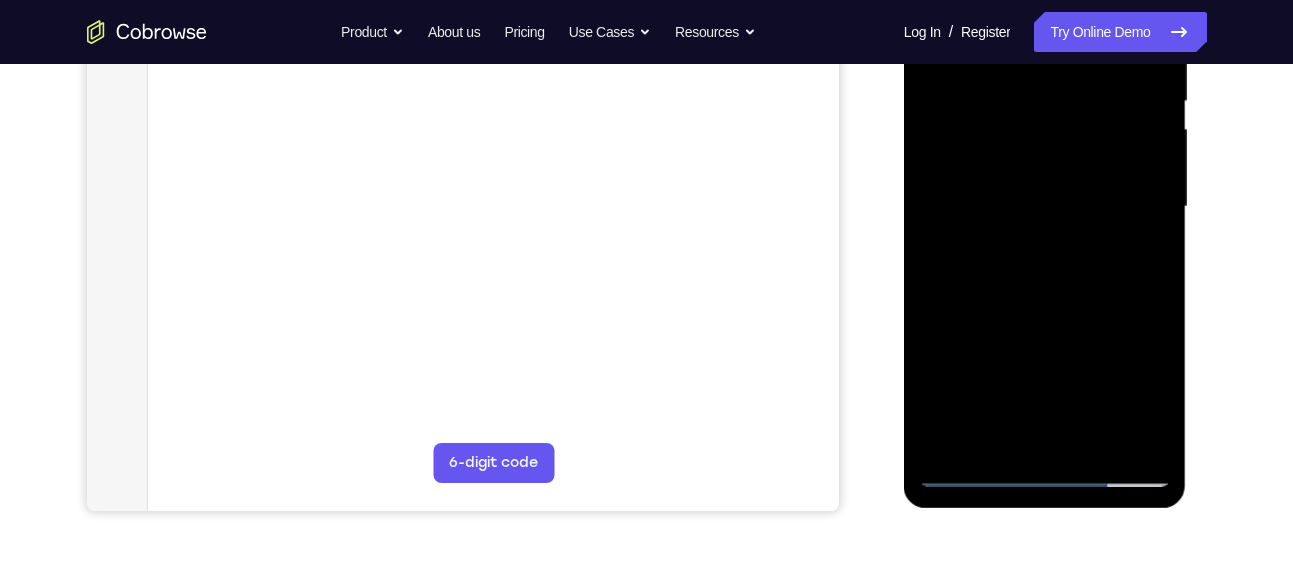 drag, startPoint x: 1058, startPoint y: 324, endPoint x: 1038, endPoint y: 183, distance: 142.41138 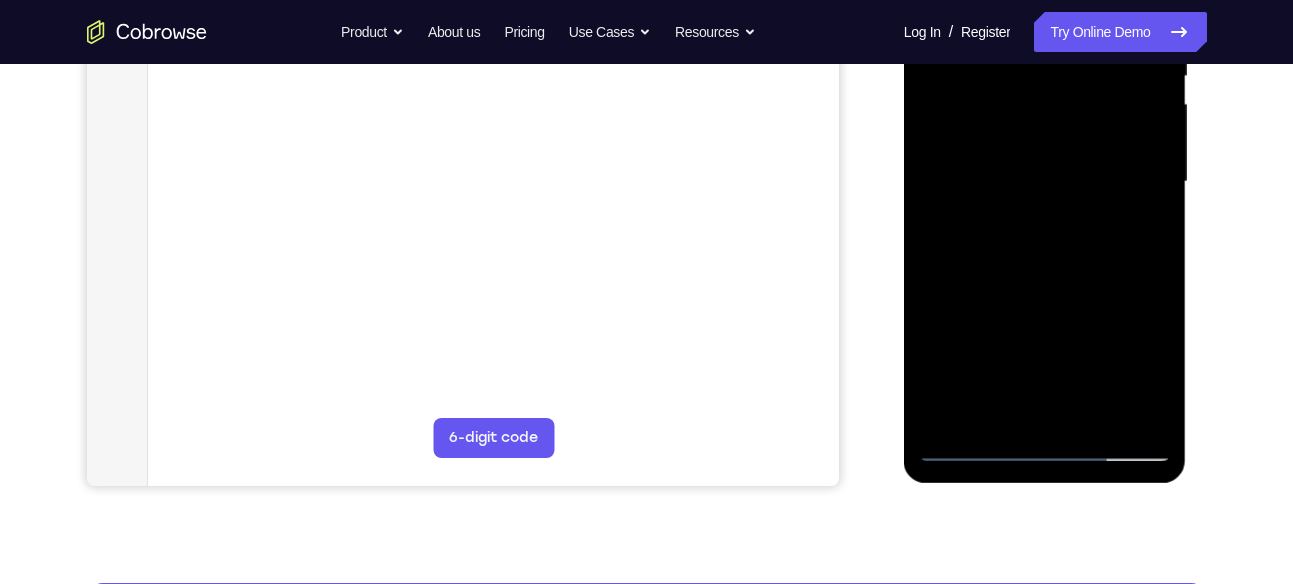 drag, startPoint x: 1057, startPoint y: 349, endPoint x: 1026, endPoint y: 180, distance: 171.81967 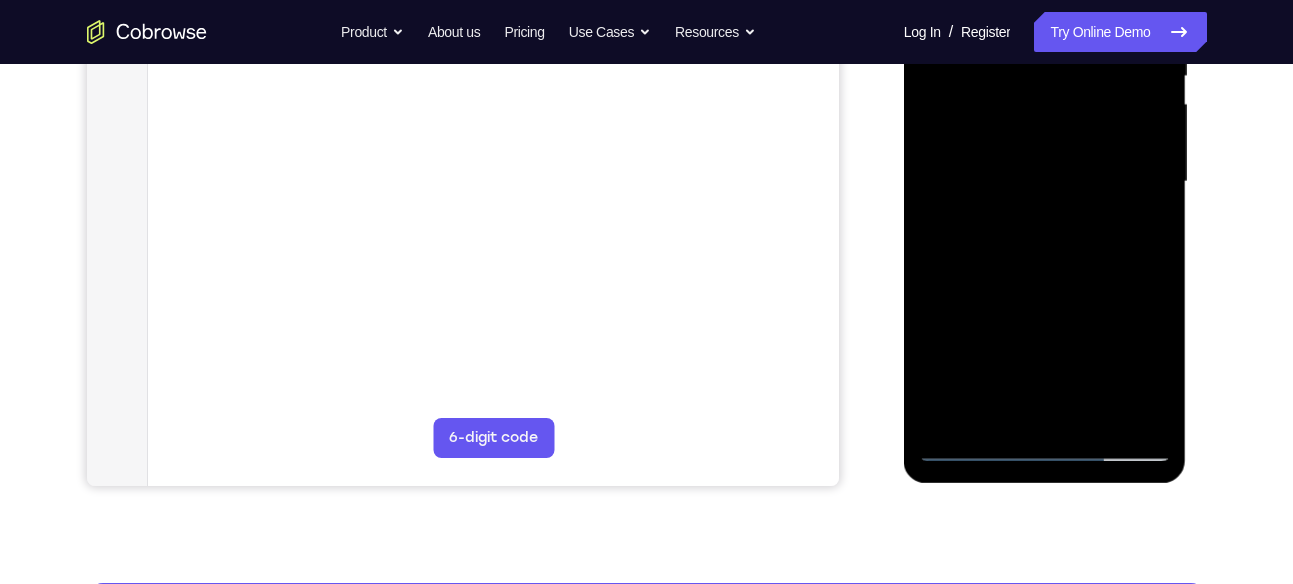 click at bounding box center [1045, 182] 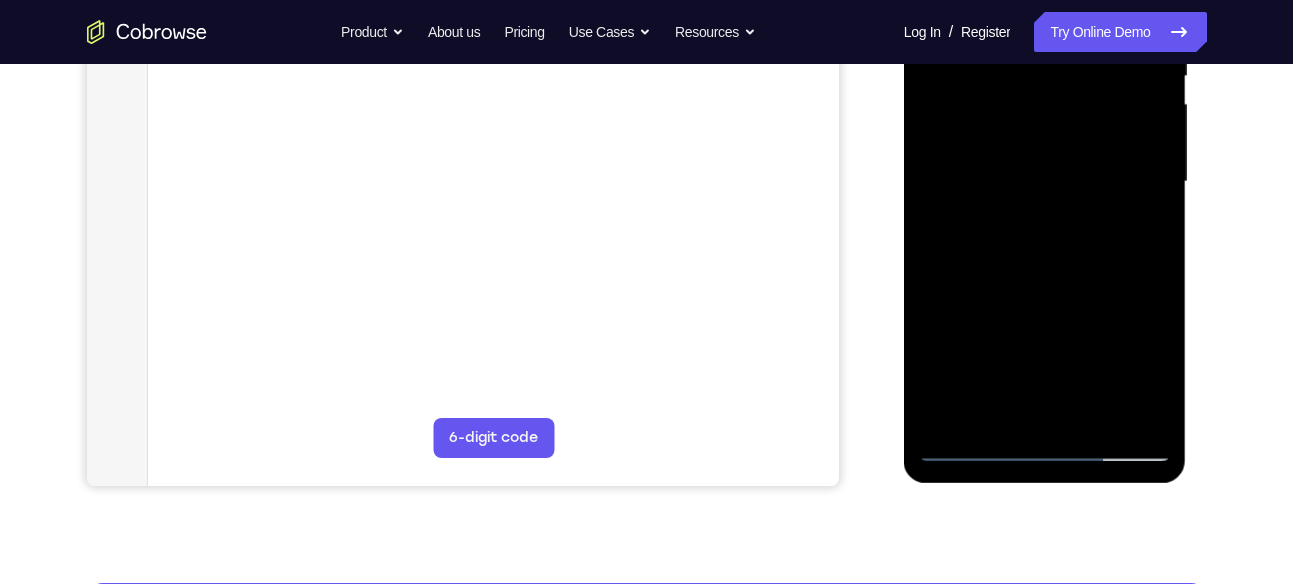 scroll, scrollTop: 427, scrollLeft: 0, axis: vertical 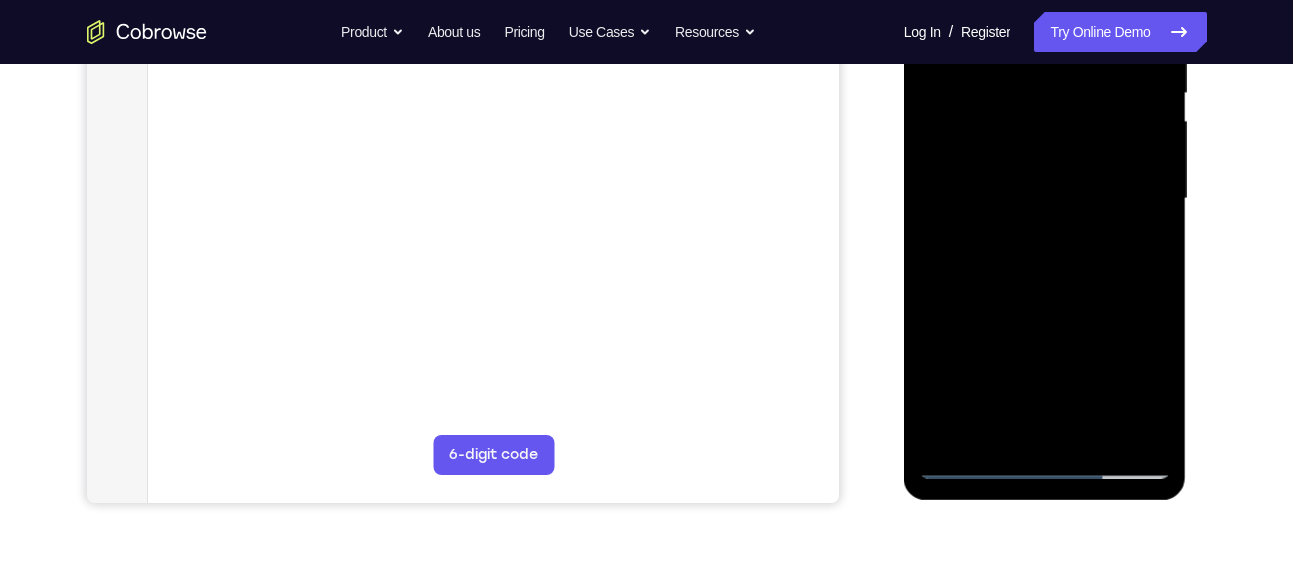 drag, startPoint x: 1070, startPoint y: 327, endPoint x: 1064, endPoint y: 262, distance: 65.27634 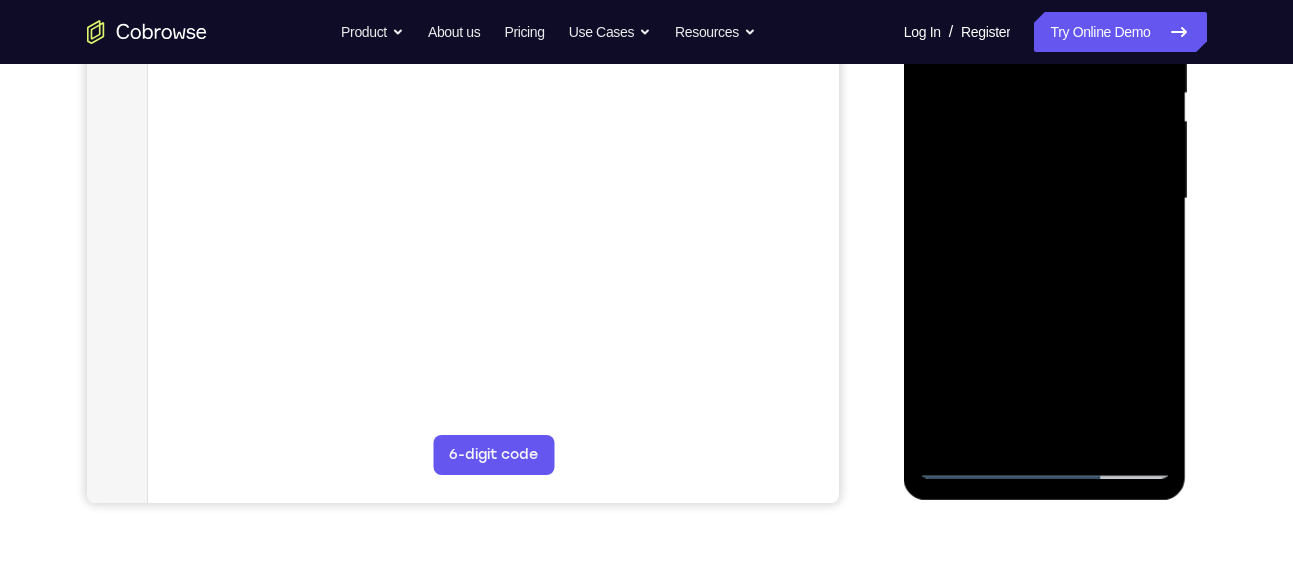 drag, startPoint x: 1085, startPoint y: 339, endPoint x: 1081, endPoint y: 269, distance: 70.11419 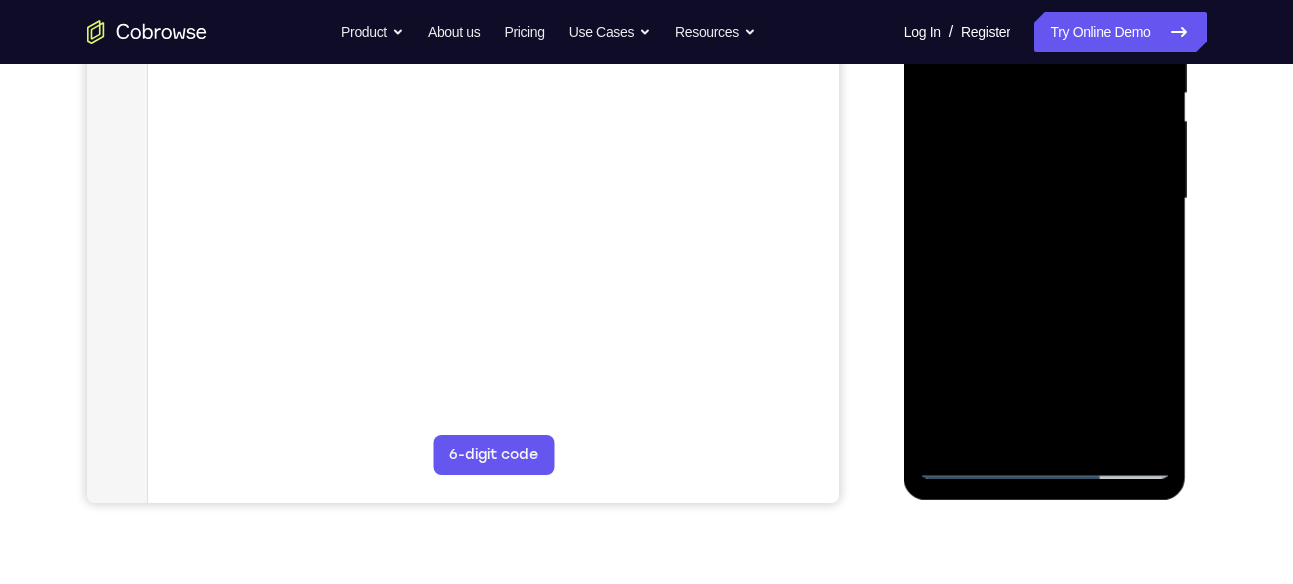 drag, startPoint x: 1082, startPoint y: 343, endPoint x: 1083, endPoint y: 270, distance: 73.00685 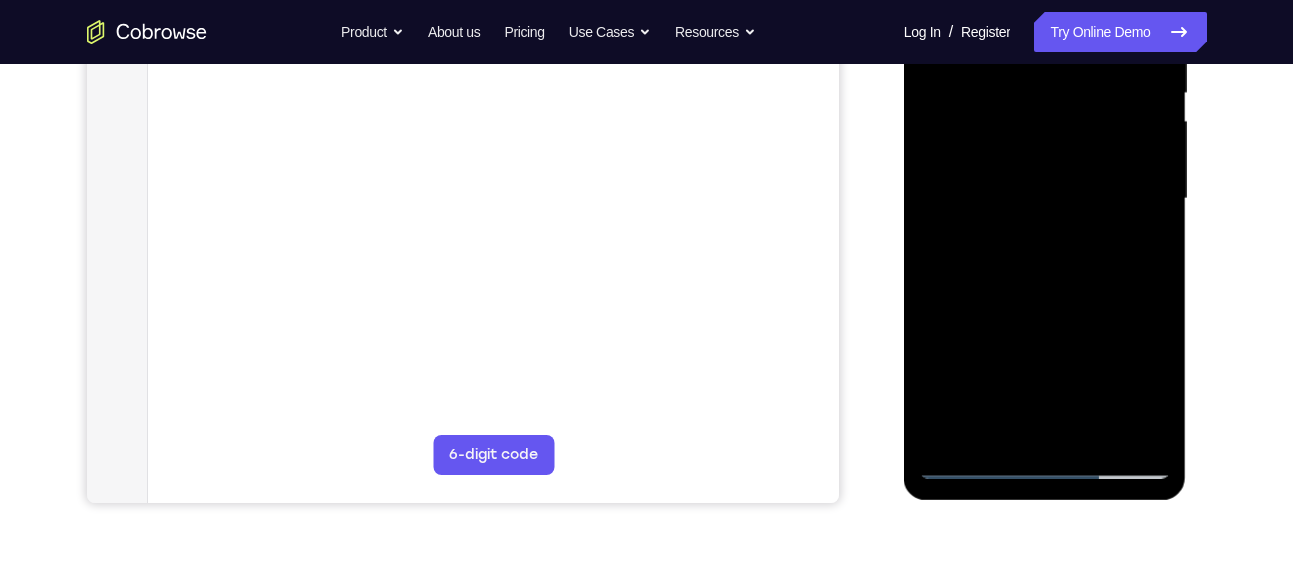 drag, startPoint x: 1058, startPoint y: 375, endPoint x: 1097, endPoint y: 224, distance: 155.95512 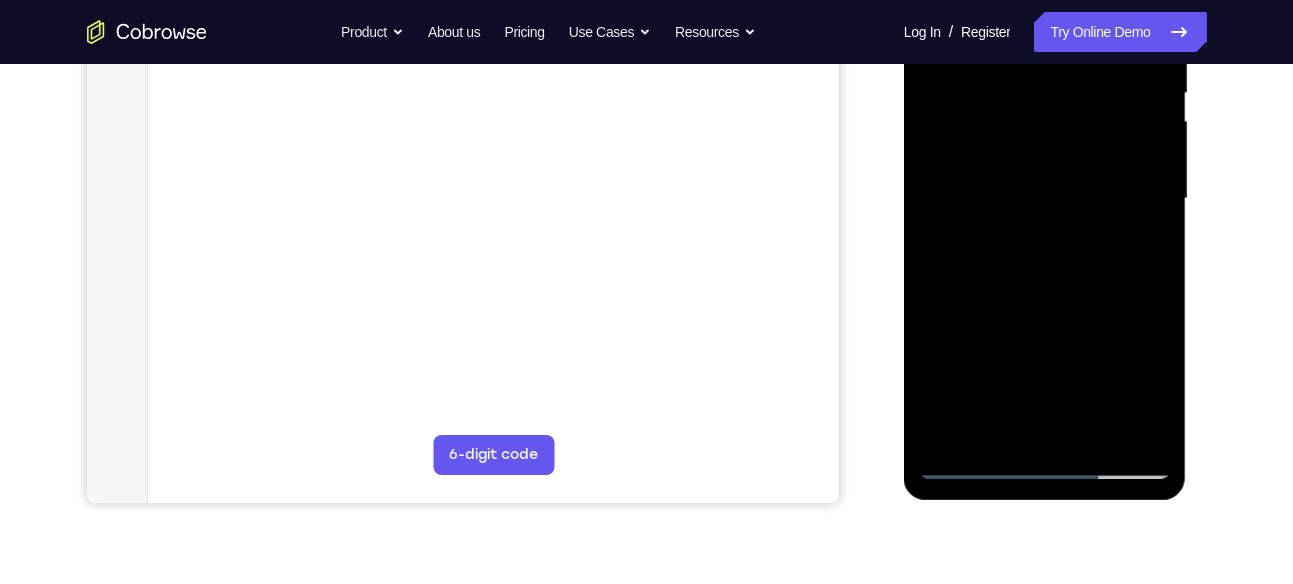 drag, startPoint x: 1087, startPoint y: 330, endPoint x: 1086, endPoint y: 270, distance: 60.00833 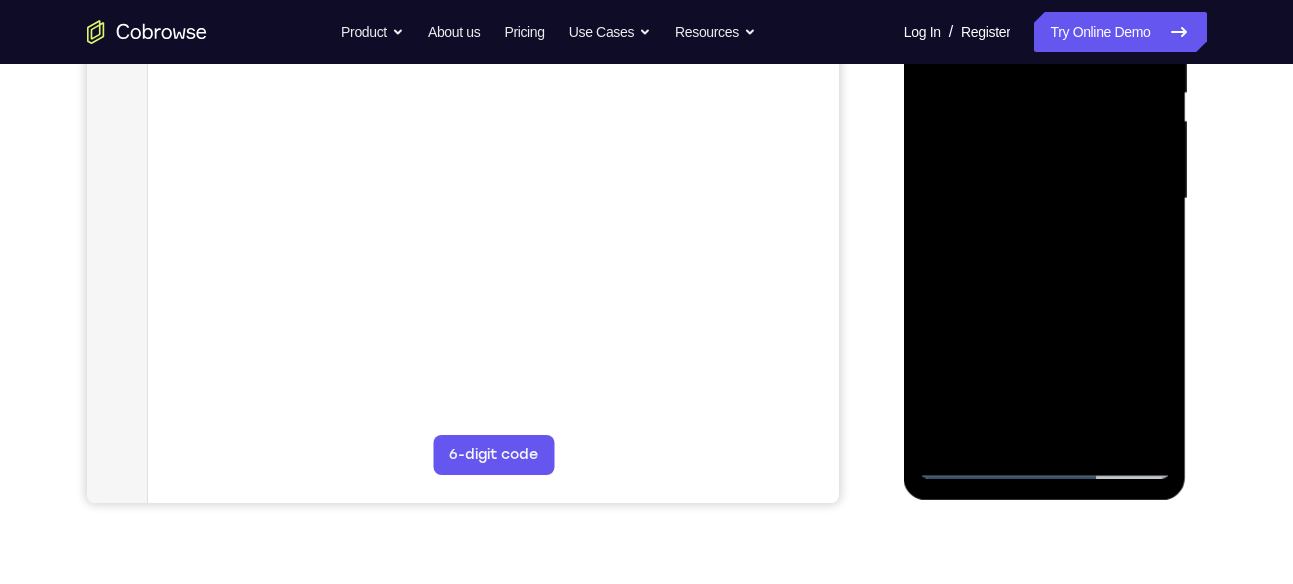 drag, startPoint x: 1085, startPoint y: 325, endPoint x: 1077, endPoint y: 286, distance: 39.812057 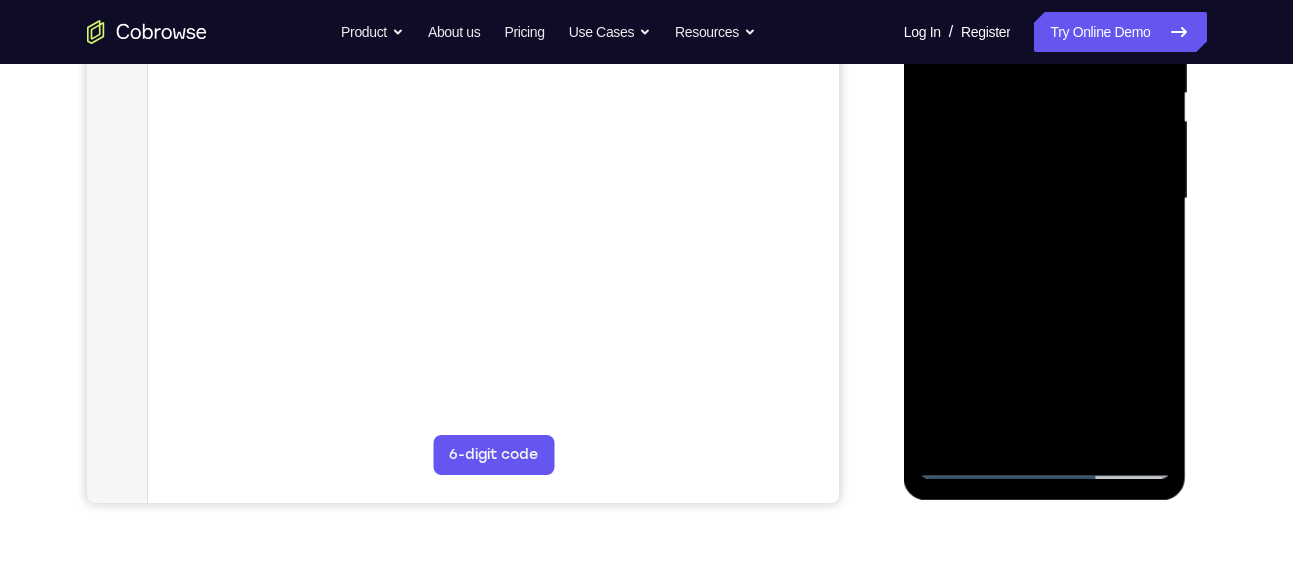 drag, startPoint x: 1082, startPoint y: 340, endPoint x: 1064, endPoint y: 225, distance: 116.40017 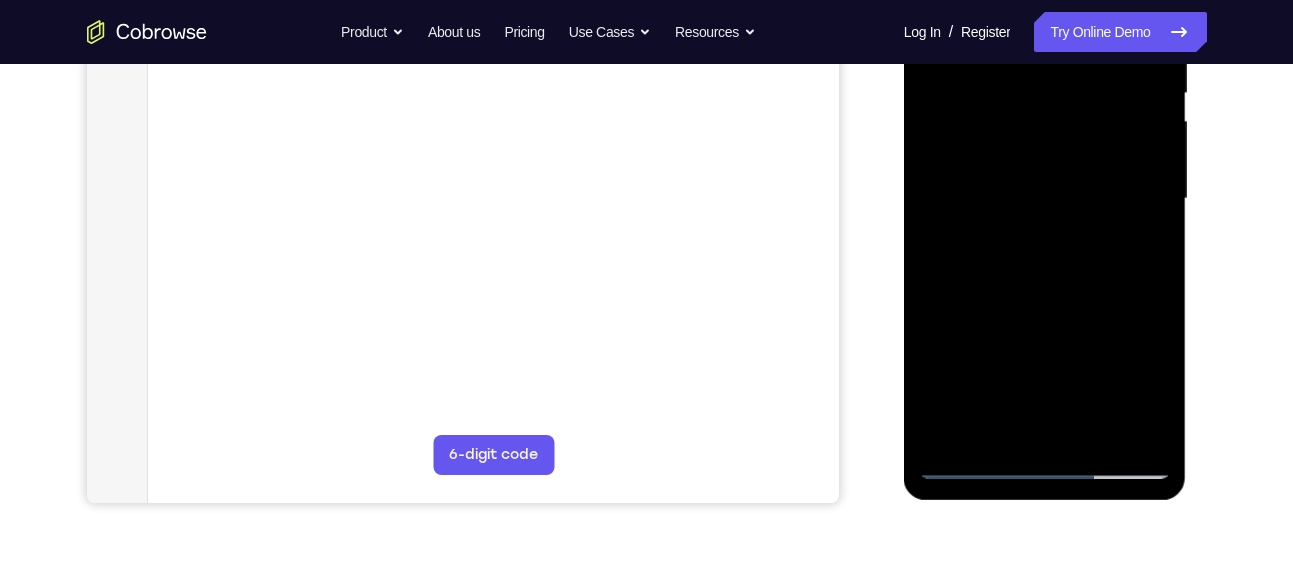 drag, startPoint x: 1085, startPoint y: 343, endPoint x: 1087, endPoint y: 269, distance: 74.02702 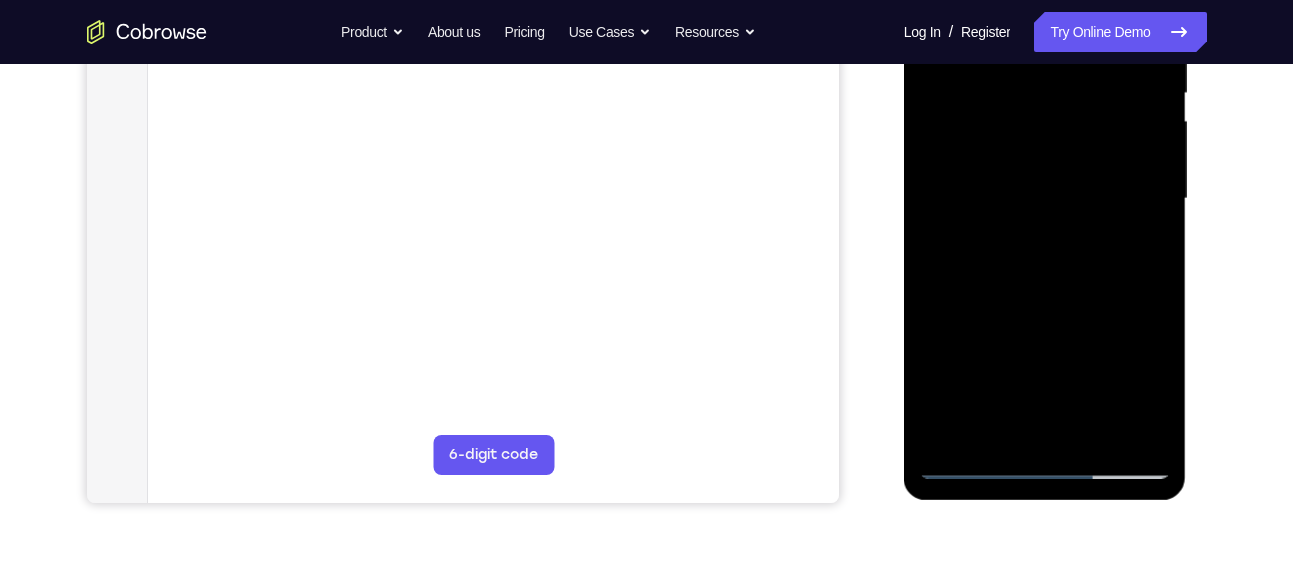 drag, startPoint x: 1090, startPoint y: 328, endPoint x: 1085, endPoint y: 300, distance: 28.442924 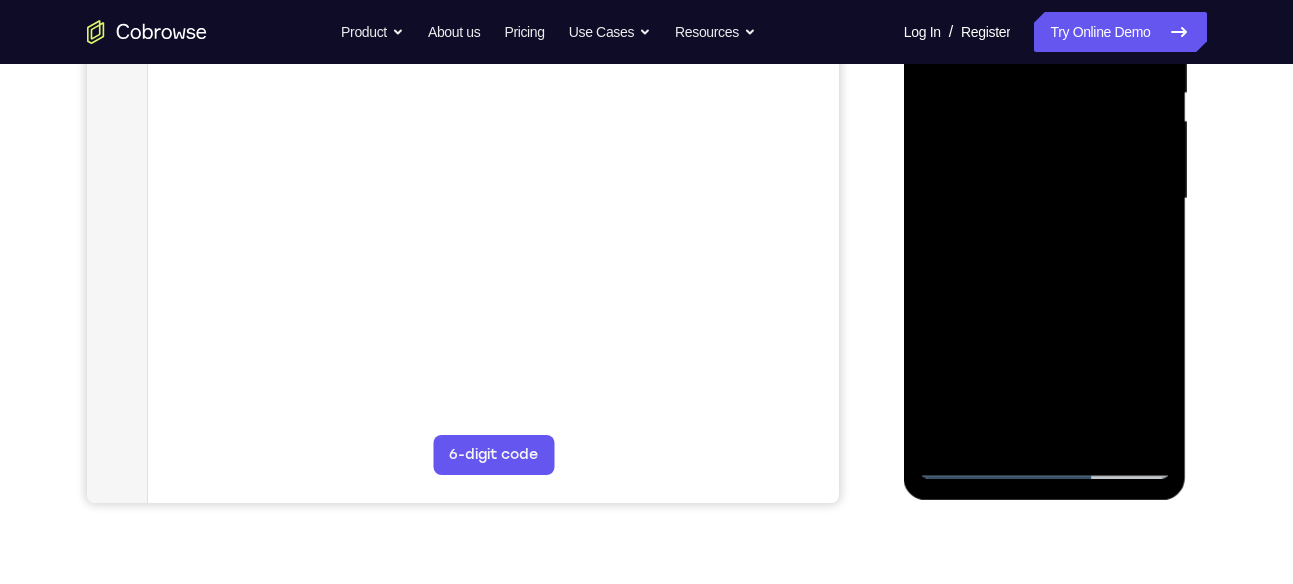 click at bounding box center (1045, 199) 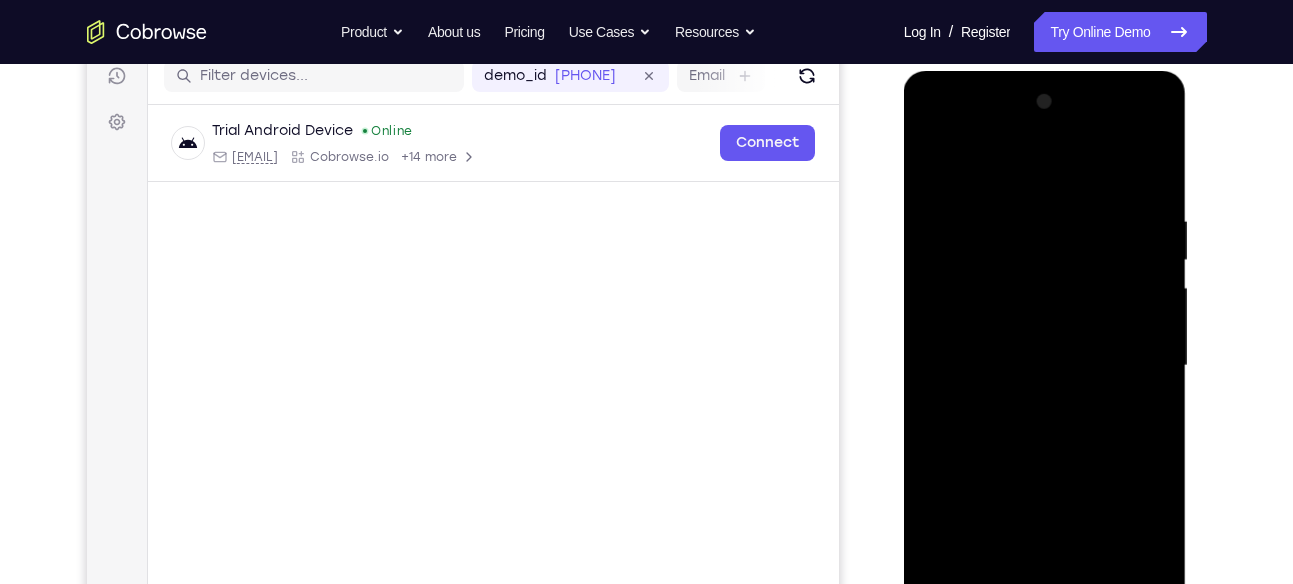 scroll, scrollTop: 256, scrollLeft: 0, axis: vertical 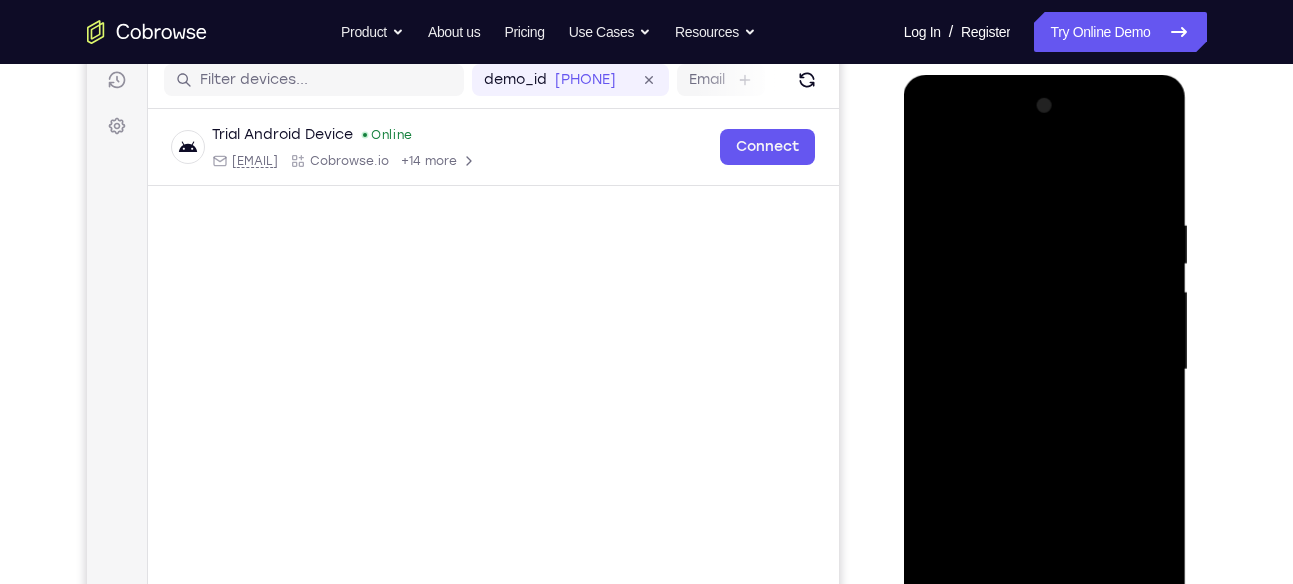 click at bounding box center (1045, 370) 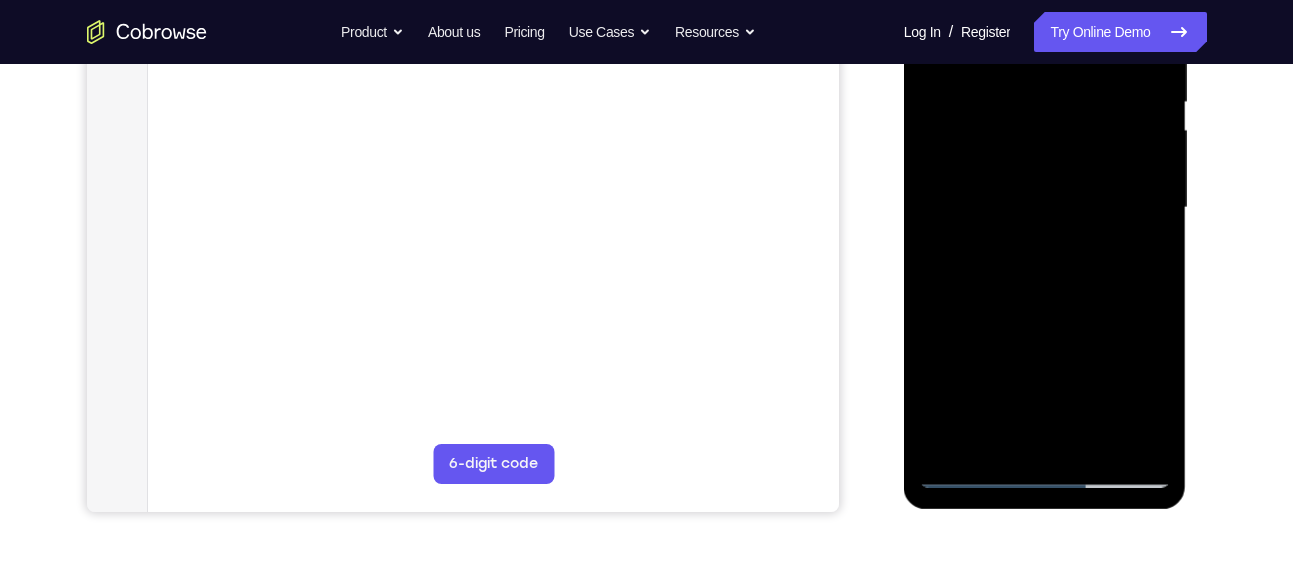scroll, scrollTop: 427, scrollLeft: 0, axis: vertical 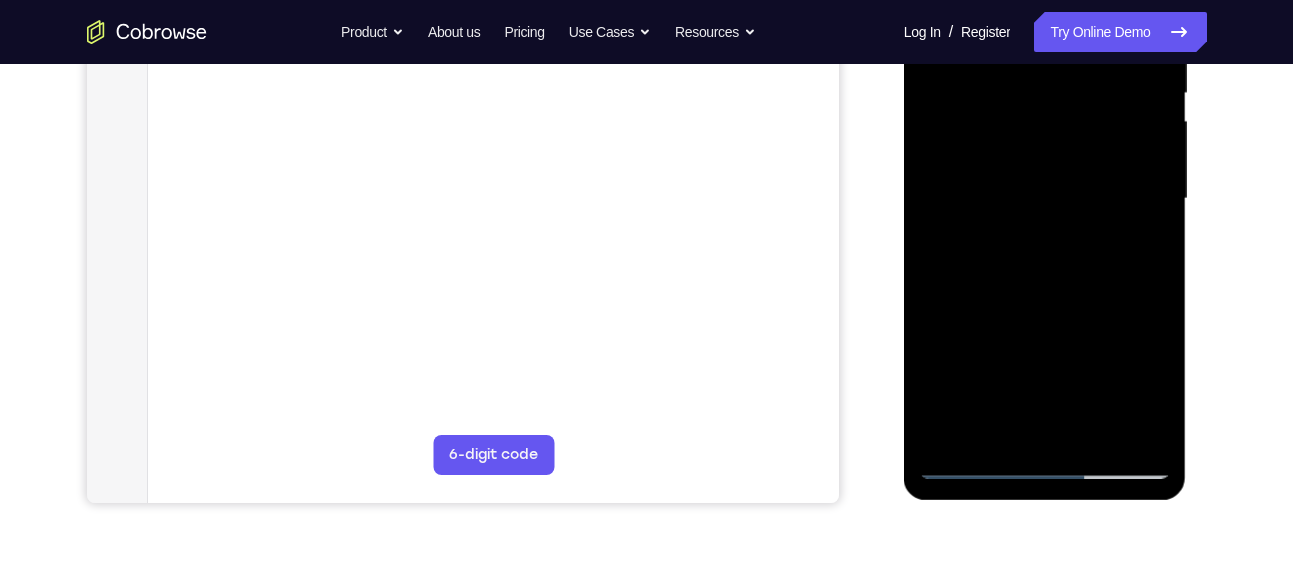 drag, startPoint x: 1055, startPoint y: 387, endPoint x: 1028, endPoint y: 195, distance: 193.88914 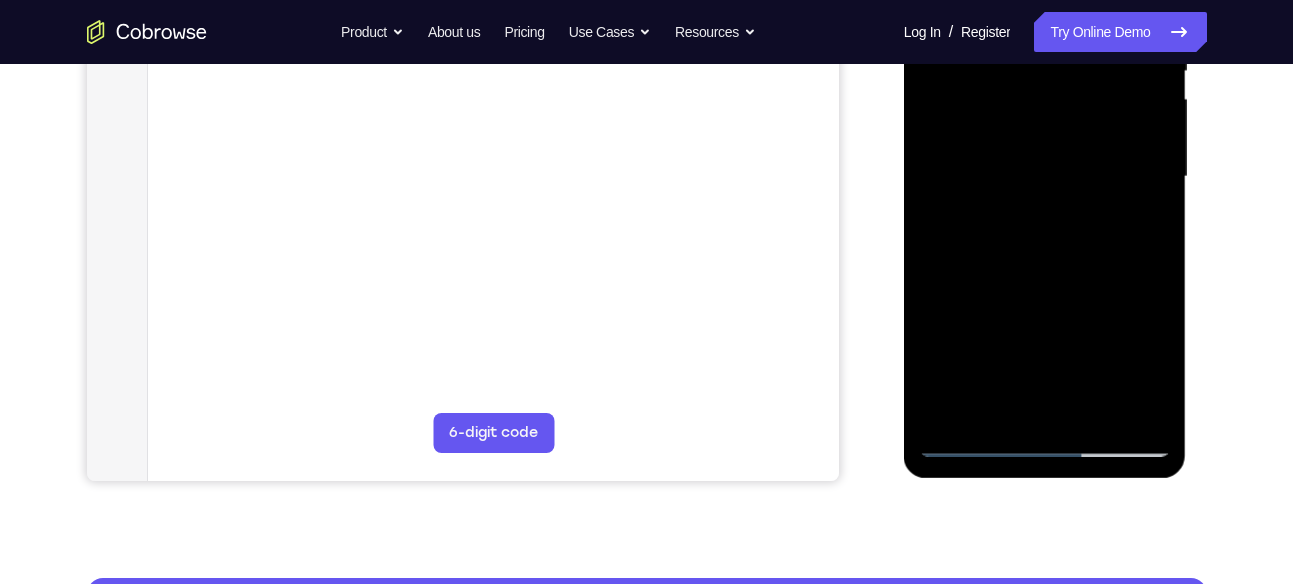 scroll, scrollTop: 448, scrollLeft: 0, axis: vertical 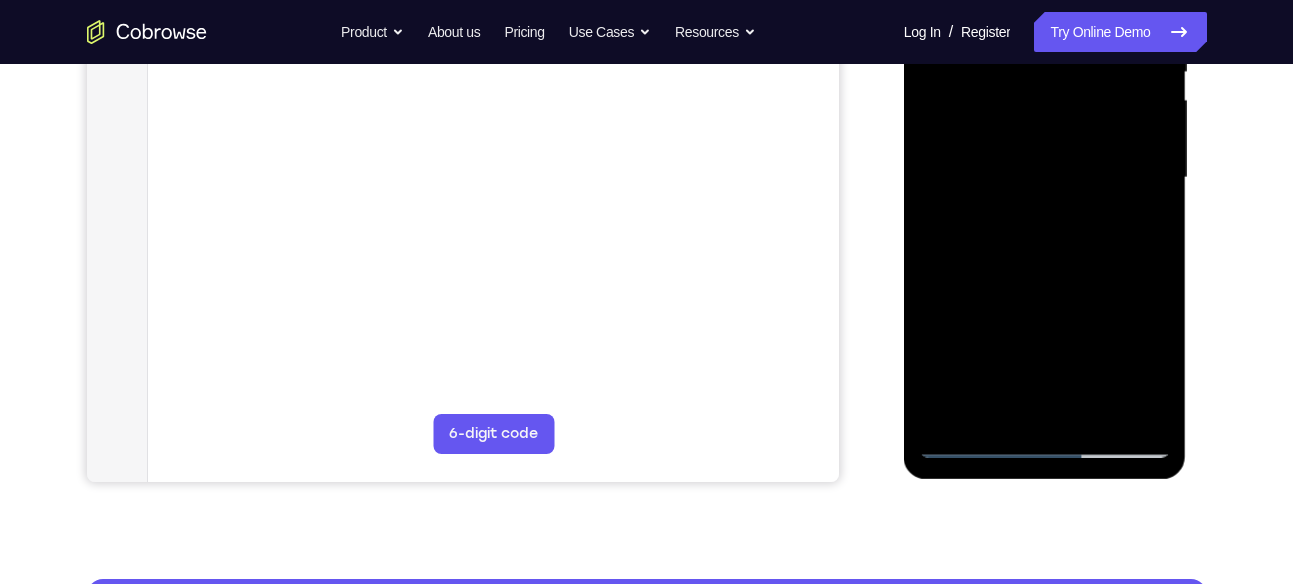 drag, startPoint x: 1061, startPoint y: 308, endPoint x: 1057, endPoint y: 225, distance: 83.09633 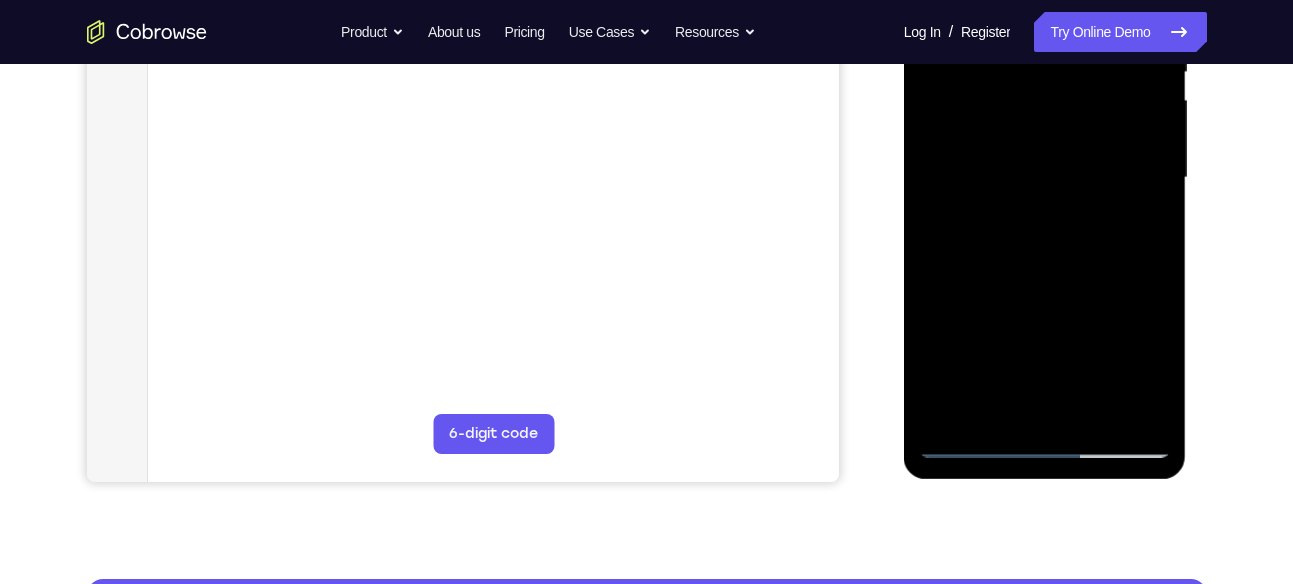 drag, startPoint x: 1068, startPoint y: 310, endPoint x: 1056, endPoint y: 236, distance: 74.96666 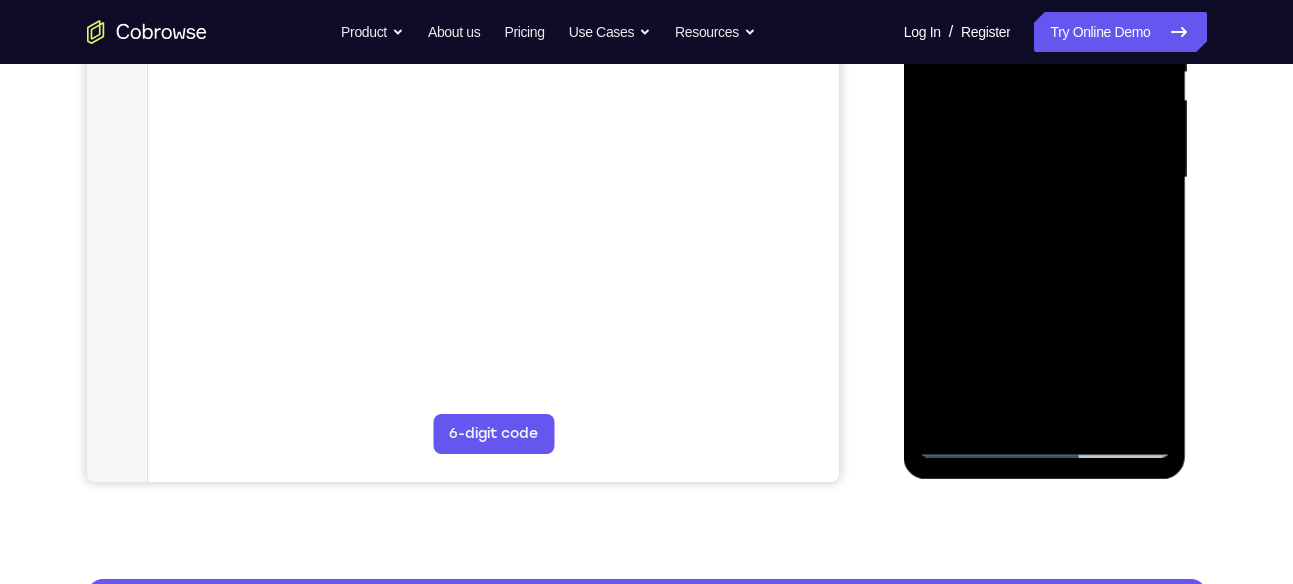 drag, startPoint x: 1066, startPoint y: 337, endPoint x: 1058, endPoint y: 281, distance: 56.568542 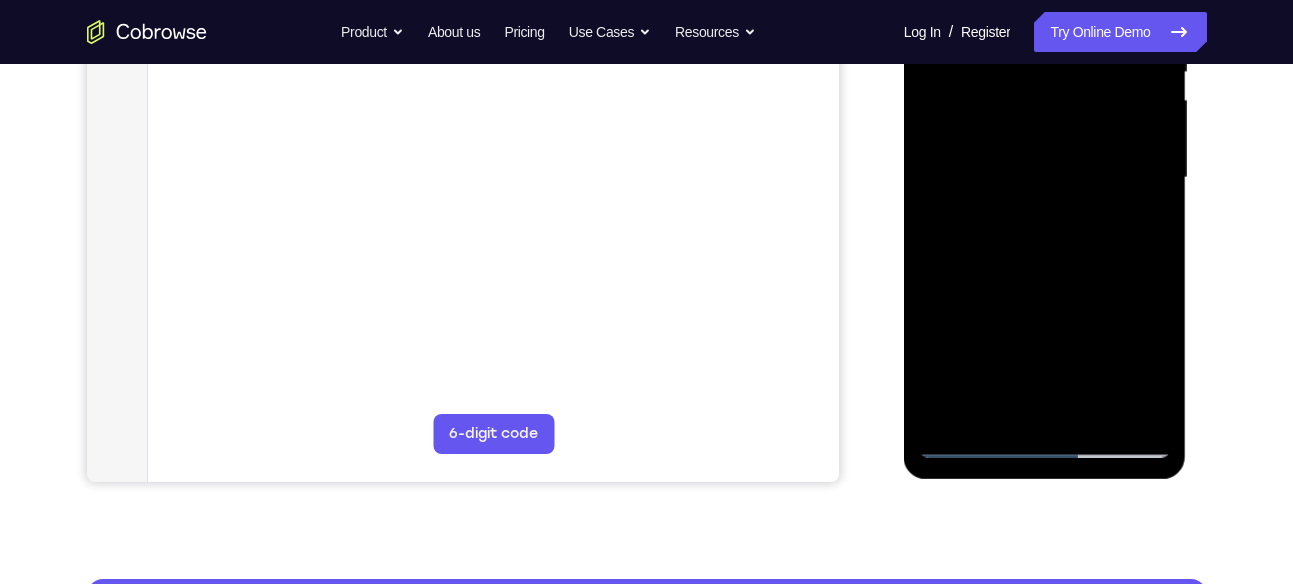 drag, startPoint x: 1062, startPoint y: 360, endPoint x: 1053, endPoint y: 315, distance: 45.891174 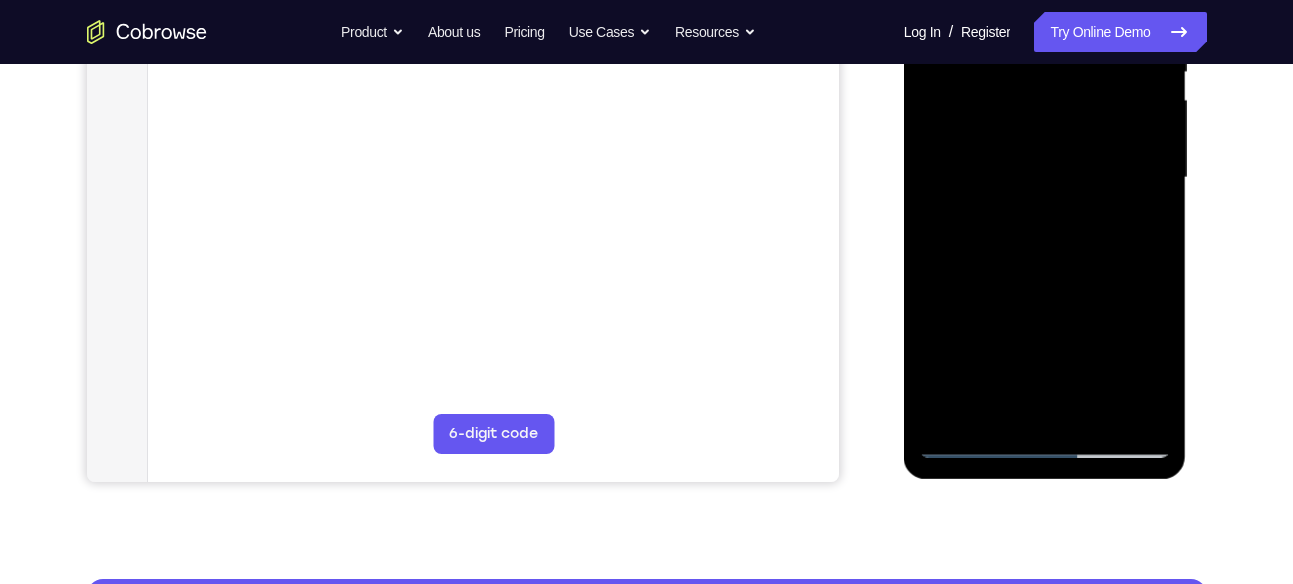 drag, startPoint x: 1061, startPoint y: 345, endPoint x: 1050, endPoint y: 260, distance: 85.70881 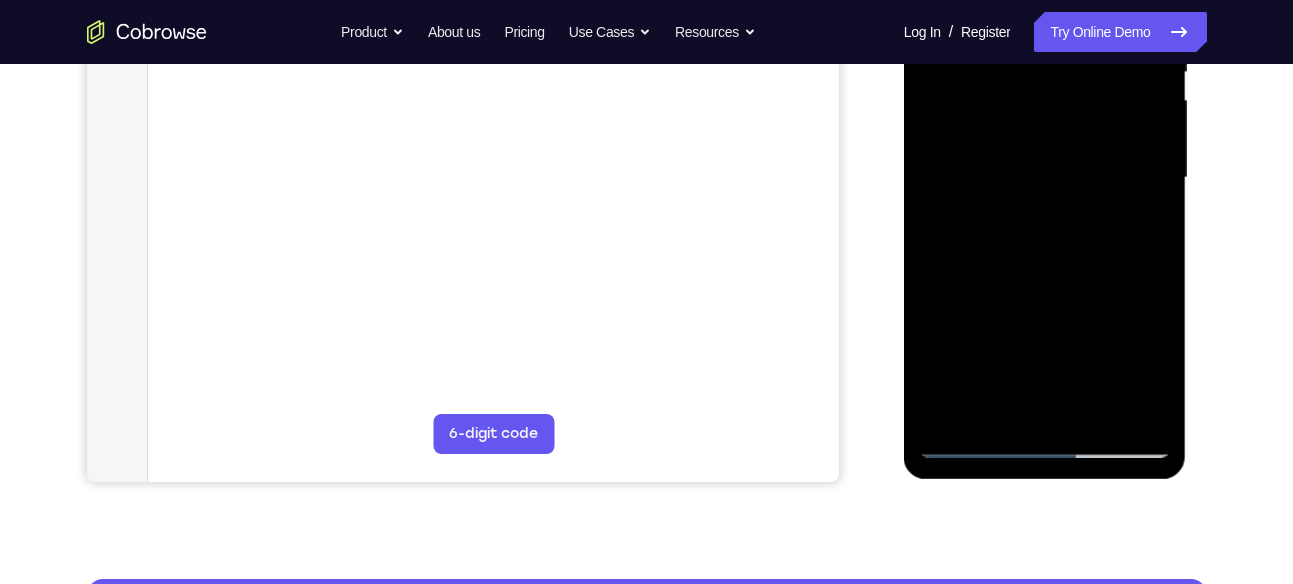 scroll, scrollTop: 481, scrollLeft: 0, axis: vertical 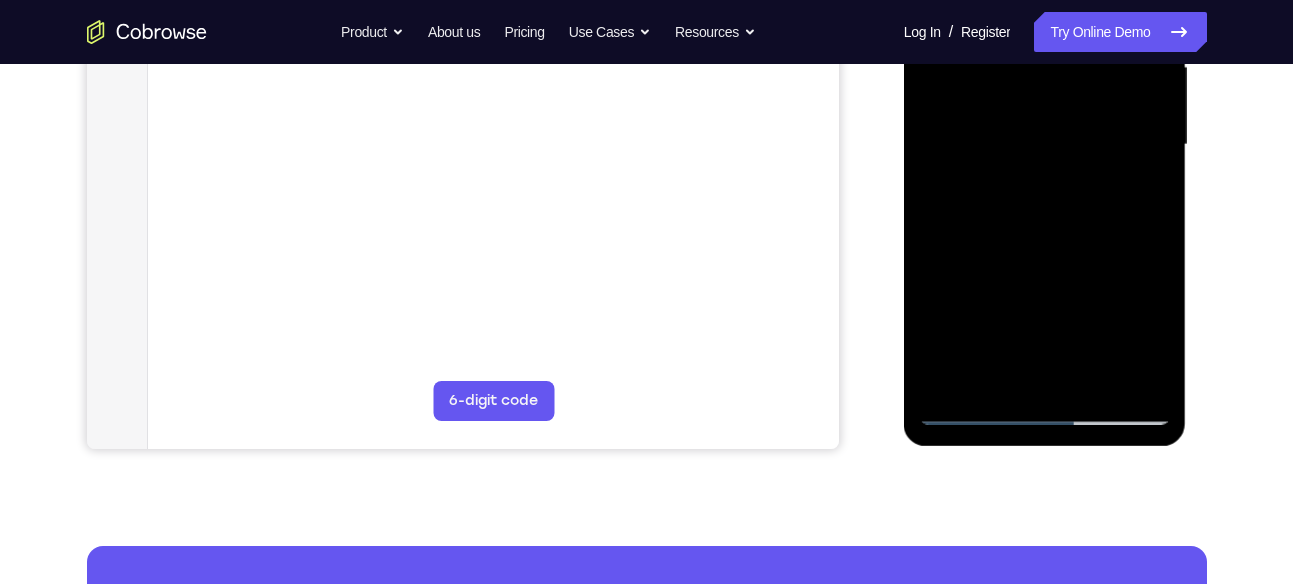 click at bounding box center [1045, 145] 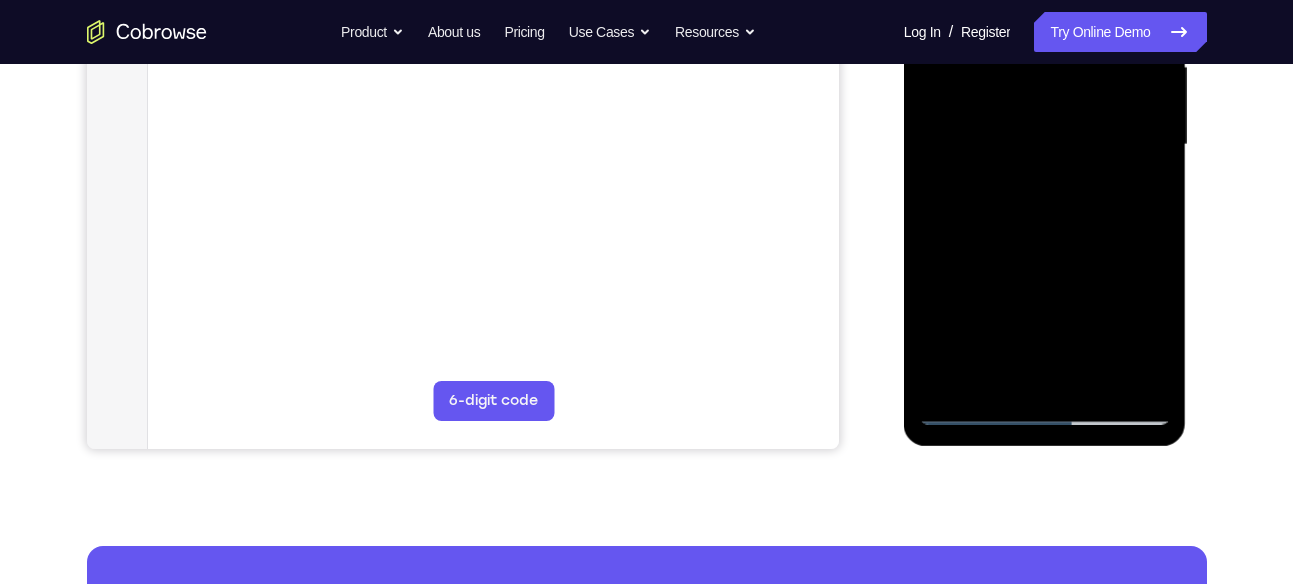 click at bounding box center [1045, 145] 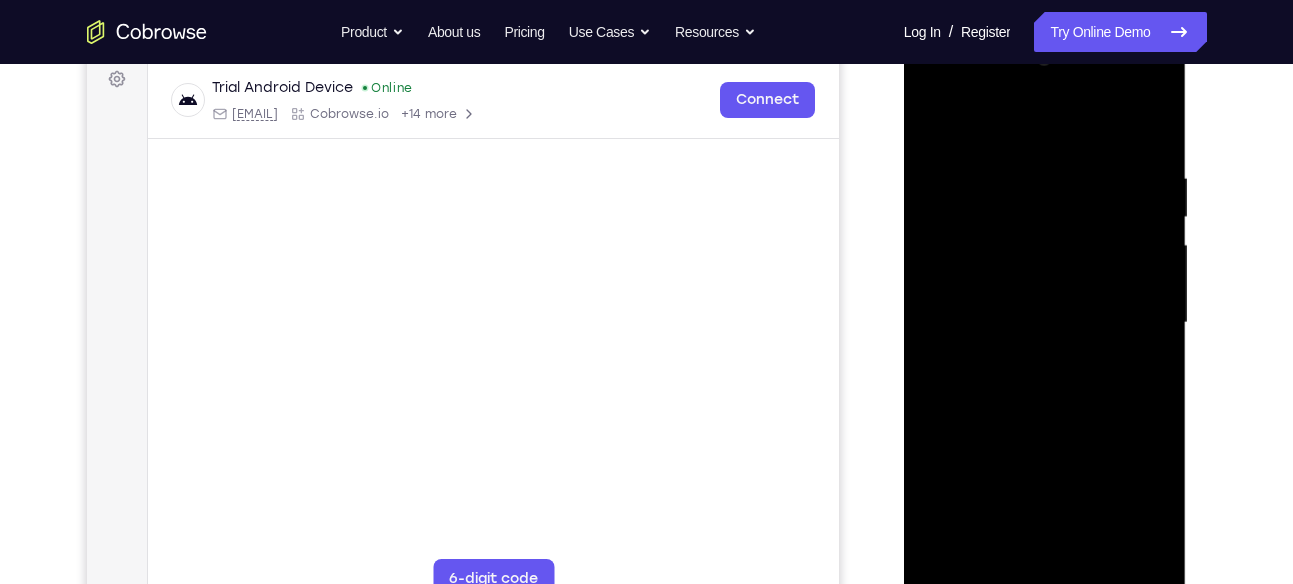 scroll, scrollTop: 299, scrollLeft: 0, axis: vertical 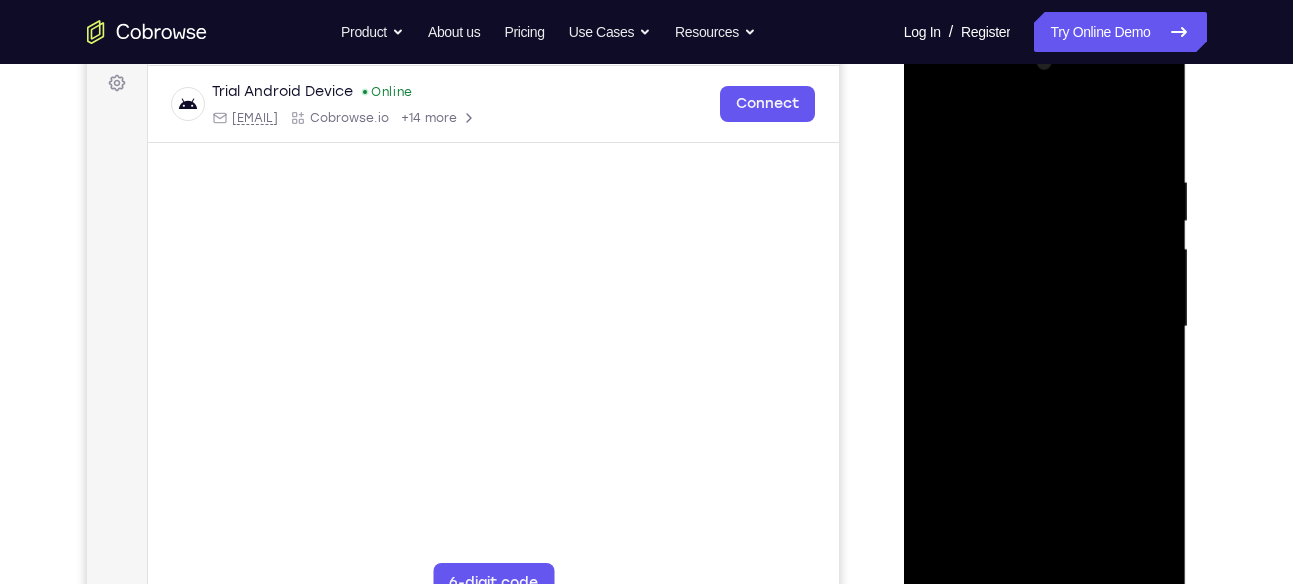 click at bounding box center (1045, 327) 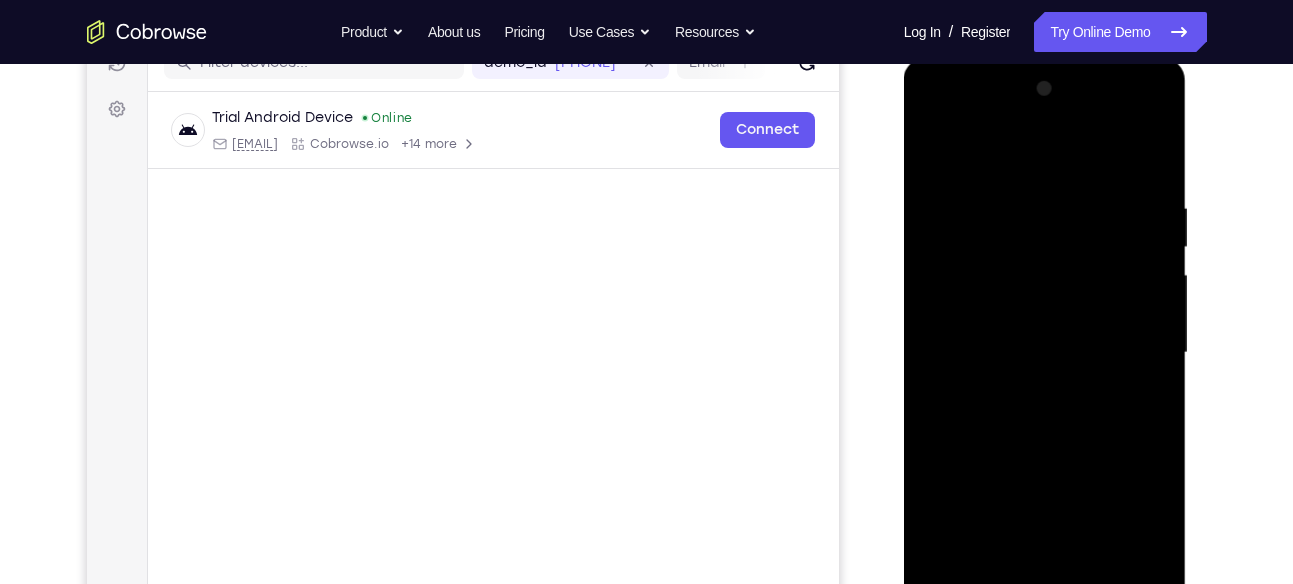 scroll, scrollTop: 269, scrollLeft: 0, axis: vertical 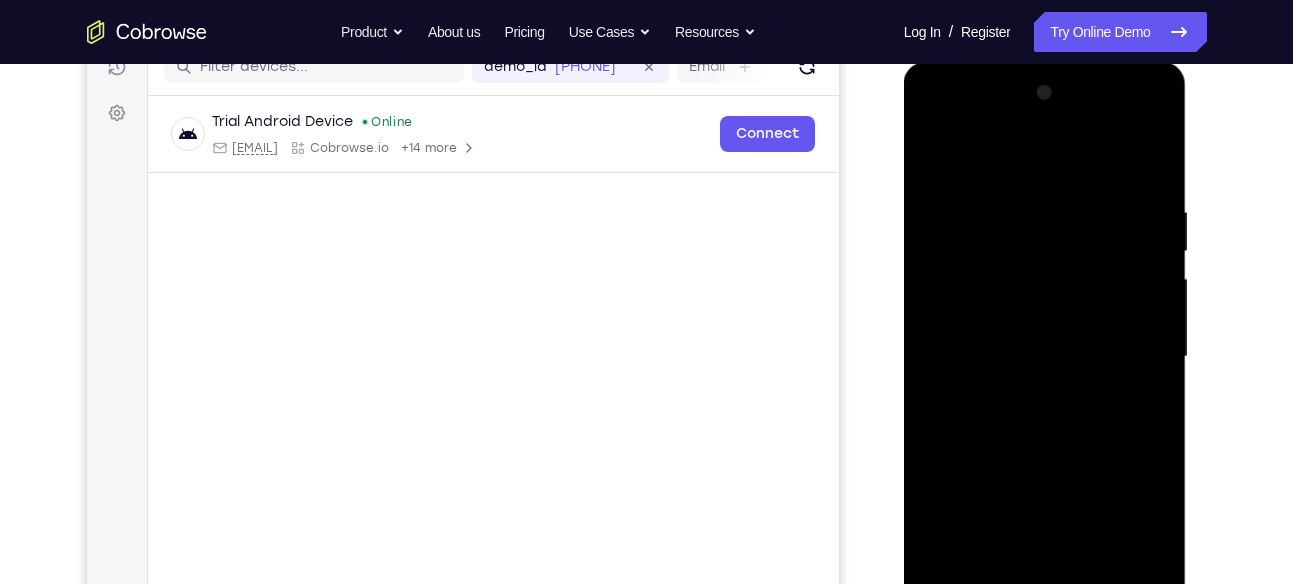 drag, startPoint x: 1064, startPoint y: 249, endPoint x: 1055, endPoint y: 353, distance: 104.388695 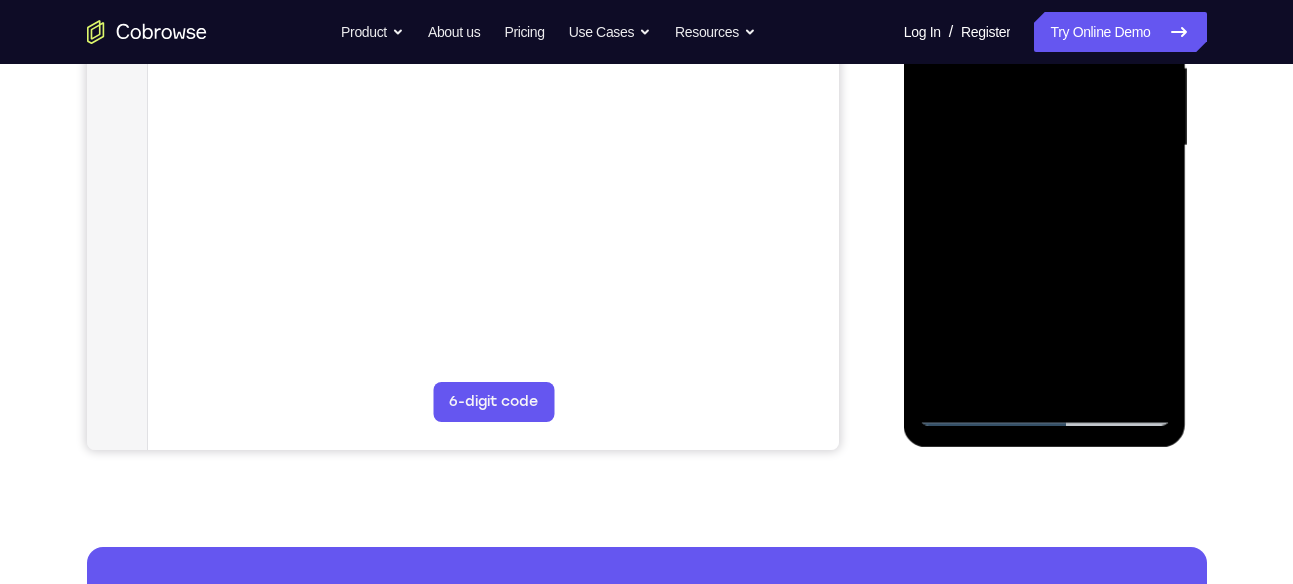 scroll, scrollTop: 482, scrollLeft: 0, axis: vertical 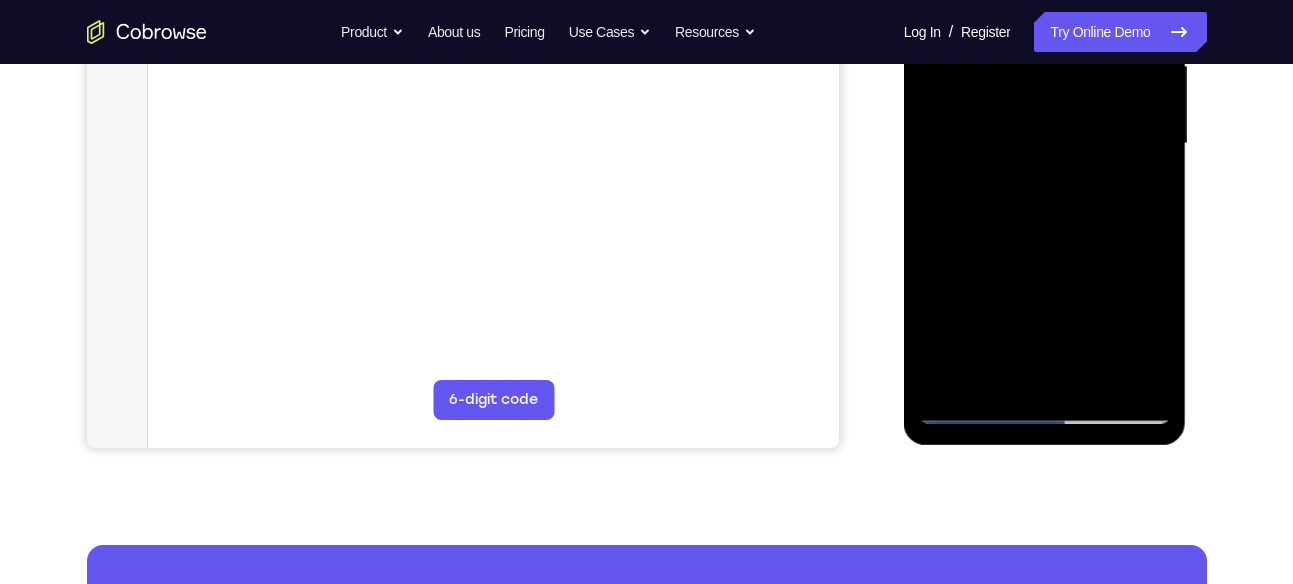 click at bounding box center [1045, 144] 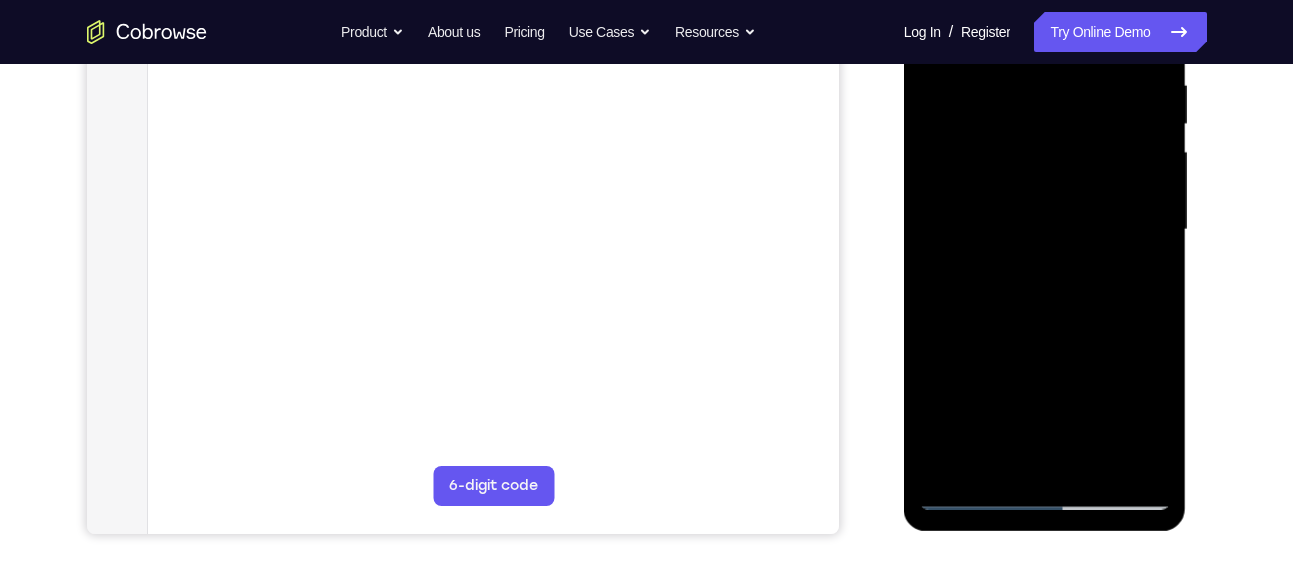 scroll, scrollTop: 395, scrollLeft: 0, axis: vertical 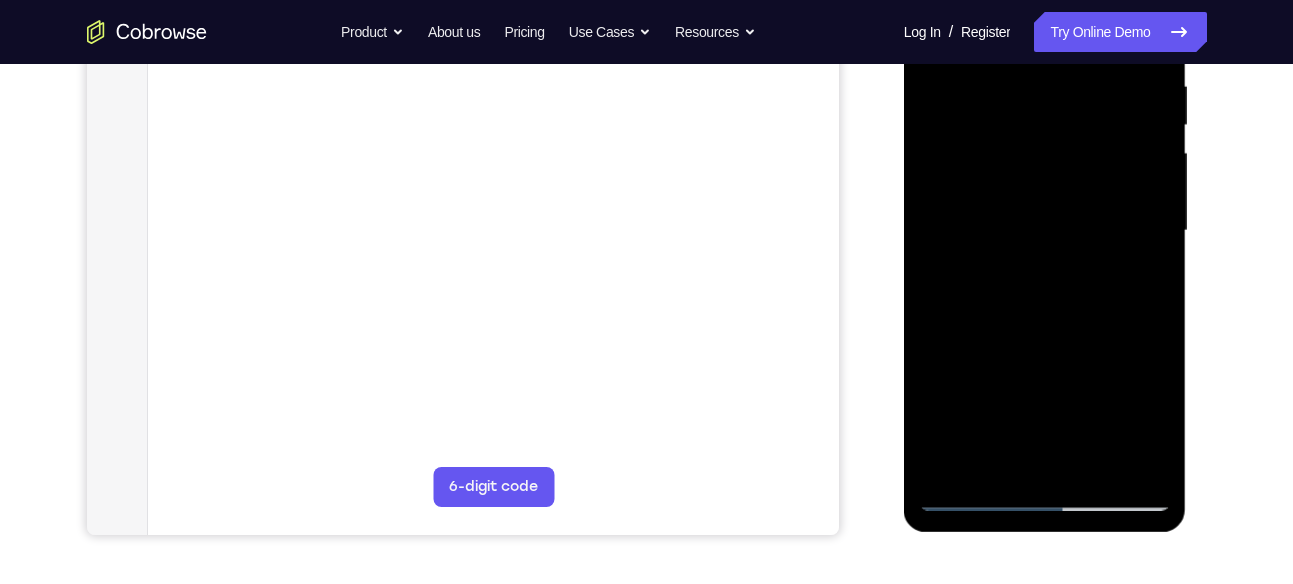 drag, startPoint x: 1056, startPoint y: 213, endPoint x: 1047, endPoint y: 410, distance: 197.20547 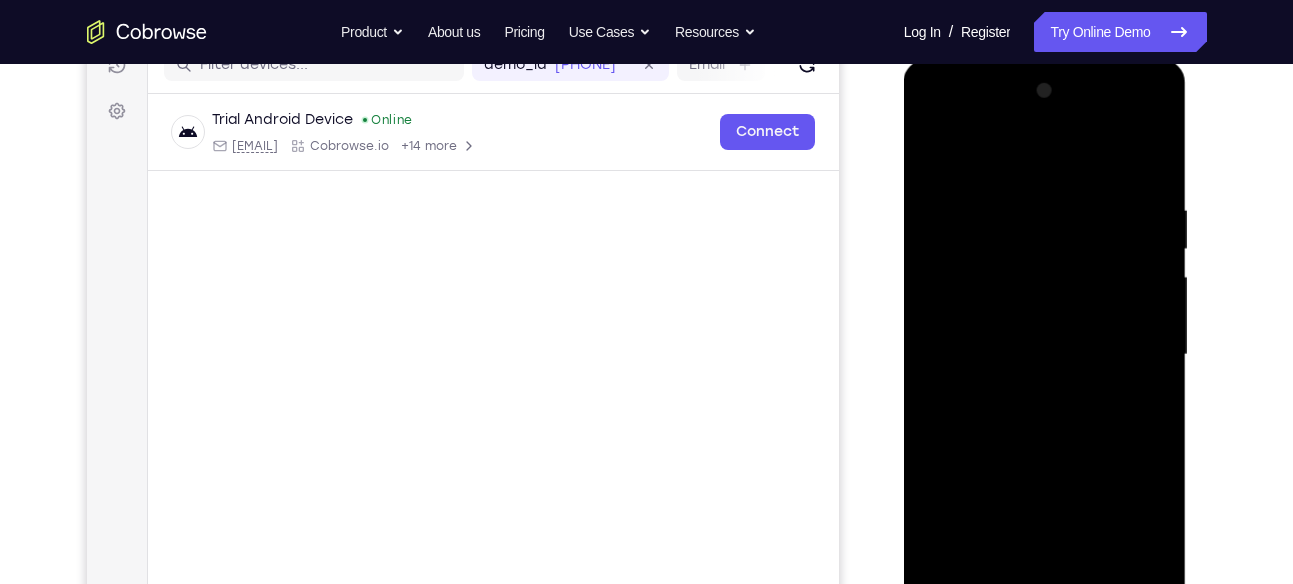 scroll, scrollTop: 339, scrollLeft: 0, axis: vertical 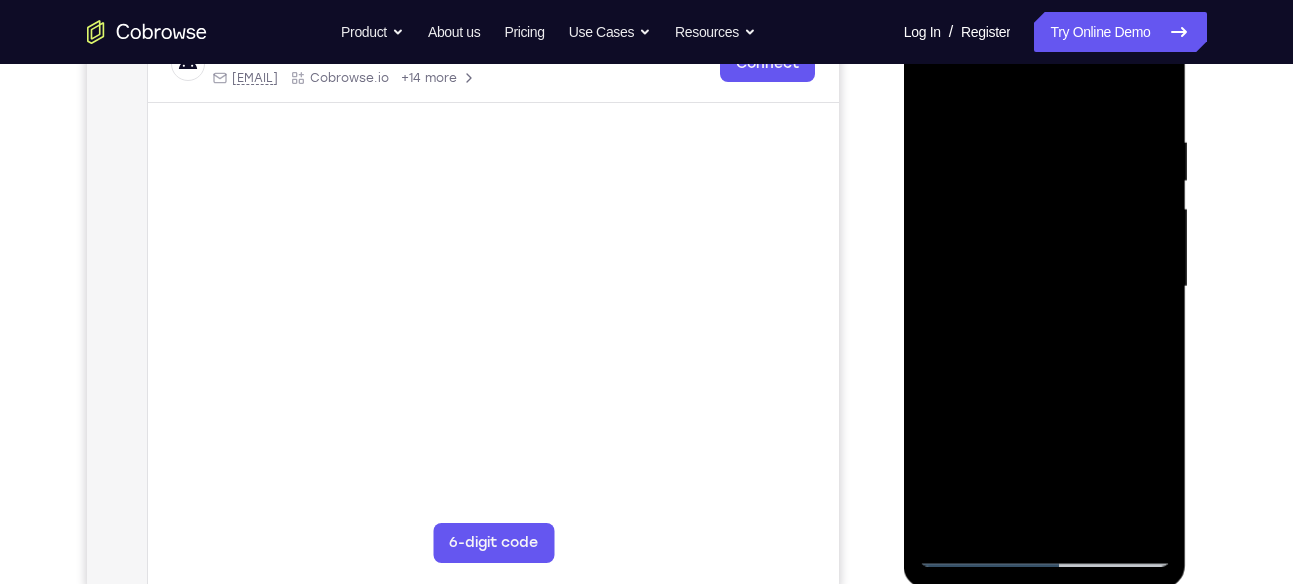 drag, startPoint x: 1087, startPoint y: 266, endPoint x: 1036, endPoint y: 463, distance: 203.49448 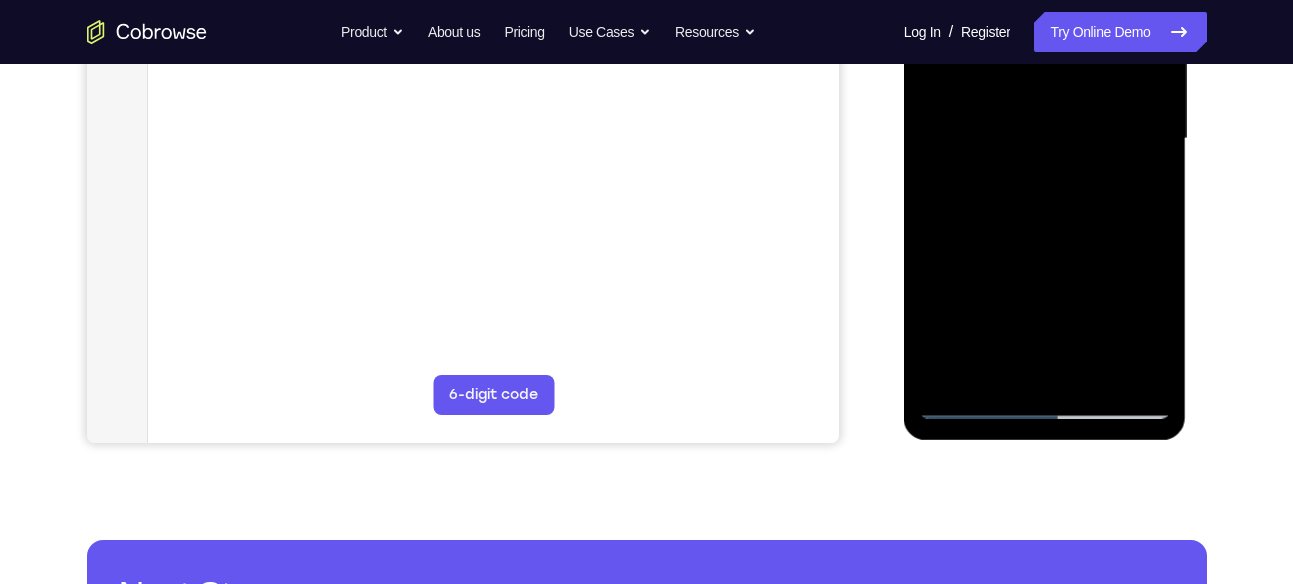 scroll, scrollTop: 488, scrollLeft: 0, axis: vertical 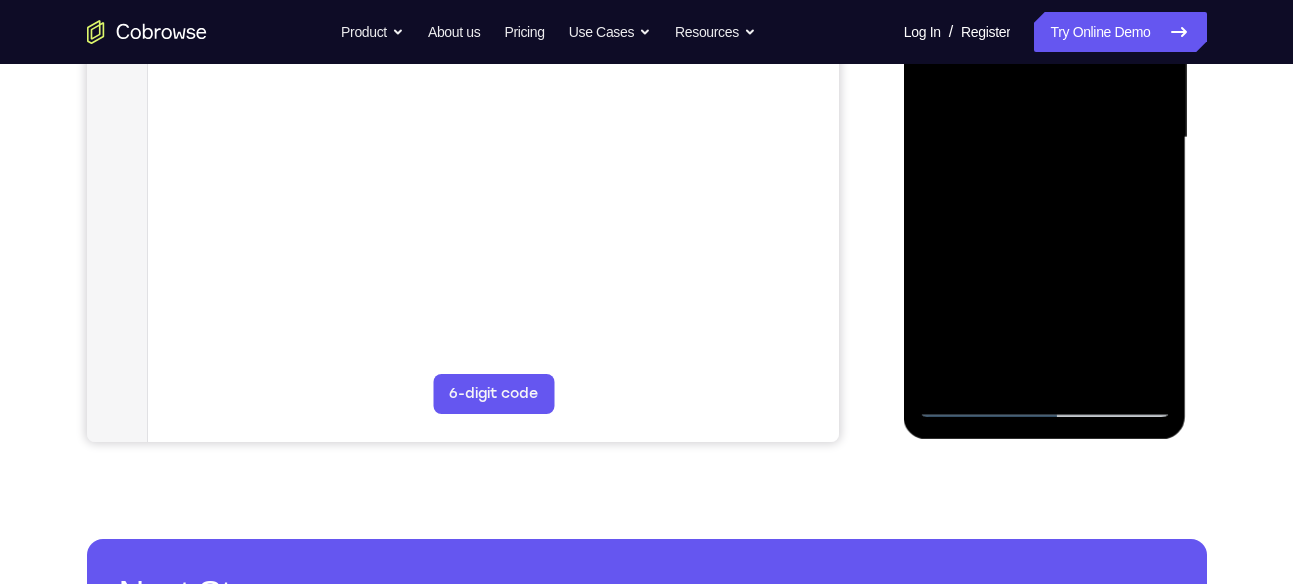 click at bounding box center [1045, 138] 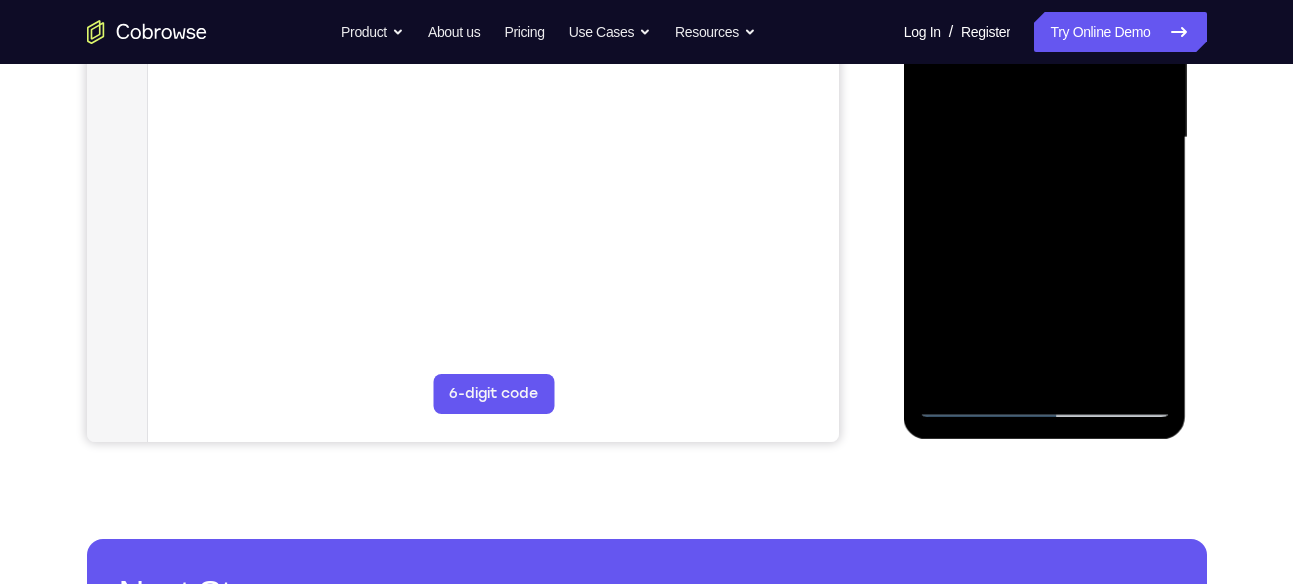 click at bounding box center [1045, 138] 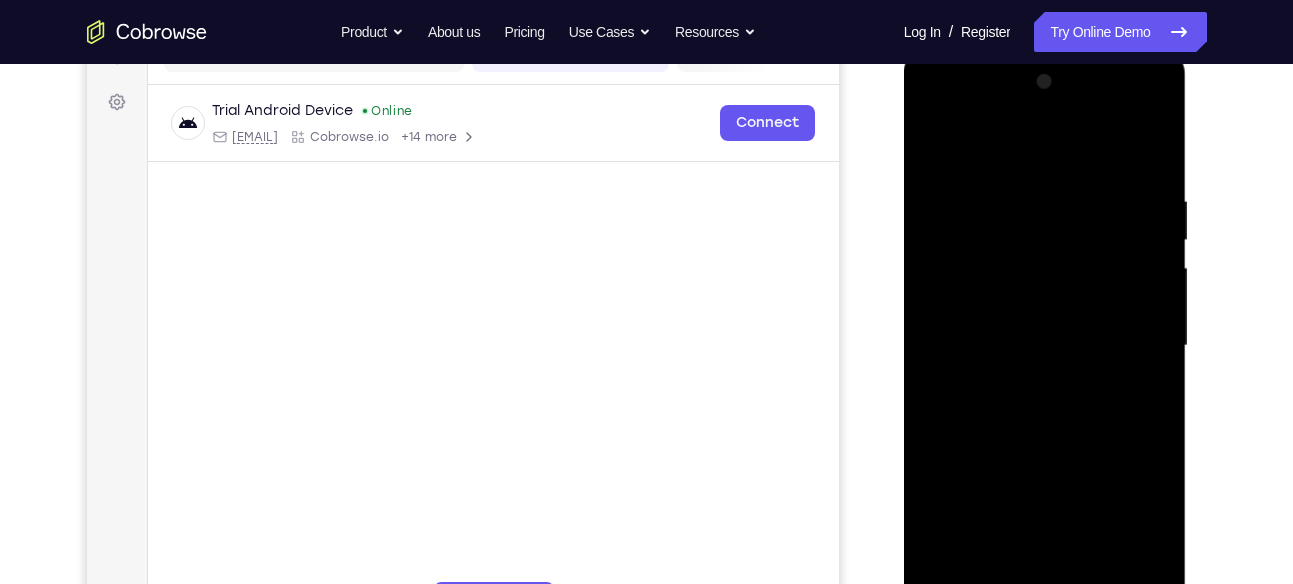 scroll, scrollTop: 279, scrollLeft: 0, axis: vertical 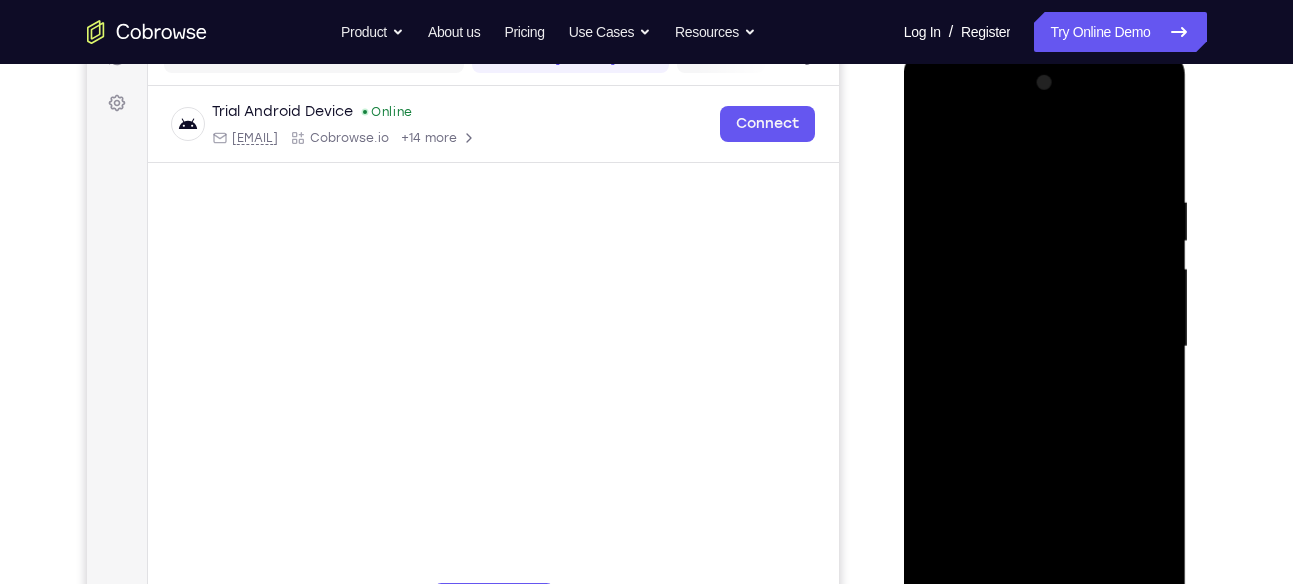 click at bounding box center [1045, 347] 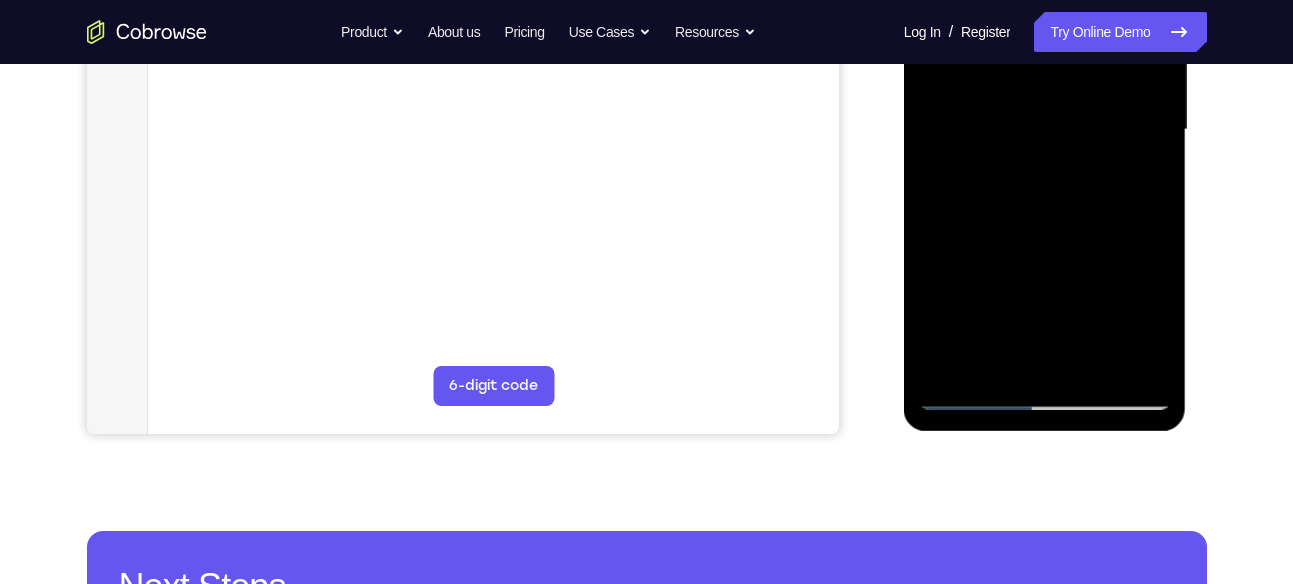 scroll, scrollTop: 535, scrollLeft: 0, axis: vertical 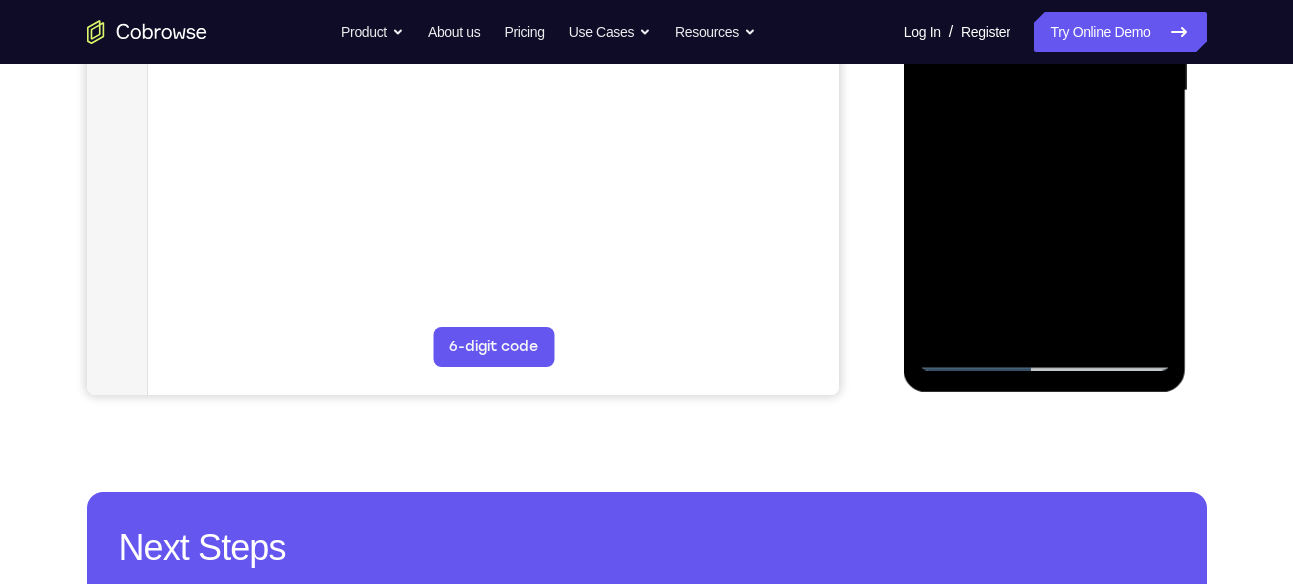 drag, startPoint x: 1054, startPoint y: 293, endPoint x: 1038, endPoint y: 235, distance: 60.166435 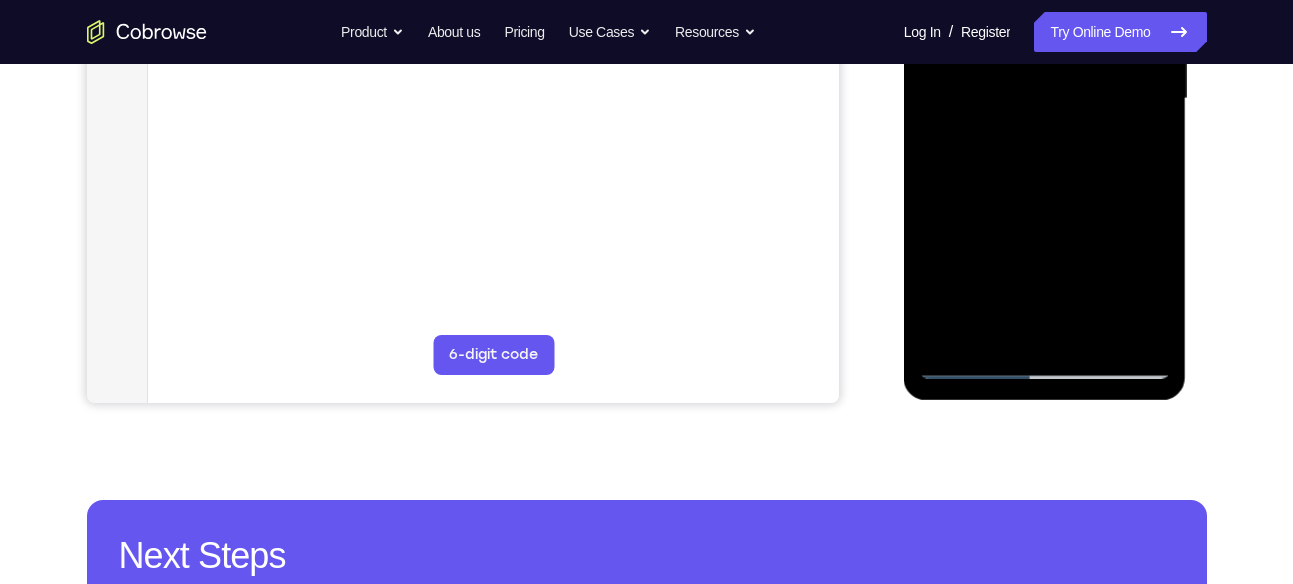 scroll, scrollTop: 526, scrollLeft: 0, axis: vertical 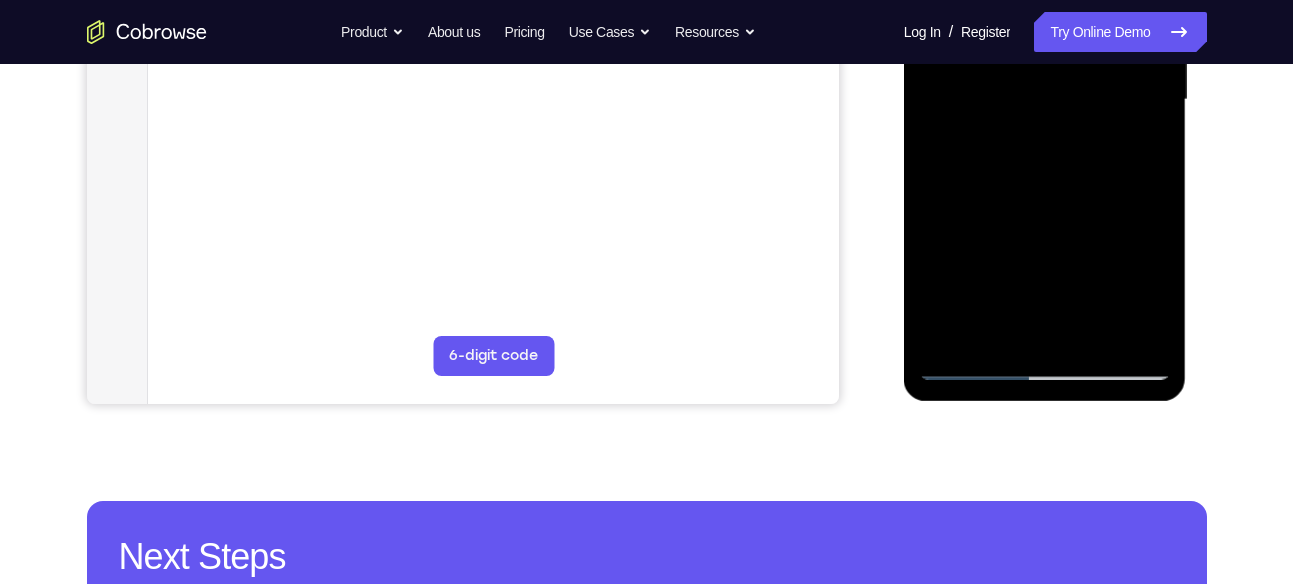 drag, startPoint x: 1049, startPoint y: 264, endPoint x: 1037, endPoint y: 178, distance: 86.833176 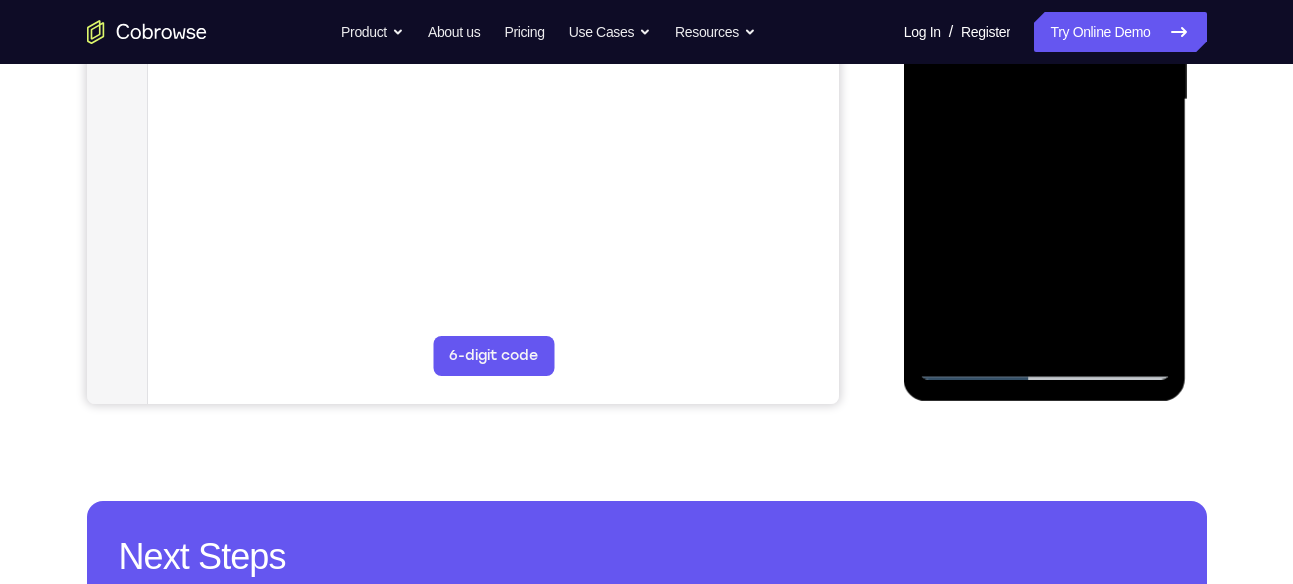 drag, startPoint x: 1045, startPoint y: 233, endPoint x: 1035, endPoint y: 169, distance: 64.77654 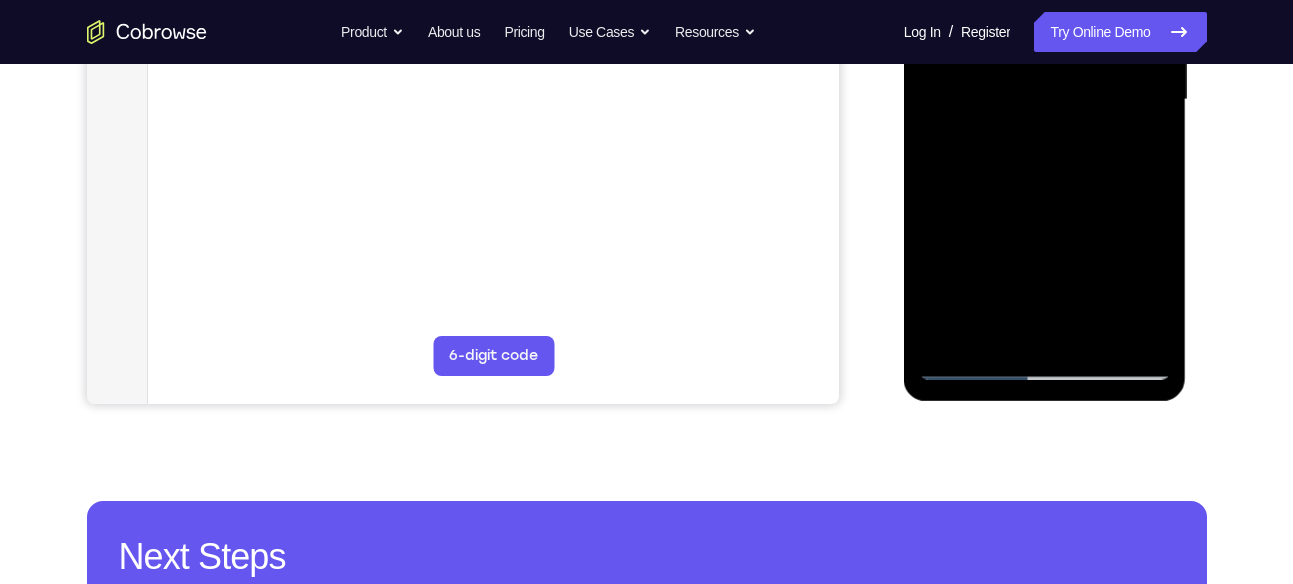 drag, startPoint x: 1038, startPoint y: 249, endPoint x: 1025, endPoint y: 157, distance: 92.91394 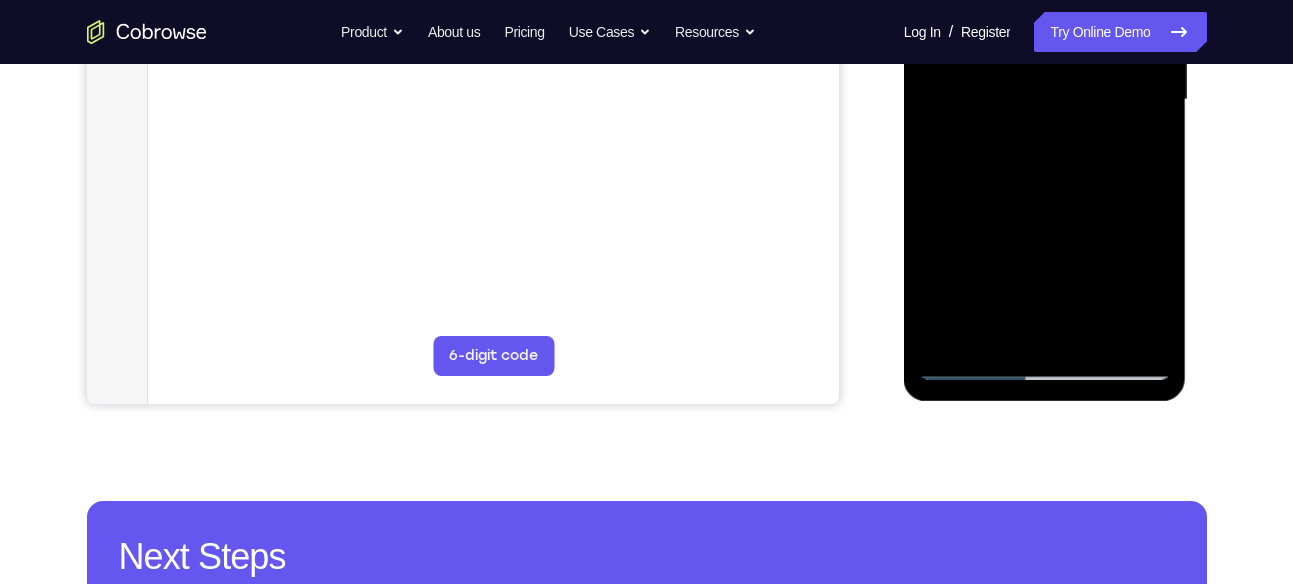 drag, startPoint x: 1042, startPoint y: 187, endPoint x: 1044, endPoint y: 316, distance: 129.0155 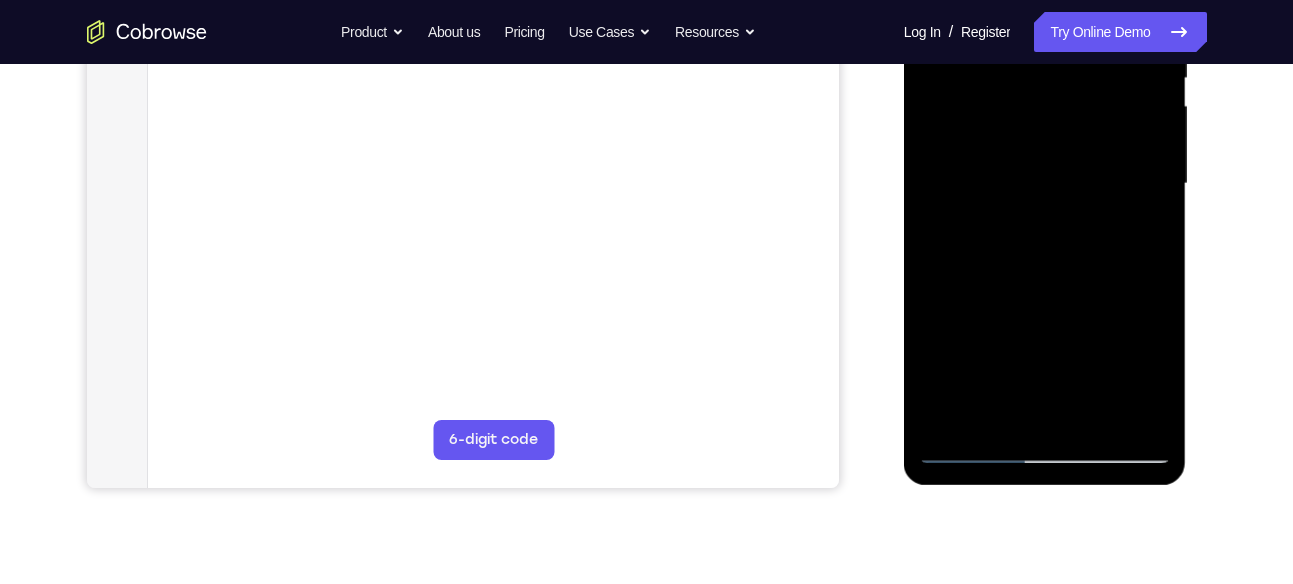 scroll, scrollTop: 437, scrollLeft: 0, axis: vertical 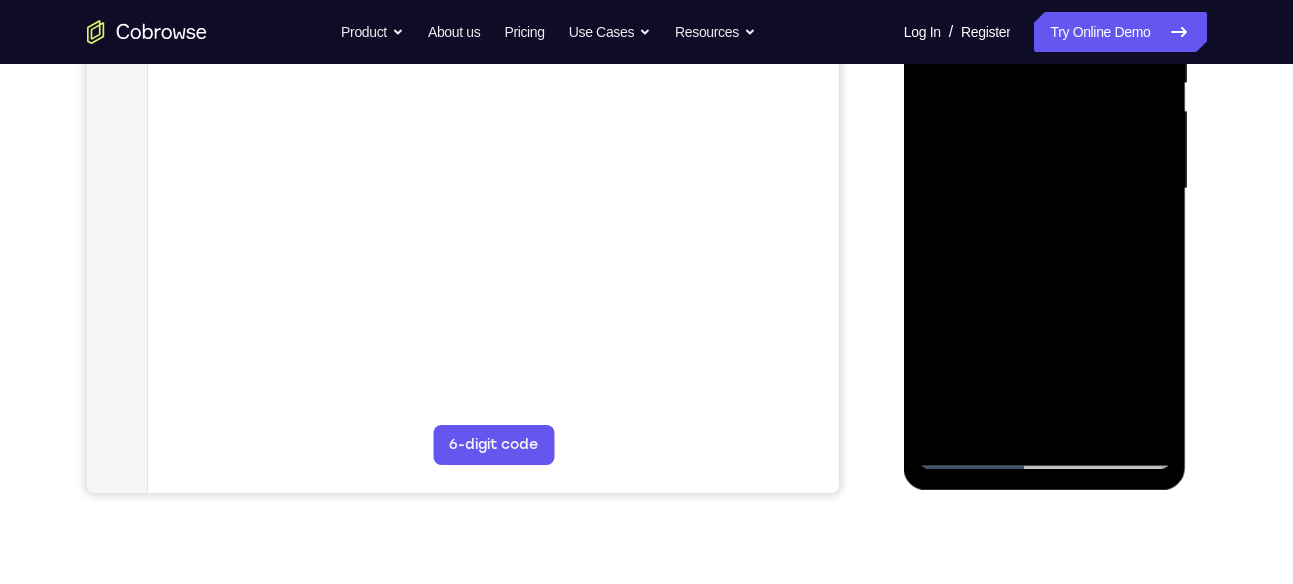 drag, startPoint x: 1043, startPoint y: 185, endPoint x: 1042, endPoint y: 230, distance: 45.01111 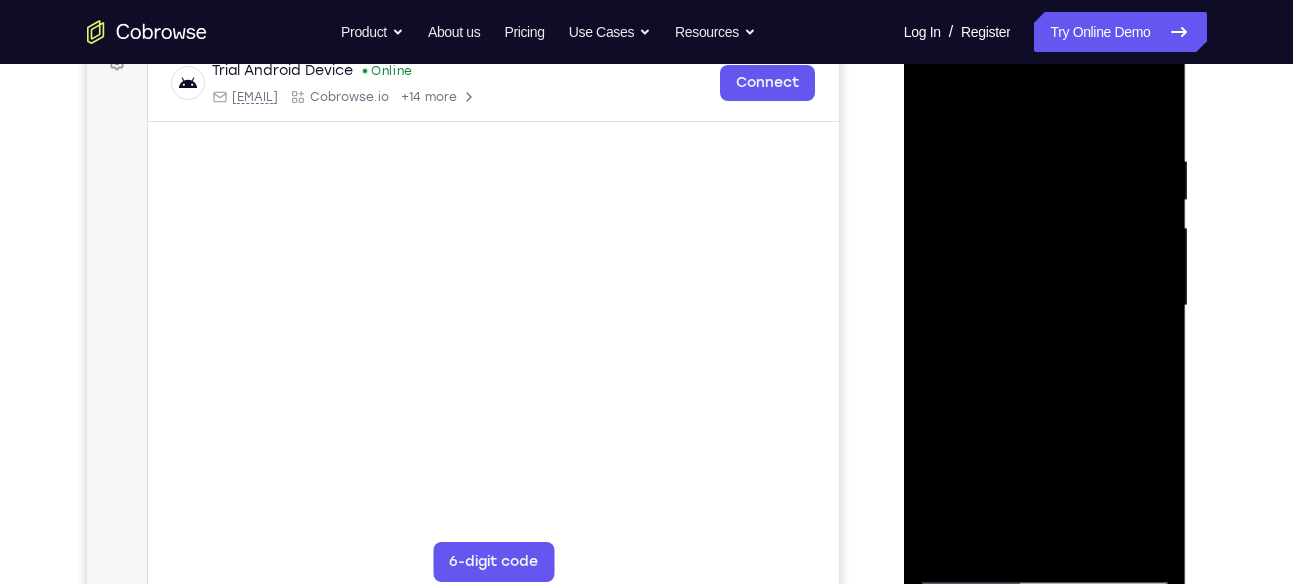 scroll, scrollTop: 323, scrollLeft: 0, axis: vertical 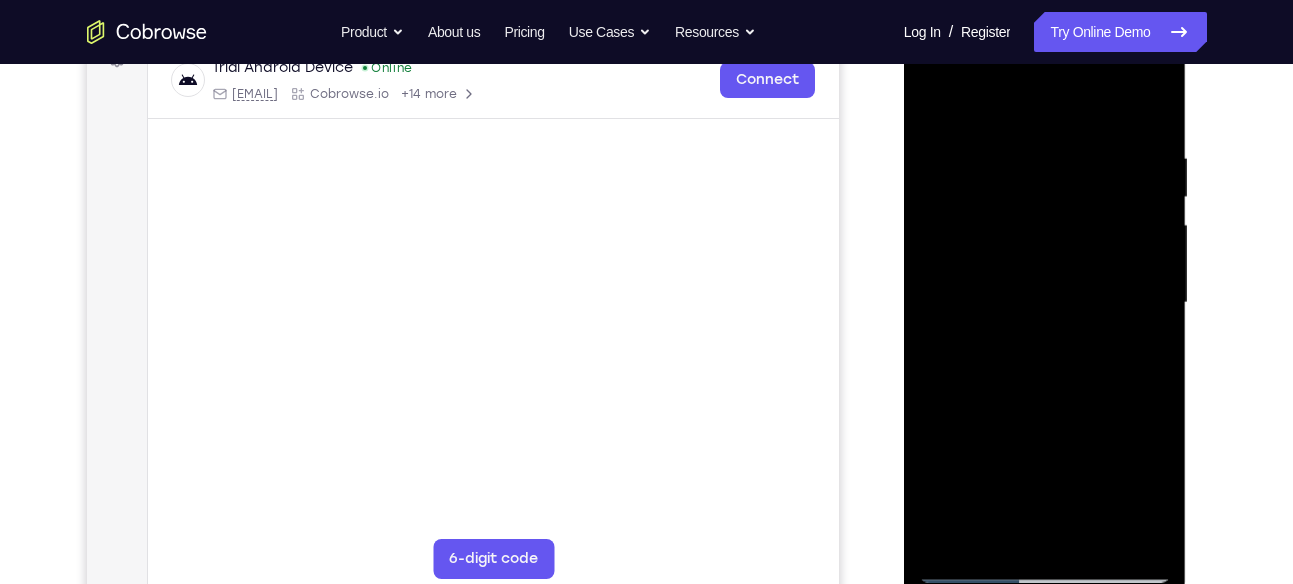 click at bounding box center (1045, 303) 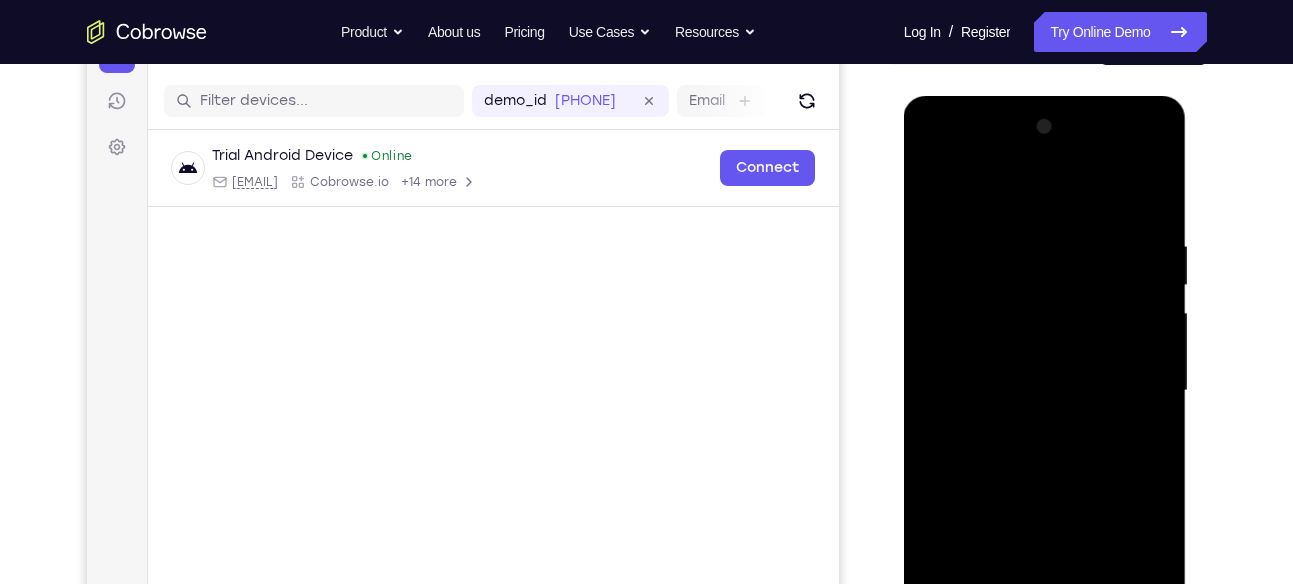 scroll, scrollTop: 234, scrollLeft: 0, axis: vertical 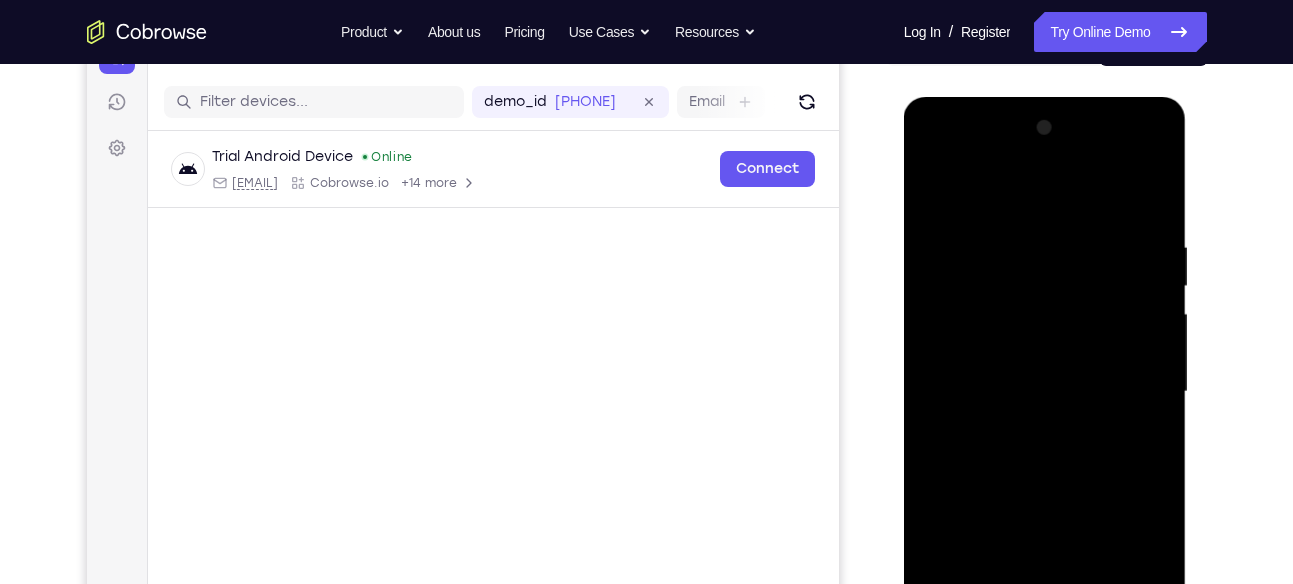 click at bounding box center (1045, 392) 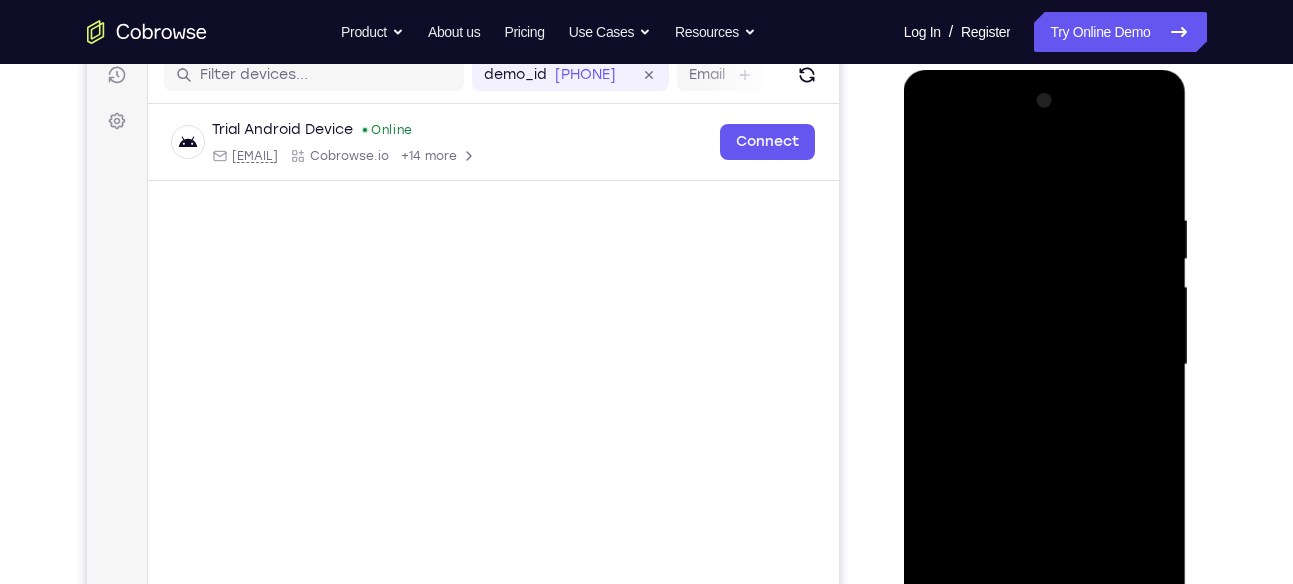 scroll, scrollTop: 287, scrollLeft: 0, axis: vertical 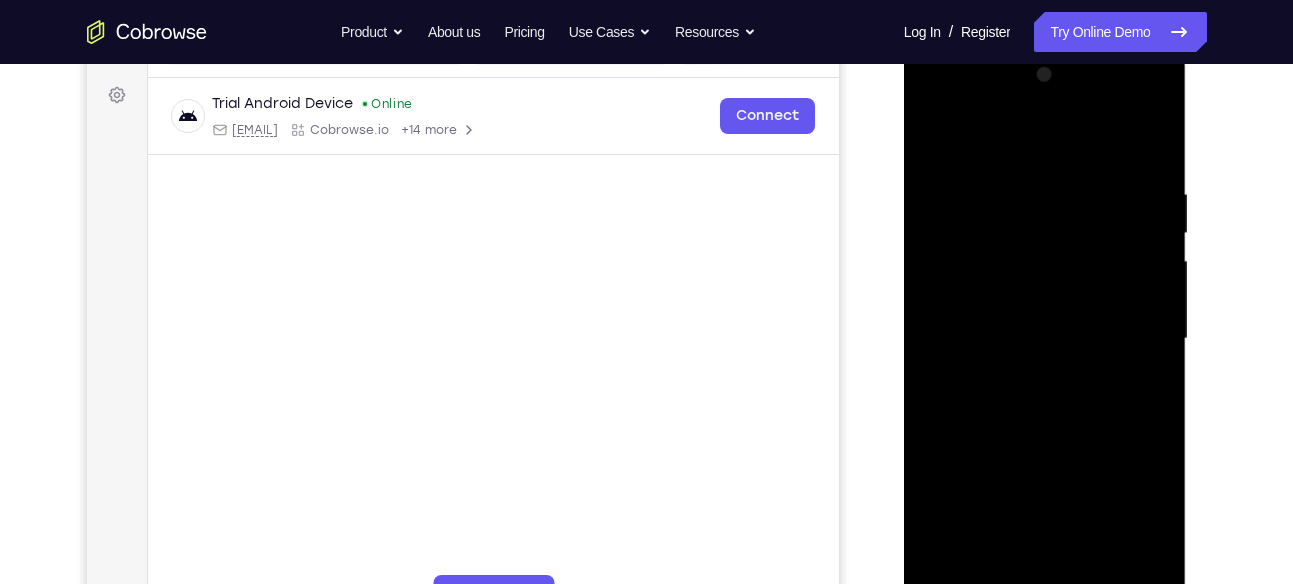 click at bounding box center [1045, 339] 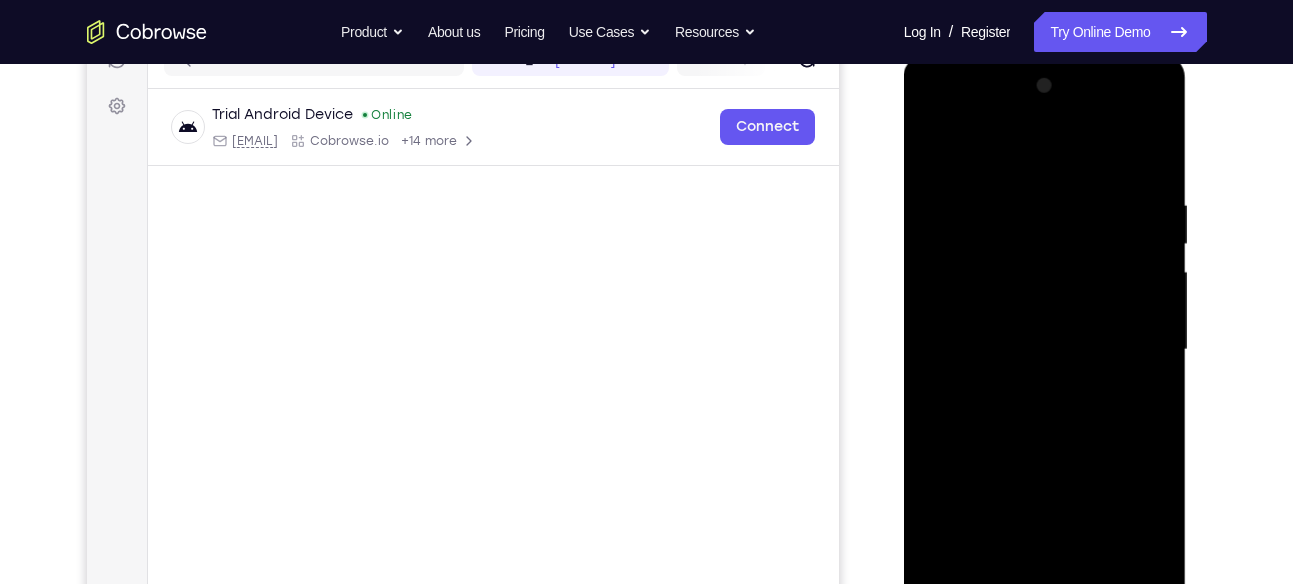 scroll, scrollTop: 307, scrollLeft: 0, axis: vertical 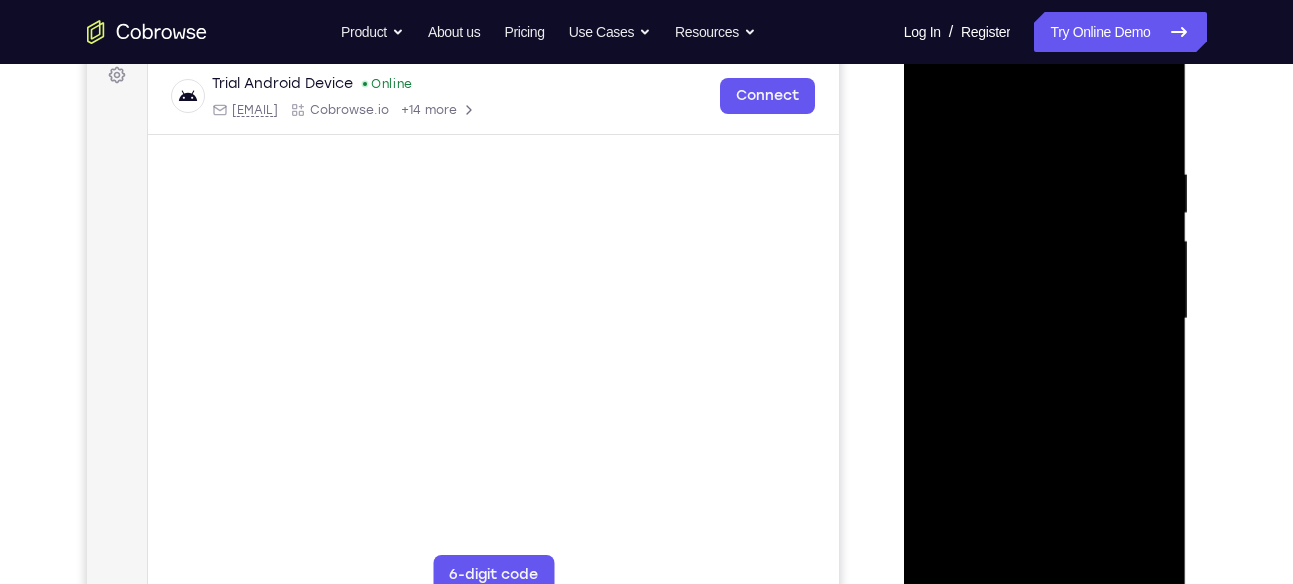 click at bounding box center [1045, 319] 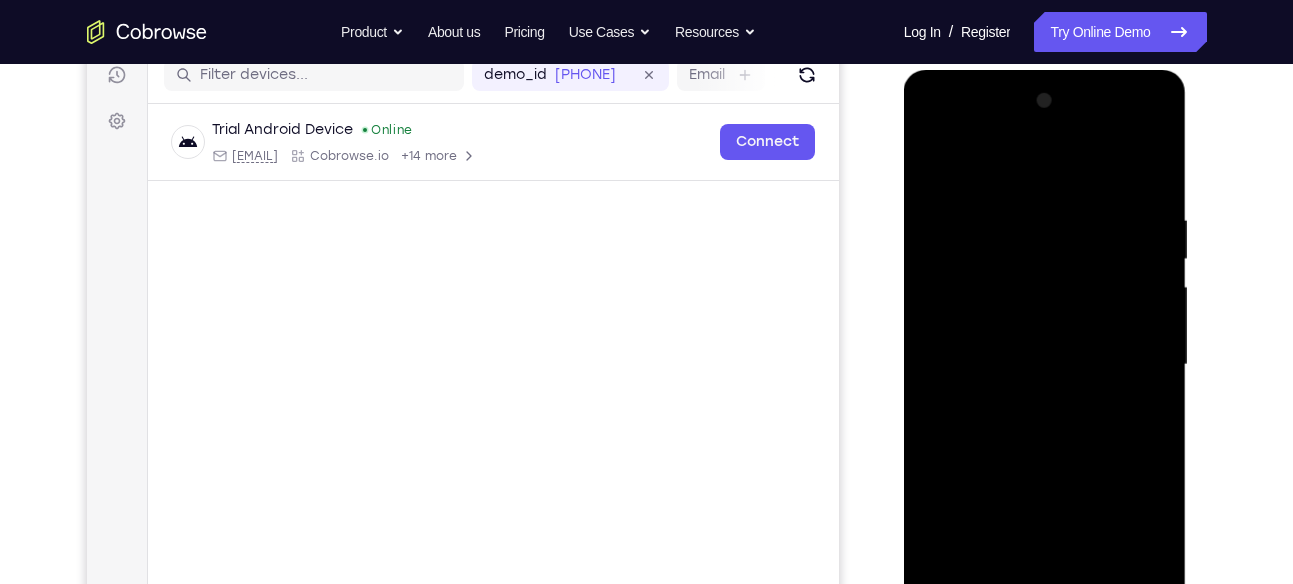 scroll, scrollTop: 257, scrollLeft: 0, axis: vertical 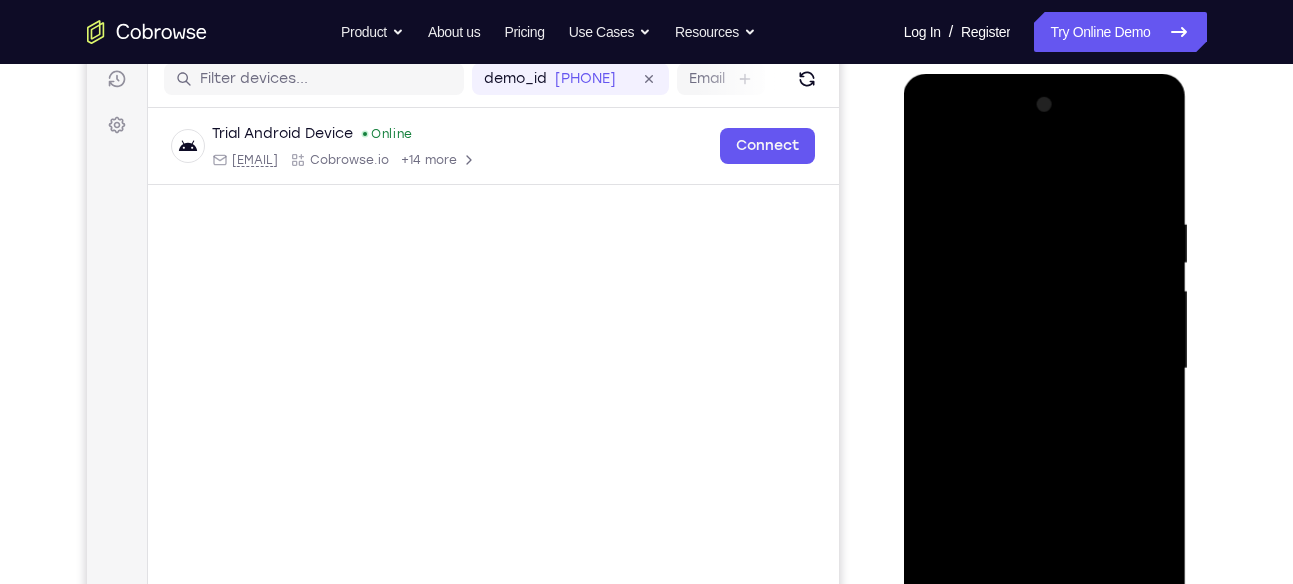 click at bounding box center (1045, 369) 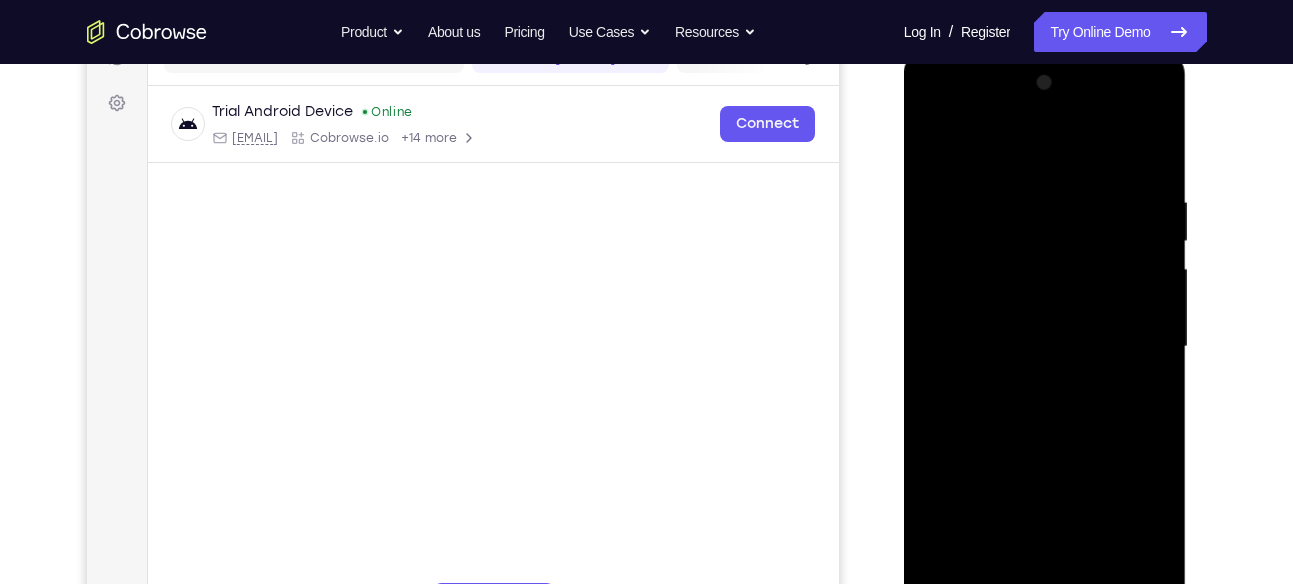 scroll, scrollTop: 317, scrollLeft: 0, axis: vertical 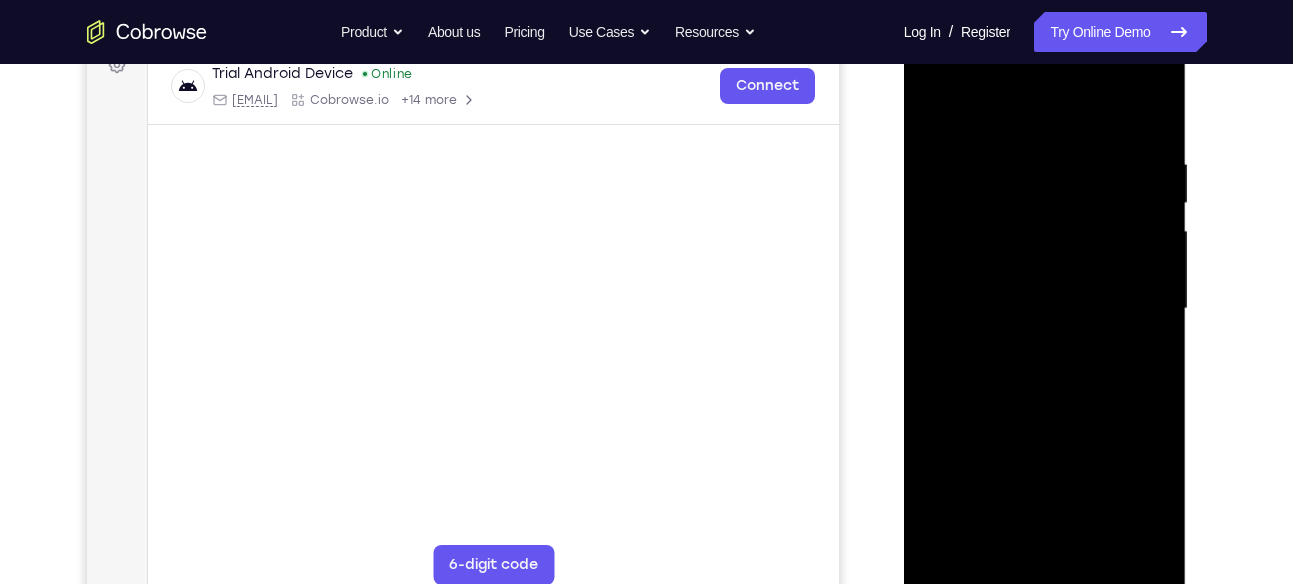 click at bounding box center (1045, 309) 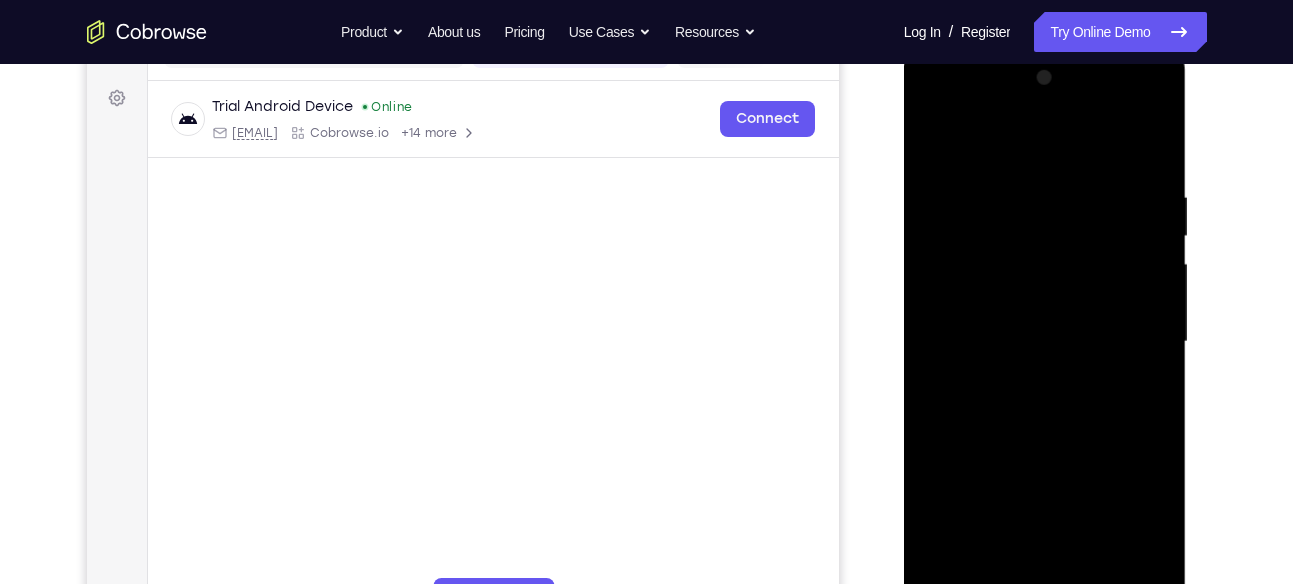 scroll, scrollTop: 262, scrollLeft: 0, axis: vertical 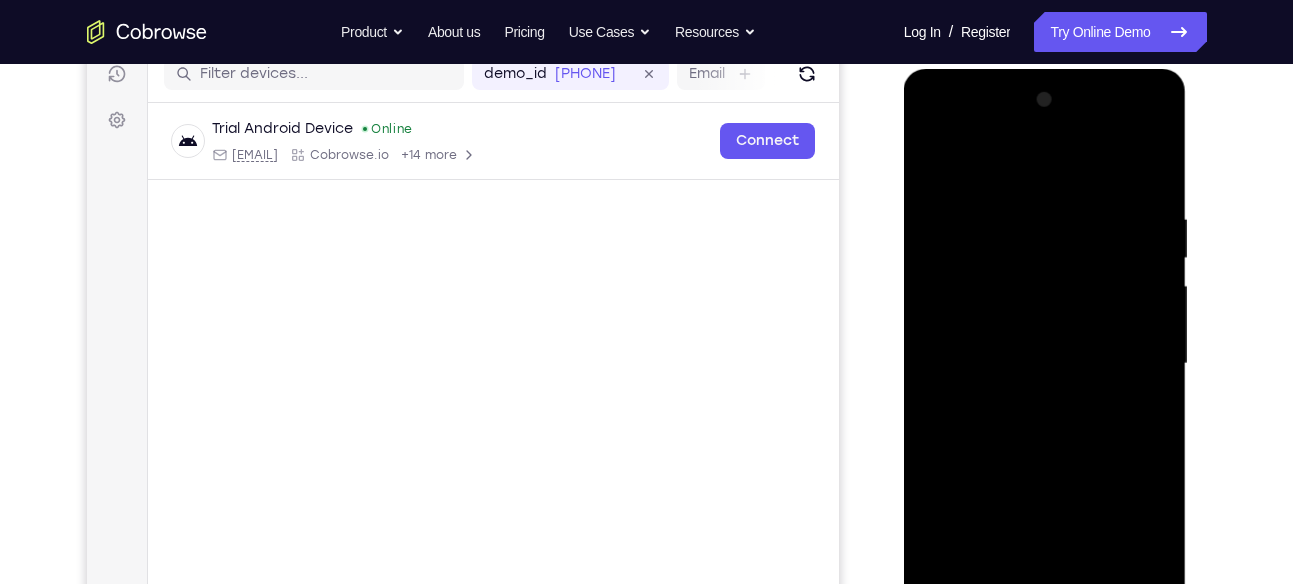 click at bounding box center [1045, 364] 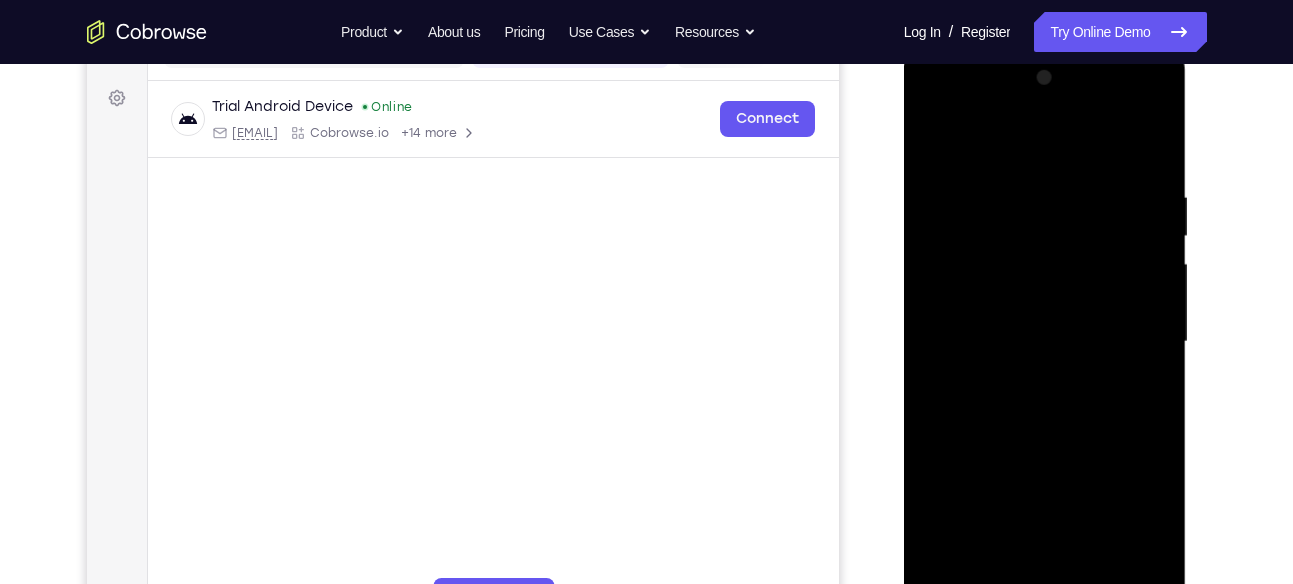 scroll, scrollTop: 282, scrollLeft: 0, axis: vertical 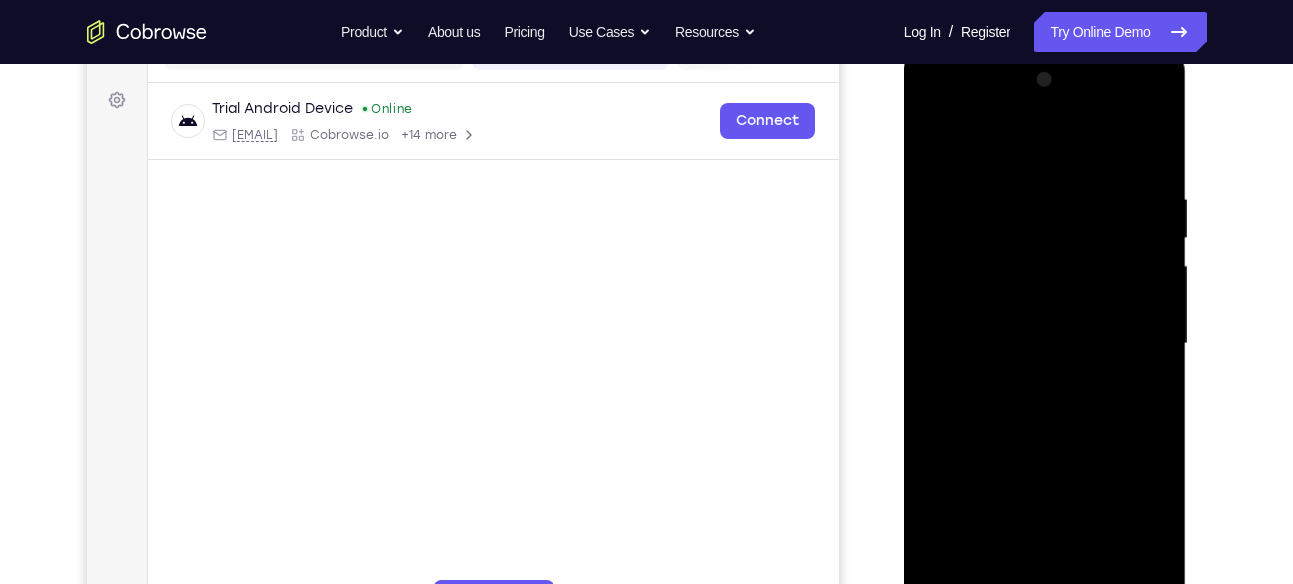 click at bounding box center [1045, 344] 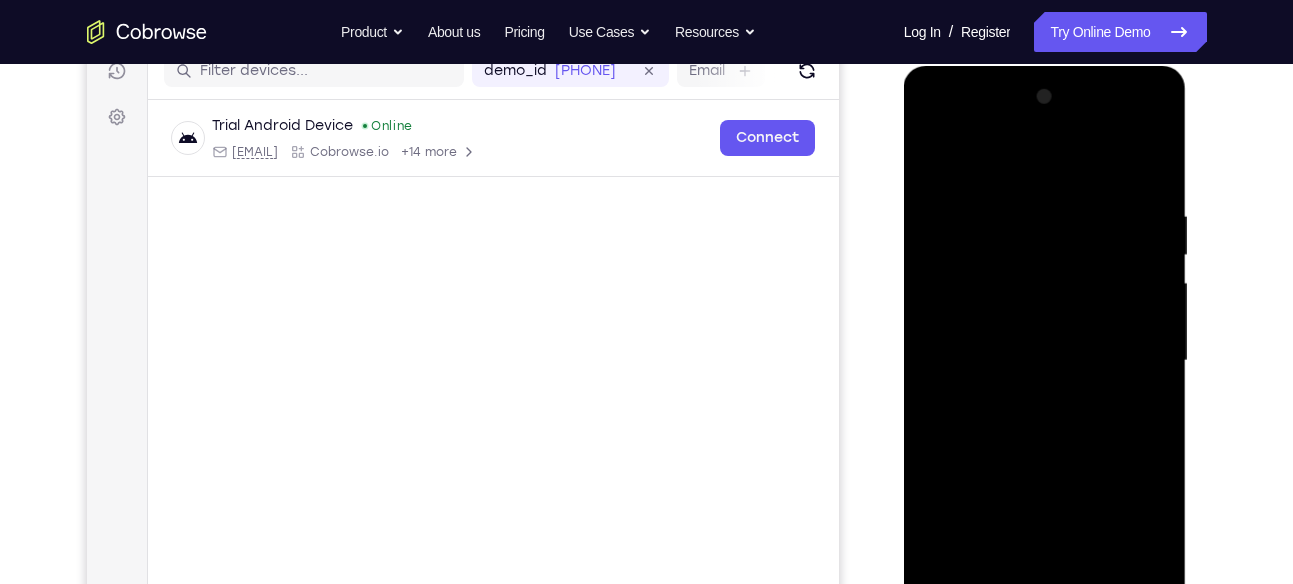 scroll, scrollTop: 264, scrollLeft: 0, axis: vertical 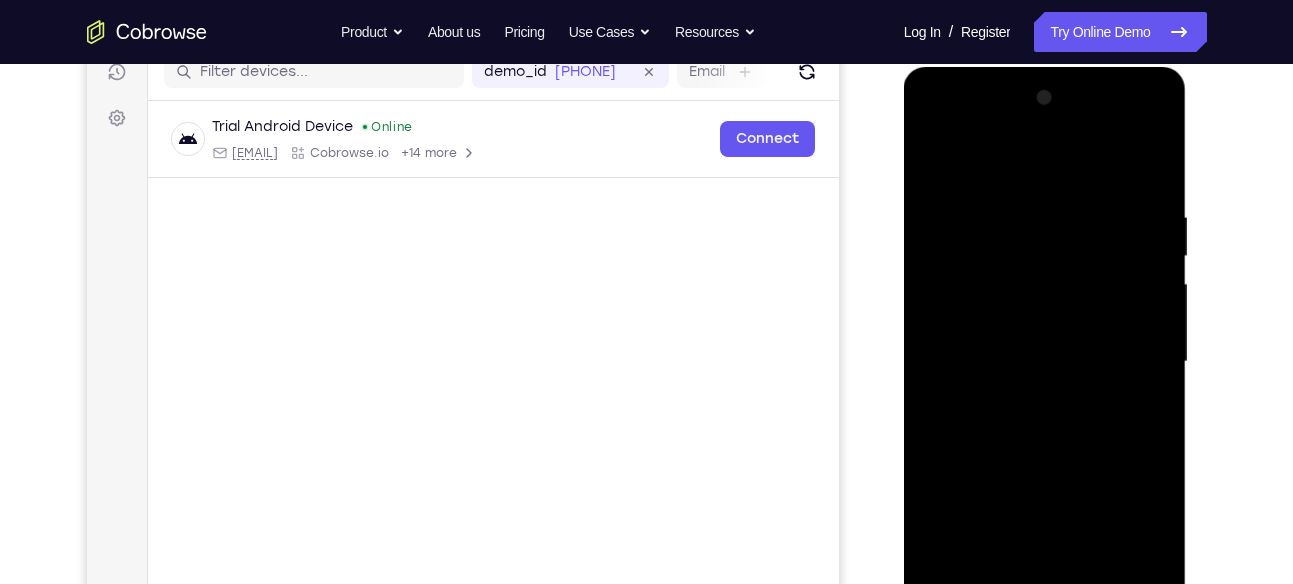 click at bounding box center [1045, 362] 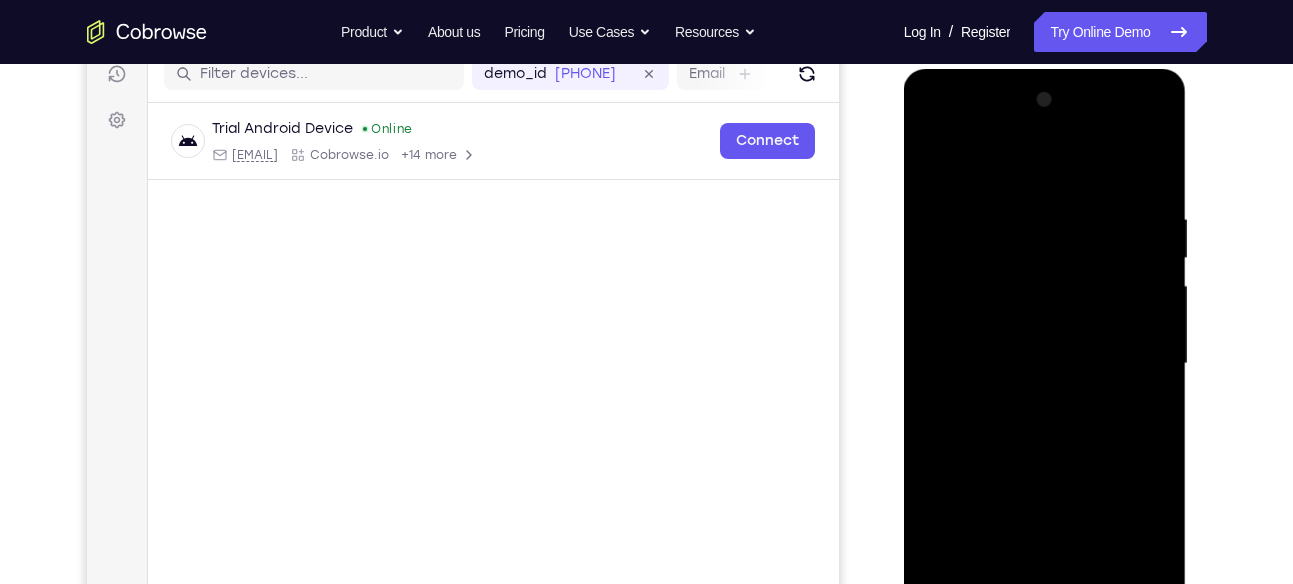 click at bounding box center (1045, 364) 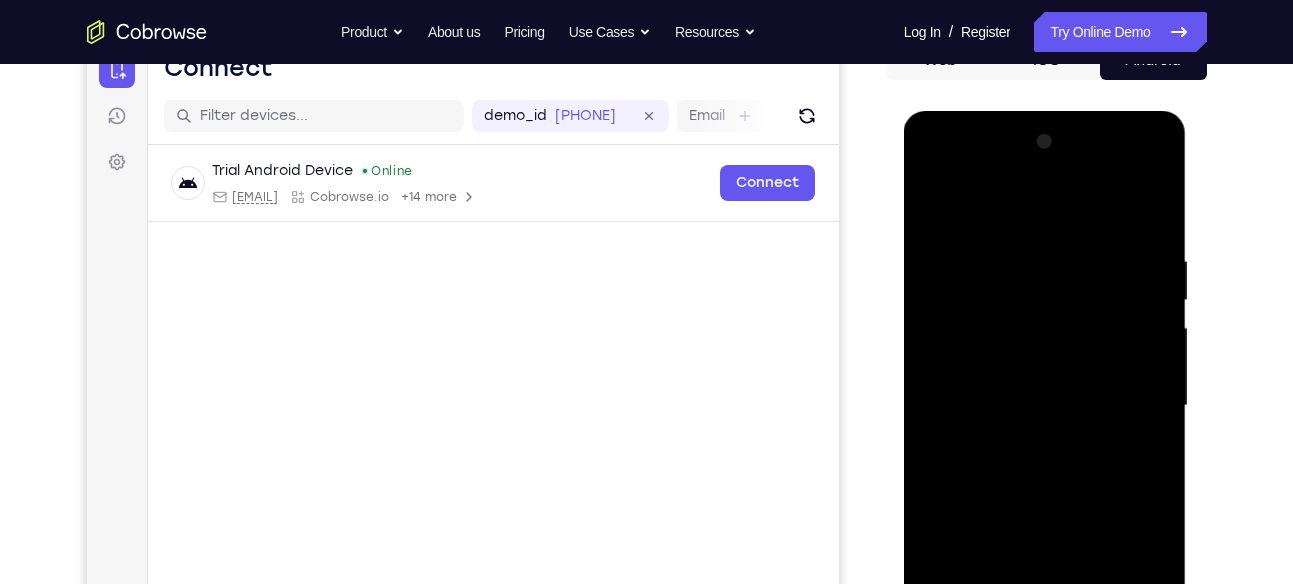 scroll, scrollTop: 294, scrollLeft: 0, axis: vertical 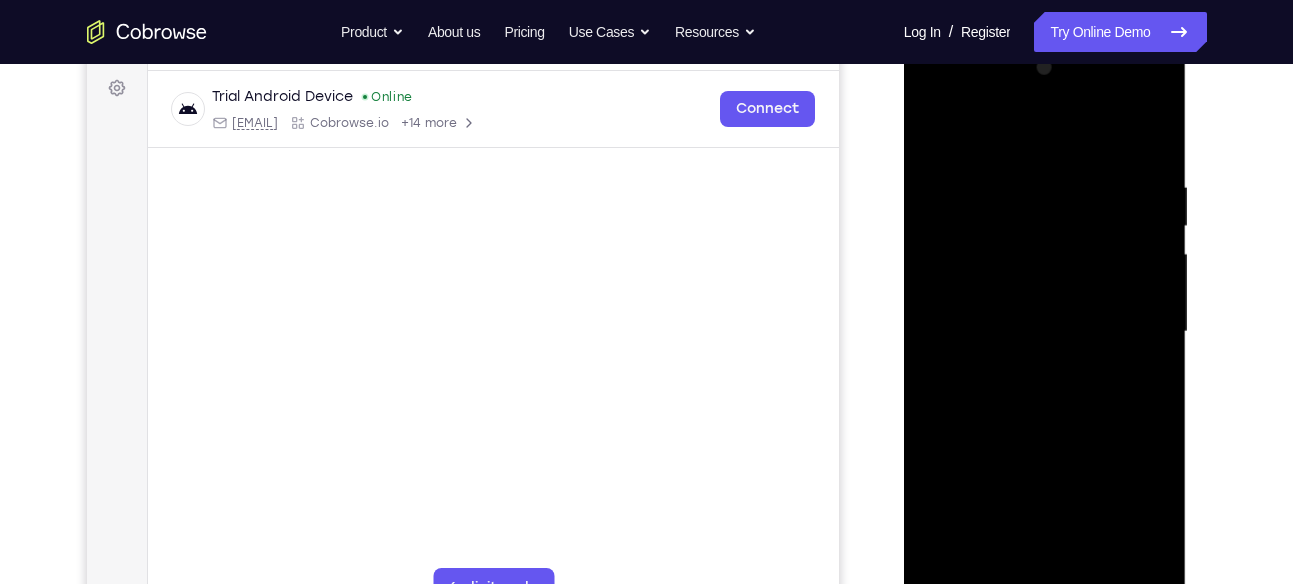 click at bounding box center [1045, 332] 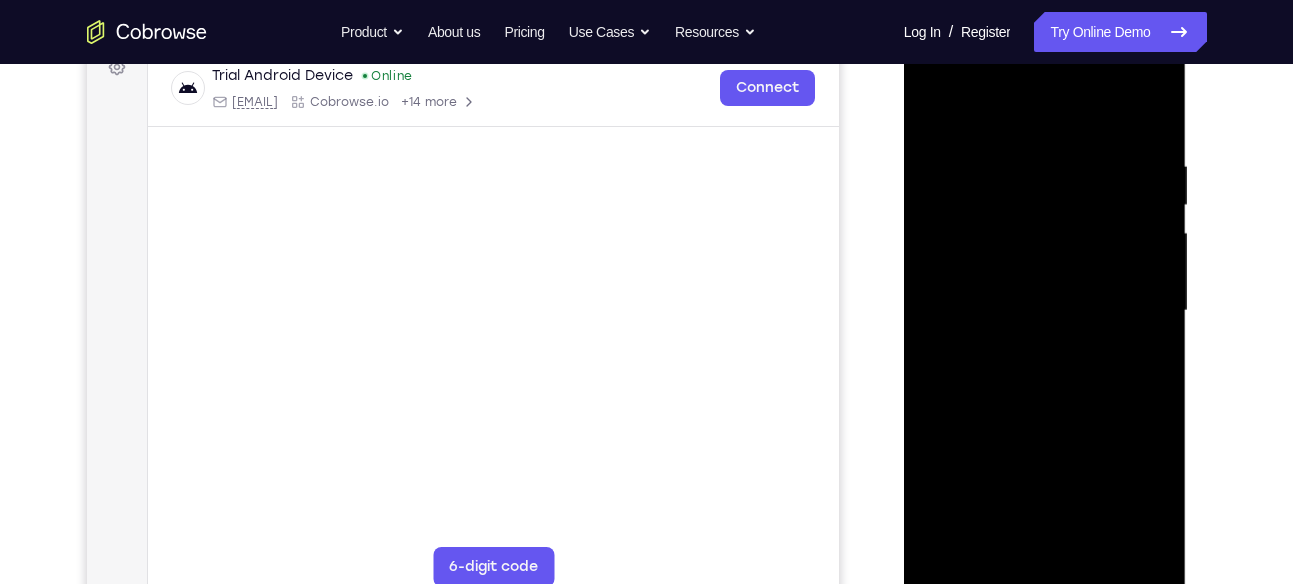 scroll, scrollTop: 283, scrollLeft: 0, axis: vertical 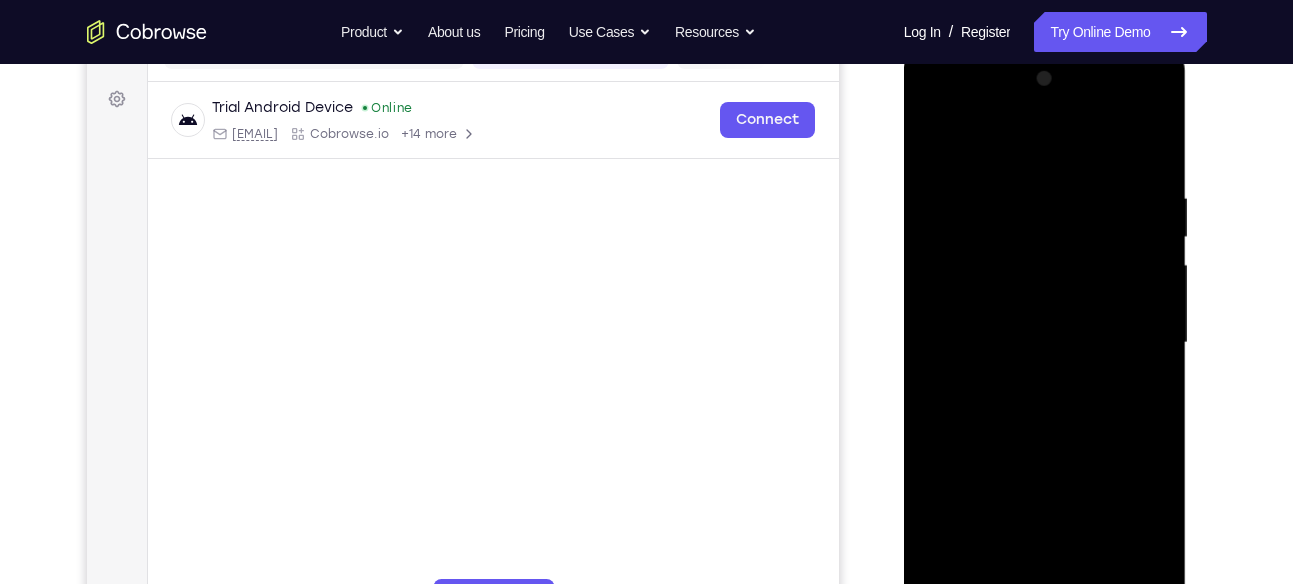 click at bounding box center [1045, 343] 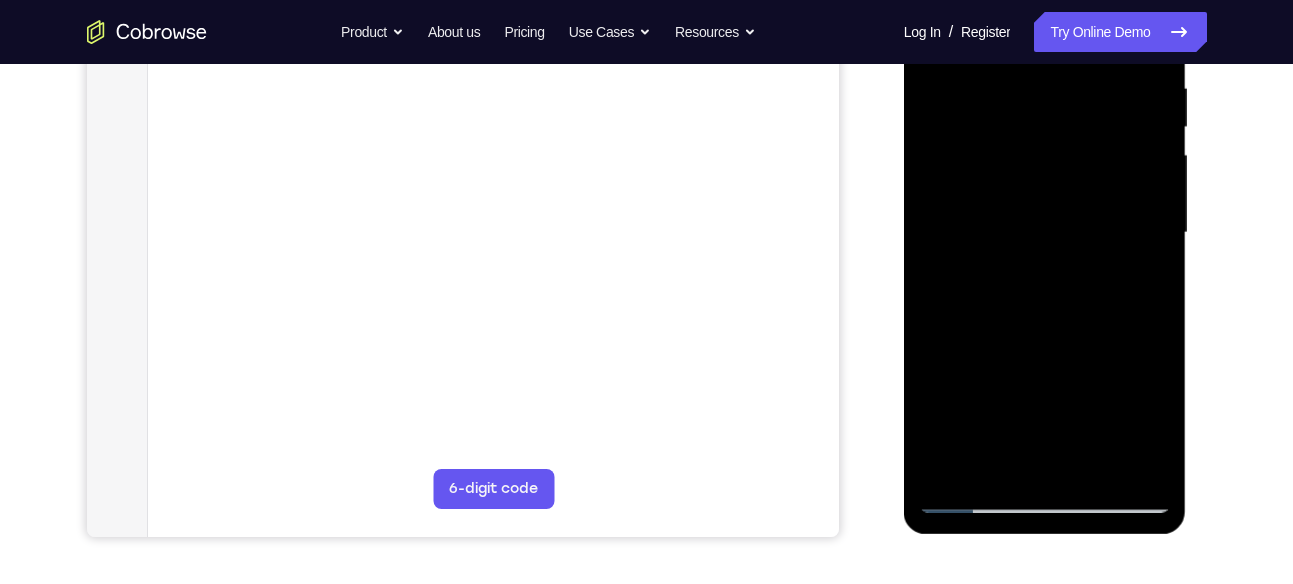 scroll, scrollTop: 394, scrollLeft: 0, axis: vertical 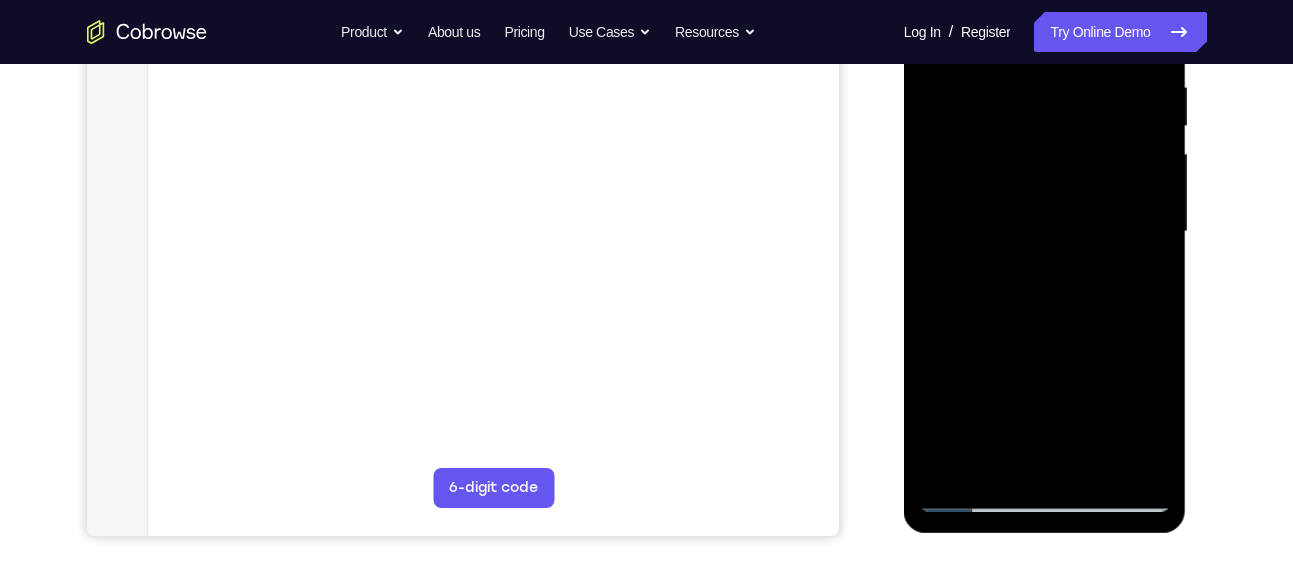click at bounding box center [1045, 232] 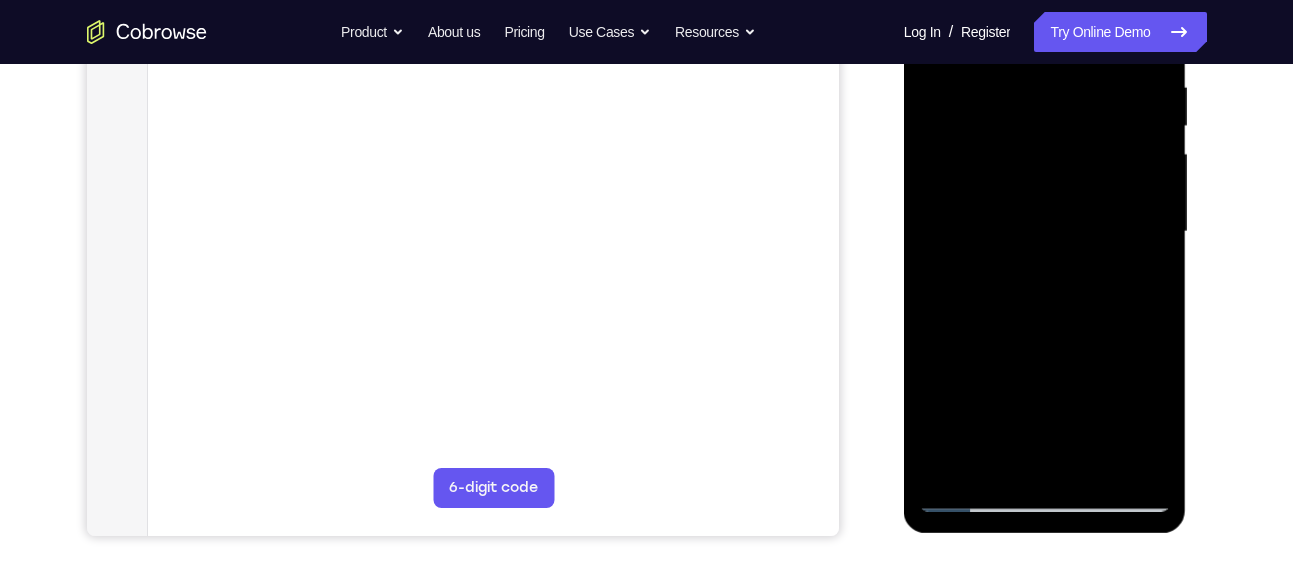 click at bounding box center (1045, 232) 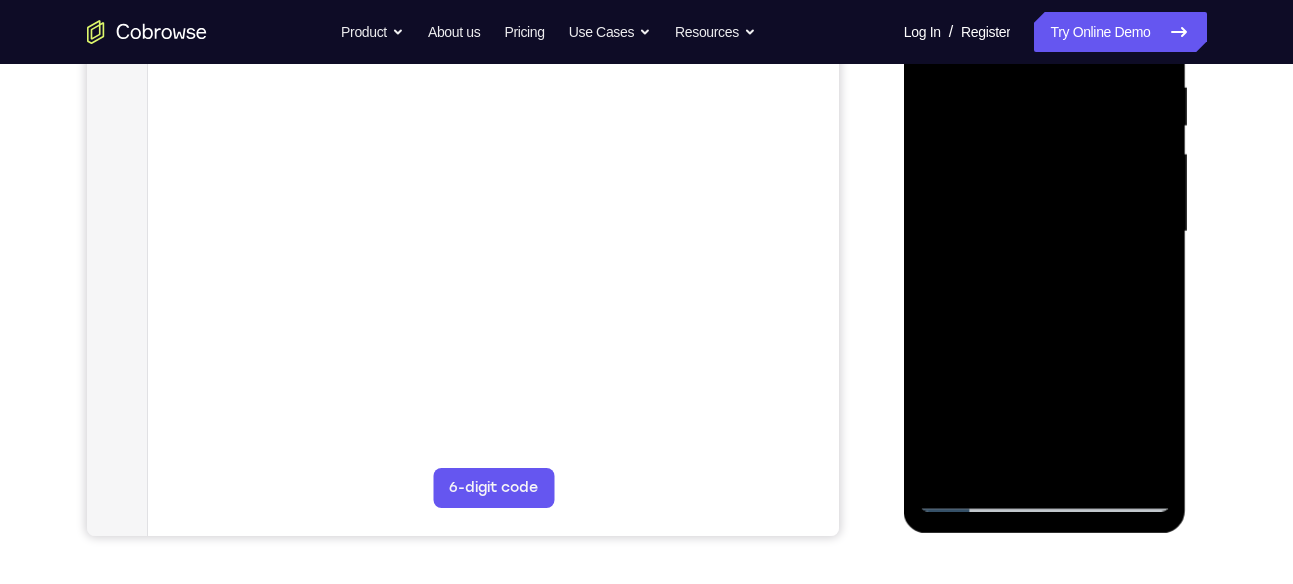 click at bounding box center (1045, 232) 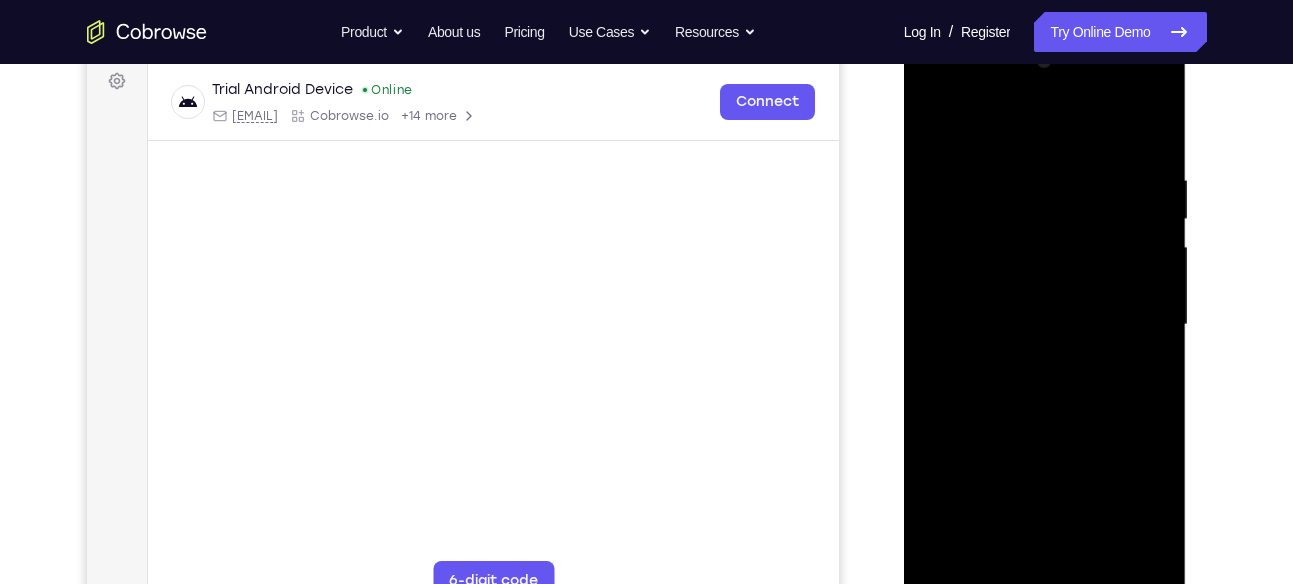 scroll, scrollTop: 284, scrollLeft: 0, axis: vertical 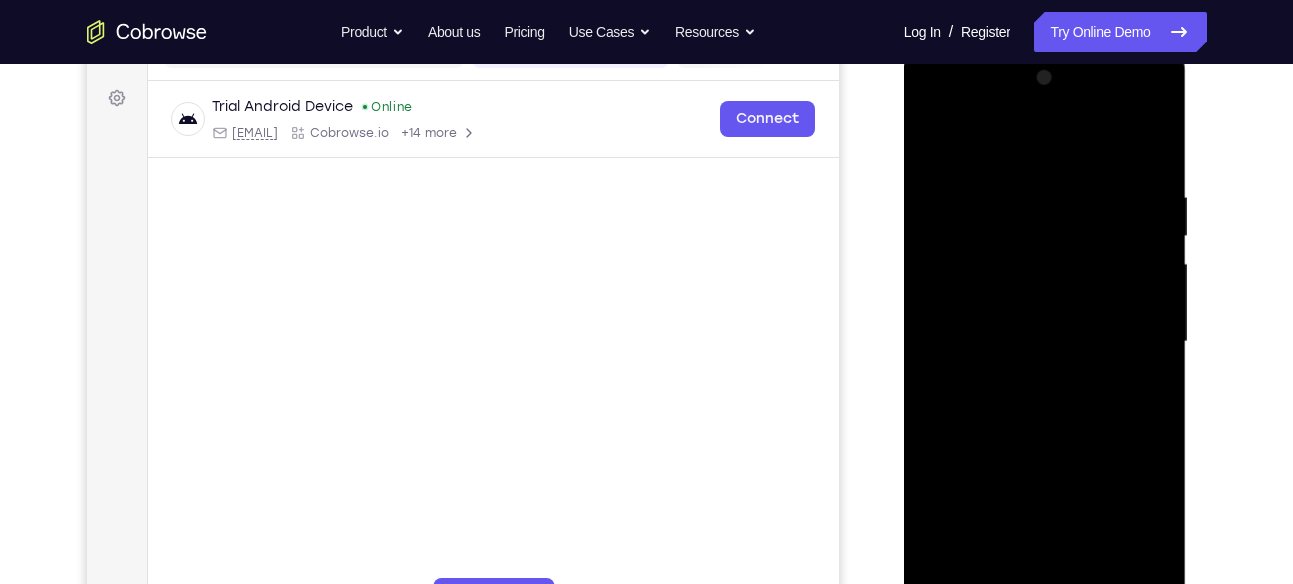 click at bounding box center (1045, 342) 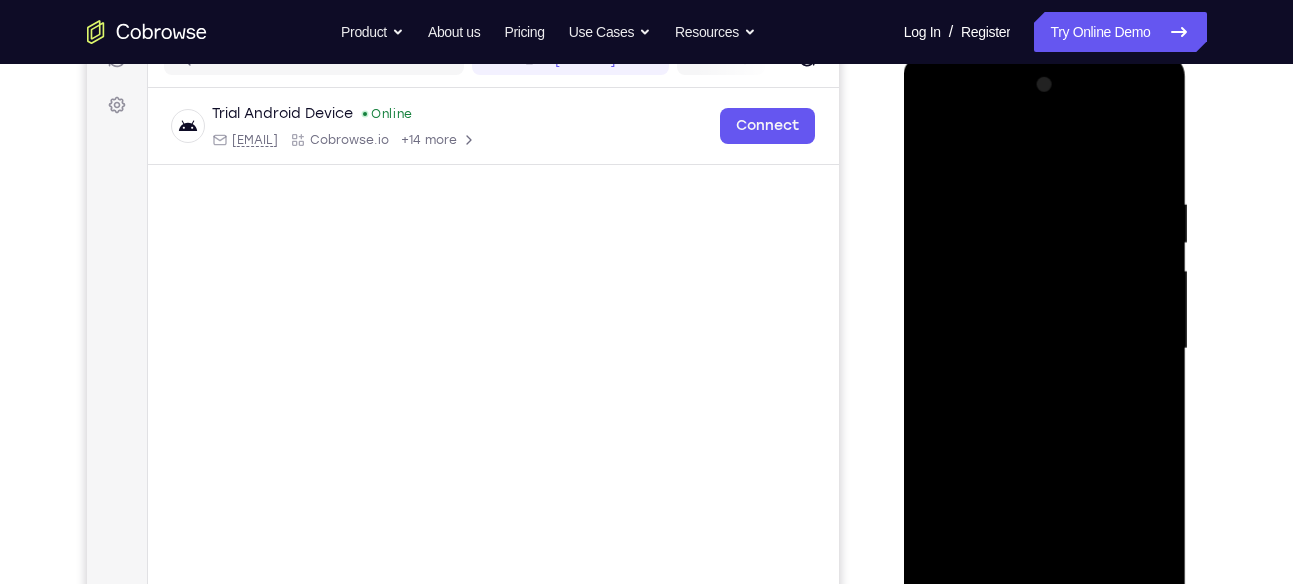 scroll, scrollTop: 274, scrollLeft: 0, axis: vertical 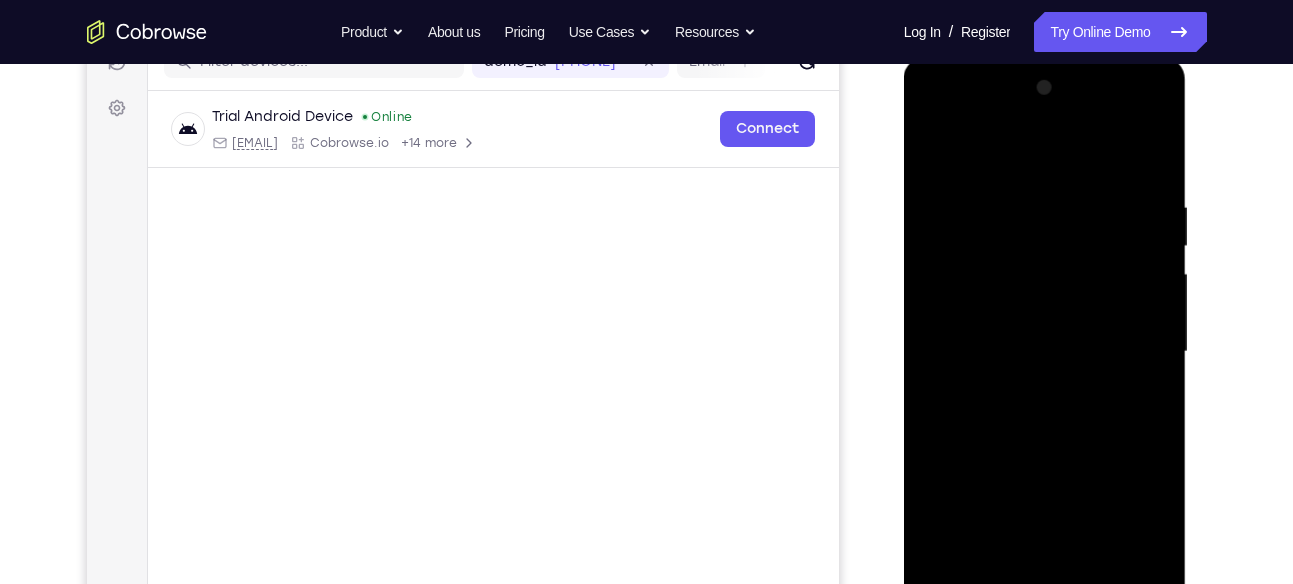 click at bounding box center (1045, 352) 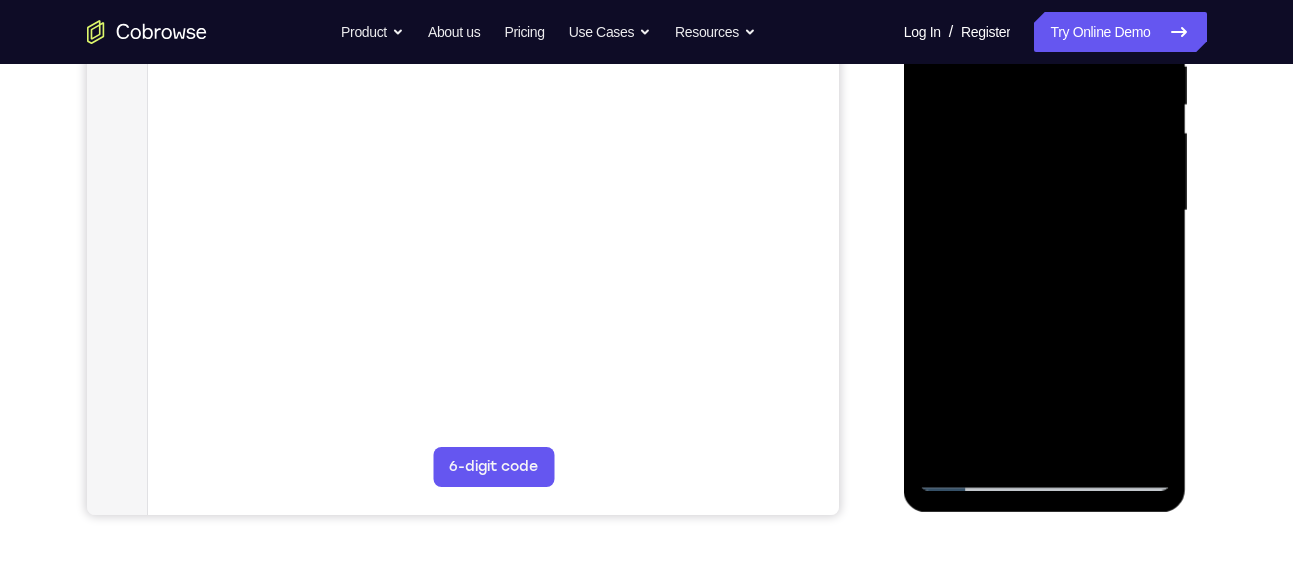 scroll, scrollTop: 448, scrollLeft: 0, axis: vertical 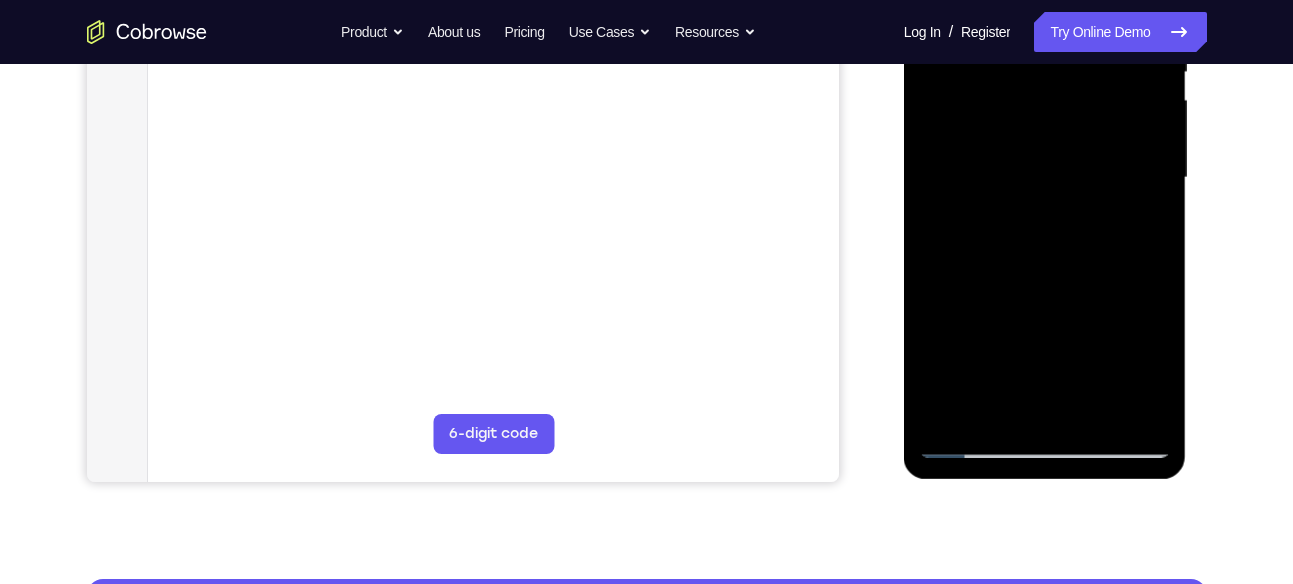 drag, startPoint x: 1080, startPoint y: 328, endPoint x: 1074, endPoint y: 280, distance: 48.373547 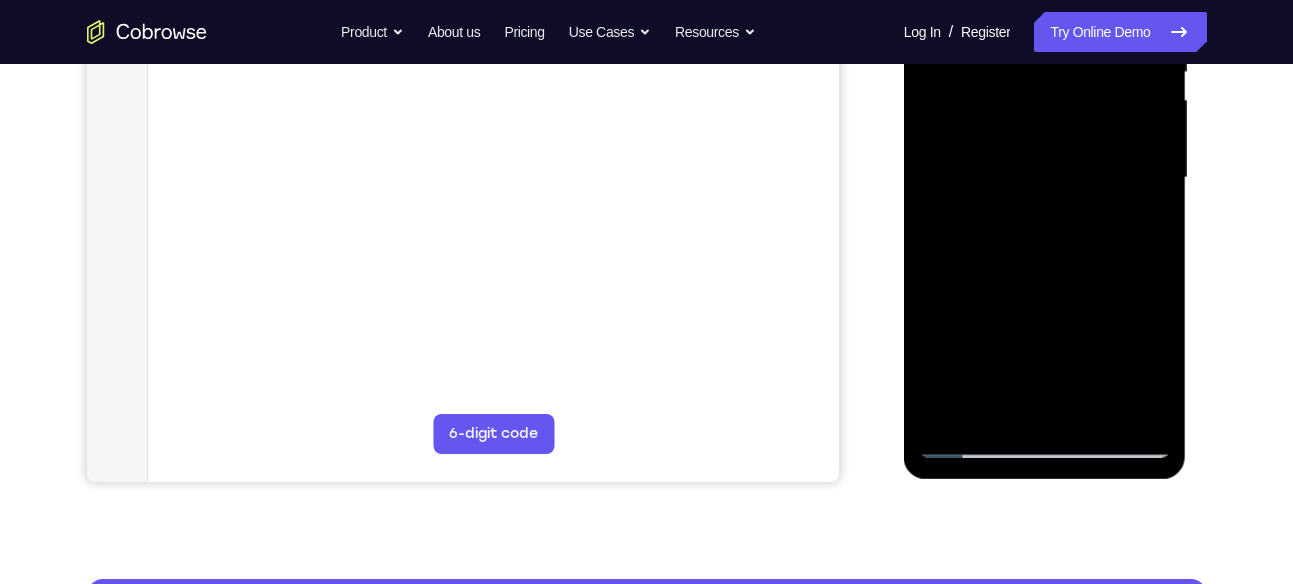 drag, startPoint x: 1069, startPoint y: 276, endPoint x: 1076, endPoint y: 375, distance: 99.24717 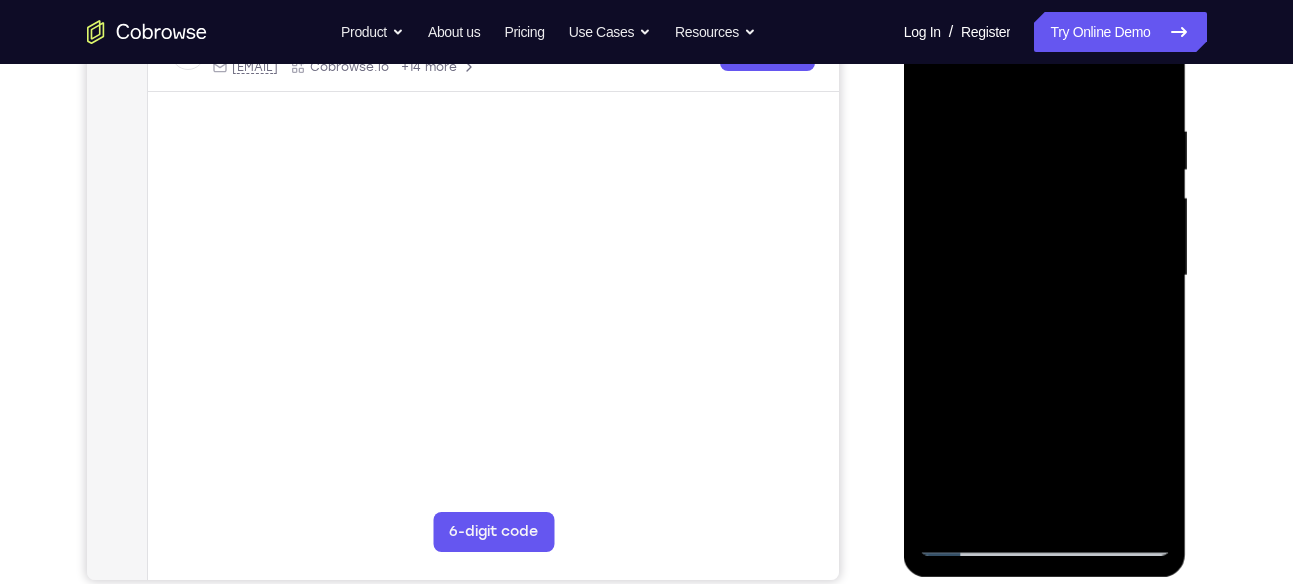 scroll, scrollTop: 255, scrollLeft: 0, axis: vertical 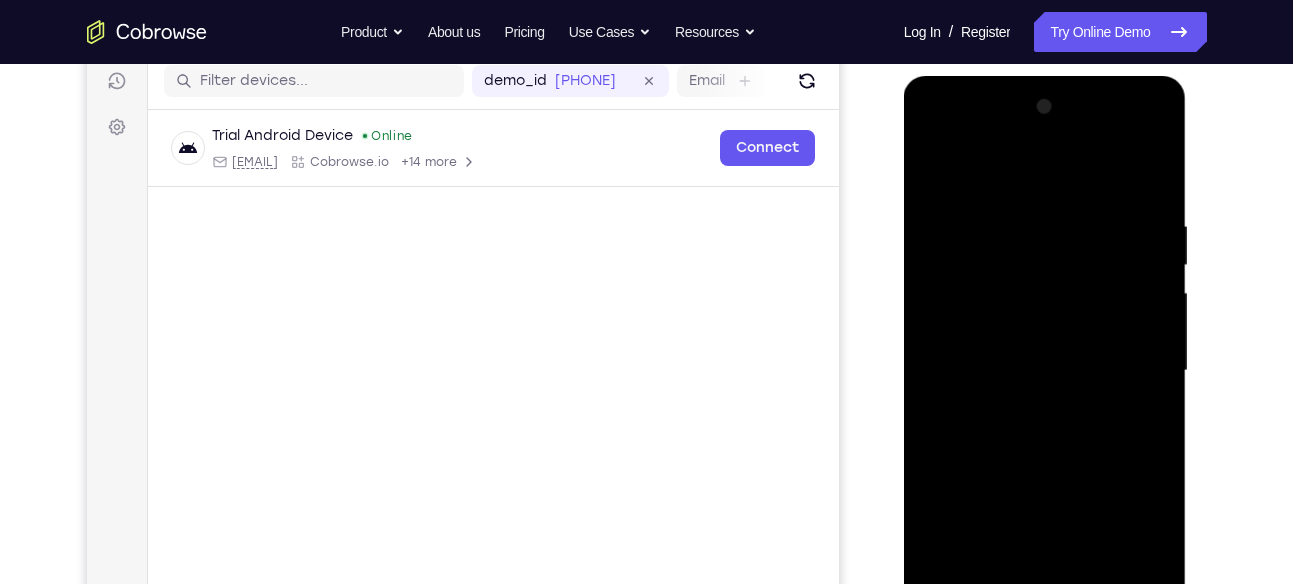 click at bounding box center (1045, 371) 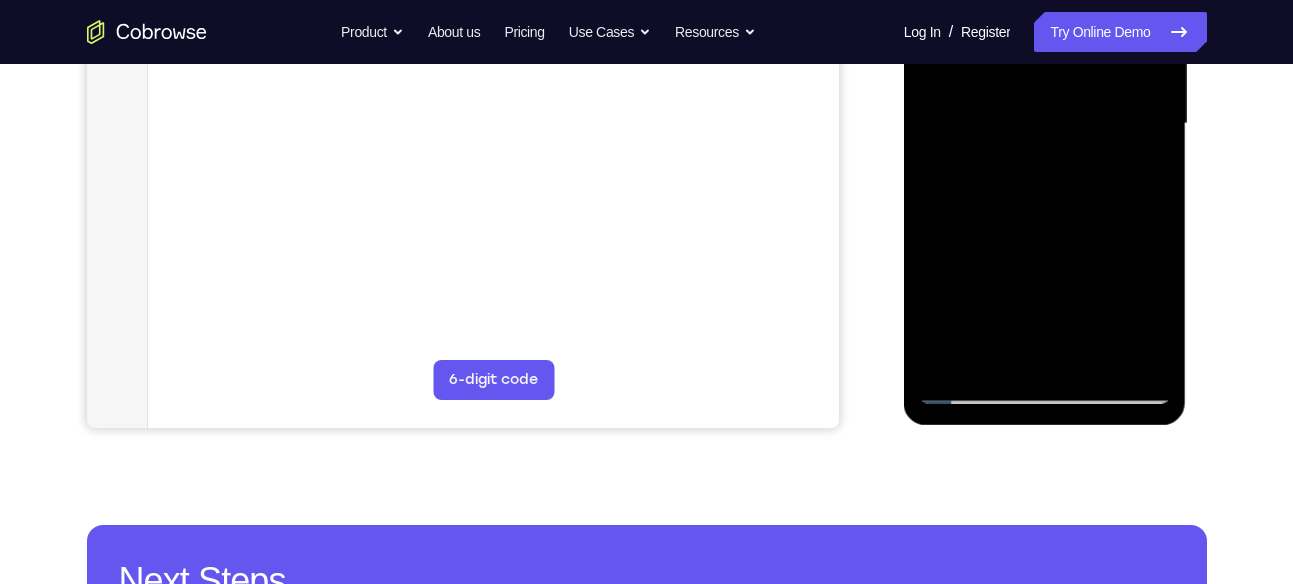 scroll, scrollTop: 524, scrollLeft: 0, axis: vertical 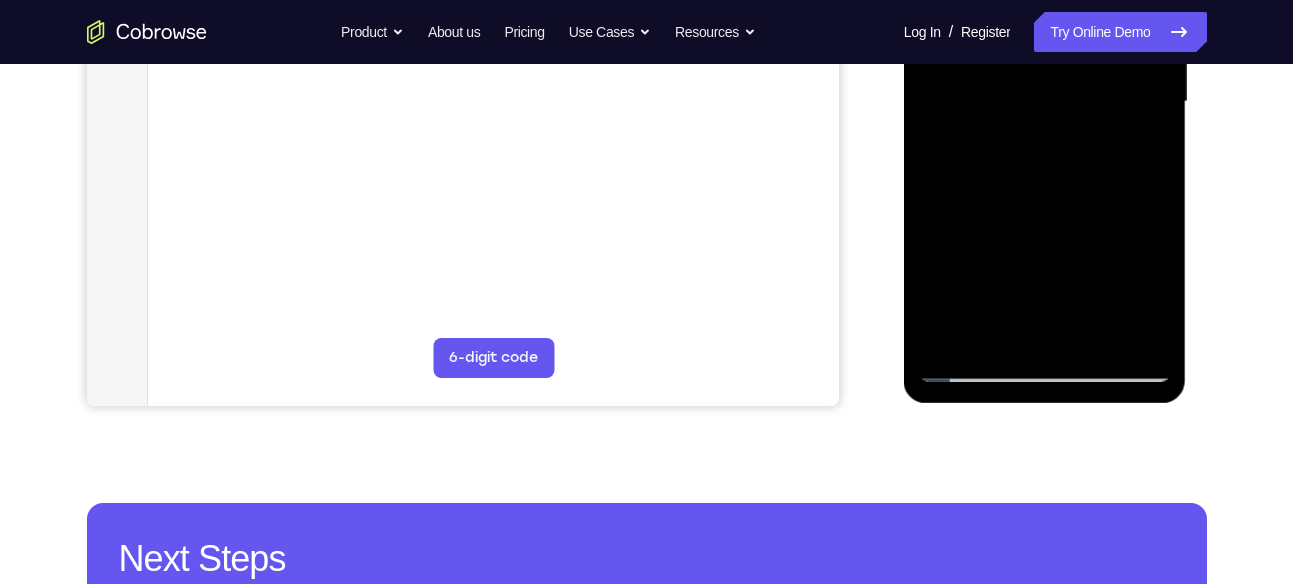 click at bounding box center (1045, 102) 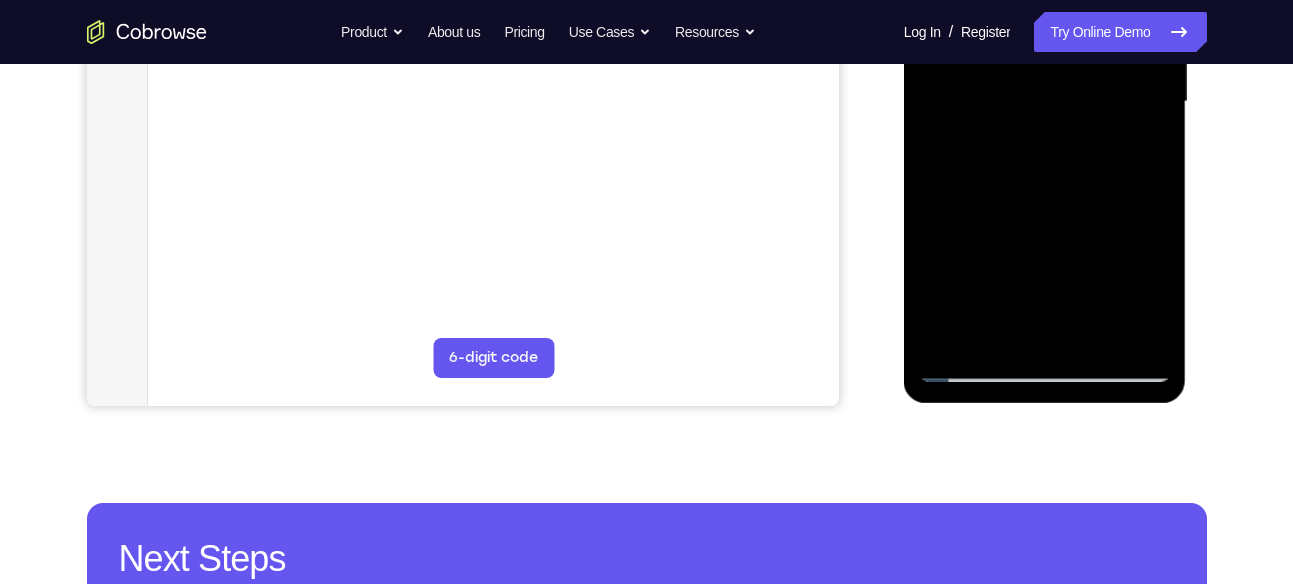 click at bounding box center [1045, 102] 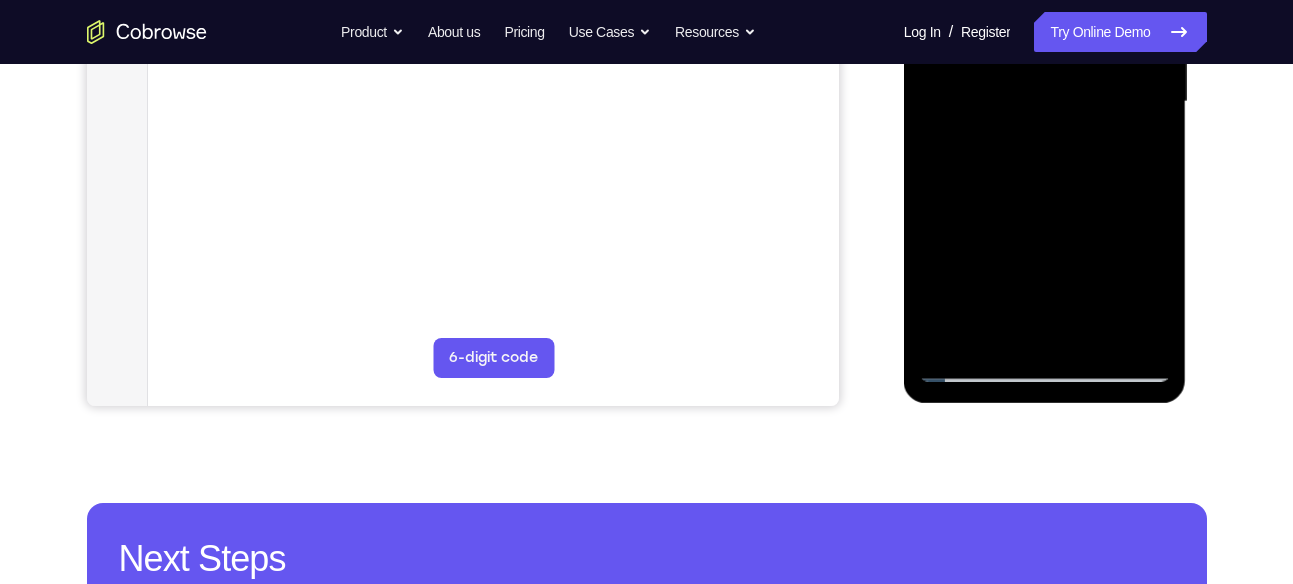 click at bounding box center (1045, 102) 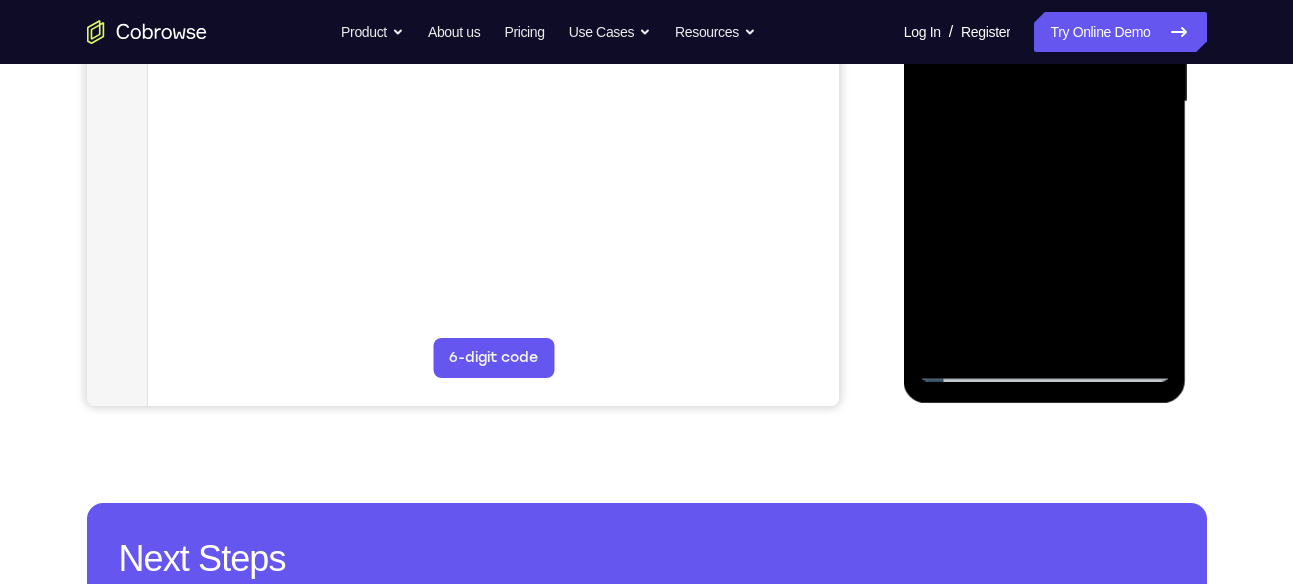 click at bounding box center [1045, 102] 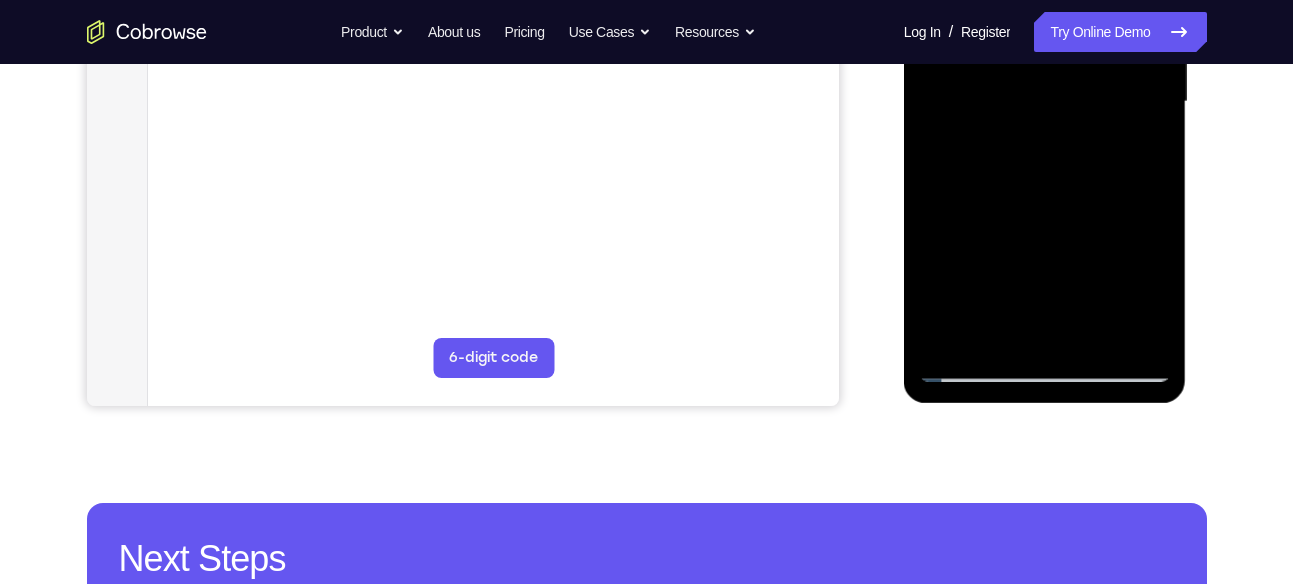 click at bounding box center (1045, 102) 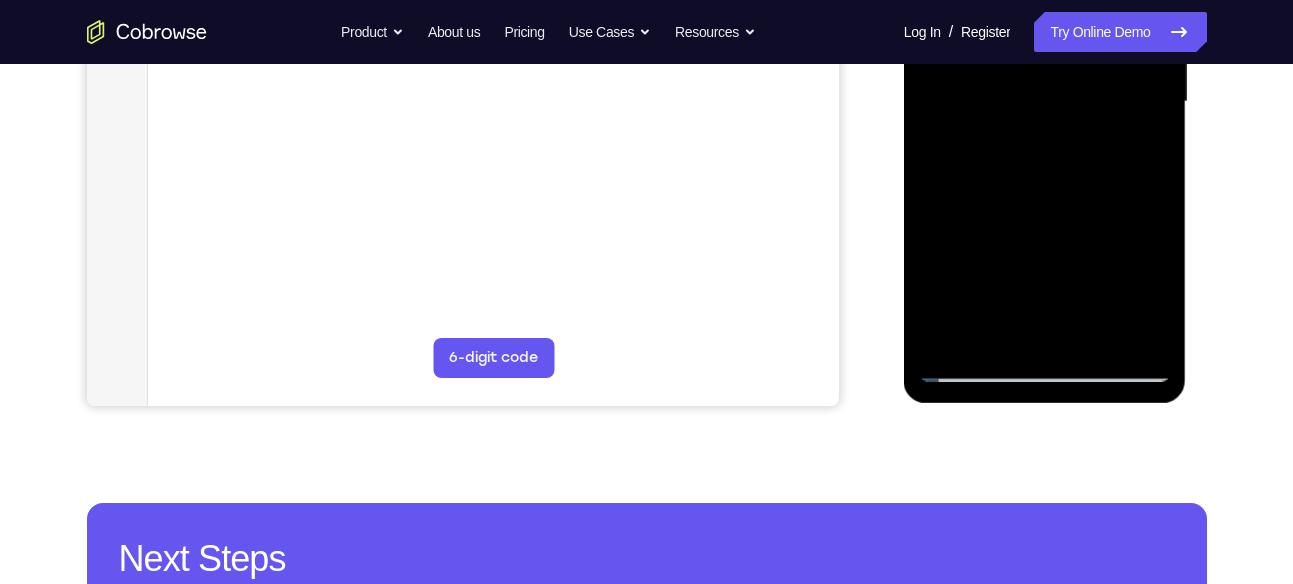 click at bounding box center [1045, 102] 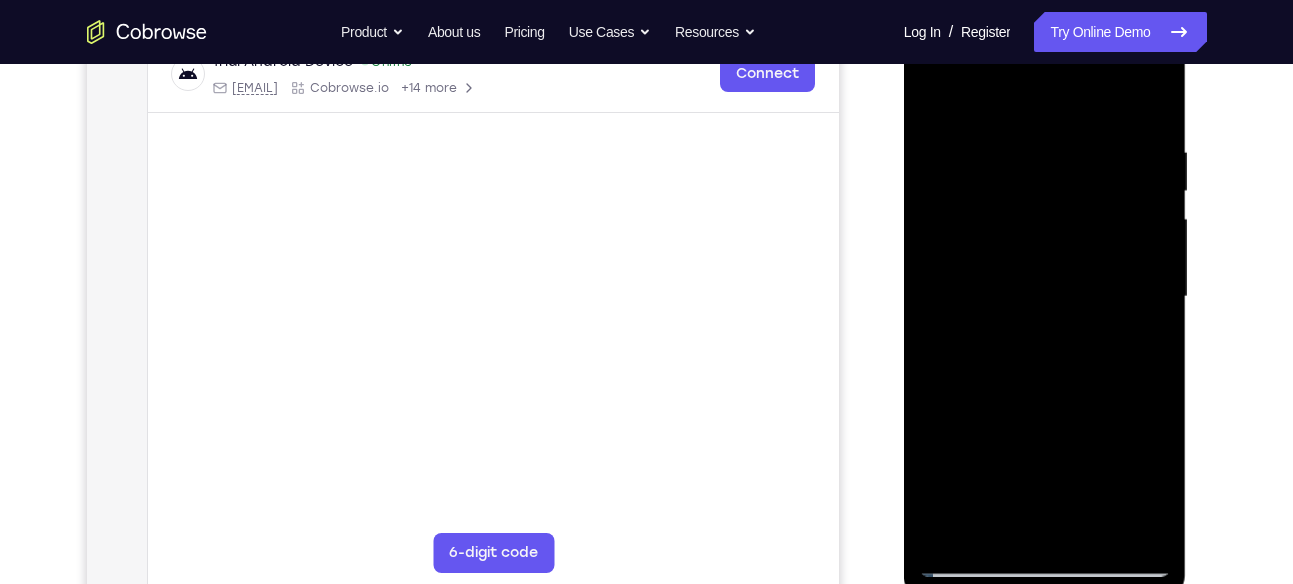 scroll, scrollTop: 328, scrollLeft: 0, axis: vertical 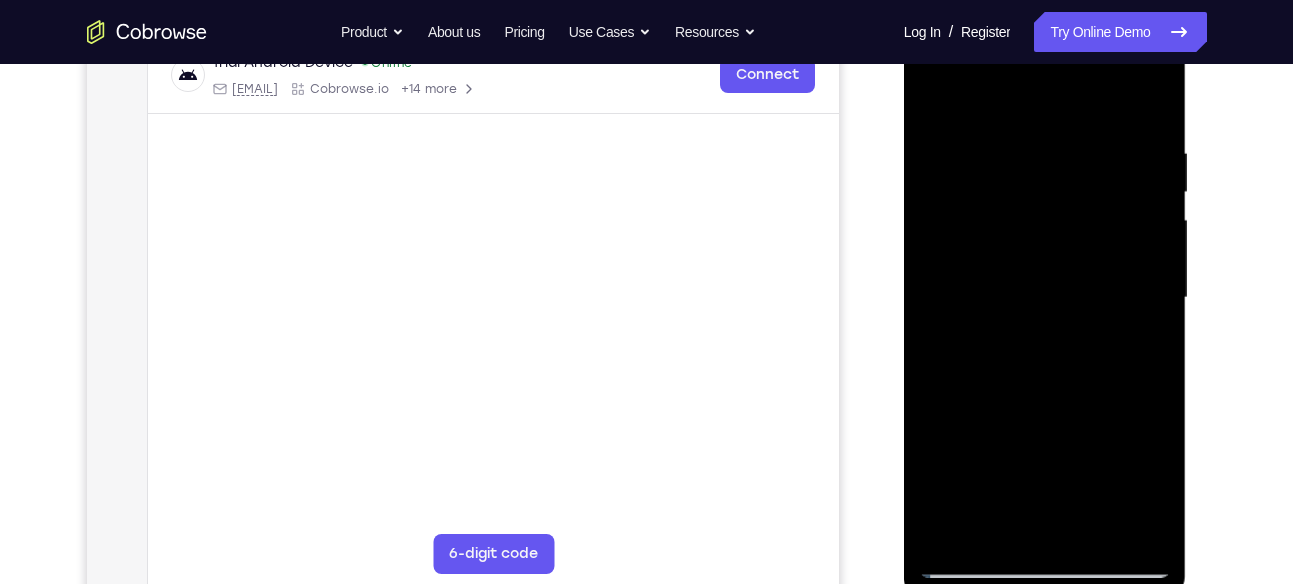 click at bounding box center (1045, 298) 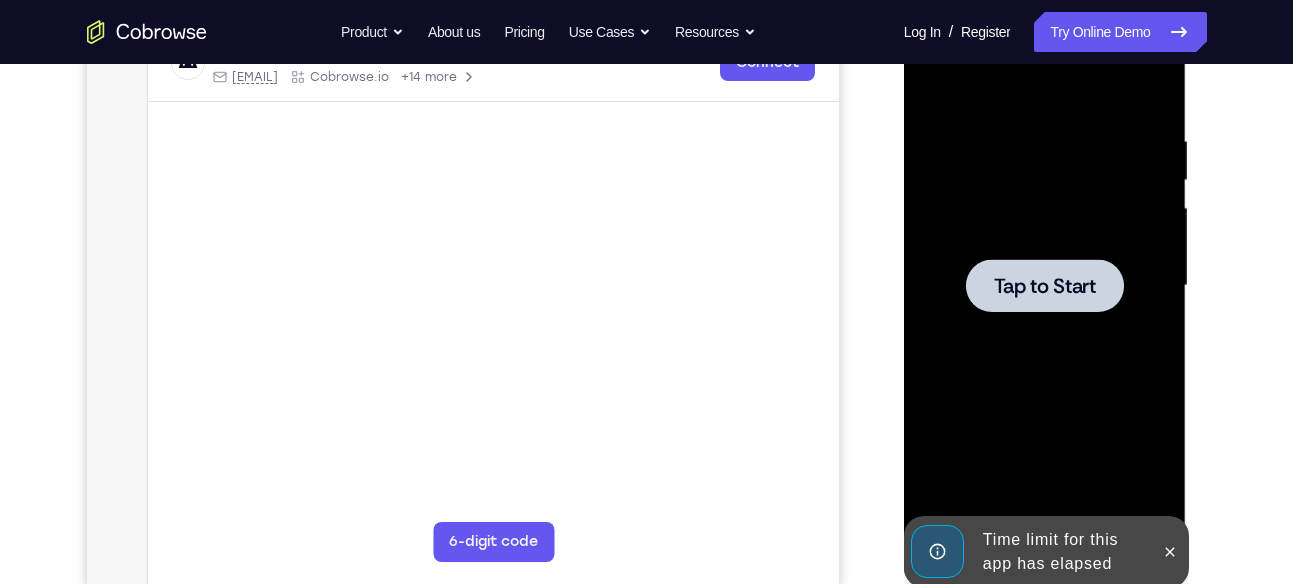 scroll, scrollTop: 341, scrollLeft: 0, axis: vertical 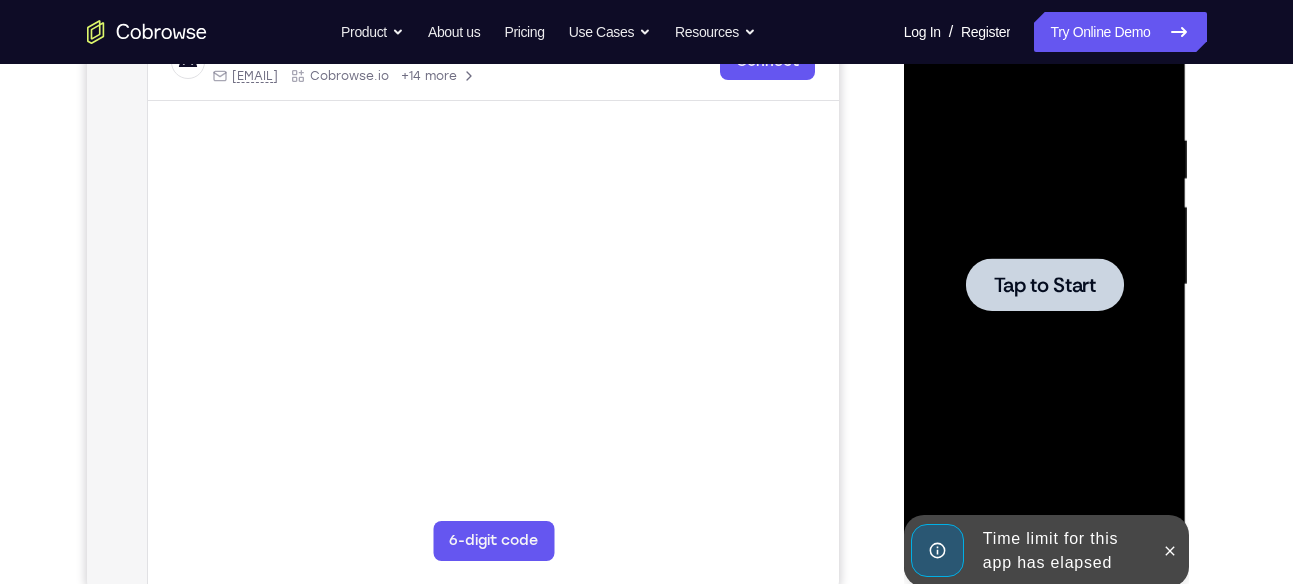 click at bounding box center (1045, 284) 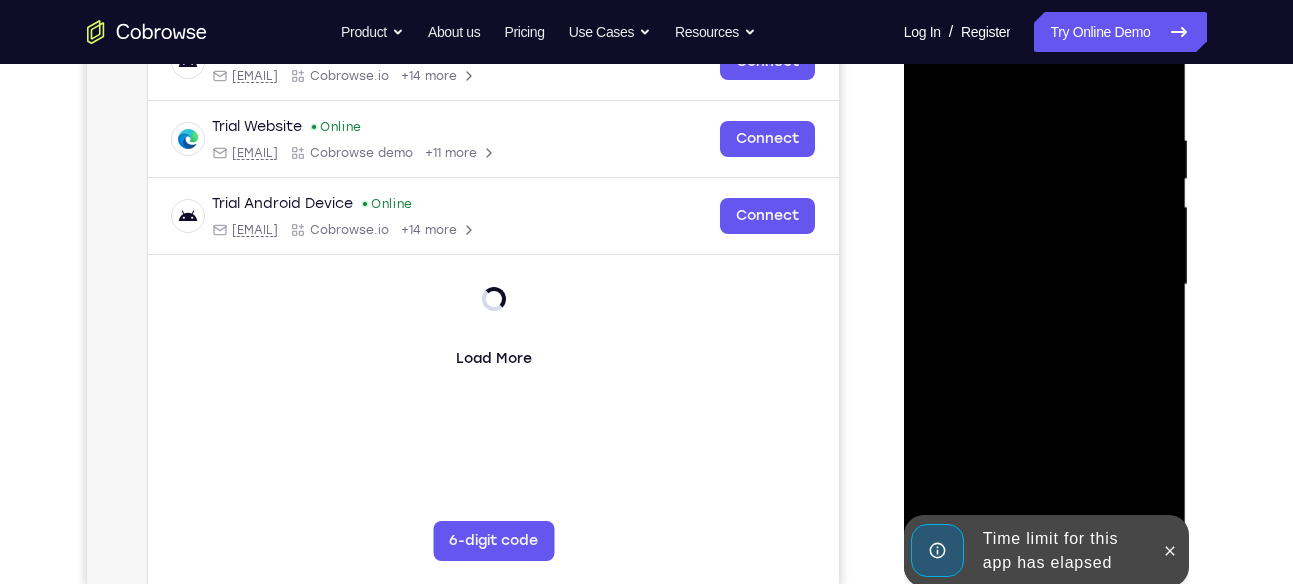 scroll, scrollTop: 480, scrollLeft: 0, axis: vertical 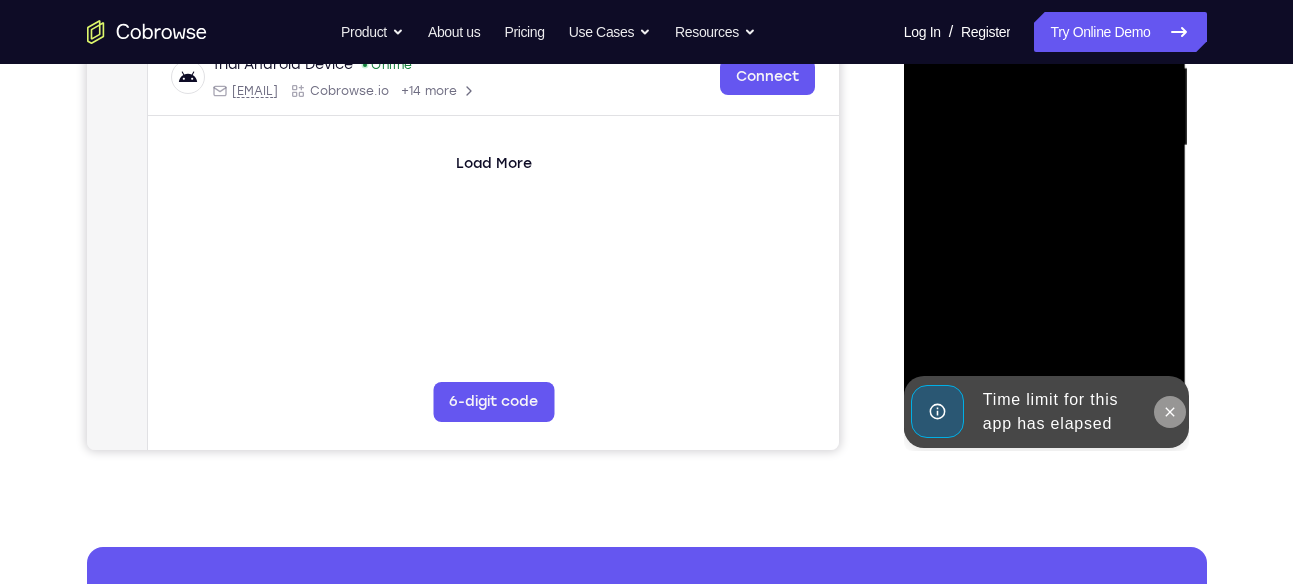 click at bounding box center [1170, 412] 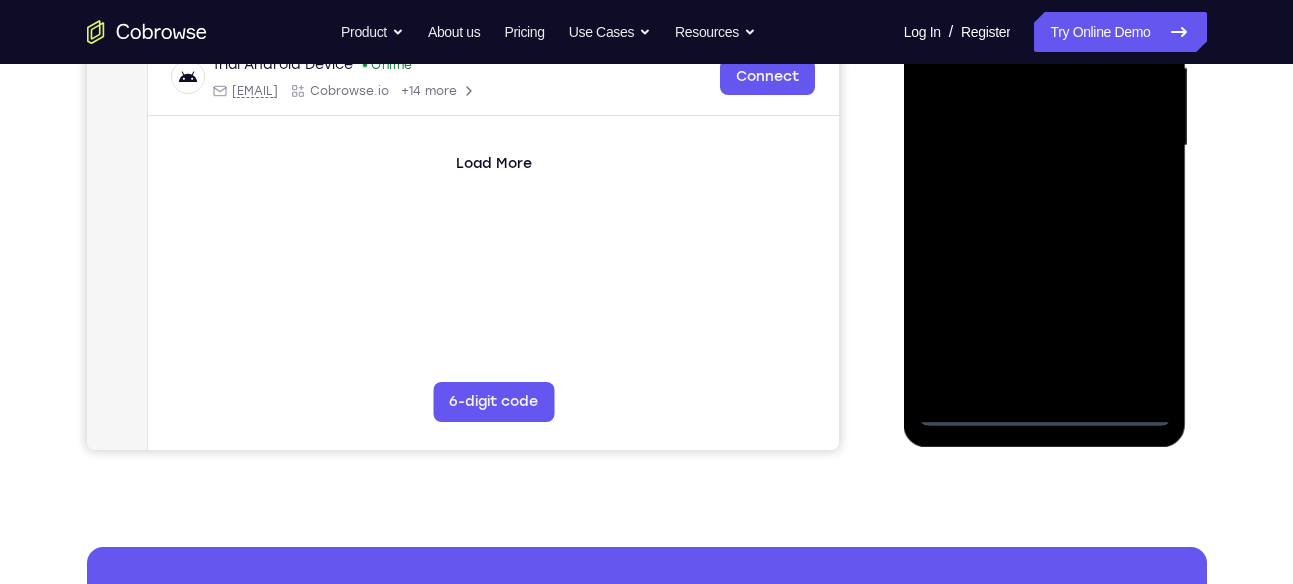 click at bounding box center (1045, 146) 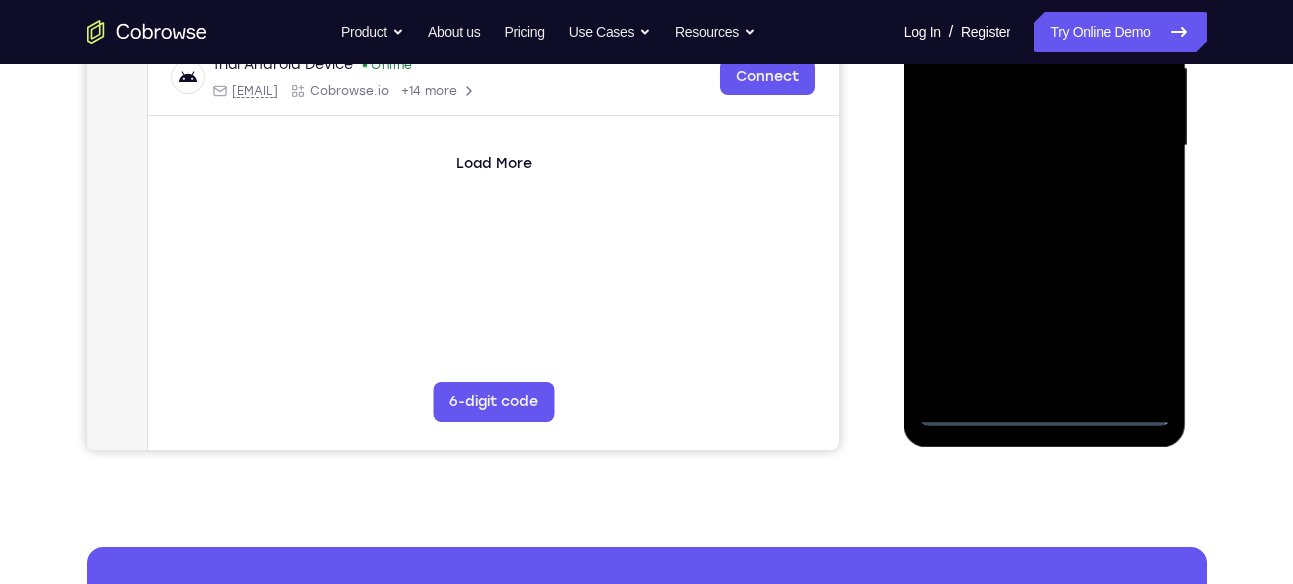 click at bounding box center [1045, 146] 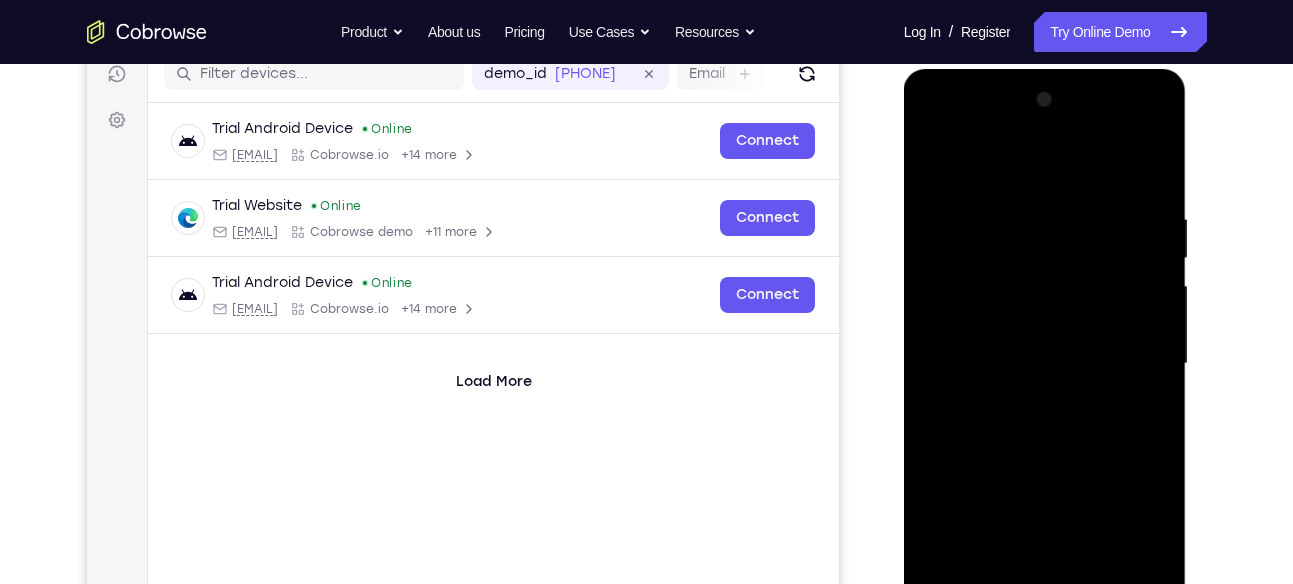 scroll, scrollTop: 260, scrollLeft: 0, axis: vertical 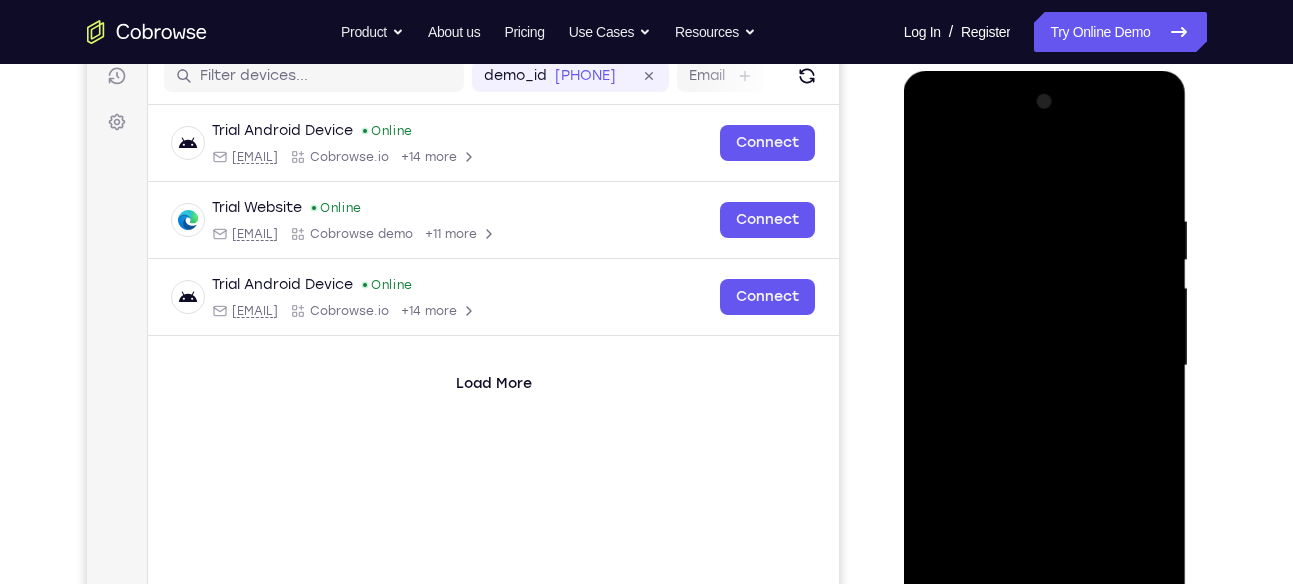 click at bounding box center (1045, 366) 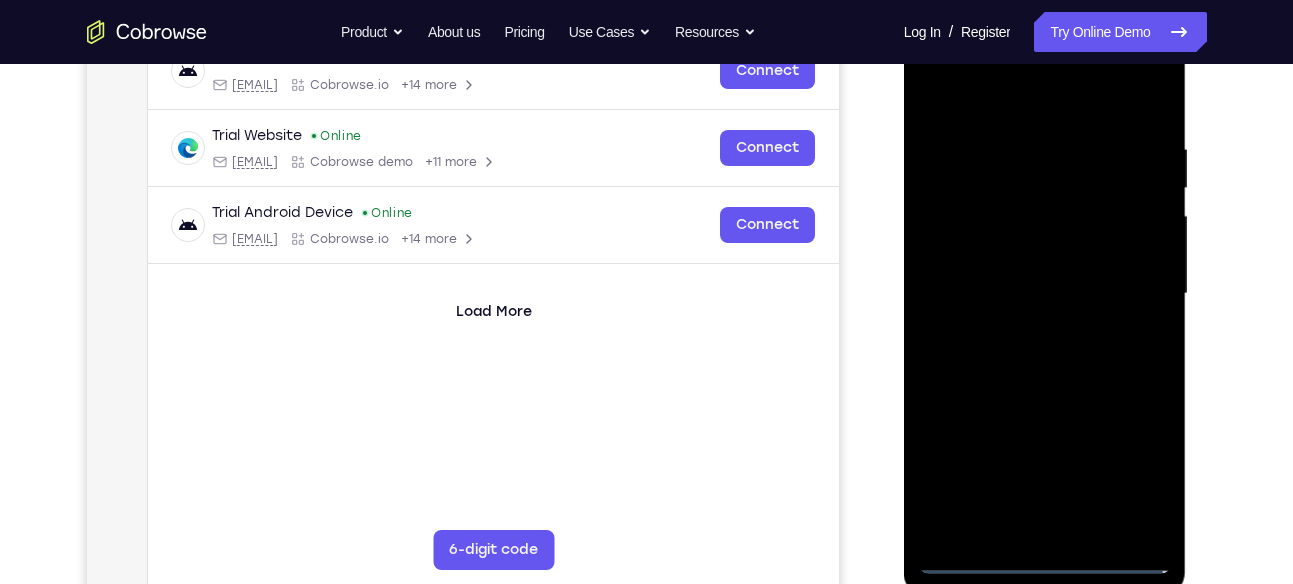 scroll, scrollTop: 340, scrollLeft: 0, axis: vertical 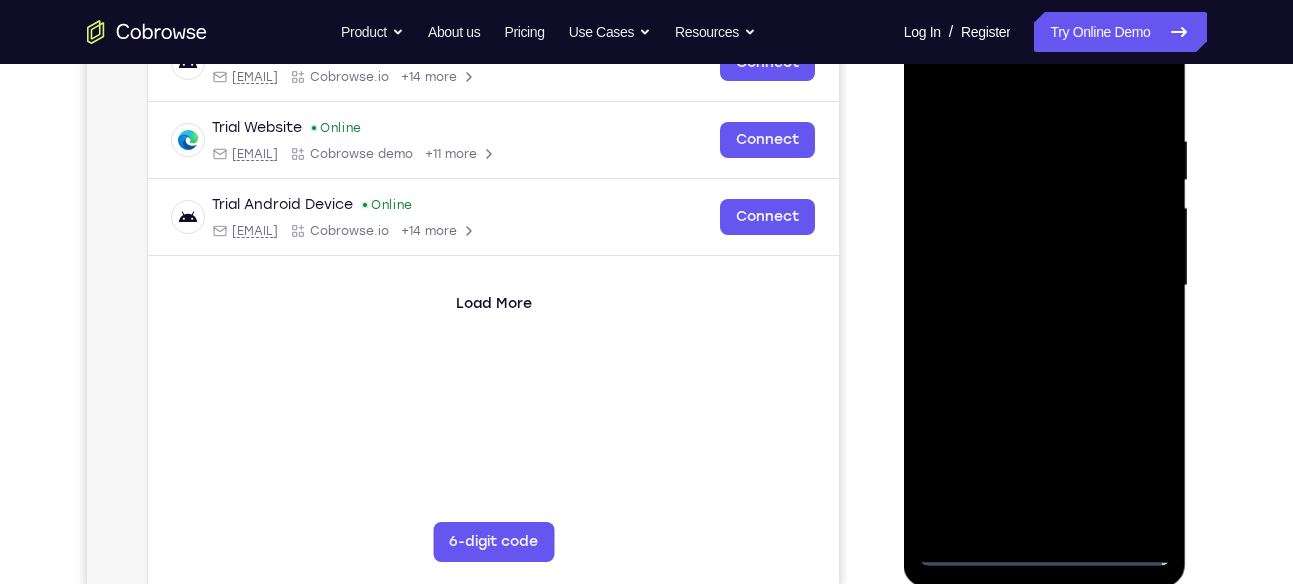 click at bounding box center (1045, 286) 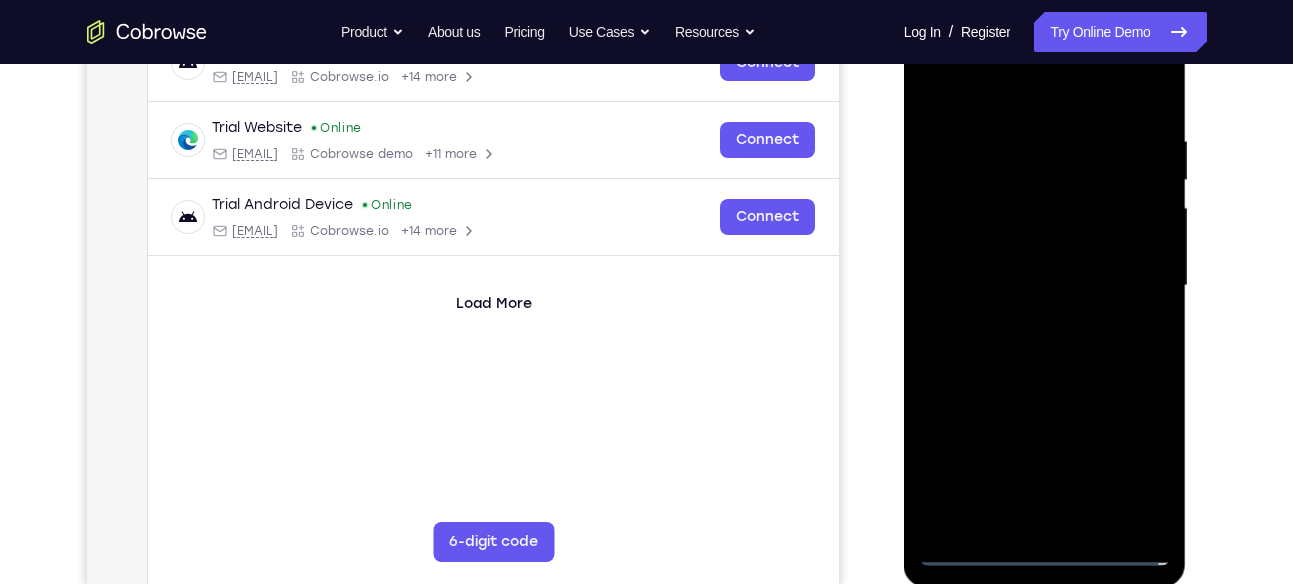click at bounding box center [1045, 286] 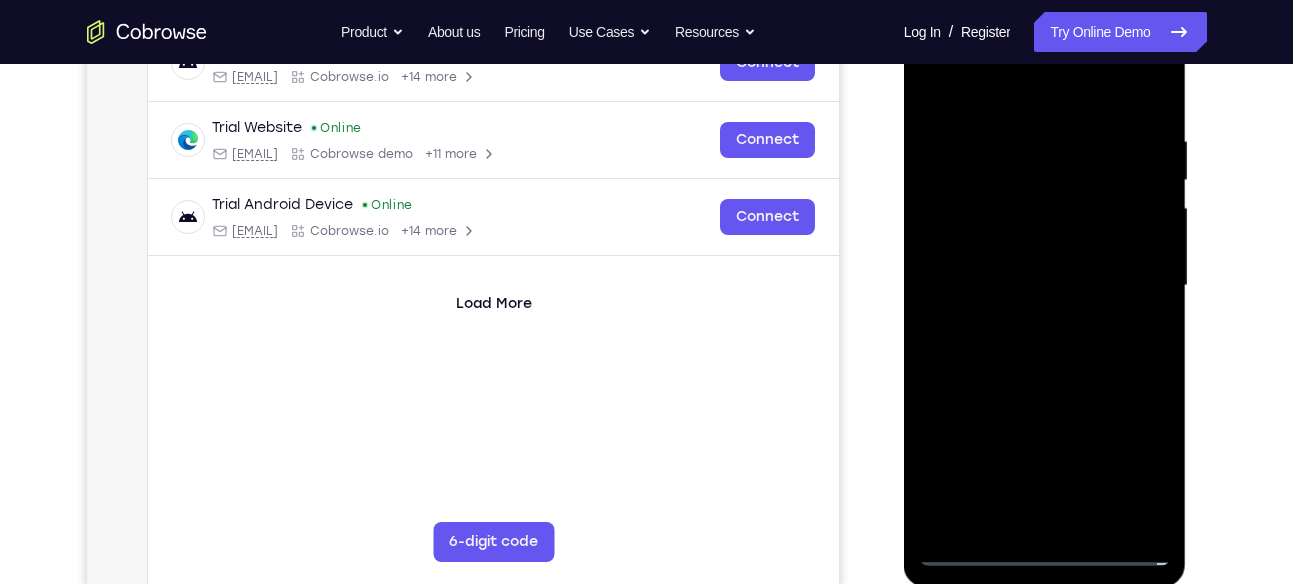 click at bounding box center (1045, 286) 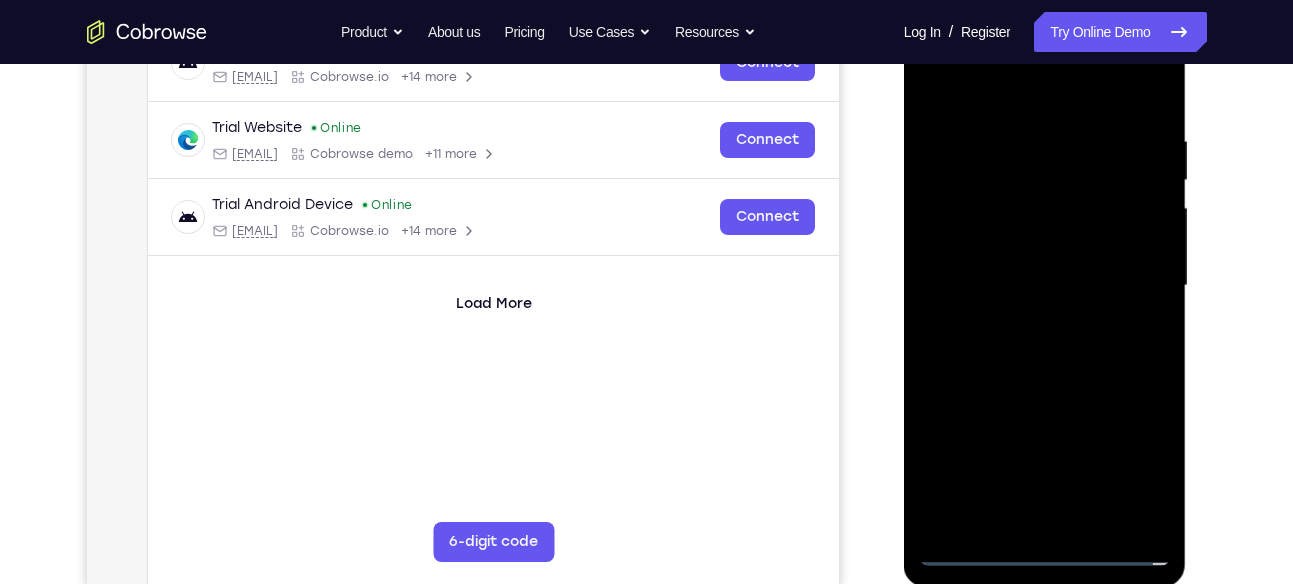 click at bounding box center [1045, 286] 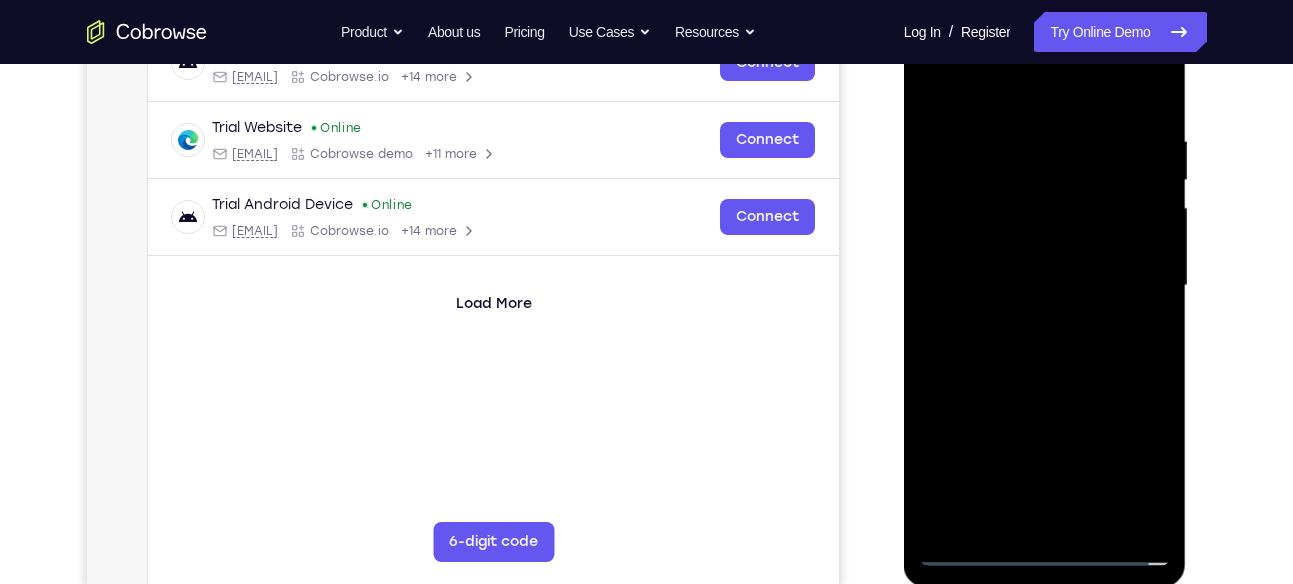 click at bounding box center [1045, 286] 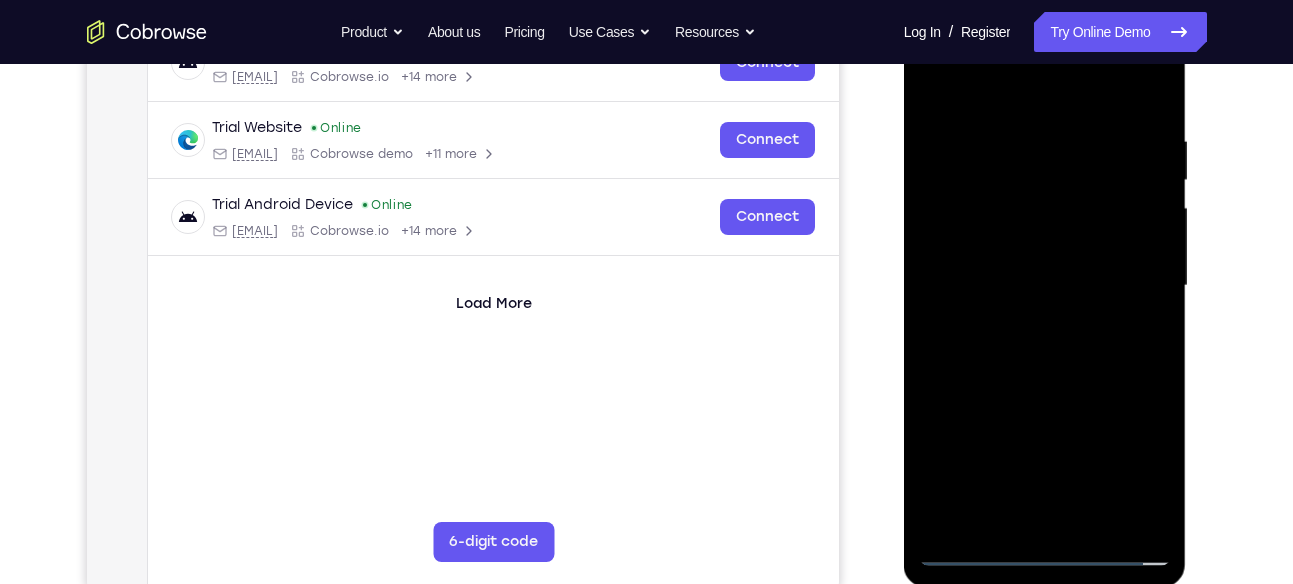 scroll, scrollTop: 372, scrollLeft: 0, axis: vertical 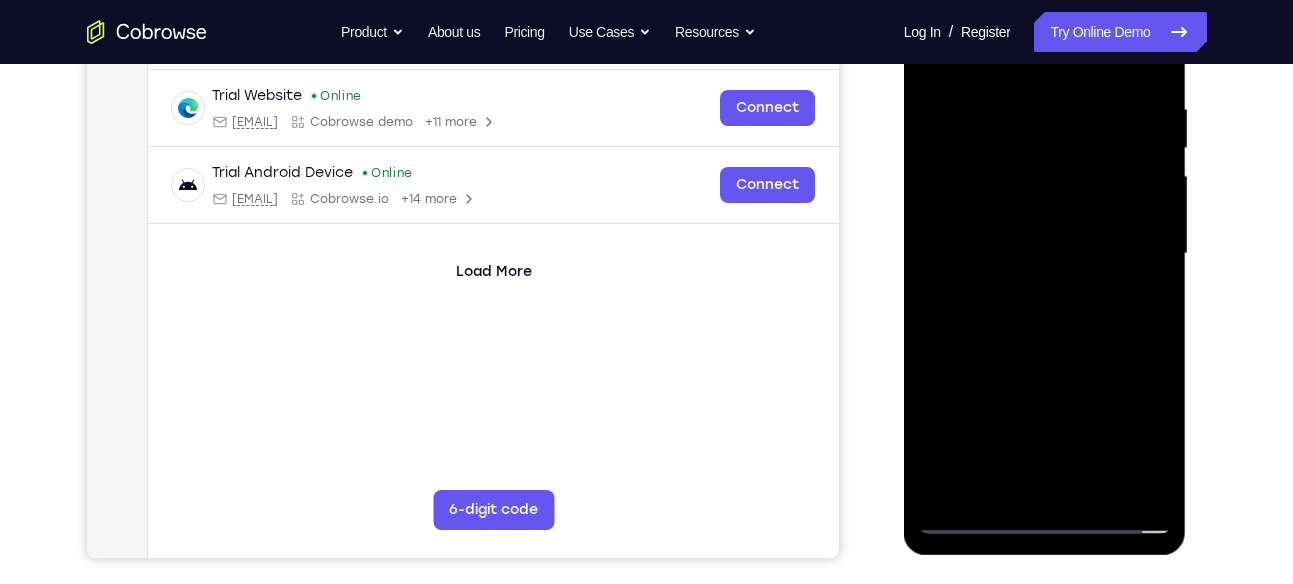 click at bounding box center (1045, 254) 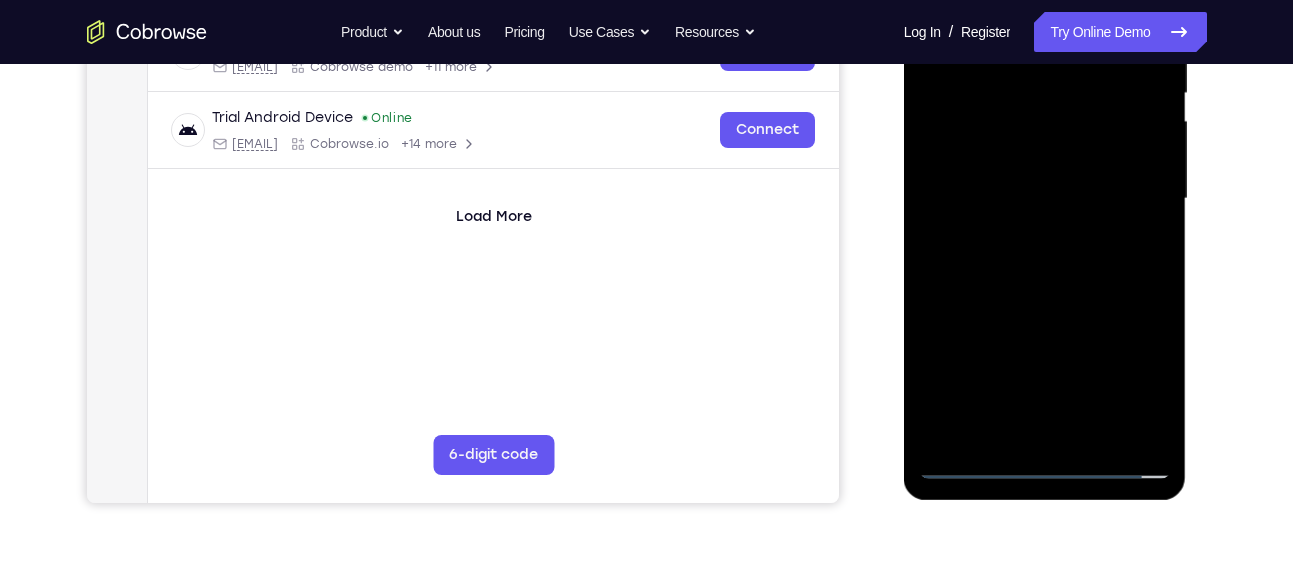 scroll, scrollTop: 437, scrollLeft: 0, axis: vertical 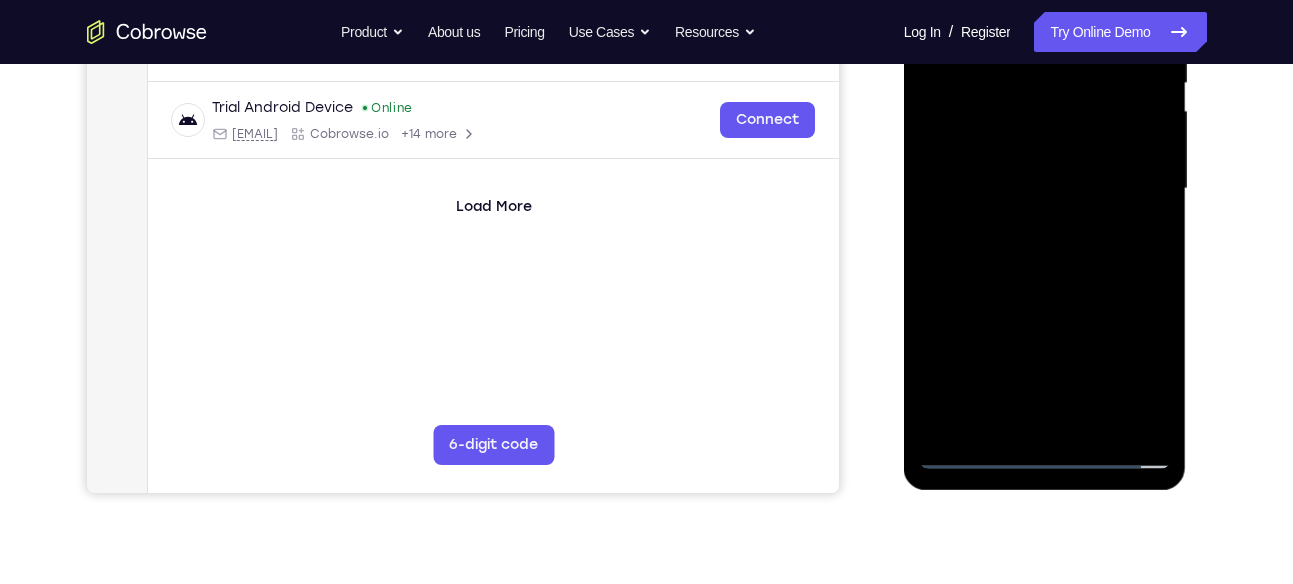 click at bounding box center (1045, 189) 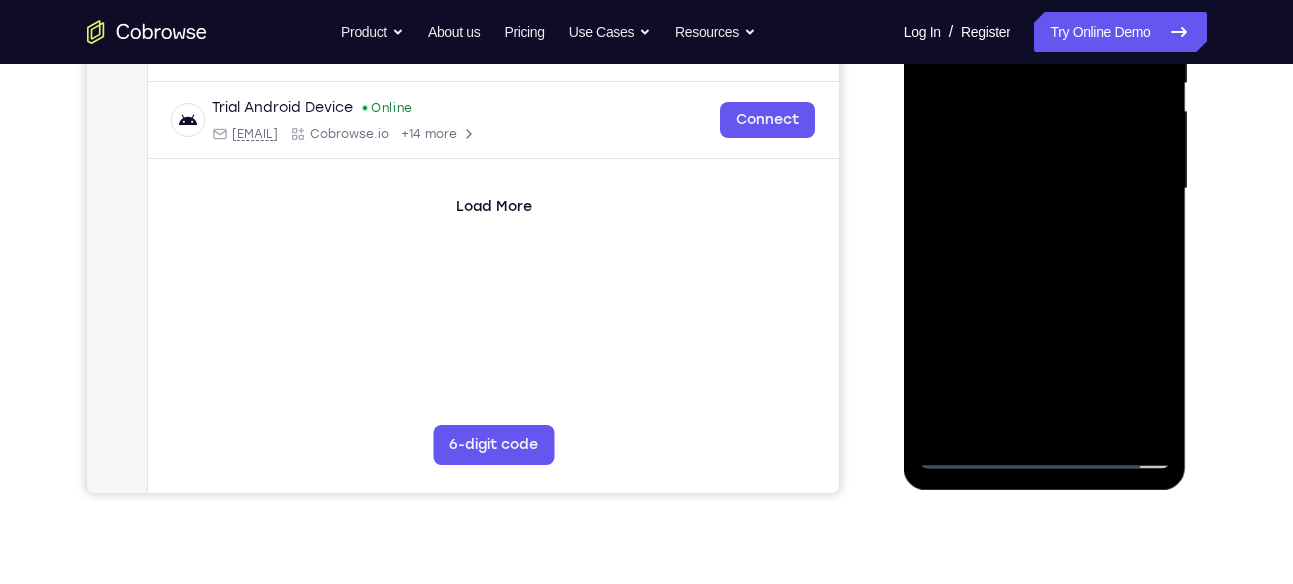 click at bounding box center (1045, 189) 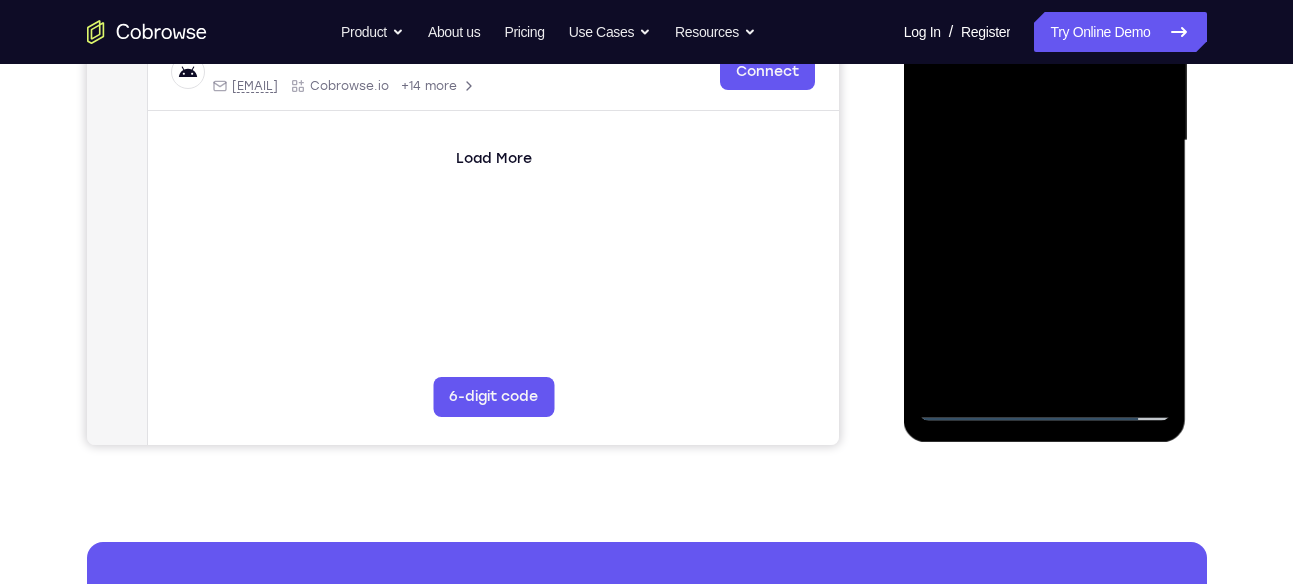 scroll, scrollTop: 486, scrollLeft: 0, axis: vertical 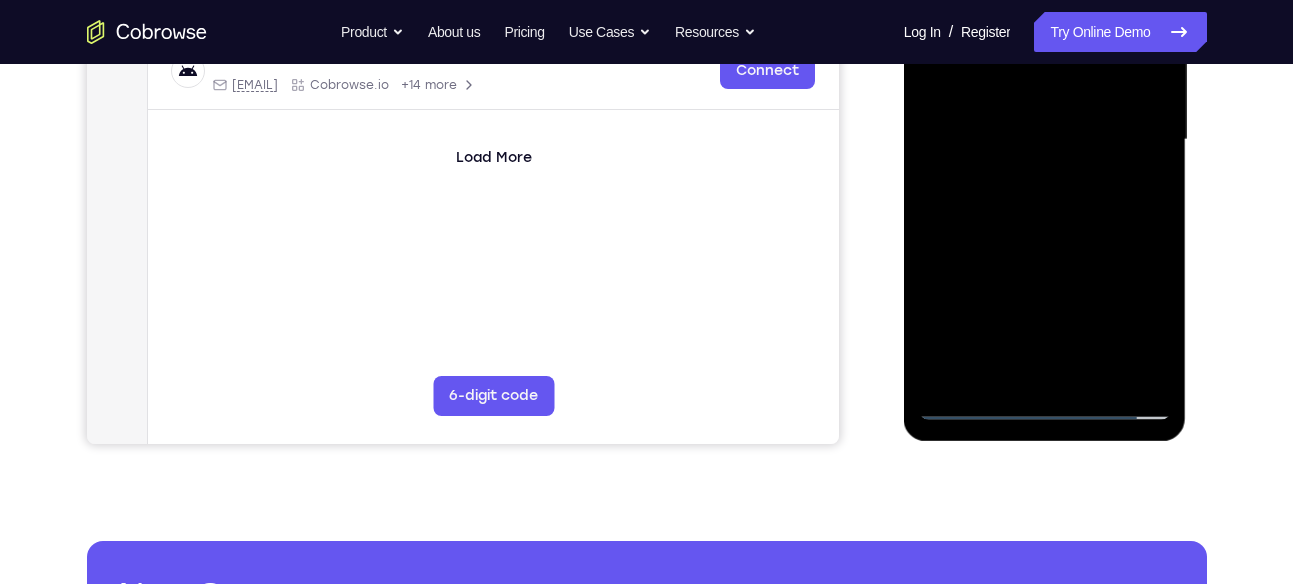click at bounding box center (1045, 140) 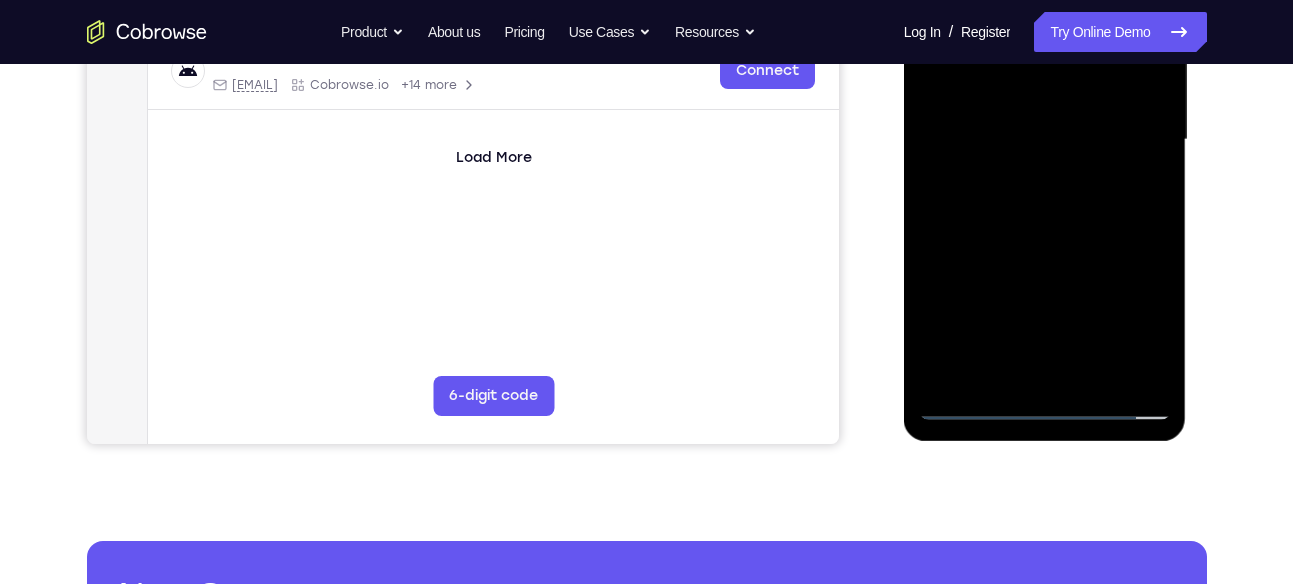 click at bounding box center [1045, 140] 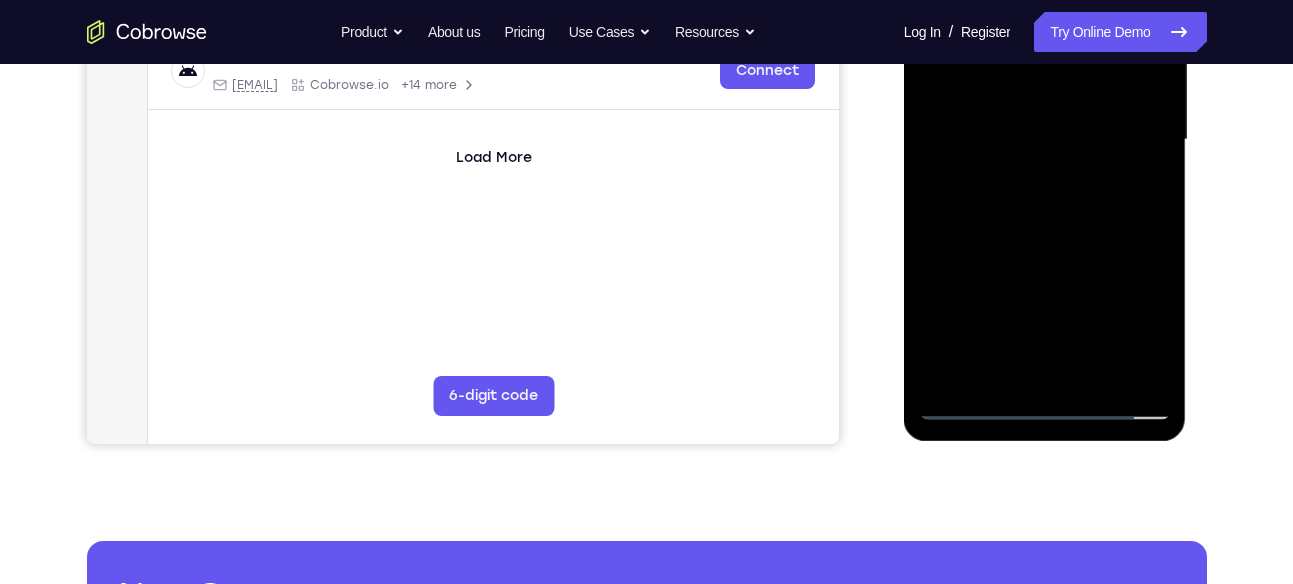 click at bounding box center (1045, 140) 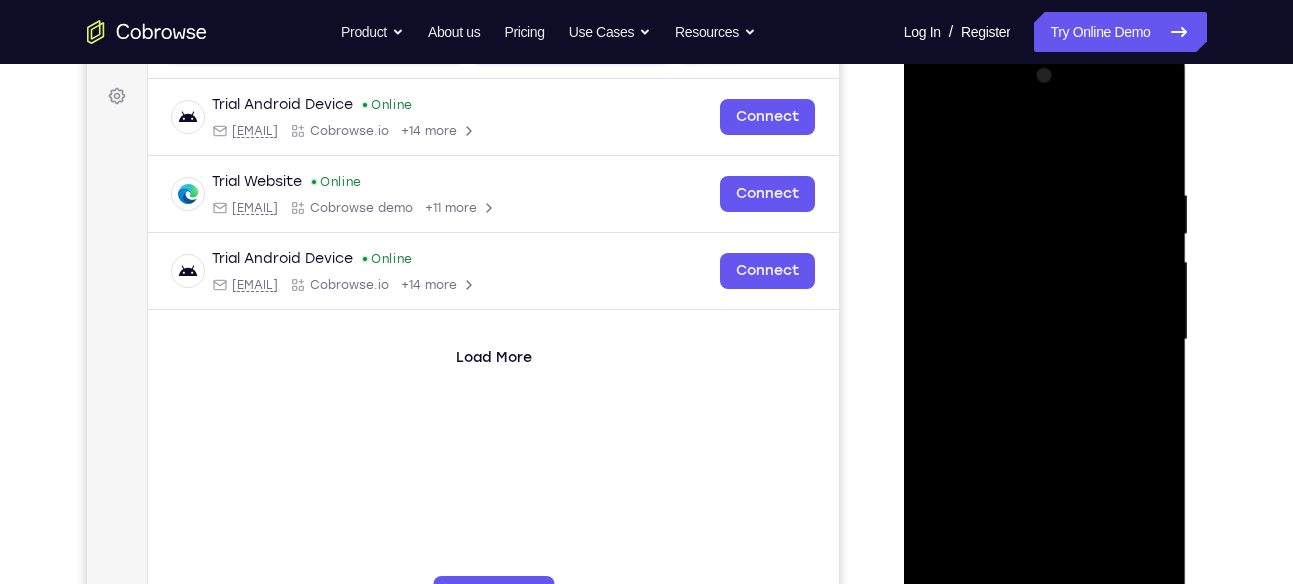 scroll, scrollTop: 285, scrollLeft: 0, axis: vertical 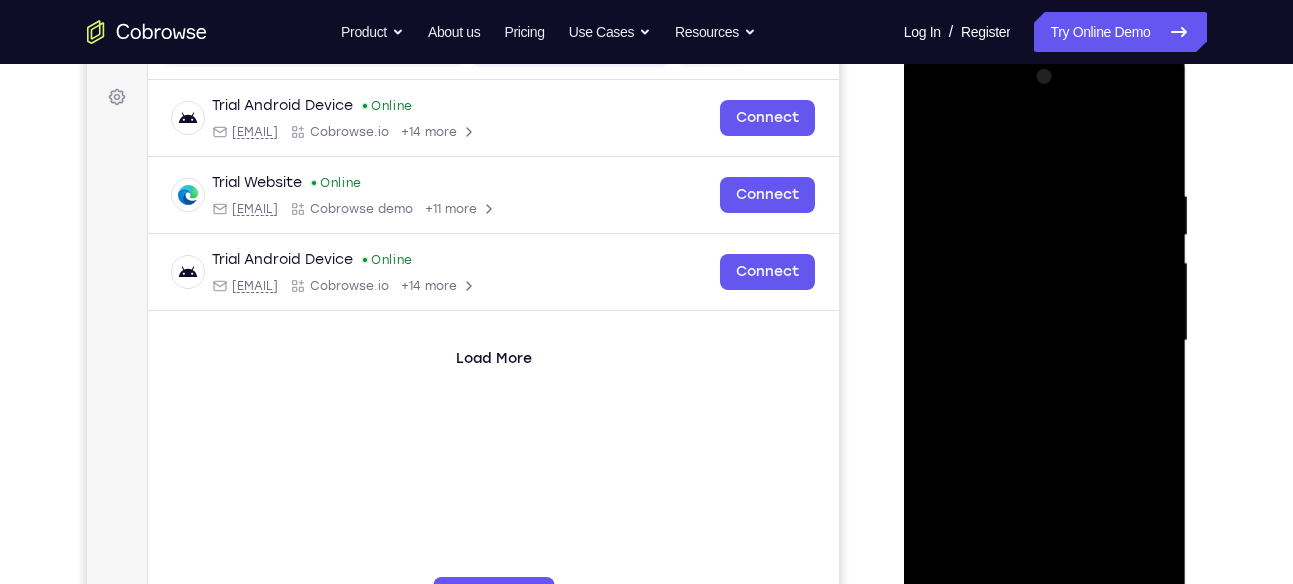 click at bounding box center [1045, 341] 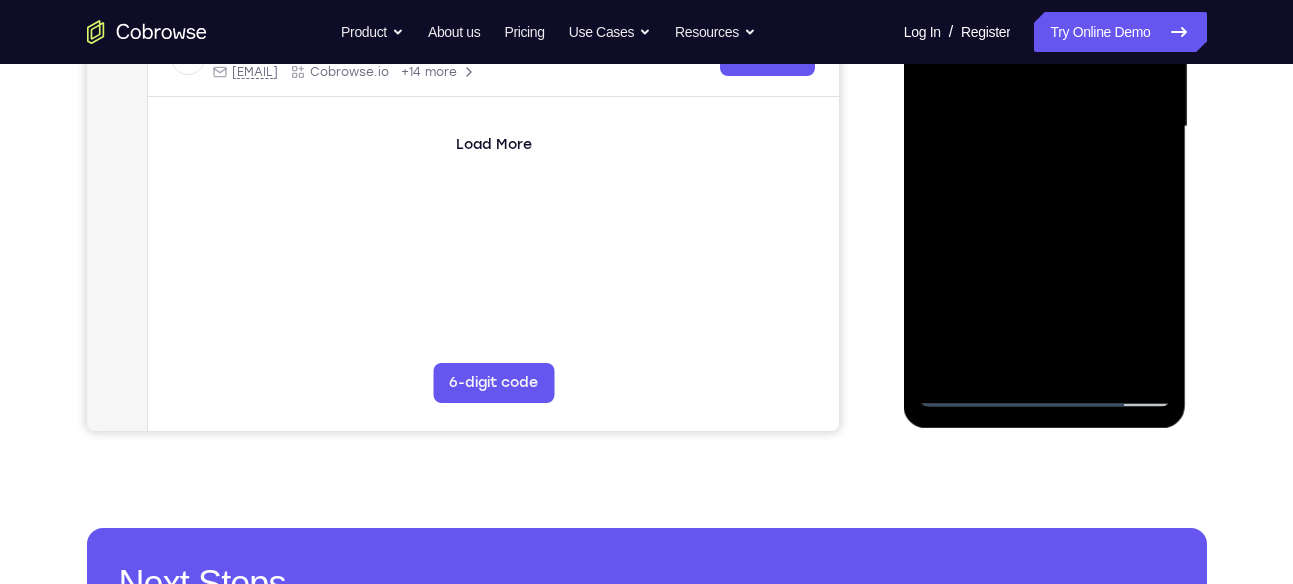 scroll, scrollTop: 500, scrollLeft: 0, axis: vertical 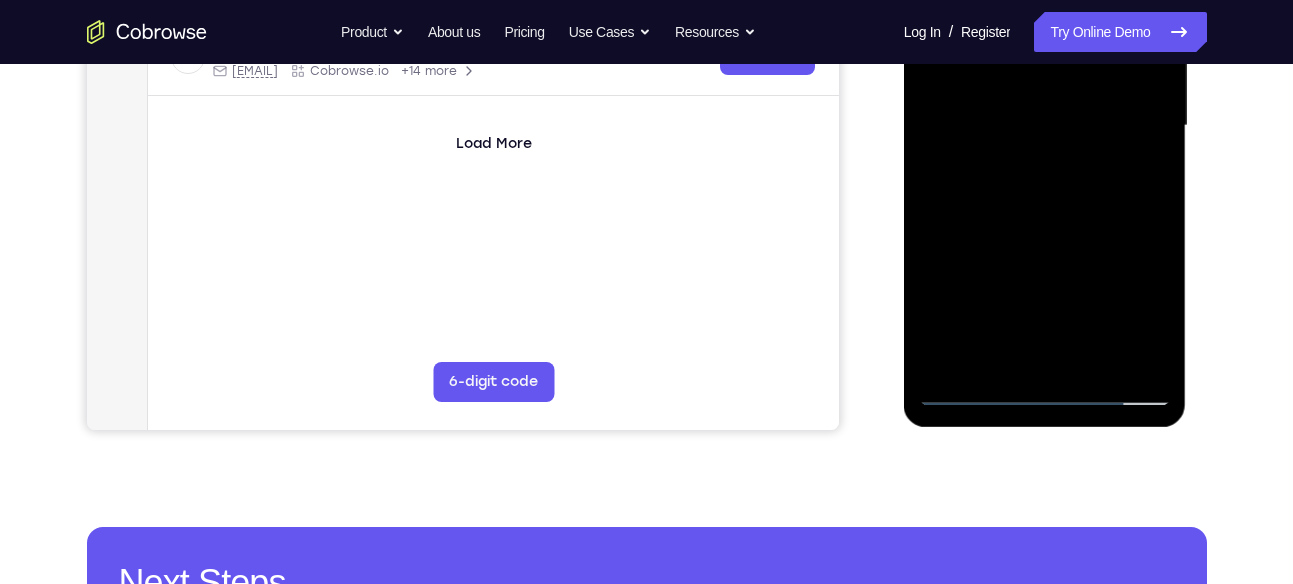 click at bounding box center [1045, 126] 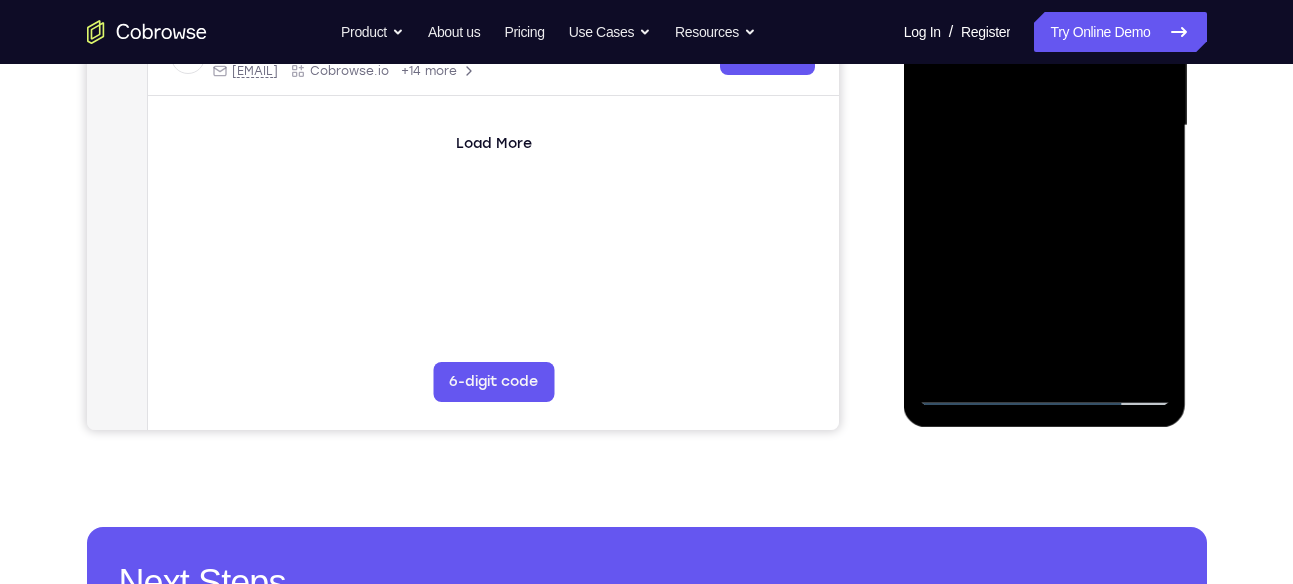 click at bounding box center (1045, 126) 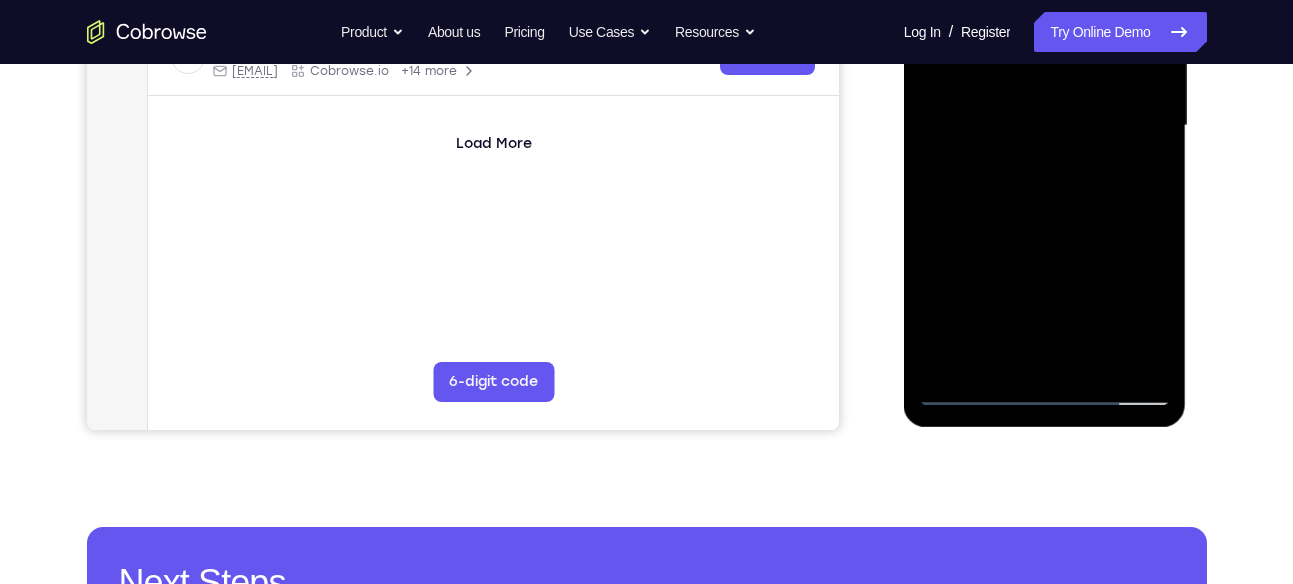 click at bounding box center (1045, 126) 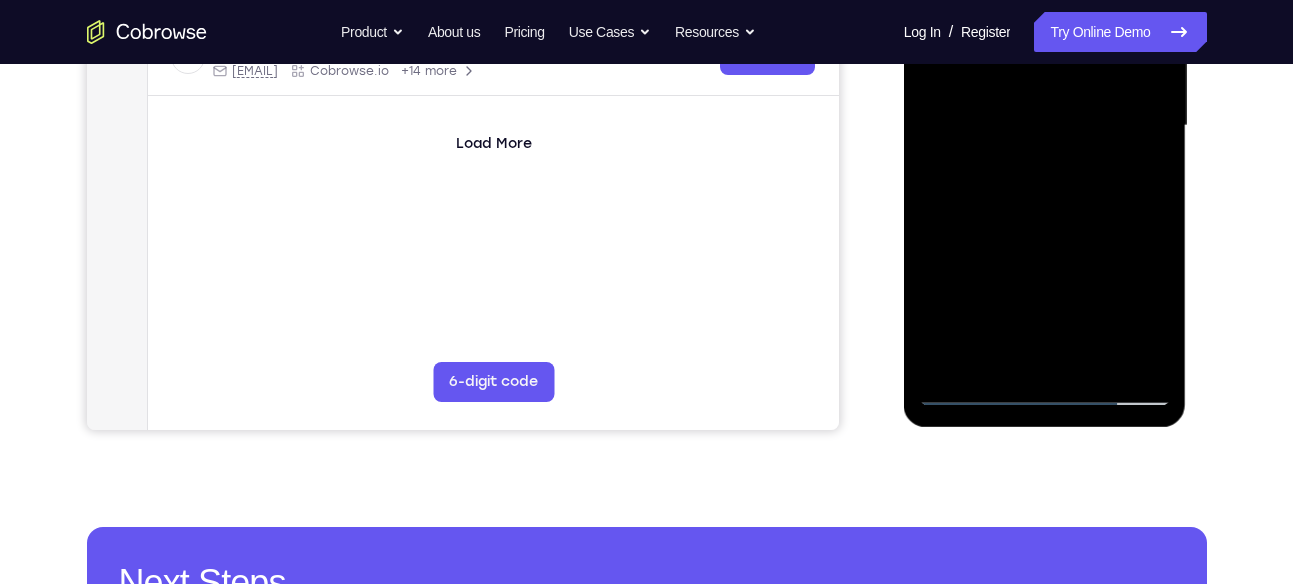 click at bounding box center [1045, 126] 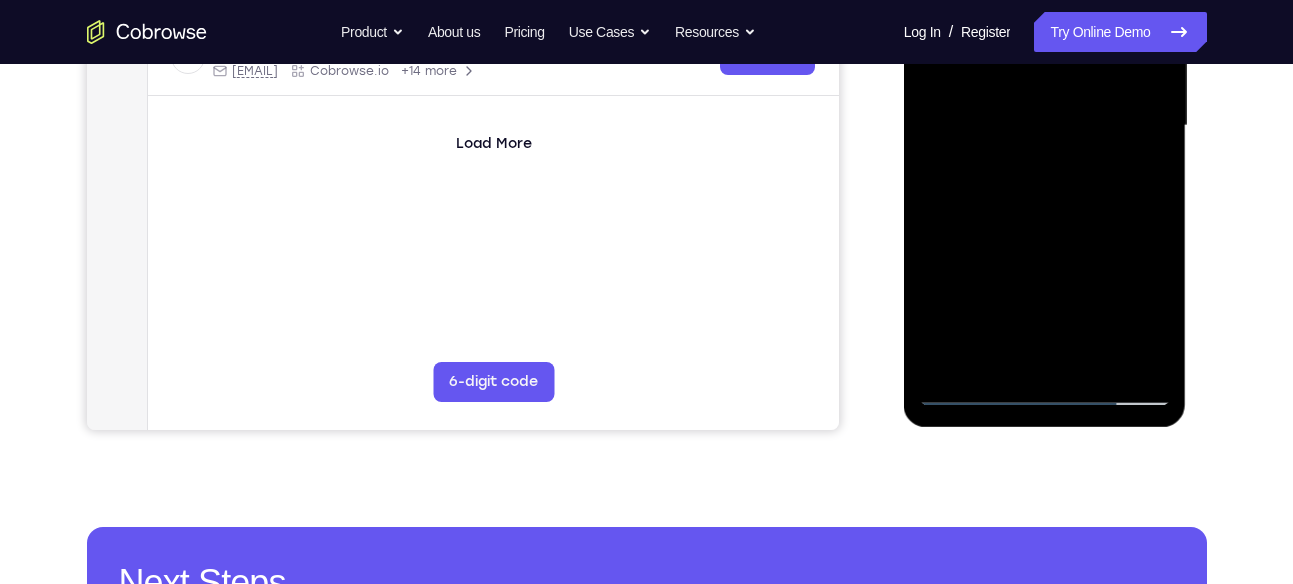 click at bounding box center (1045, 126) 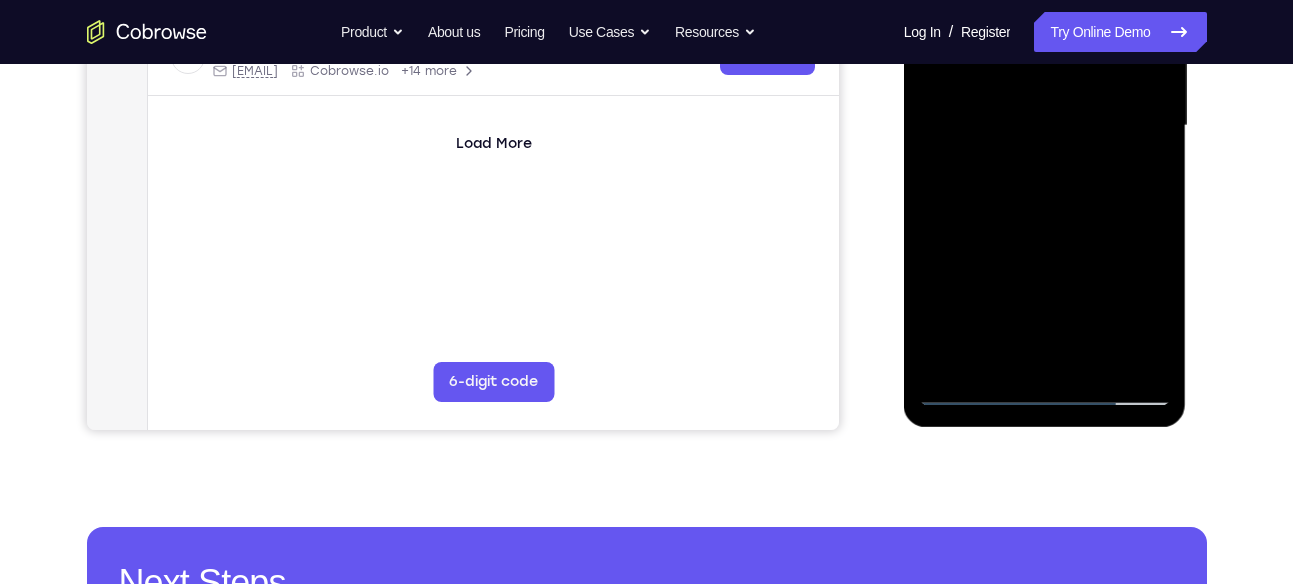 click at bounding box center [1045, 126] 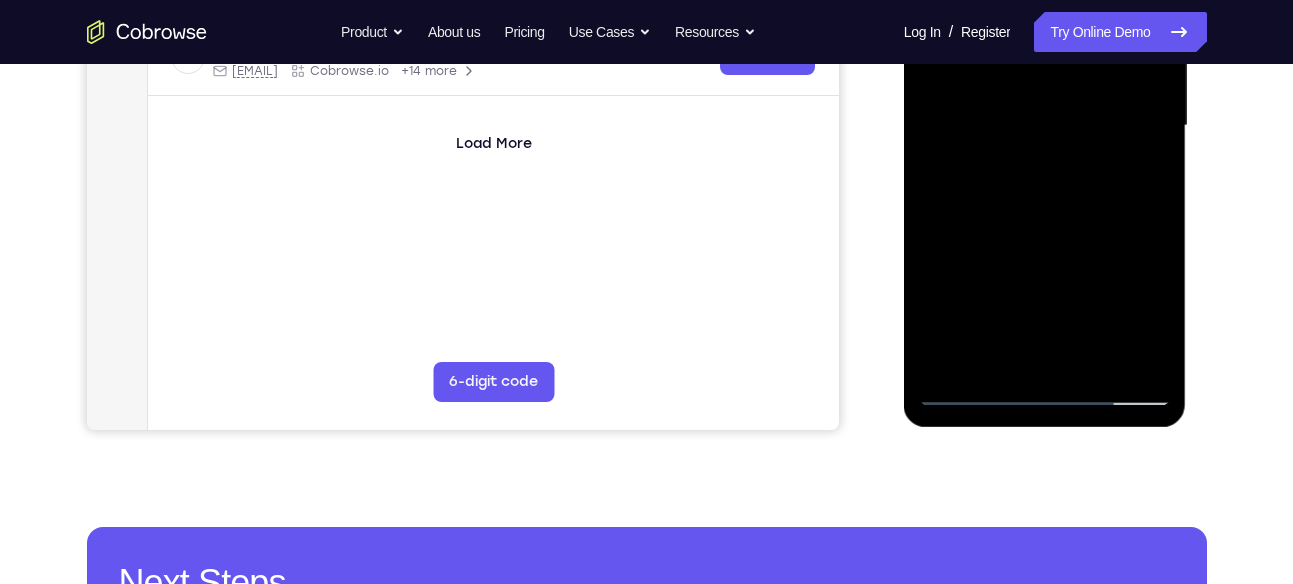click at bounding box center (1045, 126) 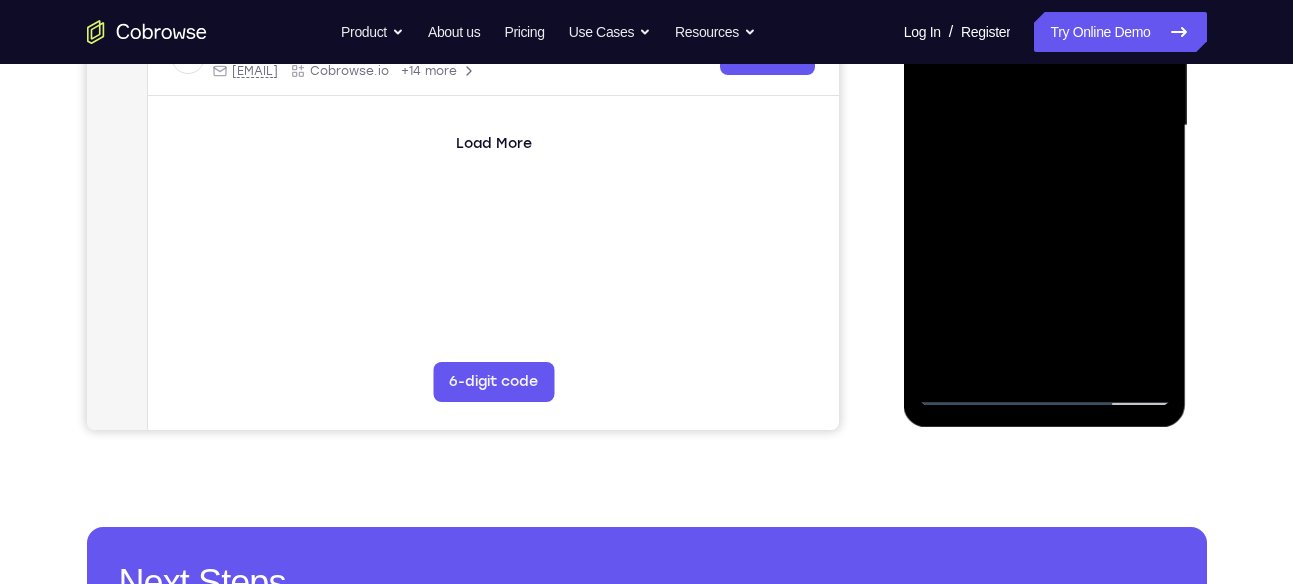 click at bounding box center [1045, 126] 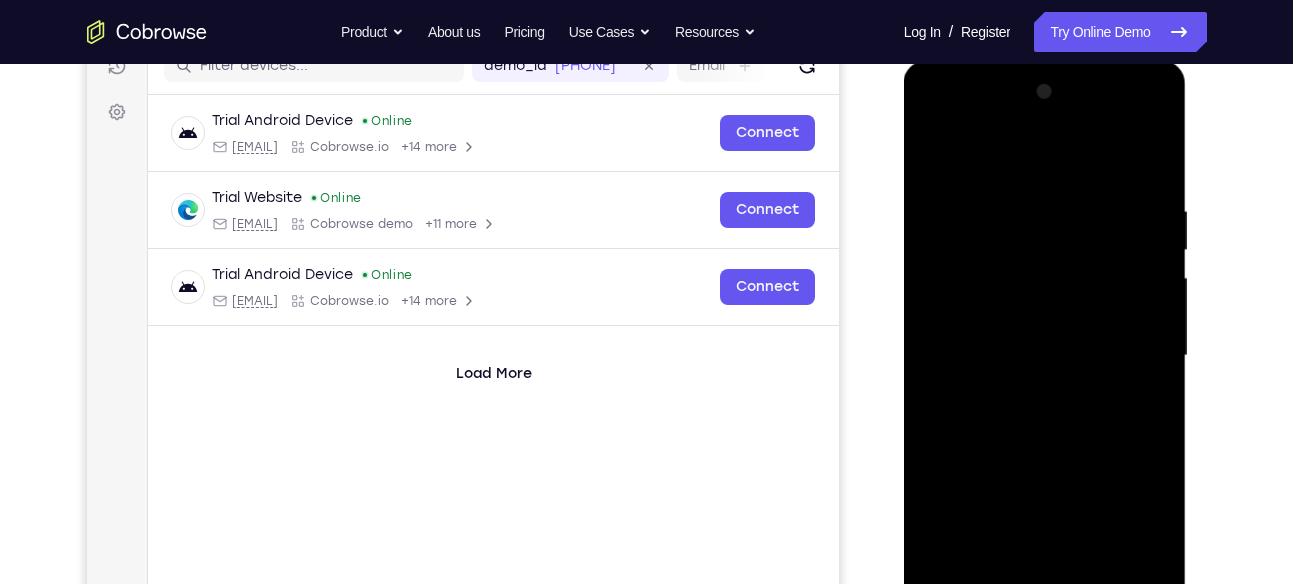 scroll, scrollTop: 267, scrollLeft: 0, axis: vertical 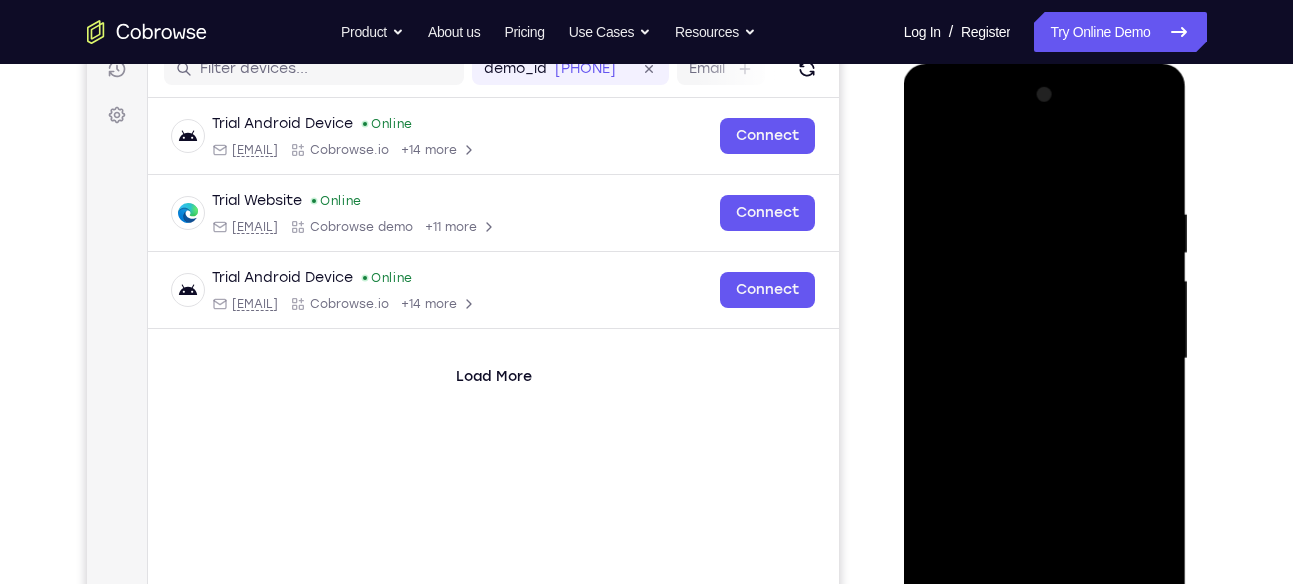 click at bounding box center (1045, 359) 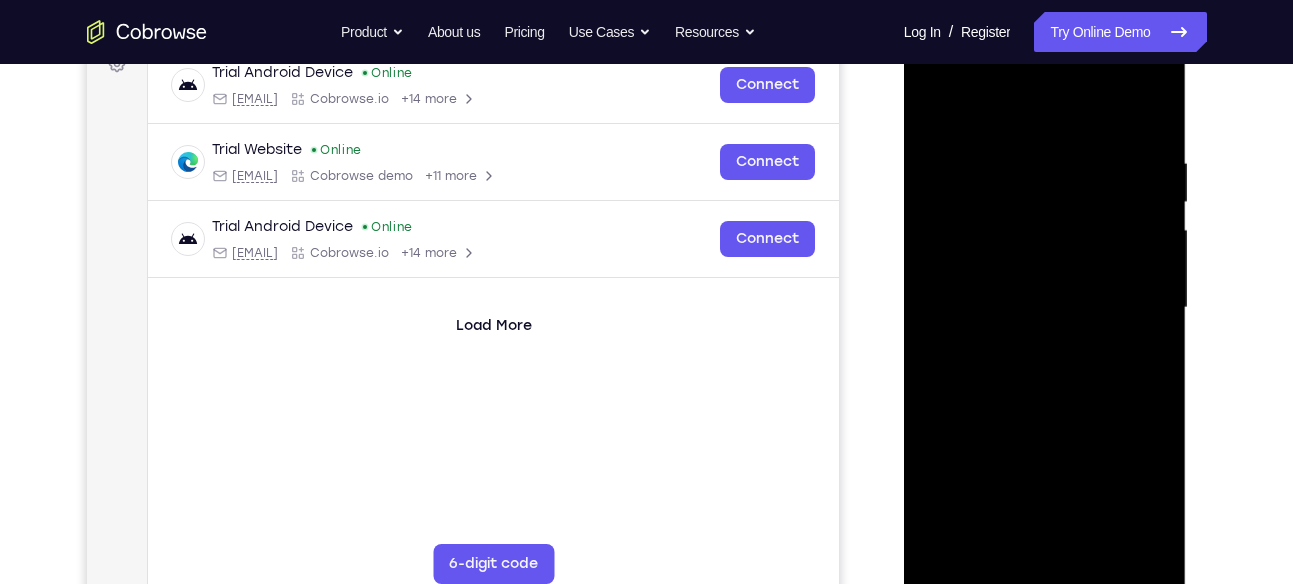 scroll, scrollTop: 326, scrollLeft: 0, axis: vertical 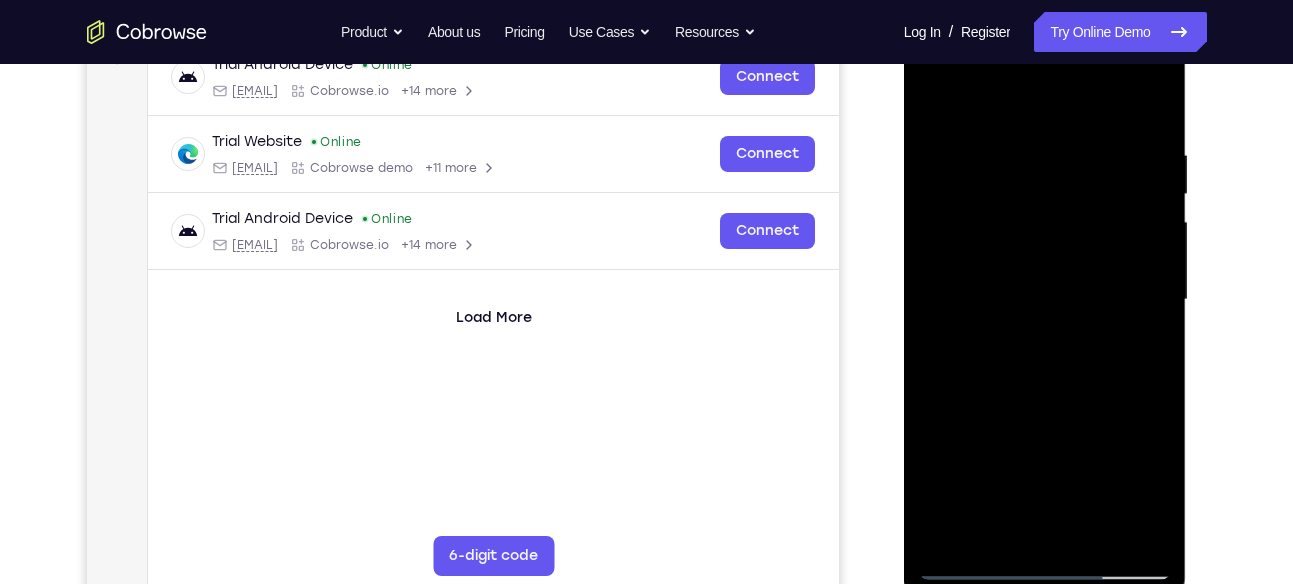 click at bounding box center [1045, 300] 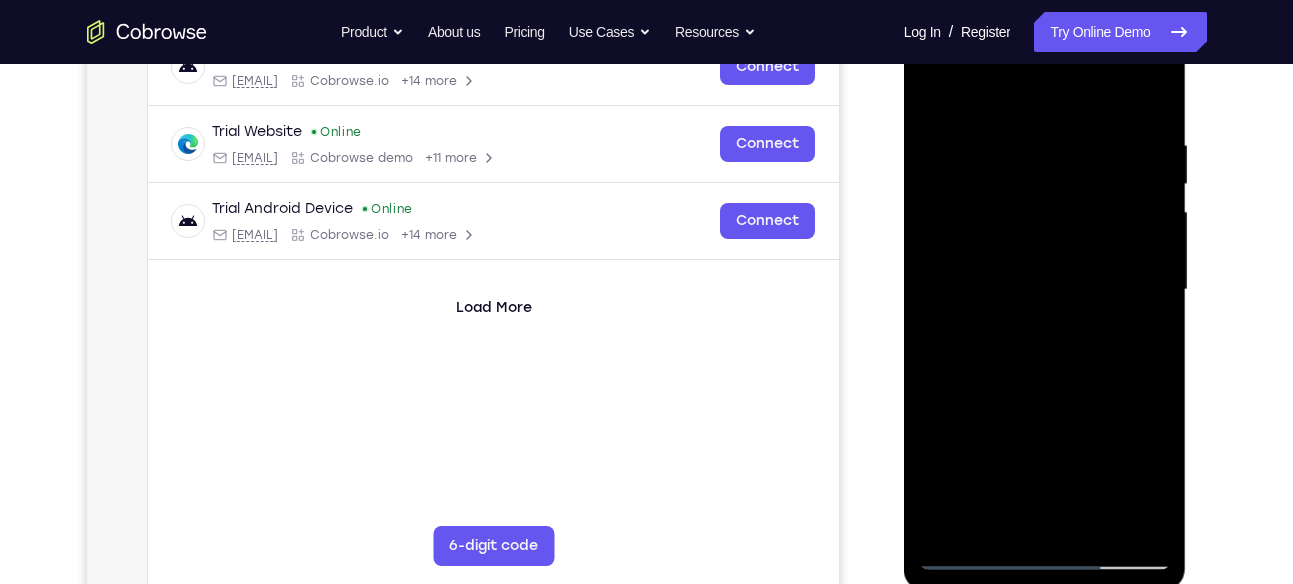 scroll, scrollTop: 328, scrollLeft: 0, axis: vertical 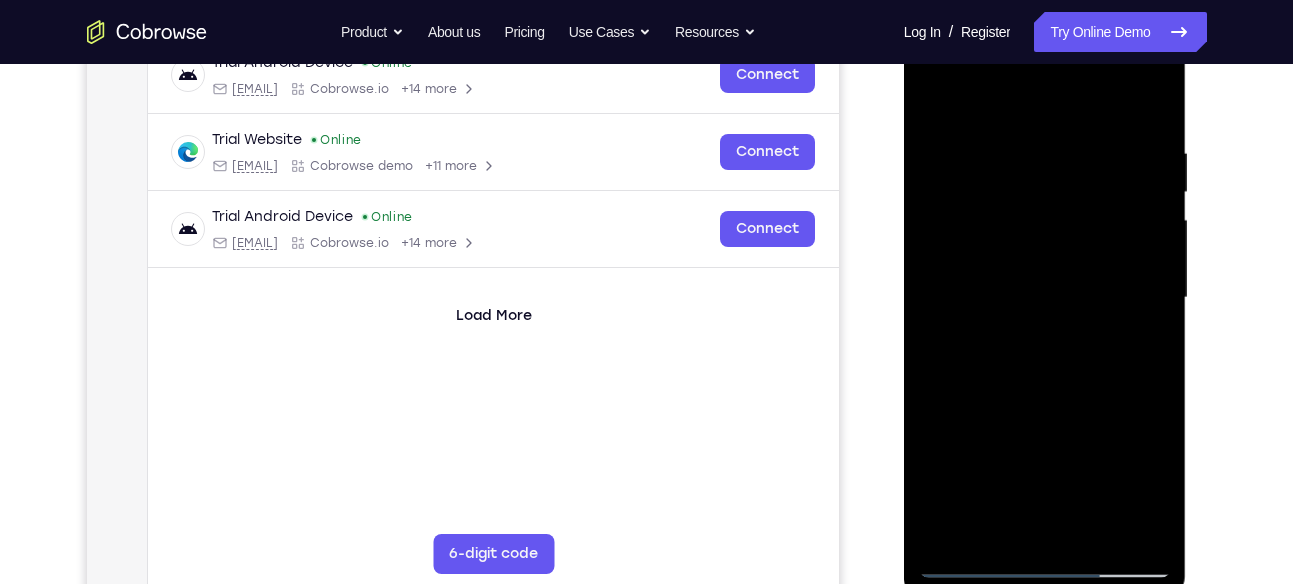 click at bounding box center (1045, 298) 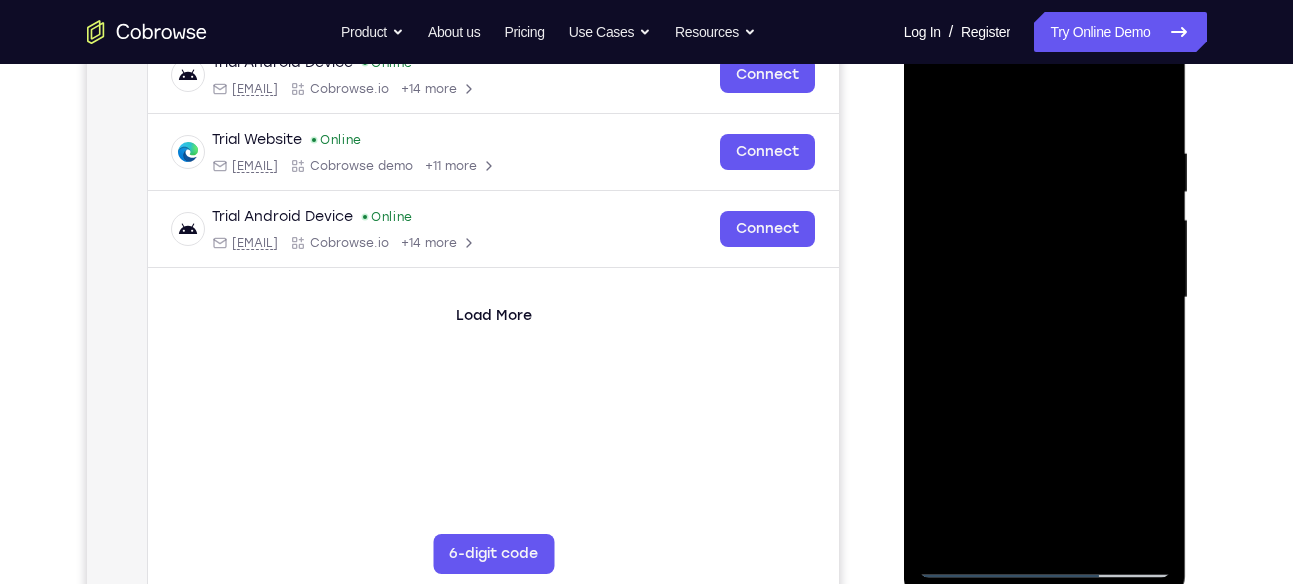 scroll, scrollTop: 323, scrollLeft: 0, axis: vertical 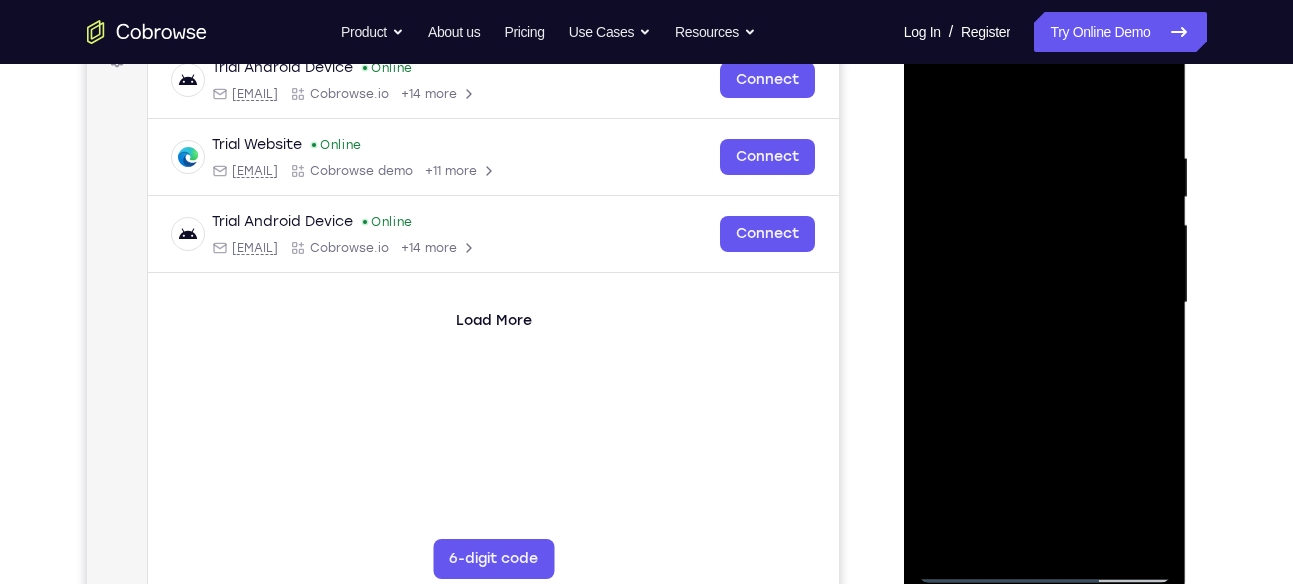 click at bounding box center [1045, 303] 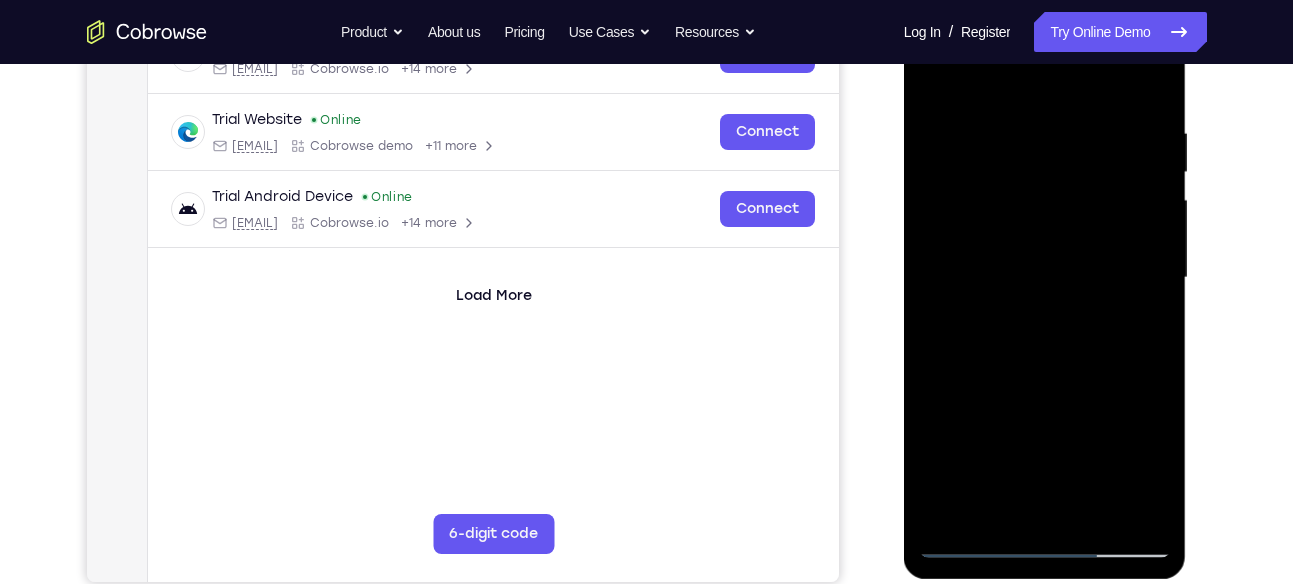 scroll, scrollTop: 357, scrollLeft: 0, axis: vertical 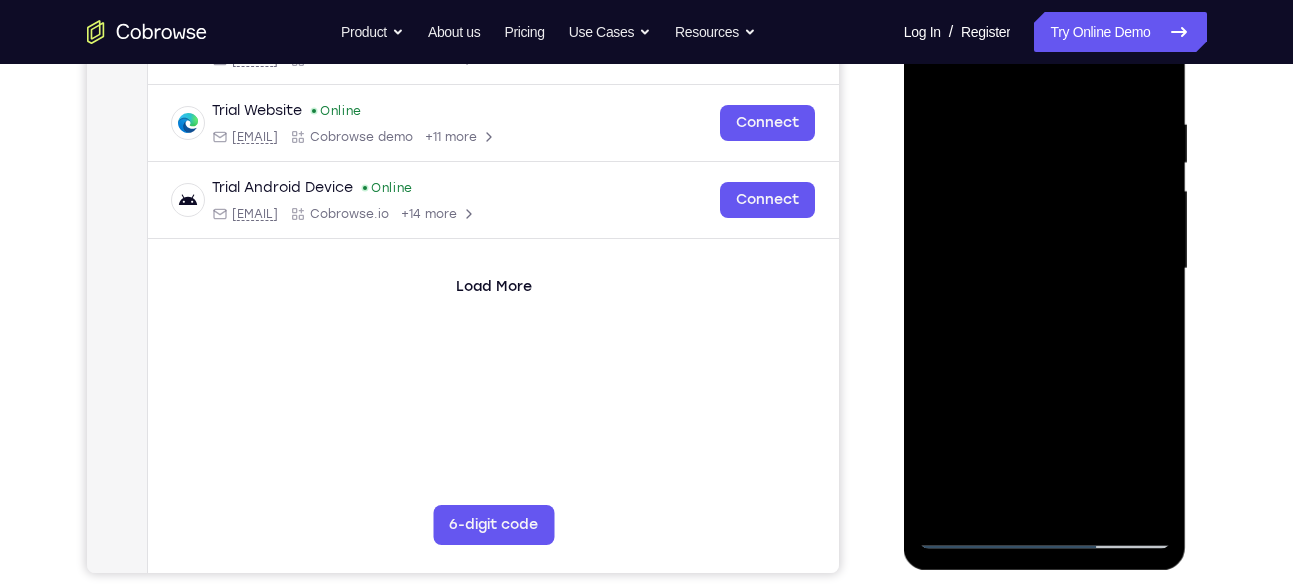 click at bounding box center (1045, 269) 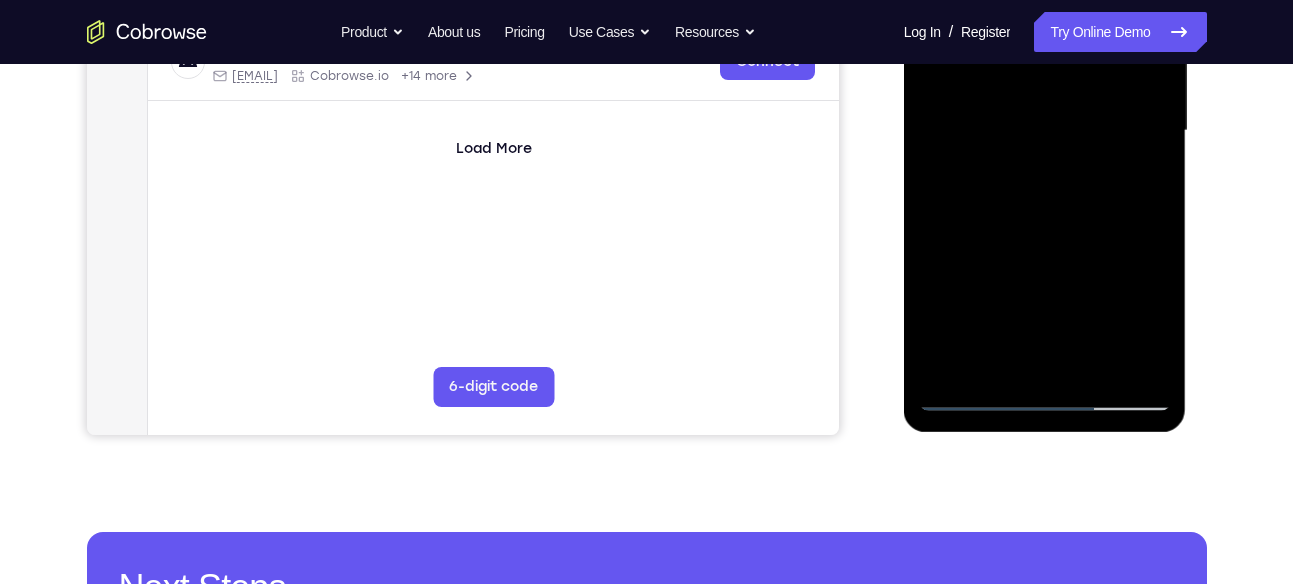 scroll, scrollTop: 494, scrollLeft: 0, axis: vertical 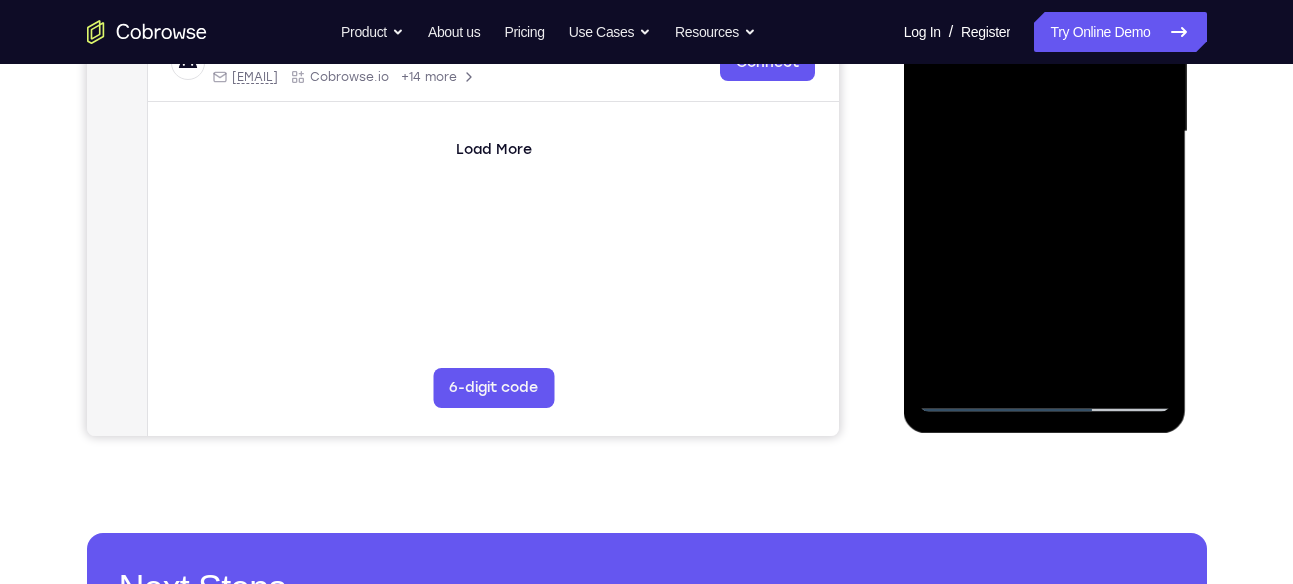click at bounding box center [1045, 132] 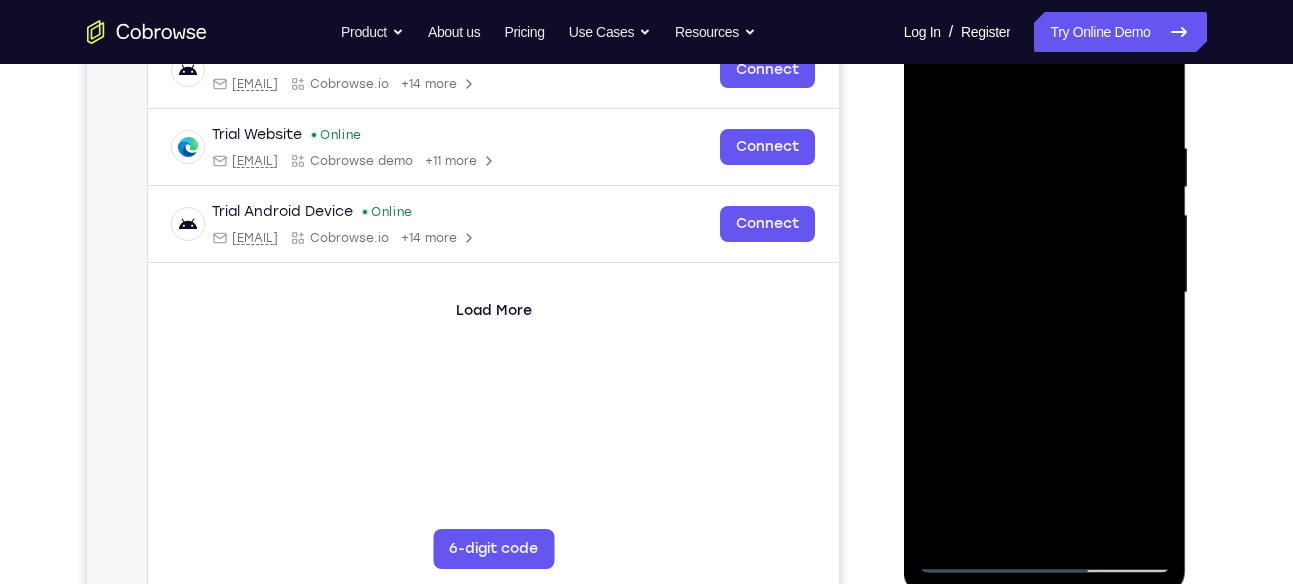 scroll, scrollTop: 324, scrollLeft: 0, axis: vertical 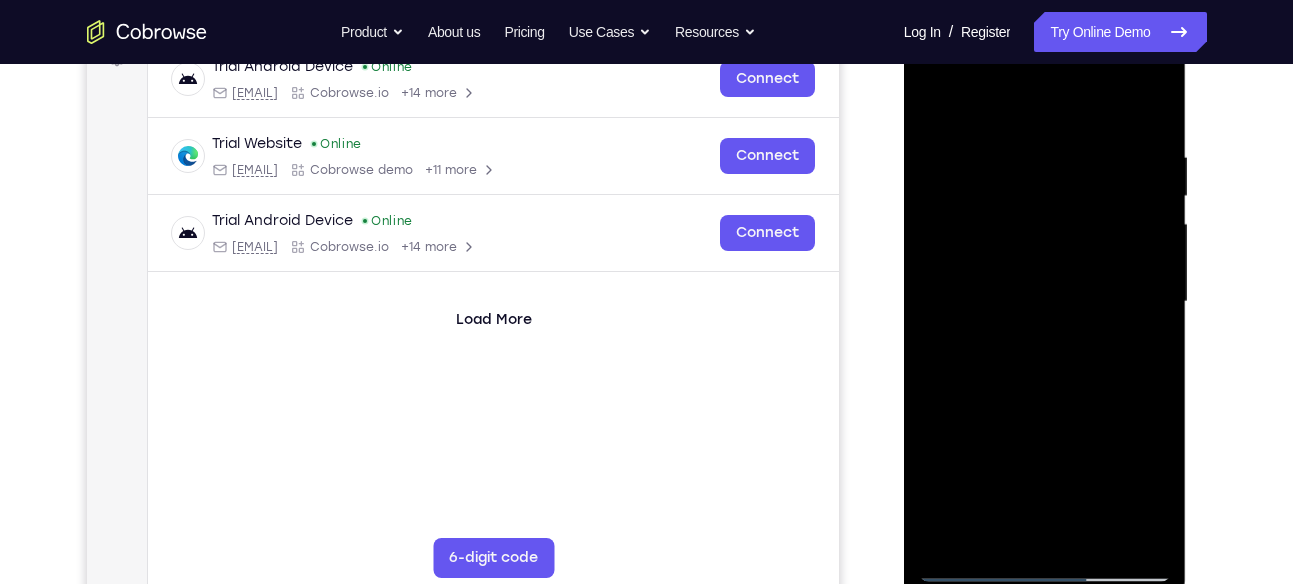 drag, startPoint x: 1010, startPoint y: 99, endPoint x: 1047, endPoint y: 103, distance: 37.215588 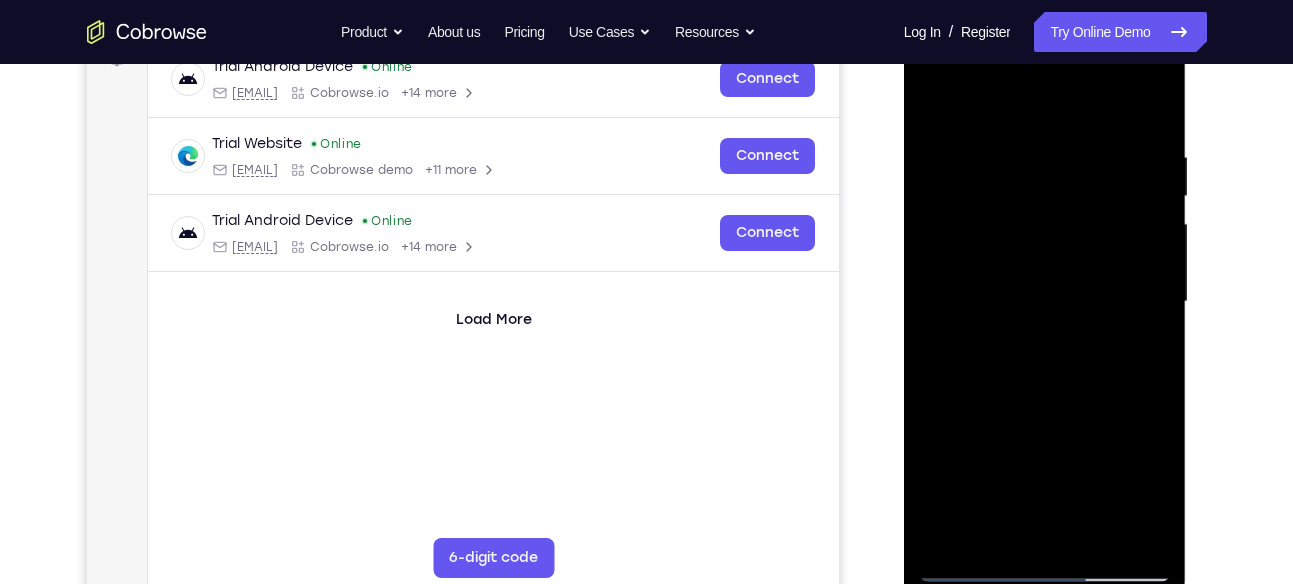 click at bounding box center (1045, 302) 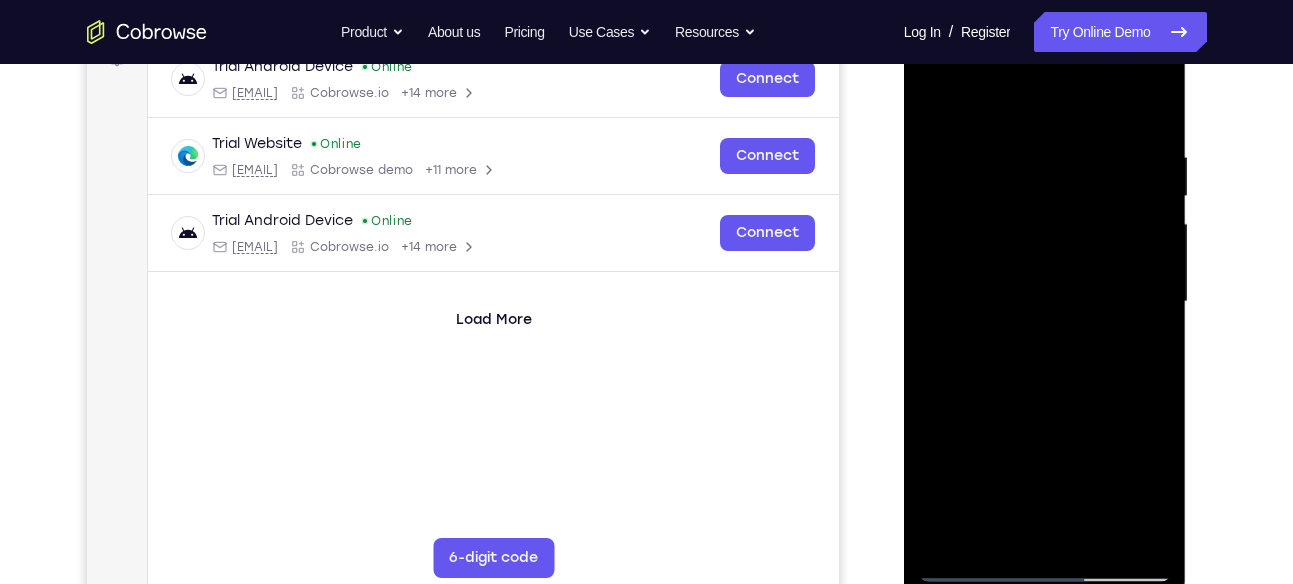 click at bounding box center (1045, 302) 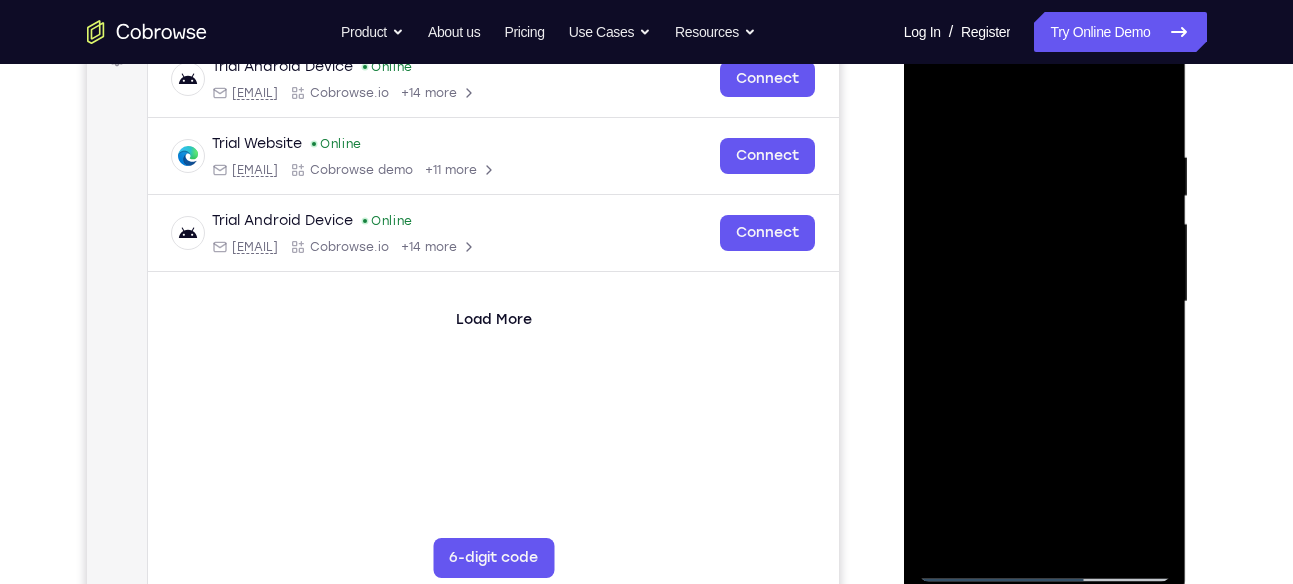 click at bounding box center [1045, 302] 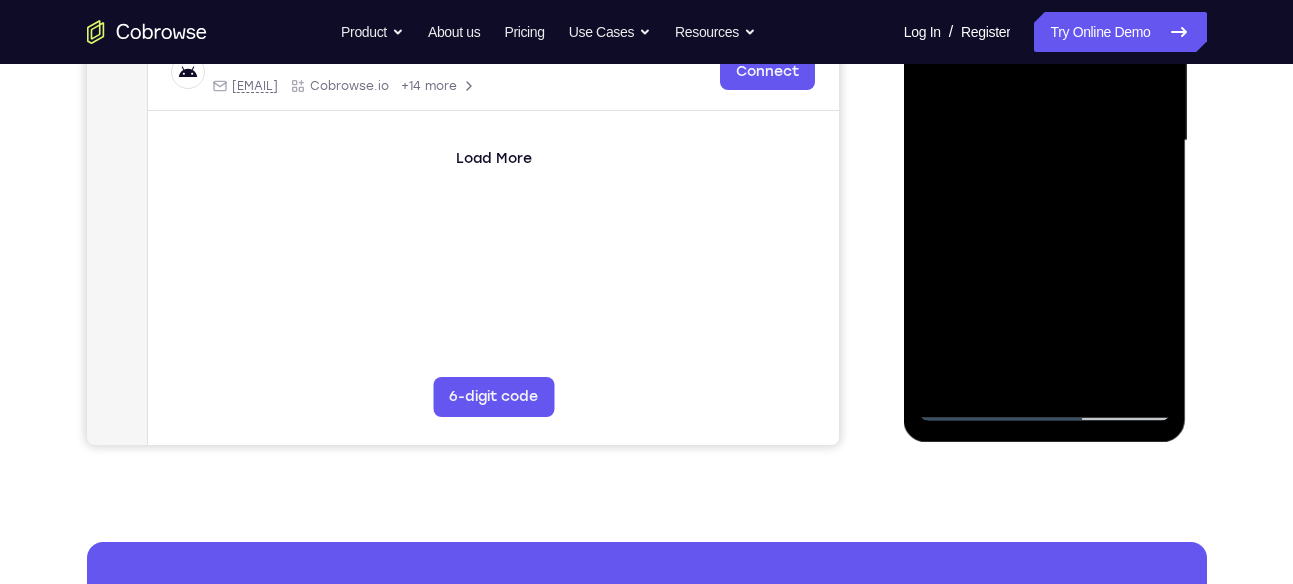 scroll, scrollTop: 484, scrollLeft: 0, axis: vertical 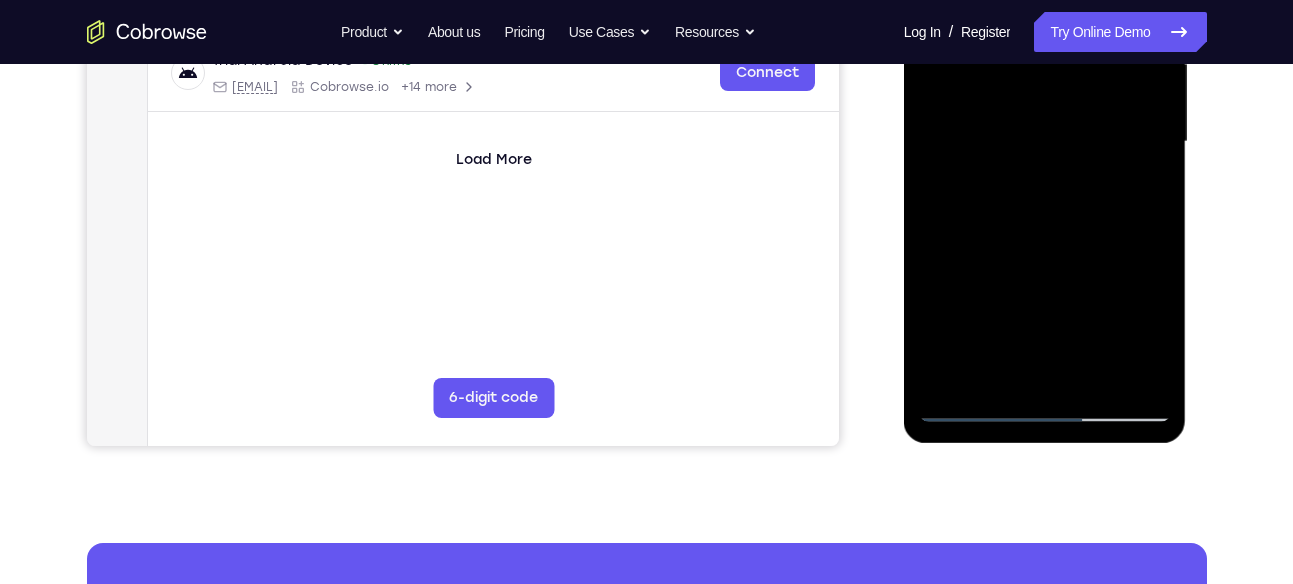 click at bounding box center (1045, 142) 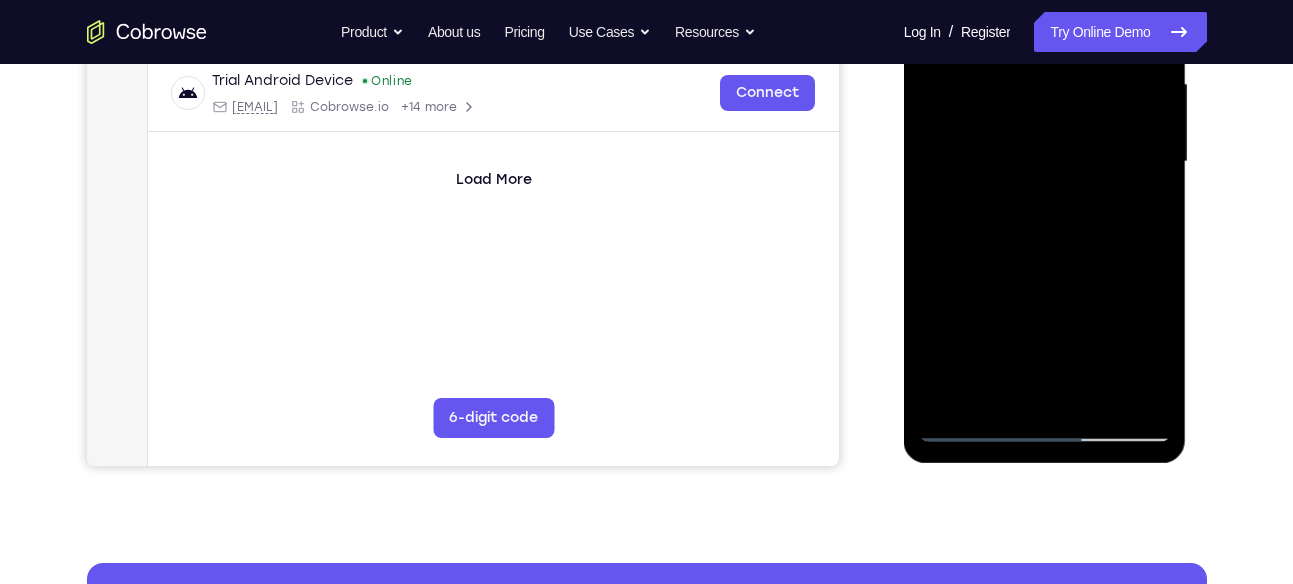 scroll, scrollTop: 457, scrollLeft: 0, axis: vertical 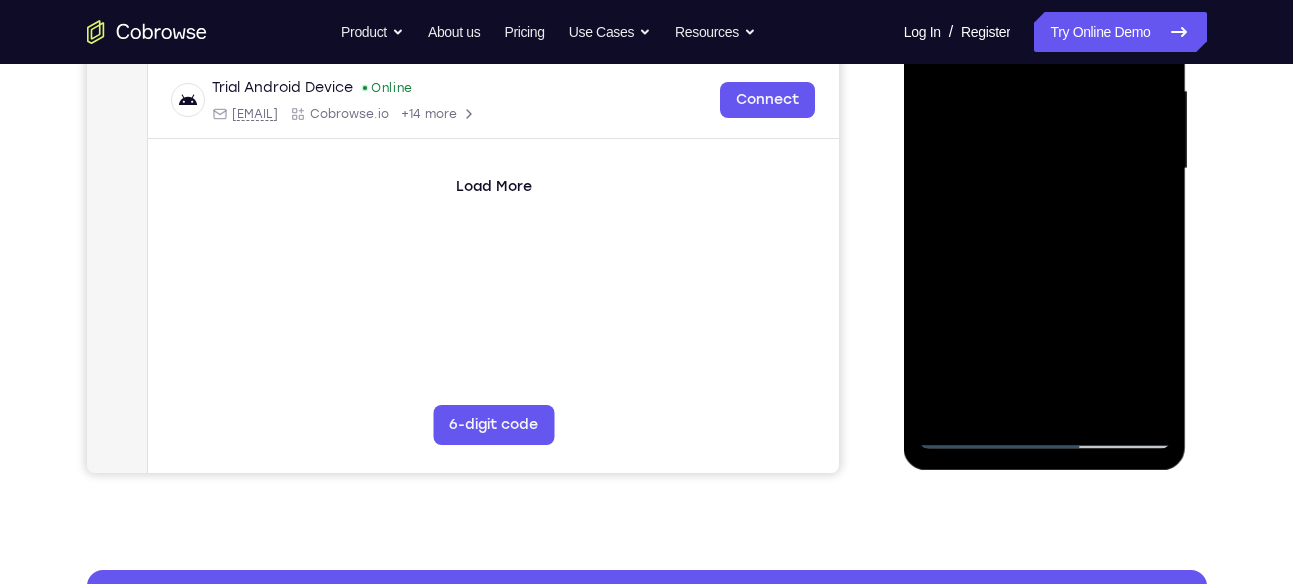 click at bounding box center [1045, 169] 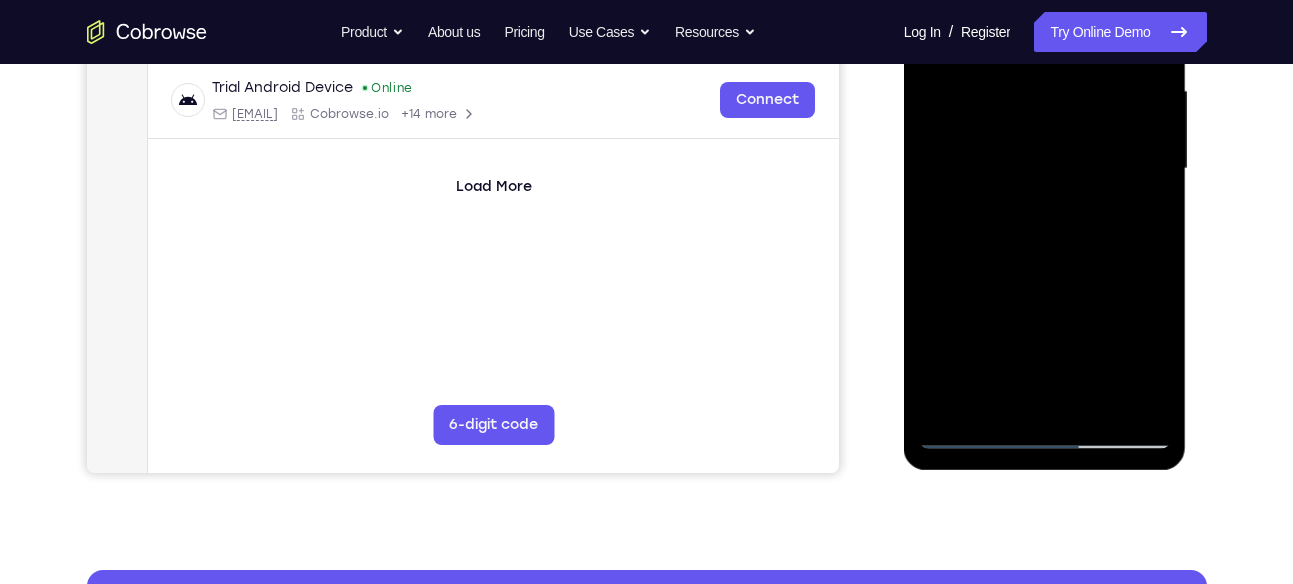 click at bounding box center [1045, 169] 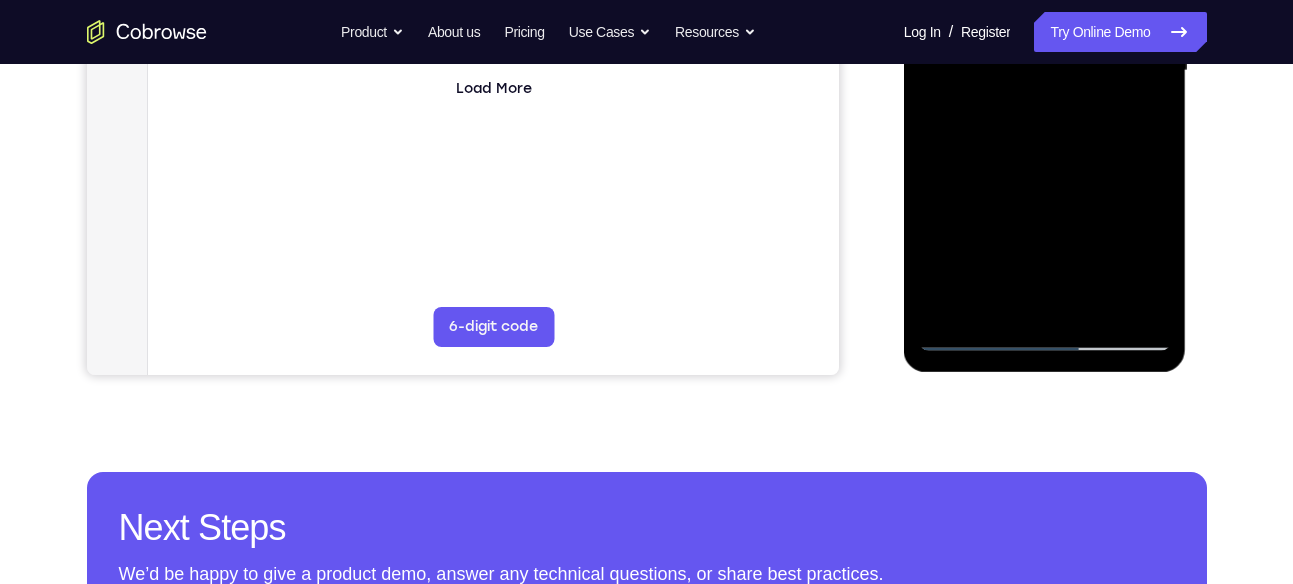 scroll, scrollTop: 586, scrollLeft: 0, axis: vertical 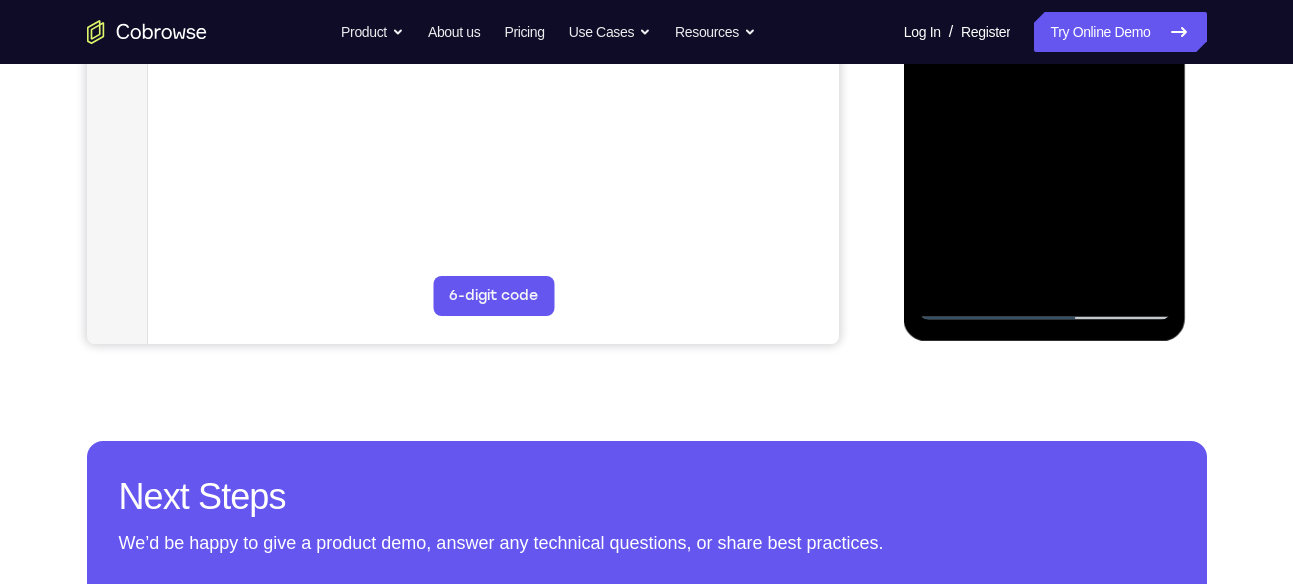 drag, startPoint x: 1019, startPoint y: 266, endPoint x: 1024, endPoint y: 126, distance: 140.08926 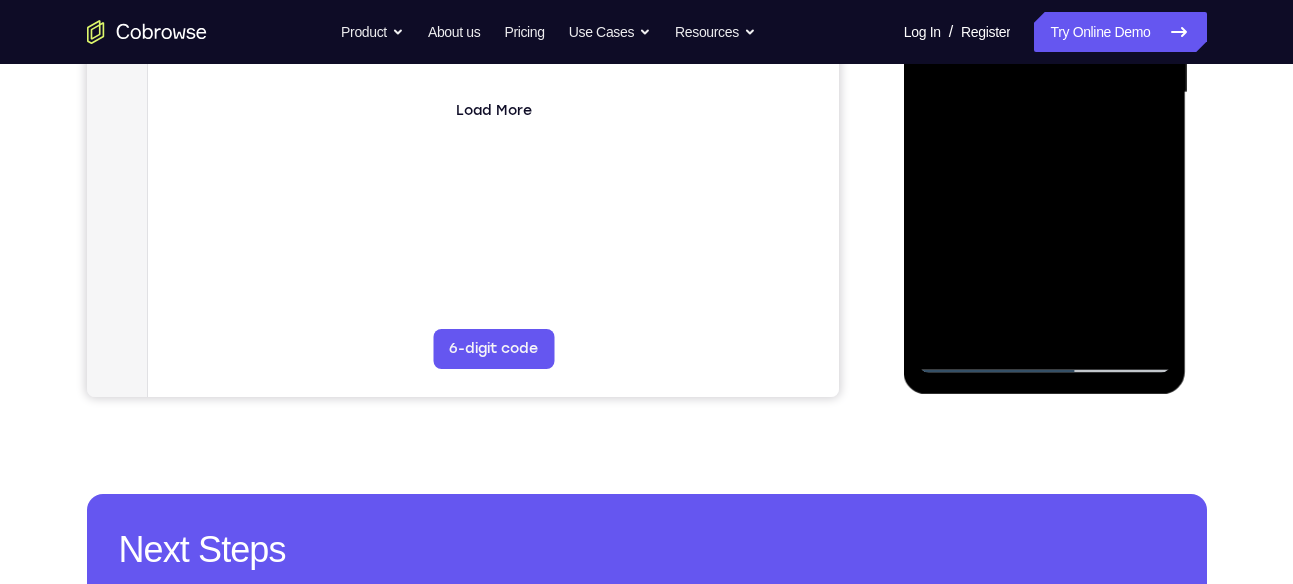 scroll, scrollTop: 523, scrollLeft: 0, axis: vertical 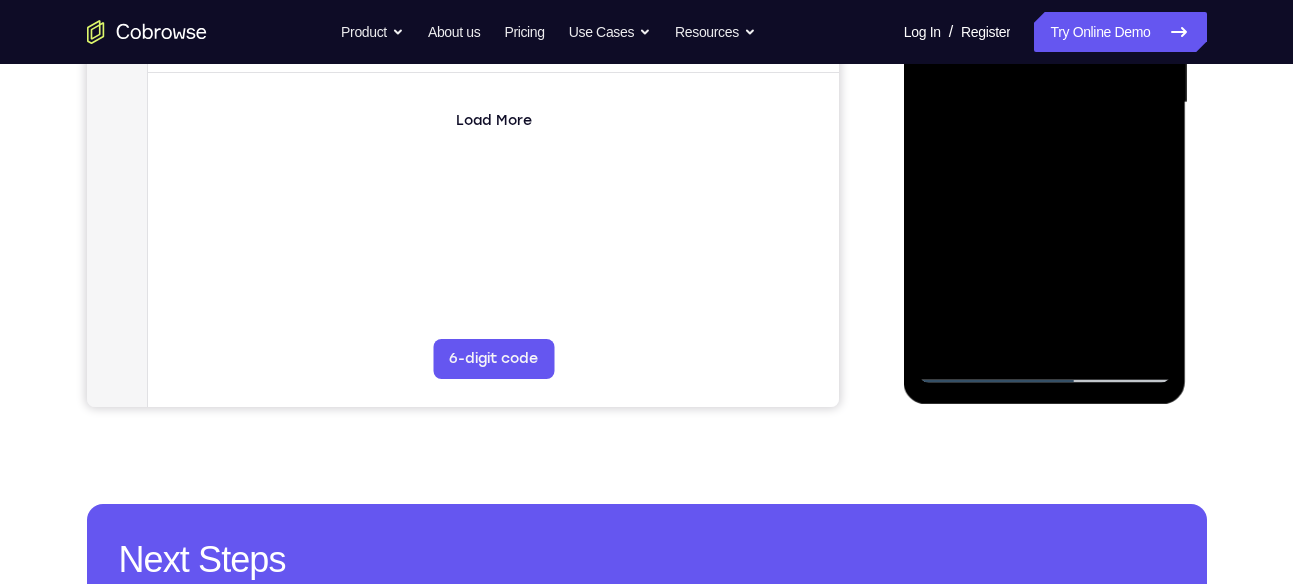 click at bounding box center [1045, 103] 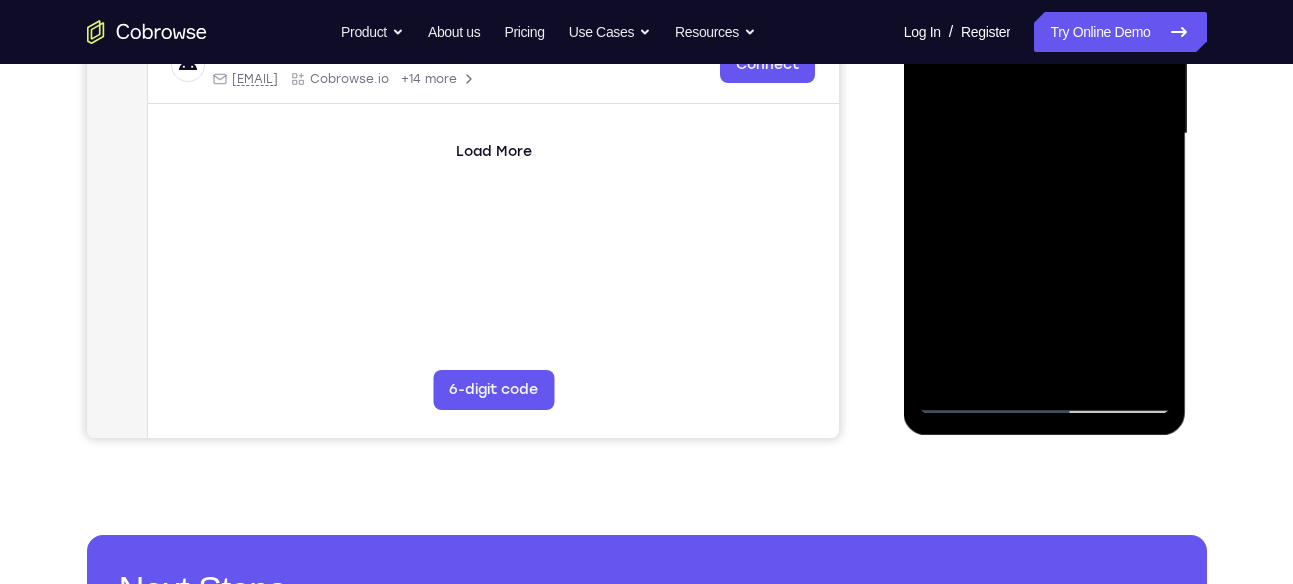 scroll, scrollTop: 467, scrollLeft: 0, axis: vertical 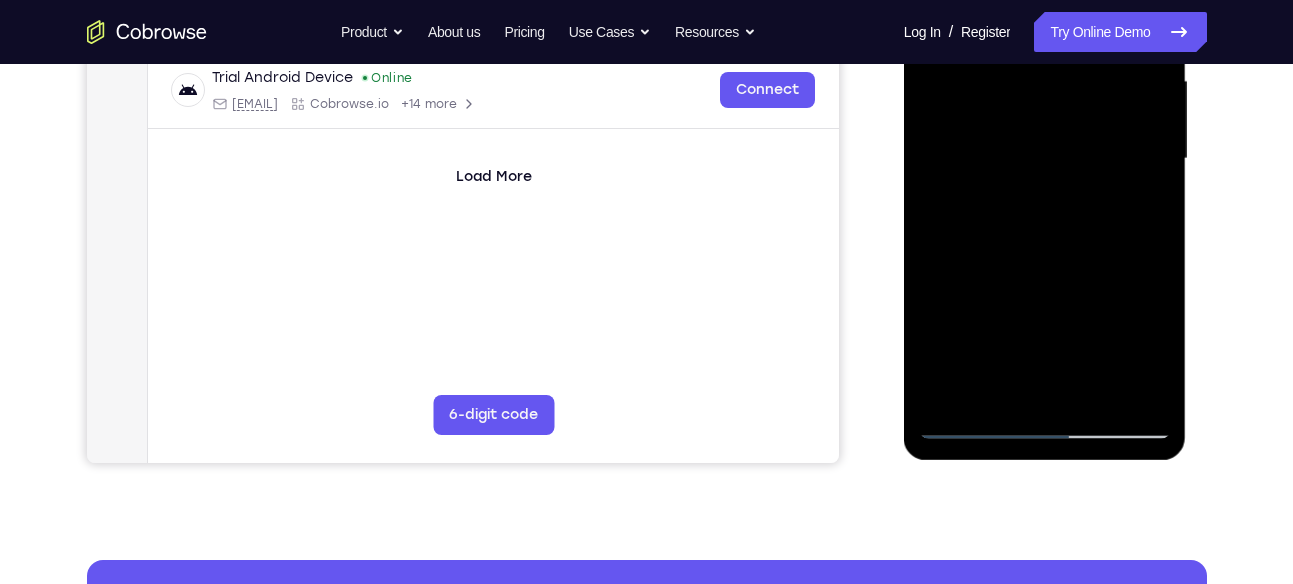 click at bounding box center [1045, 159] 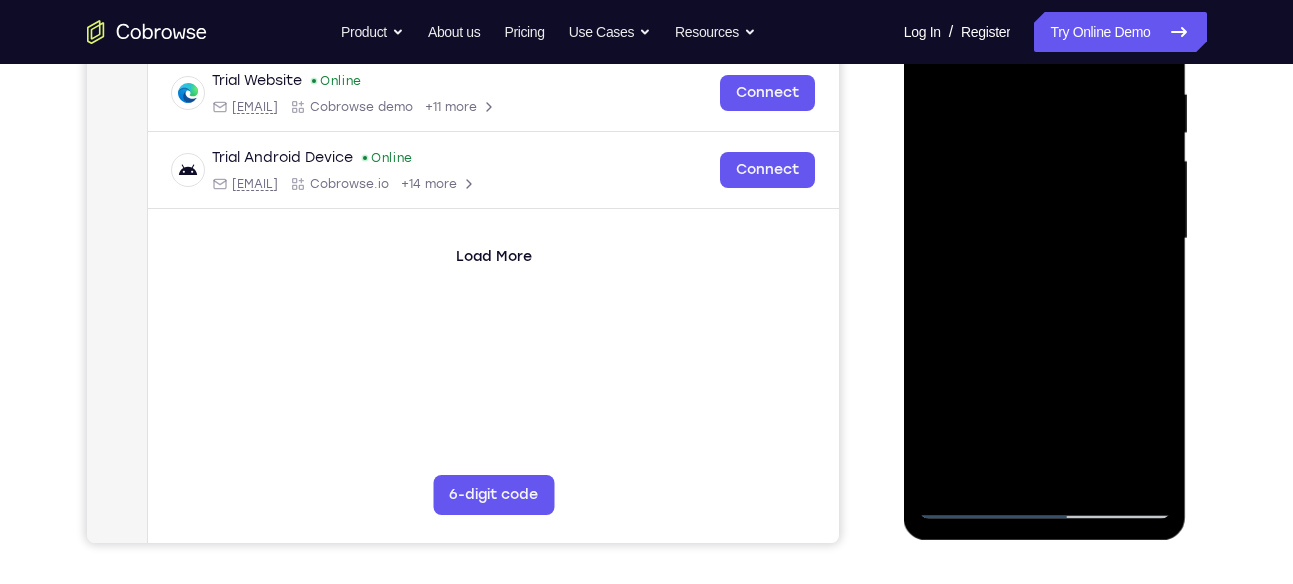 scroll, scrollTop: 313, scrollLeft: 0, axis: vertical 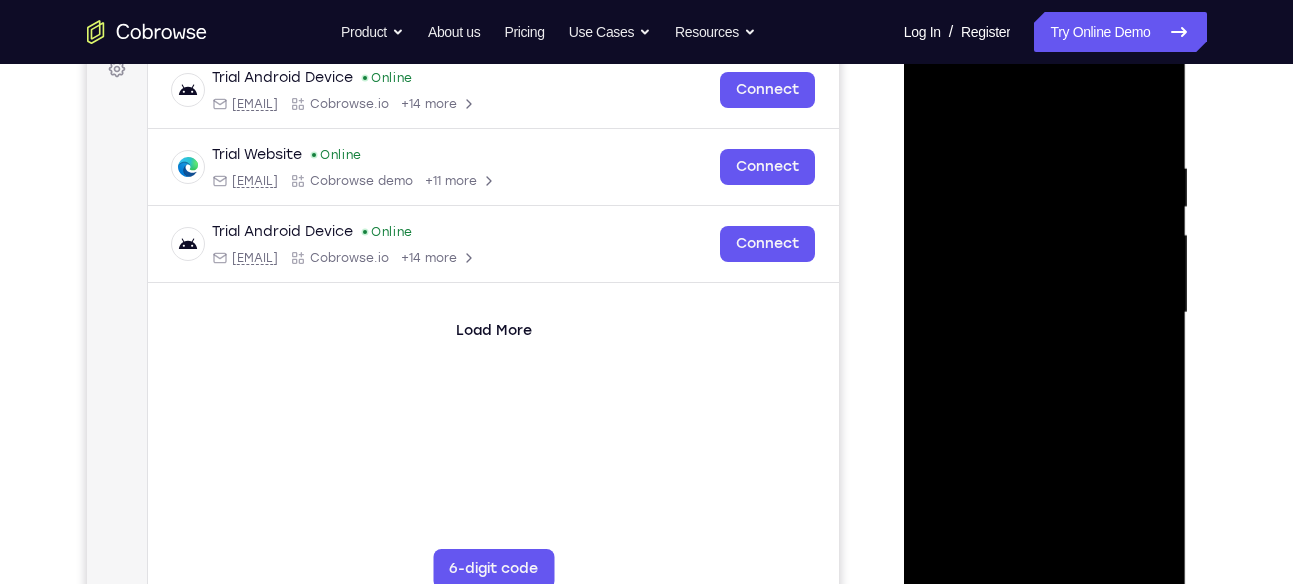 click at bounding box center (1045, 313) 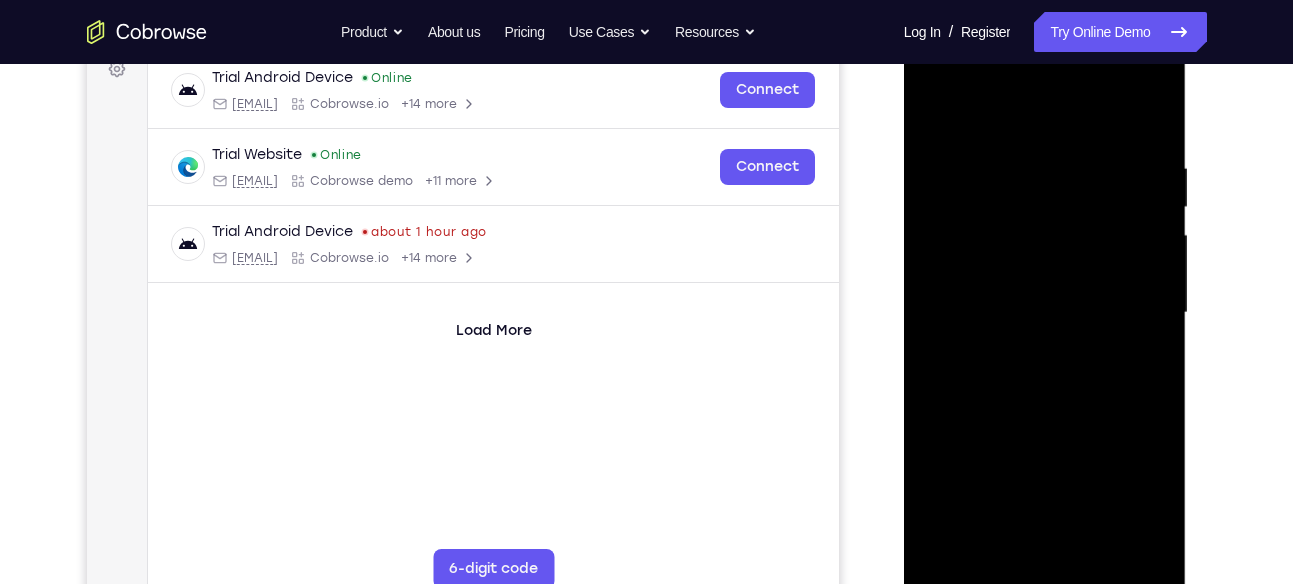 click at bounding box center [1045, 313] 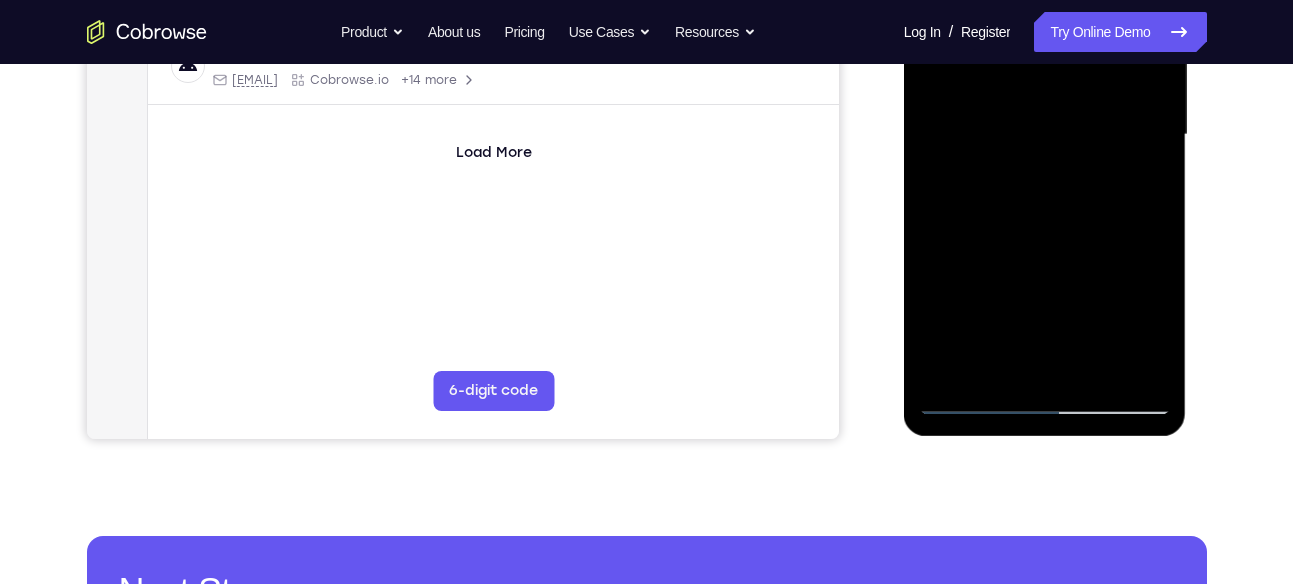 scroll, scrollTop: 492, scrollLeft: 0, axis: vertical 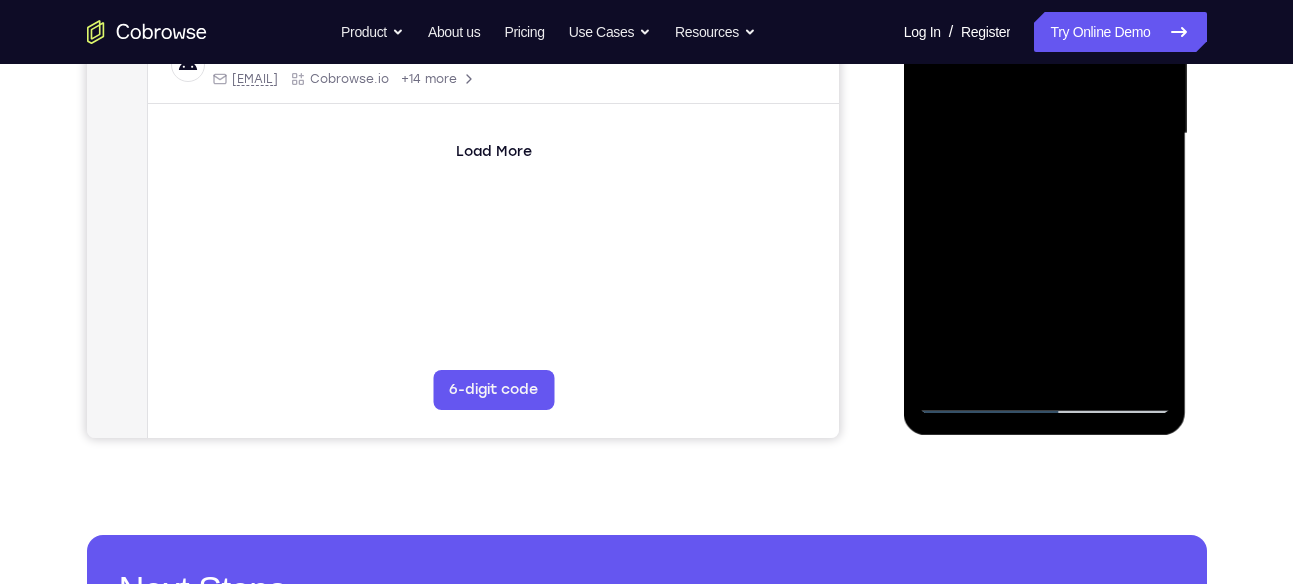 click at bounding box center [1045, 134] 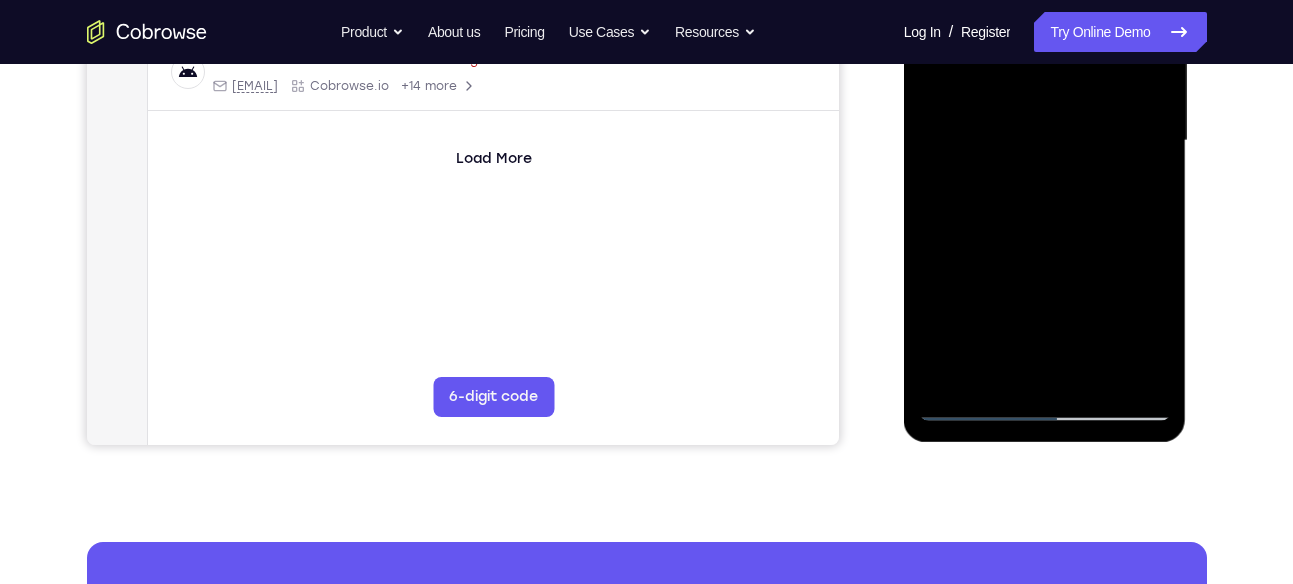 scroll, scrollTop: 538, scrollLeft: 0, axis: vertical 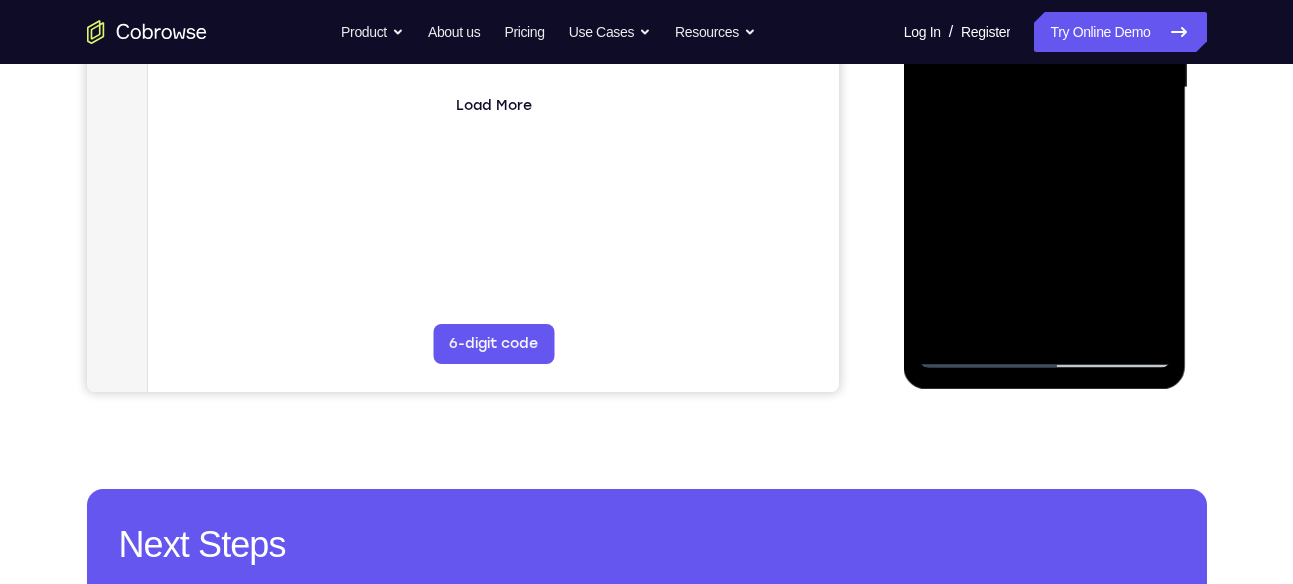 click at bounding box center (1045, 88) 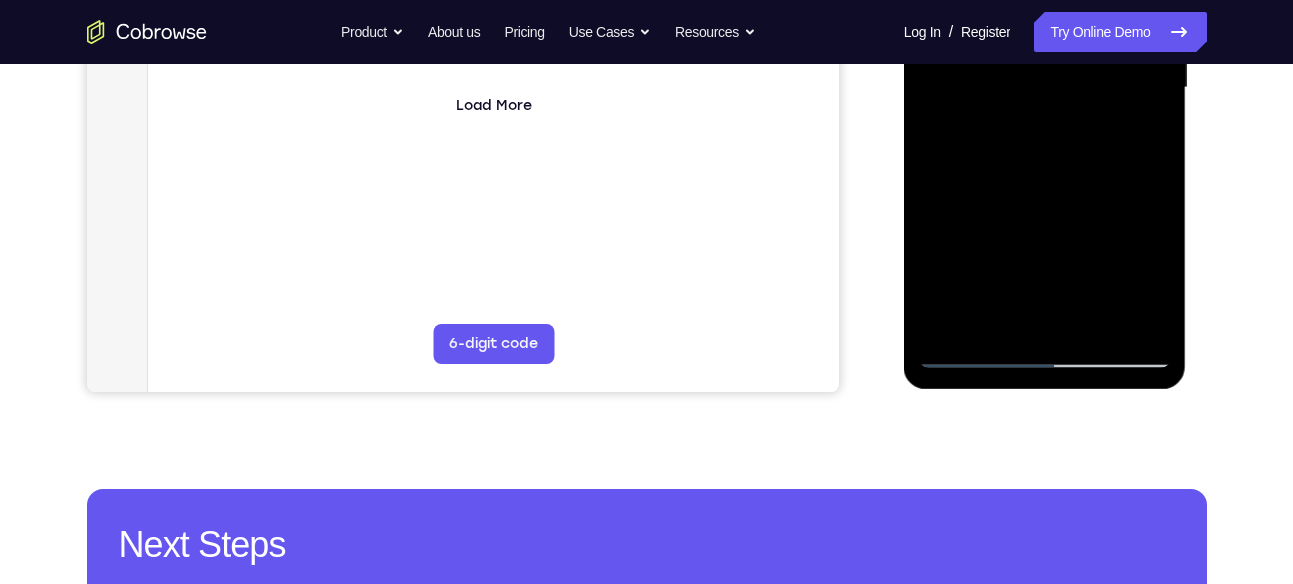 click at bounding box center (1045, 88) 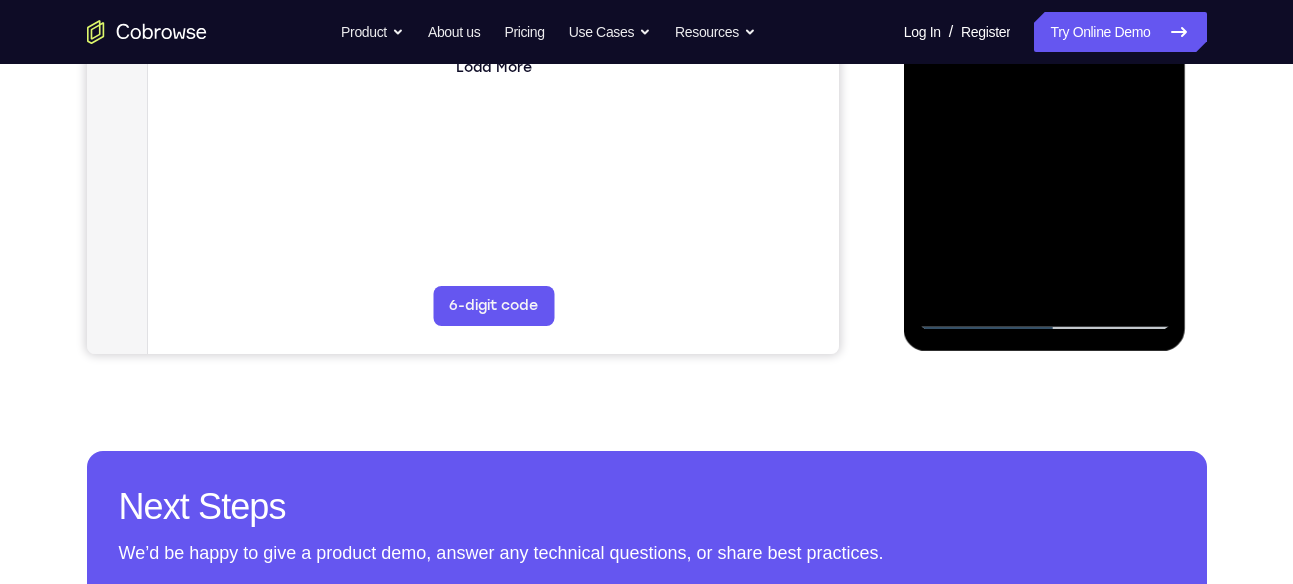 scroll, scrollTop: 577, scrollLeft: 0, axis: vertical 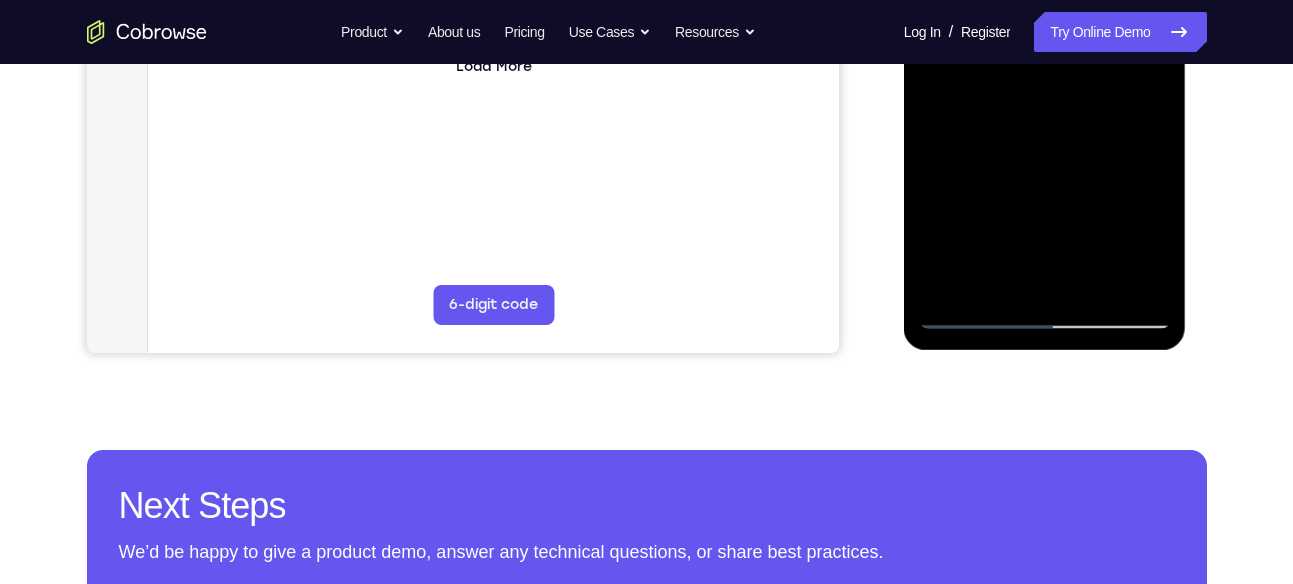 click at bounding box center (1045, 49) 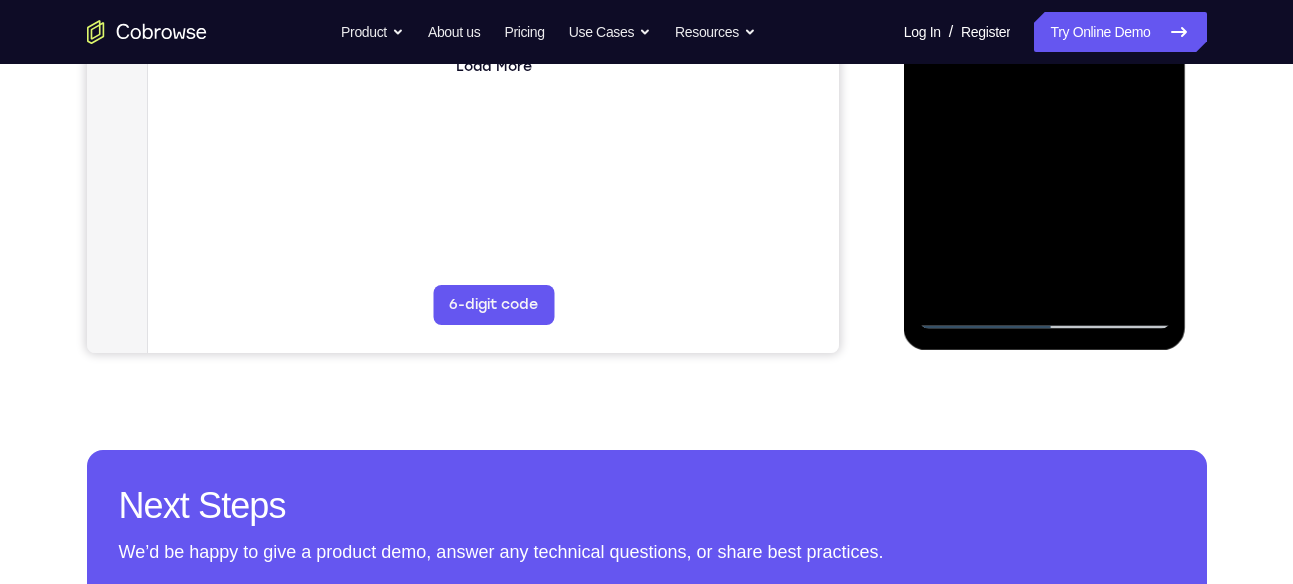 click at bounding box center [1045, 49] 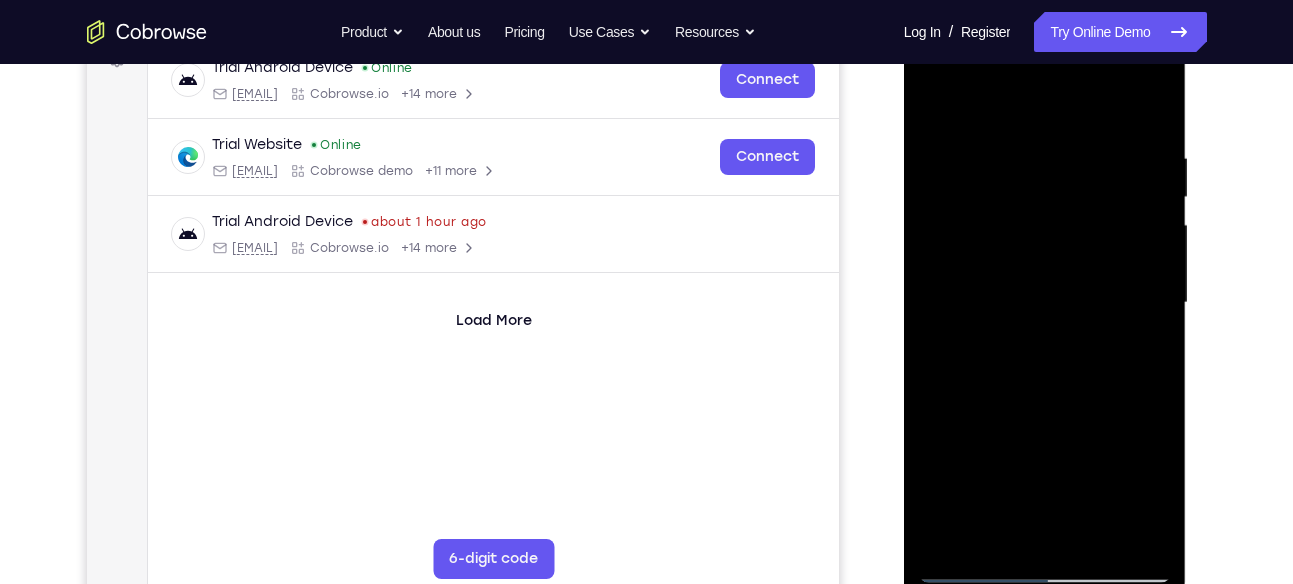 scroll, scrollTop: 322, scrollLeft: 0, axis: vertical 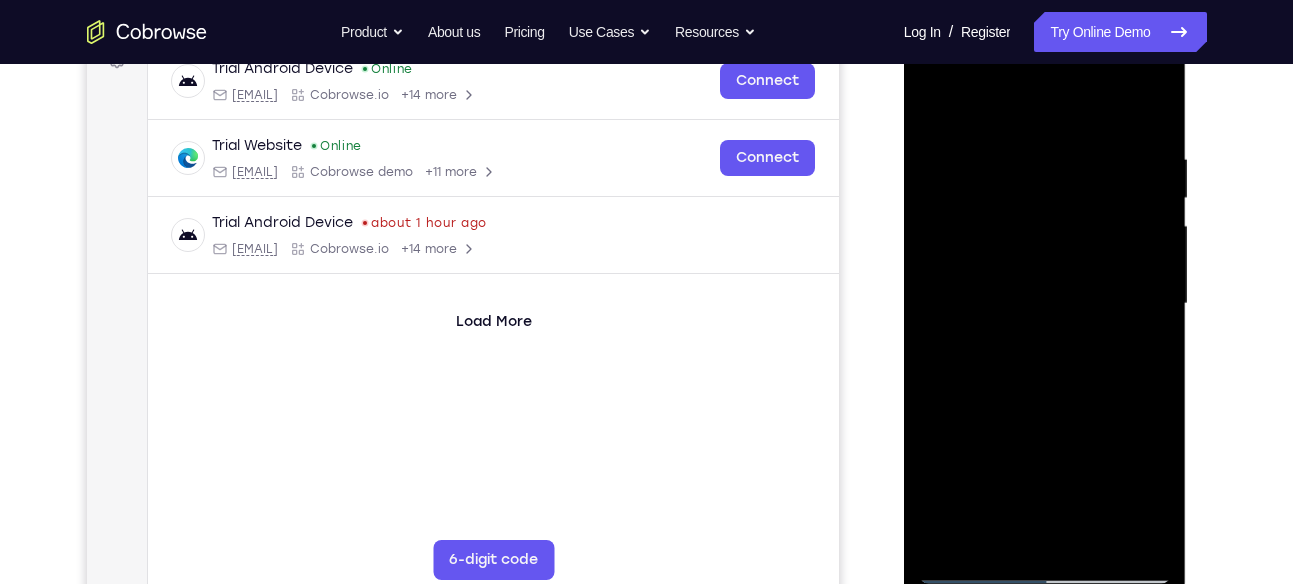 drag, startPoint x: 1109, startPoint y: 160, endPoint x: 1007, endPoint y: 164, distance: 102.0784 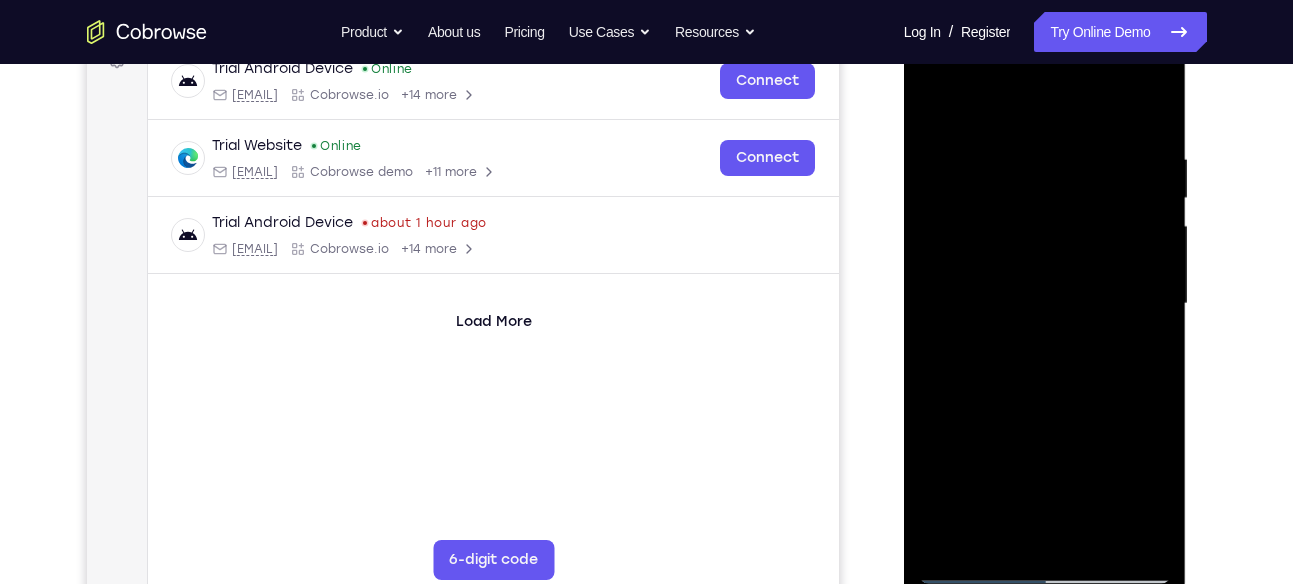 drag, startPoint x: 1117, startPoint y: 150, endPoint x: 982, endPoint y: 154, distance: 135.05925 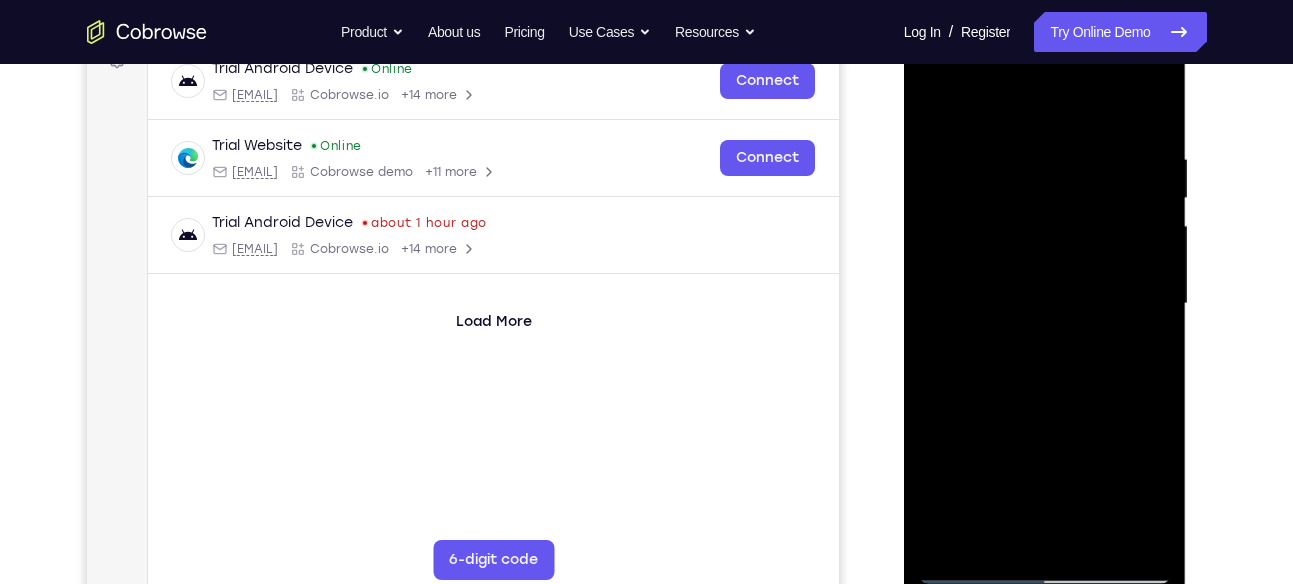 drag, startPoint x: 1126, startPoint y: 145, endPoint x: 973, endPoint y: 154, distance: 153.26448 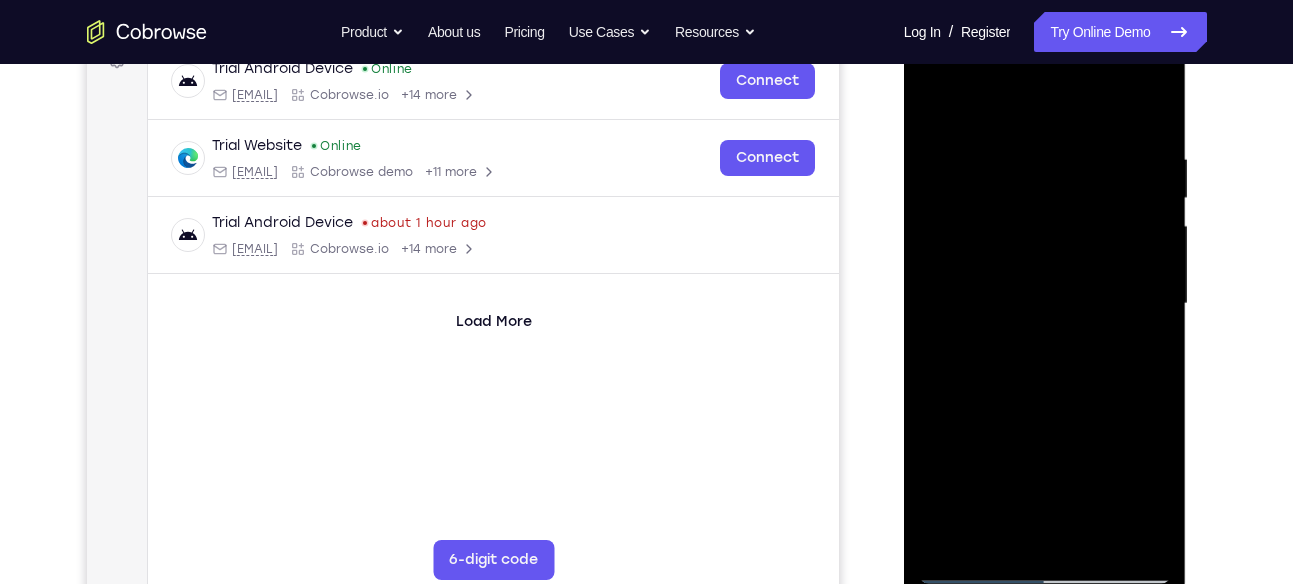 drag, startPoint x: 1108, startPoint y: 149, endPoint x: 985, endPoint y: 155, distance: 123.146255 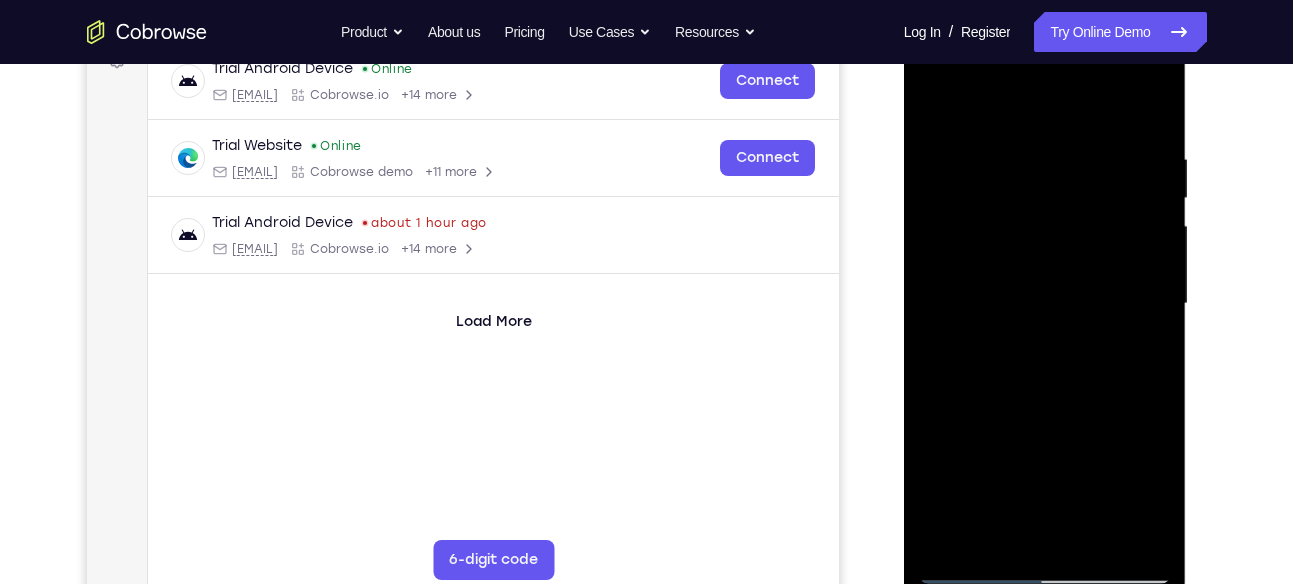 drag, startPoint x: 1125, startPoint y: 156, endPoint x: 990, endPoint y: 151, distance: 135.09256 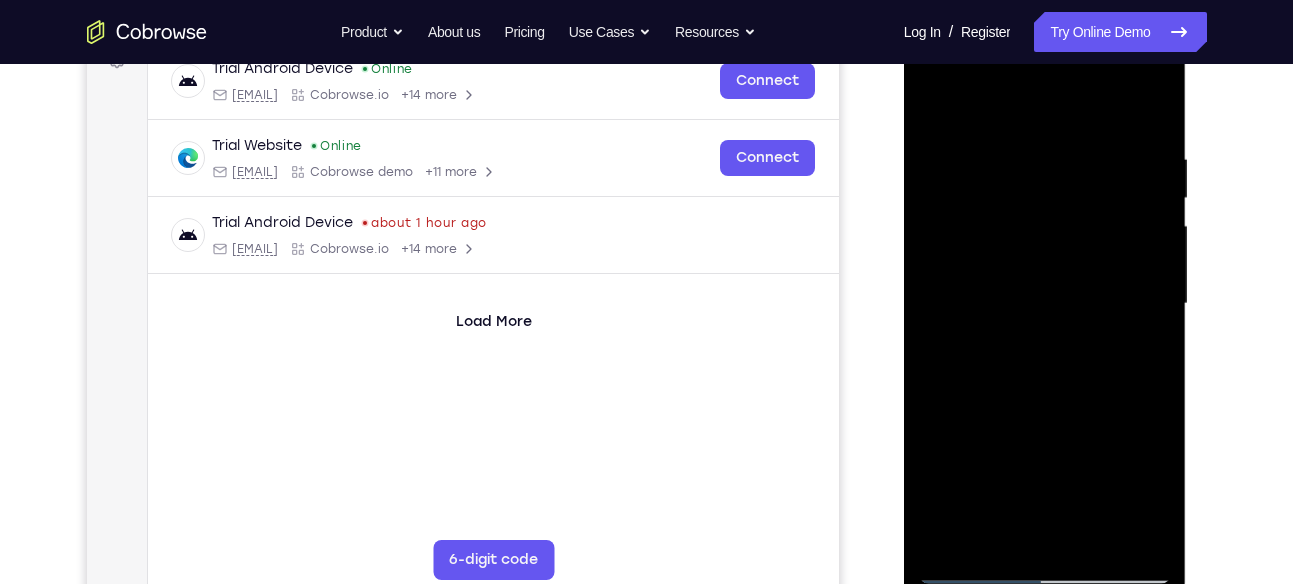 drag, startPoint x: 1109, startPoint y: 156, endPoint x: 988, endPoint y: 163, distance: 121.20231 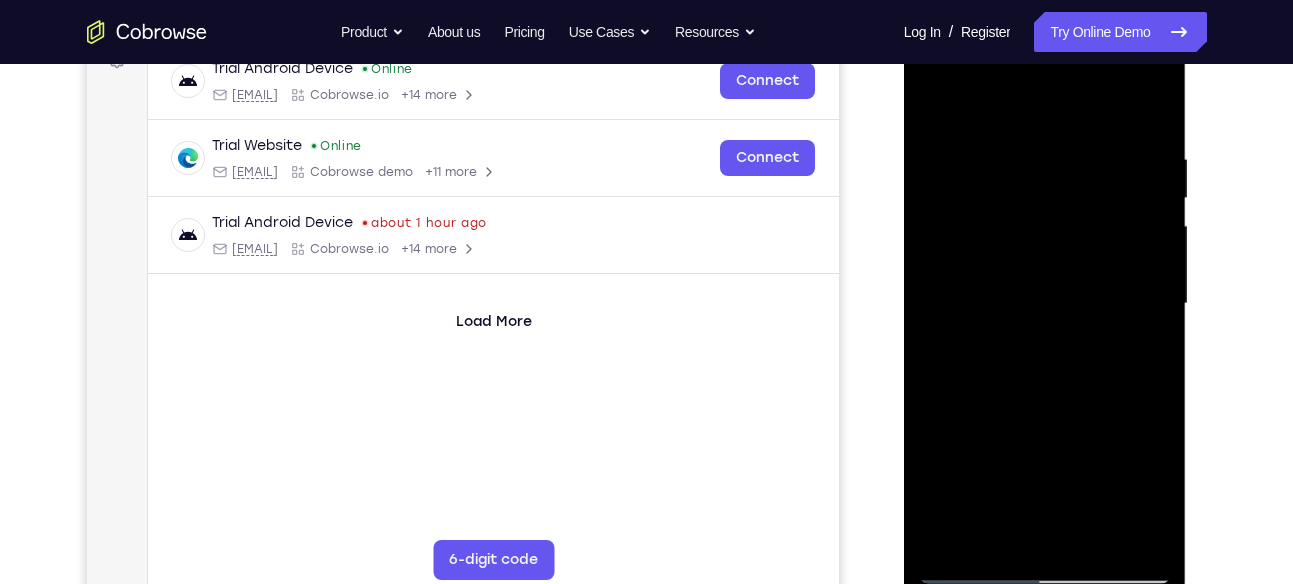 drag, startPoint x: 1149, startPoint y: 159, endPoint x: 1059, endPoint y: 163, distance: 90.088844 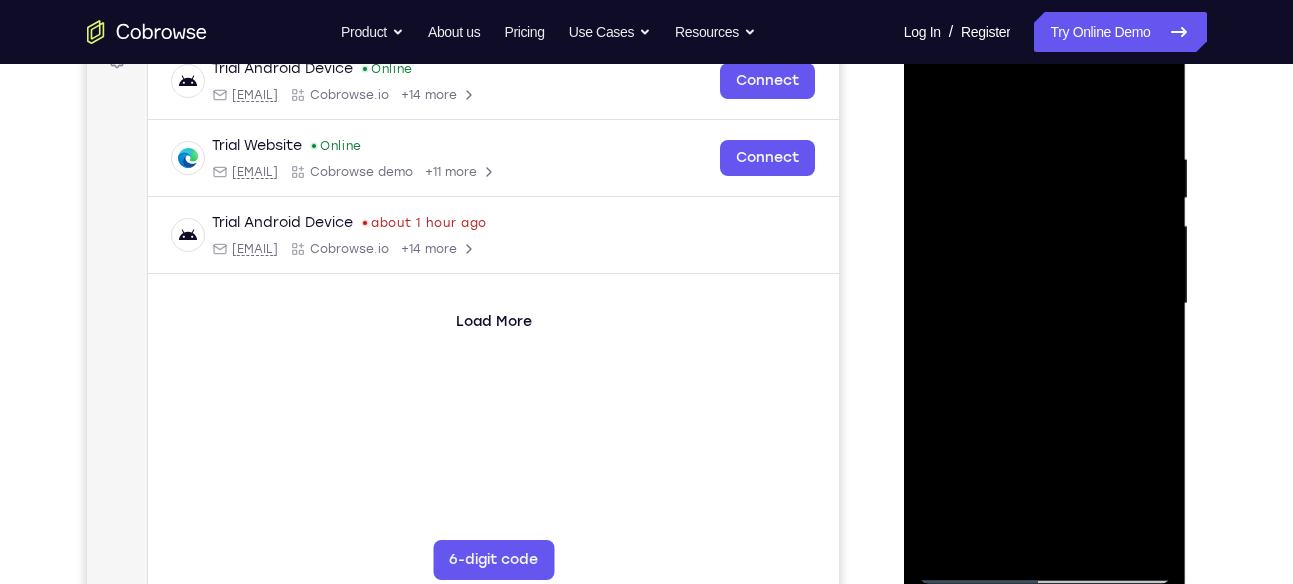 drag, startPoint x: 1148, startPoint y: 146, endPoint x: 1052, endPoint y: 160, distance: 97.015465 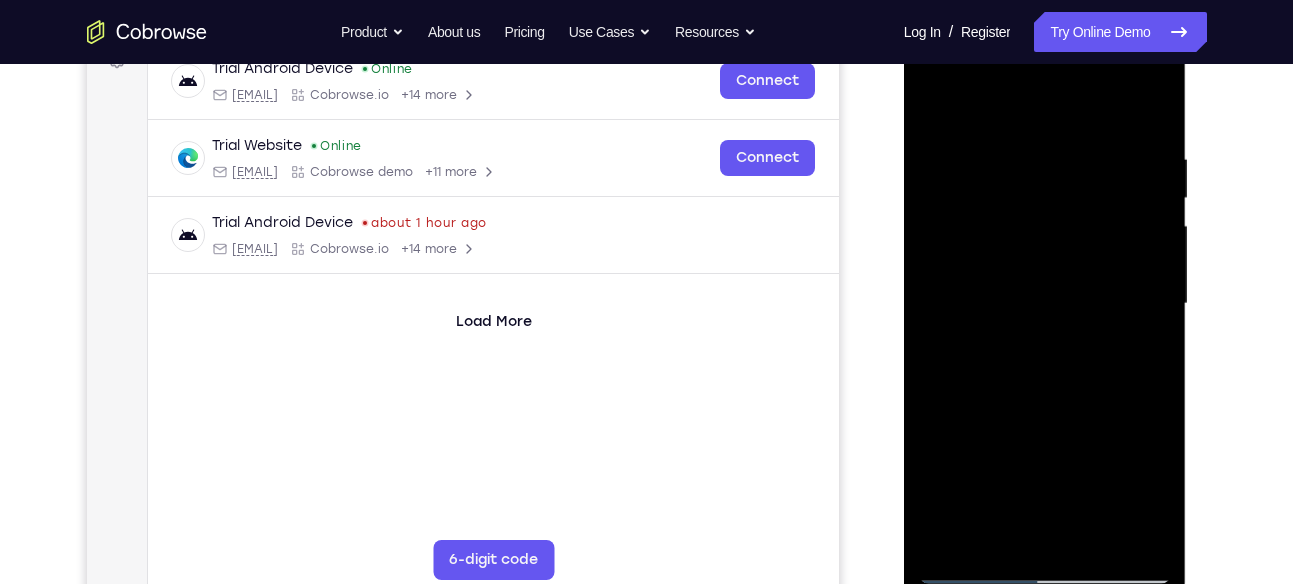 drag, startPoint x: 1111, startPoint y: 148, endPoint x: 998, endPoint y: 157, distance: 113.35784 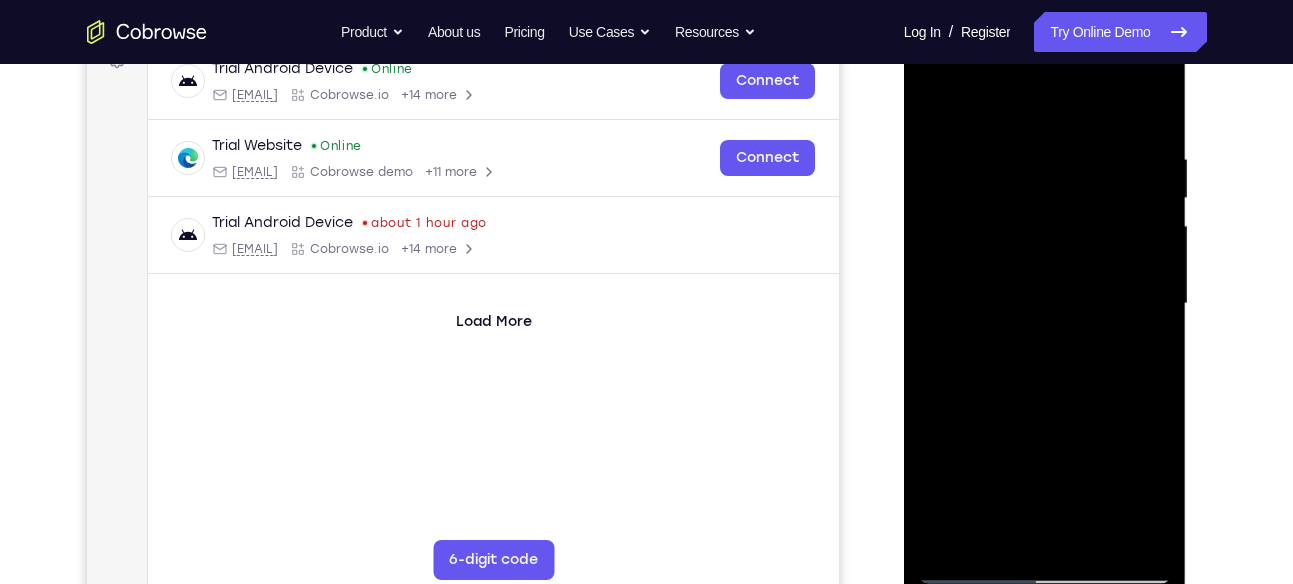 drag, startPoint x: 1101, startPoint y: 151, endPoint x: 992, endPoint y: 175, distance: 111.61093 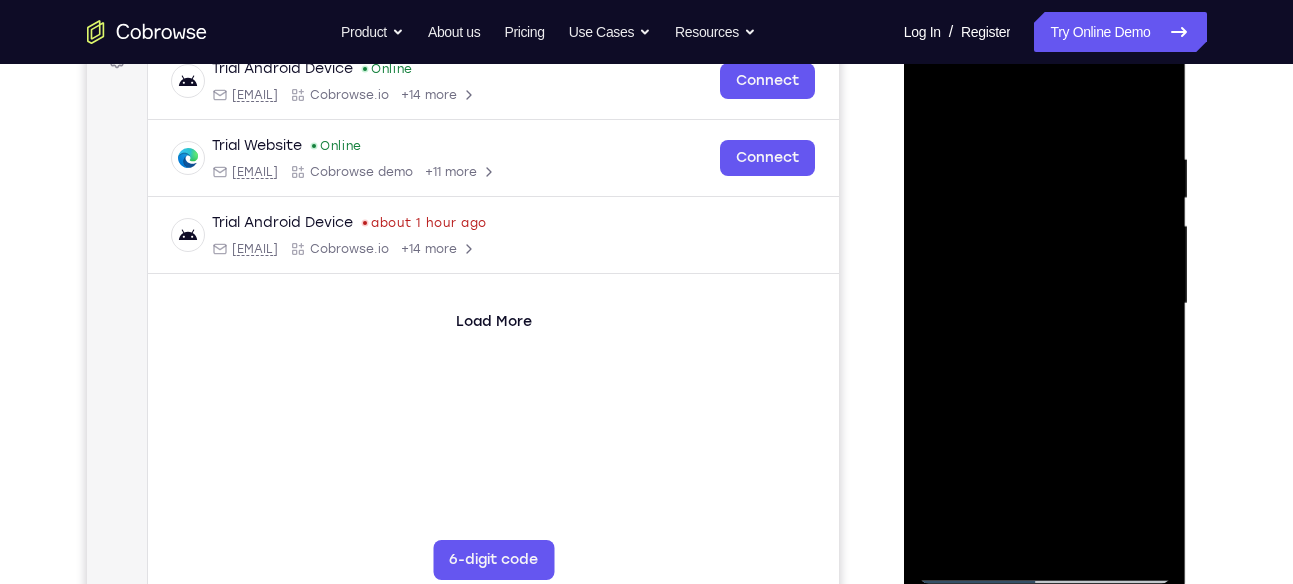 drag, startPoint x: 1140, startPoint y: 151, endPoint x: 1040, endPoint y: 160, distance: 100.40418 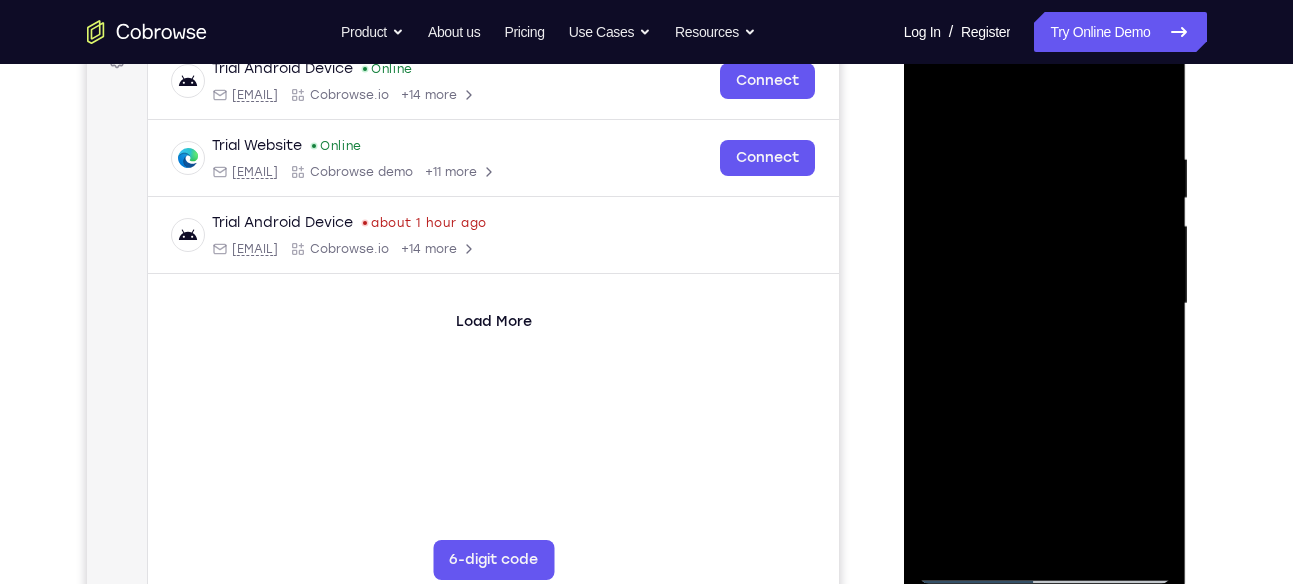 drag, startPoint x: 1123, startPoint y: 150, endPoint x: 994, endPoint y: 166, distance: 129.98846 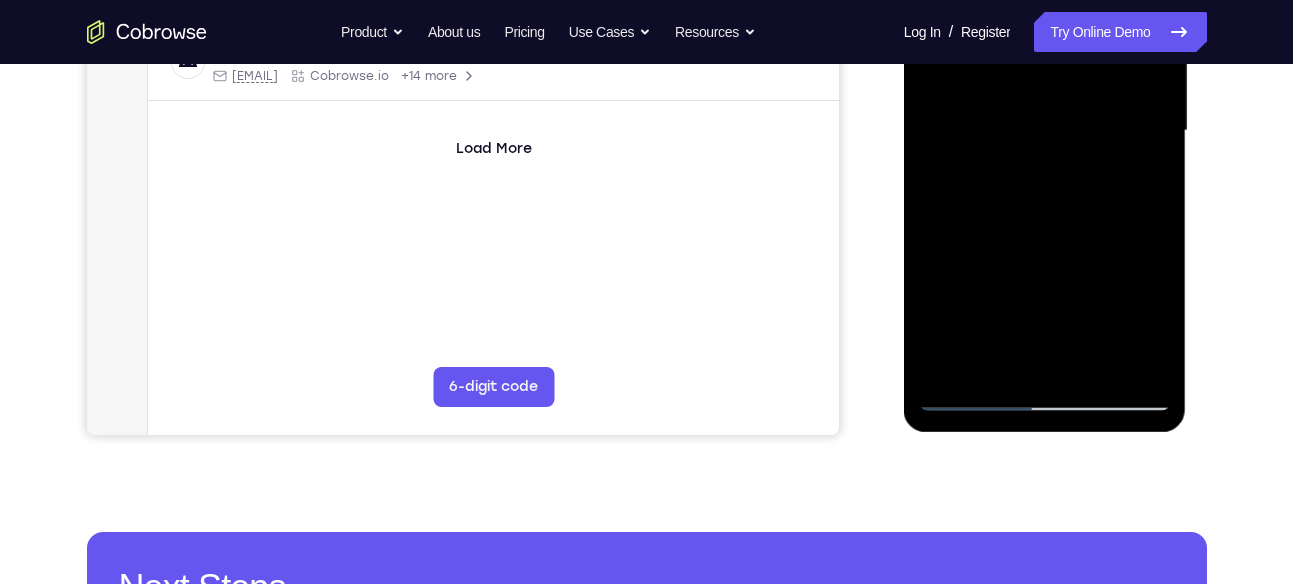 scroll, scrollTop: 520, scrollLeft: 0, axis: vertical 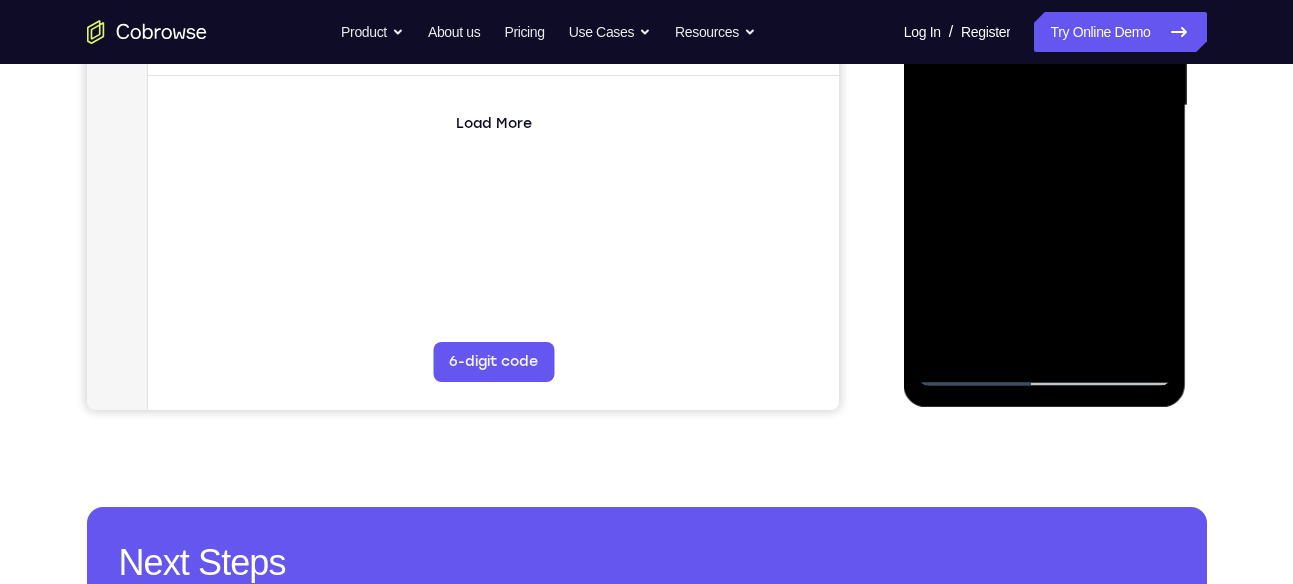 click at bounding box center [1045, 106] 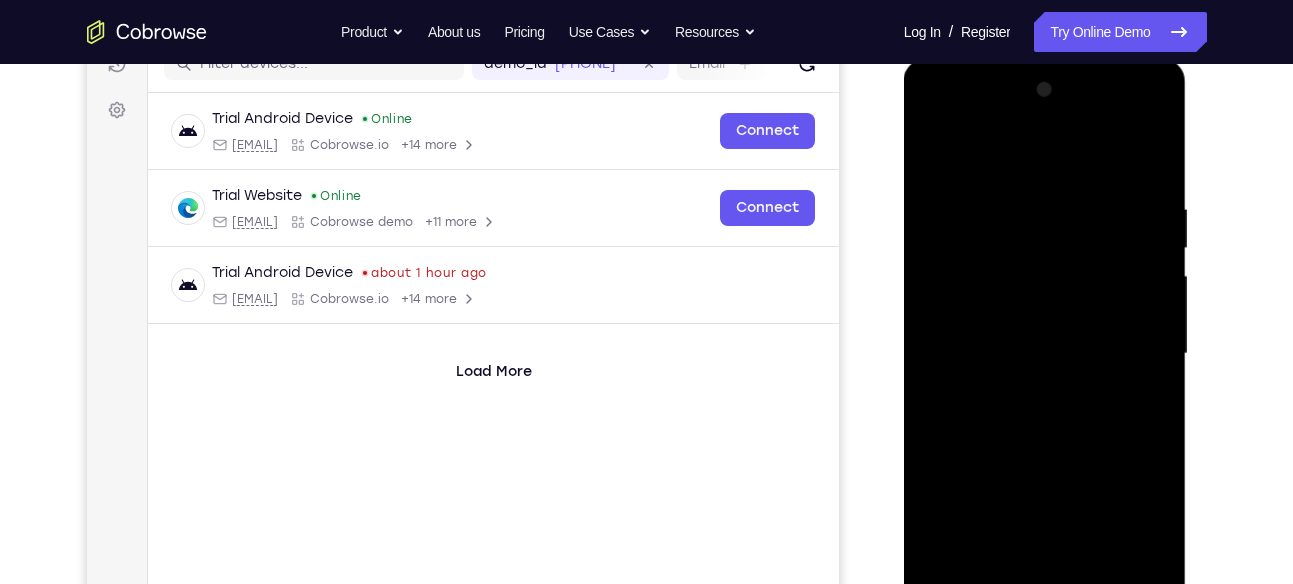 scroll, scrollTop: 265, scrollLeft: 0, axis: vertical 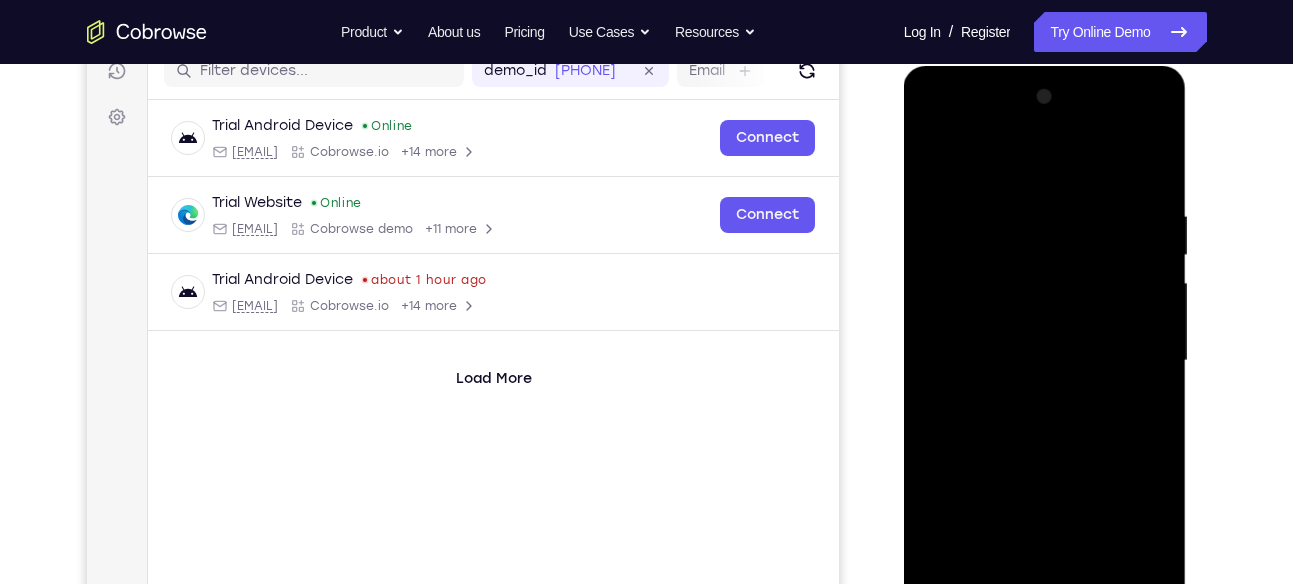 click at bounding box center (1045, 361) 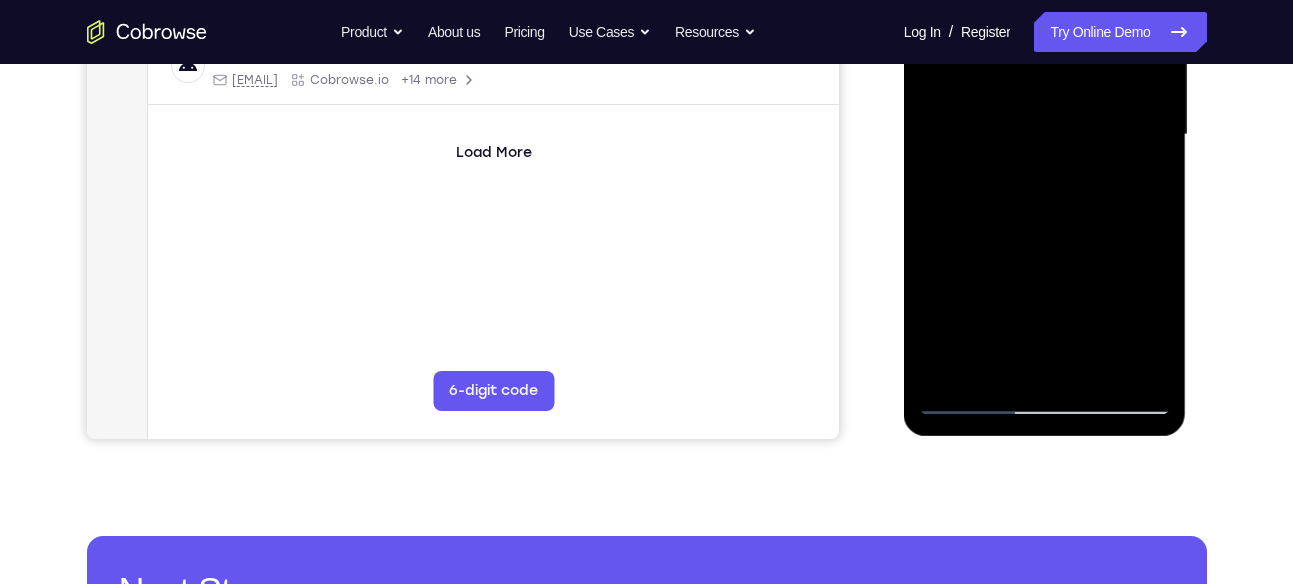 scroll, scrollTop: 492, scrollLeft: 0, axis: vertical 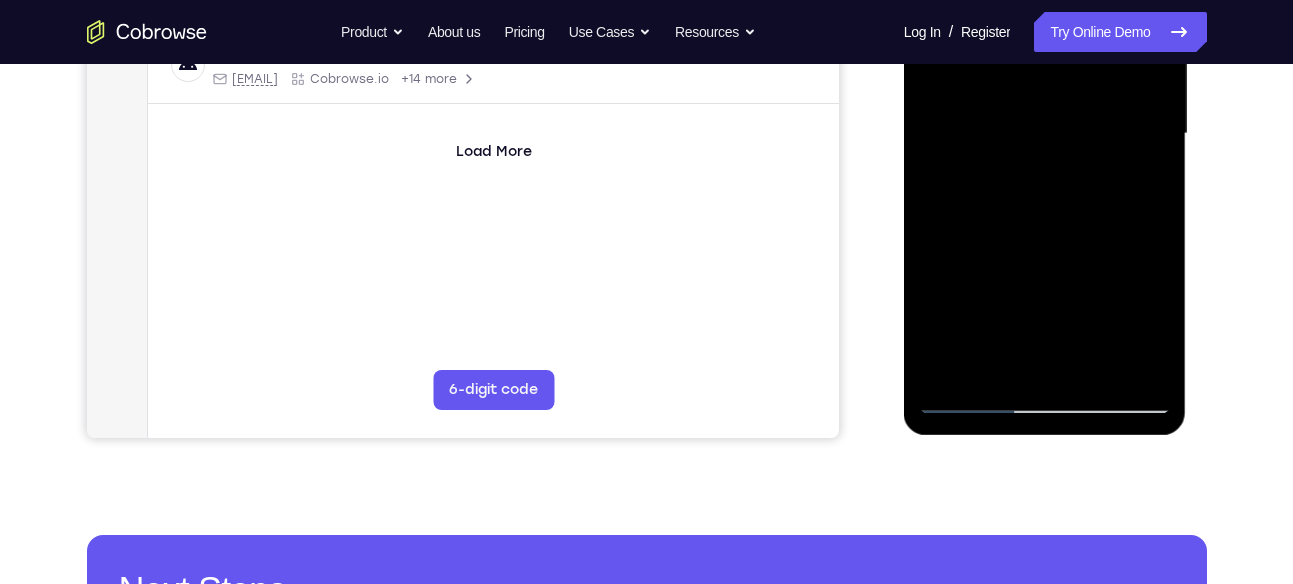 click at bounding box center (1045, 134) 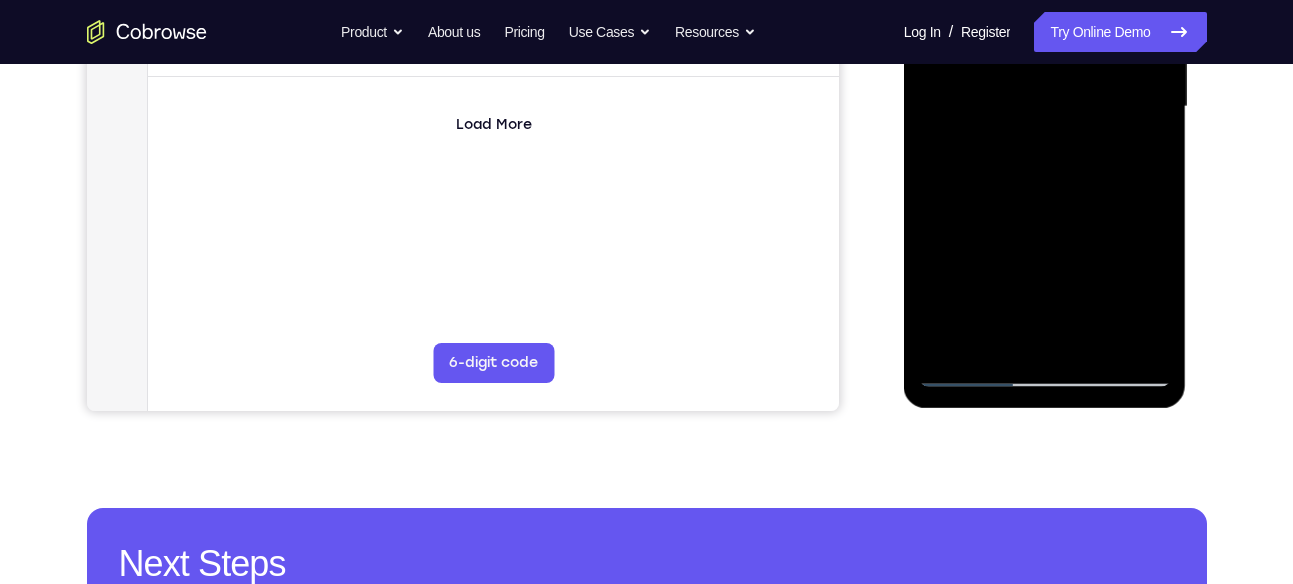 scroll, scrollTop: 521, scrollLeft: 0, axis: vertical 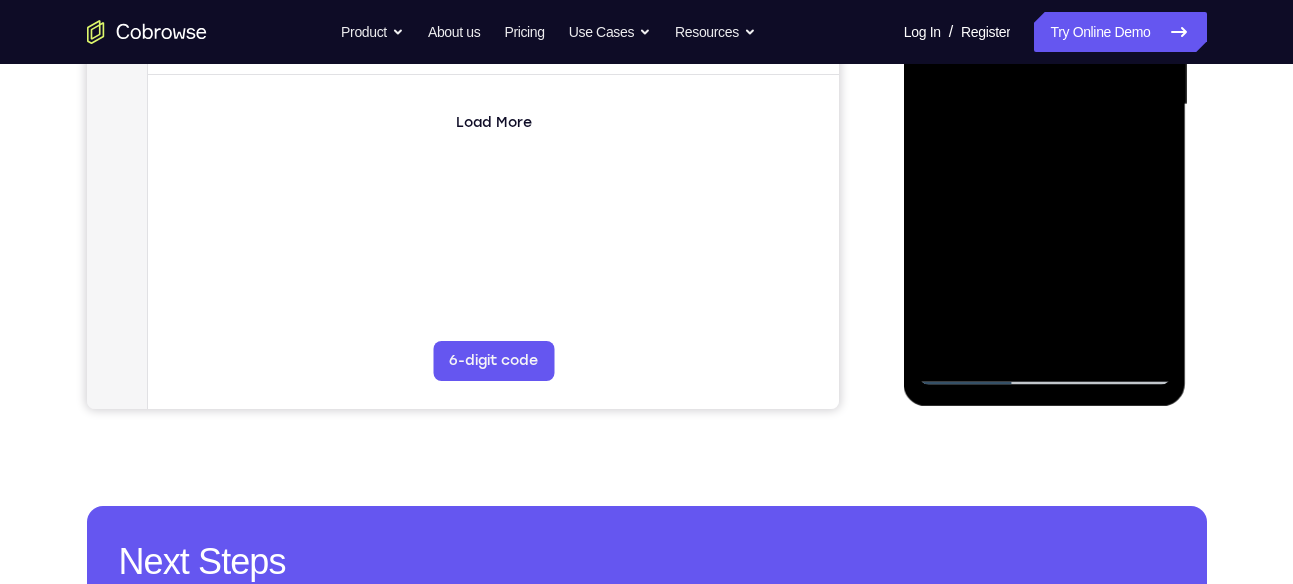 click at bounding box center [1045, 105] 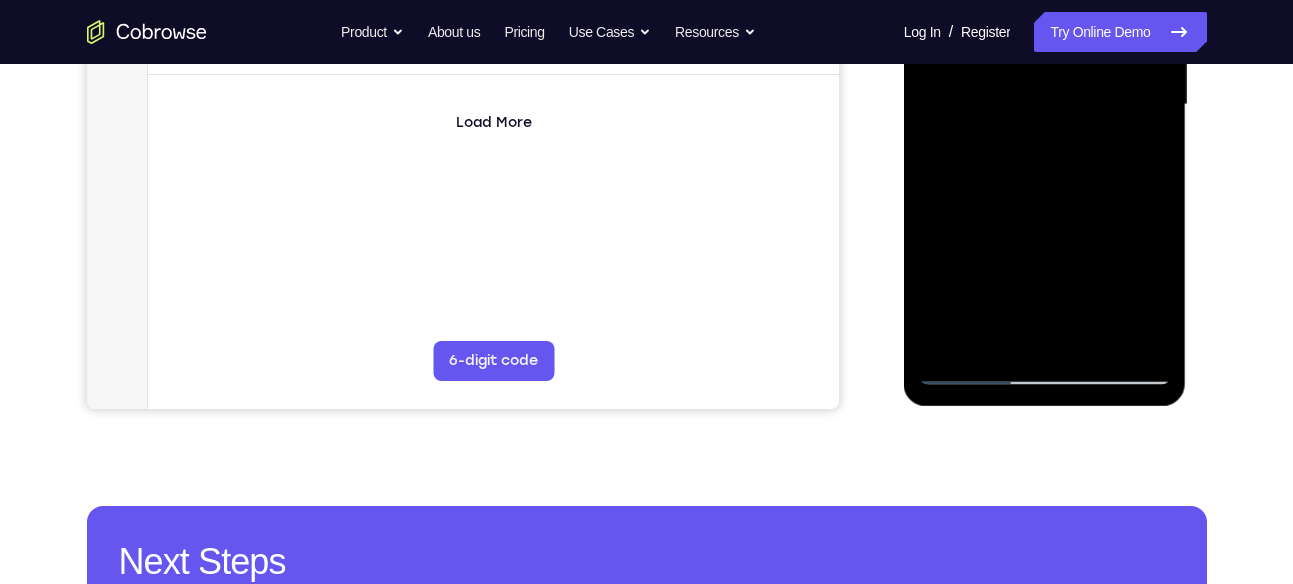 click at bounding box center [1045, 105] 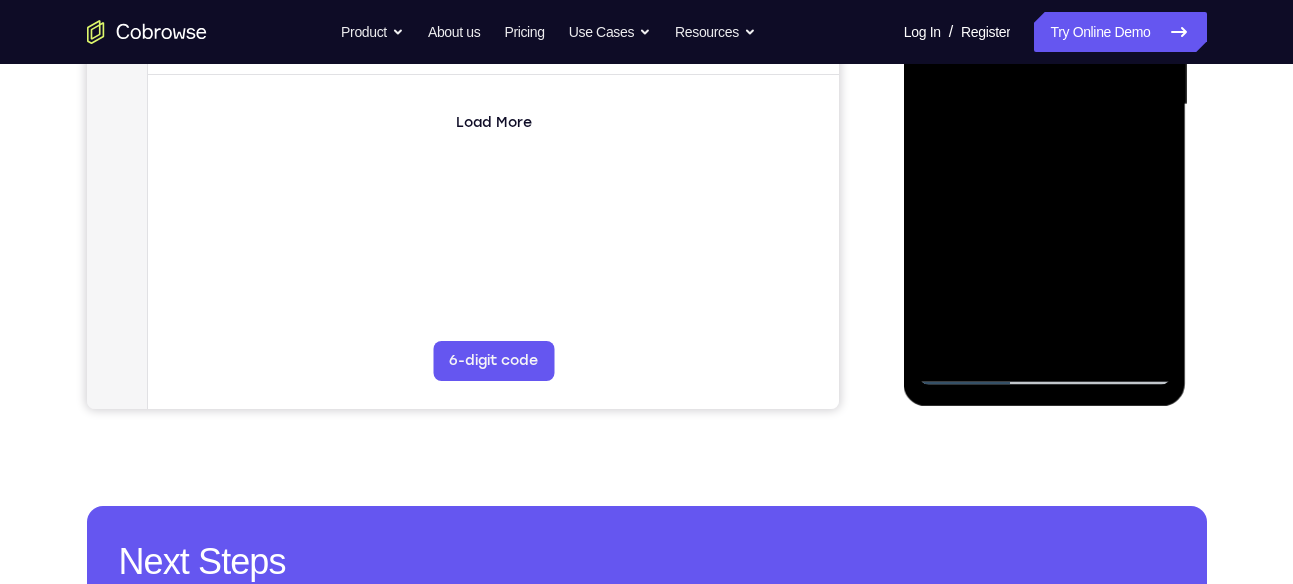 click at bounding box center [1045, 105] 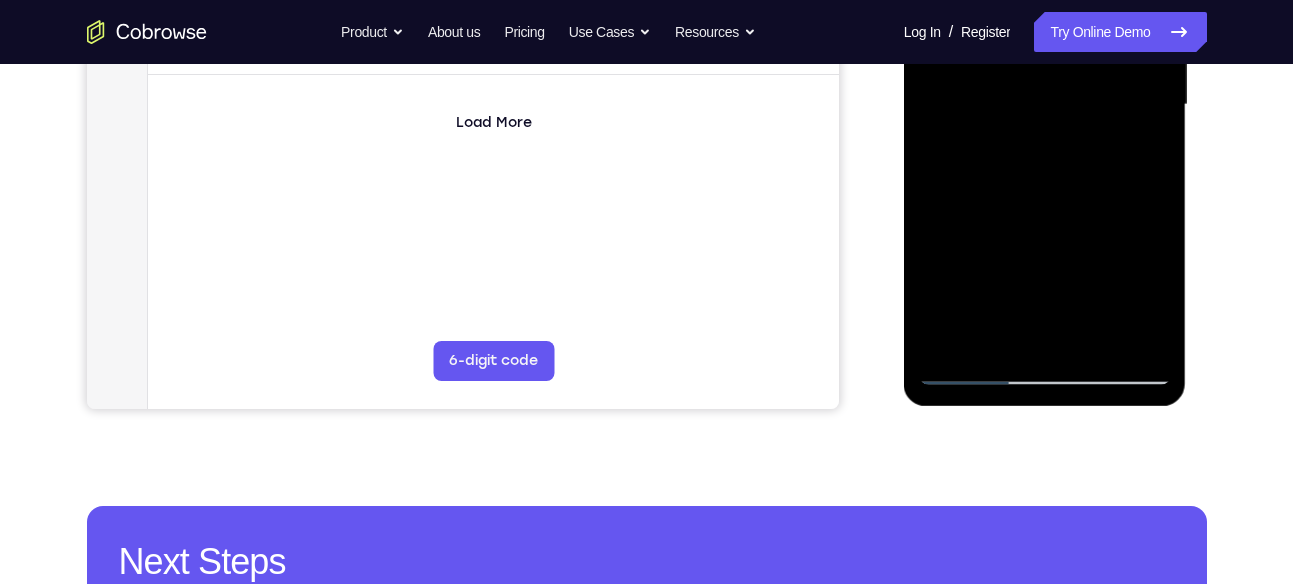 click at bounding box center [1045, 105] 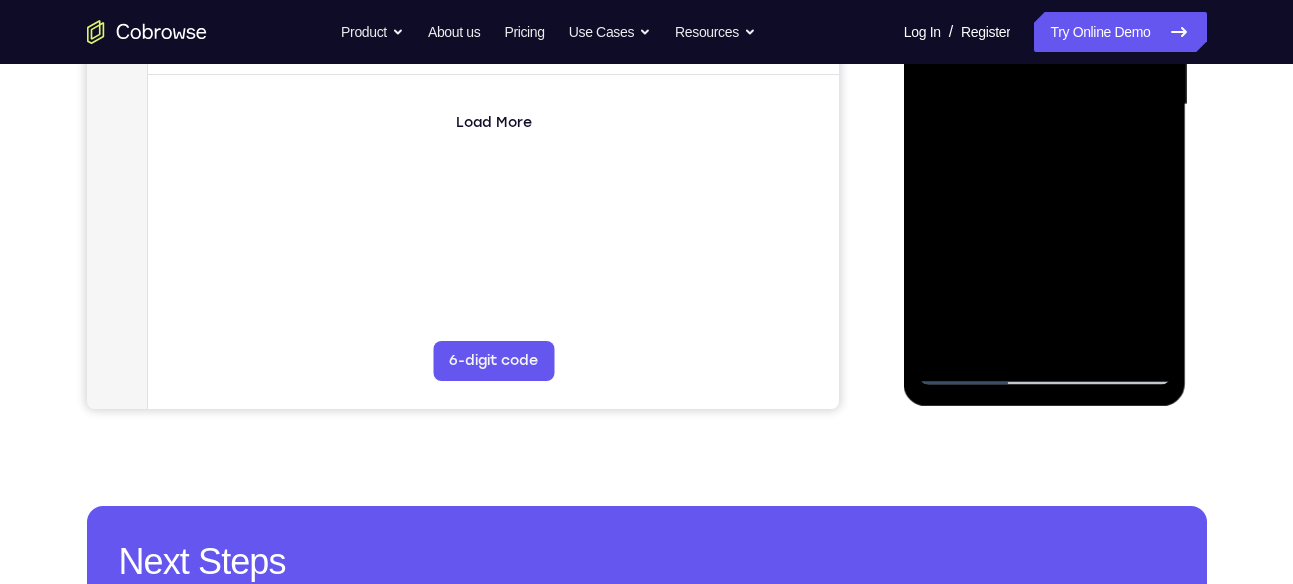 click at bounding box center (1045, 105) 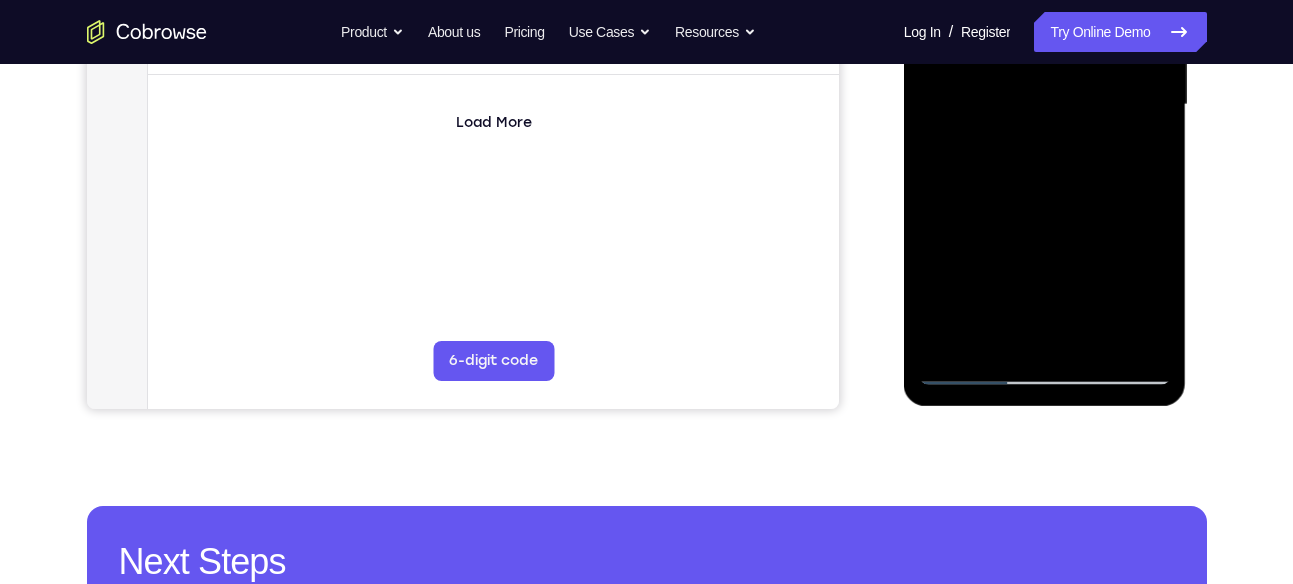 click at bounding box center (1045, 105) 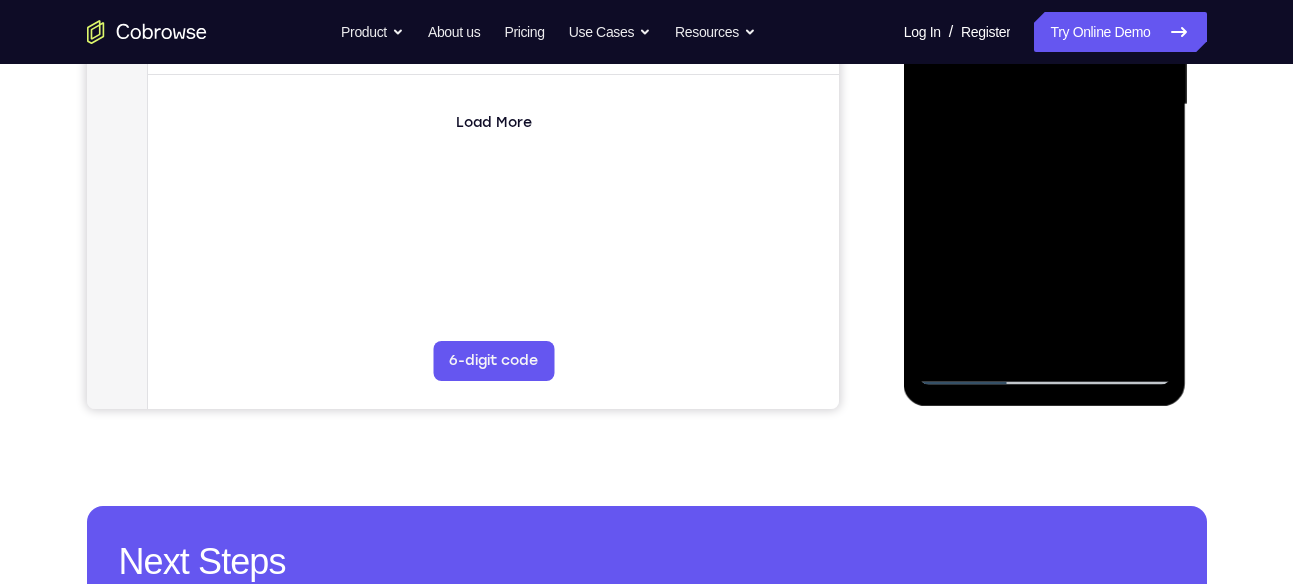 click at bounding box center [1045, 105] 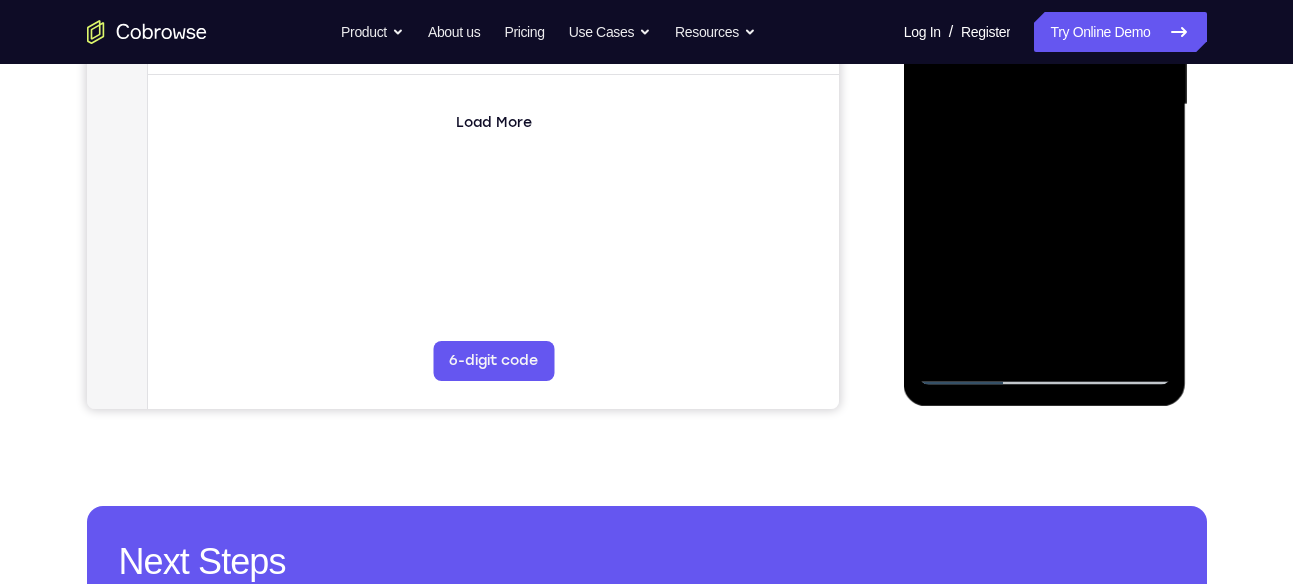 click at bounding box center (1045, 105) 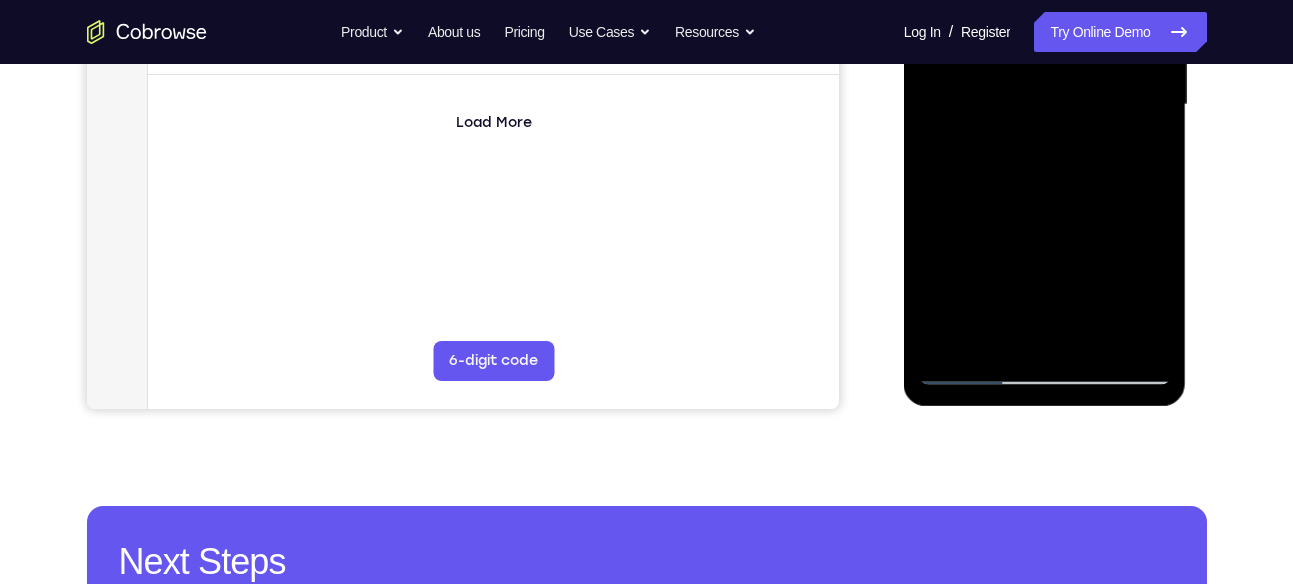 click at bounding box center (1045, 108) 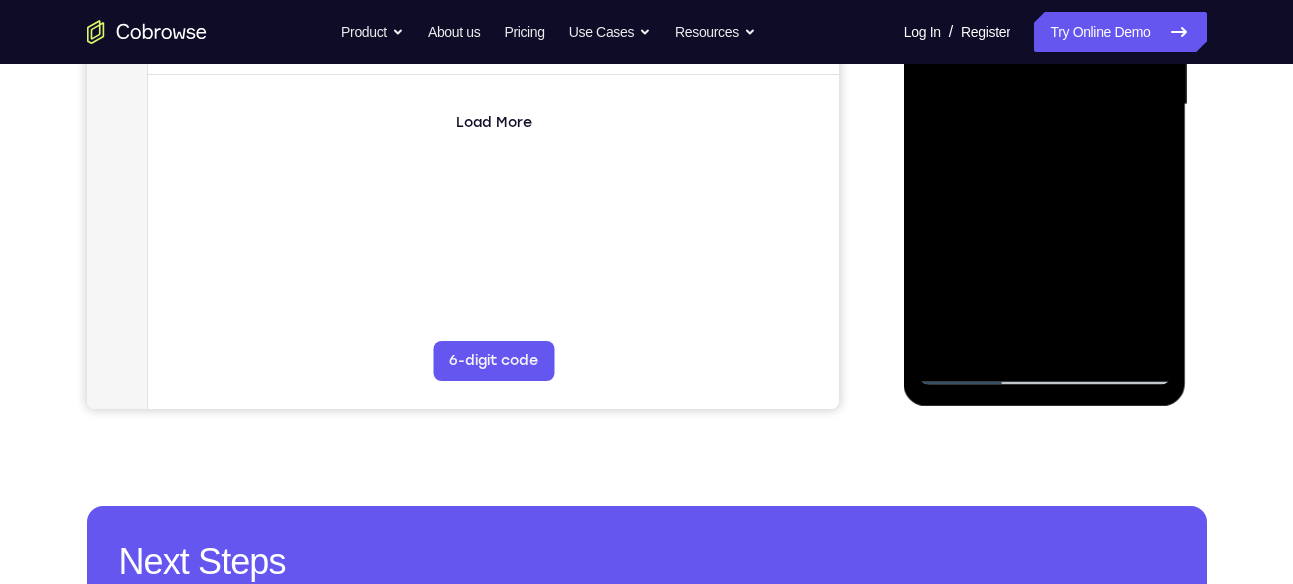 click at bounding box center [1045, 105] 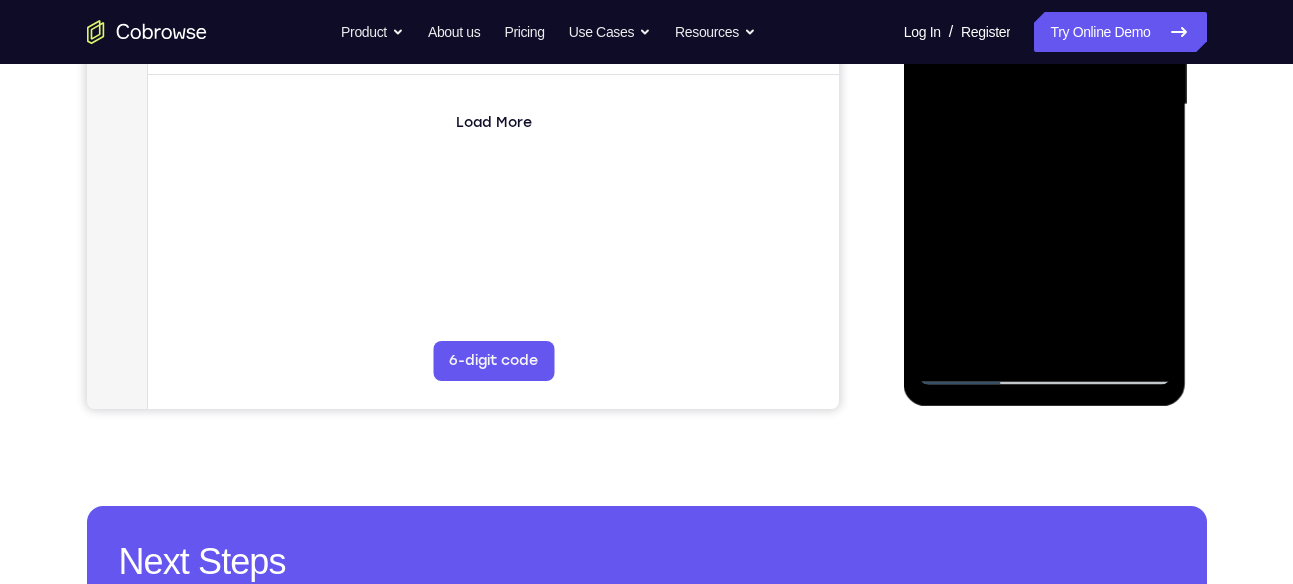 click at bounding box center [1045, 105] 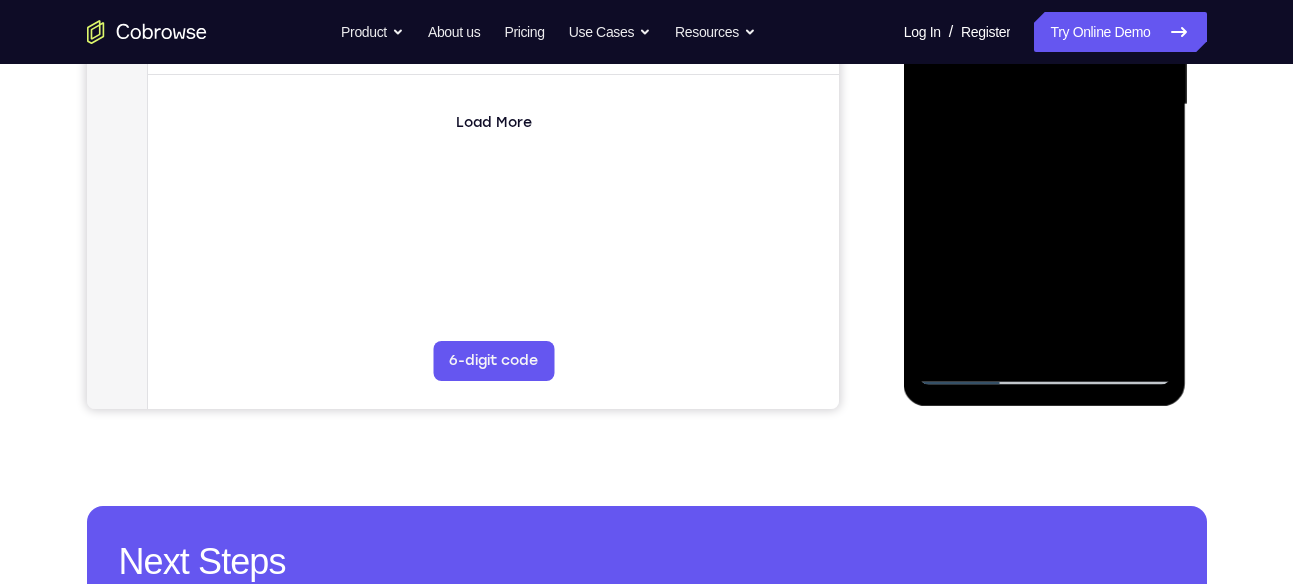 click at bounding box center [1045, 105] 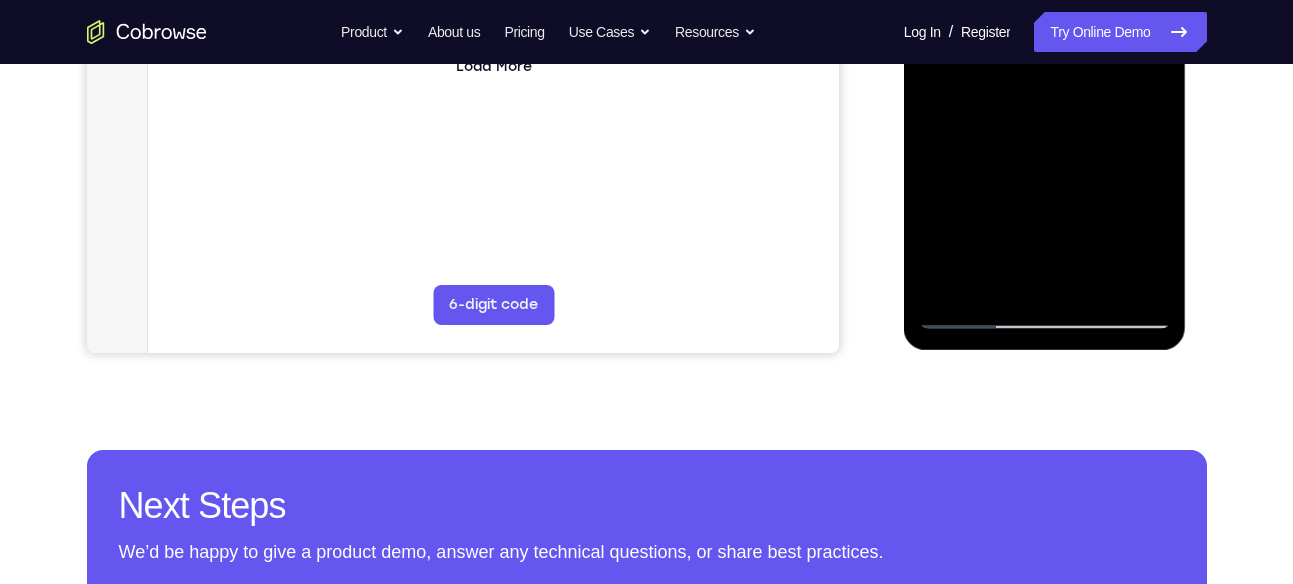 scroll, scrollTop: 578, scrollLeft: 0, axis: vertical 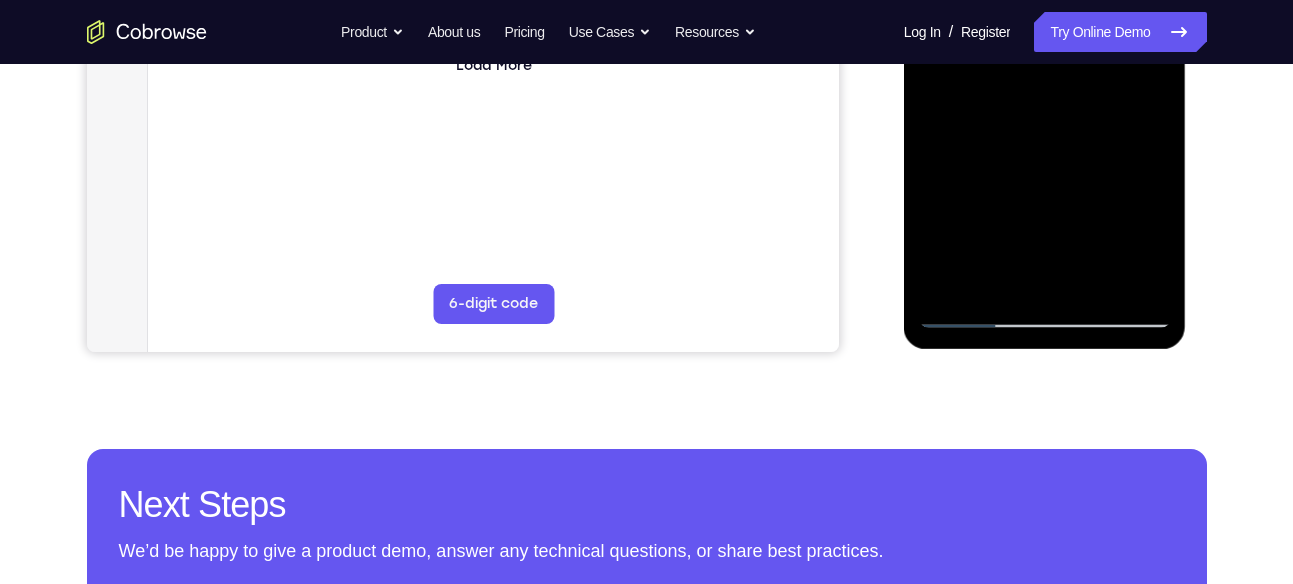 click at bounding box center [1045, 48] 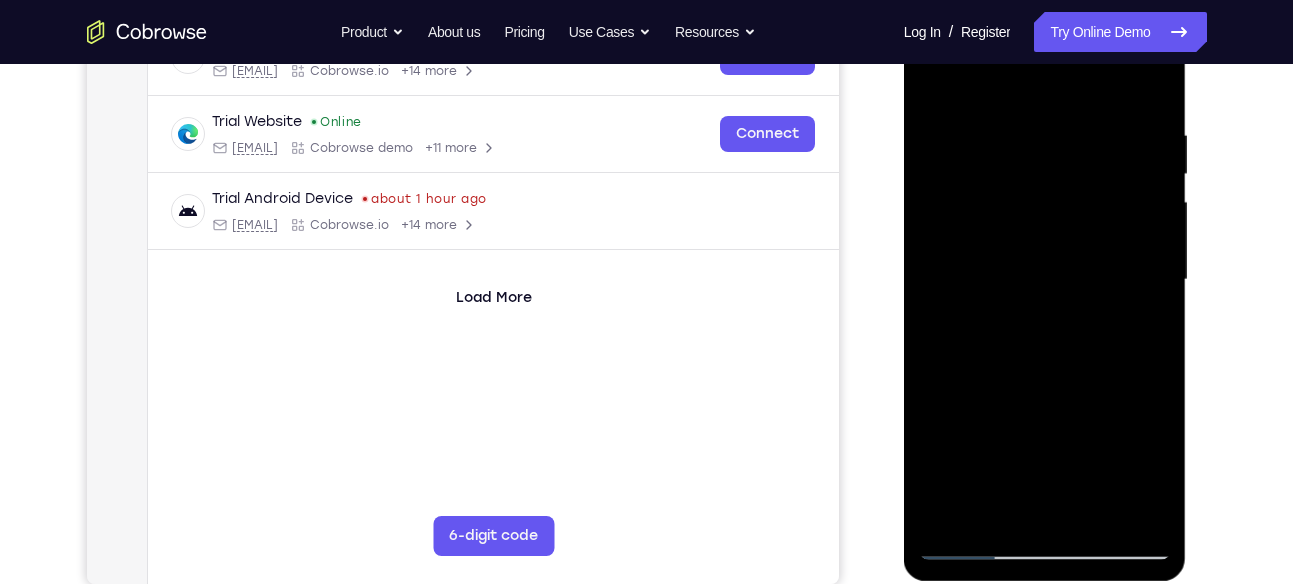 scroll, scrollTop: 345, scrollLeft: 0, axis: vertical 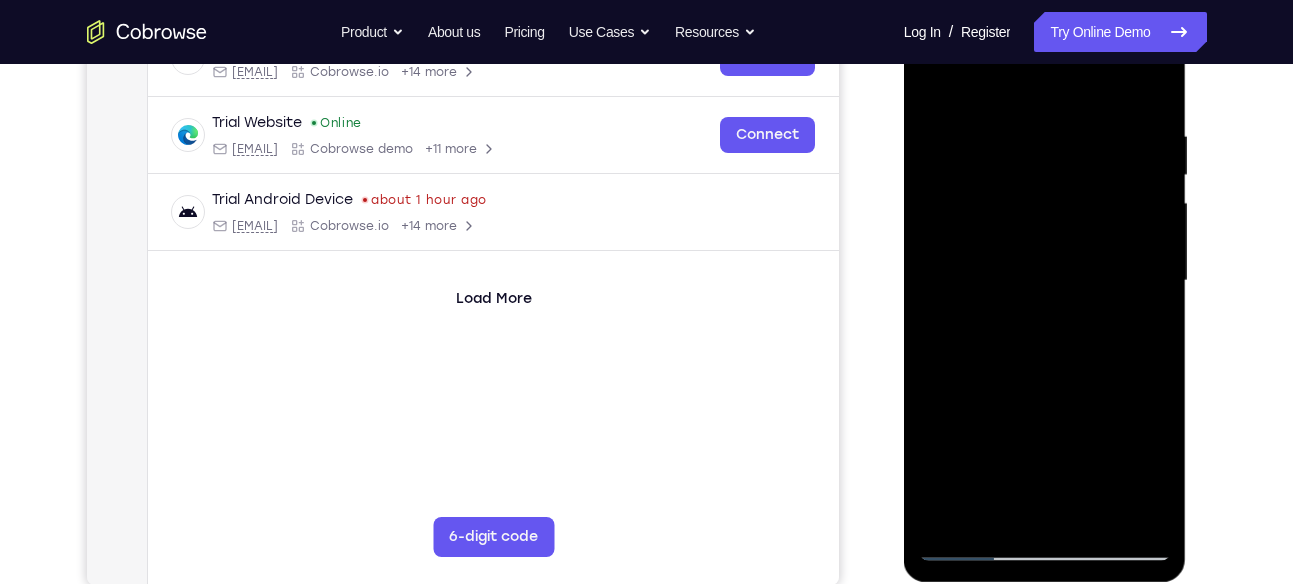 click at bounding box center [1045, 281] 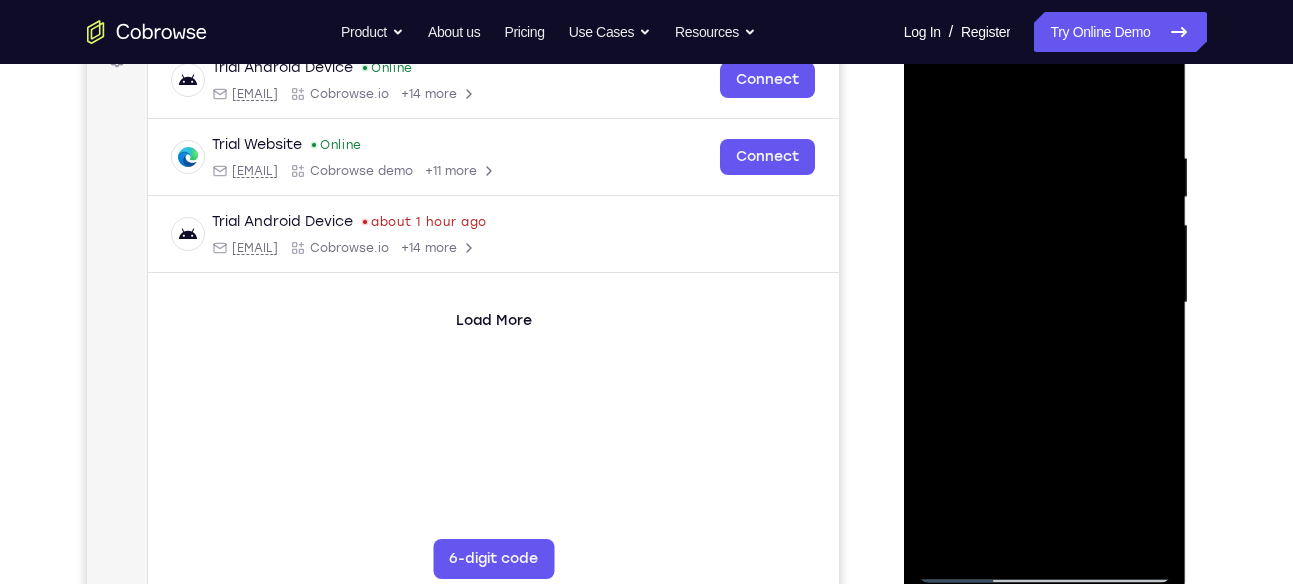 scroll, scrollTop: 321, scrollLeft: 0, axis: vertical 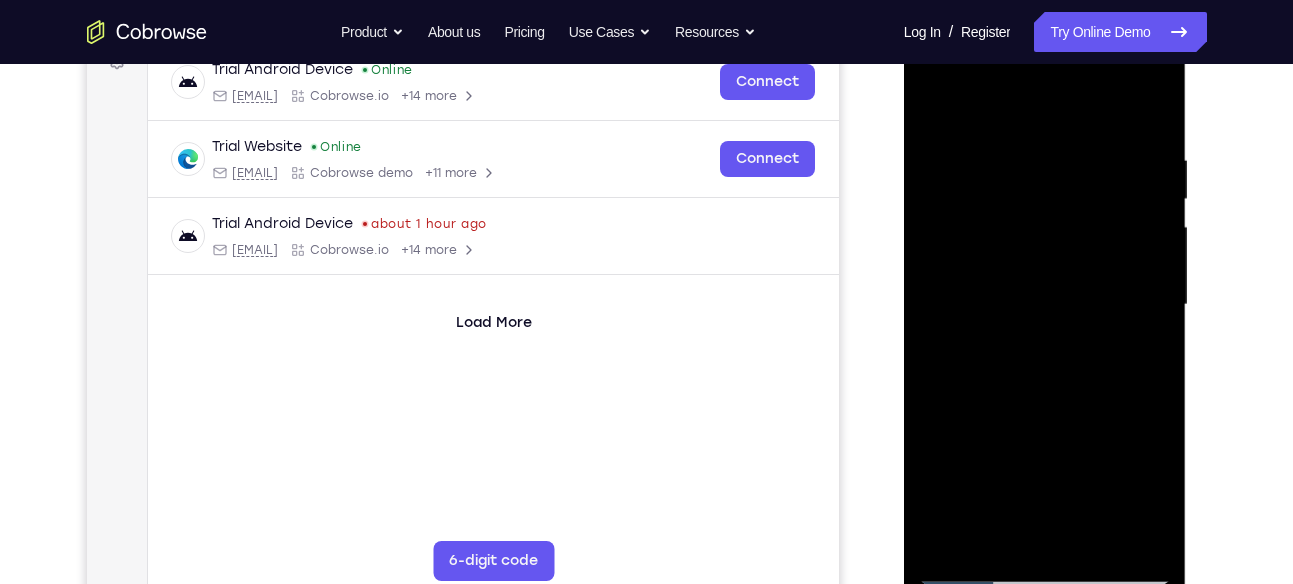click at bounding box center [1045, 305] 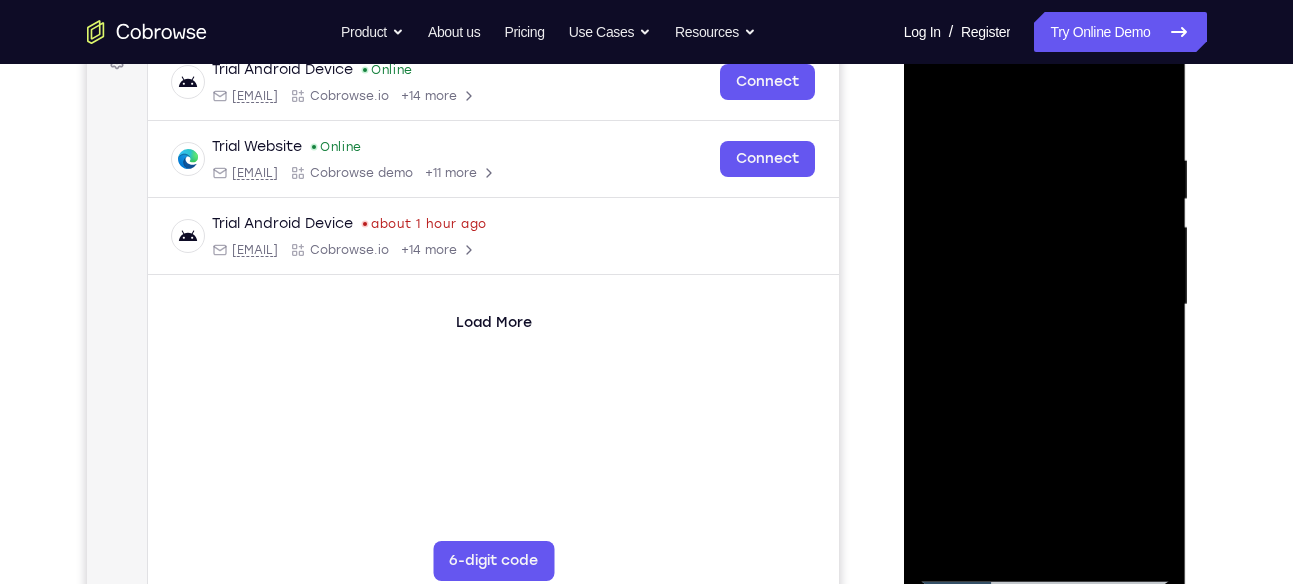 click at bounding box center [1045, 305] 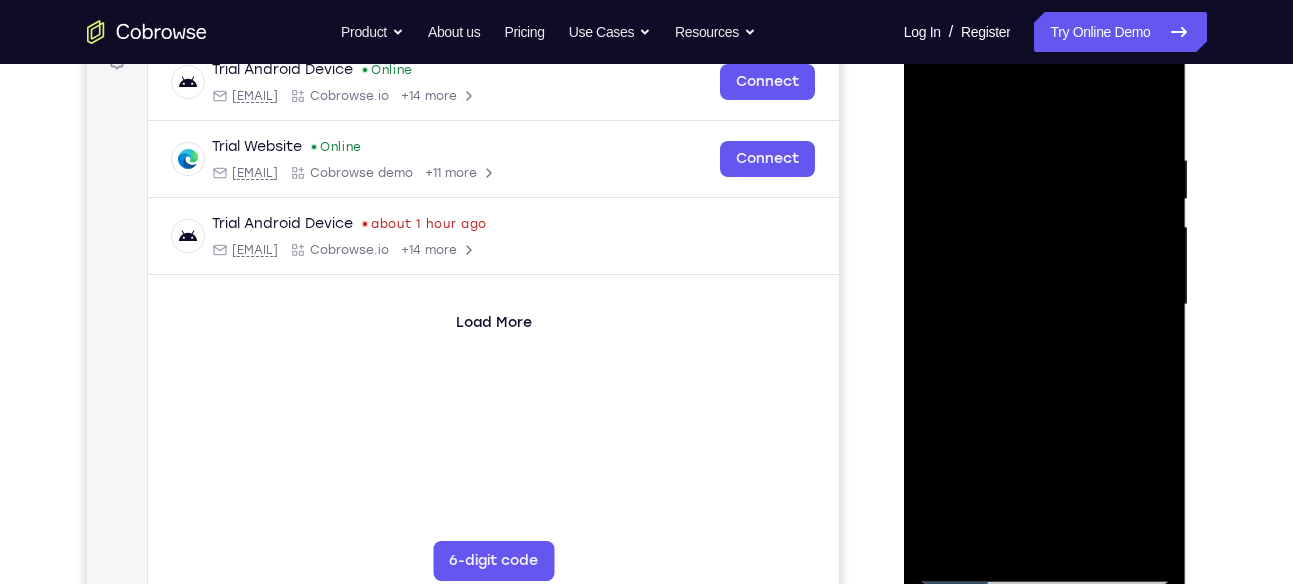 click at bounding box center [1045, 305] 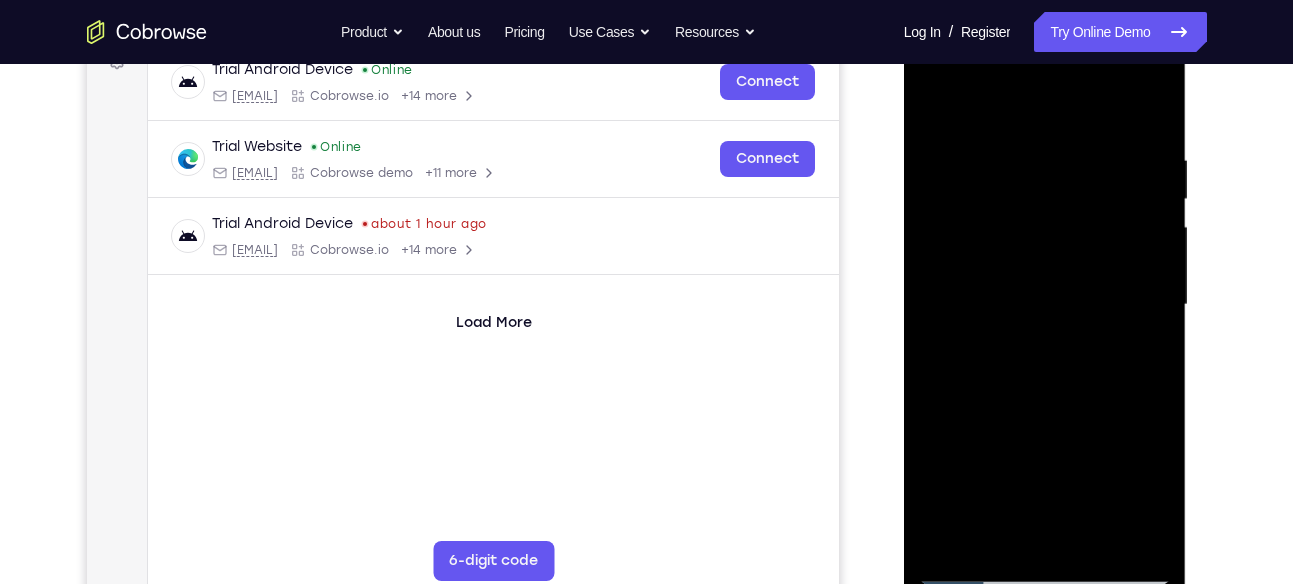 click at bounding box center (1045, 305) 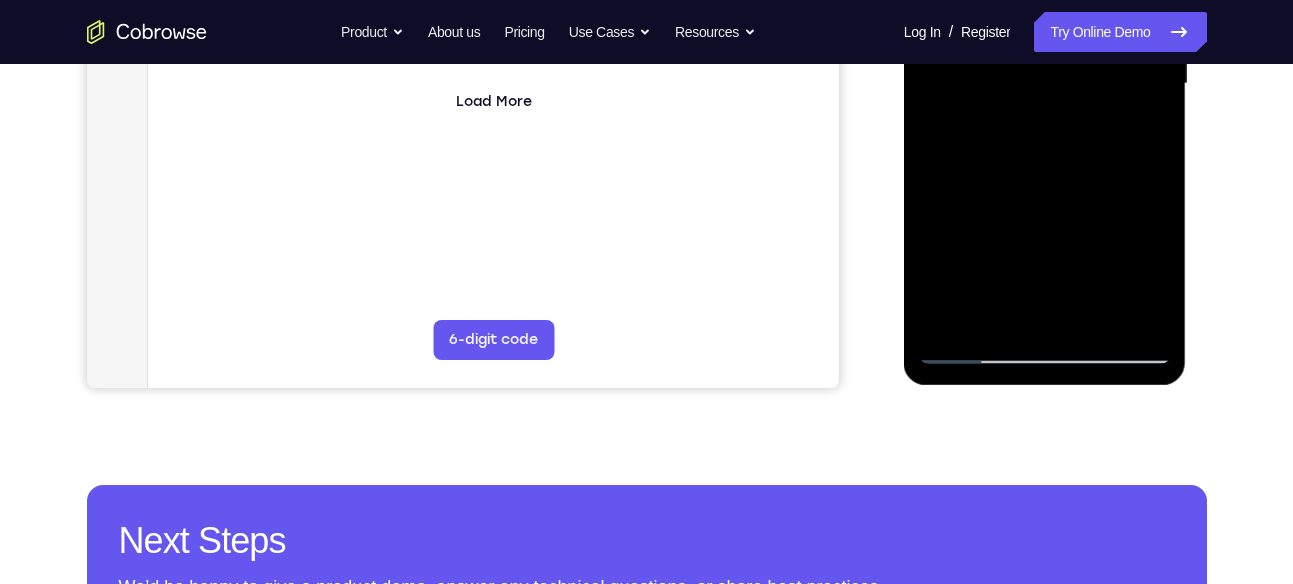 scroll, scrollTop: 543, scrollLeft: 0, axis: vertical 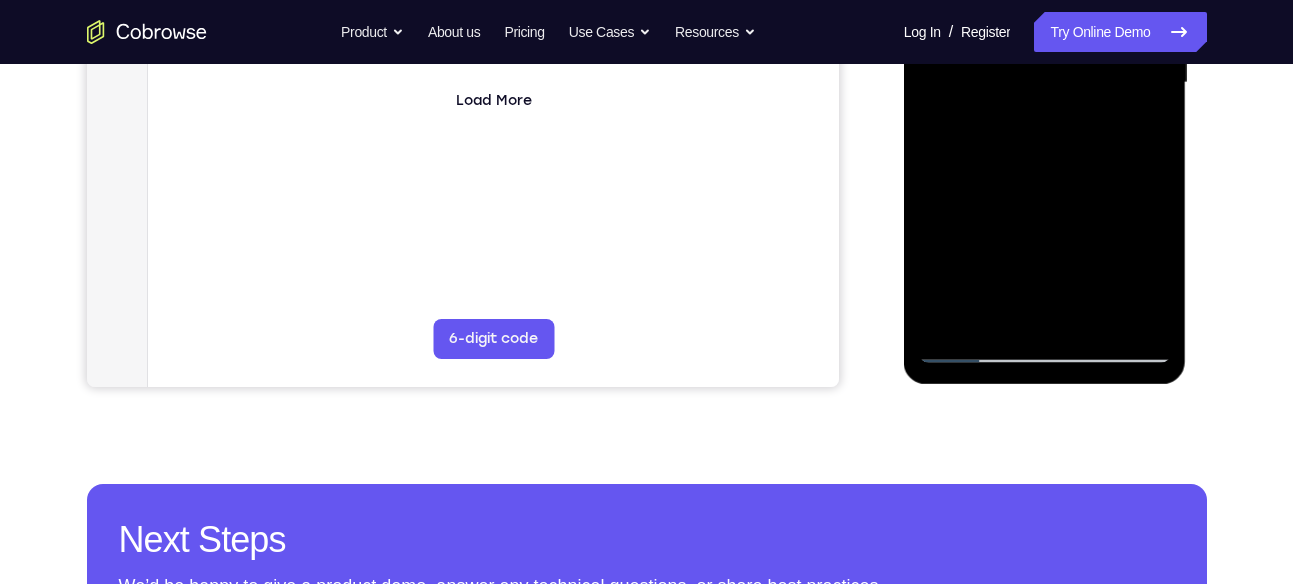 click at bounding box center [1045, 83] 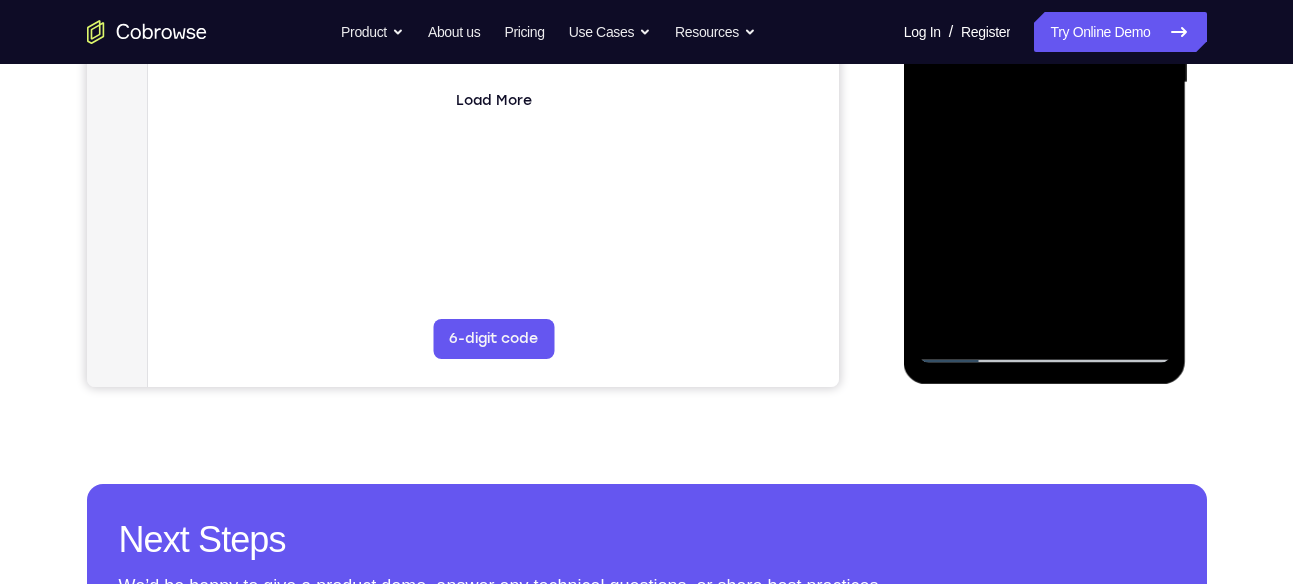 click at bounding box center [1045, 83] 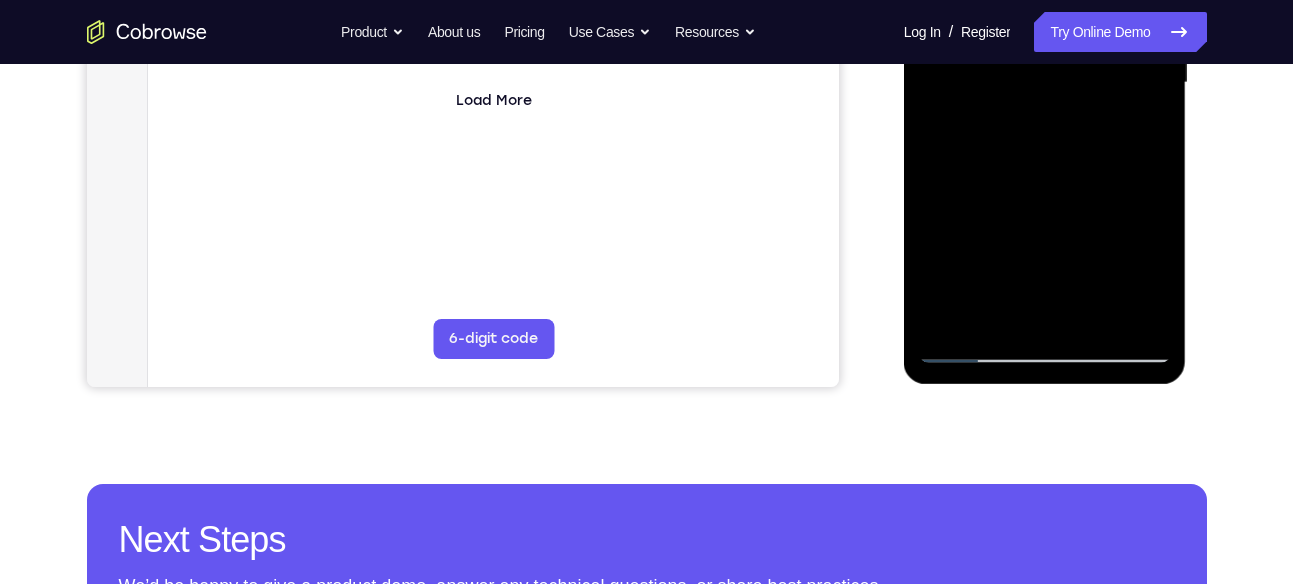 click at bounding box center [1045, 83] 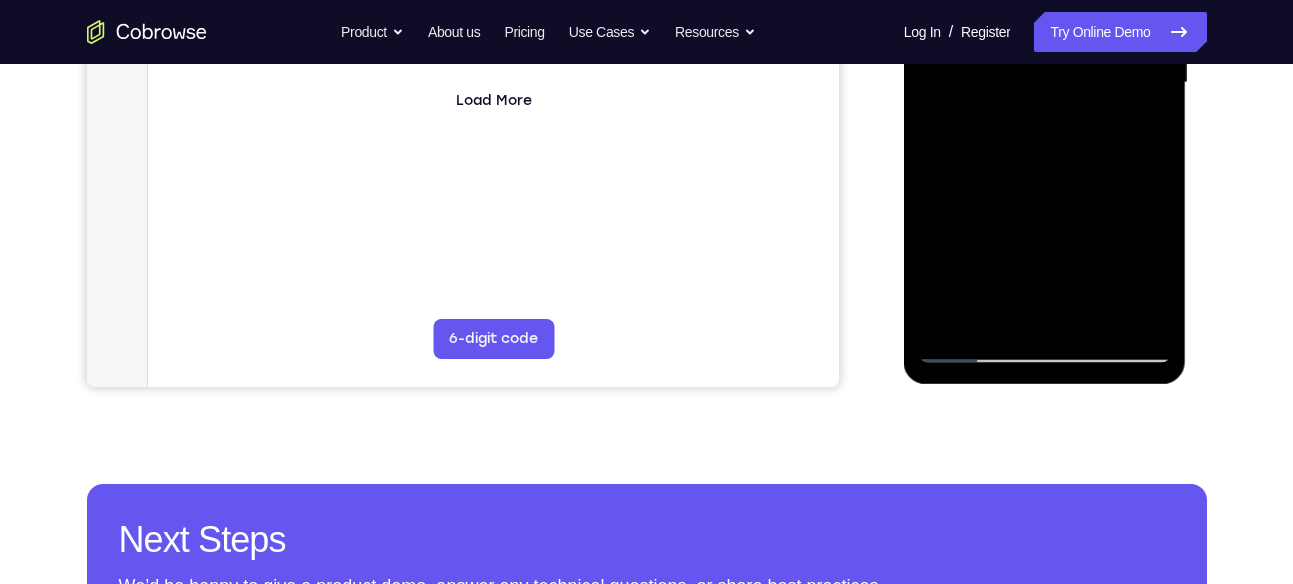 click at bounding box center [1045, 83] 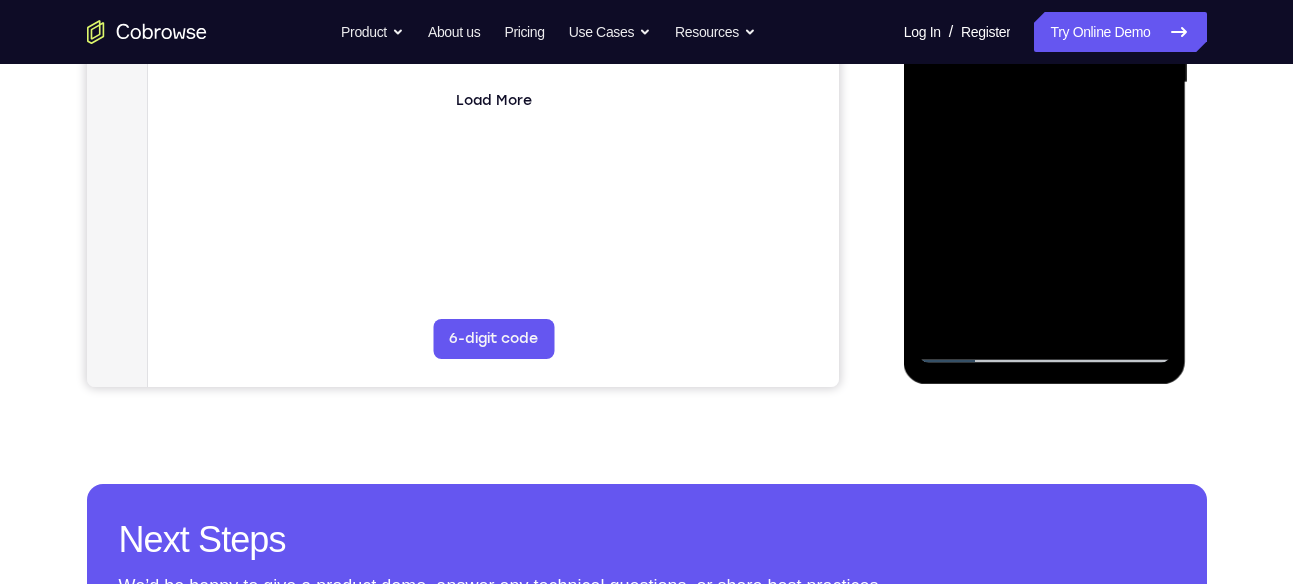 click at bounding box center [1045, 83] 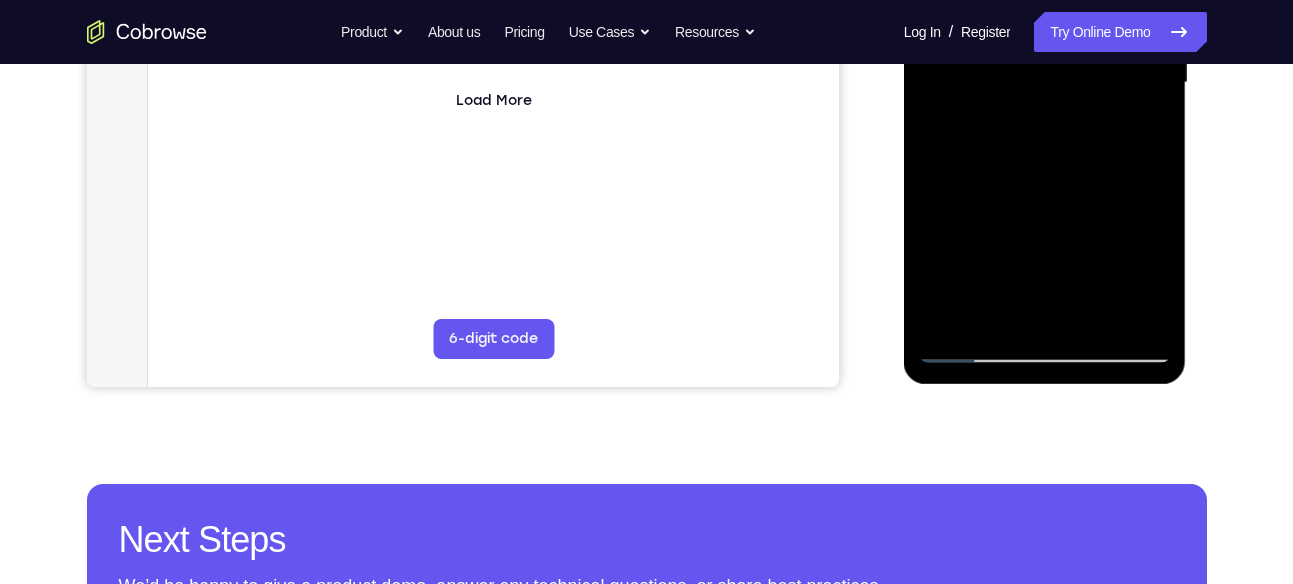 click at bounding box center [1045, 83] 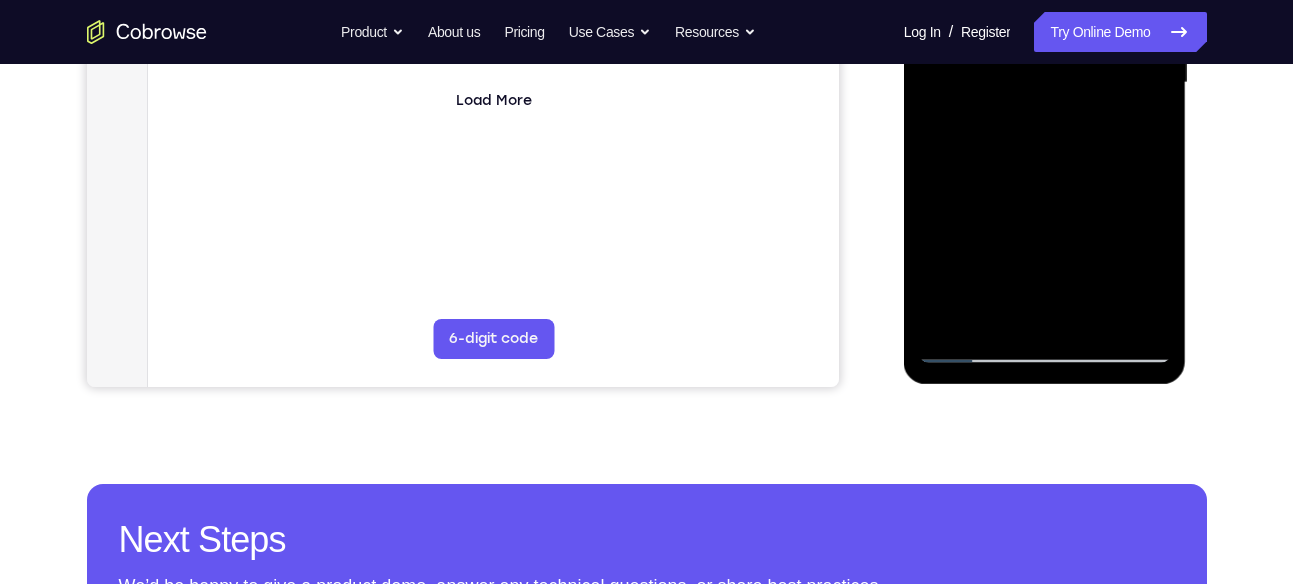 click at bounding box center (1045, 83) 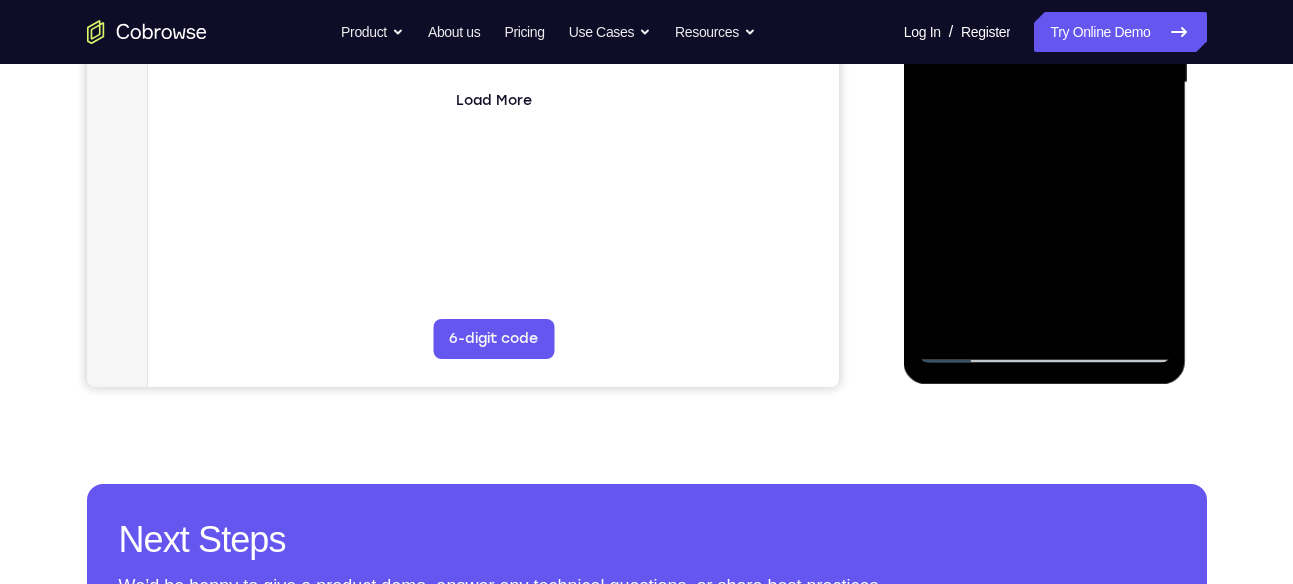 click at bounding box center [1045, 83] 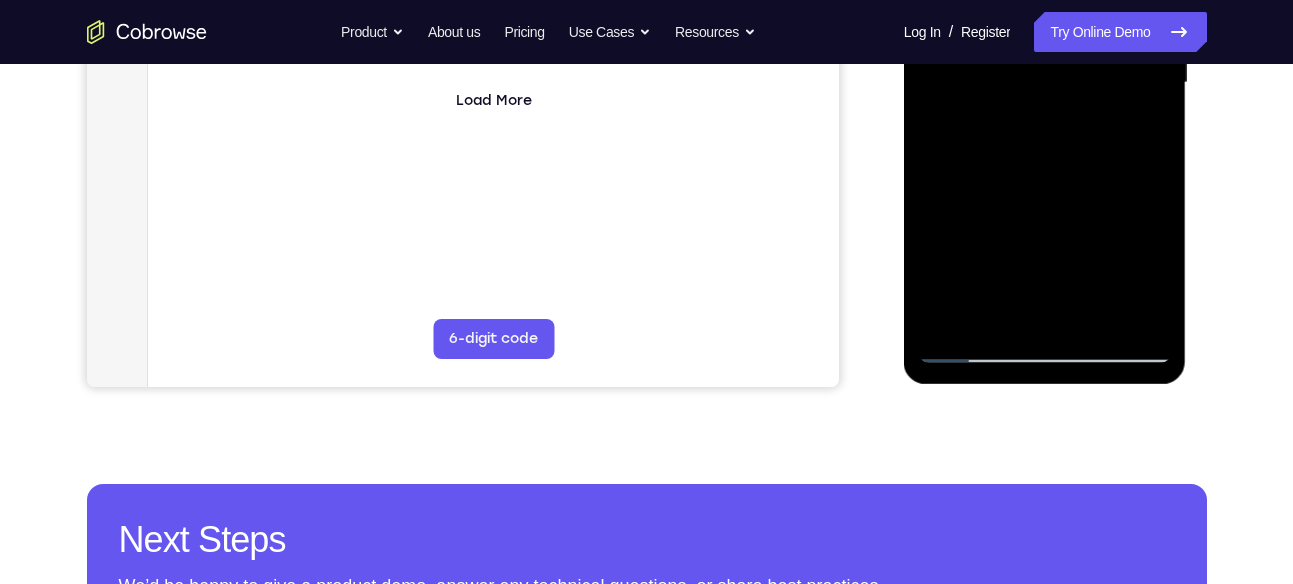 click at bounding box center [1045, 83] 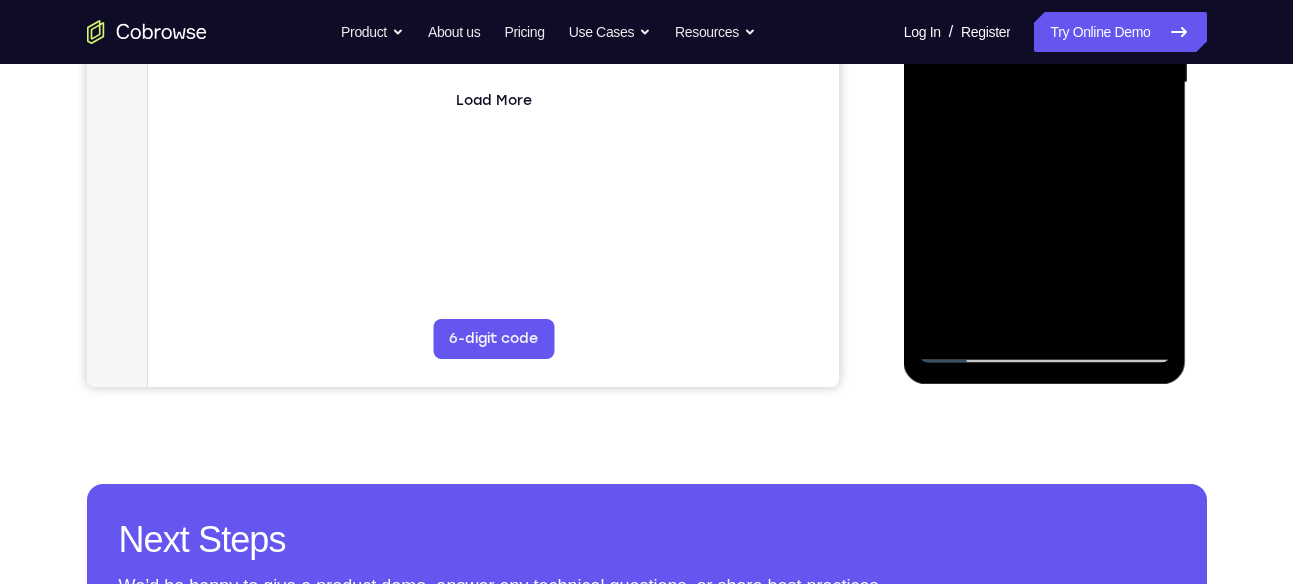 click at bounding box center (1045, 83) 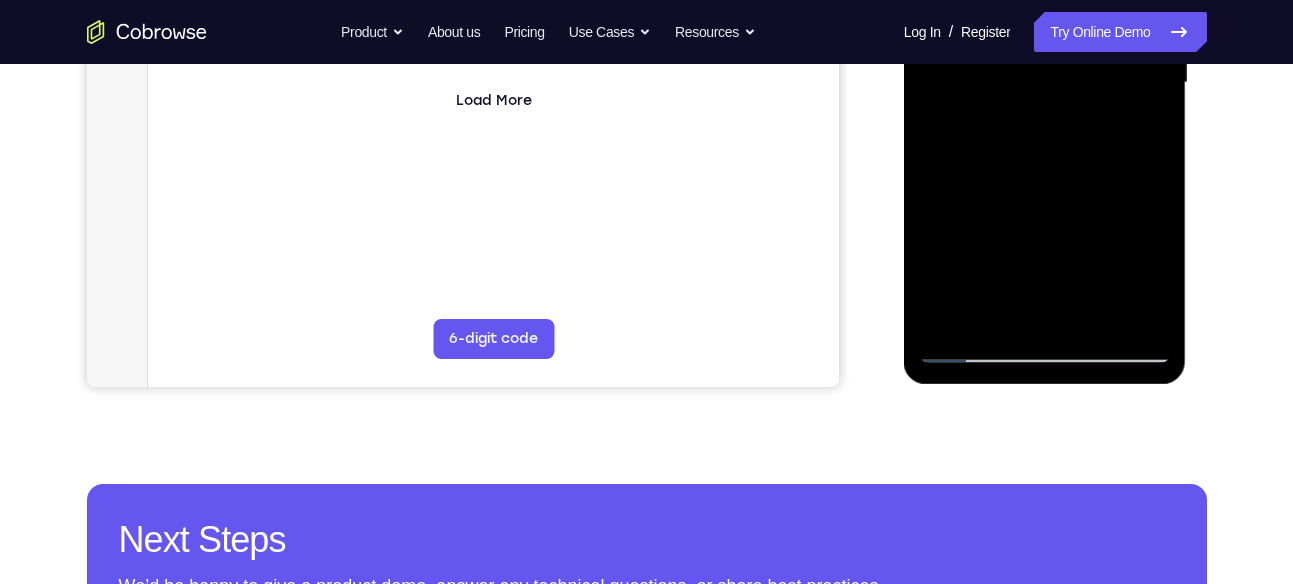 click at bounding box center [1045, 83] 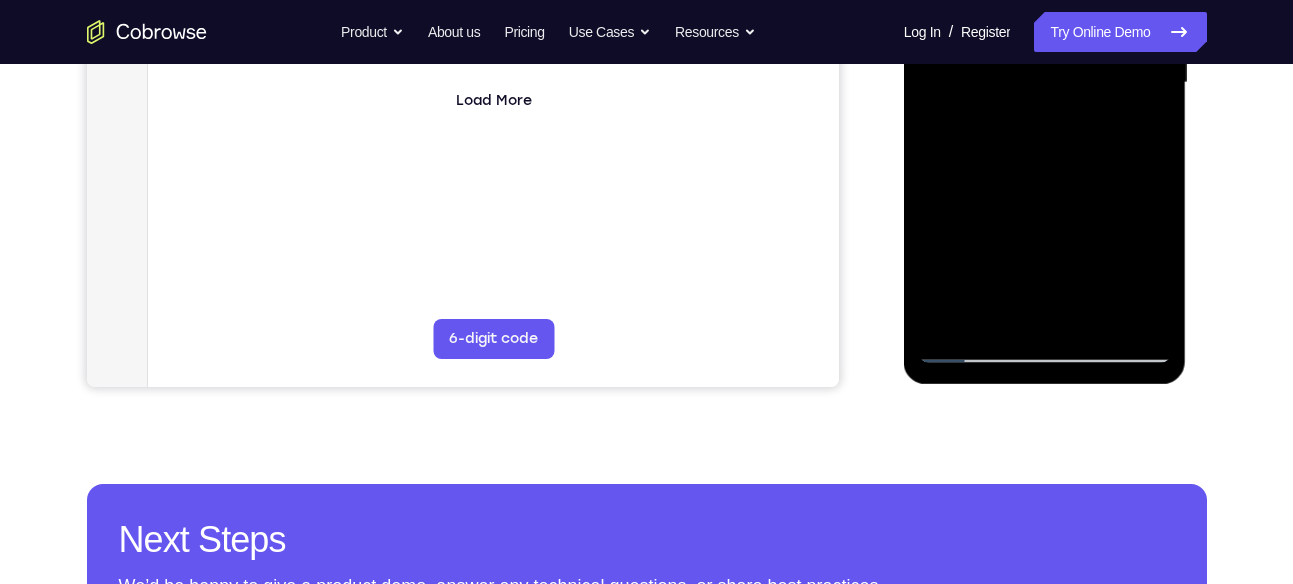 click at bounding box center (1045, 83) 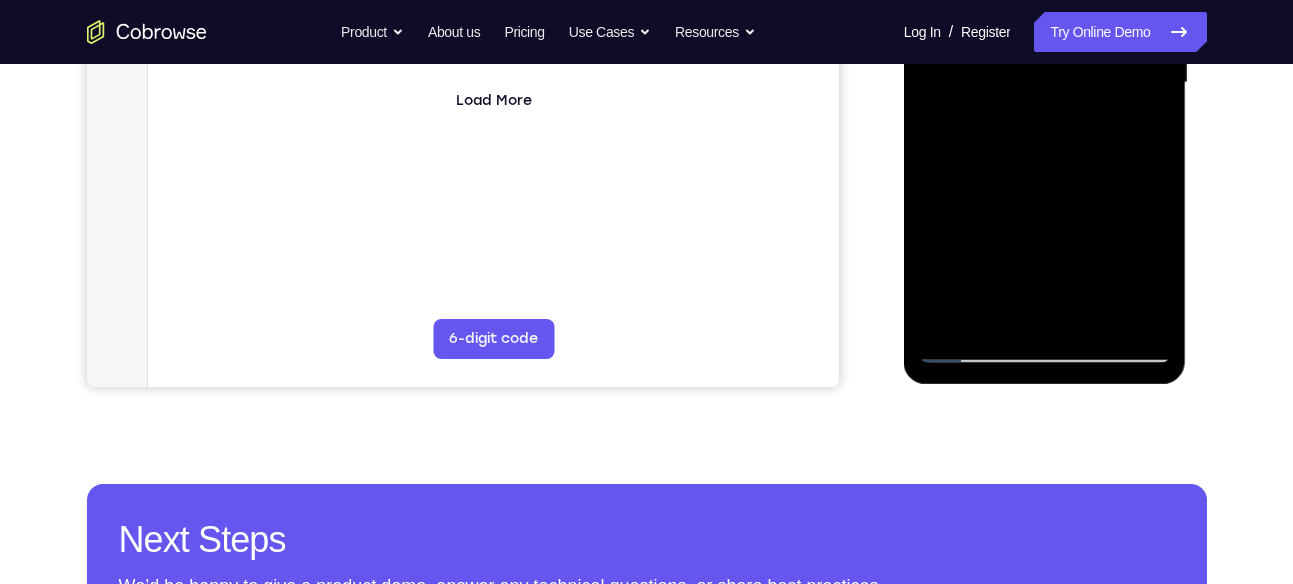 click at bounding box center (1045, 83) 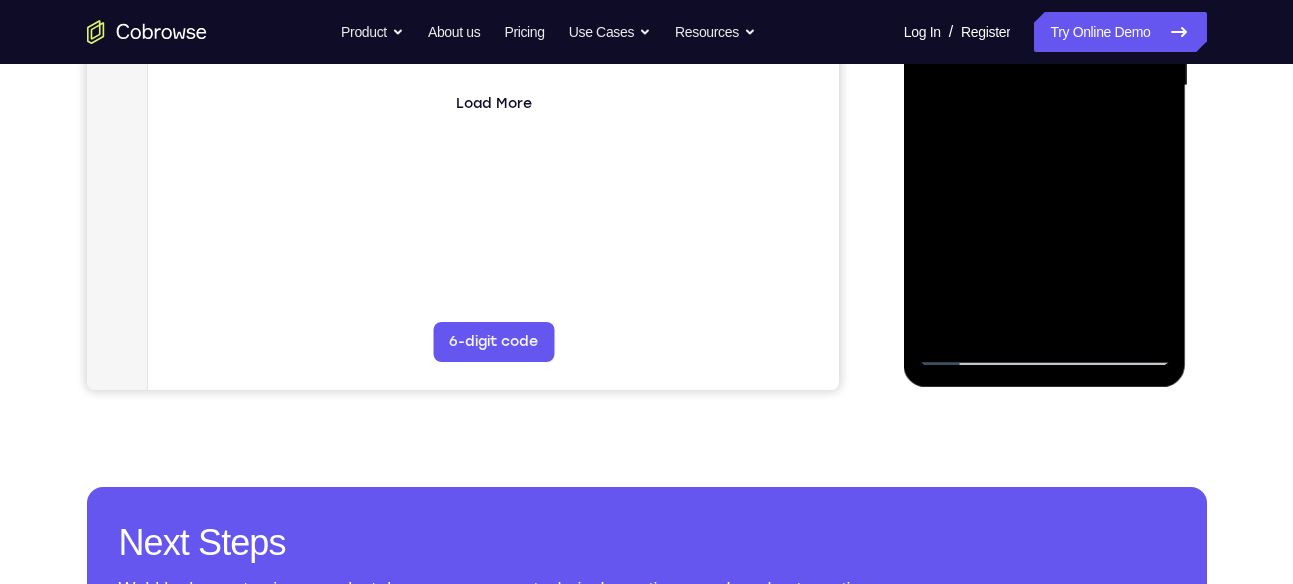 scroll, scrollTop: 539, scrollLeft: 0, axis: vertical 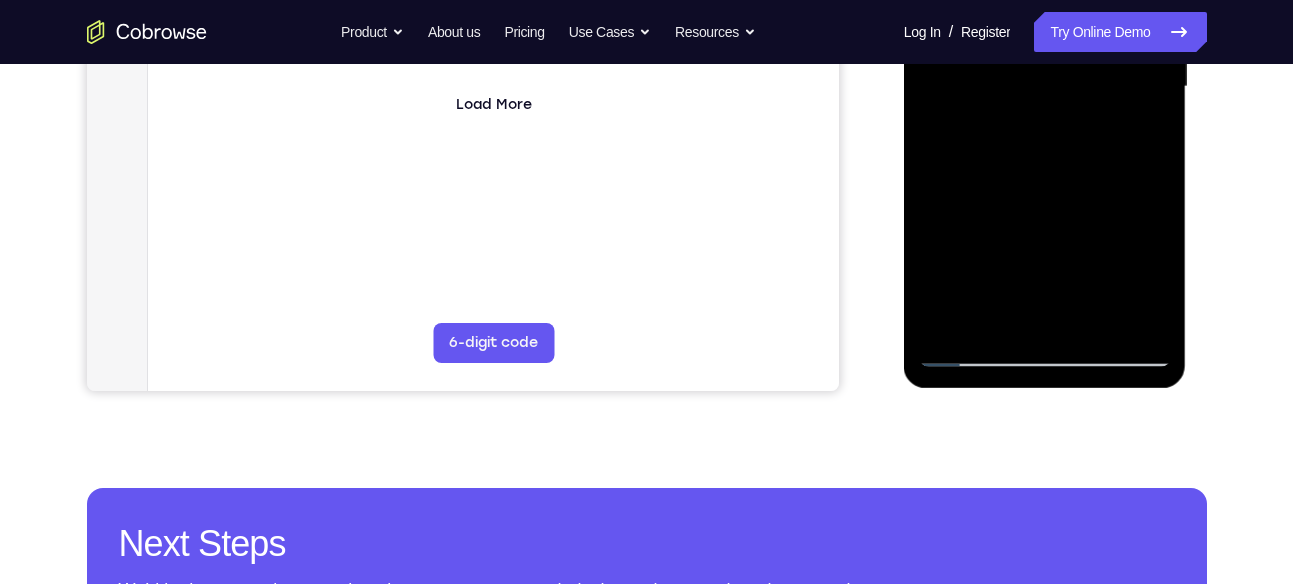 click at bounding box center [1045, 87] 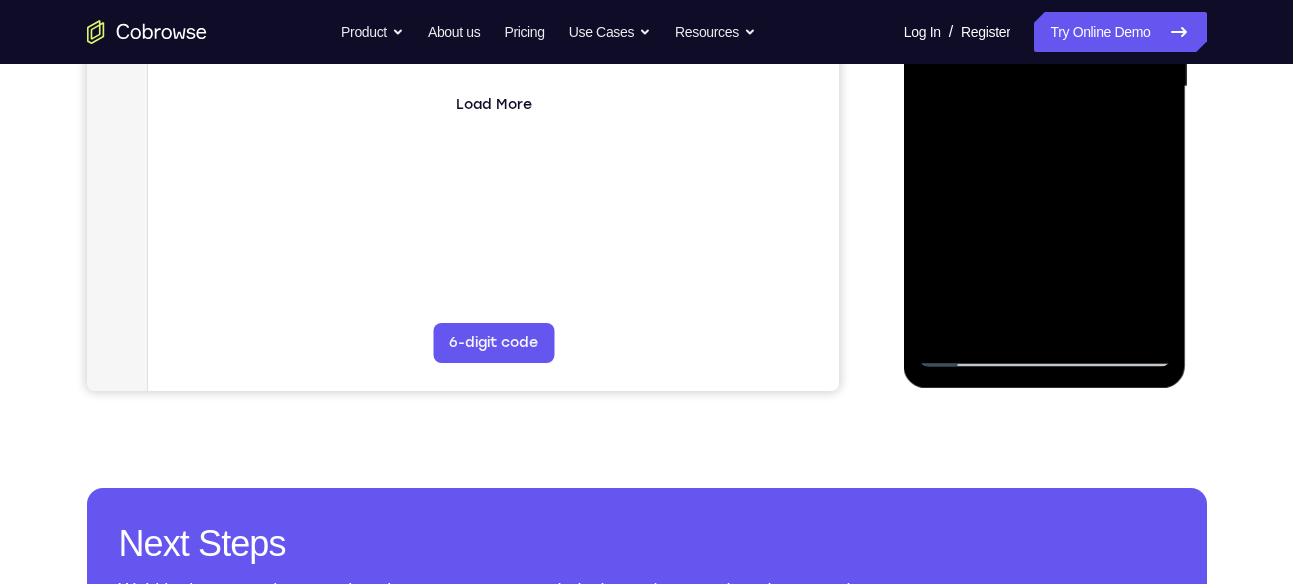 click at bounding box center [1045, 87] 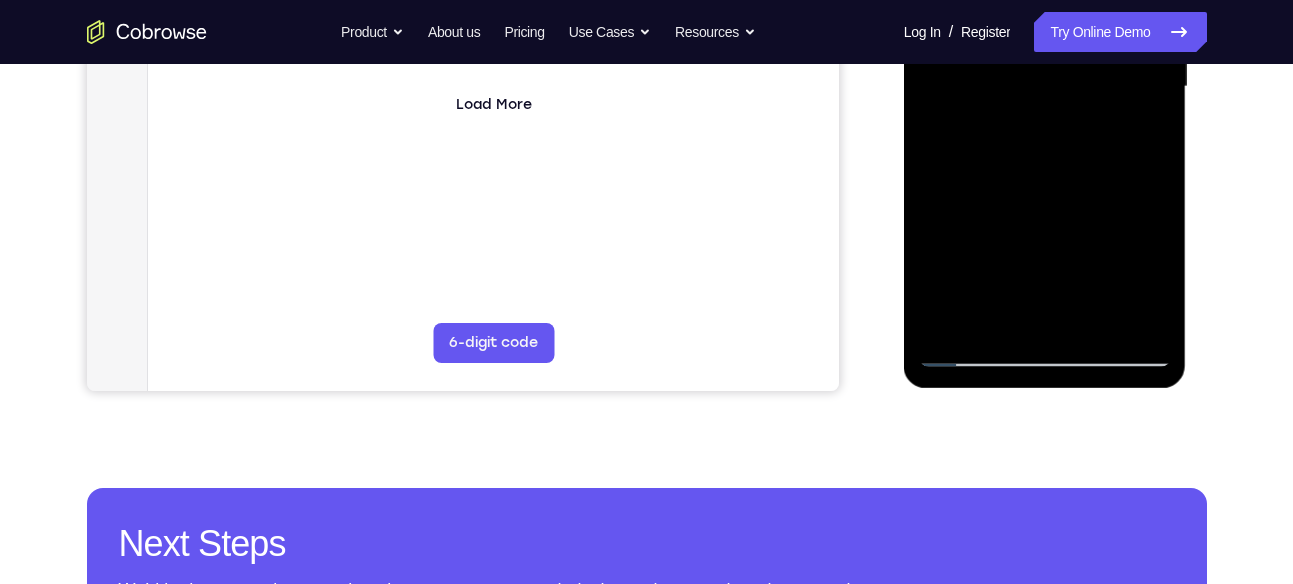 click at bounding box center [1045, 87] 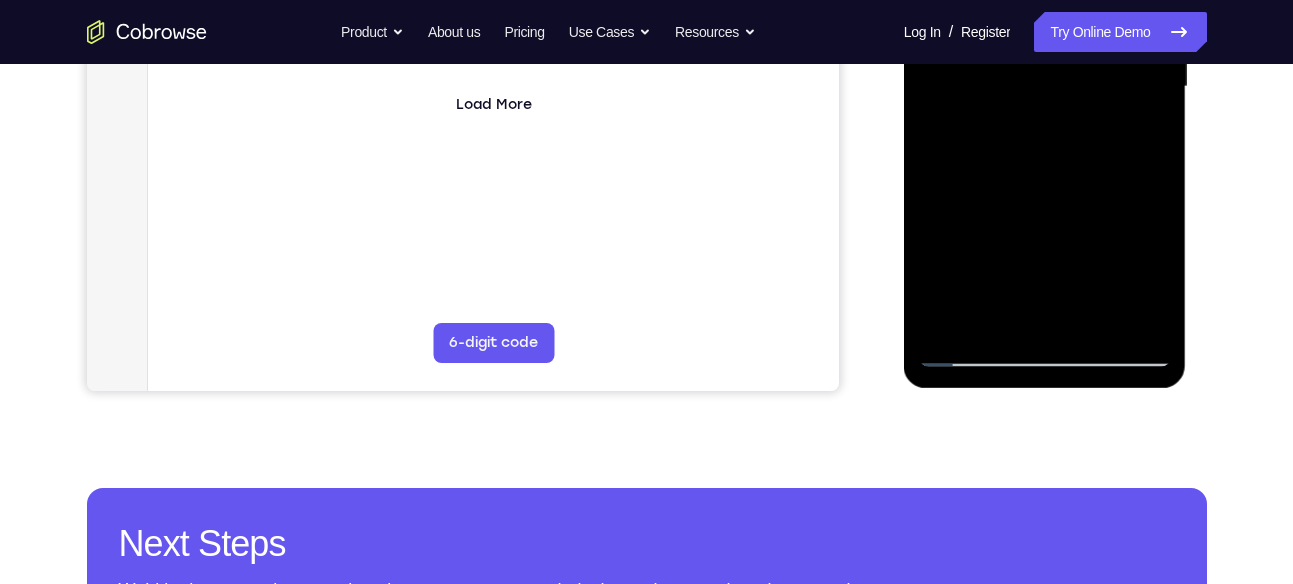 click at bounding box center (1045, 87) 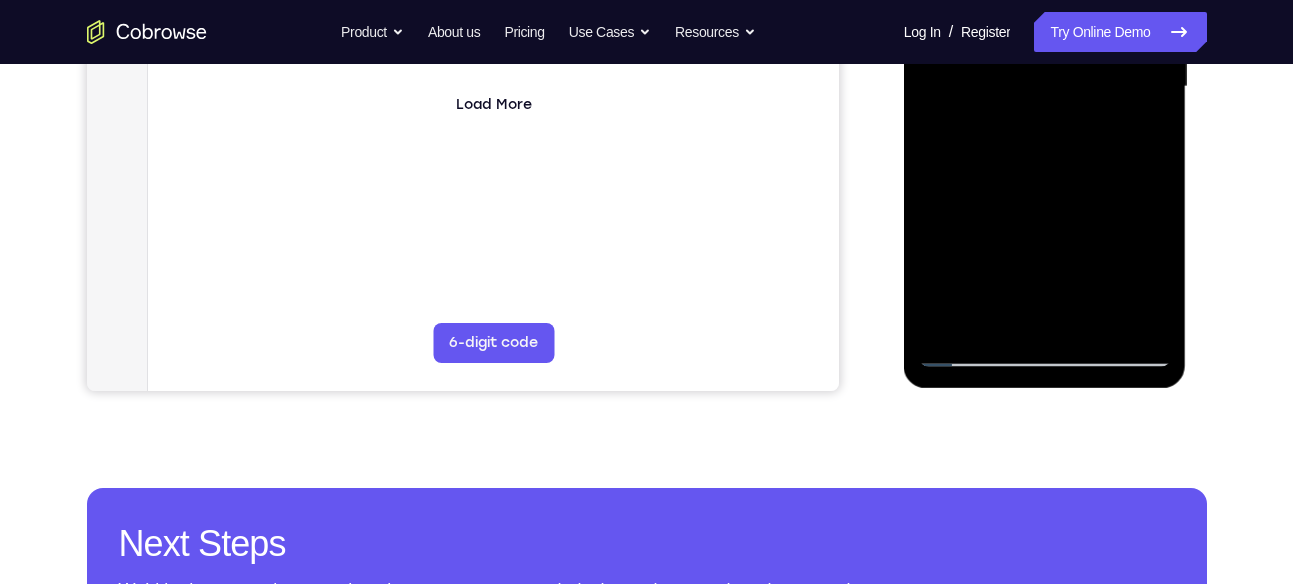 click at bounding box center (1045, 87) 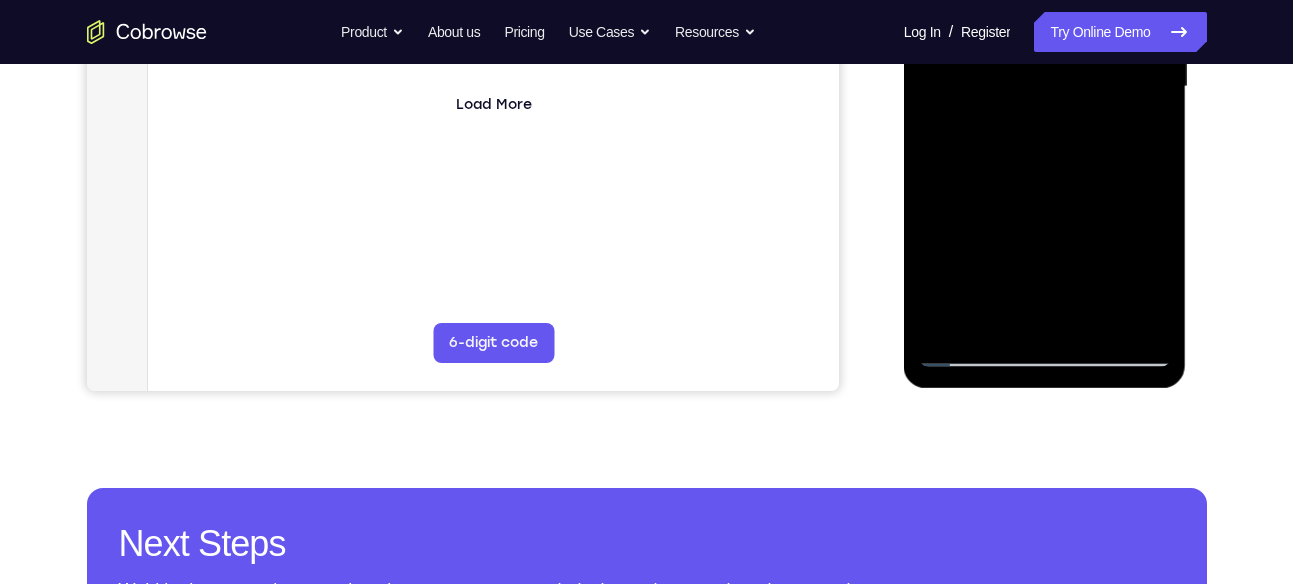 click at bounding box center [1045, 87] 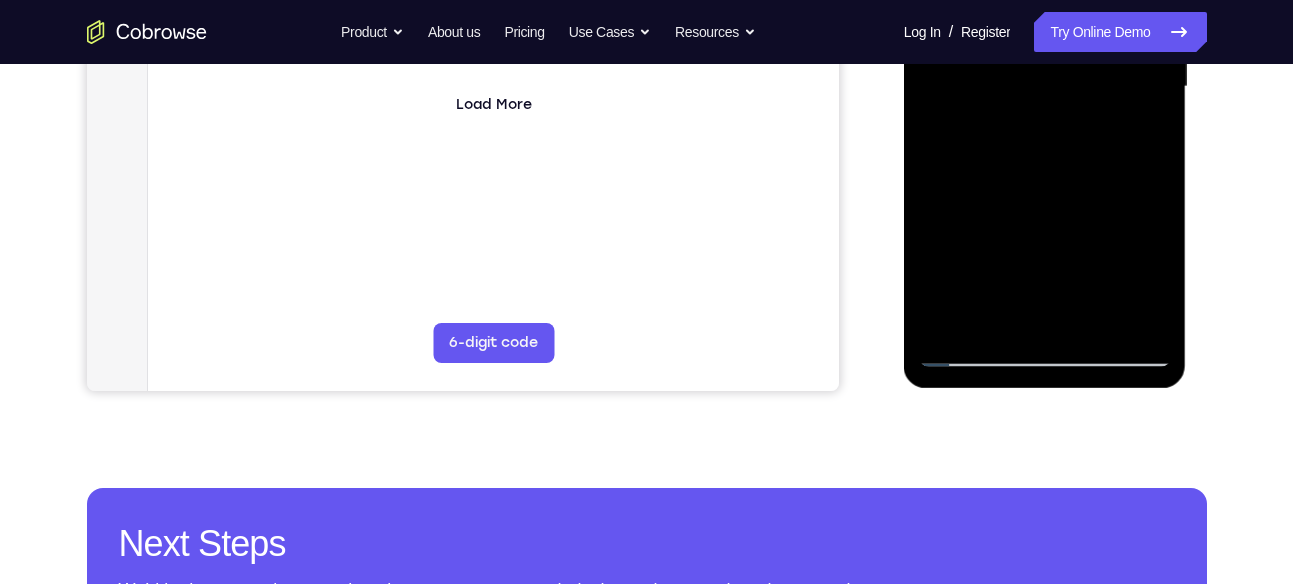 click at bounding box center [1045, 87] 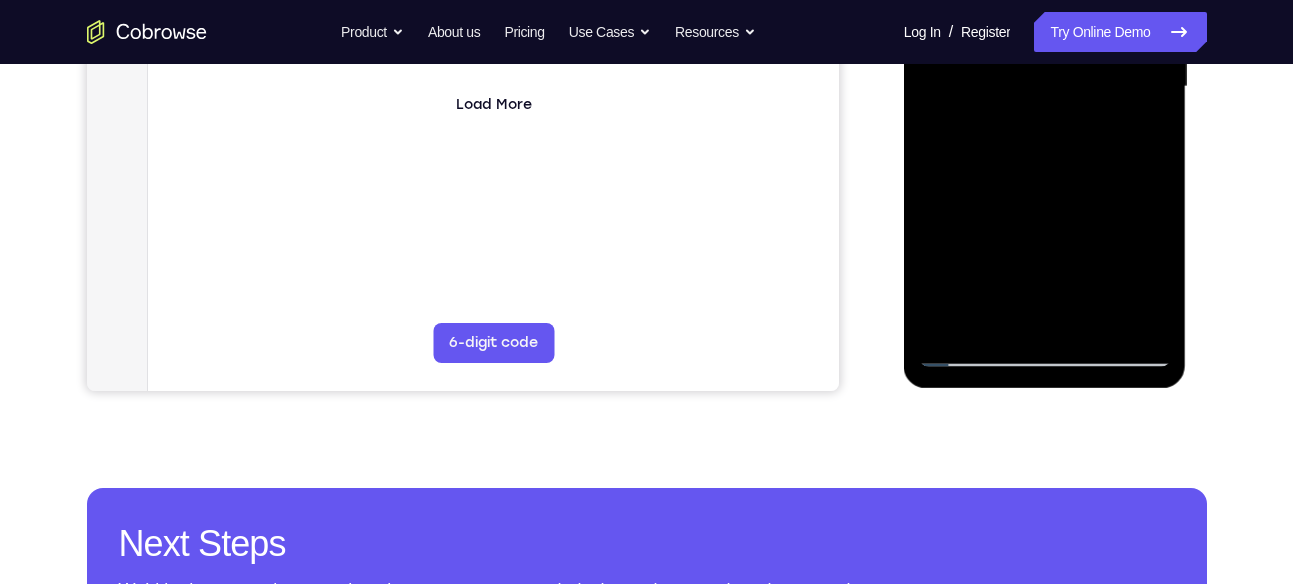 click at bounding box center [1045, 87] 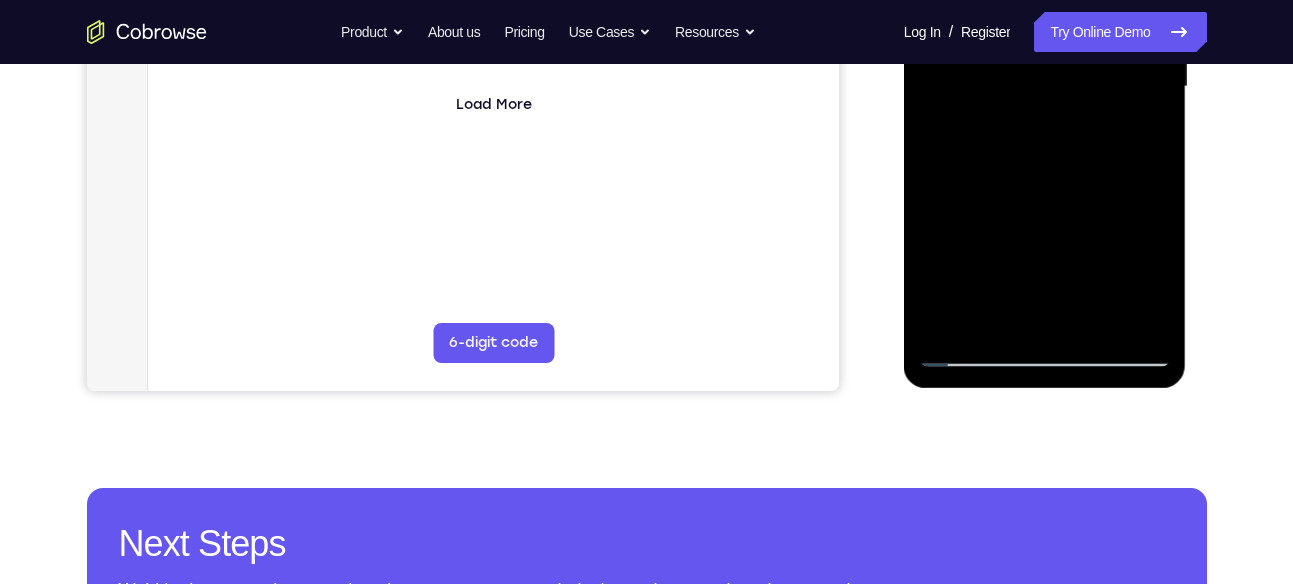 click at bounding box center (1045, 87) 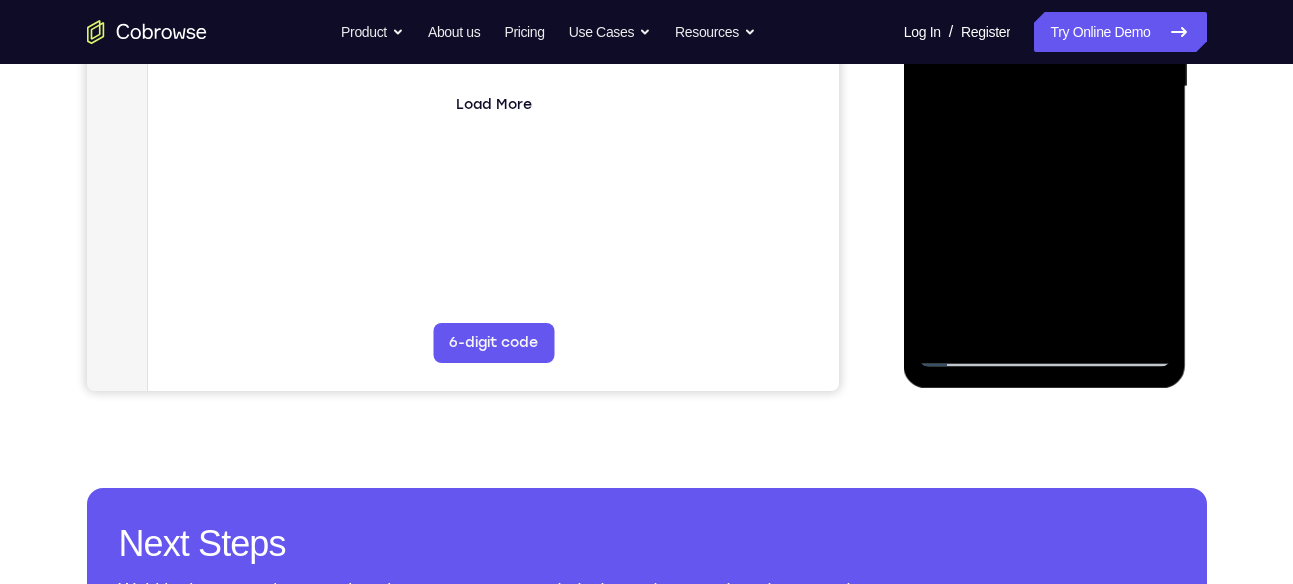click at bounding box center [1045, 87] 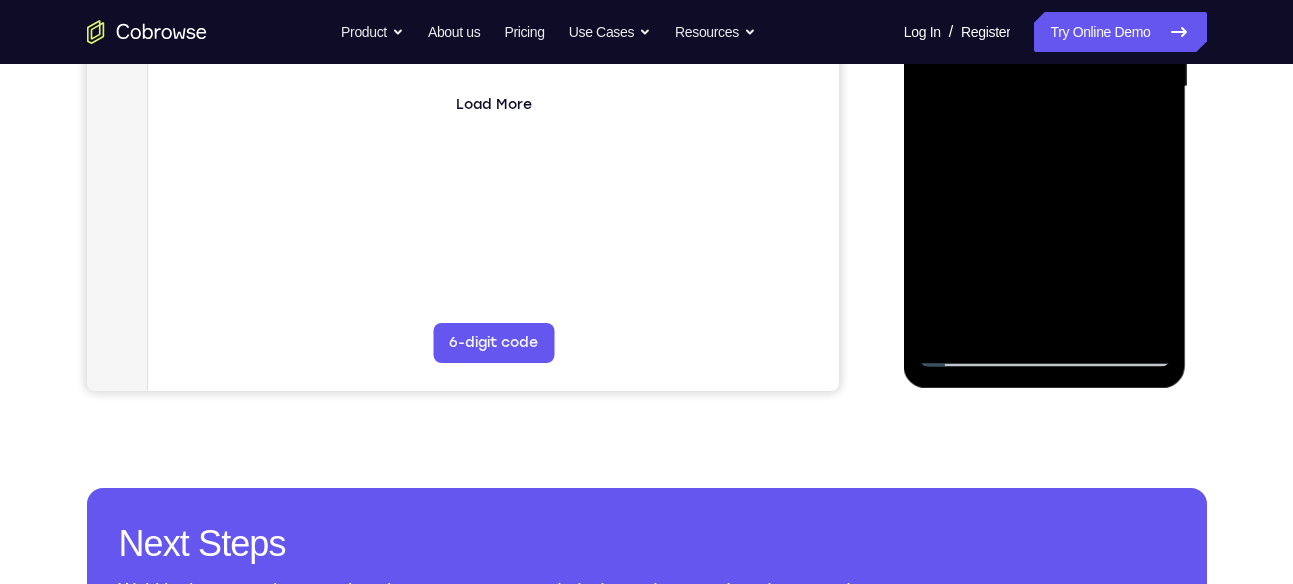click at bounding box center (1045, 87) 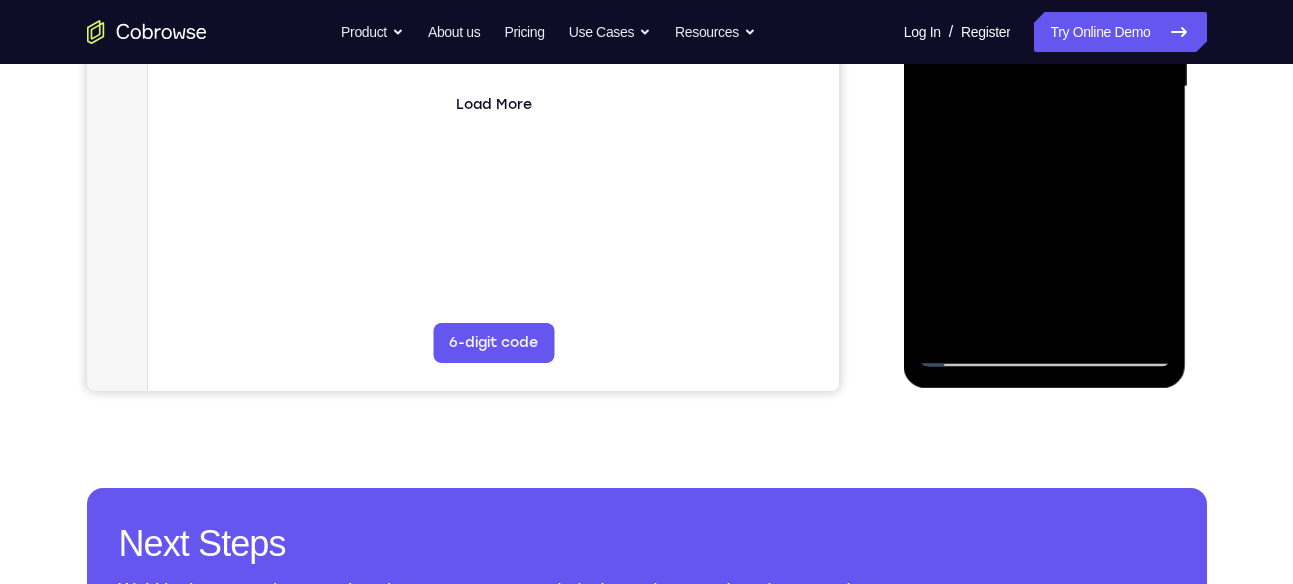 click at bounding box center (1045, 87) 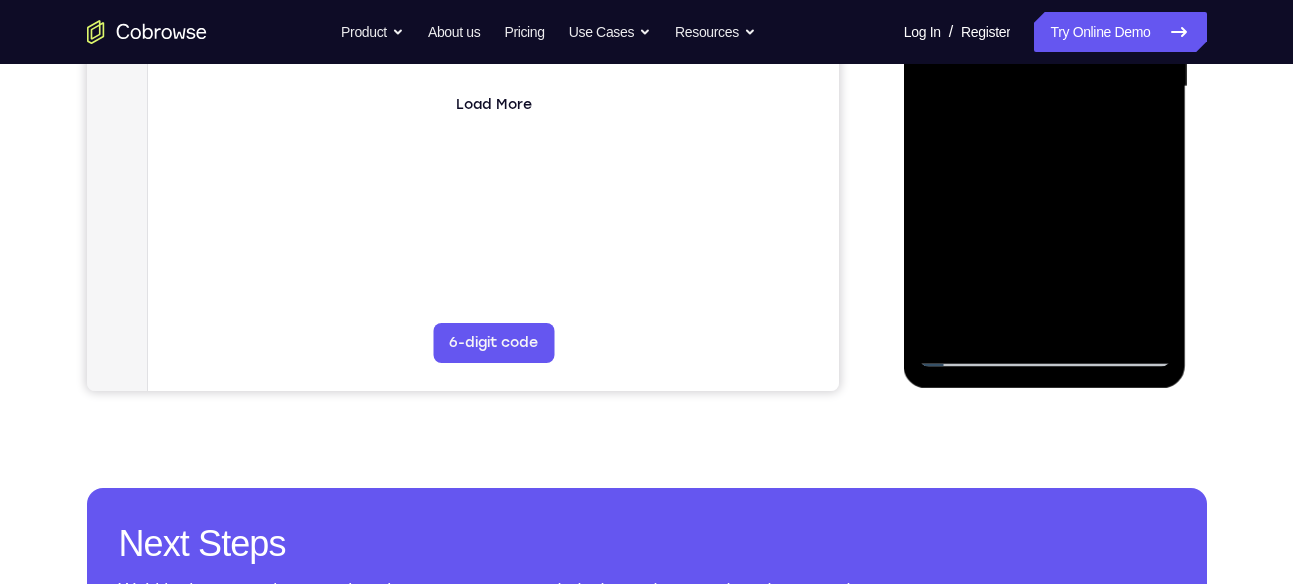 click at bounding box center (1045, 87) 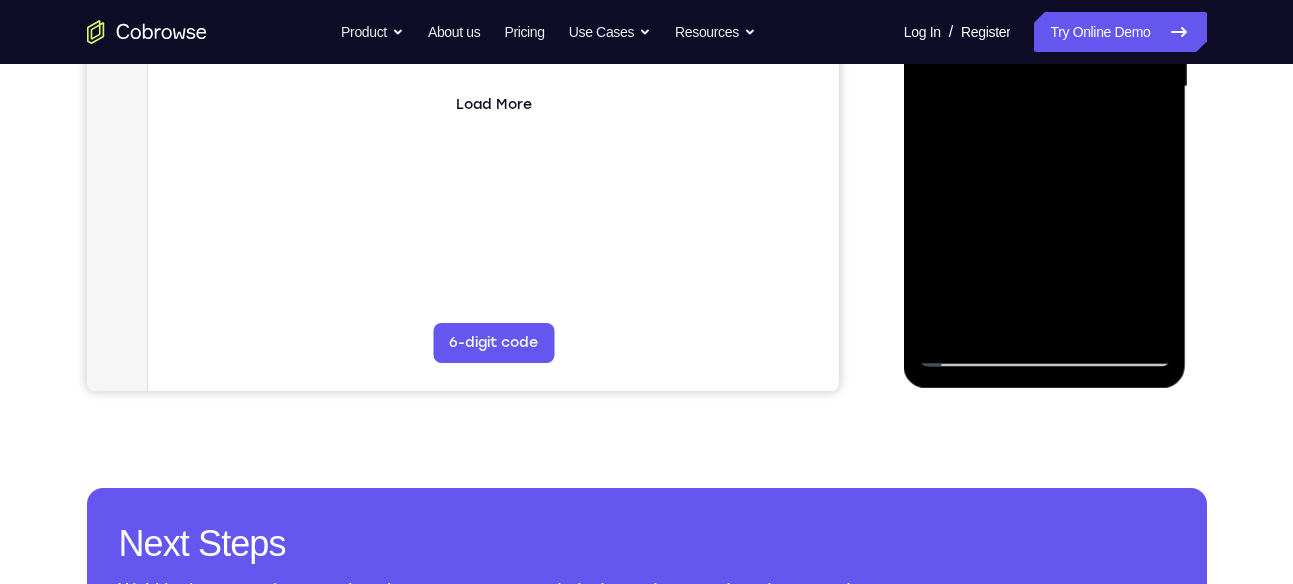 click at bounding box center [1045, 87] 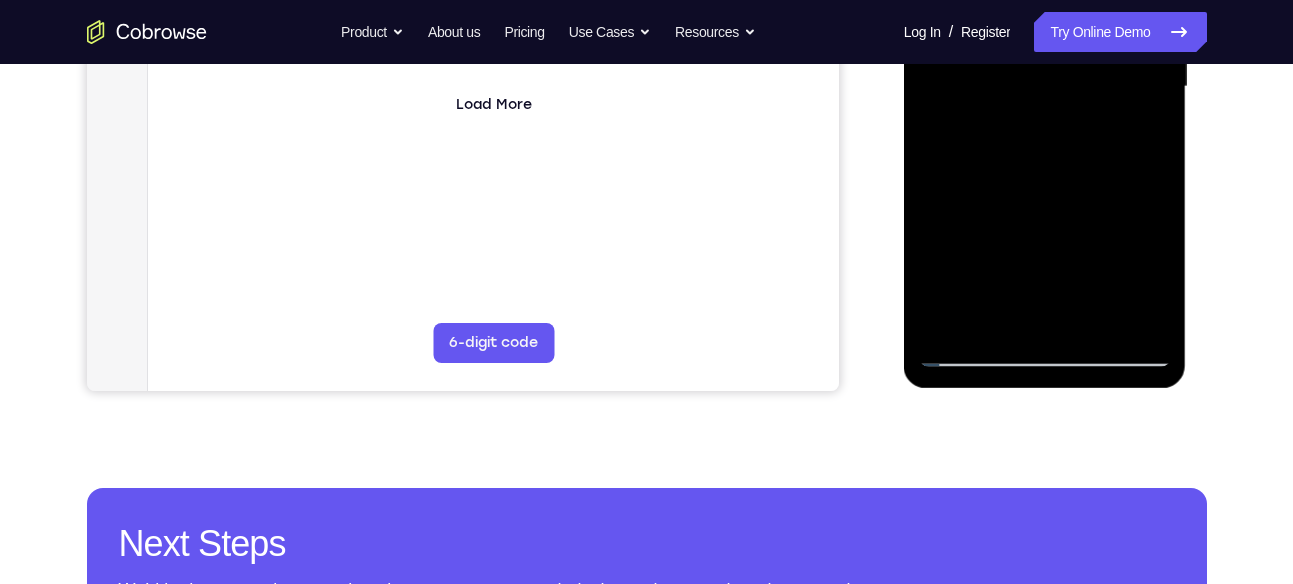 click at bounding box center [1045, 87] 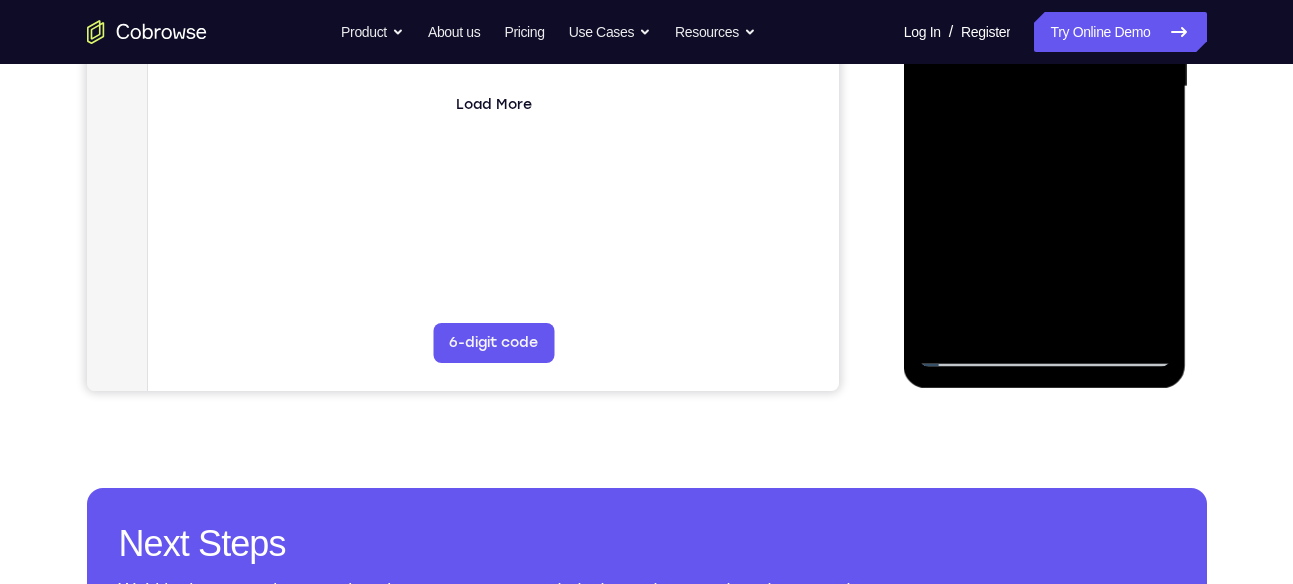 click at bounding box center [1045, 87] 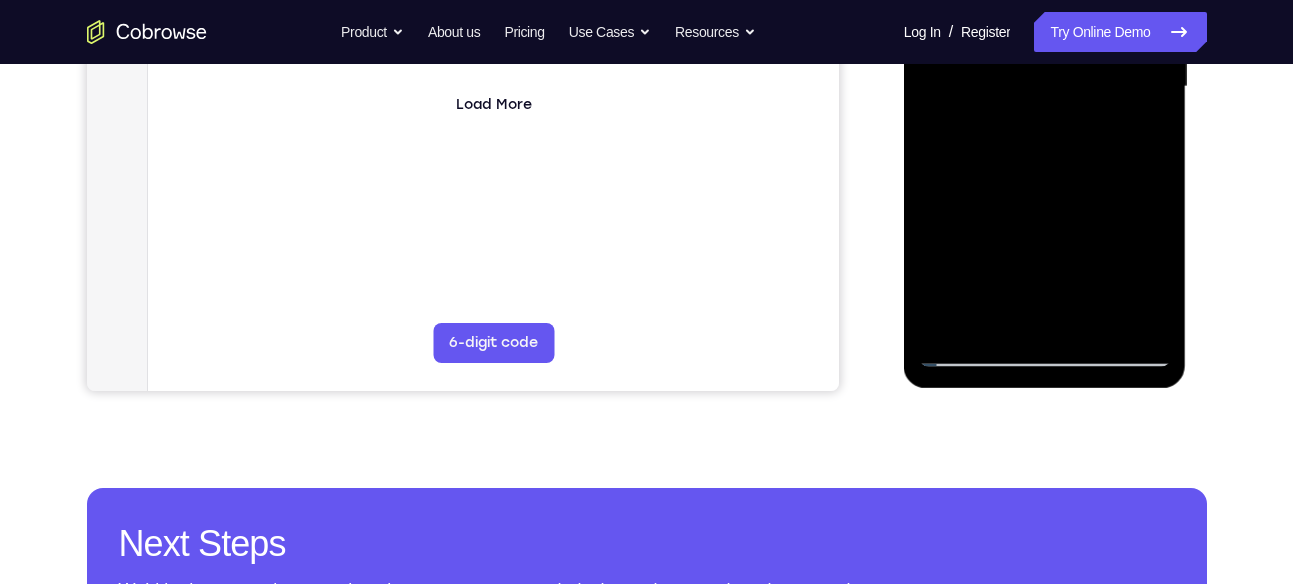 click at bounding box center [1045, 87] 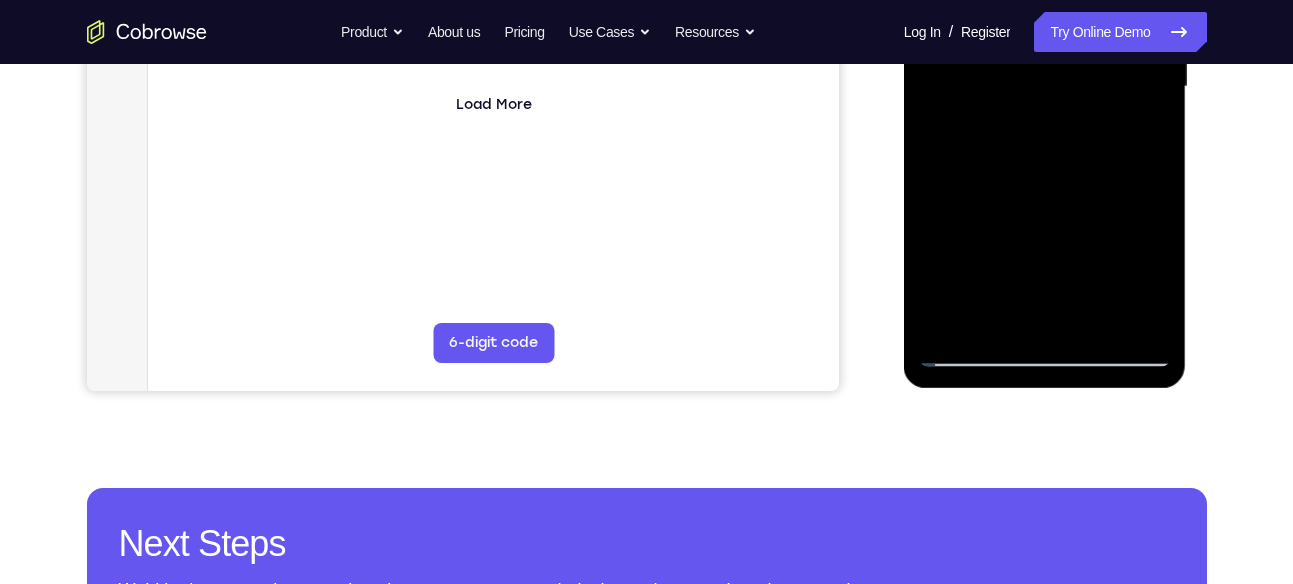 click at bounding box center (1045, 87) 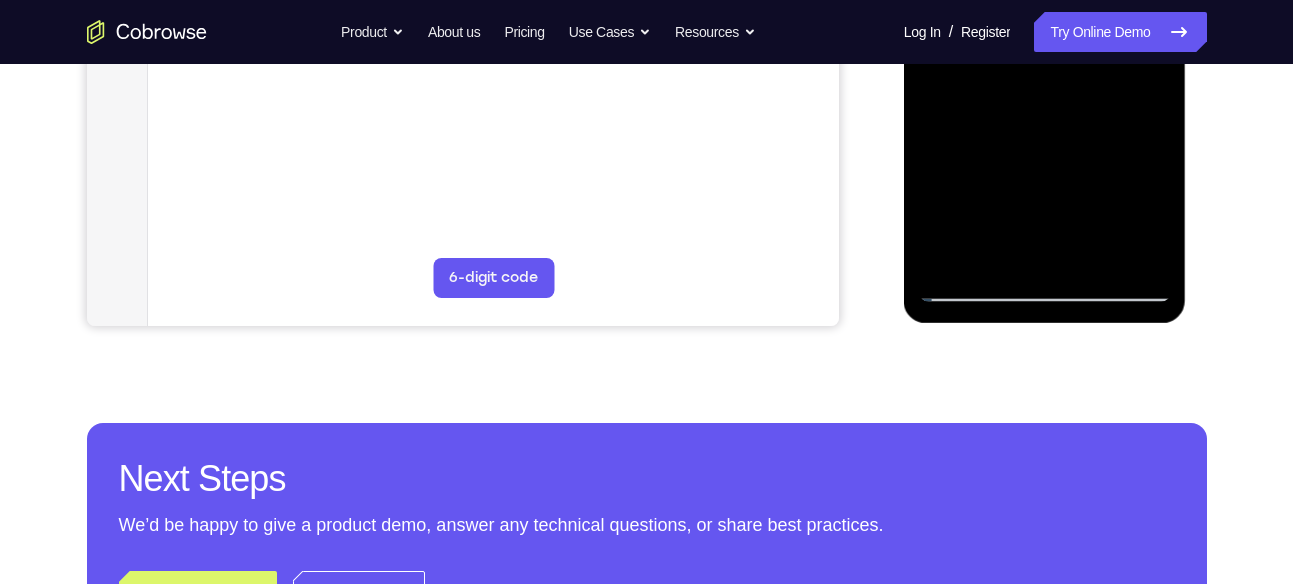 scroll, scrollTop: 612, scrollLeft: 0, axis: vertical 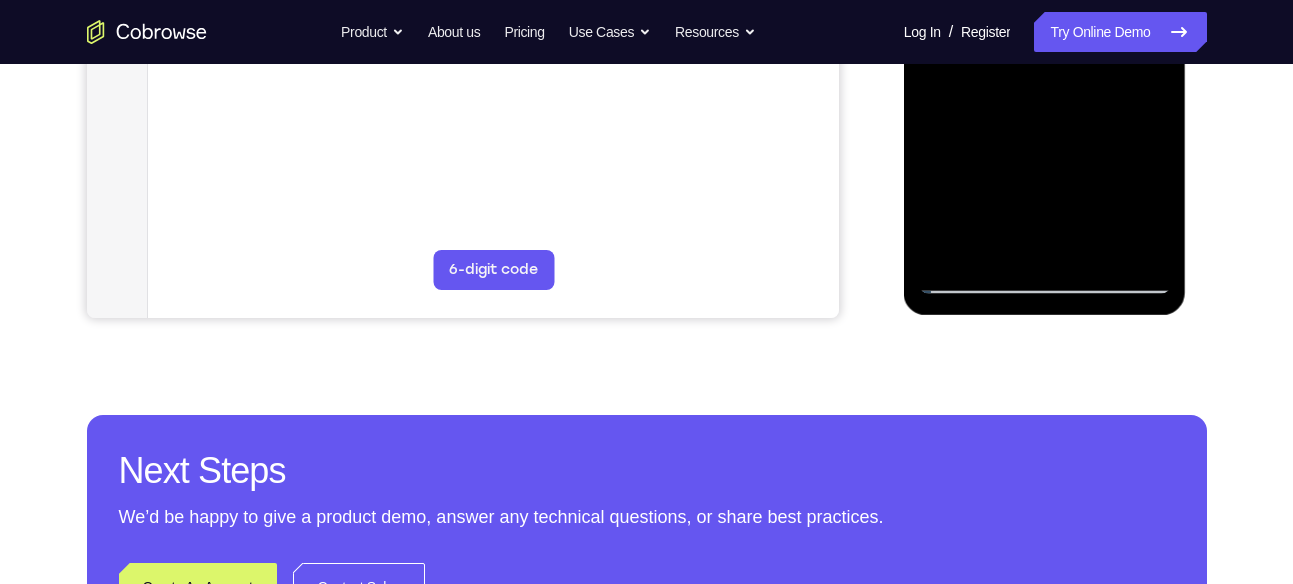 click at bounding box center [1045, 14] 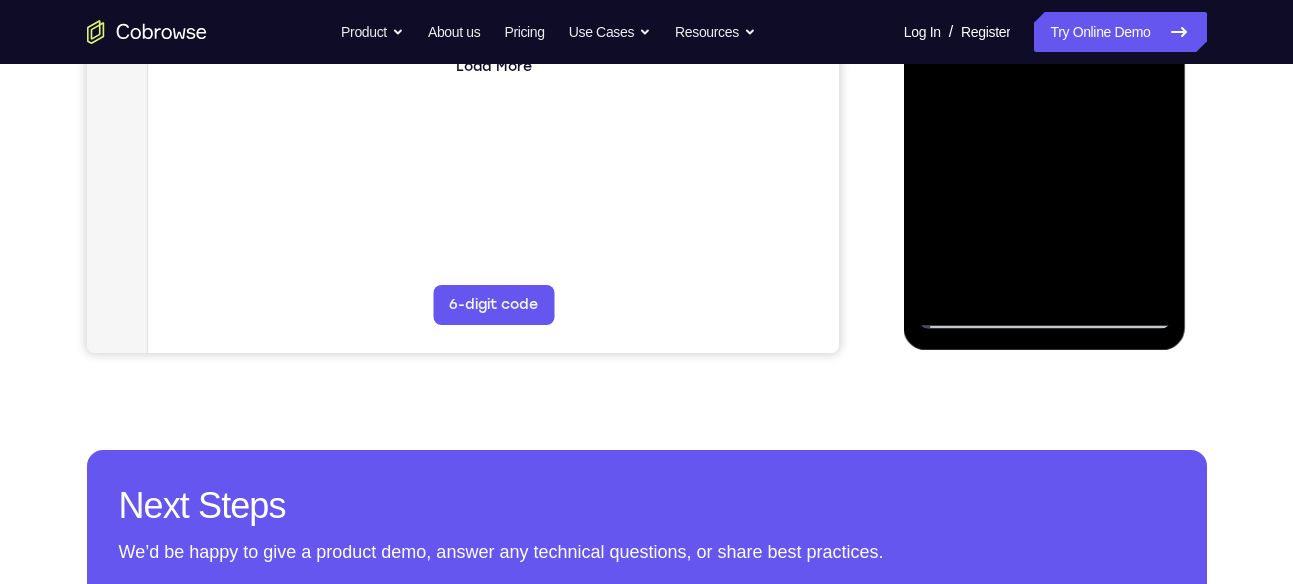 scroll, scrollTop: 576, scrollLeft: 0, axis: vertical 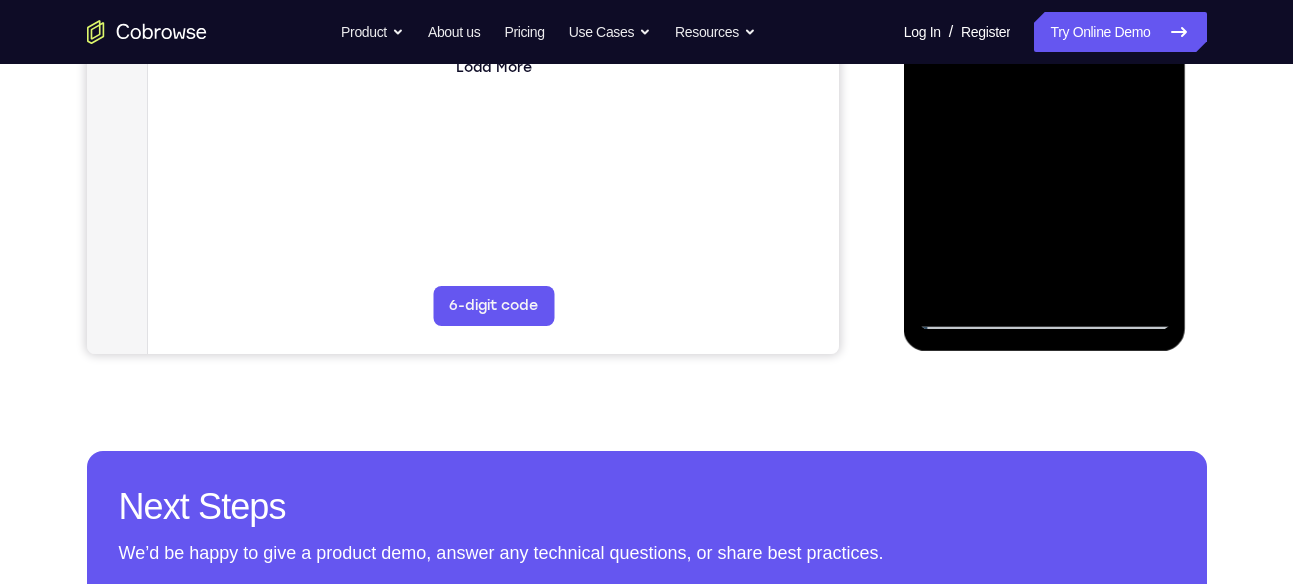 click at bounding box center [1045, 50] 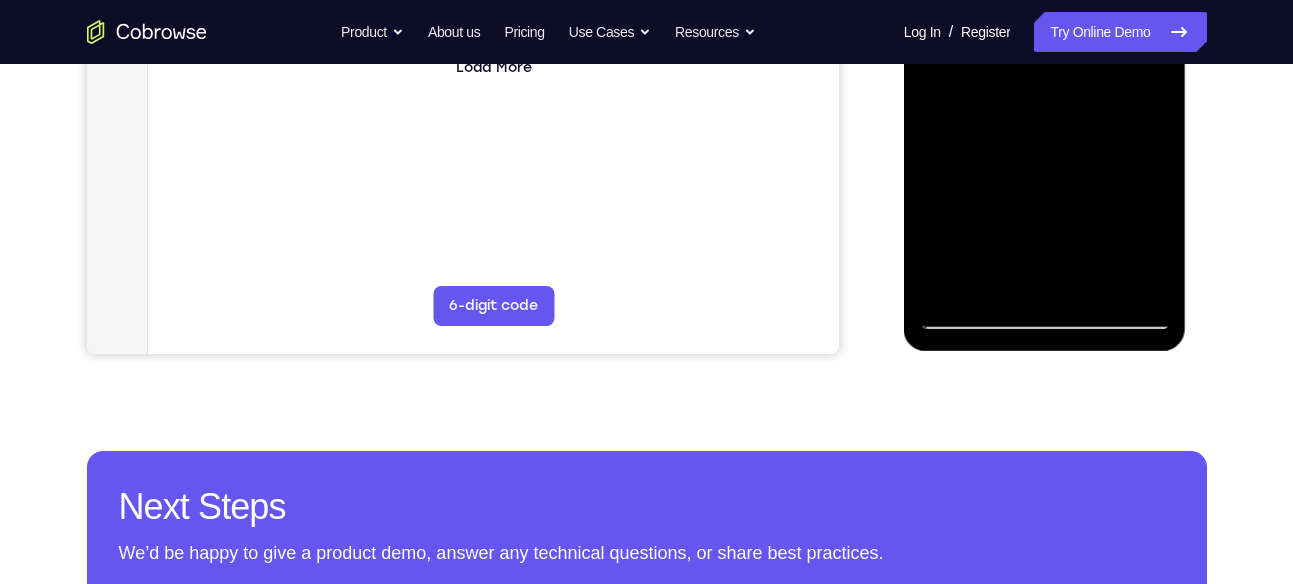 click at bounding box center (1045, 50) 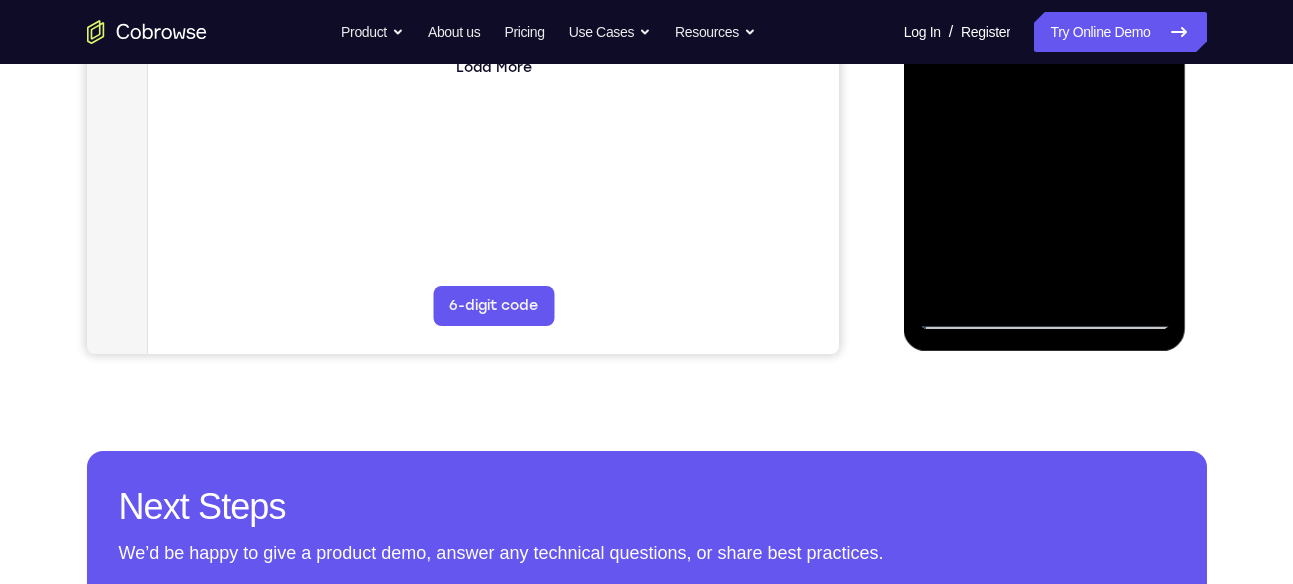 click at bounding box center (1045, 50) 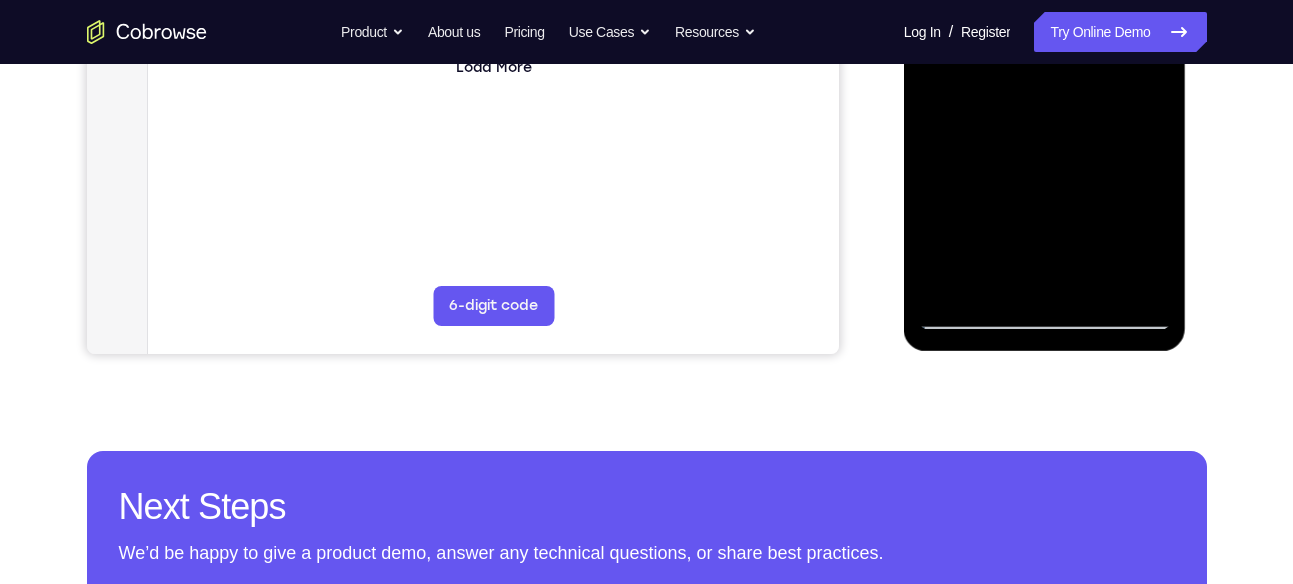 click at bounding box center (1045, 50) 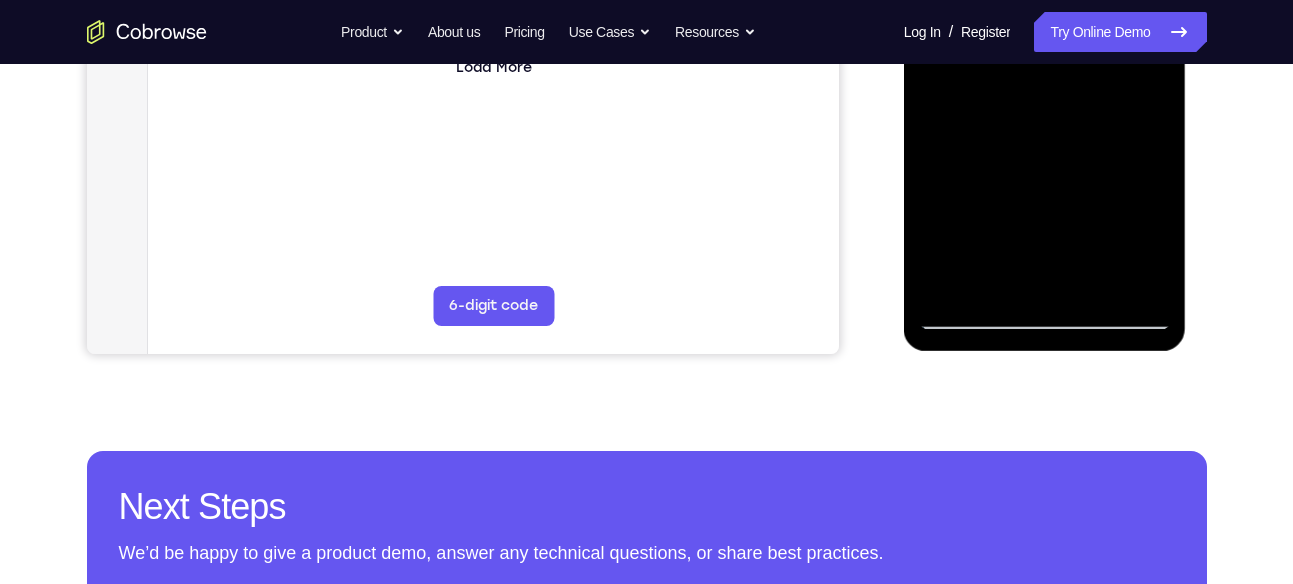 click at bounding box center (1045, 50) 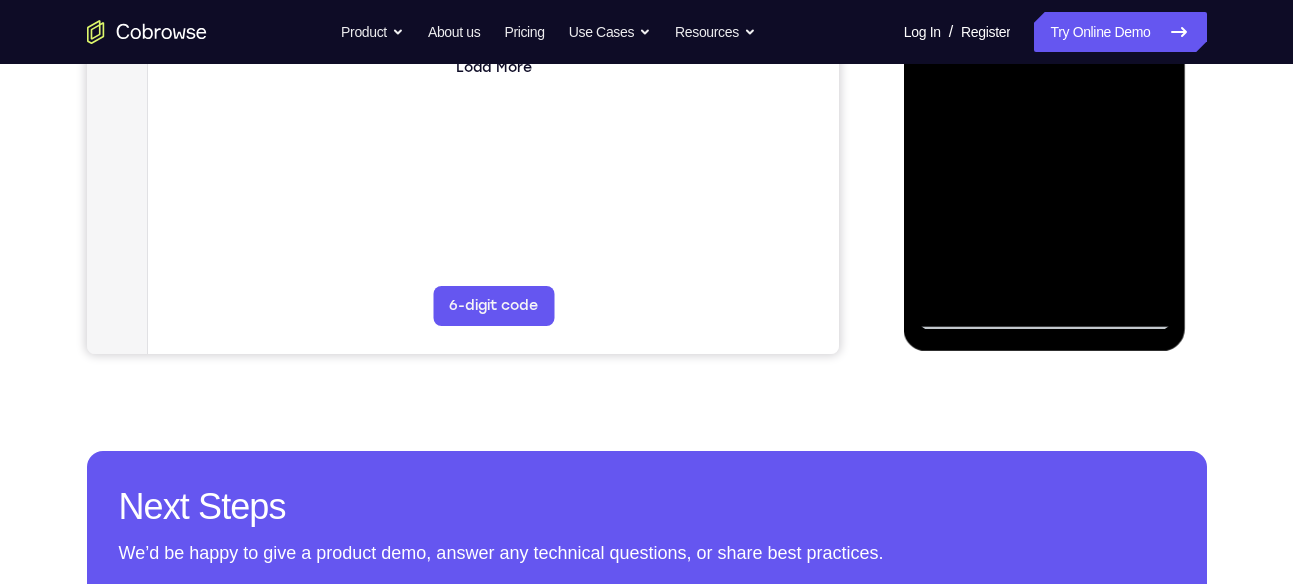 click at bounding box center (1045, 50) 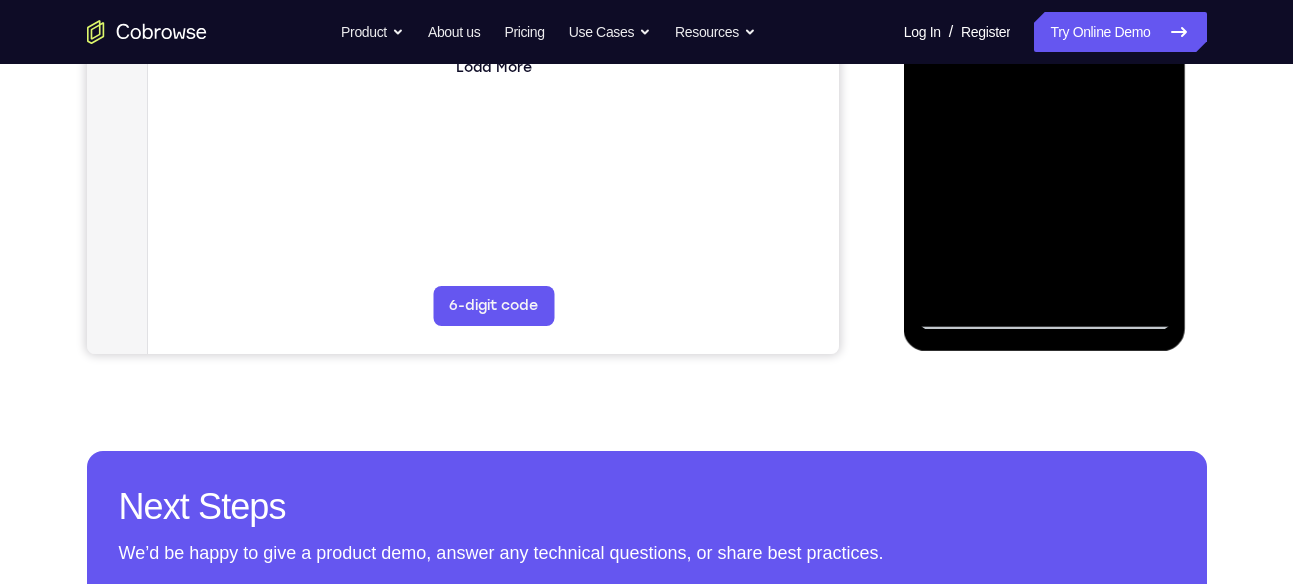 click at bounding box center (1045, 50) 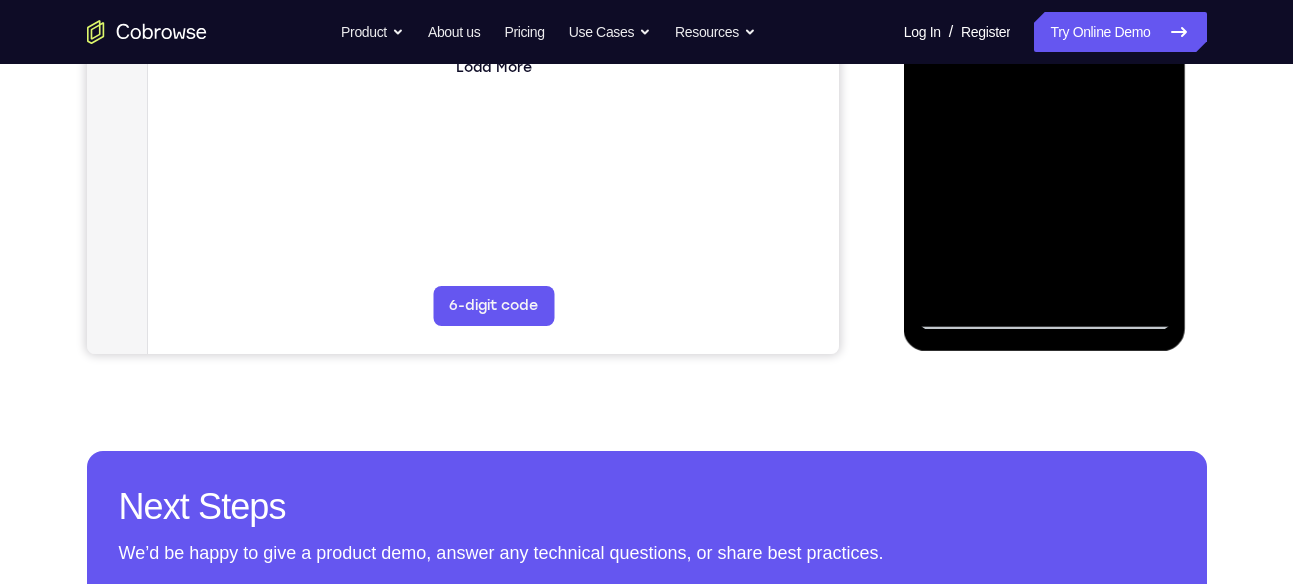 click at bounding box center [1045, 50] 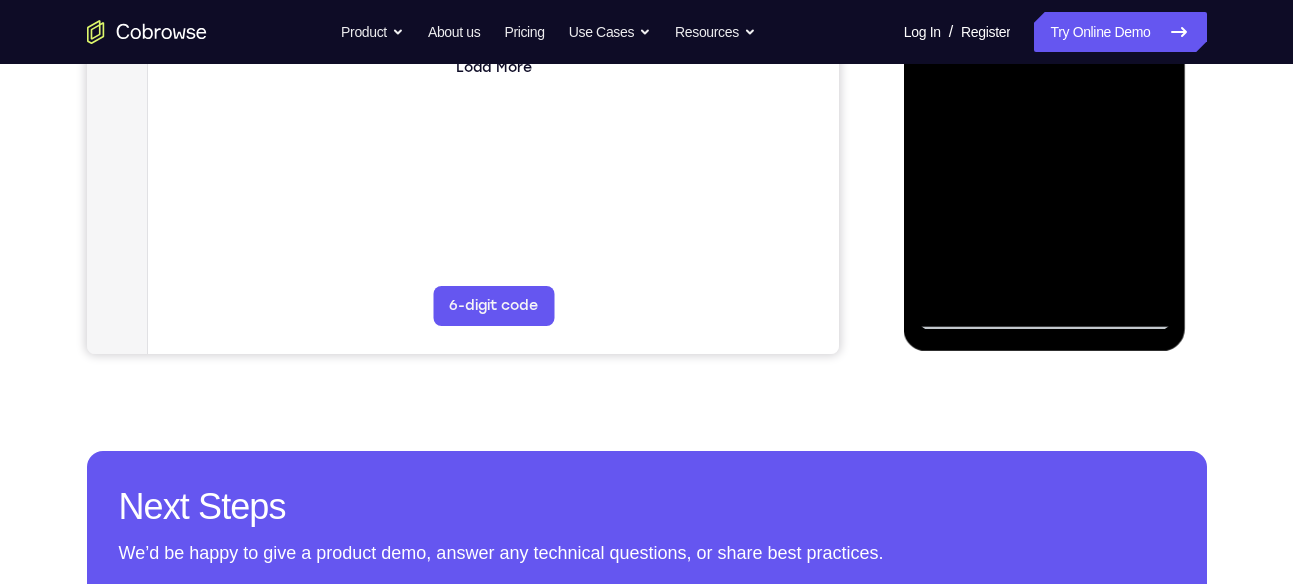 click at bounding box center (1045, 50) 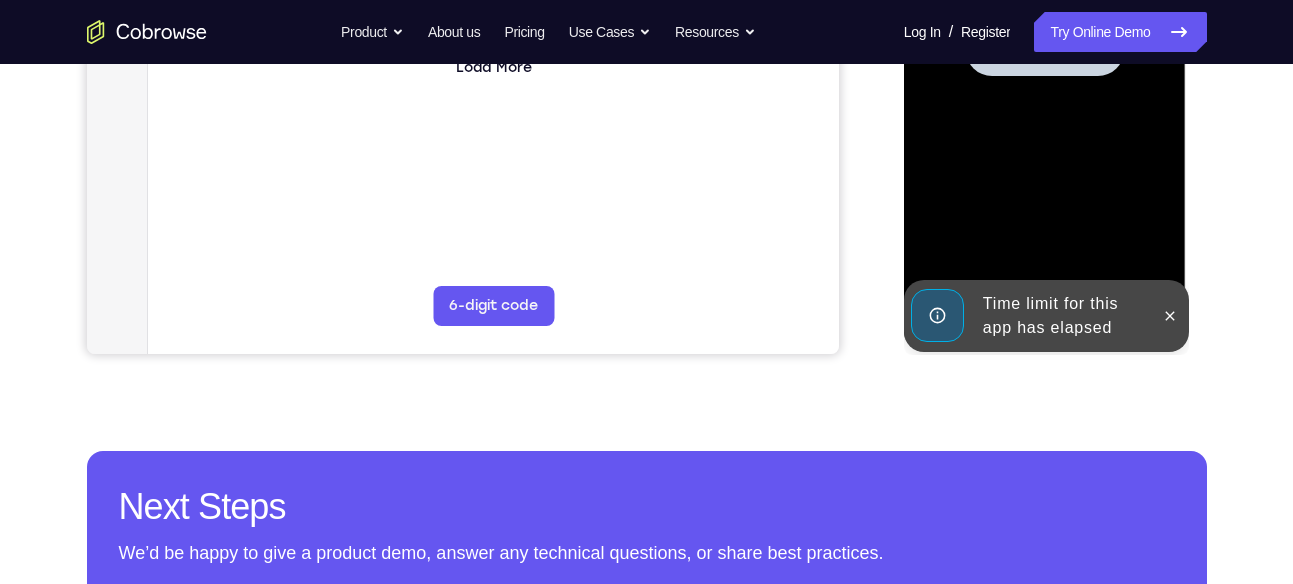 click at bounding box center [1045, 50] 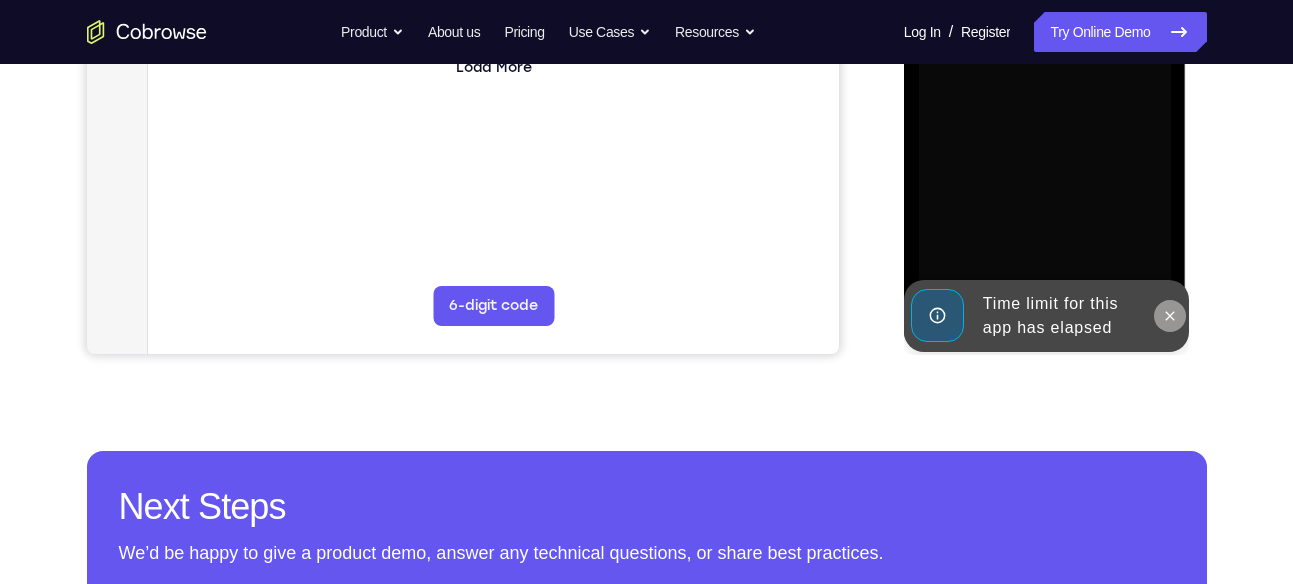click 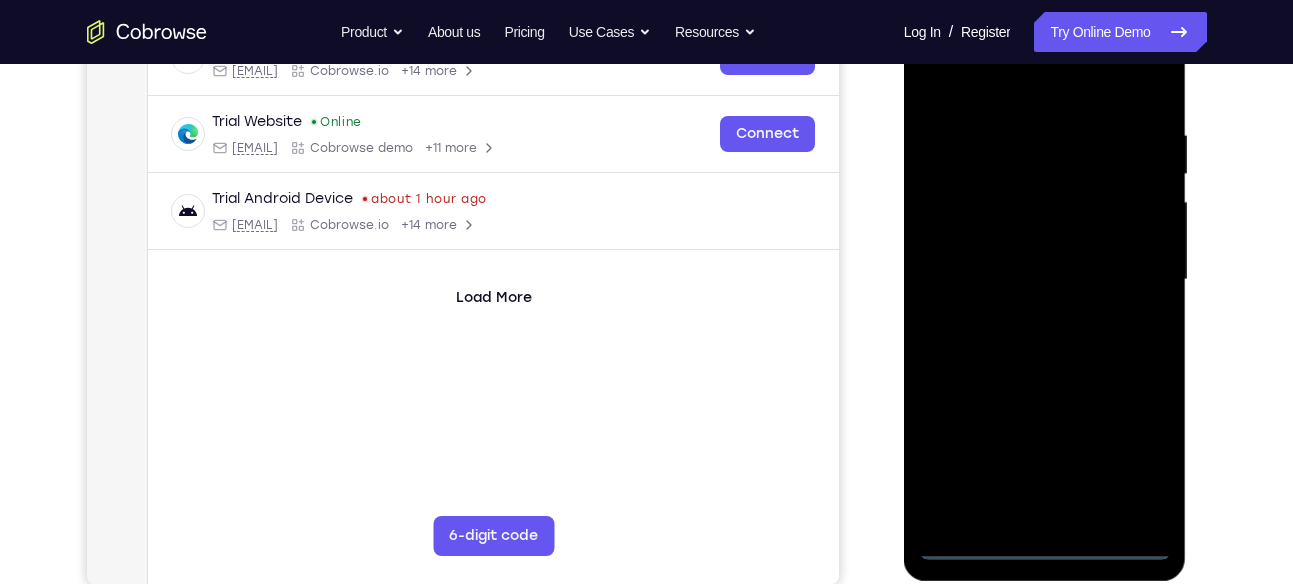 scroll, scrollTop: 347, scrollLeft: 0, axis: vertical 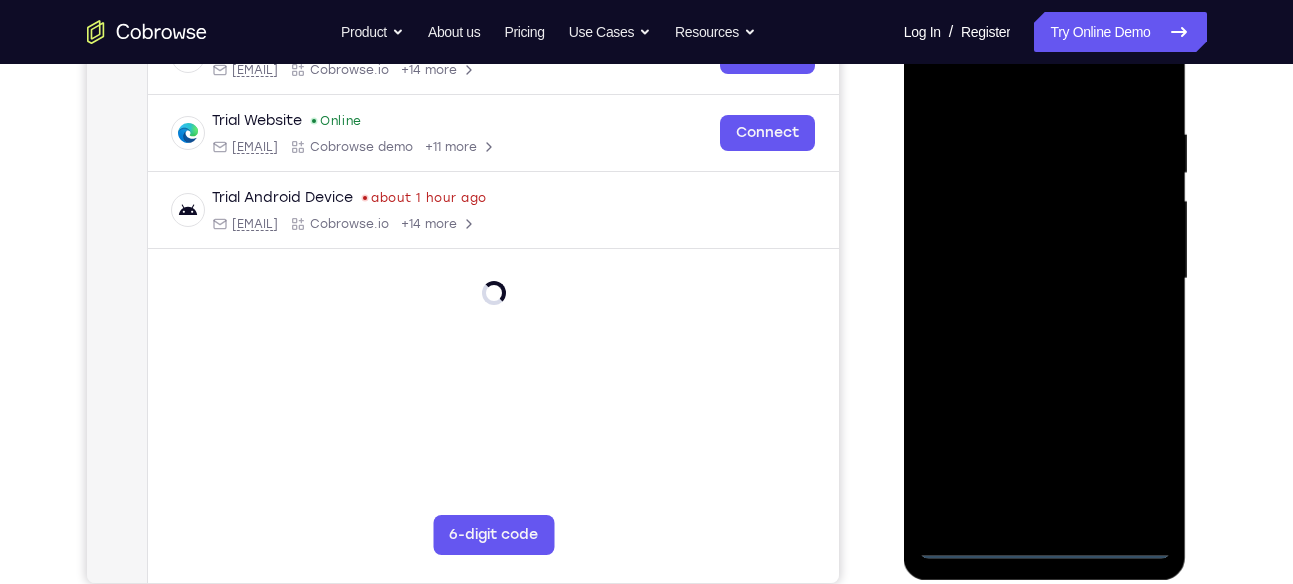 click at bounding box center [1045, 279] 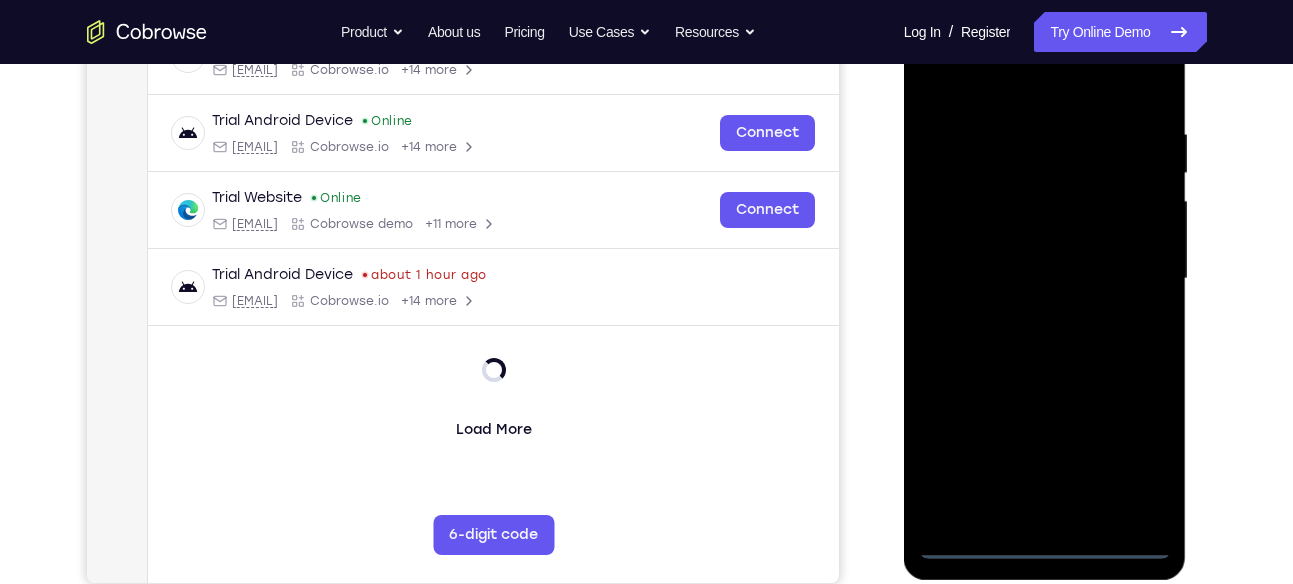click at bounding box center (1045, 279) 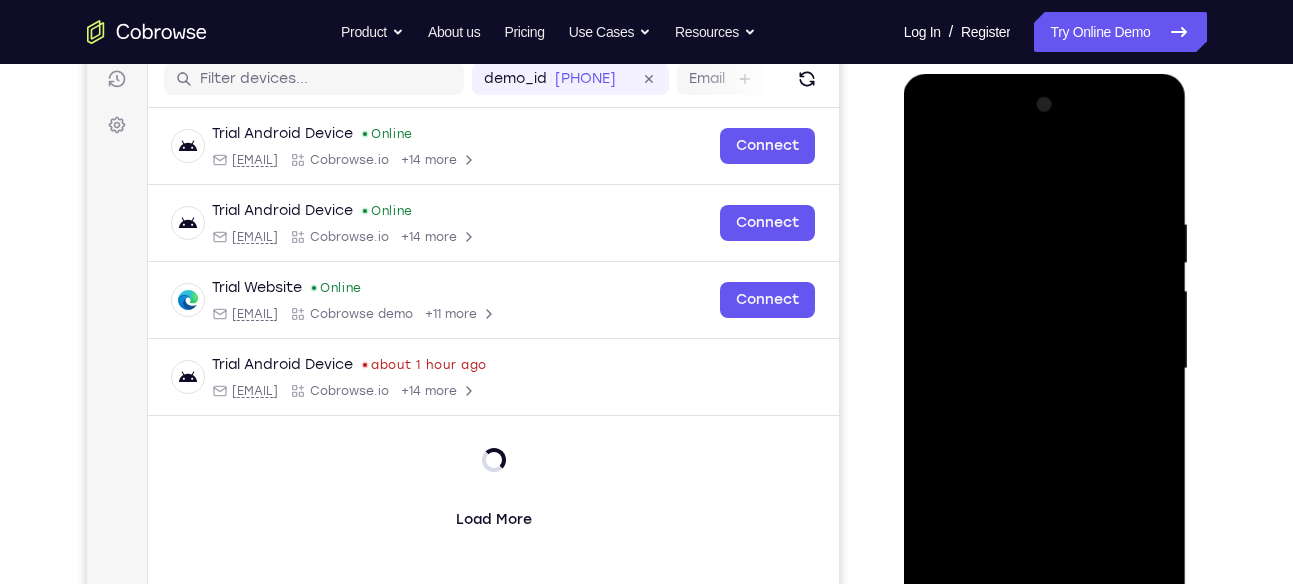 scroll, scrollTop: 241, scrollLeft: 0, axis: vertical 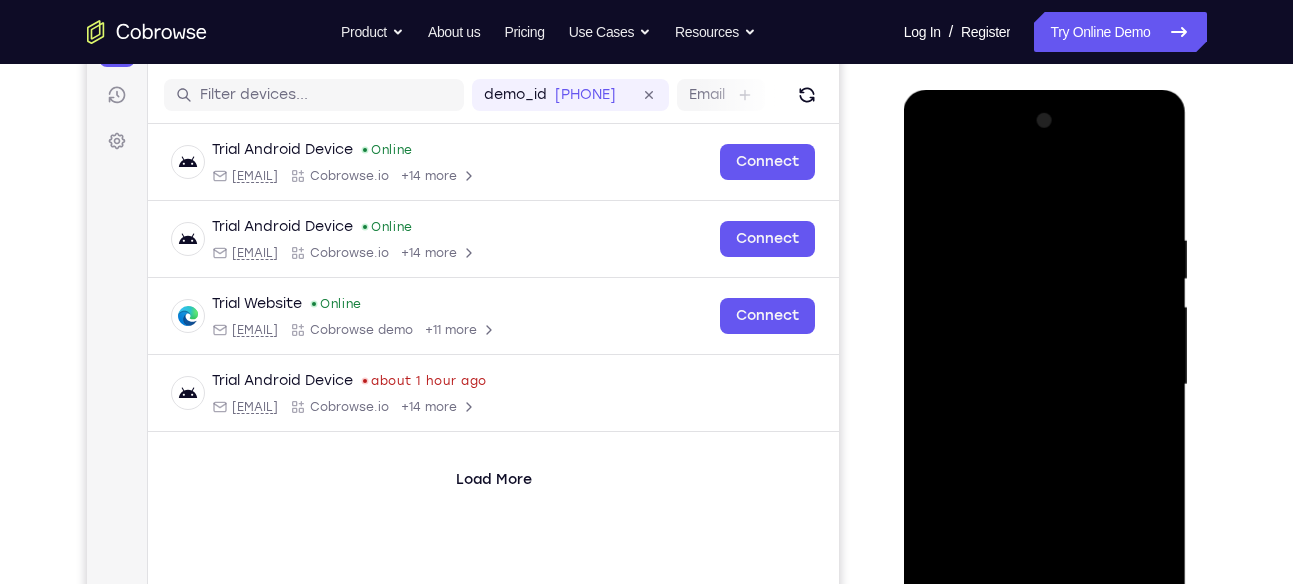 click at bounding box center [1045, 385] 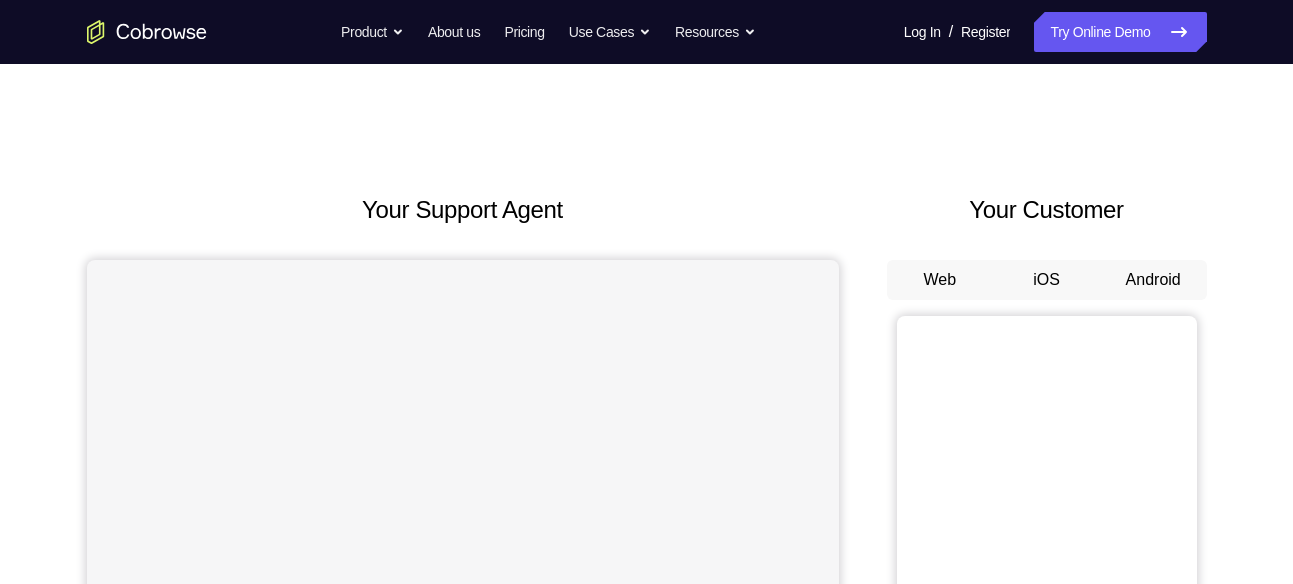 scroll, scrollTop: 0, scrollLeft: 0, axis: both 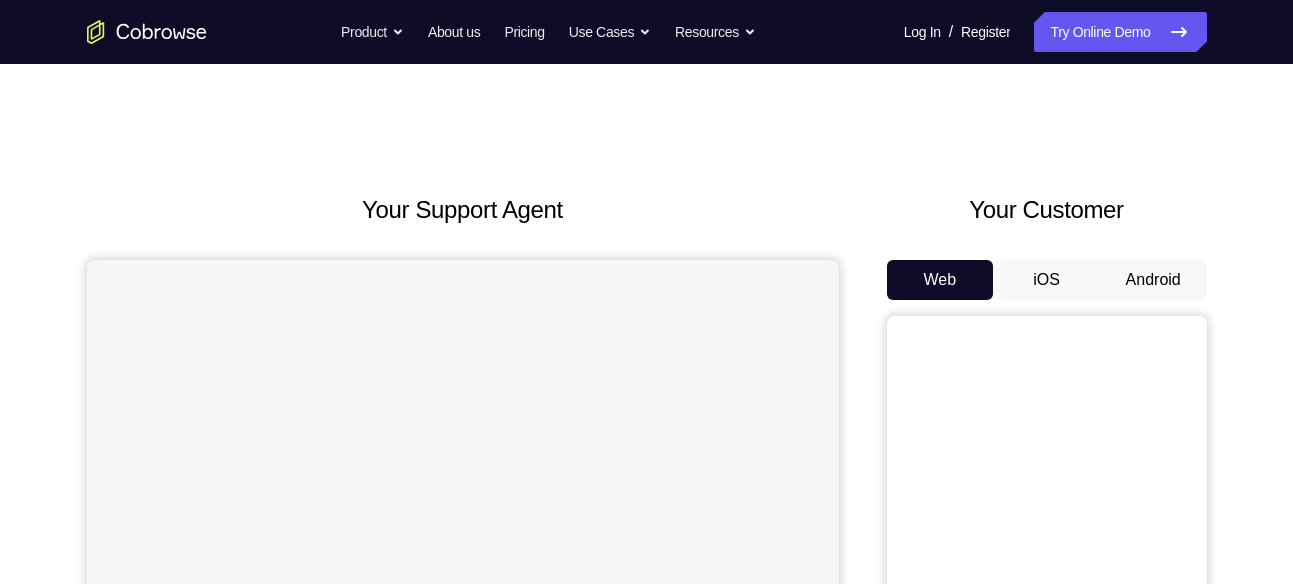 click on "Android" at bounding box center [1153, 280] 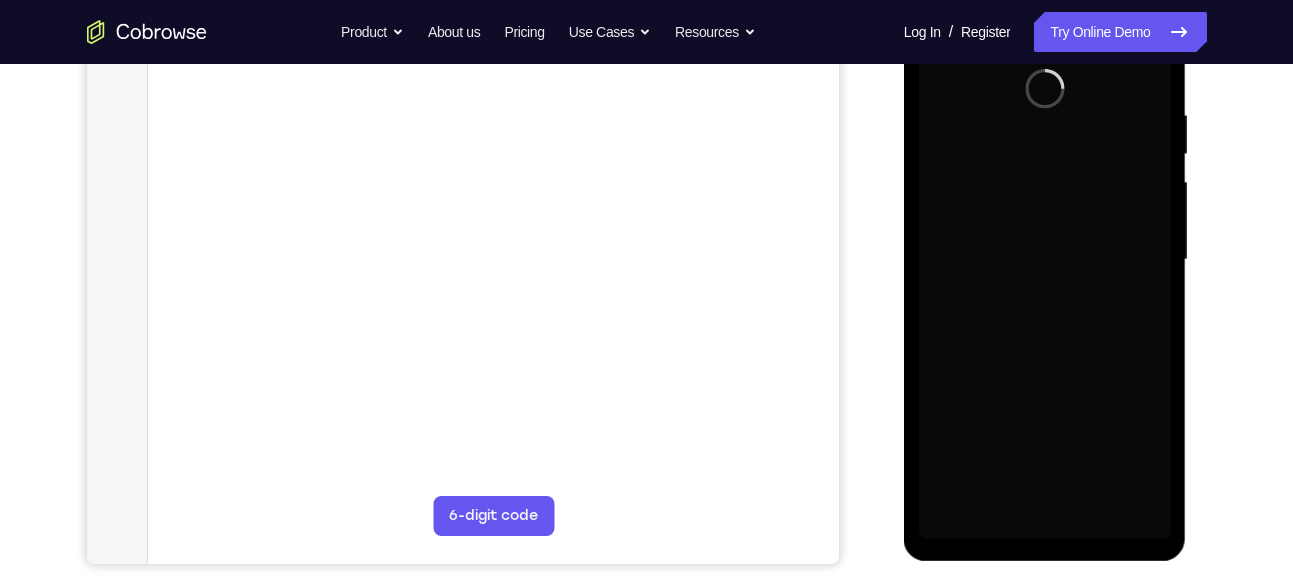 scroll, scrollTop: 0, scrollLeft: 0, axis: both 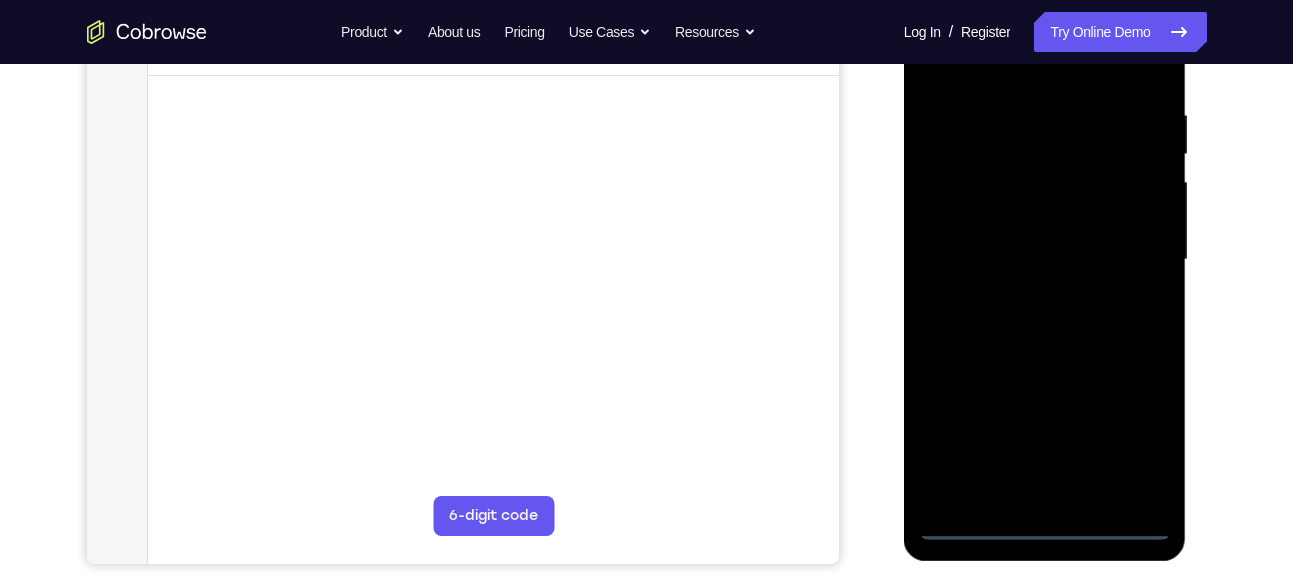 click at bounding box center (1045, 260) 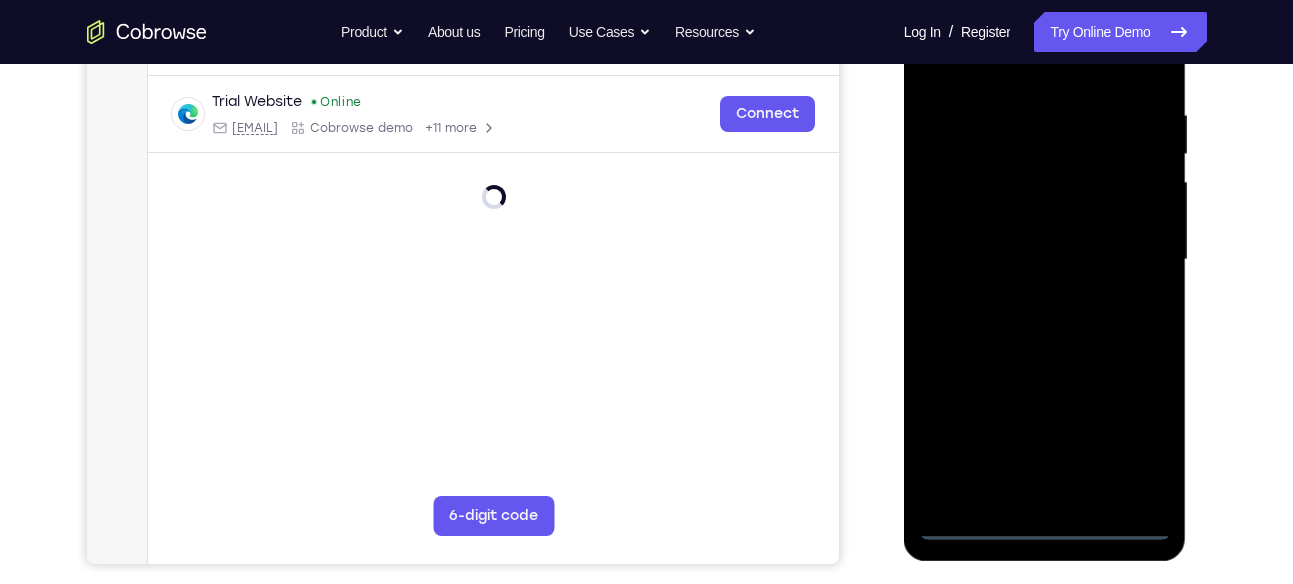click at bounding box center [1045, 260] 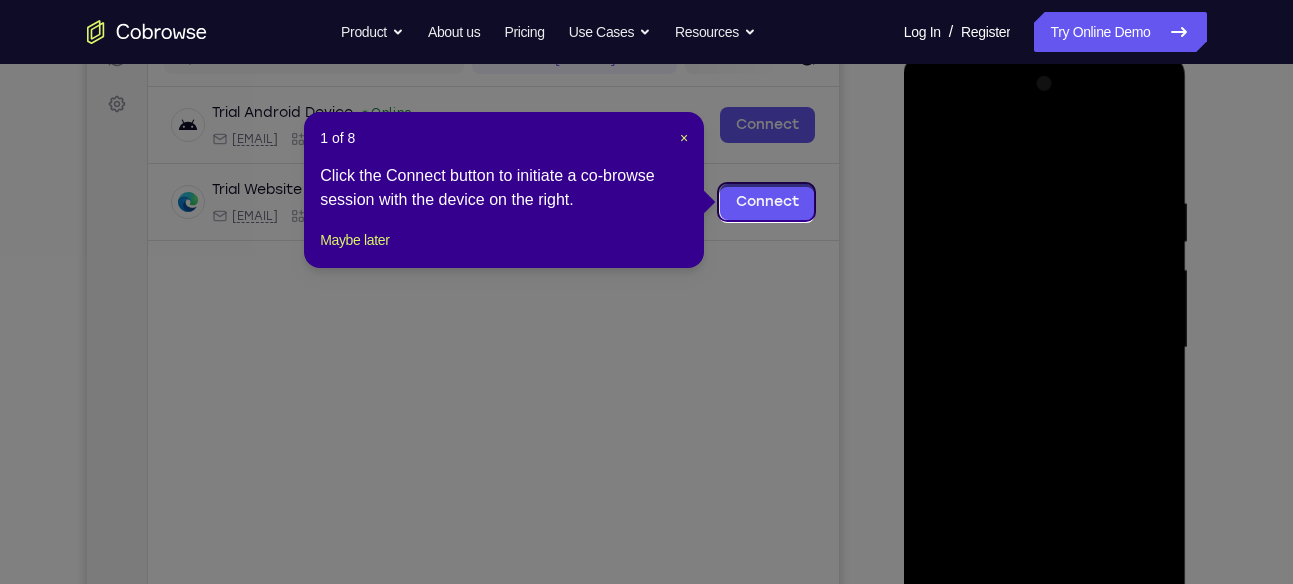 scroll, scrollTop: 275, scrollLeft: 0, axis: vertical 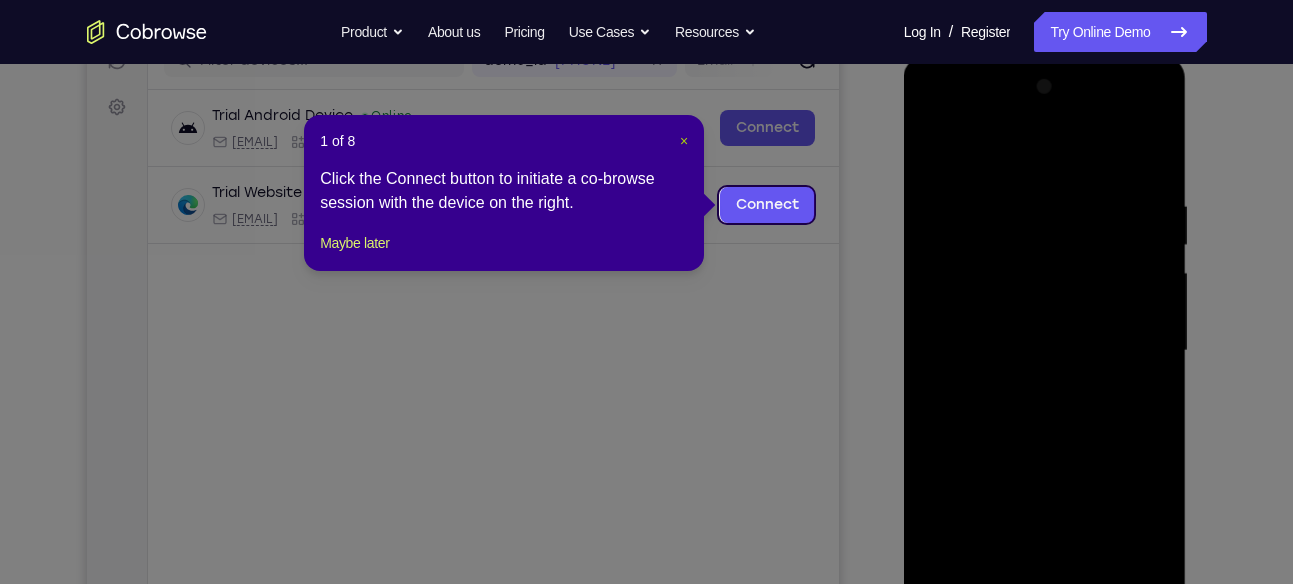 click on "×" at bounding box center [684, 141] 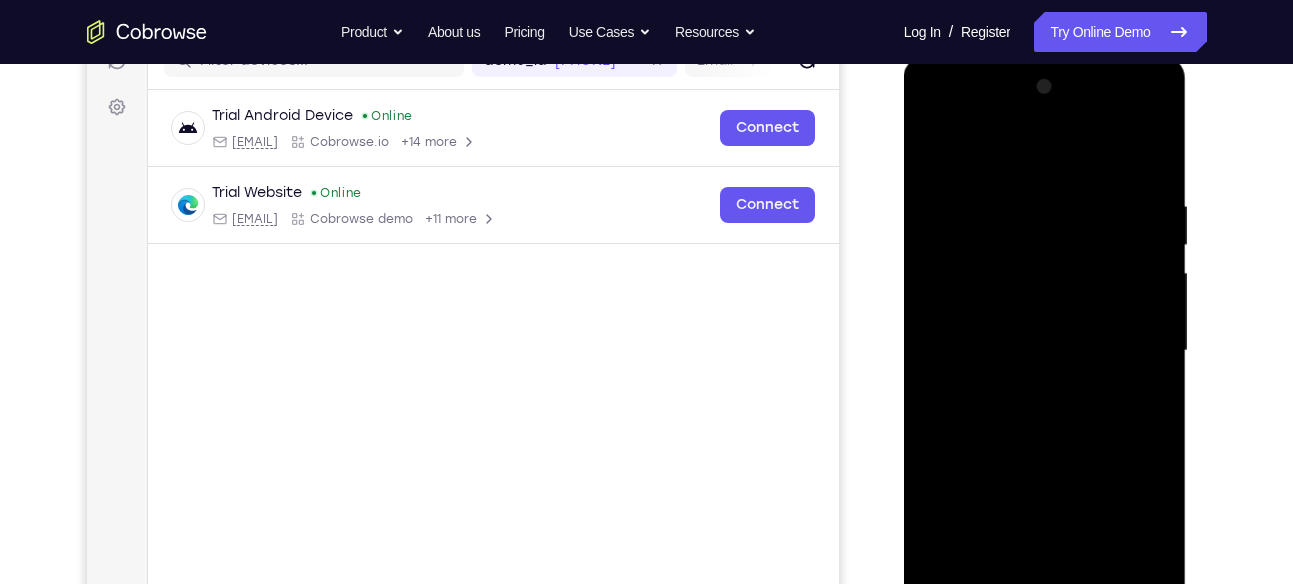 click at bounding box center (1045, 351) 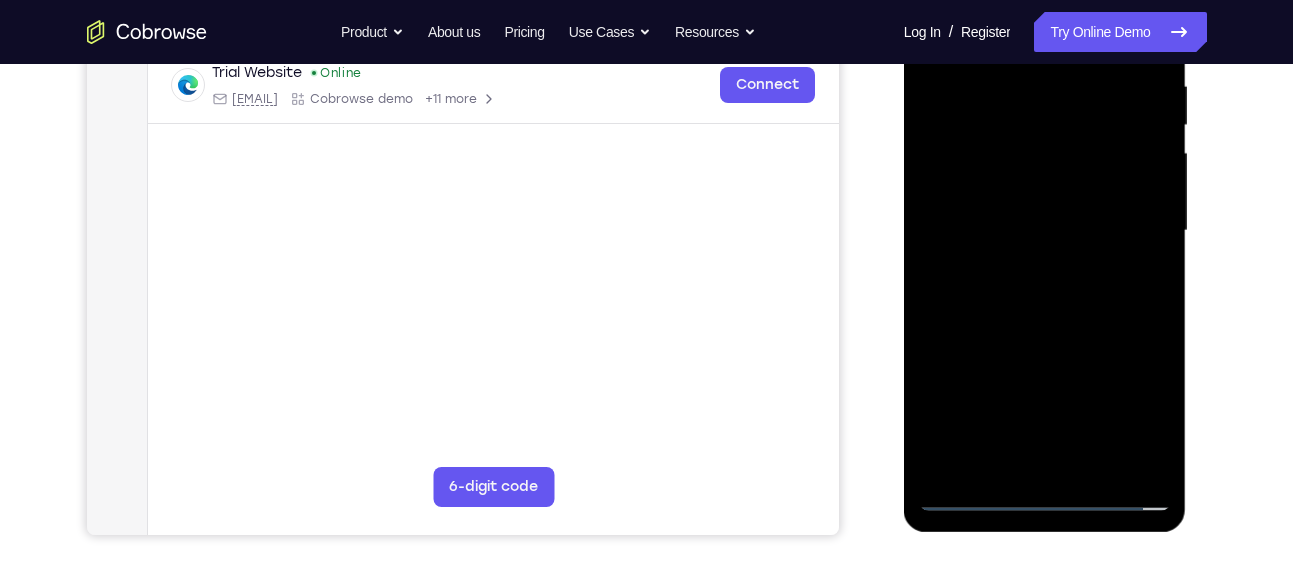 scroll, scrollTop: 411, scrollLeft: 0, axis: vertical 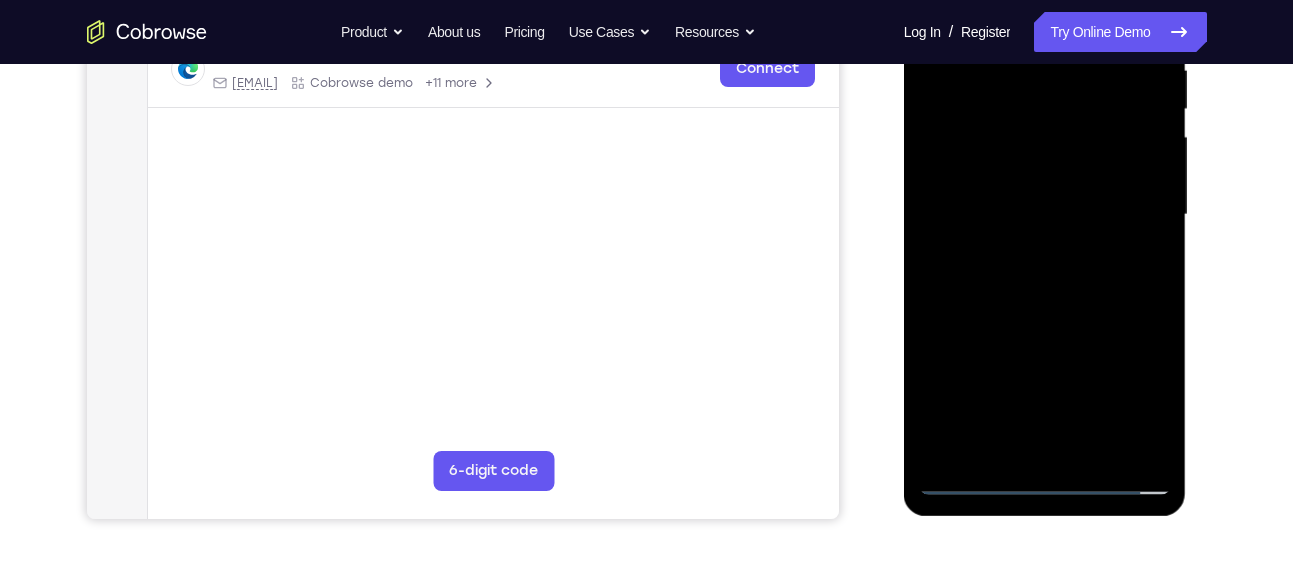 click at bounding box center [1045, 215] 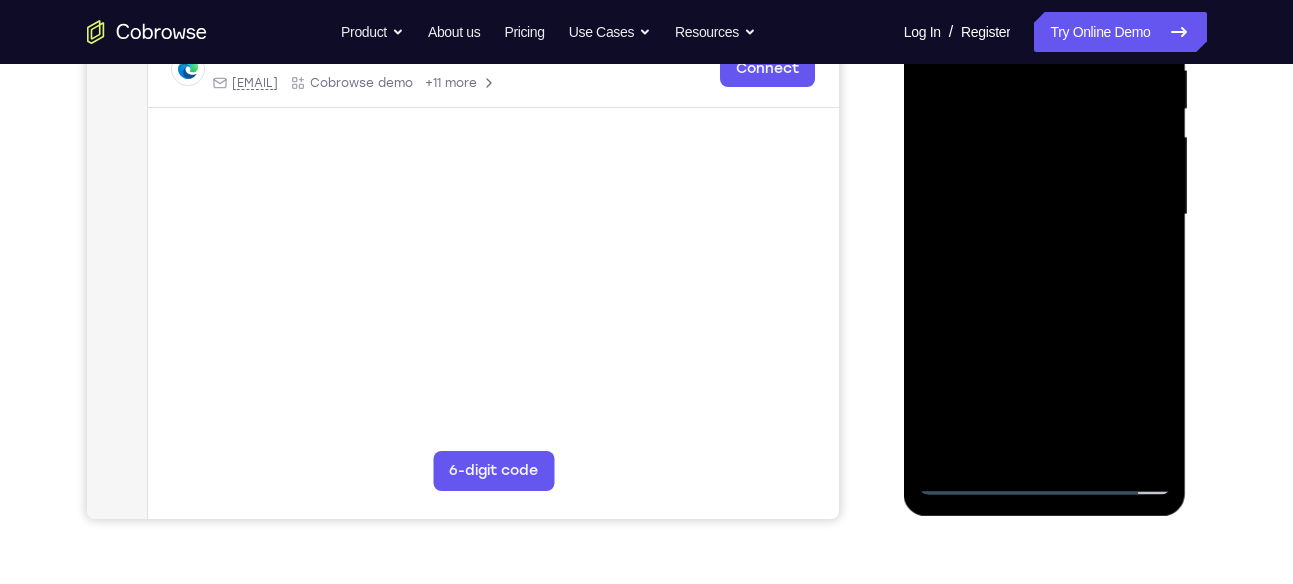 click at bounding box center (1045, 215) 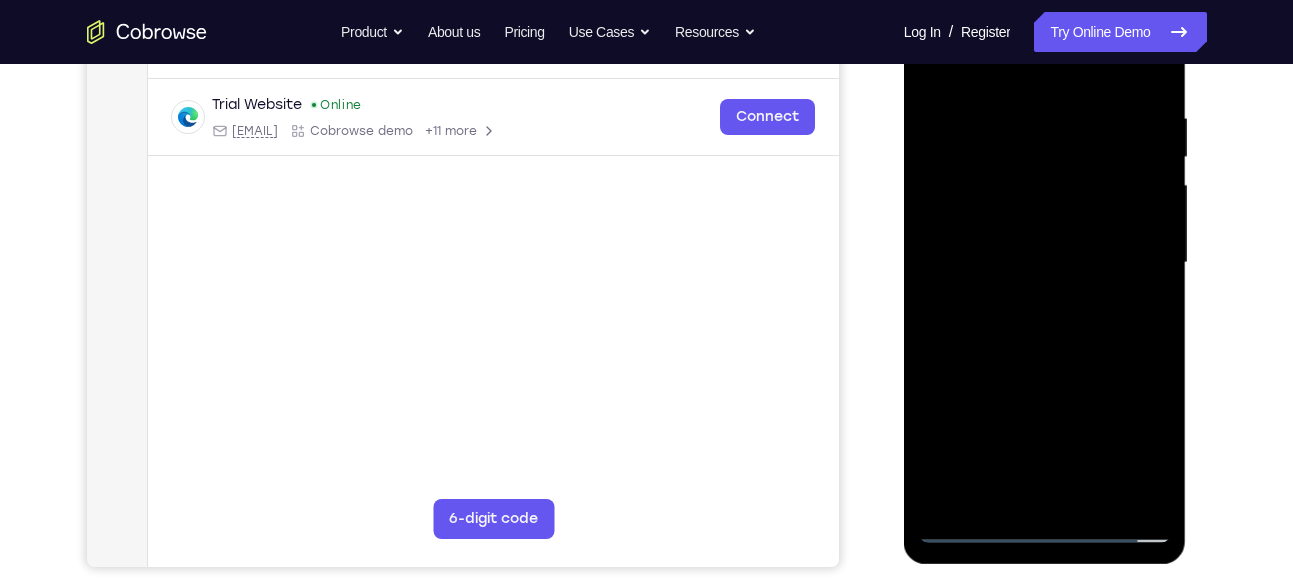 scroll, scrollTop: 364, scrollLeft: 0, axis: vertical 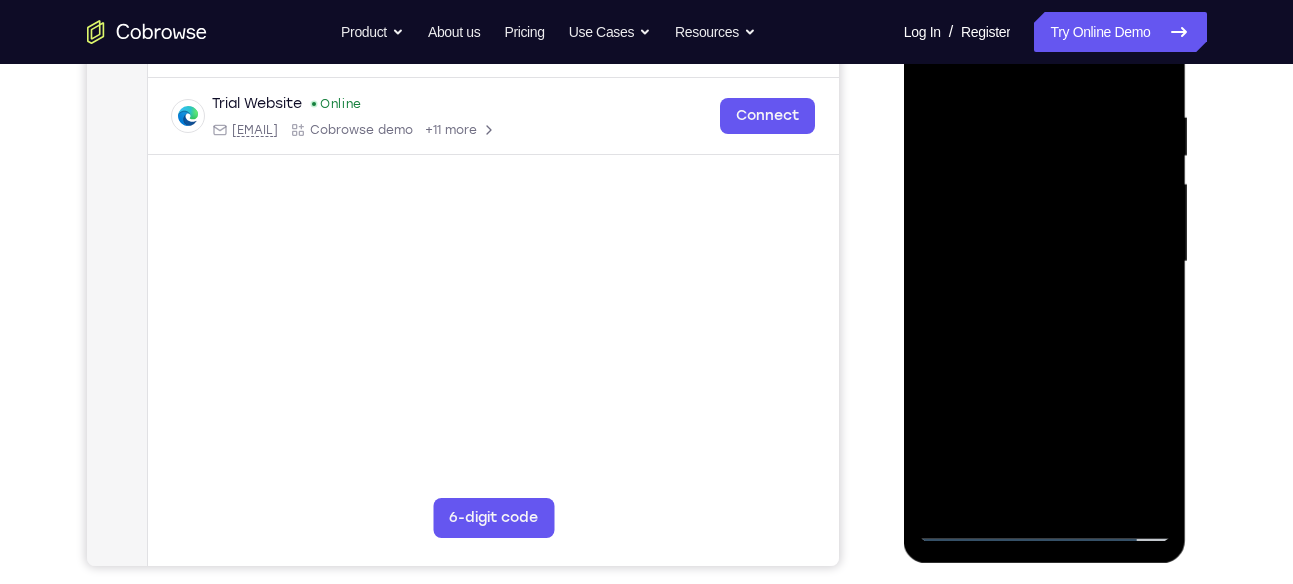 click at bounding box center (1045, 262) 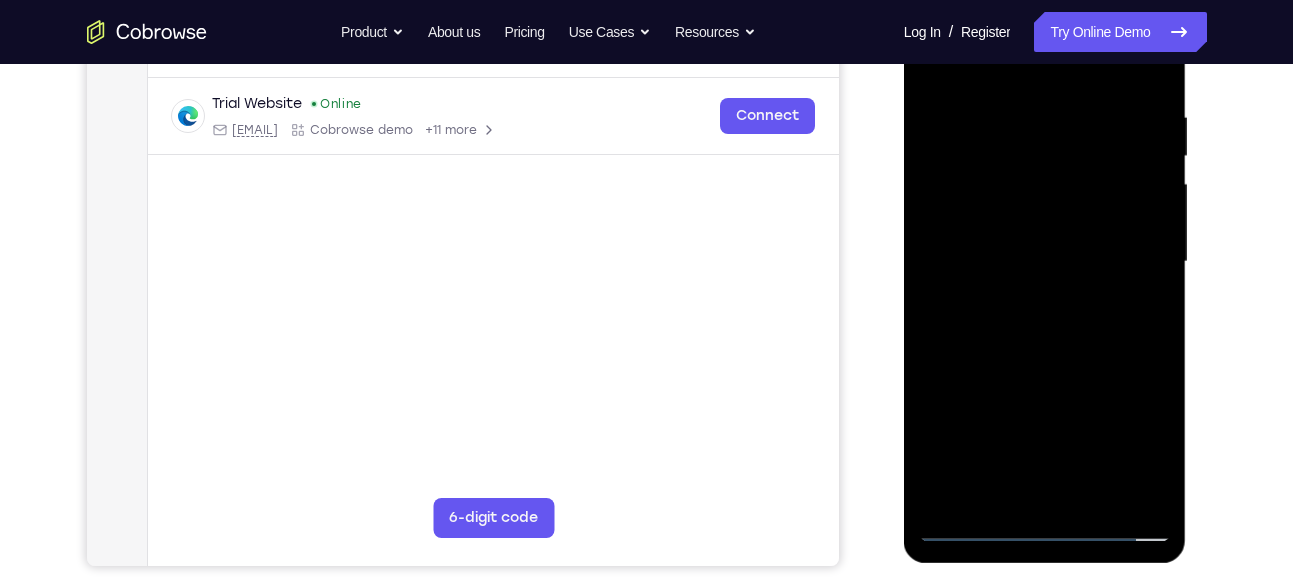 click at bounding box center [1045, 262] 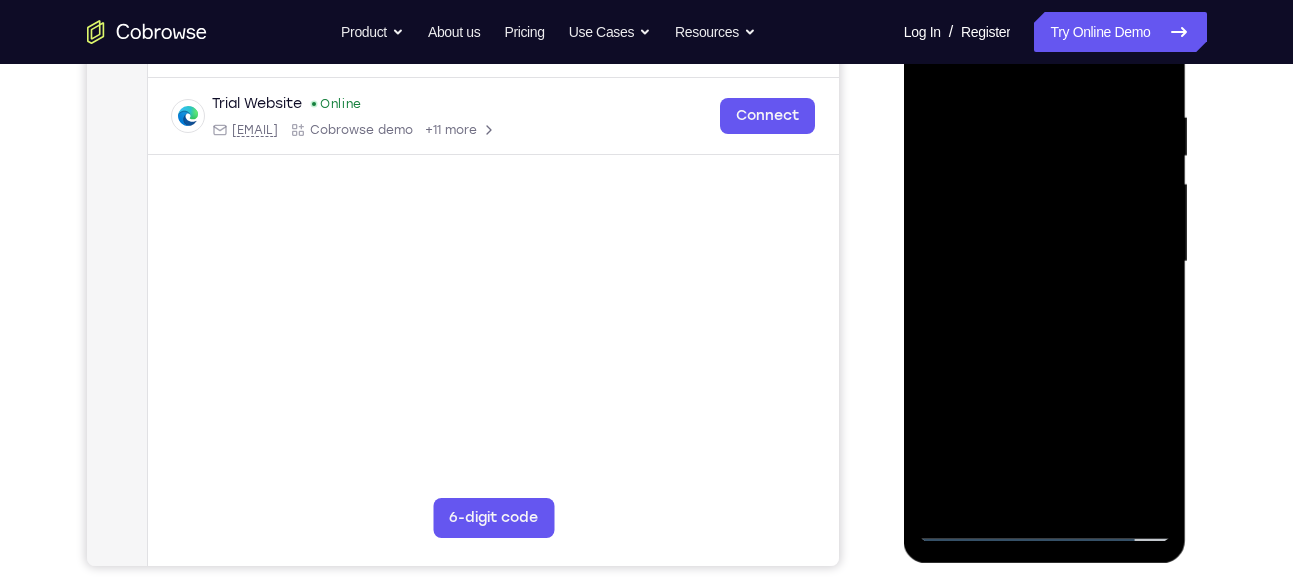 scroll, scrollTop: 400, scrollLeft: 0, axis: vertical 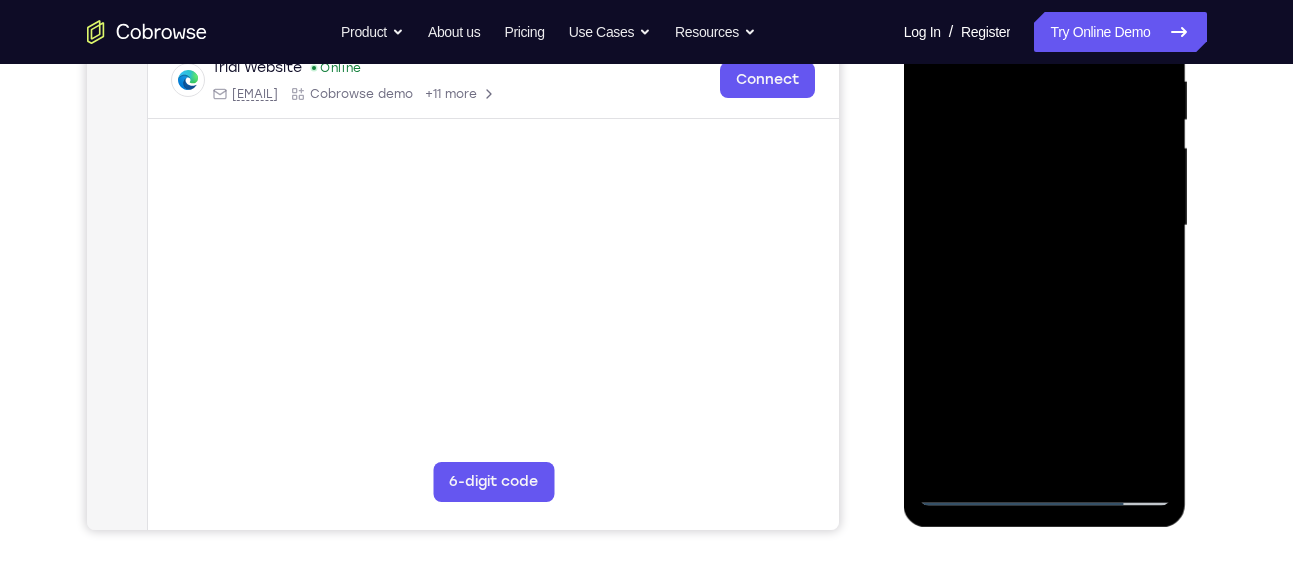 click at bounding box center (1045, 226) 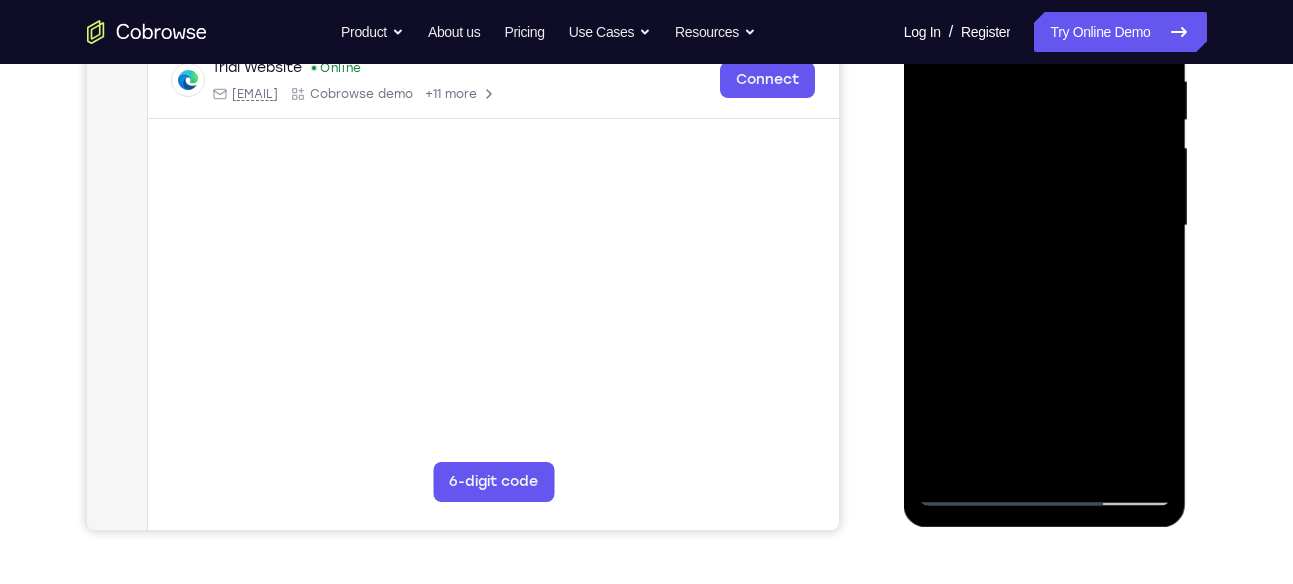 click at bounding box center (1045, 226) 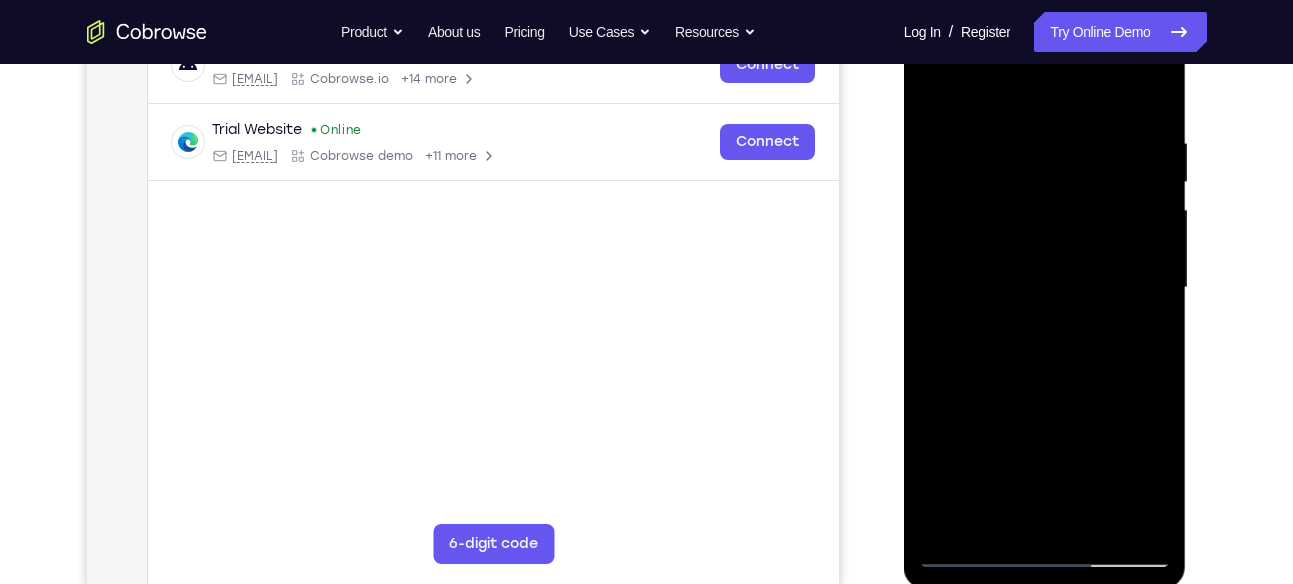 scroll, scrollTop: 318, scrollLeft: 0, axis: vertical 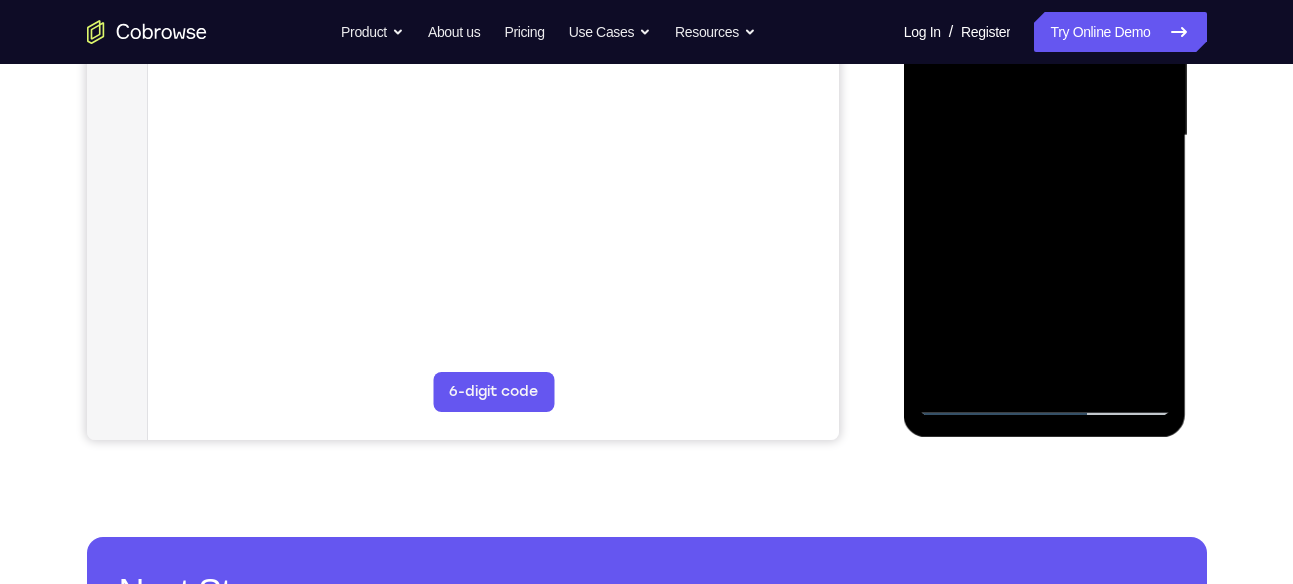 click at bounding box center [1045, 136] 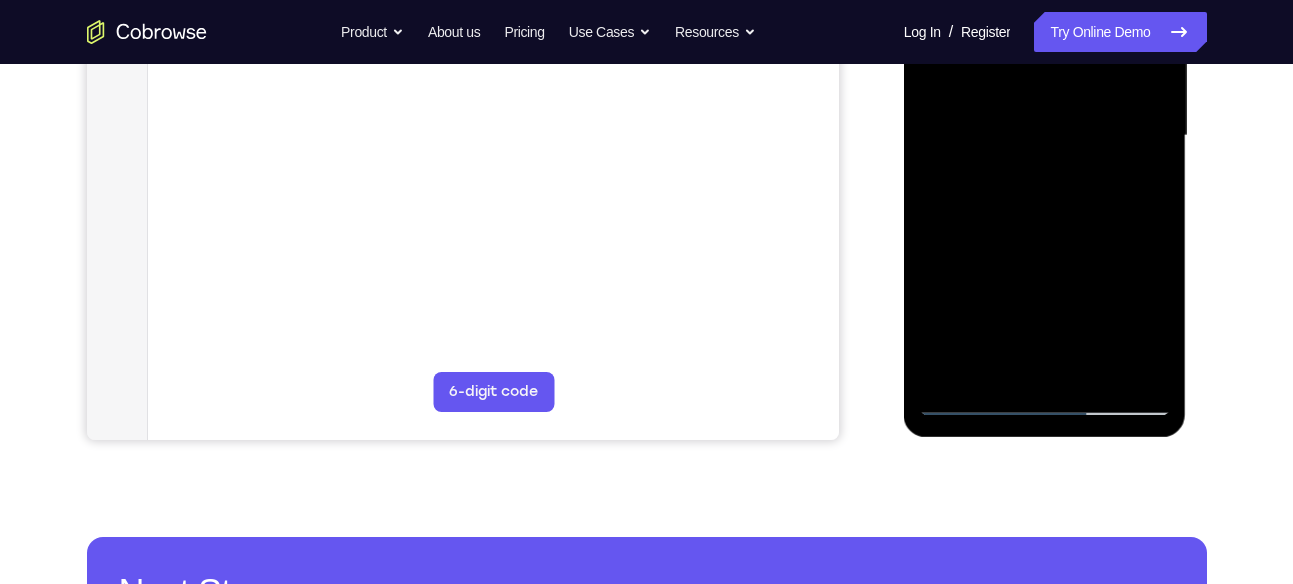 click at bounding box center (1045, 136) 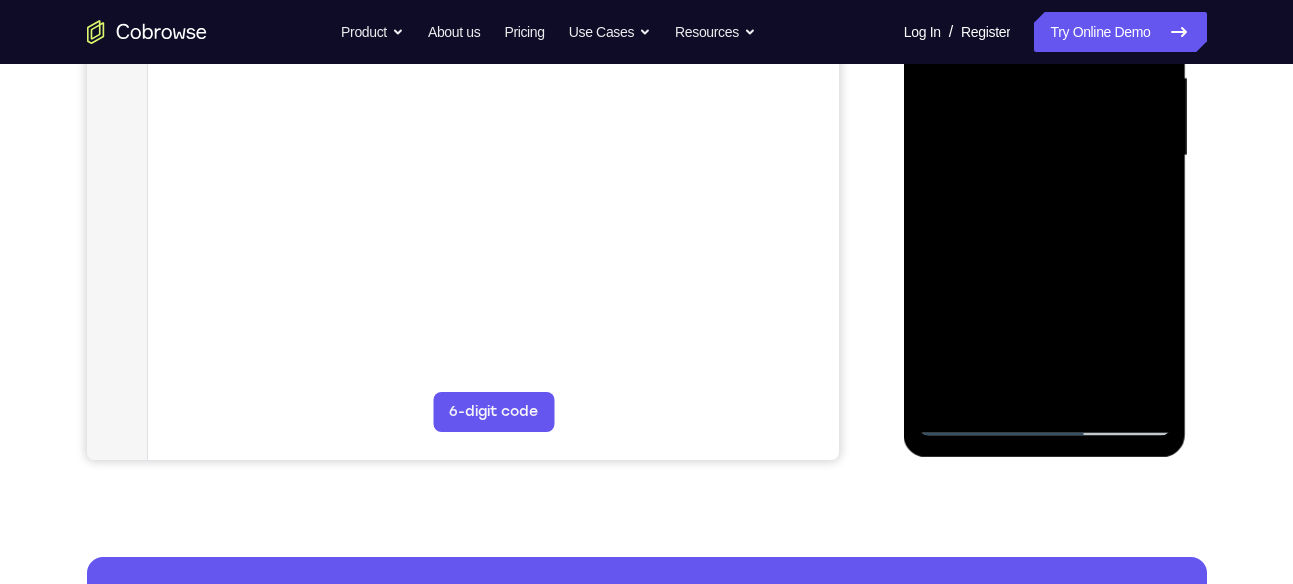 scroll, scrollTop: 481, scrollLeft: 0, axis: vertical 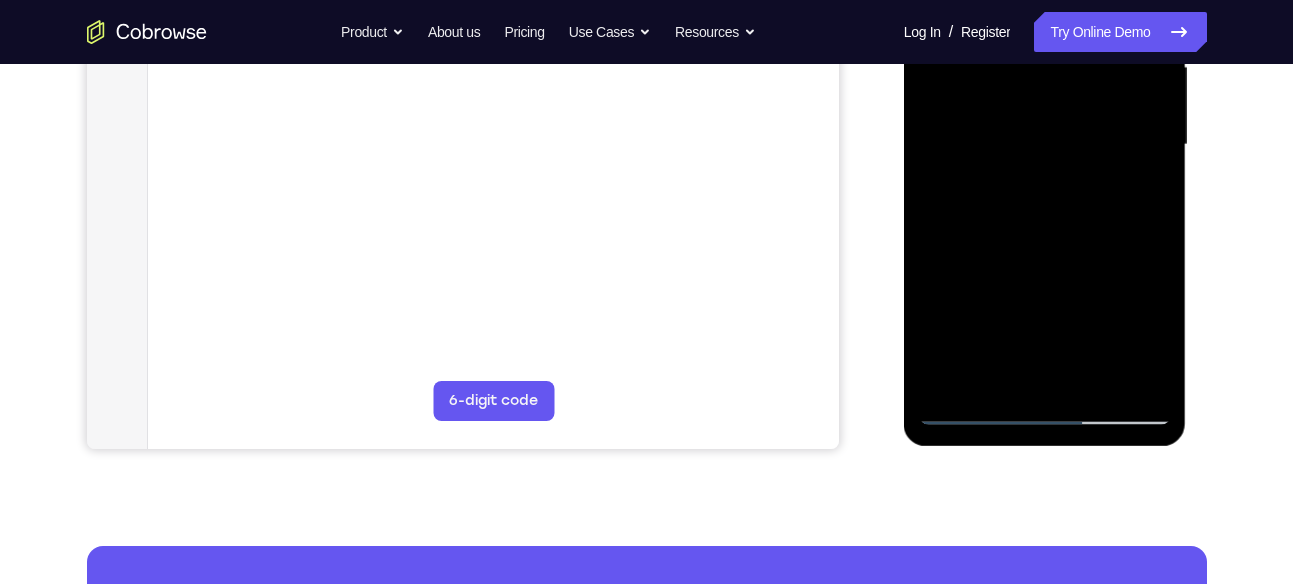 click at bounding box center [1045, 145] 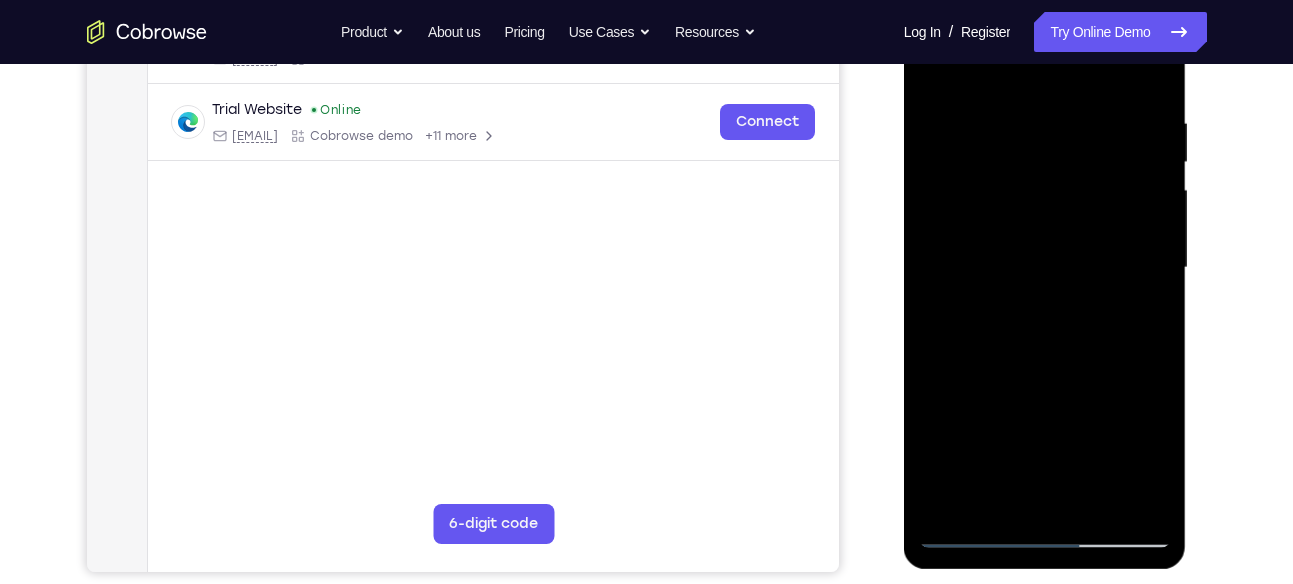 scroll, scrollTop: 357, scrollLeft: 0, axis: vertical 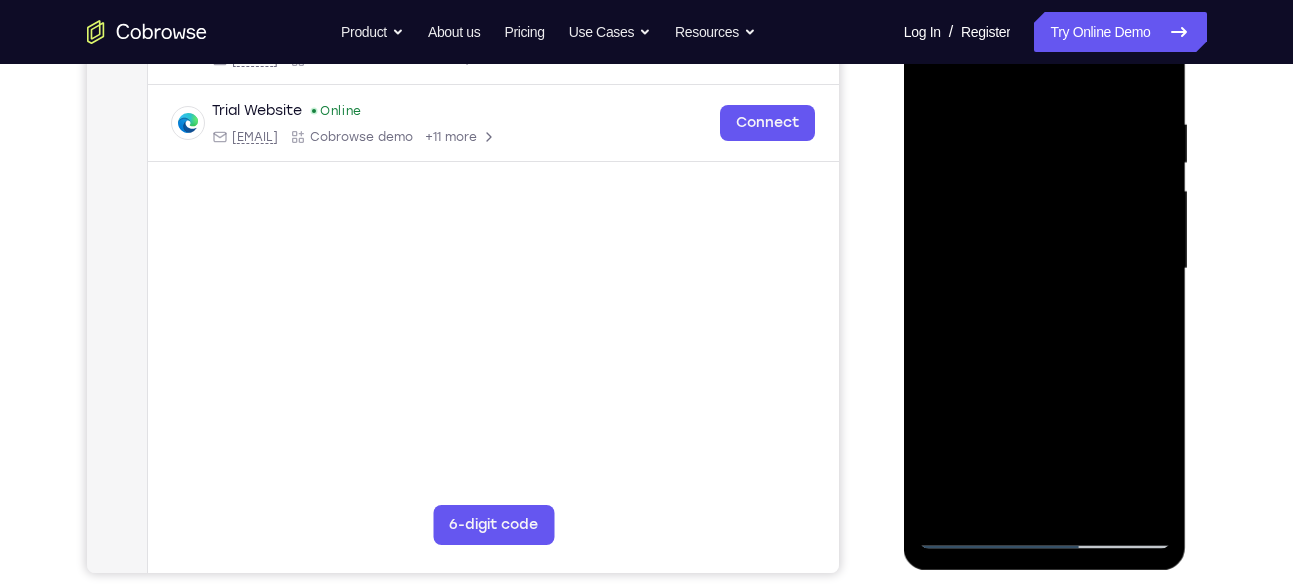 click at bounding box center (1045, 269) 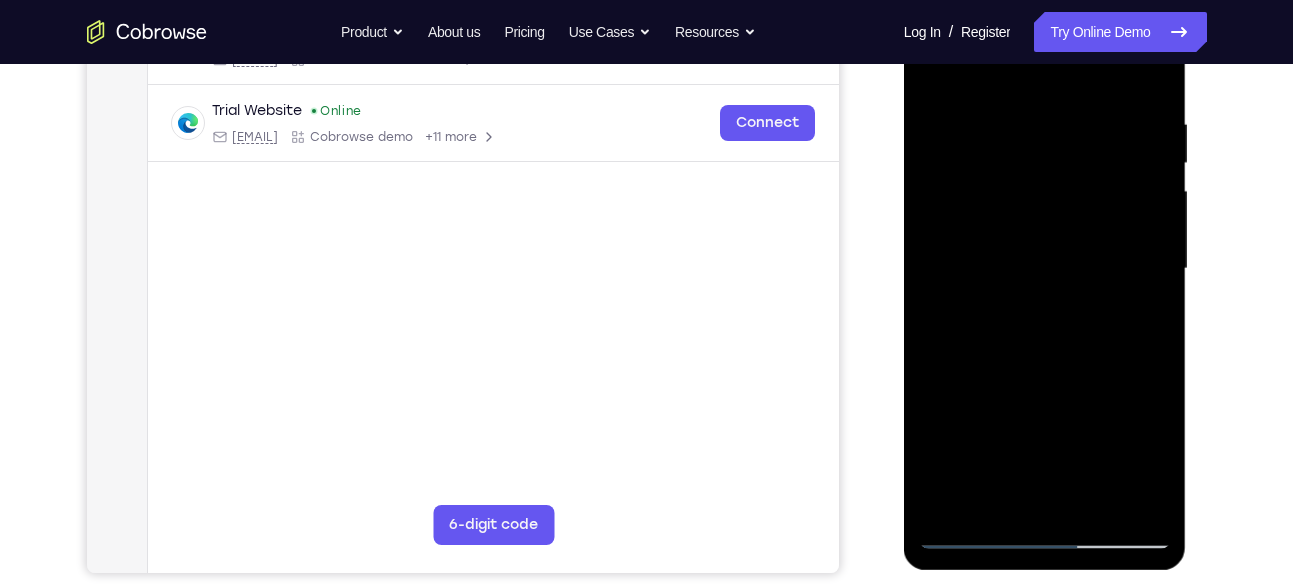 scroll, scrollTop: 343, scrollLeft: 0, axis: vertical 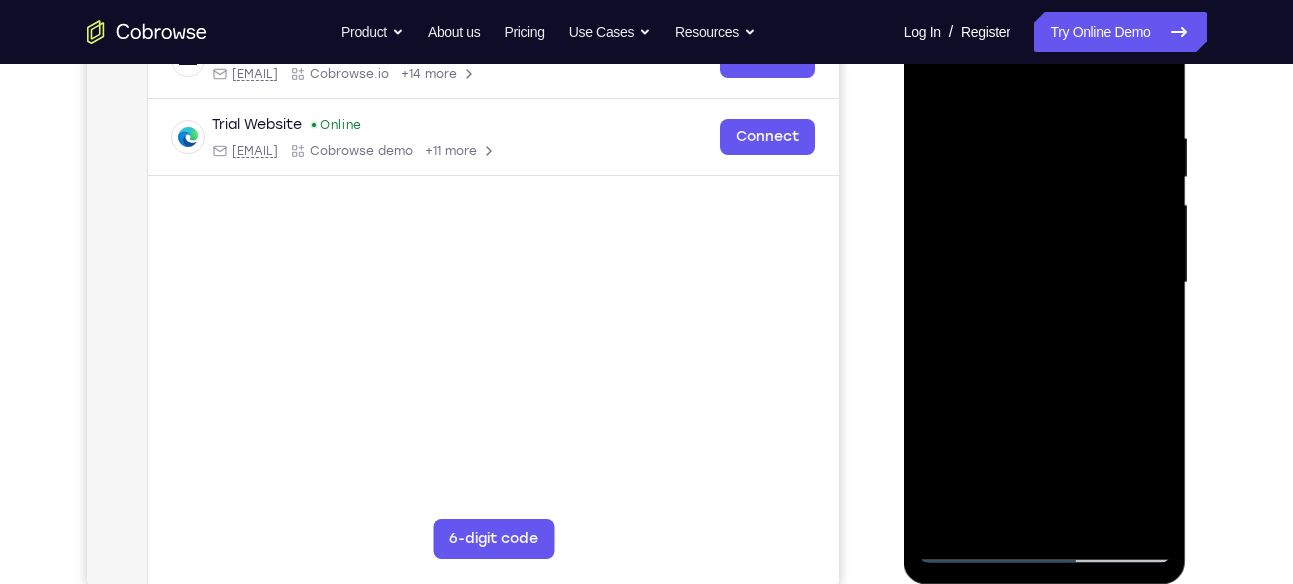 click at bounding box center (1045, 283) 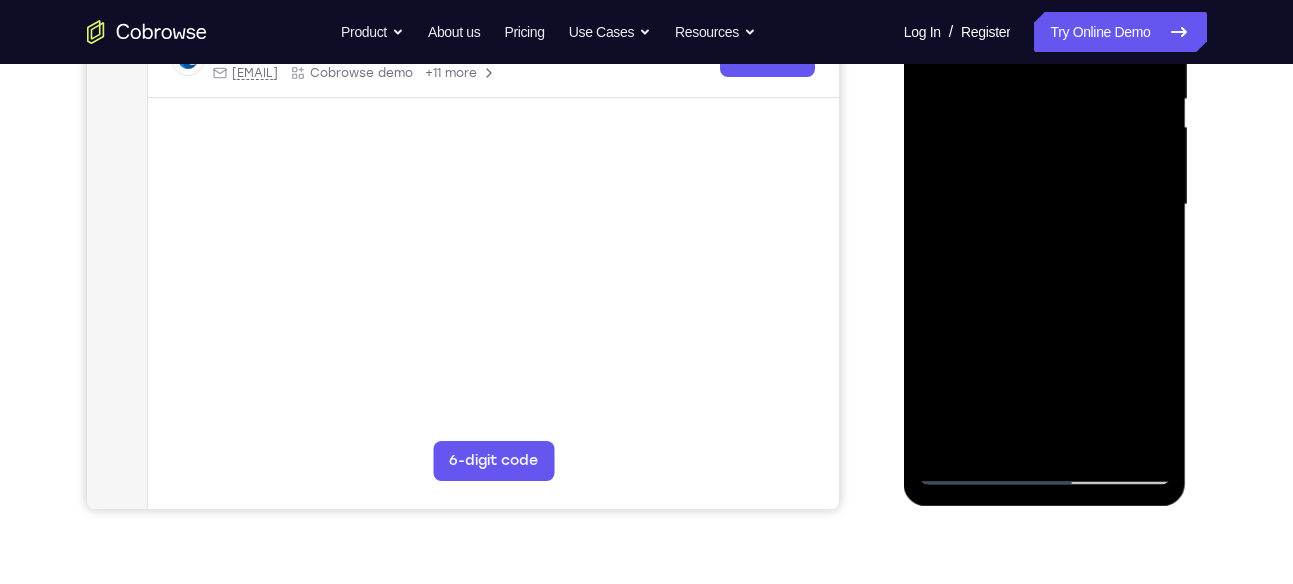 scroll, scrollTop: 422, scrollLeft: 0, axis: vertical 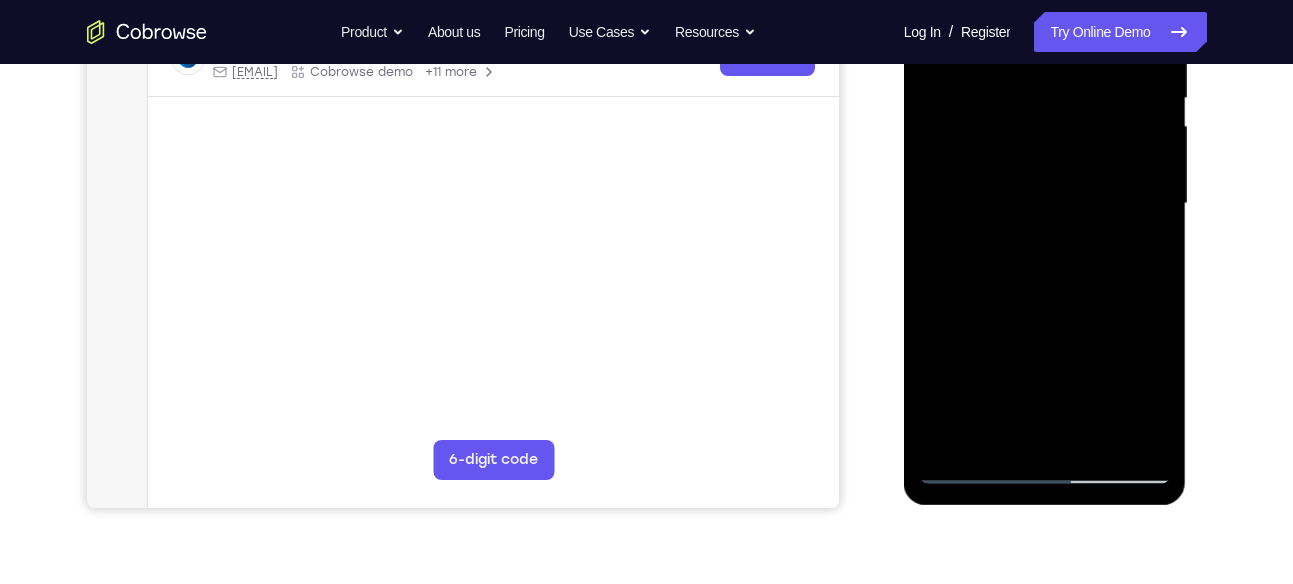click at bounding box center (1045, 204) 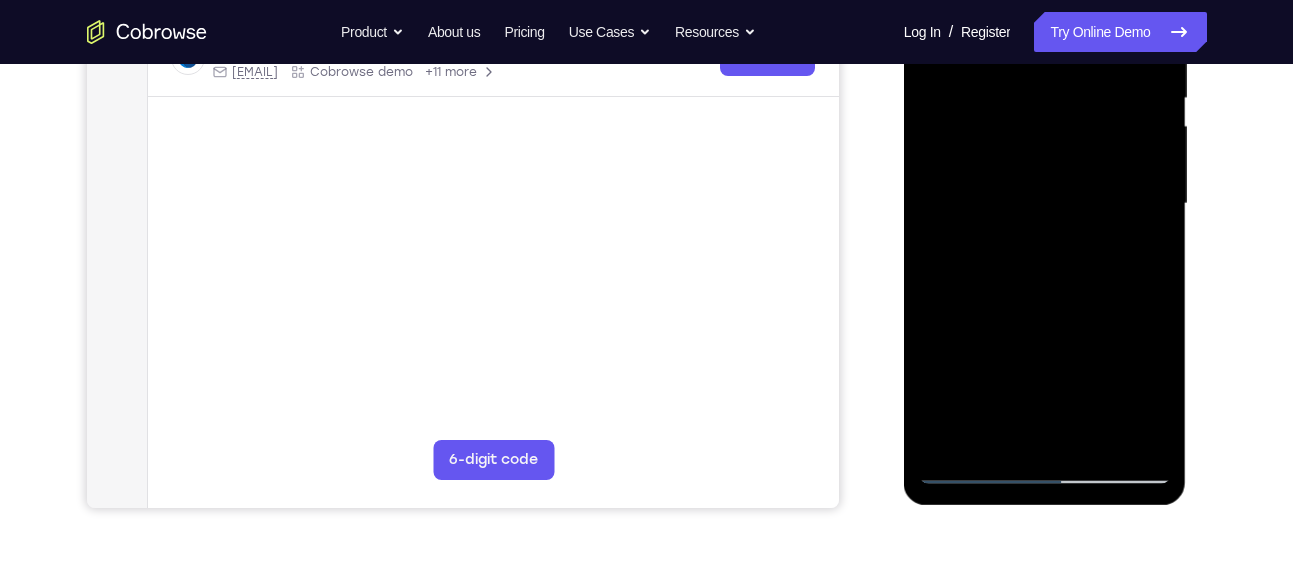 scroll, scrollTop: 416, scrollLeft: 0, axis: vertical 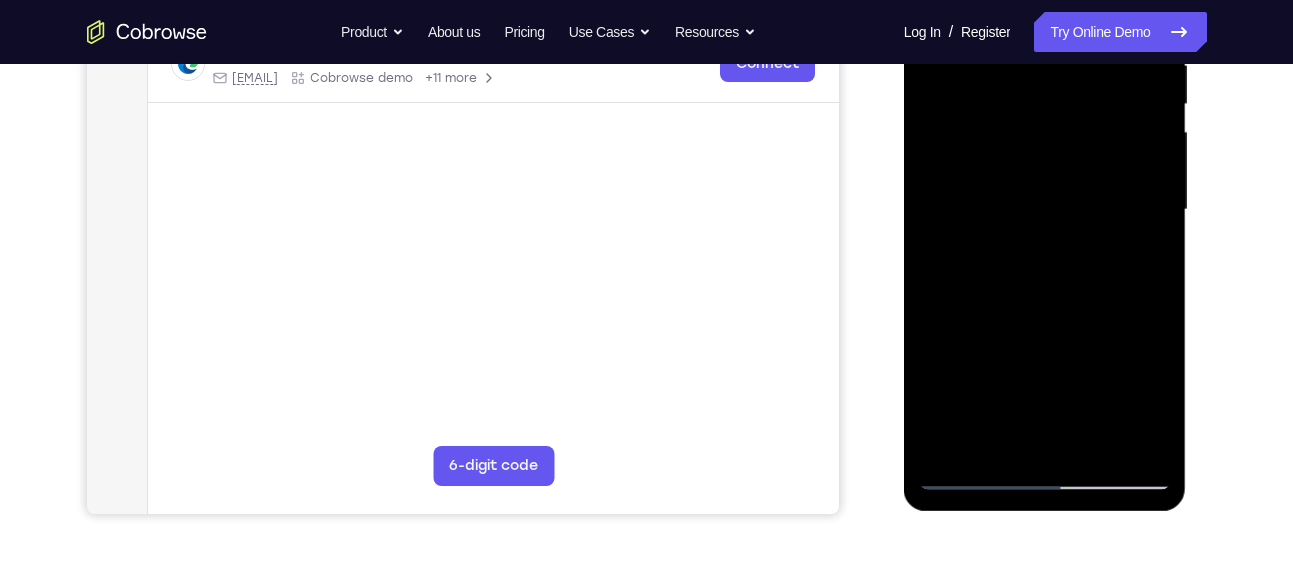 click at bounding box center (1045, 210) 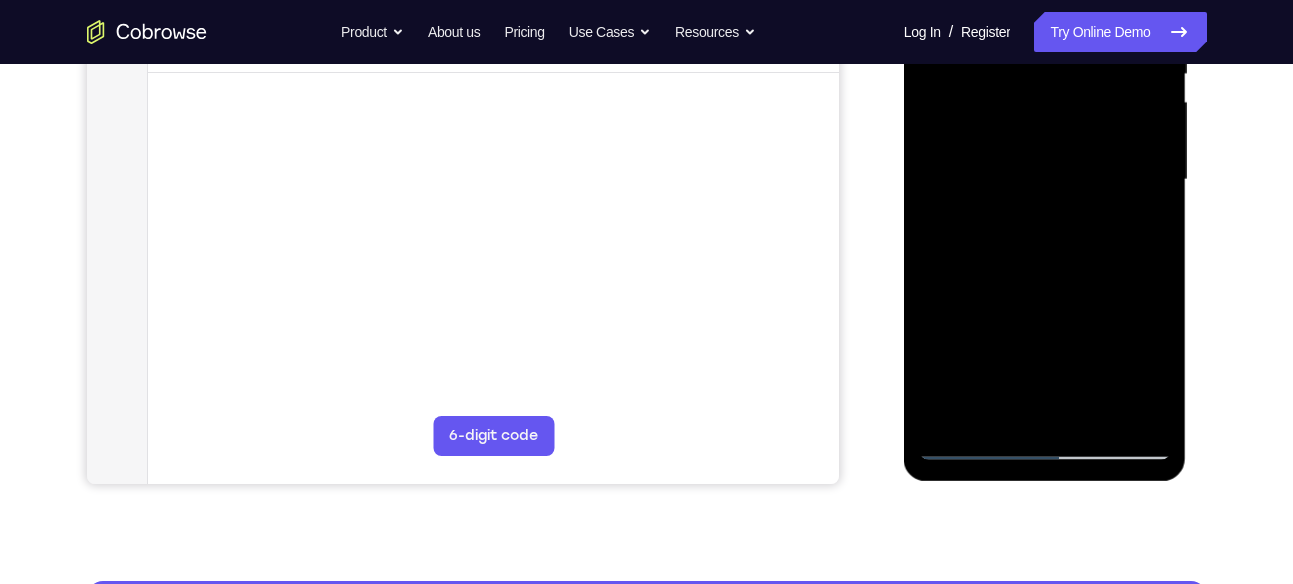 scroll, scrollTop: 447, scrollLeft: 0, axis: vertical 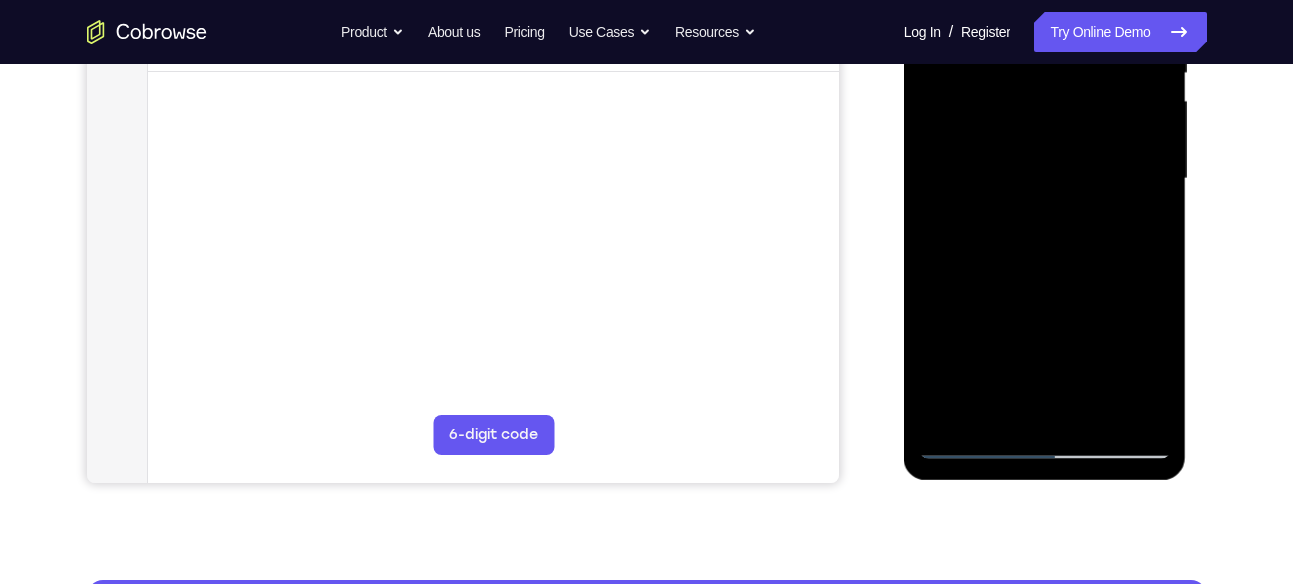 click at bounding box center [1045, 179] 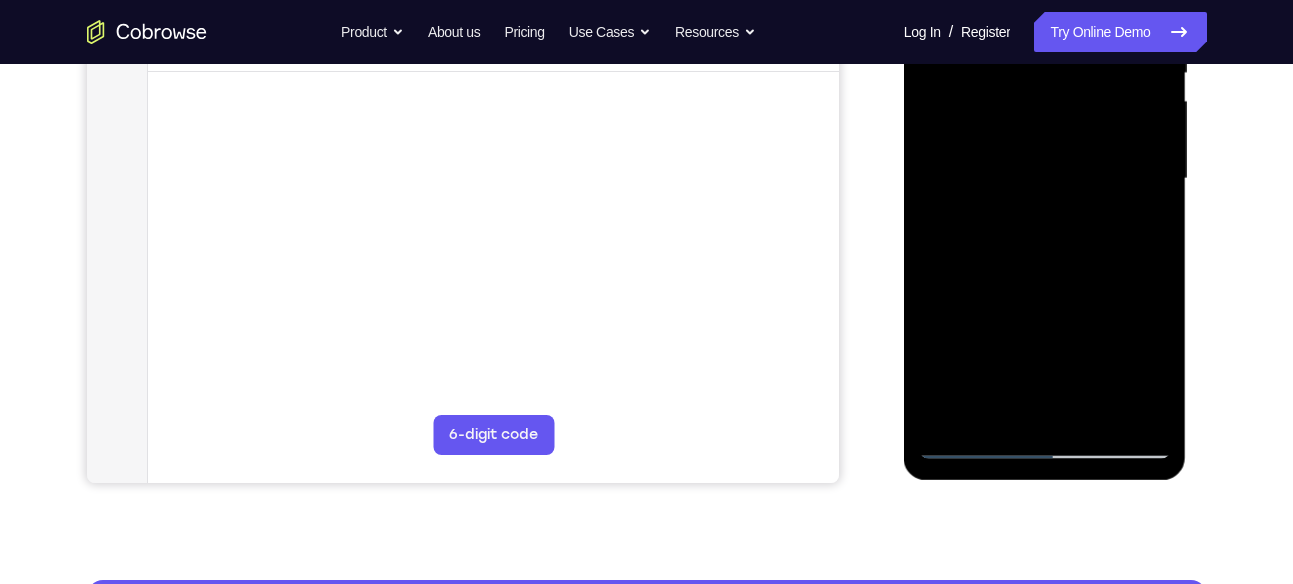 click at bounding box center (1045, 179) 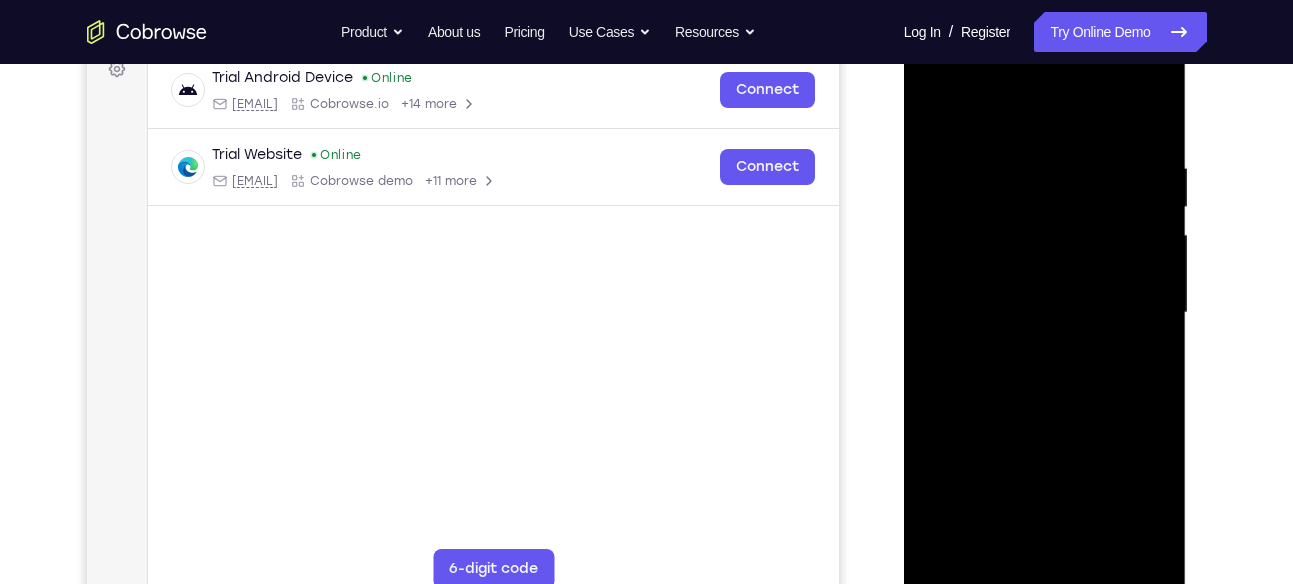 scroll, scrollTop: 308, scrollLeft: 0, axis: vertical 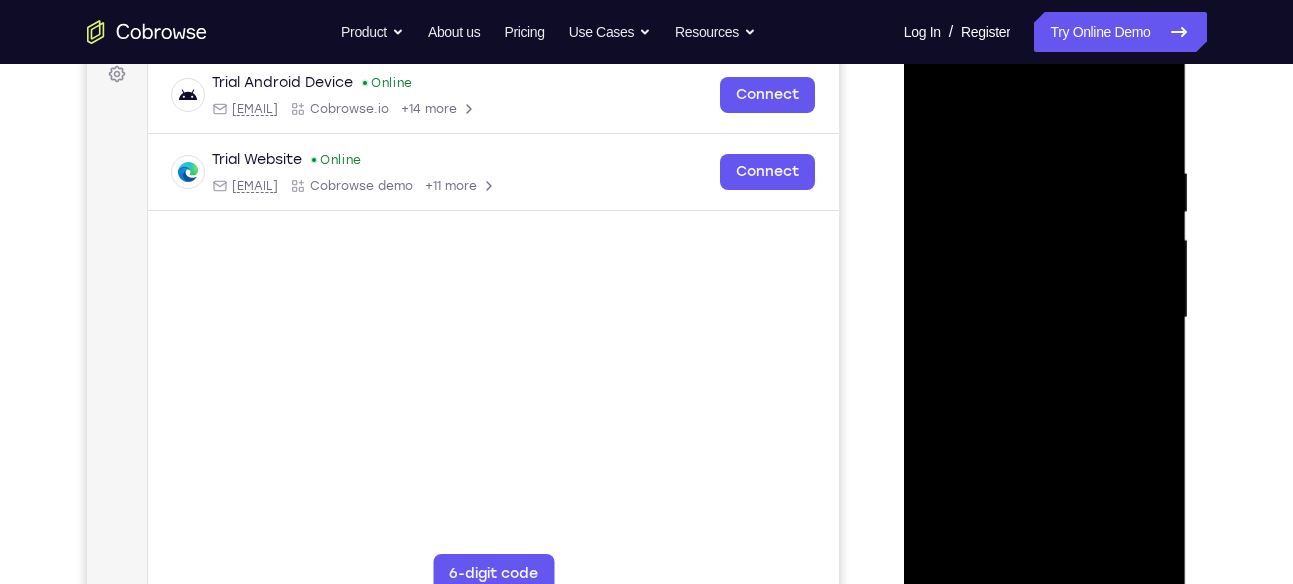 click at bounding box center (1045, 318) 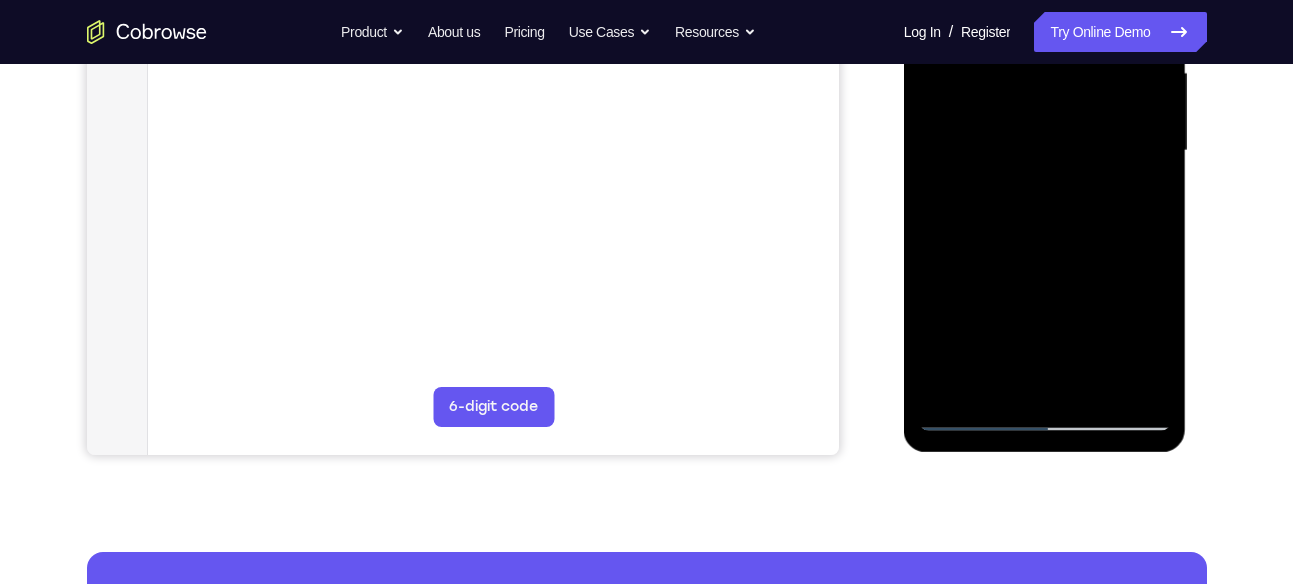 scroll, scrollTop: 477, scrollLeft: 0, axis: vertical 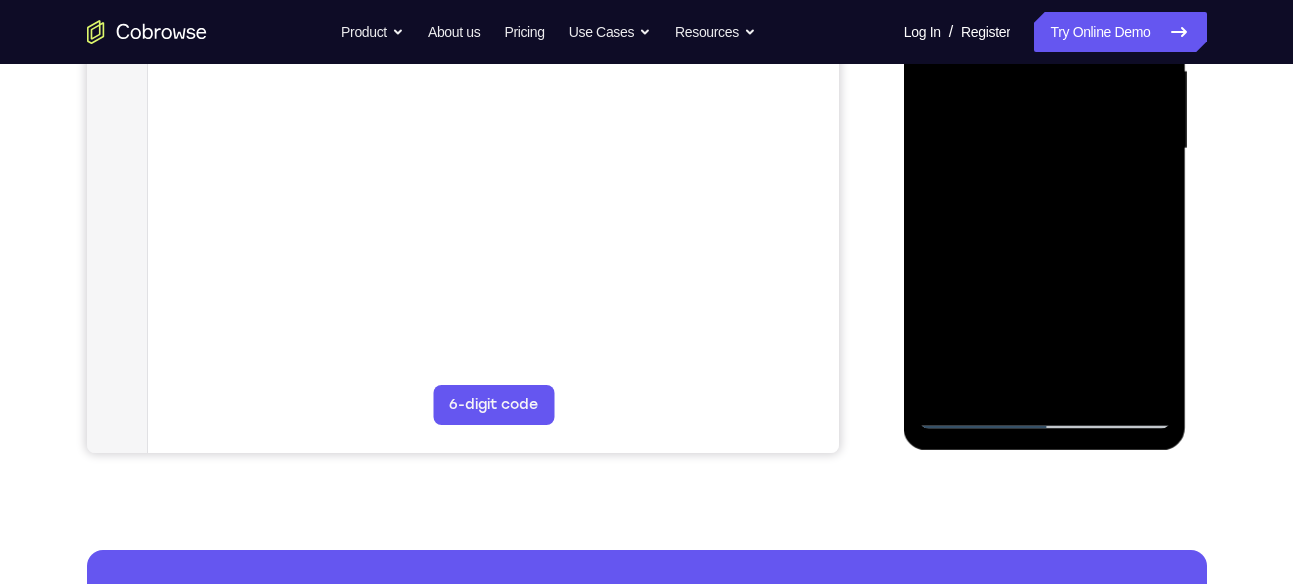 click at bounding box center [1045, 149] 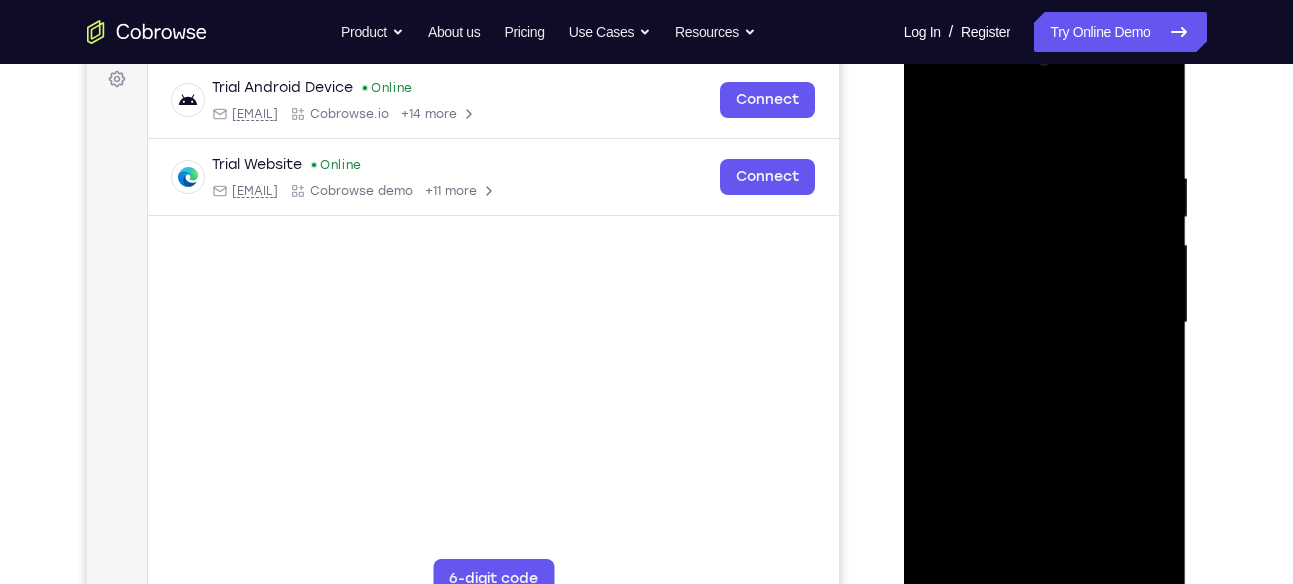 scroll, scrollTop: 289, scrollLeft: 0, axis: vertical 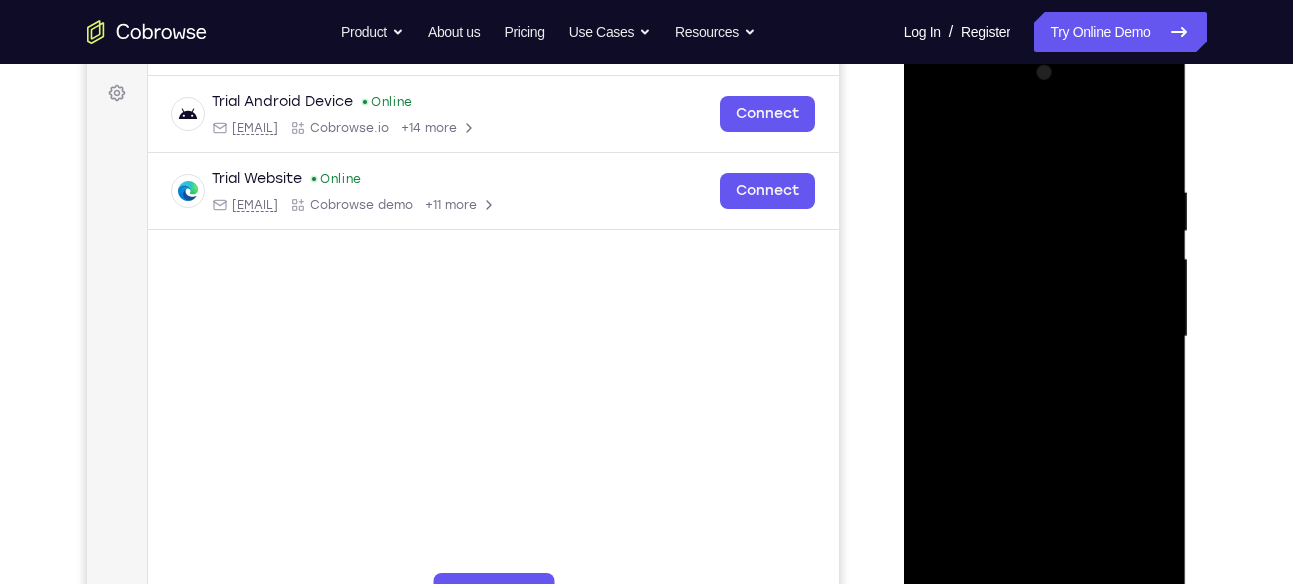 click at bounding box center [1045, 337] 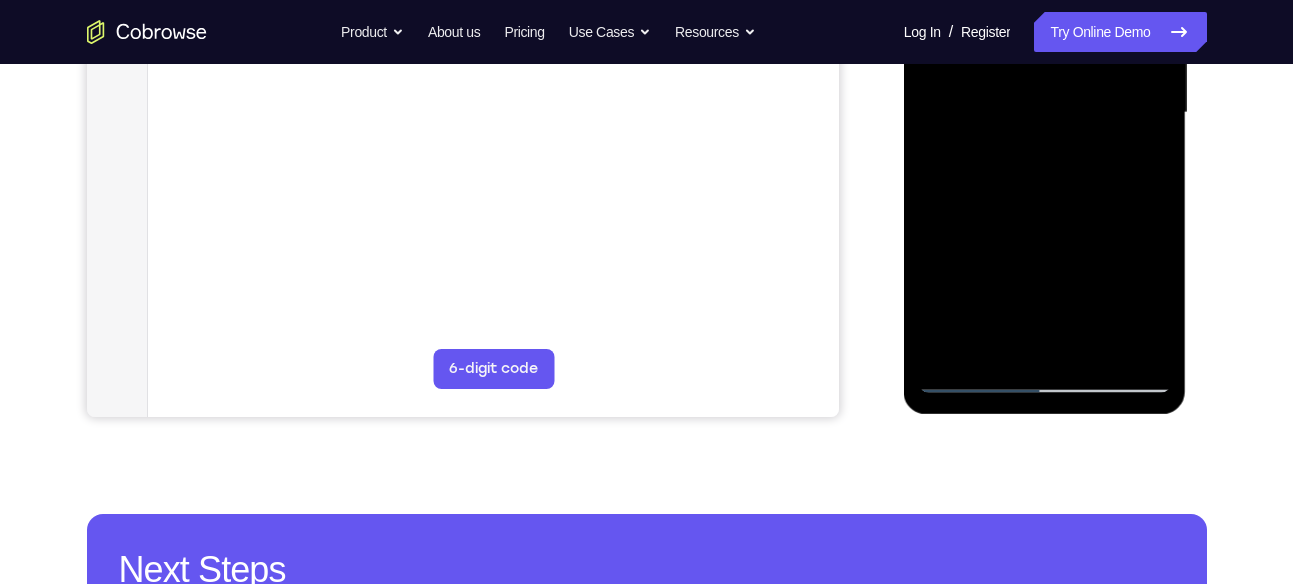 scroll, scrollTop: 526, scrollLeft: 0, axis: vertical 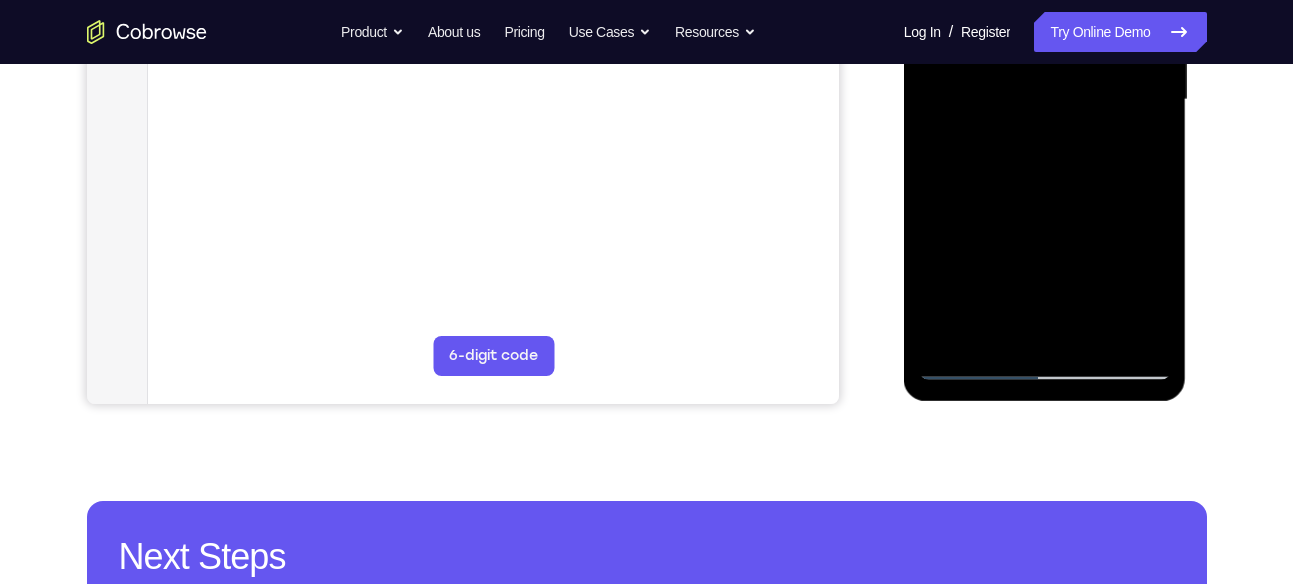 click at bounding box center (1045, 100) 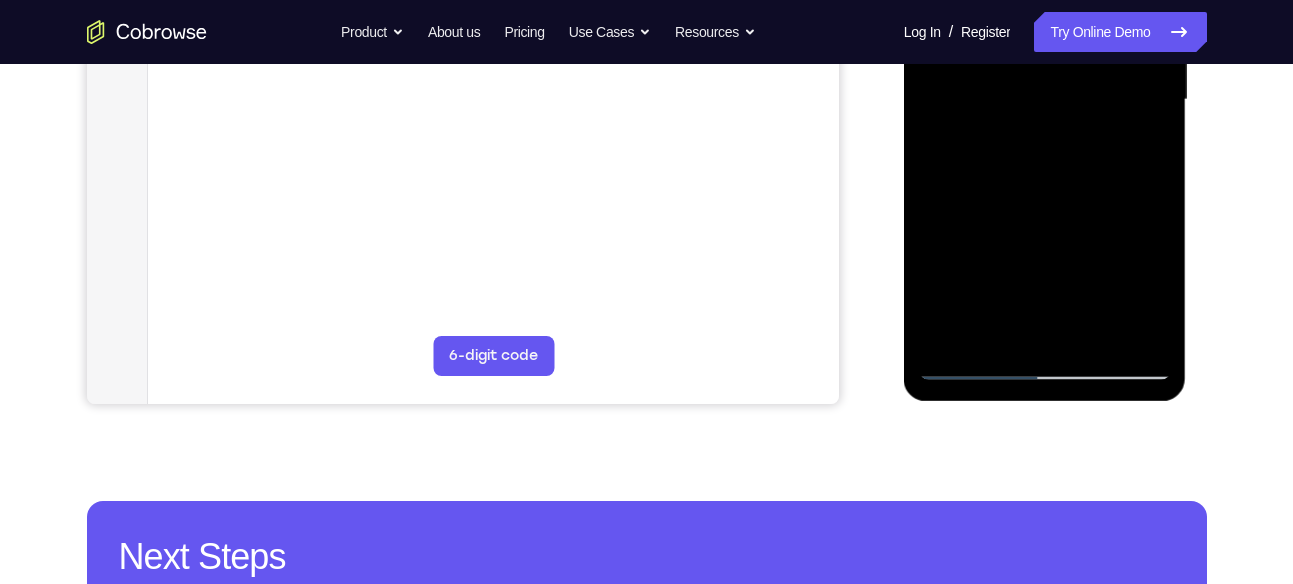 click at bounding box center [1045, 100] 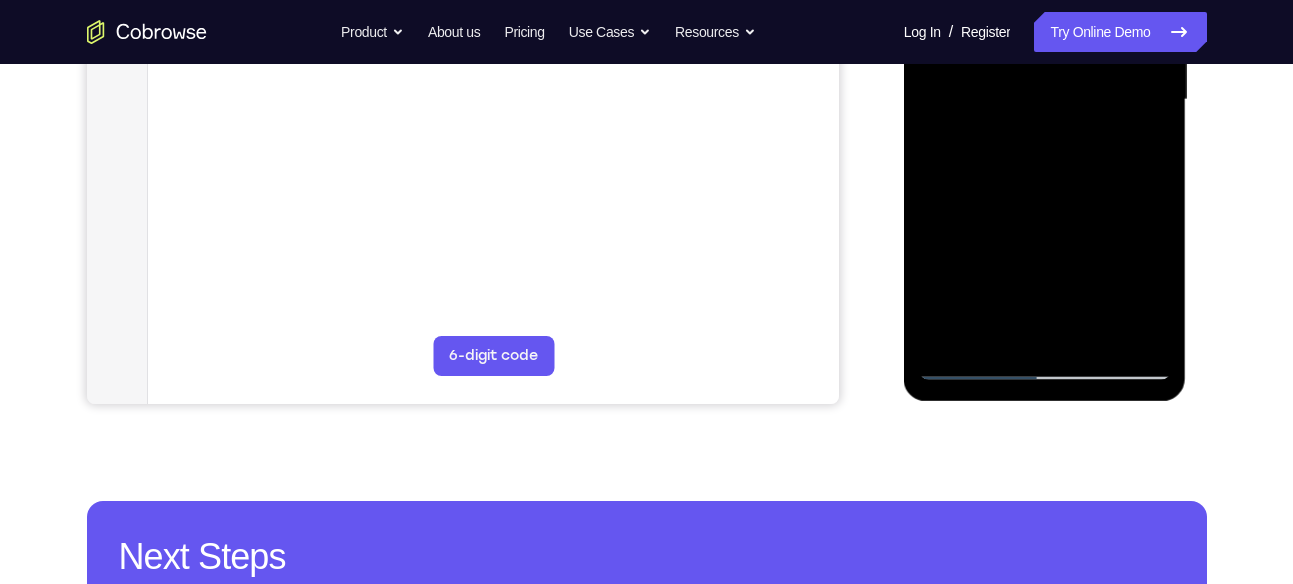click at bounding box center (1045, 100) 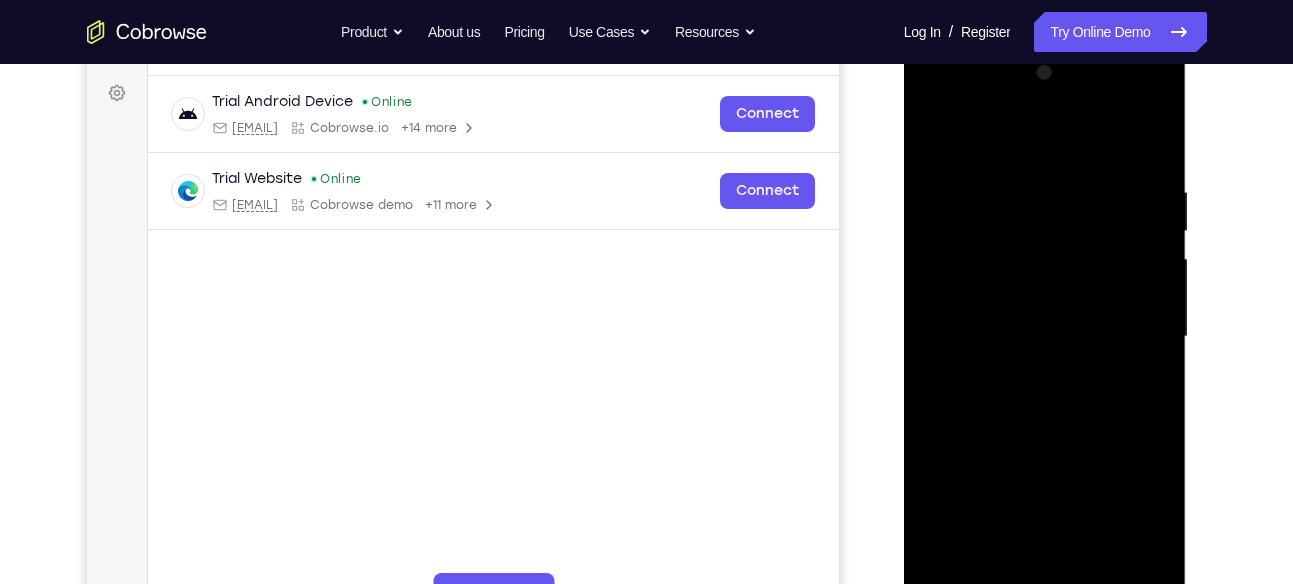 scroll, scrollTop: 283, scrollLeft: 0, axis: vertical 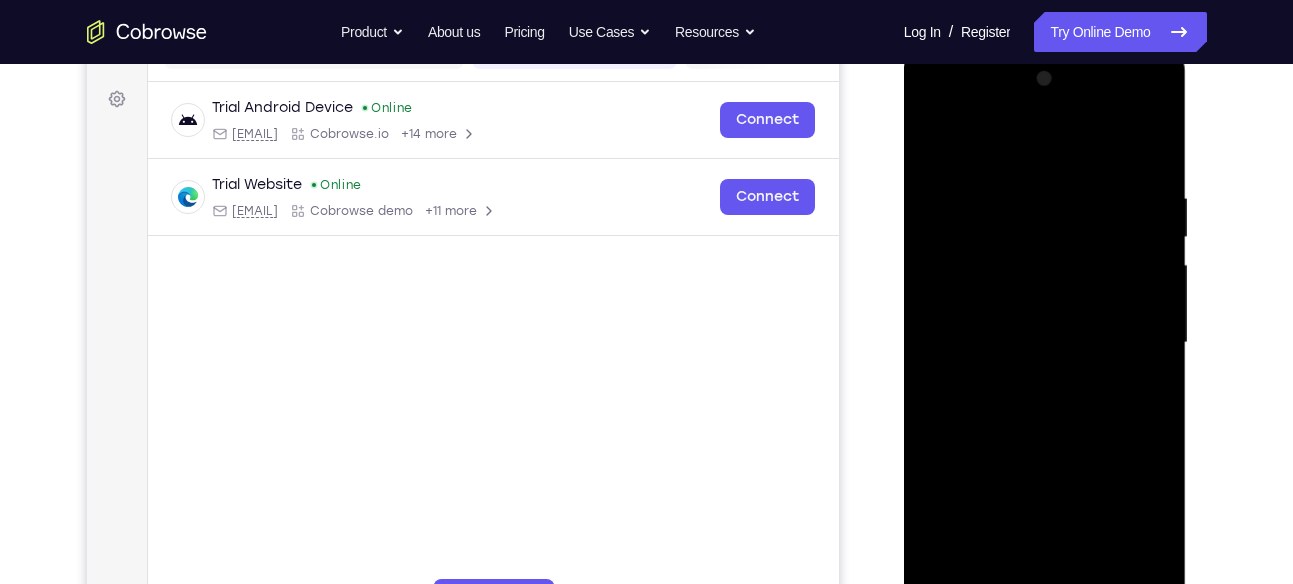 drag, startPoint x: 1102, startPoint y: 189, endPoint x: 1013, endPoint y: 196, distance: 89.27486 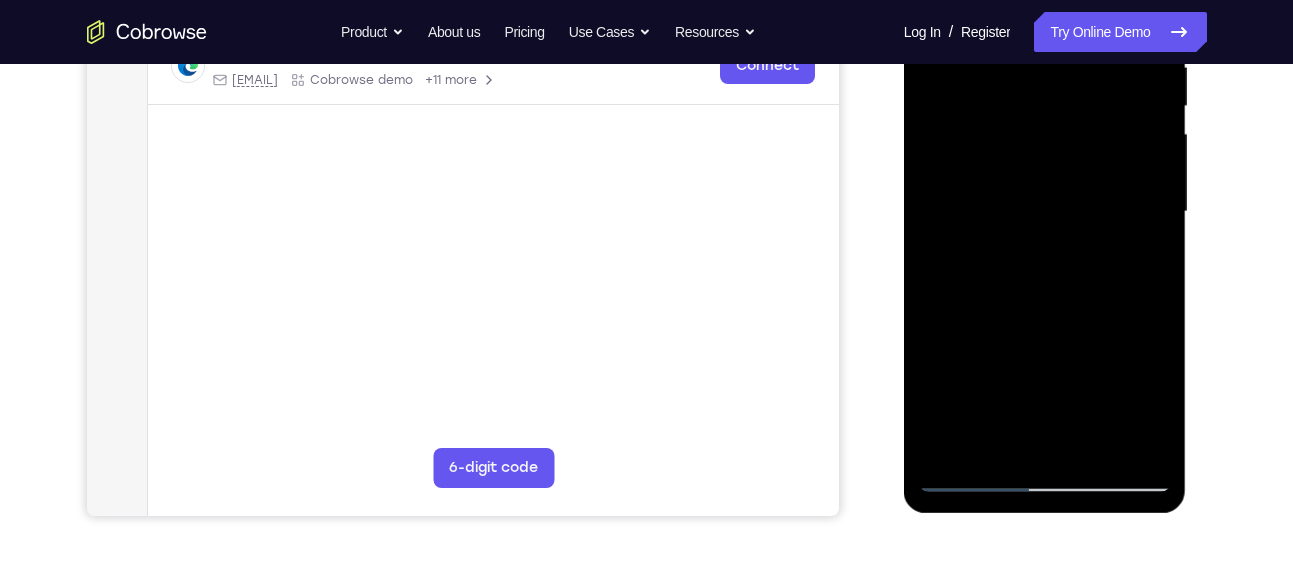 scroll, scrollTop: 419, scrollLeft: 0, axis: vertical 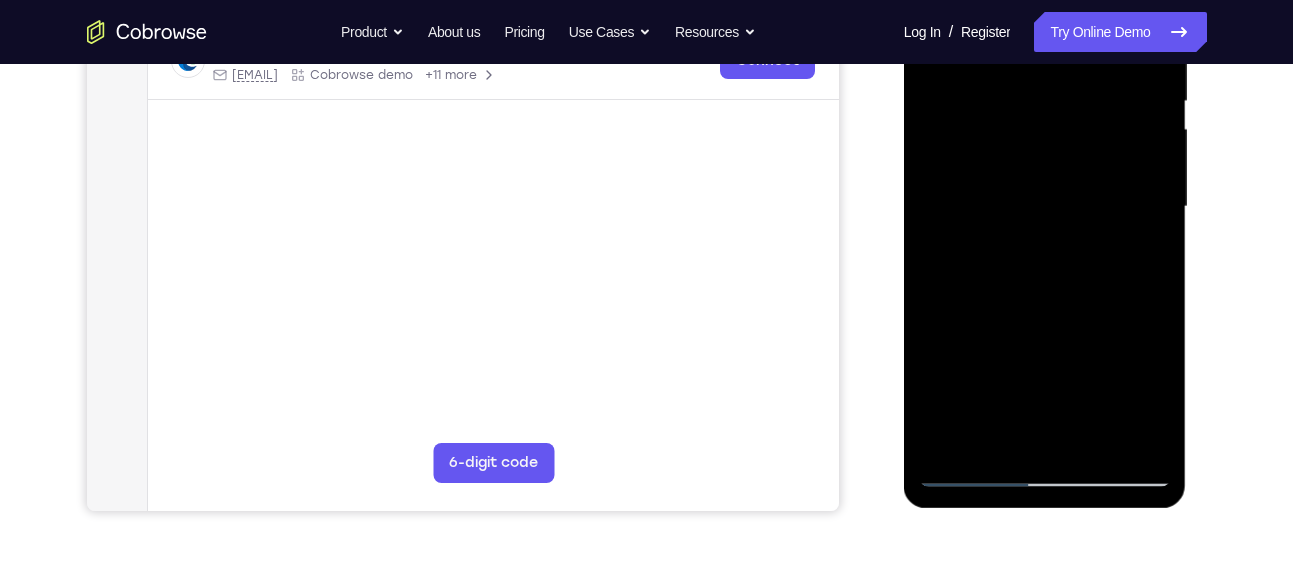 click at bounding box center (1045, 207) 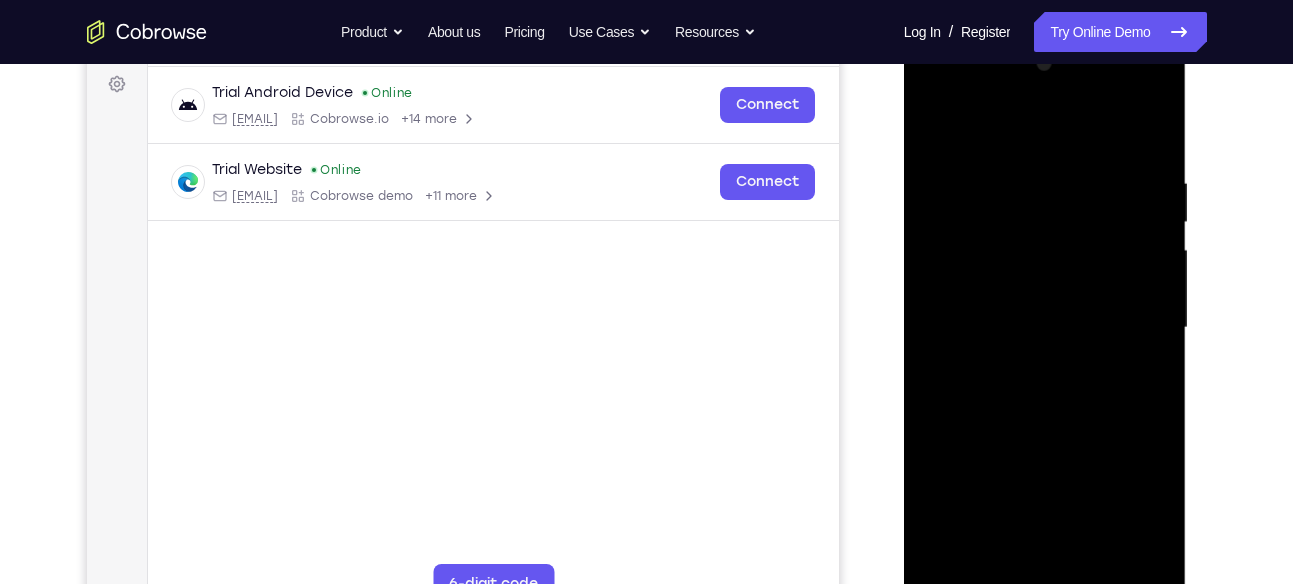 scroll, scrollTop: 297, scrollLeft: 0, axis: vertical 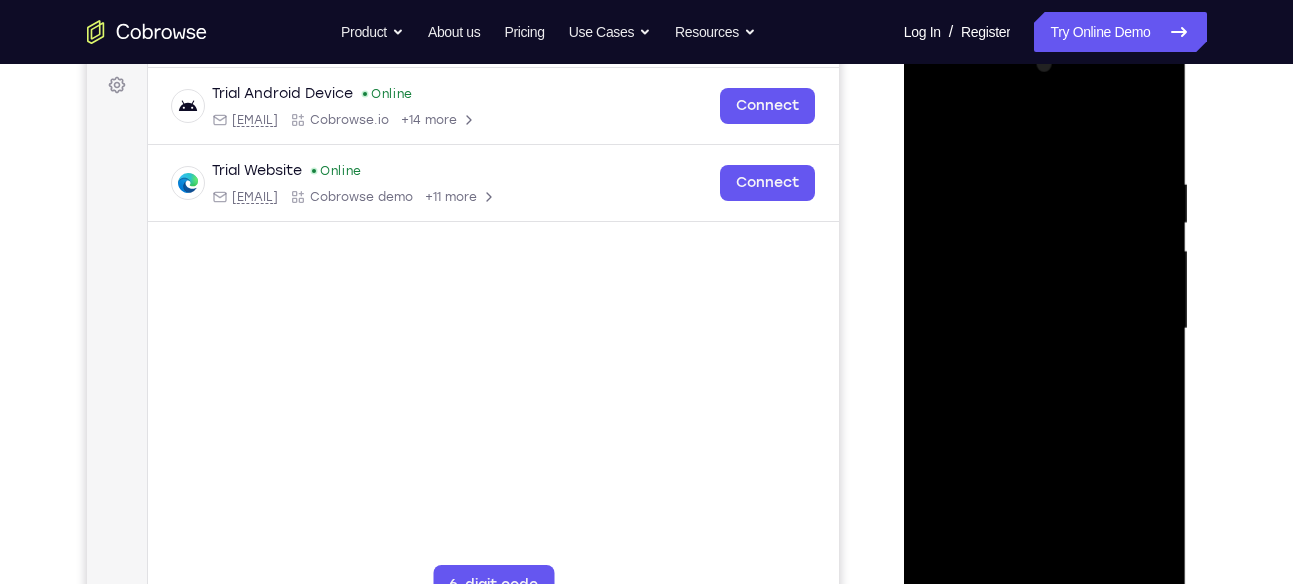 click at bounding box center [1045, 329] 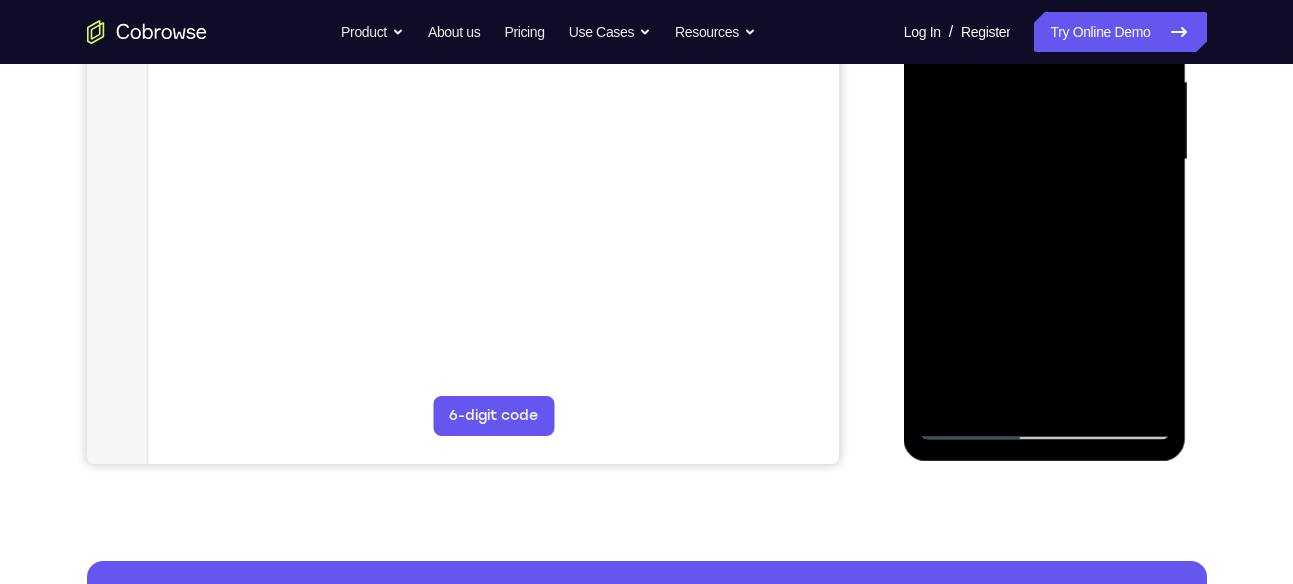 scroll, scrollTop: 467, scrollLeft: 0, axis: vertical 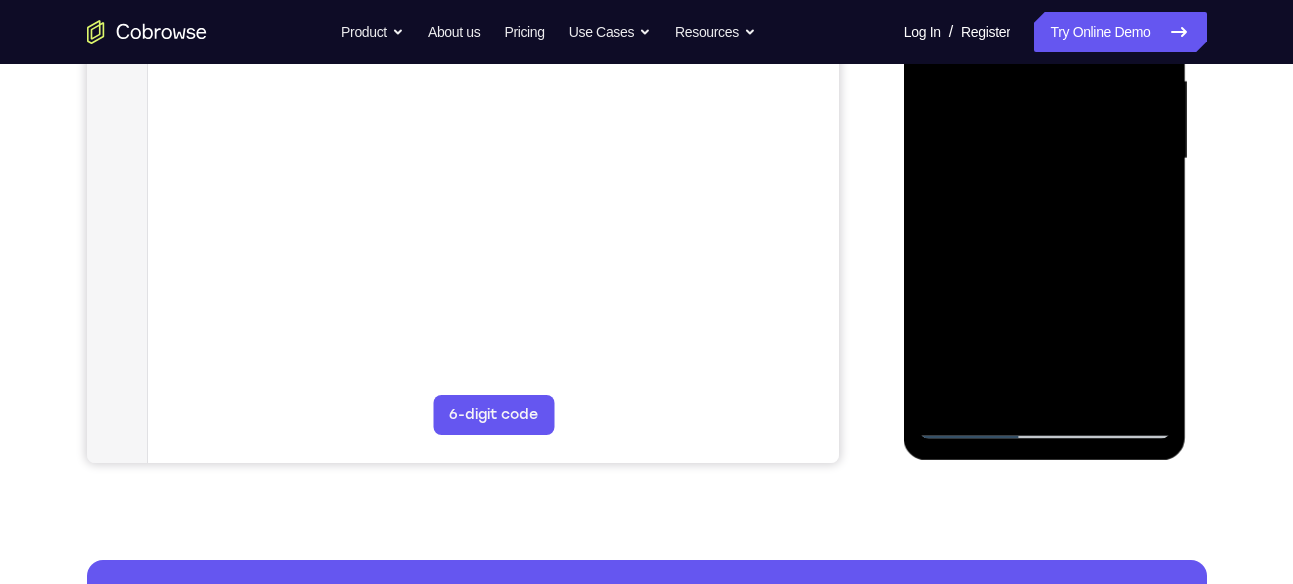 click at bounding box center [1045, 159] 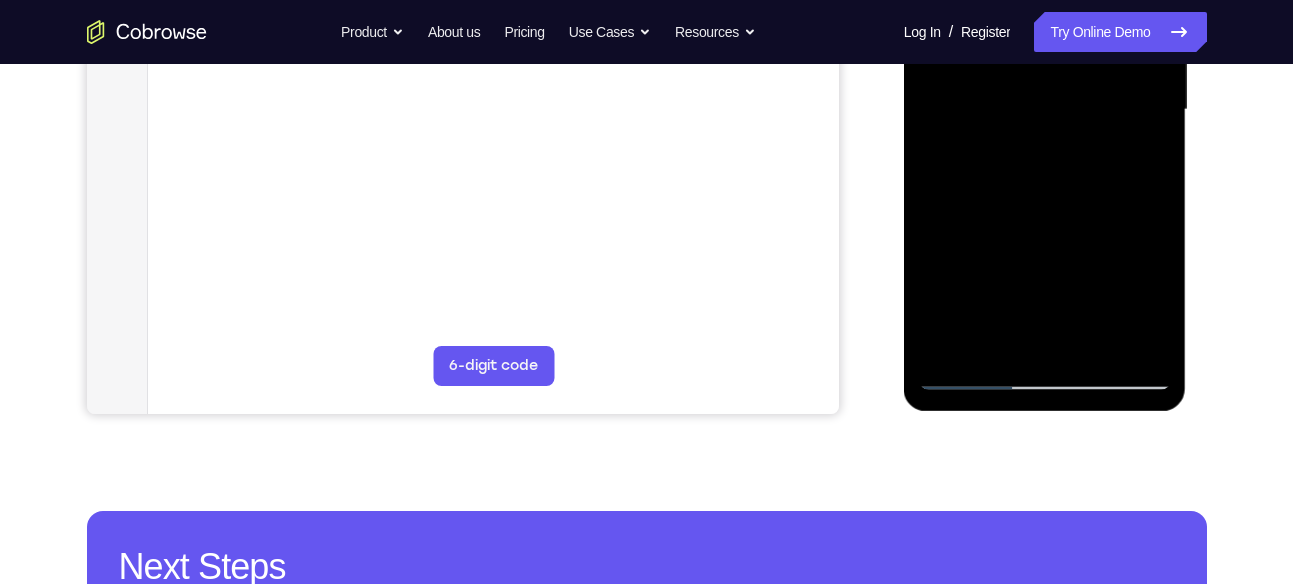 scroll, scrollTop: 518, scrollLeft: 0, axis: vertical 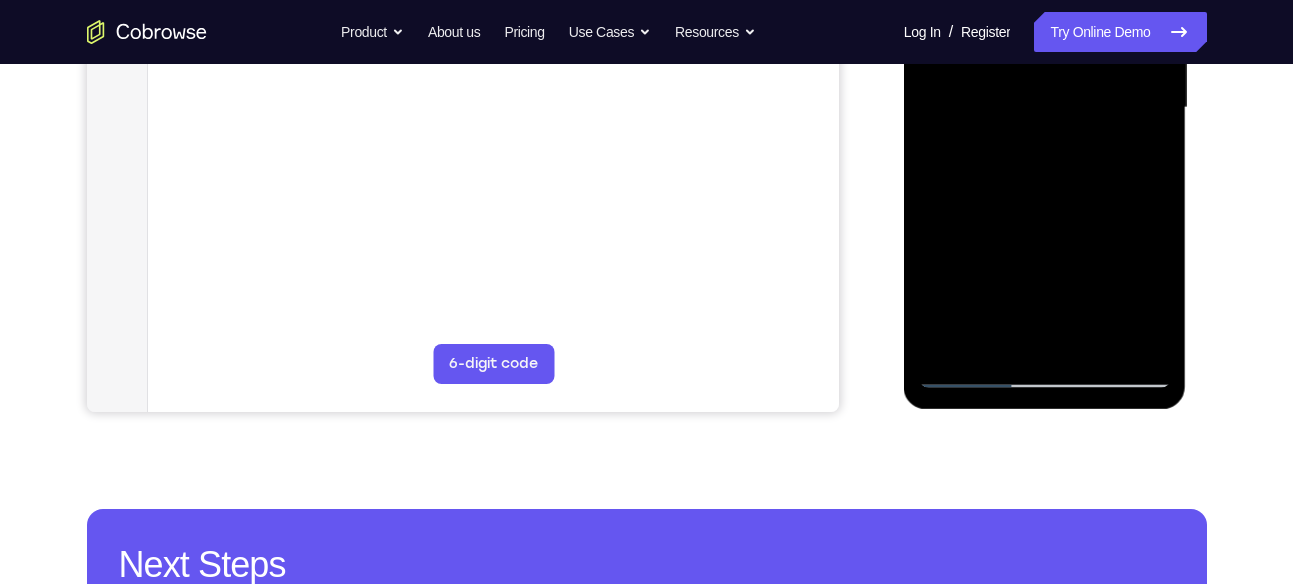 click at bounding box center (1045, 108) 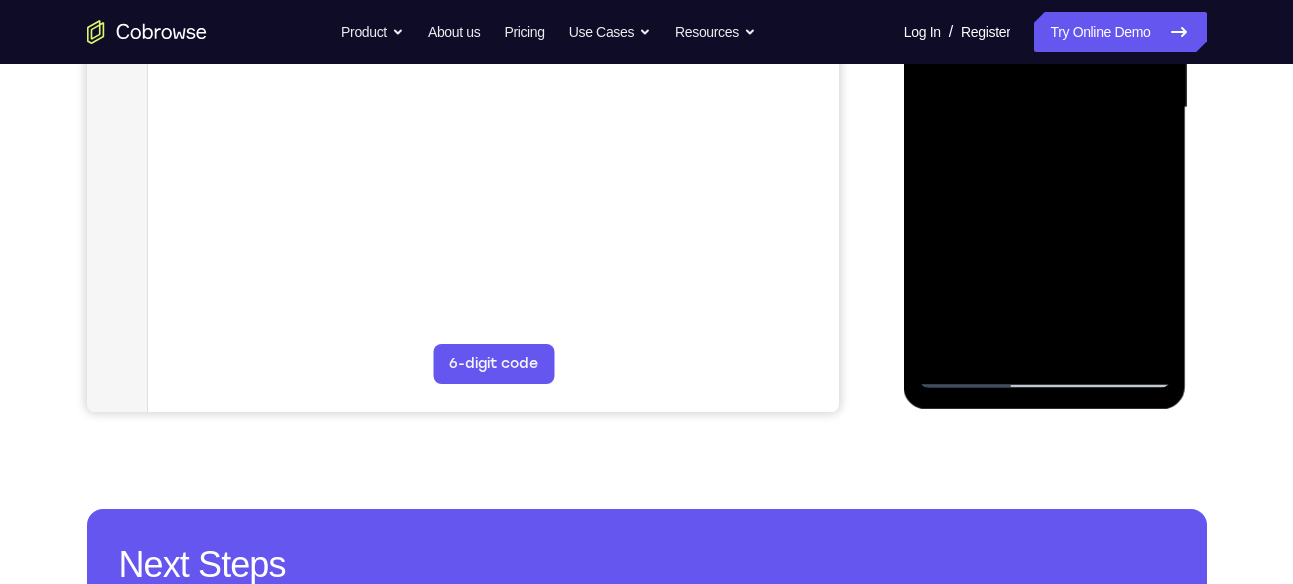click at bounding box center [1045, 108] 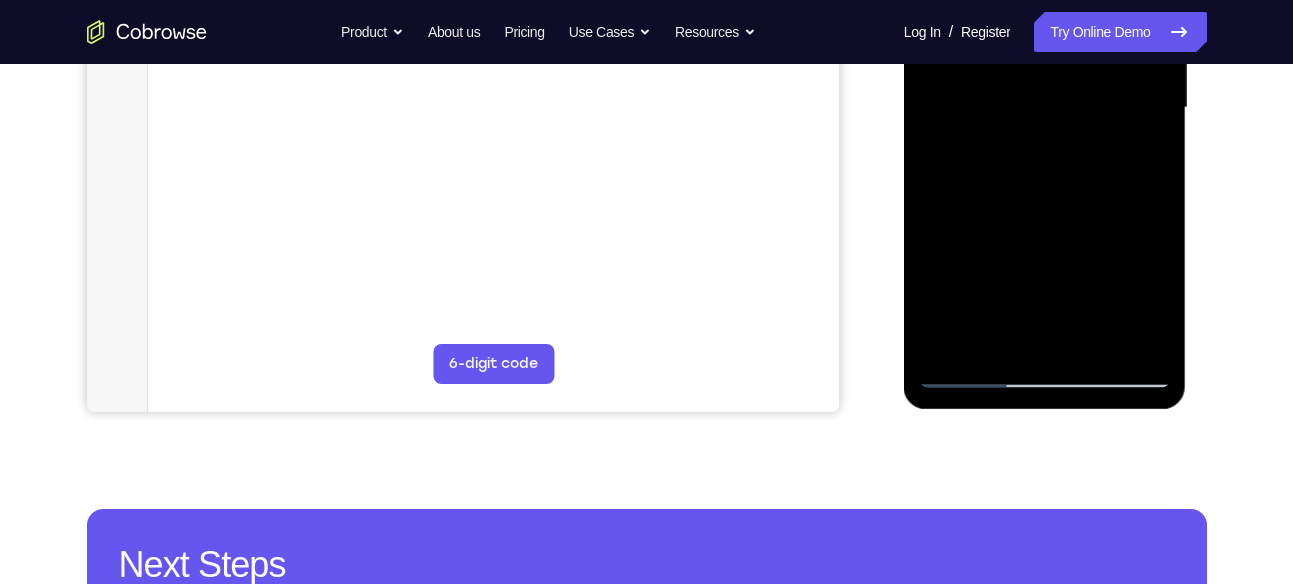 click at bounding box center [1045, 108] 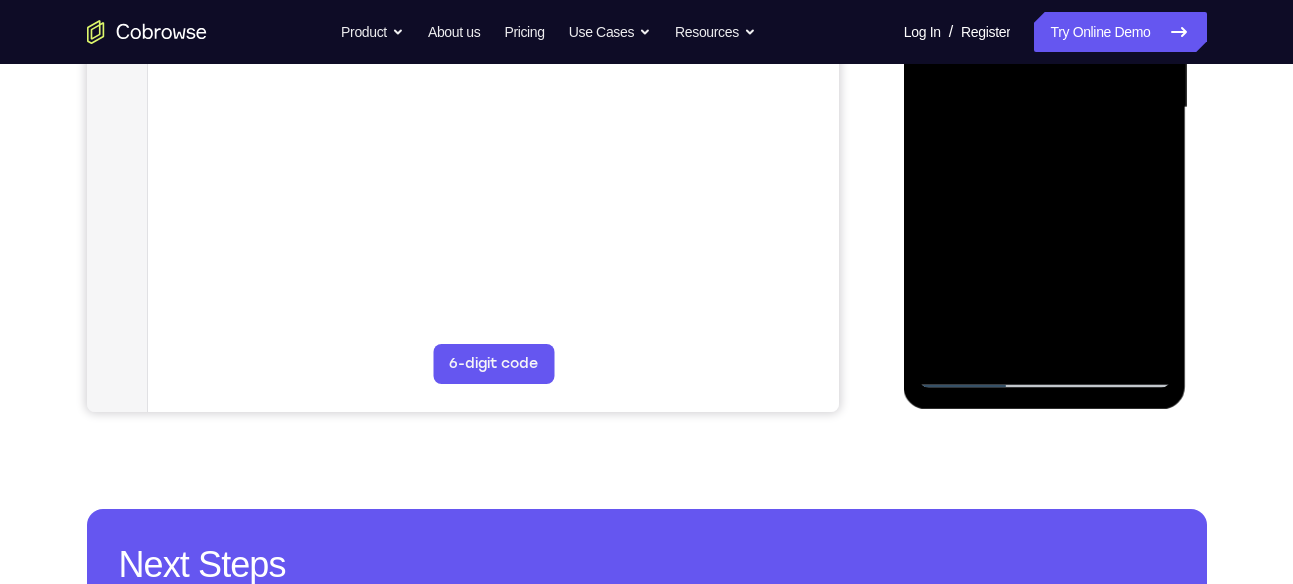 click at bounding box center [1045, 108] 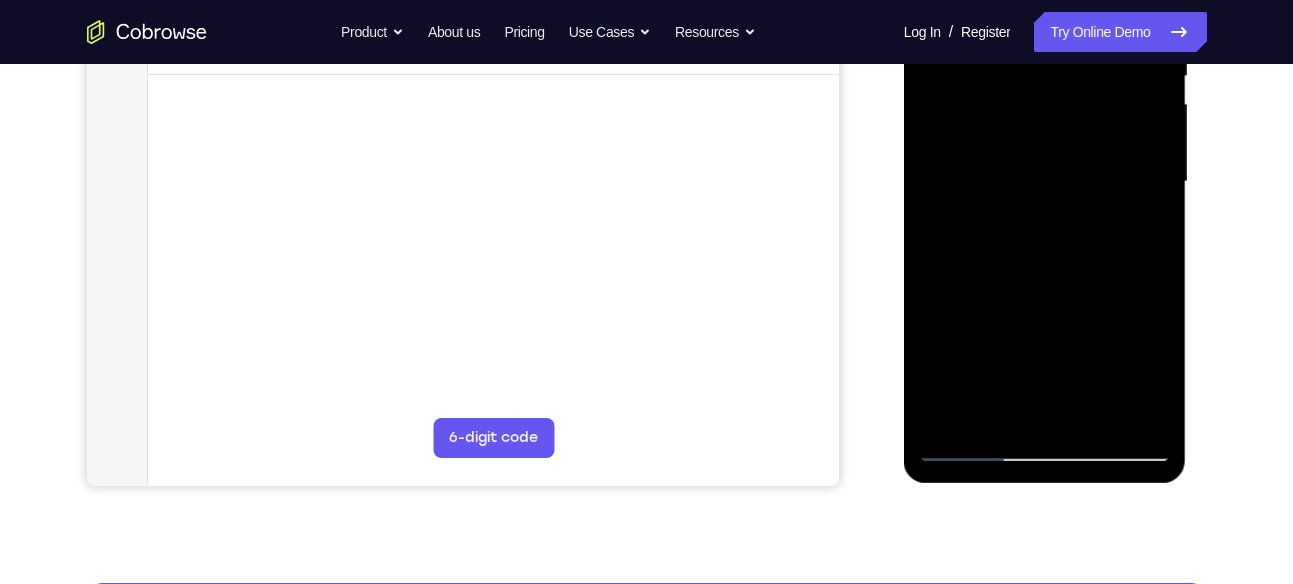 scroll, scrollTop: 441, scrollLeft: 0, axis: vertical 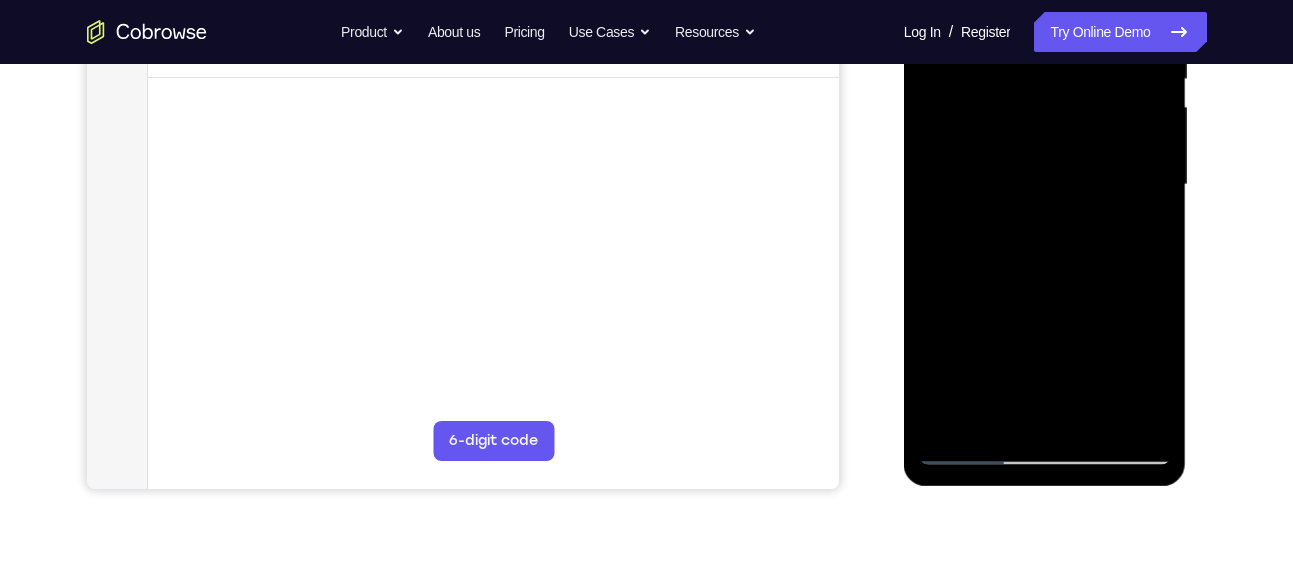 click at bounding box center [1045, 185] 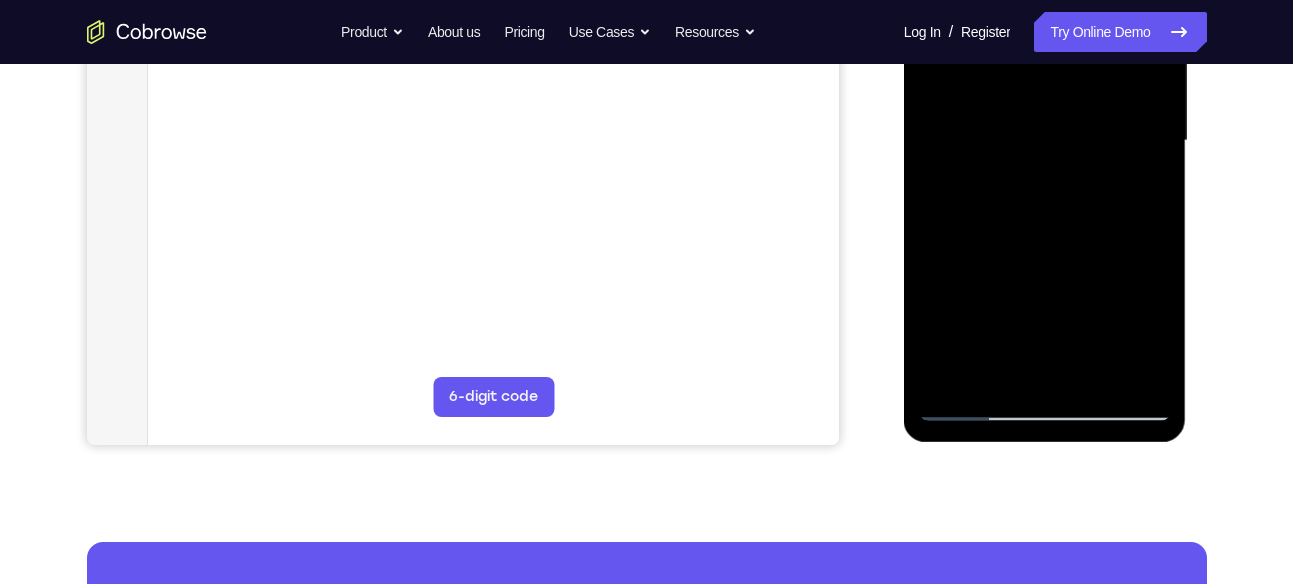 scroll, scrollTop: 492, scrollLeft: 0, axis: vertical 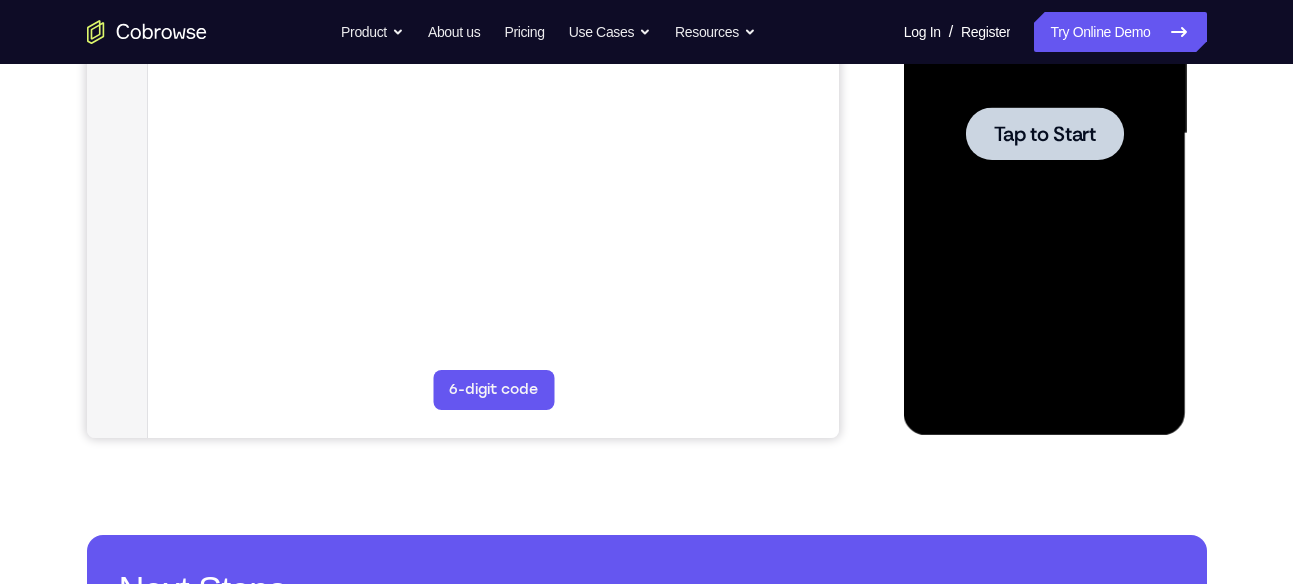 click at bounding box center (1045, 134) 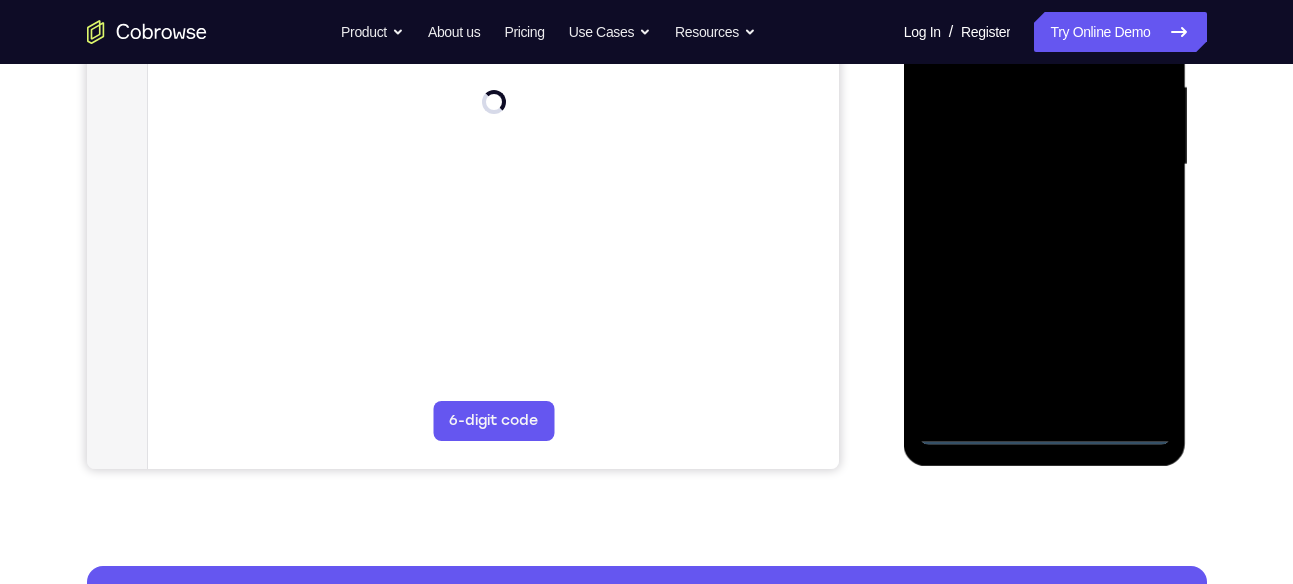 scroll, scrollTop: 462, scrollLeft: 0, axis: vertical 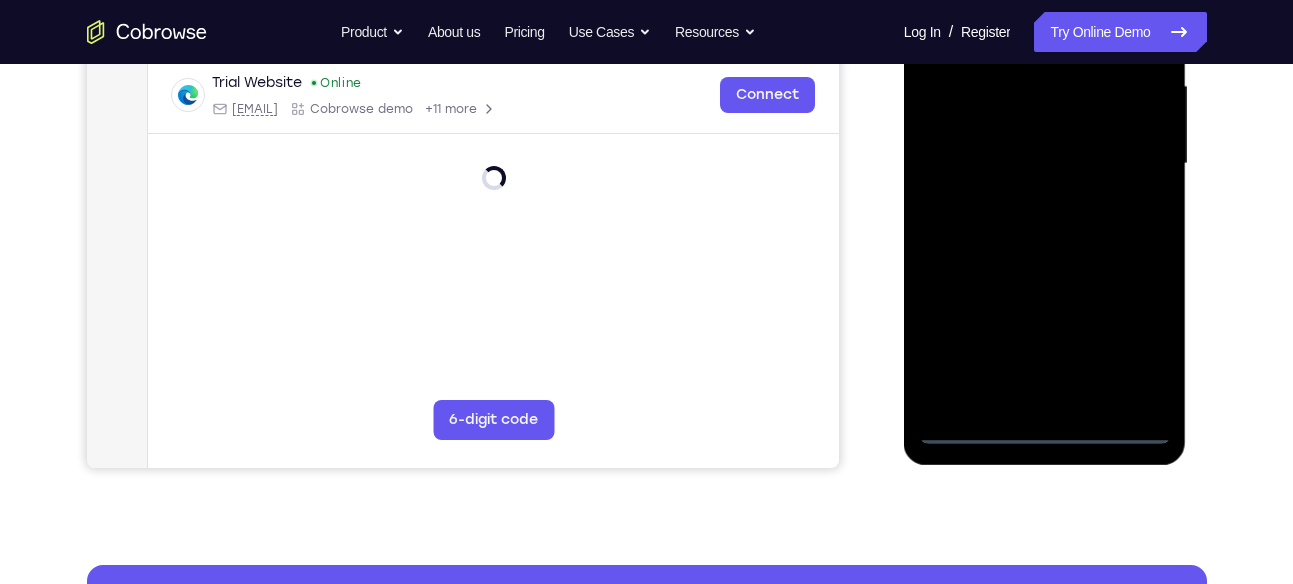 click at bounding box center [1045, 164] 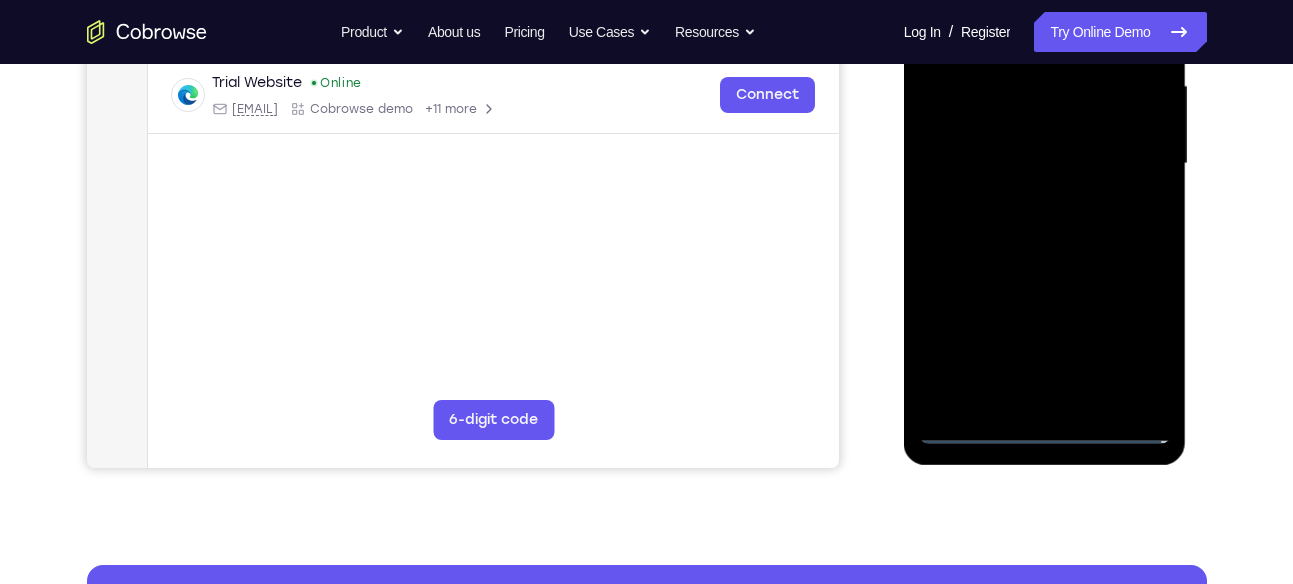click at bounding box center (1045, 164) 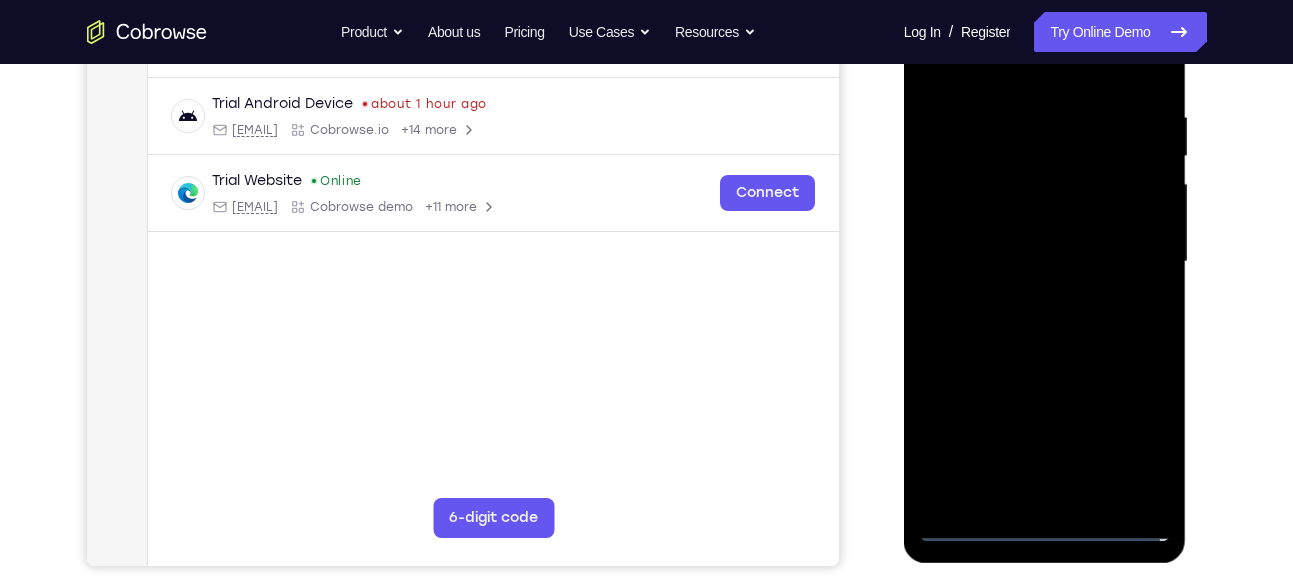 scroll, scrollTop: 355, scrollLeft: 0, axis: vertical 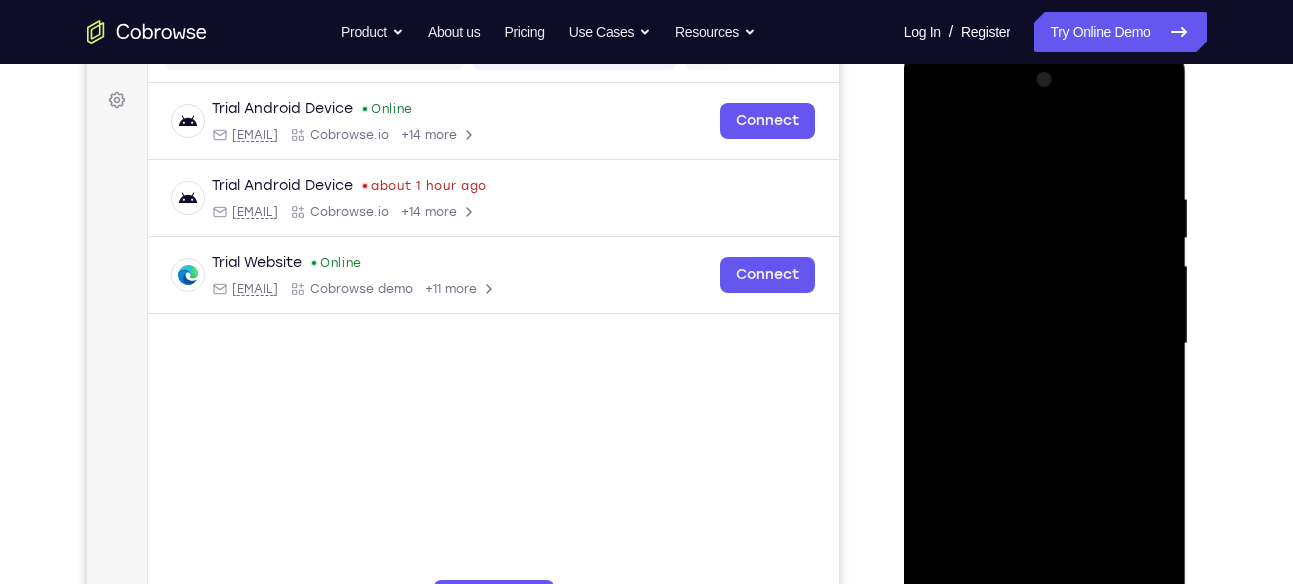 click at bounding box center (1045, 344) 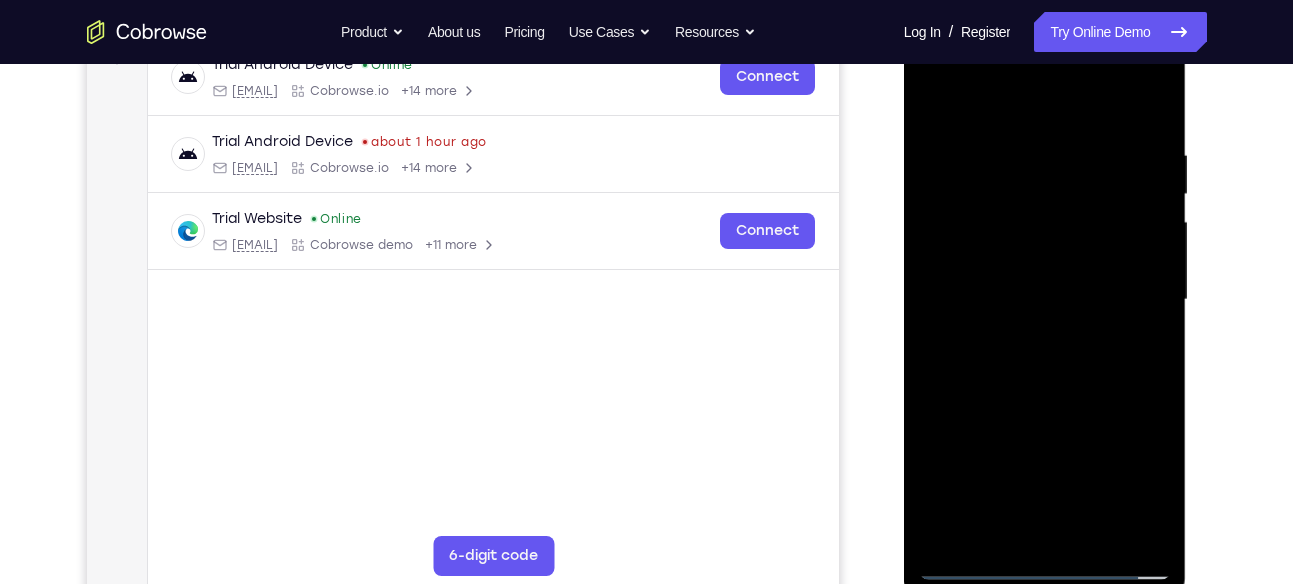 click at bounding box center (1045, 300) 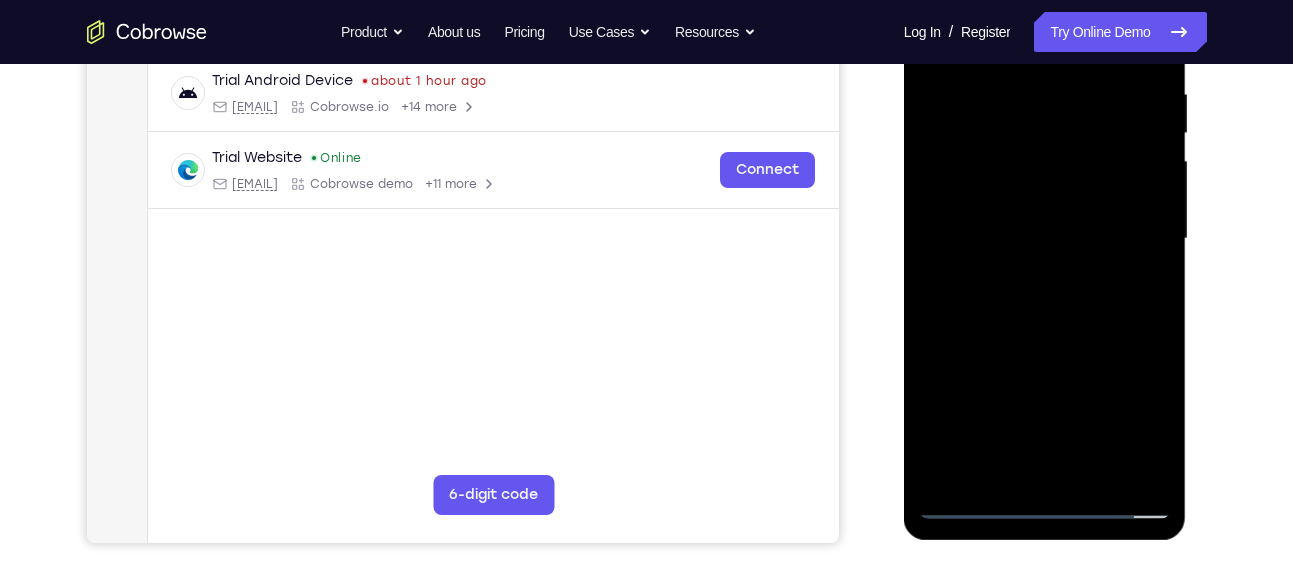 scroll, scrollTop: 407, scrollLeft: 0, axis: vertical 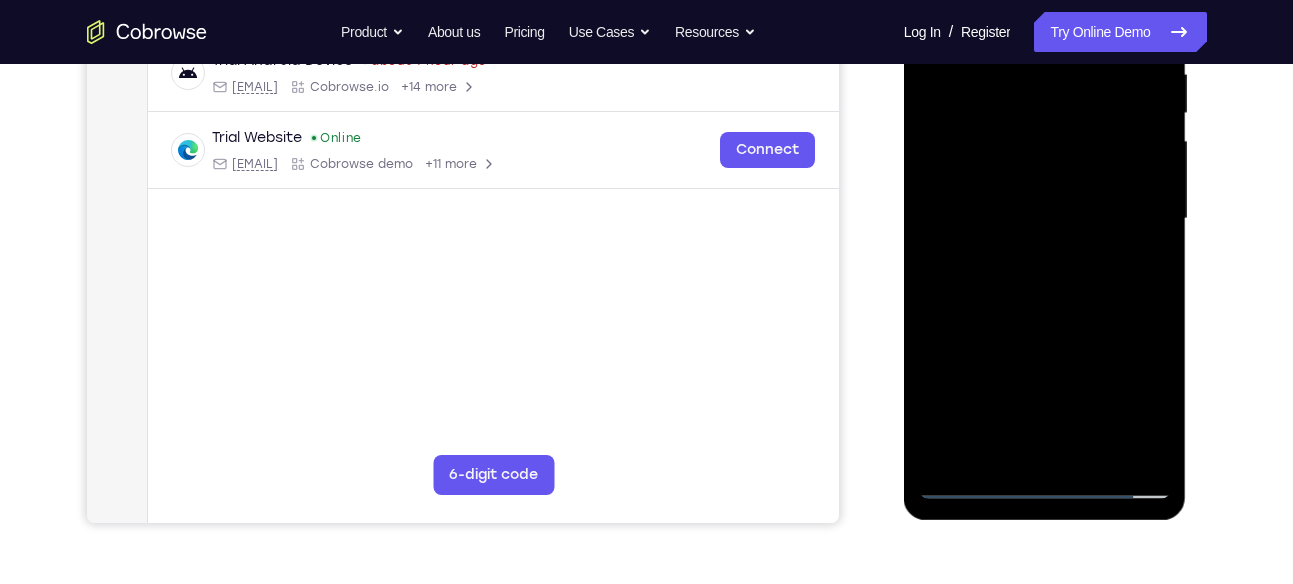click at bounding box center [1045, 219] 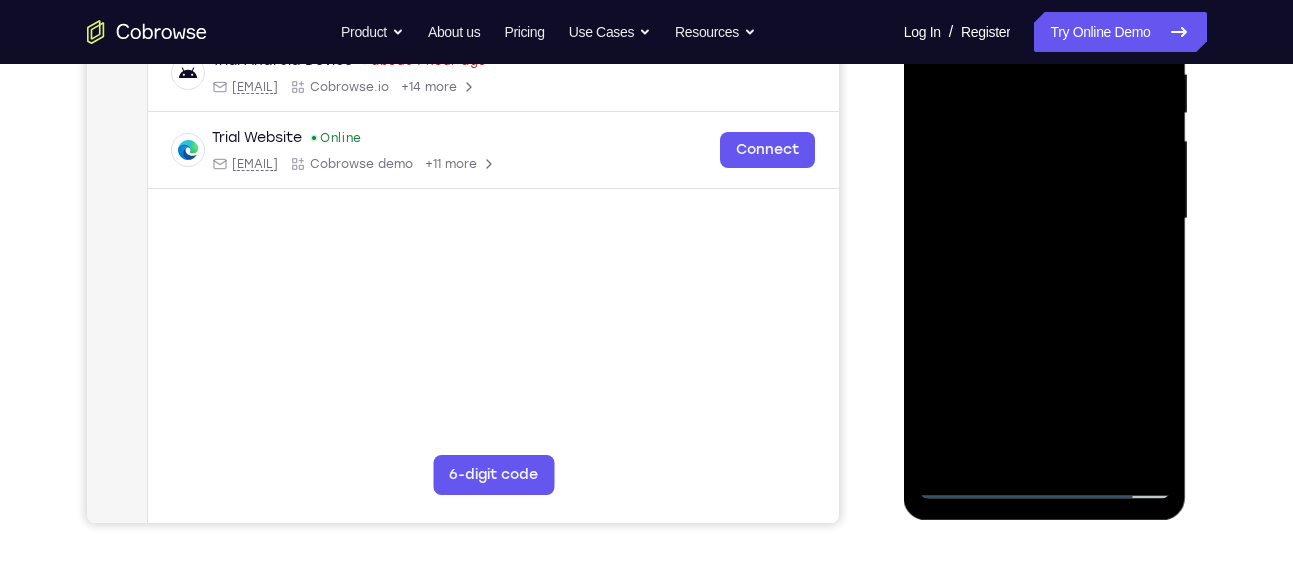 scroll, scrollTop: 413, scrollLeft: 0, axis: vertical 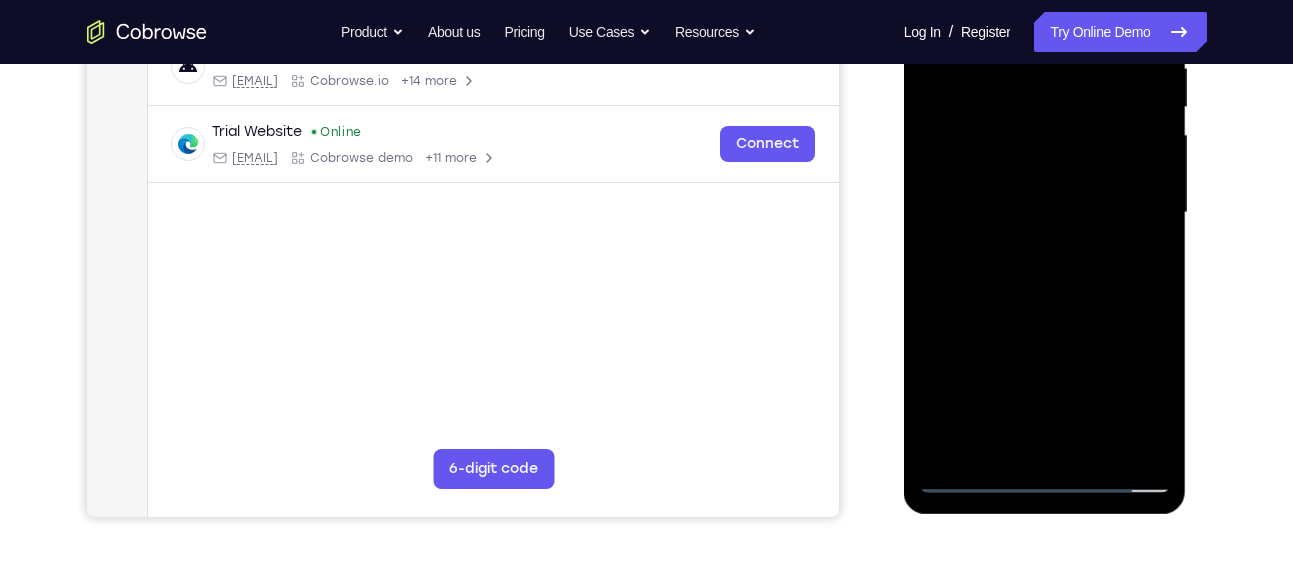click at bounding box center (1045, 213) 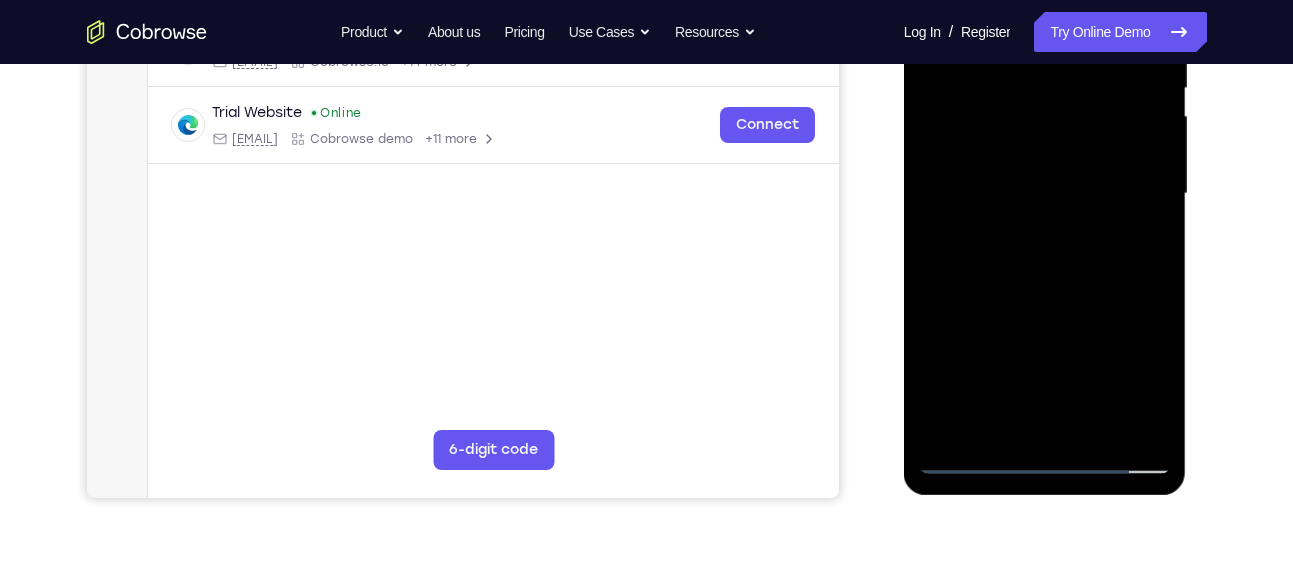 scroll, scrollTop: 433, scrollLeft: 0, axis: vertical 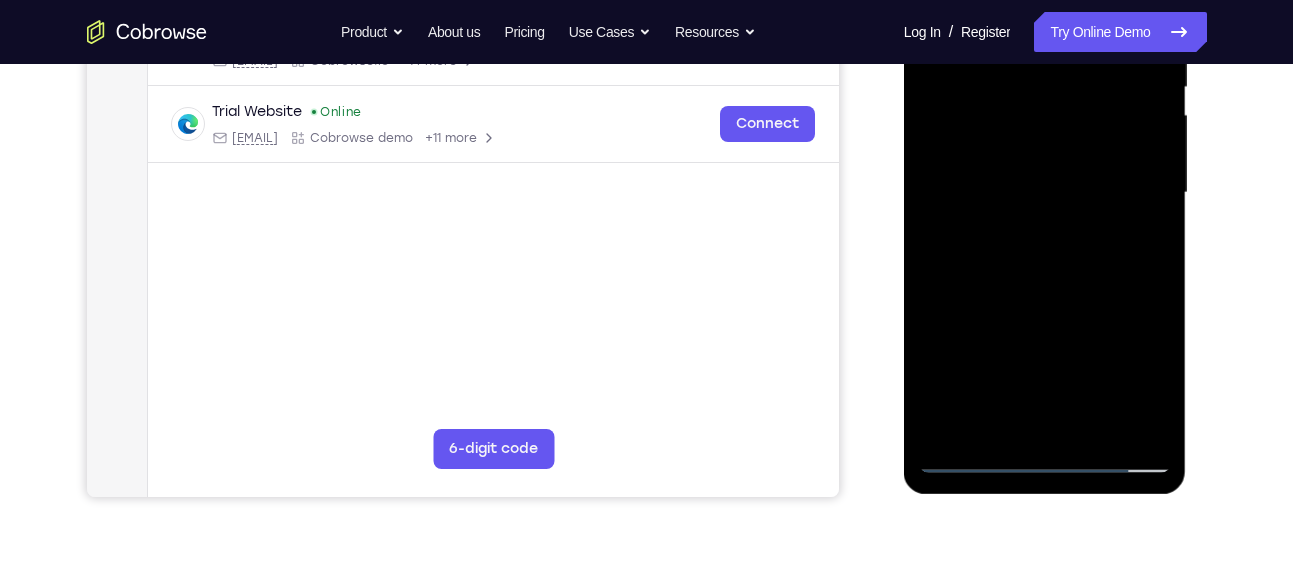 click at bounding box center (1045, 193) 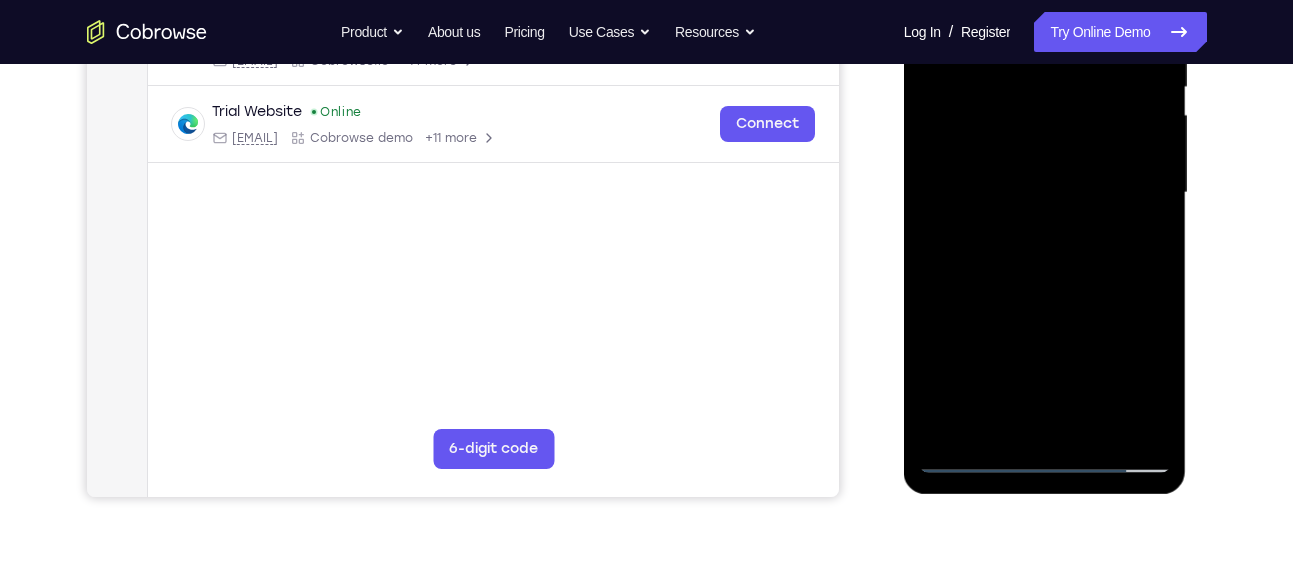 click at bounding box center [1045, 193] 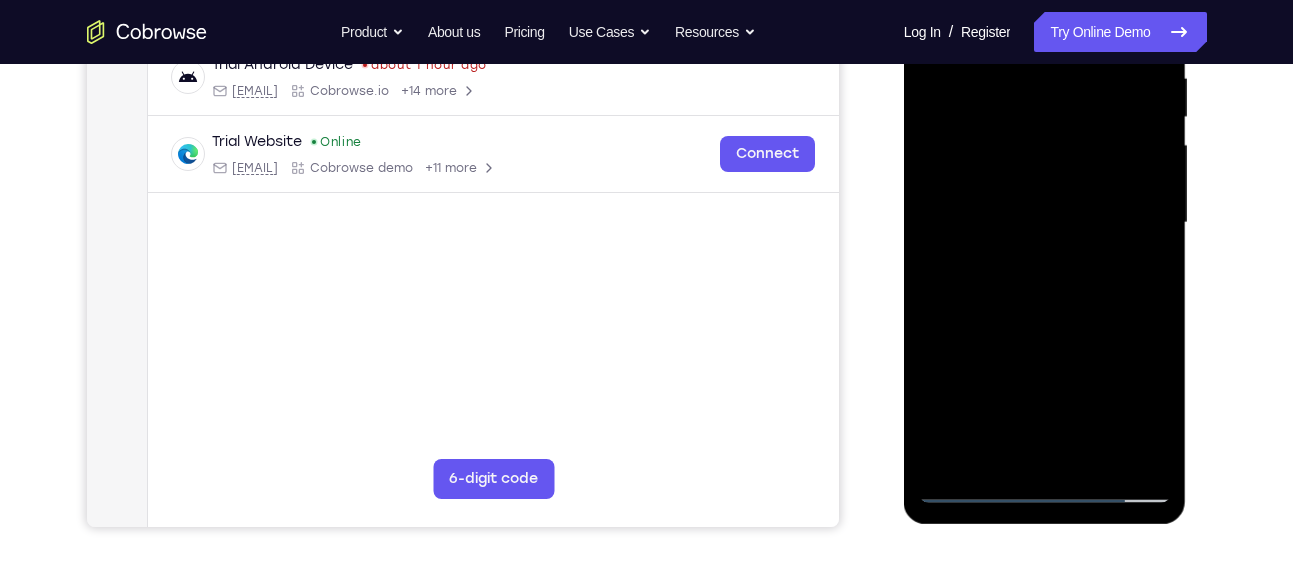 scroll, scrollTop: 404, scrollLeft: 0, axis: vertical 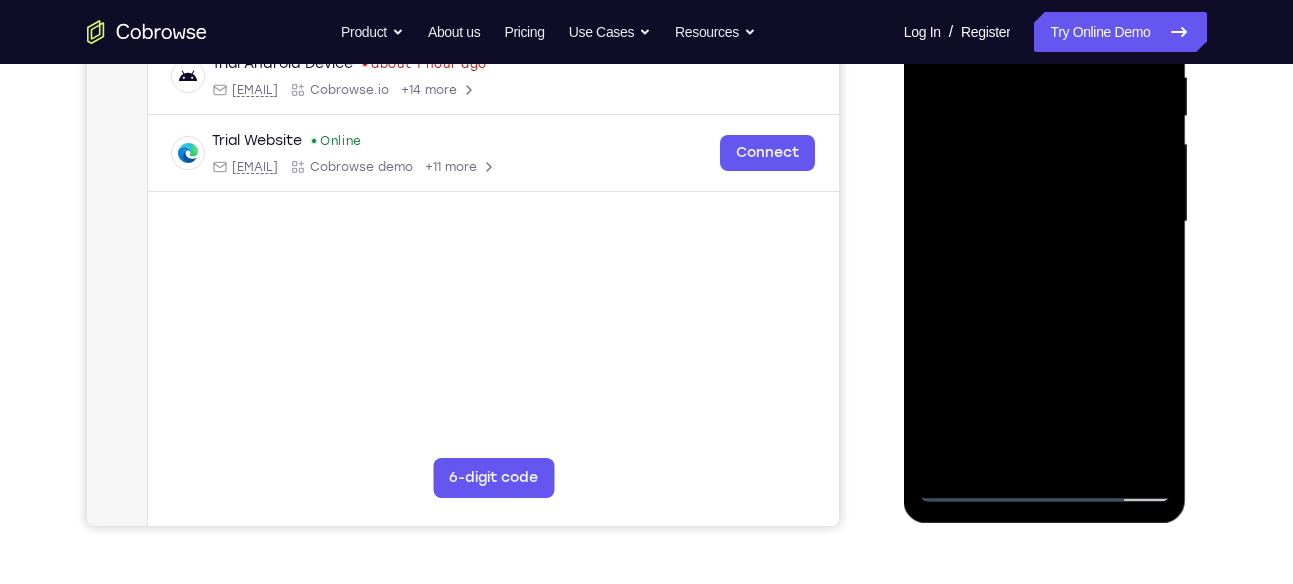 click at bounding box center [1045, 222] 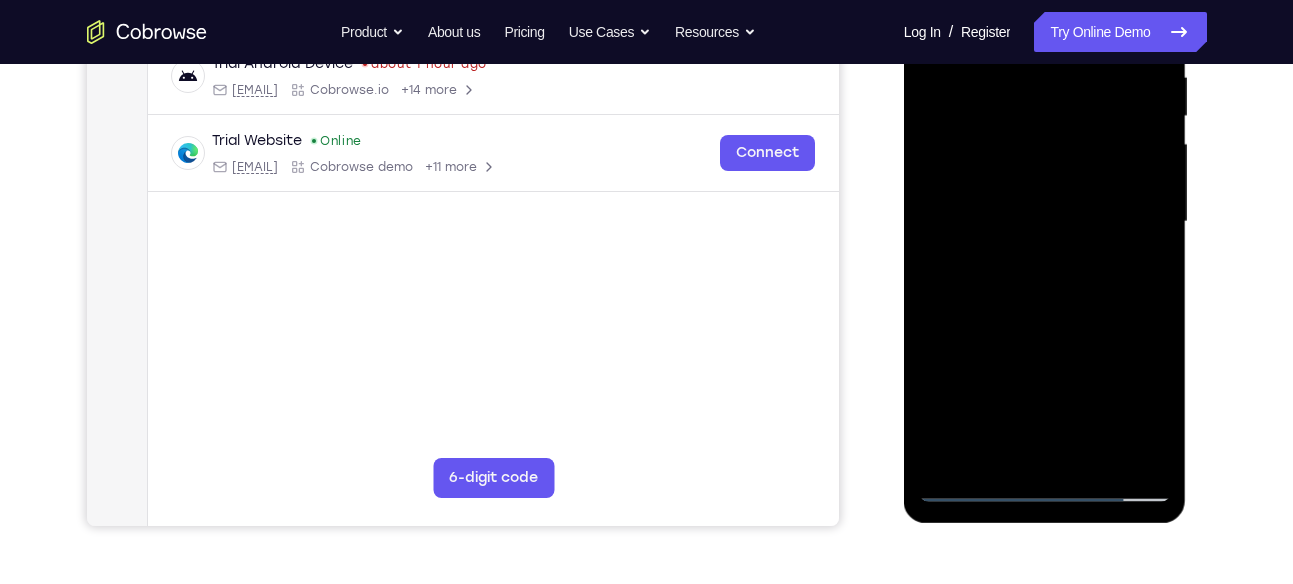 click at bounding box center (1045, 222) 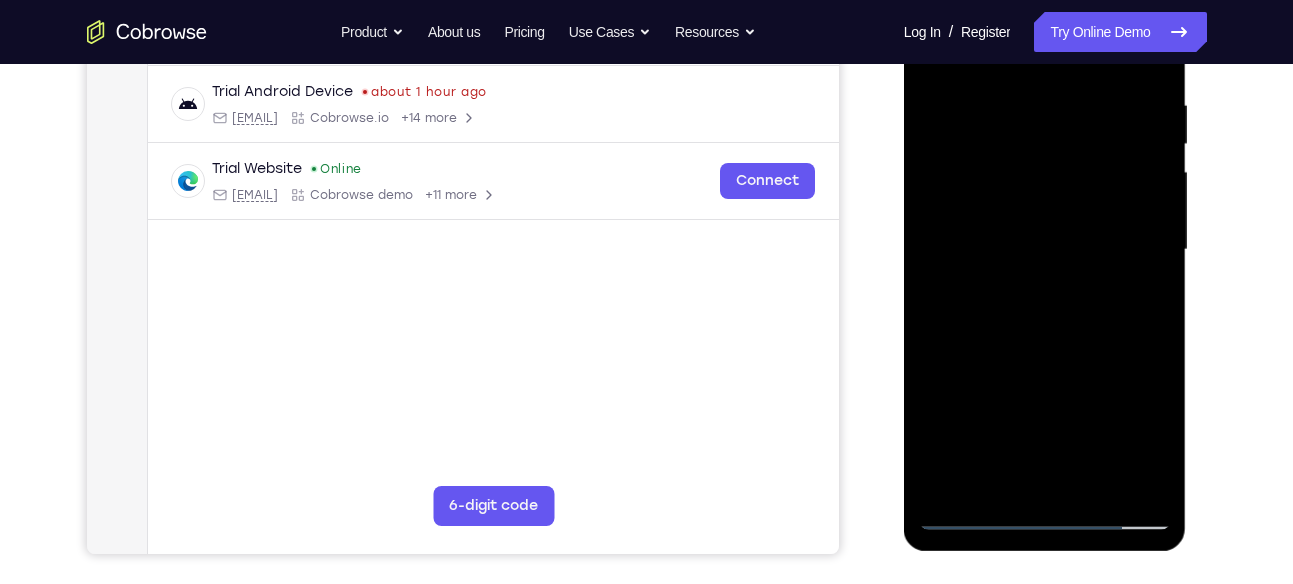 scroll, scrollTop: 368, scrollLeft: 0, axis: vertical 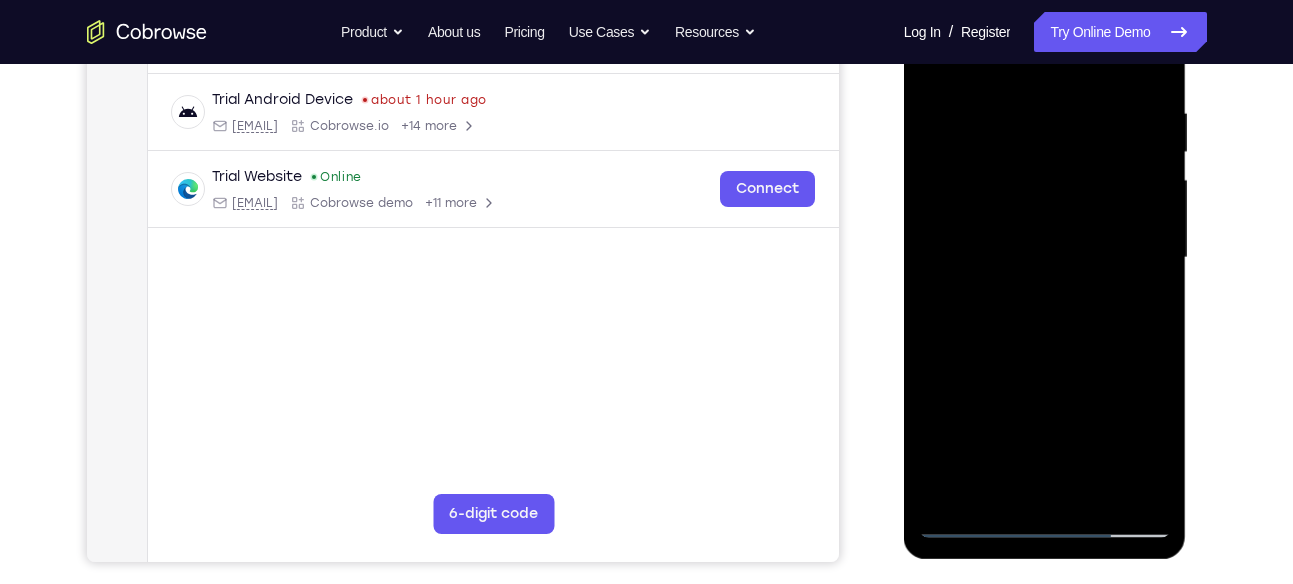 click at bounding box center (1045, 258) 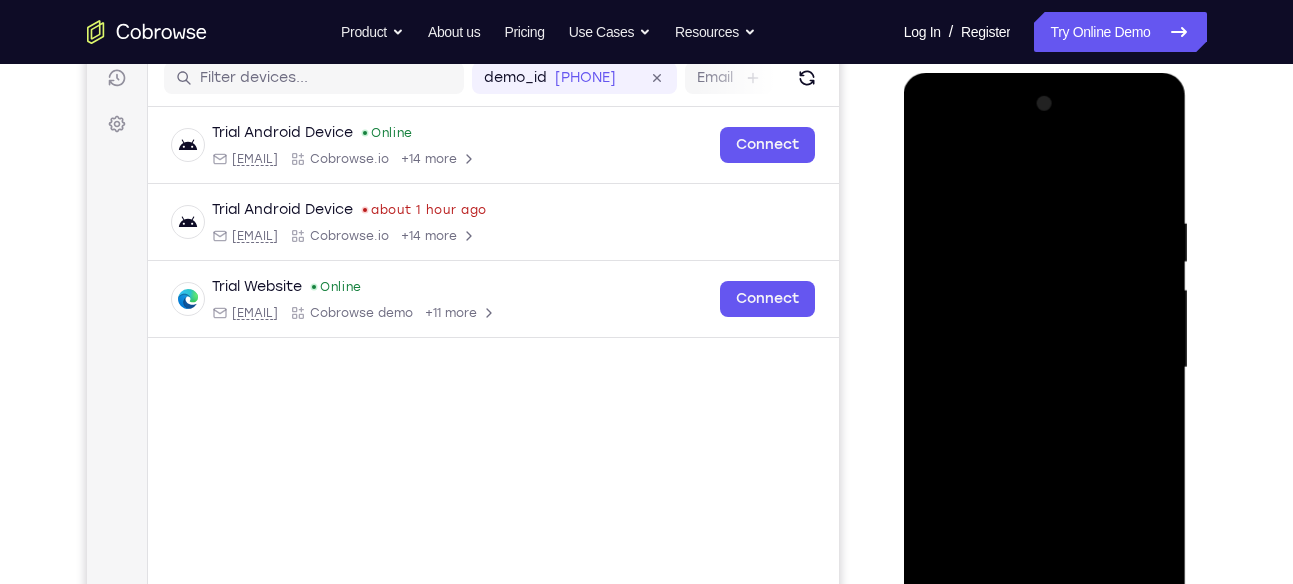 scroll, scrollTop: 261, scrollLeft: 0, axis: vertical 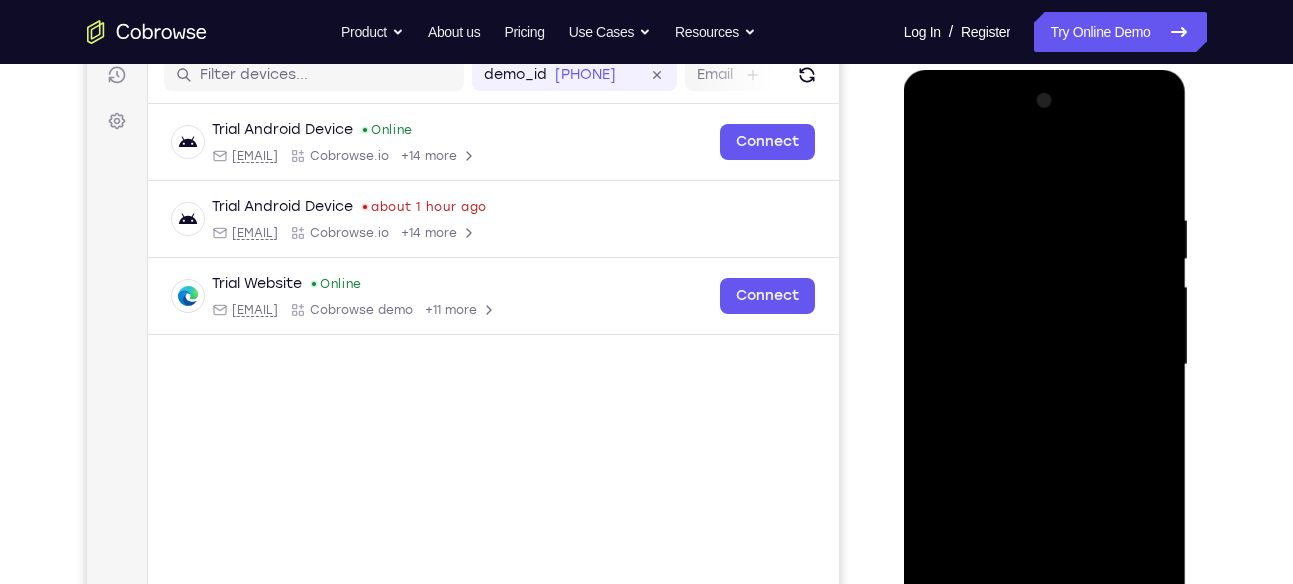 click at bounding box center [1045, 365] 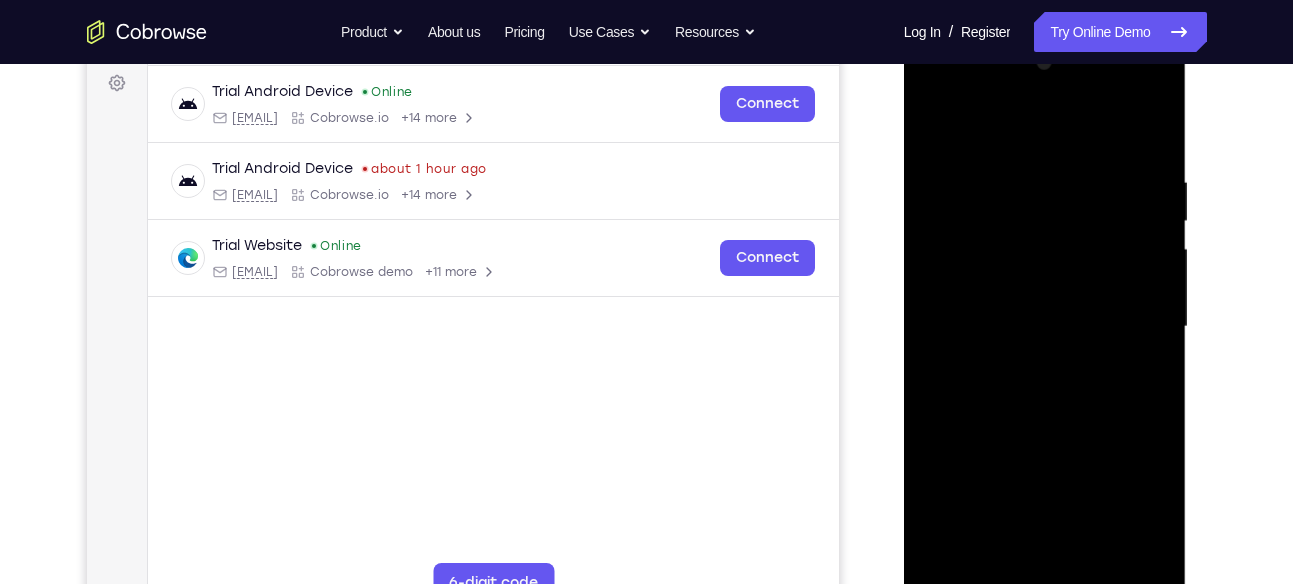 scroll, scrollTop: 313, scrollLeft: 0, axis: vertical 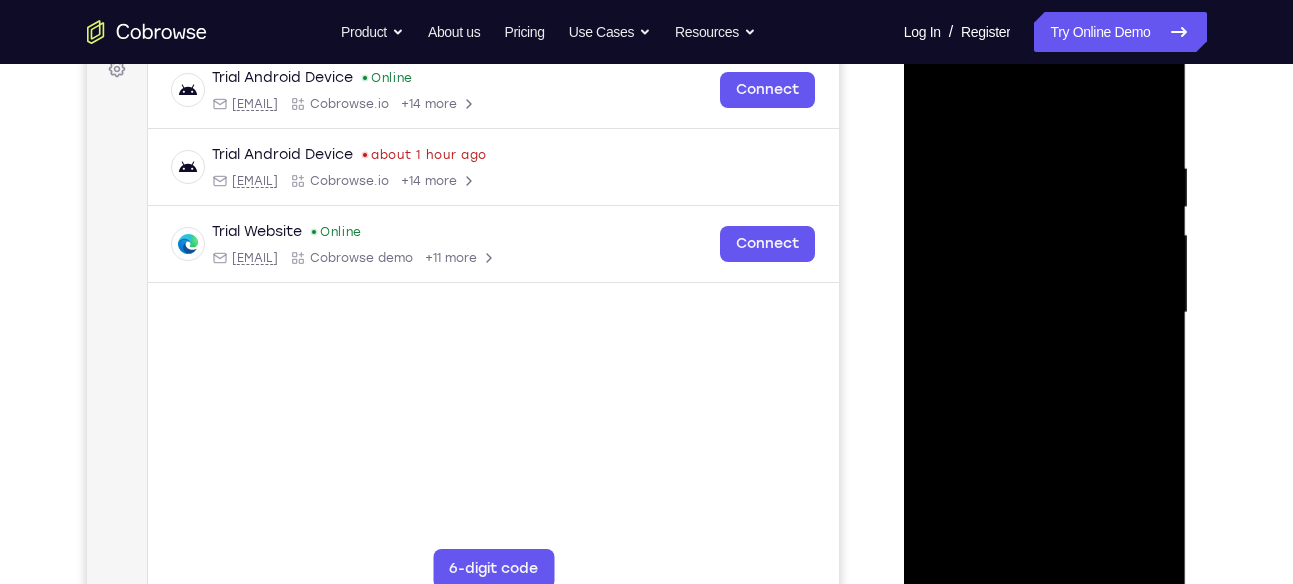 drag, startPoint x: 980, startPoint y: 381, endPoint x: 1023, endPoint y: 385, distance: 43.185646 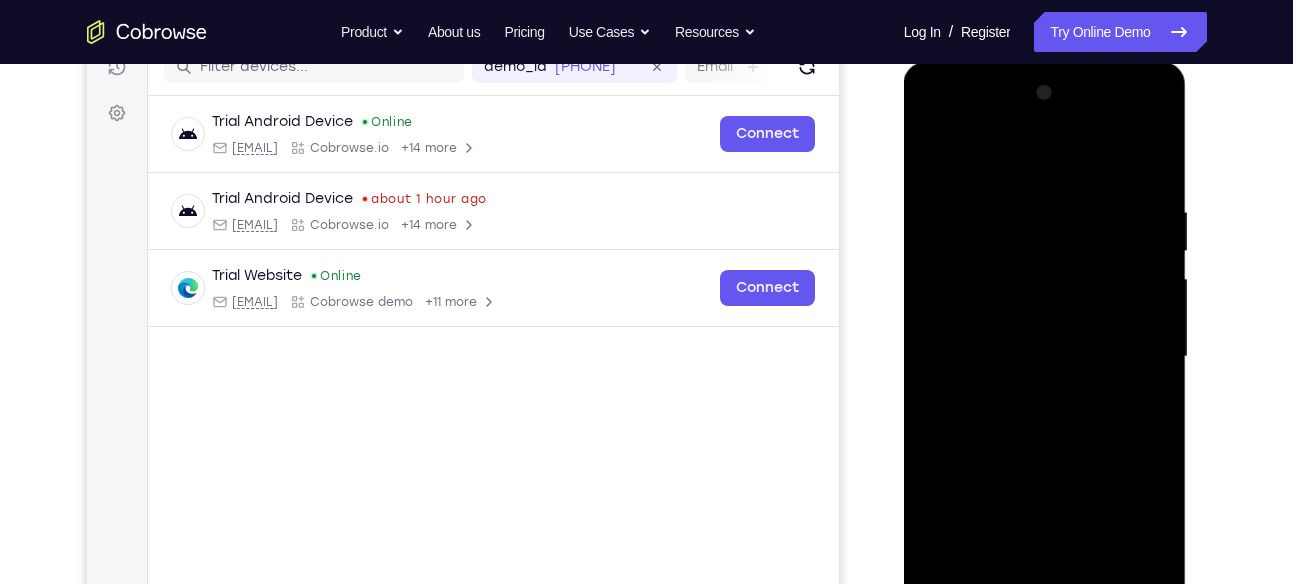 scroll, scrollTop: 268, scrollLeft: 0, axis: vertical 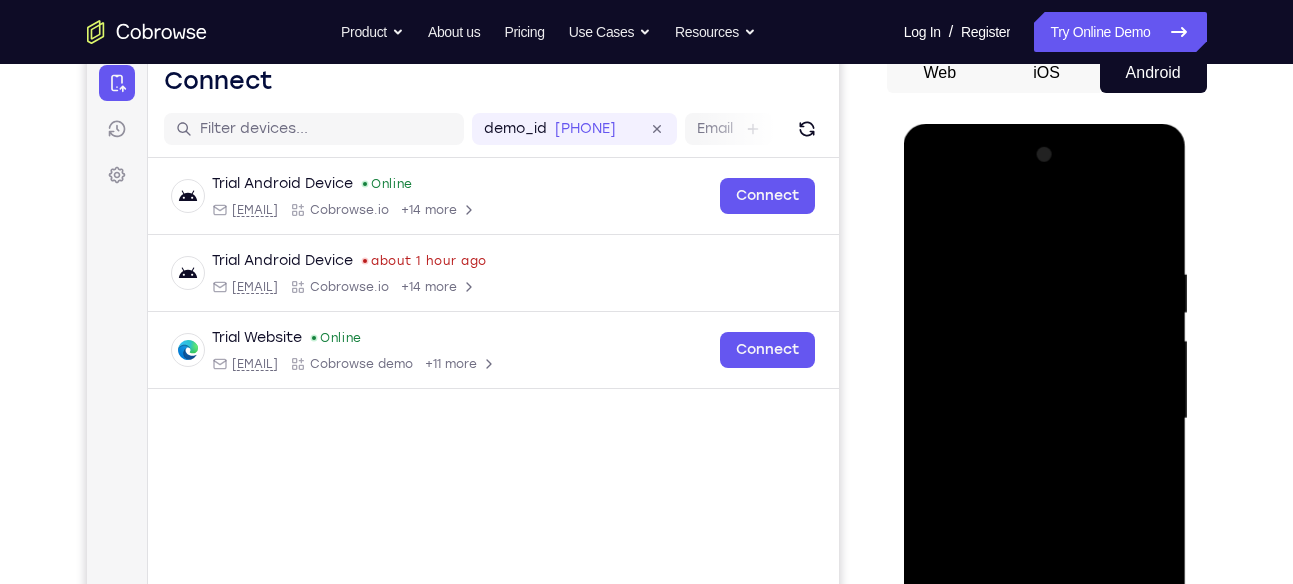 click at bounding box center [1045, 419] 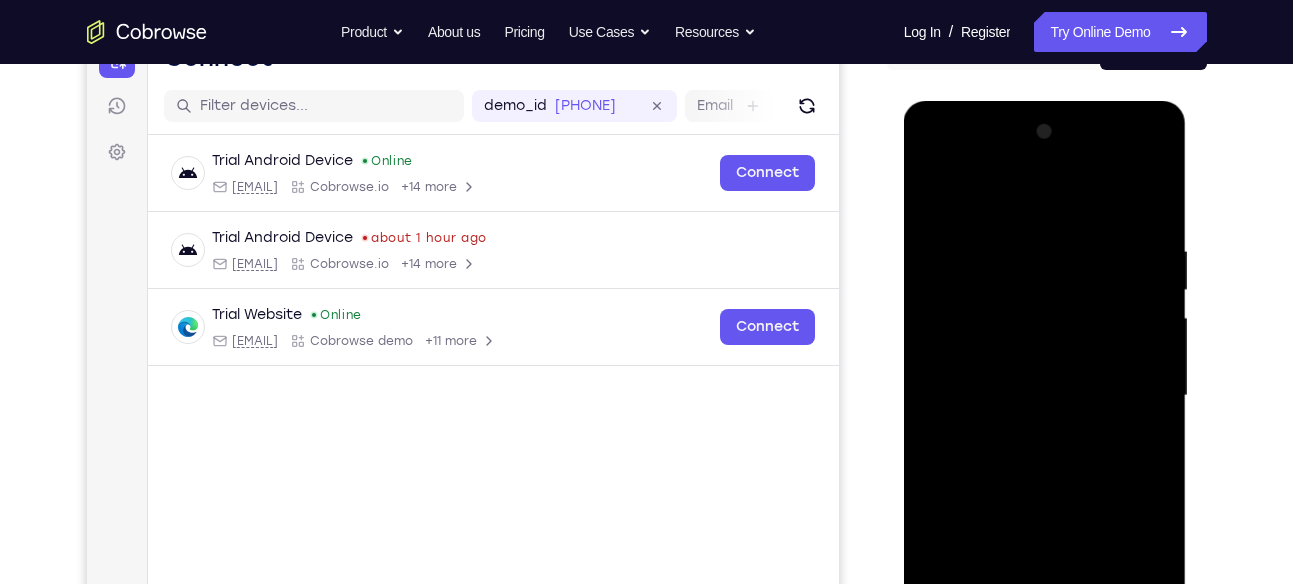 click at bounding box center [1045, 396] 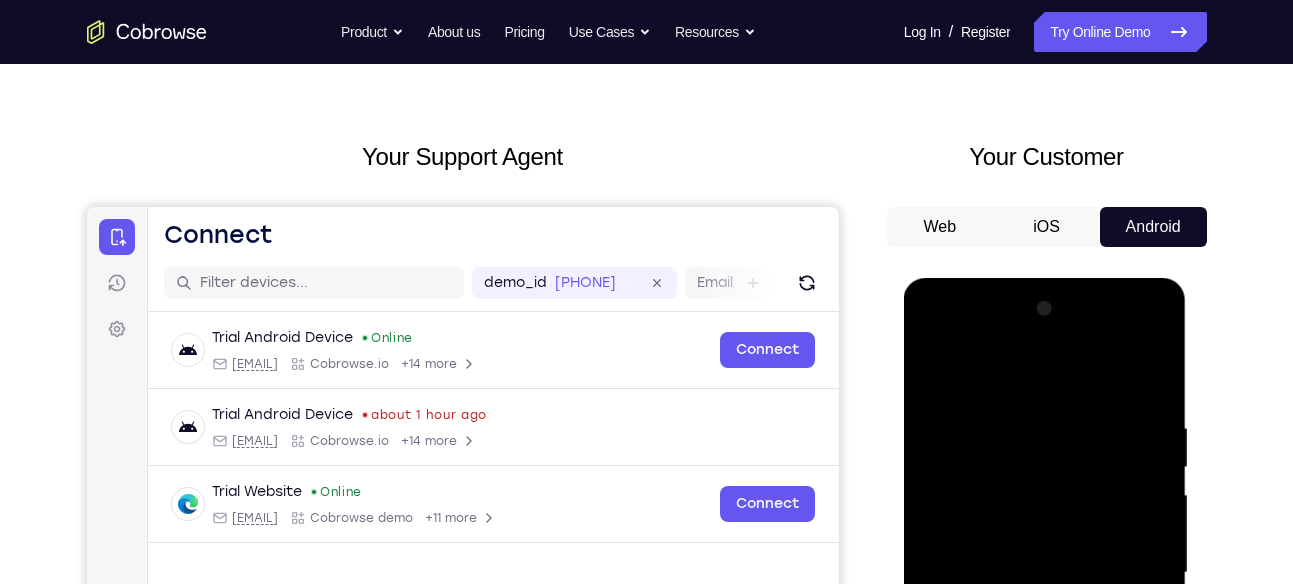 scroll, scrollTop: 4, scrollLeft: 0, axis: vertical 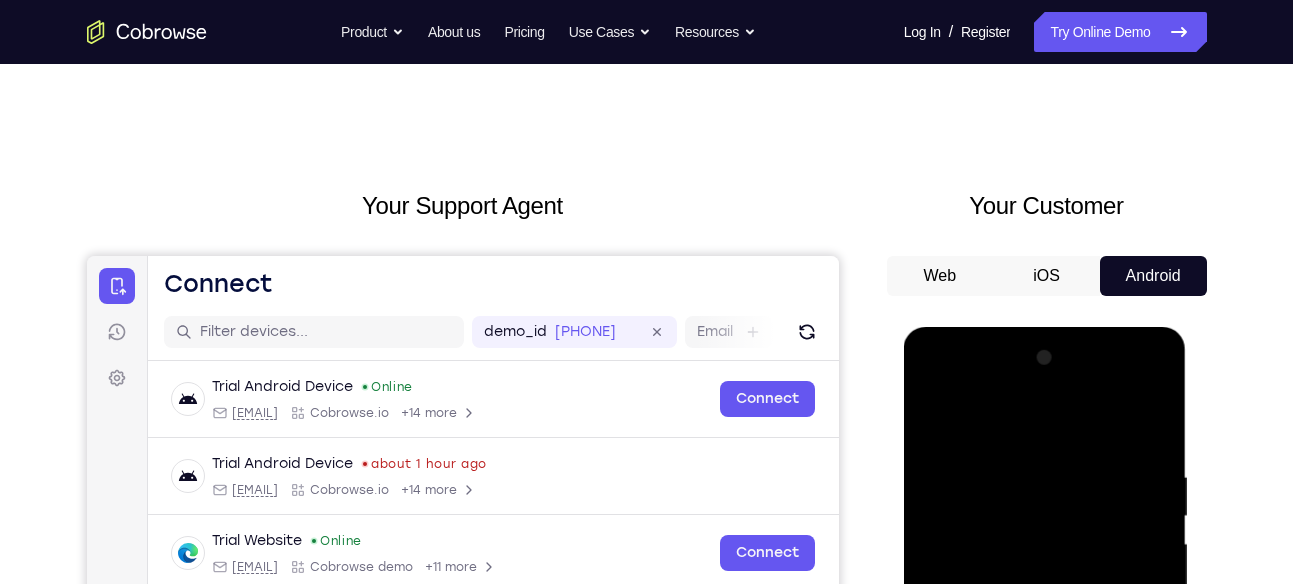 click on "Your Support Agent             Your Customer       Web   iOS   Android                         Next Steps   We’d be happy to give a product demo, answer any technical questions, or share best practices.          Create An Account             Contact Sales" at bounding box center (647, 719) 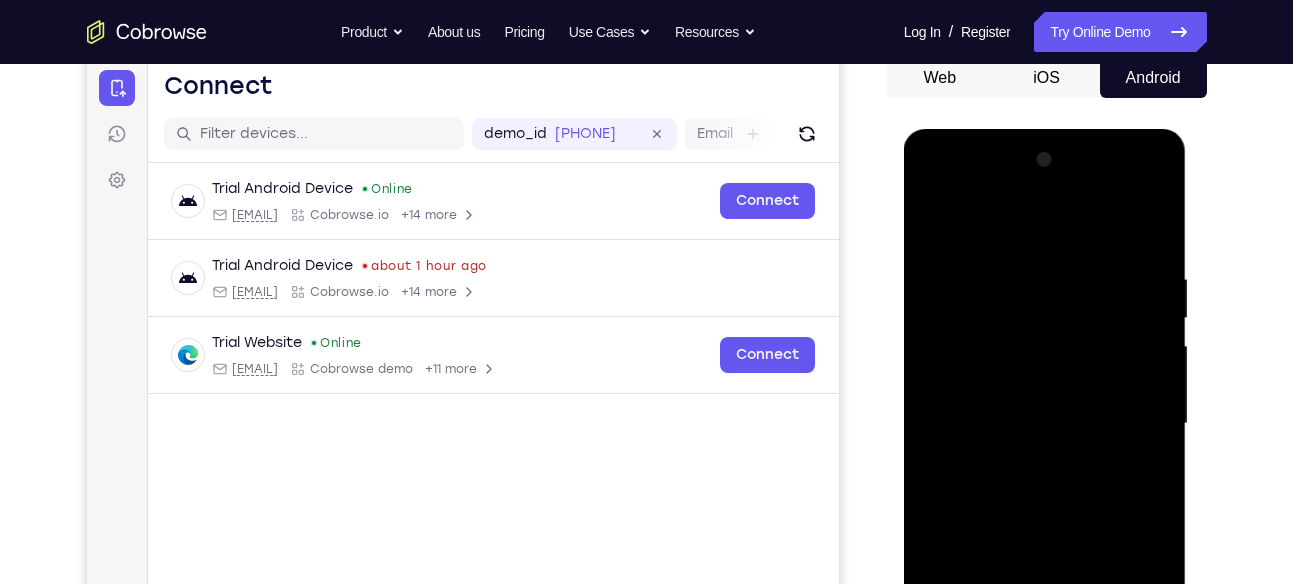 scroll, scrollTop: 224, scrollLeft: 0, axis: vertical 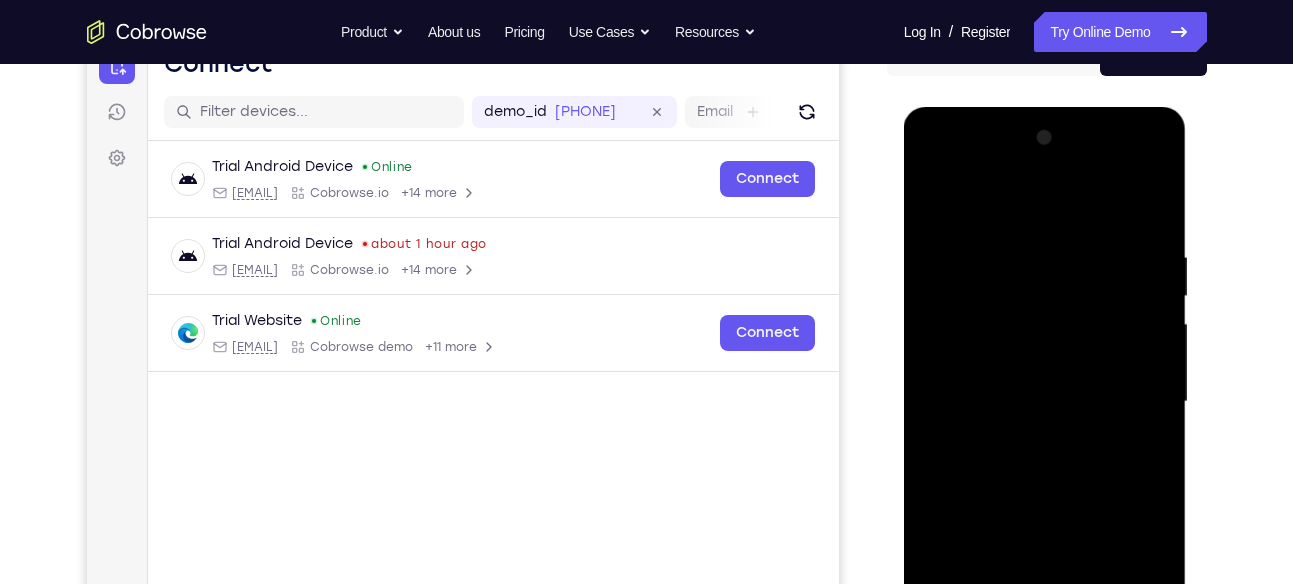 drag, startPoint x: 1028, startPoint y: 435, endPoint x: 1795, endPoint y: 249, distance: 789.23065 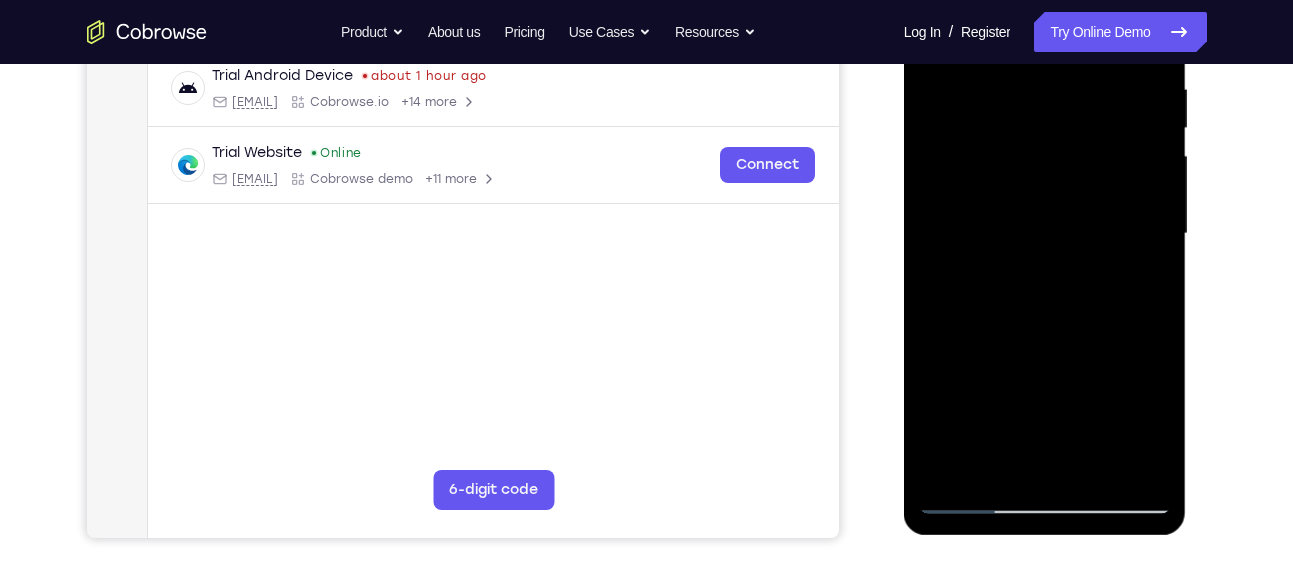 scroll, scrollTop: 396, scrollLeft: 0, axis: vertical 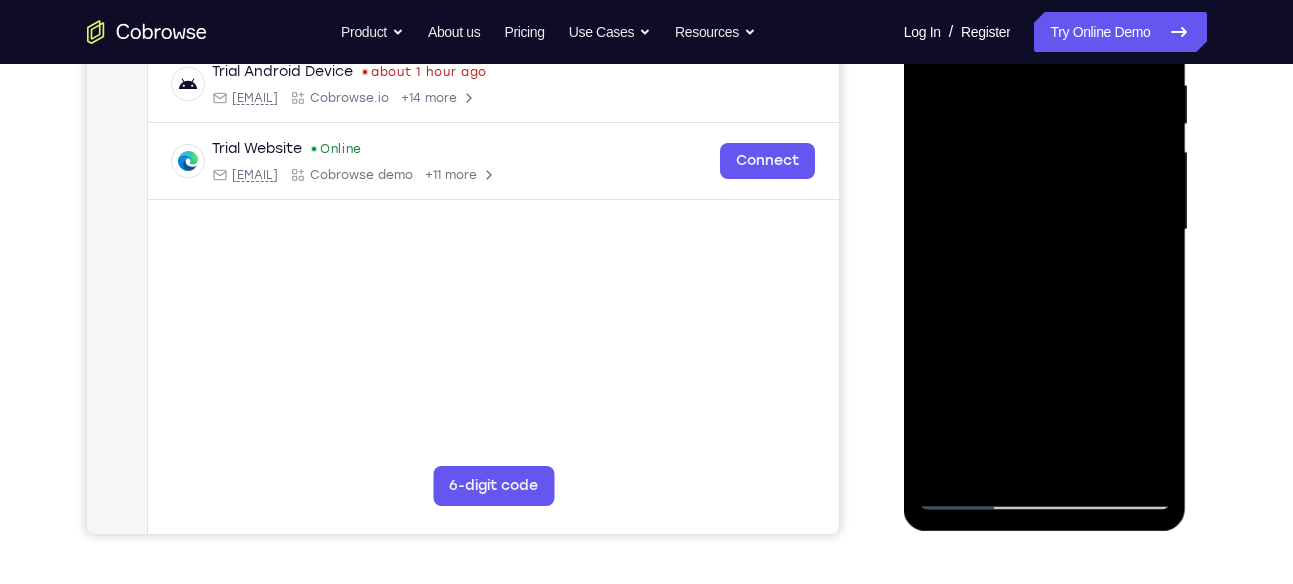 click at bounding box center [1045, 230] 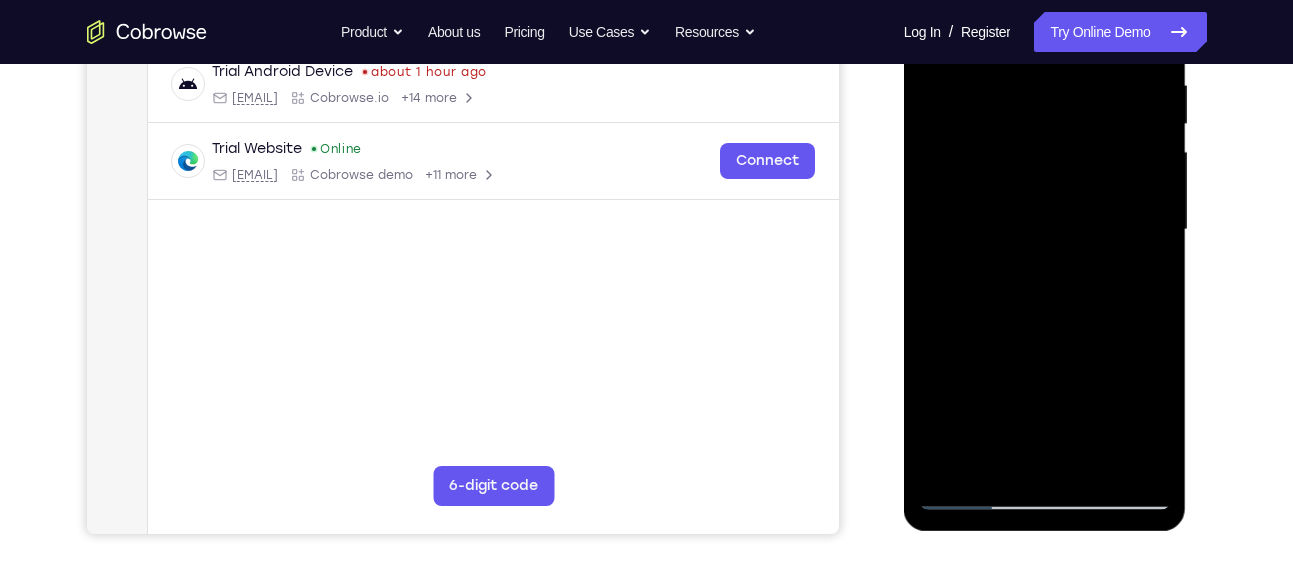 drag, startPoint x: 1098, startPoint y: 462, endPoint x: 1113, endPoint y: 300, distance: 162.69296 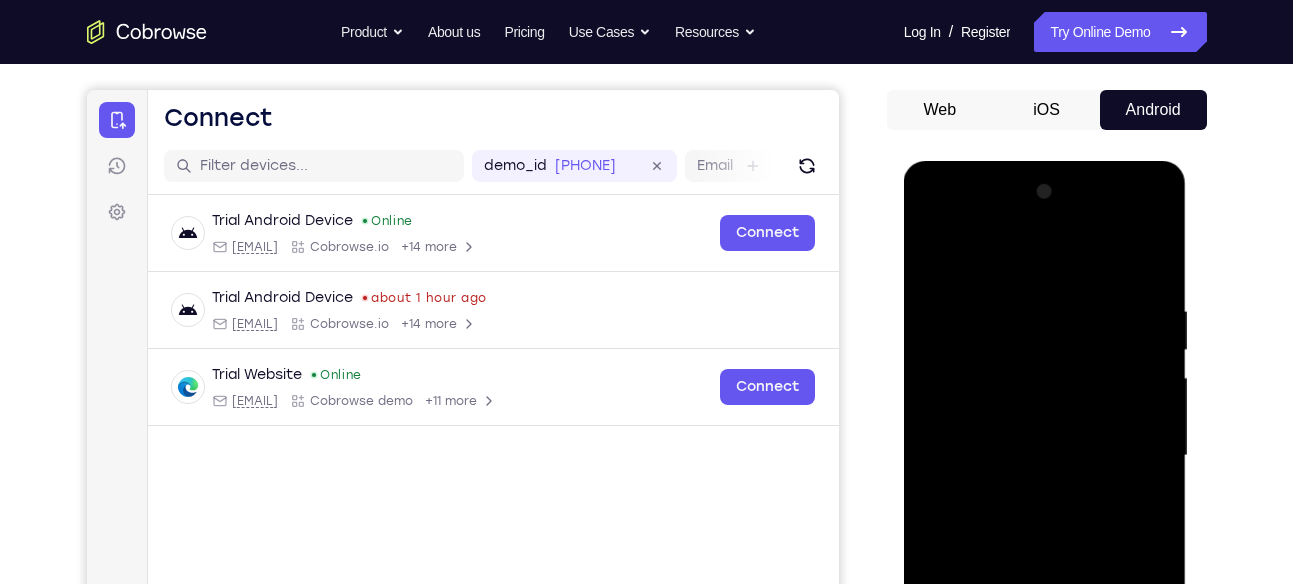 scroll, scrollTop: 169, scrollLeft: 0, axis: vertical 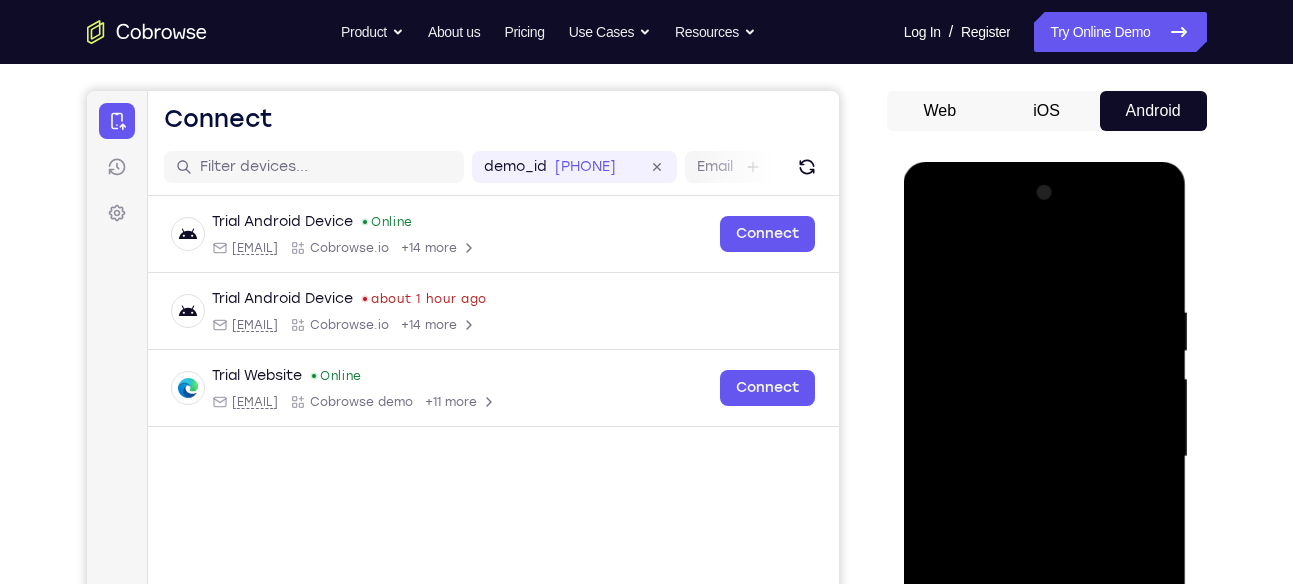 drag, startPoint x: 1051, startPoint y: 273, endPoint x: 1021, endPoint y: 178, distance: 99.62429 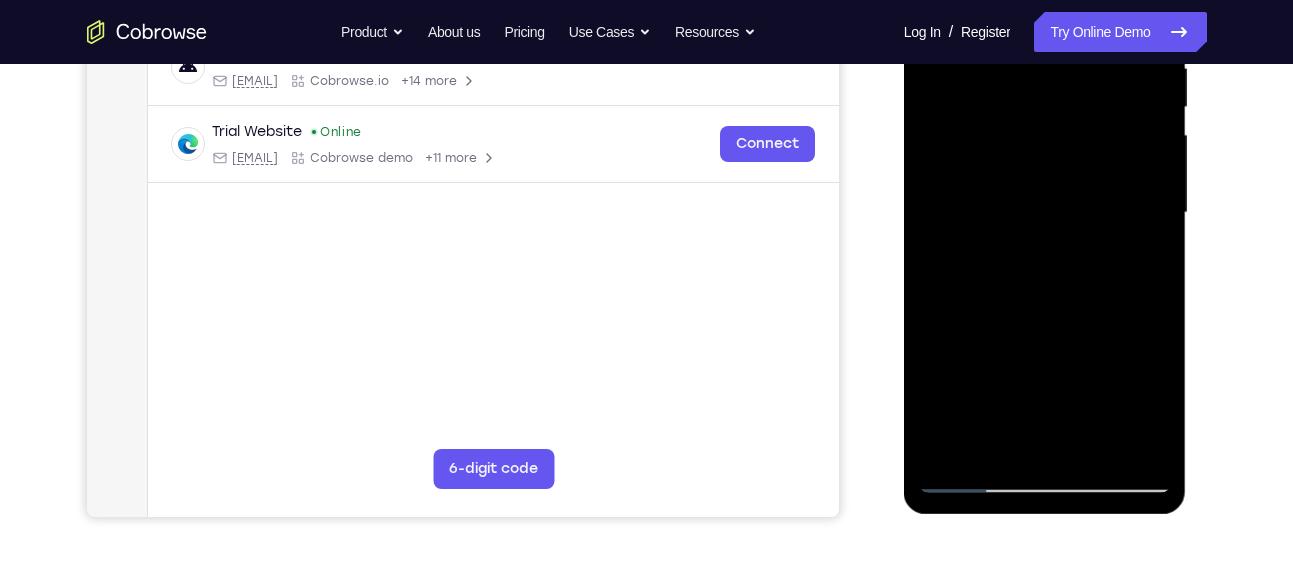 scroll, scrollTop: 425, scrollLeft: 0, axis: vertical 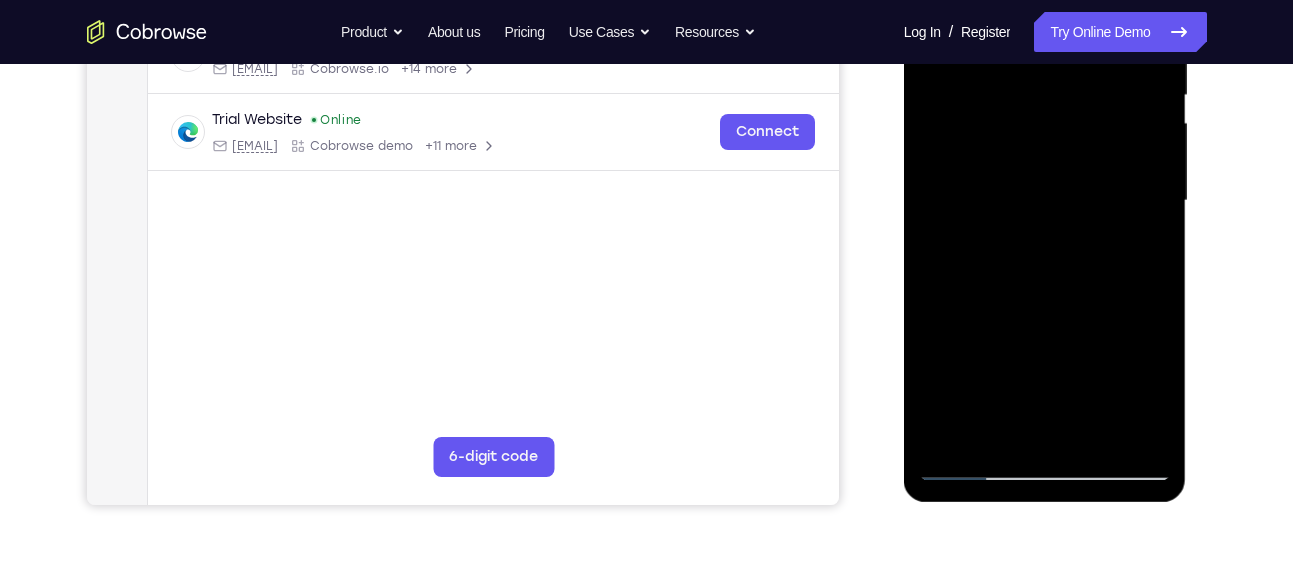 click at bounding box center [1045, 201] 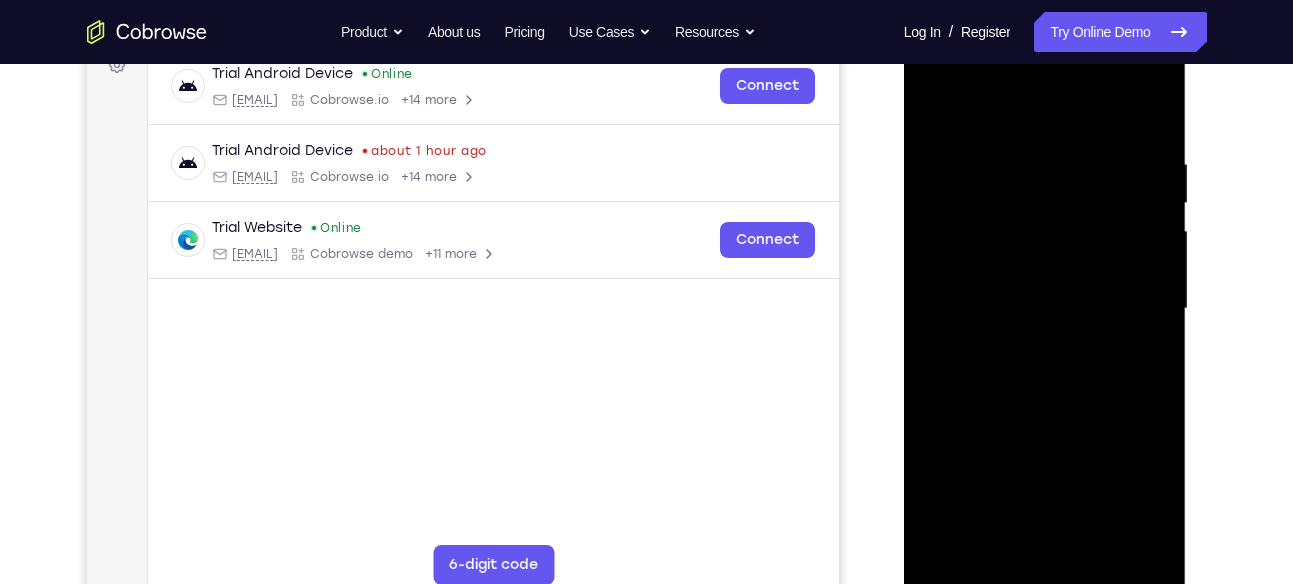 scroll, scrollTop: 316, scrollLeft: 0, axis: vertical 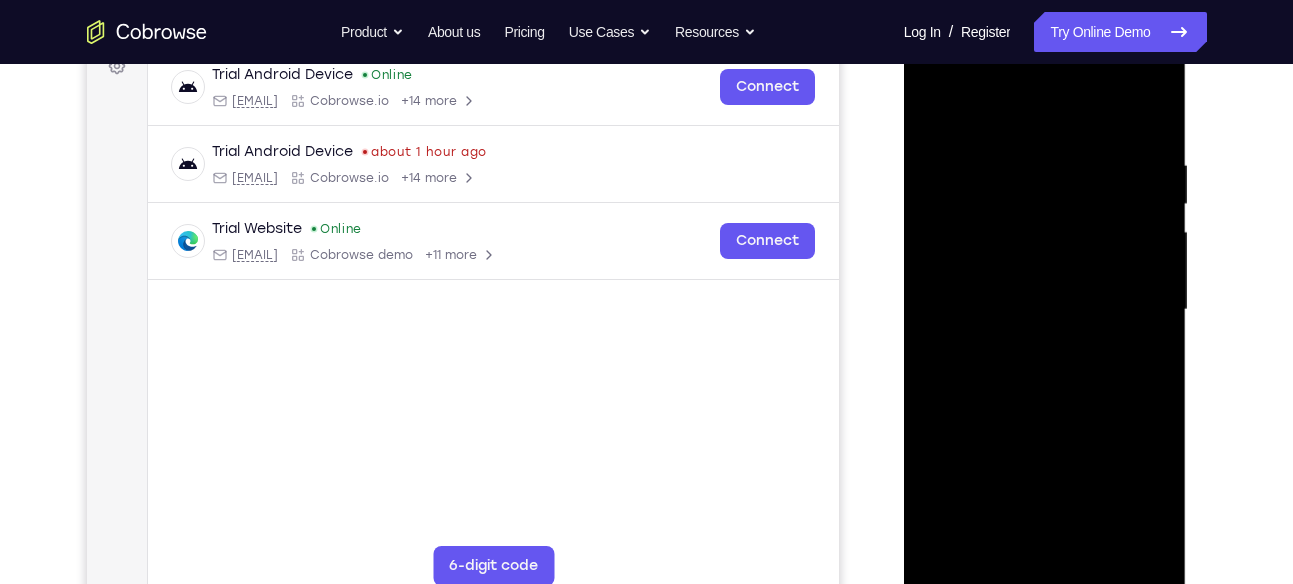 click at bounding box center (1045, 310) 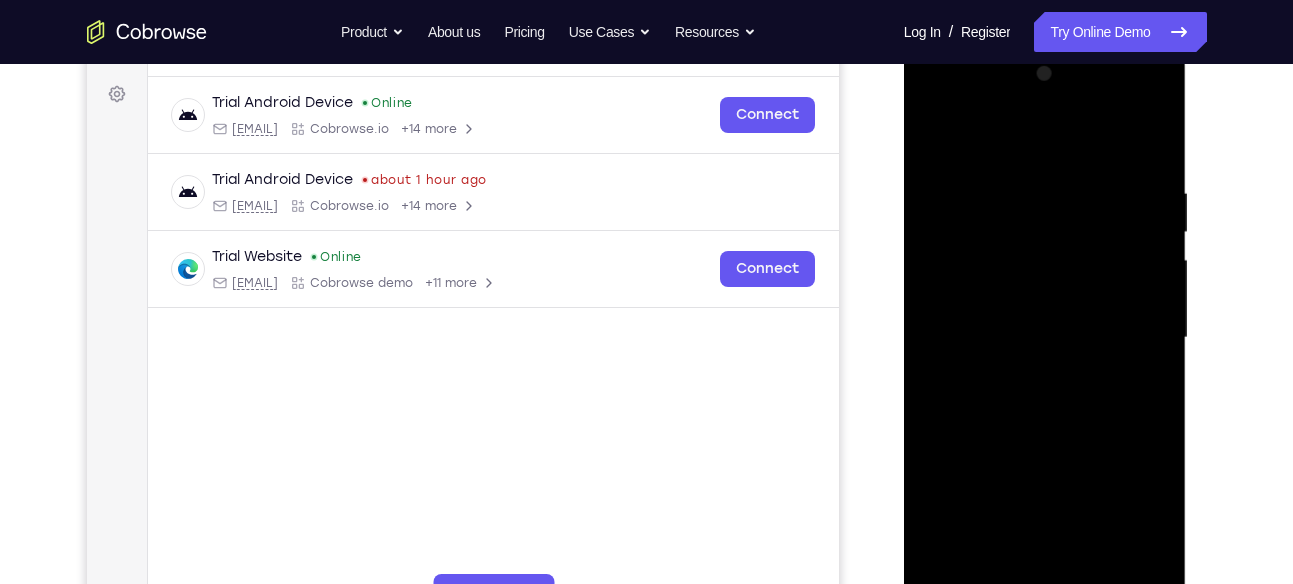 scroll, scrollTop: 282, scrollLeft: 0, axis: vertical 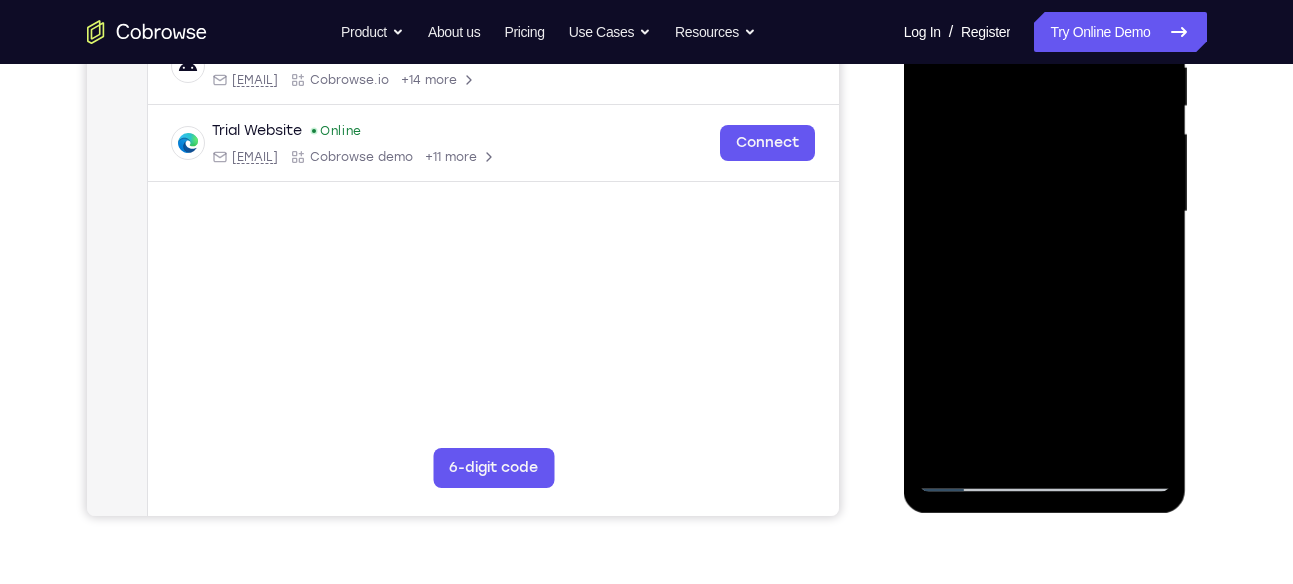 click at bounding box center [1045, 212] 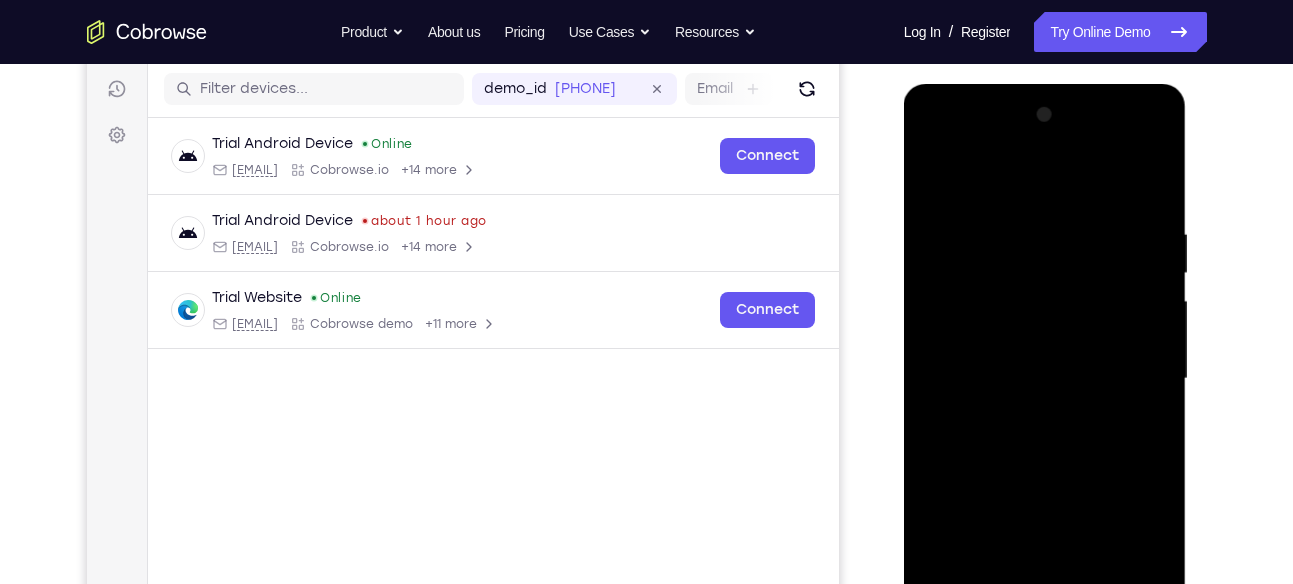 scroll, scrollTop: 226, scrollLeft: 0, axis: vertical 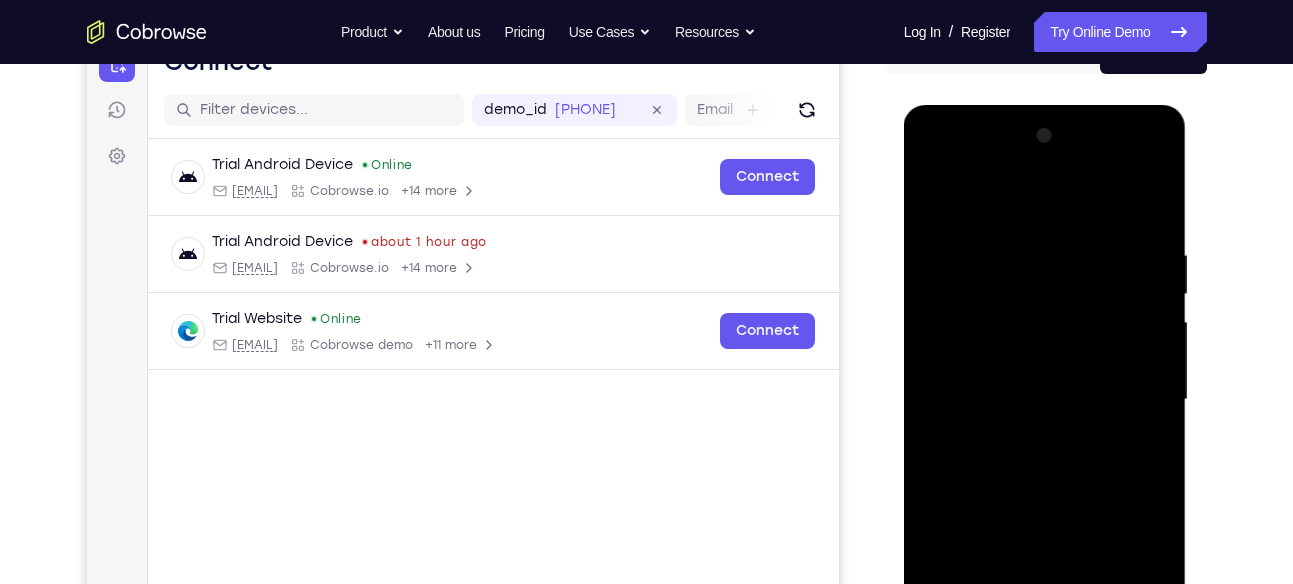 drag, startPoint x: 1088, startPoint y: 283, endPoint x: 1071, endPoint y: 359, distance: 77.87811 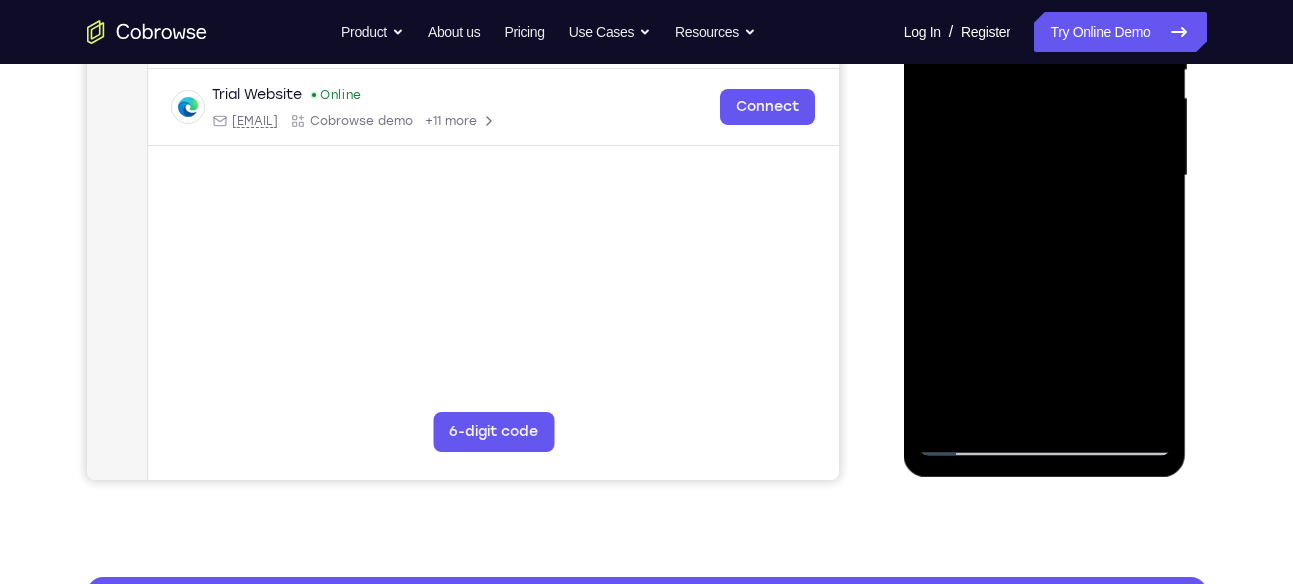 scroll, scrollTop: 458, scrollLeft: 0, axis: vertical 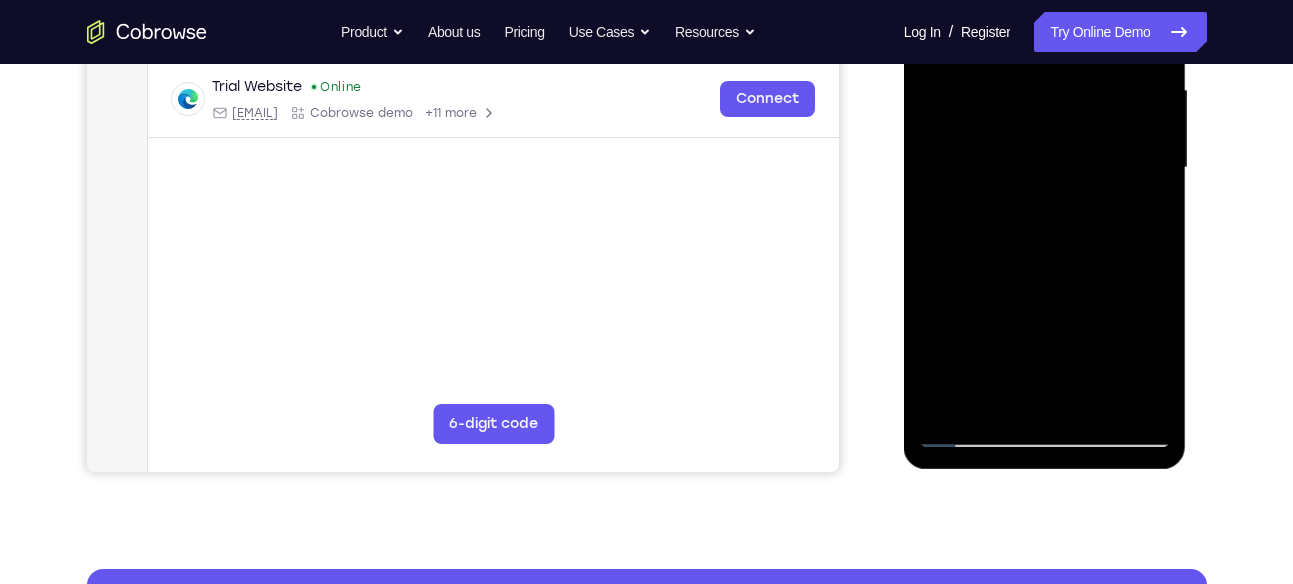 drag, startPoint x: 995, startPoint y: 402, endPoint x: 1086, endPoint y: 271, distance: 159.5055 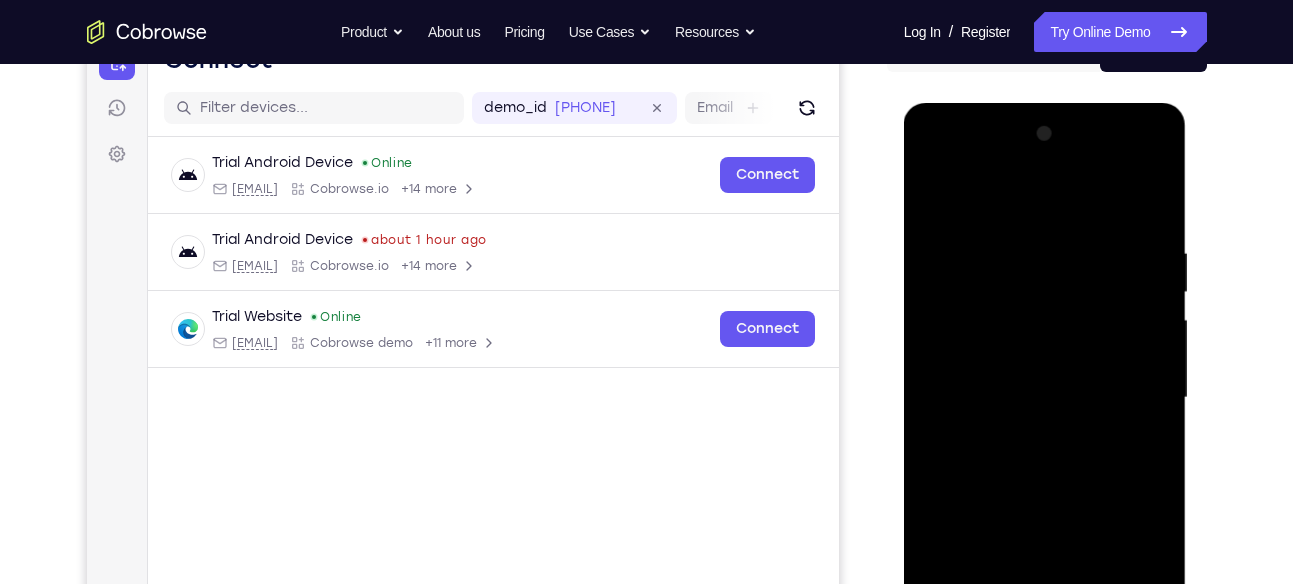 scroll, scrollTop: 209, scrollLeft: 0, axis: vertical 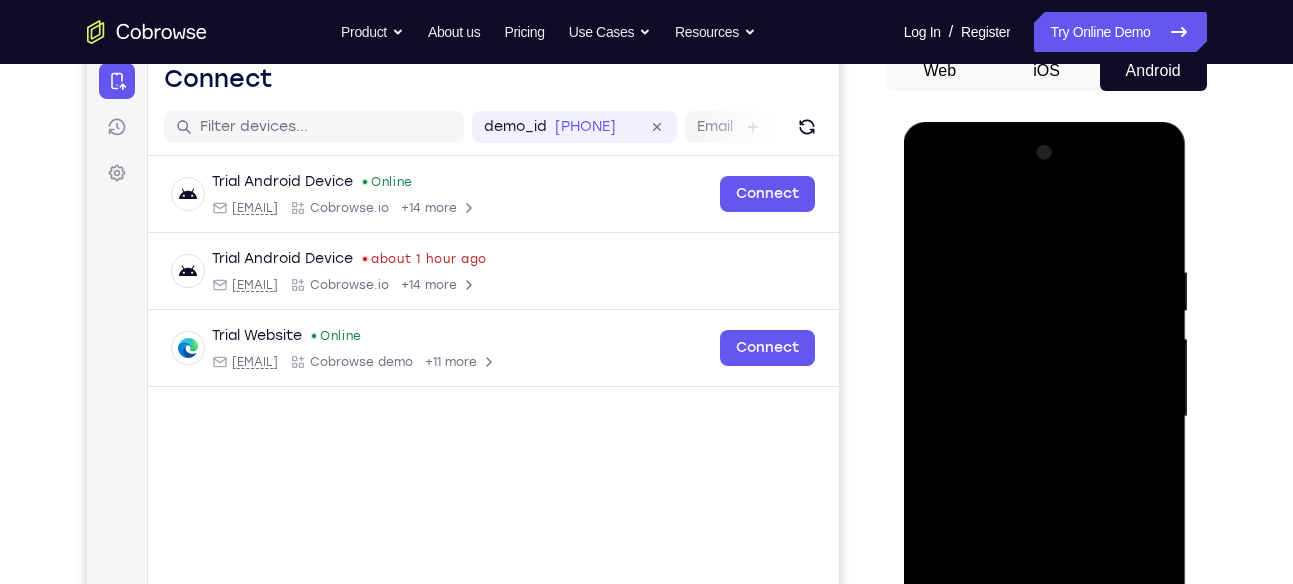 drag, startPoint x: 1038, startPoint y: 287, endPoint x: 1025, endPoint y: 381, distance: 94.89468 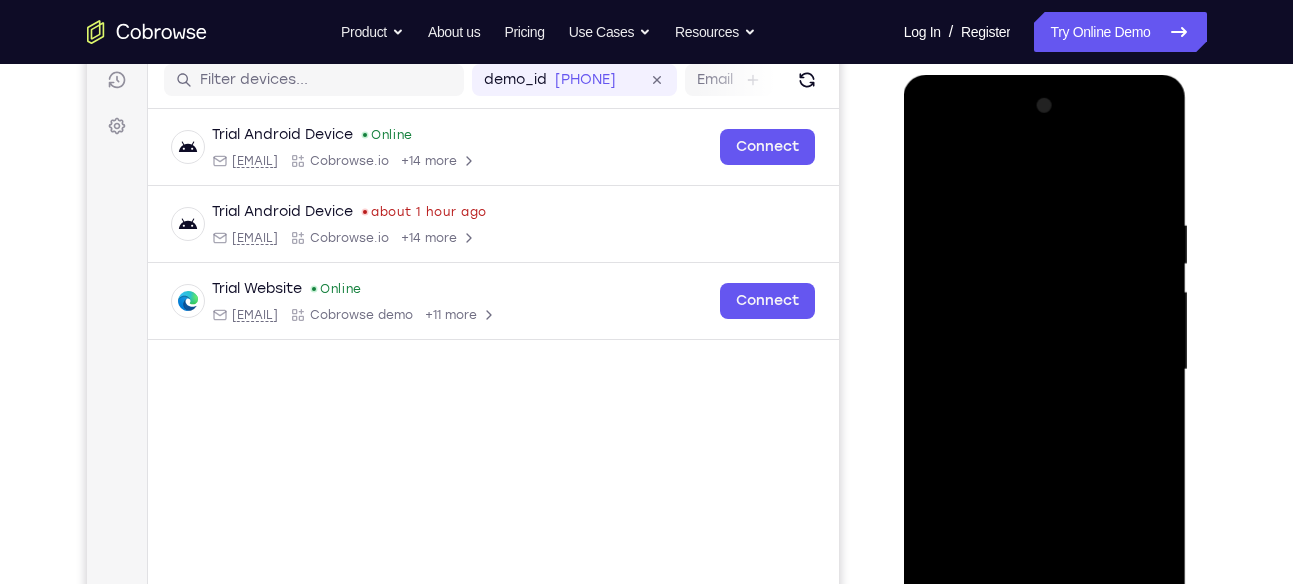 scroll, scrollTop: 263, scrollLeft: 0, axis: vertical 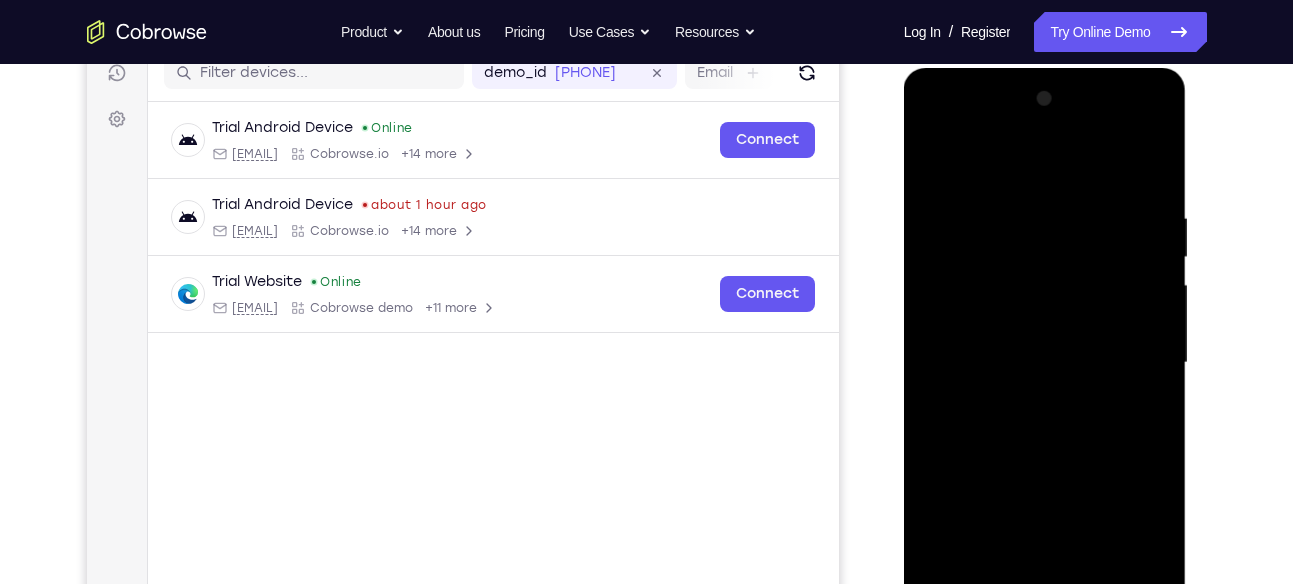 drag, startPoint x: 1038, startPoint y: 402, endPoint x: 1032, endPoint y: 310, distance: 92.19544 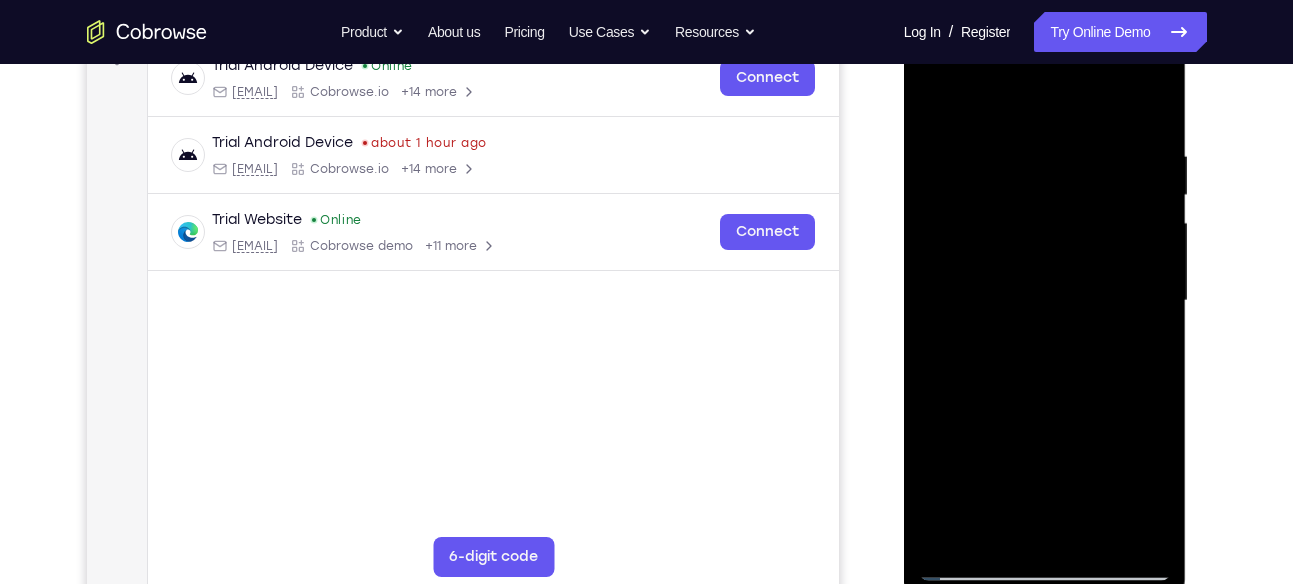 scroll, scrollTop: 330, scrollLeft: 0, axis: vertical 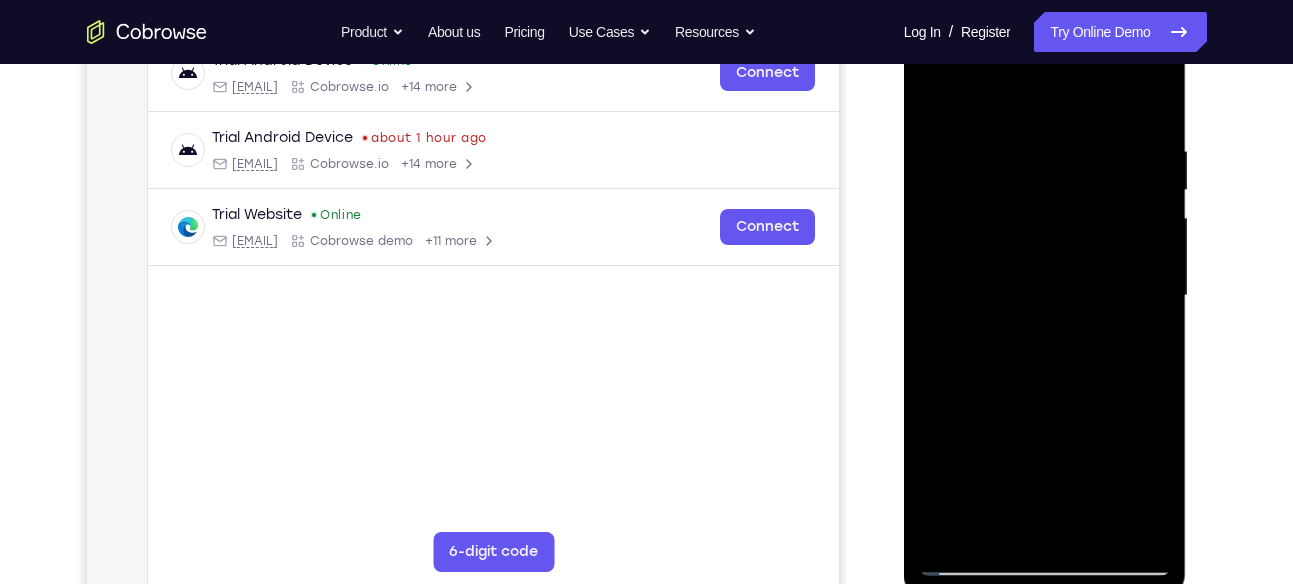 drag, startPoint x: 1042, startPoint y: 387, endPoint x: 1023, endPoint y: 277, distance: 111.62885 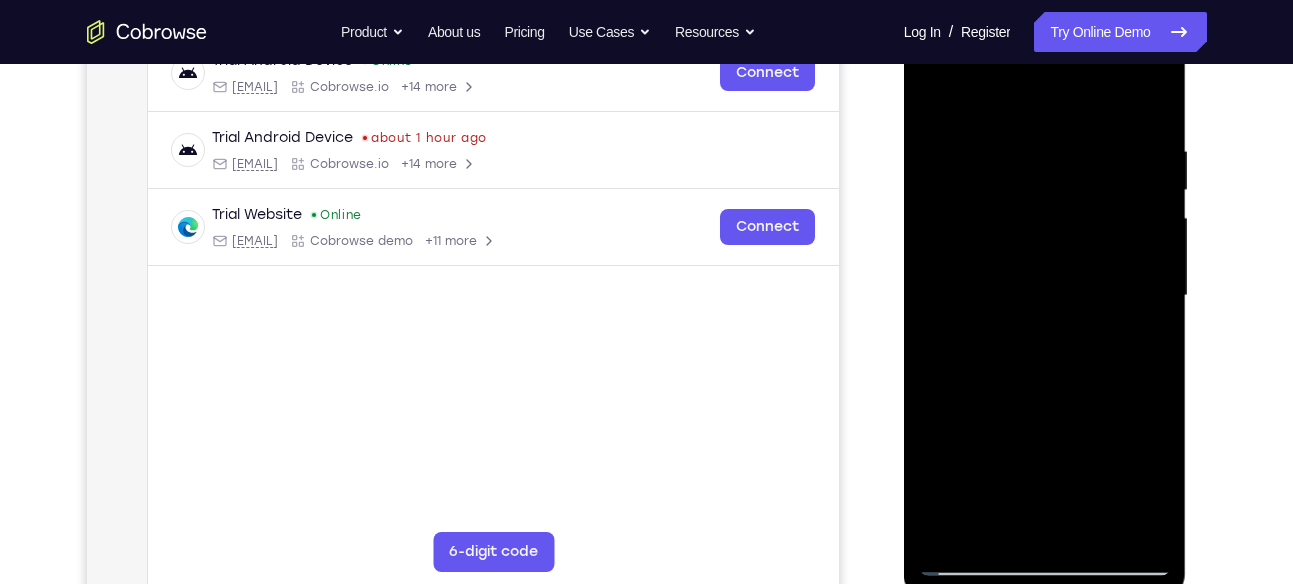 drag, startPoint x: 1037, startPoint y: 401, endPoint x: 1033, endPoint y: 273, distance: 128.06248 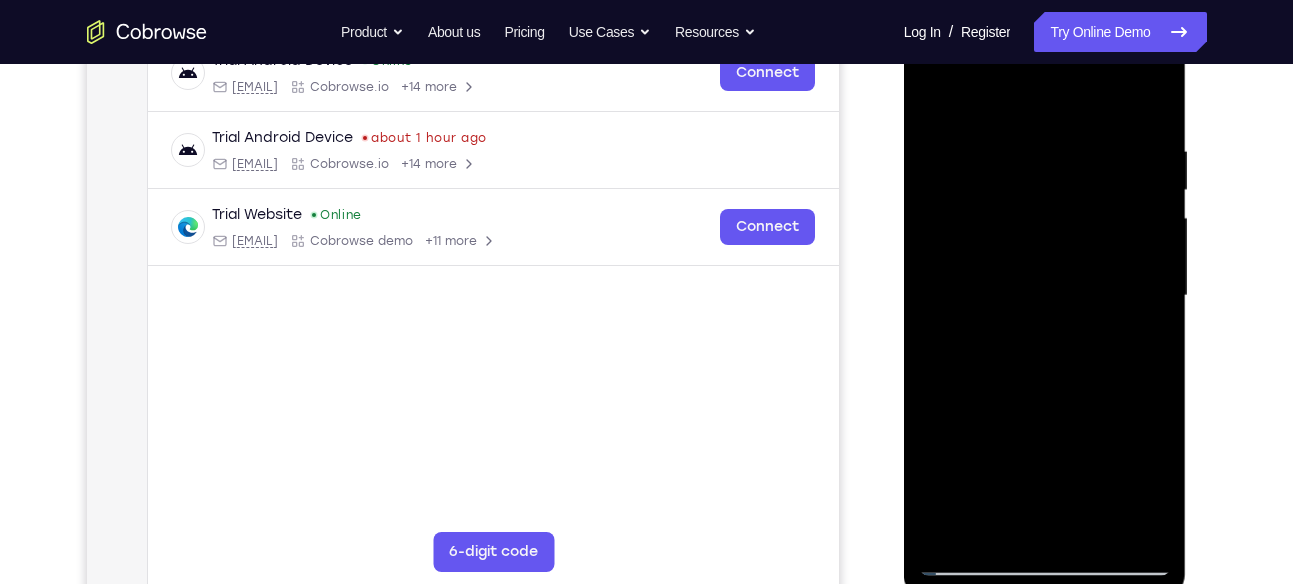 drag, startPoint x: 1038, startPoint y: 404, endPoint x: 1036, endPoint y: 259, distance: 145.0138 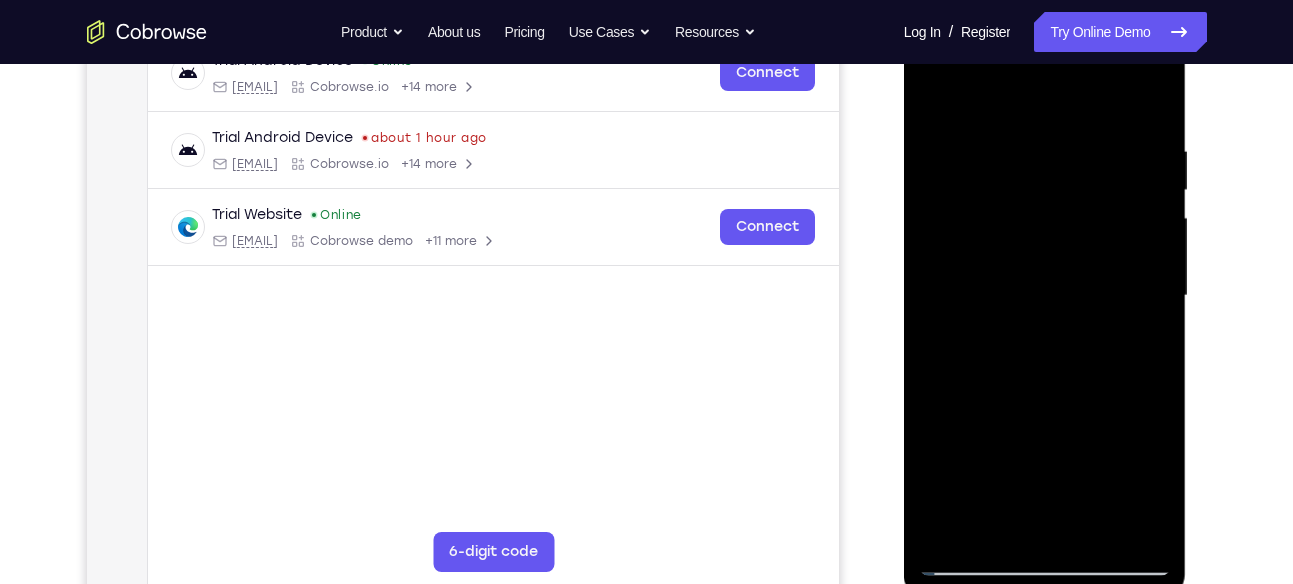 drag, startPoint x: 1039, startPoint y: 377, endPoint x: 1039, endPoint y: 249, distance: 128 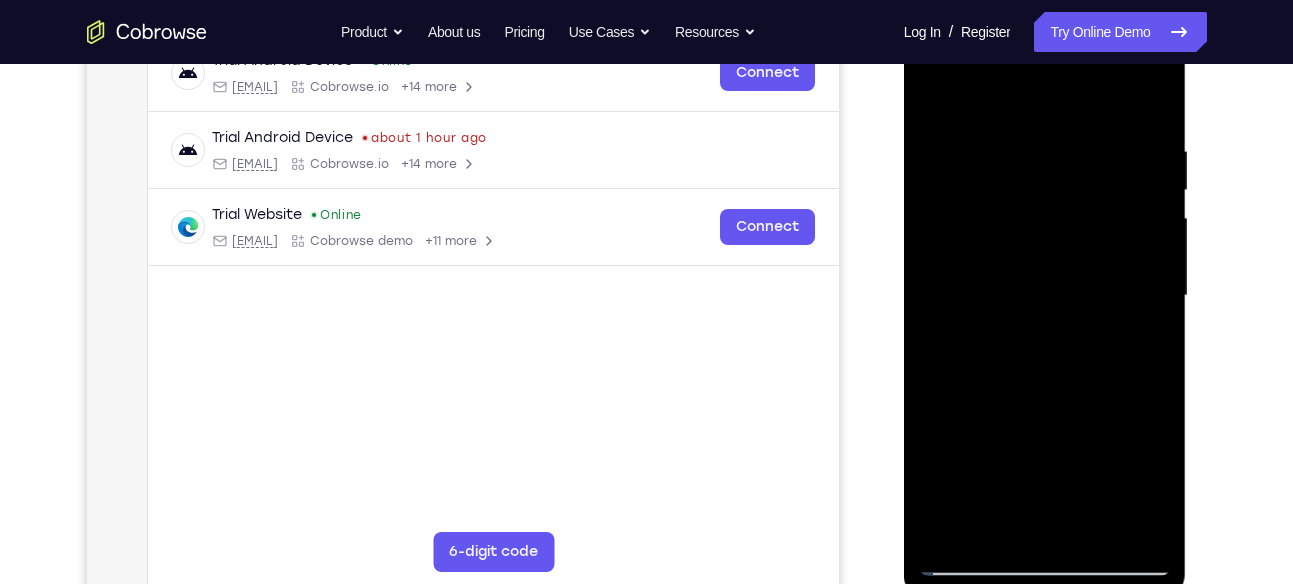 drag, startPoint x: 1039, startPoint y: 361, endPoint x: 1045, endPoint y: 257, distance: 104.172935 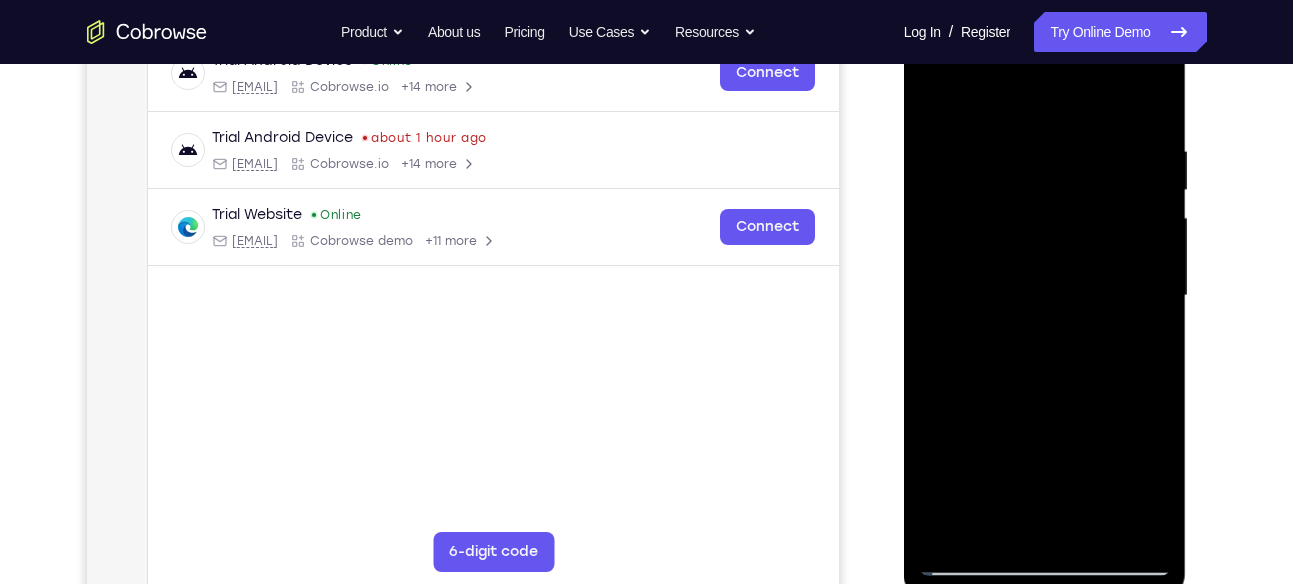 drag, startPoint x: 1014, startPoint y: 439, endPoint x: 1023, endPoint y: 291, distance: 148.27339 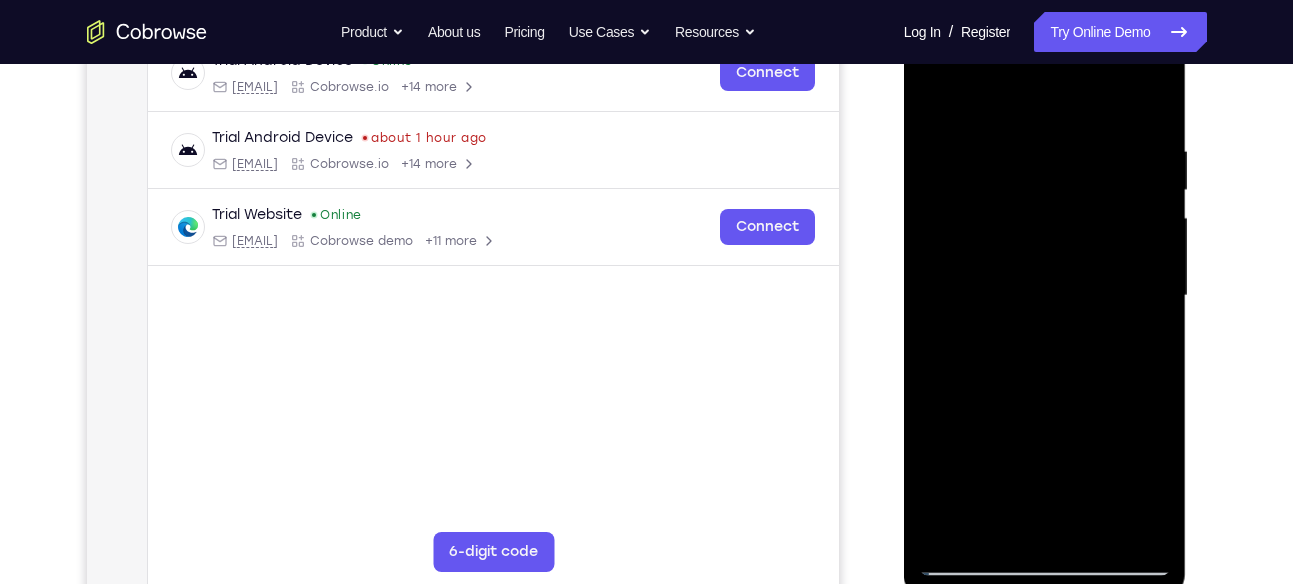 drag, startPoint x: 1026, startPoint y: 406, endPoint x: 1034, endPoint y: 342, distance: 64.49806 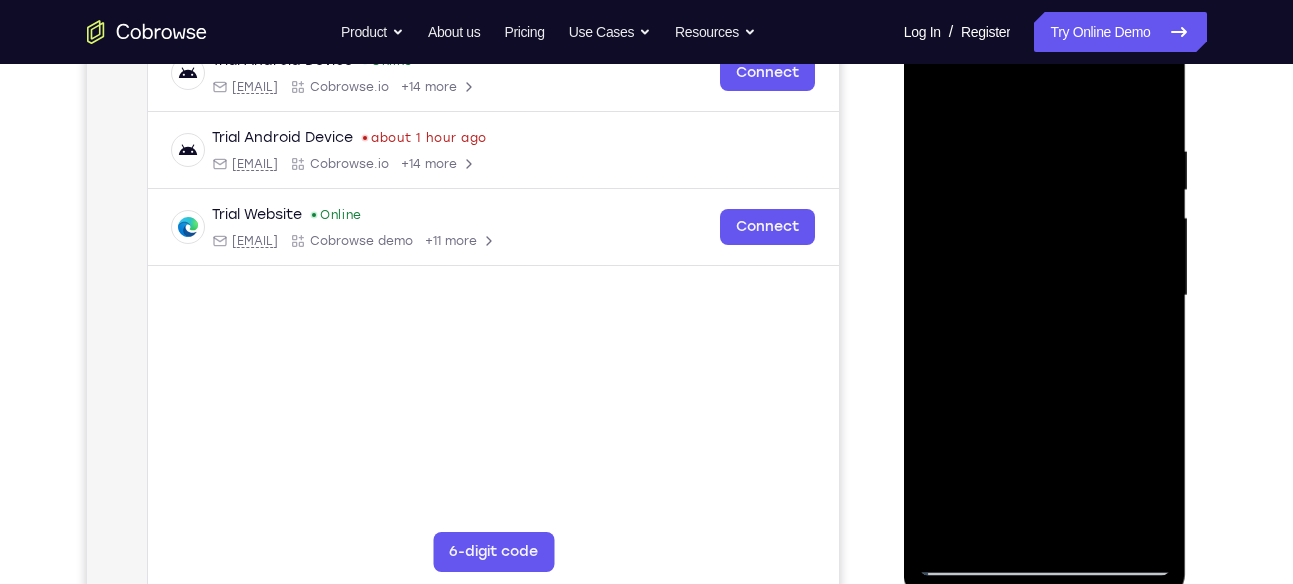drag, startPoint x: 1030, startPoint y: 270, endPoint x: 1029, endPoint y: 203, distance: 67.00746 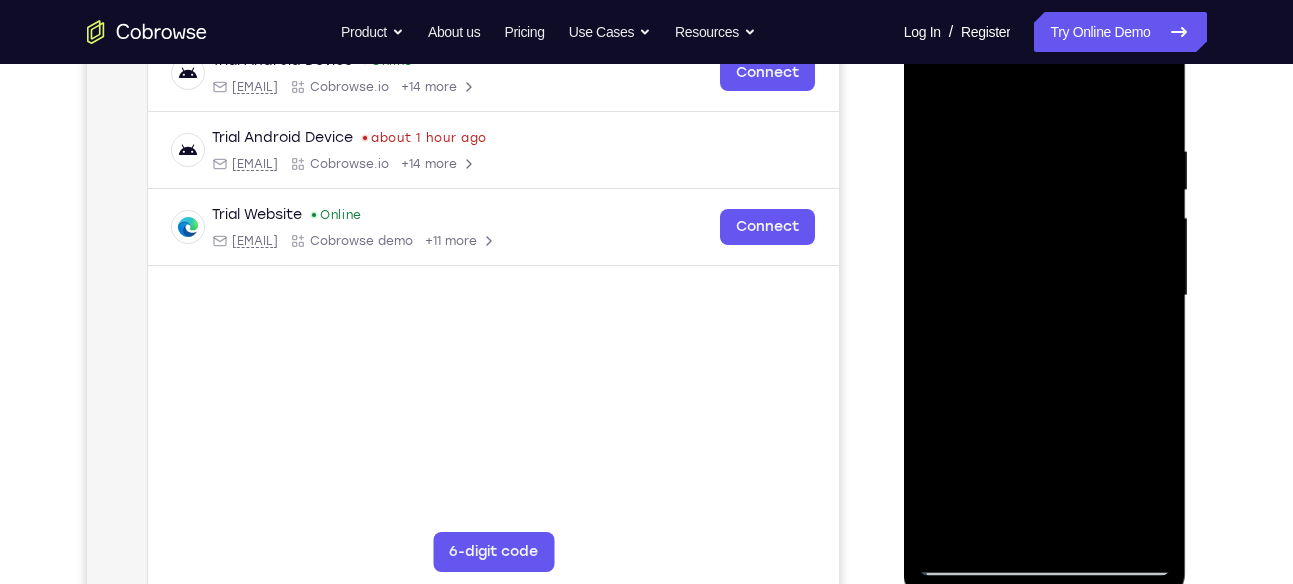 click at bounding box center [1045, 296] 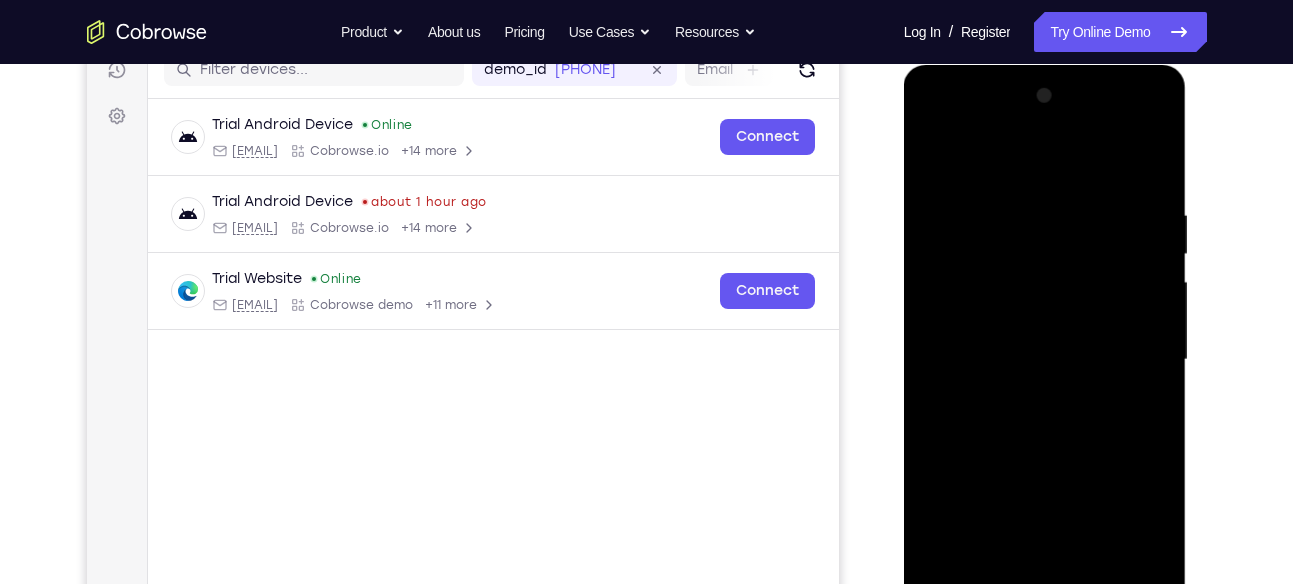 scroll, scrollTop: 253, scrollLeft: 0, axis: vertical 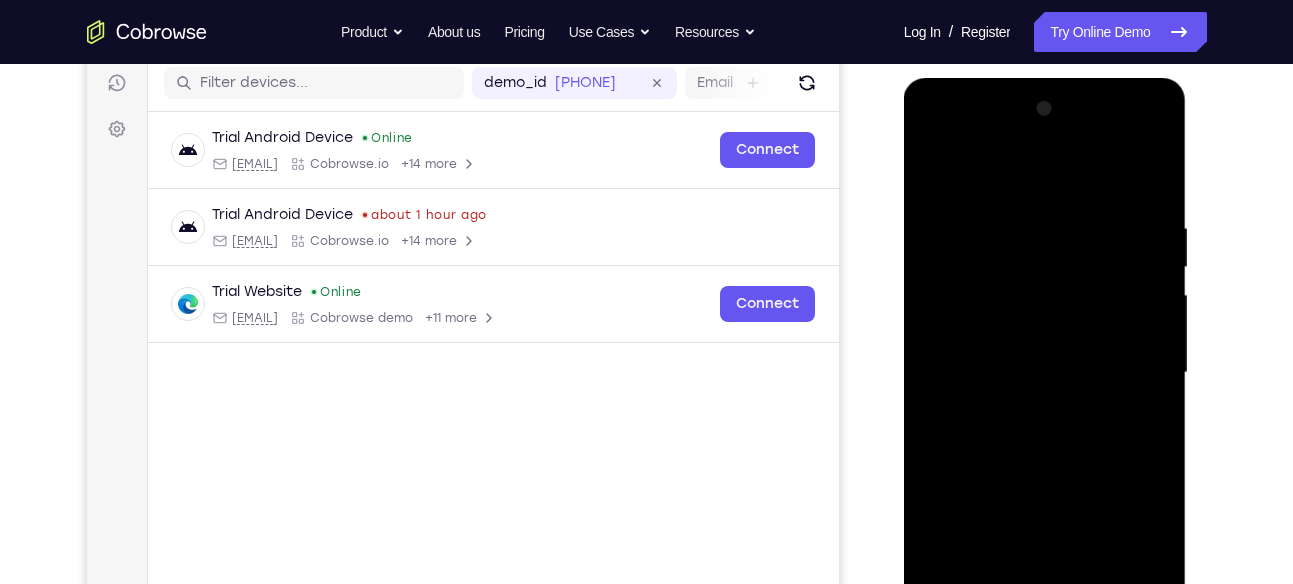 drag, startPoint x: 1038, startPoint y: 274, endPoint x: 1038, endPoint y: 293, distance: 19 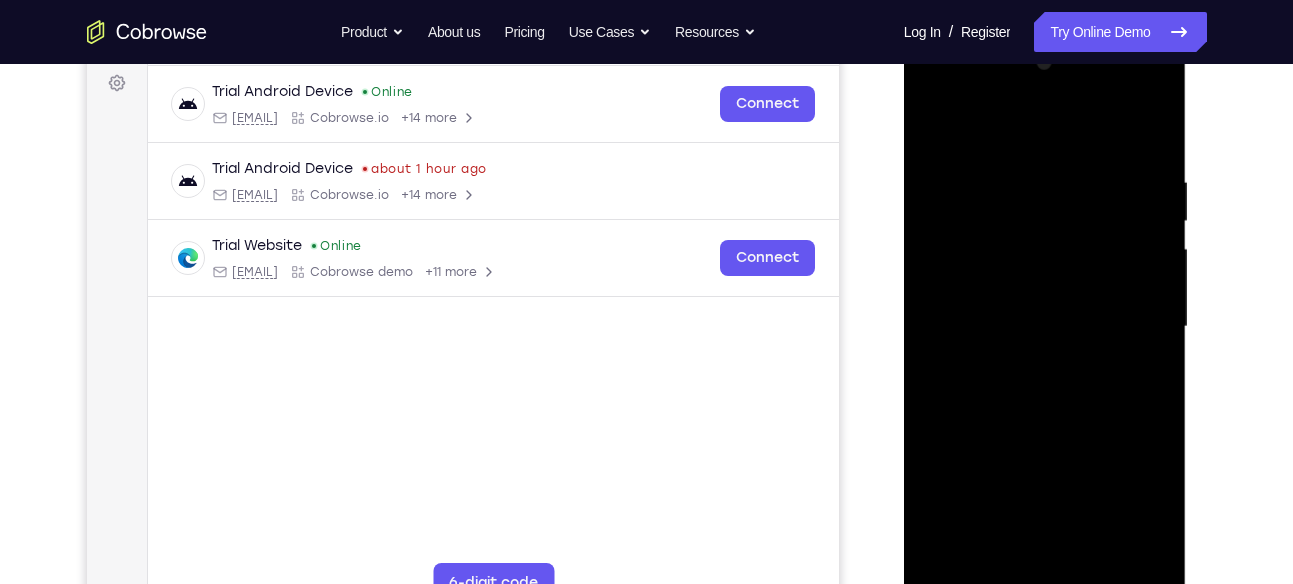scroll, scrollTop: 309, scrollLeft: 0, axis: vertical 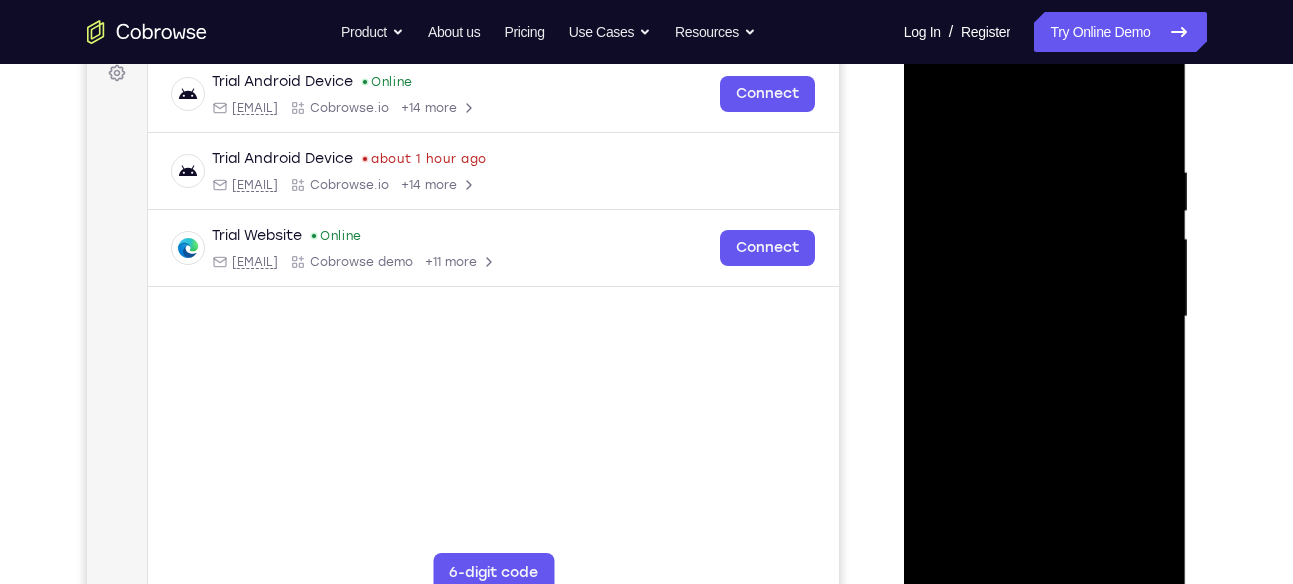 click at bounding box center [1045, 317] 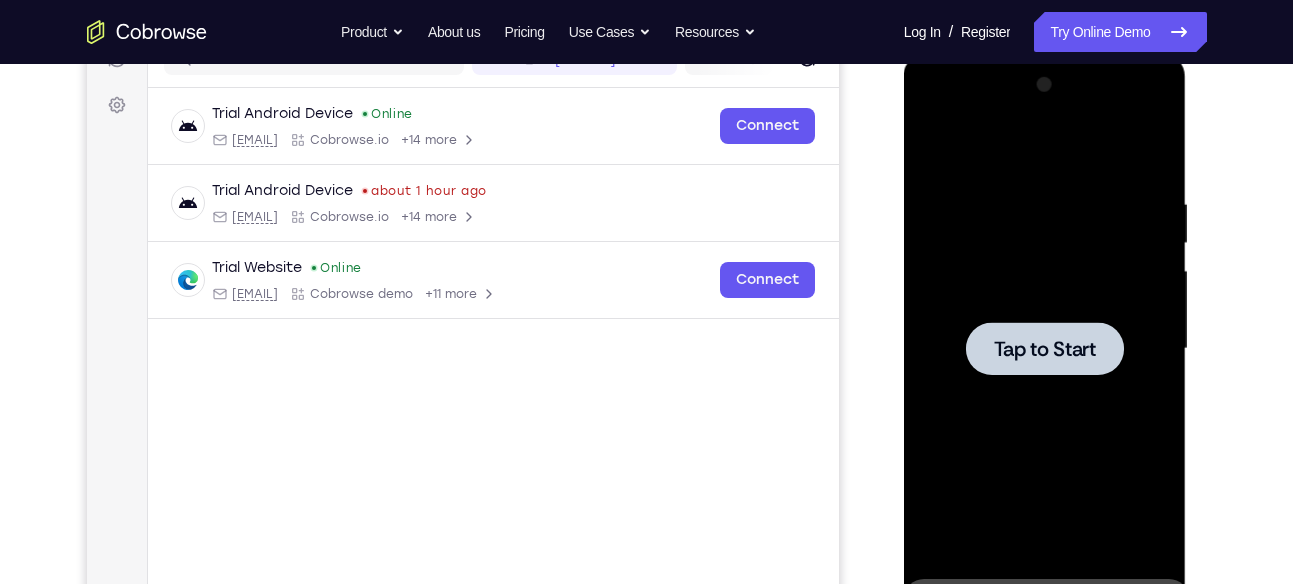 scroll, scrollTop: 276, scrollLeft: 0, axis: vertical 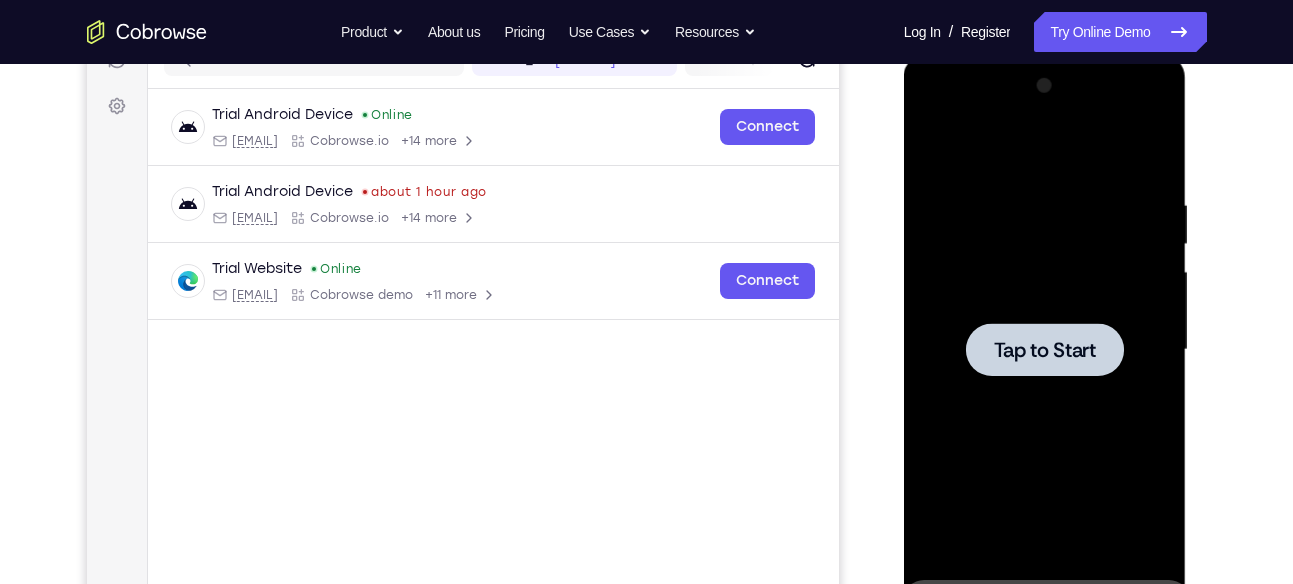 click at bounding box center [1045, 350] 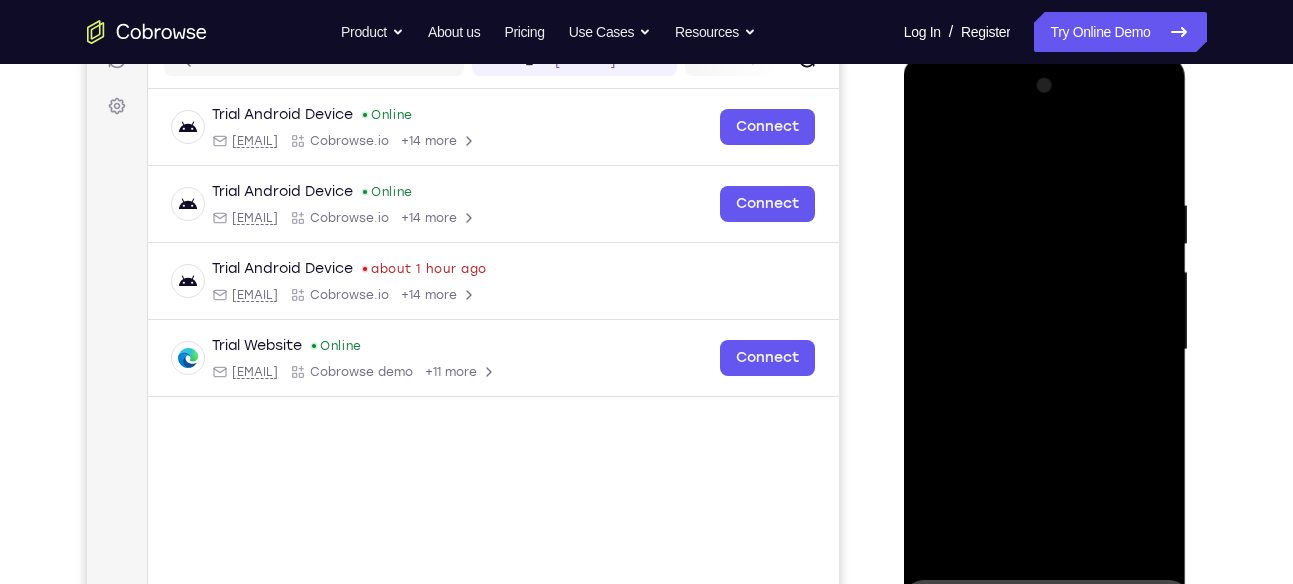 scroll, scrollTop: 509, scrollLeft: 0, axis: vertical 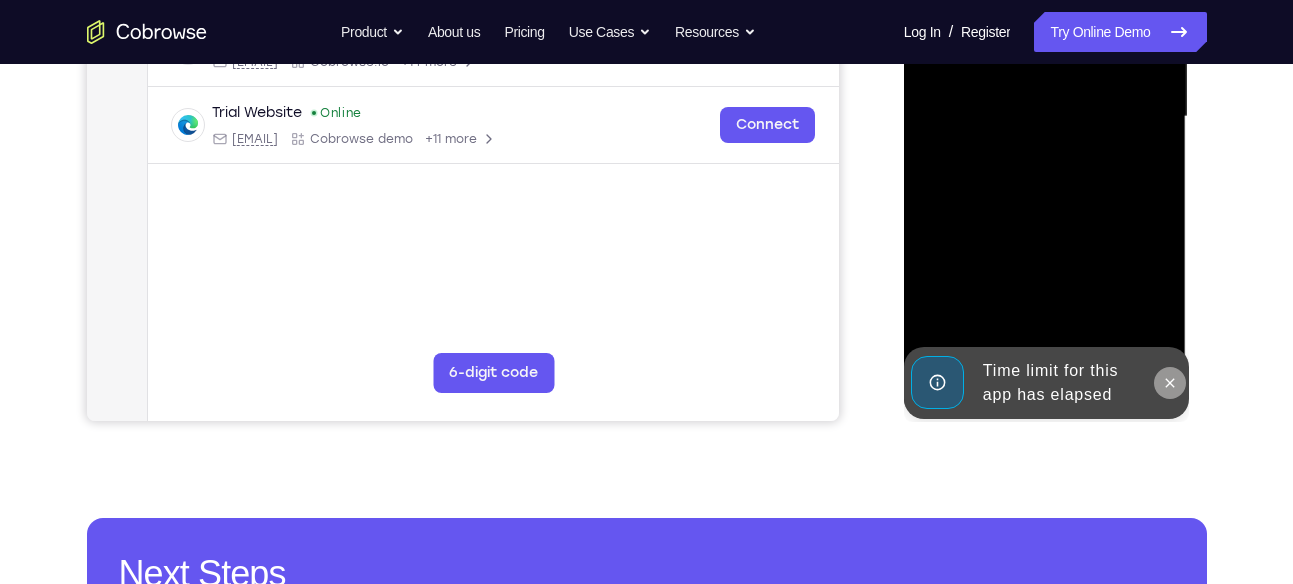 click 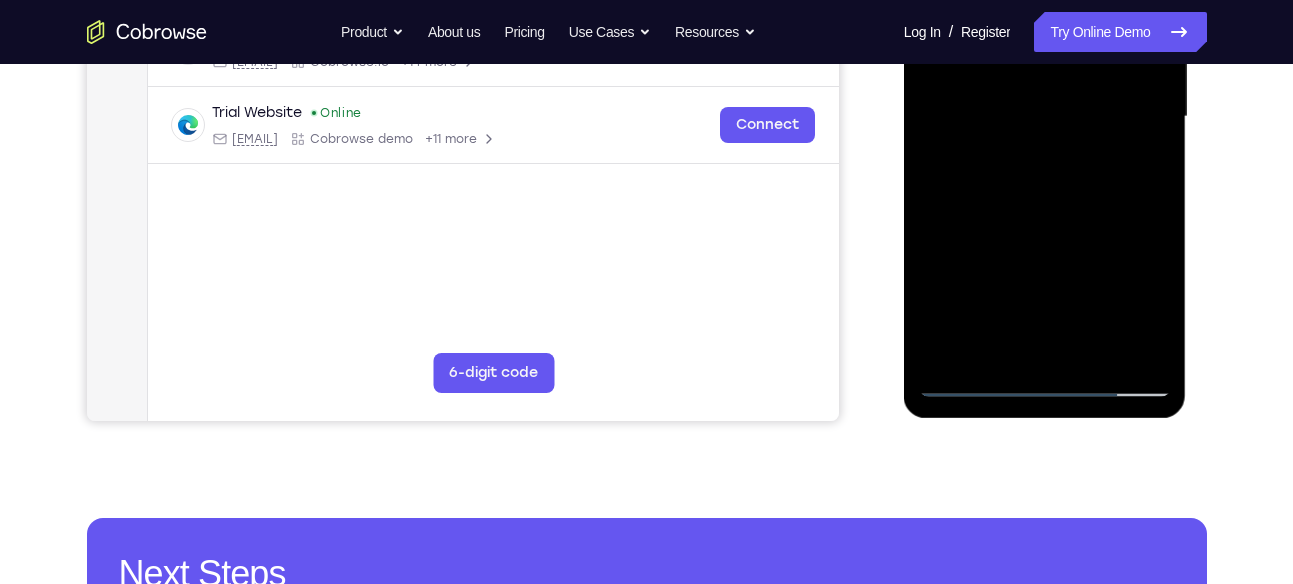click at bounding box center [1045, 117] 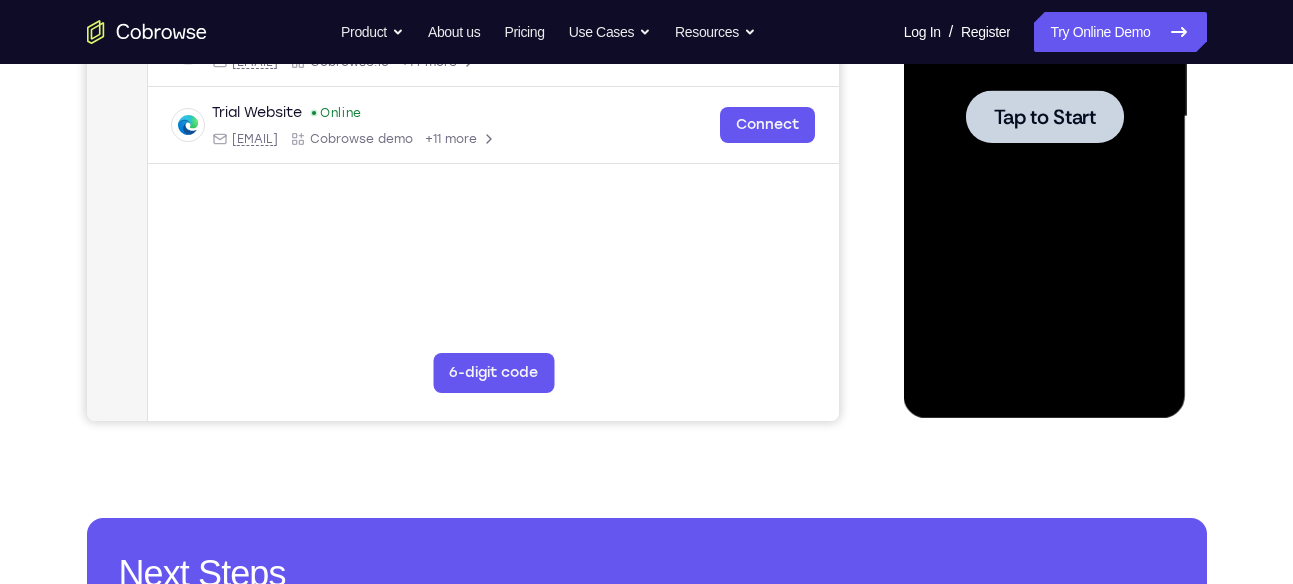 click at bounding box center (1045, 117) 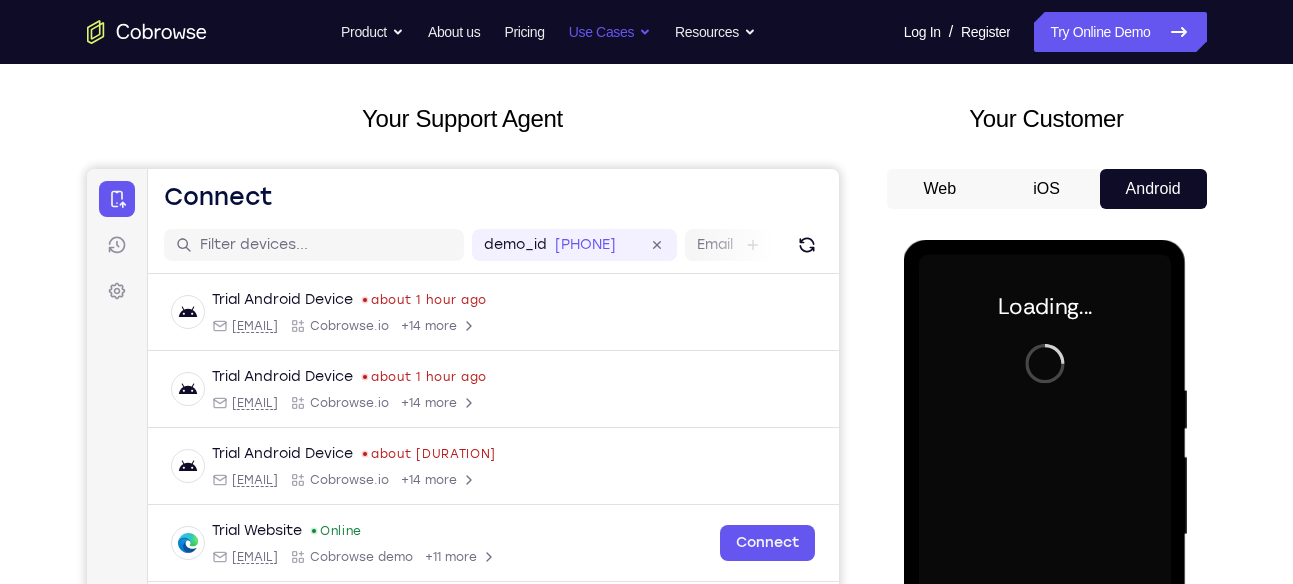 scroll, scrollTop: 18, scrollLeft: 0, axis: vertical 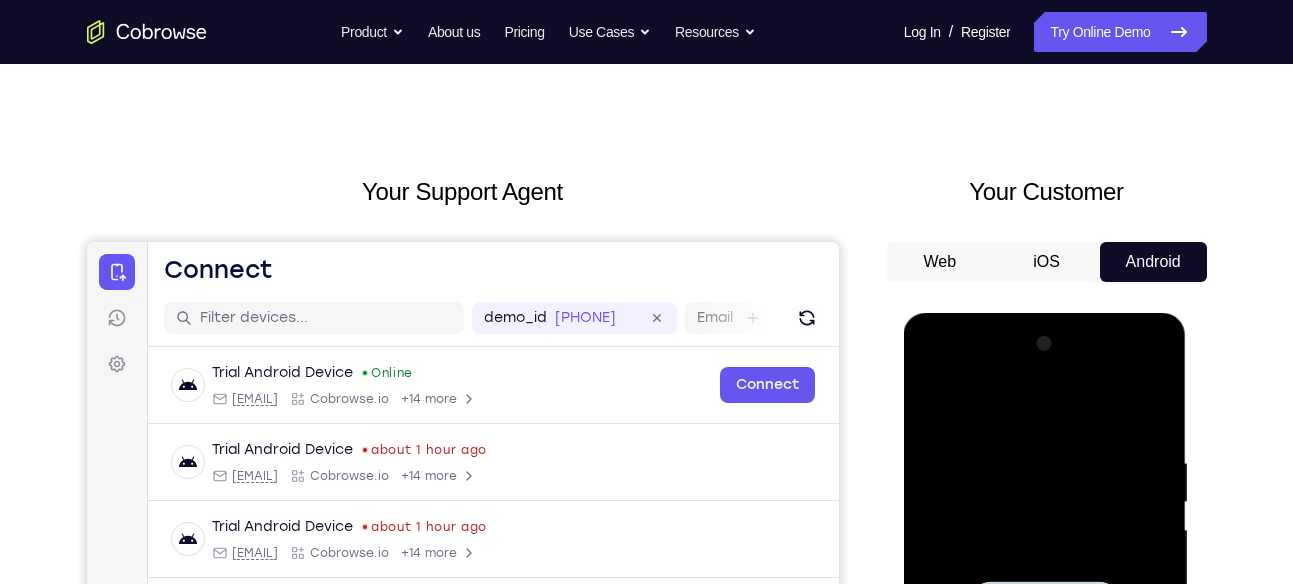 click at bounding box center [1045, 608] 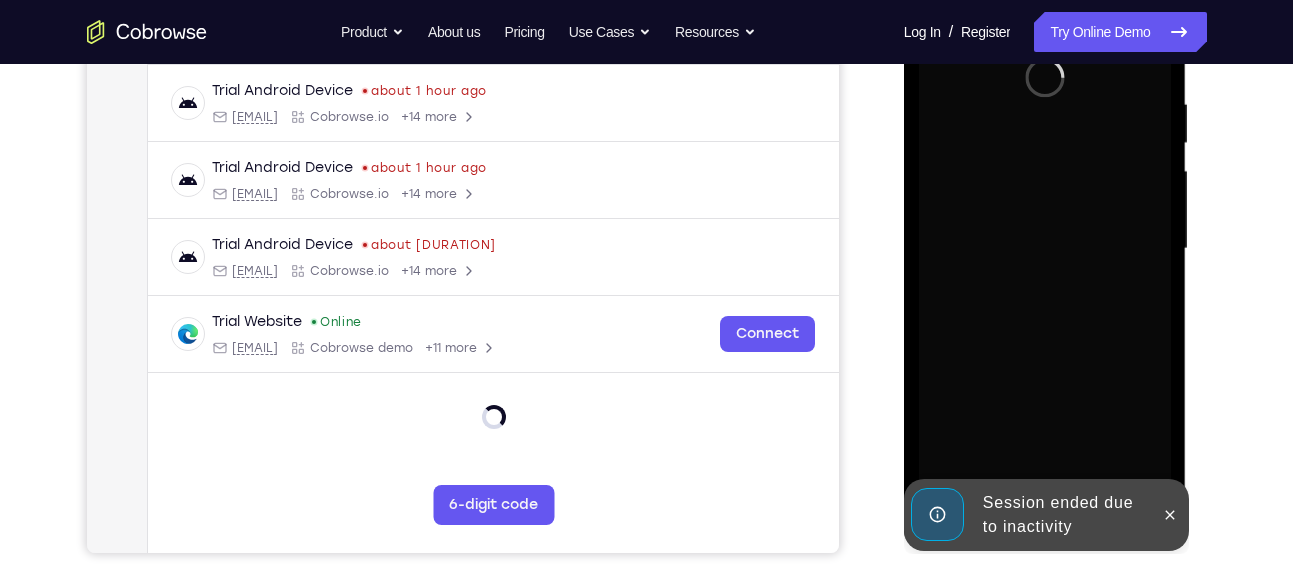 scroll, scrollTop: 391, scrollLeft: 0, axis: vertical 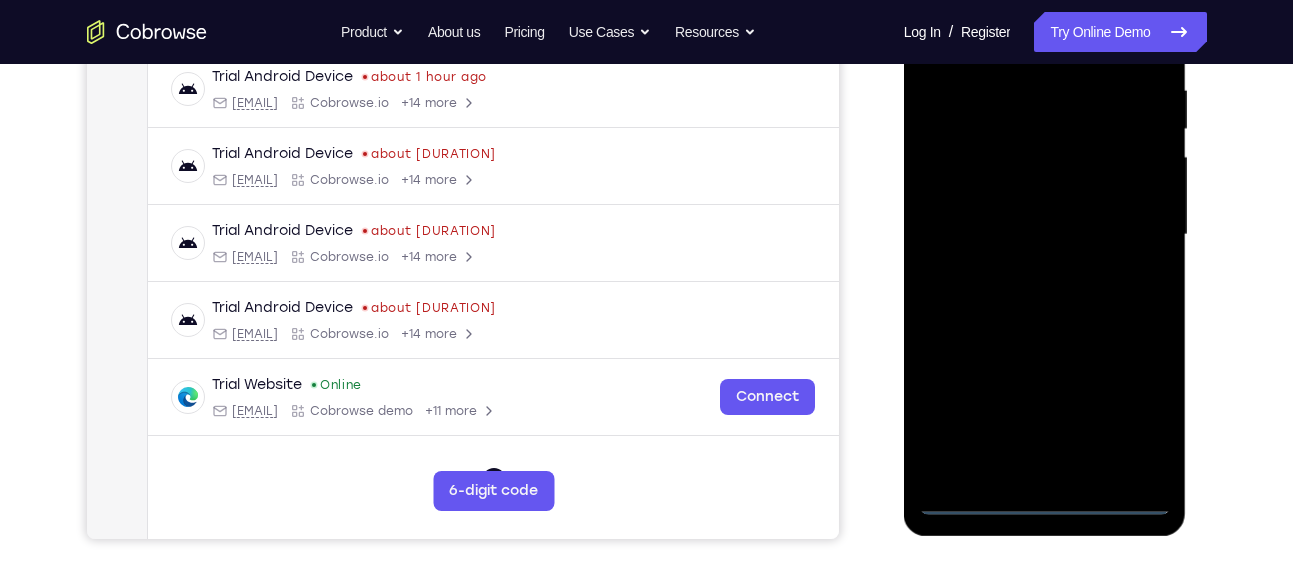 click at bounding box center (1045, 235) 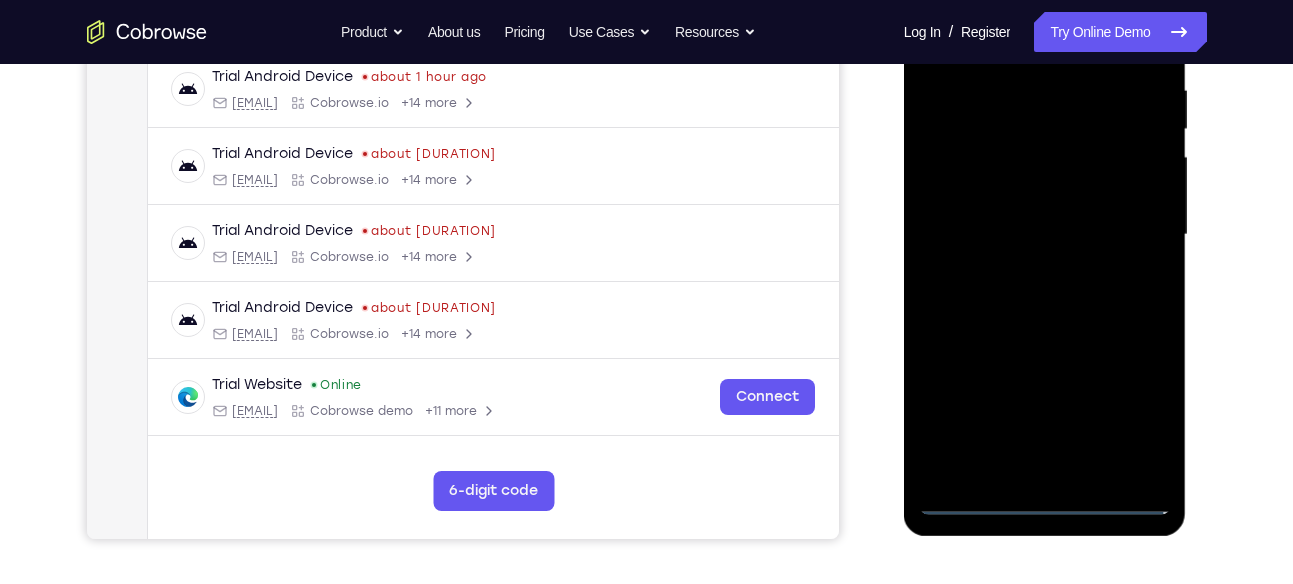click at bounding box center (1045, 235) 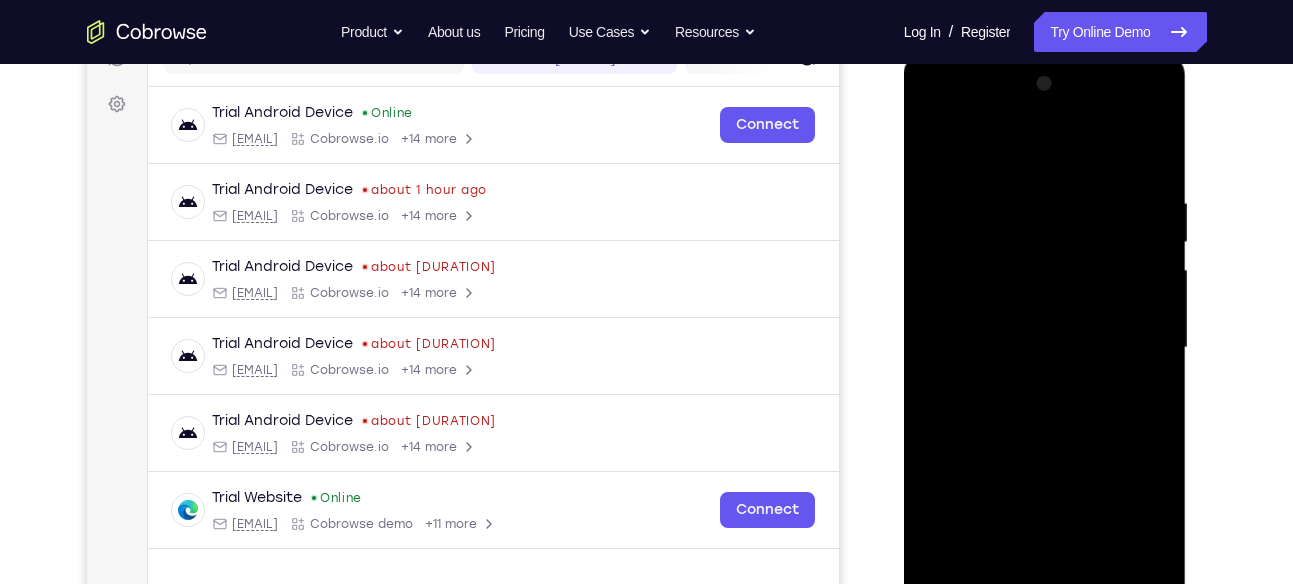 scroll, scrollTop: 274, scrollLeft: 0, axis: vertical 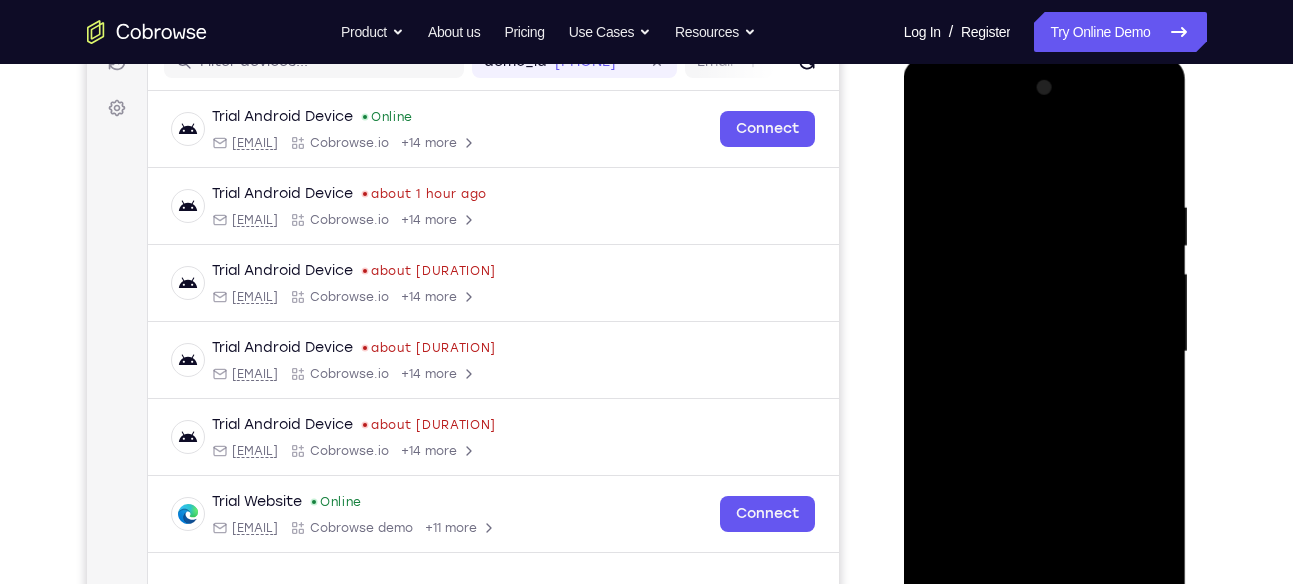 click at bounding box center (1045, 352) 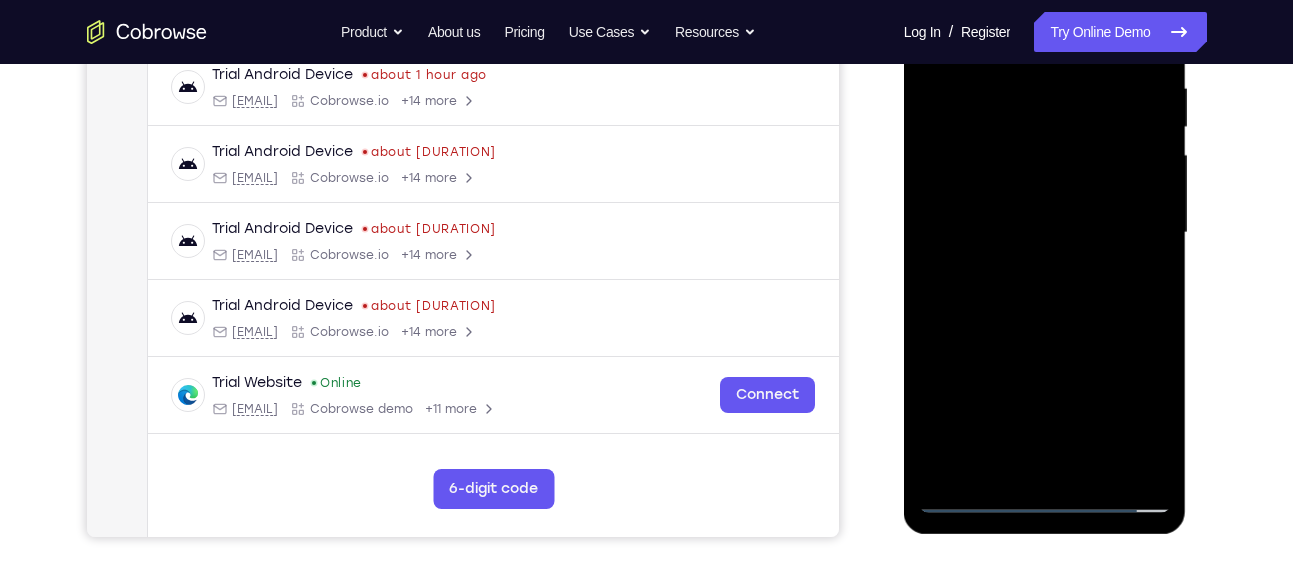 scroll, scrollTop: 395, scrollLeft: 0, axis: vertical 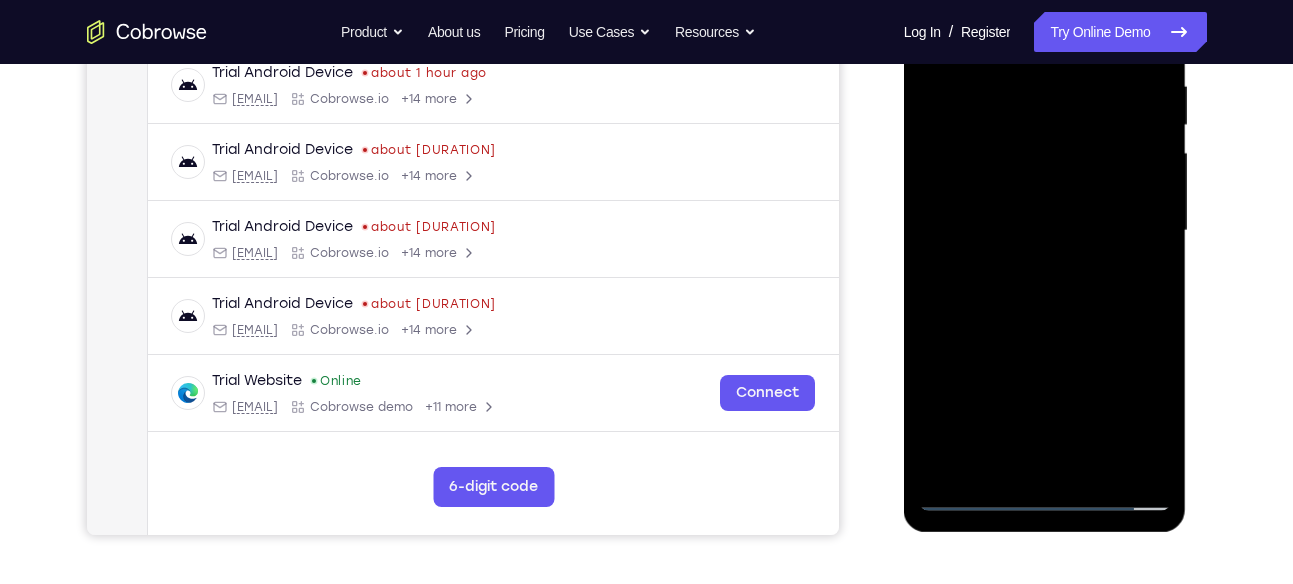 click at bounding box center (1045, 231) 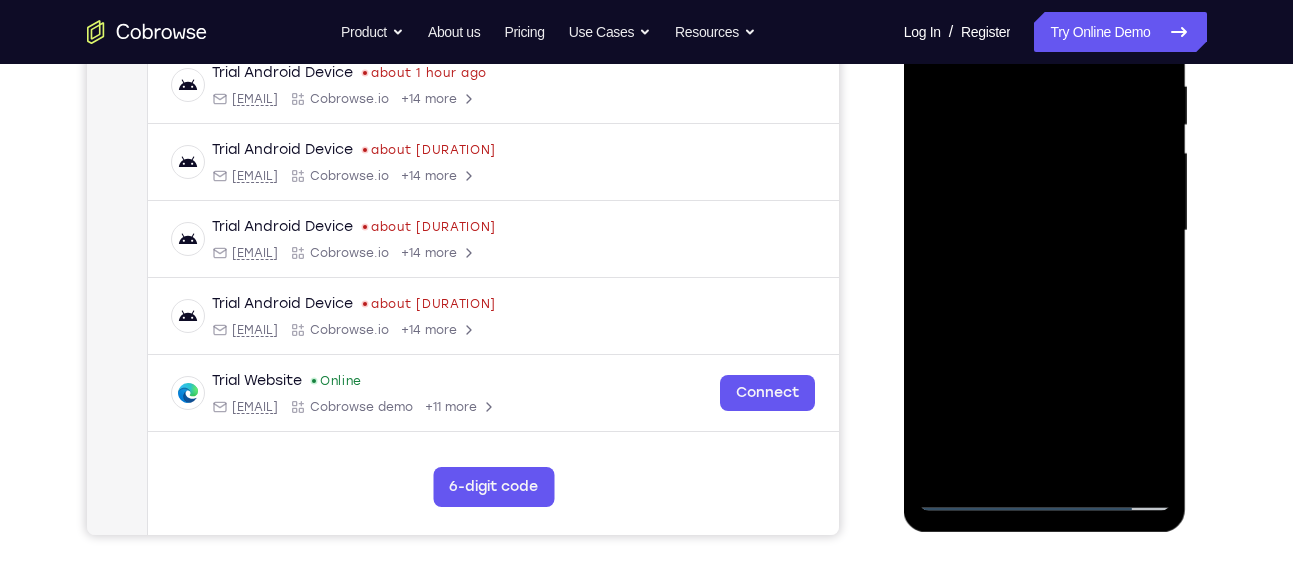 click at bounding box center (1045, 231) 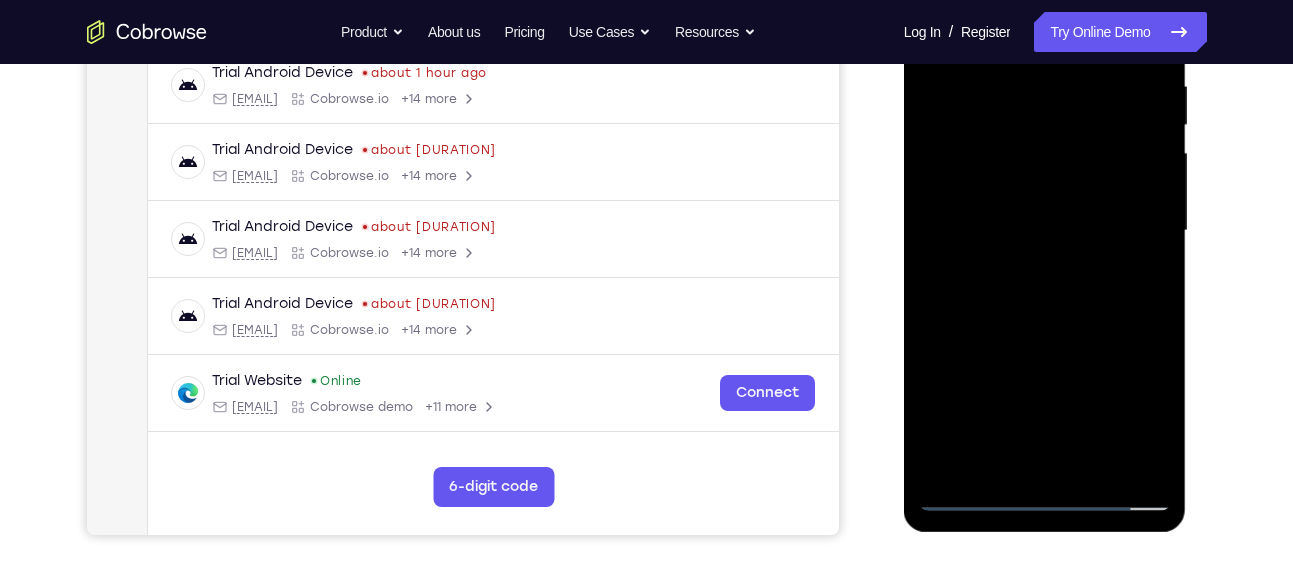 scroll, scrollTop: 359, scrollLeft: 0, axis: vertical 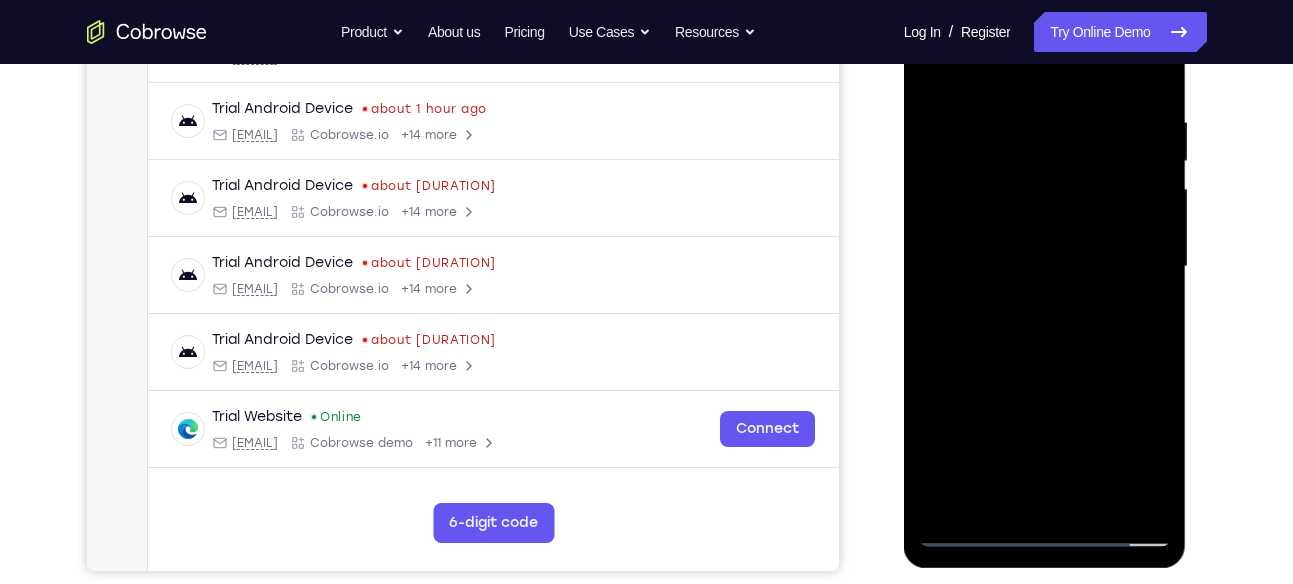 click at bounding box center [1045, 267] 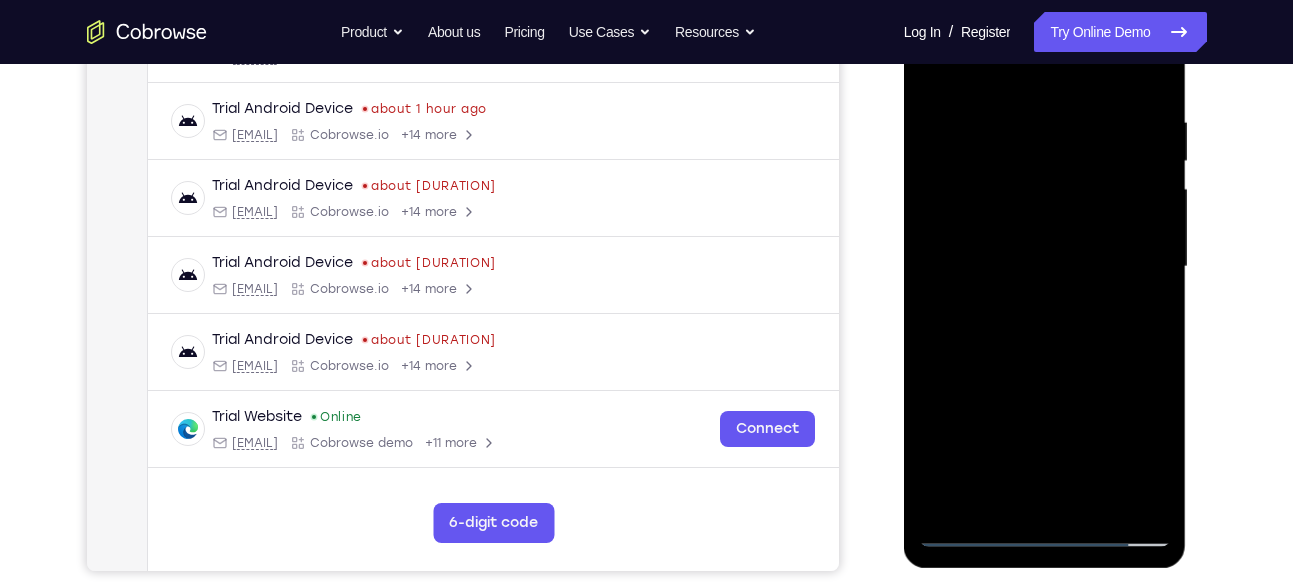 click at bounding box center [1045, 267] 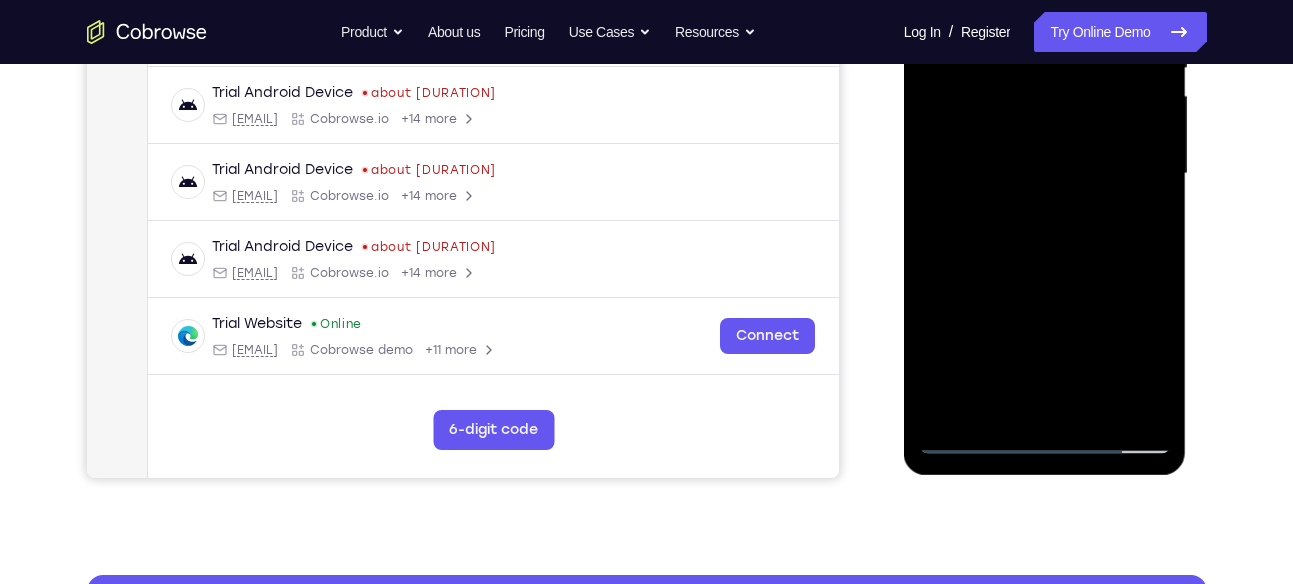 scroll, scrollTop: 454, scrollLeft: 0, axis: vertical 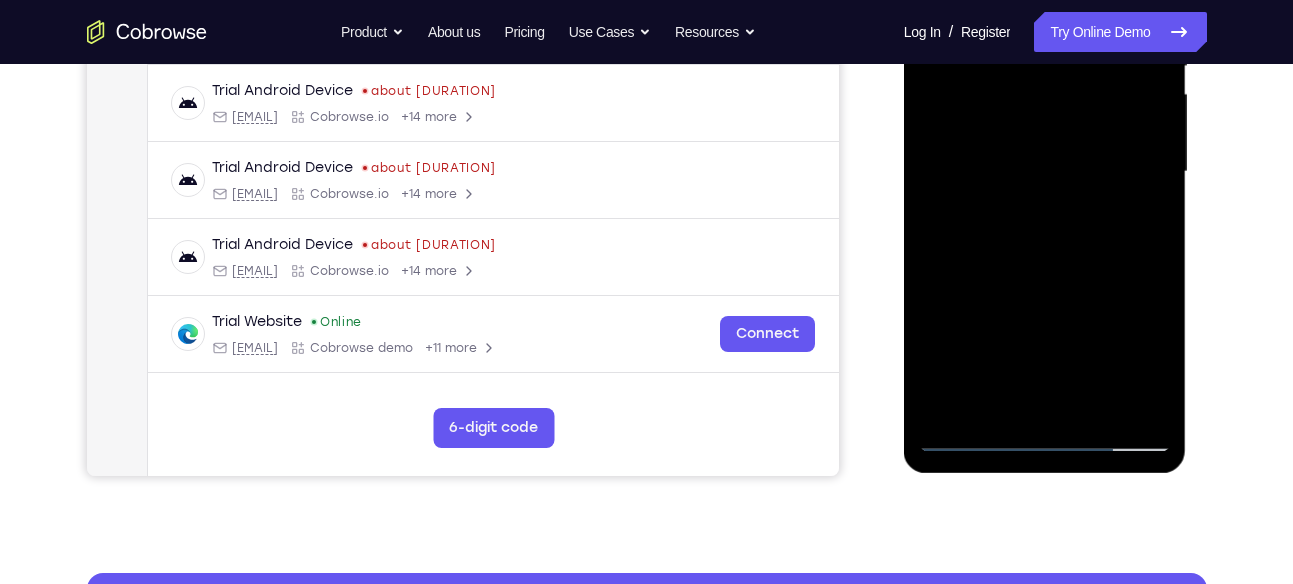 click at bounding box center [1045, 172] 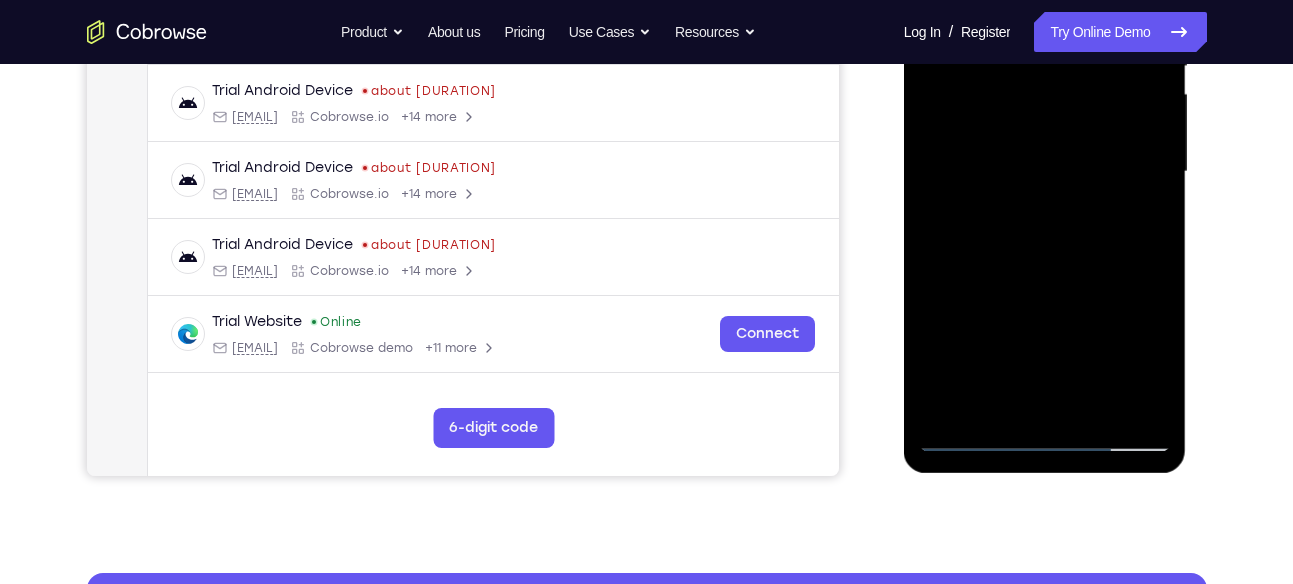 click at bounding box center [1045, 172] 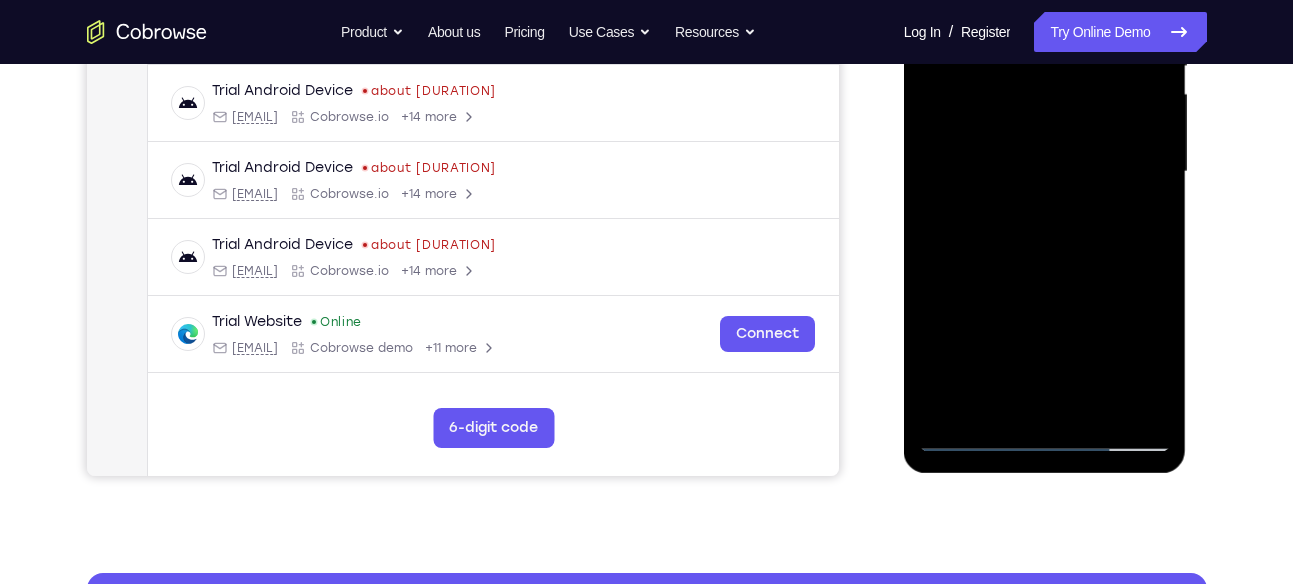 click at bounding box center (1045, 172) 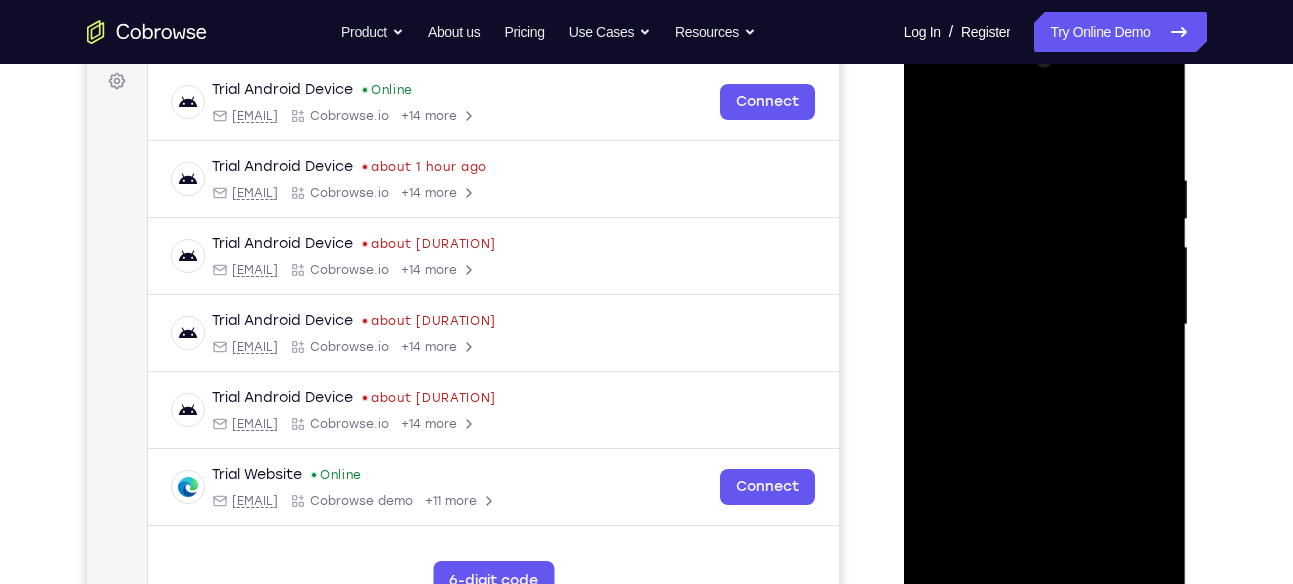 scroll, scrollTop: 311, scrollLeft: 0, axis: vertical 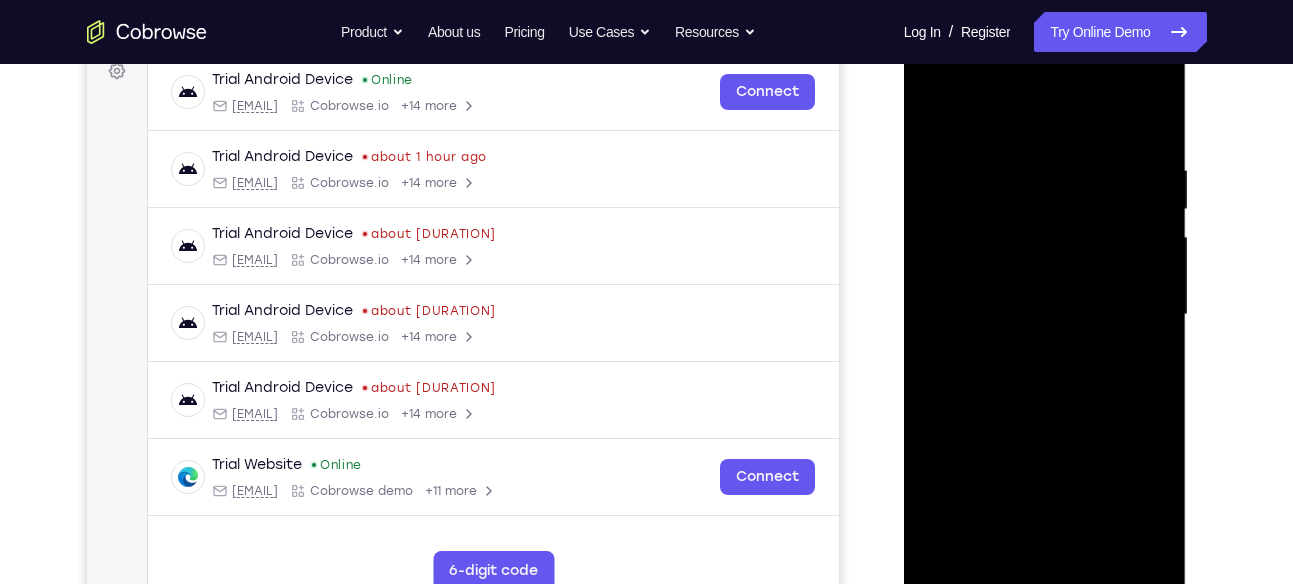 click at bounding box center [1045, 315] 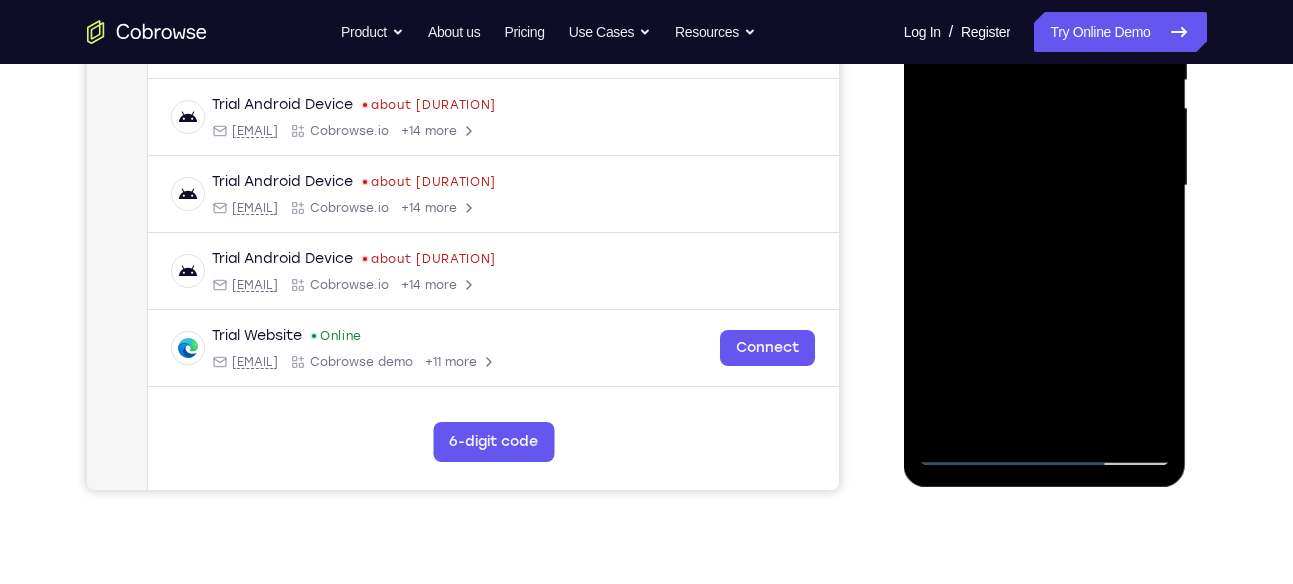 scroll, scrollTop: 443, scrollLeft: 0, axis: vertical 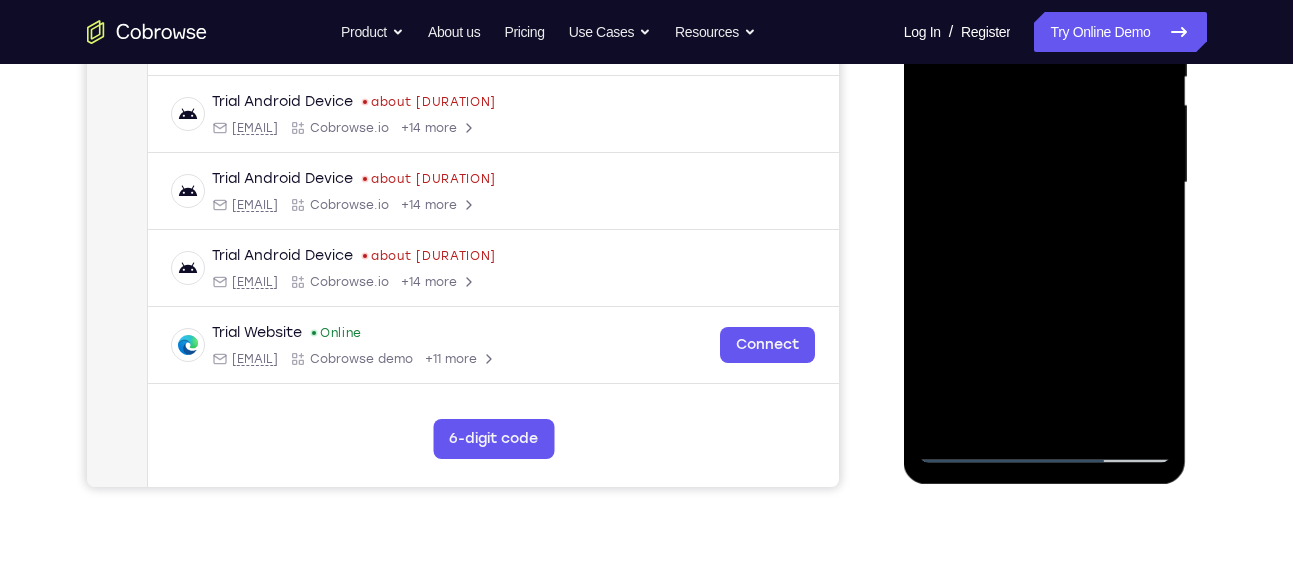 click at bounding box center (1045, 183) 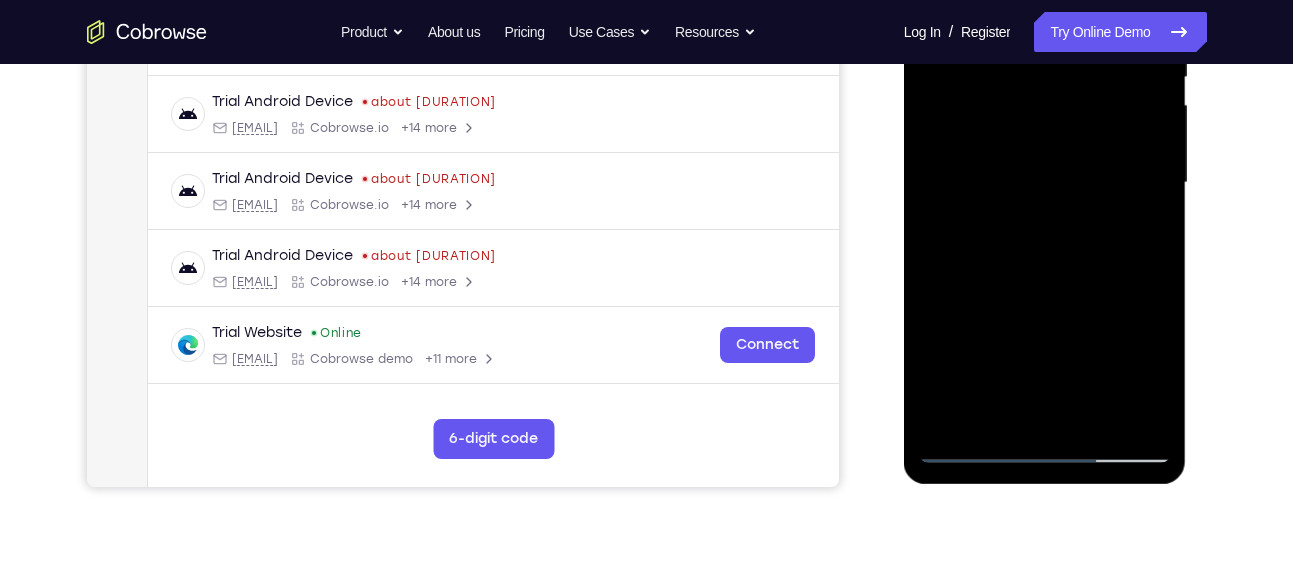 click at bounding box center [1045, 183] 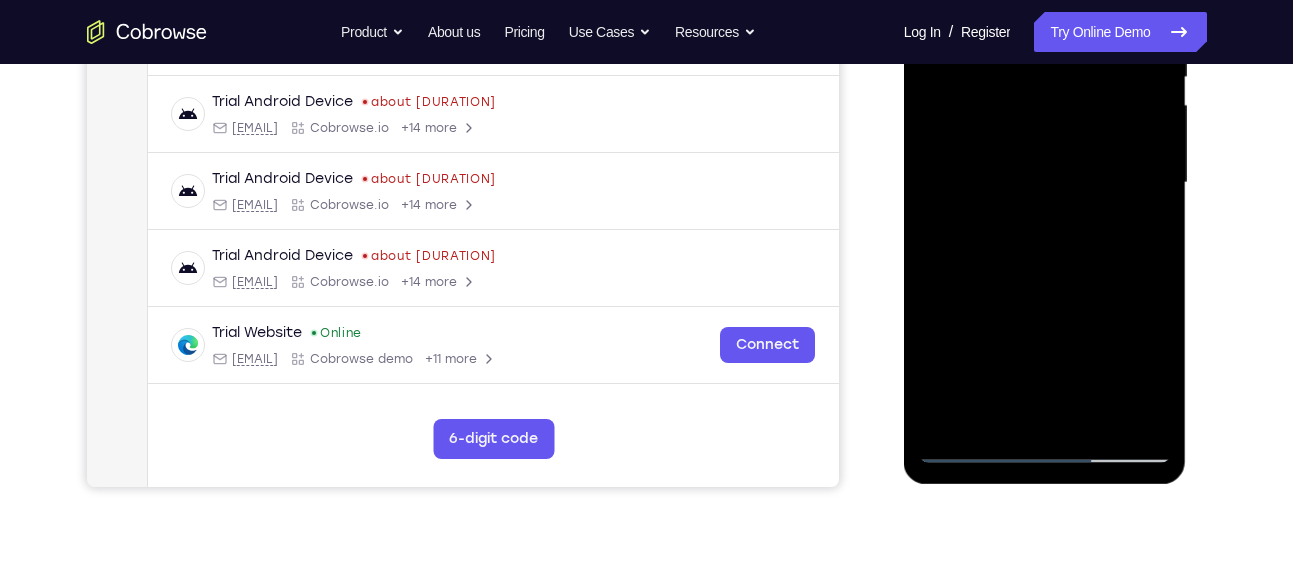 drag, startPoint x: 1018, startPoint y: 369, endPoint x: 1016, endPoint y: 332, distance: 37.054016 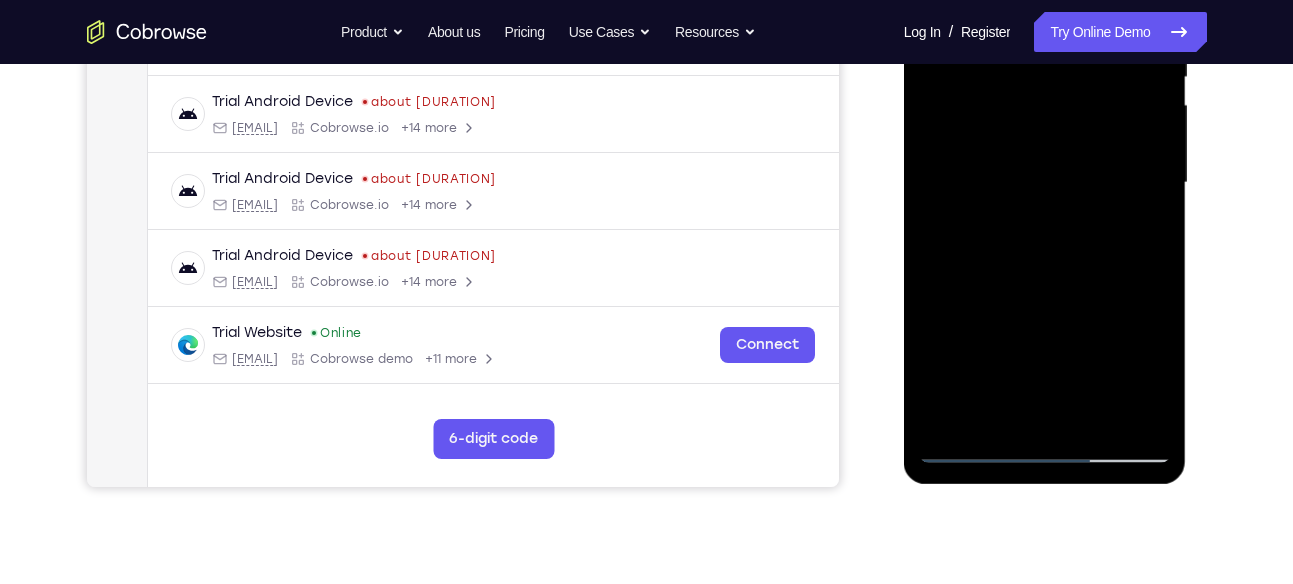 drag, startPoint x: 1042, startPoint y: 352, endPoint x: 1040, endPoint y: 302, distance: 50.039986 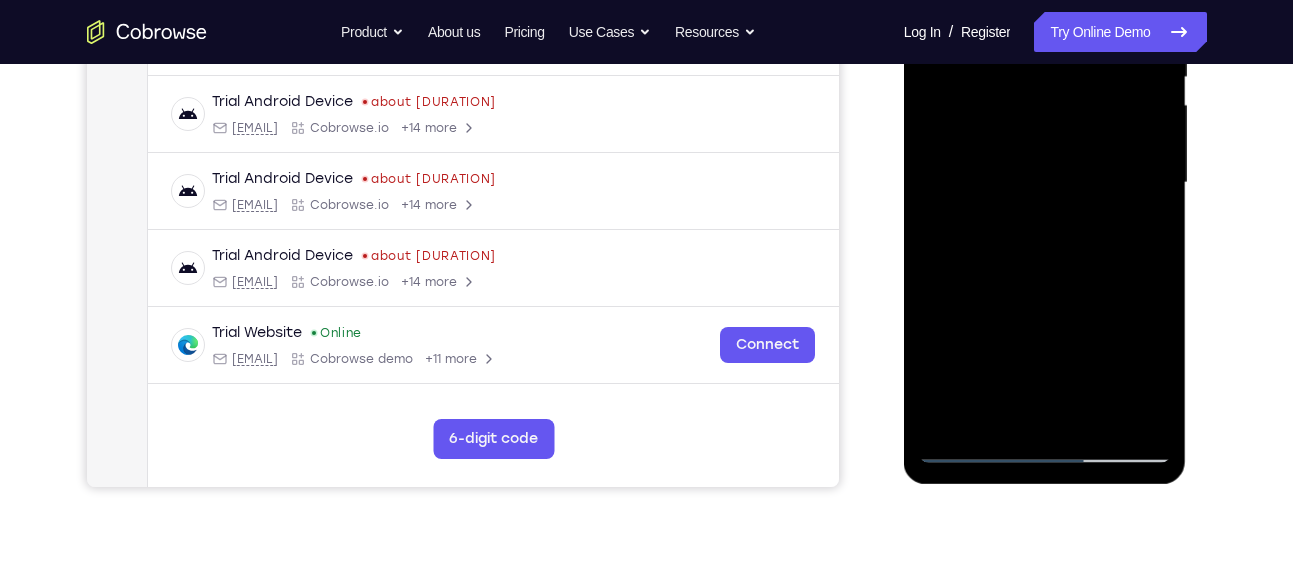 drag, startPoint x: 1030, startPoint y: 350, endPoint x: 1034, endPoint y: 280, distance: 70.11419 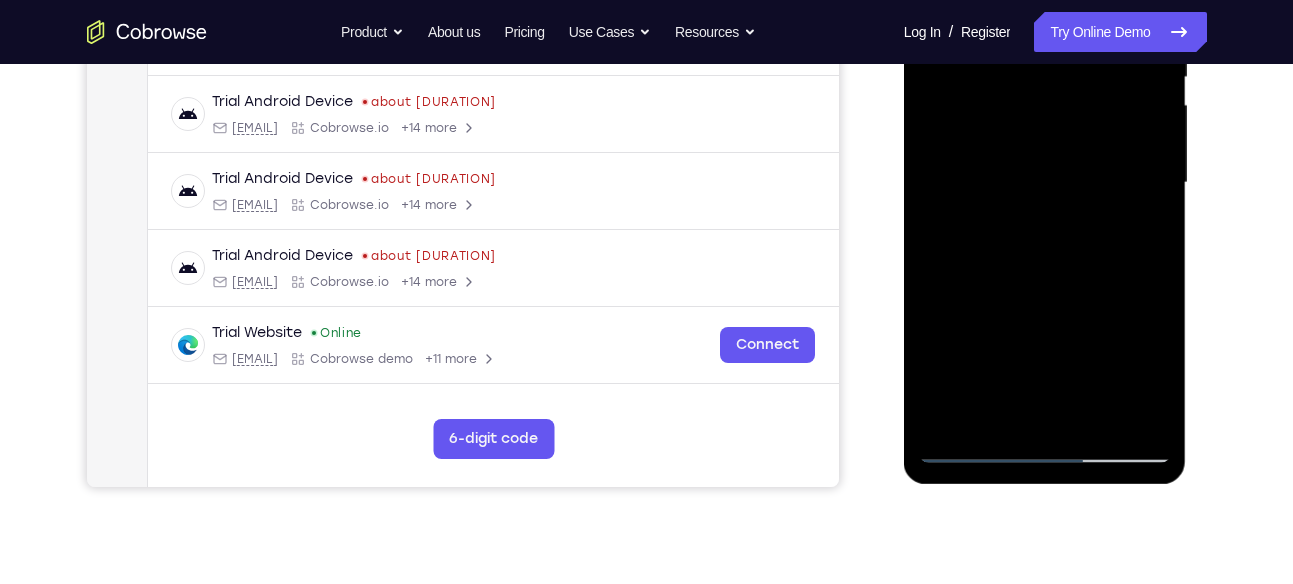 click at bounding box center (1045, 183) 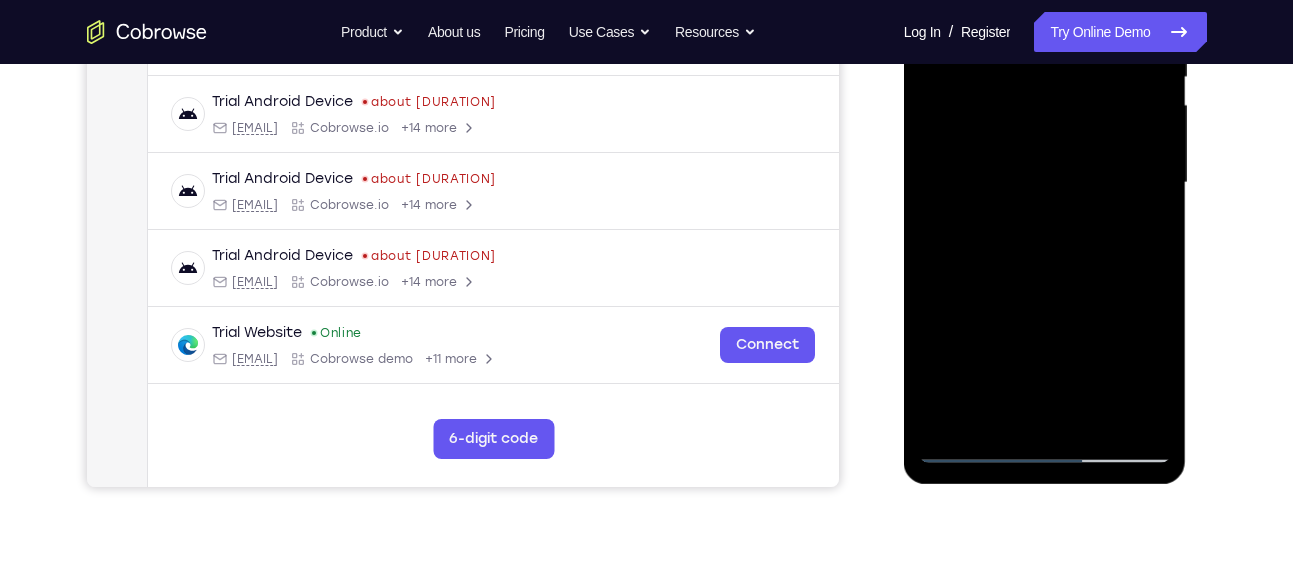 click at bounding box center [1045, 183] 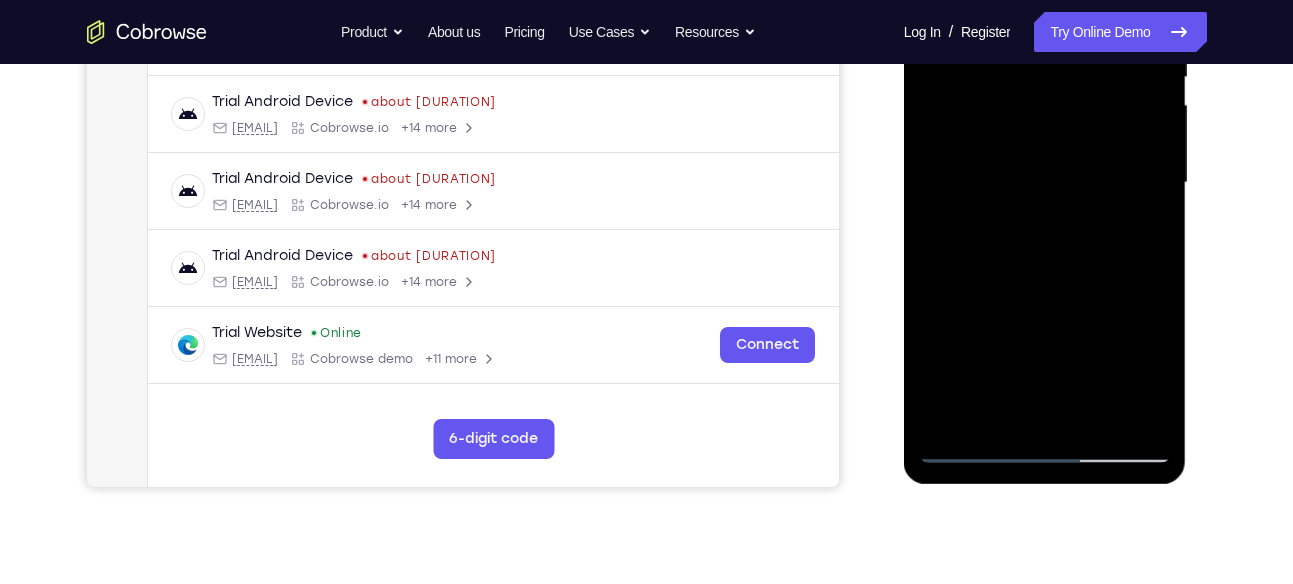 scroll, scrollTop: 421, scrollLeft: 0, axis: vertical 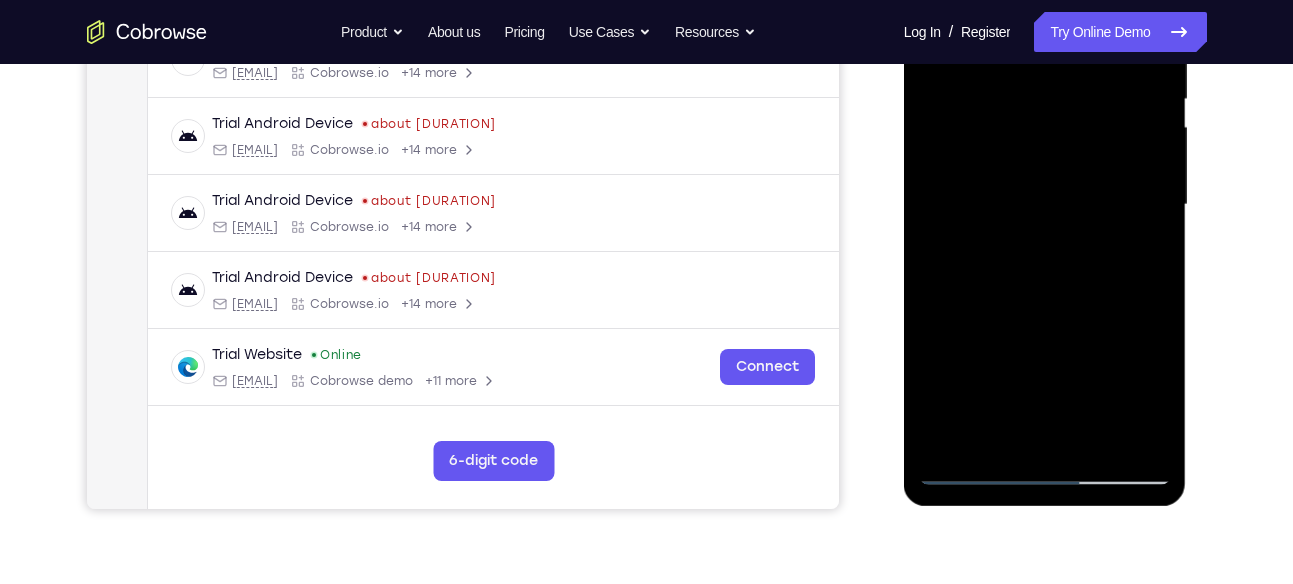 click at bounding box center [1045, 205] 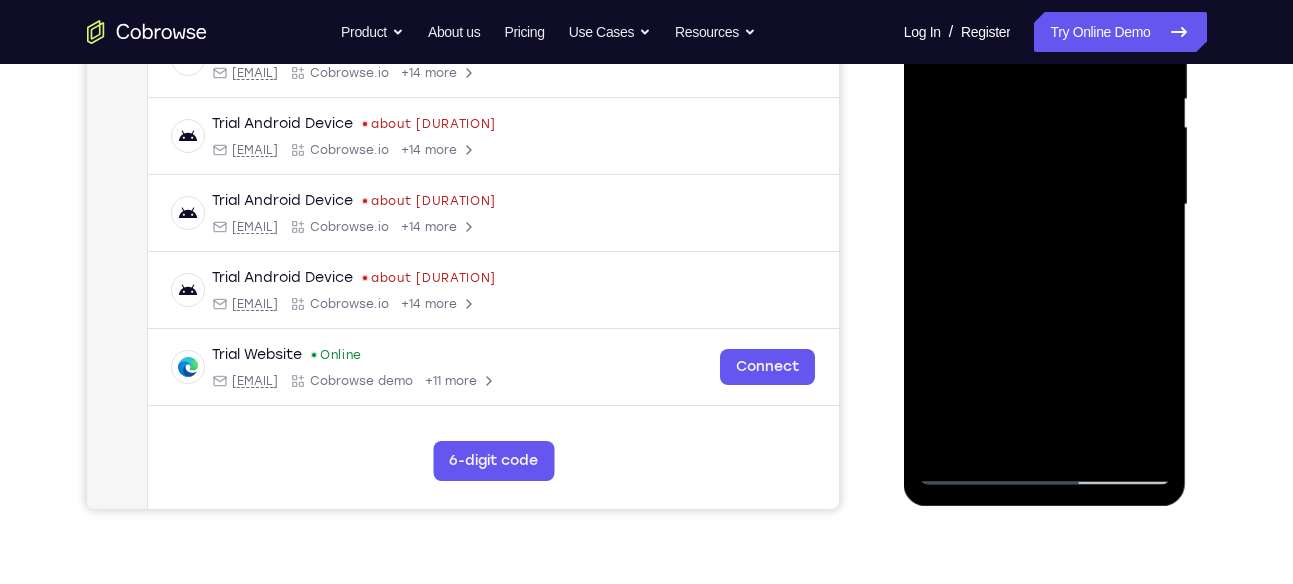 scroll, scrollTop: 452, scrollLeft: 0, axis: vertical 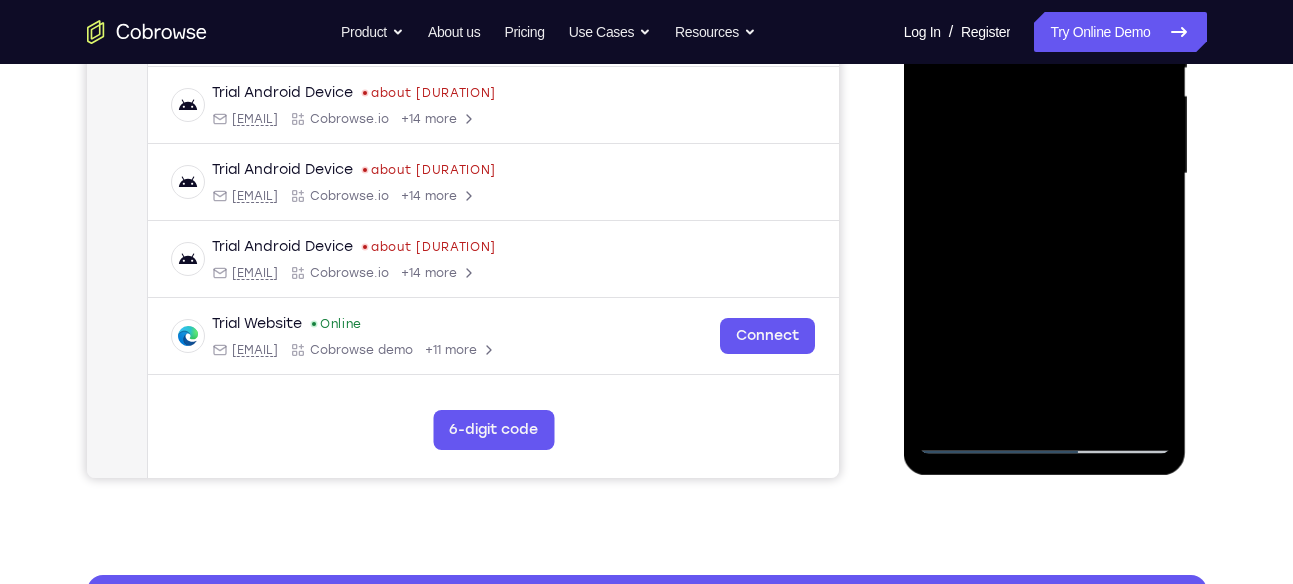 click at bounding box center (1045, 174) 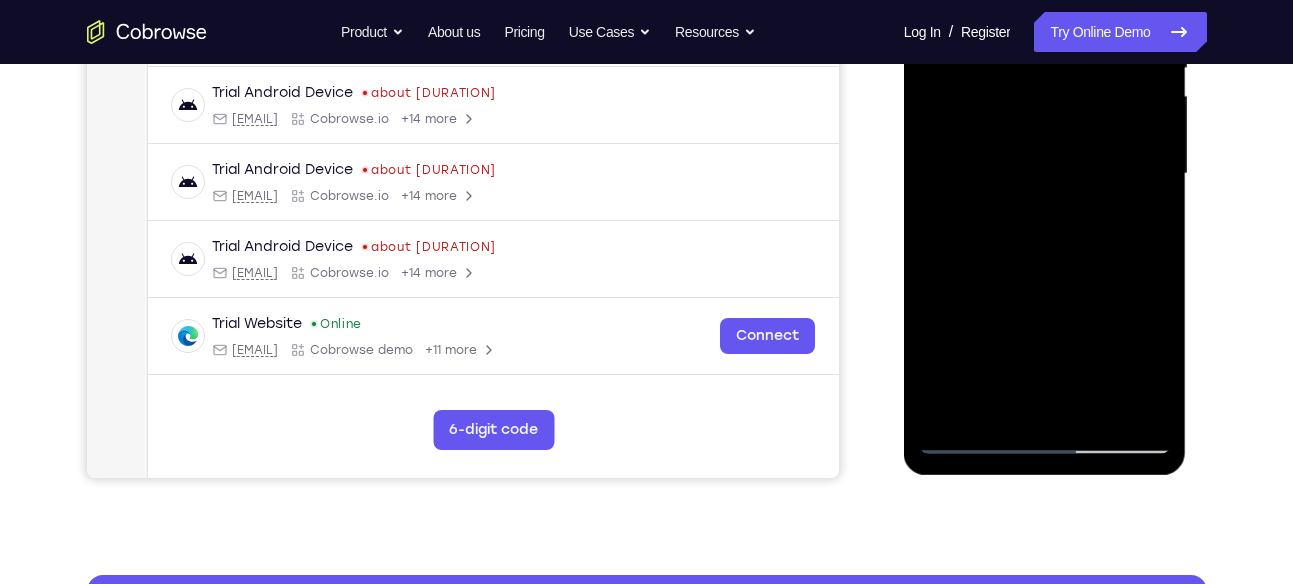click at bounding box center [1045, 174] 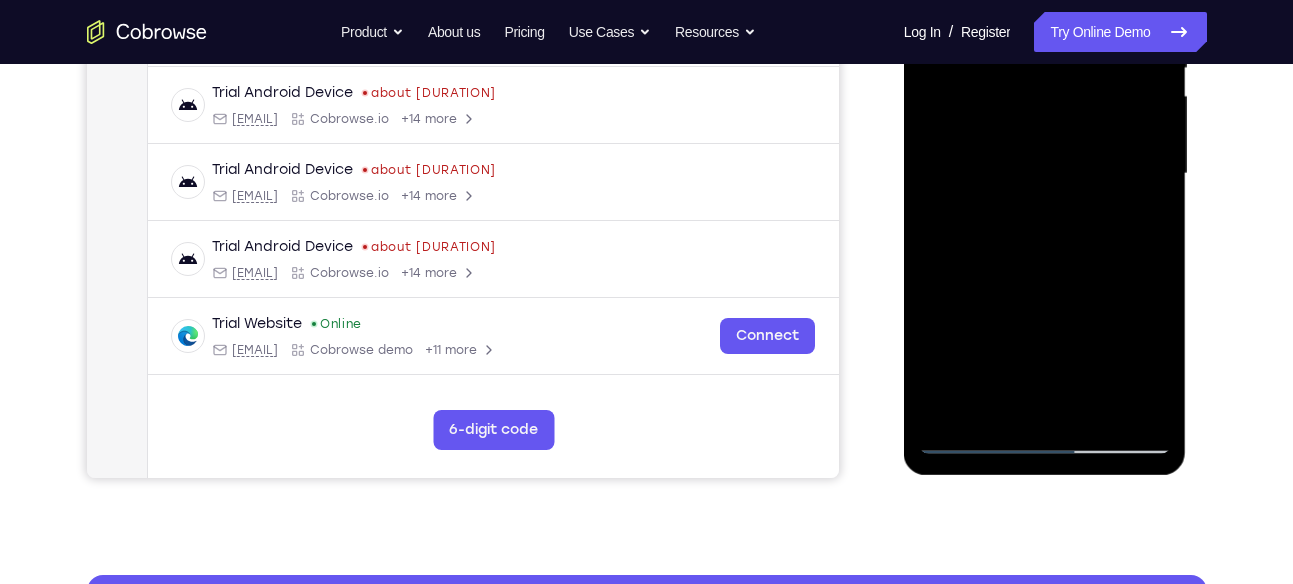 click at bounding box center (1045, 174) 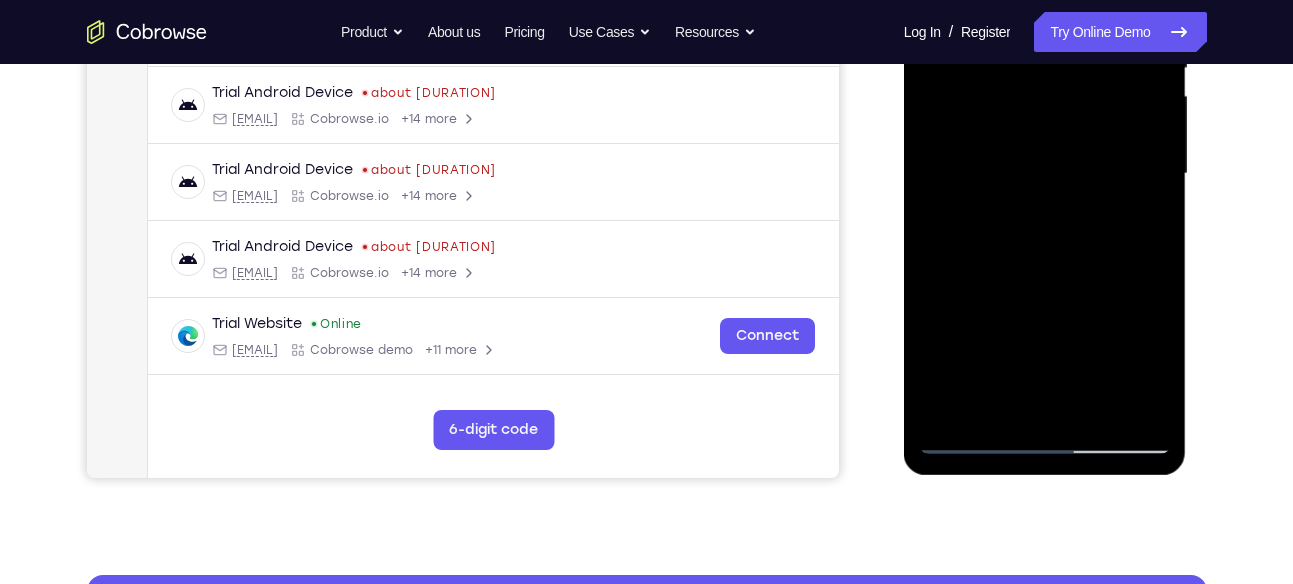 click at bounding box center [1045, 174] 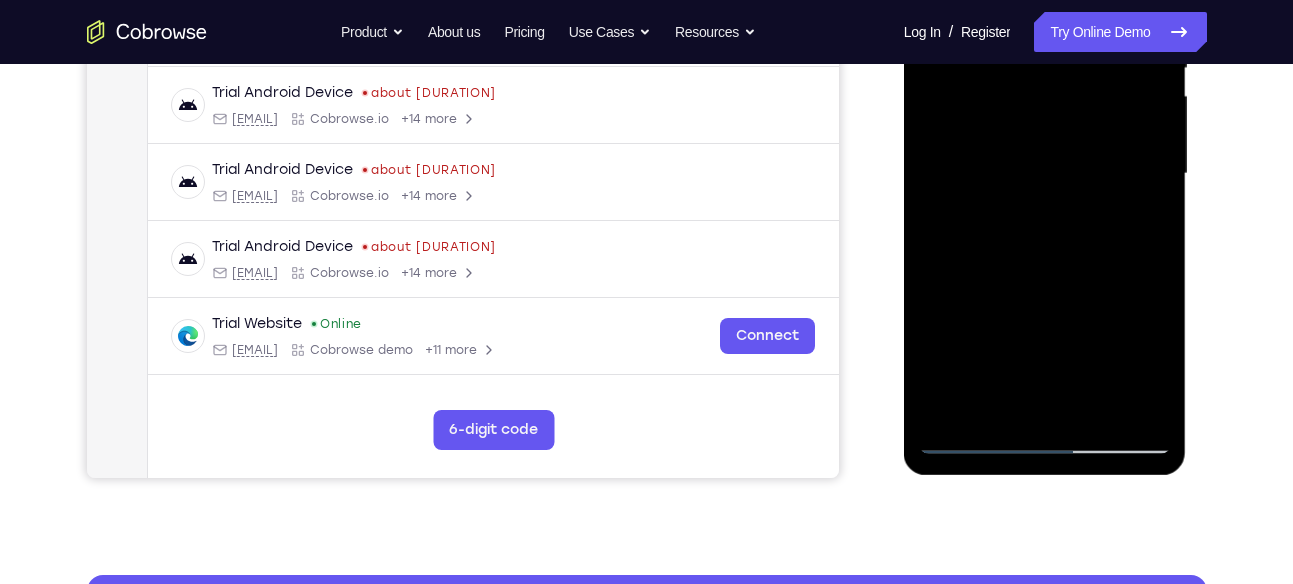 click at bounding box center [1045, 174] 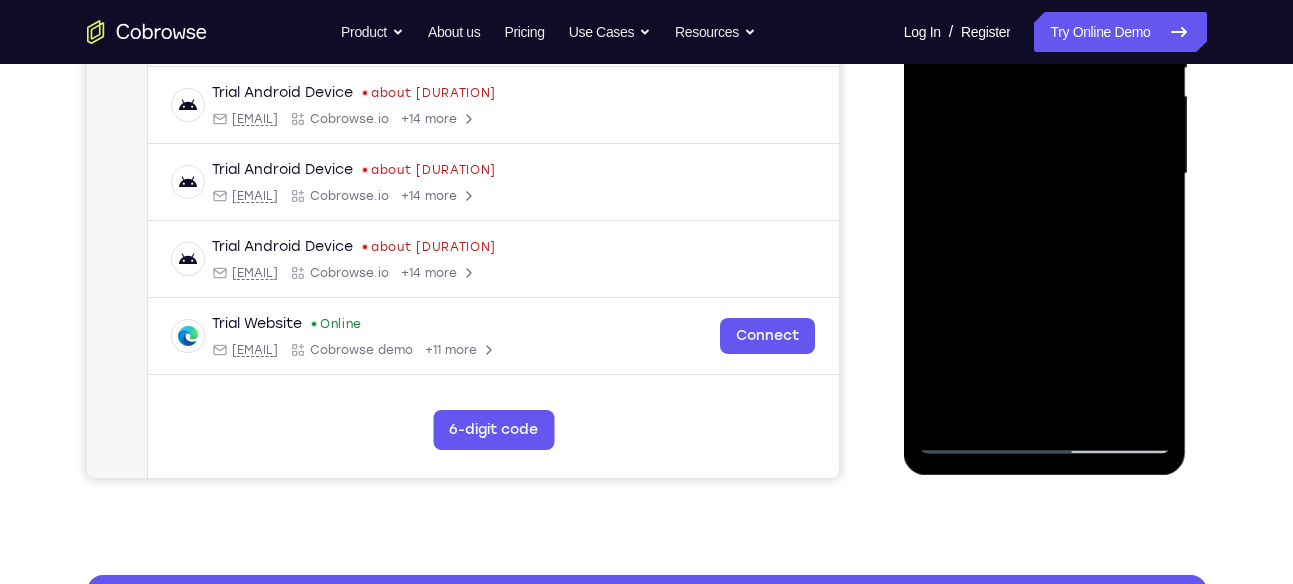 drag, startPoint x: 1026, startPoint y: 377, endPoint x: 1024, endPoint y: 247, distance: 130.01538 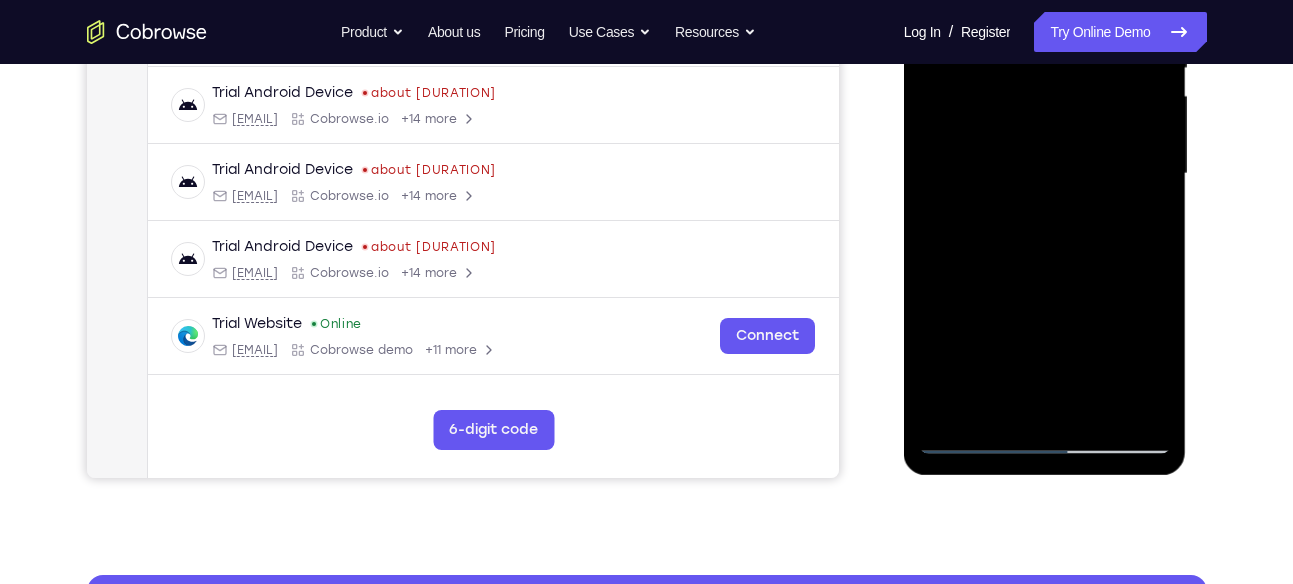 drag, startPoint x: 1080, startPoint y: 355, endPoint x: 1087, endPoint y: 271, distance: 84.29116 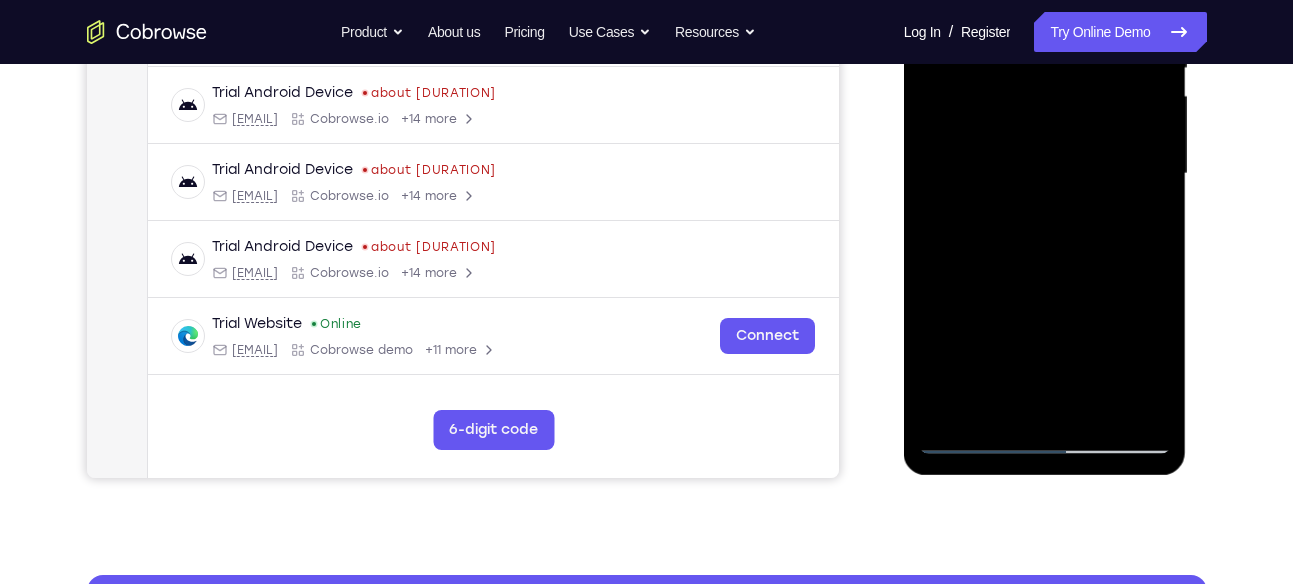 drag, startPoint x: 1087, startPoint y: 295, endPoint x: 1080, endPoint y: 353, distance: 58.420887 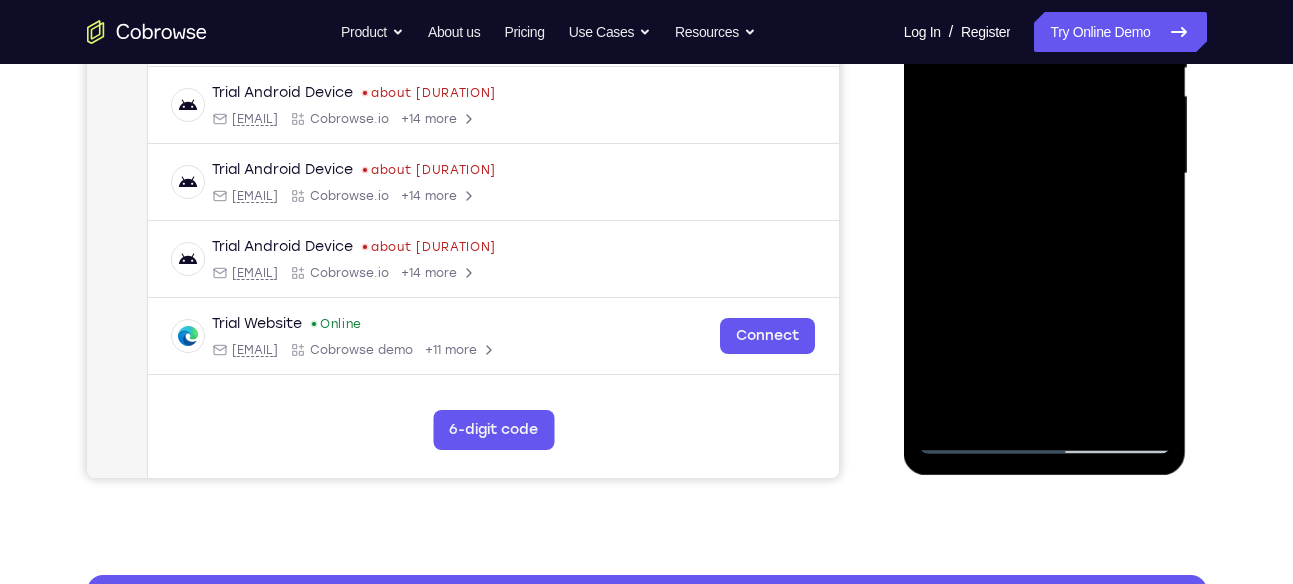click at bounding box center [1045, 174] 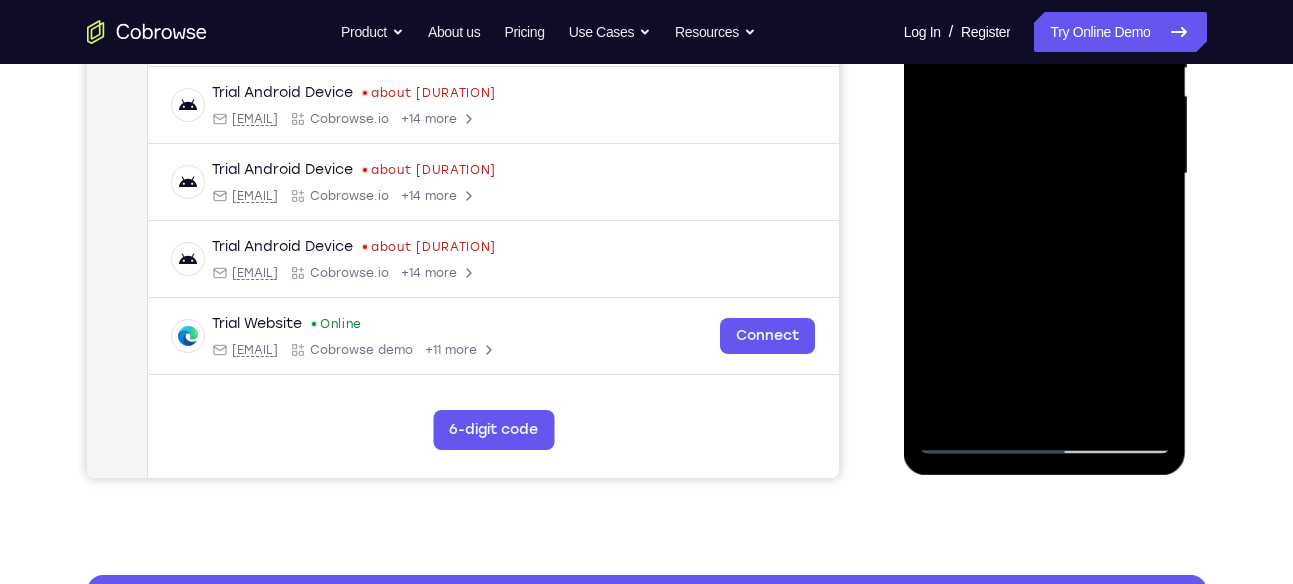 click at bounding box center [1045, 174] 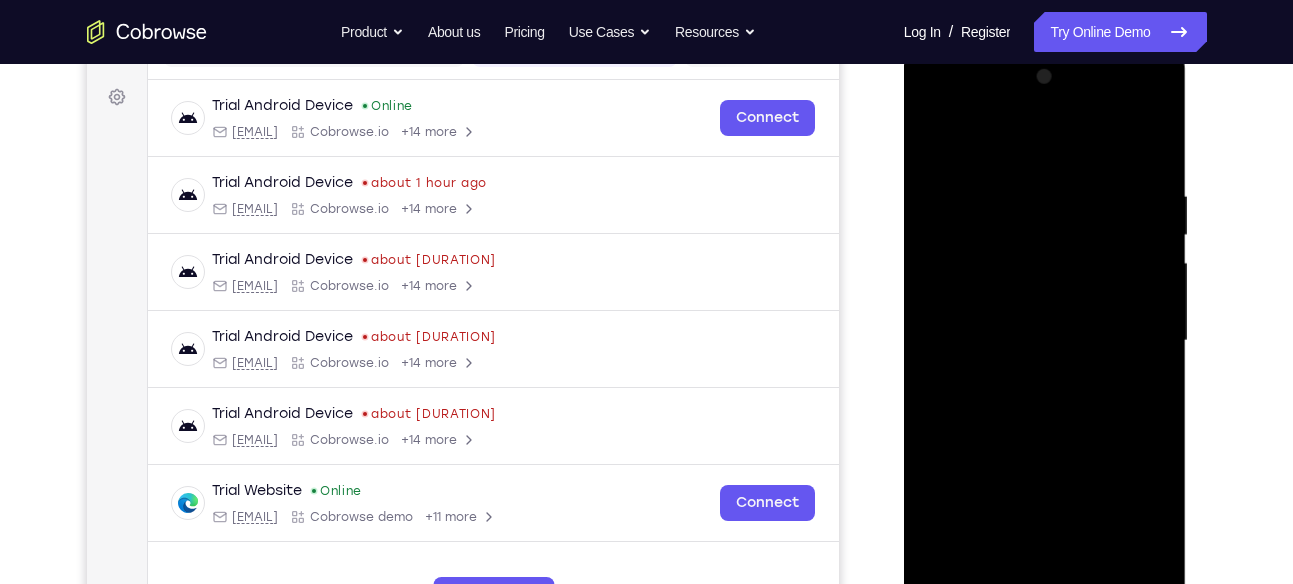 scroll, scrollTop: 284, scrollLeft: 0, axis: vertical 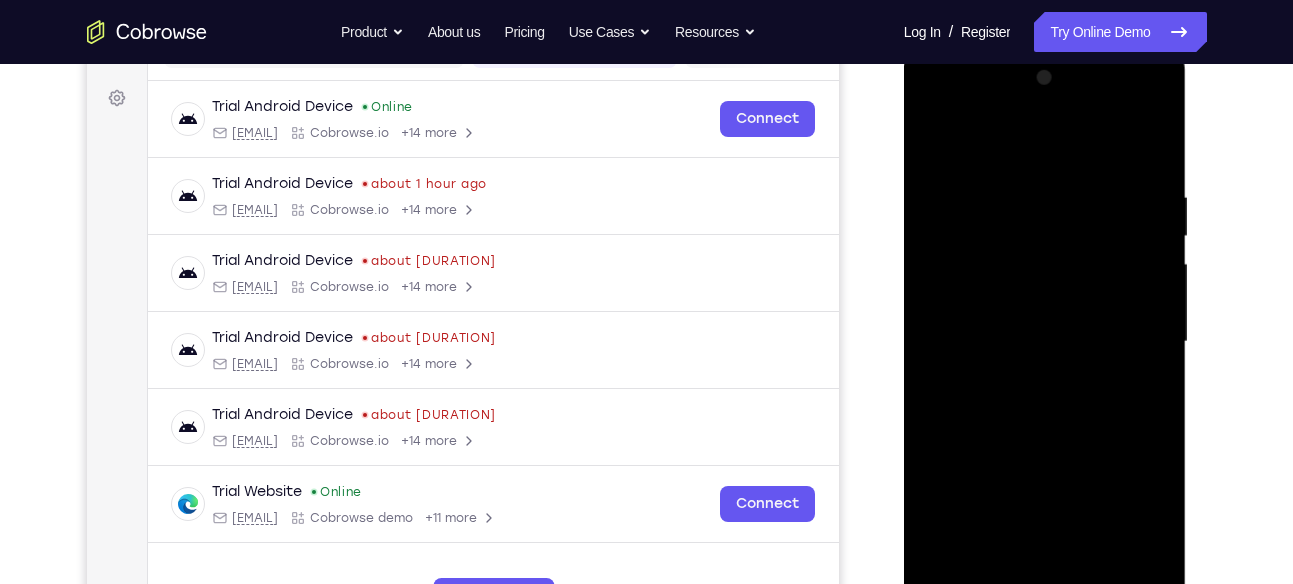 click at bounding box center [1045, 342] 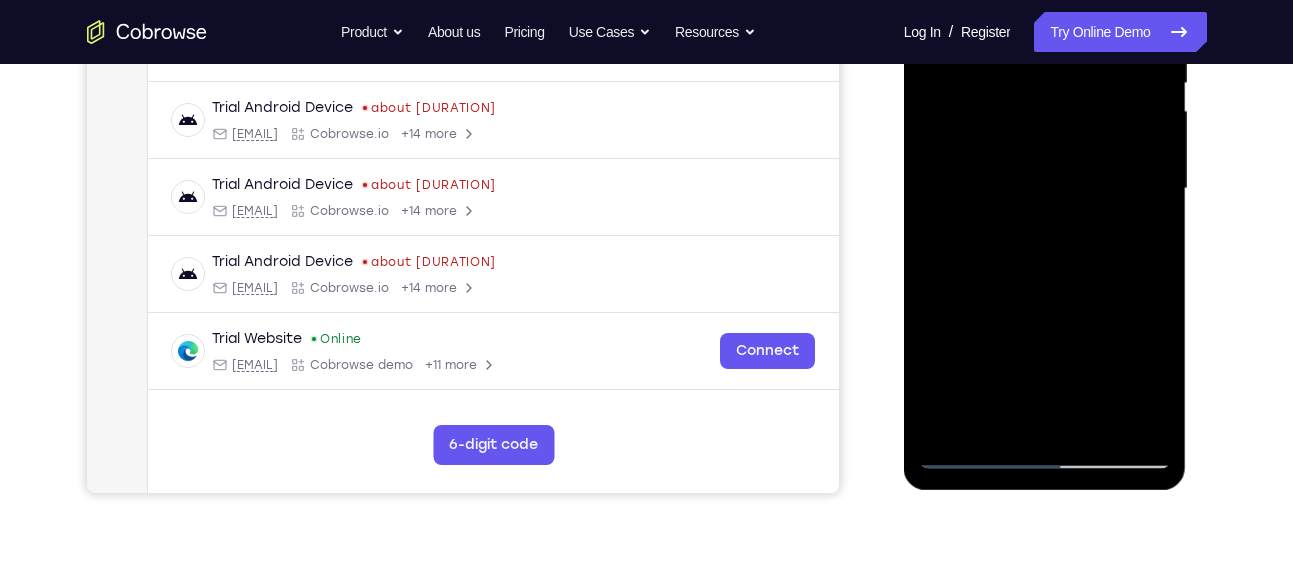 scroll, scrollTop: 438, scrollLeft: 0, axis: vertical 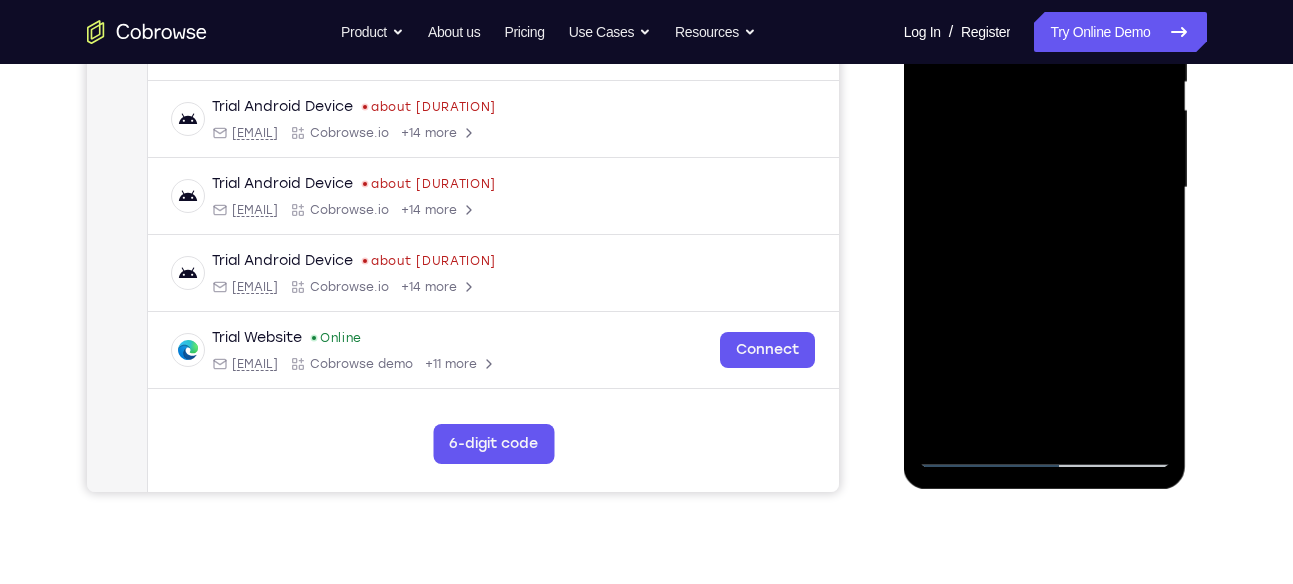 click at bounding box center [1045, 188] 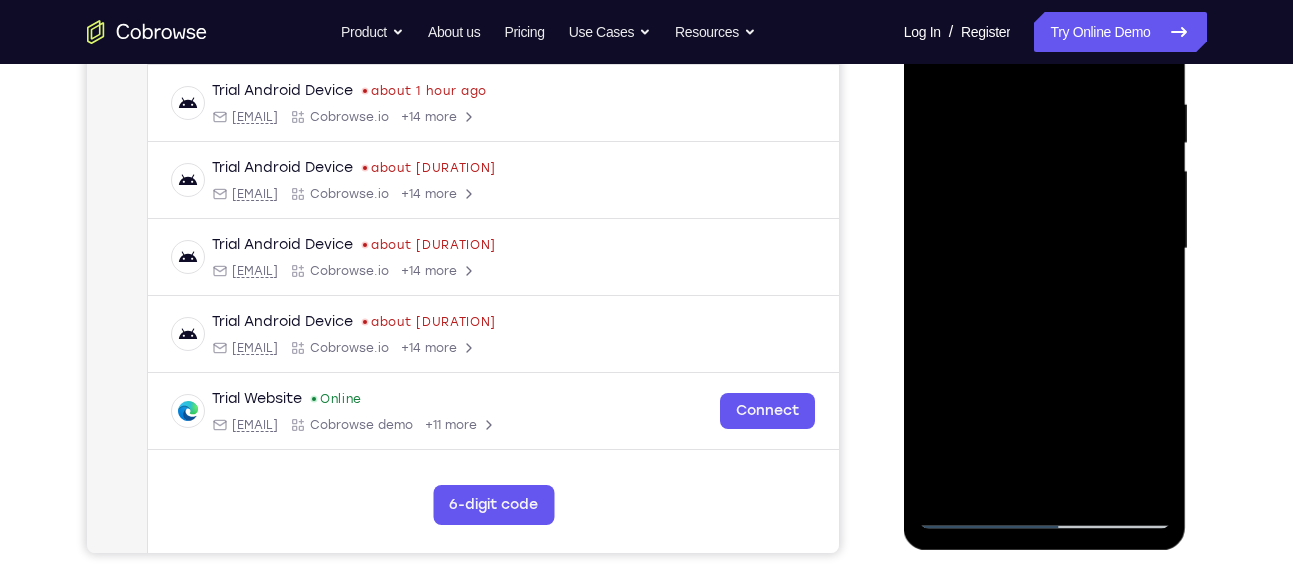 scroll, scrollTop: 268, scrollLeft: 0, axis: vertical 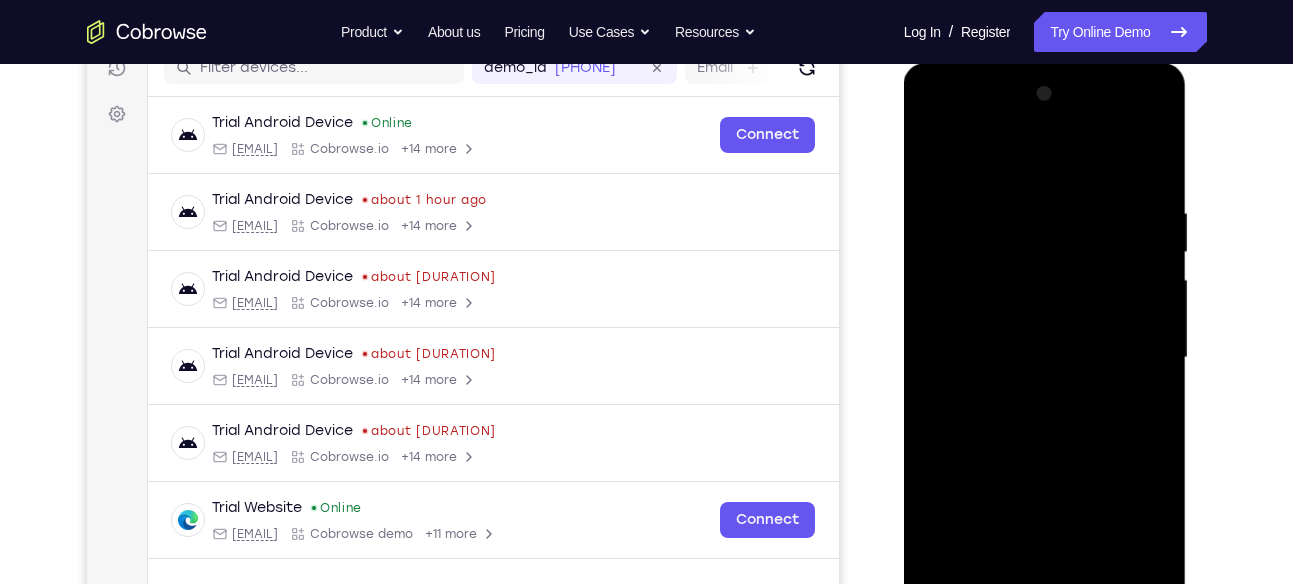 drag, startPoint x: 941, startPoint y: 159, endPoint x: 1000, endPoint y: 237, distance: 97.80082 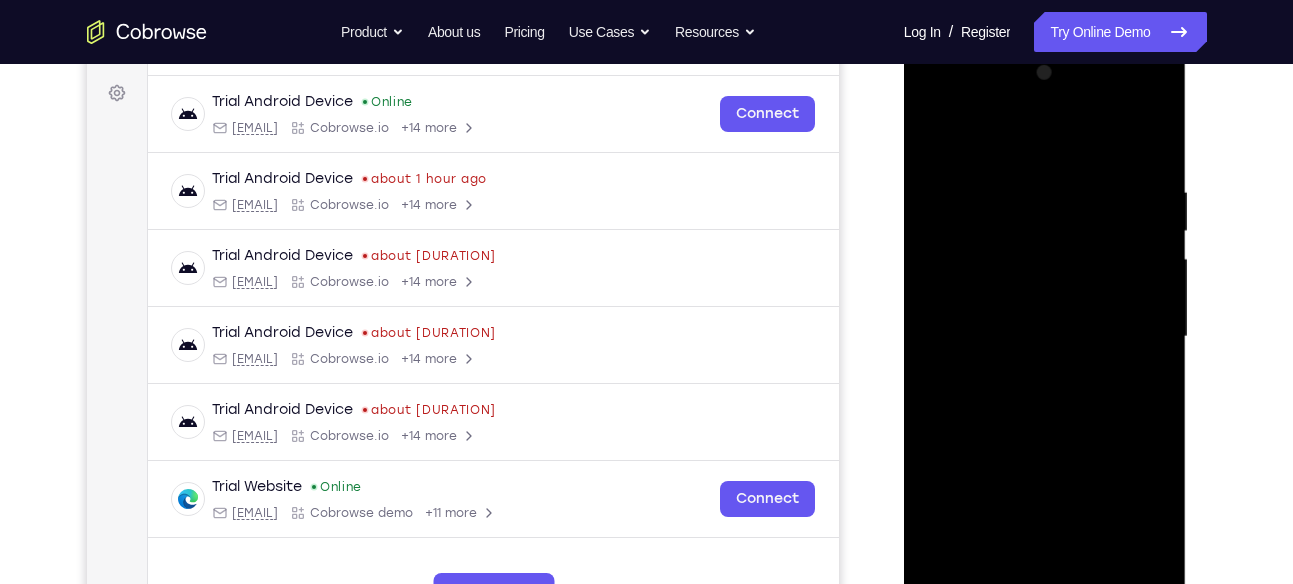 scroll, scrollTop: 292, scrollLeft: 0, axis: vertical 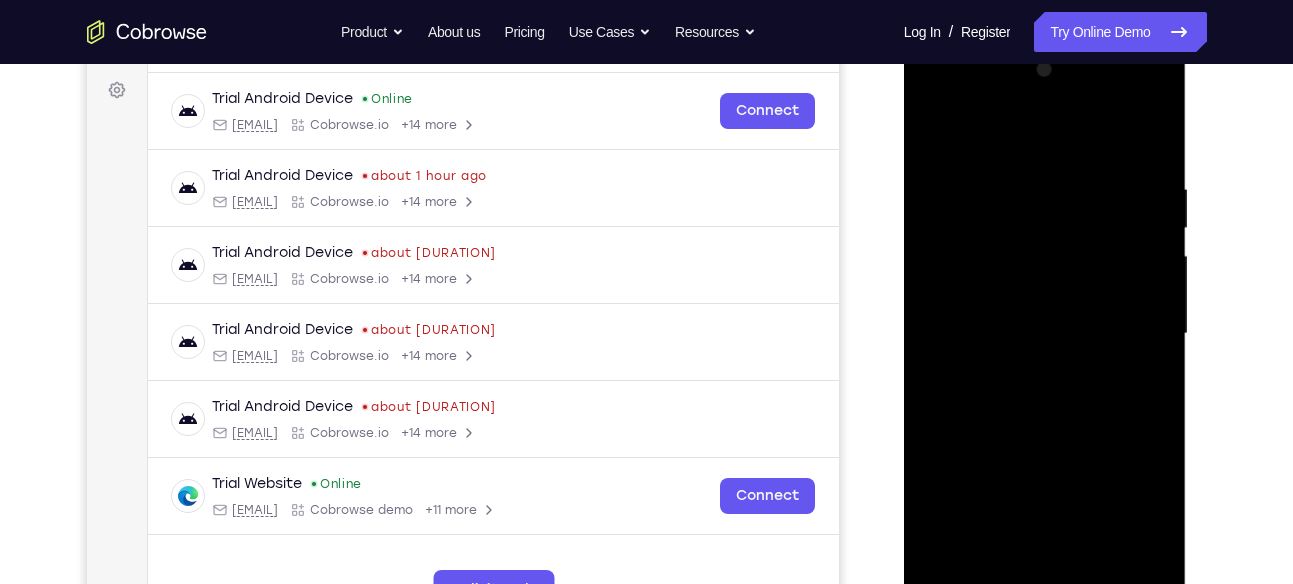 click at bounding box center [1045, 334] 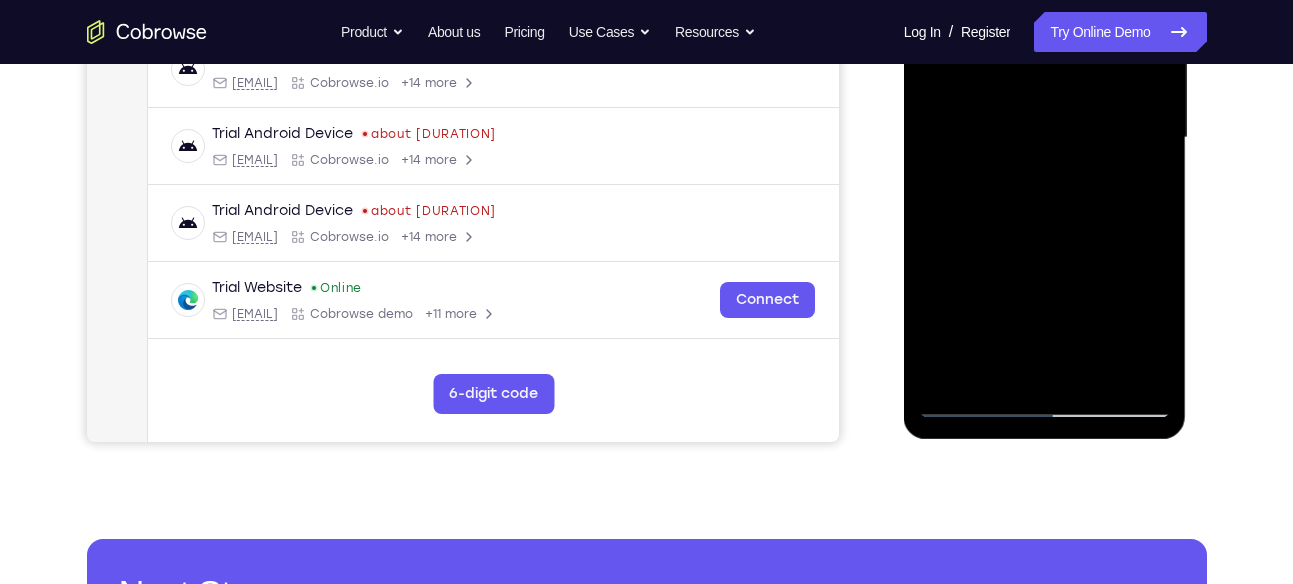click at bounding box center (1045, 138) 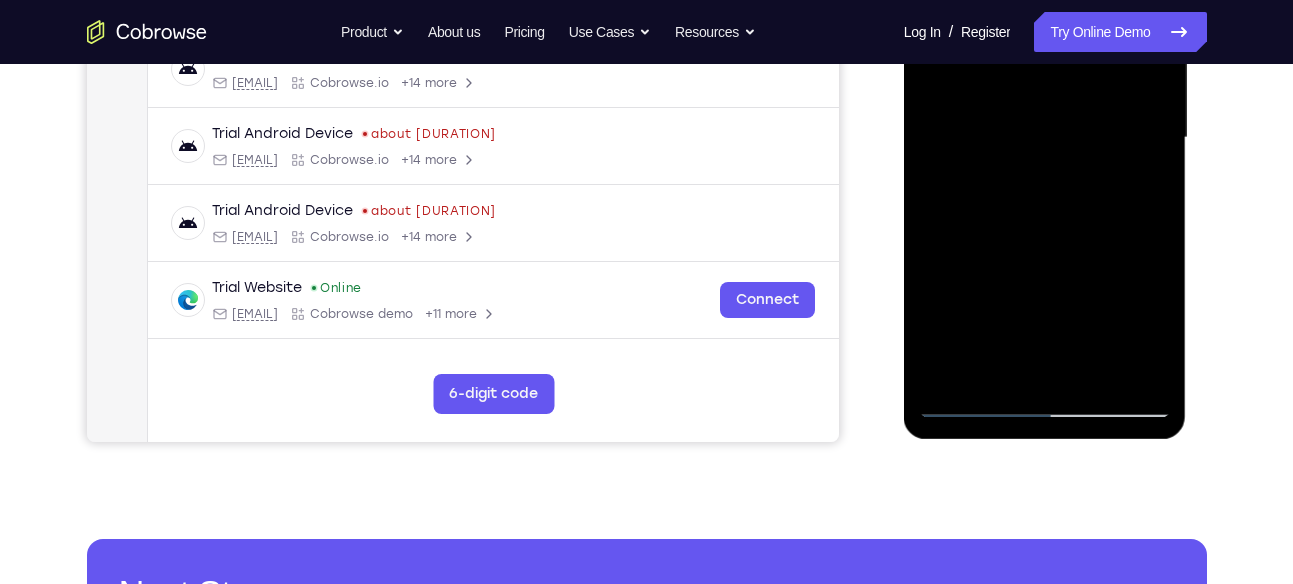 click at bounding box center [1045, 138] 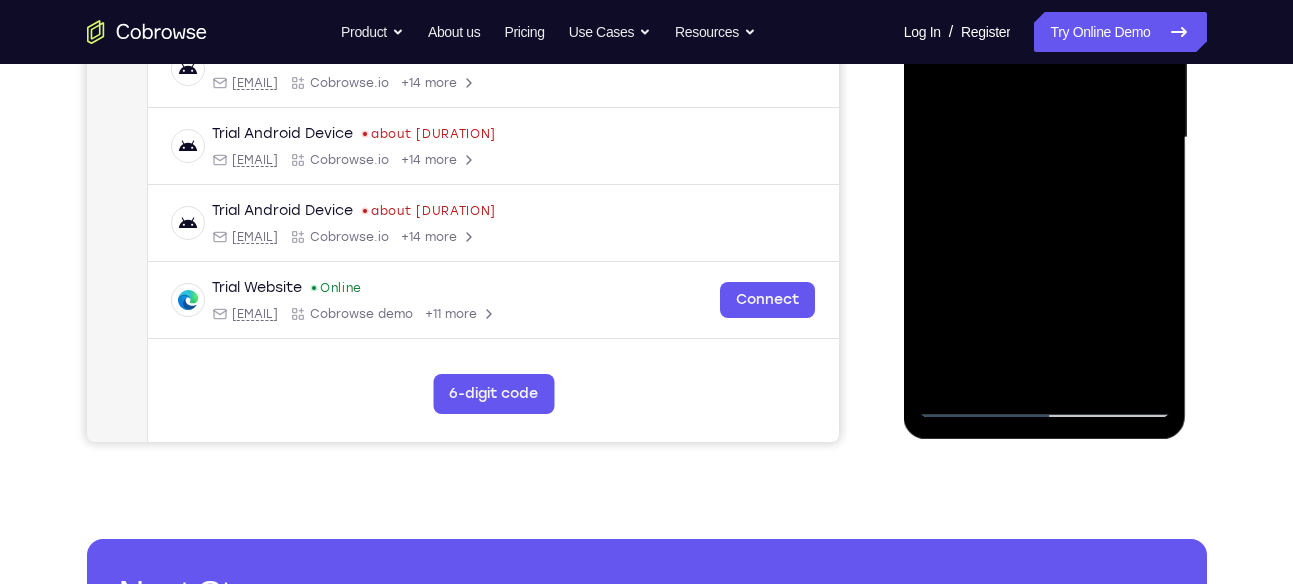 click at bounding box center [1045, 138] 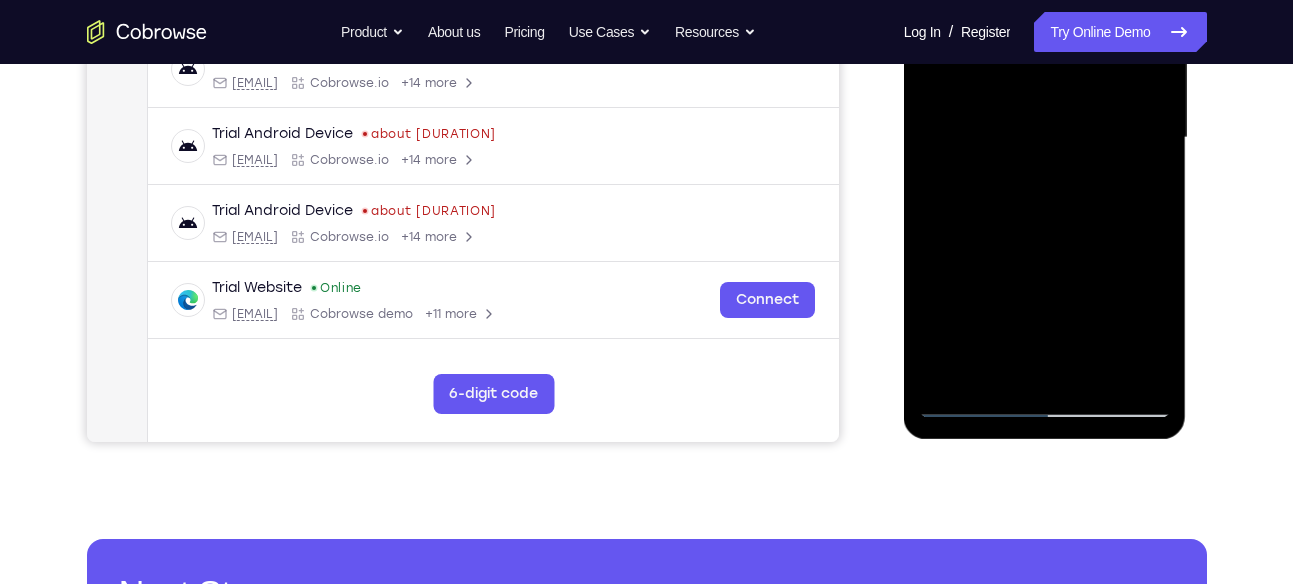 click at bounding box center (1045, 138) 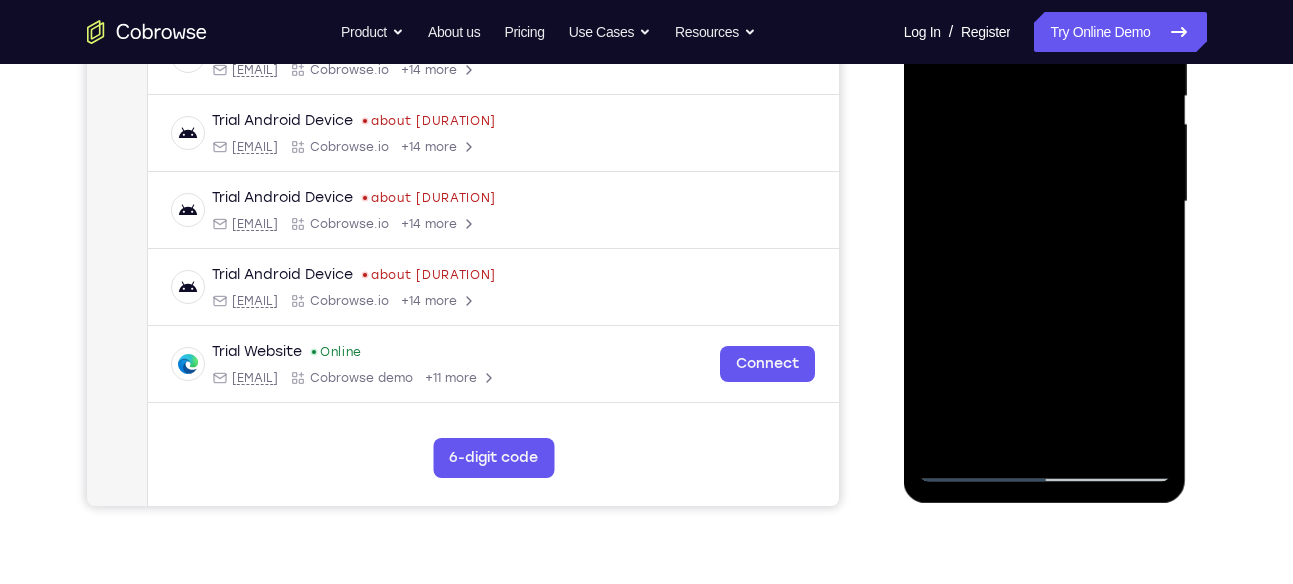 scroll, scrollTop: 424, scrollLeft: 0, axis: vertical 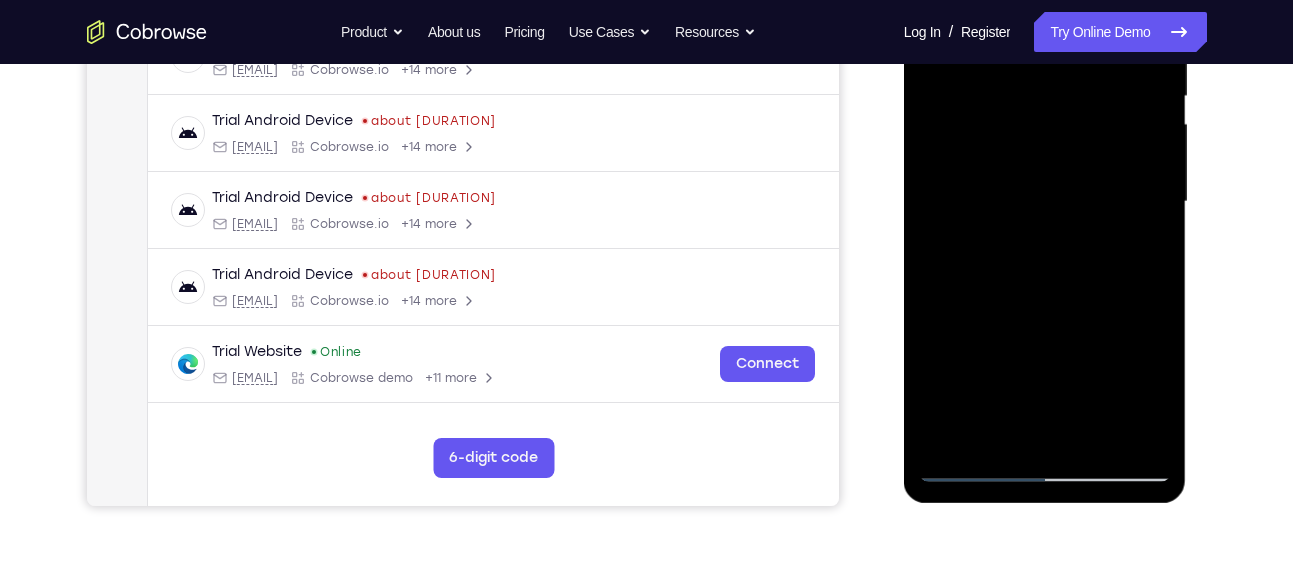 click at bounding box center (1045, 202) 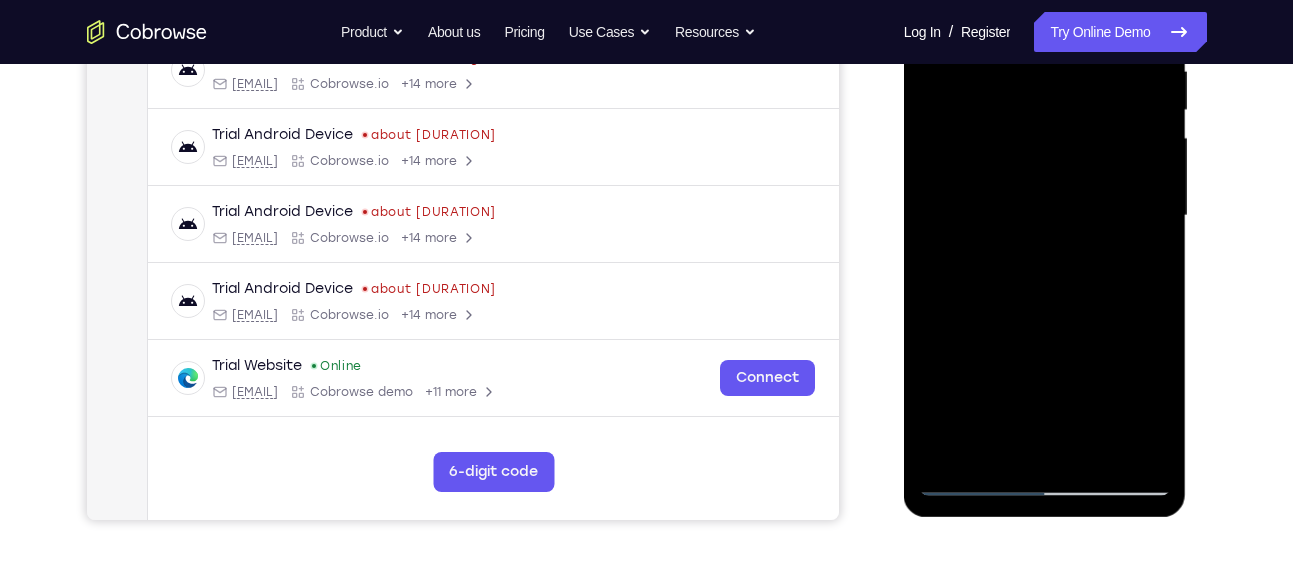 scroll, scrollTop: 424, scrollLeft: 0, axis: vertical 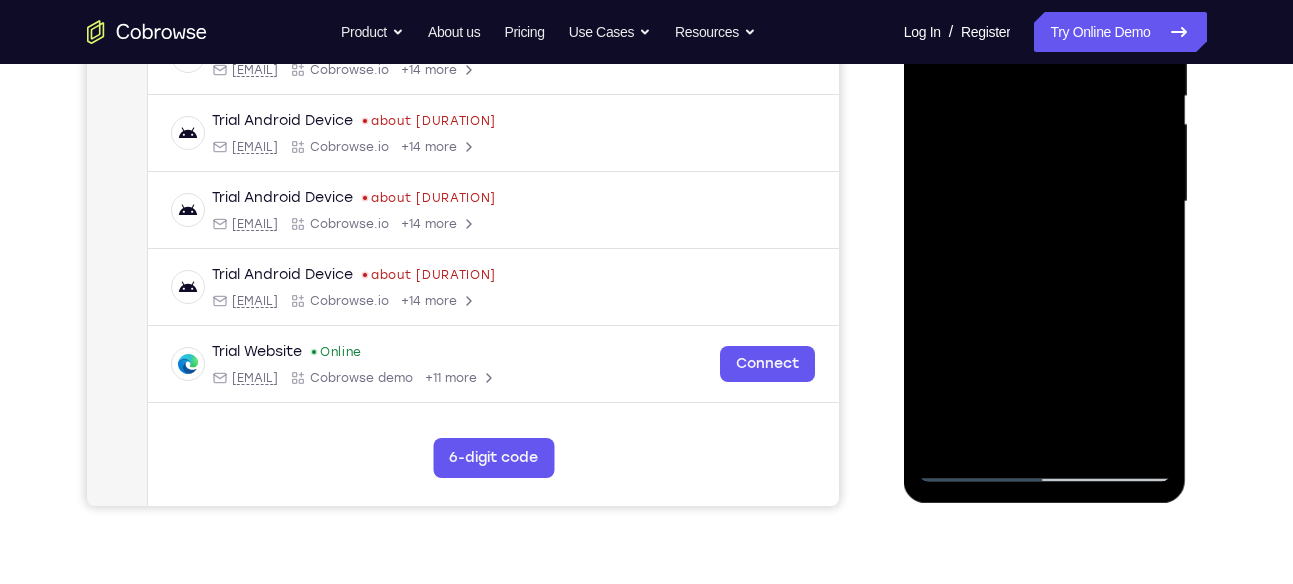click at bounding box center (1045, 202) 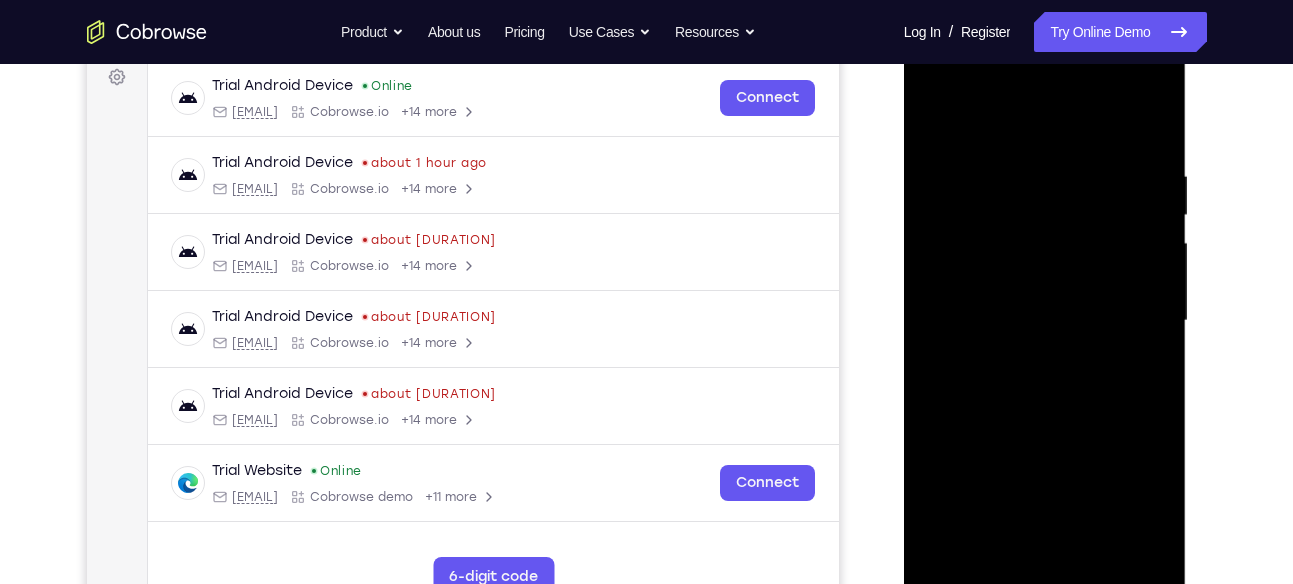 scroll, scrollTop: 302, scrollLeft: 0, axis: vertical 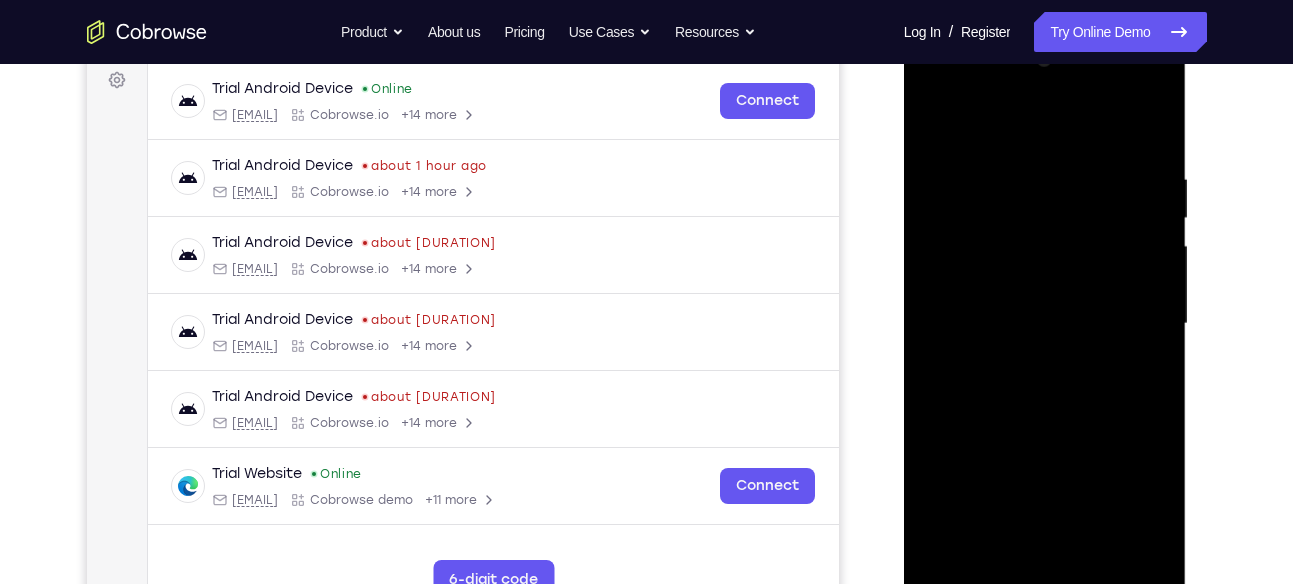 click at bounding box center (1045, 324) 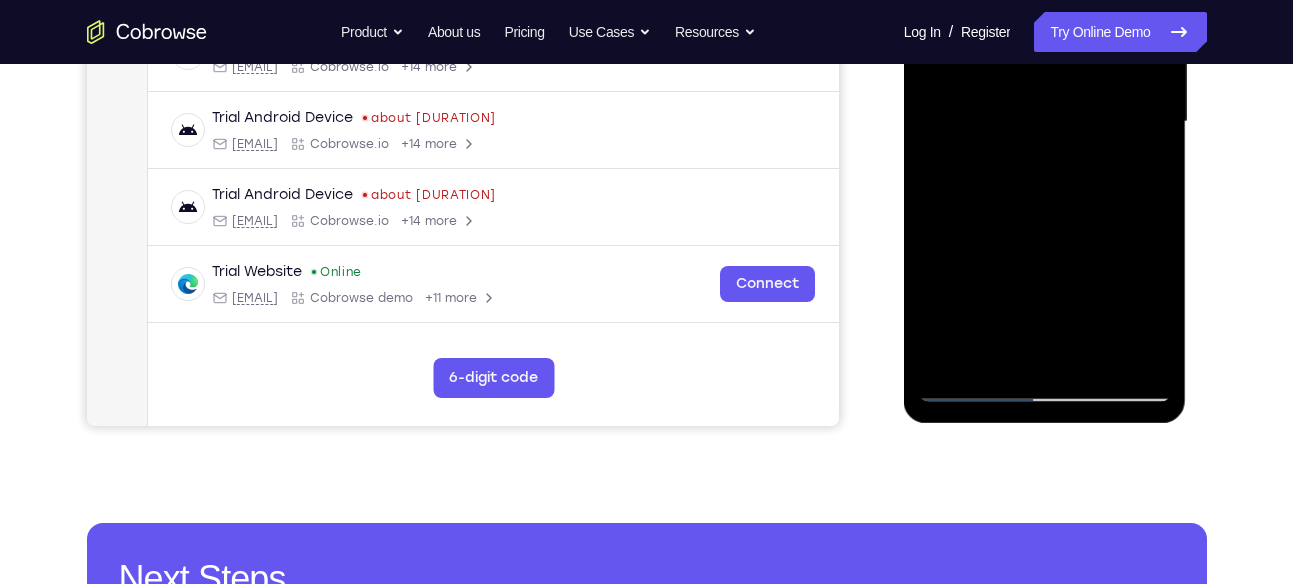 scroll, scrollTop: 505, scrollLeft: 0, axis: vertical 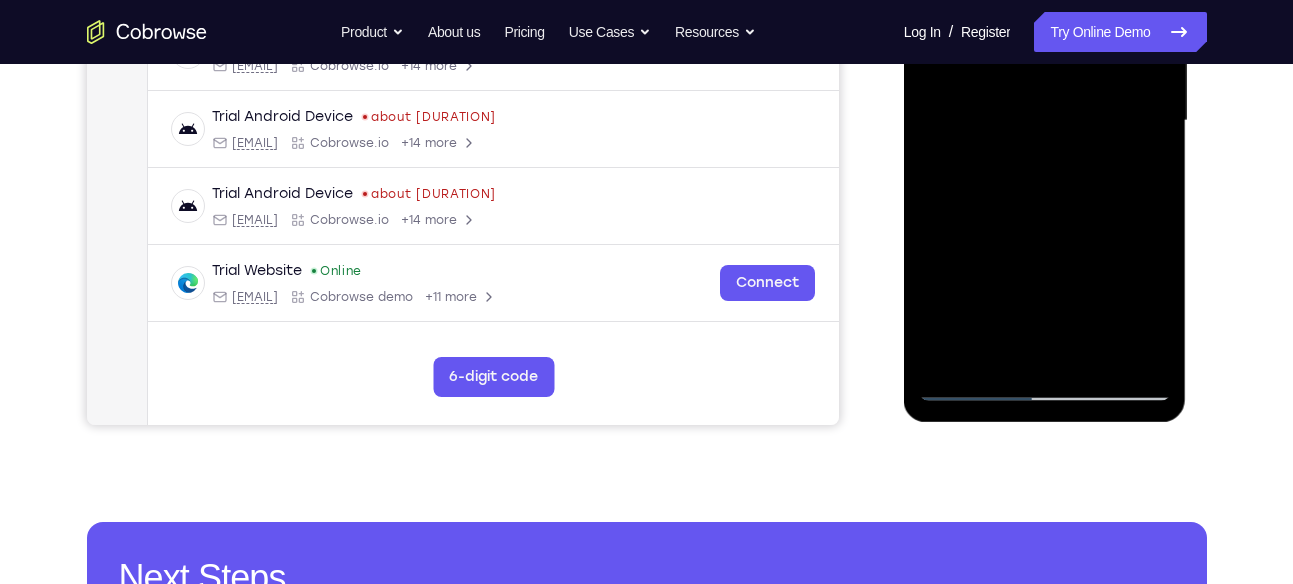 click at bounding box center [1045, 121] 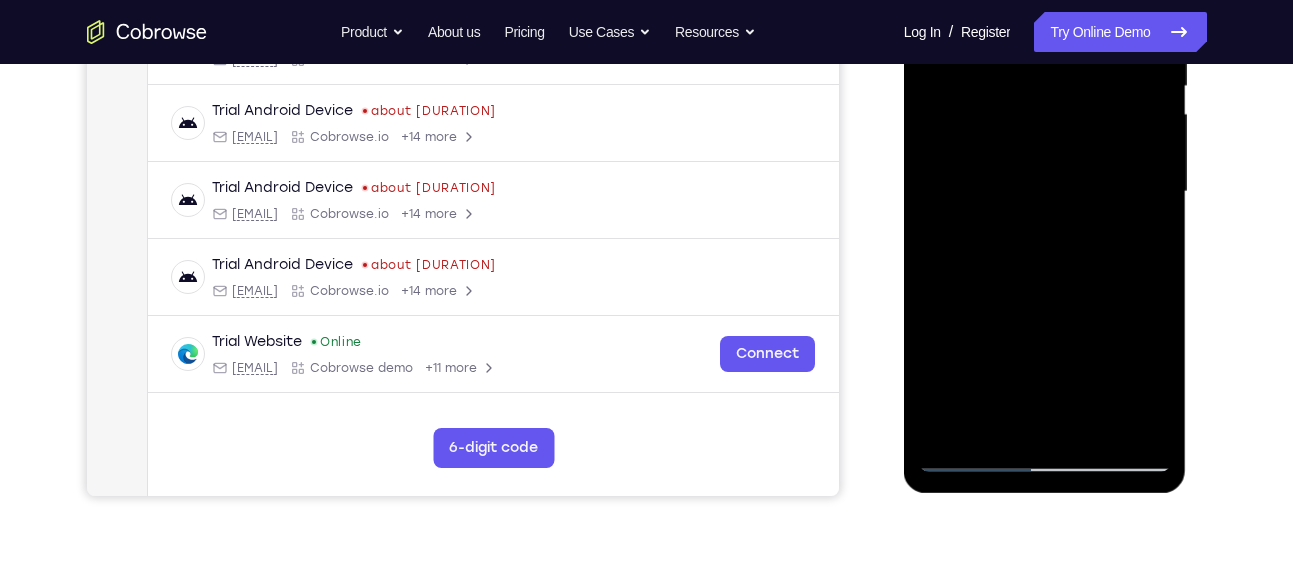 scroll, scrollTop: 437, scrollLeft: 0, axis: vertical 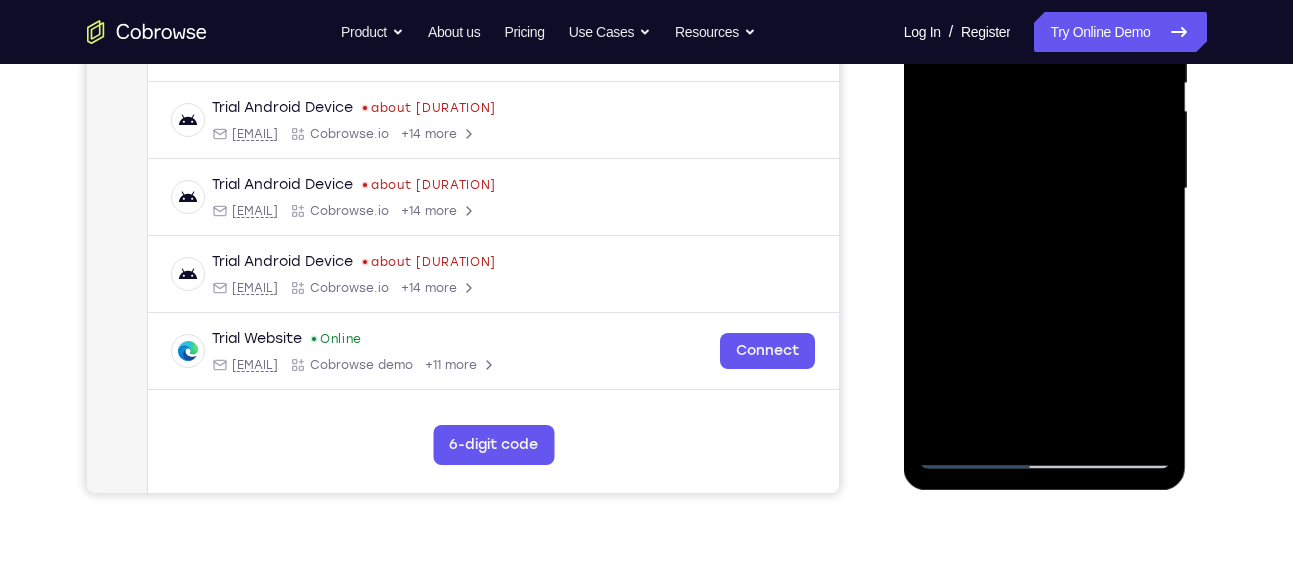 click at bounding box center (1045, 189) 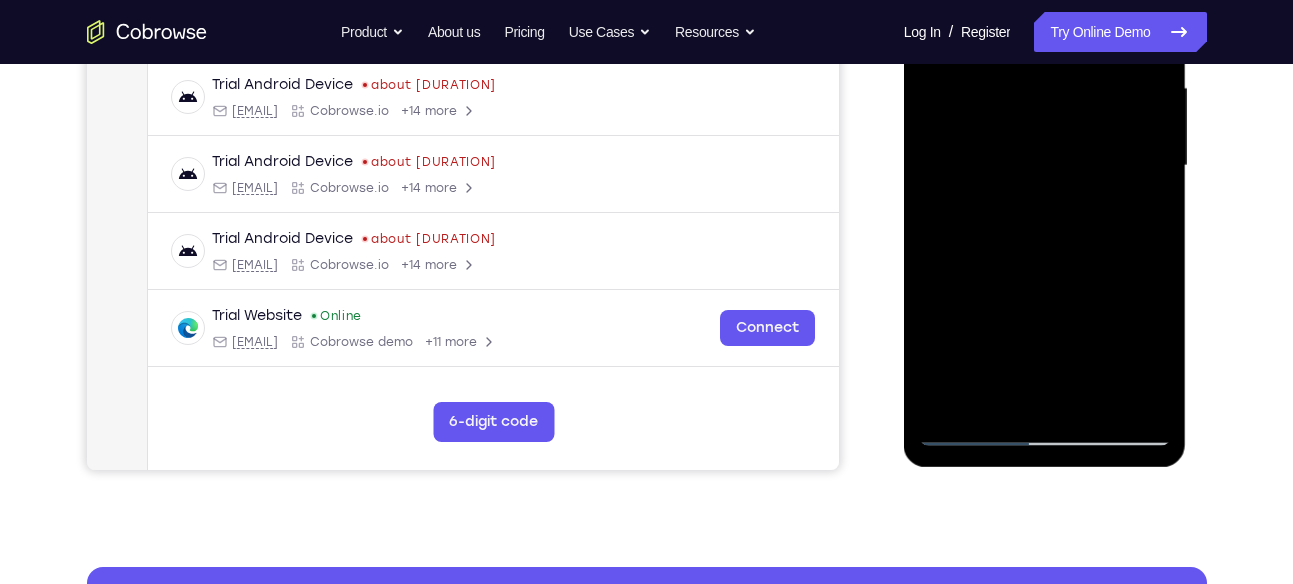 scroll, scrollTop: 462, scrollLeft: 0, axis: vertical 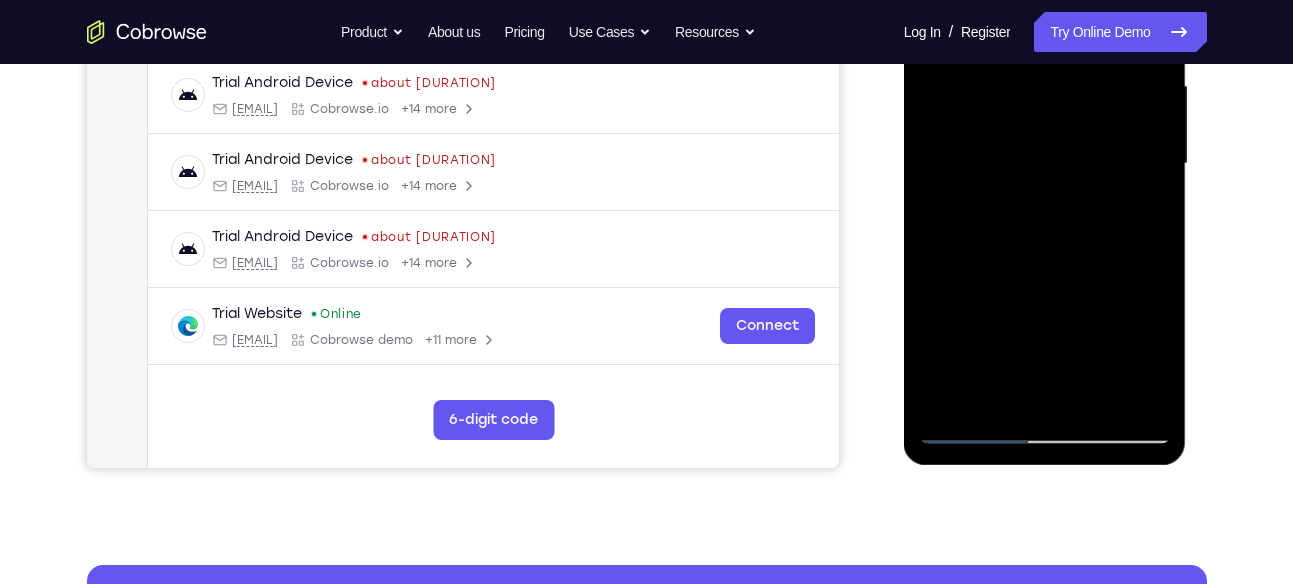 click at bounding box center (1045, 164) 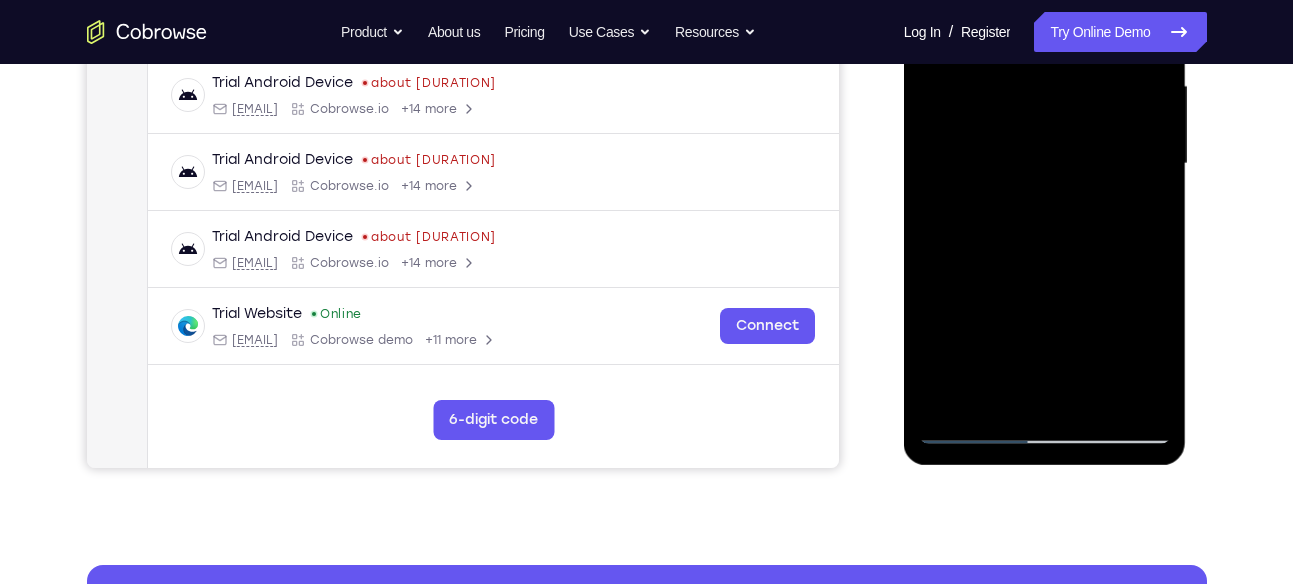 click at bounding box center [1045, 164] 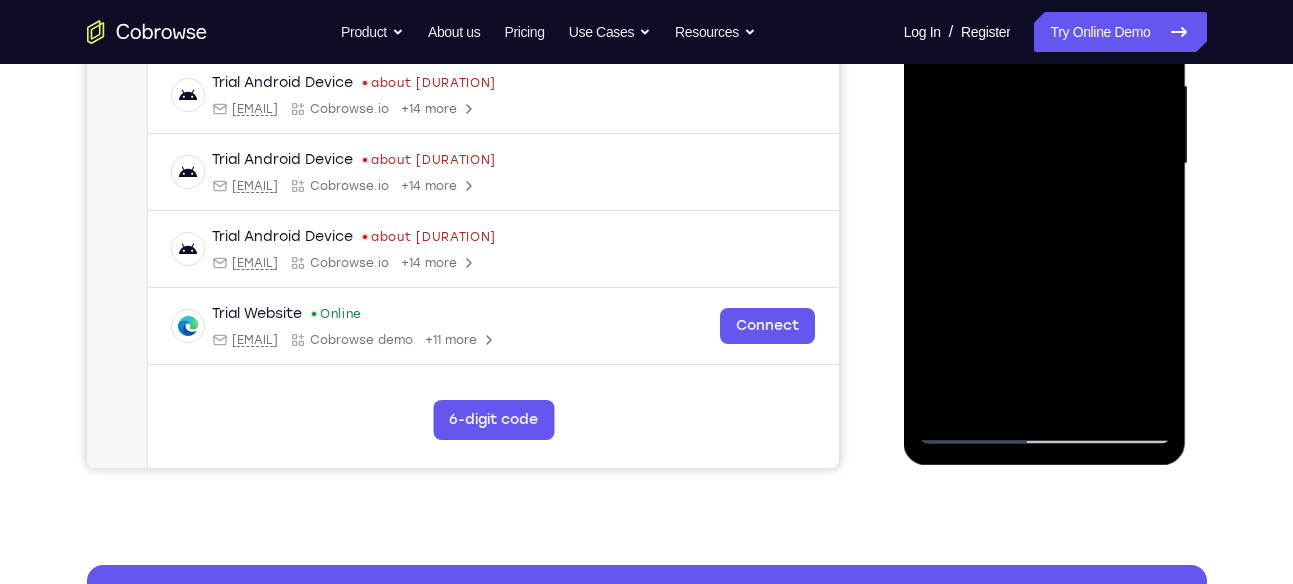 click at bounding box center (1045, 164) 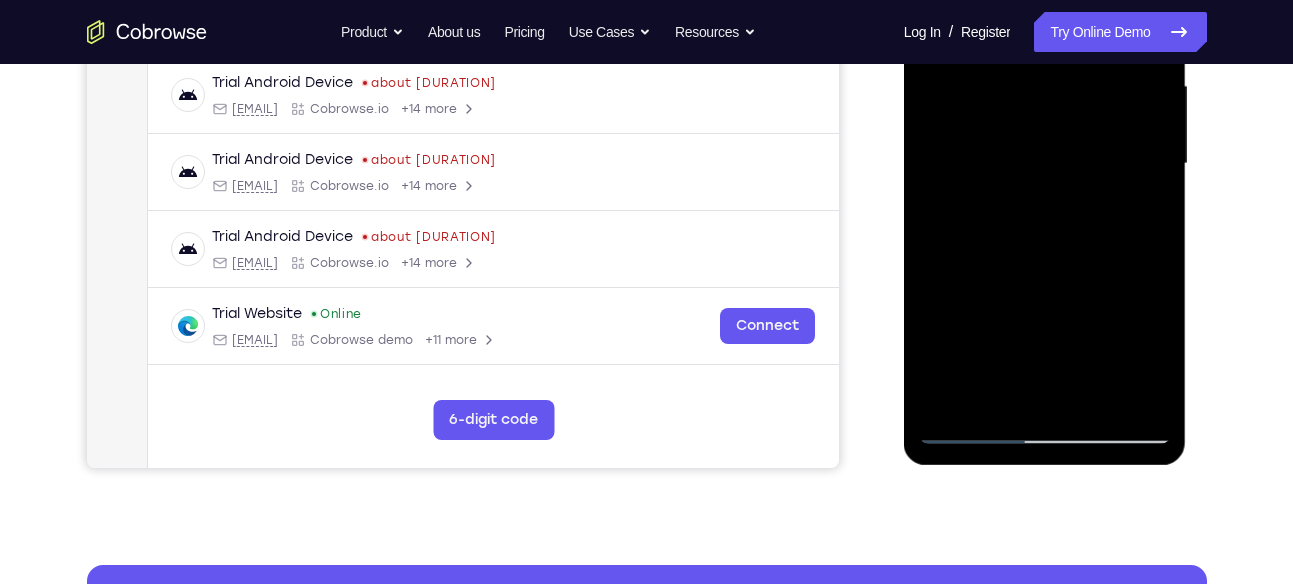 click at bounding box center [1045, 164] 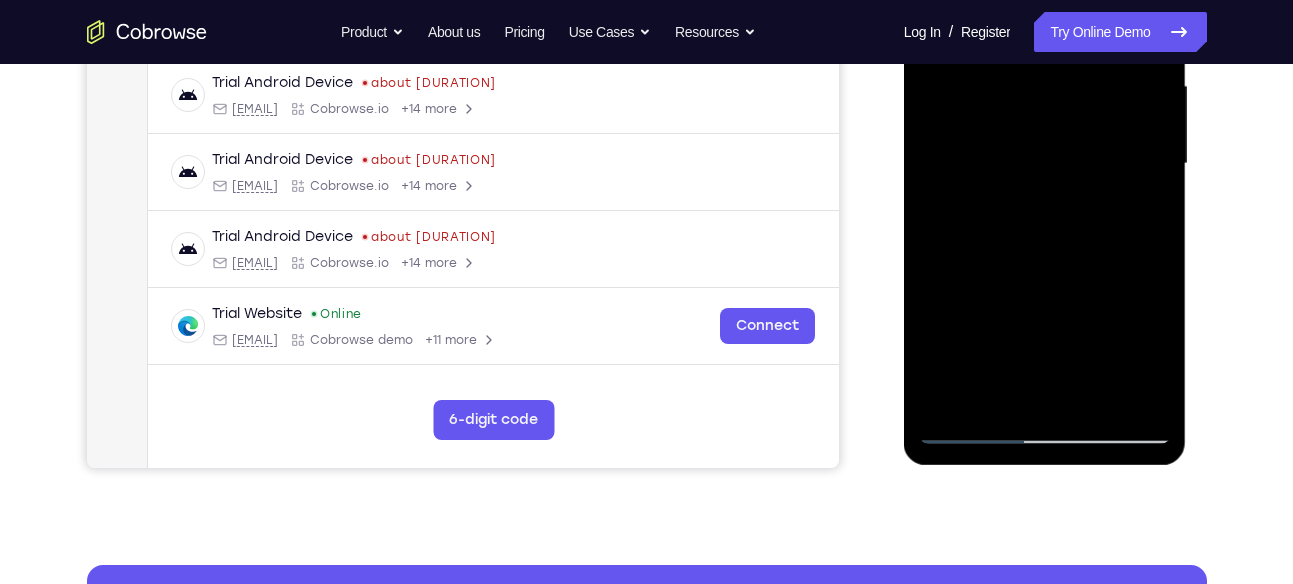 scroll, scrollTop: 468, scrollLeft: 0, axis: vertical 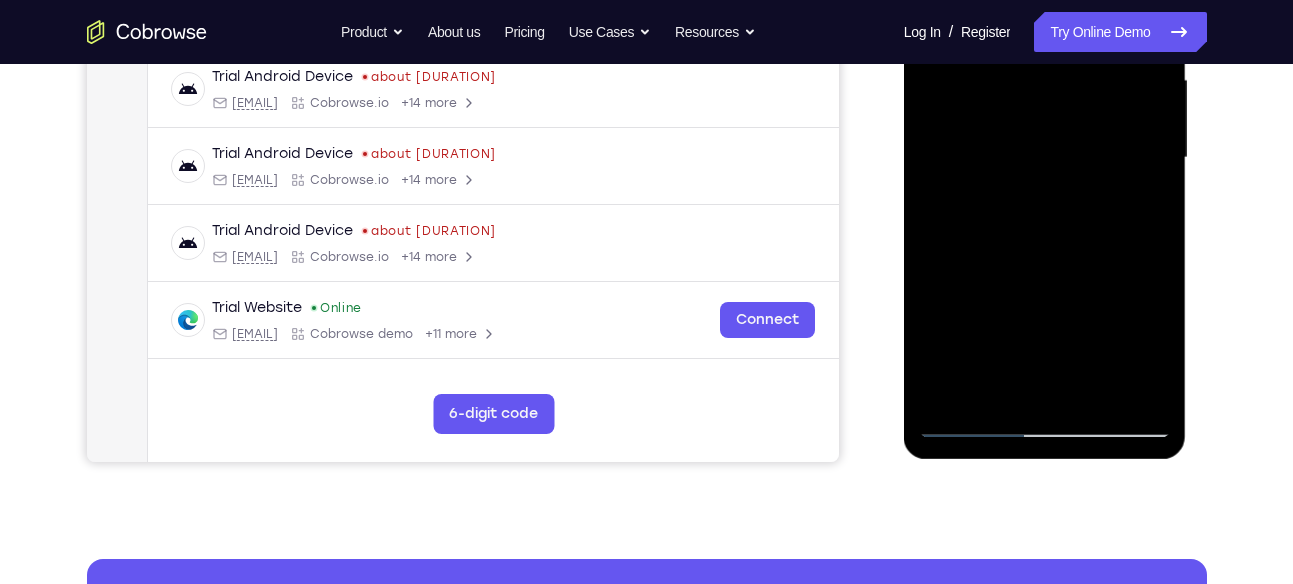 click at bounding box center (1045, 158) 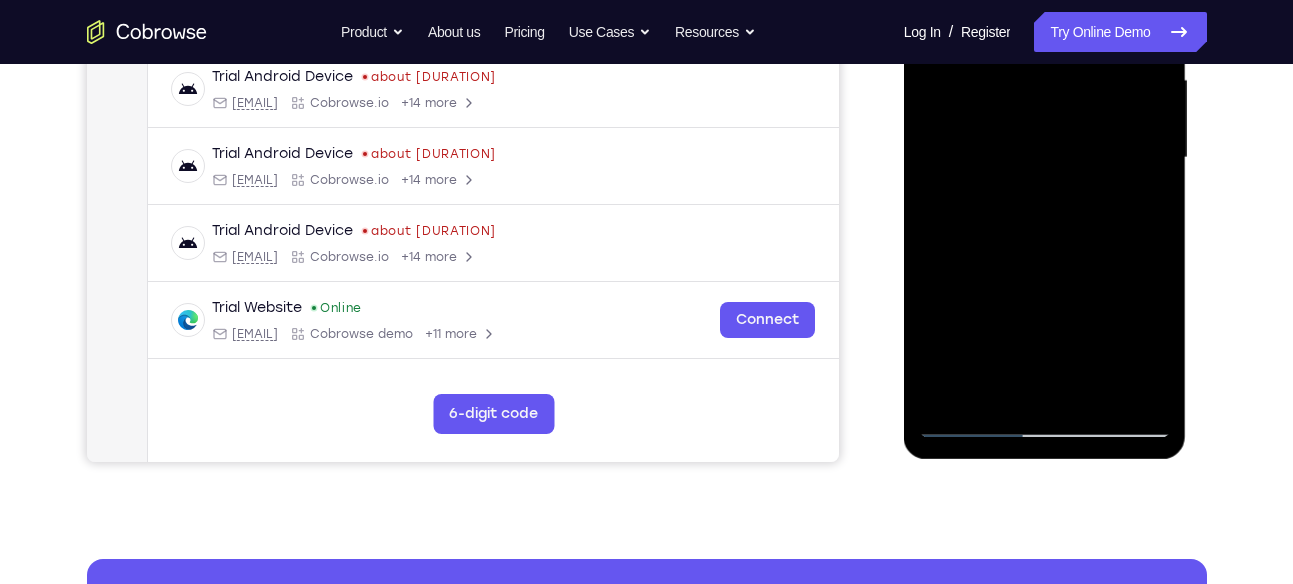 click at bounding box center [1045, 158] 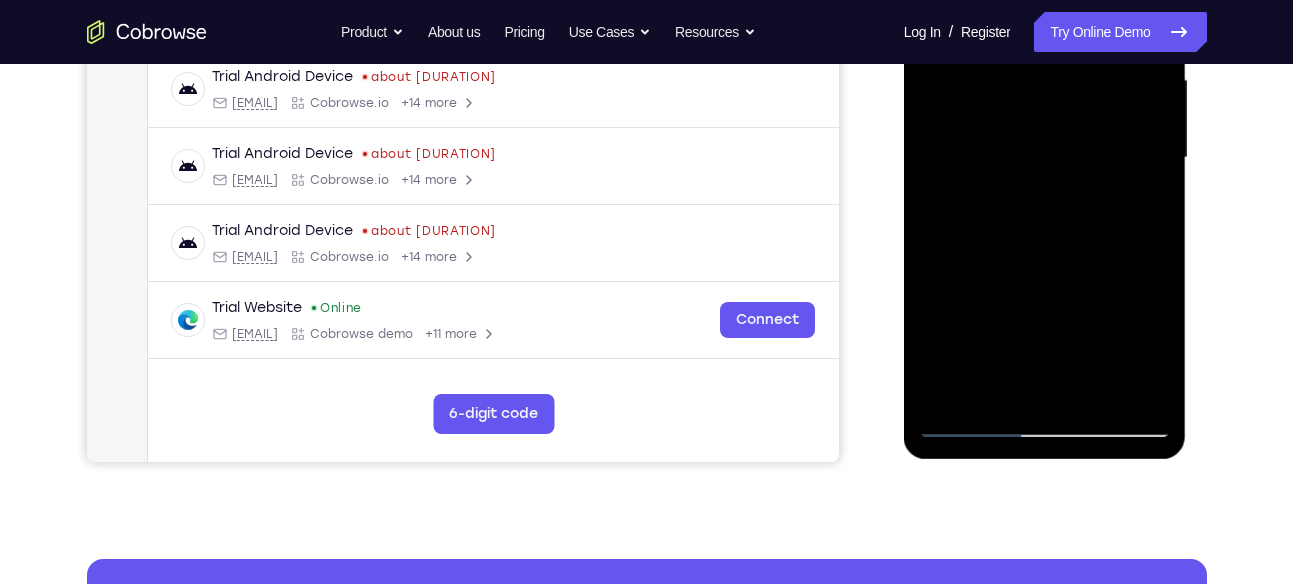 click at bounding box center [1045, 158] 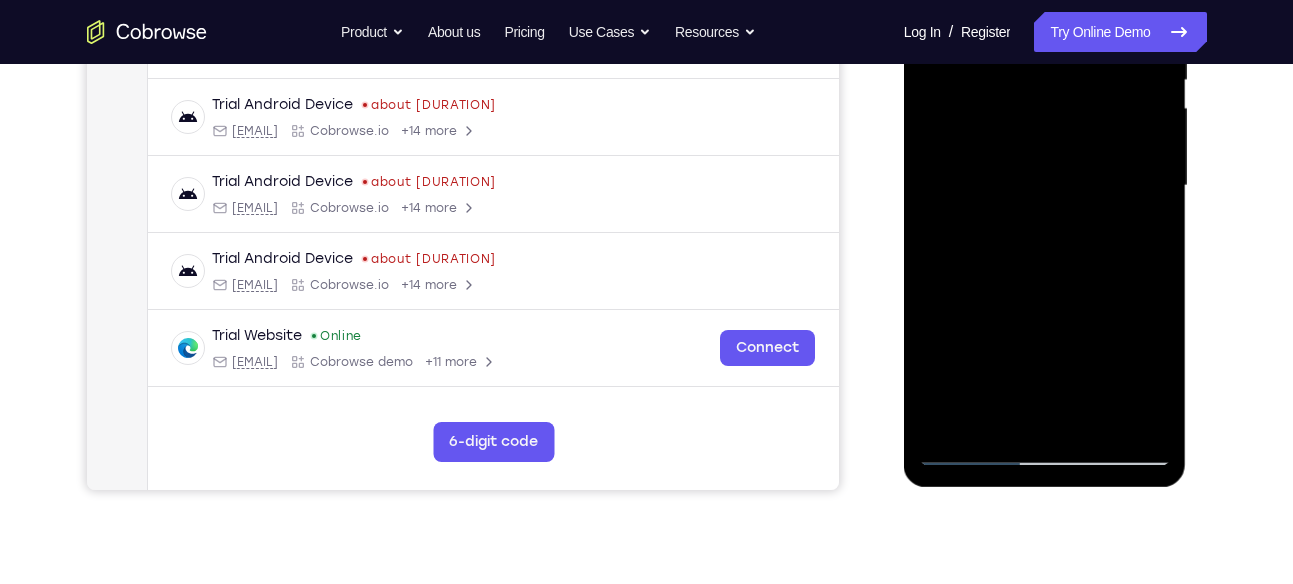 scroll, scrollTop: 431, scrollLeft: 0, axis: vertical 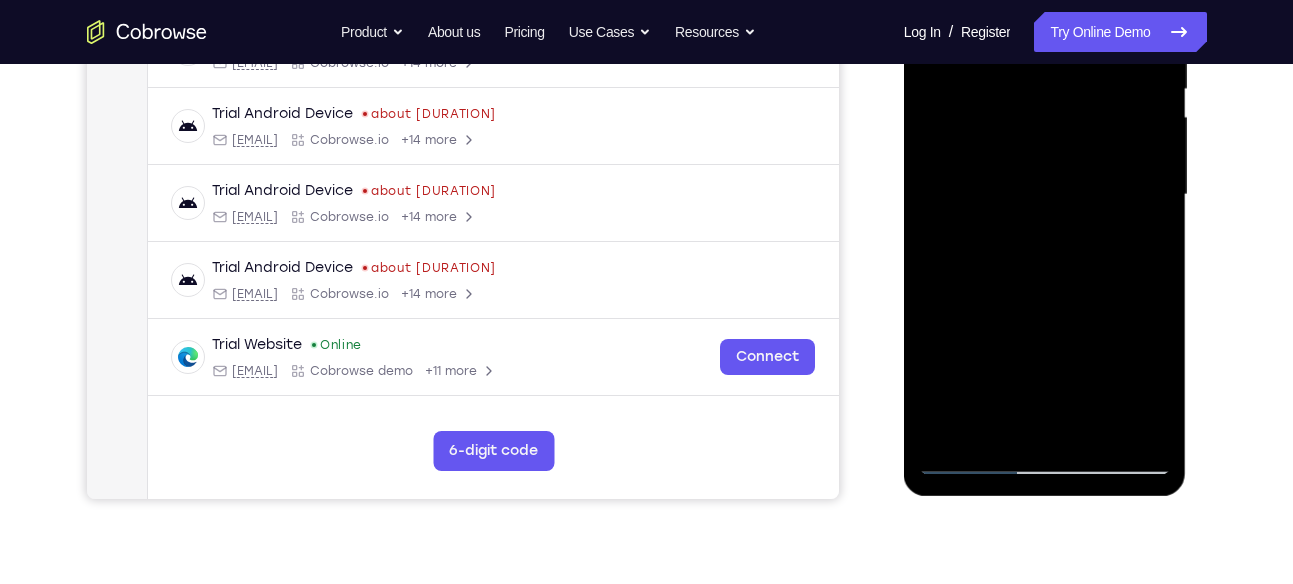 click at bounding box center (1045, 195) 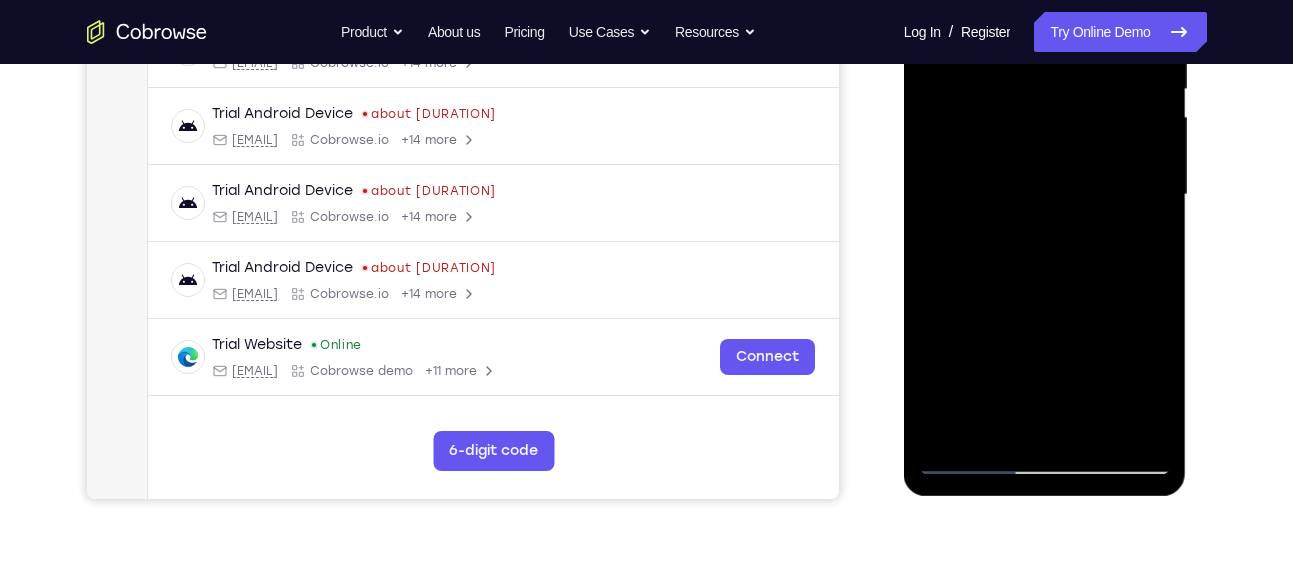 click at bounding box center (1045, 195) 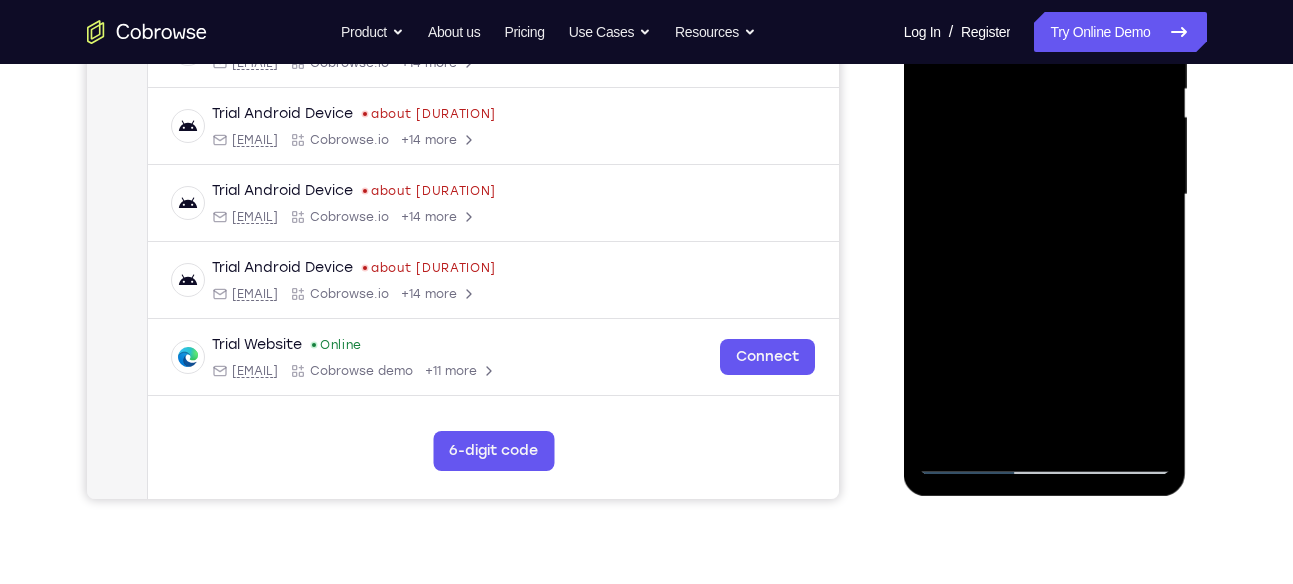 click at bounding box center (1045, 195) 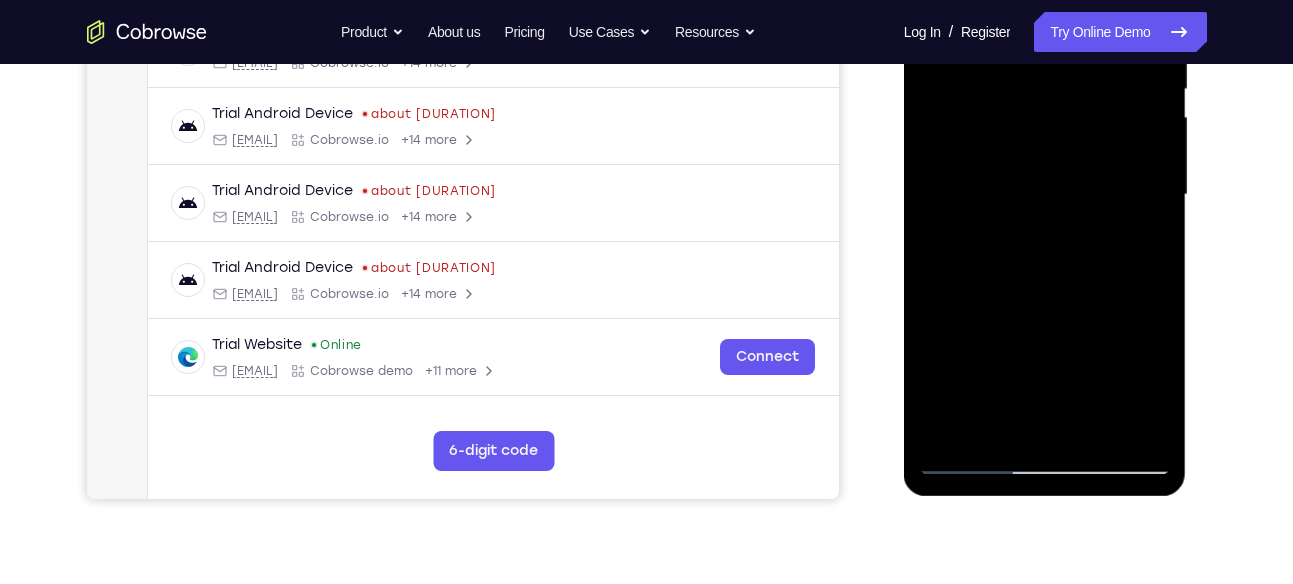 click at bounding box center [1045, 195] 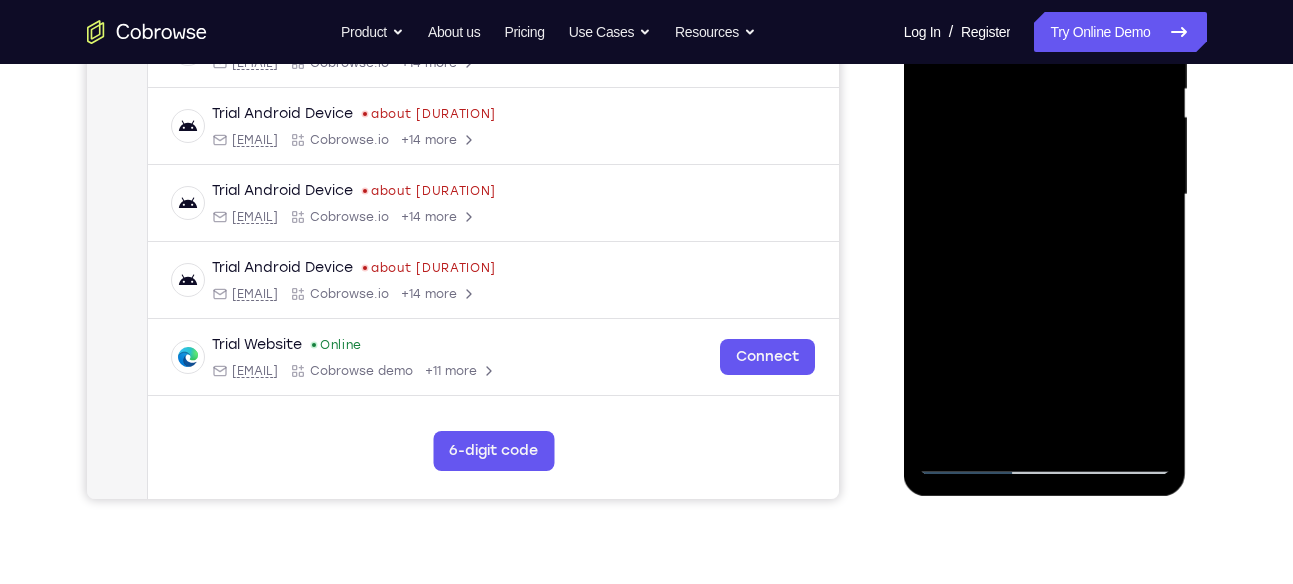 click at bounding box center (1045, 195) 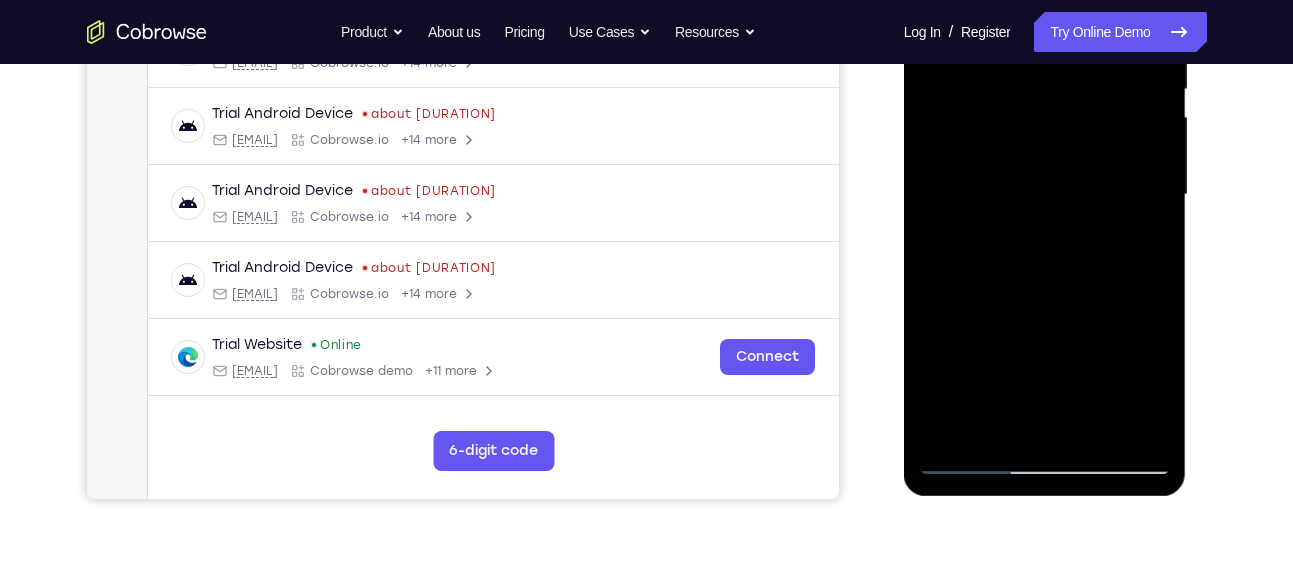 click at bounding box center [1045, 195] 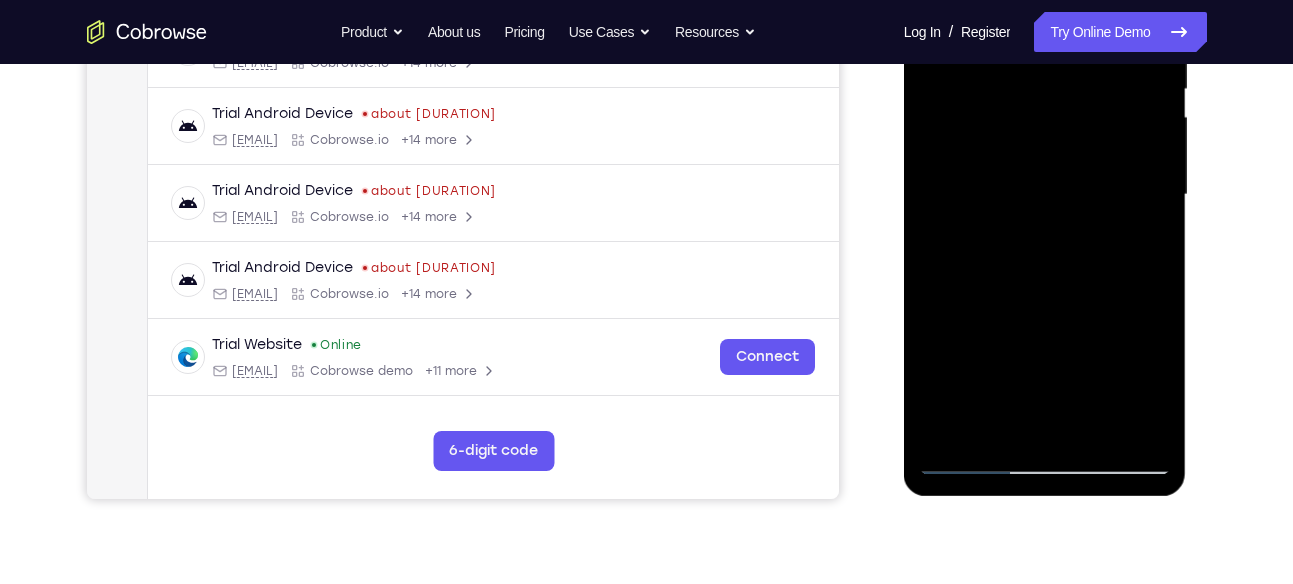 click at bounding box center [1045, 195] 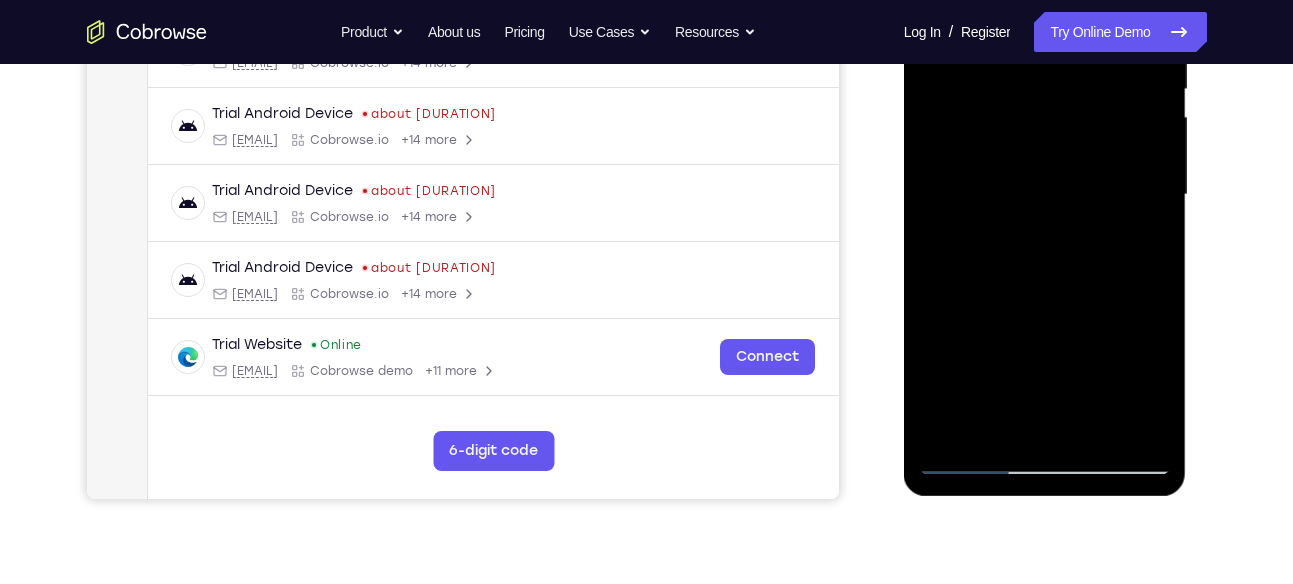 click at bounding box center [1045, 195] 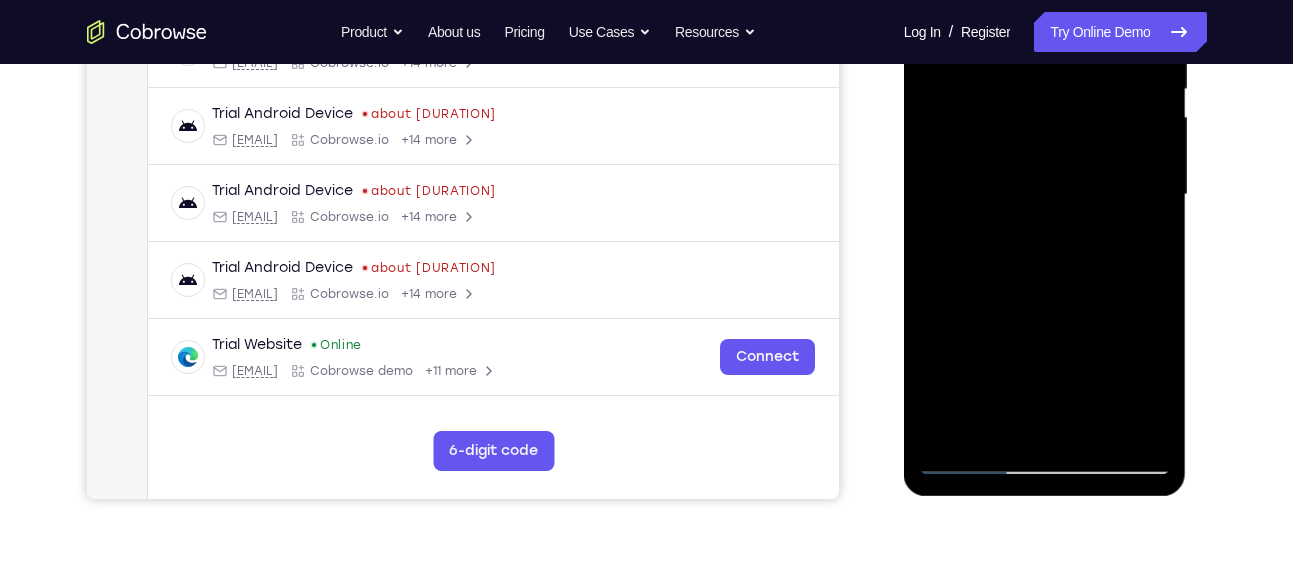click at bounding box center (1045, 195) 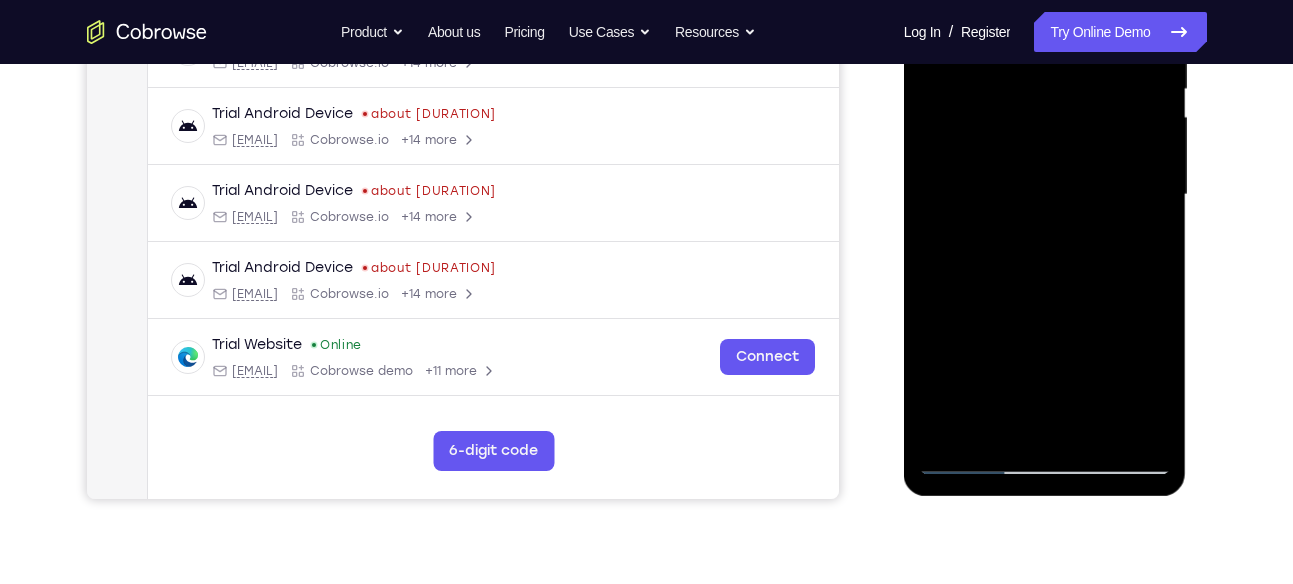 click at bounding box center (1045, 195) 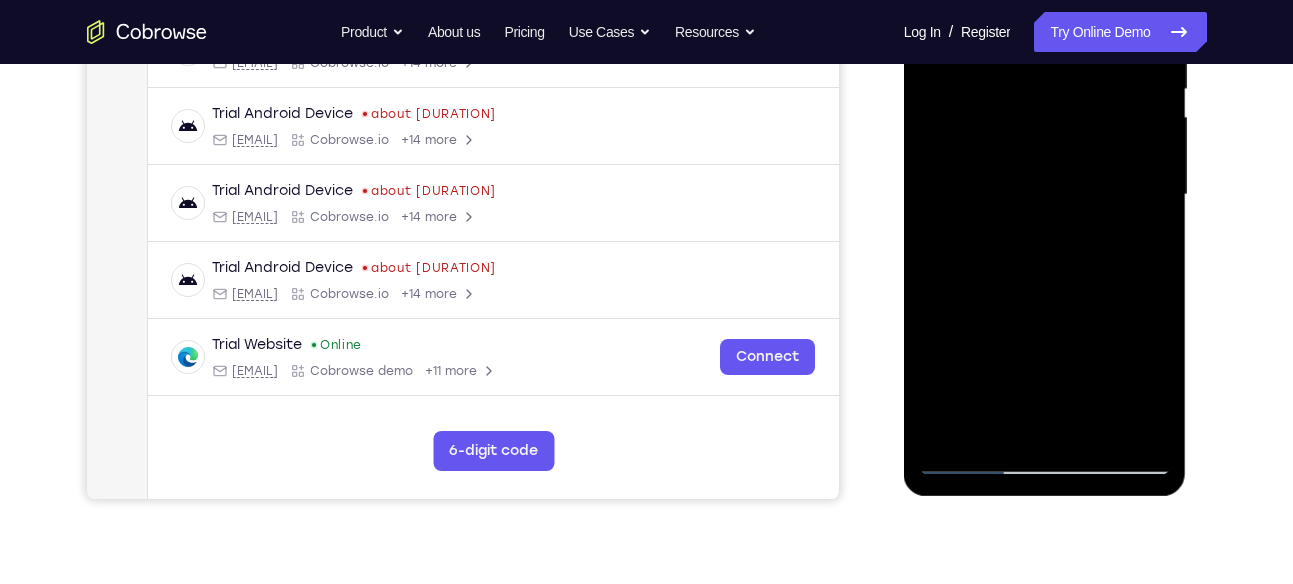 click at bounding box center [1045, 195] 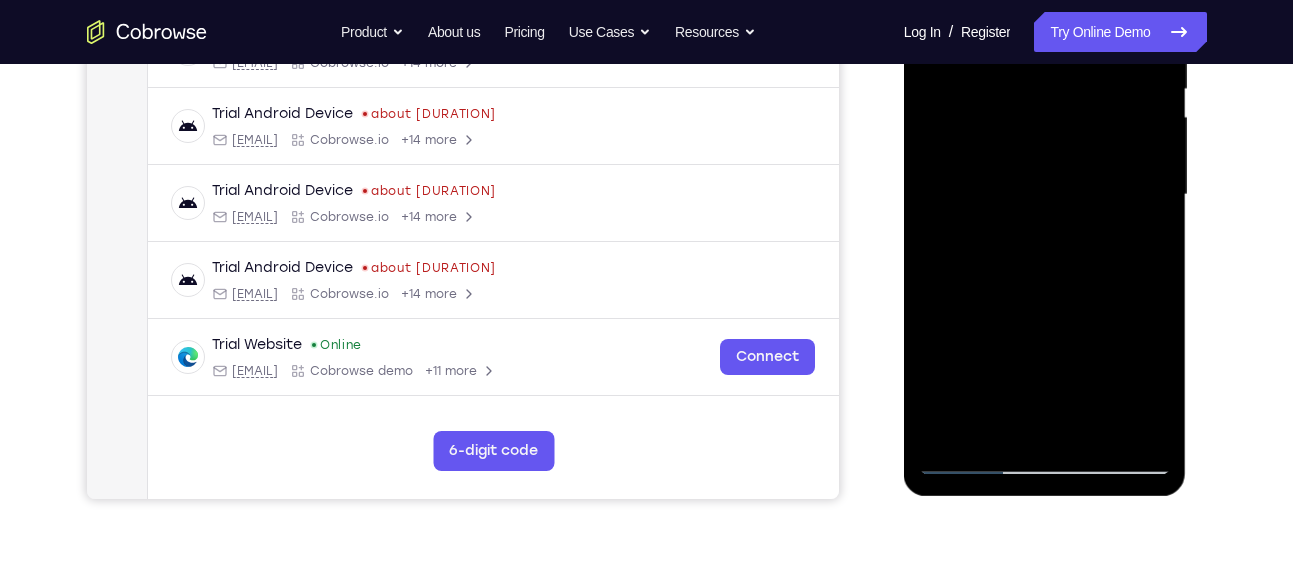 click at bounding box center [1045, 195] 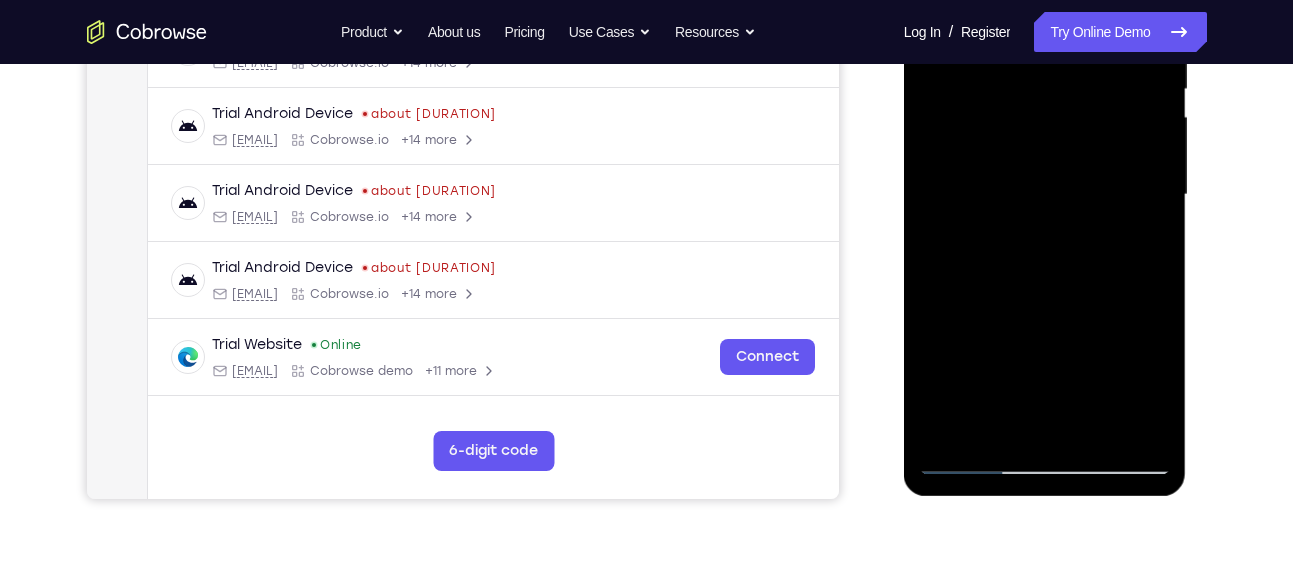 click at bounding box center (1045, 195) 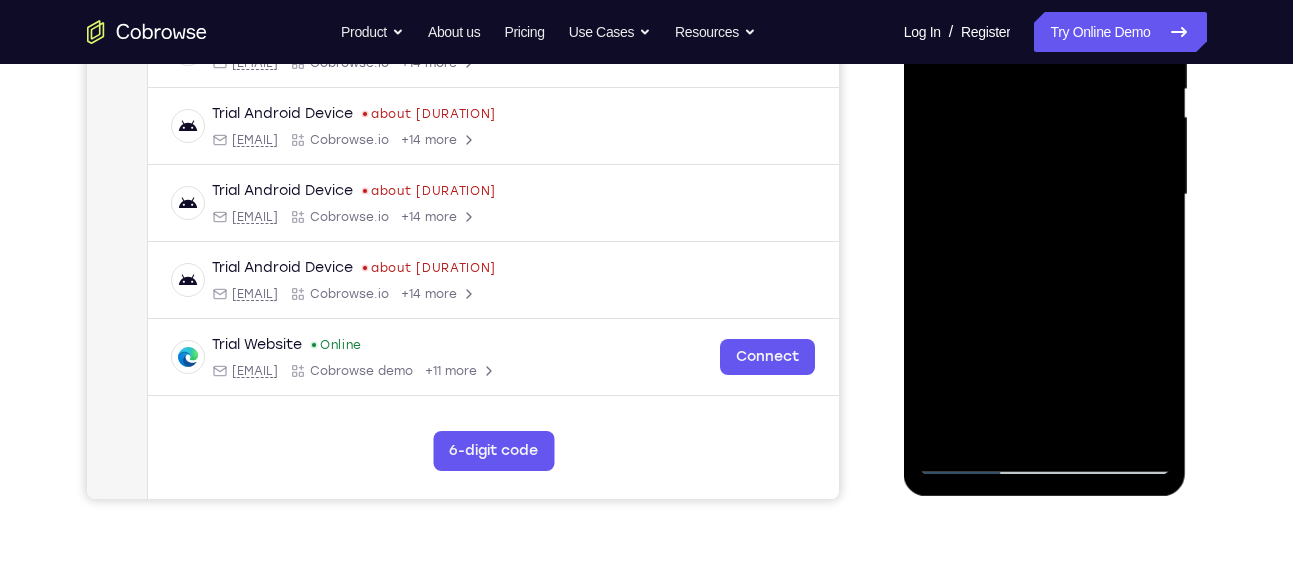 click at bounding box center (1045, 195) 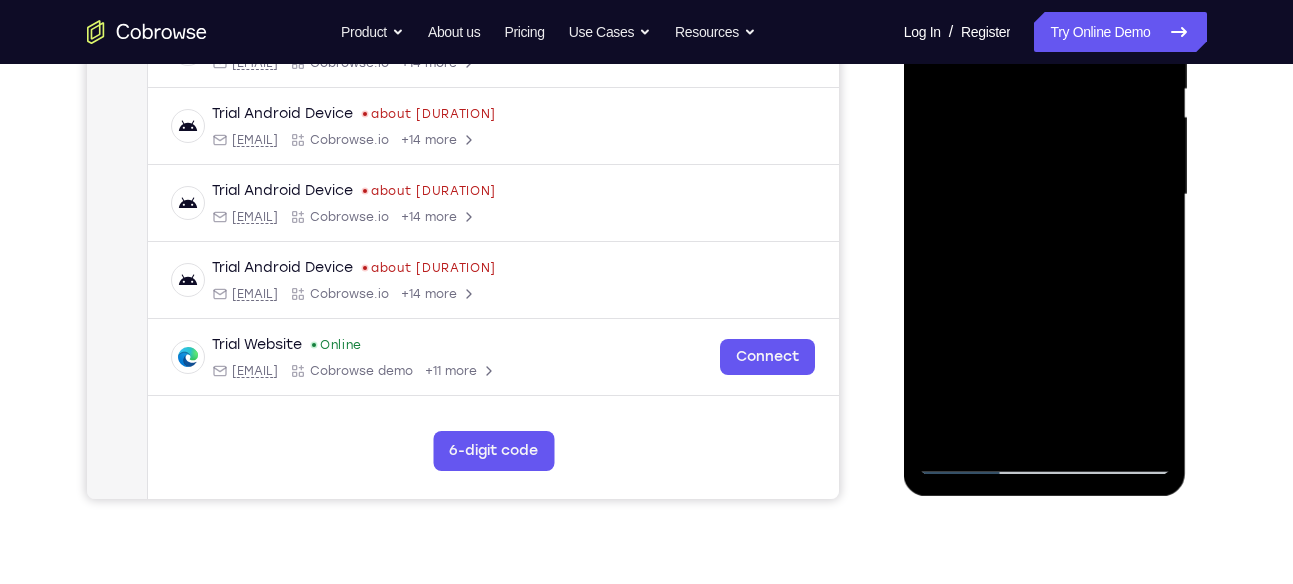 click at bounding box center (1045, 195) 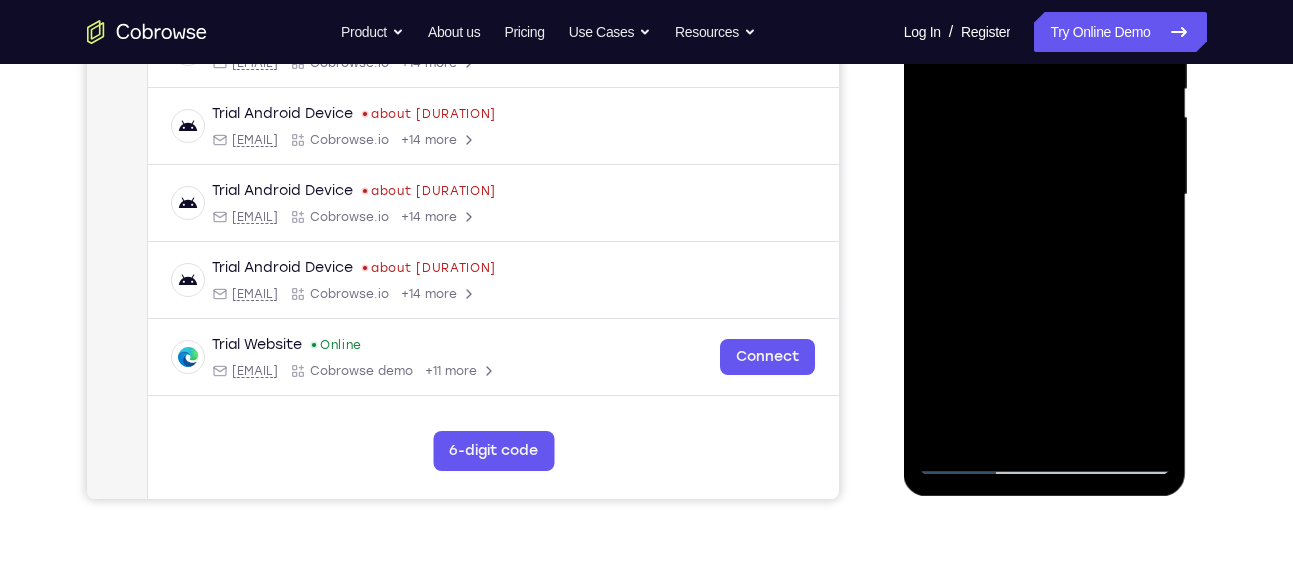 click at bounding box center (1045, 195) 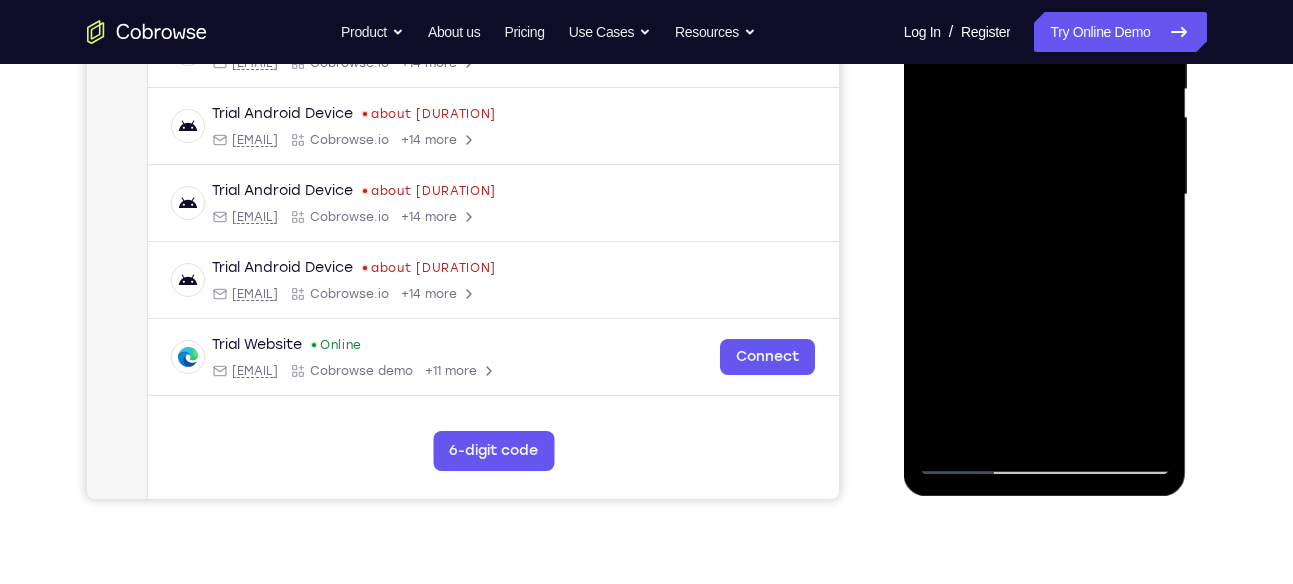 click at bounding box center [1045, 195] 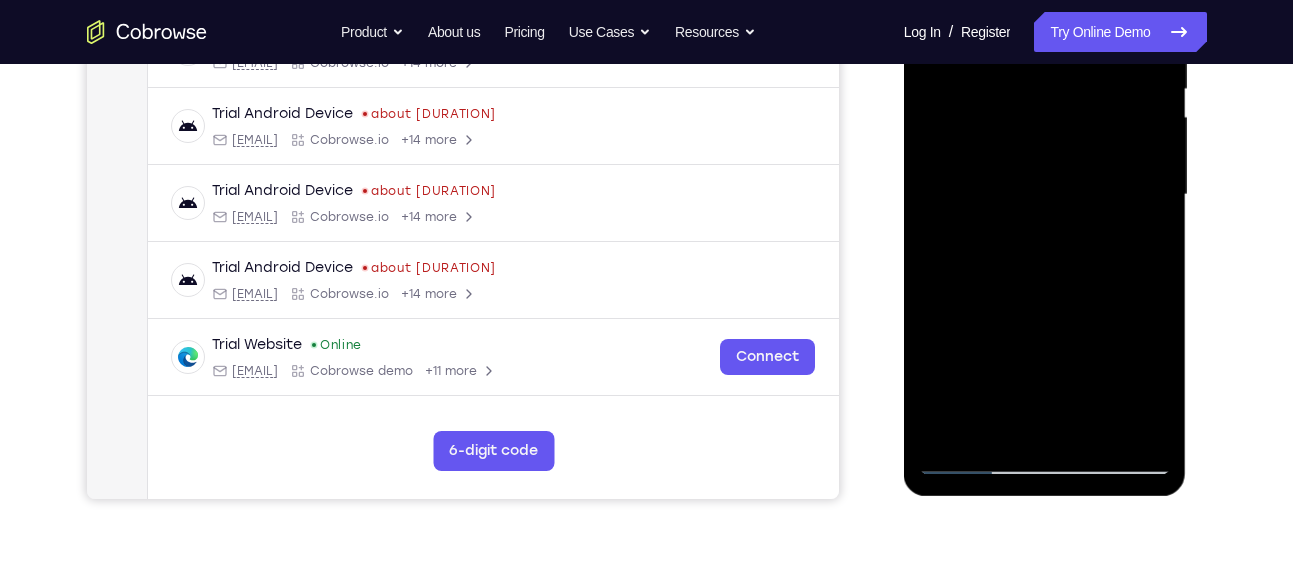 click at bounding box center (1045, 195) 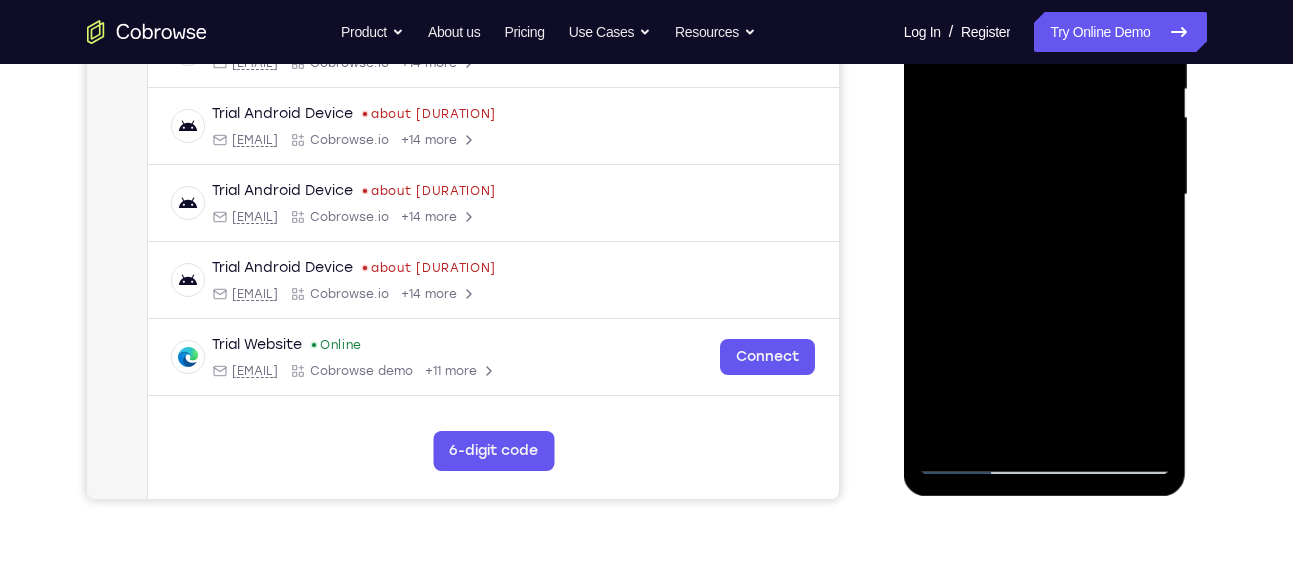 click at bounding box center [1045, 195] 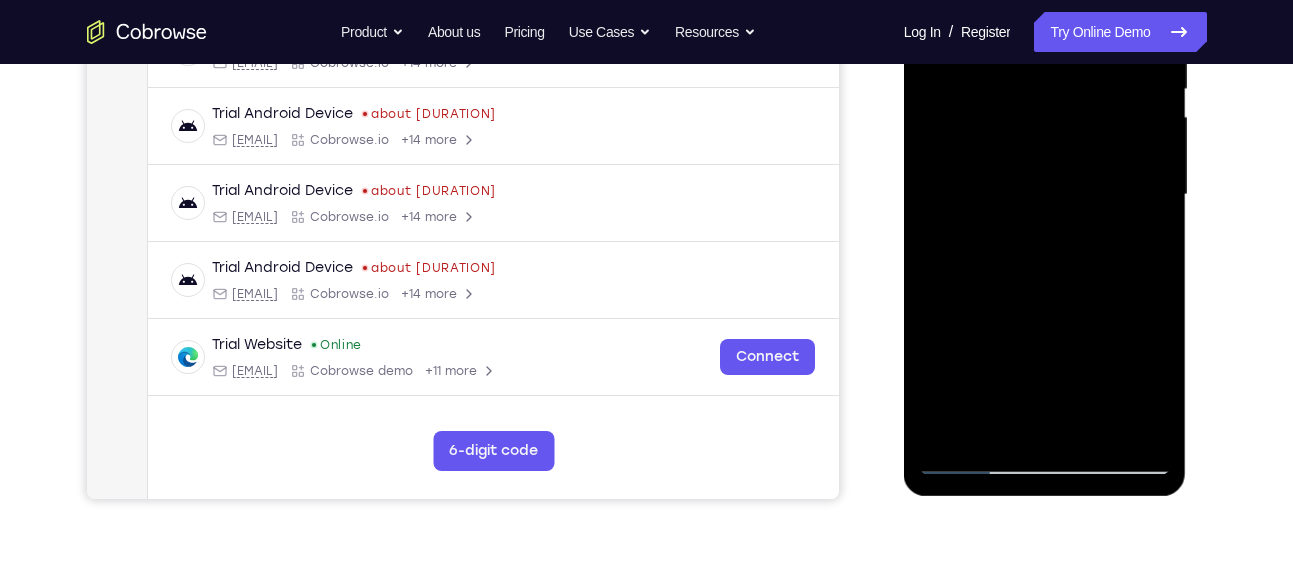 click at bounding box center (1045, 195) 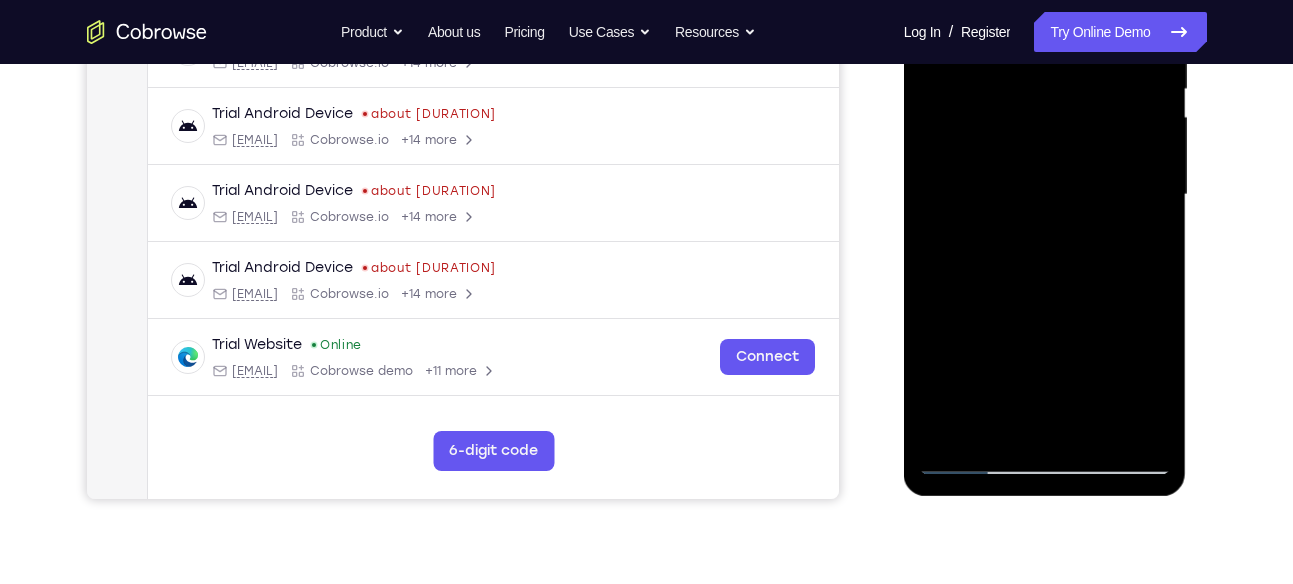 click at bounding box center [1045, 195] 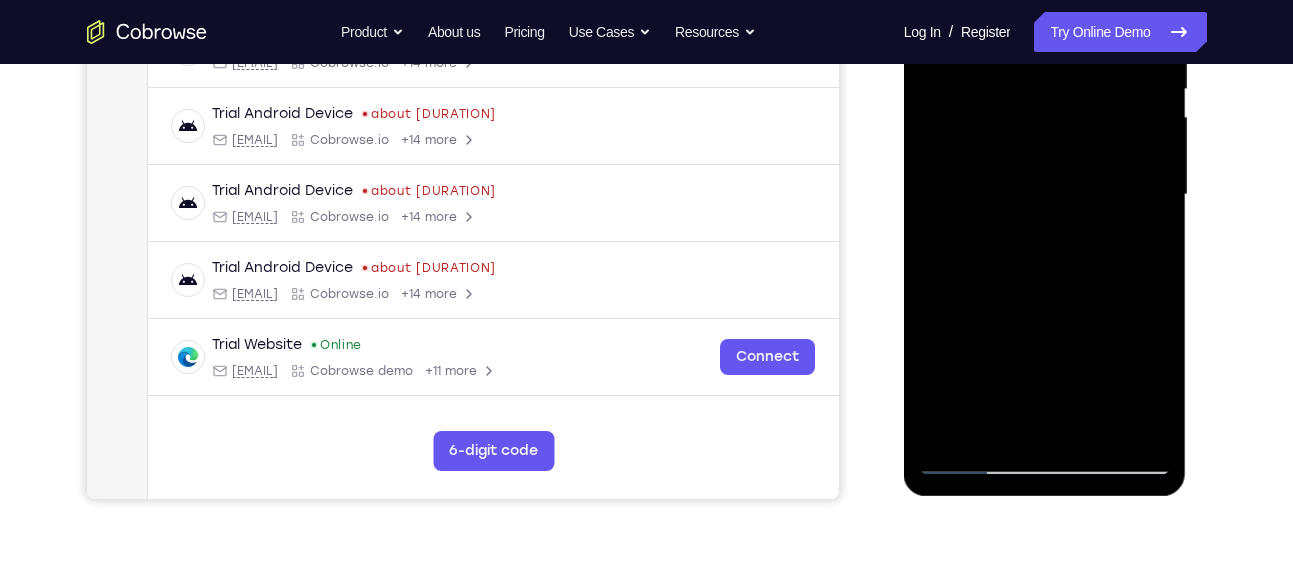 click at bounding box center [1045, 195] 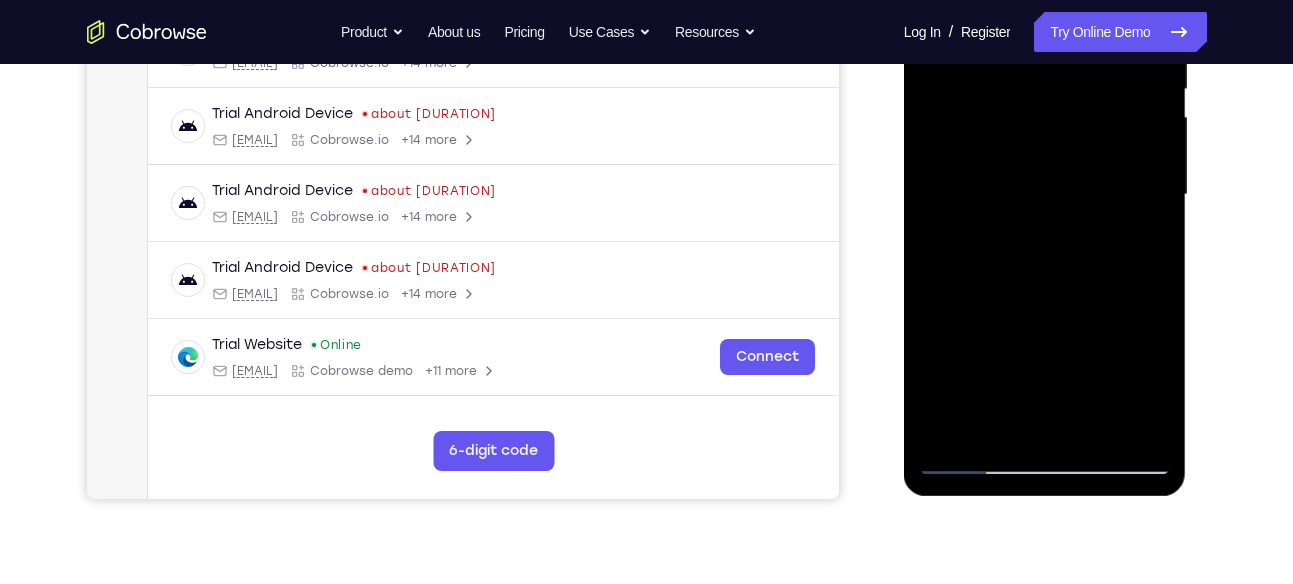 click at bounding box center [1045, 195] 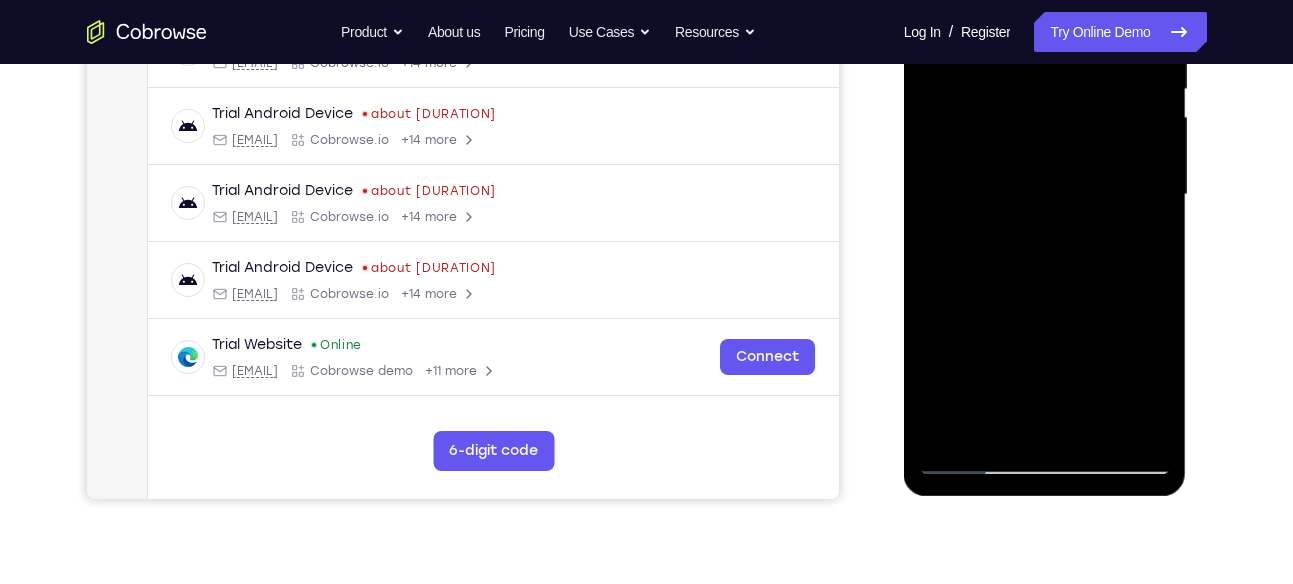 click at bounding box center [1045, 195] 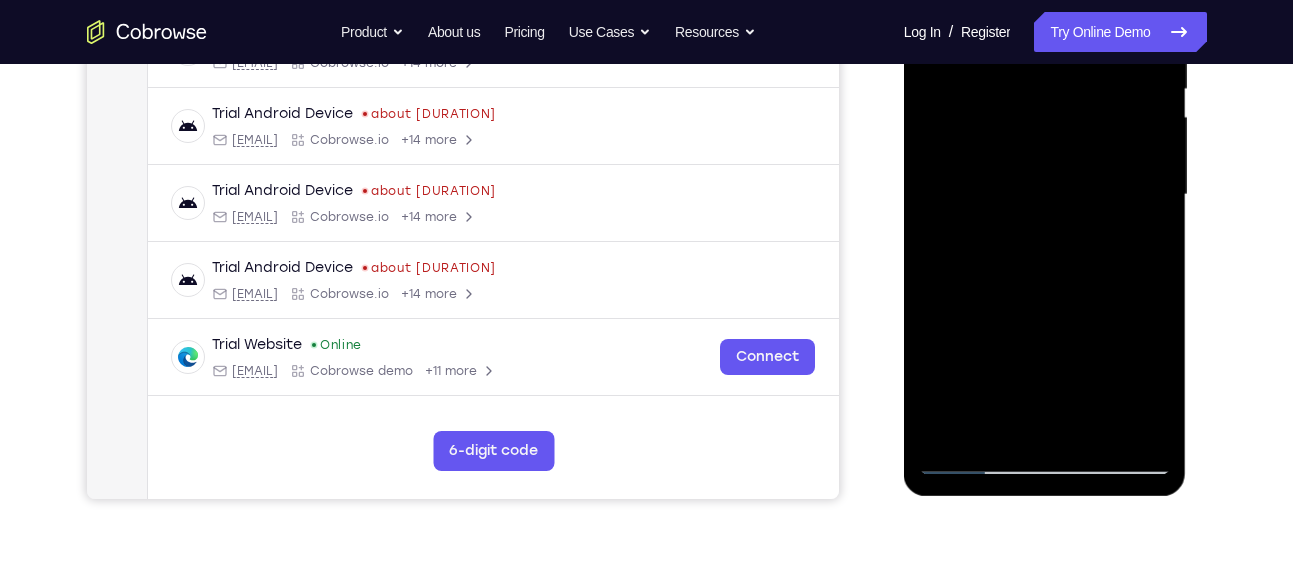 click at bounding box center [1045, 195] 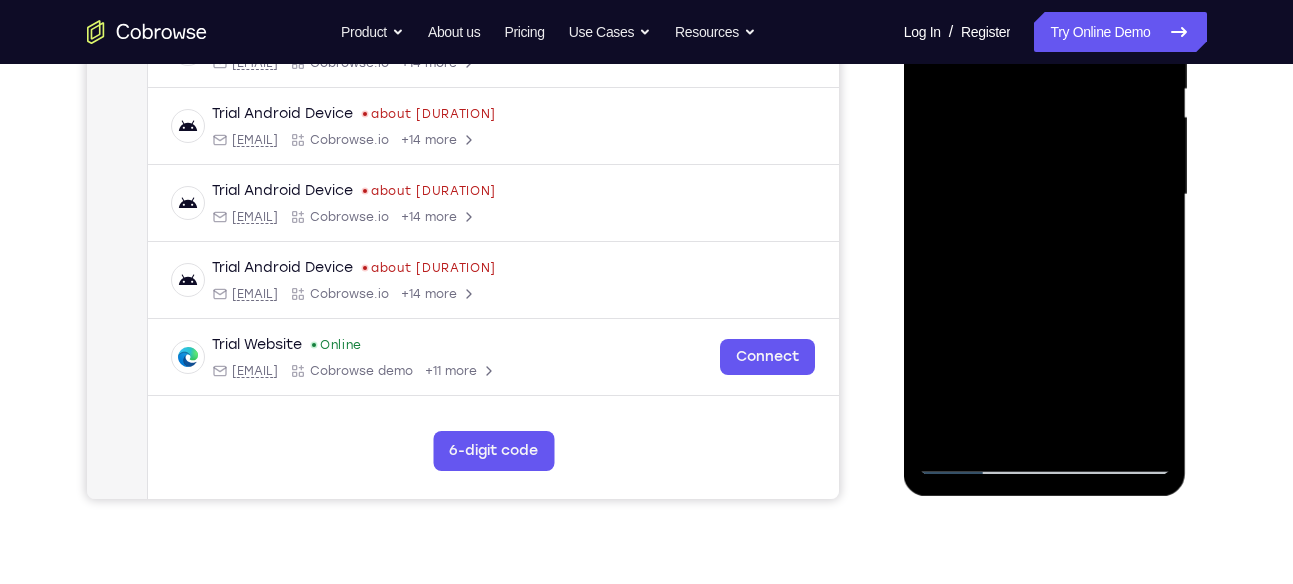 click at bounding box center (1045, 195) 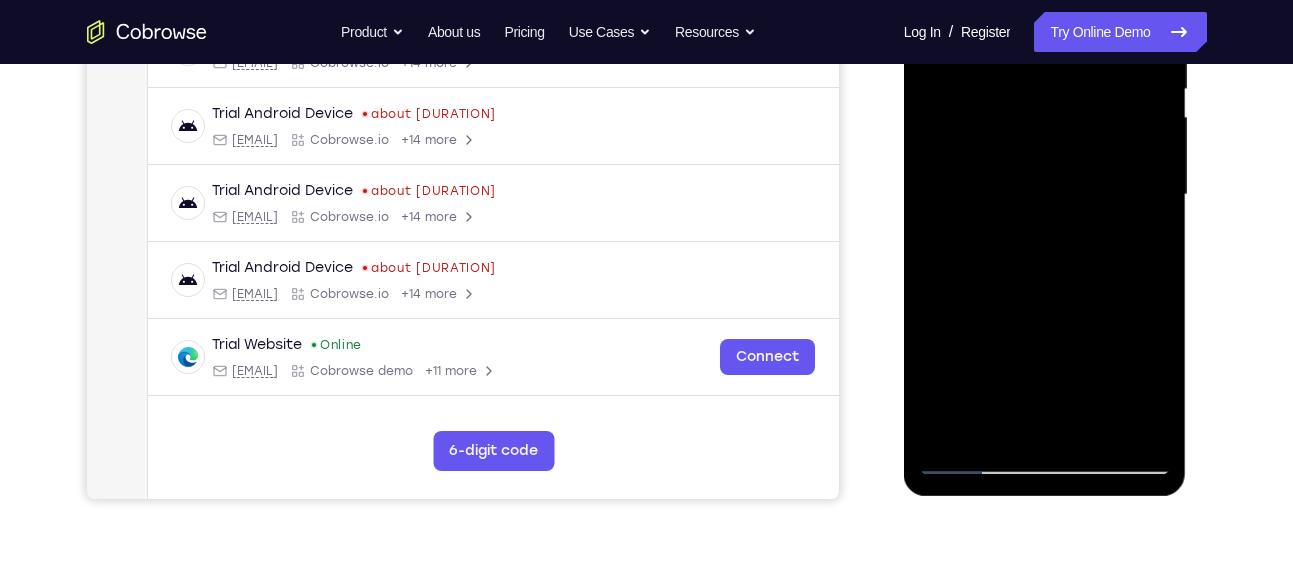 click at bounding box center (1045, 195) 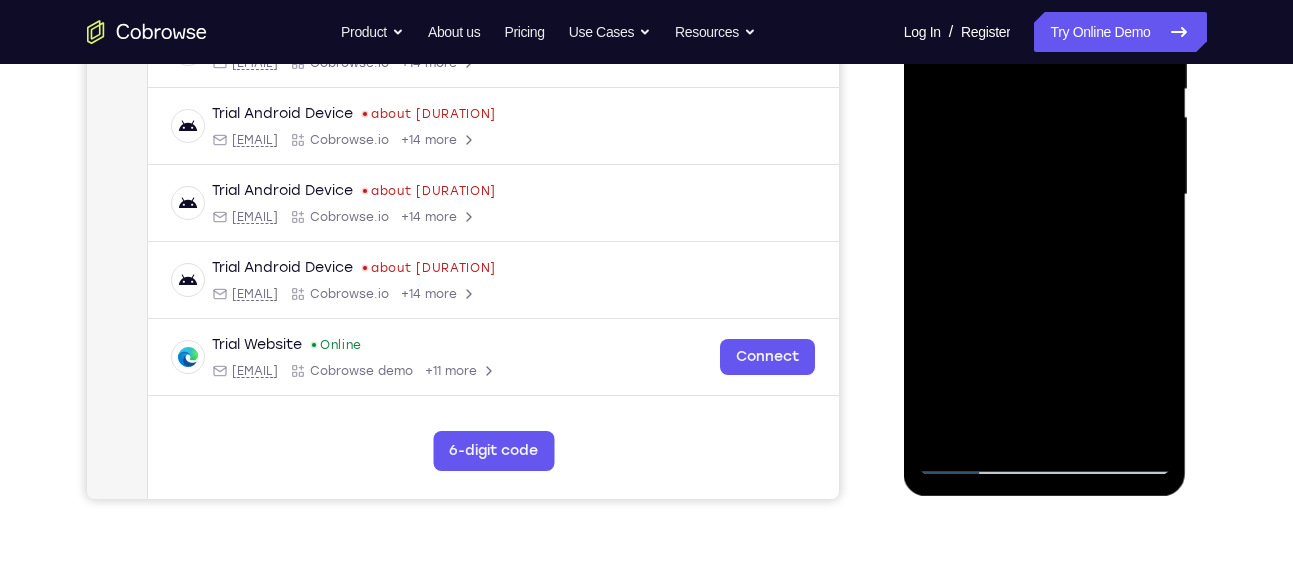 click at bounding box center [1045, 195] 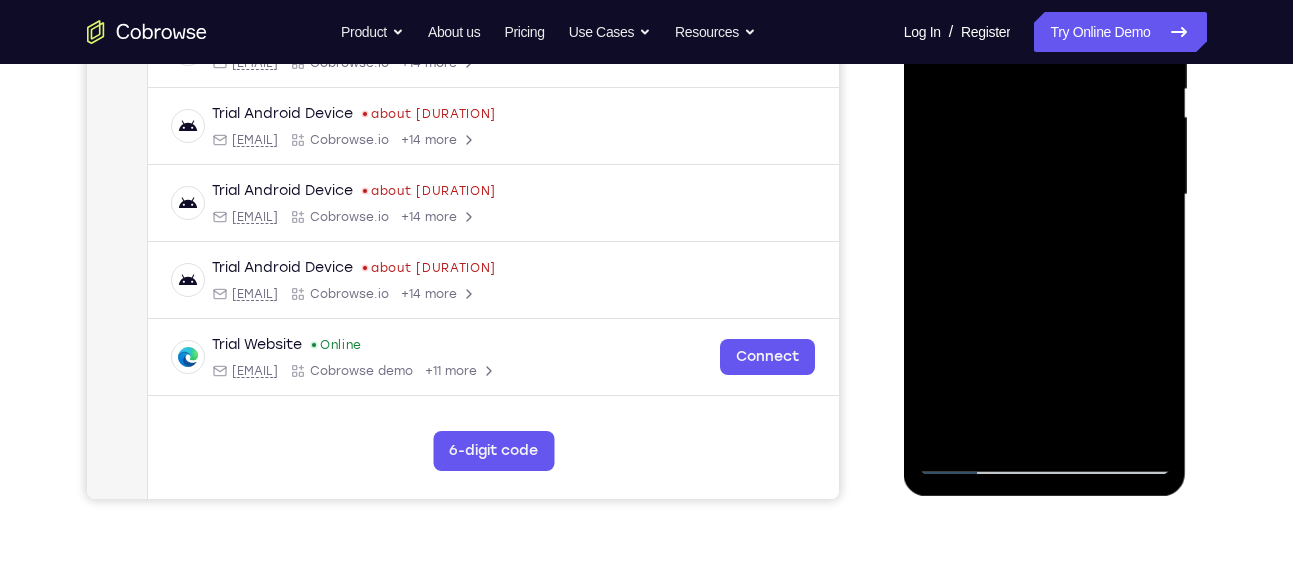 click at bounding box center [1045, 195] 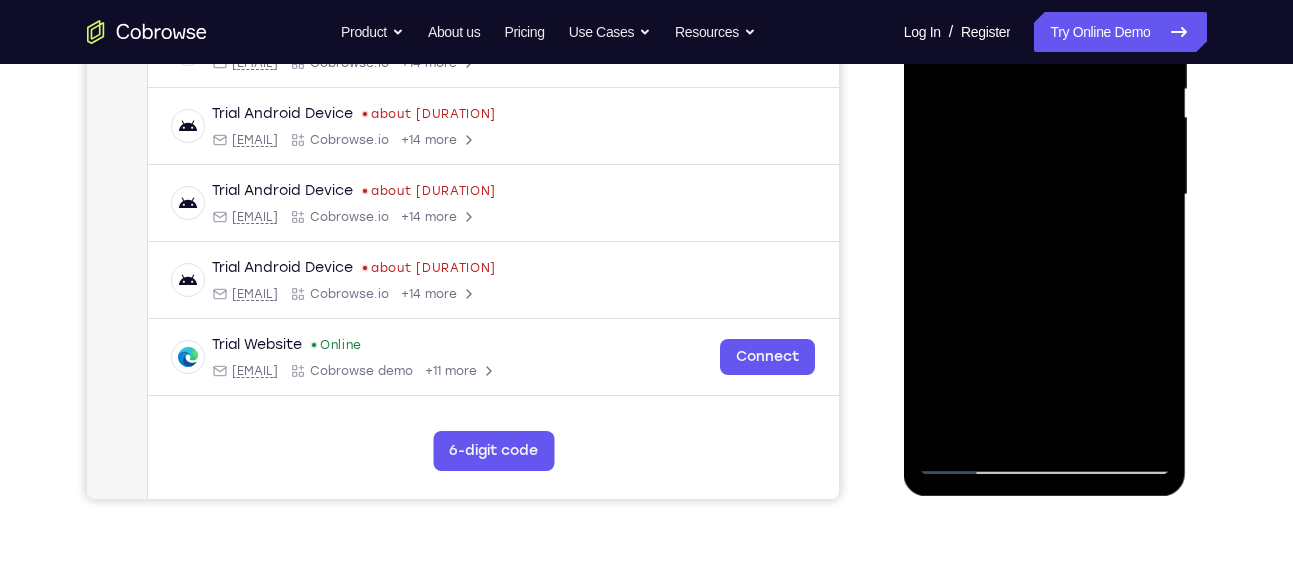 click at bounding box center [1045, 195] 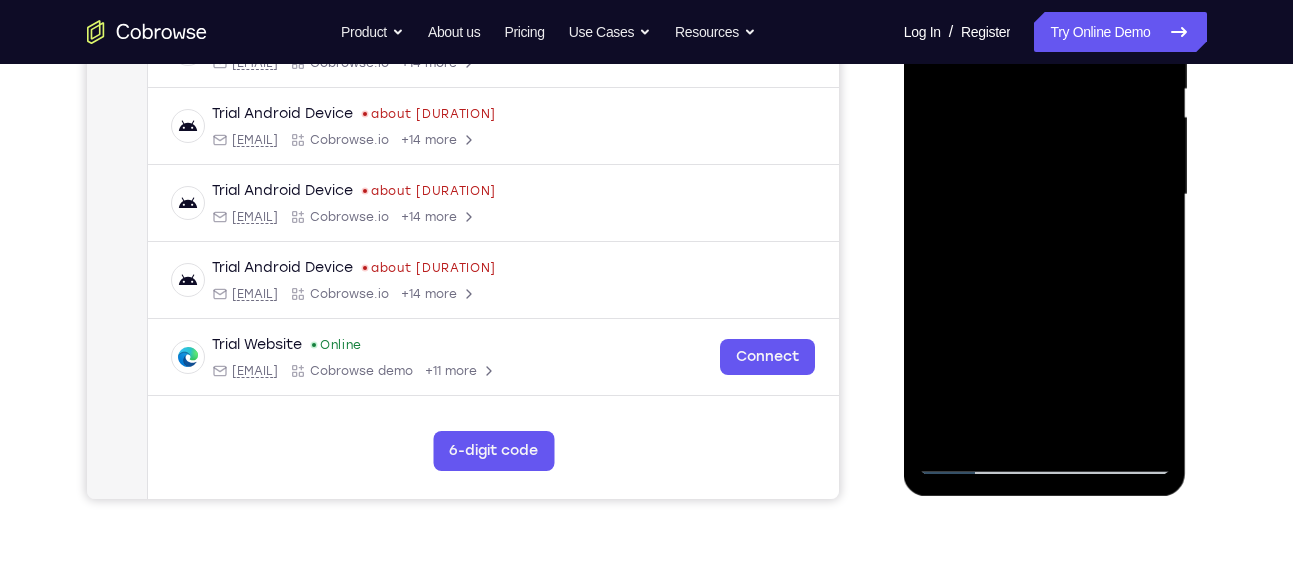 click at bounding box center [1045, 195] 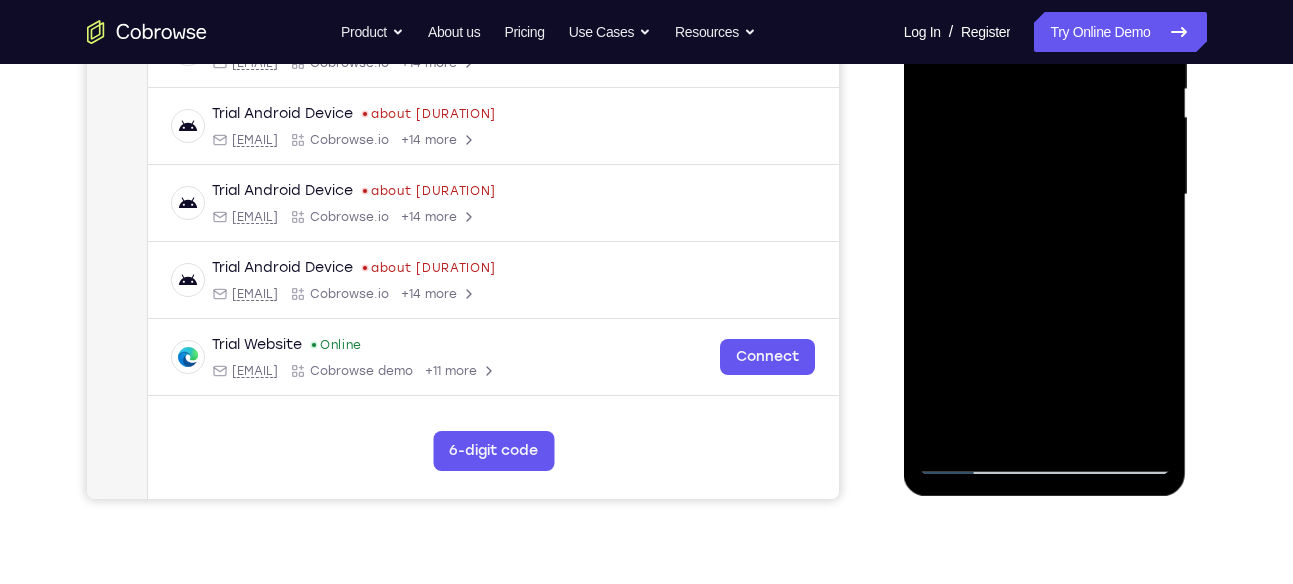 click at bounding box center [1045, 195] 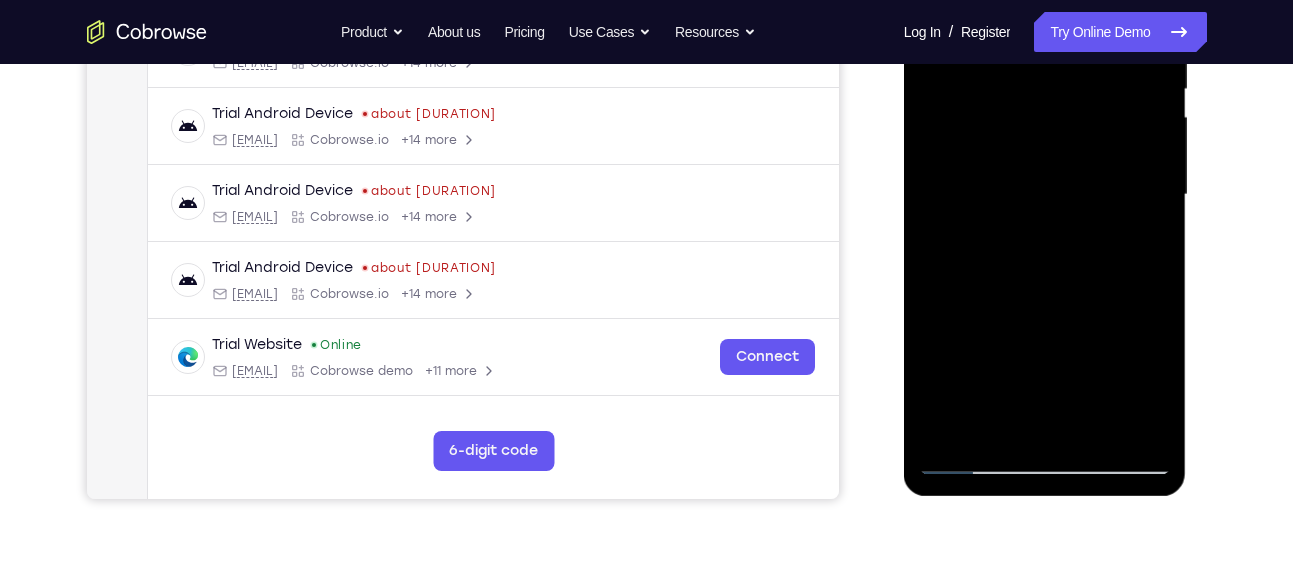scroll, scrollTop: 446, scrollLeft: 0, axis: vertical 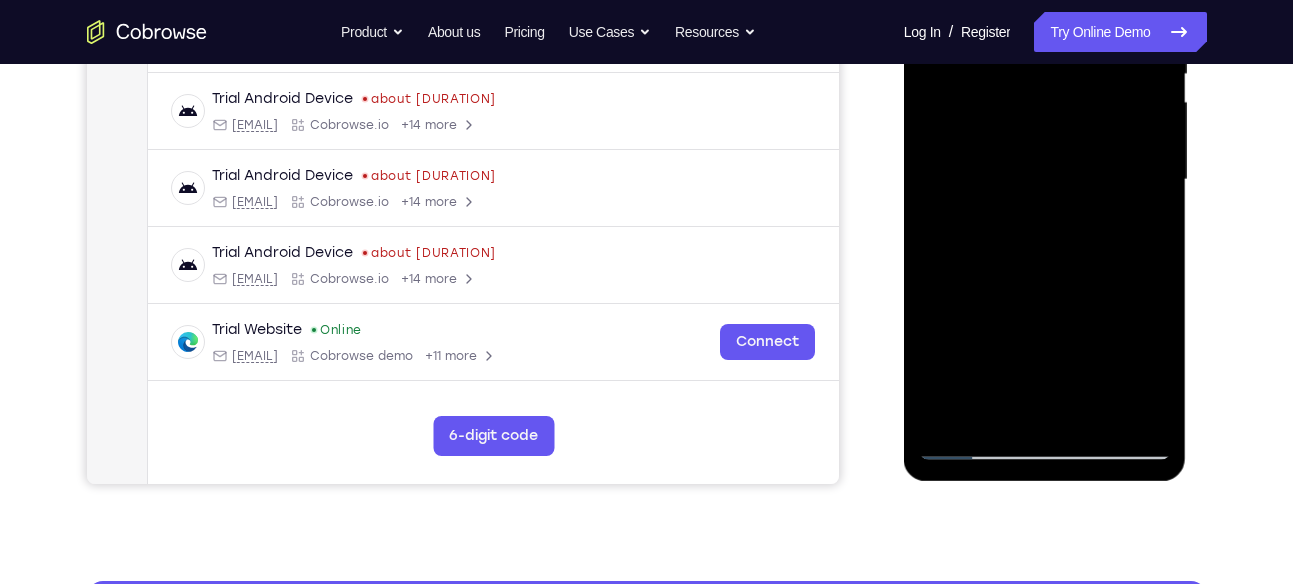 click at bounding box center [1045, 180] 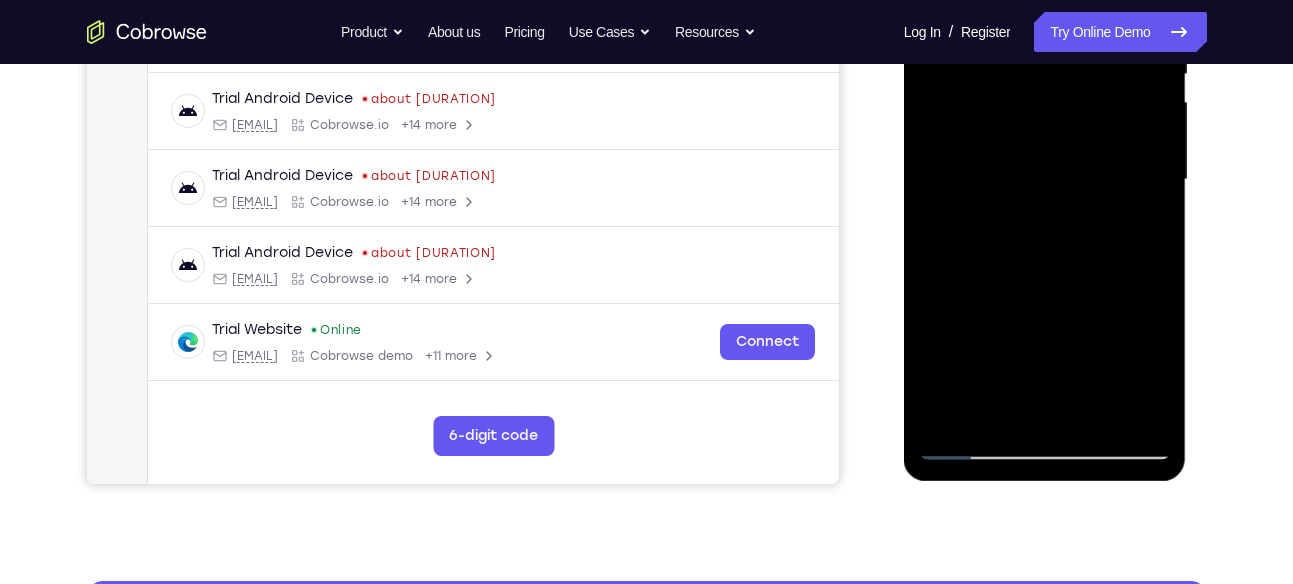 click at bounding box center (1045, 180) 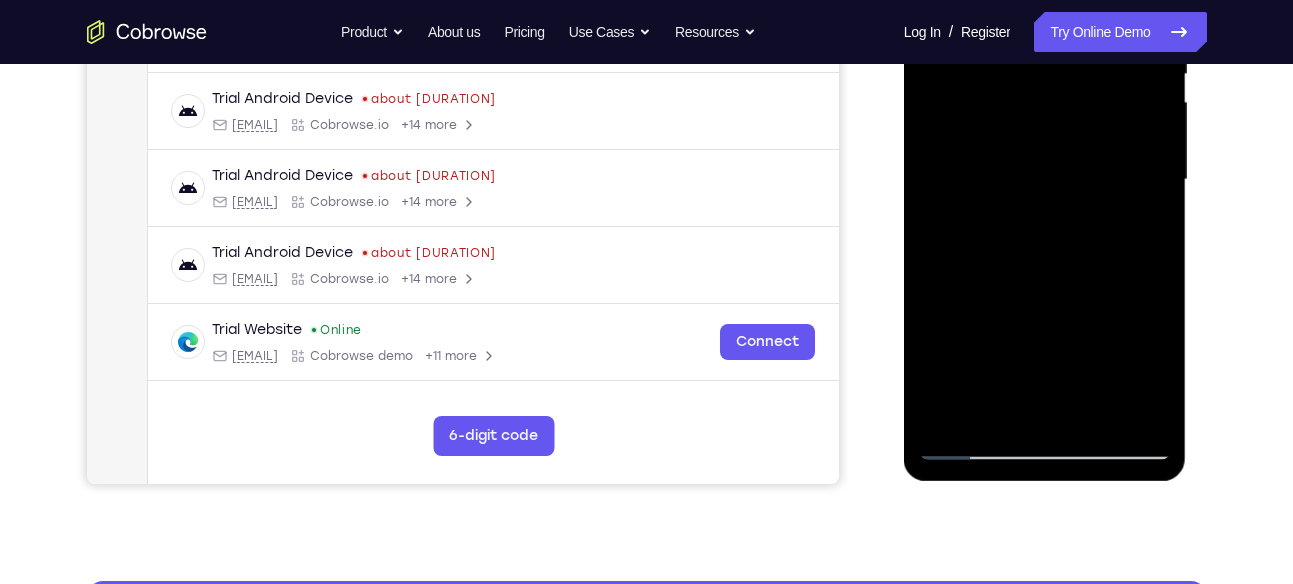 click at bounding box center [1045, 180] 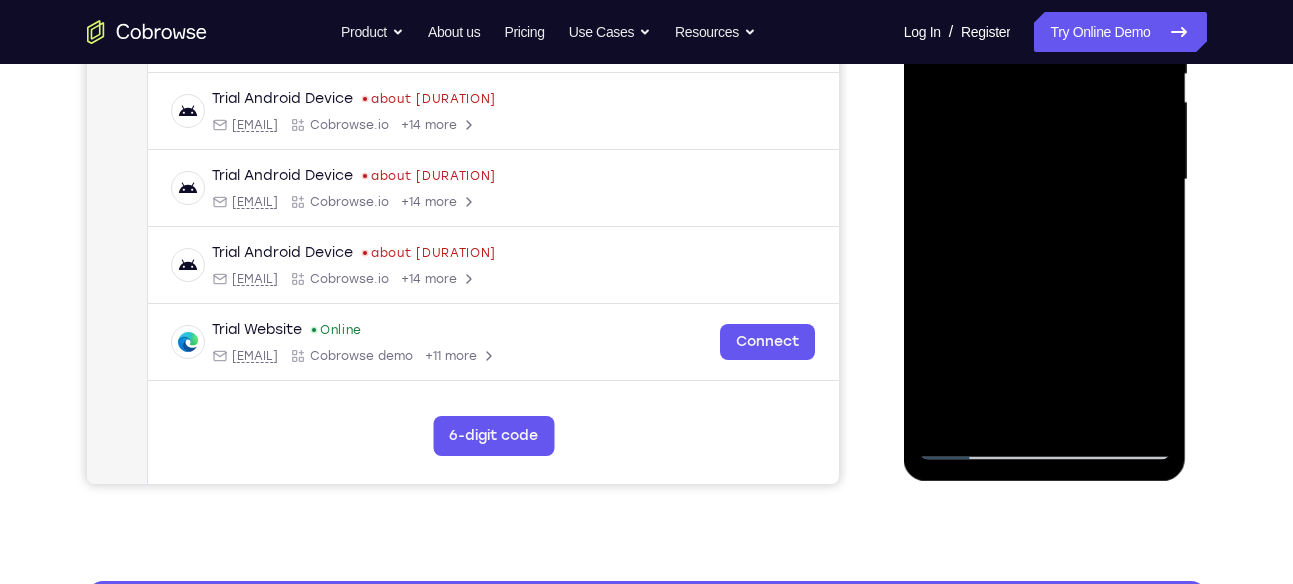 click at bounding box center (1045, 180) 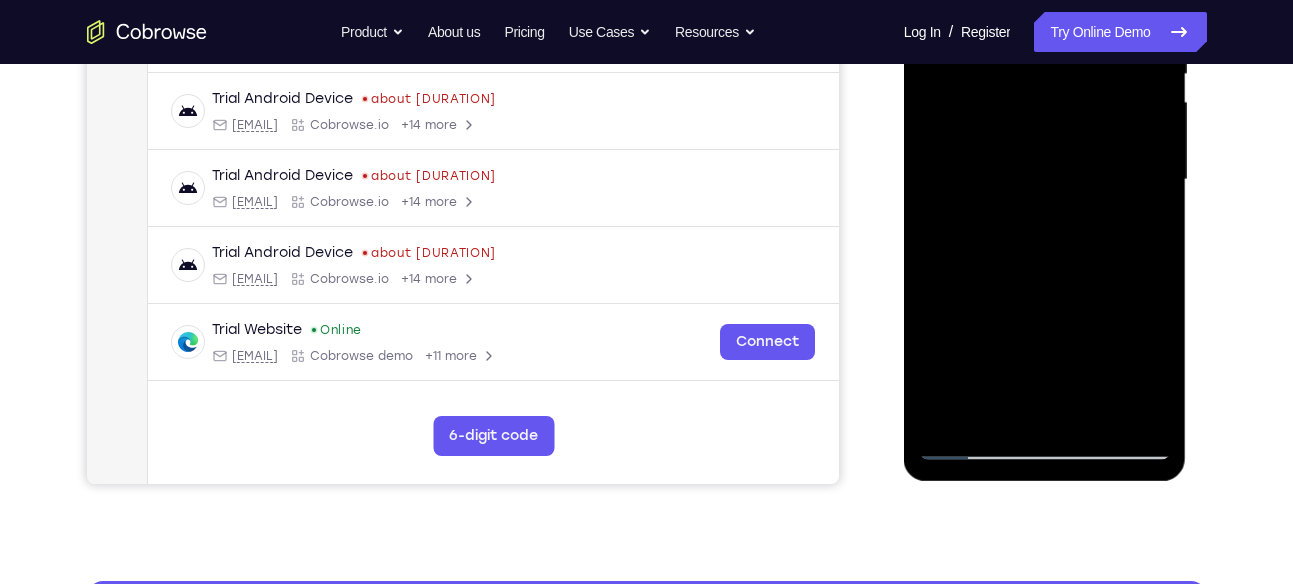 click at bounding box center [1045, 180] 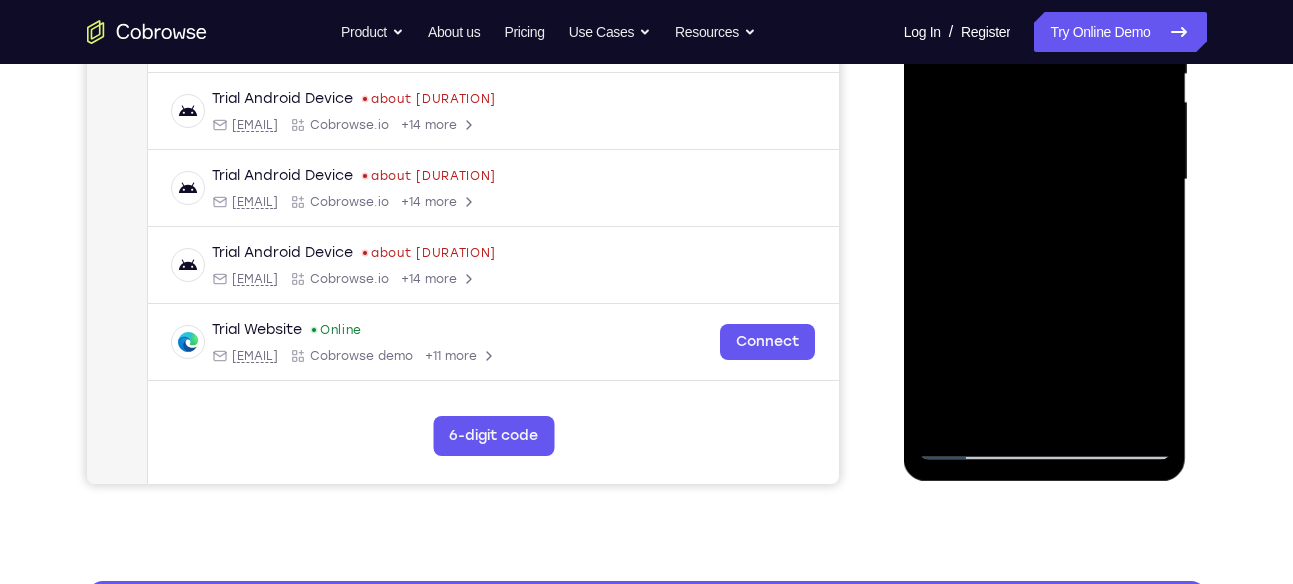 click at bounding box center [1045, 180] 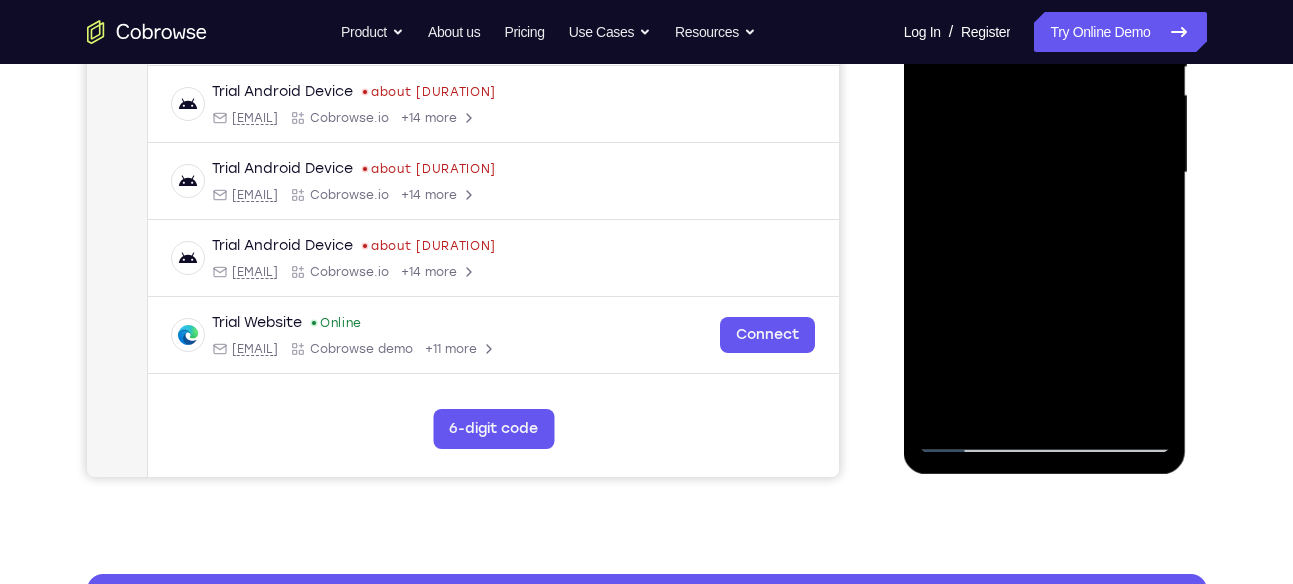 scroll, scrollTop: 454, scrollLeft: 0, axis: vertical 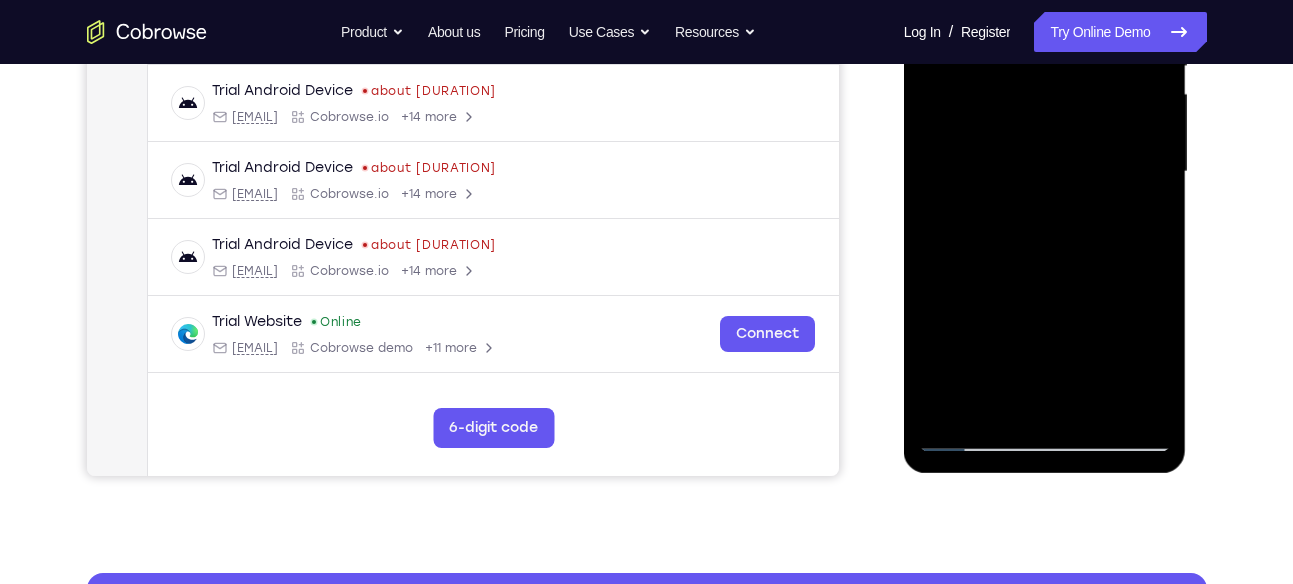 click at bounding box center (1045, 172) 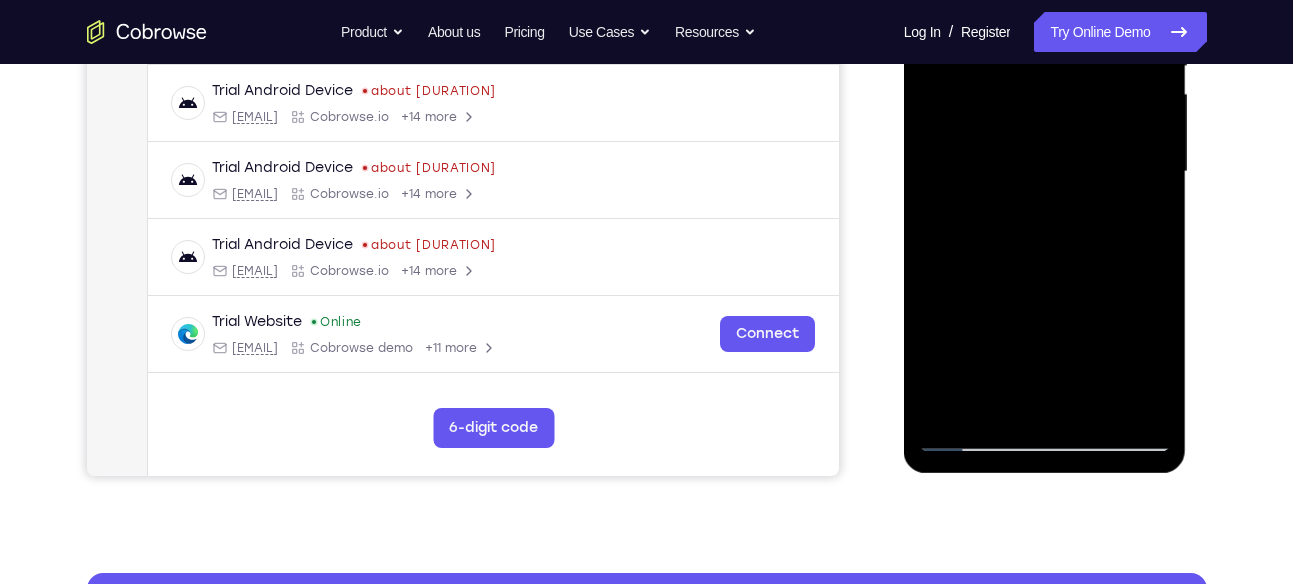 click at bounding box center [1045, 172] 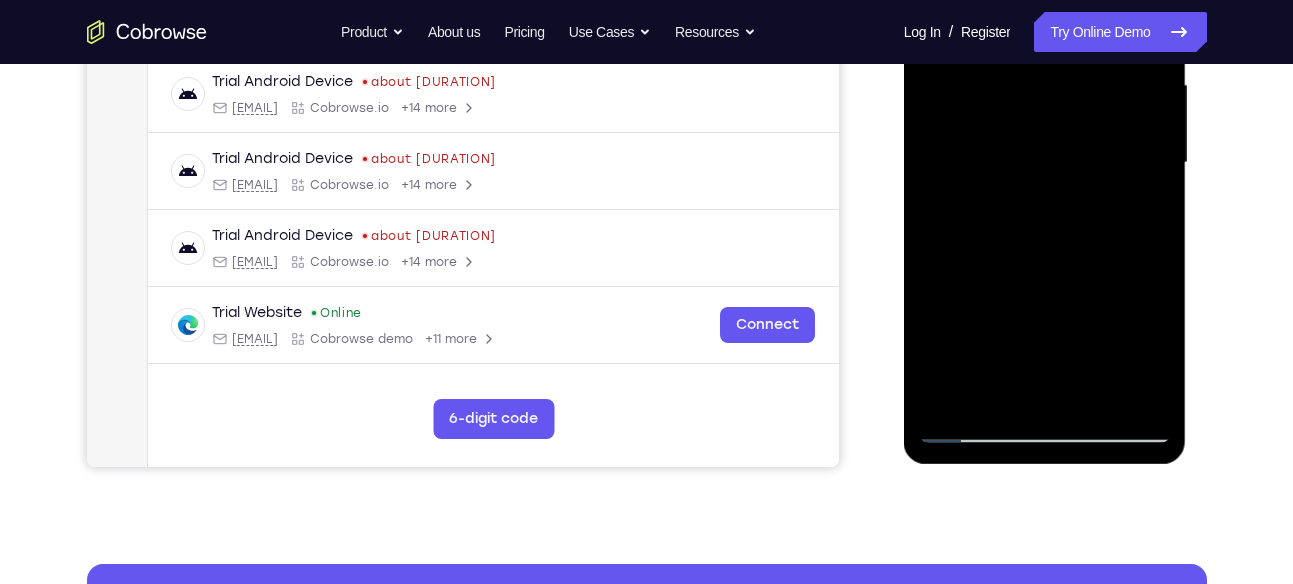 scroll, scrollTop: 469, scrollLeft: 0, axis: vertical 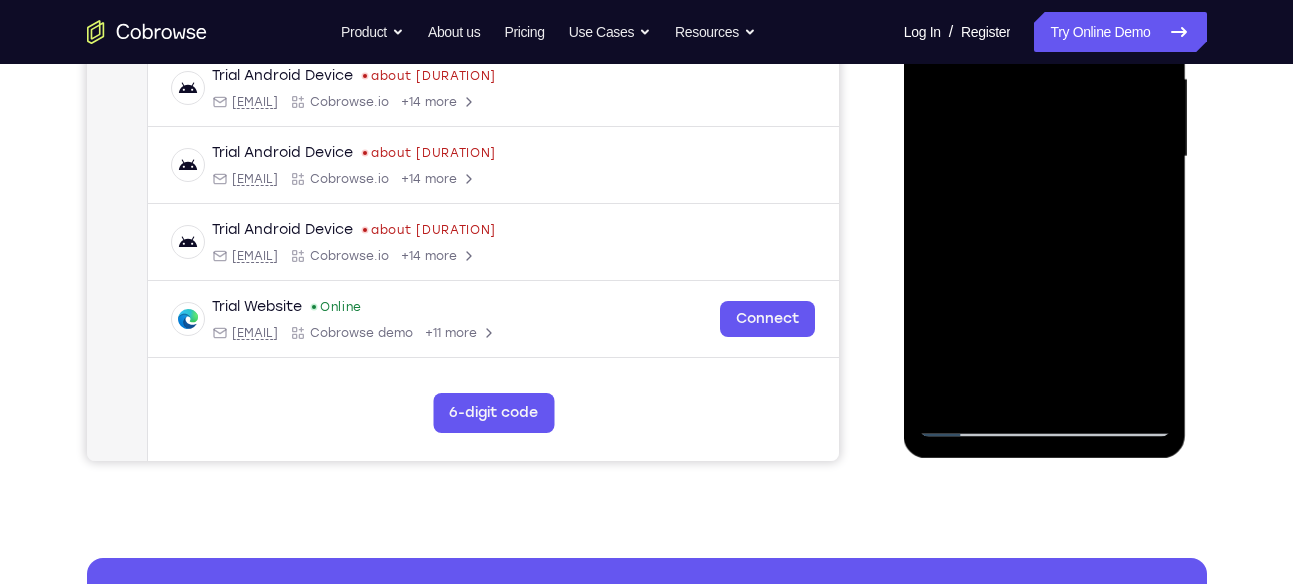 drag, startPoint x: 1004, startPoint y: 387, endPoint x: 1074, endPoint y: 206, distance: 194.06442 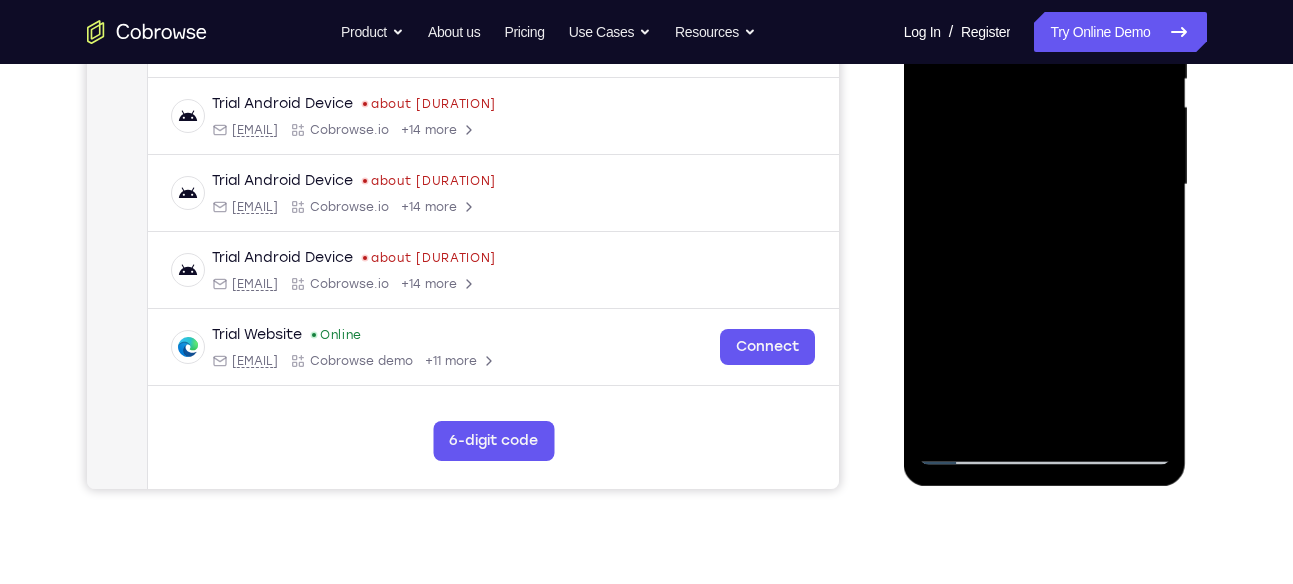 scroll, scrollTop: 417, scrollLeft: 0, axis: vertical 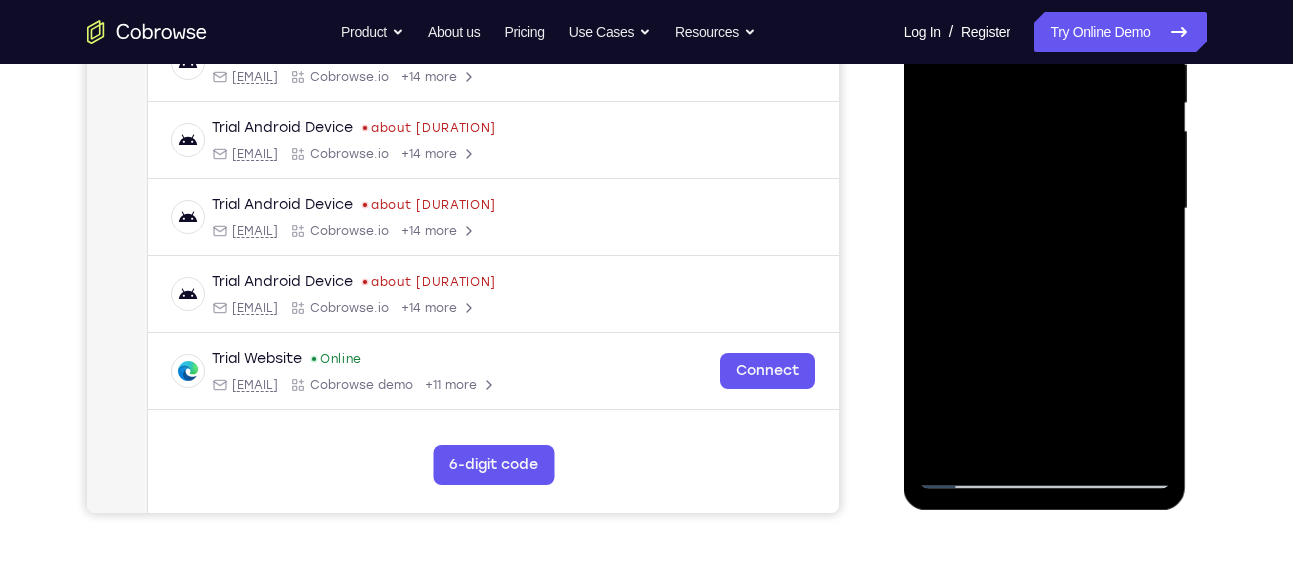 click at bounding box center (1045, 209) 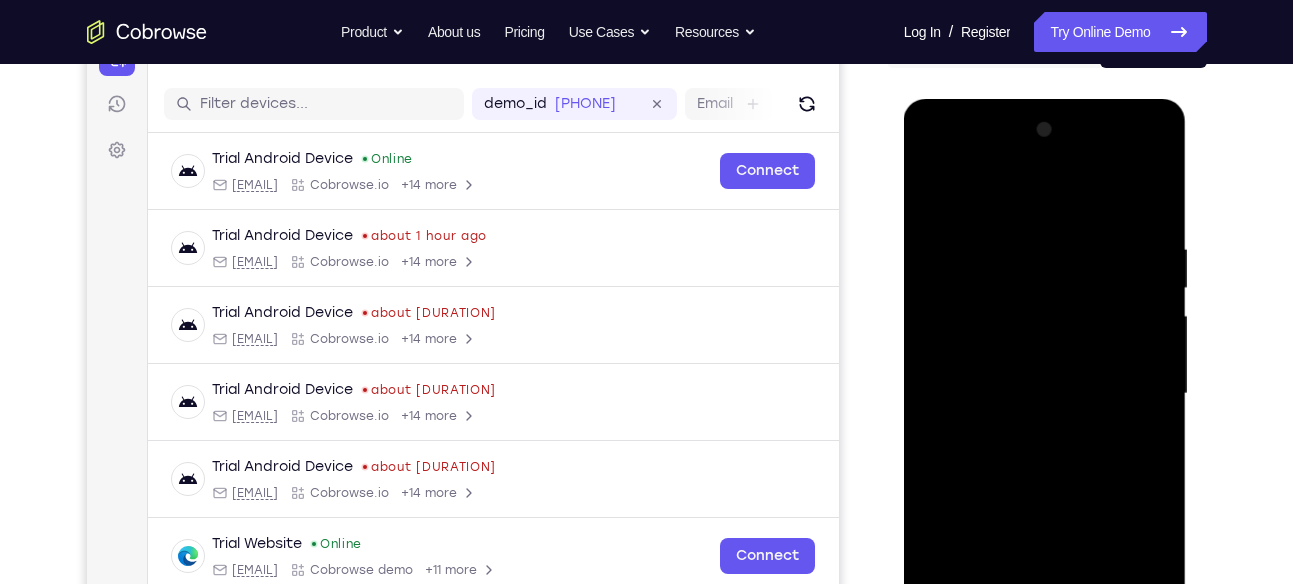 scroll, scrollTop: 215, scrollLeft: 0, axis: vertical 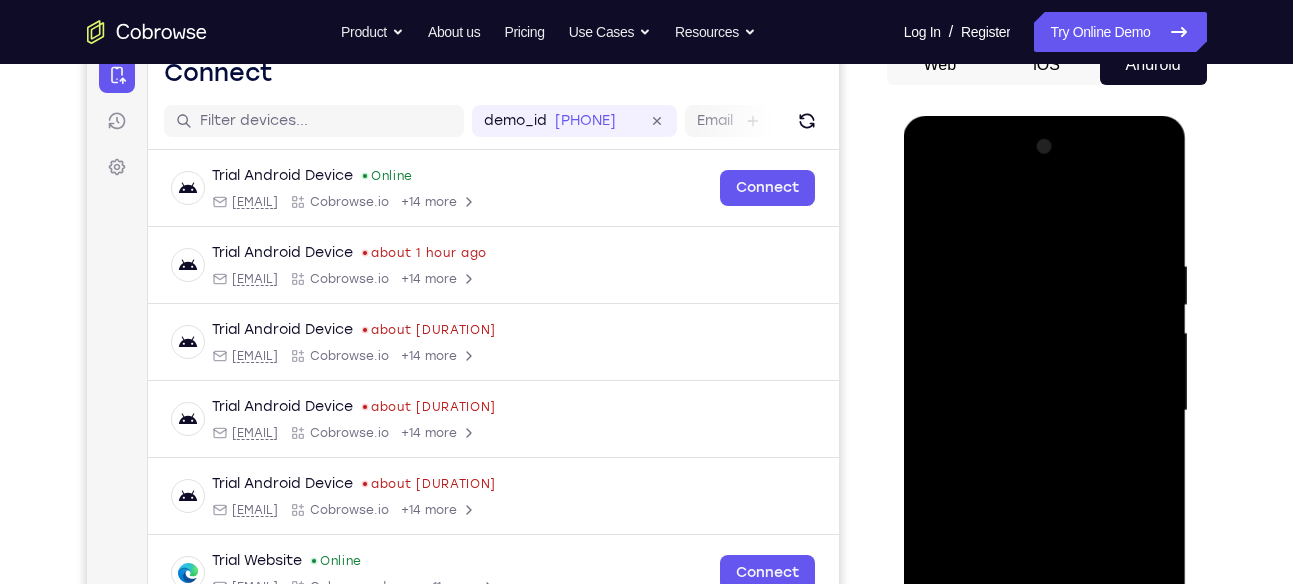 click at bounding box center (1045, 411) 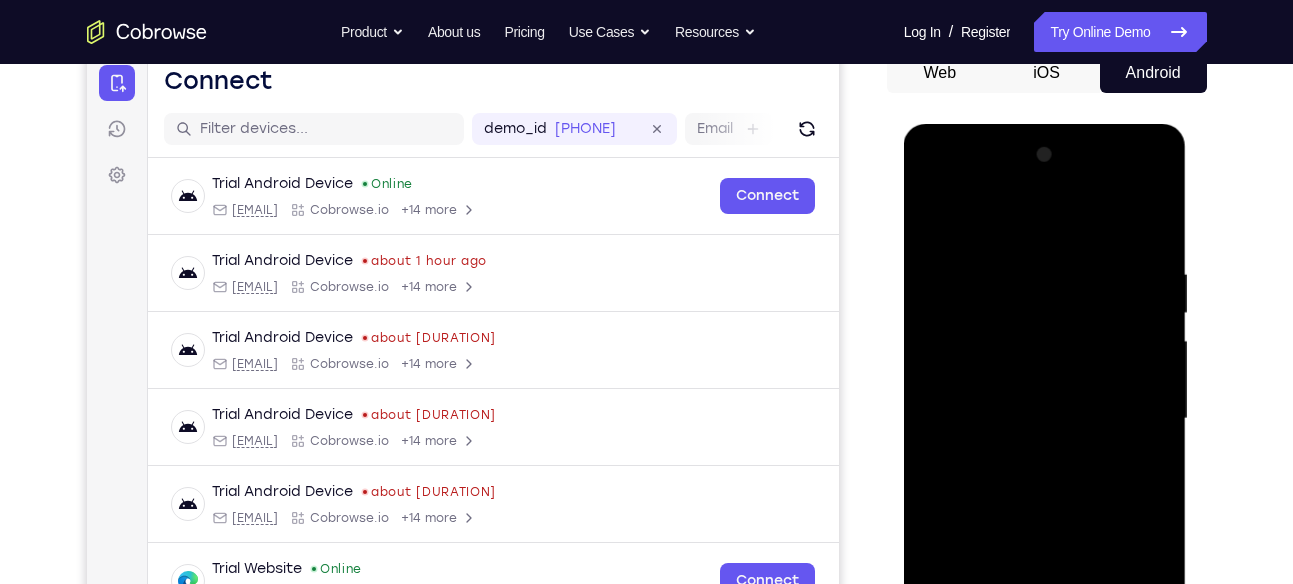 drag, startPoint x: 1068, startPoint y: 270, endPoint x: 1058, endPoint y: 337, distance: 67.74216 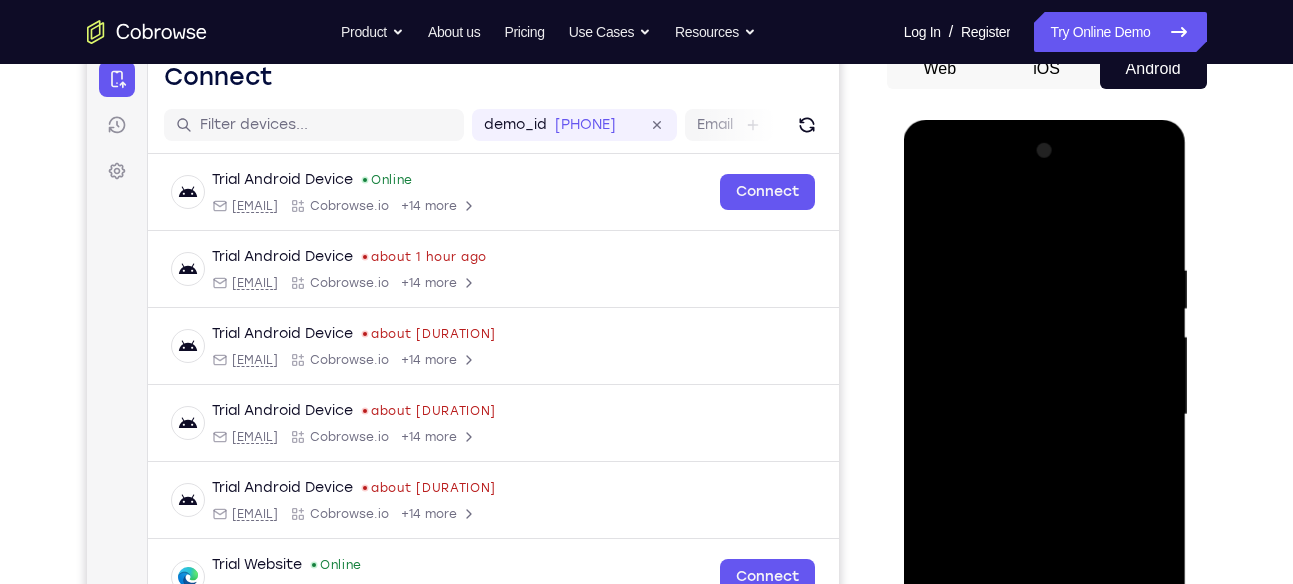 click at bounding box center (1045, 415) 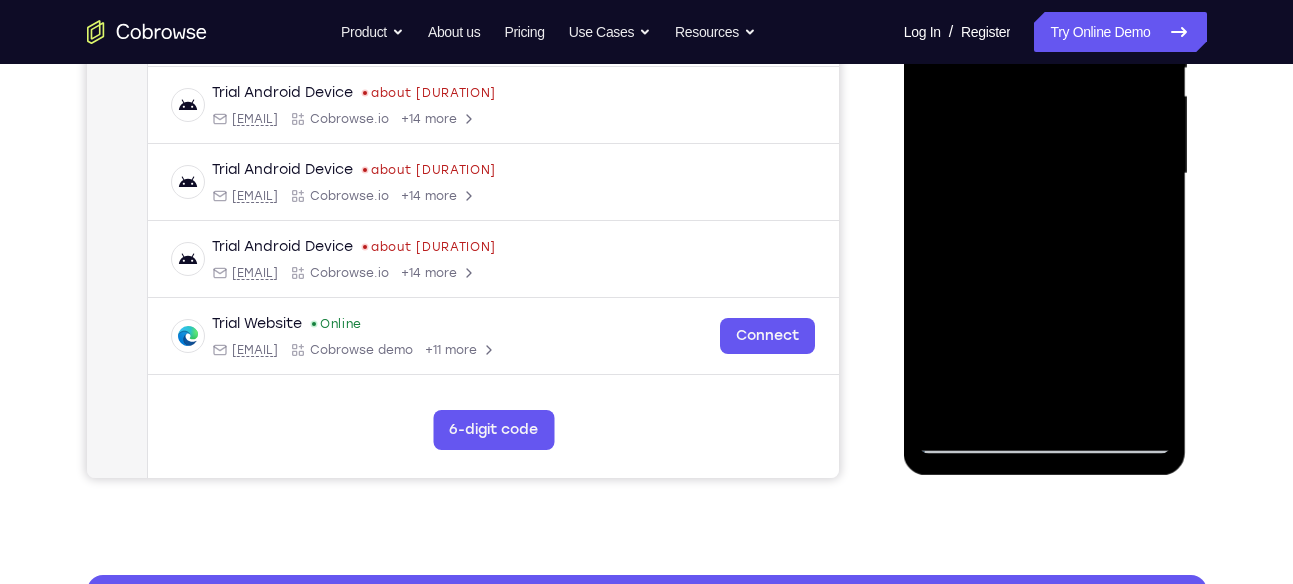 scroll, scrollTop: 451, scrollLeft: 0, axis: vertical 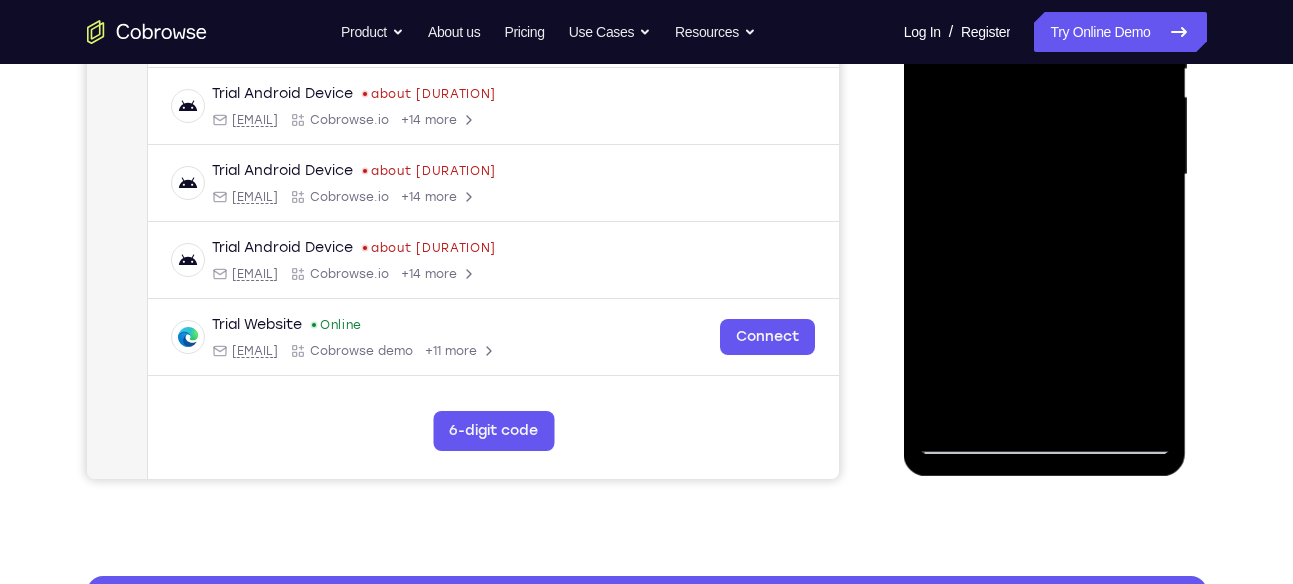 click at bounding box center [1045, 175] 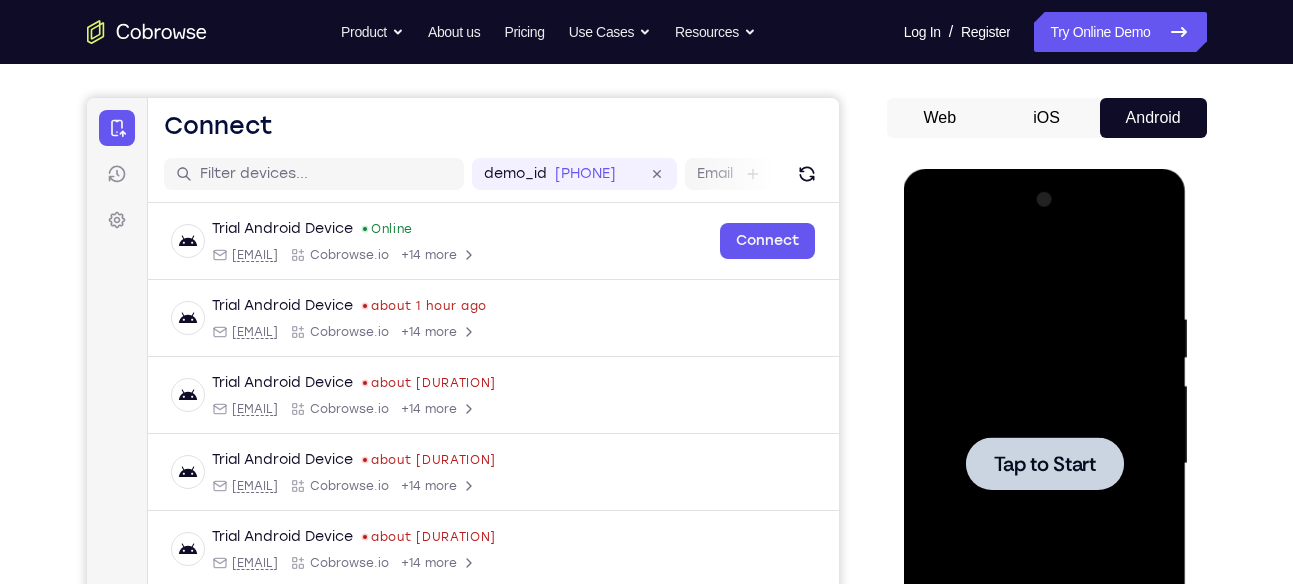 scroll, scrollTop: 161, scrollLeft: 0, axis: vertical 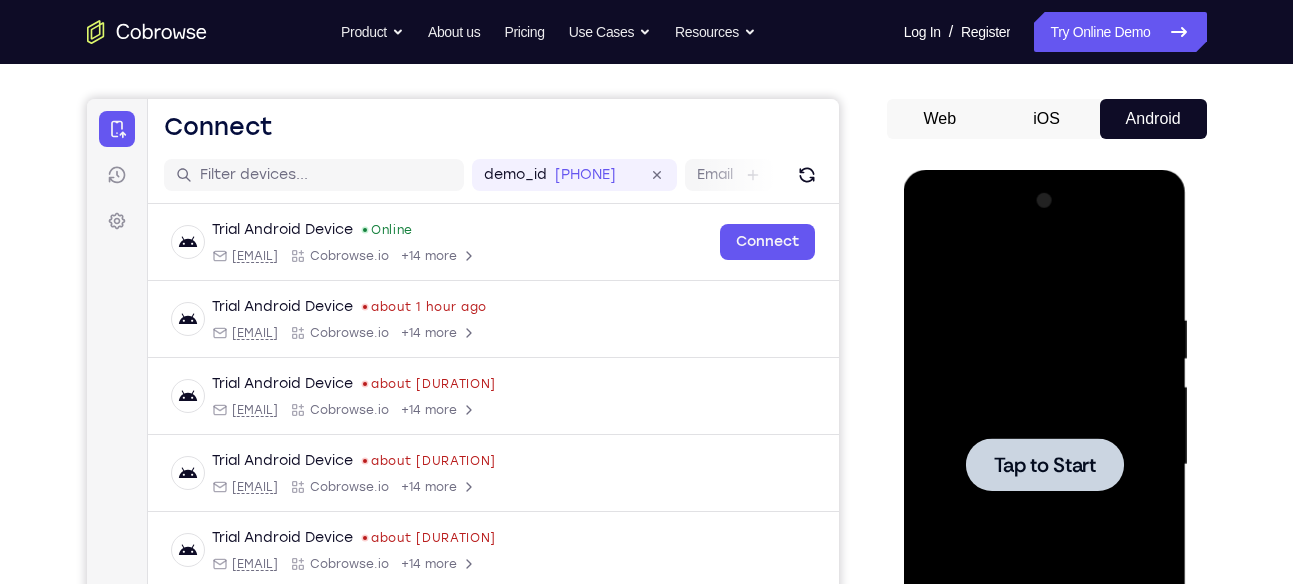 click at bounding box center (1045, 465) 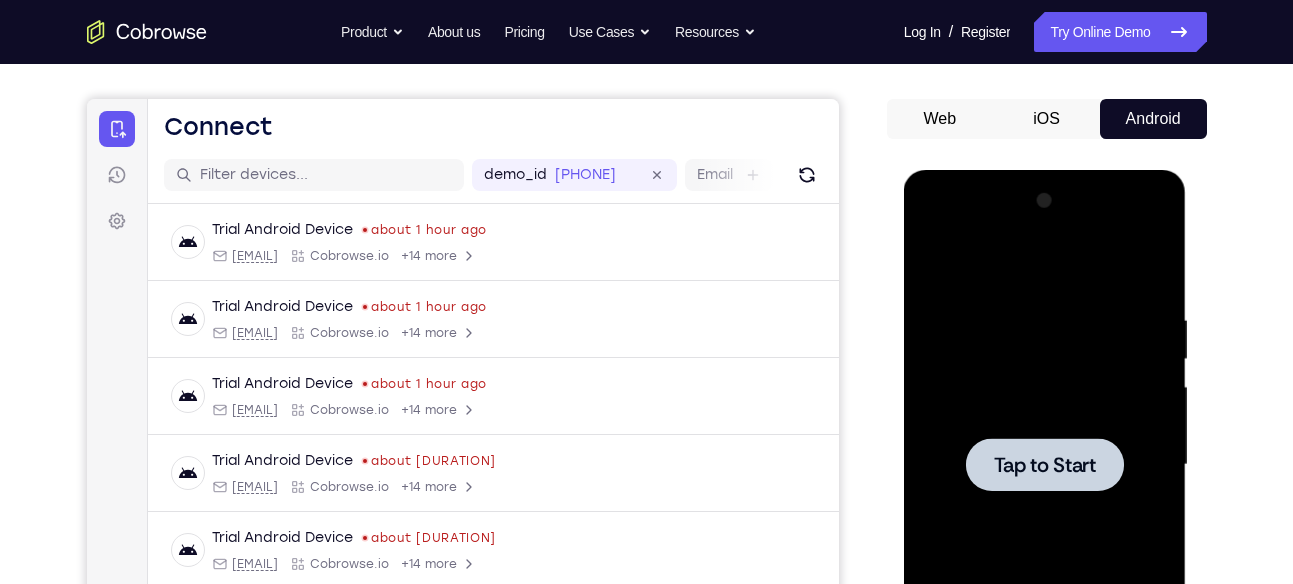 click at bounding box center (1045, 465) 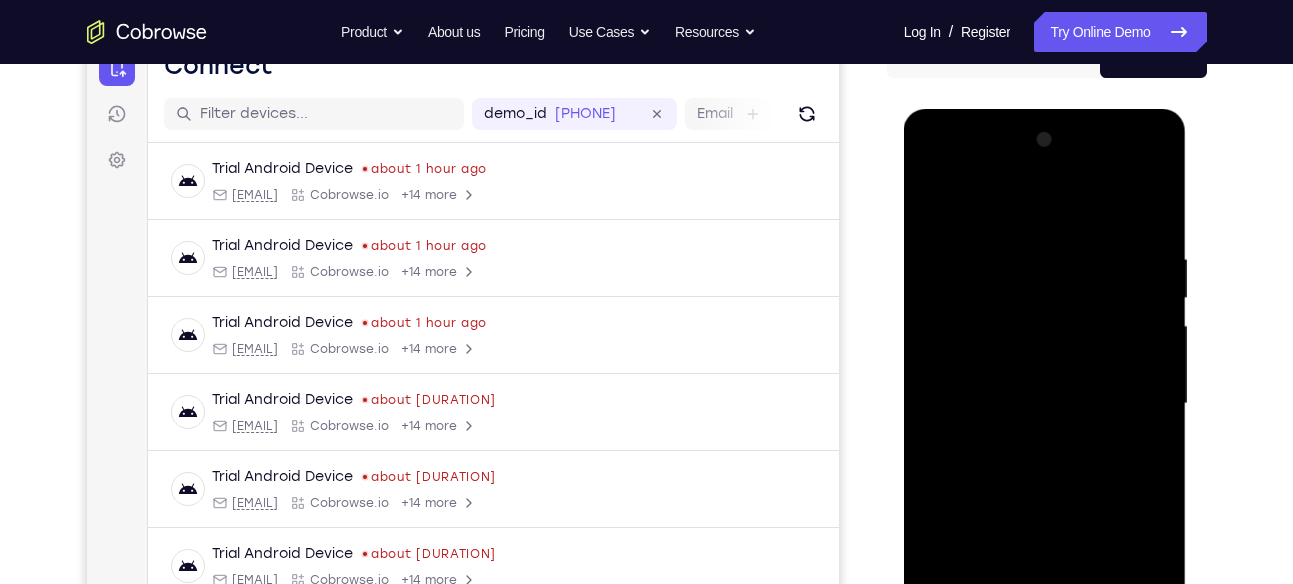 scroll, scrollTop: 357, scrollLeft: 0, axis: vertical 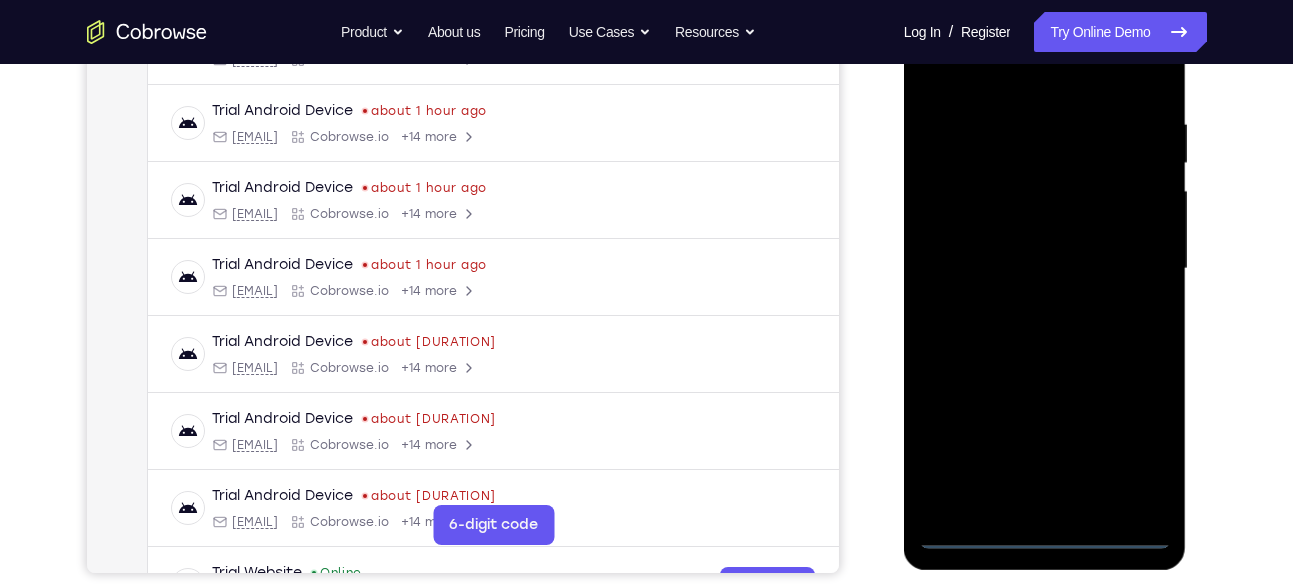 click at bounding box center (1045, 269) 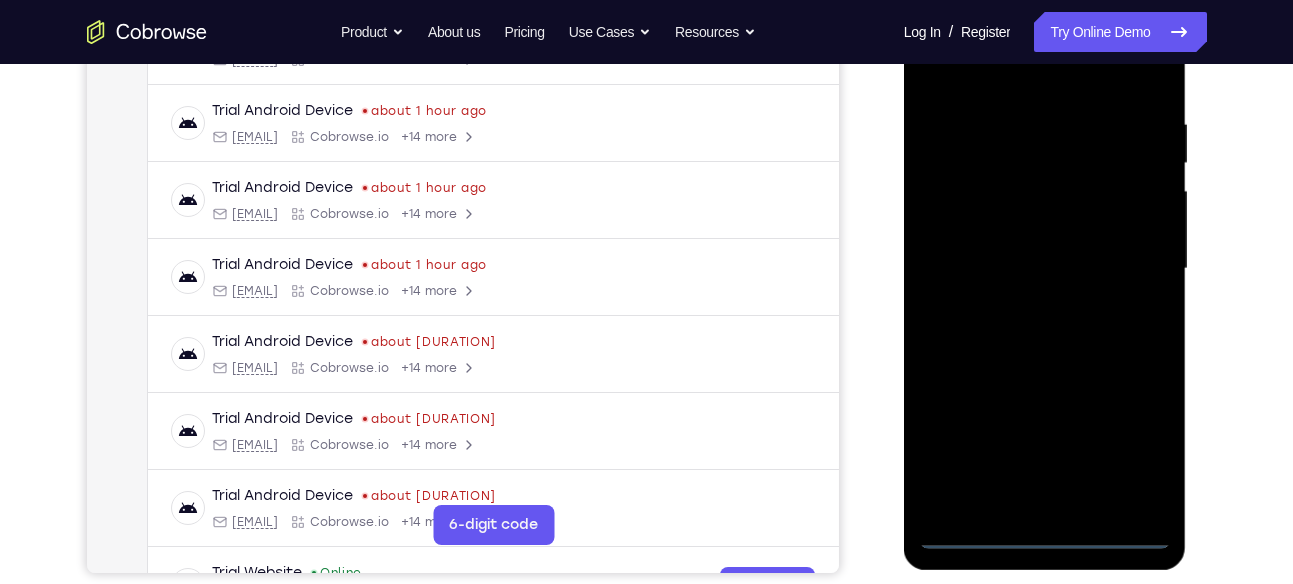 click at bounding box center (1045, 269) 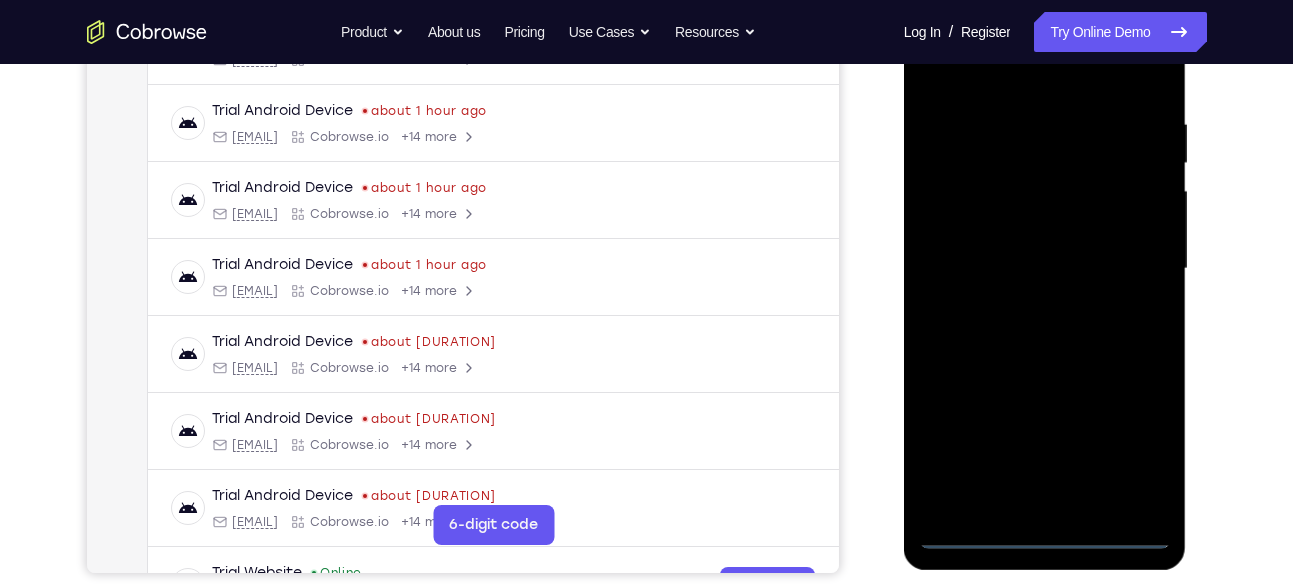 click at bounding box center (1045, 269) 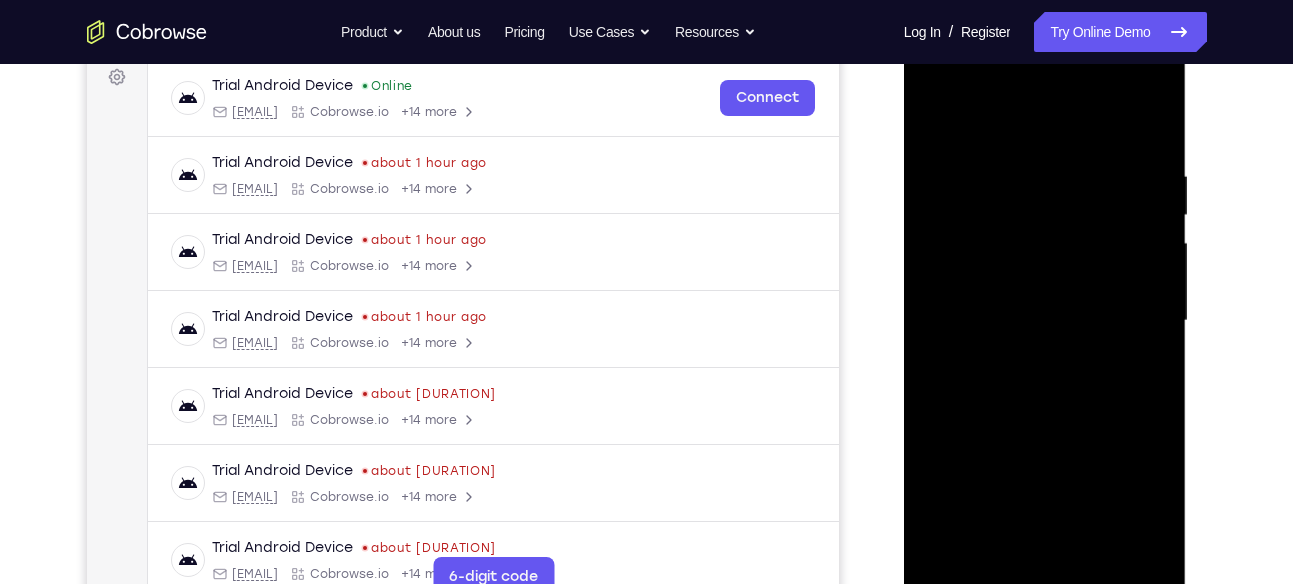 scroll, scrollTop: 301, scrollLeft: 0, axis: vertical 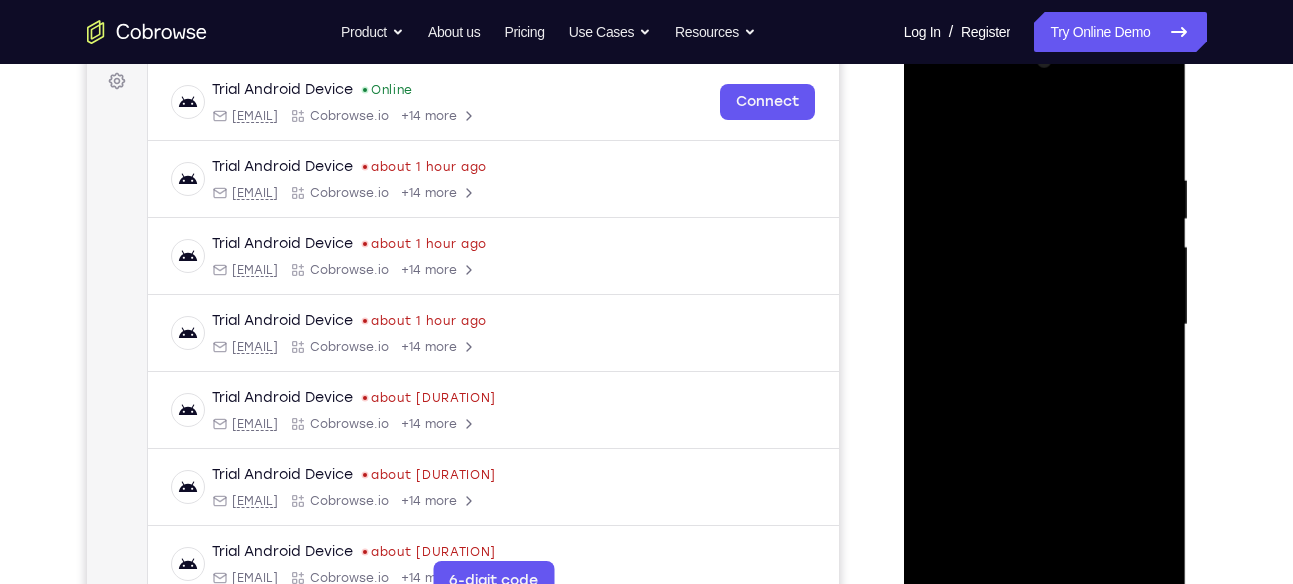 click at bounding box center (1045, 325) 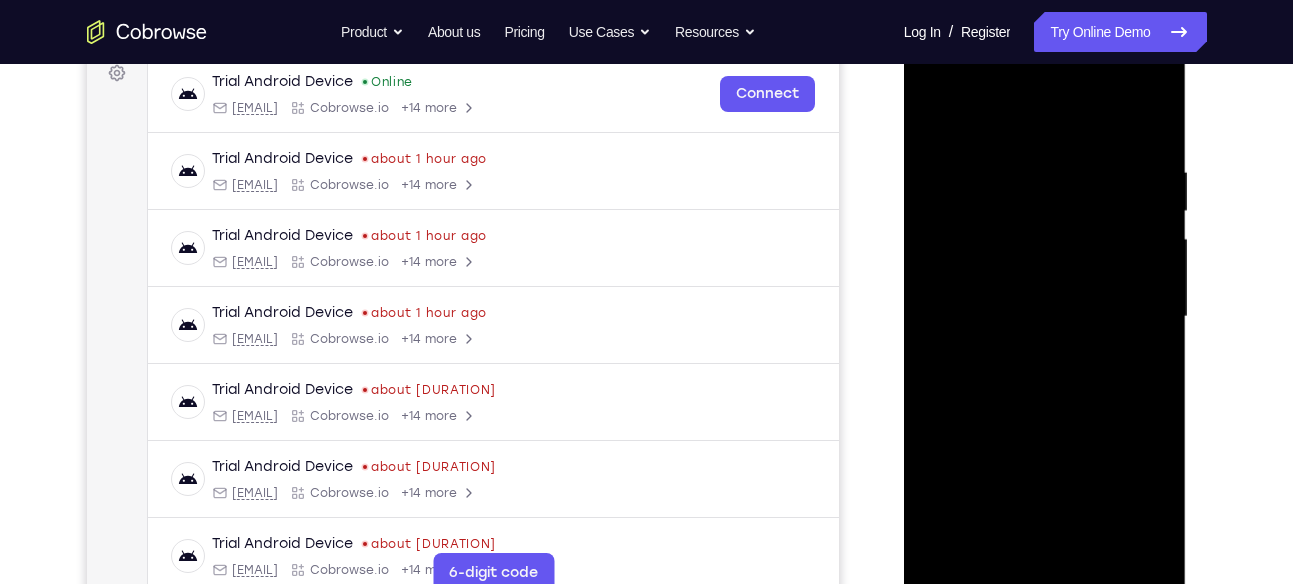 click at bounding box center [1045, 317] 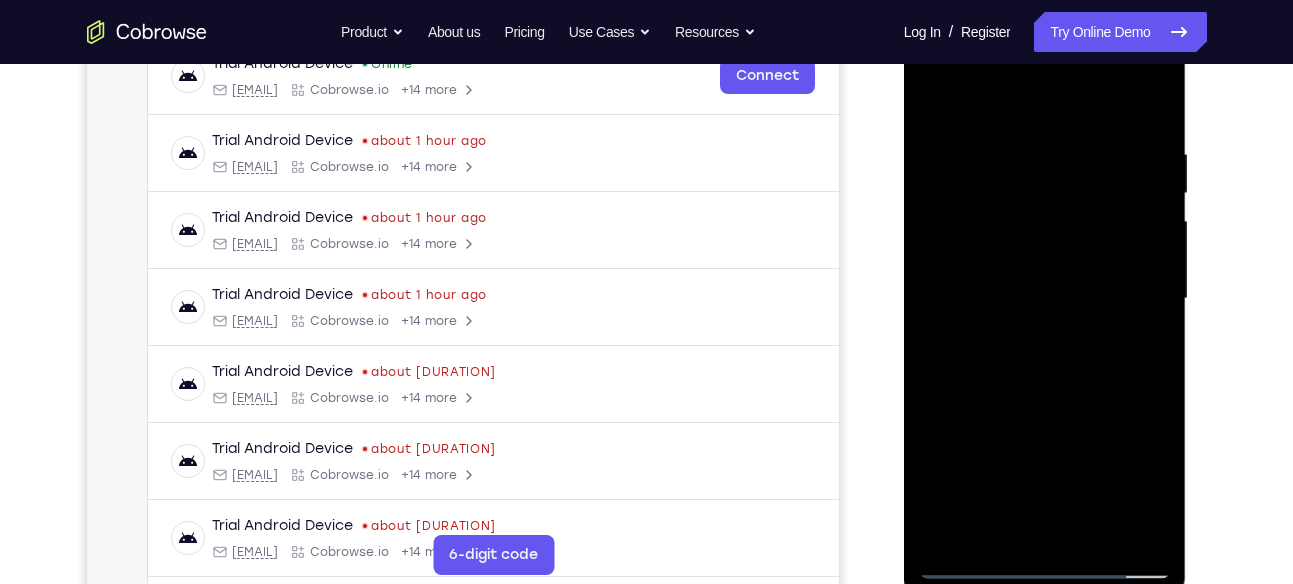 scroll, scrollTop: 328, scrollLeft: 0, axis: vertical 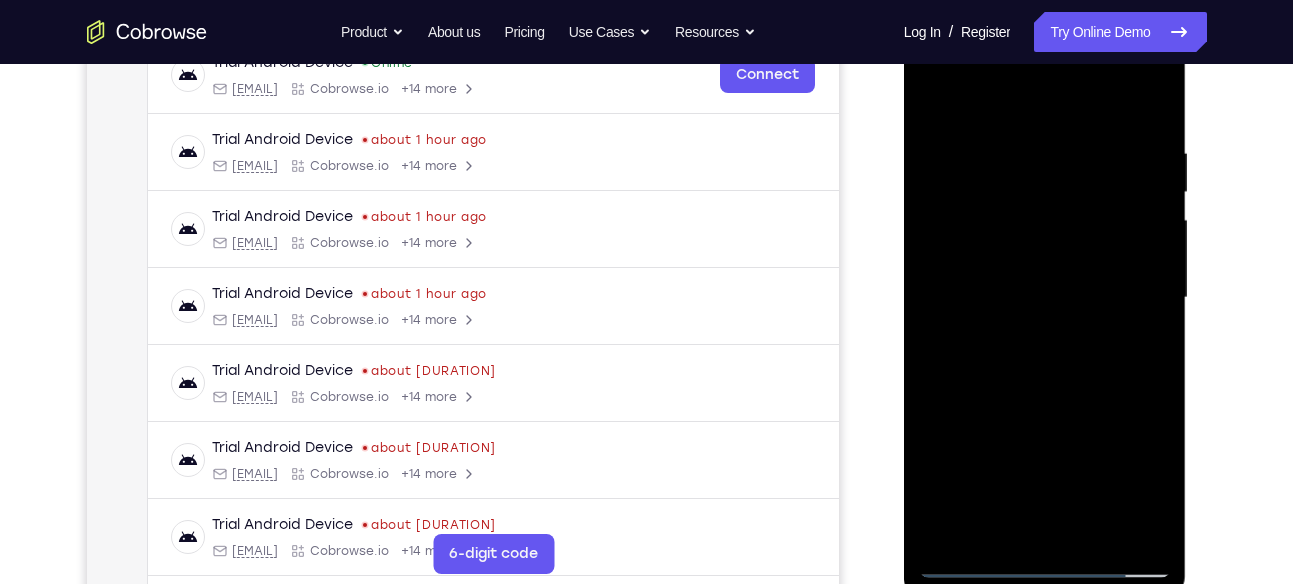 click at bounding box center (1045, 298) 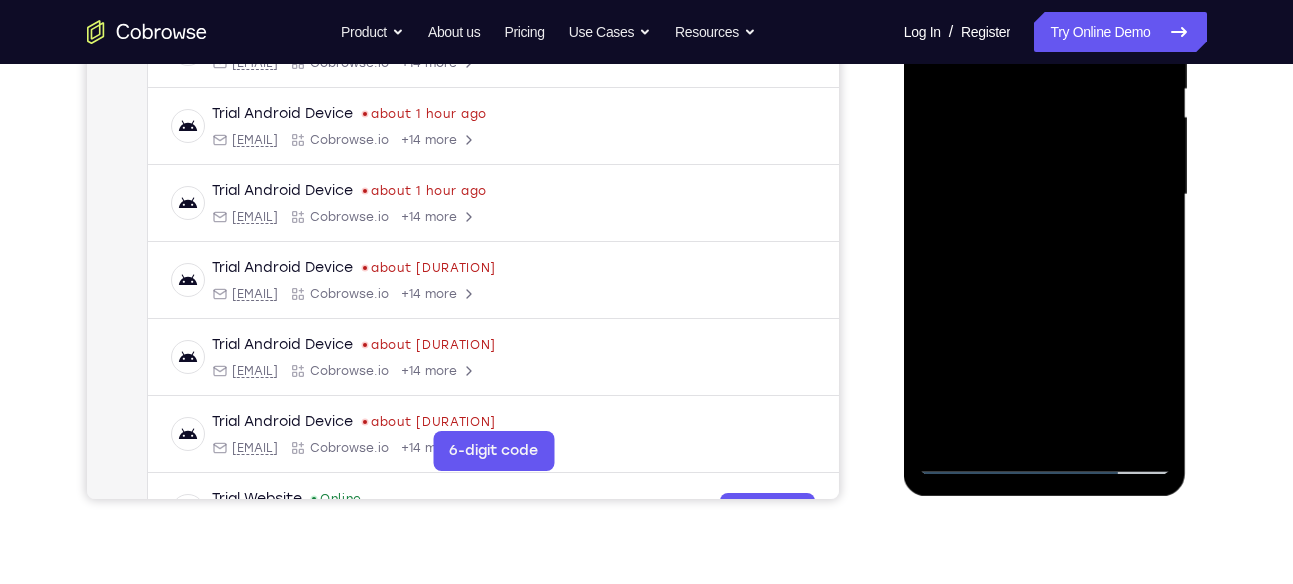 scroll, scrollTop: 428, scrollLeft: 0, axis: vertical 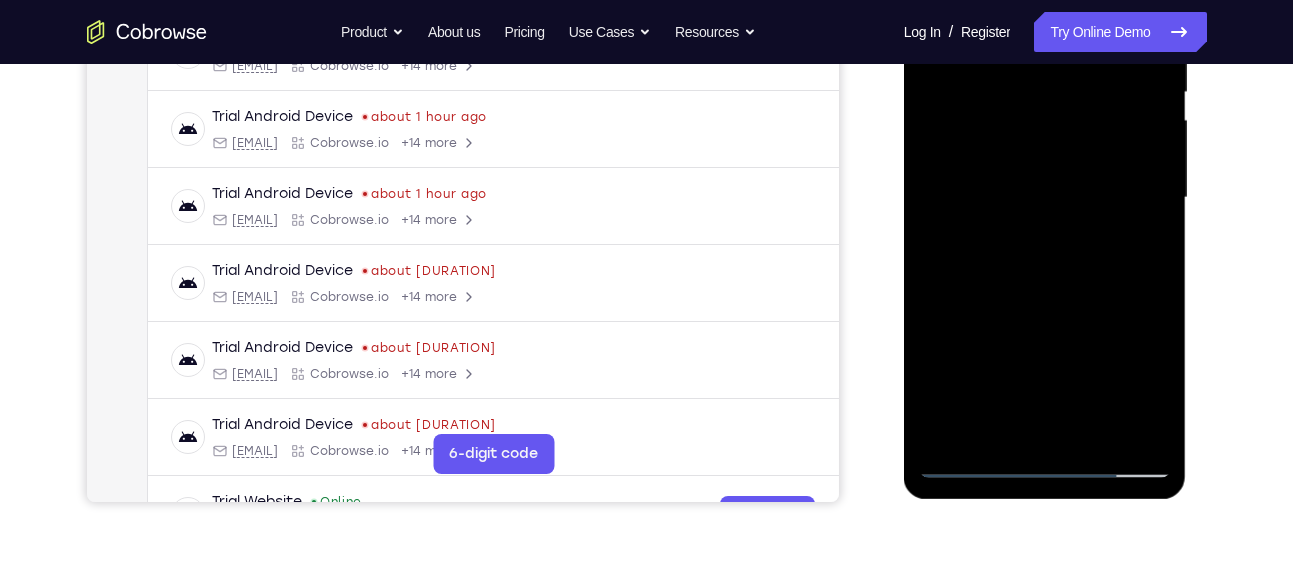 click at bounding box center [1045, 198] 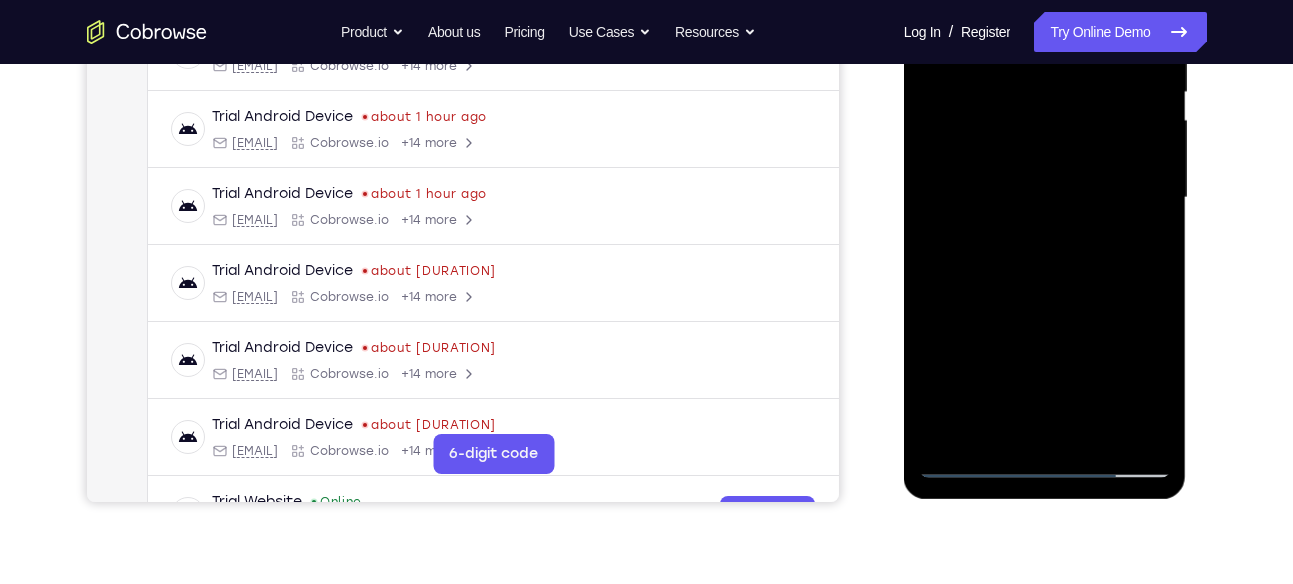 click at bounding box center (1045, 198) 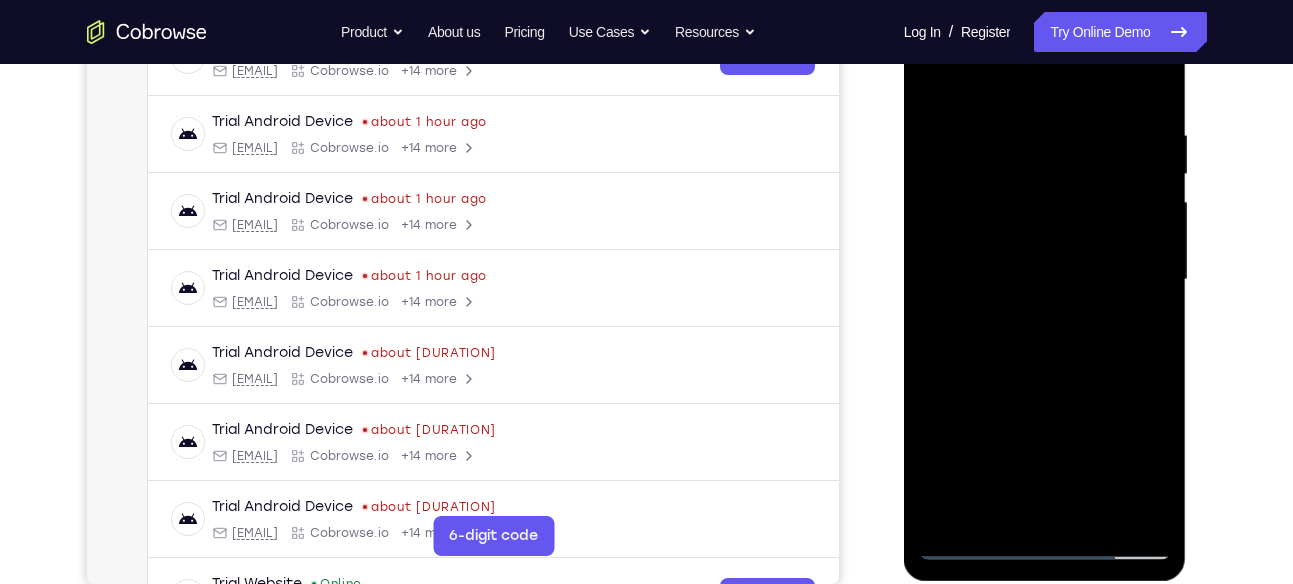 scroll, scrollTop: 340, scrollLeft: 0, axis: vertical 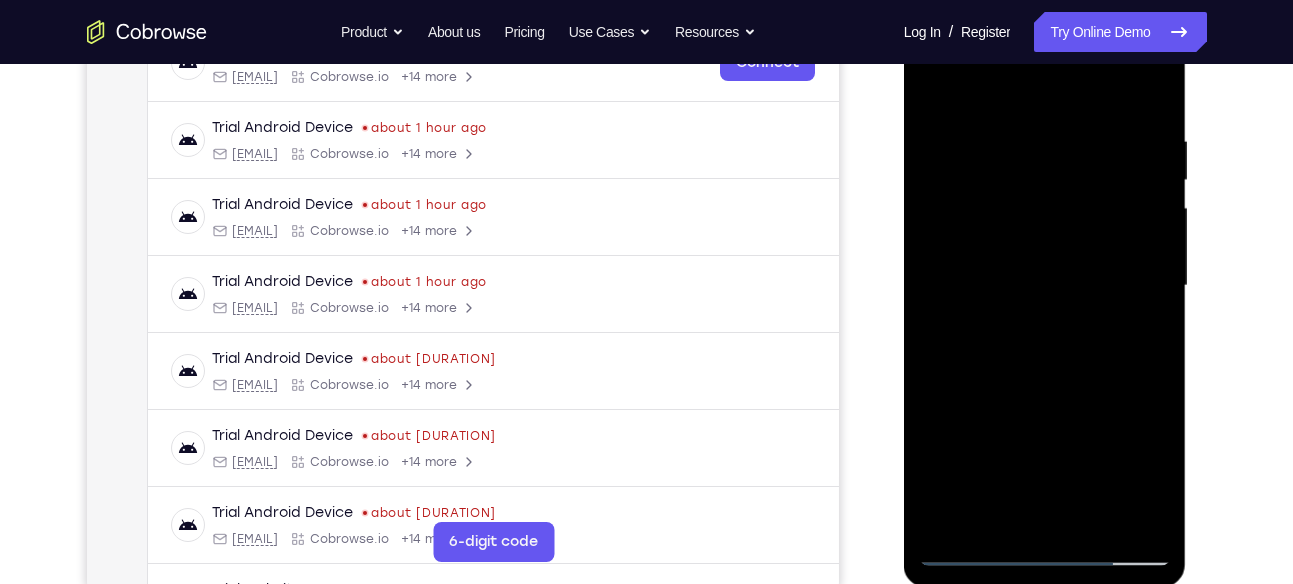 click at bounding box center [1045, 286] 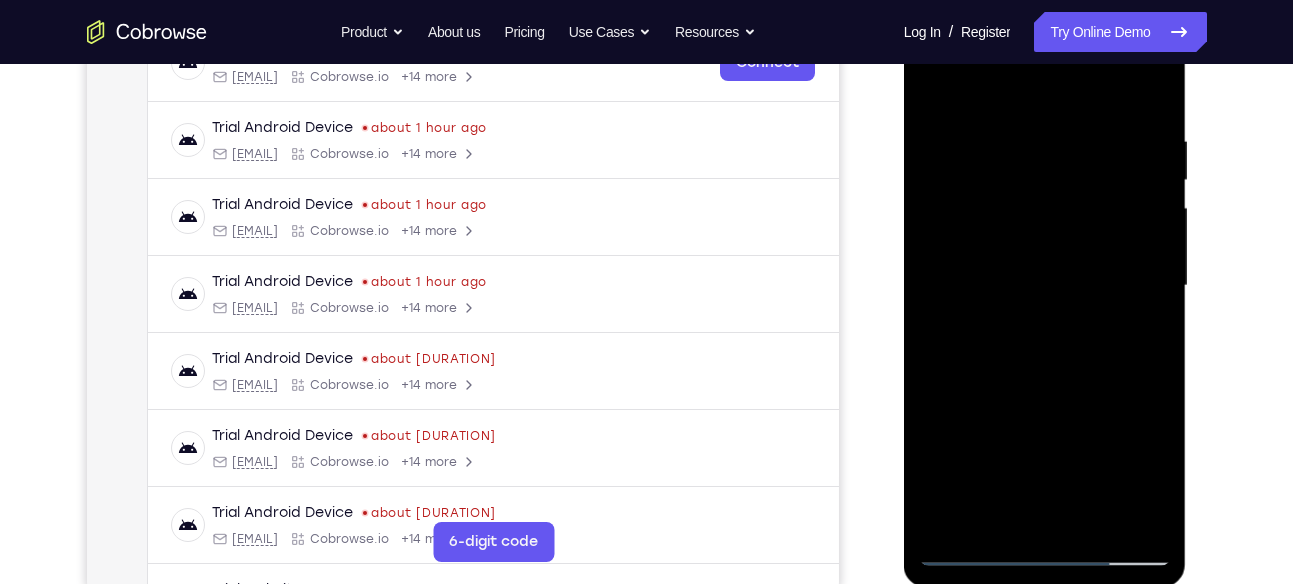 click at bounding box center (1045, 286) 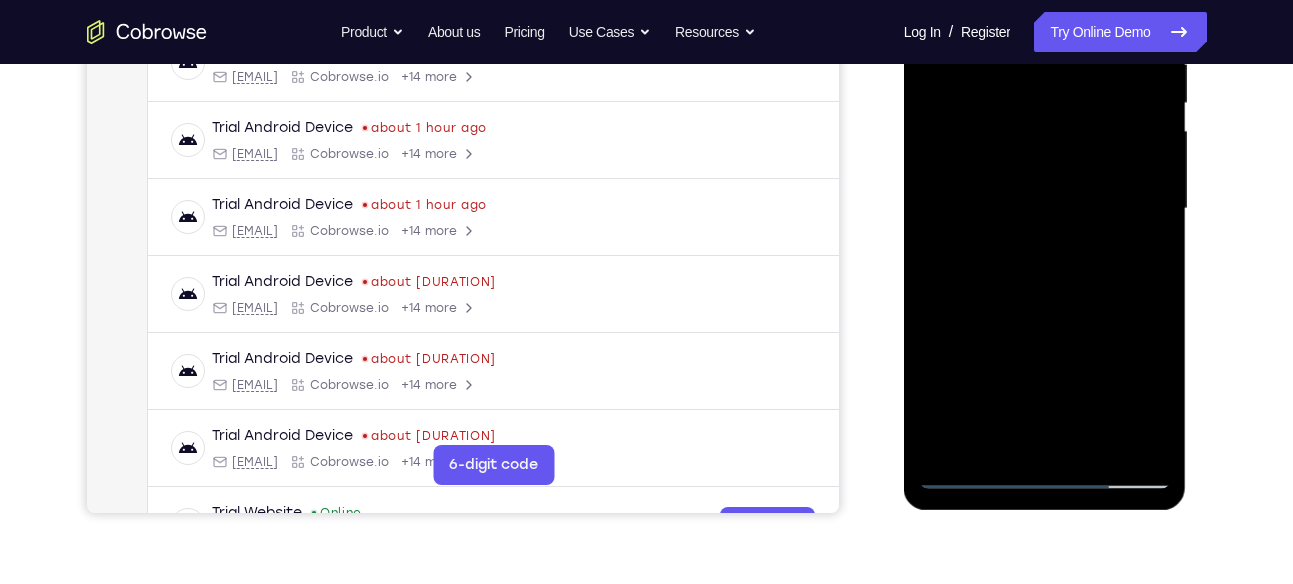 scroll, scrollTop: 418, scrollLeft: 0, axis: vertical 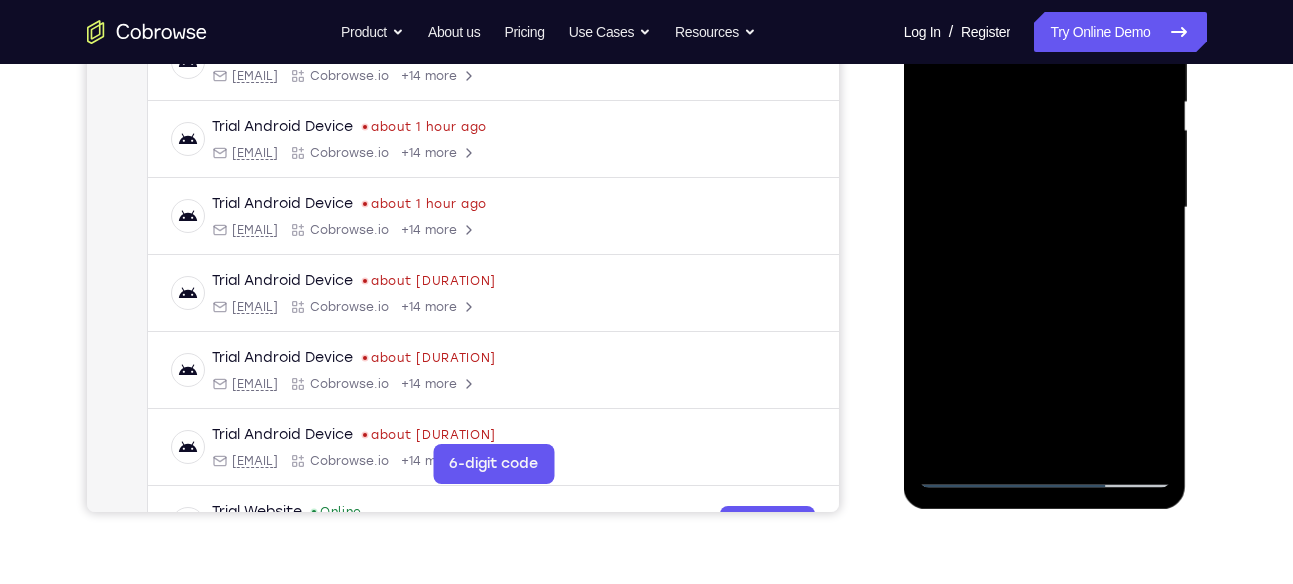 click at bounding box center [1045, 208] 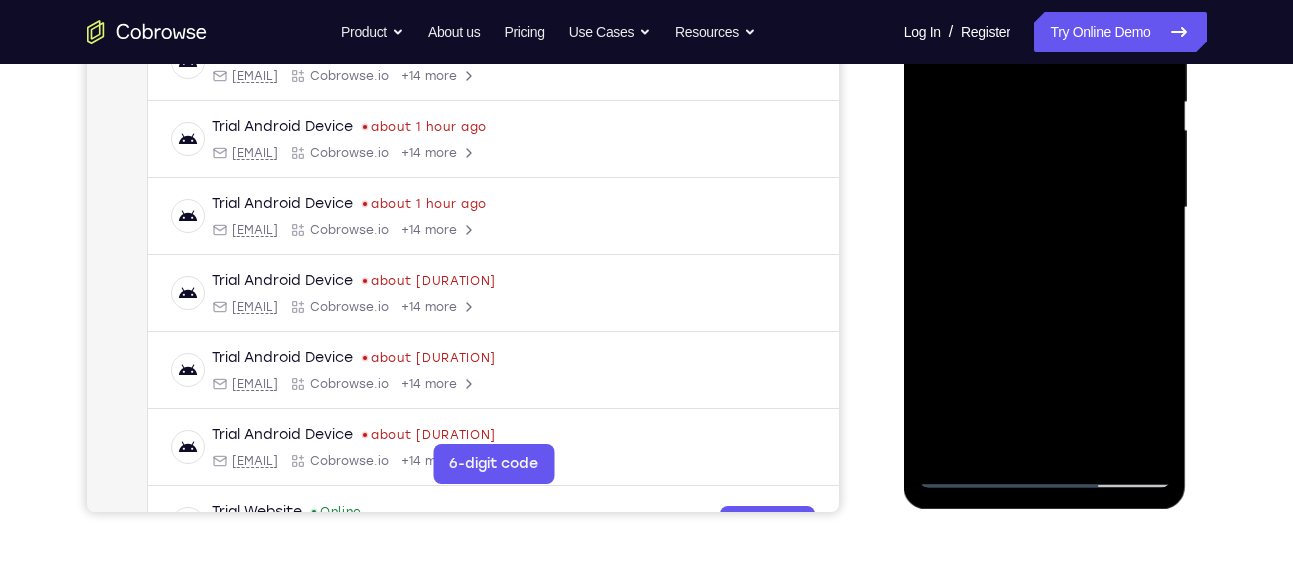 click at bounding box center (1045, 208) 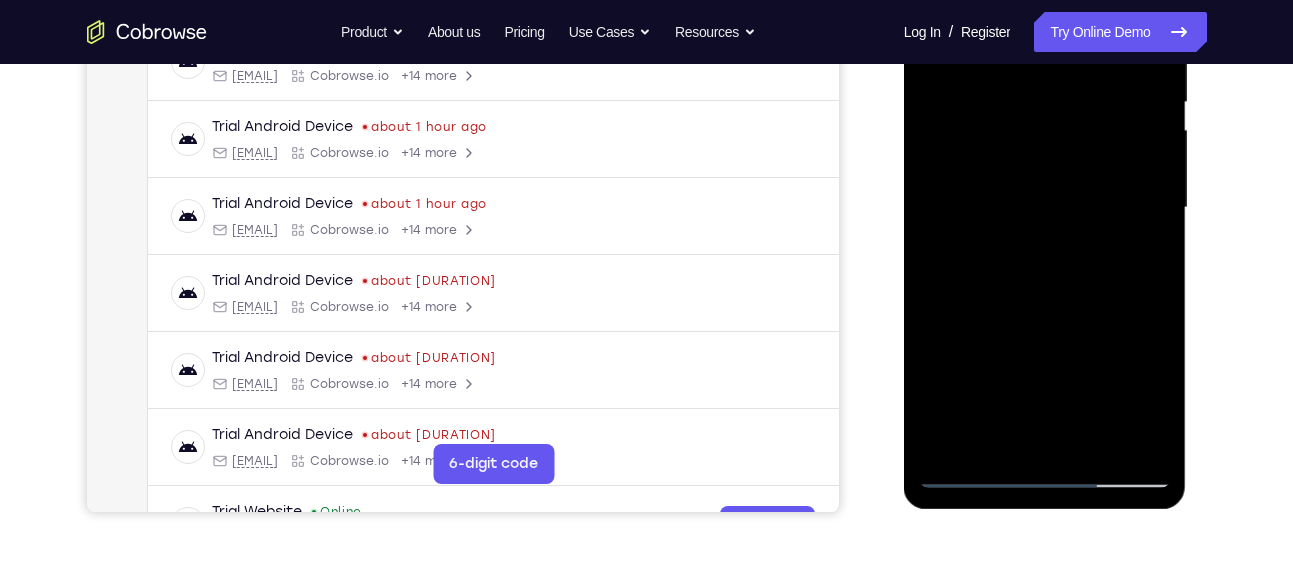 click at bounding box center [1045, 208] 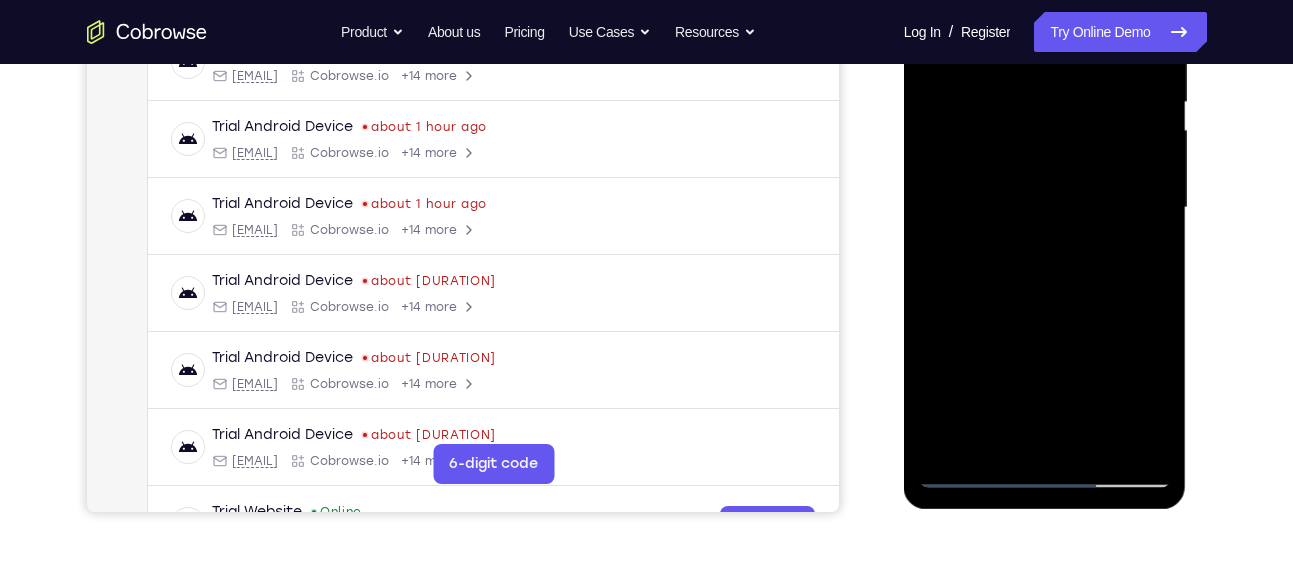 click at bounding box center [1045, 208] 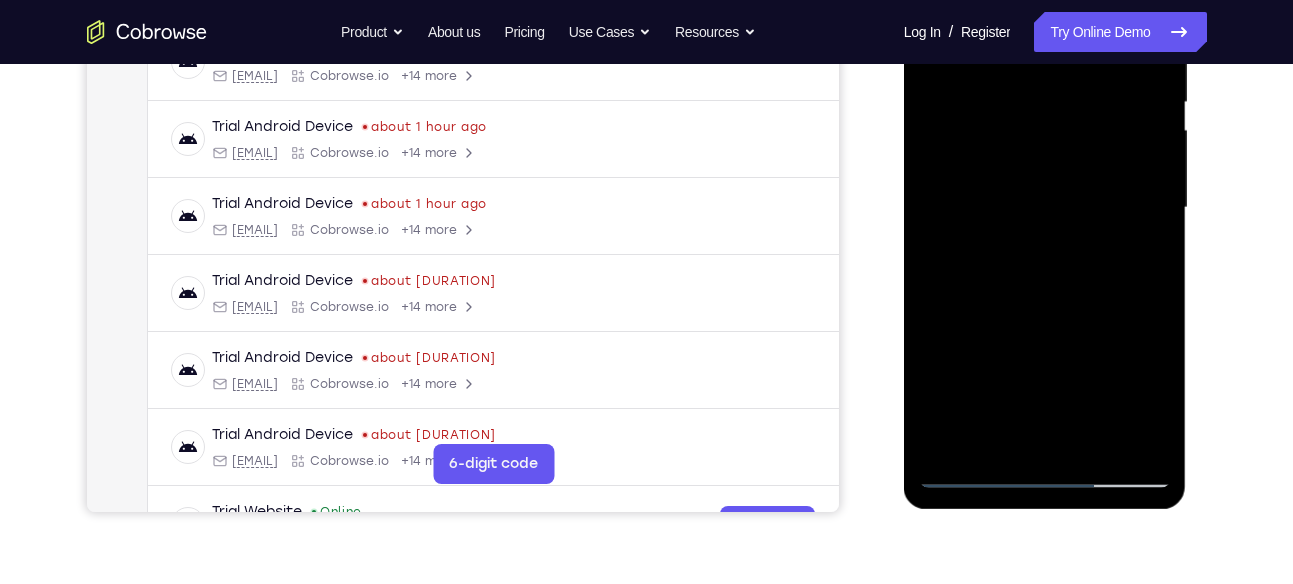 click at bounding box center [1045, 208] 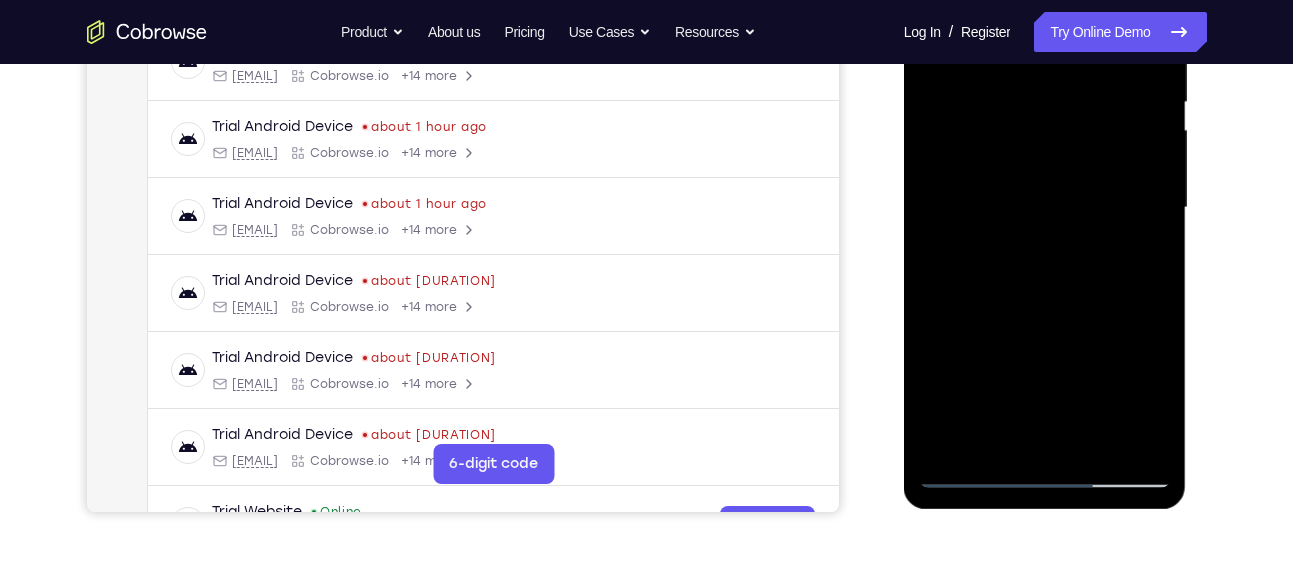 click at bounding box center (1045, 208) 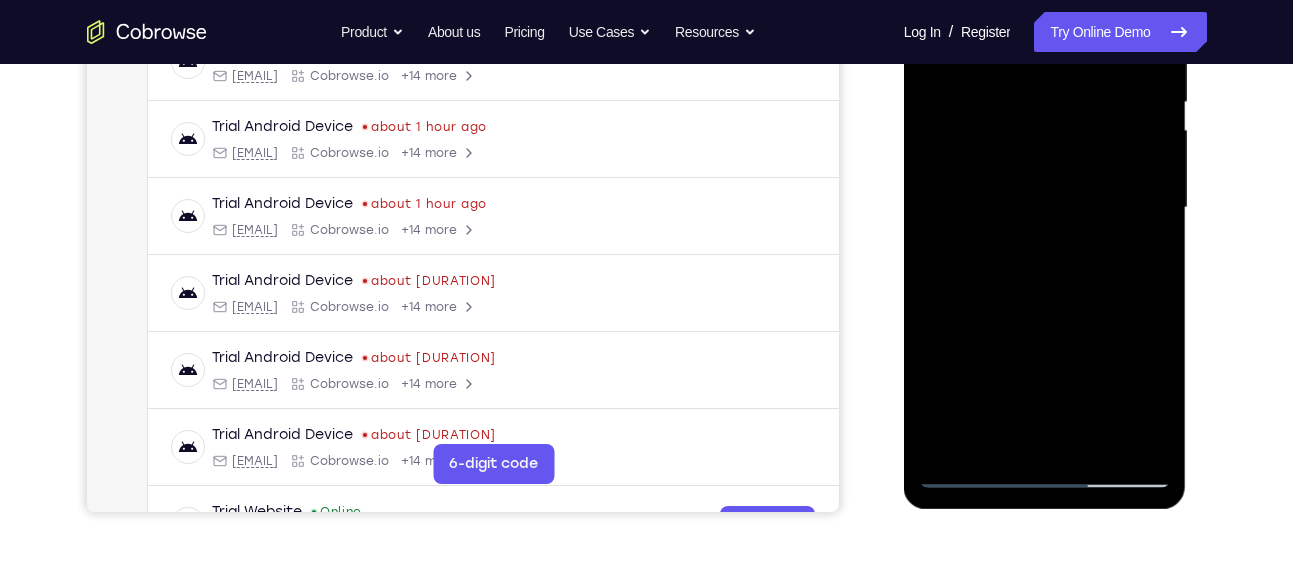 click at bounding box center (1045, 208) 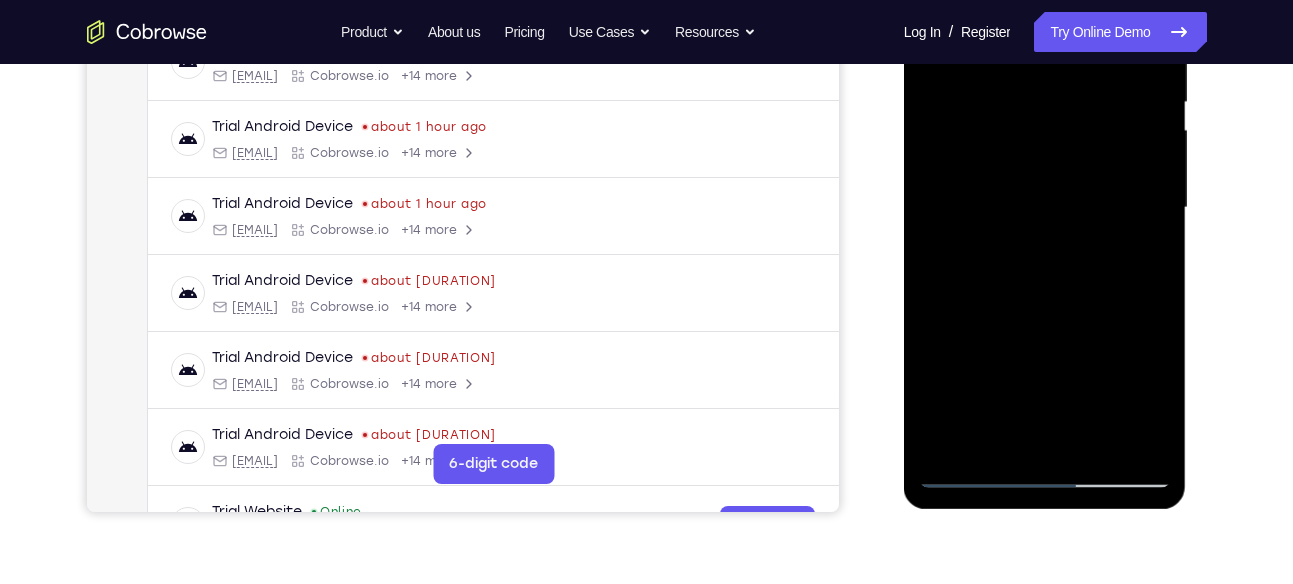 click at bounding box center [1045, 208] 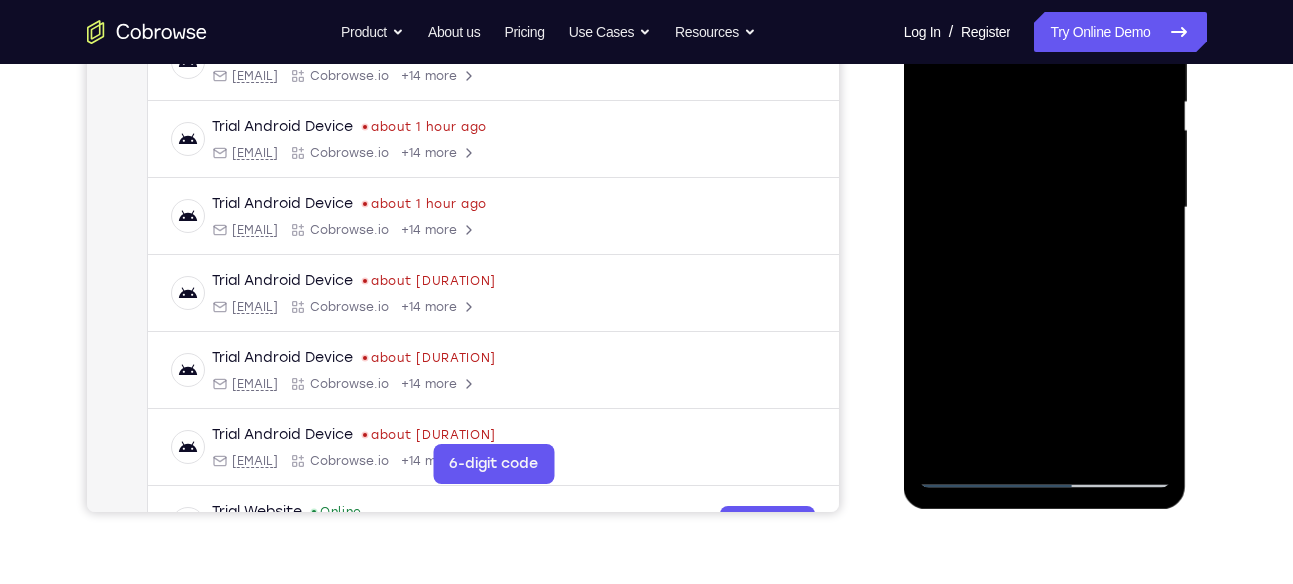 drag, startPoint x: 1058, startPoint y: 388, endPoint x: 1071, endPoint y: 330, distance: 59.439045 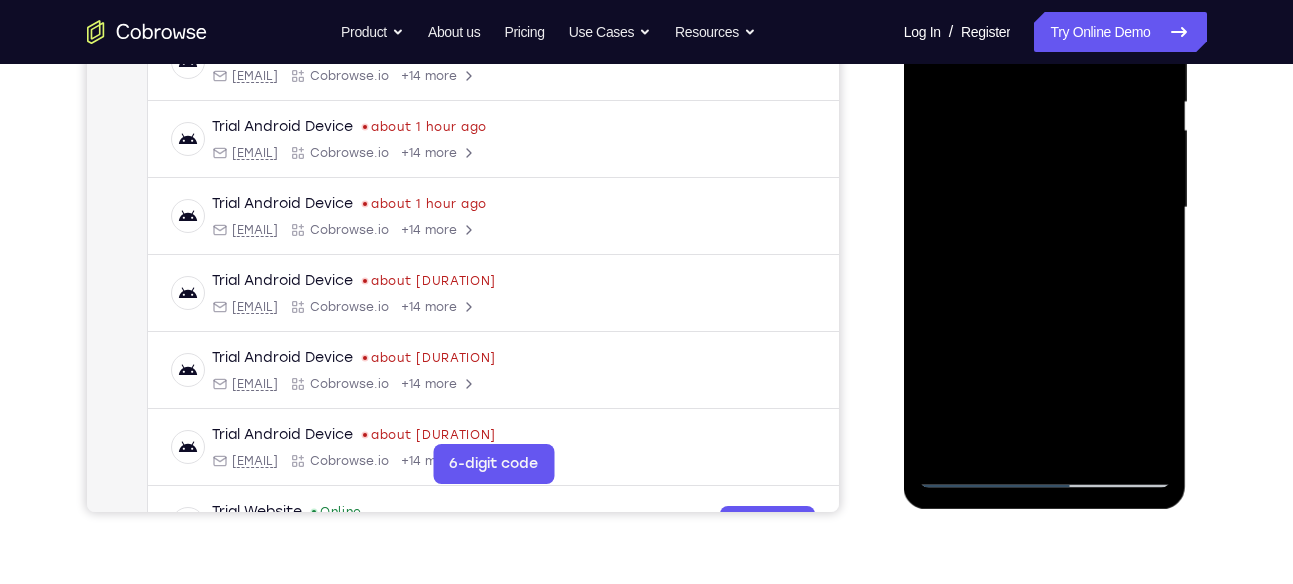 click at bounding box center (1045, 208) 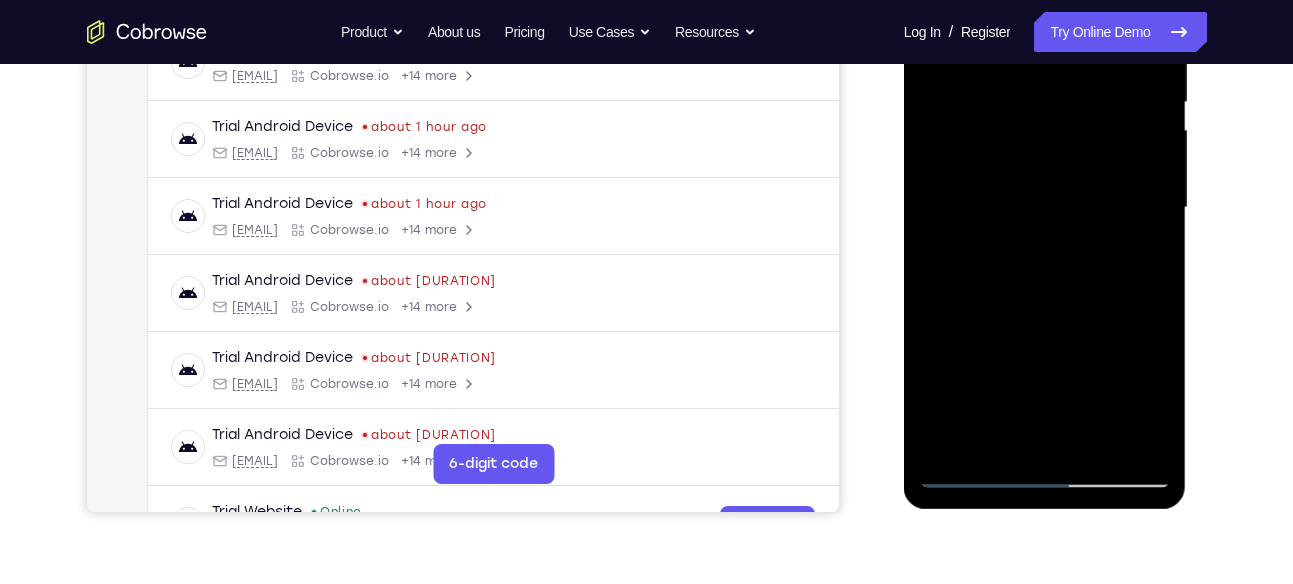 click at bounding box center [1045, 208] 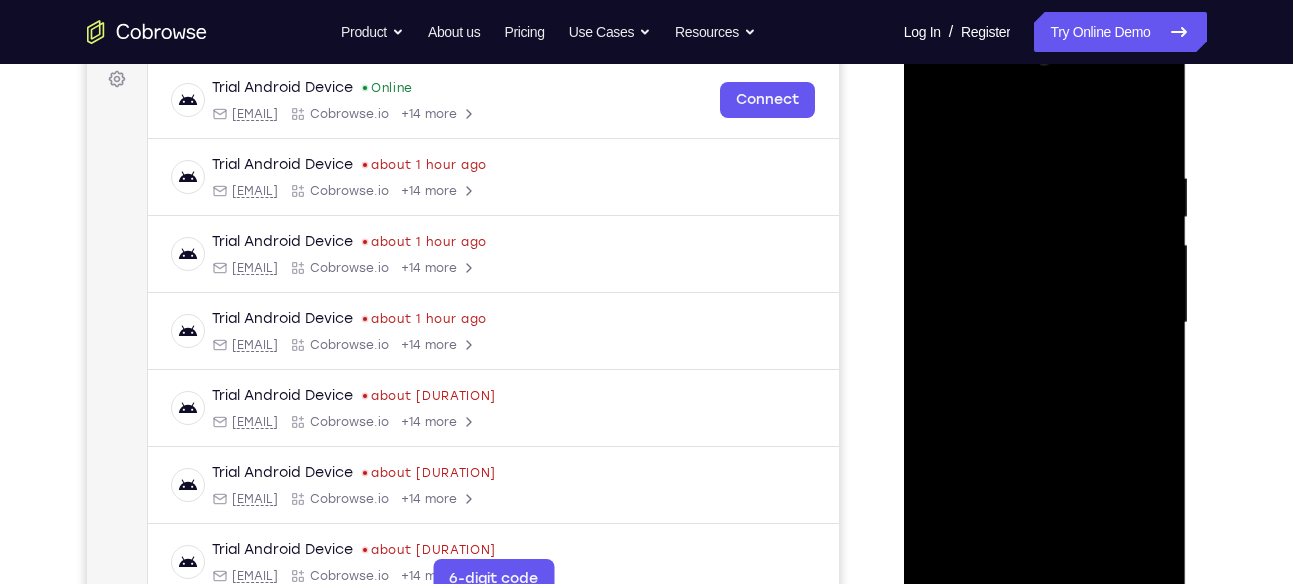 scroll, scrollTop: 302, scrollLeft: 0, axis: vertical 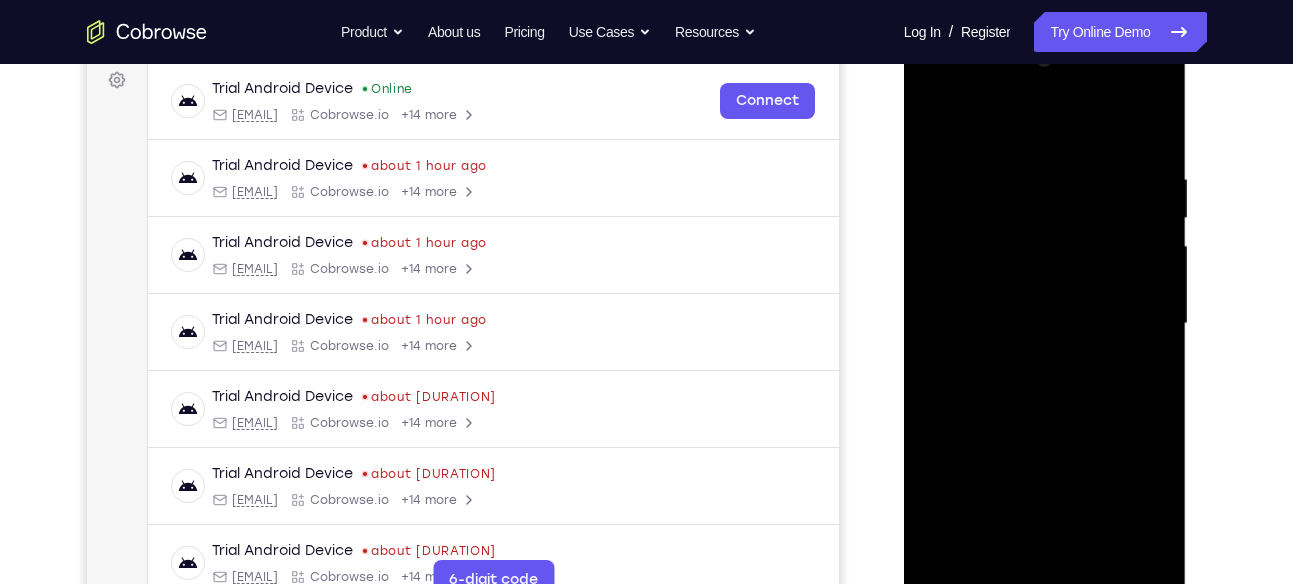 click at bounding box center [1045, 324] 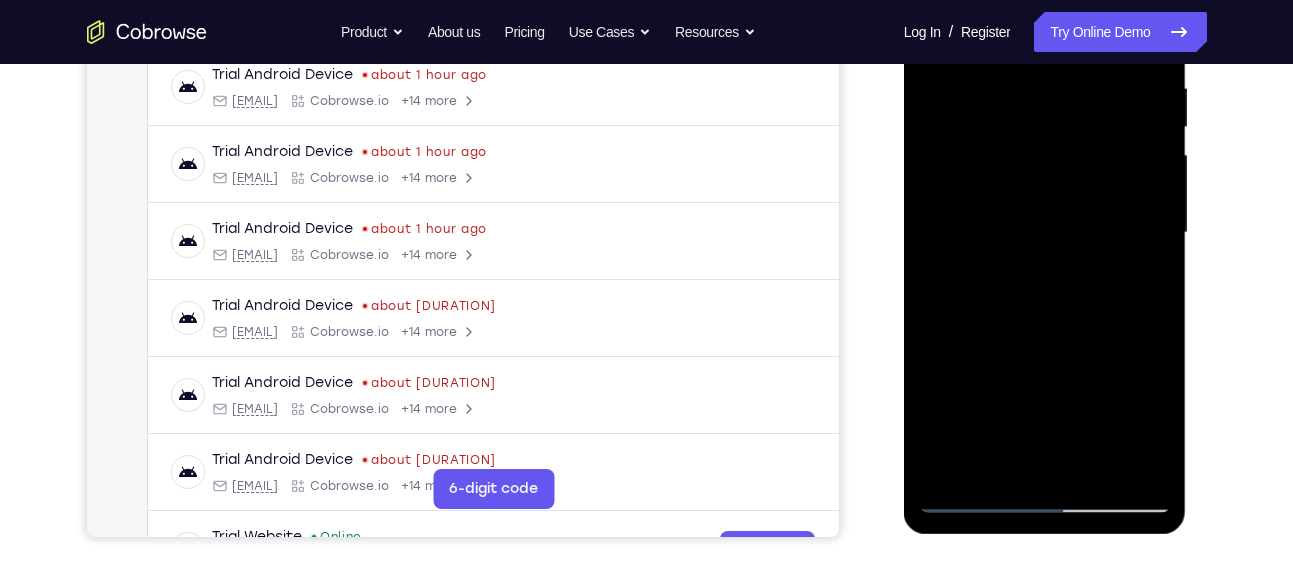 drag, startPoint x: 1043, startPoint y: 390, endPoint x: 1046, endPoint y: 353, distance: 37.12142 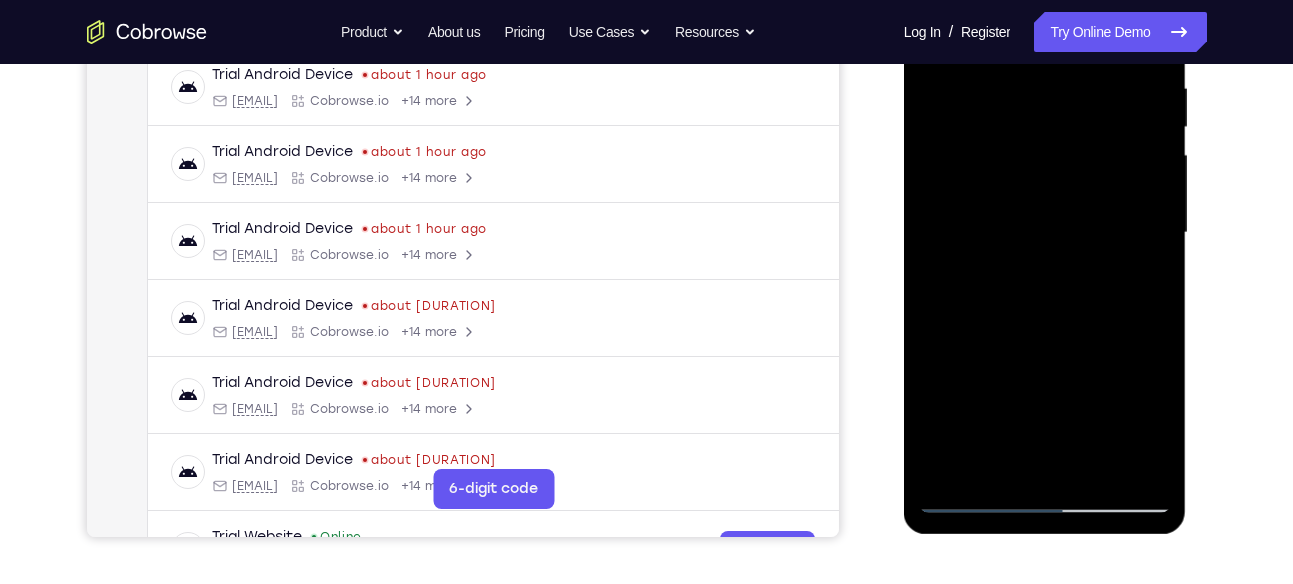 click at bounding box center [1045, 233] 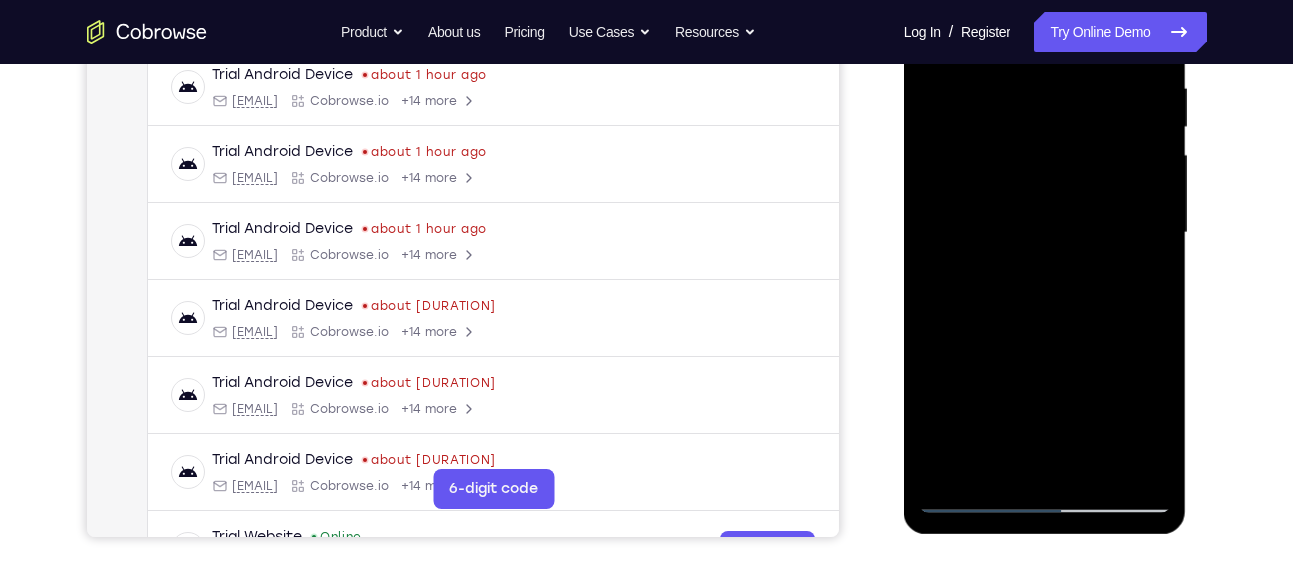 click at bounding box center [1045, 233] 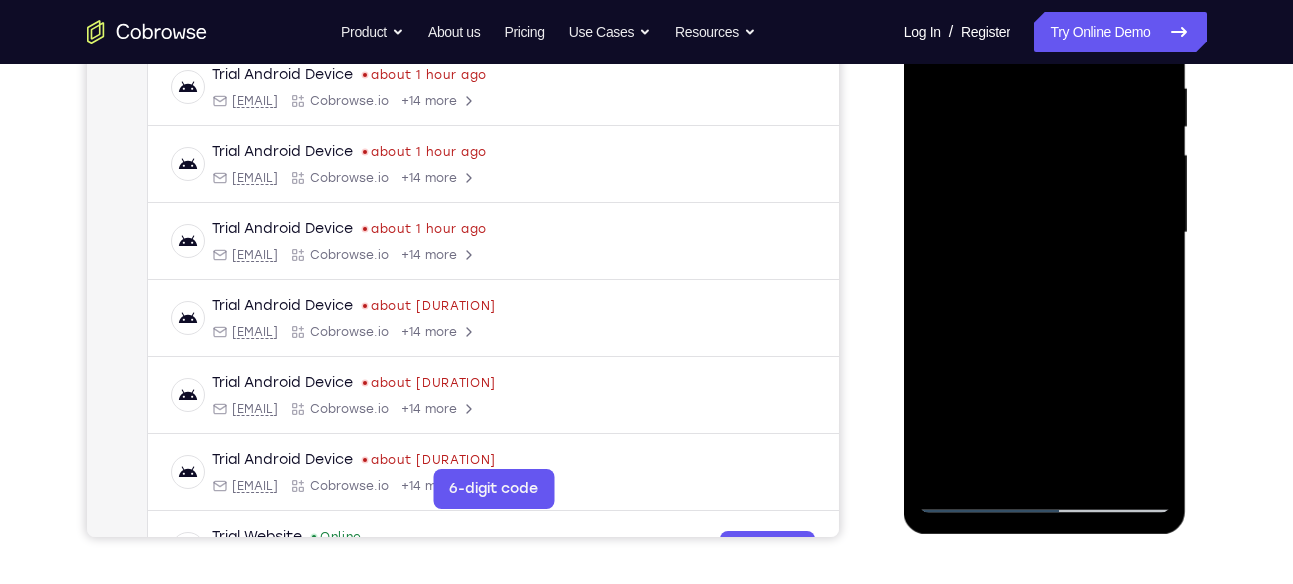 click at bounding box center (1045, 233) 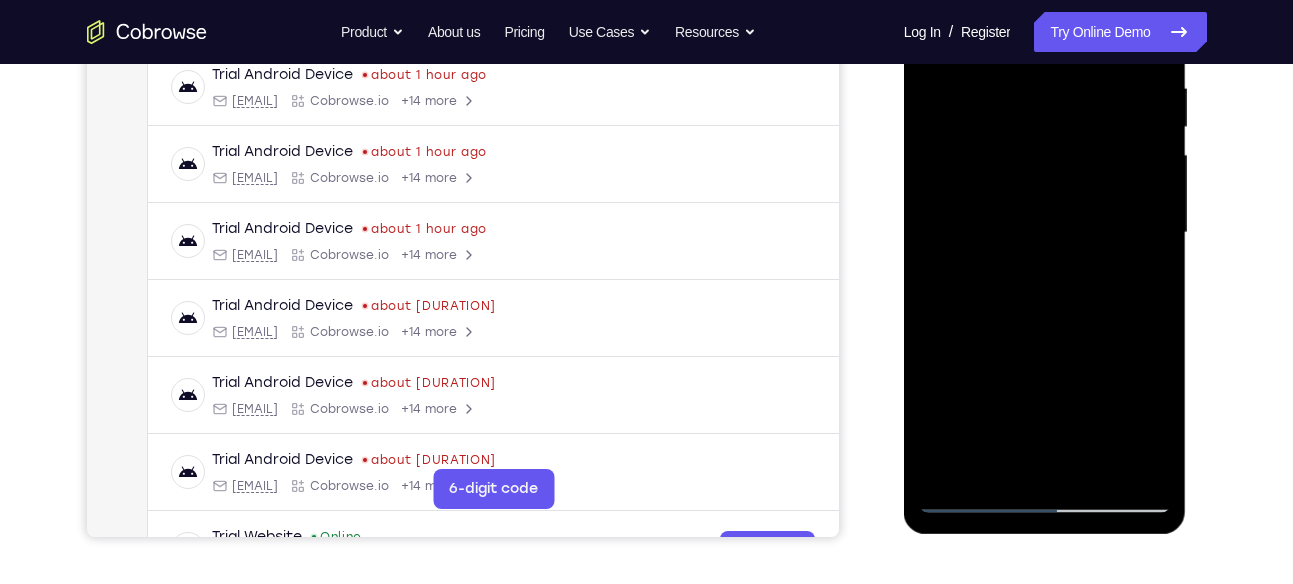click at bounding box center [1045, 233] 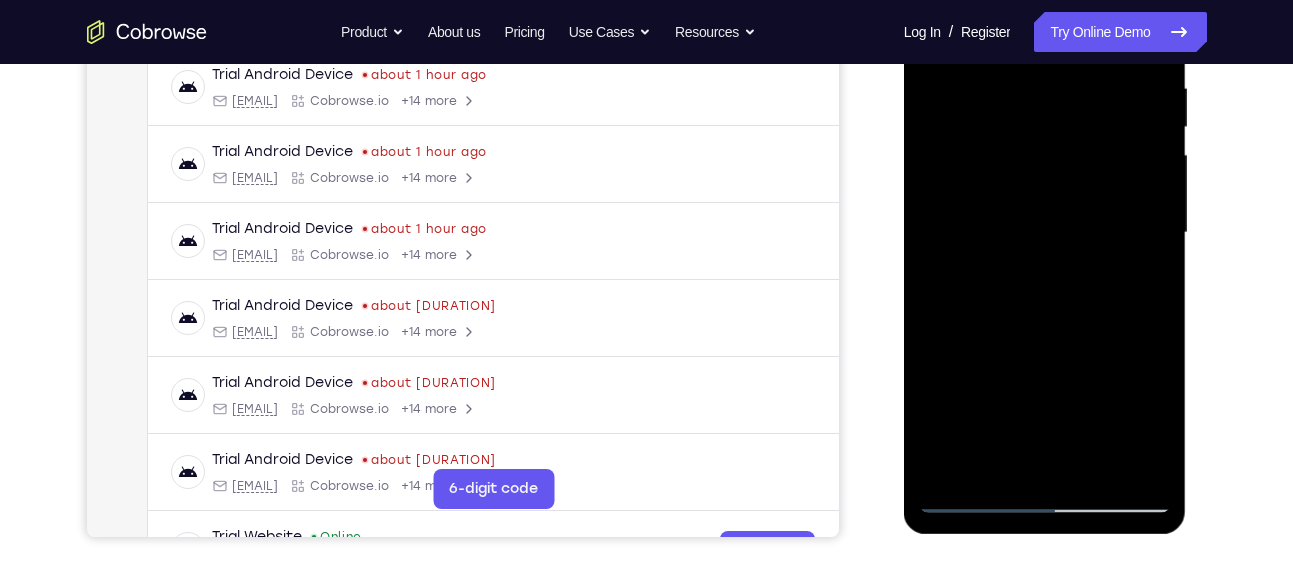 click at bounding box center [1045, 233] 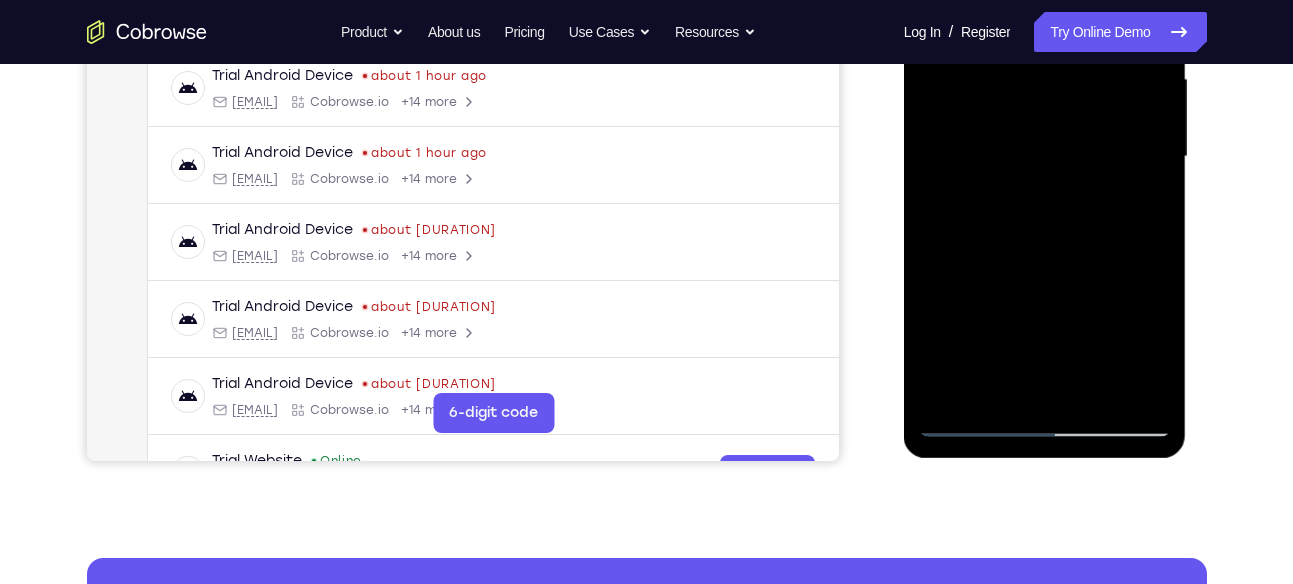 scroll, scrollTop: 470, scrollLeft: 0, axis: vertical 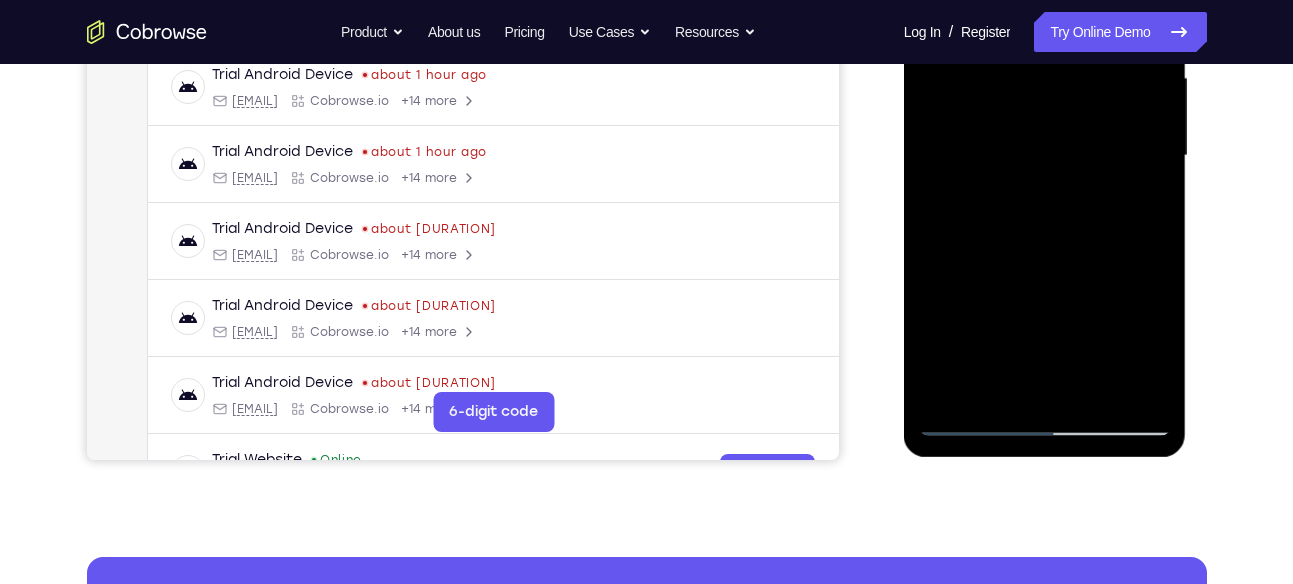 click at bounding box center (1045, 156) 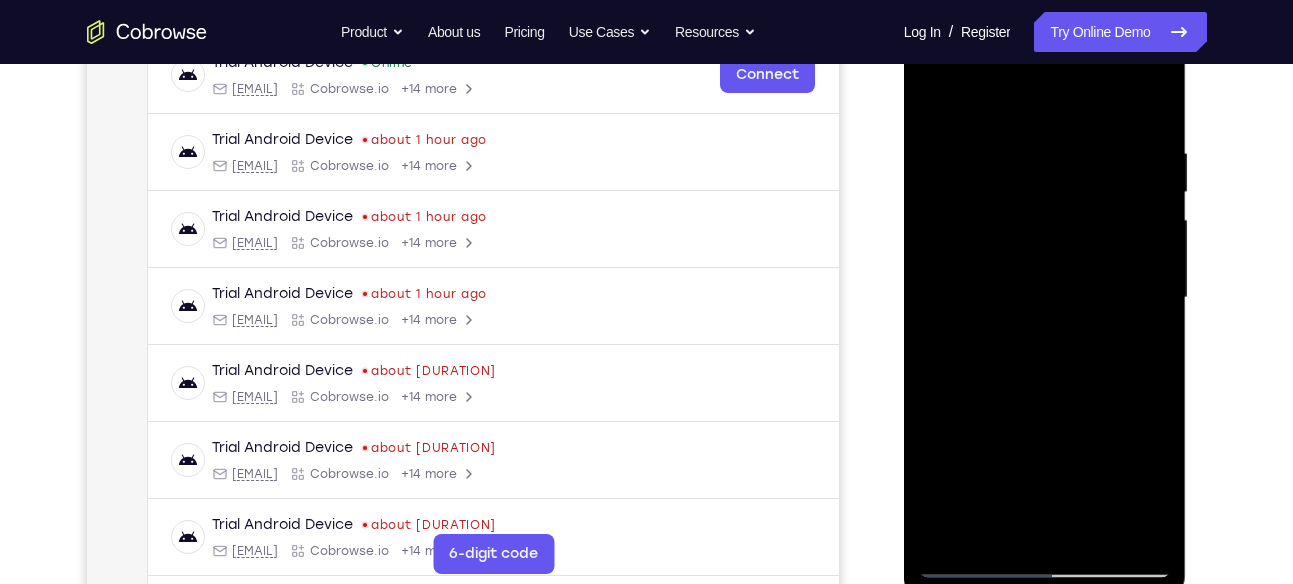 scroll, scrollTop: 294, scrollLeft: 0, axis: vertical 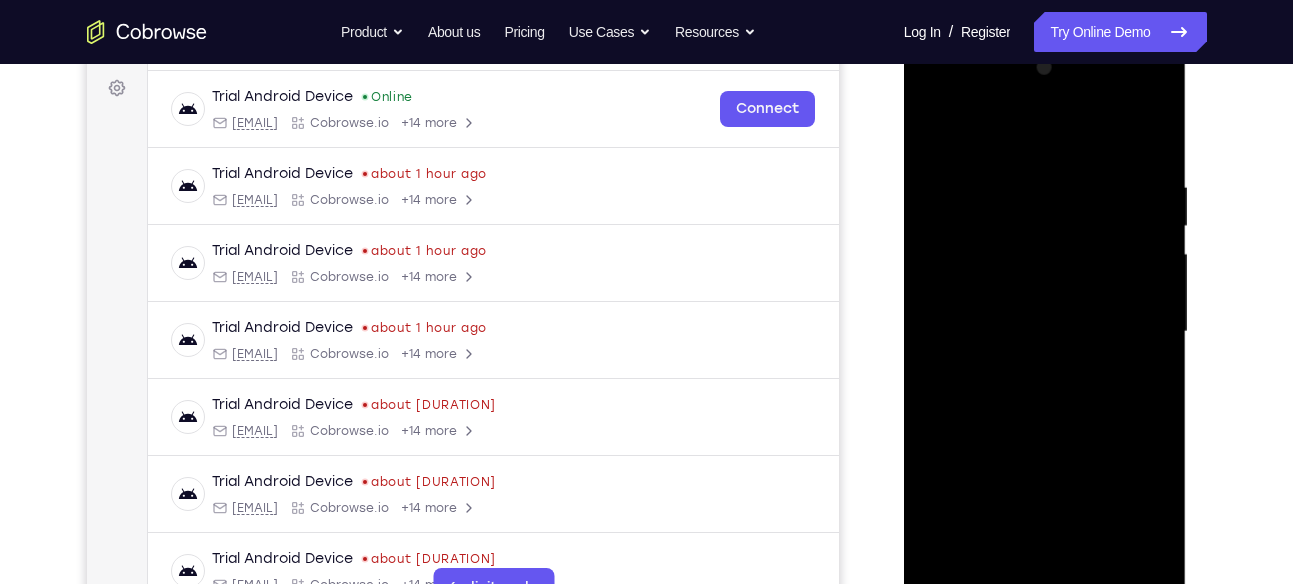 click at bounding box center (1045, 332) 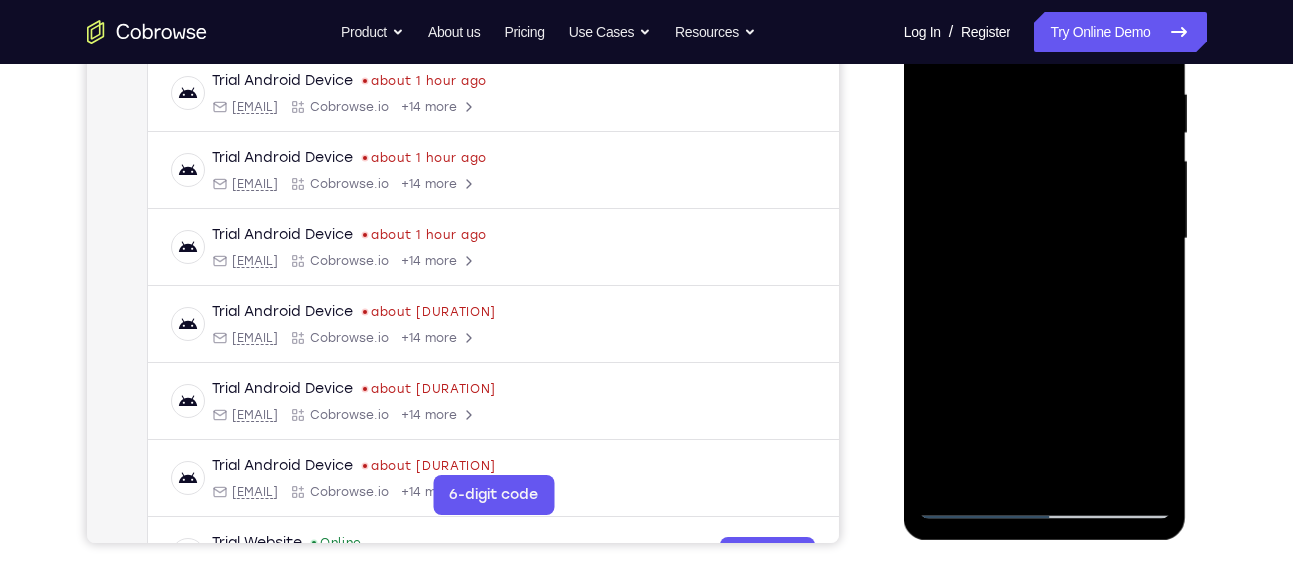 scroll, scrollTop: 414, scrollLeft: 0, axis: vertical 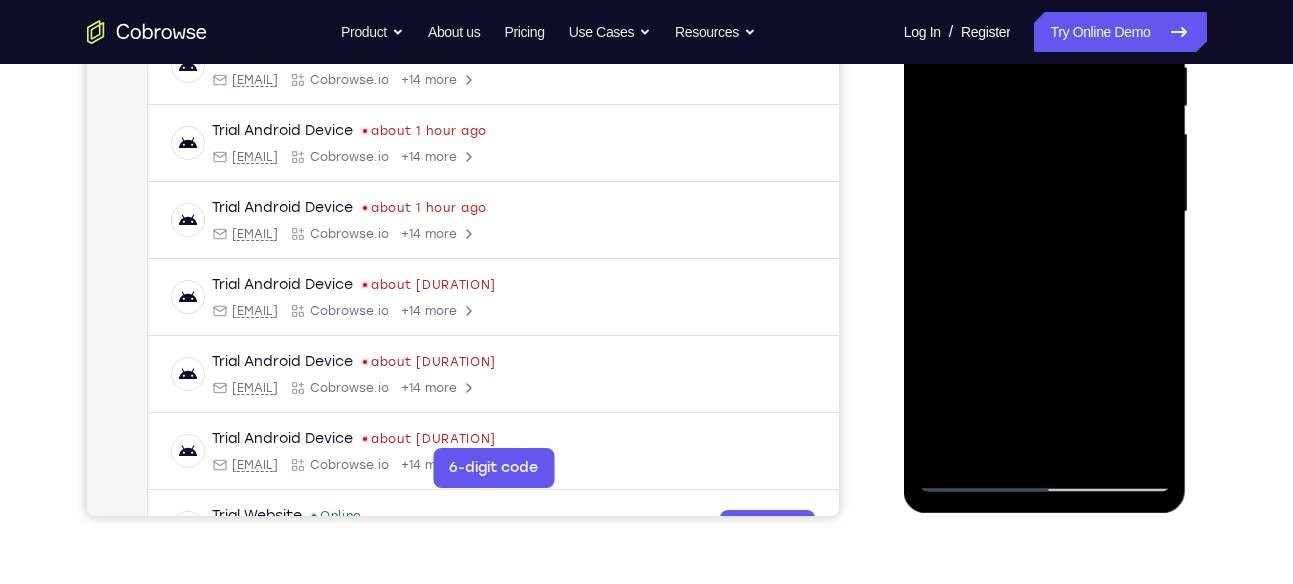 click at bounding box center (1045, 212) 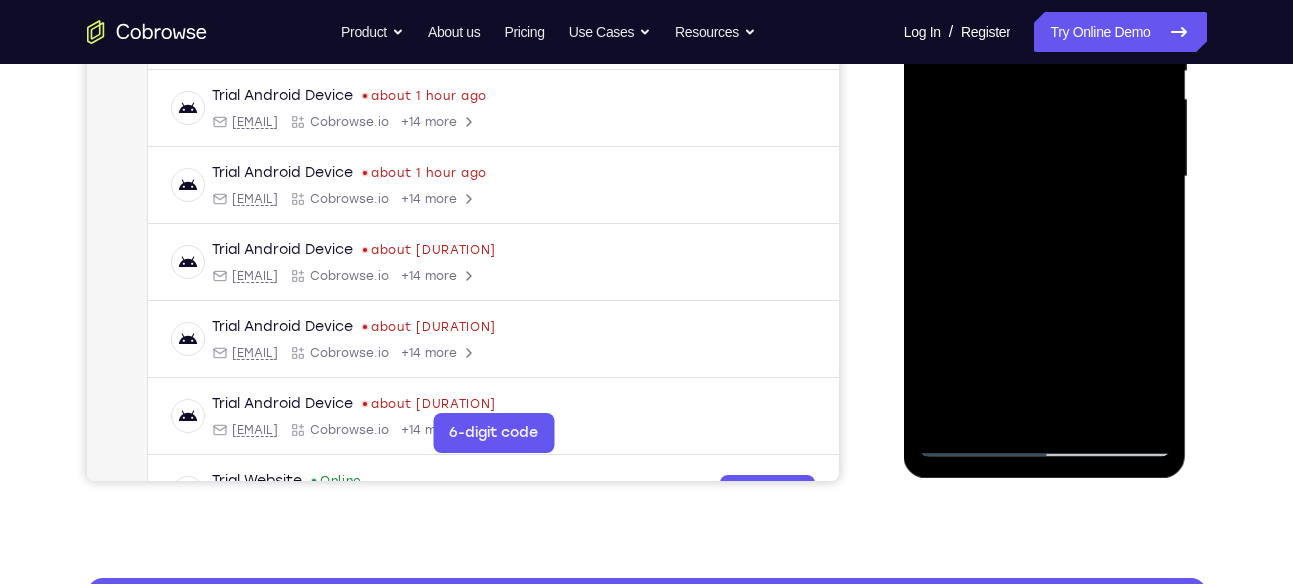 scroll, scrollTop: 451, scrollLeft: 0, axis: vertical 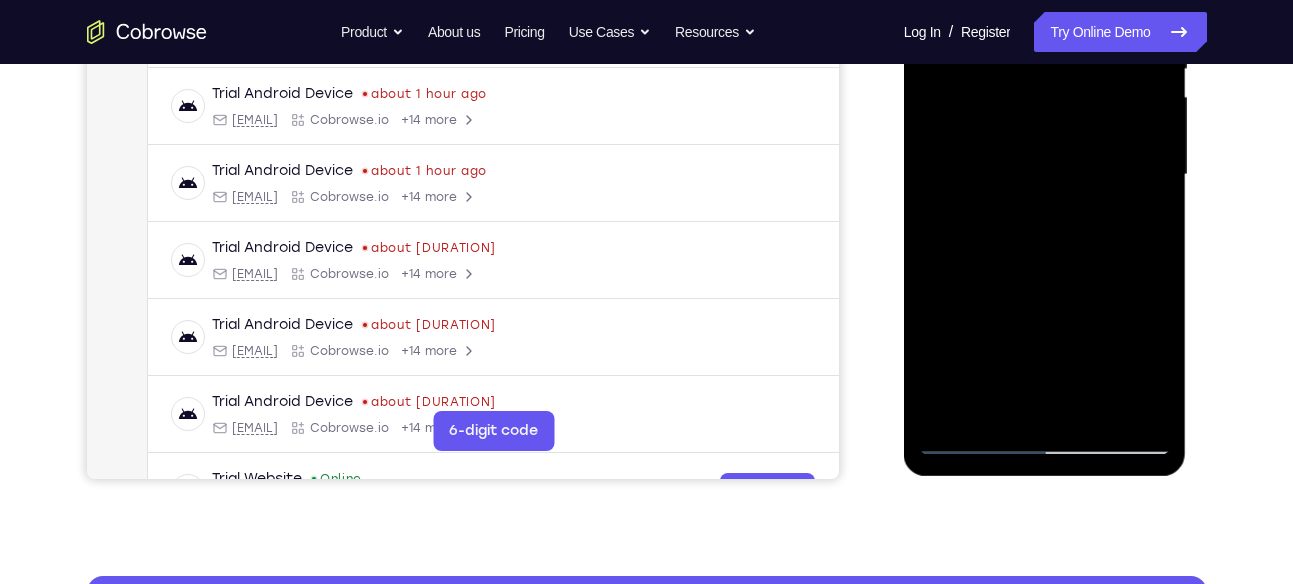 click at bounding box center (1045, 175) 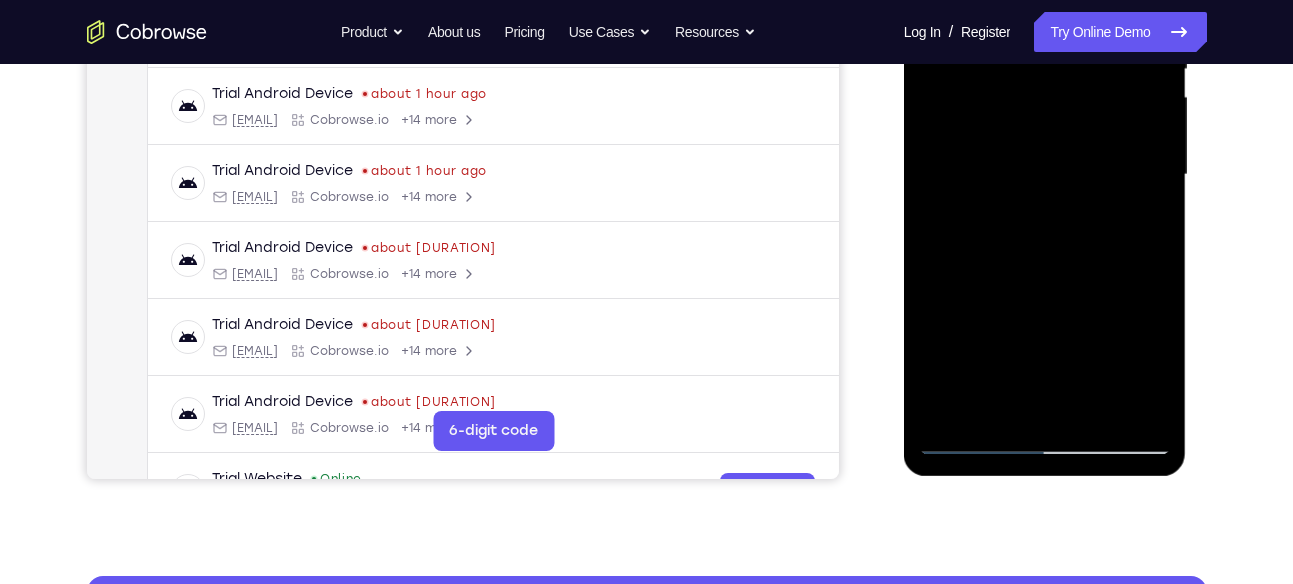 click at bounding box center (1045, 175) 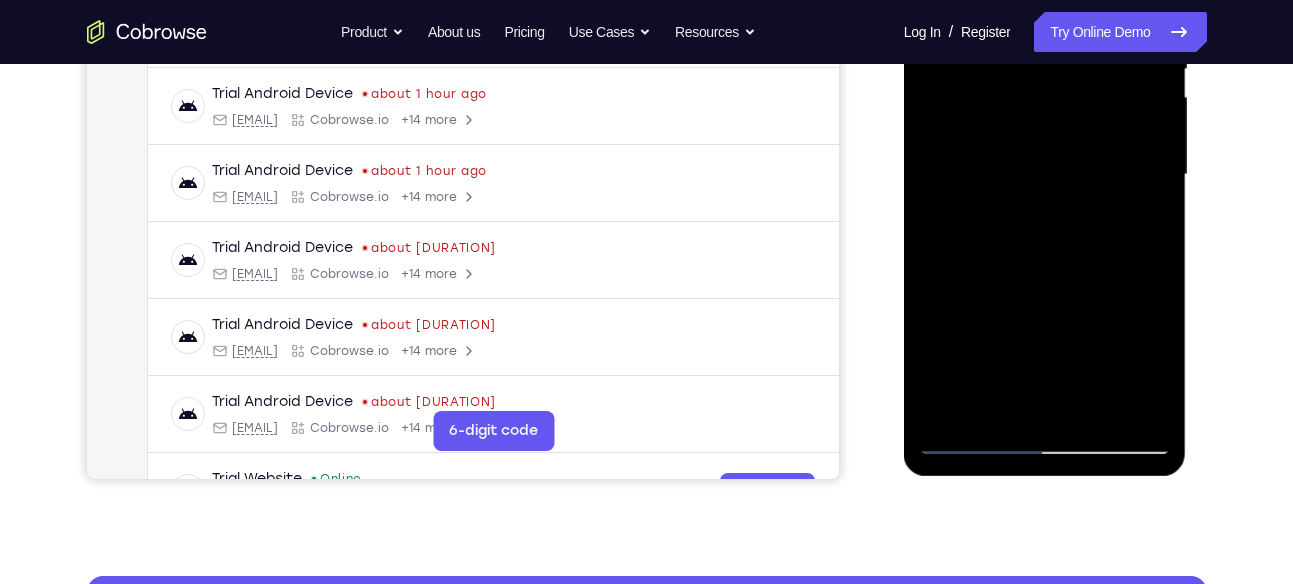 click at bounding box center [1045, 175] 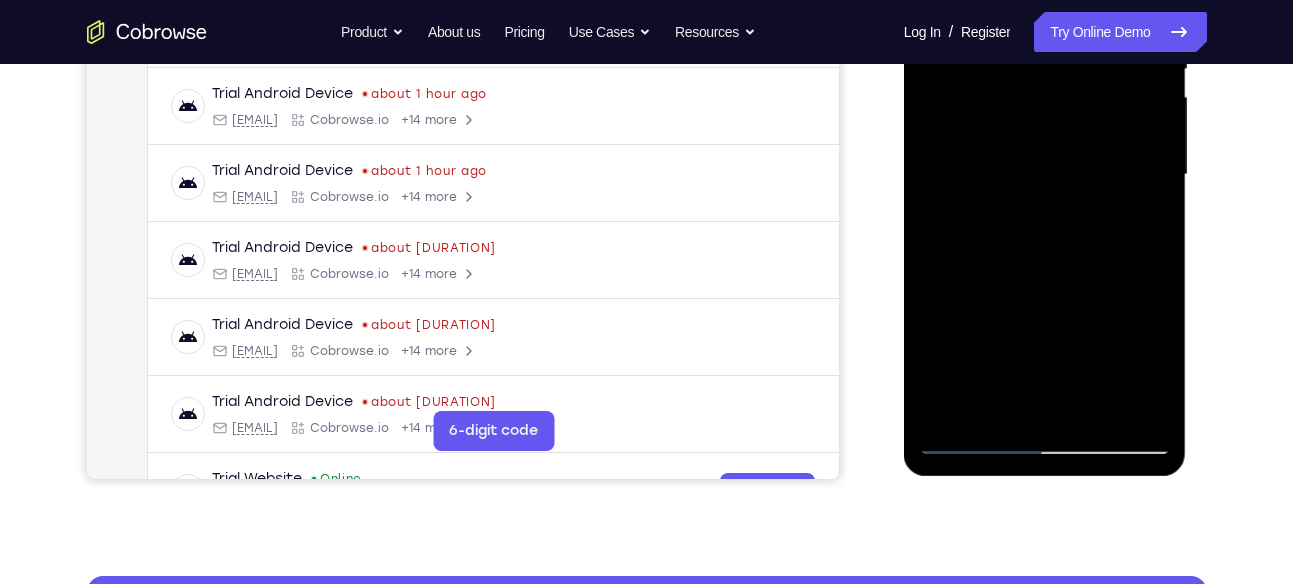 click at bounding box center [1045, 175] 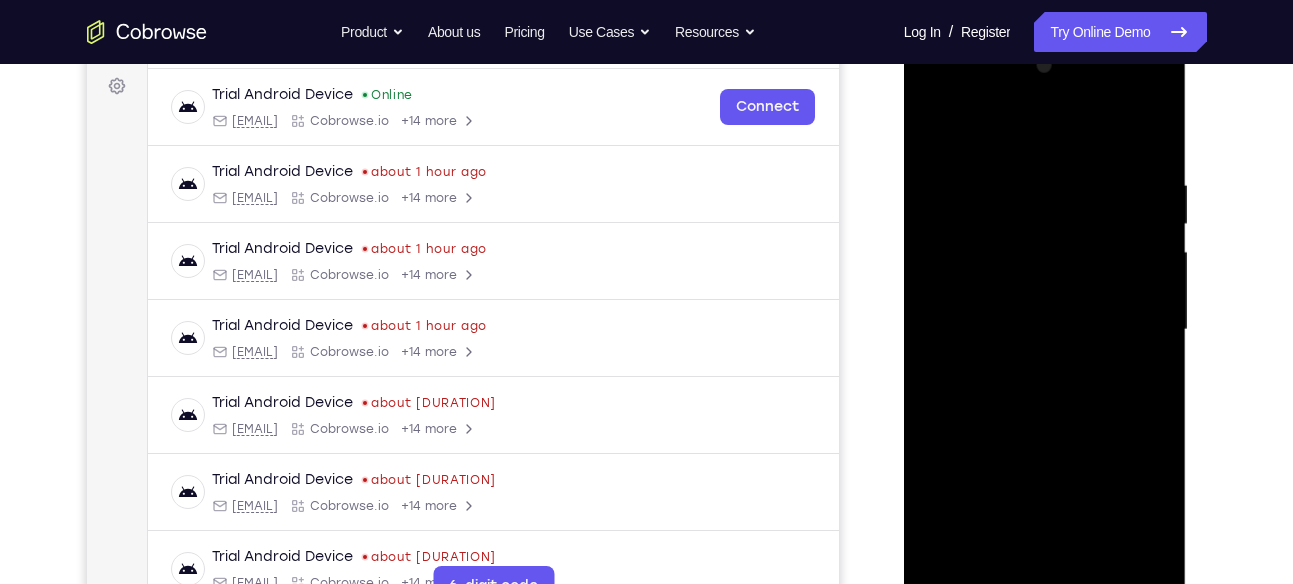 scroll, scrollTop: 295, scrollLeft: 0, axis: vertical 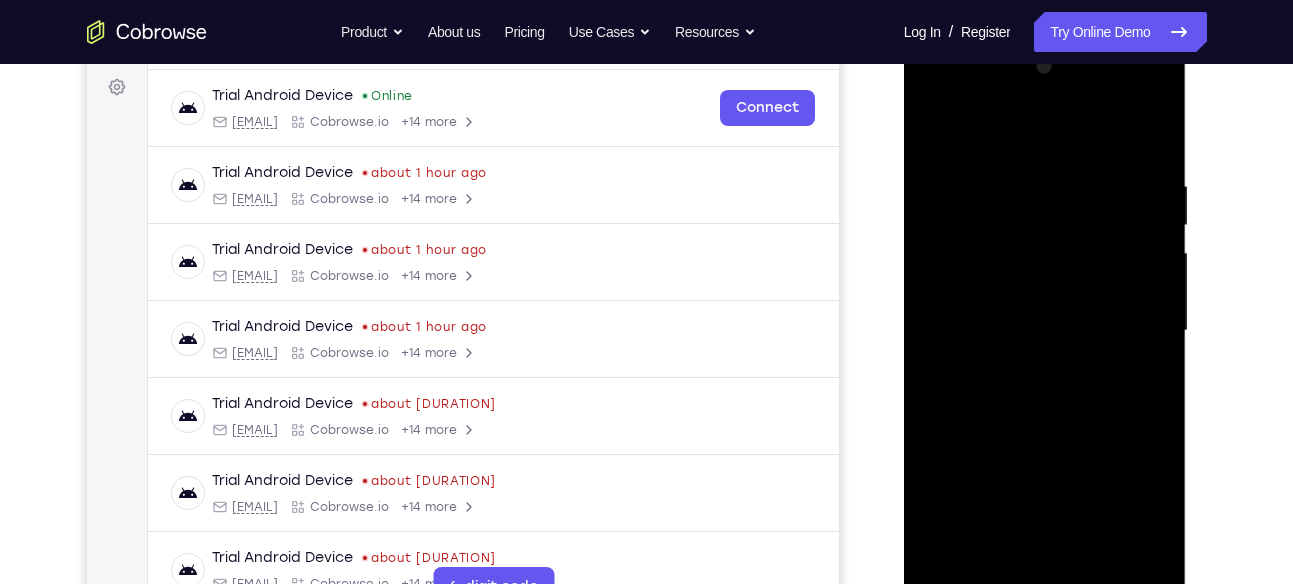 drag, startPoint x: 1104, startPoint y: 167, endPoint x: 981, endPoint y: 177, distance: 123.40584 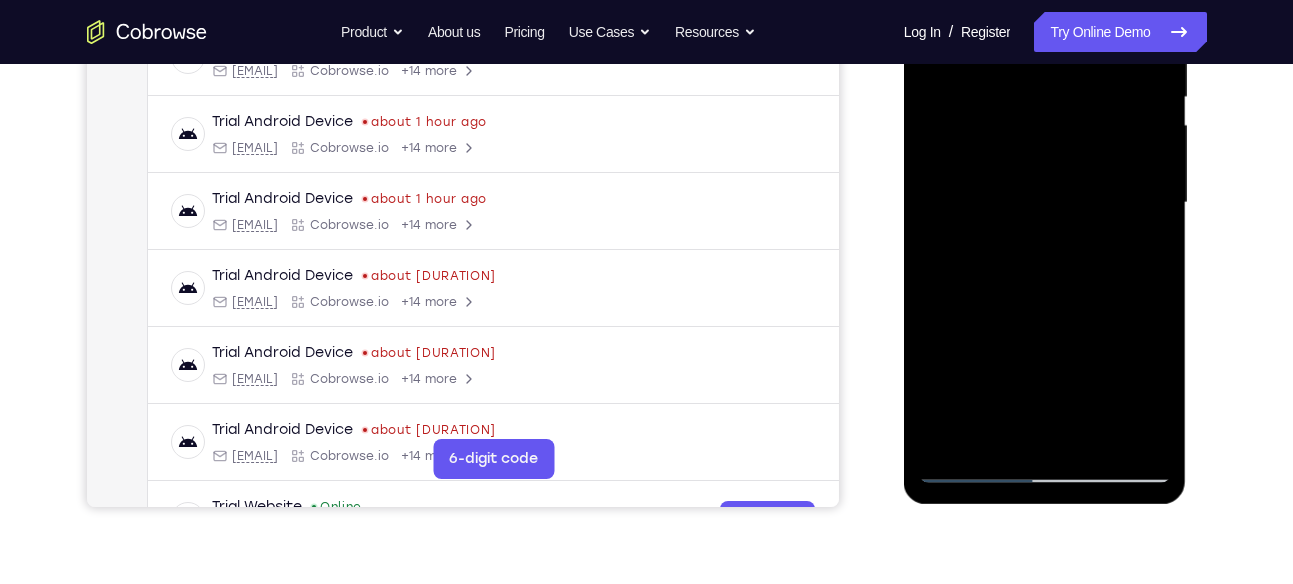scroll, scrollTop: 455, scrollLeft: 0, axis: vertical 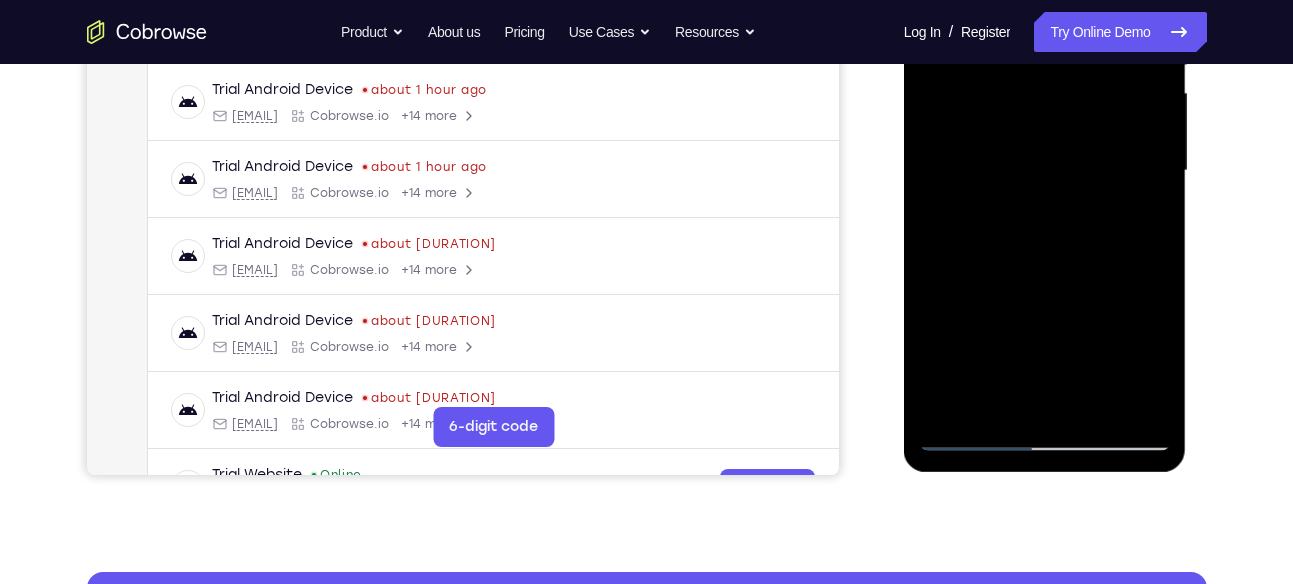click at bounding box center [1045, 171] 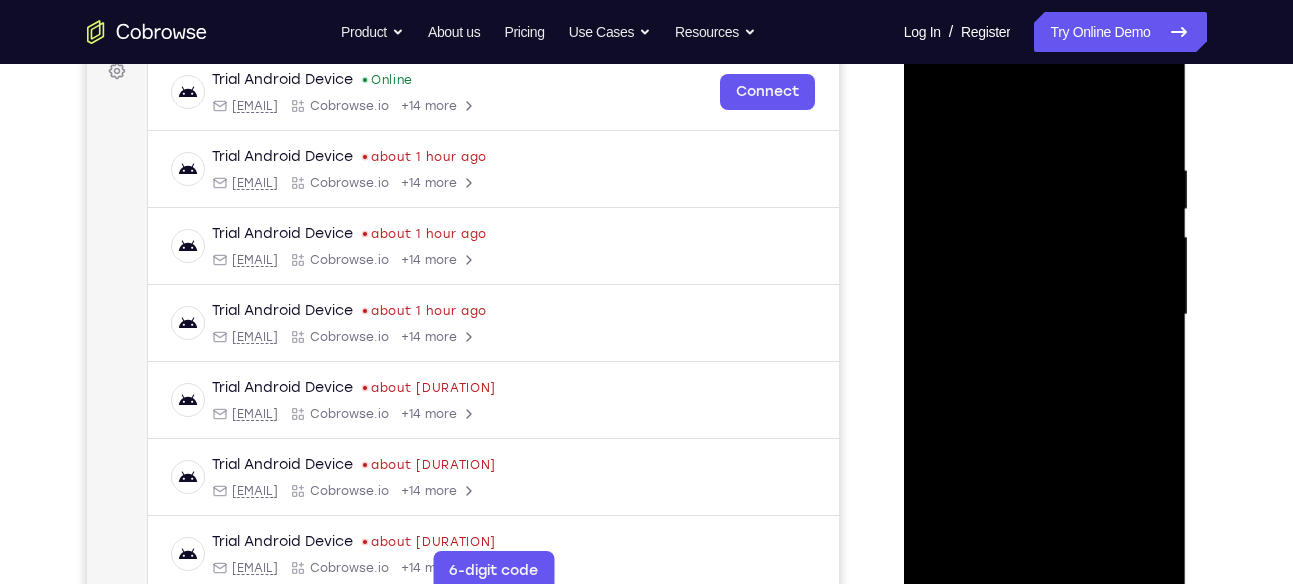 scroll, scrollTop: 304, scrollLeft: 0, axis: vertical 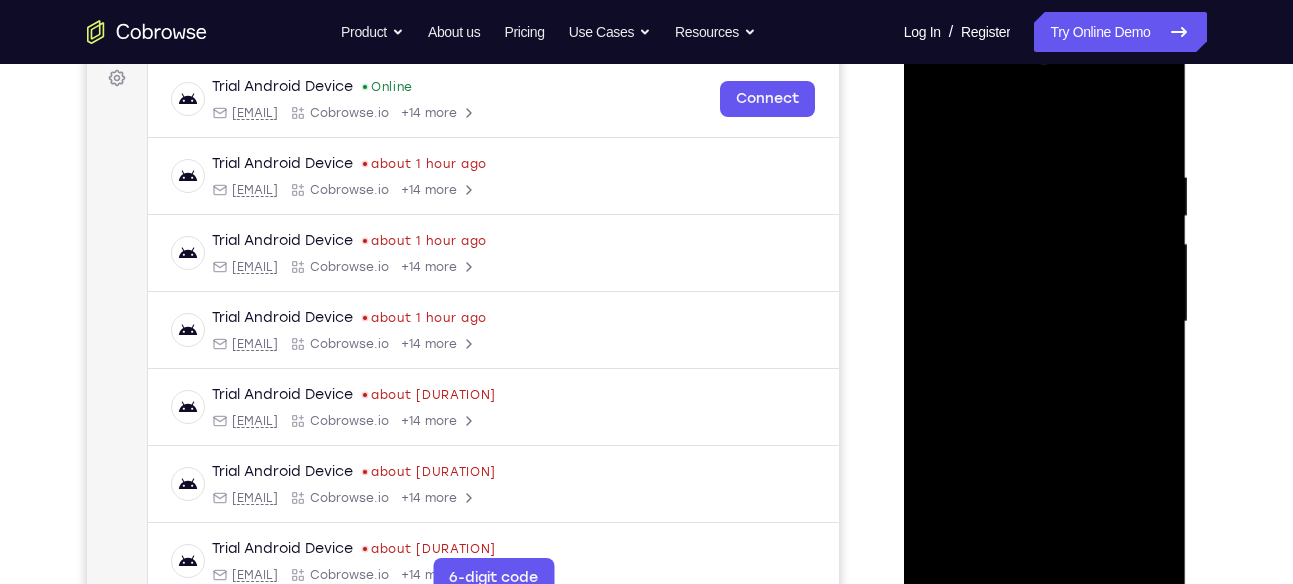 click at bounding box center [1045, 322] 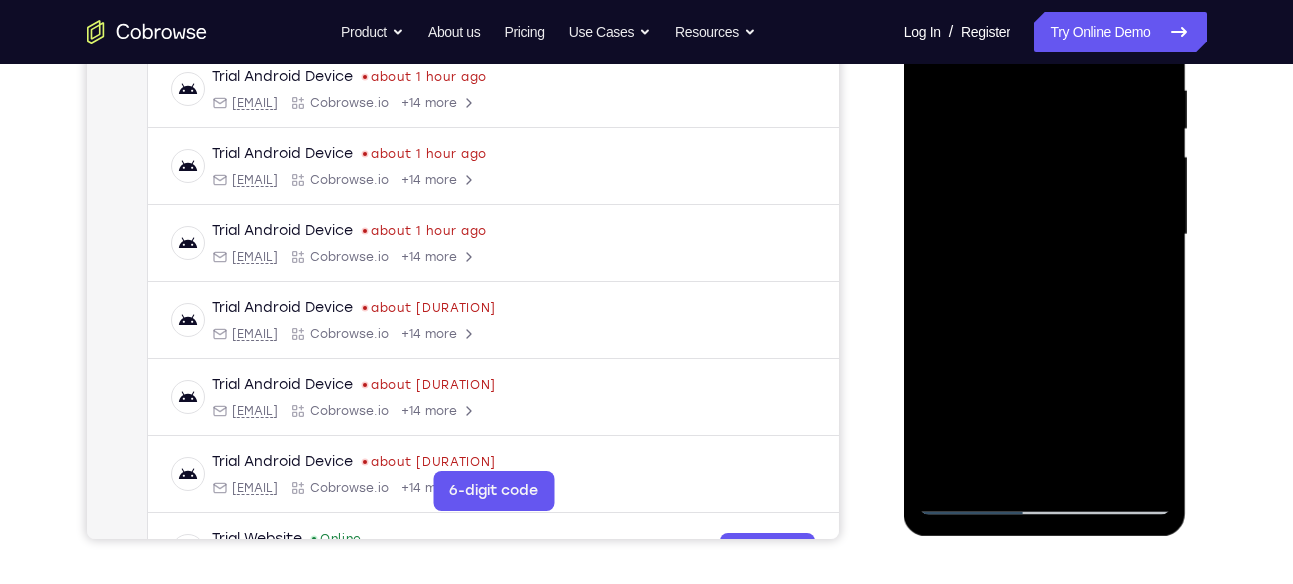 scroll, scrollTop: 393, scrollLeft: 0, axis: vertical 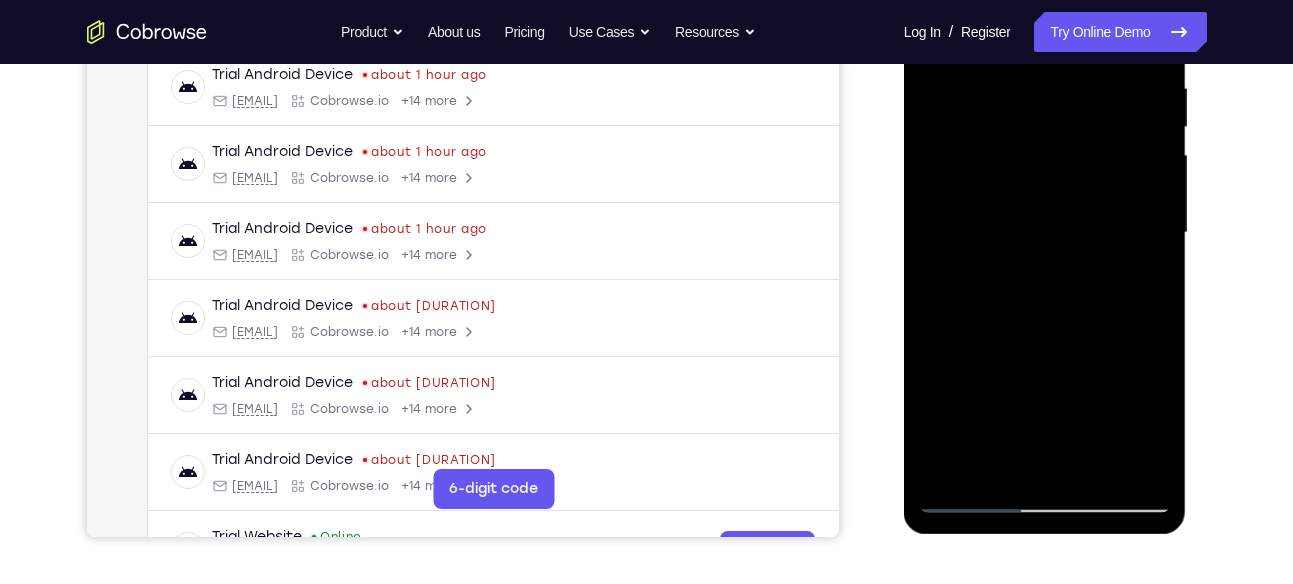 click at bounding box center (1045, 233) 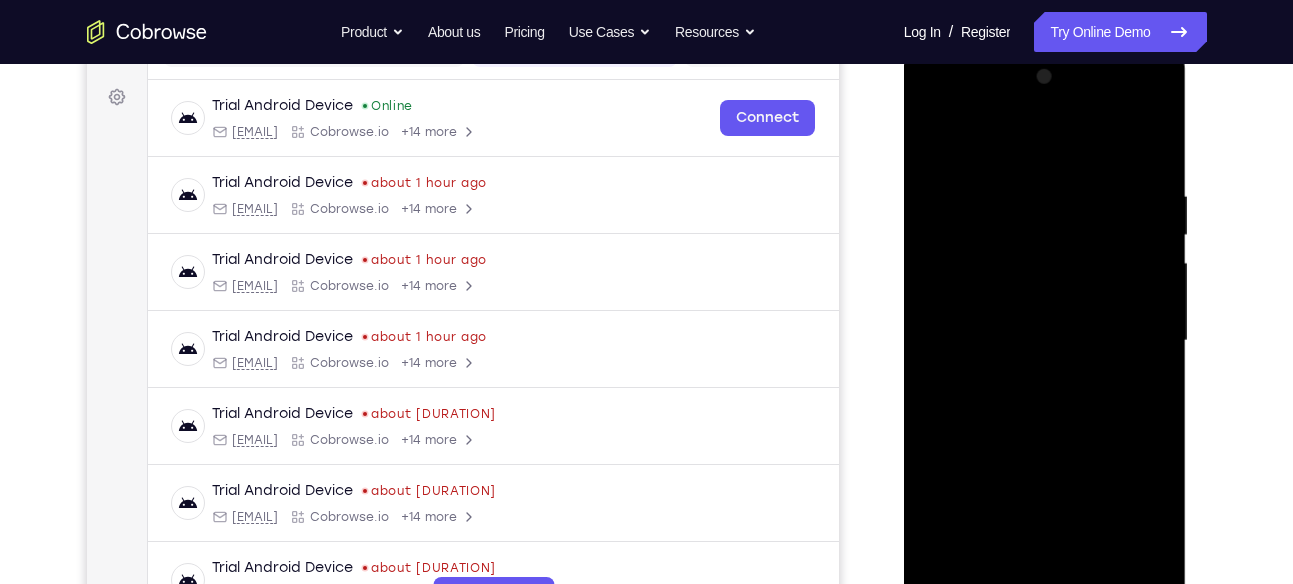 scroll, scrollTop: 277, scrollLeft: 0, axis: vertical 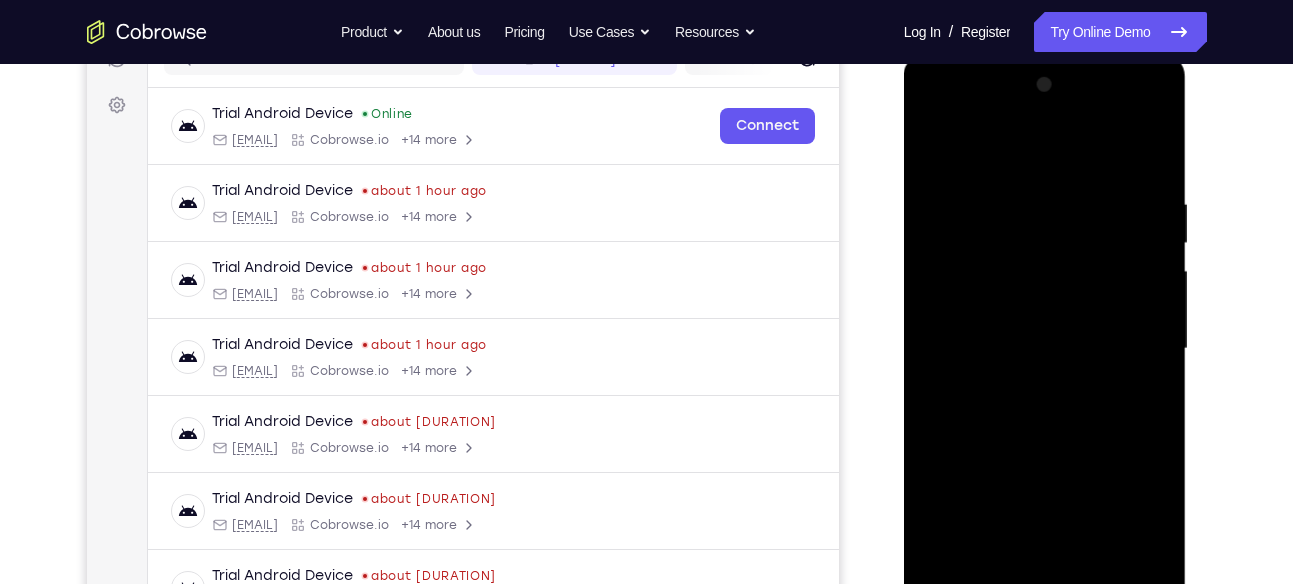 click at bounding box center (1045, 349) 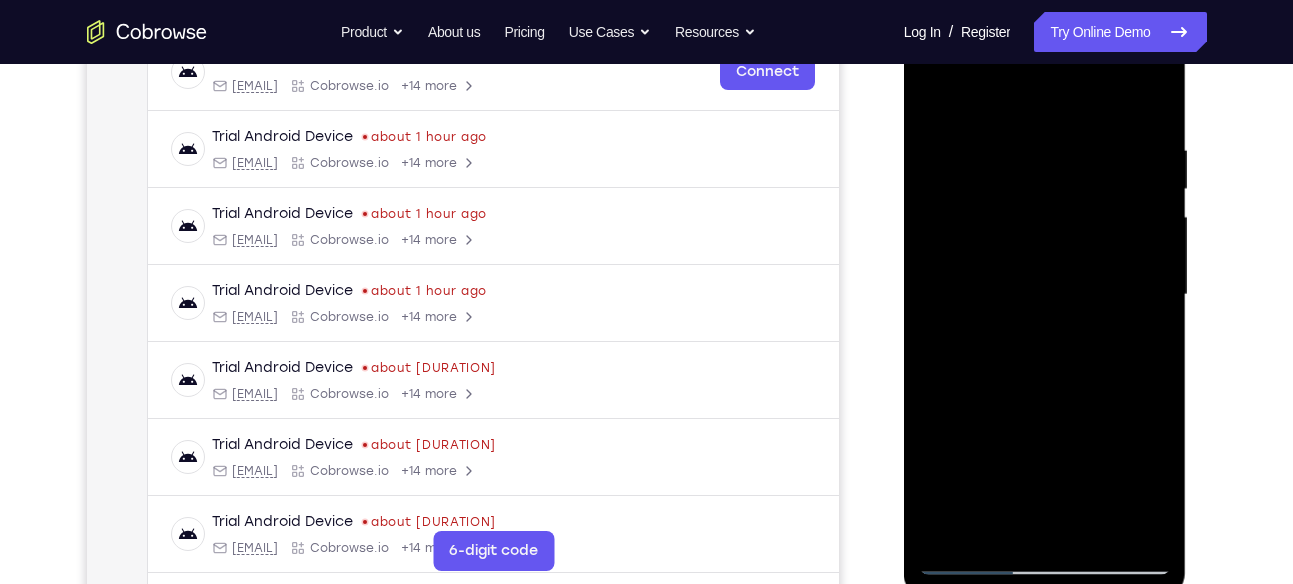 scroll, scrollTop: 437, scrollLeft: 0, axis: vertical 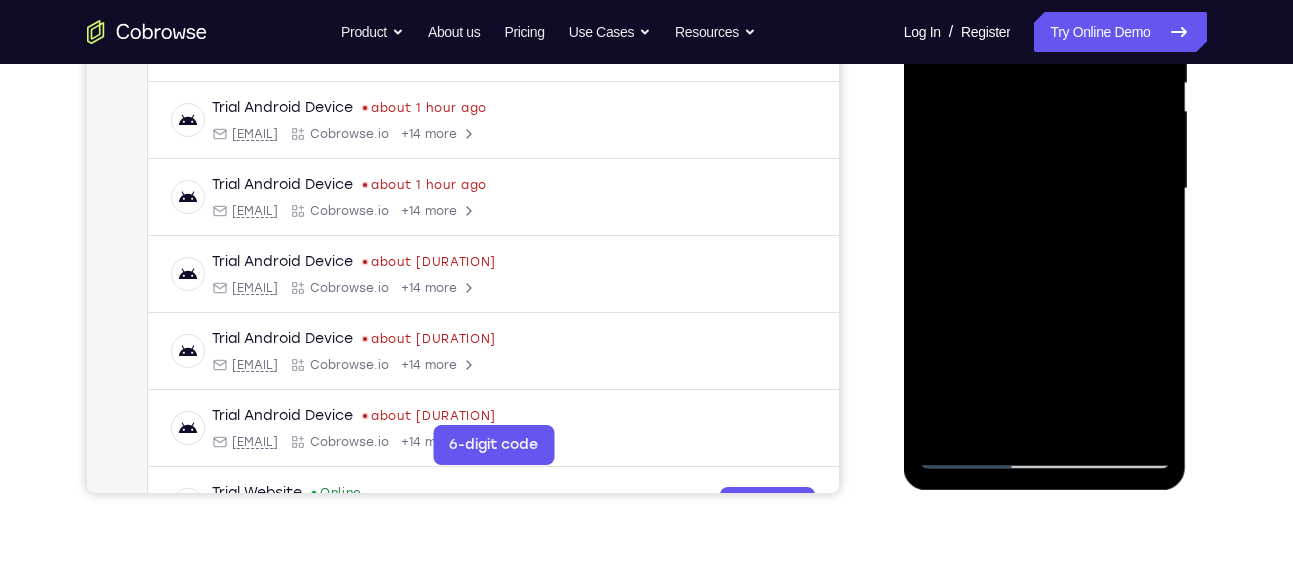 click at bounding box center [1045, 189] 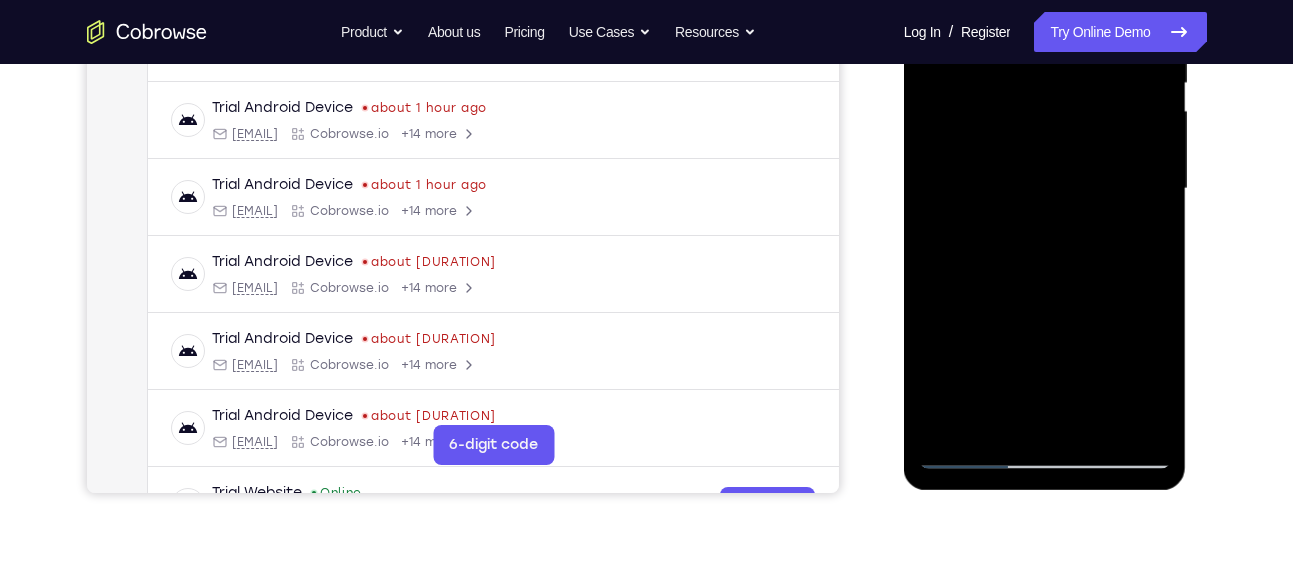 click at bounding box center (1045, 189) 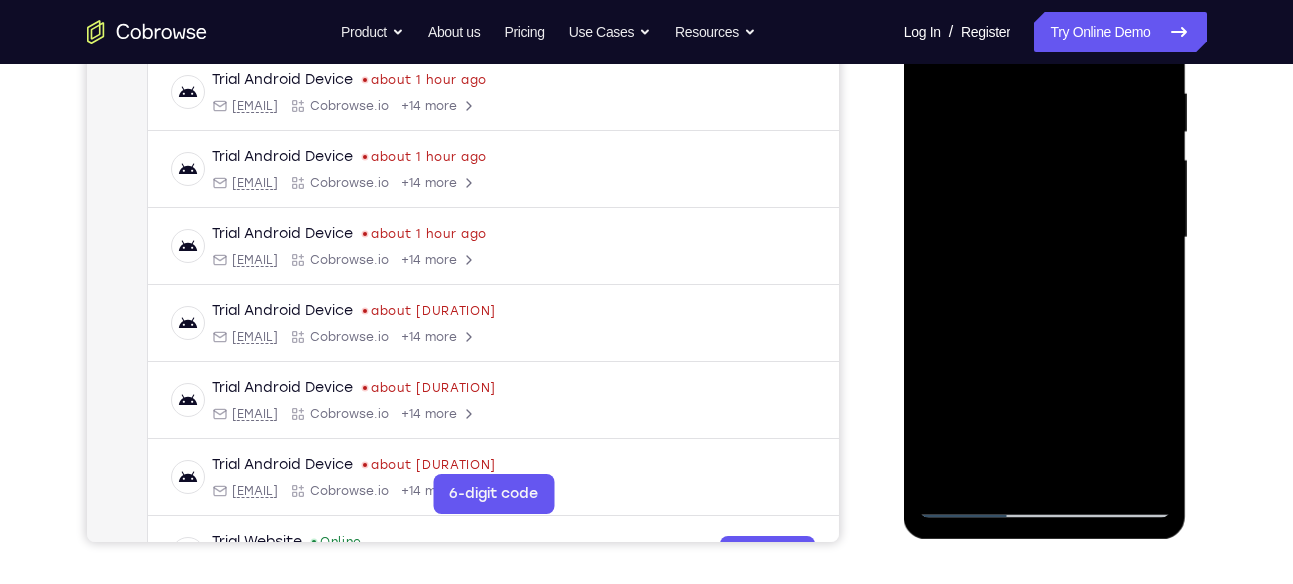 scroll, scrollTop: 384, scrollLeft: 0, axis: vertical 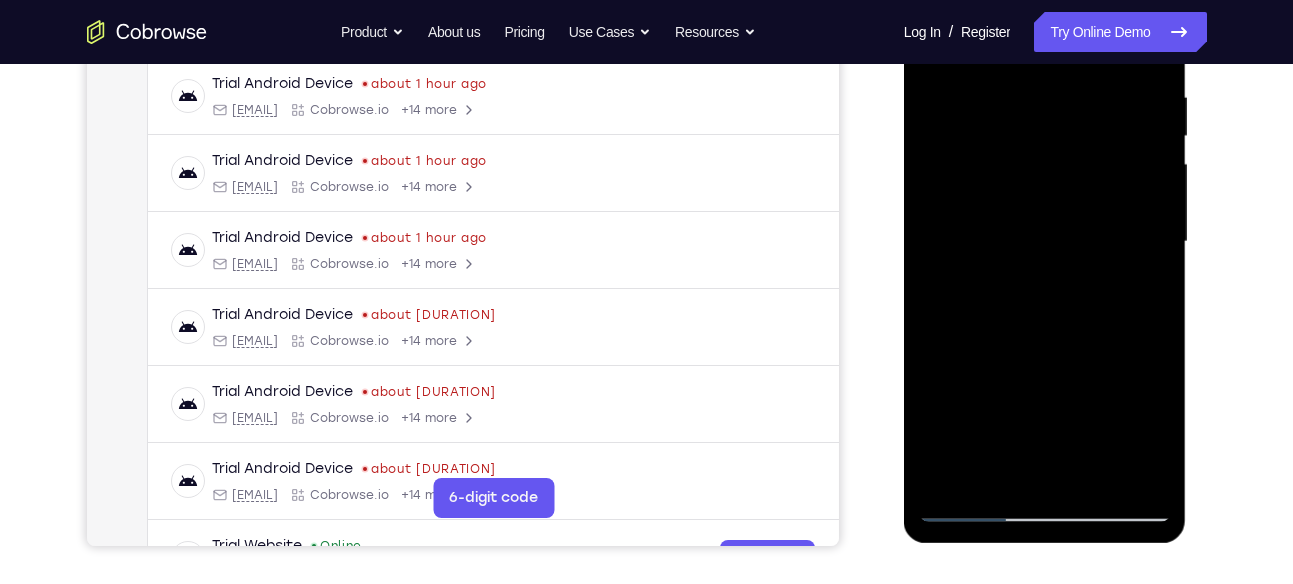 click at bounding box center [1045, 242] 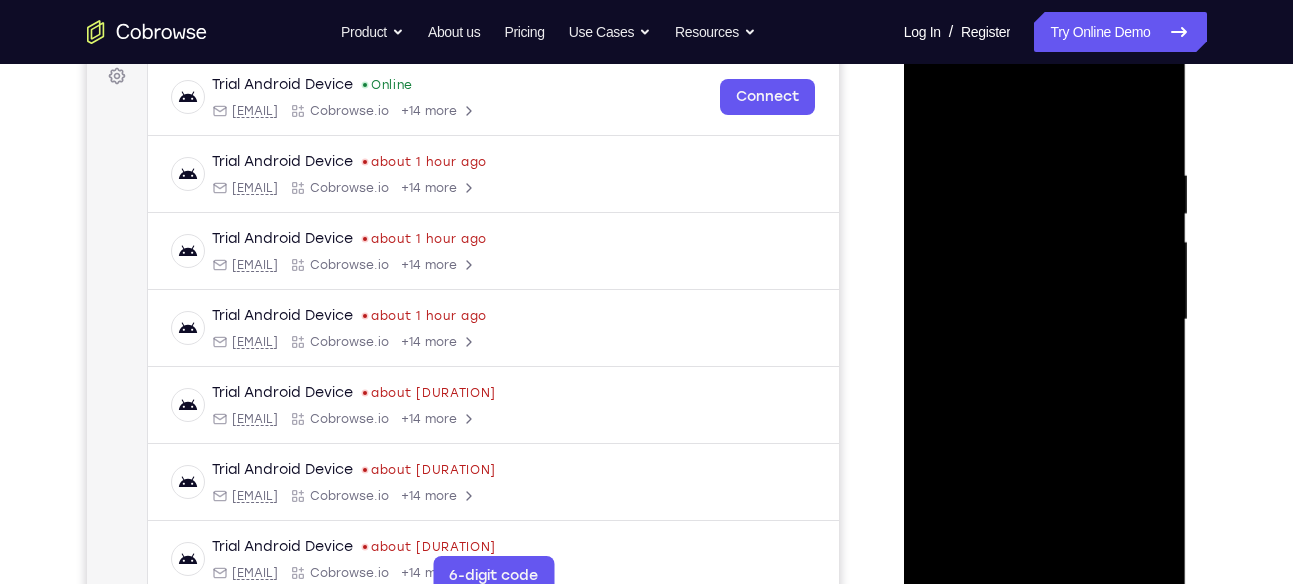 scroll, scrollTop: 294, scrollLeft: 0, axis: vertical 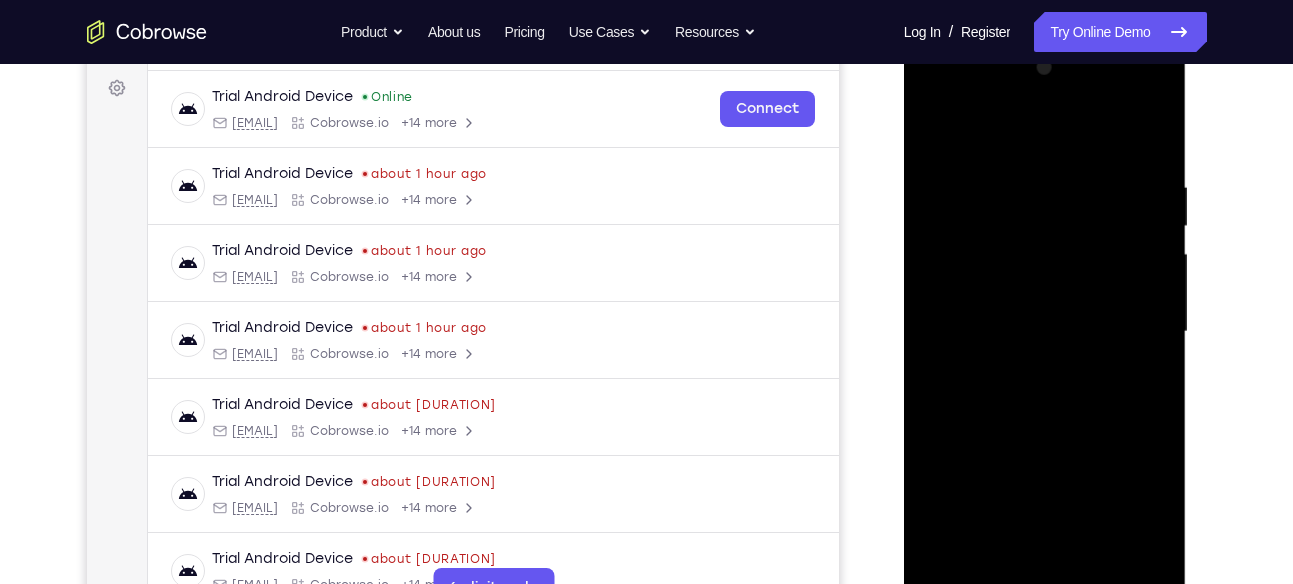 click at bounding box center [1045, 332] 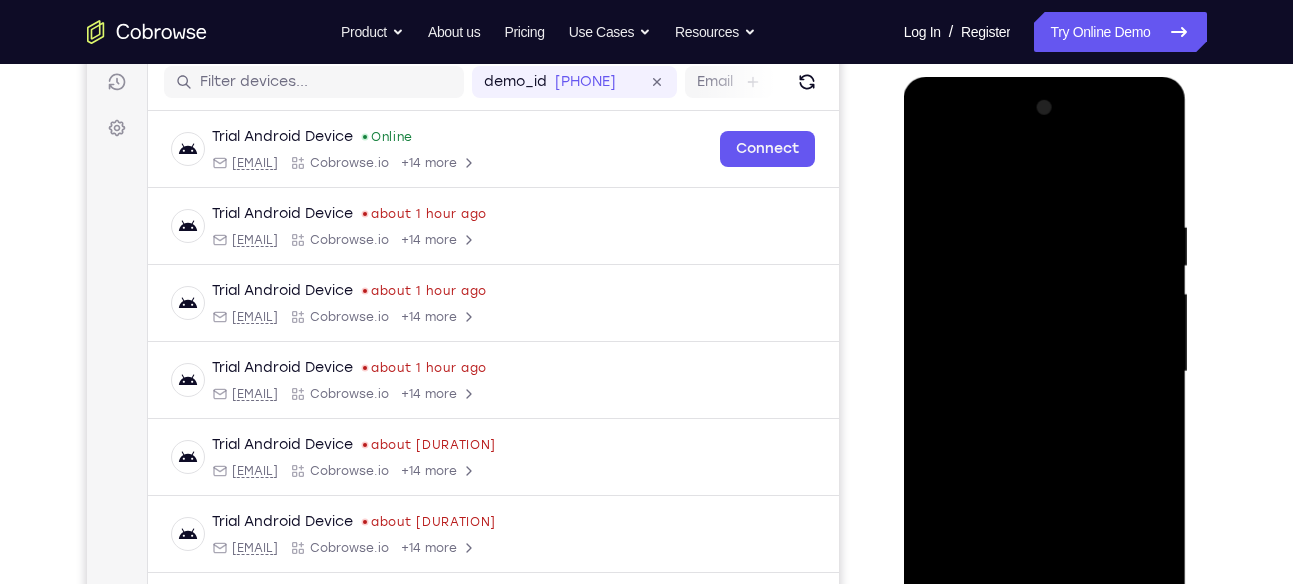 scroll, scrollTop: 255, scrollLeft: 0, axis: vertical 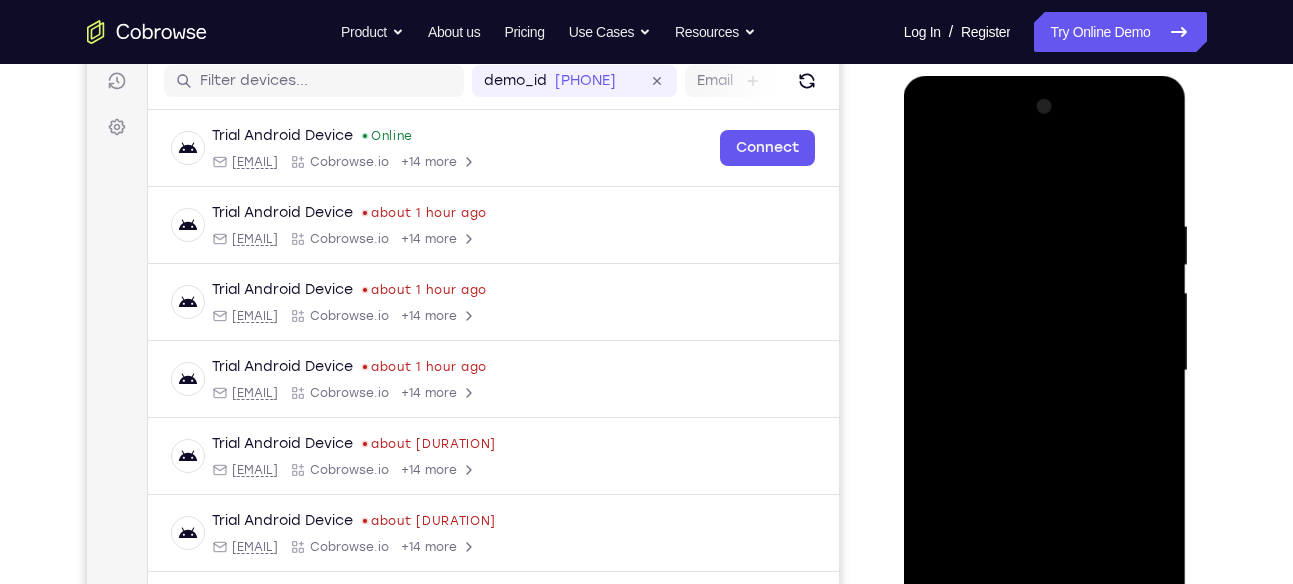 click at bounding box center [1045, 371] 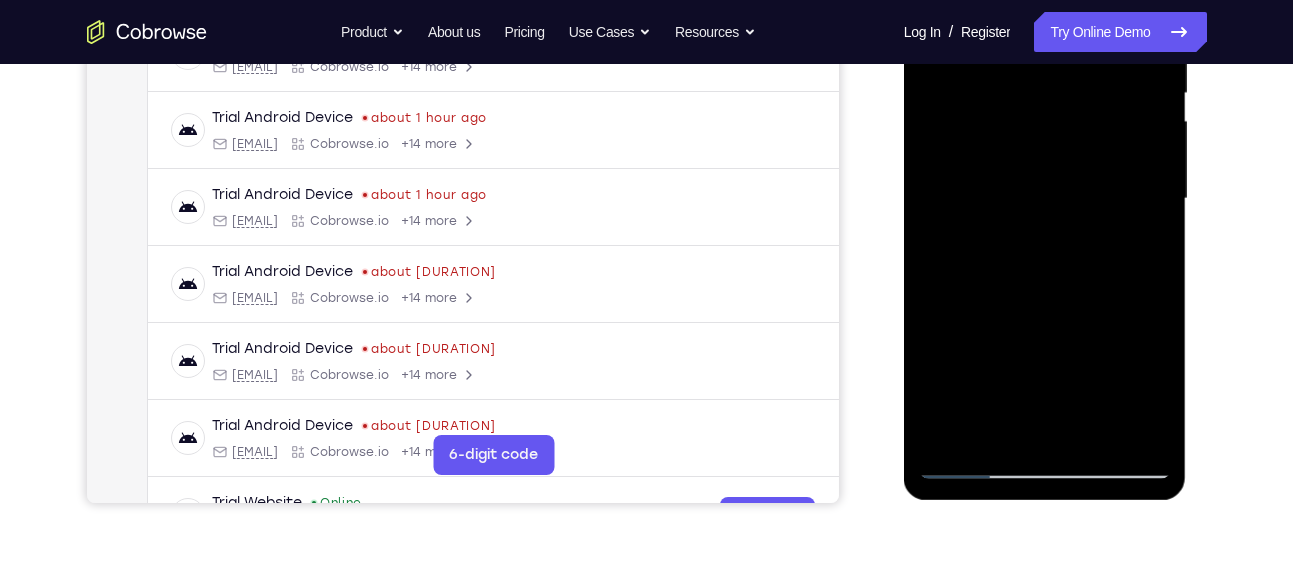 scroll, scrollTop: 511, scrollLeft: 0, axis: vertical 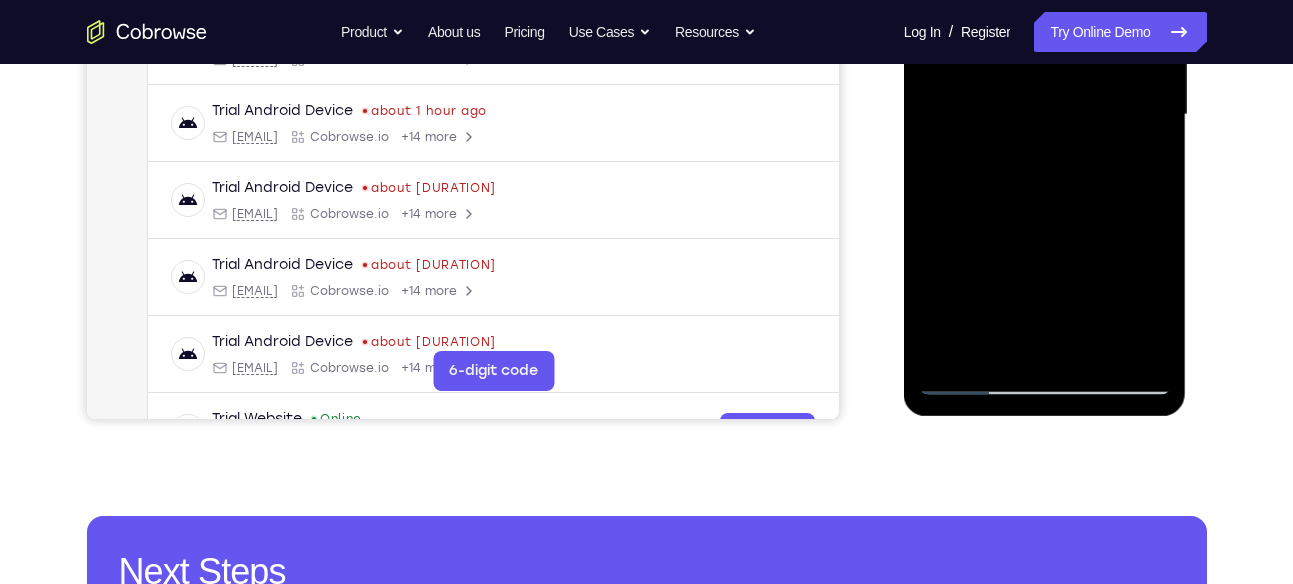 click at bounding box center [1045, 115] 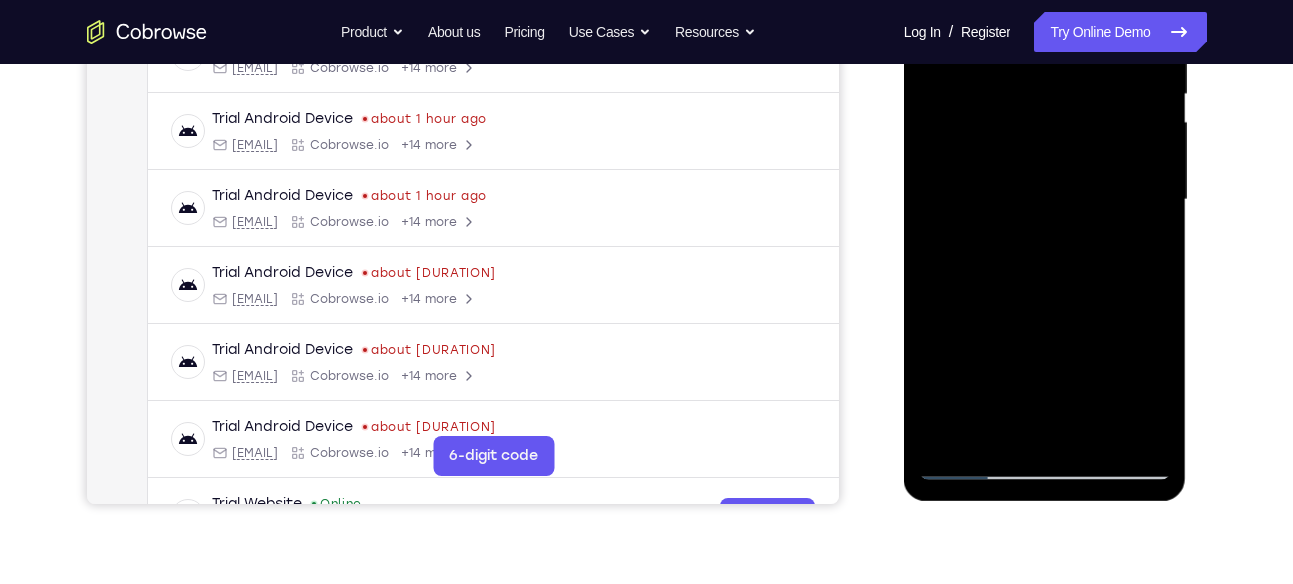 scroll, scrollTop: 415, scrollLeft: 0, axis: vertical 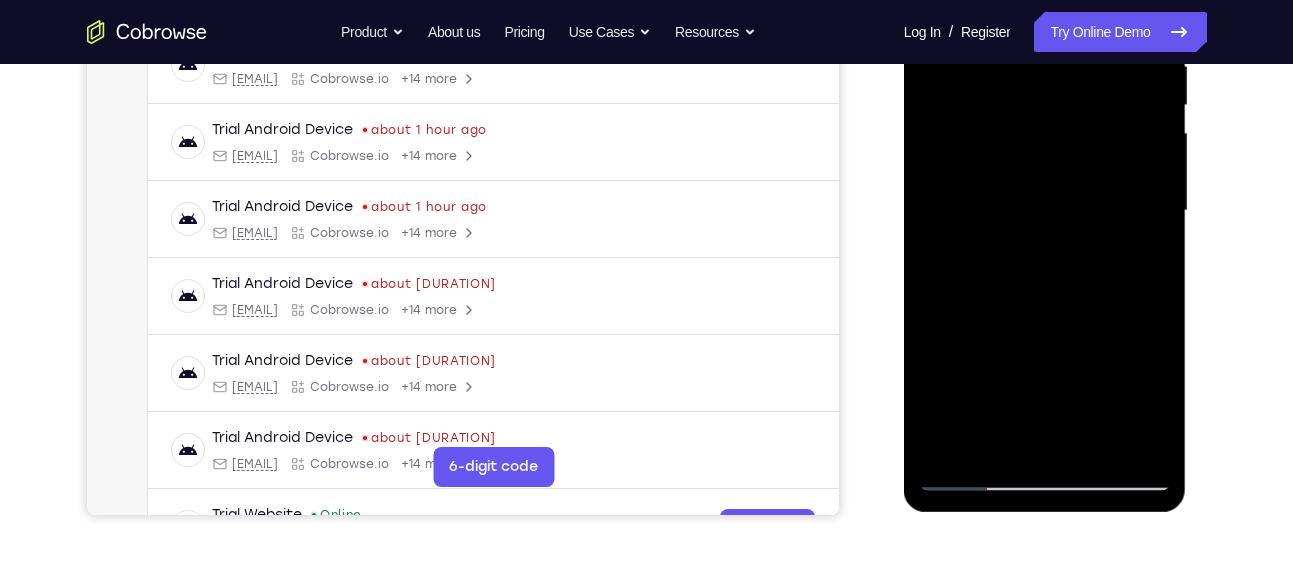 drag, startPoint x: 1162, startPoint y: 379, endPoint x: 1146, endPoint y: 335, distance: 46.818798 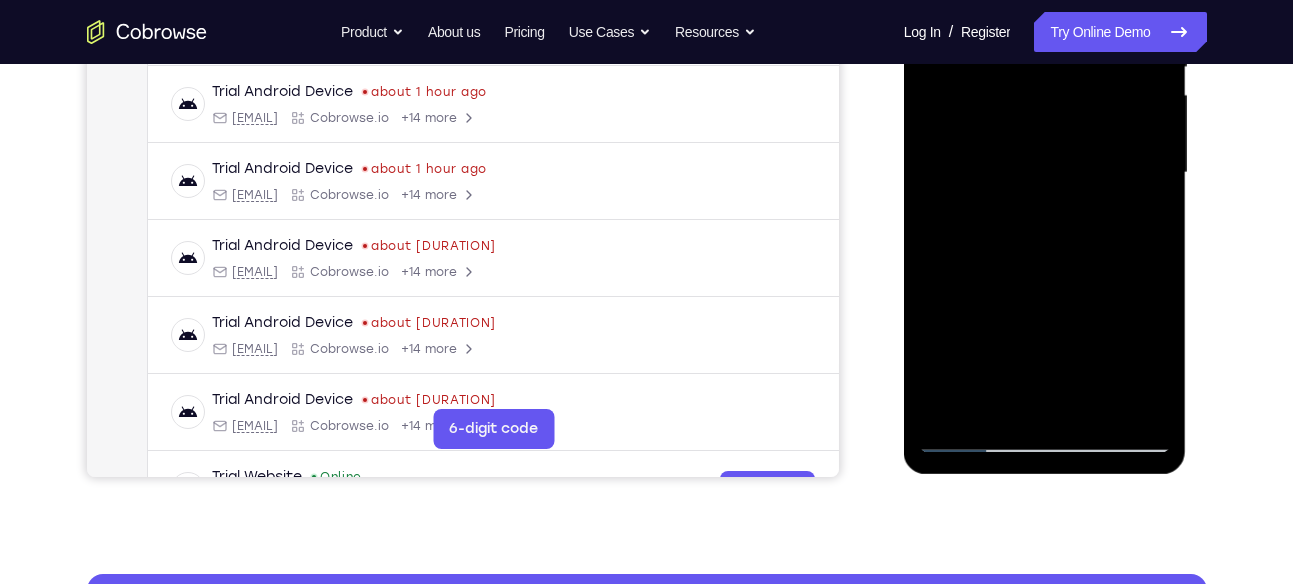 scroll, scrollTop: 459, scrollLeft: 0, axis: vertical 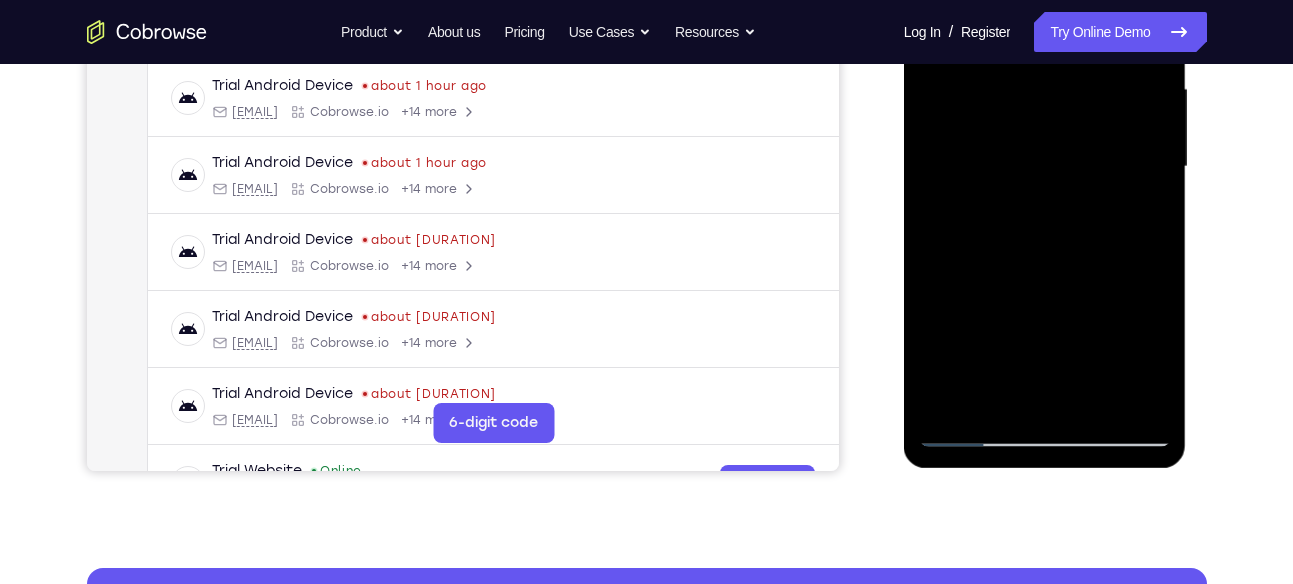 click at bounding box center (1045, 167) 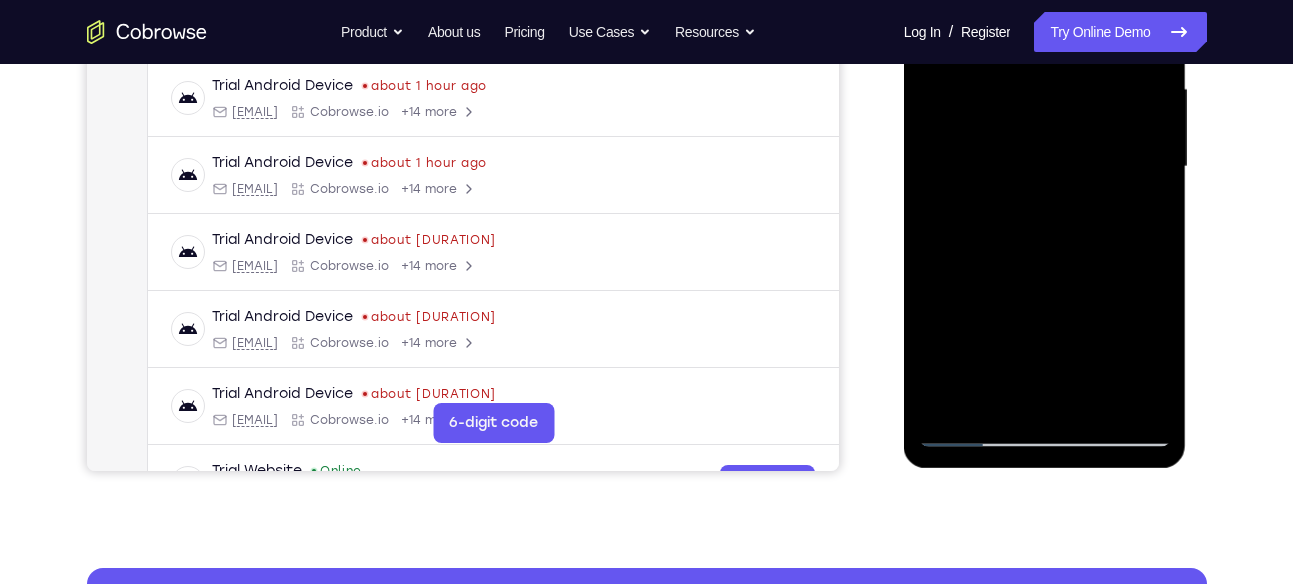 click at bounding box center [1045, 167] 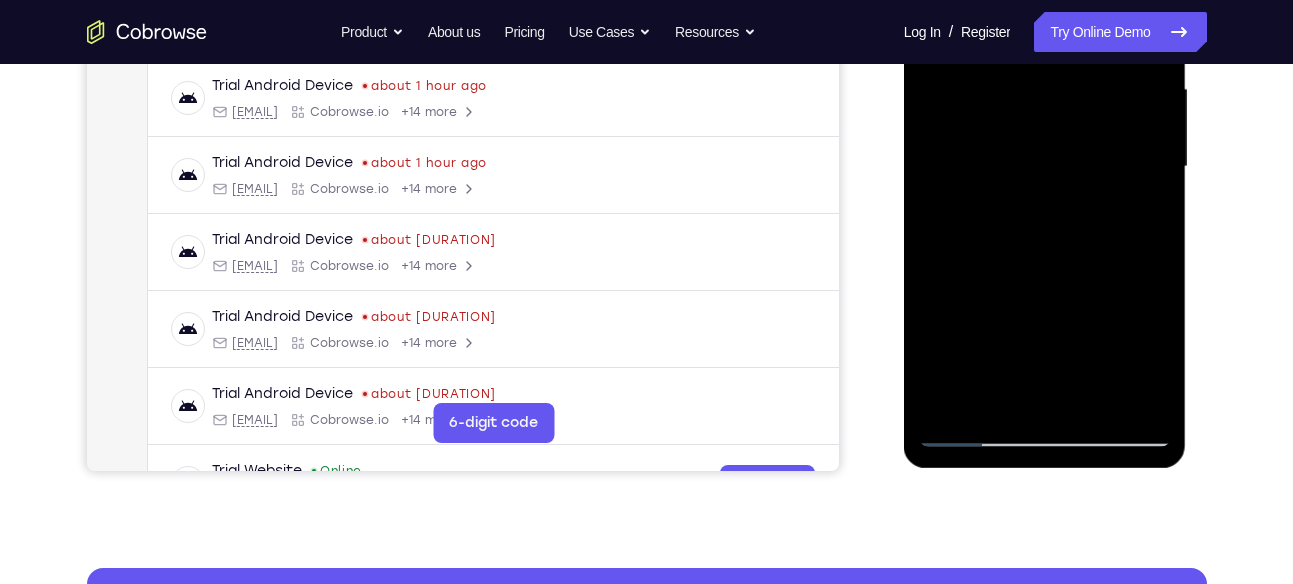 click at bounding box center (1045, 167) 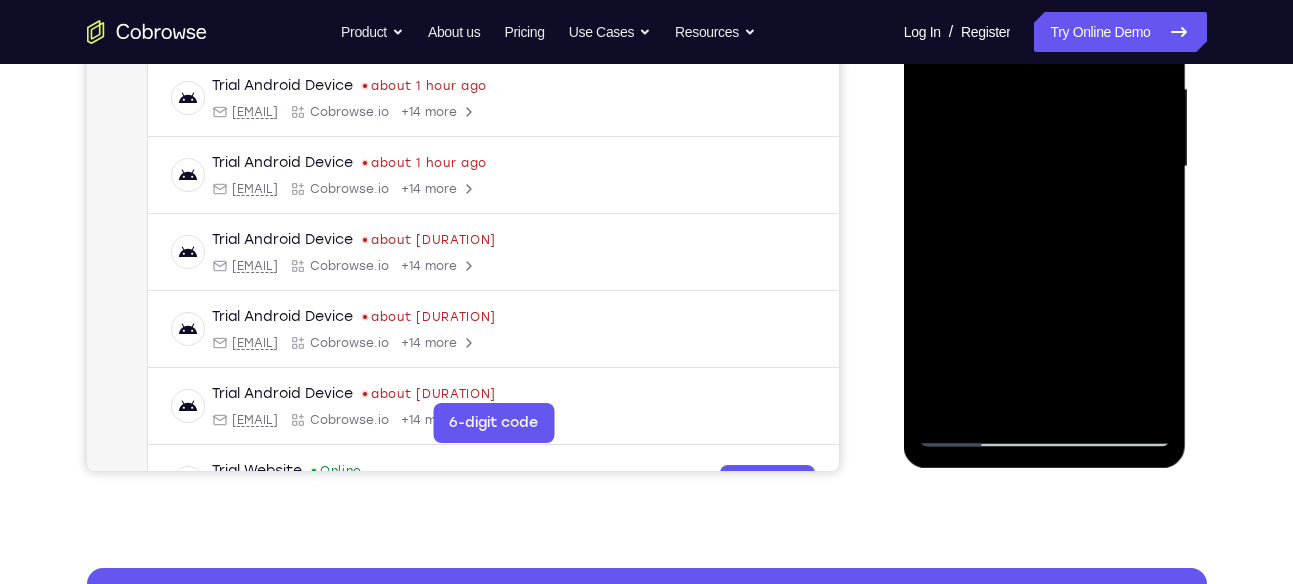 click at bounding box center (1045, 167) 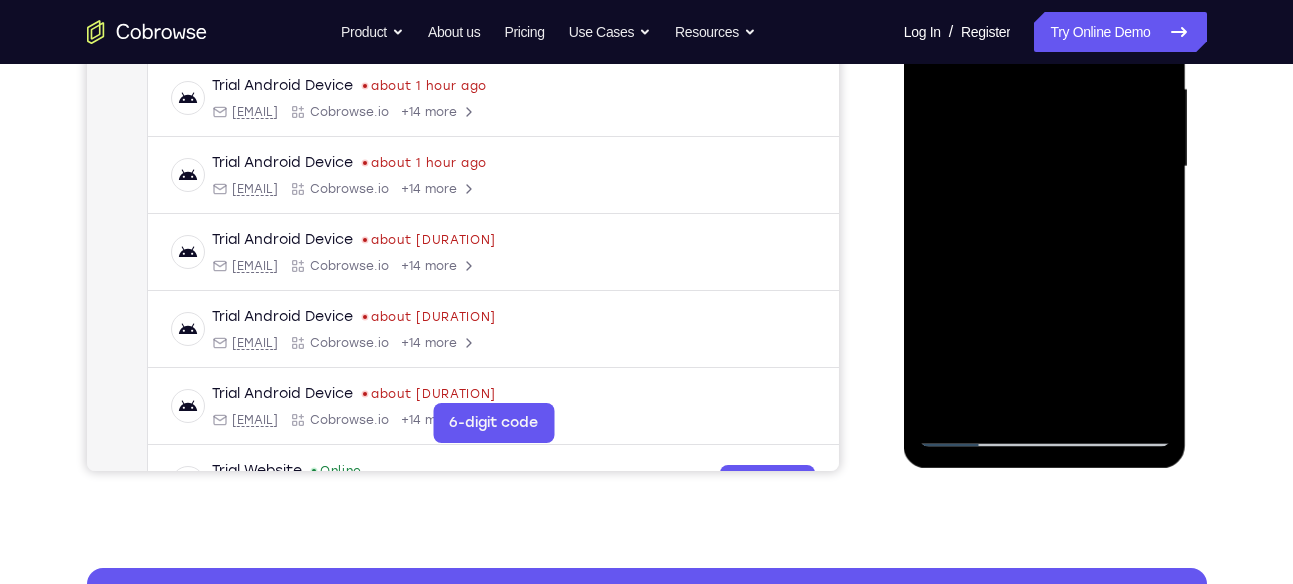 click at bounding box center [1045, 167] 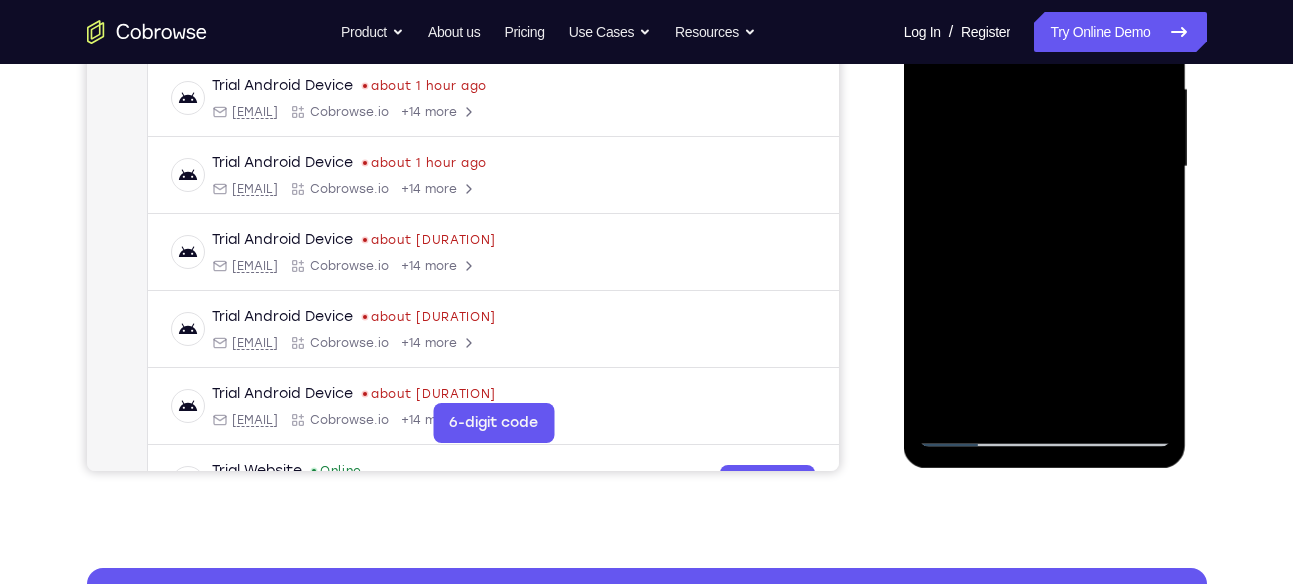 click at bounding box center (1045, 167) 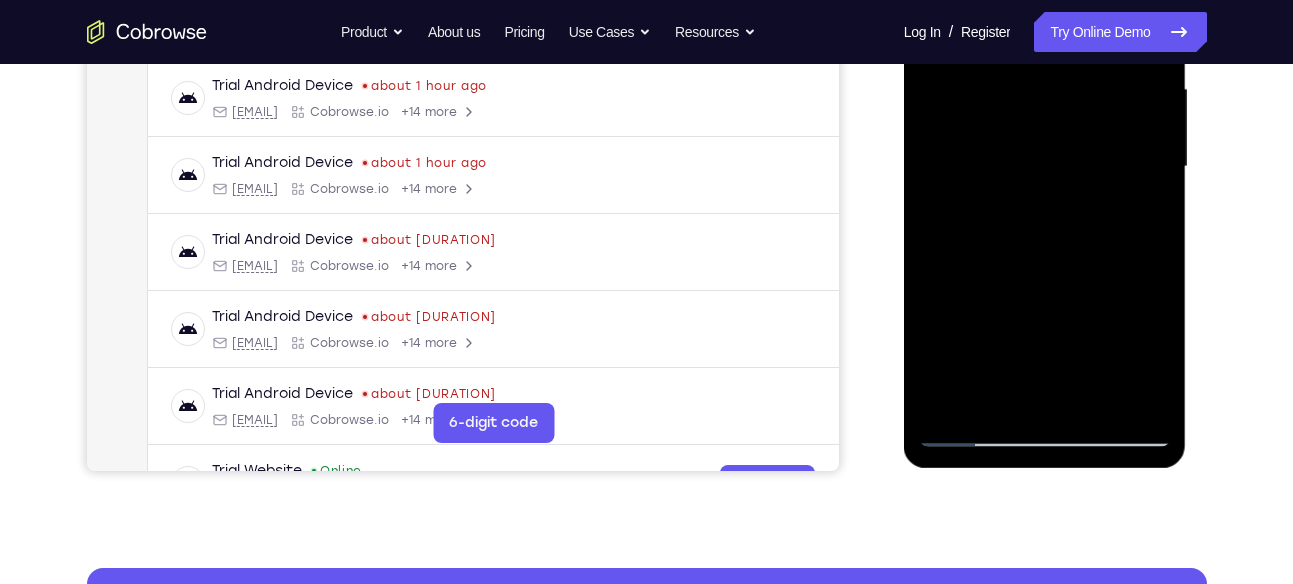 click at bounding box center [1045, 167] 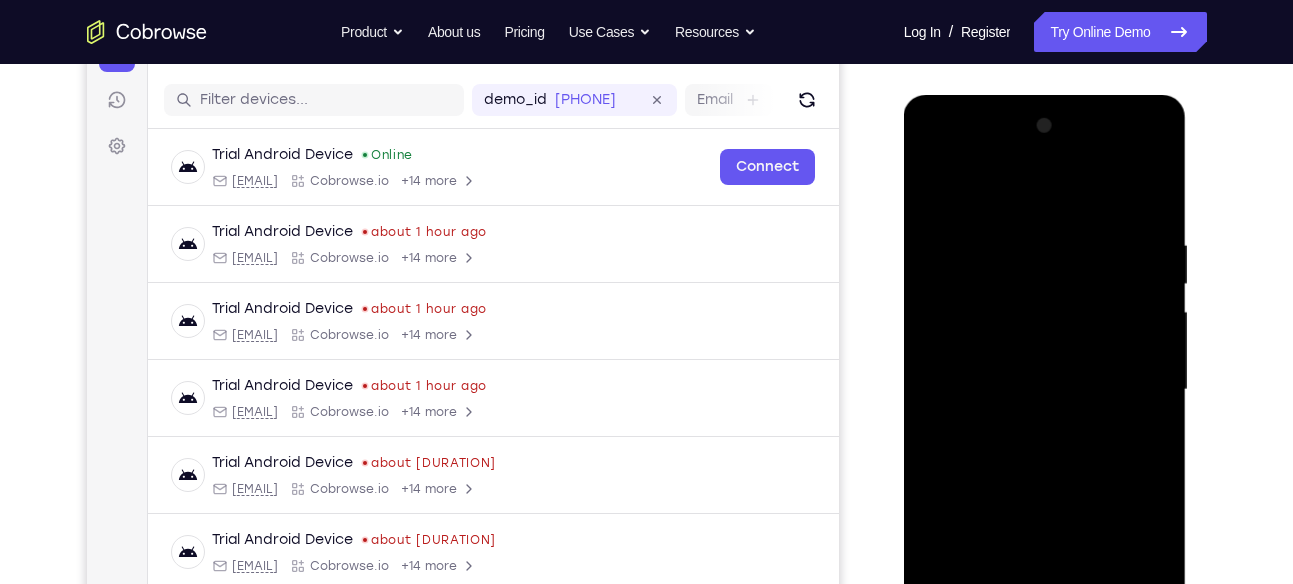 scroll, scrollTop: 197, scrollLeft: 0, axis: vertical 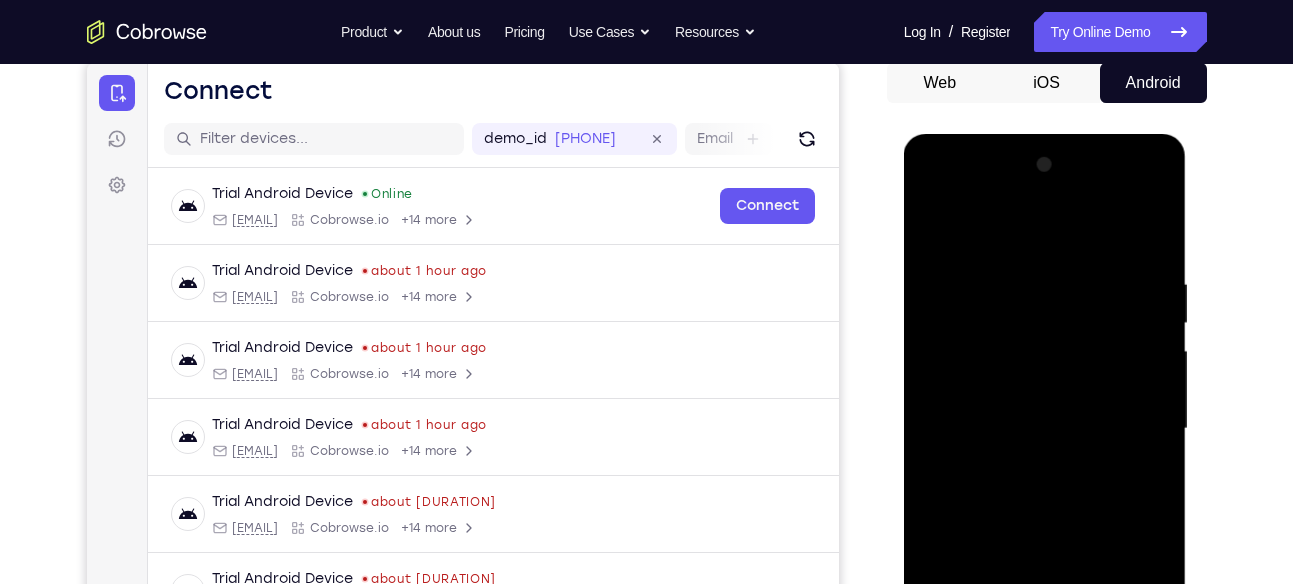 drag, startPoint x: 978, startPoint y: 286, endPoint x: 978, endPoint y: 313, distance: 27 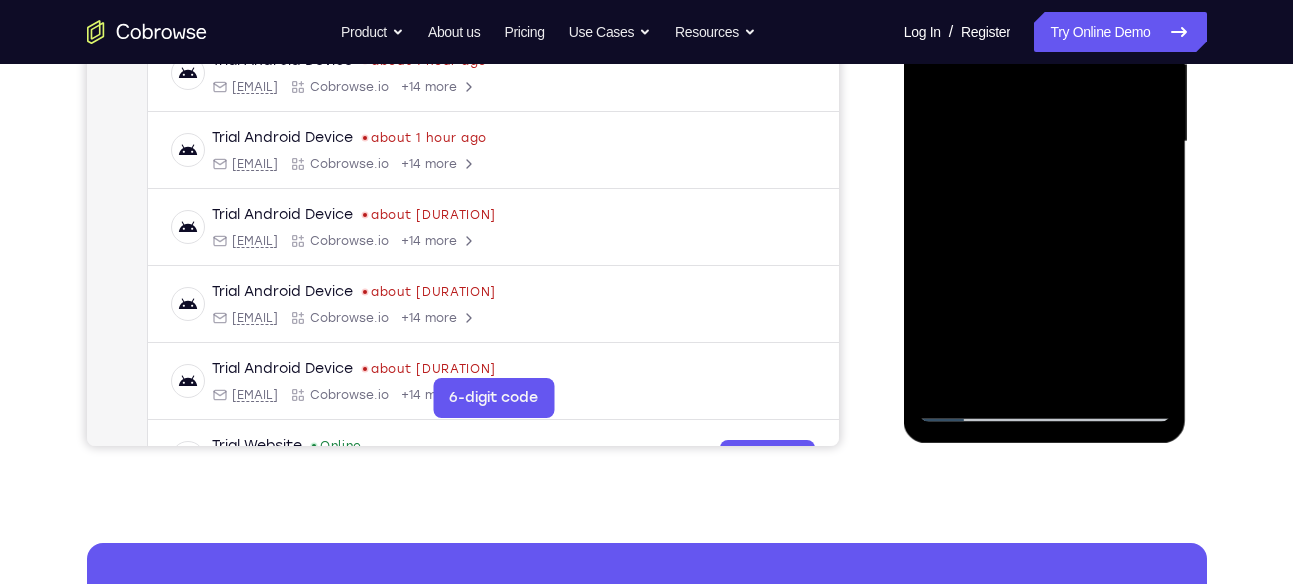 scroll, scrollTop: 487, scrollLeft: 0, axis: vertical 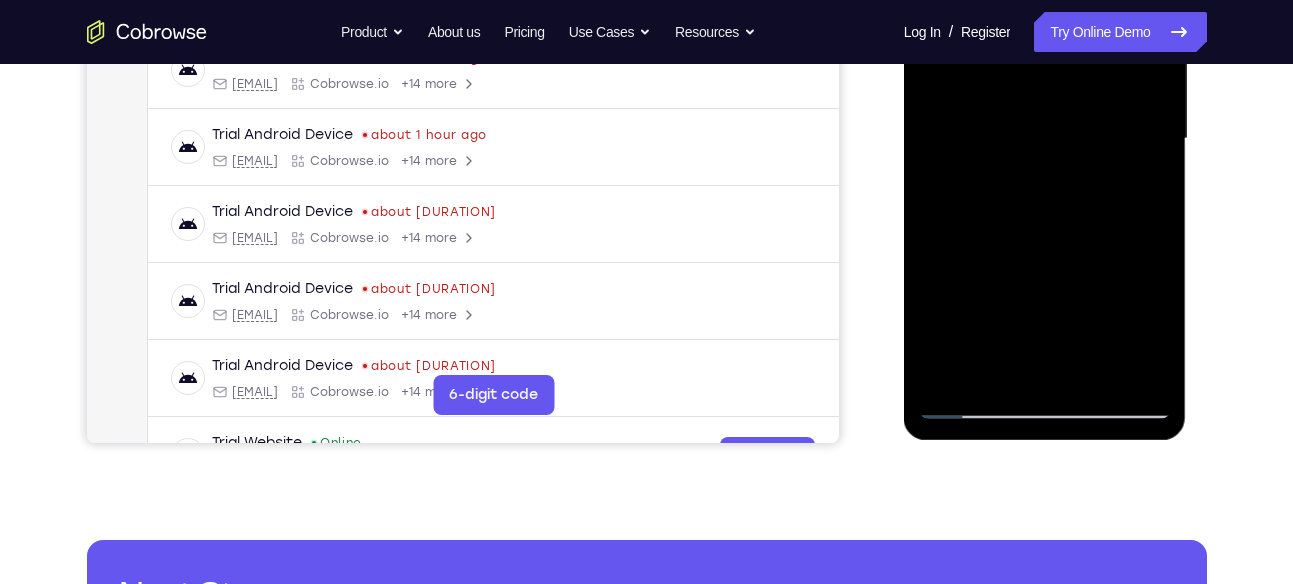 click at bounding box center [1045, 139] 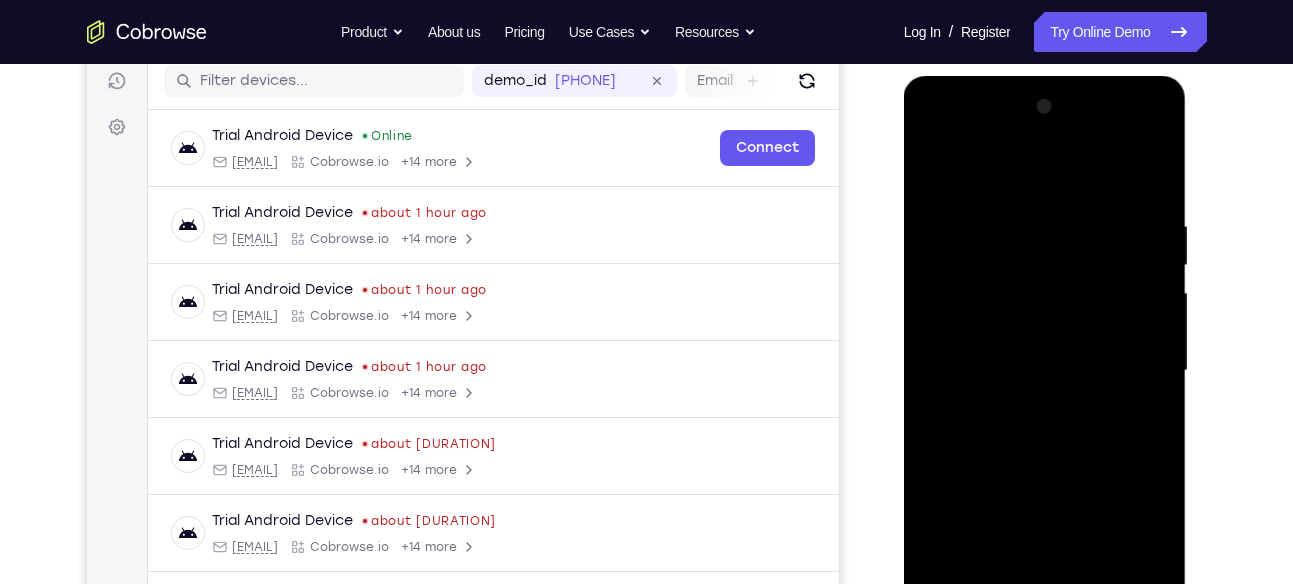 scroll, scrollTop: 254, scrollLeft: 0, axis: vertical 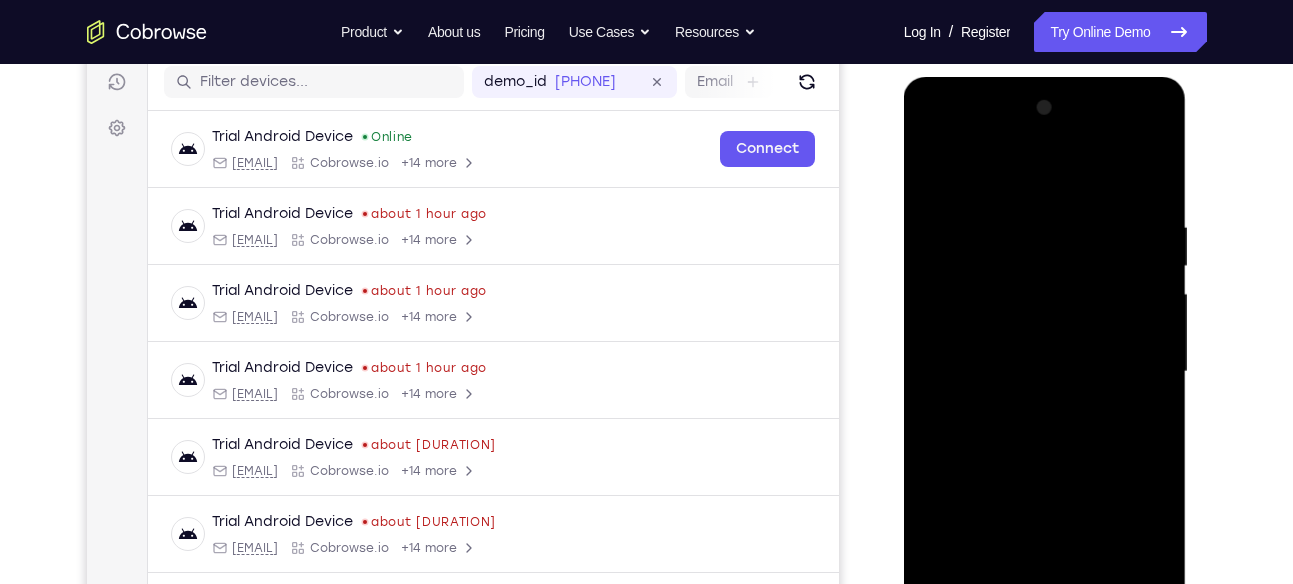 click at bounding box center (1045, 372) 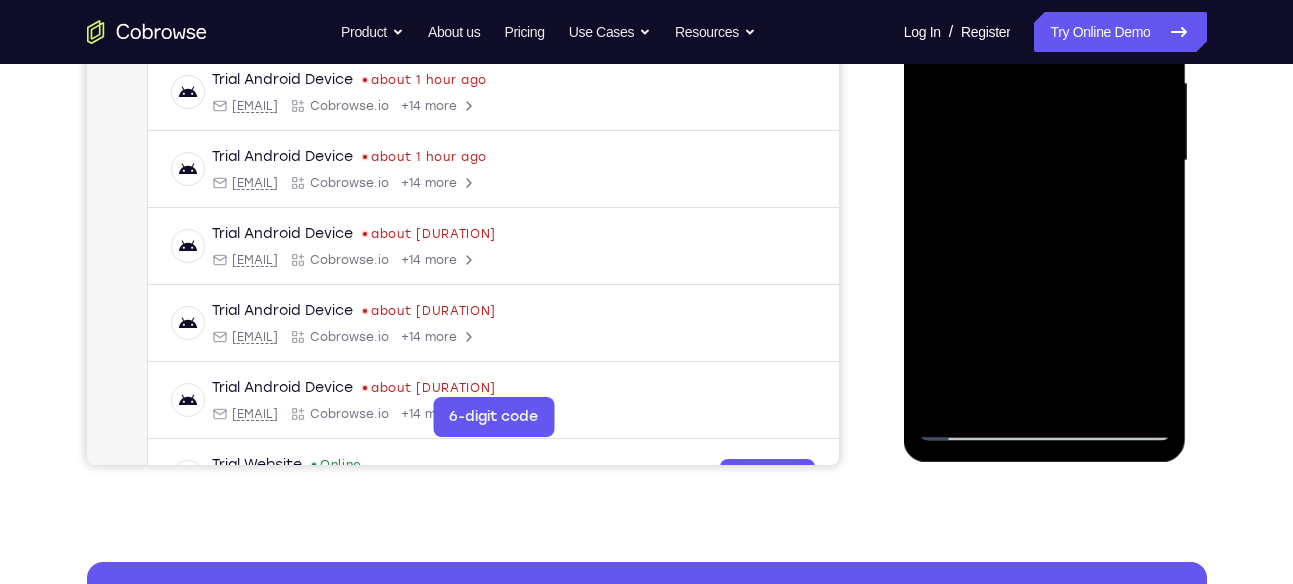 scroll, scrollTop: 504, scrollLeft: 0, axis: vertical 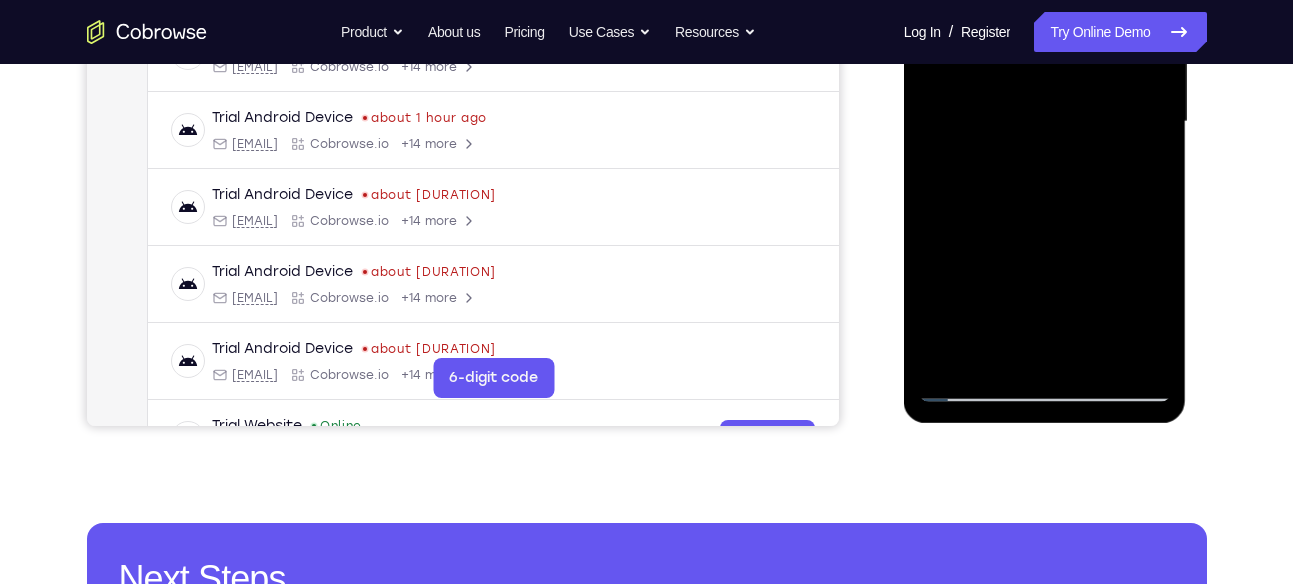 click at bounding box center [1045, 122] 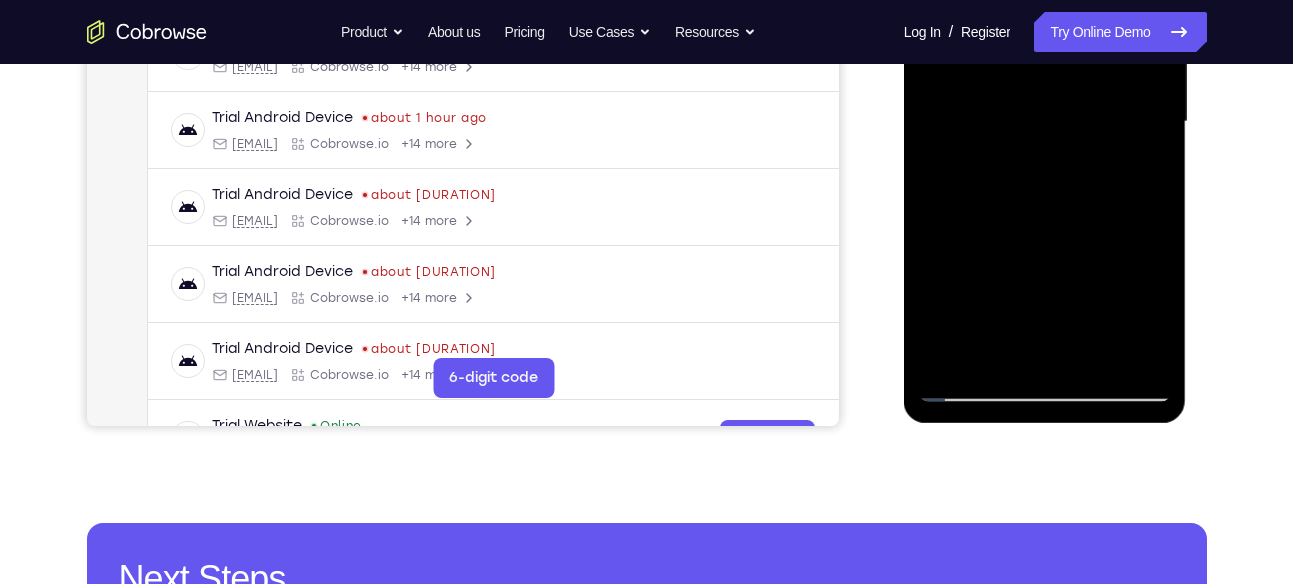 click at bounding box center [1045, 122] 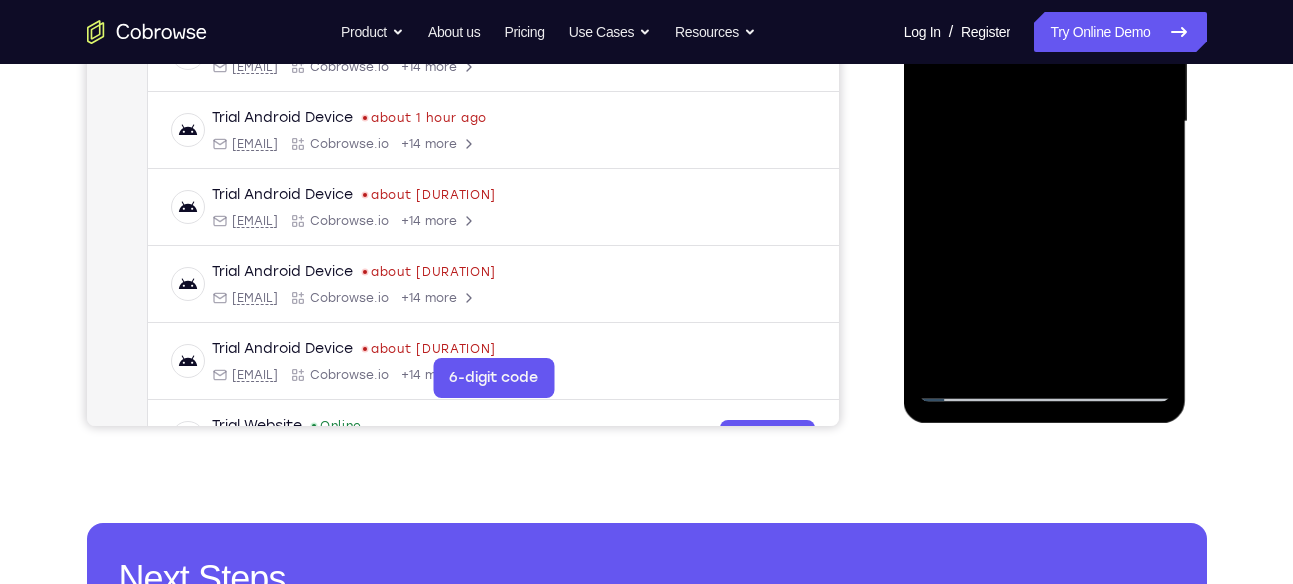 click at bounding box center (1045, 122) 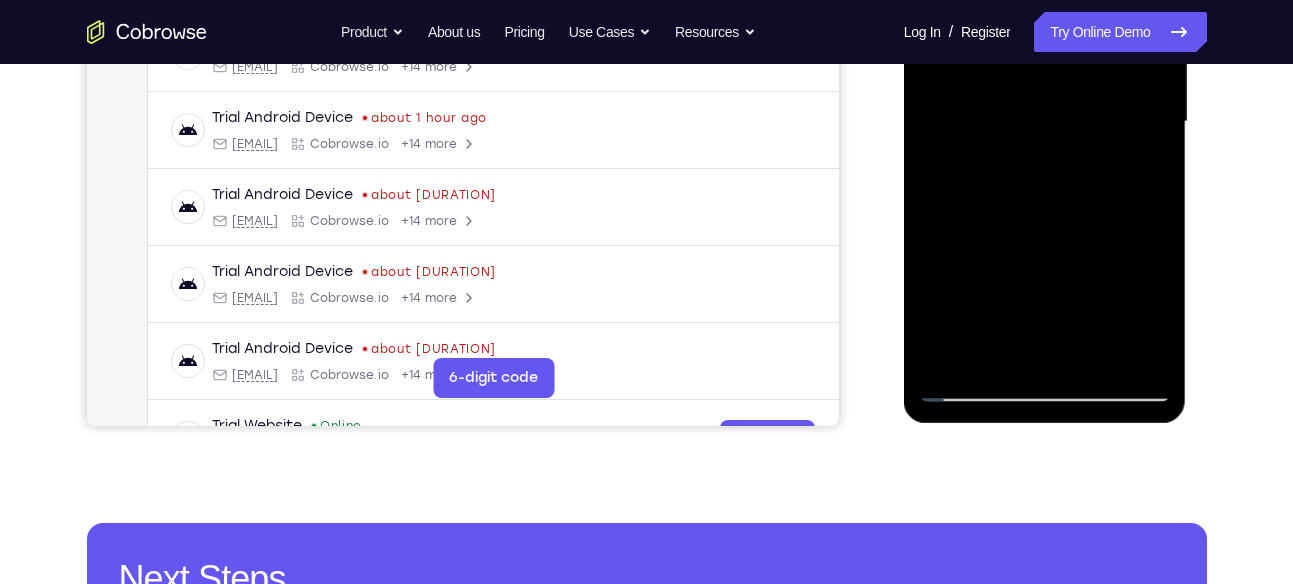 click at bounding box center (1045, 122) 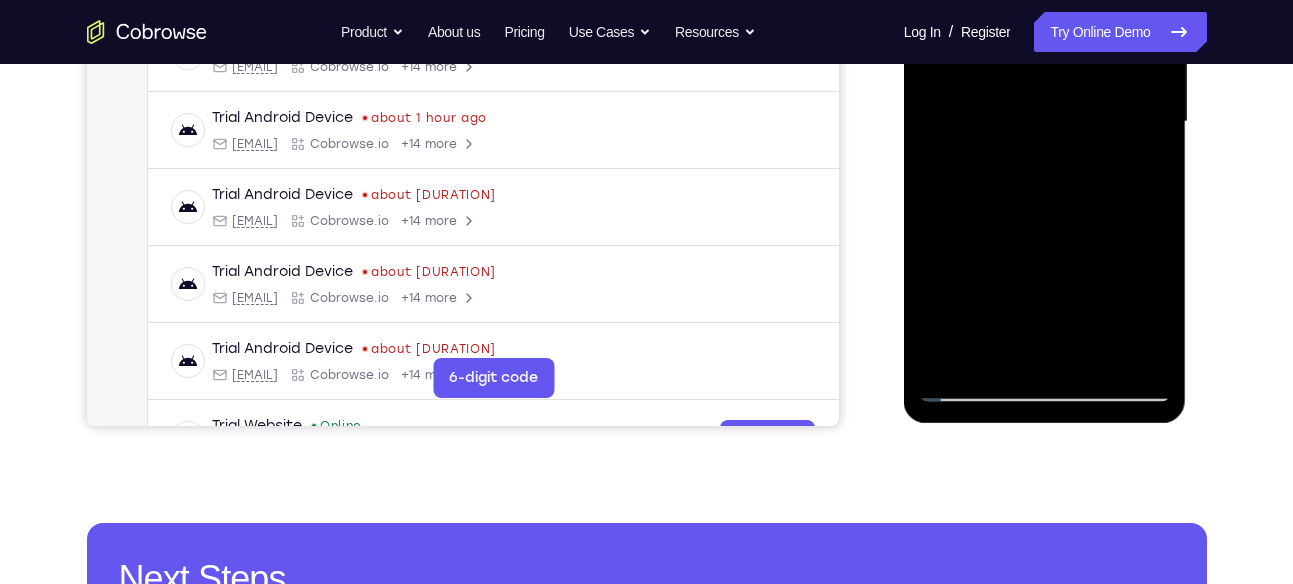 click at bounding box center [1045, 122] 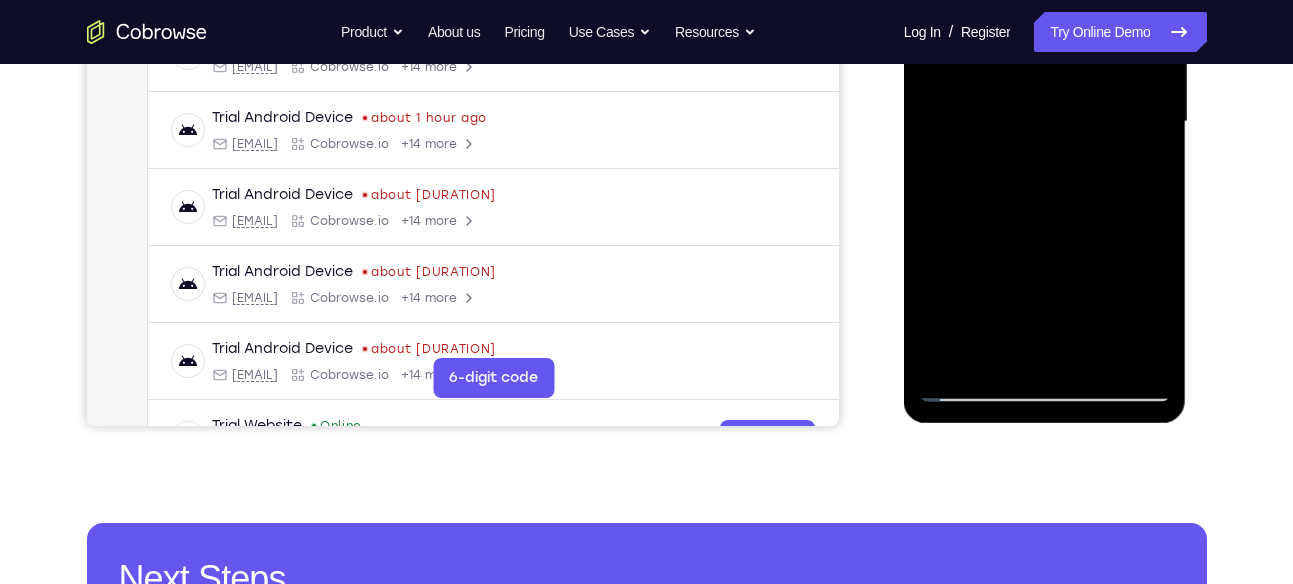 click at bounding box center (1045, 122) 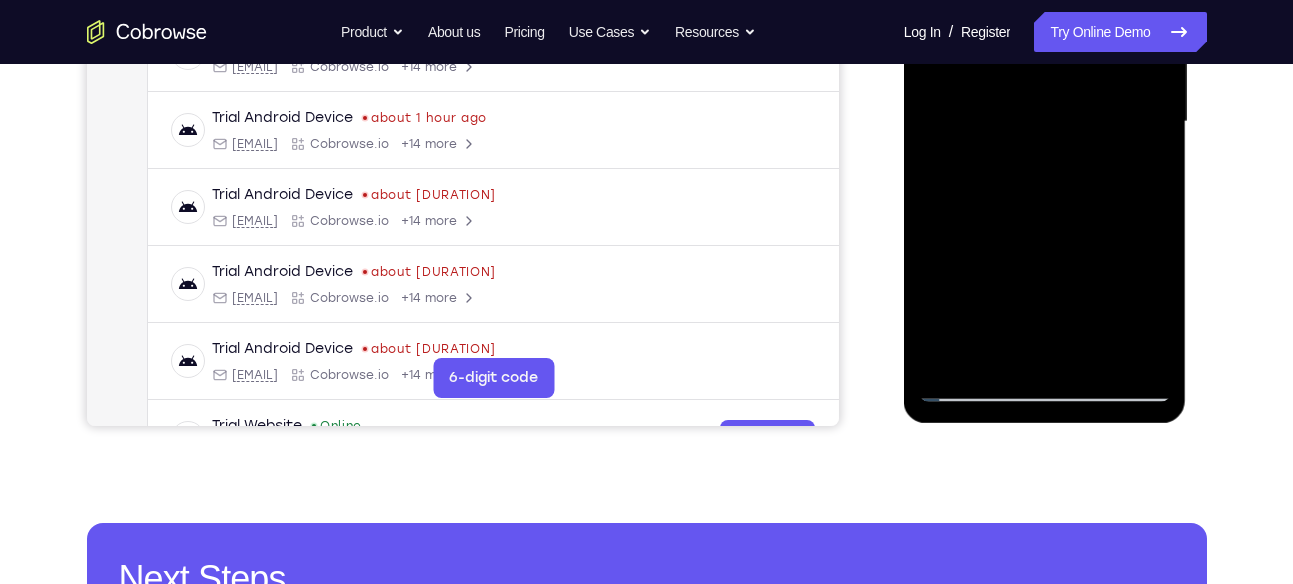 click at bounding box center [1045, 122] 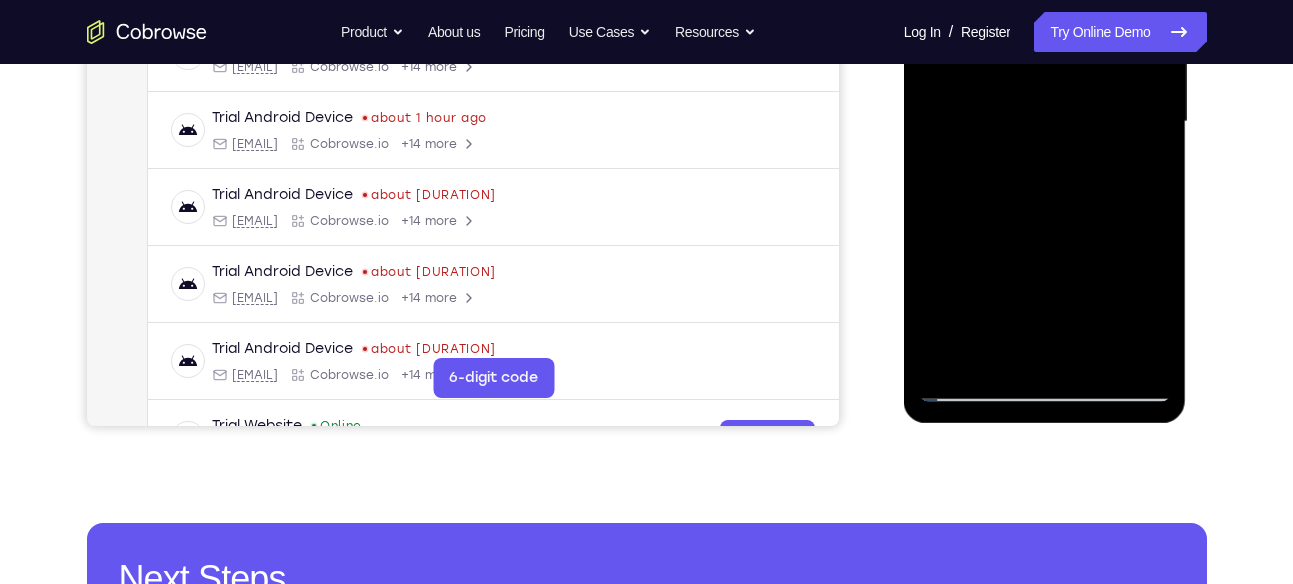 click at bounding box center (1045, 122) 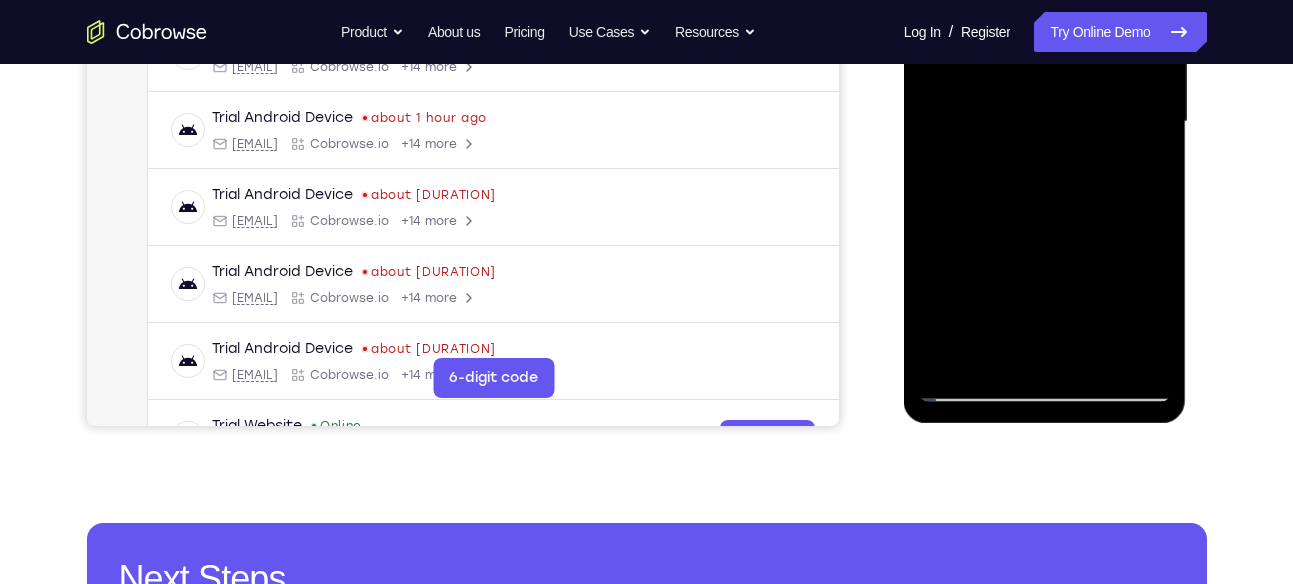 click at bounding box center [1045, 122] 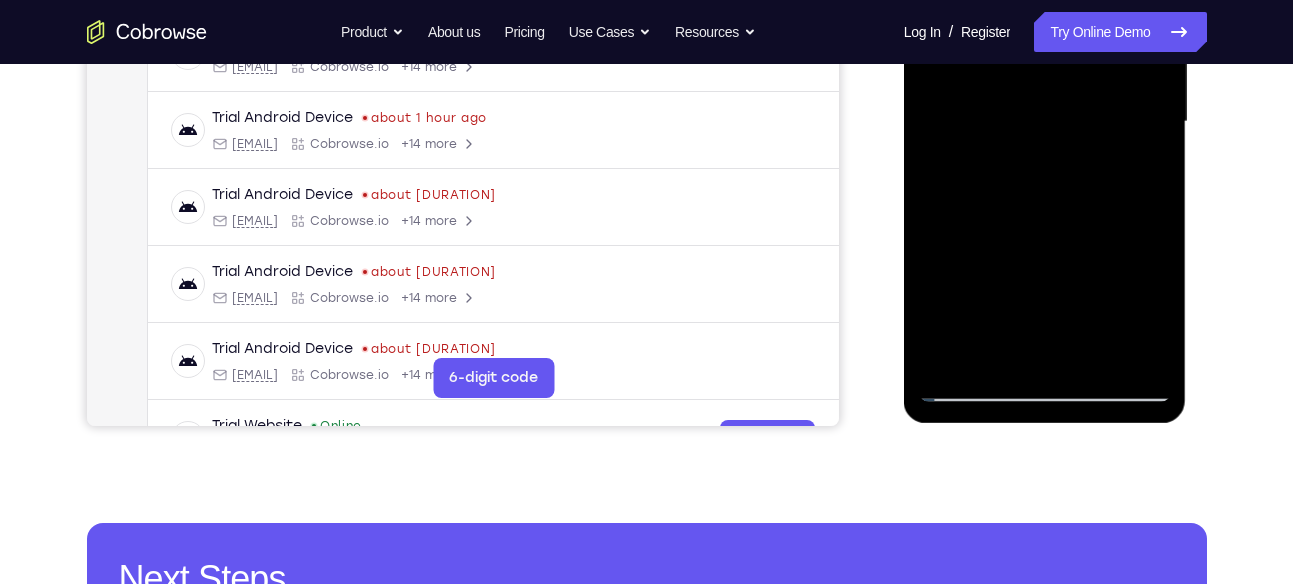click at bounding box center [1045, 122] 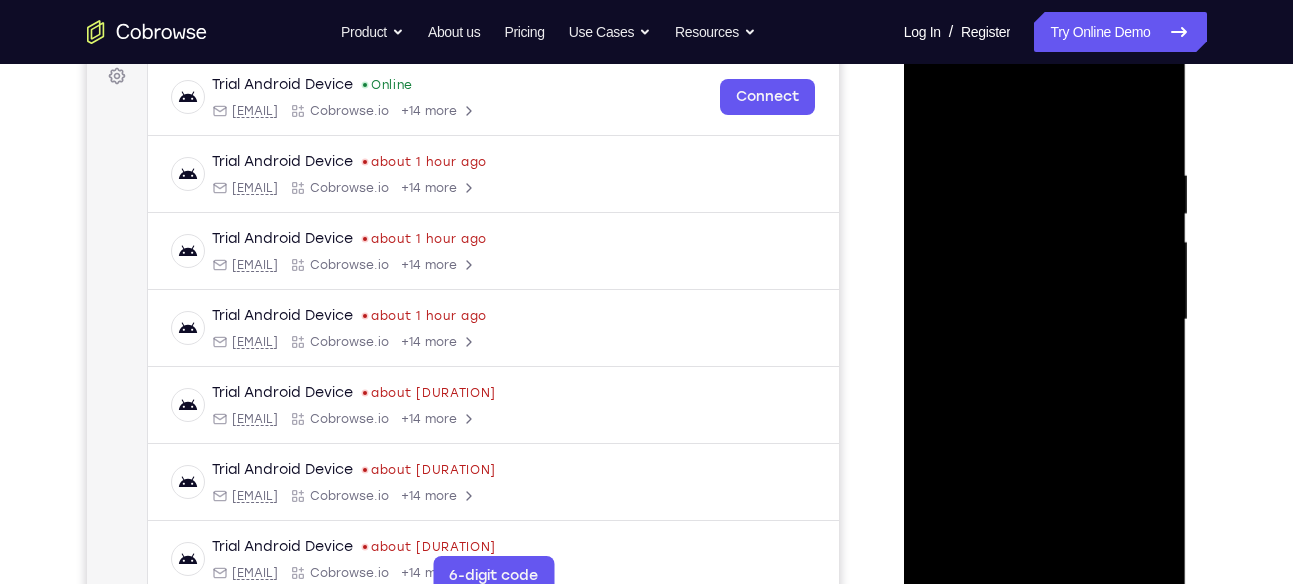 scroll, scrollTop: 303, scrollLeft: 0, axis: vertical 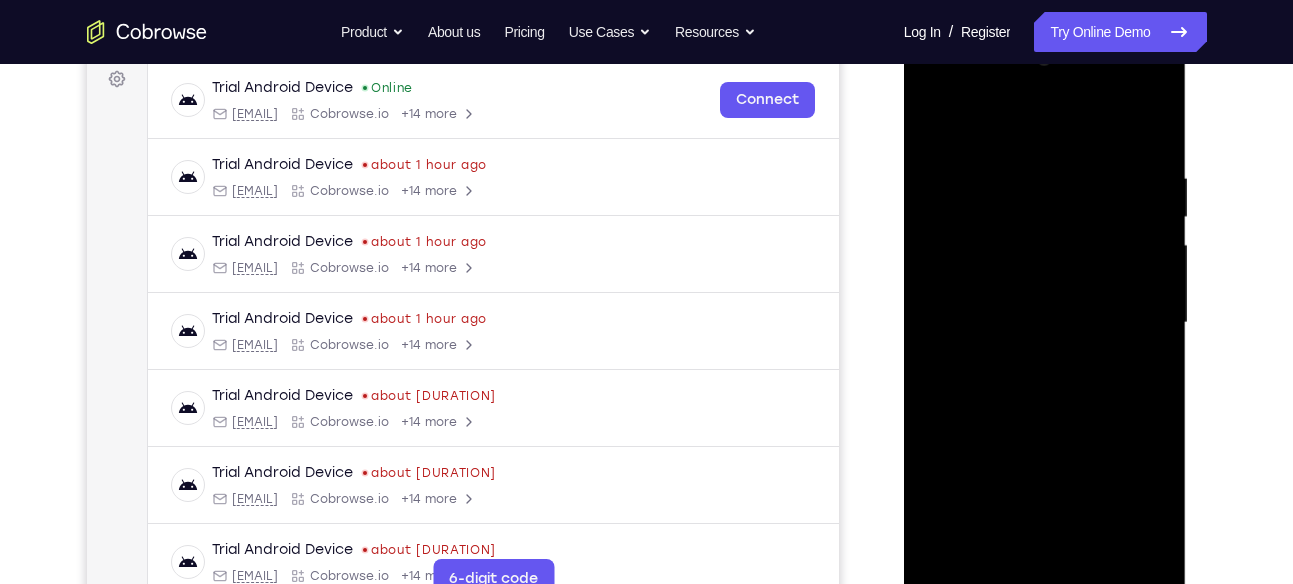 click at bounding box center [1045, 323] 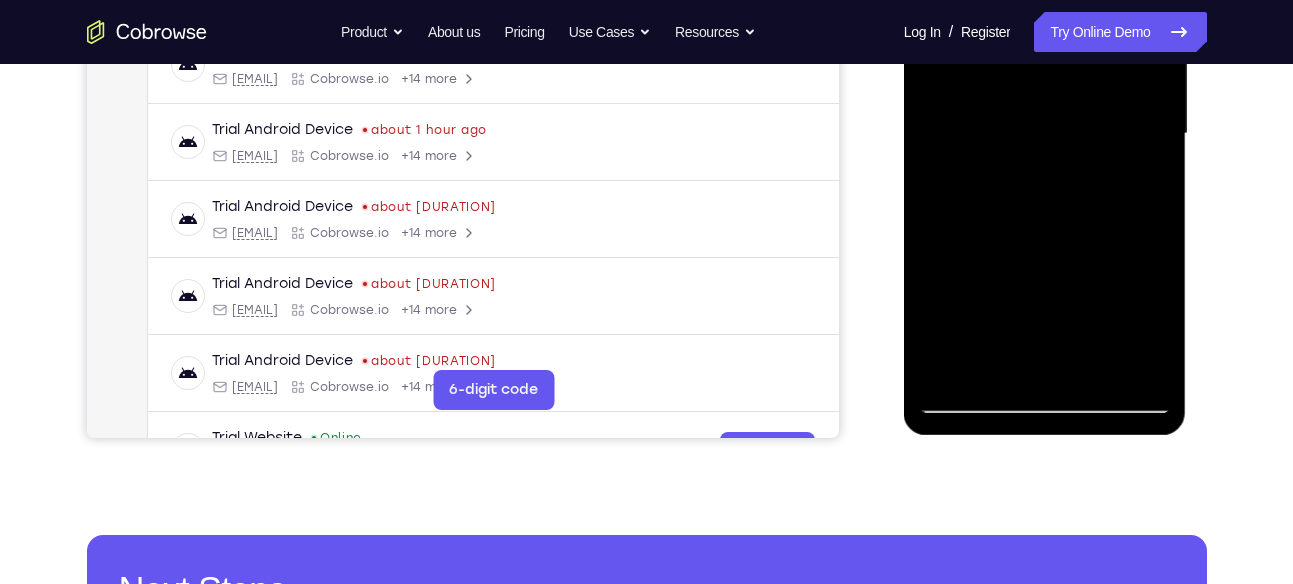scroll, scrollTop: 498, scrollLeft: 0, axis: vertical 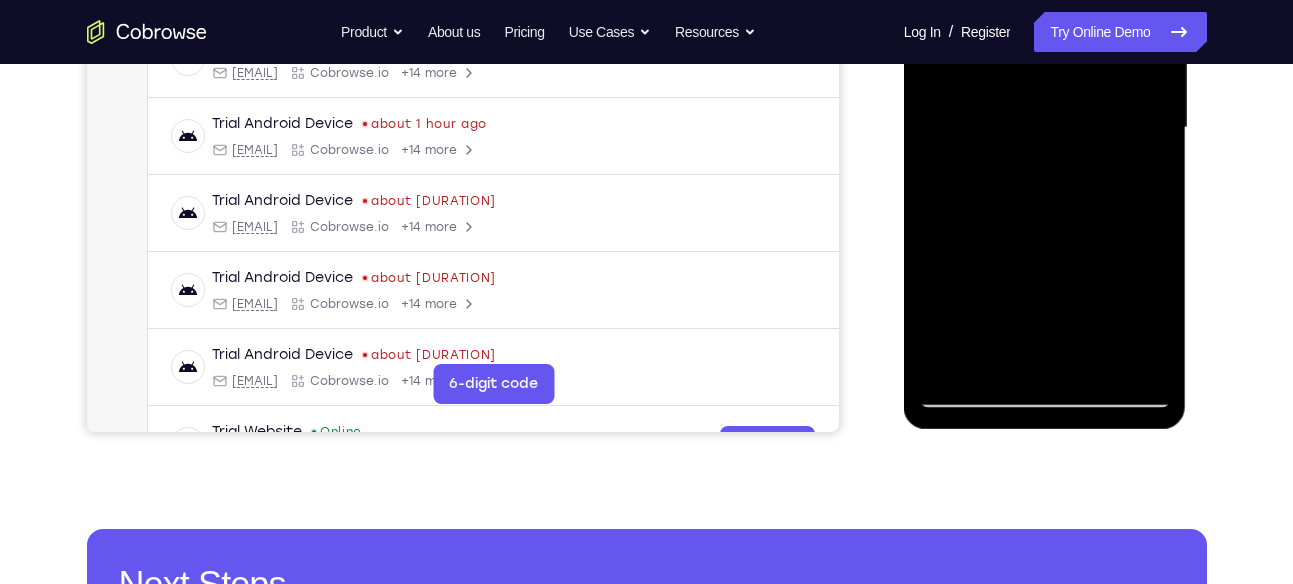 click at bounding box center [1045, 128] 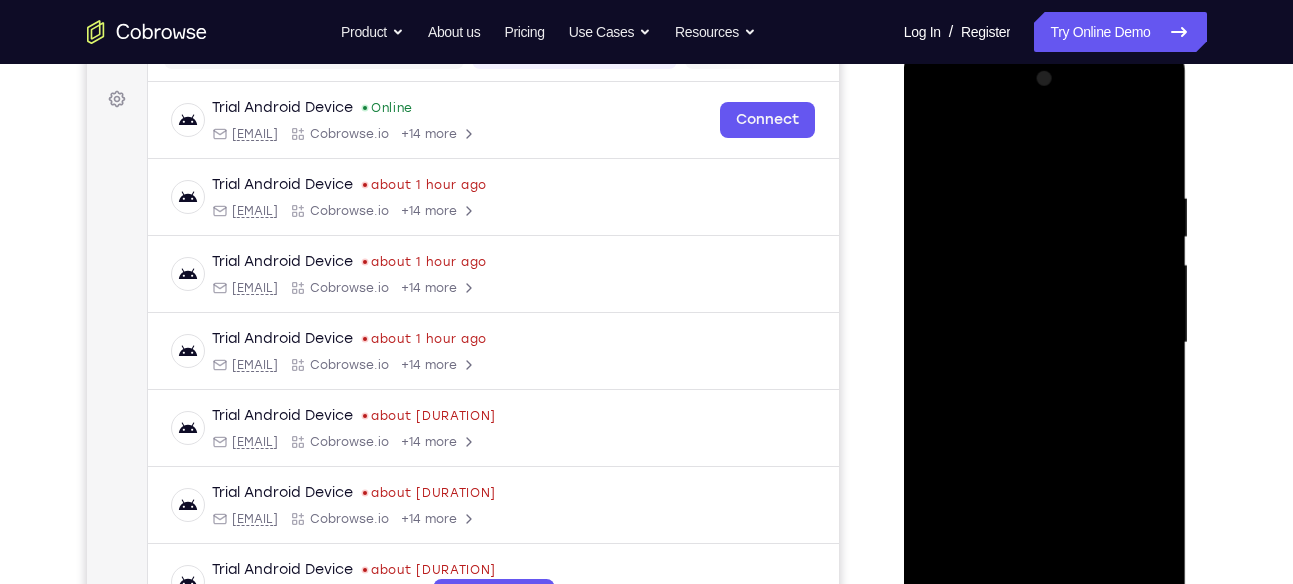 scroll, scrollTop: 277, scrollLeft: 0, axis: vertical 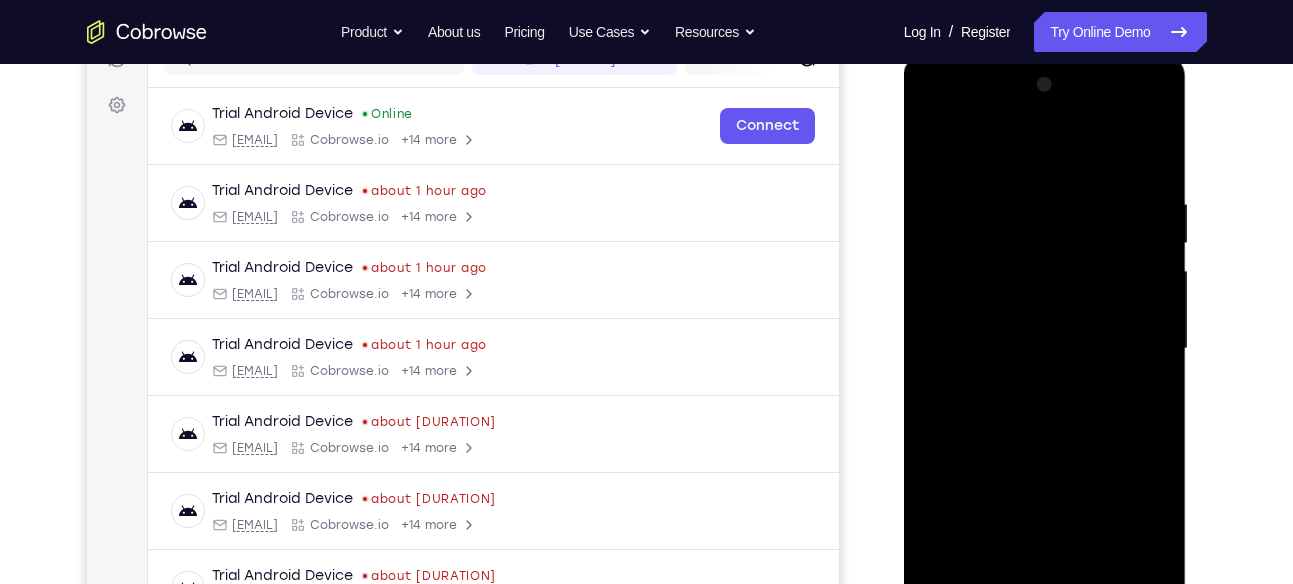 click at bounding box center [1045, 349] 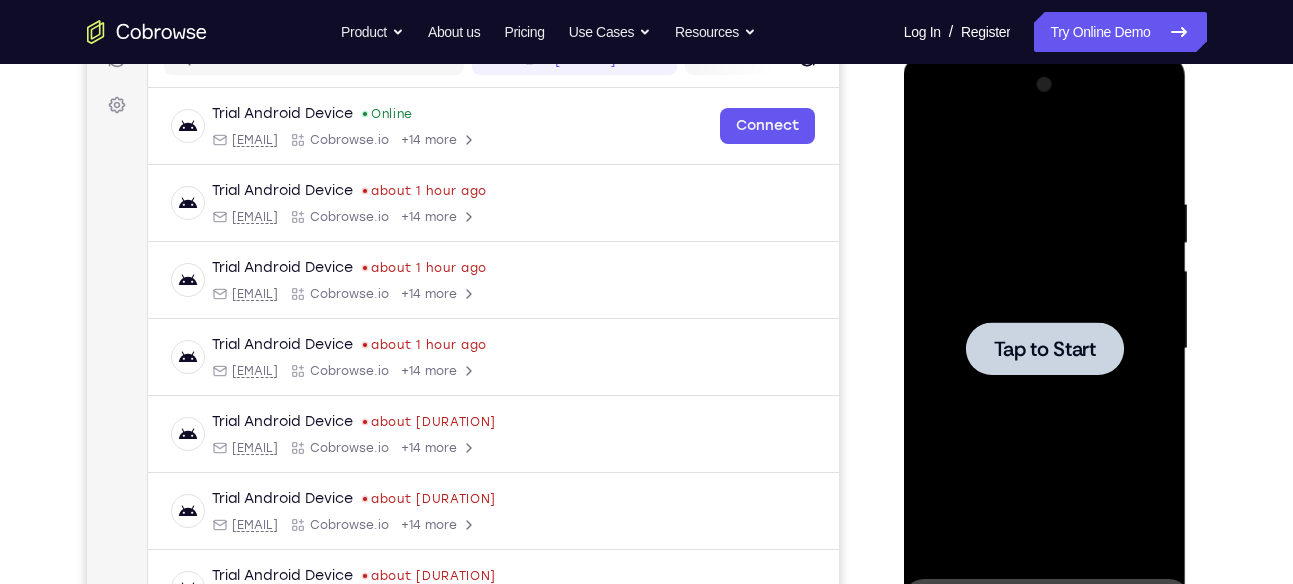 click at bounding box center (1045, 349) 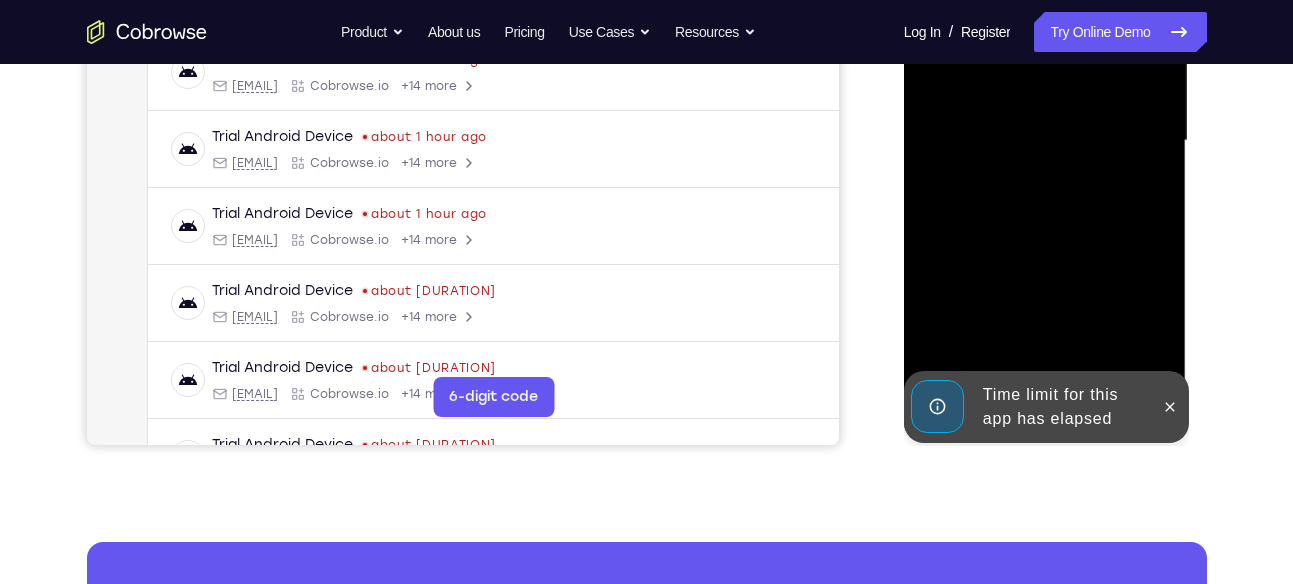 scroll, scrollTop: 498, scrollLeft: 0, axis: vertical 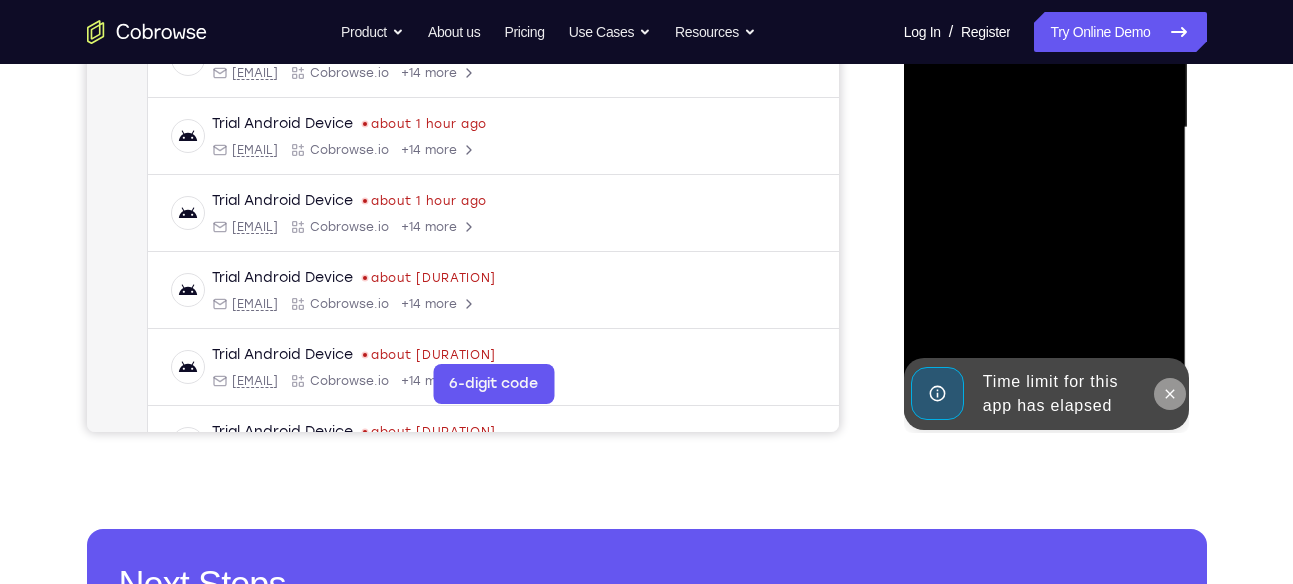 click 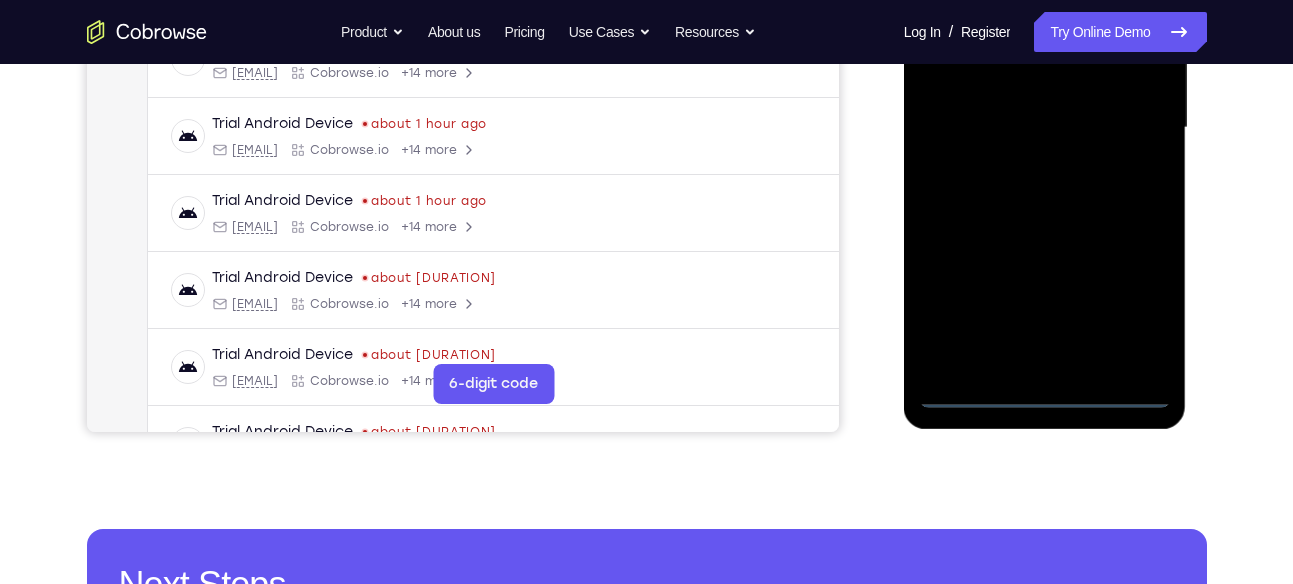 click at bounding box center [1045, 128] 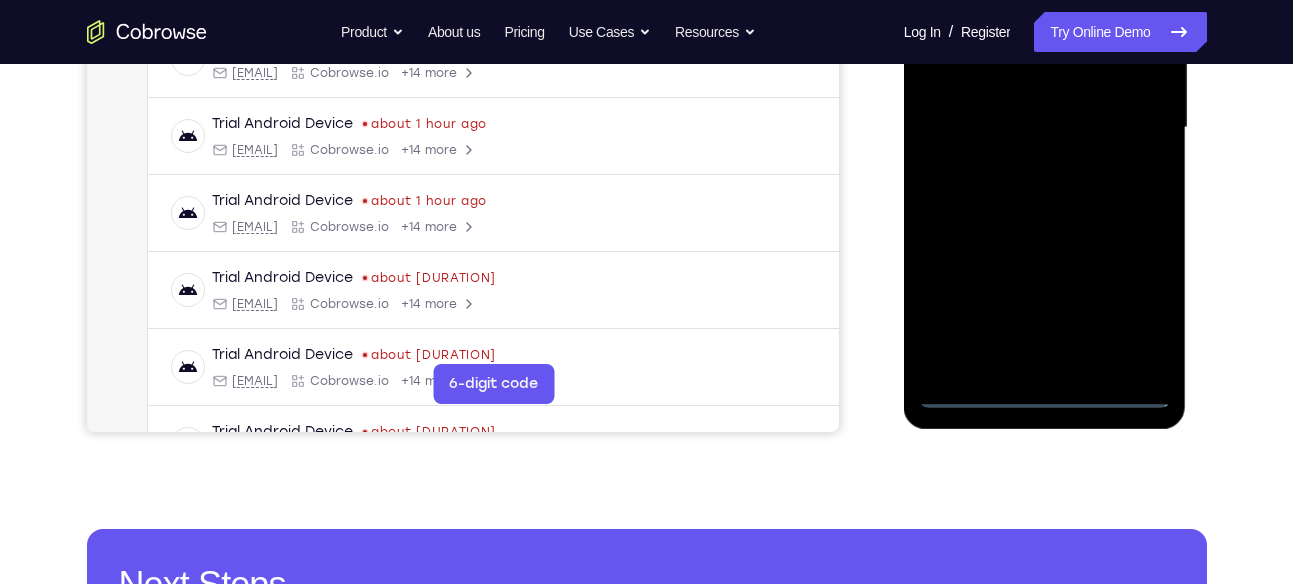 click at bounding box center (1045, 128) 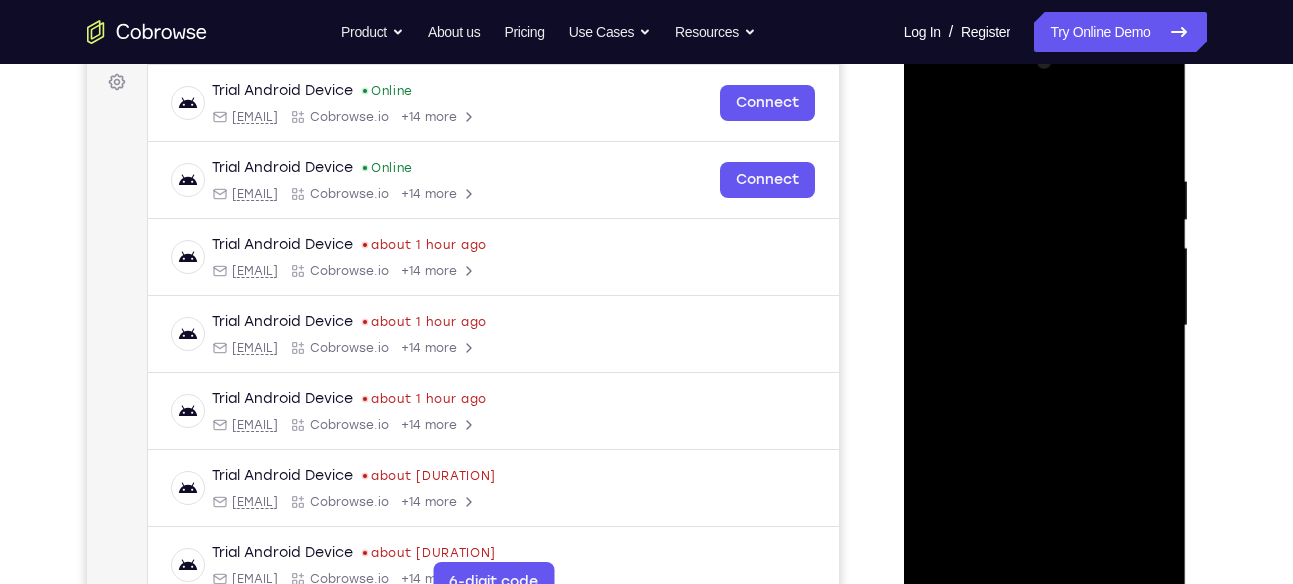 scroll, scrollTop: 295, scrollLeft: 0, axis: vertical 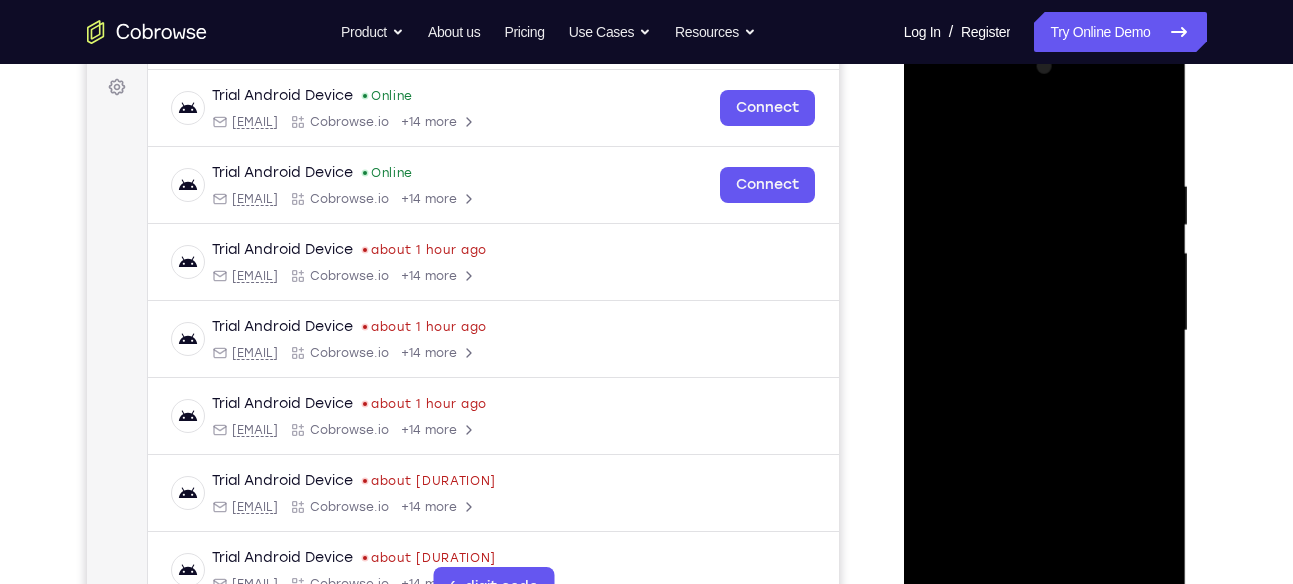 click at bounding box center [1045, 331] 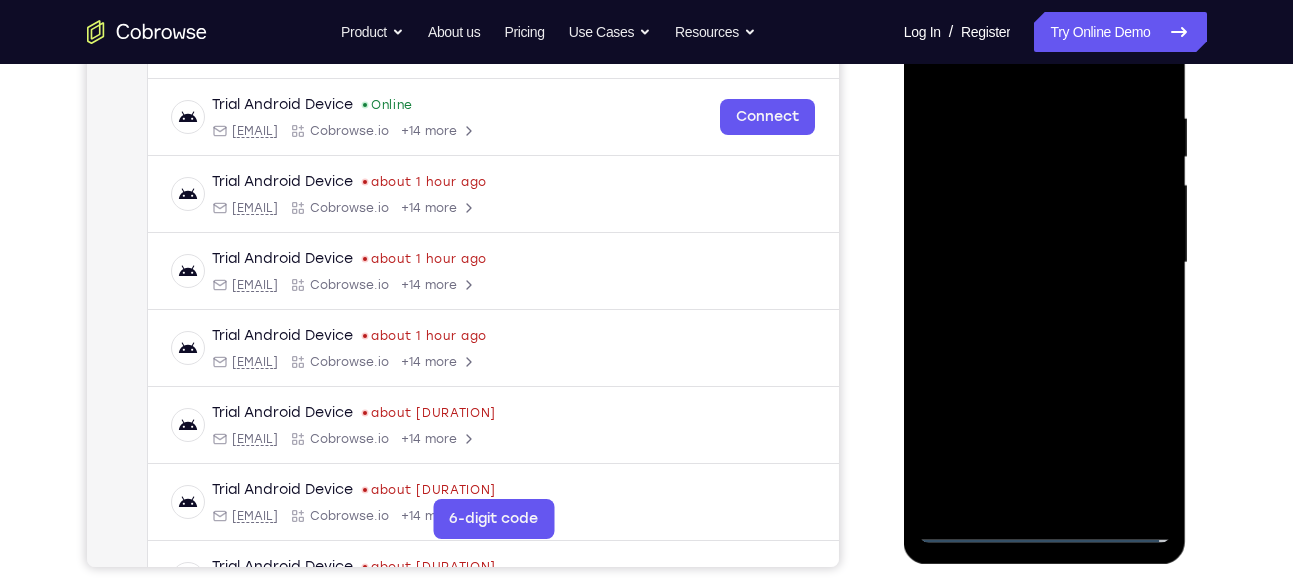 scroll, scrollTop: 366, scrollLeft: 0, axis: vertical 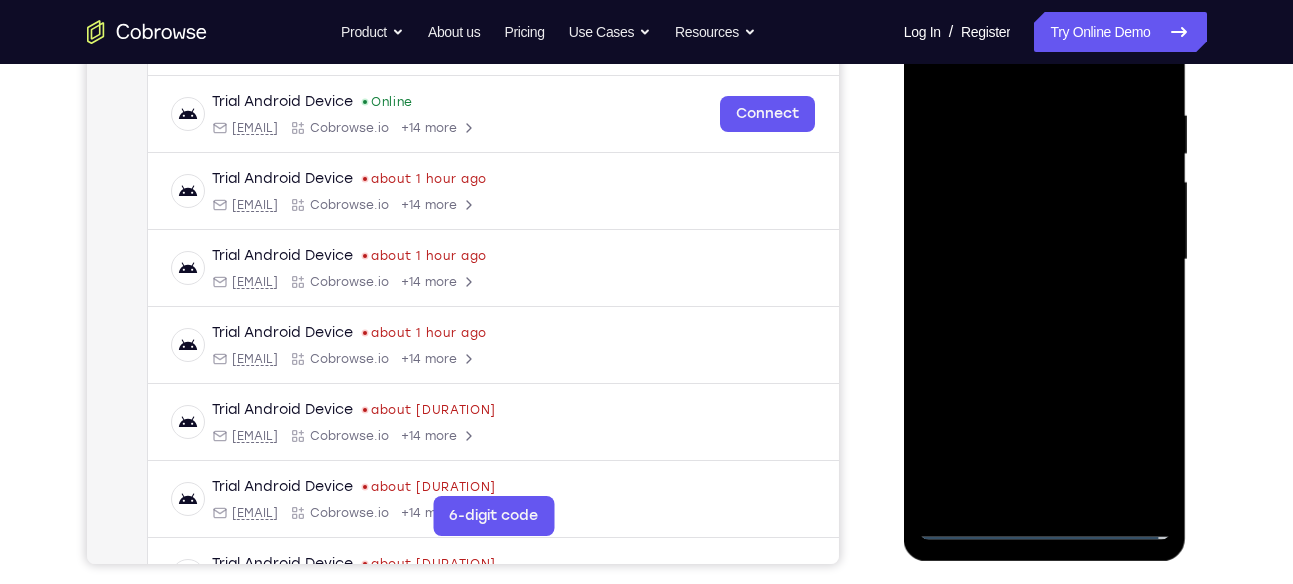 click at bounding box center [1045, 260] 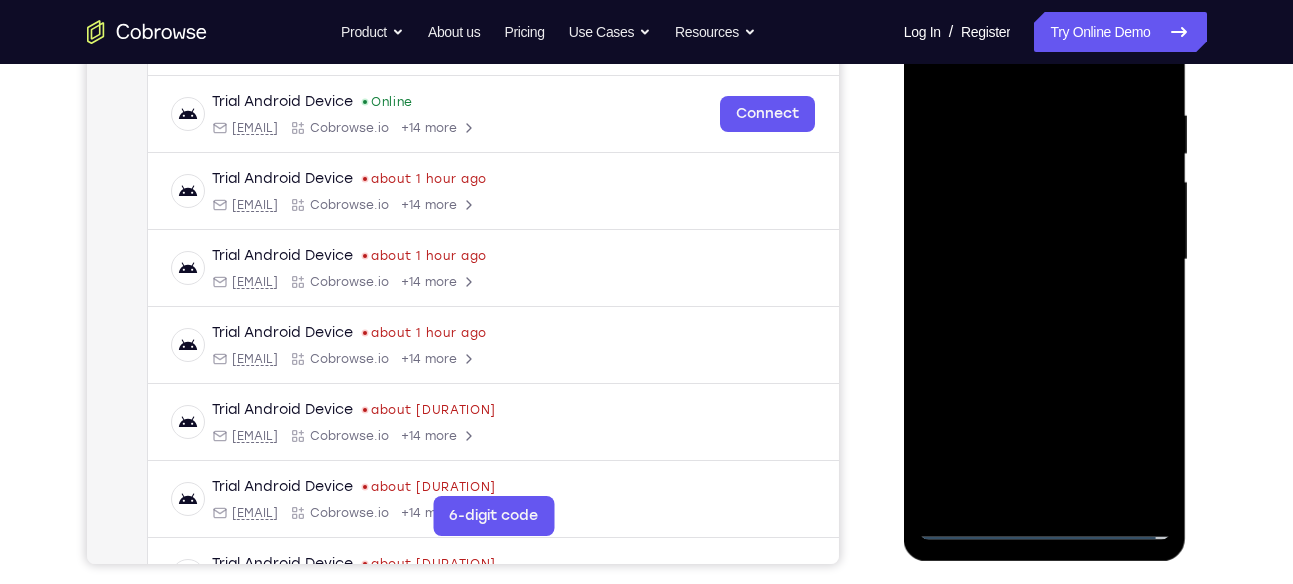 click at bounding box center (1045, 260) 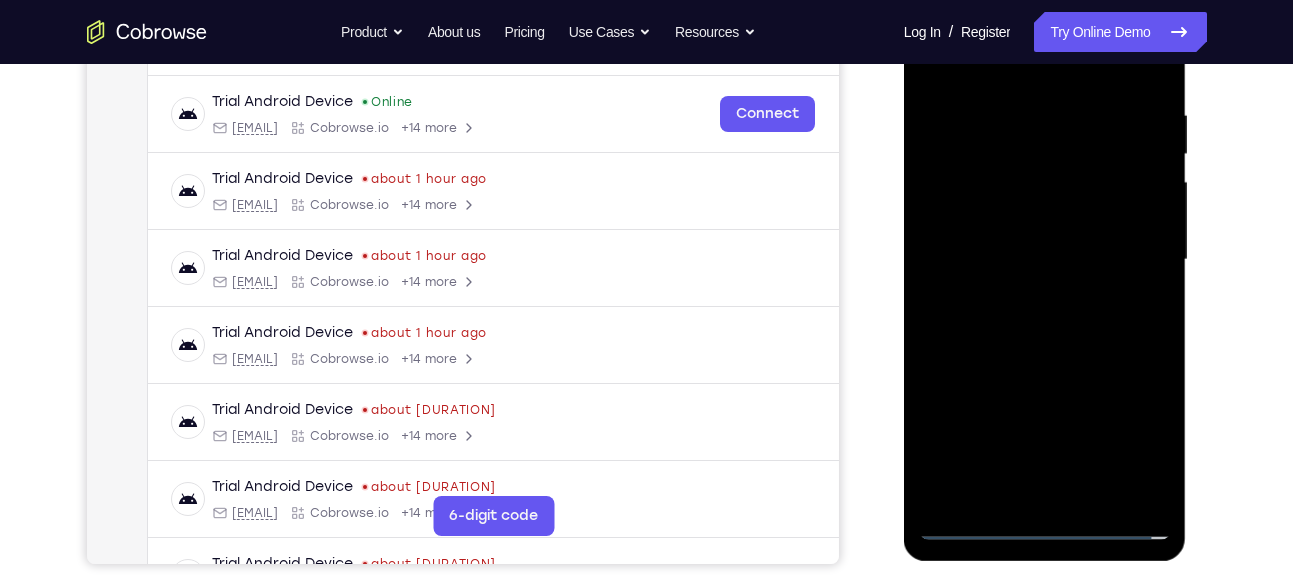 click at bounding box center [1045, 260] 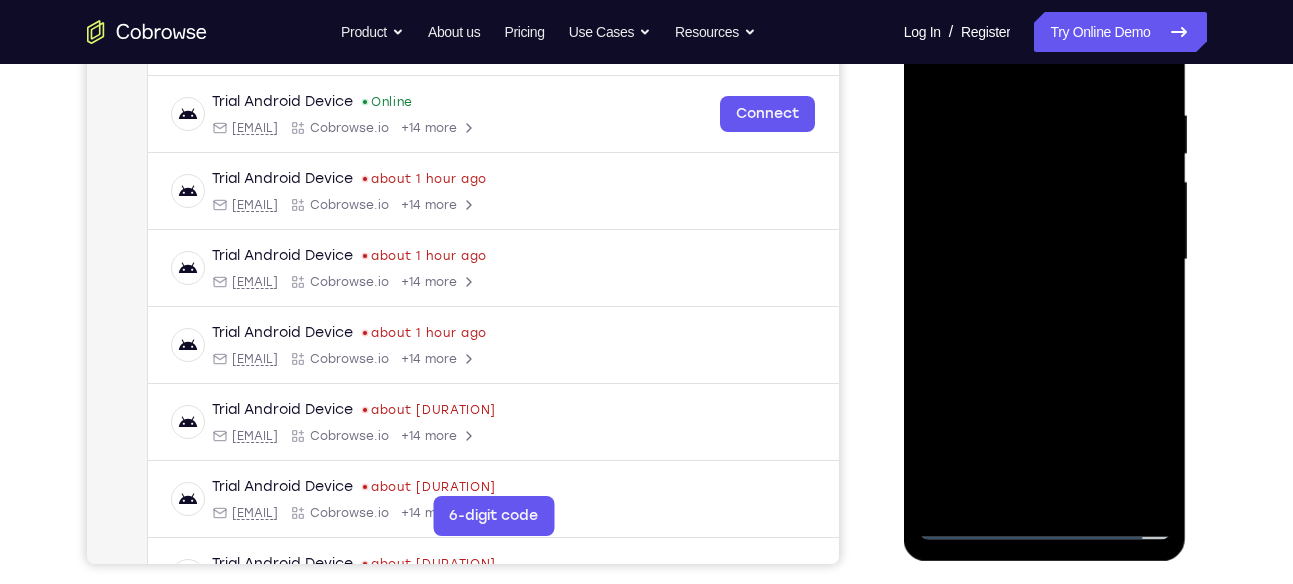 click at bounding box center (1045, 260) 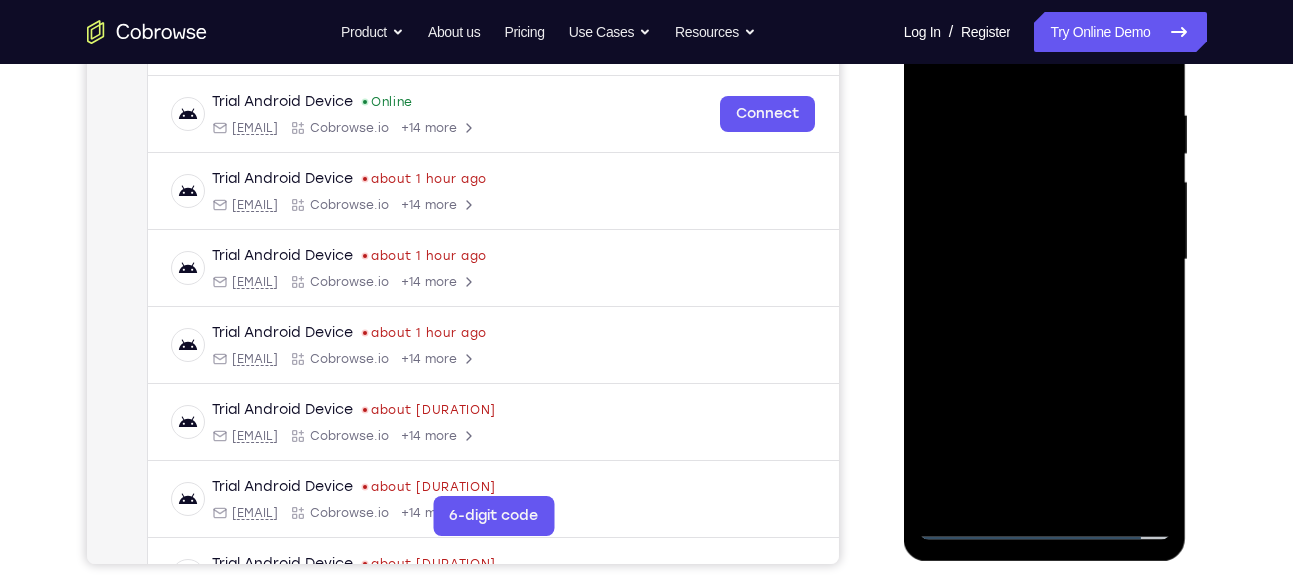 click at bounding box center [1045, 260] 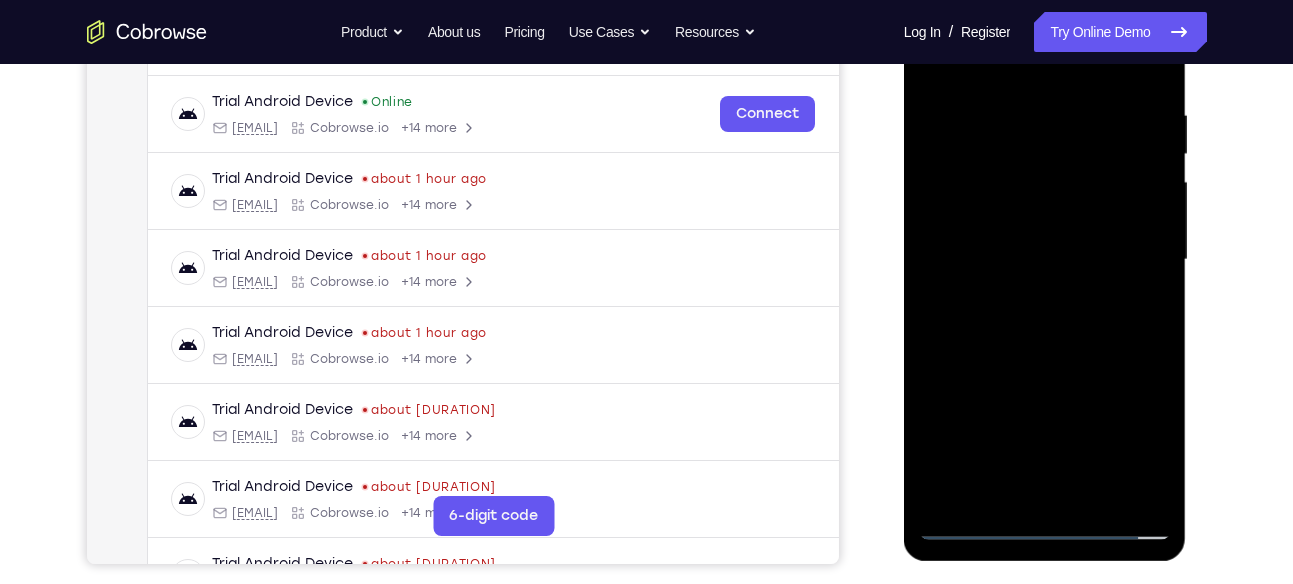 click at bounding box center (1045, 260) 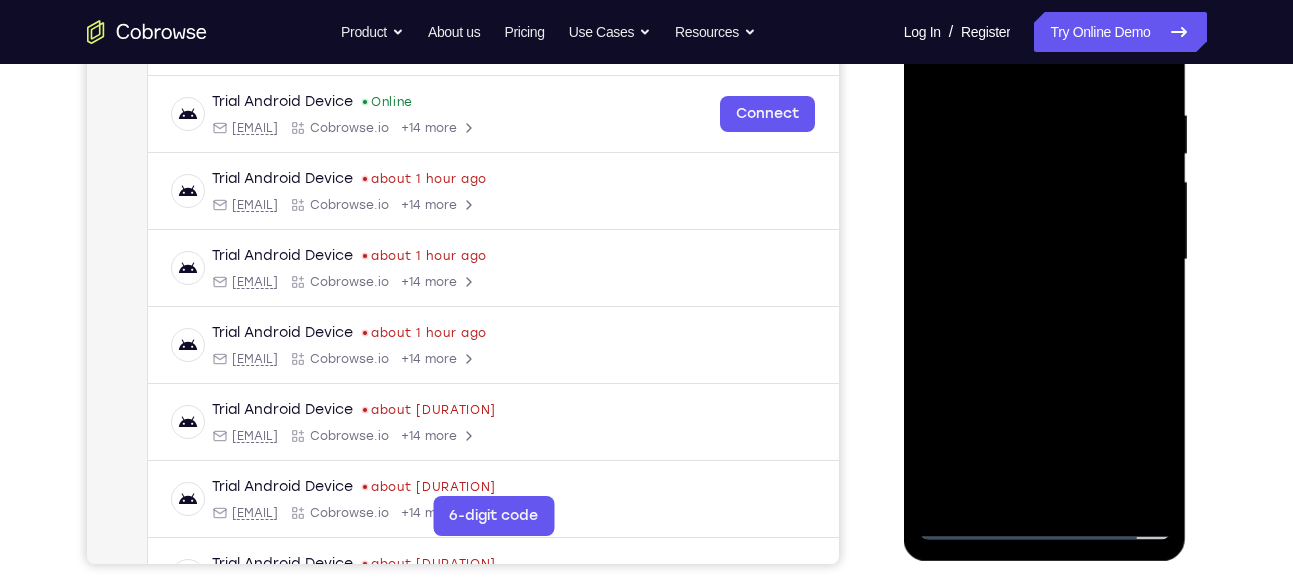click at bounding box center [1045, 260] 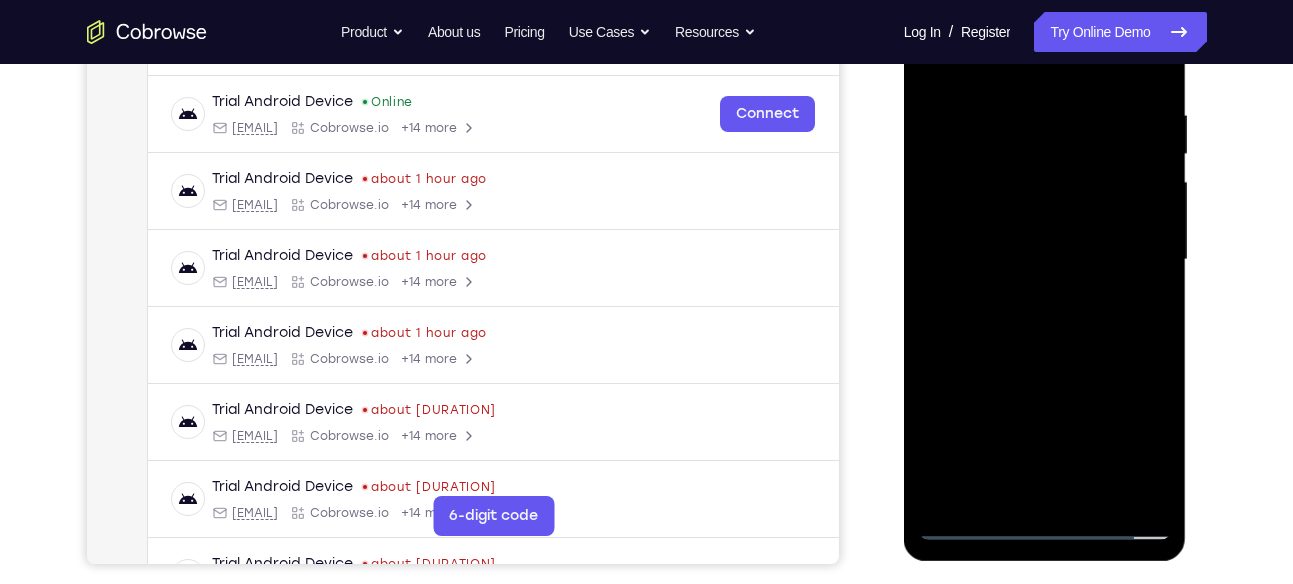 click at bounding box center [1045, 260] 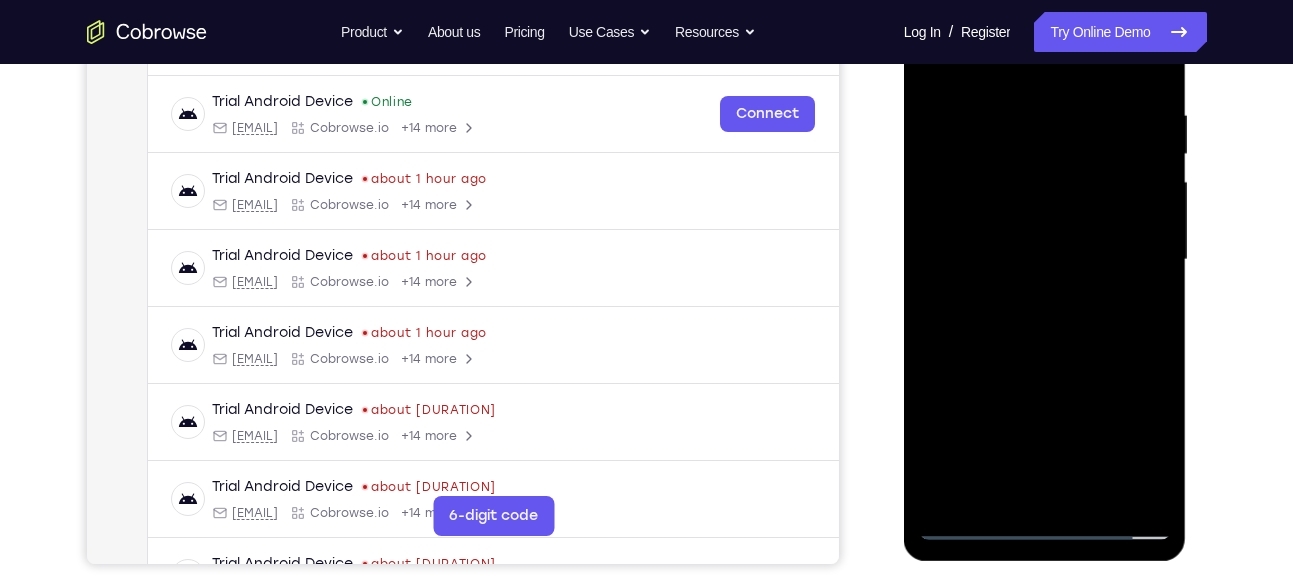 click at bounding box center (1045, 260) 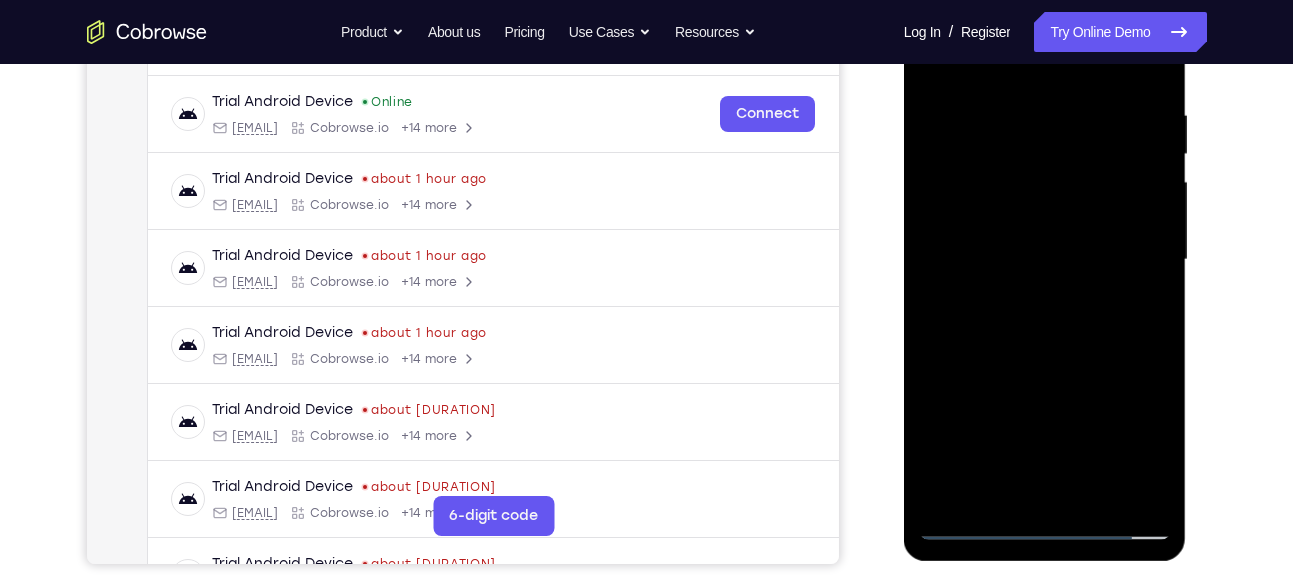 click at bounding box center [1045, 260] 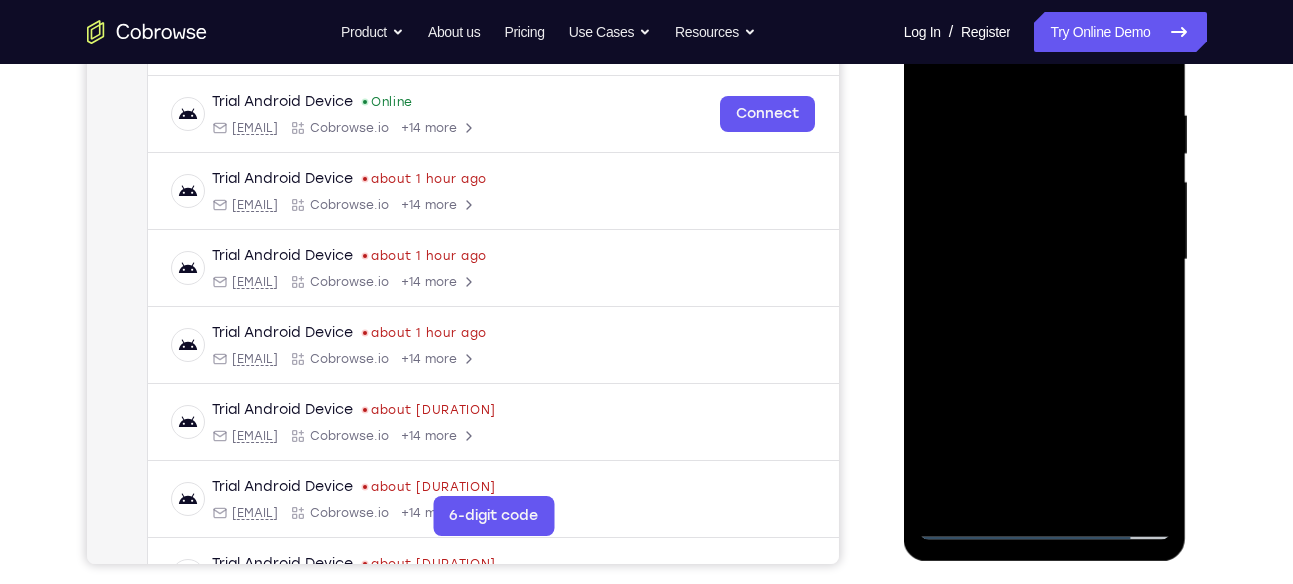 click at bounding box center (1045, 260) 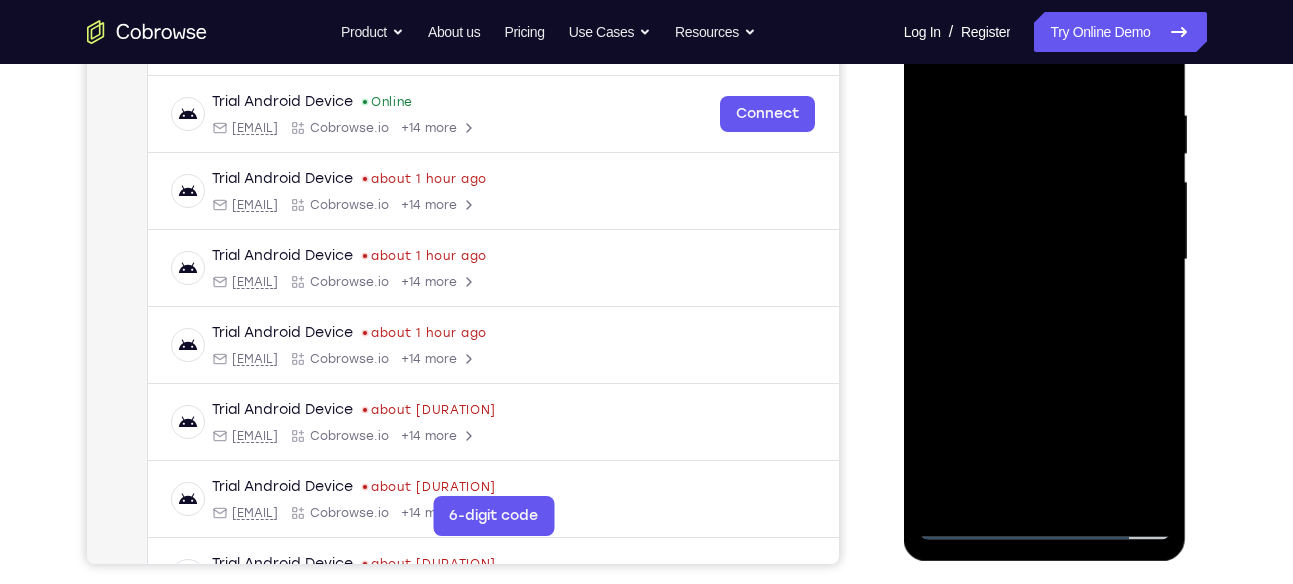 click at bounding box center [1045, 260] 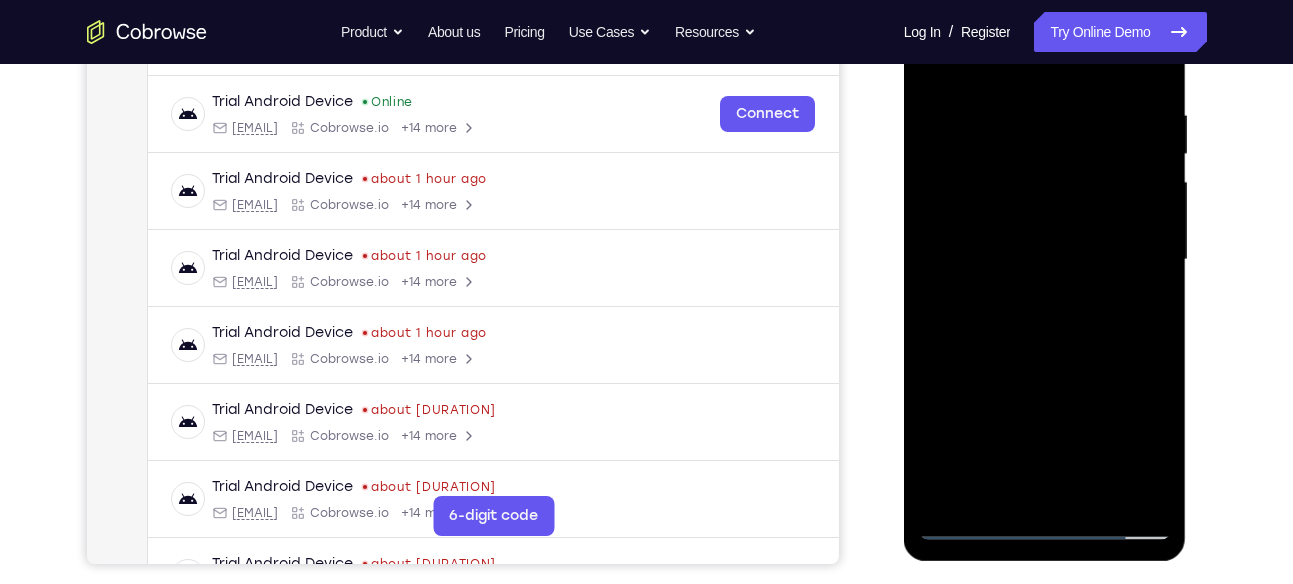 click at bounding box center [1045, 260] 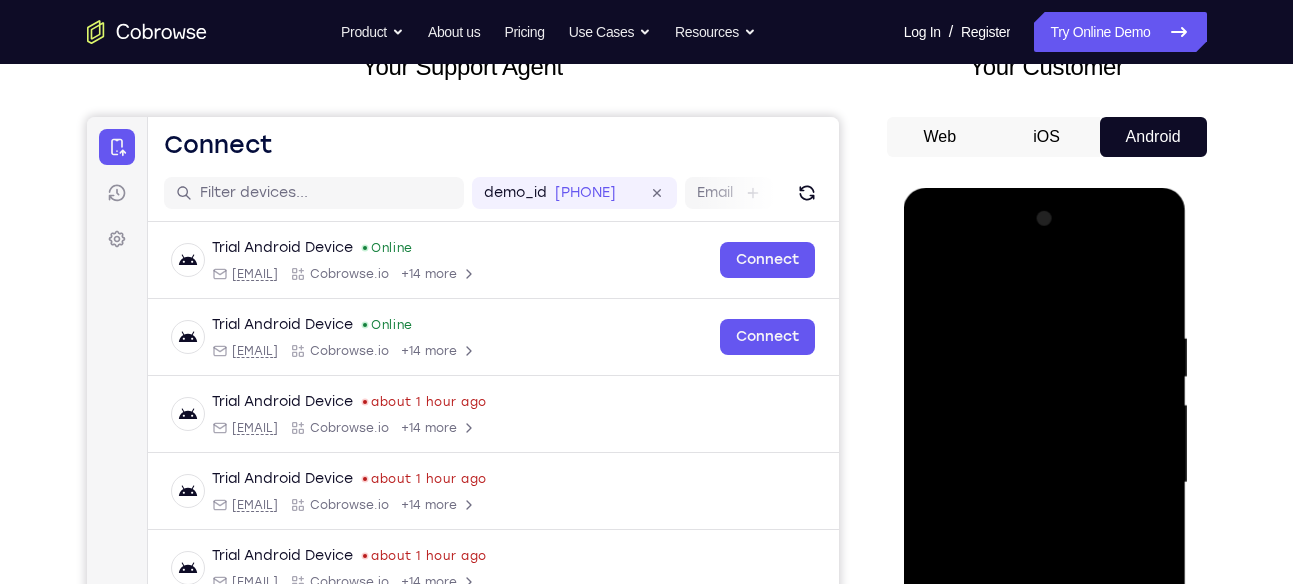 scroll, scrollTop: 140, scrollLeft: 0, axis: vertical 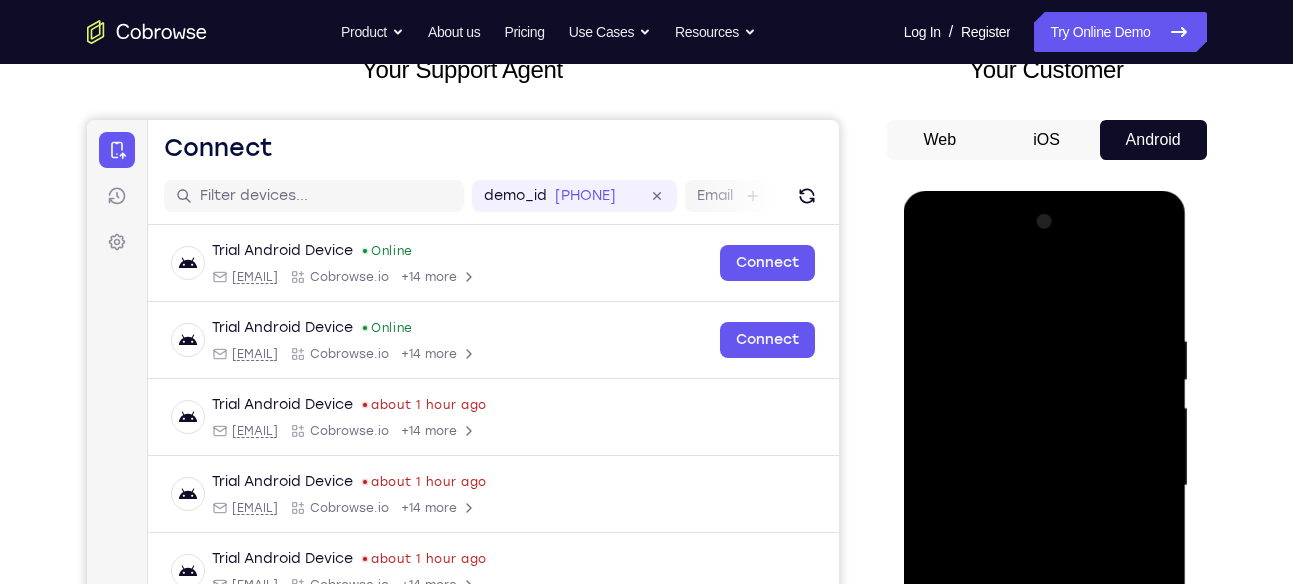 drag, startPoint x: 1044, startPoint y: 295, endPoint x: 1021, endPoint y: 140, distance: 156.69716 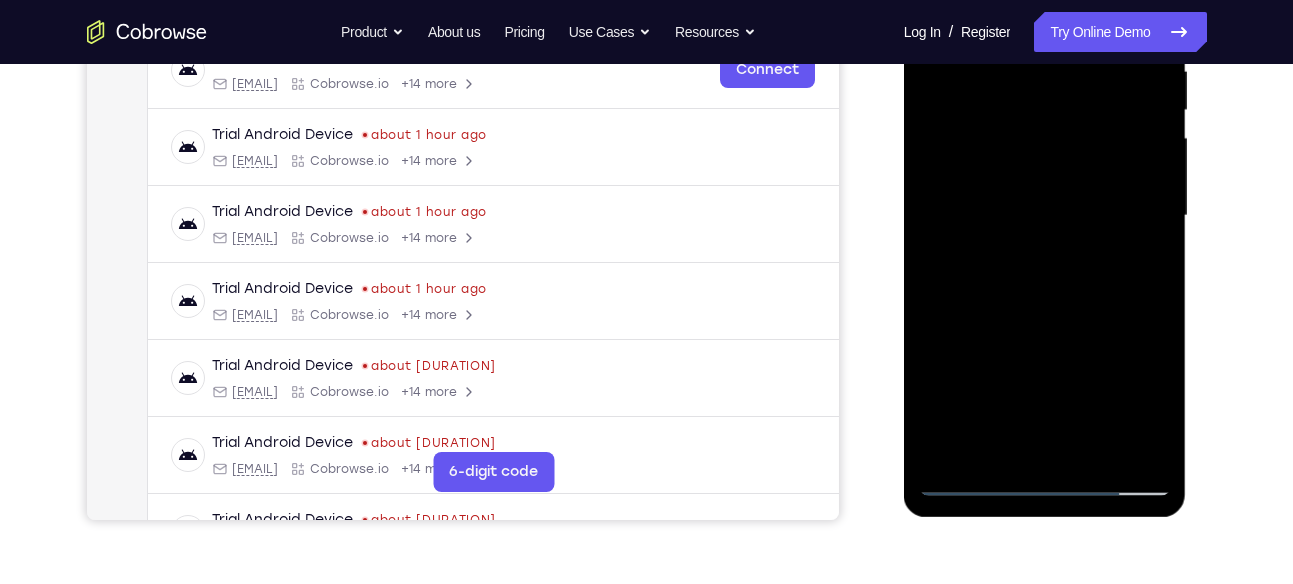 scroll, scrollTop: 413, scrollLeft: 0, axis: vertical 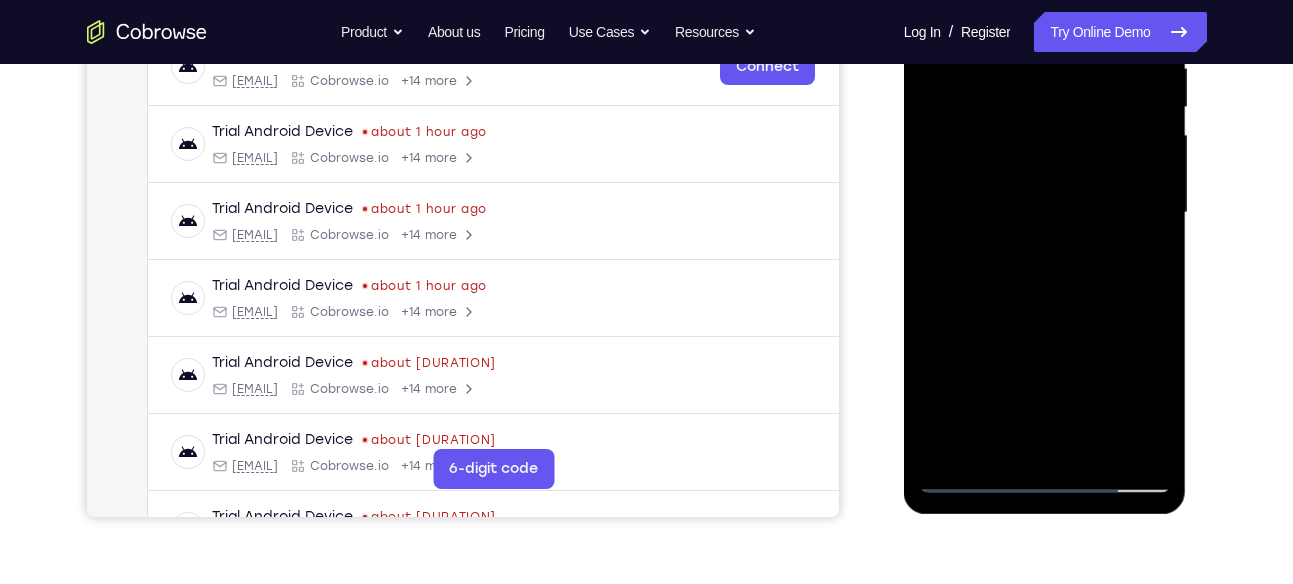 click at bounding box center [1045, 213] 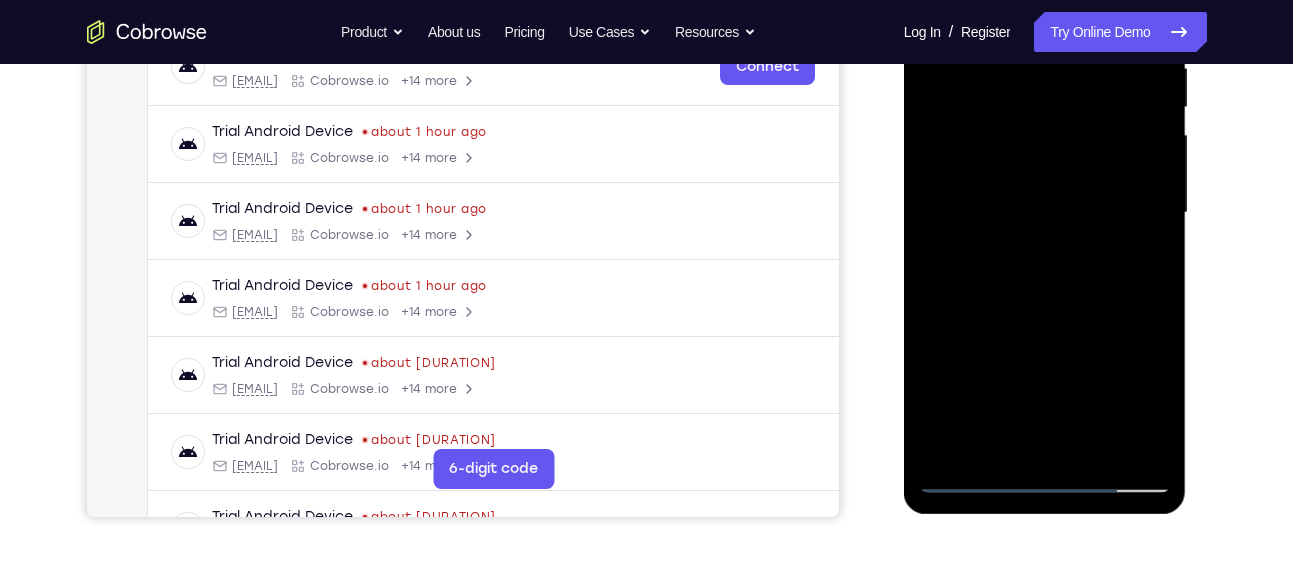 click at bounding box center (1045, 213) 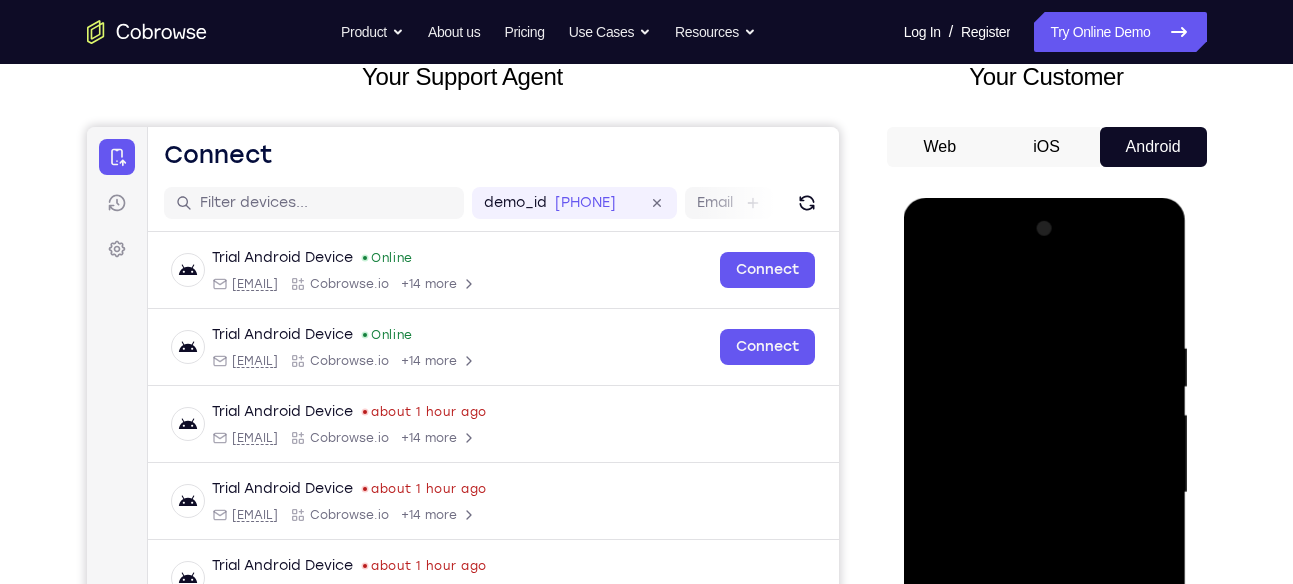 scroll, scrollTop: 126, scrollLeft: 0, axis: vertical 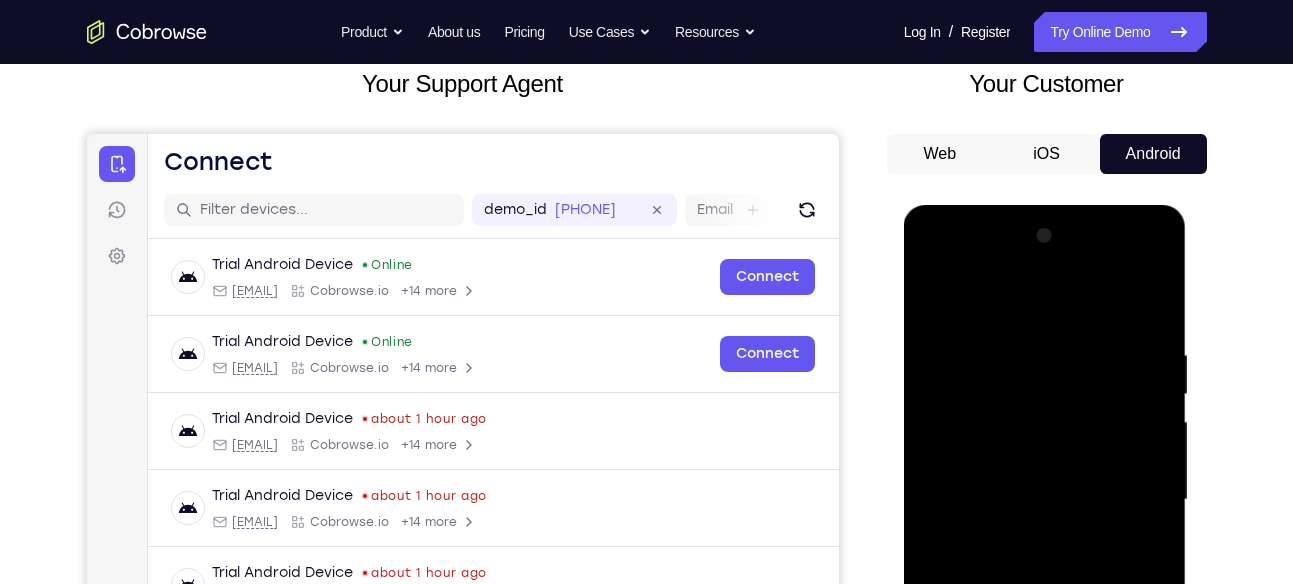 click at bounding box center (1045, 500) 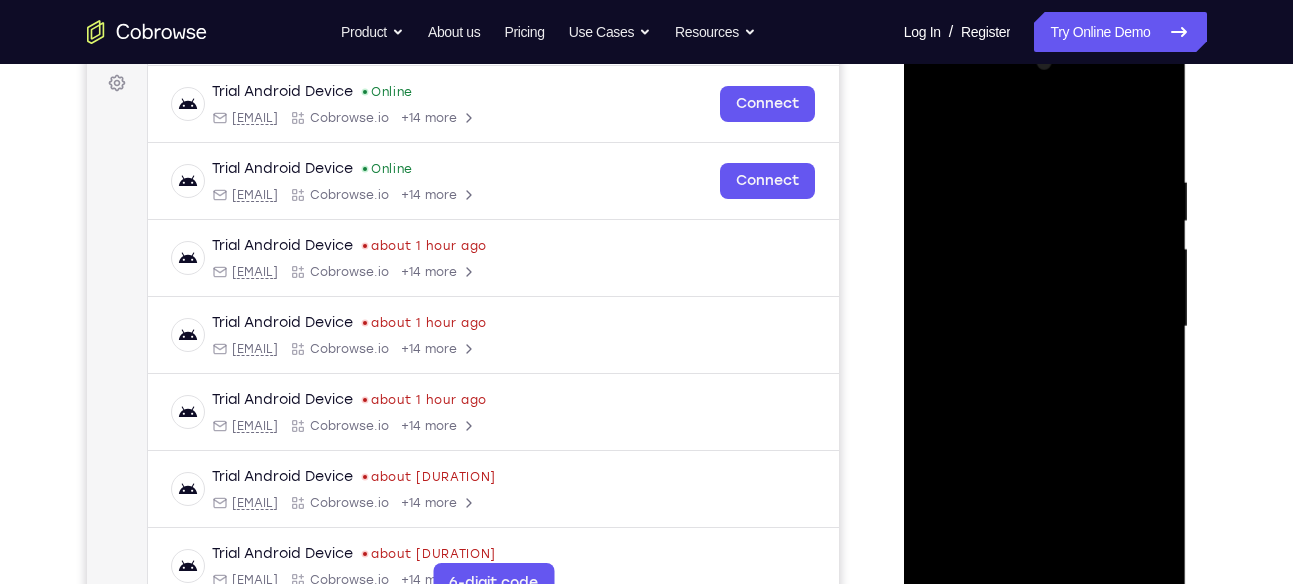 scroll, scrollTop: 361, scrollLeft: 0, axis: vertical 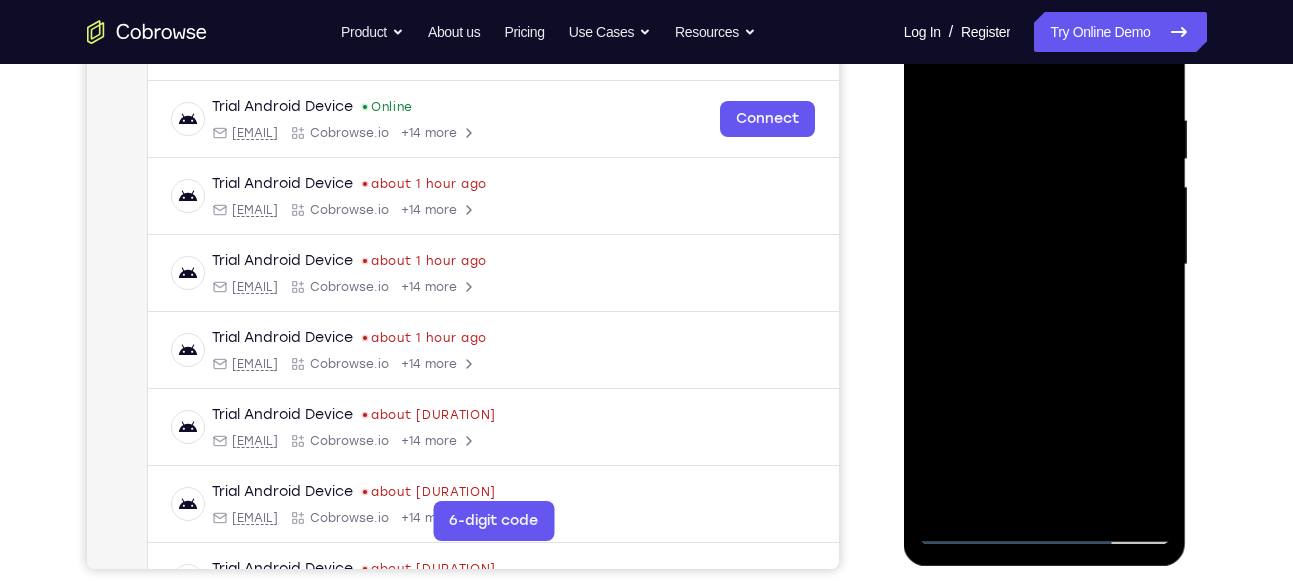 click at bounding box center (1045, 265) 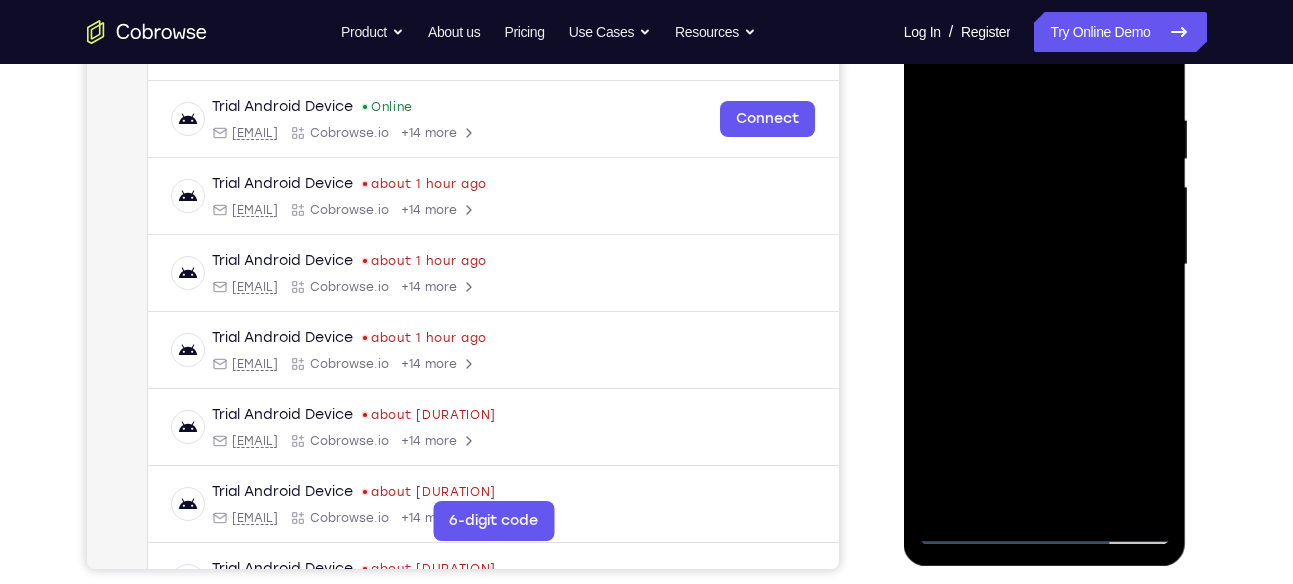 drag, startPoint x: 1008, startPoint y: 508, endPoint x: 1037, endPoint y: 349, distance: 161.62302 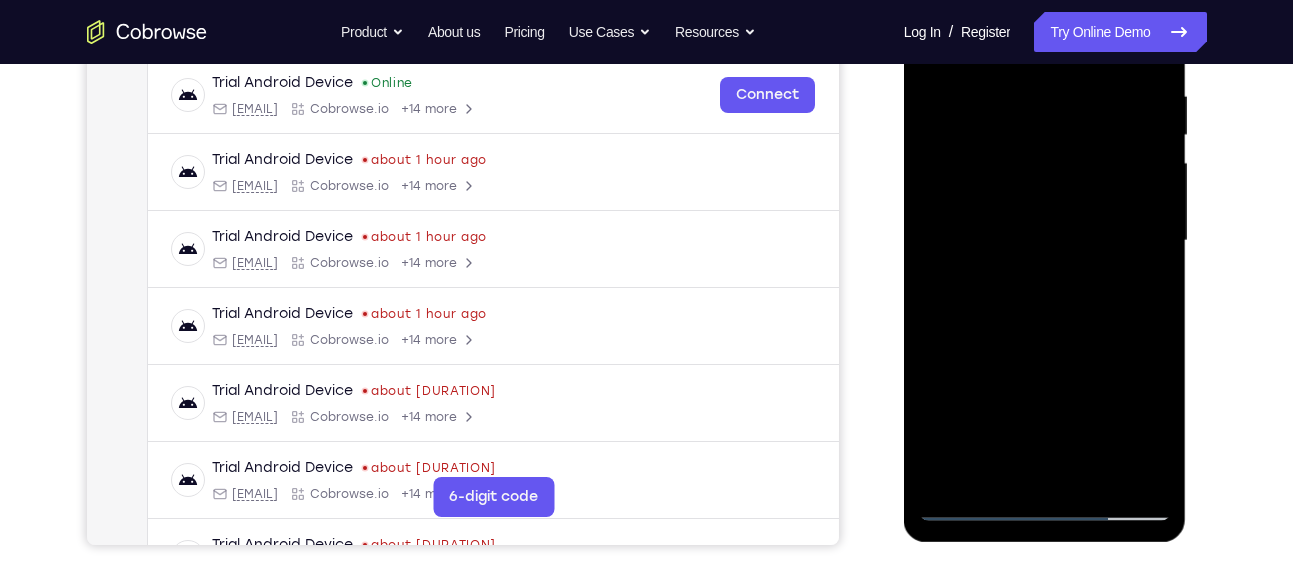 scroll, scrollTop: 407, scrollLeft: 0, axis: vertical 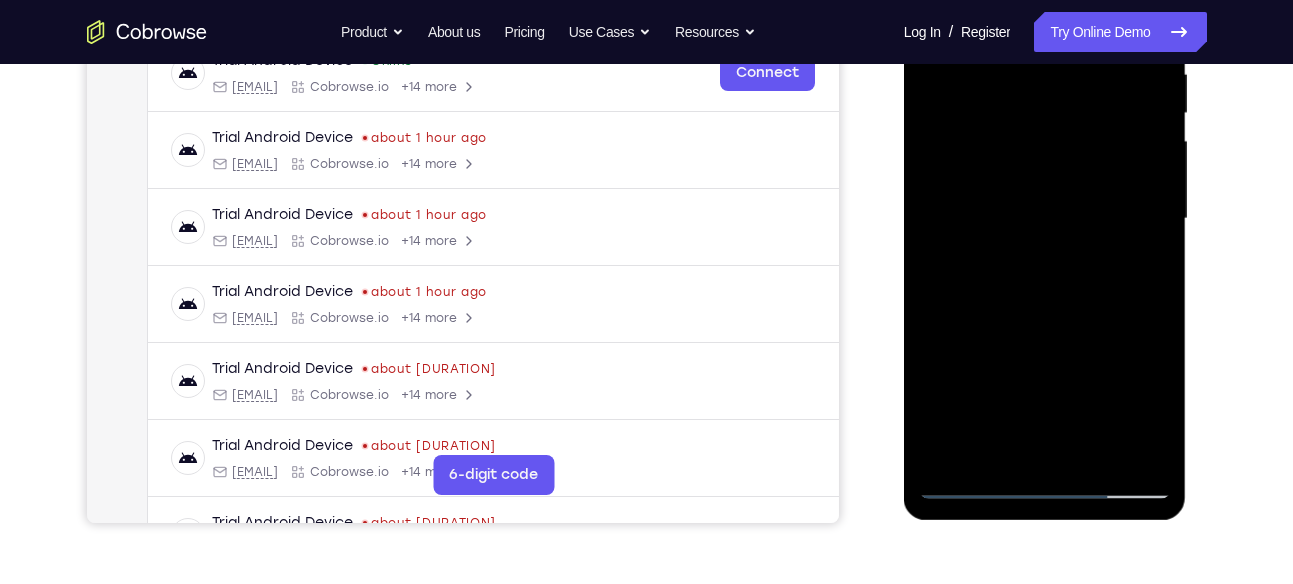 click at bounding box center [1045, 219] 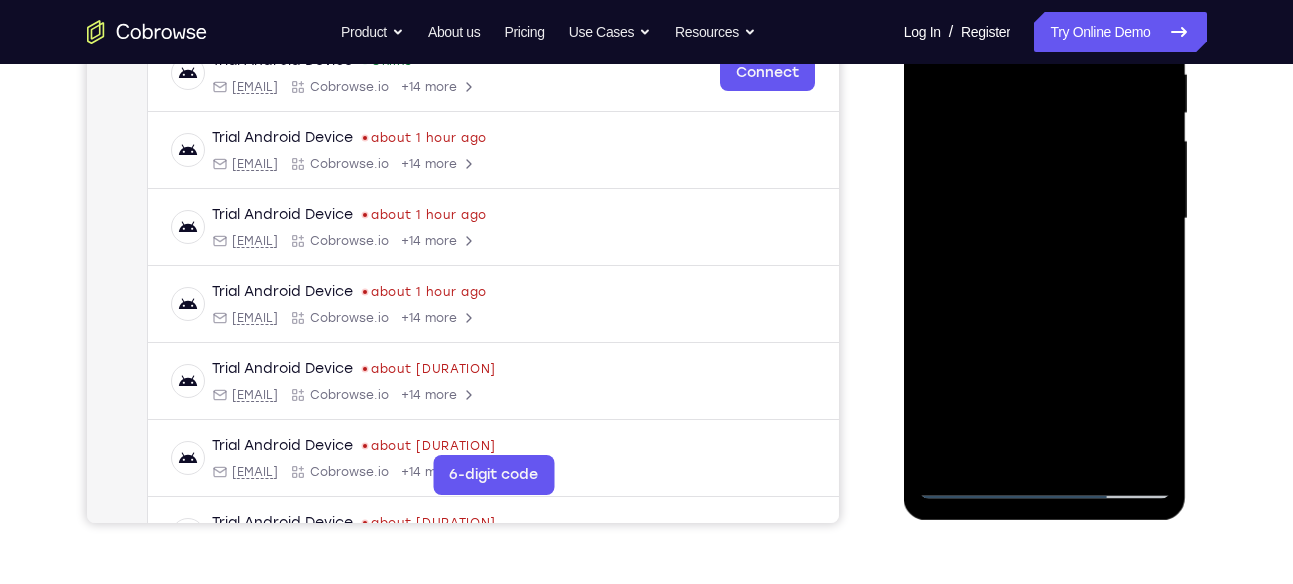 scroll, scrollTop: 261, scrollLeft: 0, axis: vertical 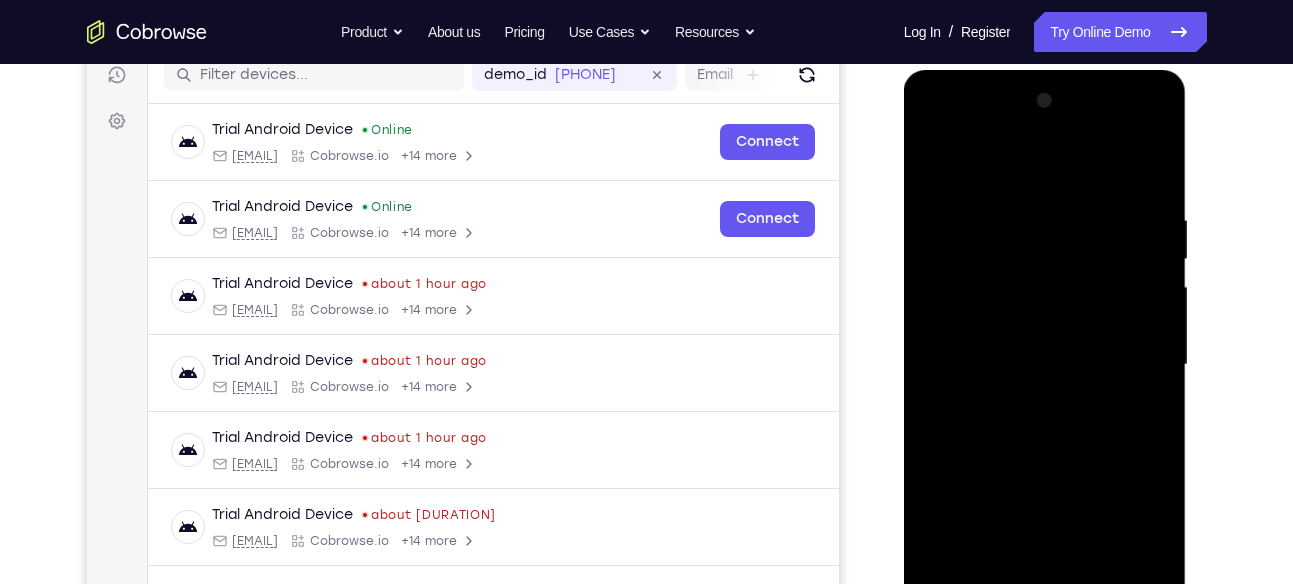 click at bounding box center (1045, 365) 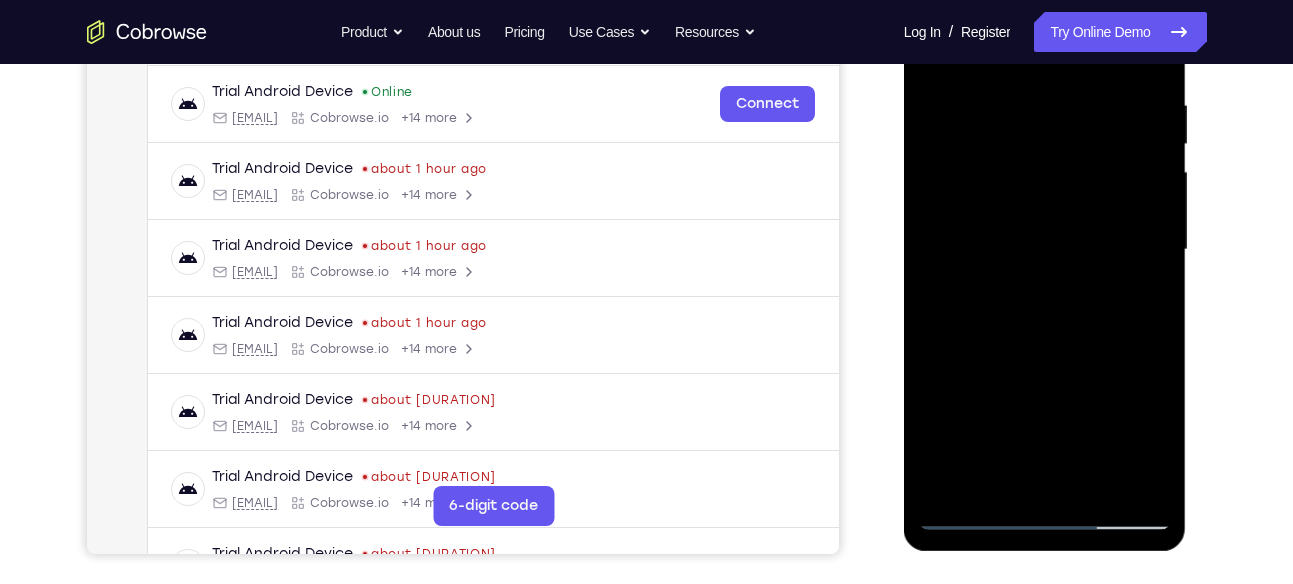 scroll, scrollTop: 377, scrollLeft: 0, axis: vertical 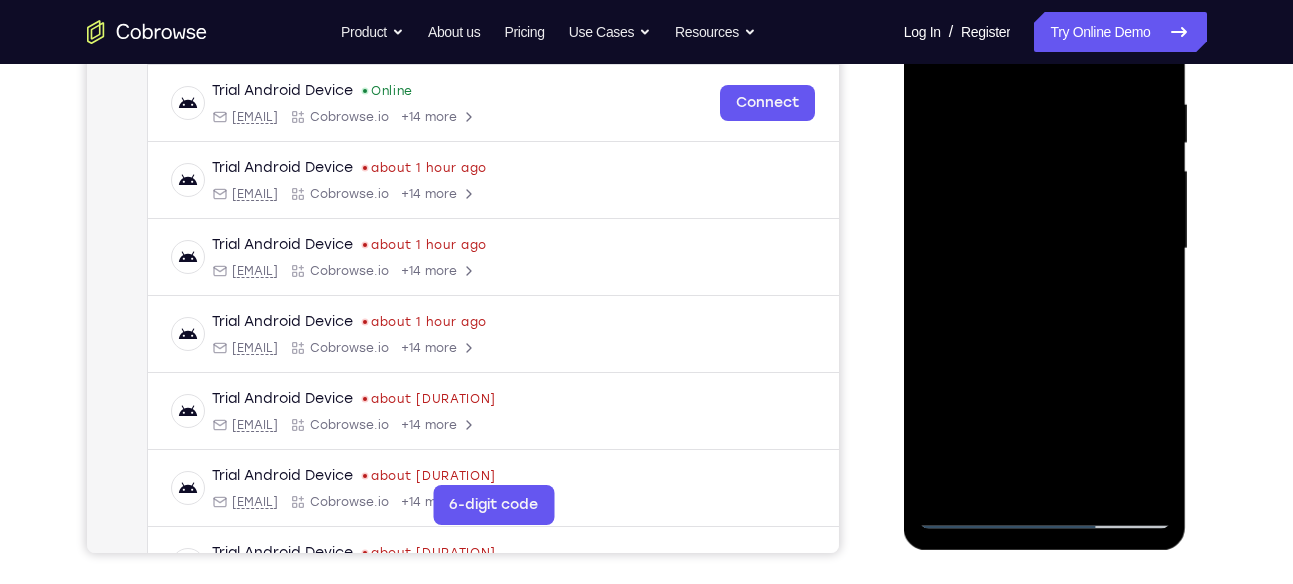 click at bounding box center (1045, 249) 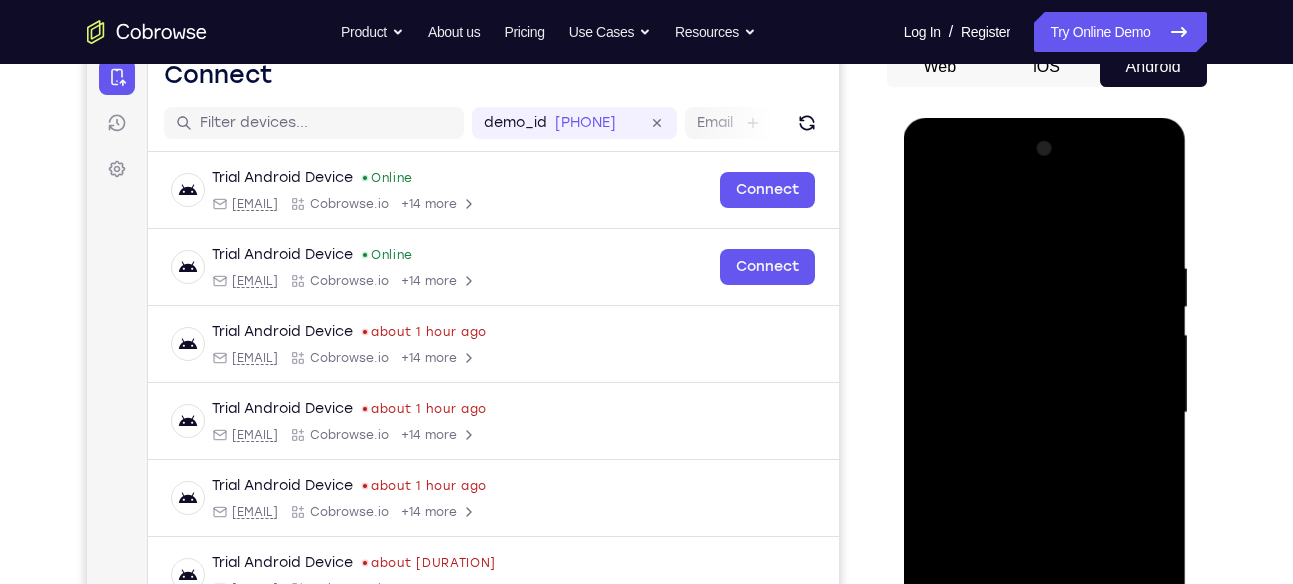 scroll, scrollTop: 212, scrollLeft: 0, axis: vertical 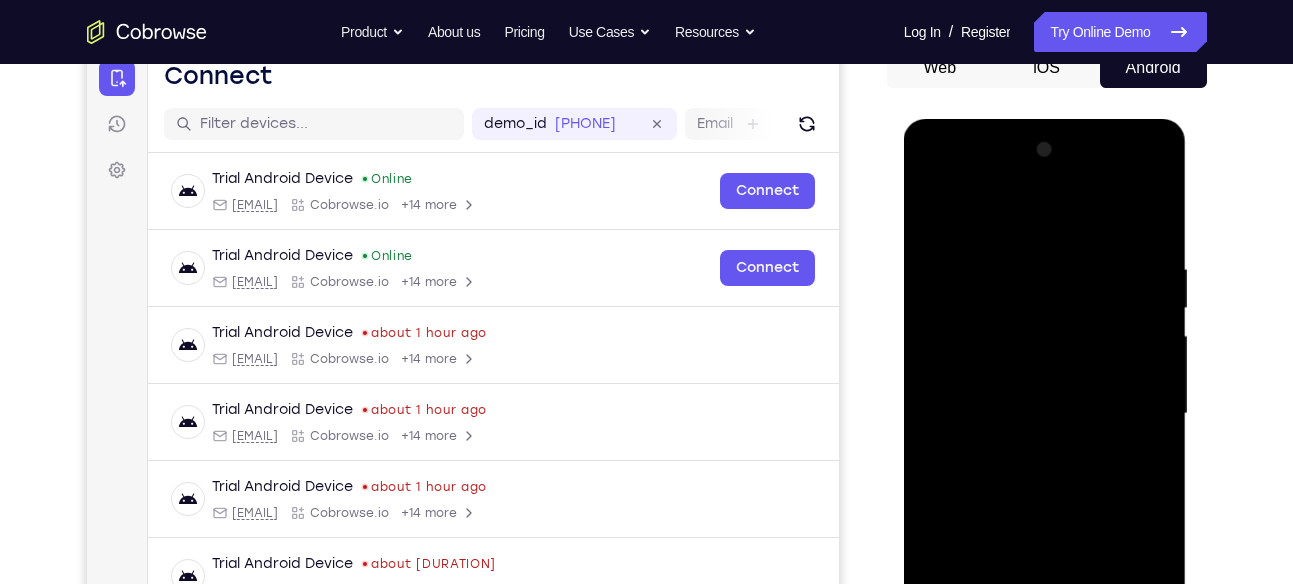 click at bounding box center (1045, 414) 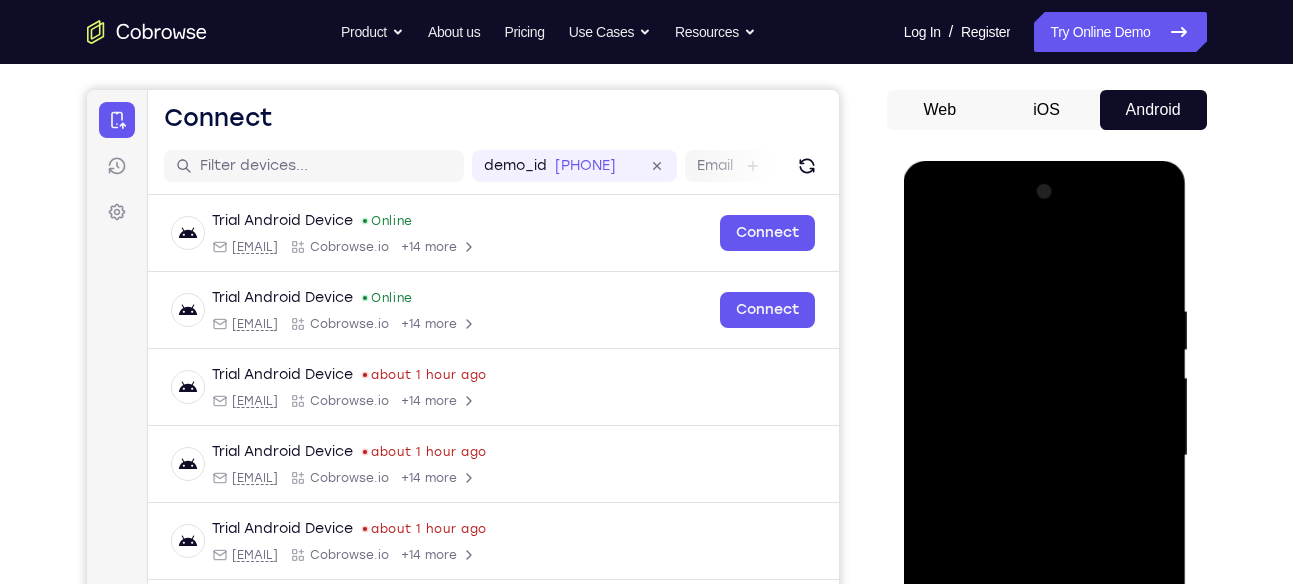 scroll, scrollTop: 171, scrollLeft: 0, axis: vertical 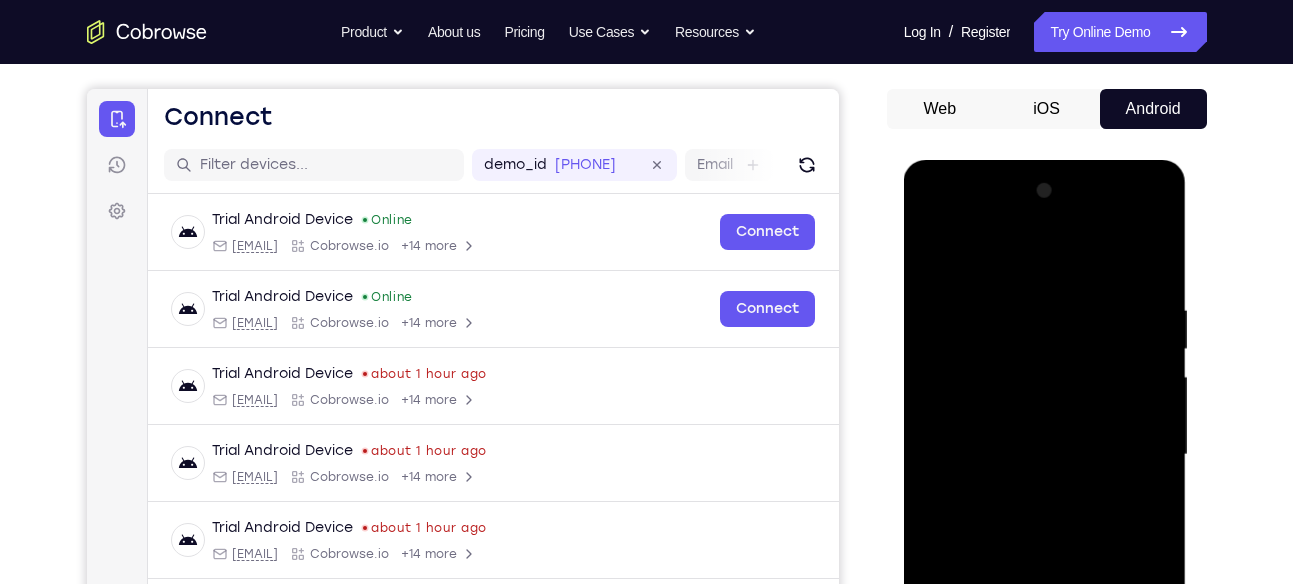 drag, startPoint x: 1049, startPoint y: 318, endPoint x: 1051, endPoint y: 417, distance: 99.0202 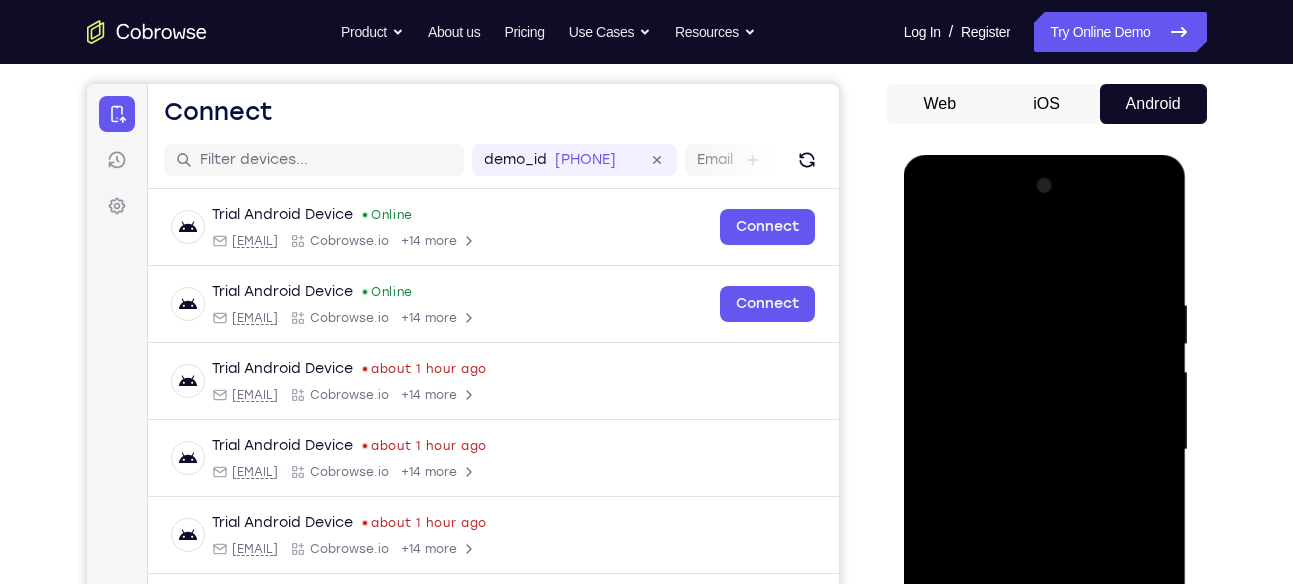click at bounding box center [1045, 450] 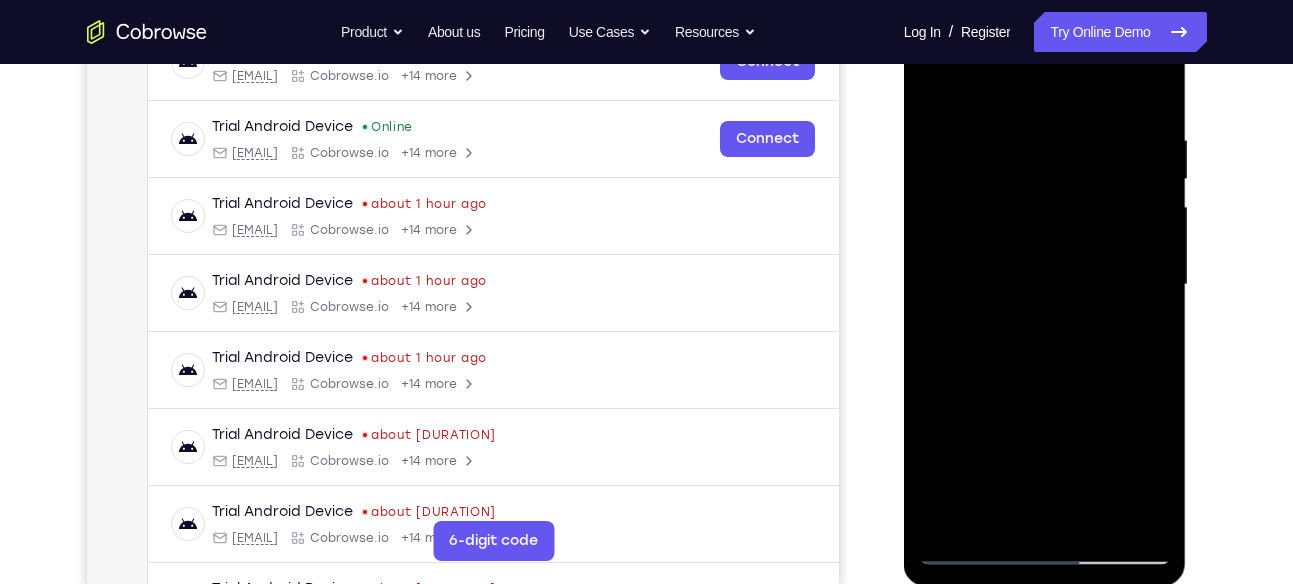scroll, scrollTop: 390, scrollLeft: 0, axis: vertical 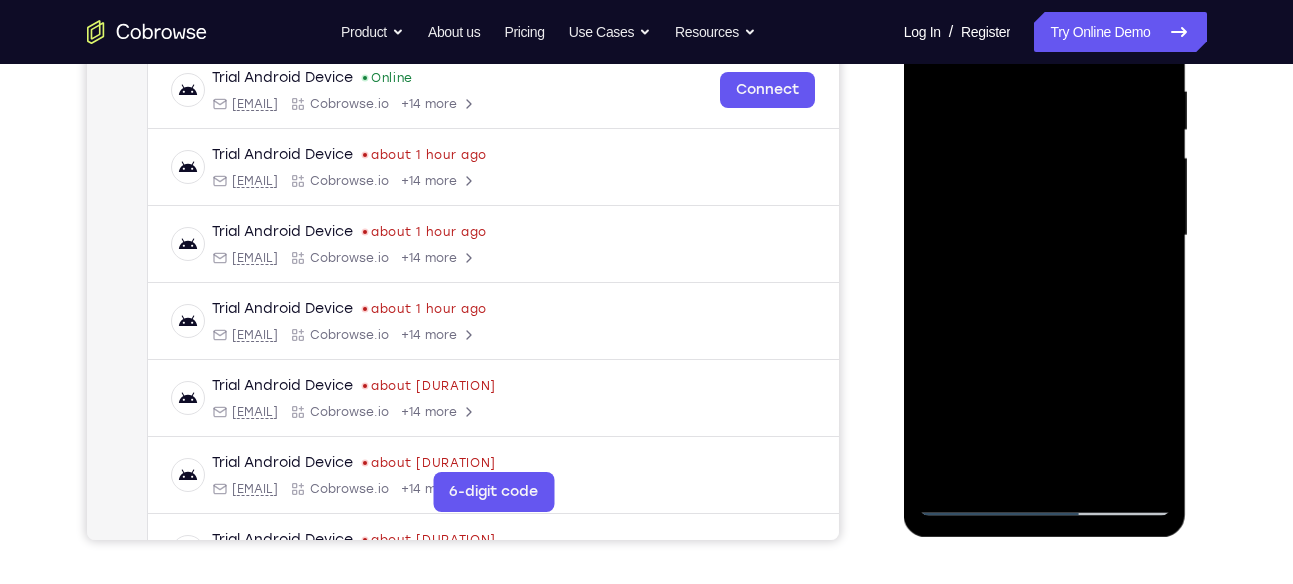 click at bounding box center (1045, 236) 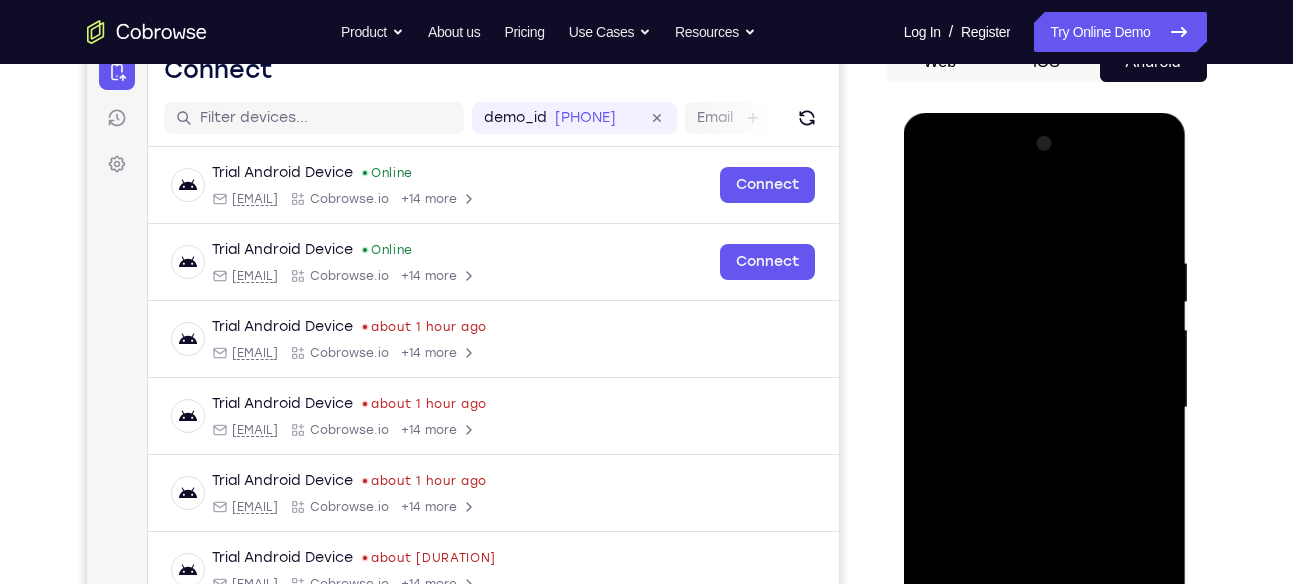 scroll, scrollTop: 182, scrollLeft: 0, axis: vertical 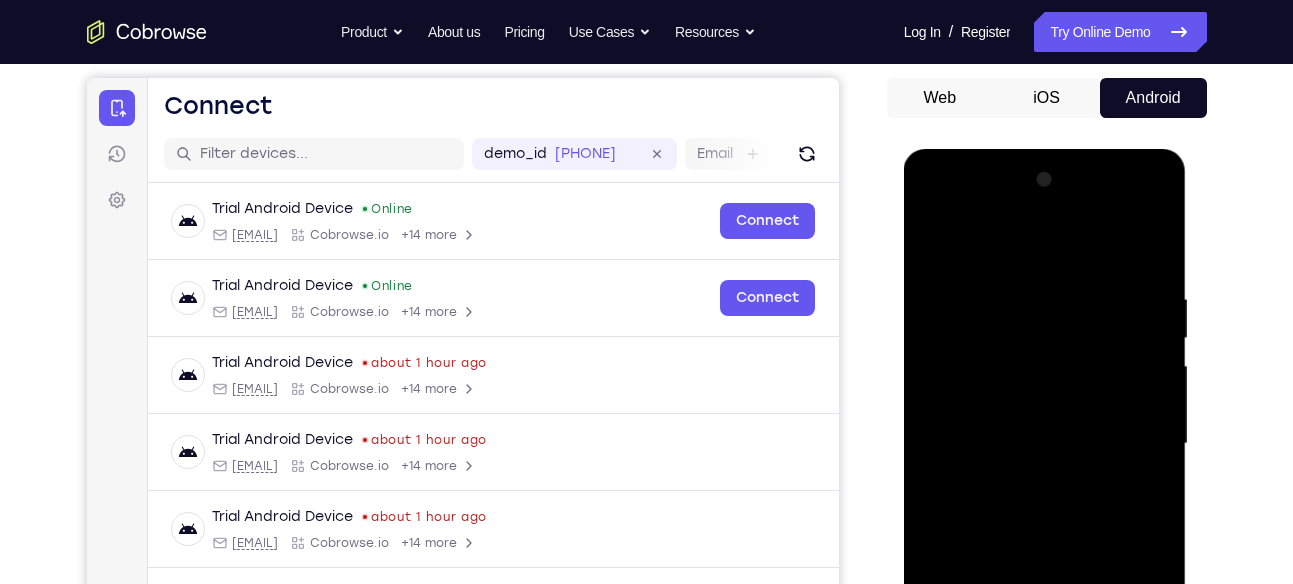 click at bounding box center [1045, 444] 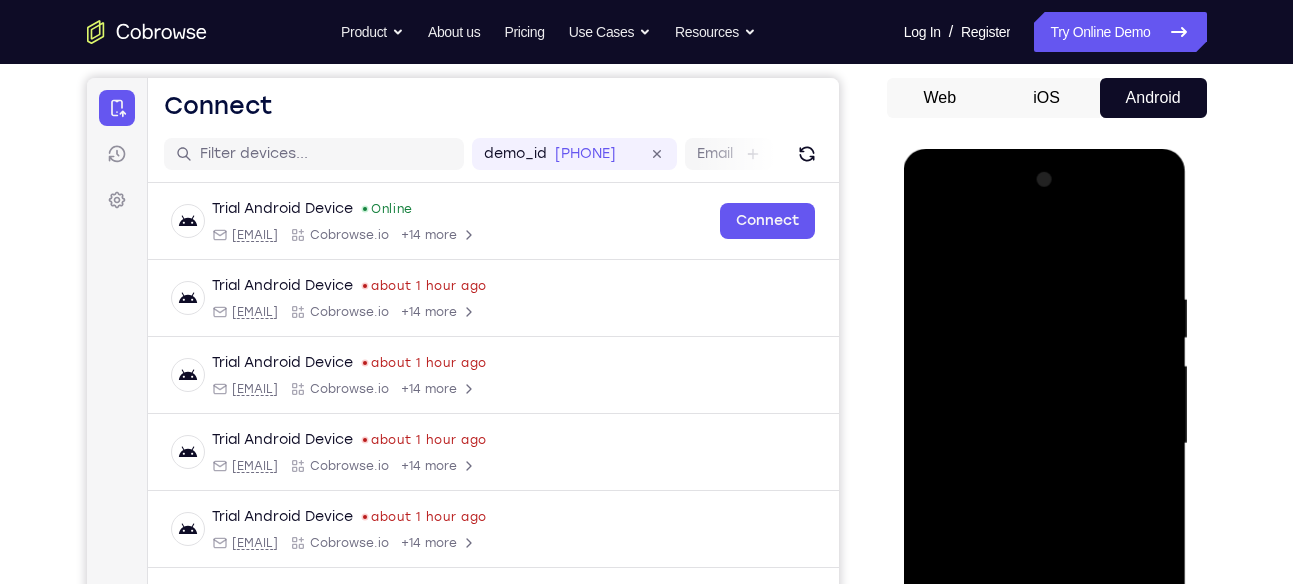 click at bounding box center [1045, 444] 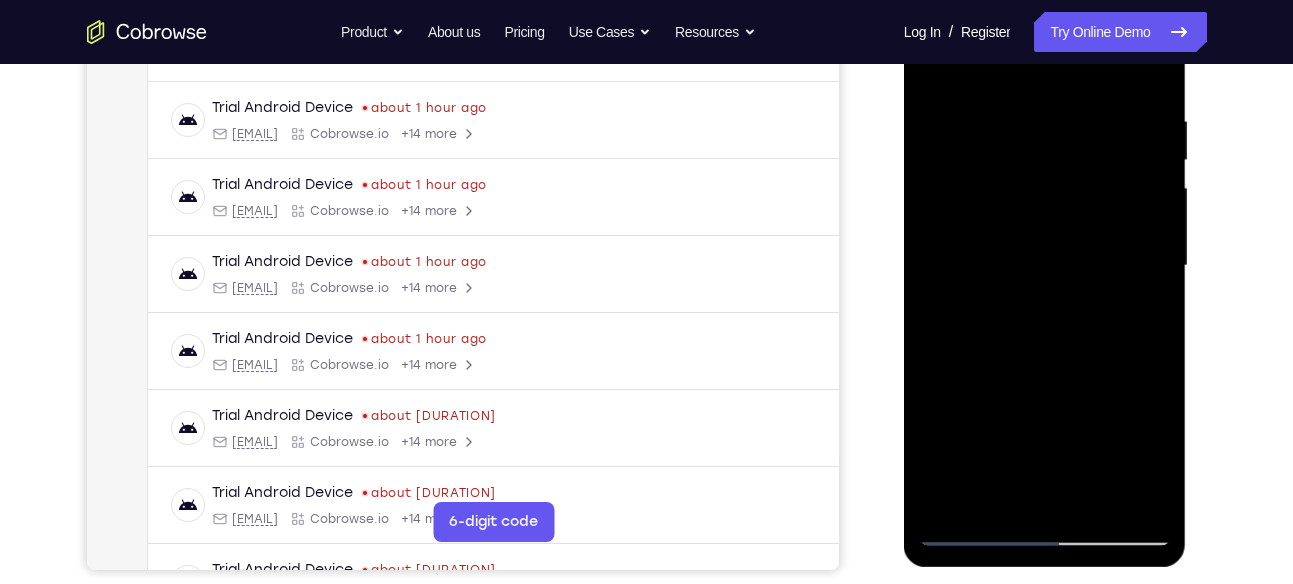 scroll, scrollTop: 395, scrollLeft: 0, axis: vertical 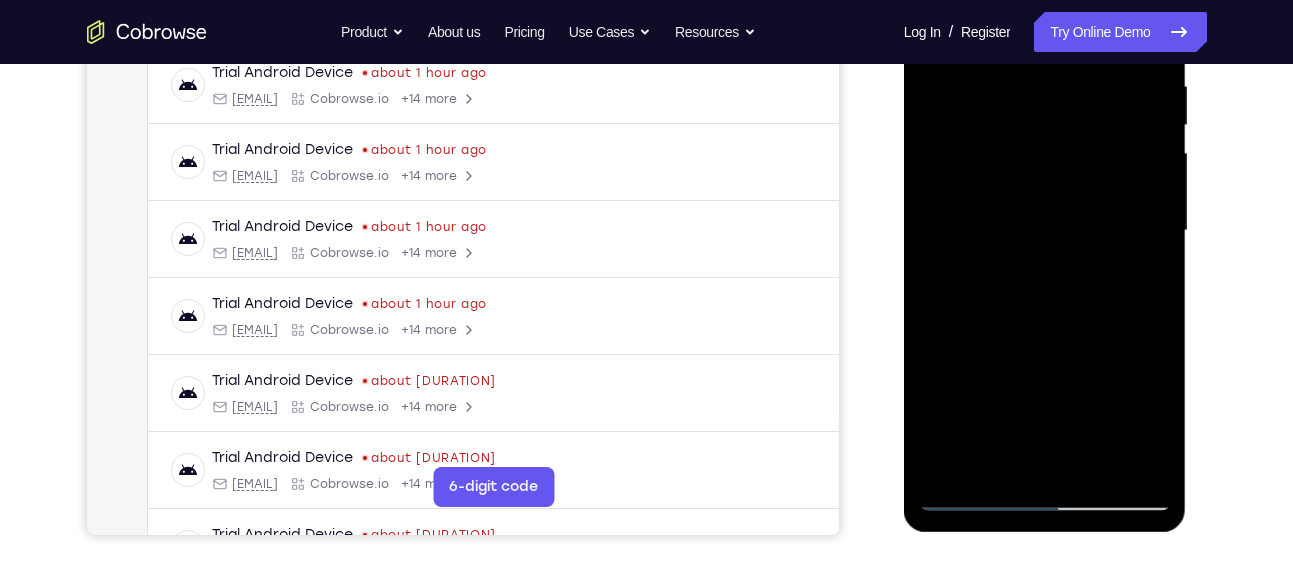 click at bounding box center (1045, 231) 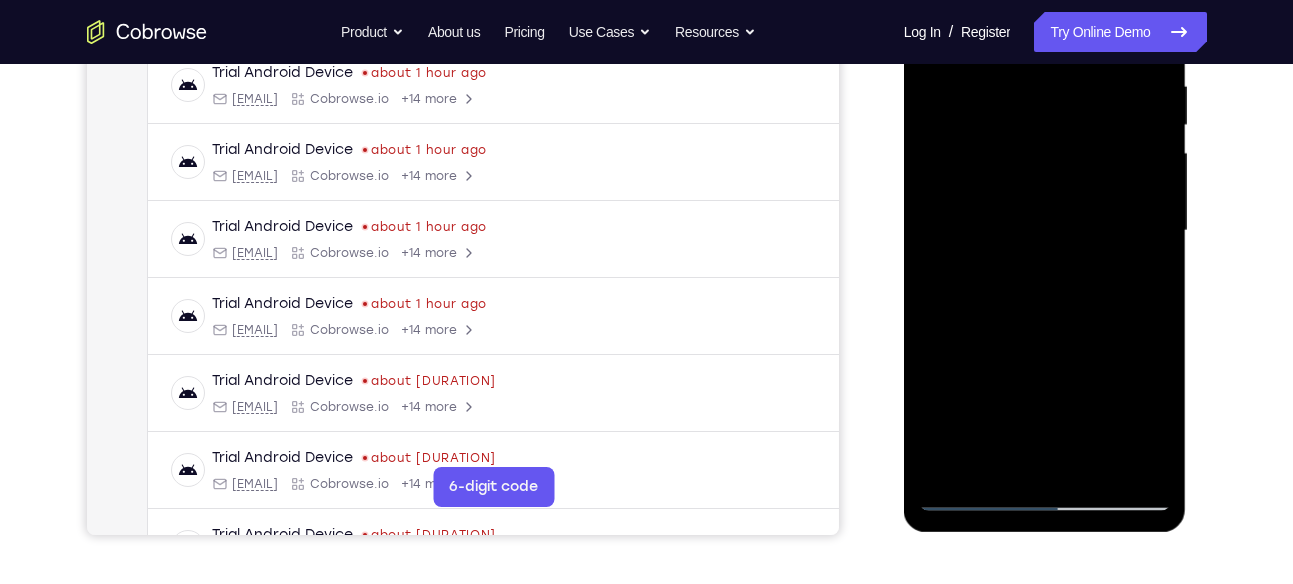 click at bounding box center [1045, 231] 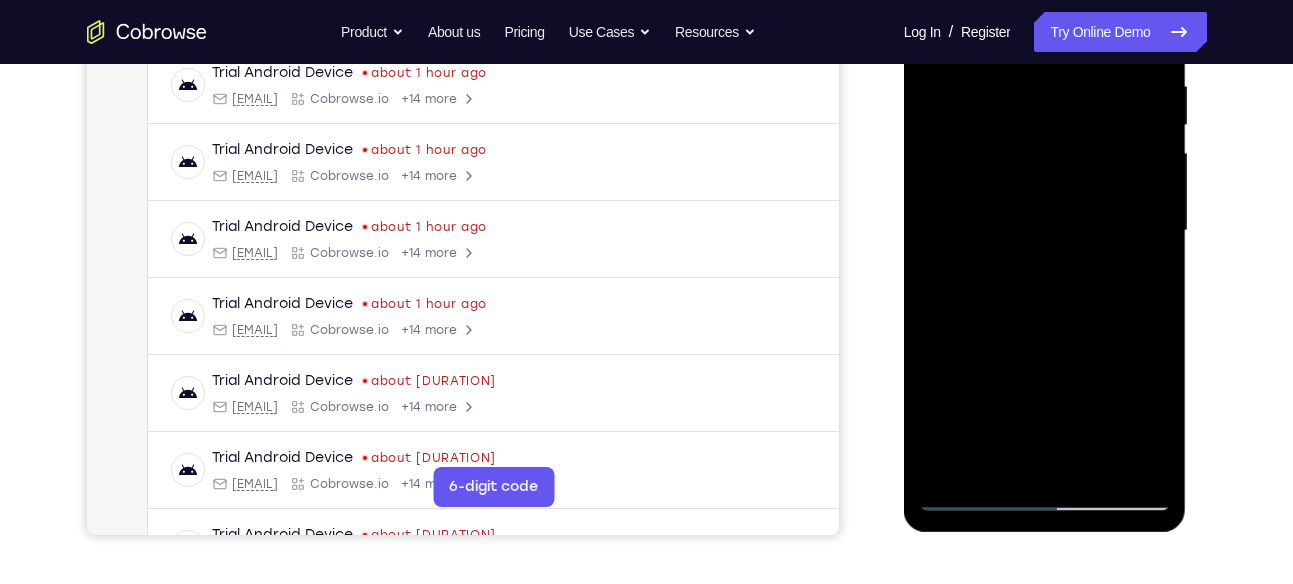 scroll, scrollTop: 399, scrollLeft: 0, axis: vertical 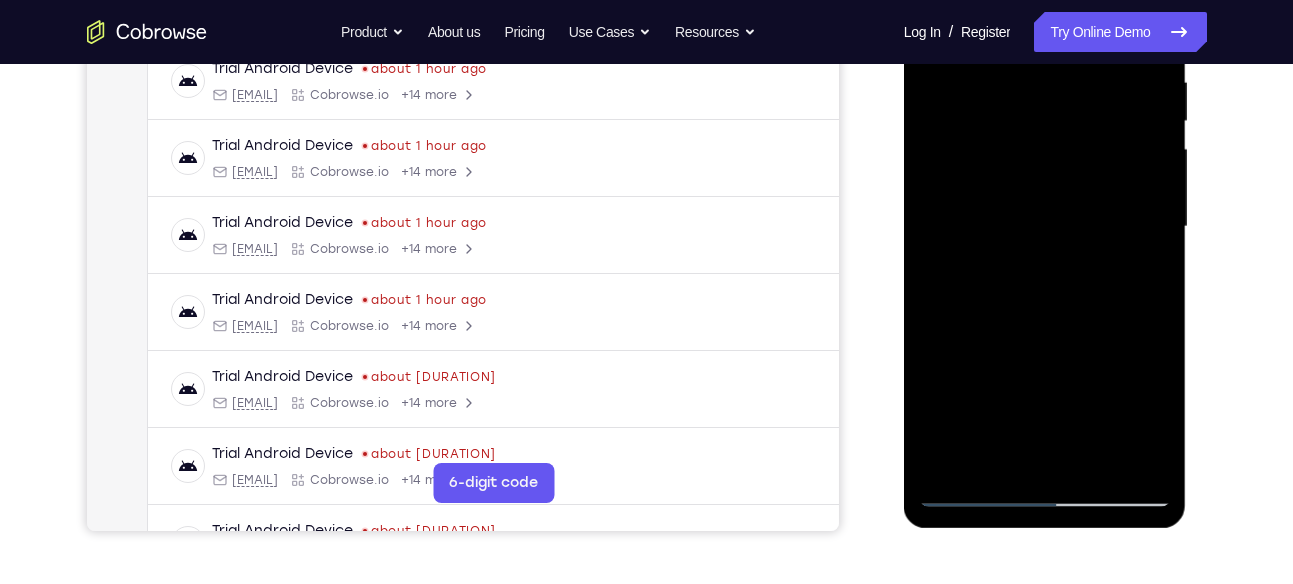 click at bounding box center [1045, 227] 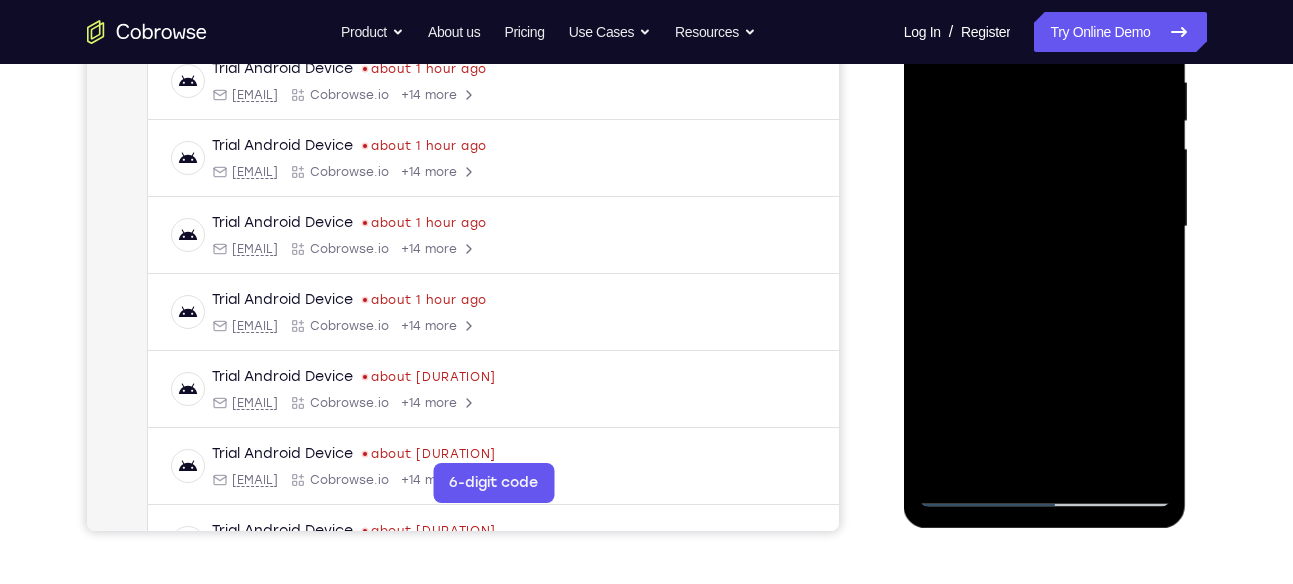 click at bounding box center (1045, 227) 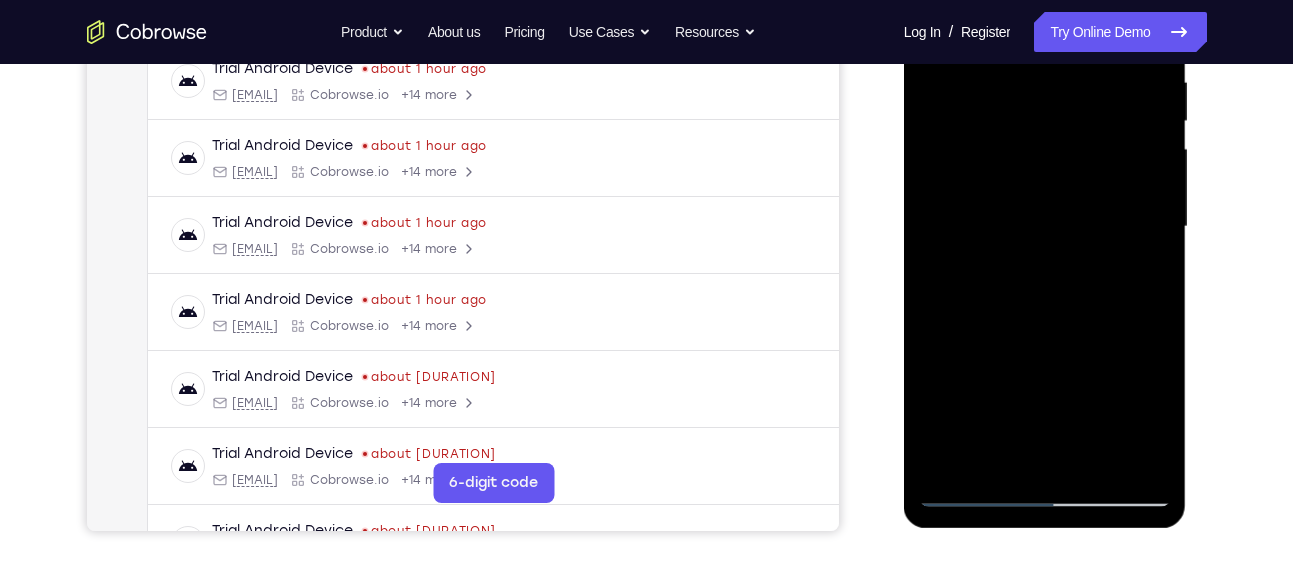 click at bounding box center (1045, 227) 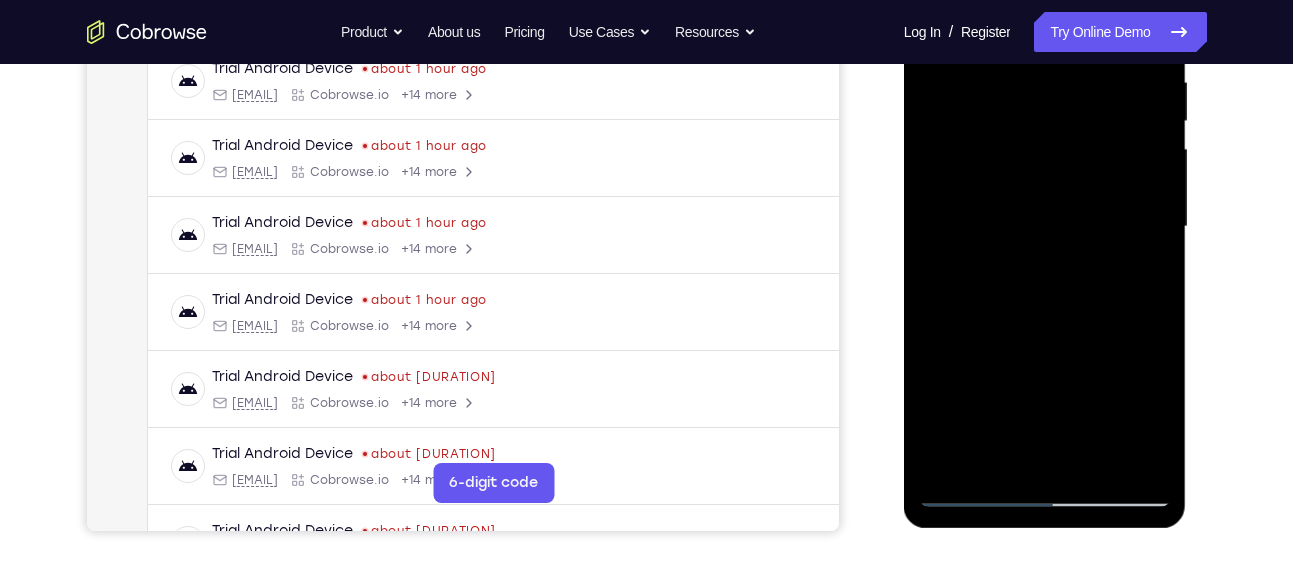 click at bounding box center (1045, 227) 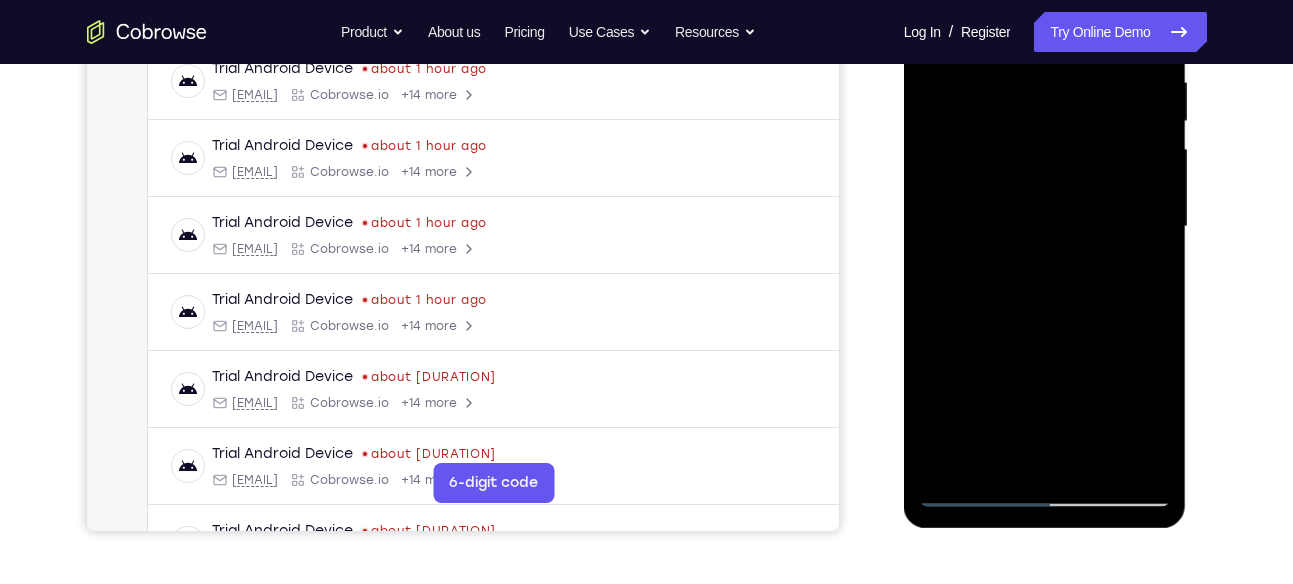 click at bounding box center (1045, 227) 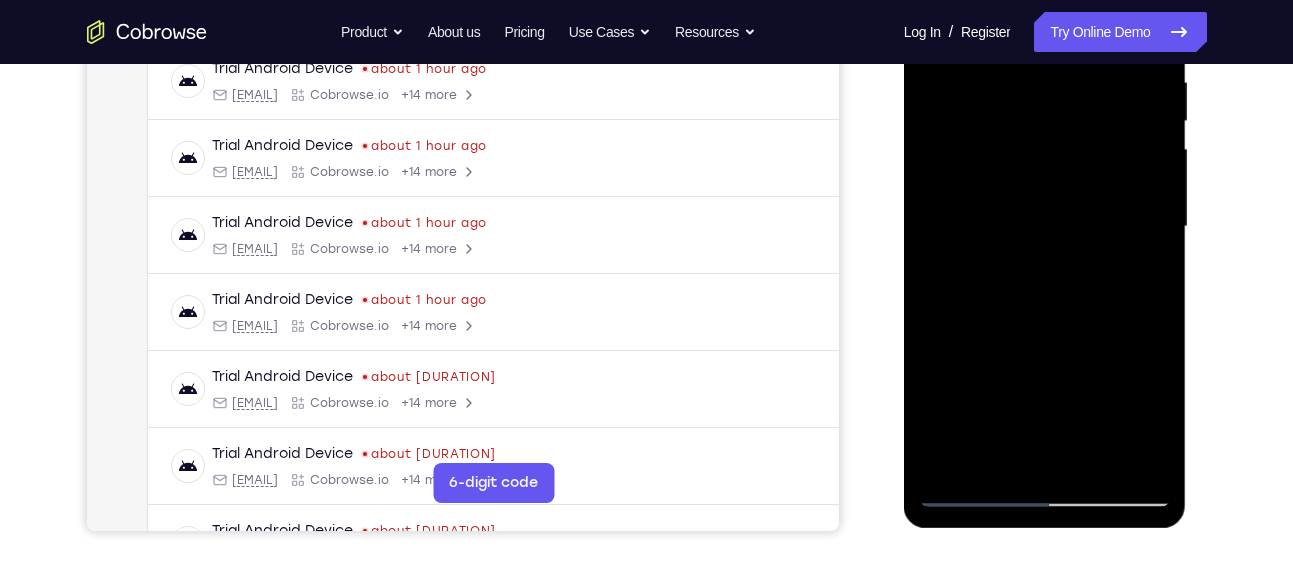 click at bounding box center (1045, 227) 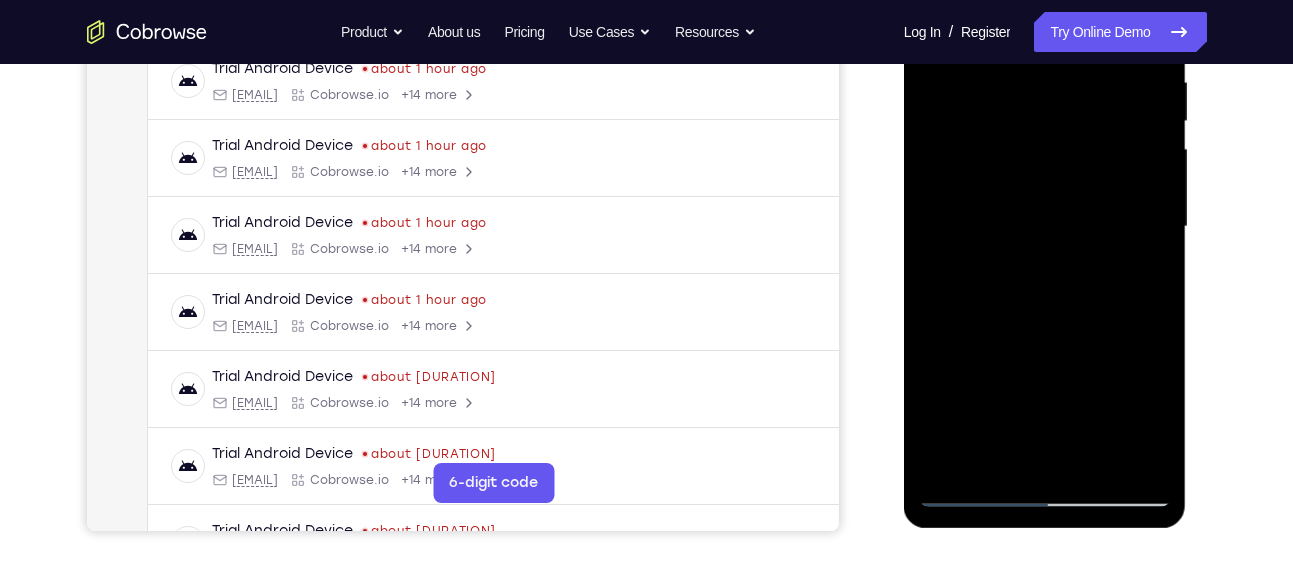 click at bounding box center [1045, 227] 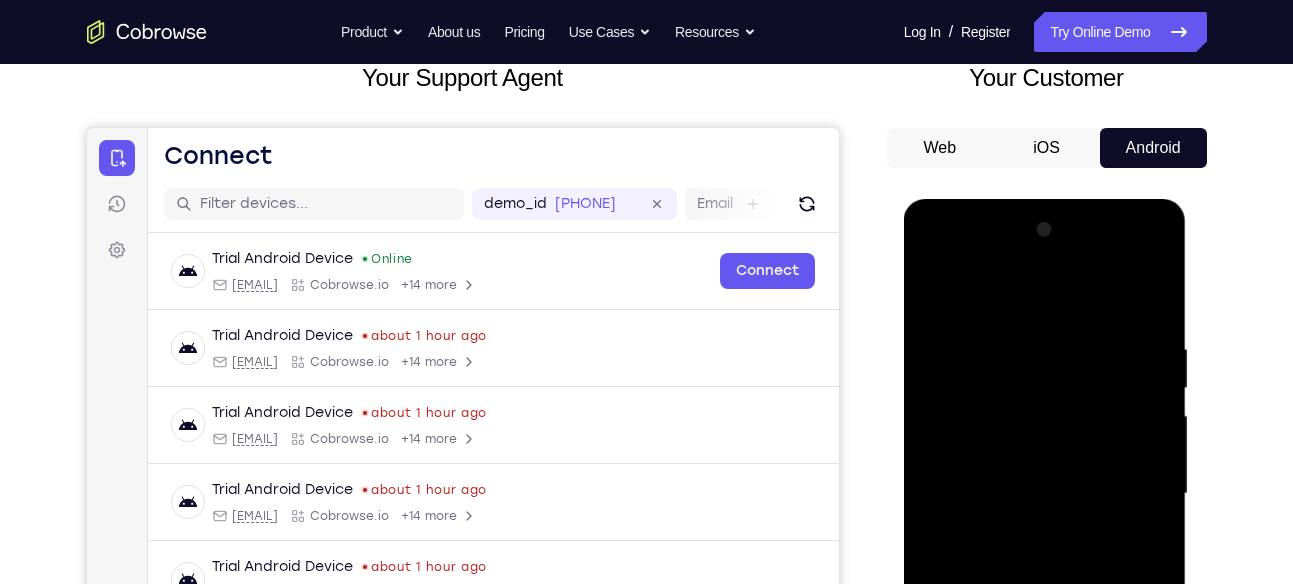scroll, scrollTop: 131, scrollLeft: 0, axis: vertical 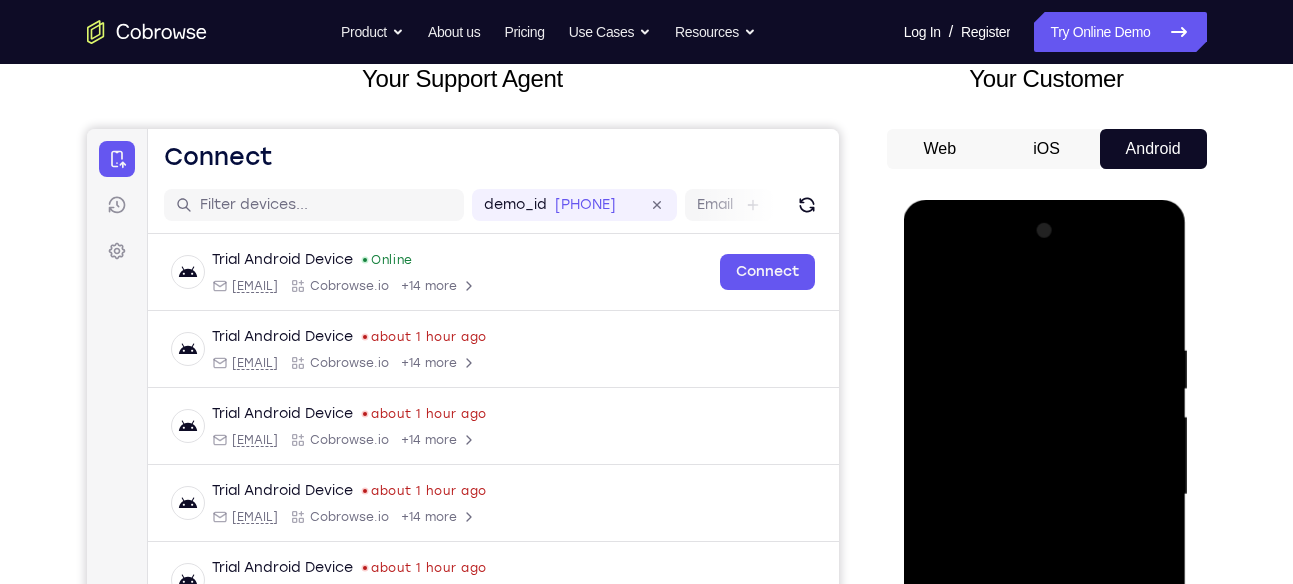 click at bounding box center [1045, 495] 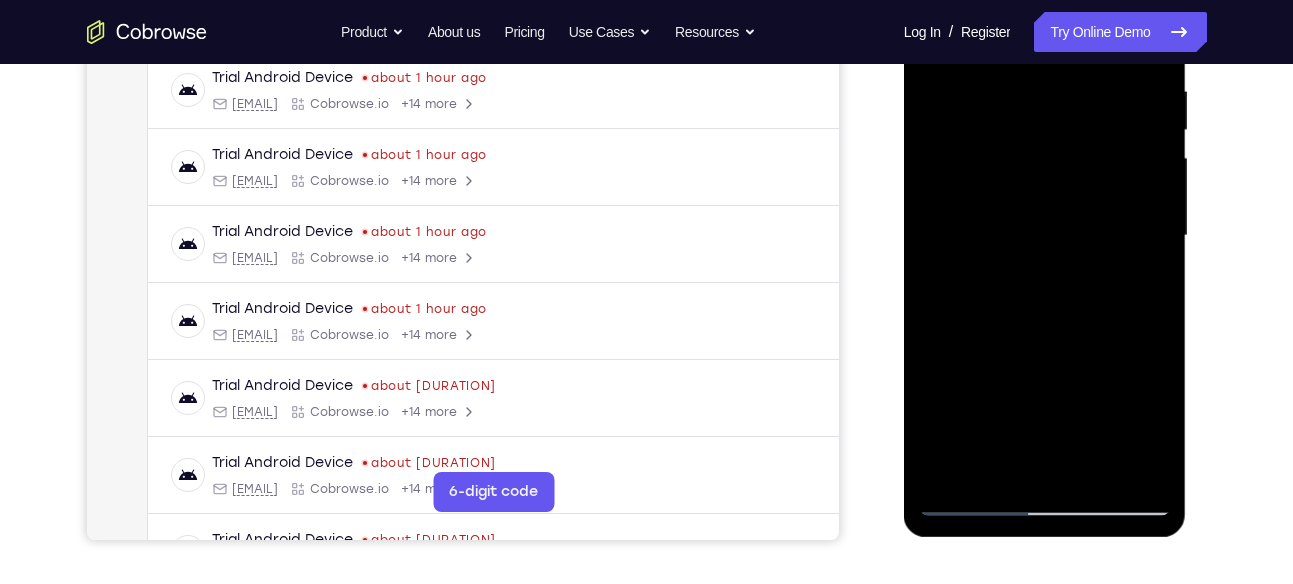 scroll, scrollTop: 393, scrollLeft: 0, axis: vertical 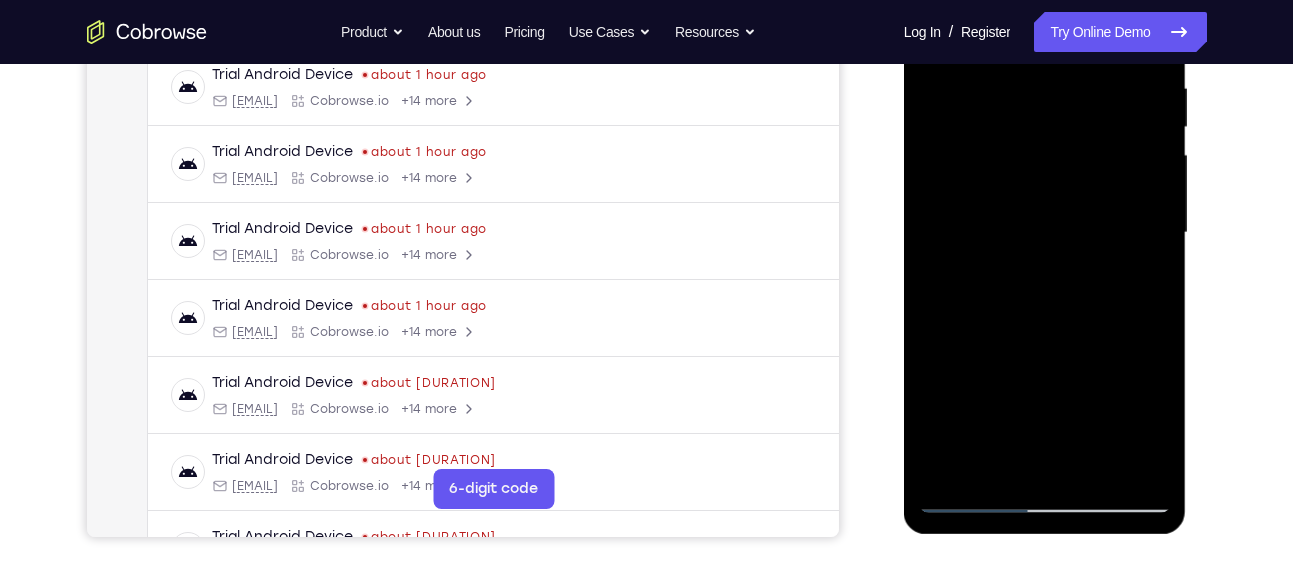 click at bounding box center [1045, 233] 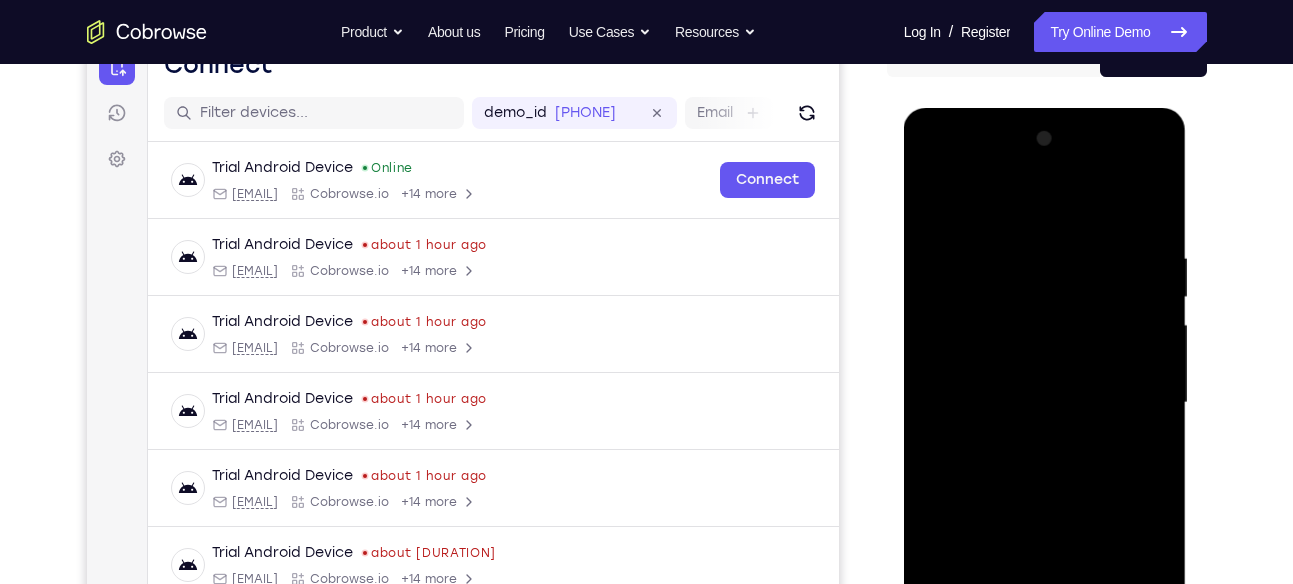 scroll, scrollTop: 224, scrollLeft: 0, axis: vertical 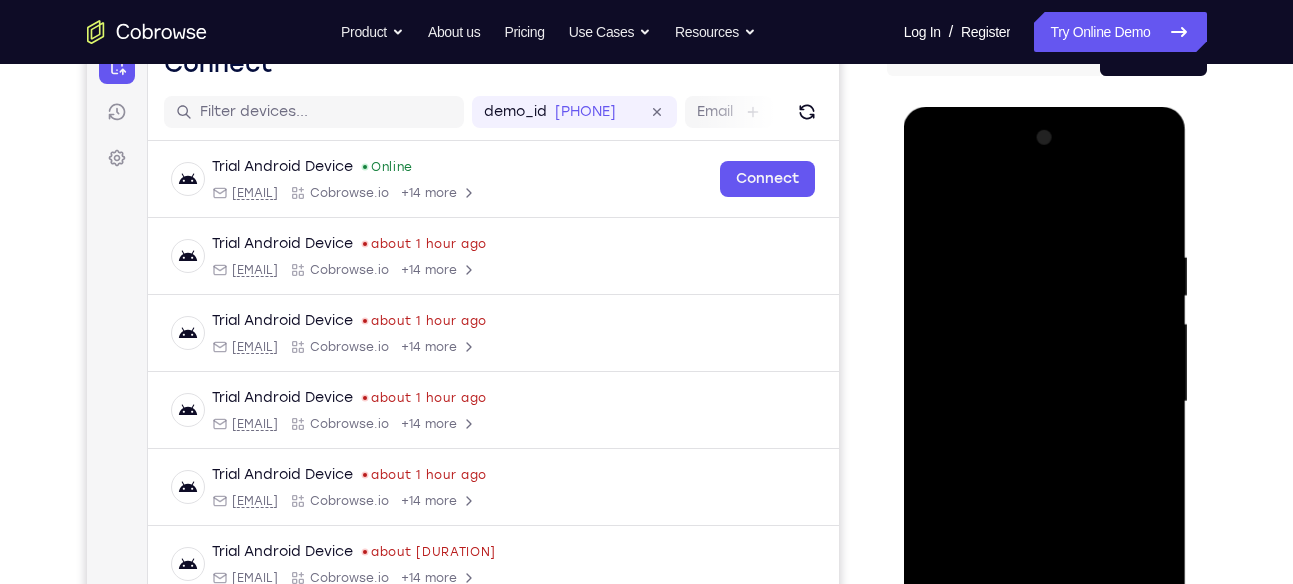 click at bounding box center [1045, 402] 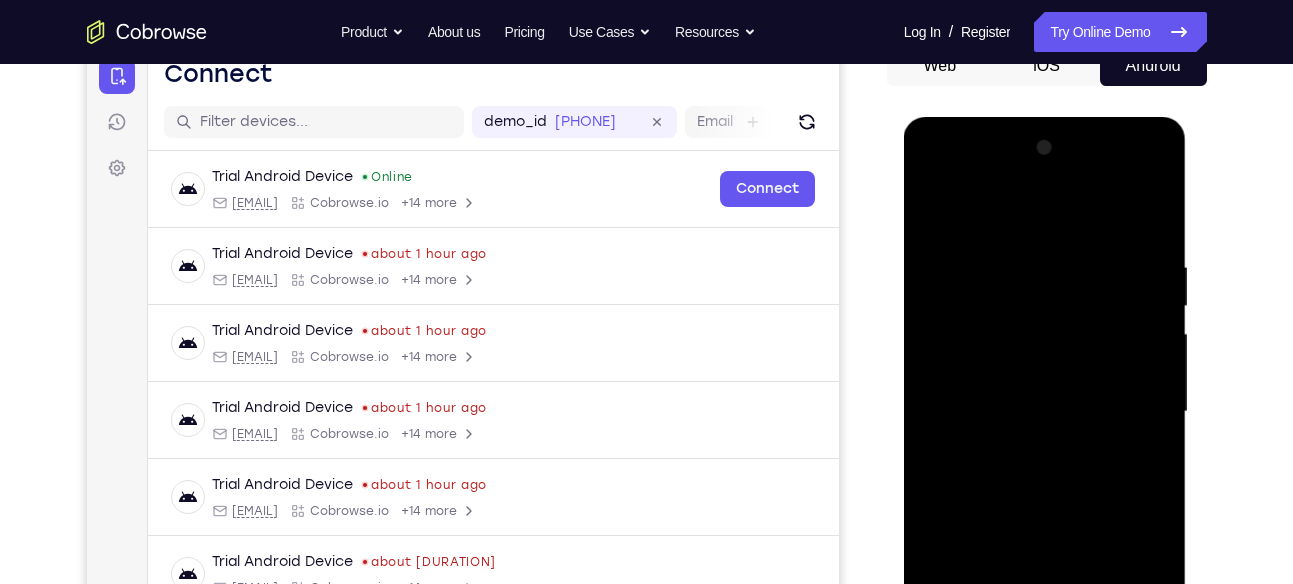 click at bounding box center (1045, 412) 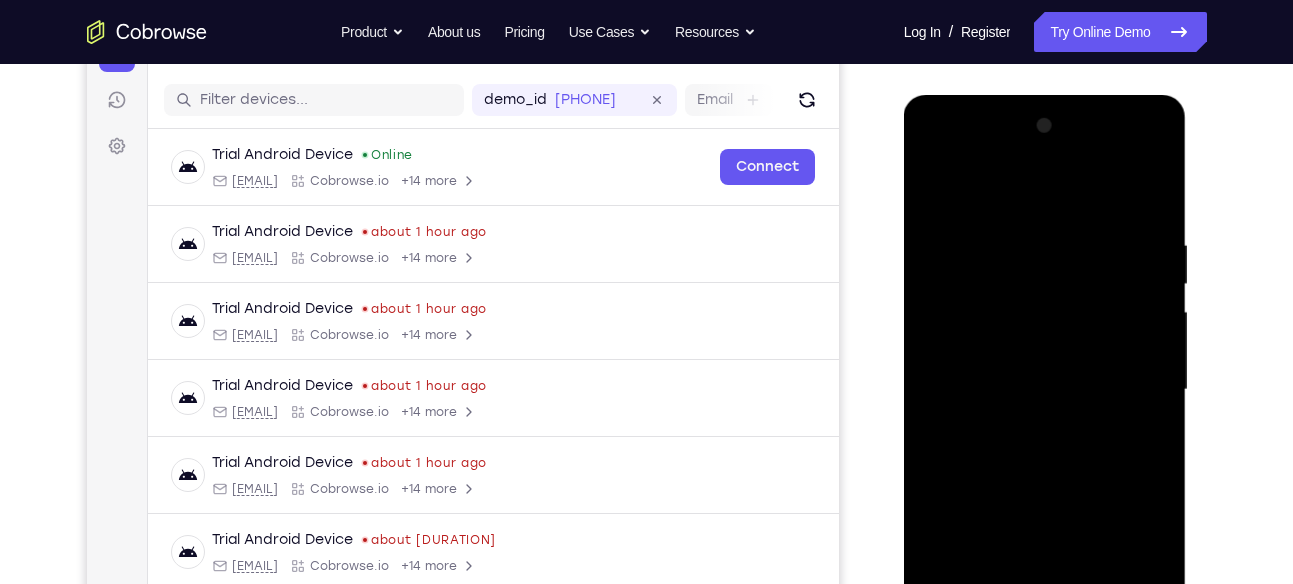 scroll, scrollTop: 232, scrollLeft: 0, axis: vertical 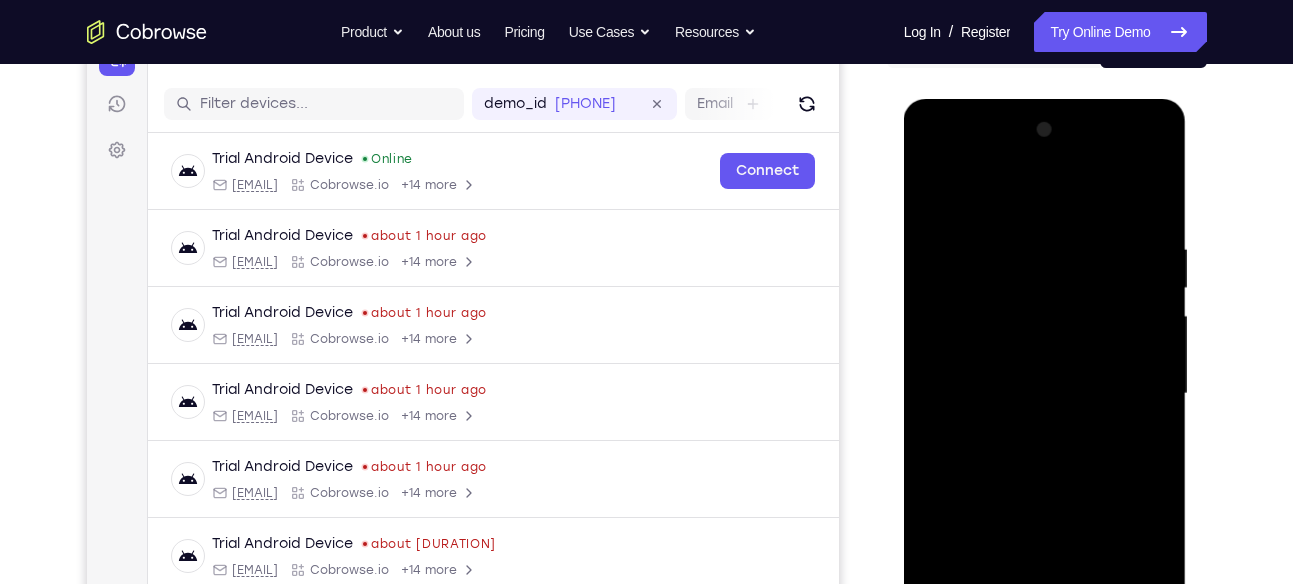 click at bounding box center (1045, 394) 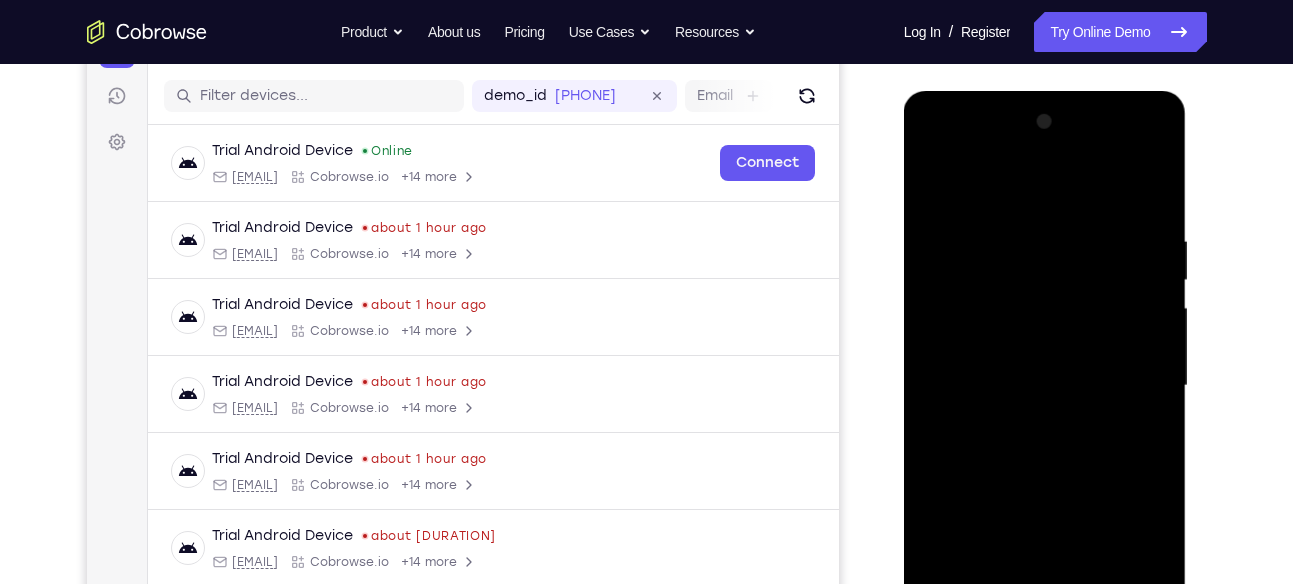 scroll, scrollTop: 238, scrollLeft: 0, axis: vertical 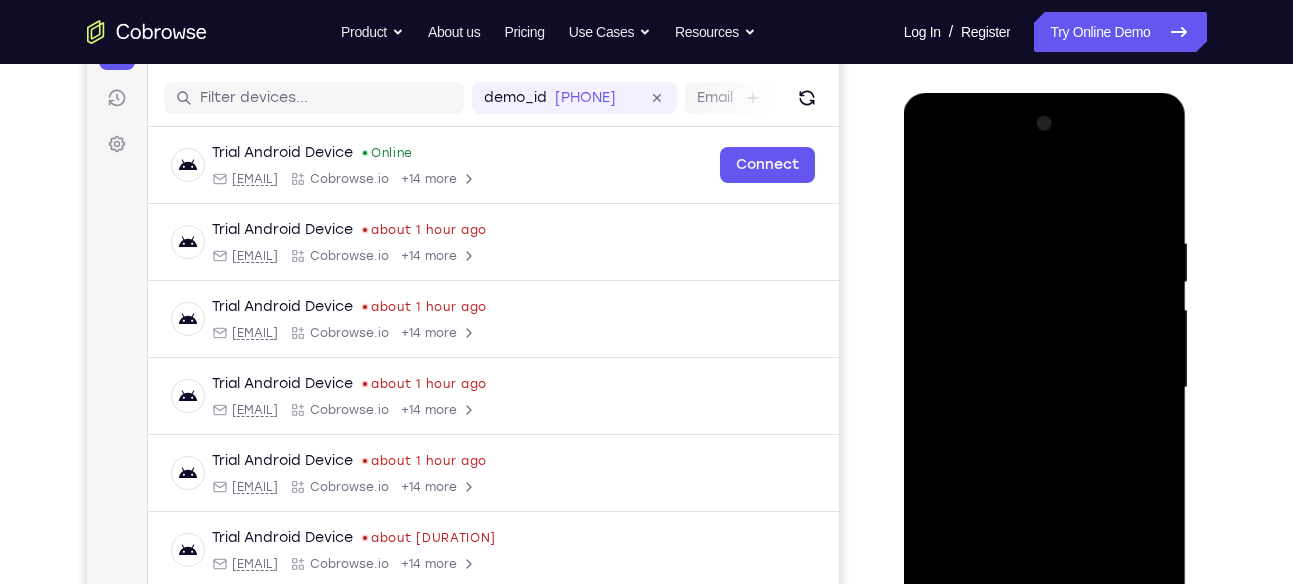 click at bounding box center (1045, 388) 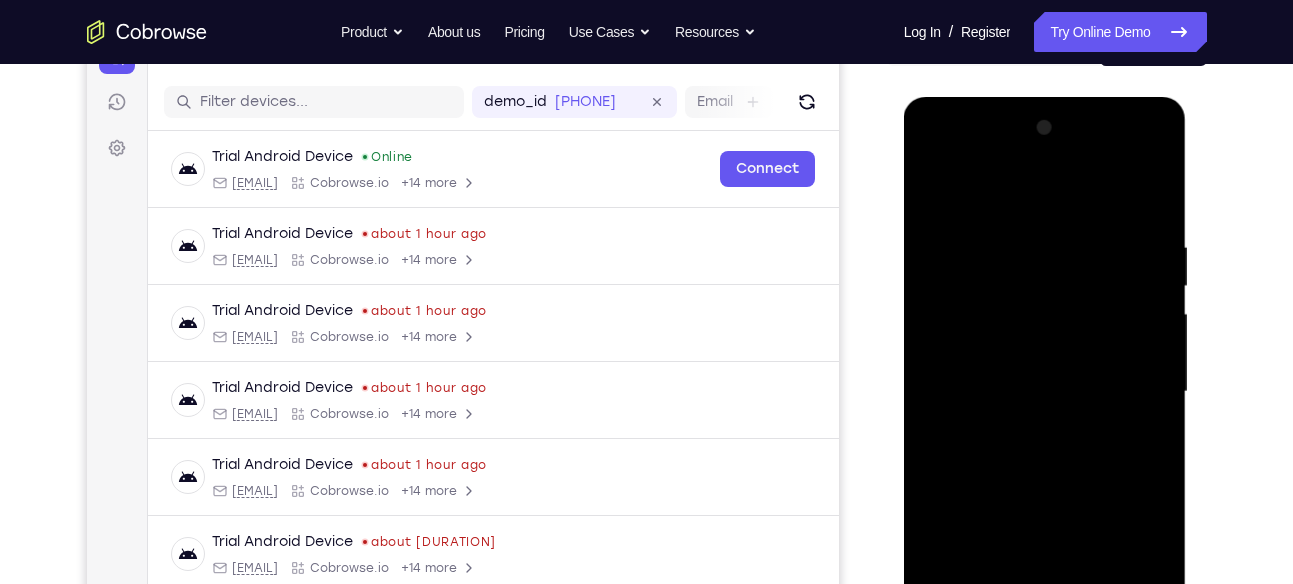 scroll, scrollTop: 231, scrollLeft: 0, axis: vertical 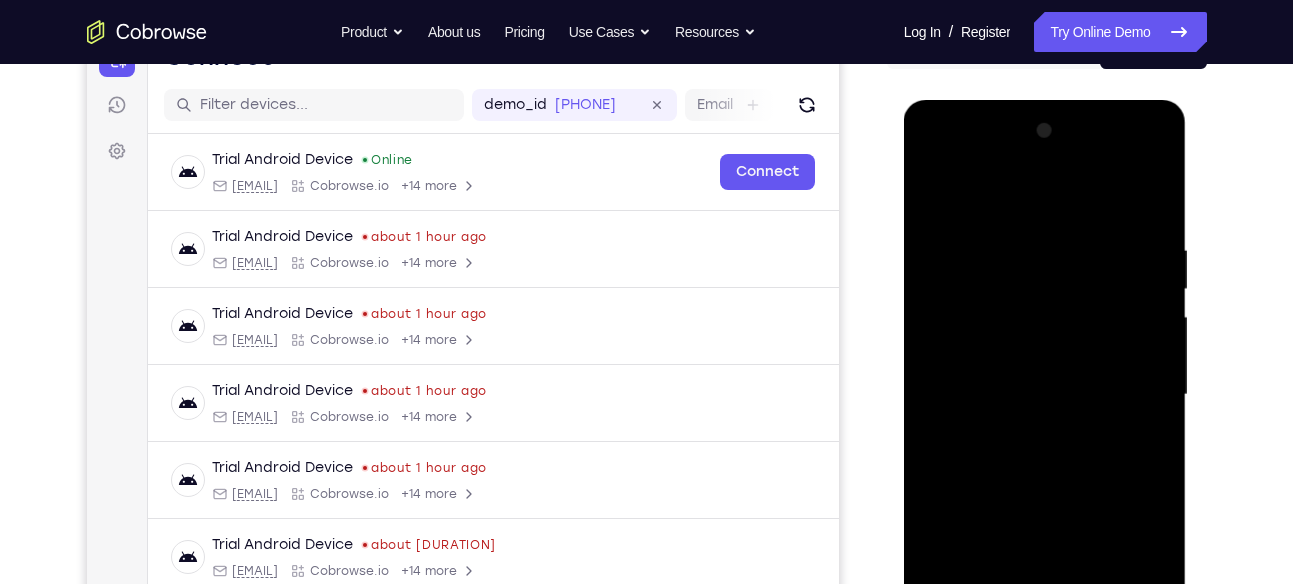 click at bounding box center [1045, 395] 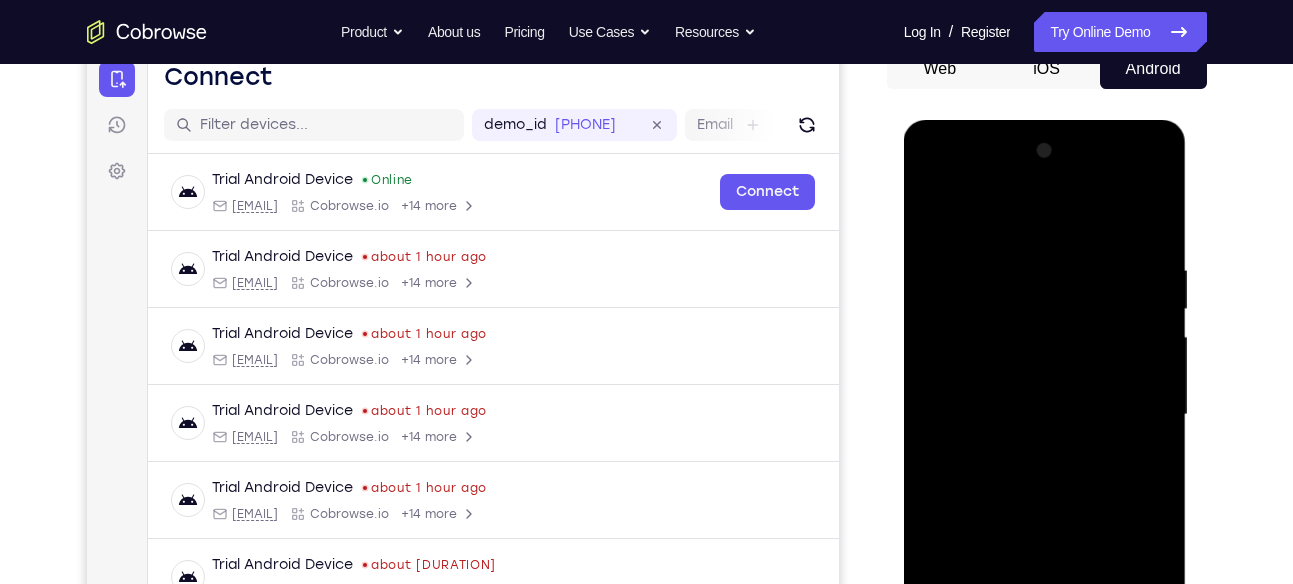 scroll, scrollTop: 209, scrollLeft: 0, axis: vertical 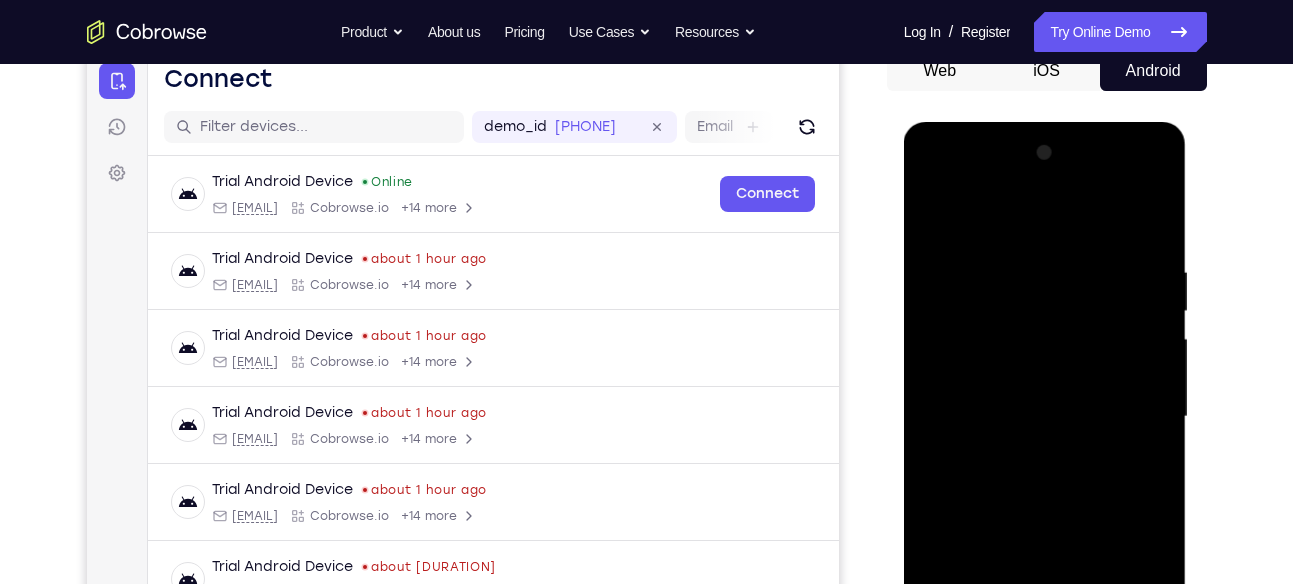 click at bounding box center [1045, 417] 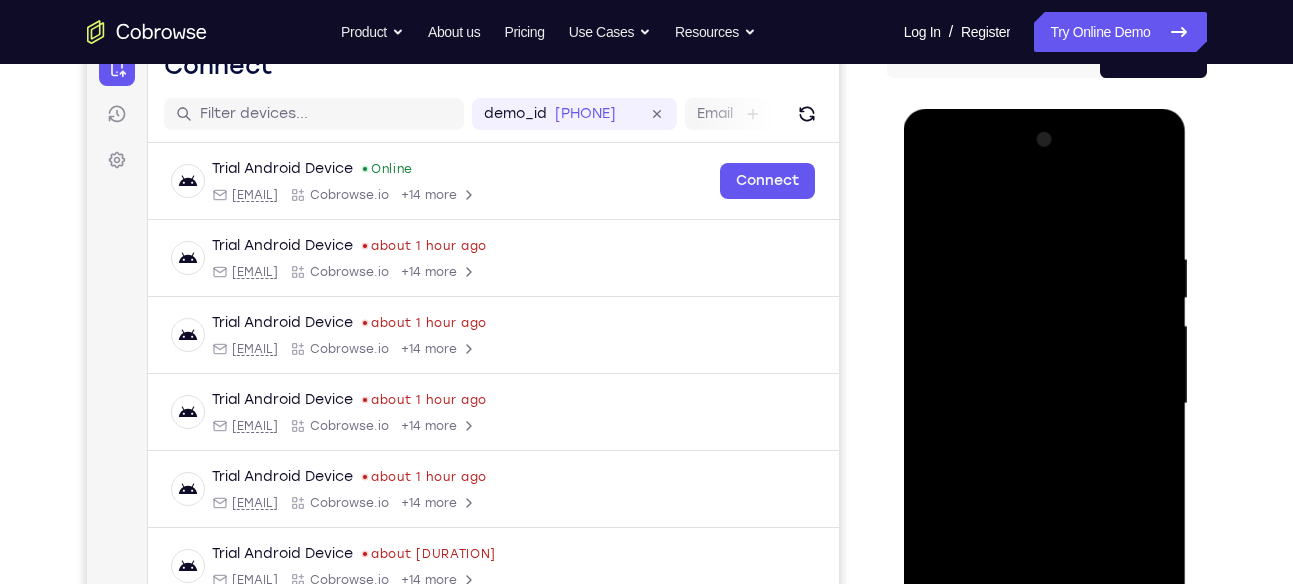 scroll, scrollTop: 223, scrollLeft: 0, axis: vertical 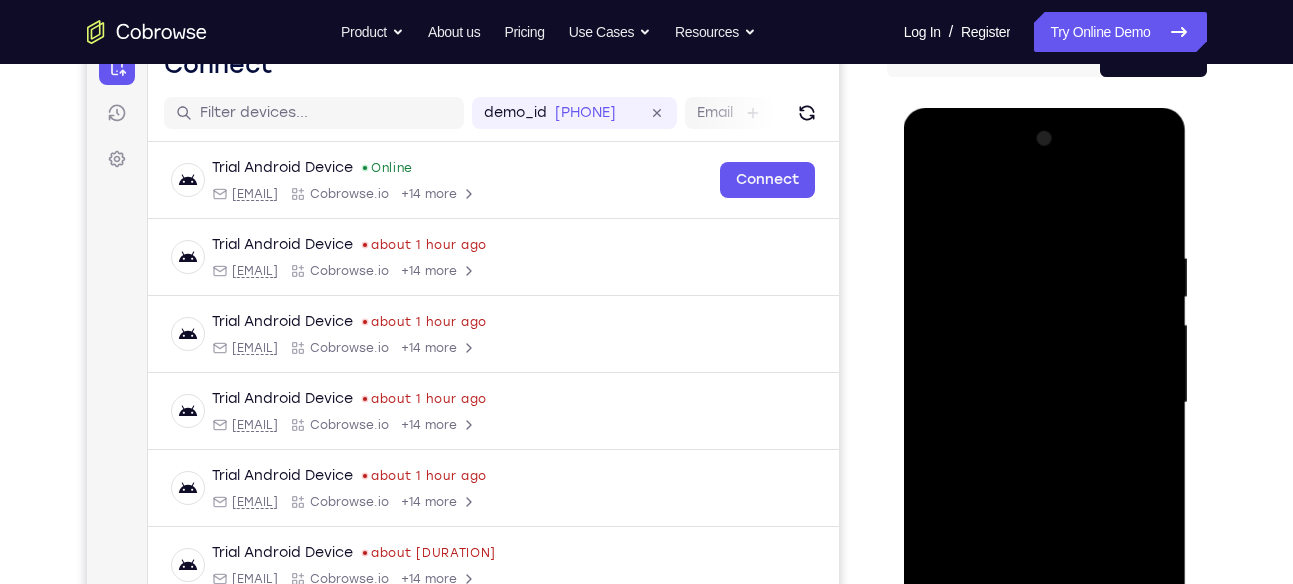 click at bounding box center [1045, 403] 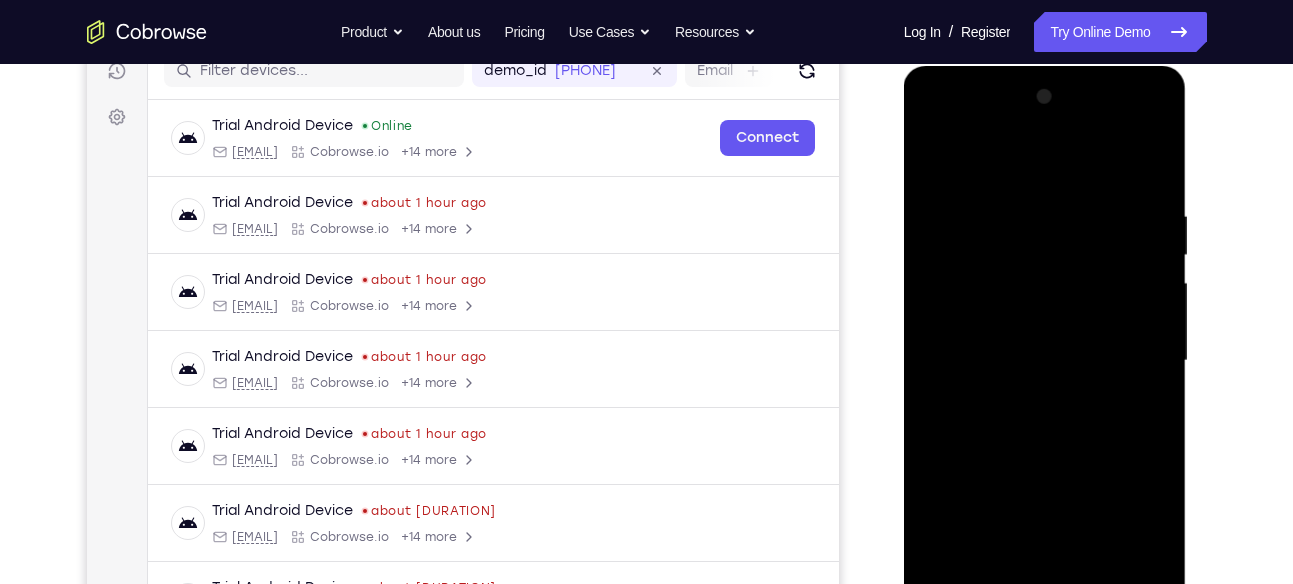 scroll, scrollTop: 272, scrollLeft: 0, axis: vertical 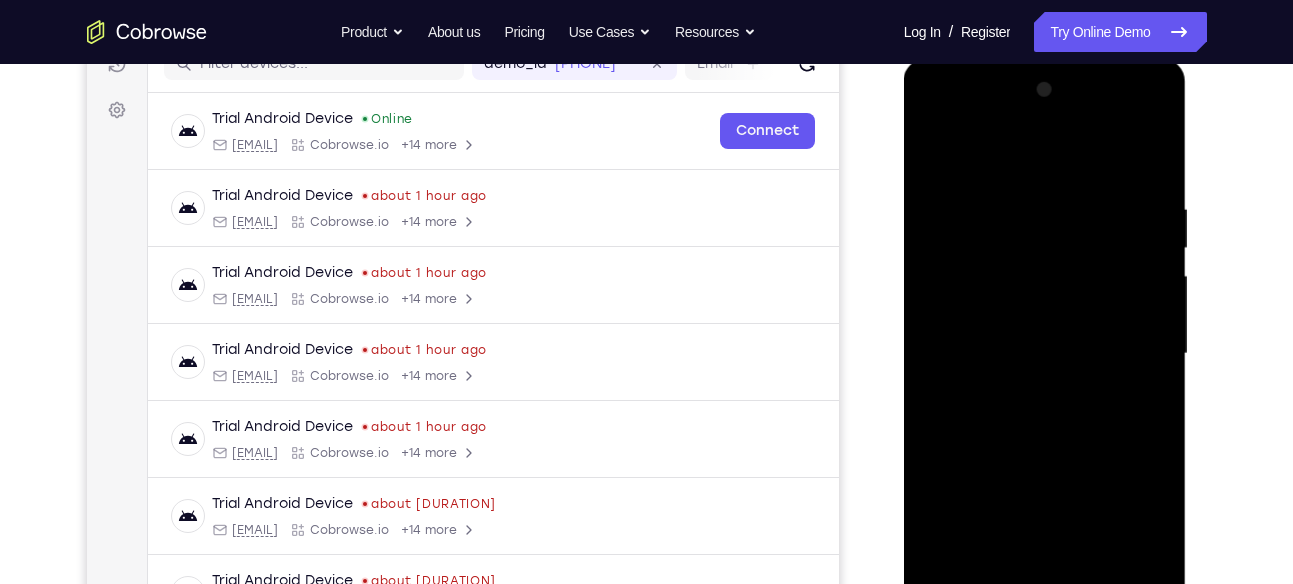 click at bounding box center (1045, 354) 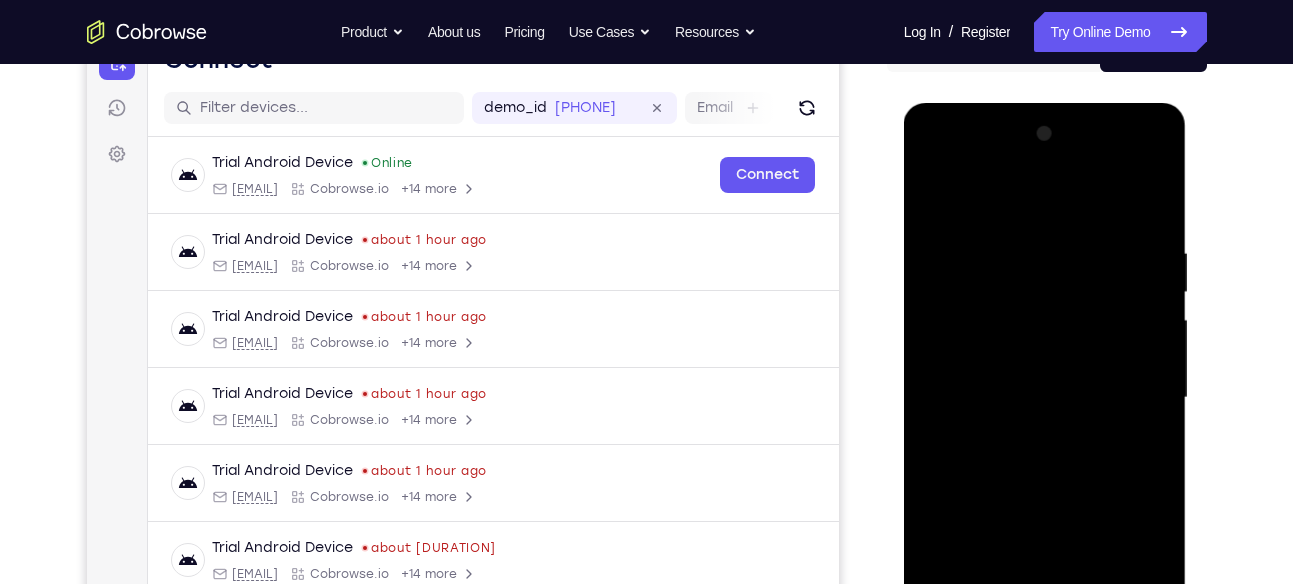 scroll, scrollTop: 227, scrollLeft: 0, axis: vertical 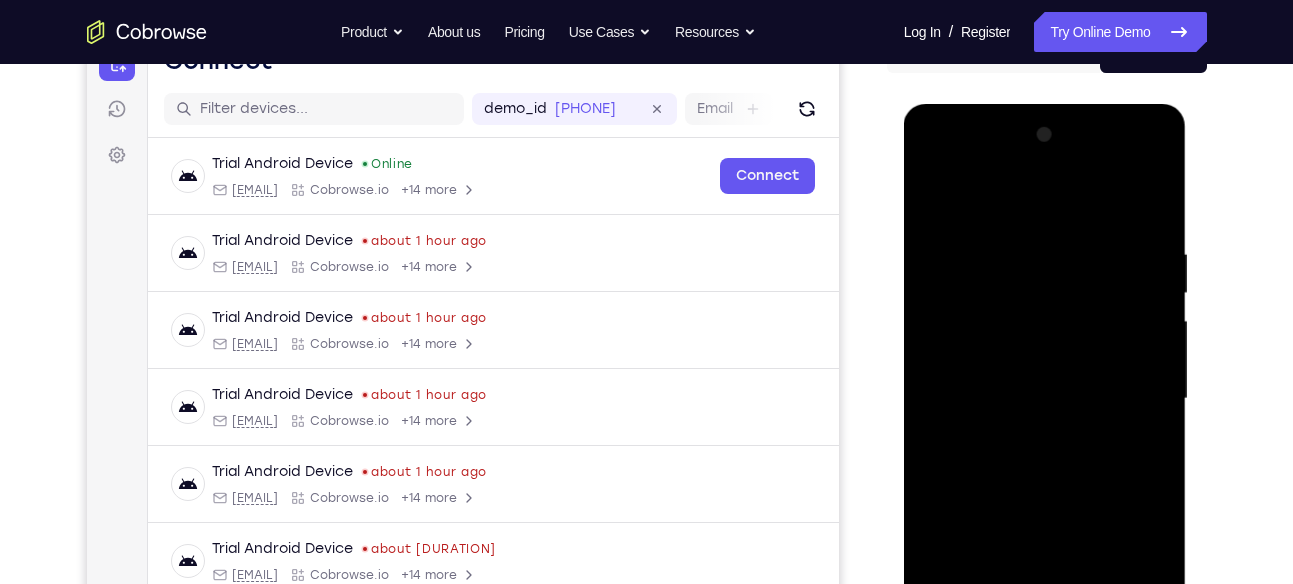 click at bounding box center [1045, 399] 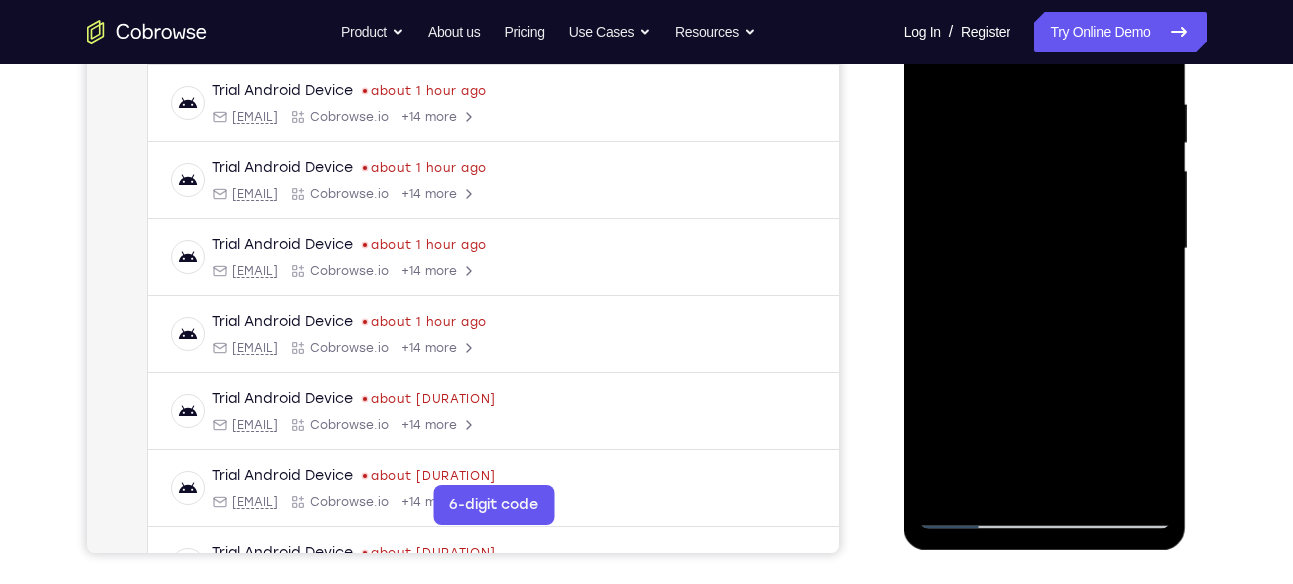 scroll, scrollTop: 323, scrollLeft: 0, axis: vertical 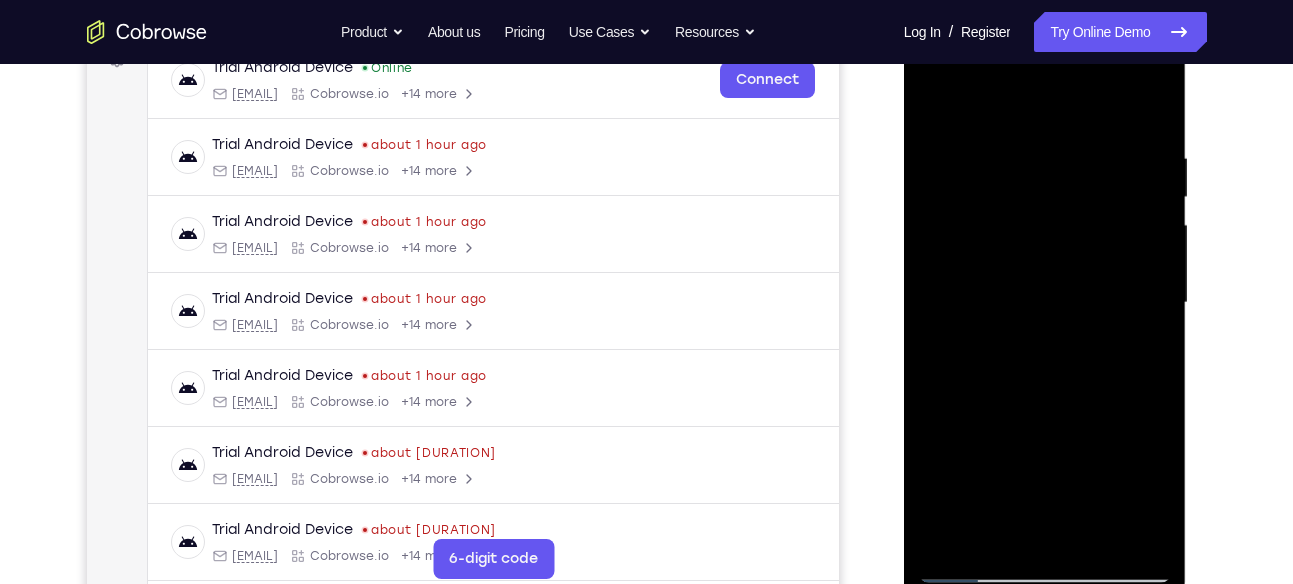 click at bounding box center (1045, 303) 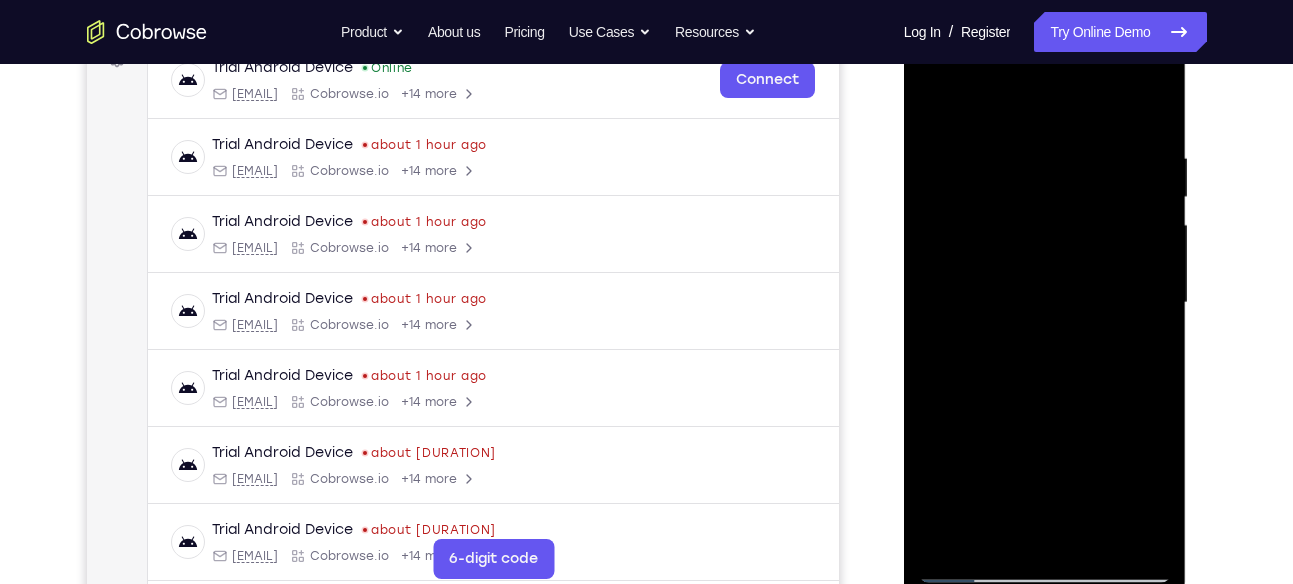 click at bounding box center [1045, 303] 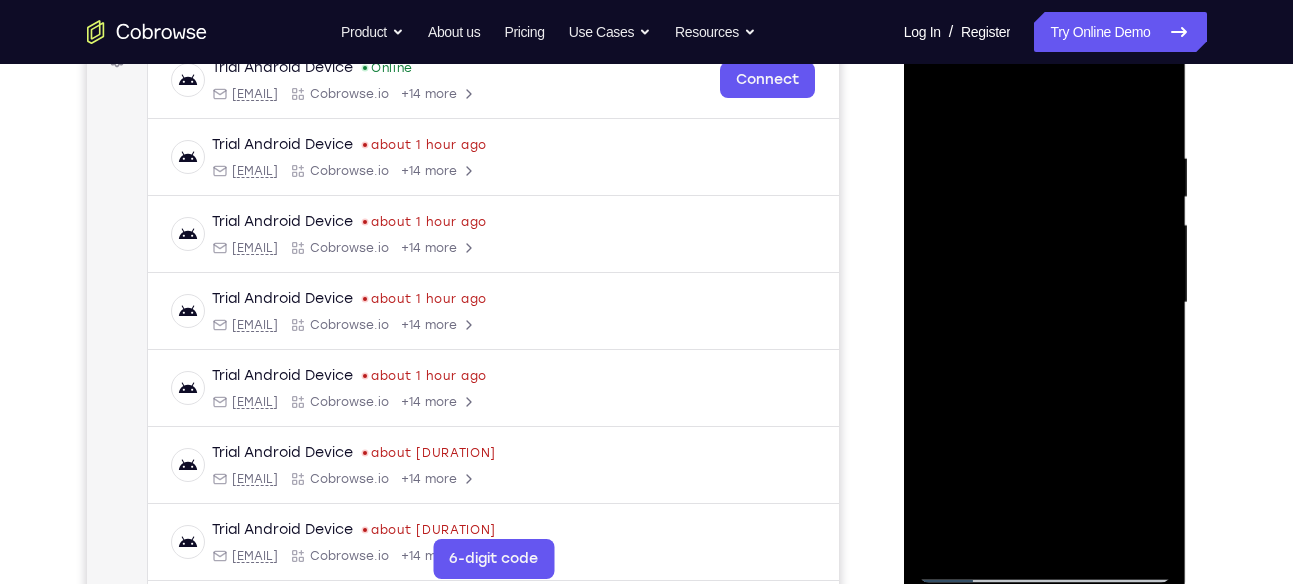 click at bounding box center [1045, 303] 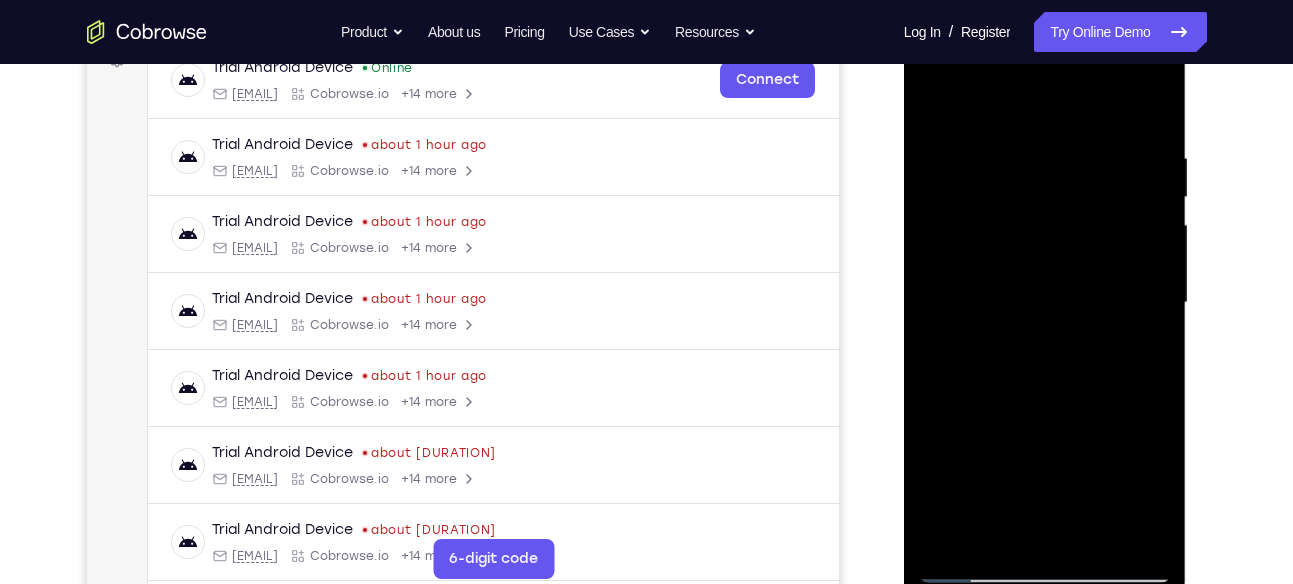 click at bounding box center (1045, 303) 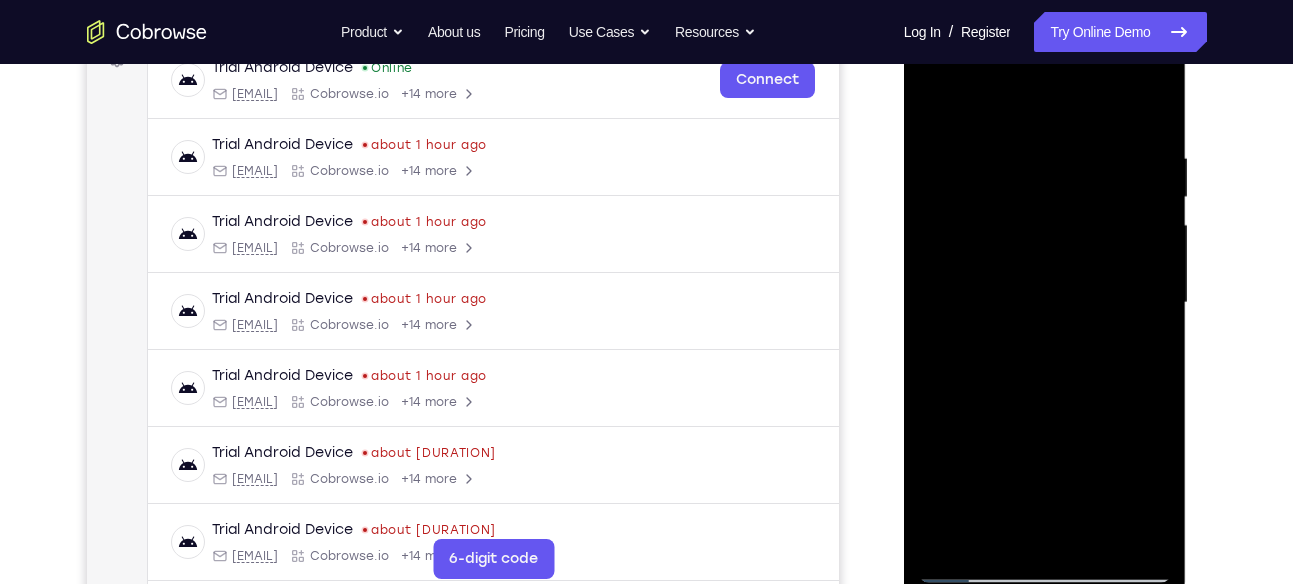 click at bounding box center [1045, 303] 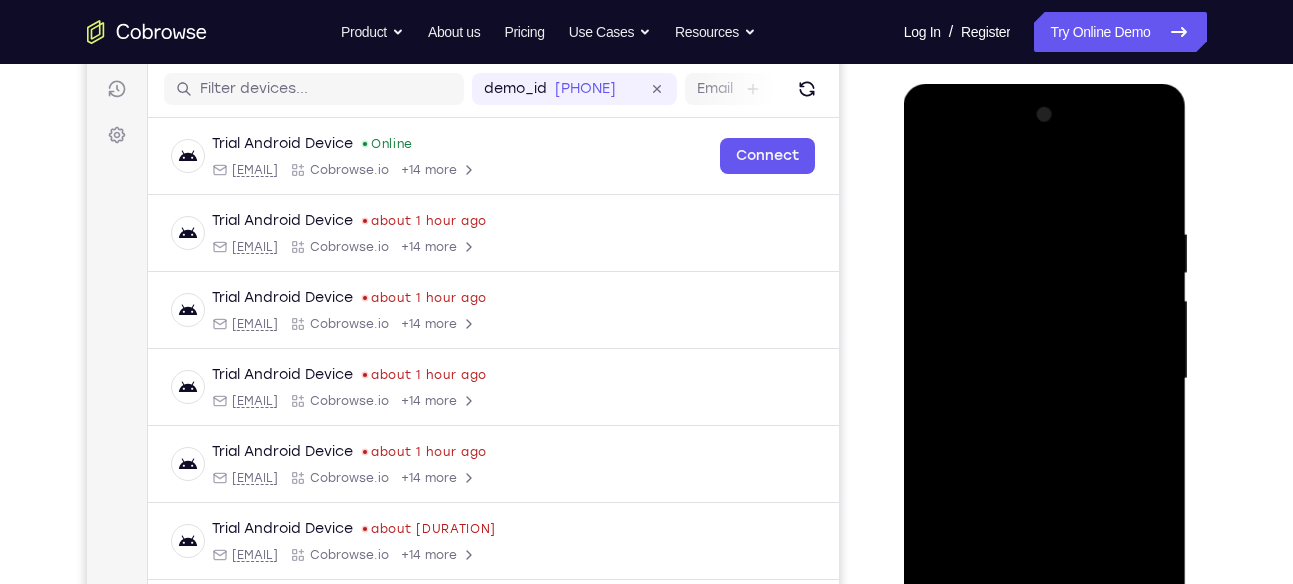 scroll, scrollTop: 246, scrollLeft: 0, axis: vertical 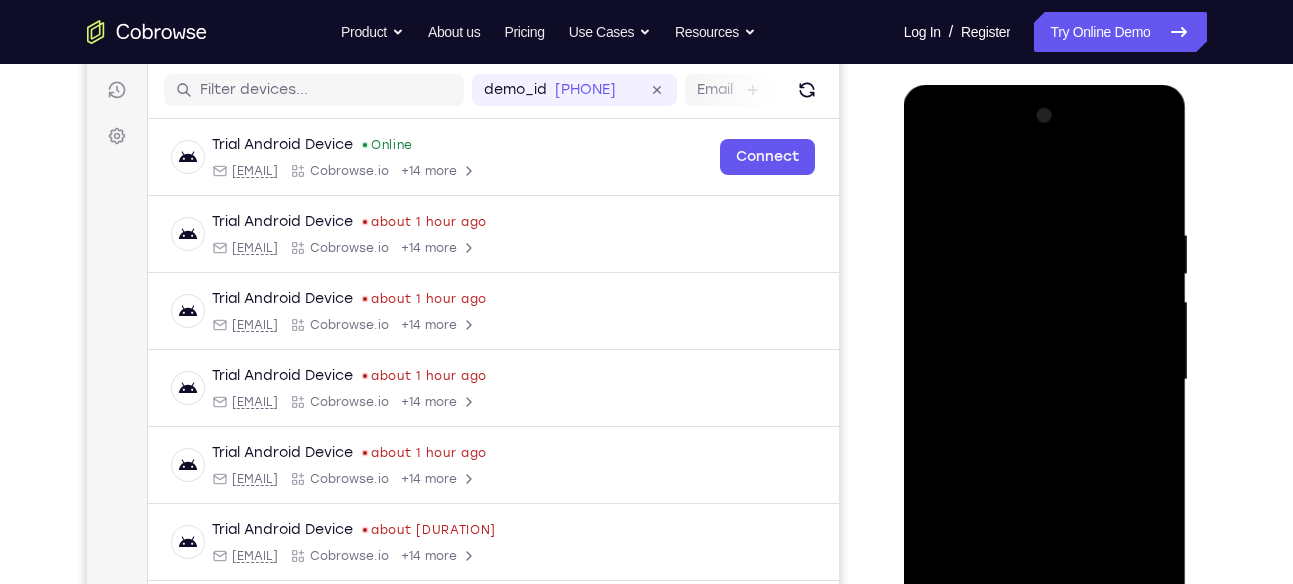 click at bounding box center [1045, 380] 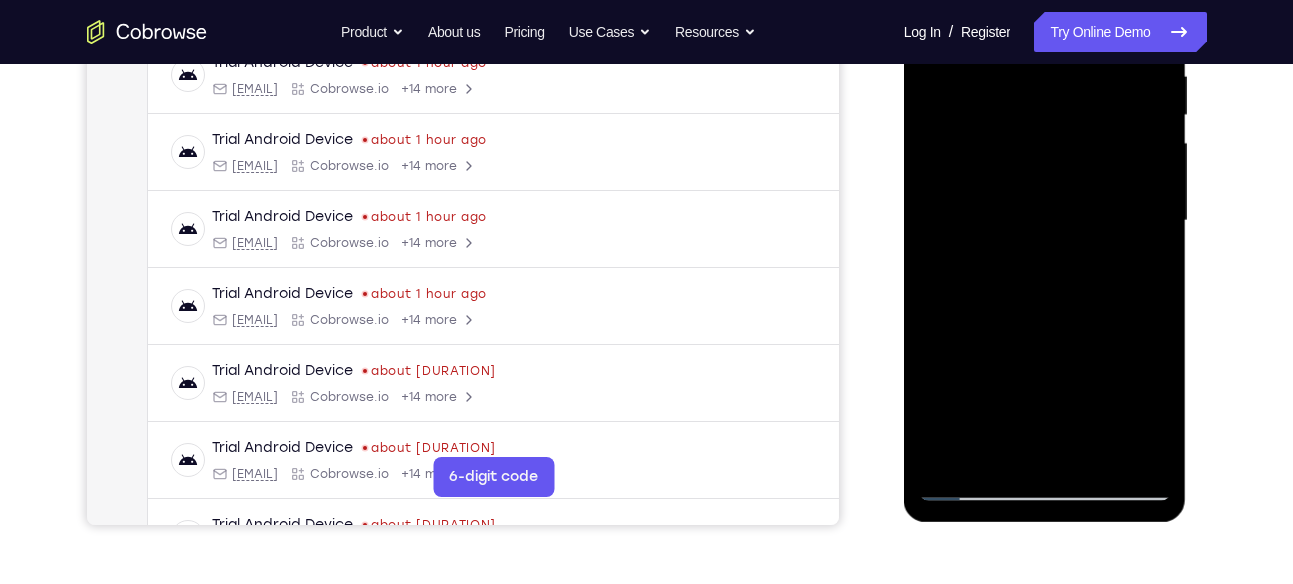 scroll, scrollTop: 463, scrollLeft: 0, axis: vertical 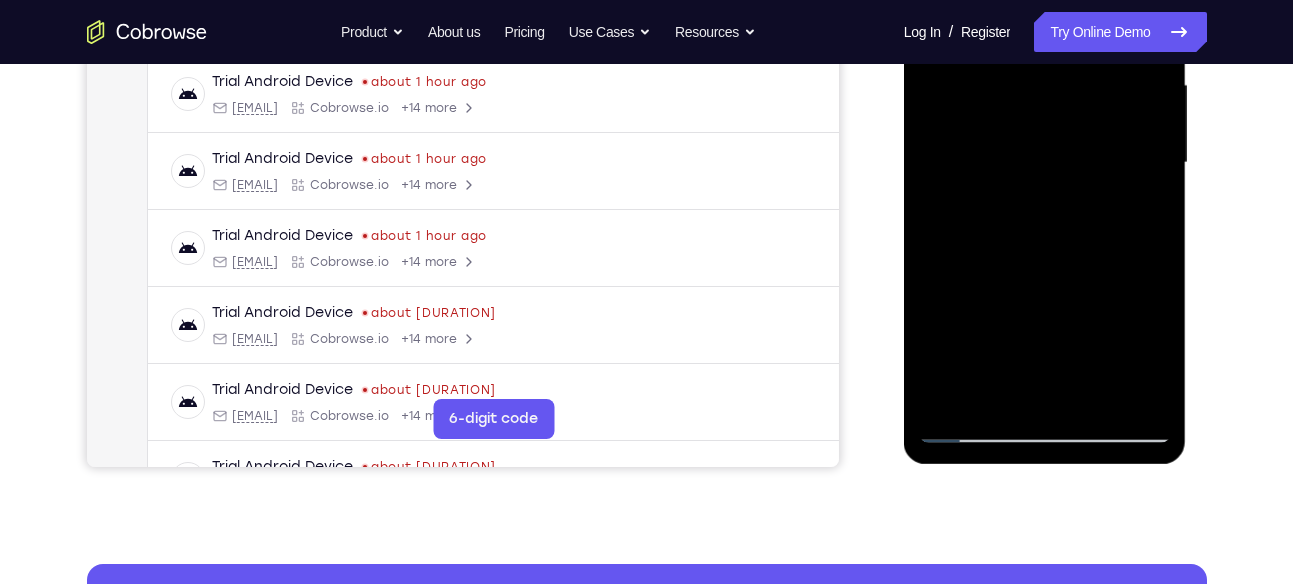 click at bounding box center (1045, 163) 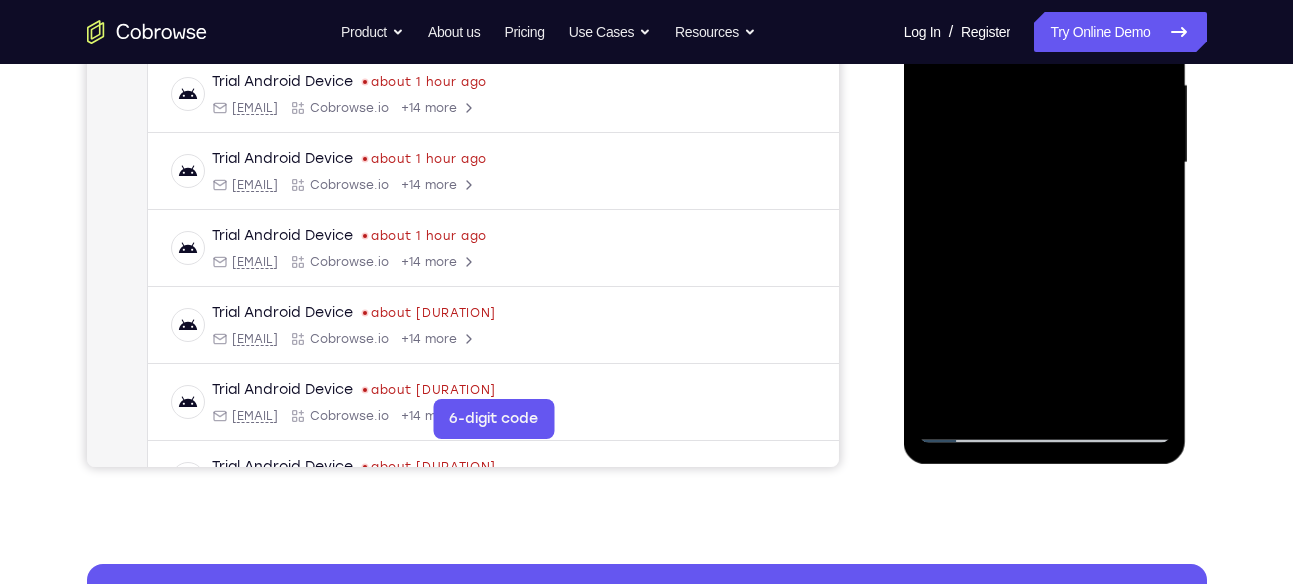 click at bounding box center (1045, 163) 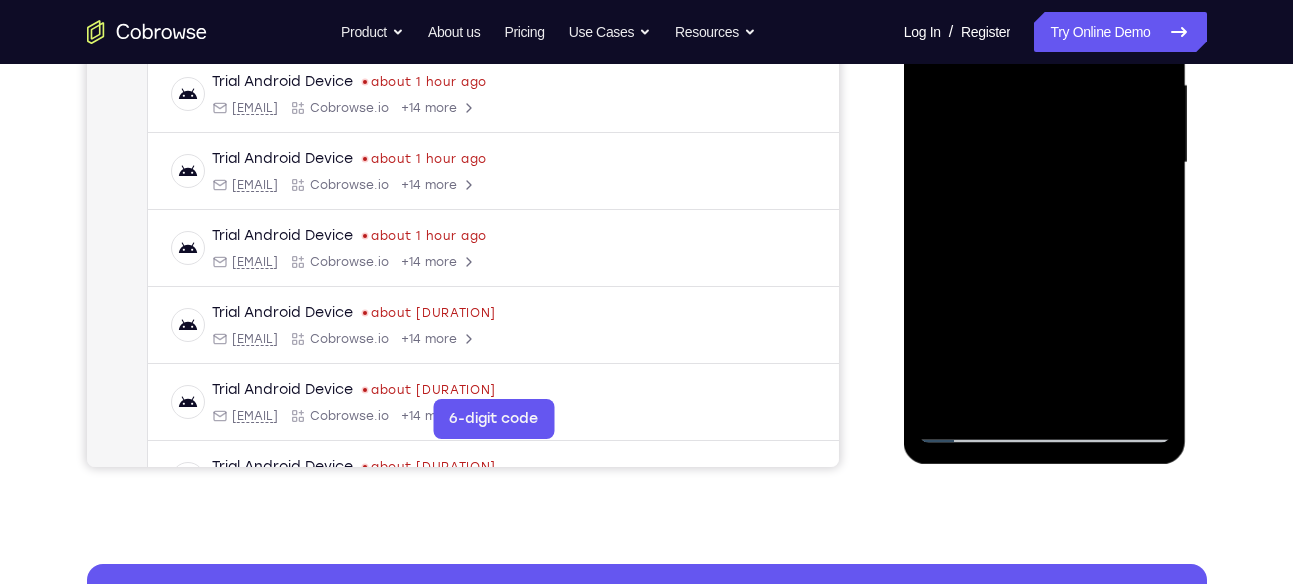 click at bounding box center [1045, 163] 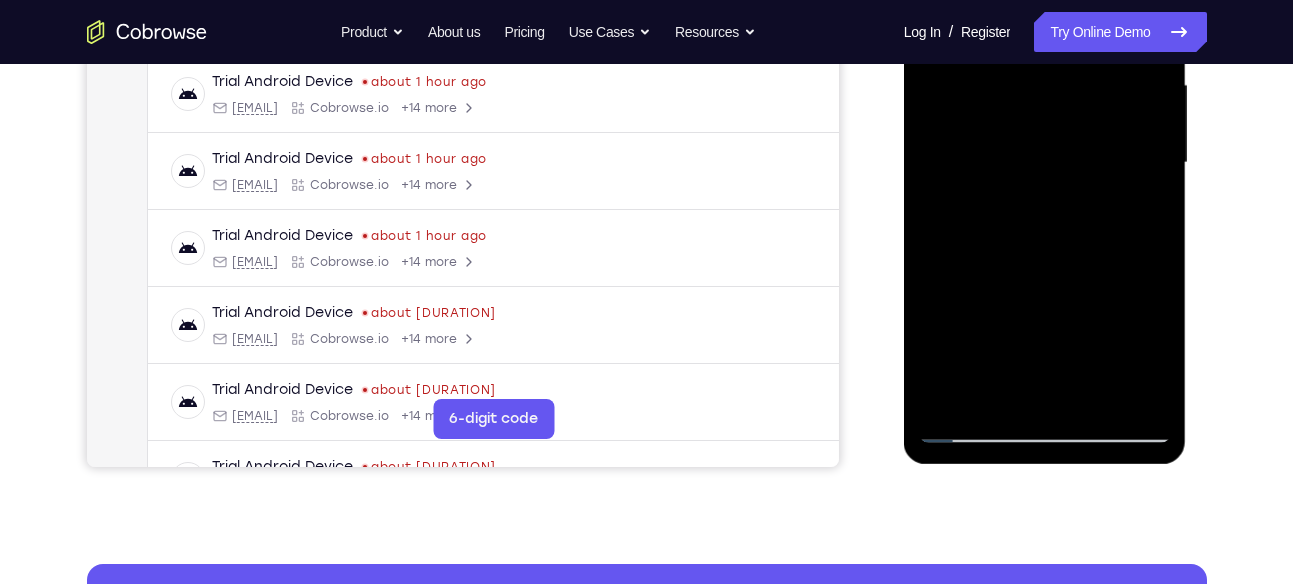 click at bounding box center (1045, 163) 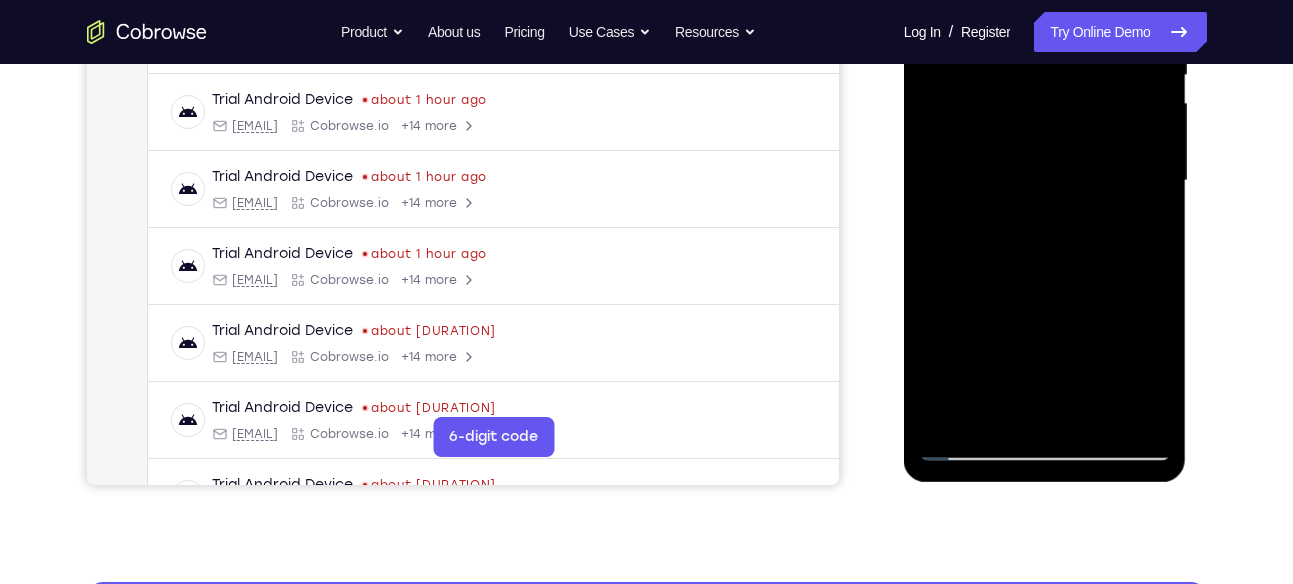 scroll, scrollTop: 237, scrollLeft: 0, axis: vertical 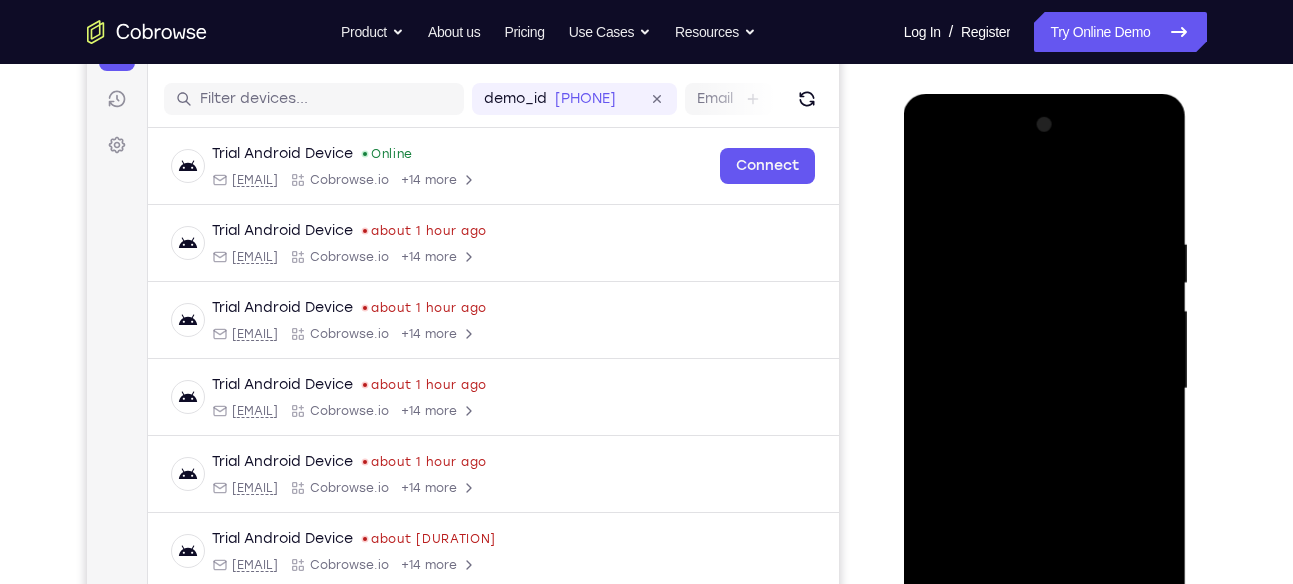 click at bounding box center [1045, 389] 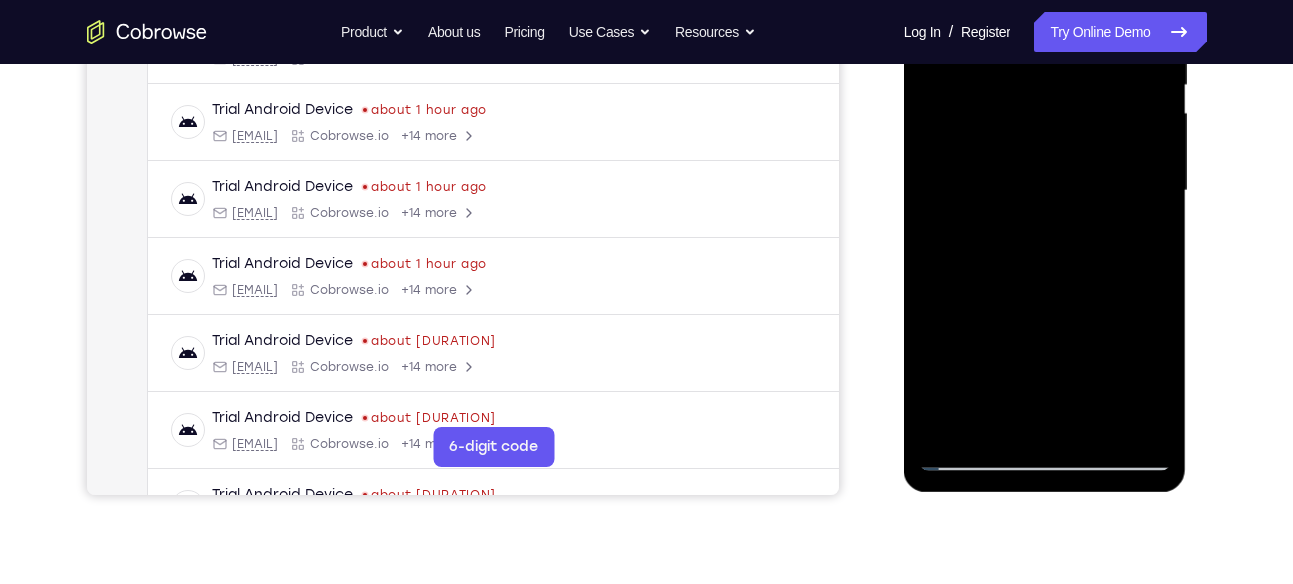 scroll, scrollTop: 512, scrollLeft: 0, axis: vertical 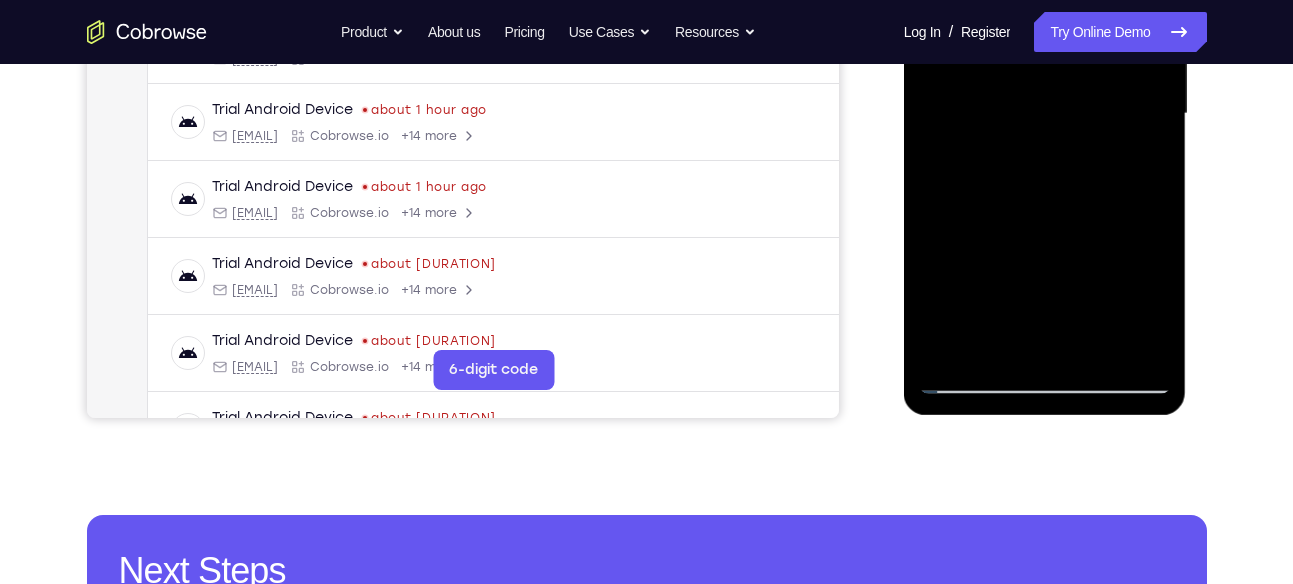 click at bounding box center (1045, 114) 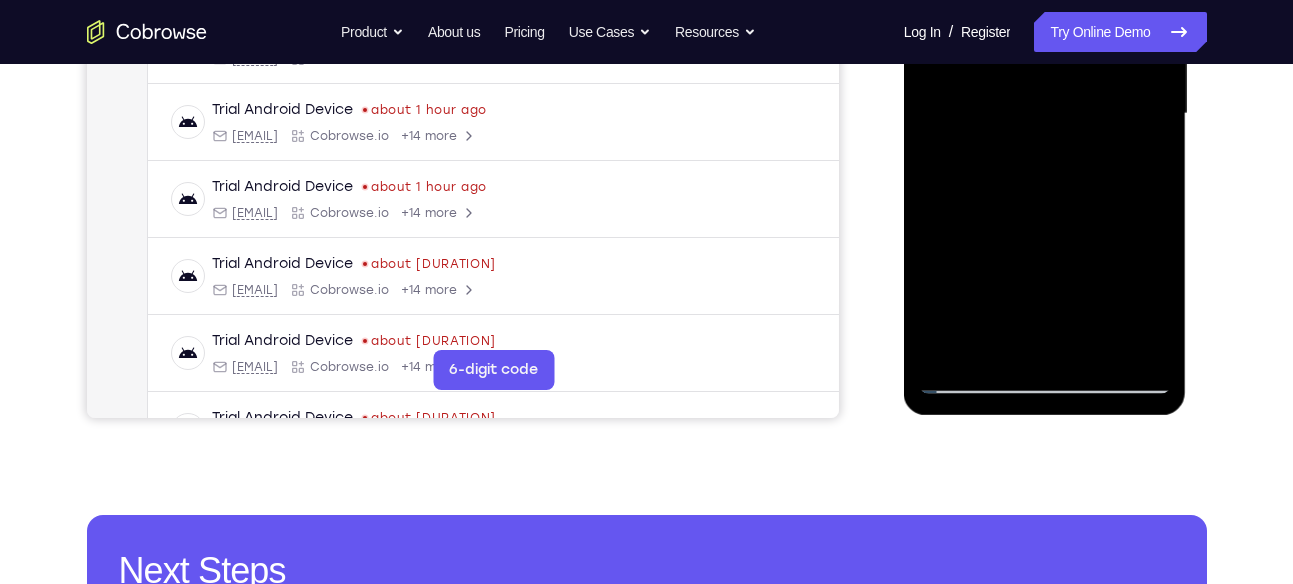 click at bounding box center [1045, 114] 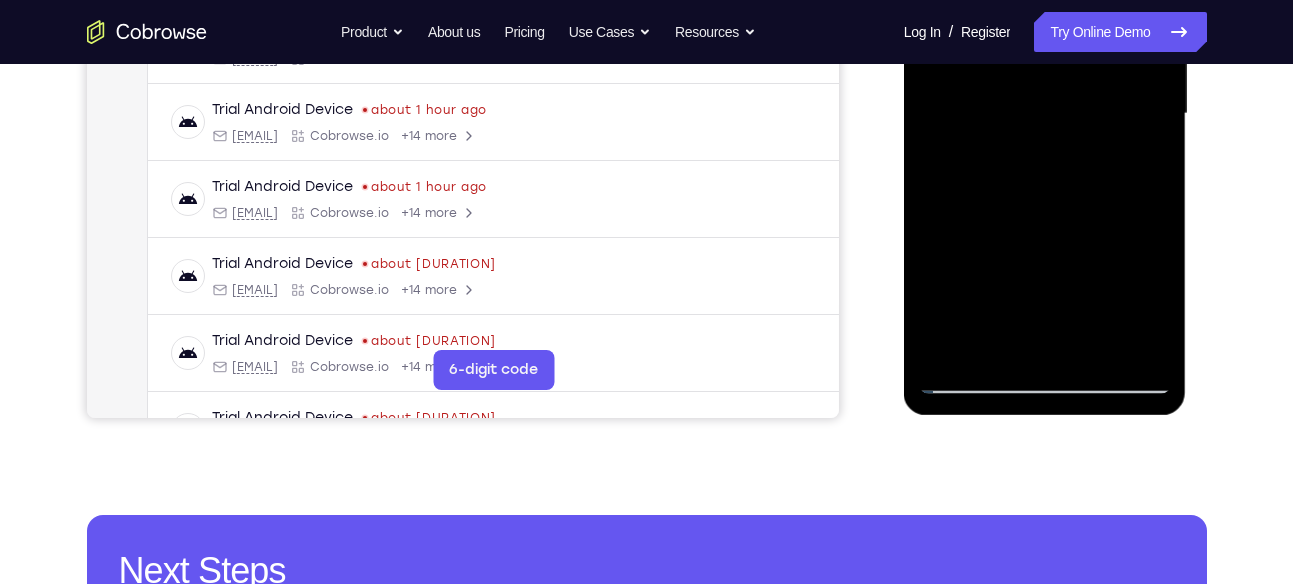 click at bounding box center (1045, 114) 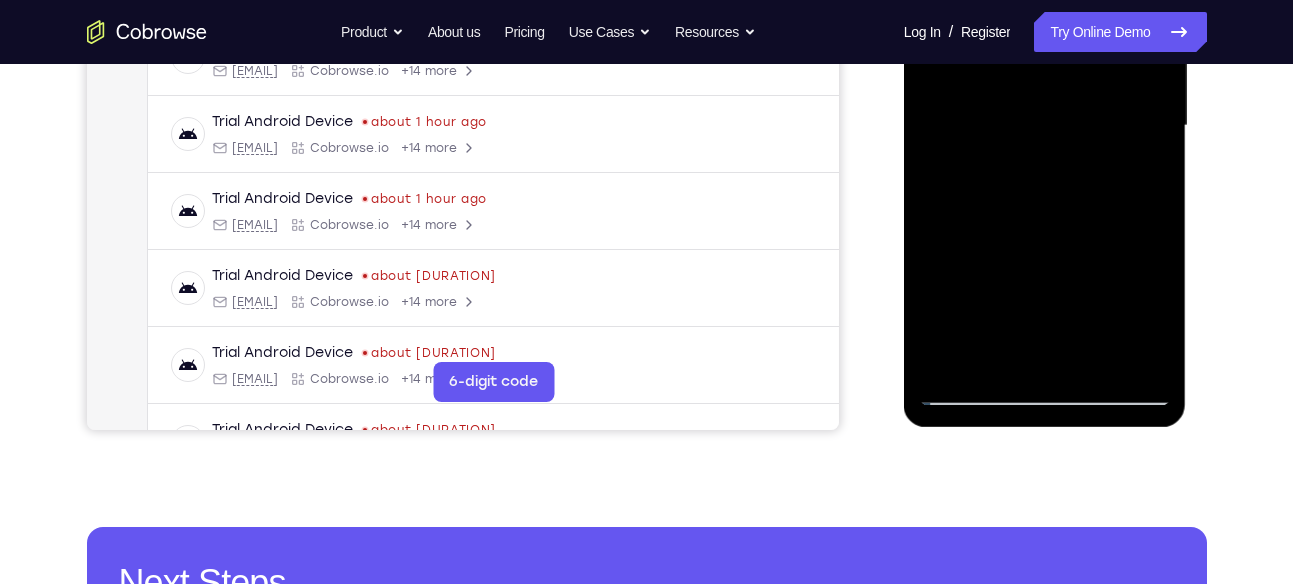 scroll, scrollTop: 526, scrollLeft: 0, axis: vertical 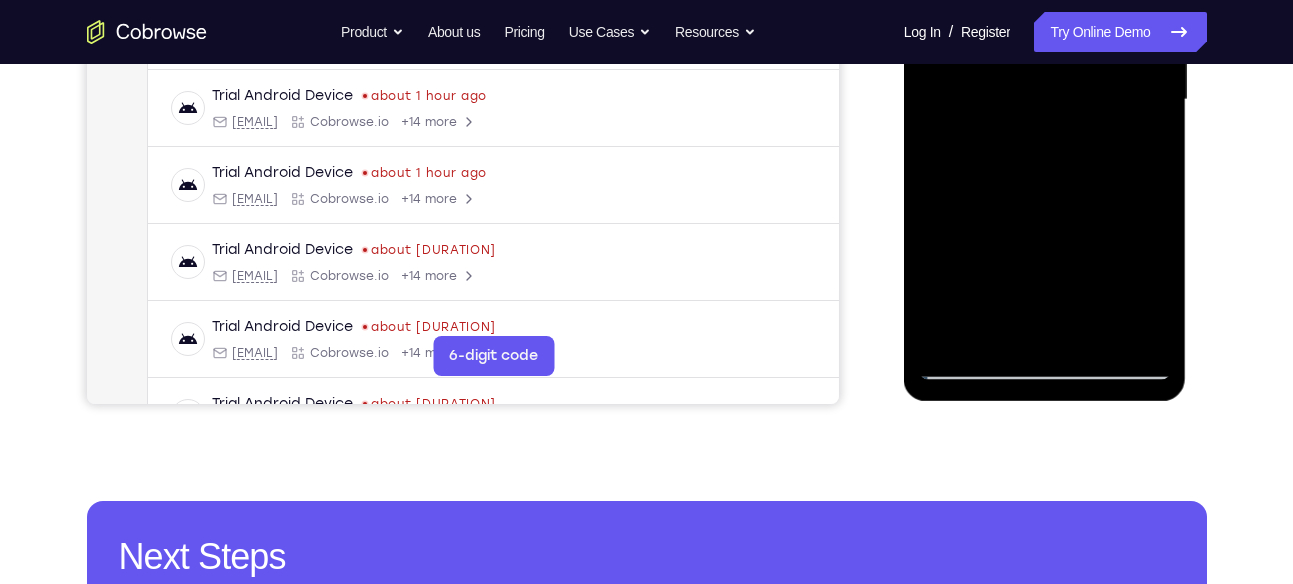click at bounding box center [1045, 100] 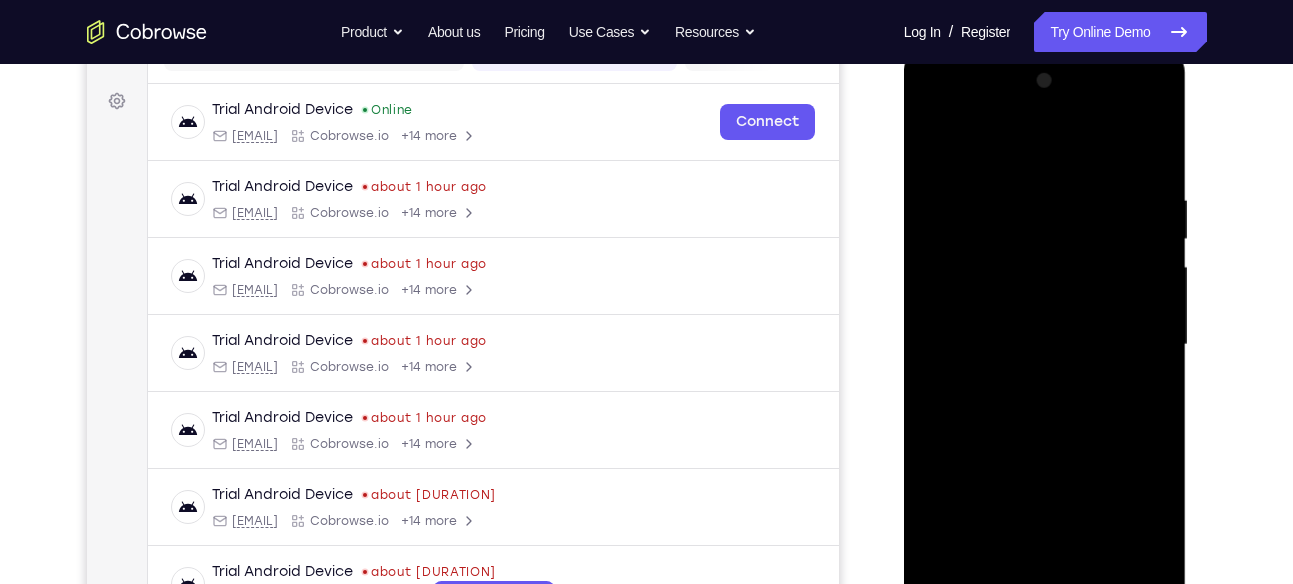 scroll, scrollTop: 278, scrollLeft: 0, axis: vertical 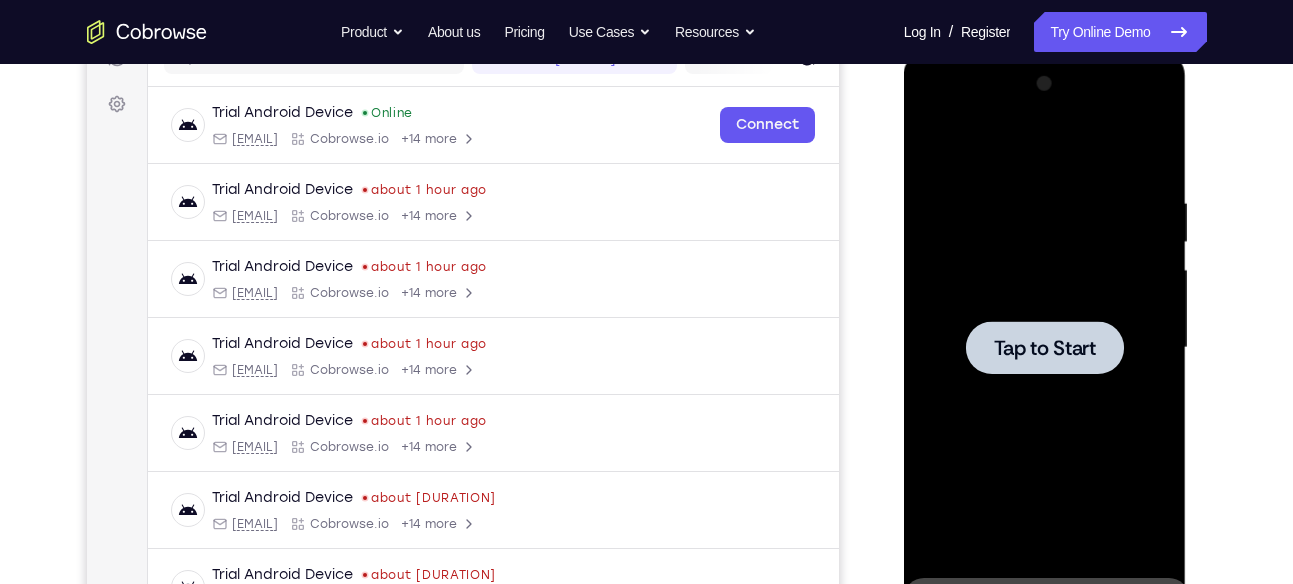 click at bounding box center (1045, 348) 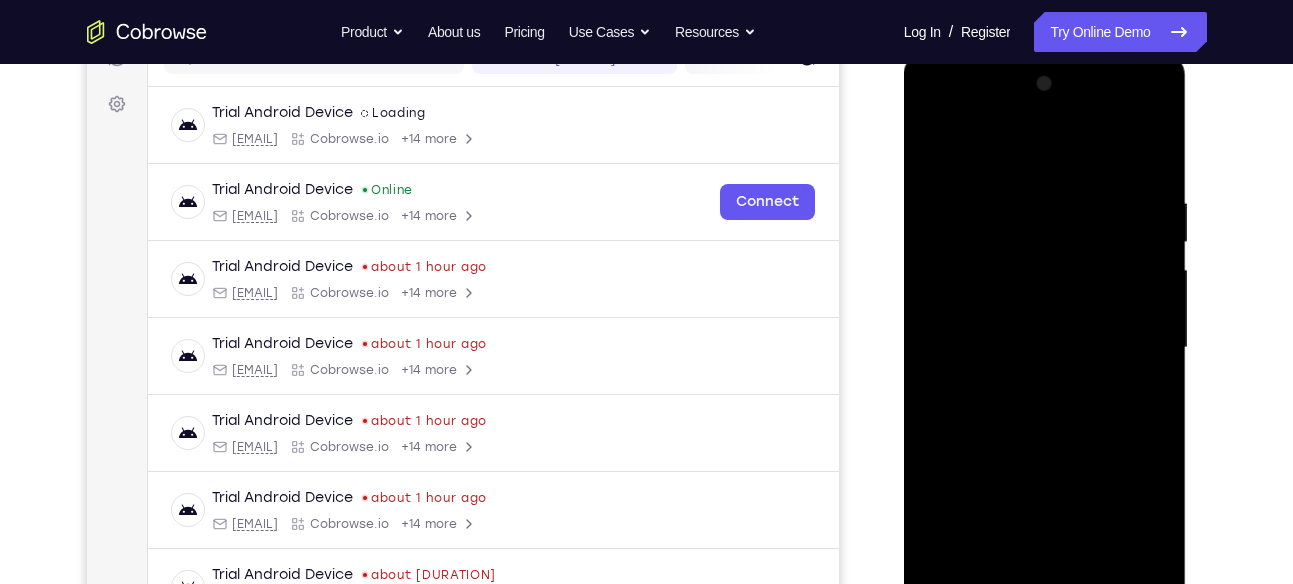 scroll, scrollTop: 476, scrollLeft: 0, axis: vertical 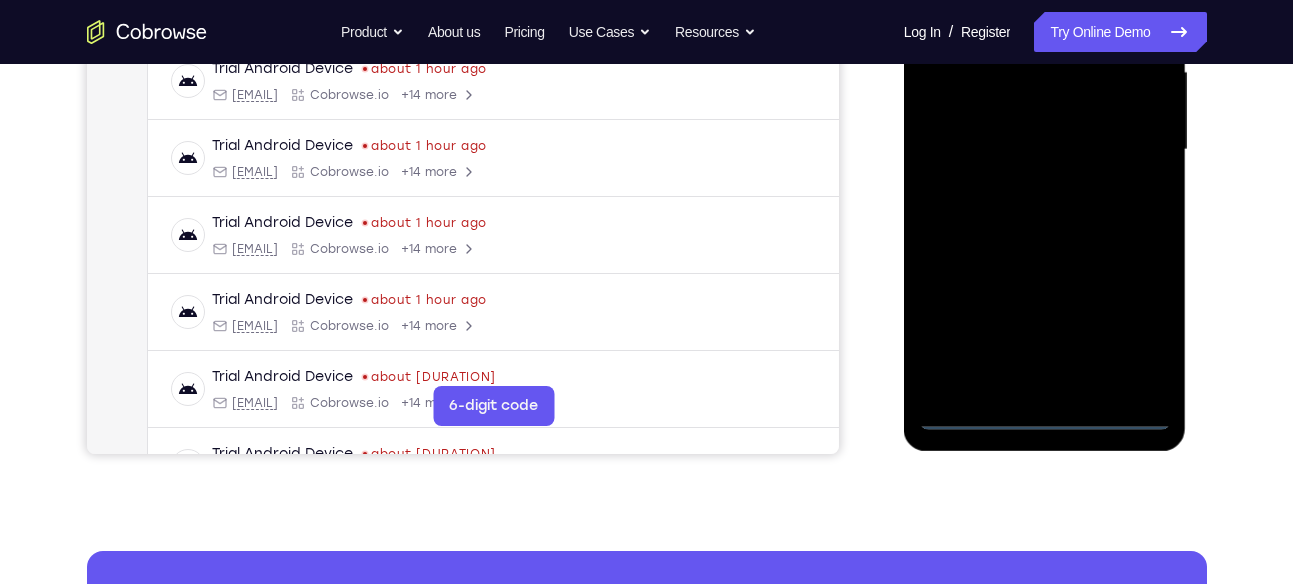 click at bounding box center (1045, 150) 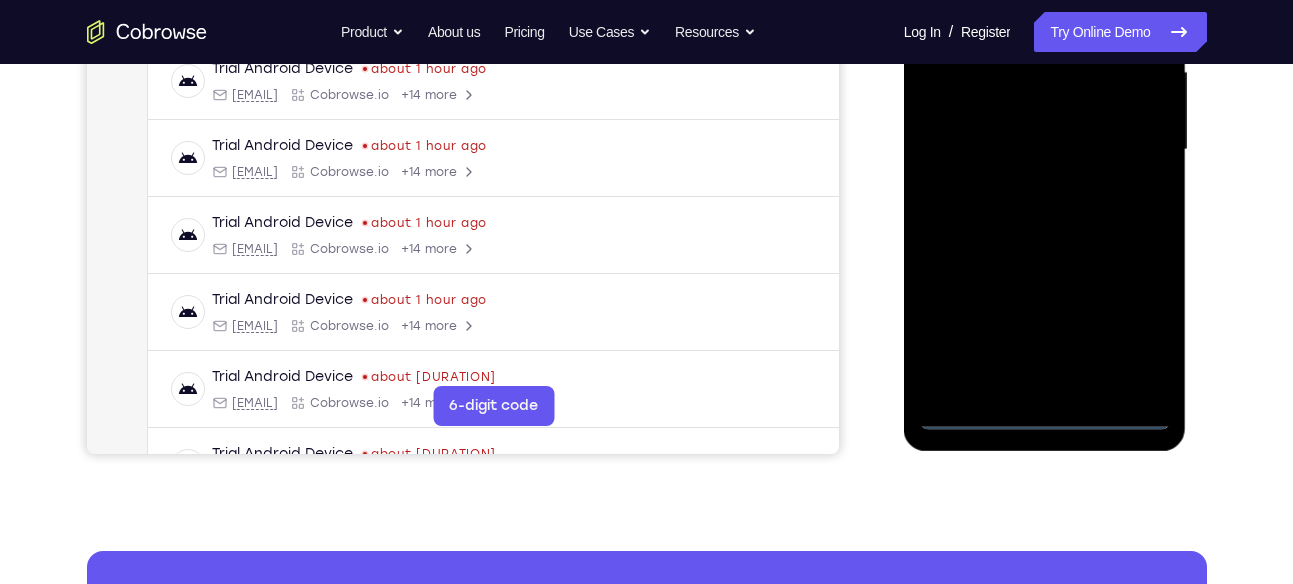 click at bounding box center [1045, 150] 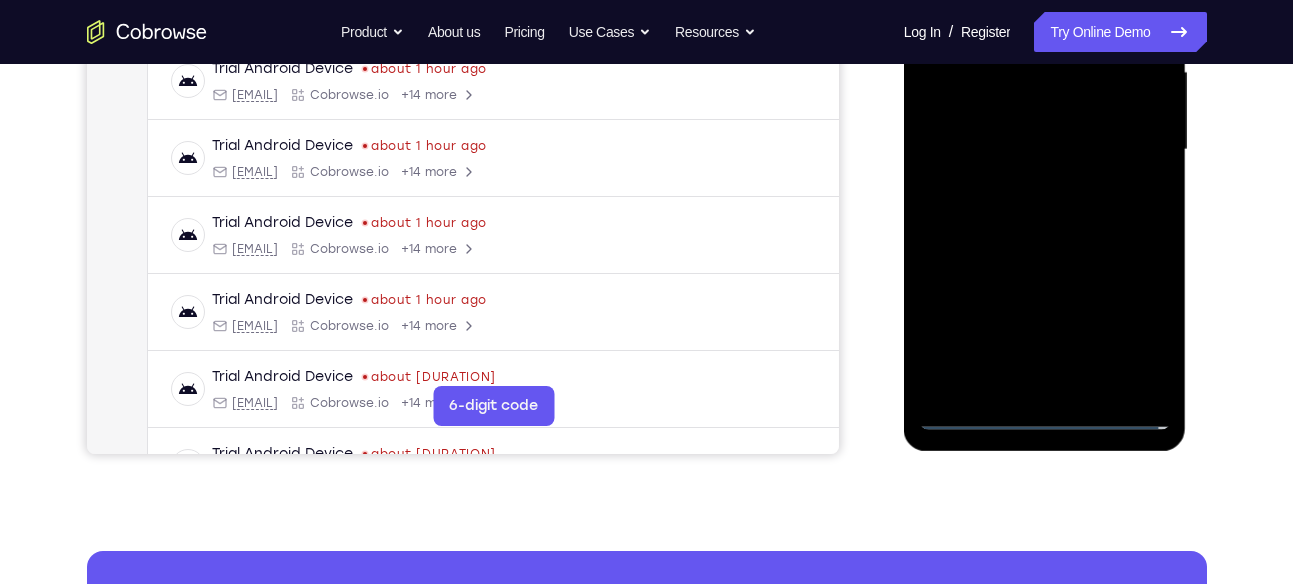 click at bounding box center [1045, 150] 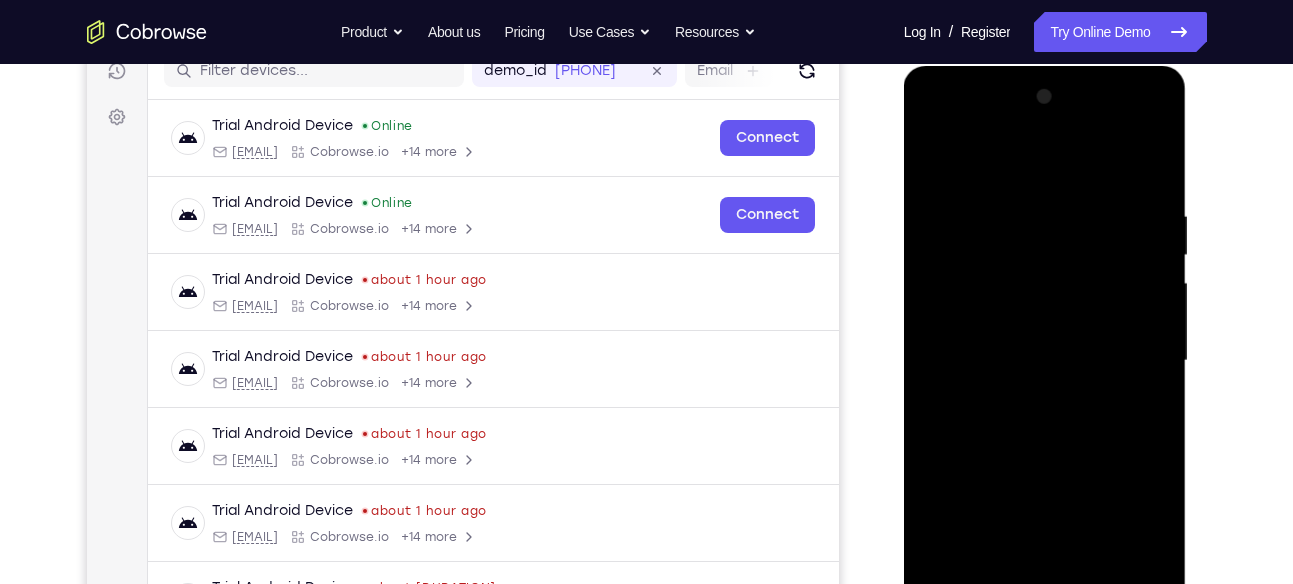 scroll, scrollTop: 263, scrollLeft: 0, axis: vertical 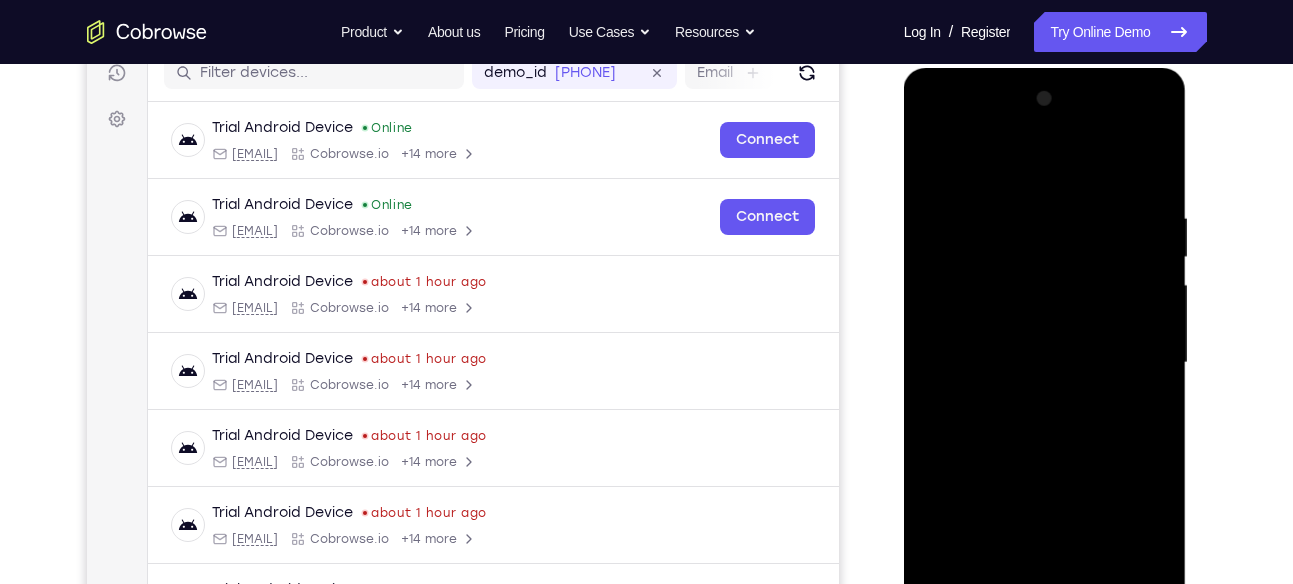 click at bounding box center (1045, 363) 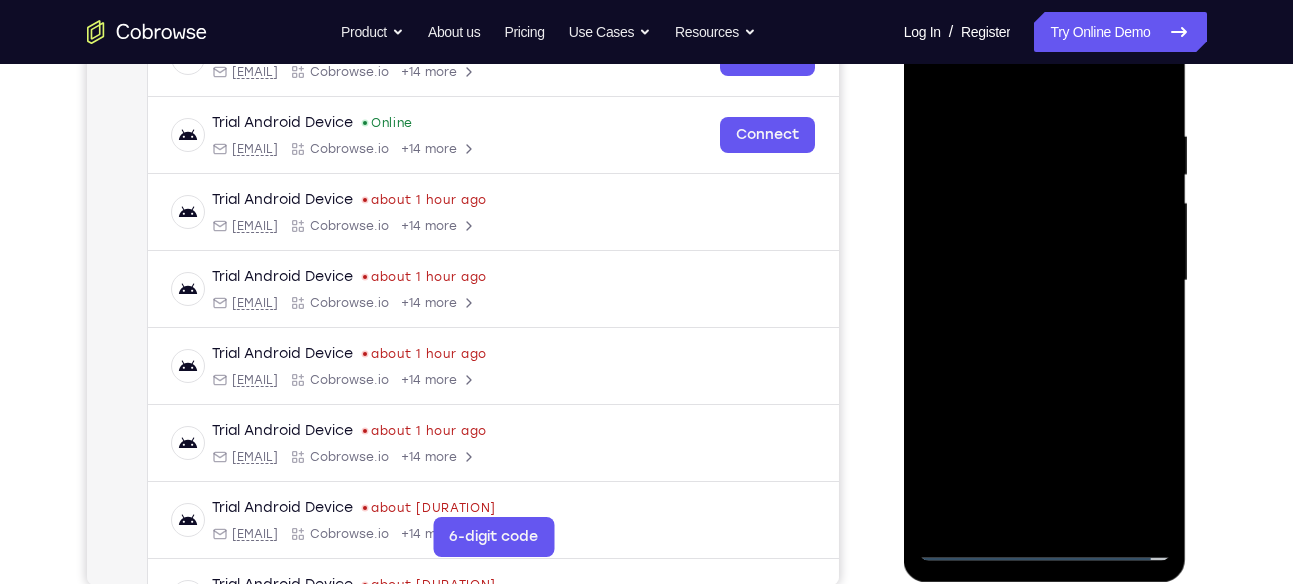 click at bounding box center [1045, 281] 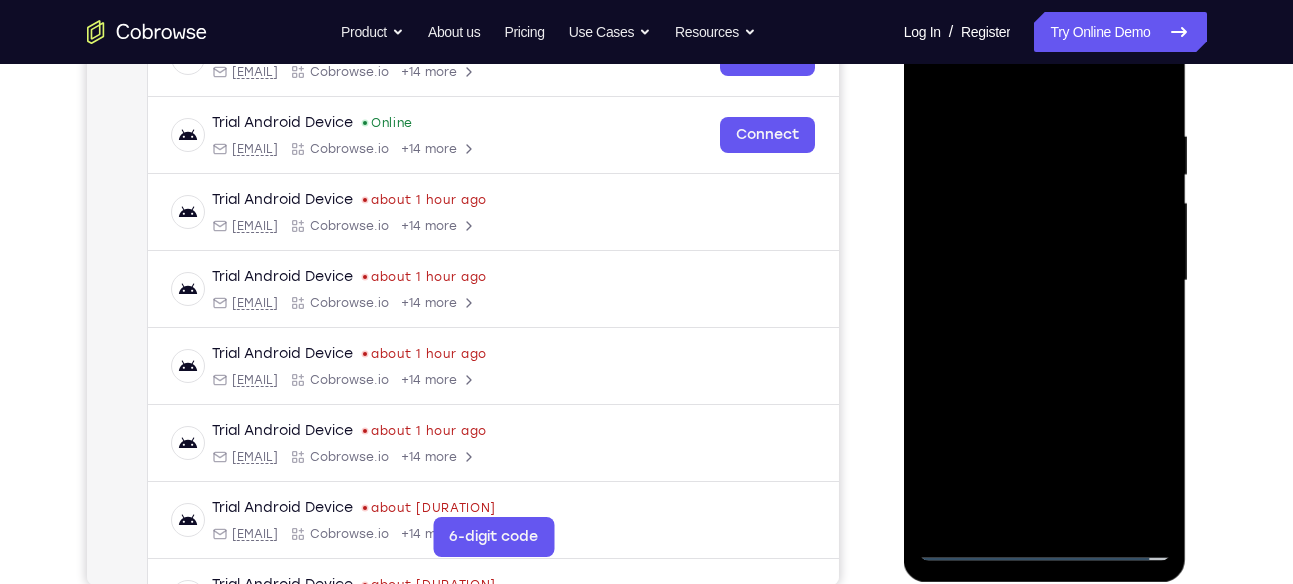 click at bounding box center (1045, 281) 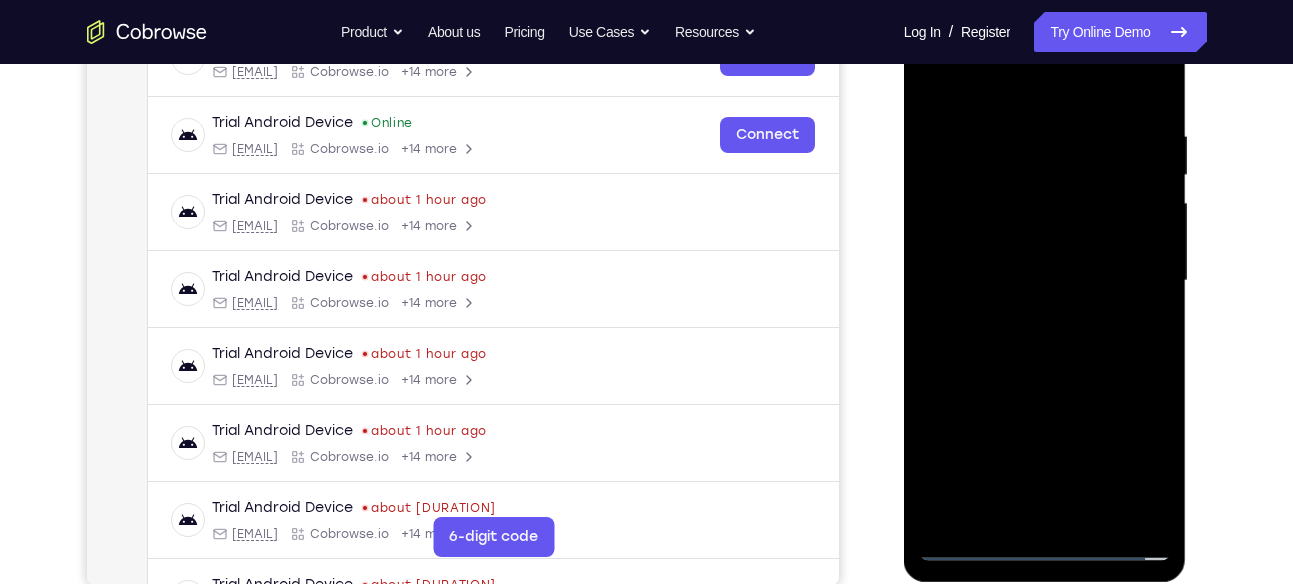 click at bounding box center [1045, 281] 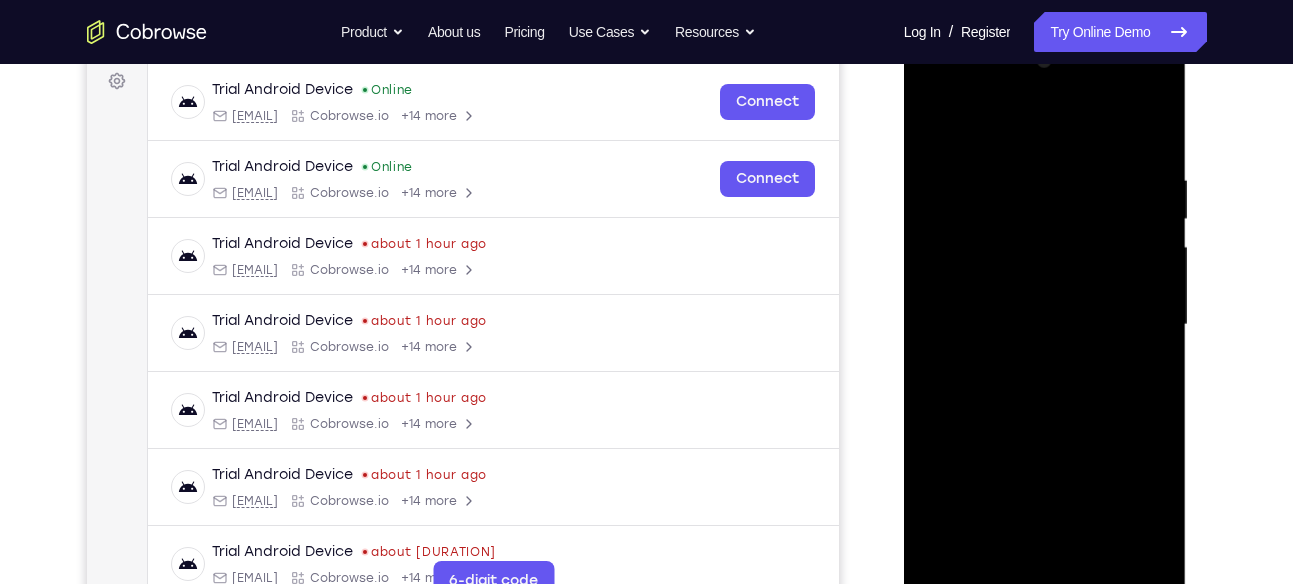 scroll, scrollTop: 300, scrollLeft: 0, axis: vertical 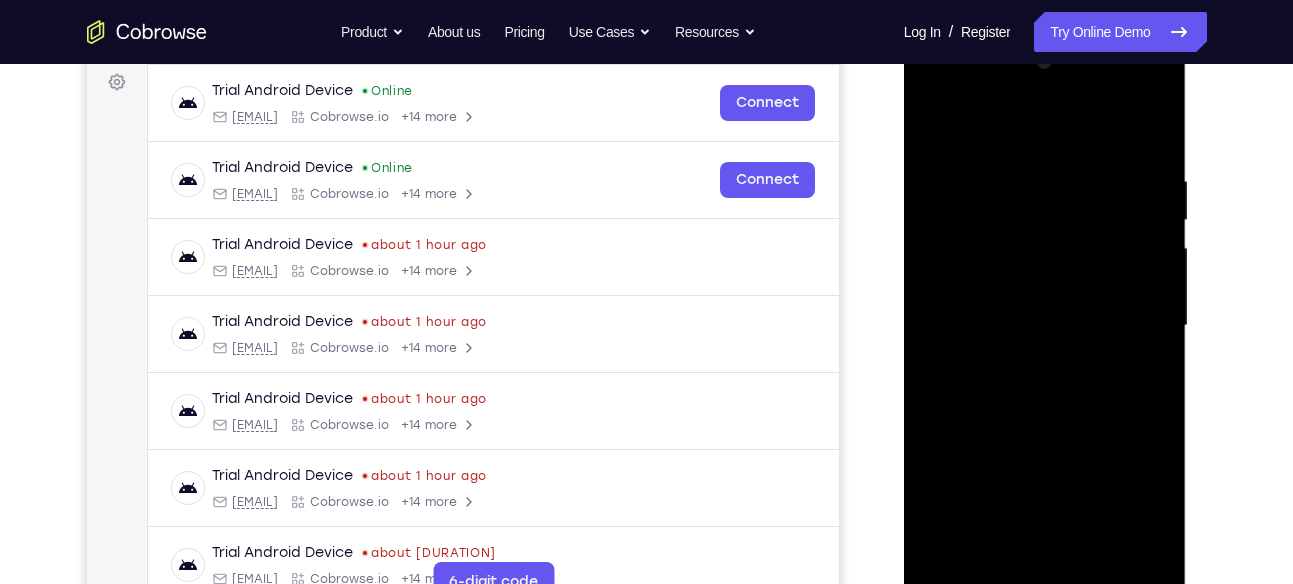 click at bounding box center (1045, 326) 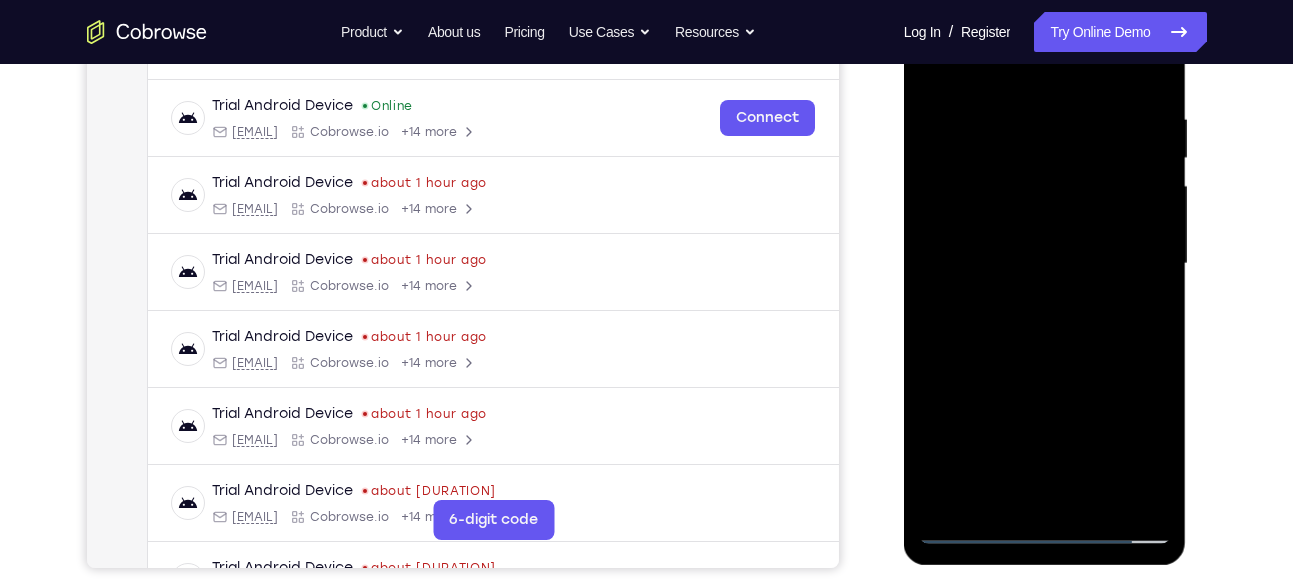 scroll, scrollTop: 348, scrollLeft: 0, axis: vertical 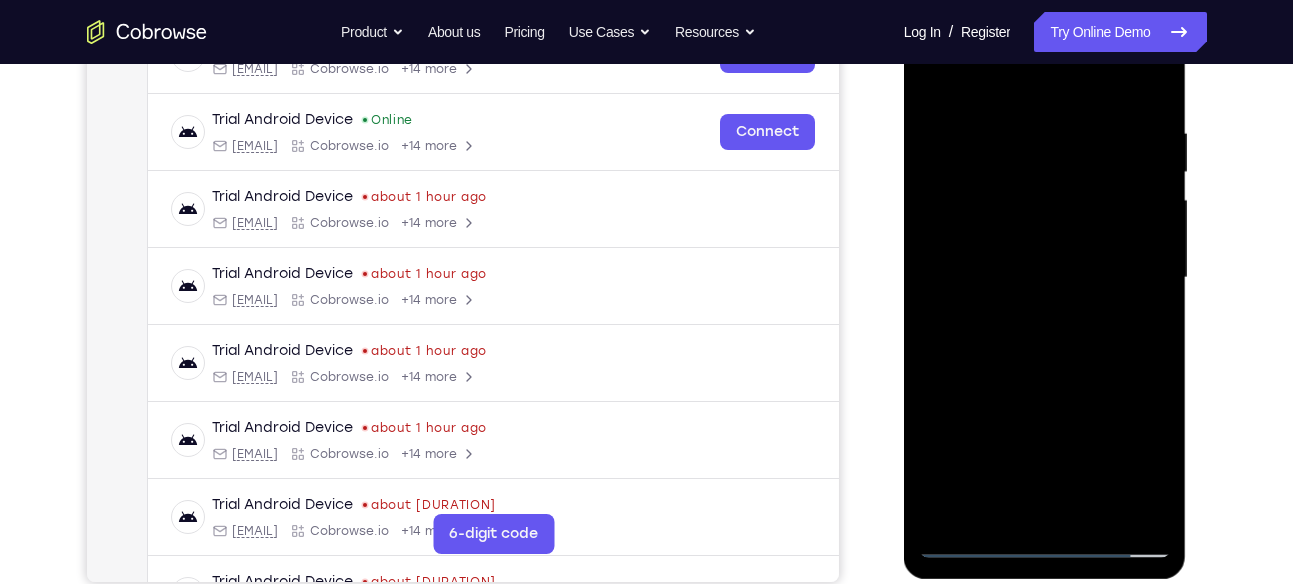 click at bounding box center [1045, 278] 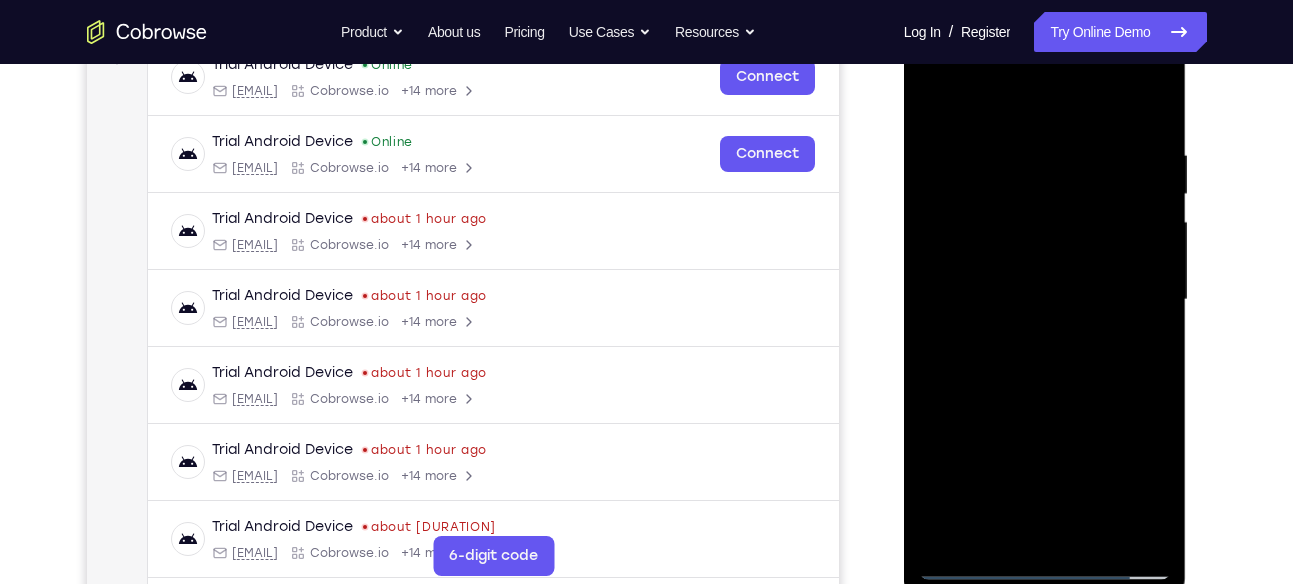 scroll, scrollTop: 314, scrollLeft: 0, axis: vertical 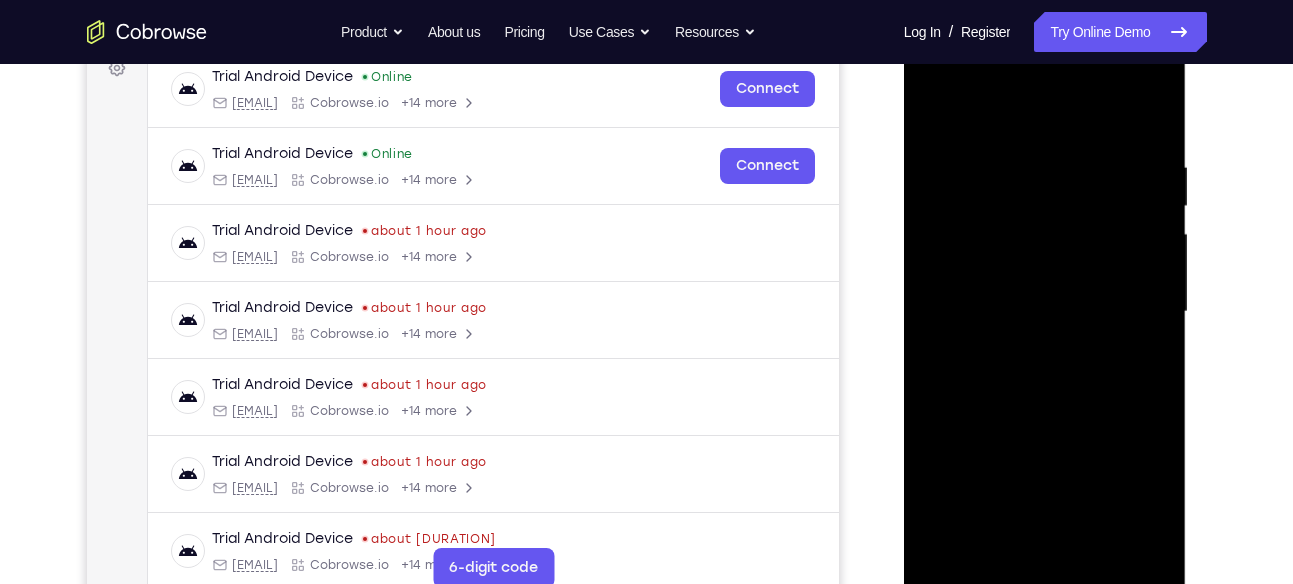 click at bounding box center [1045, 312] 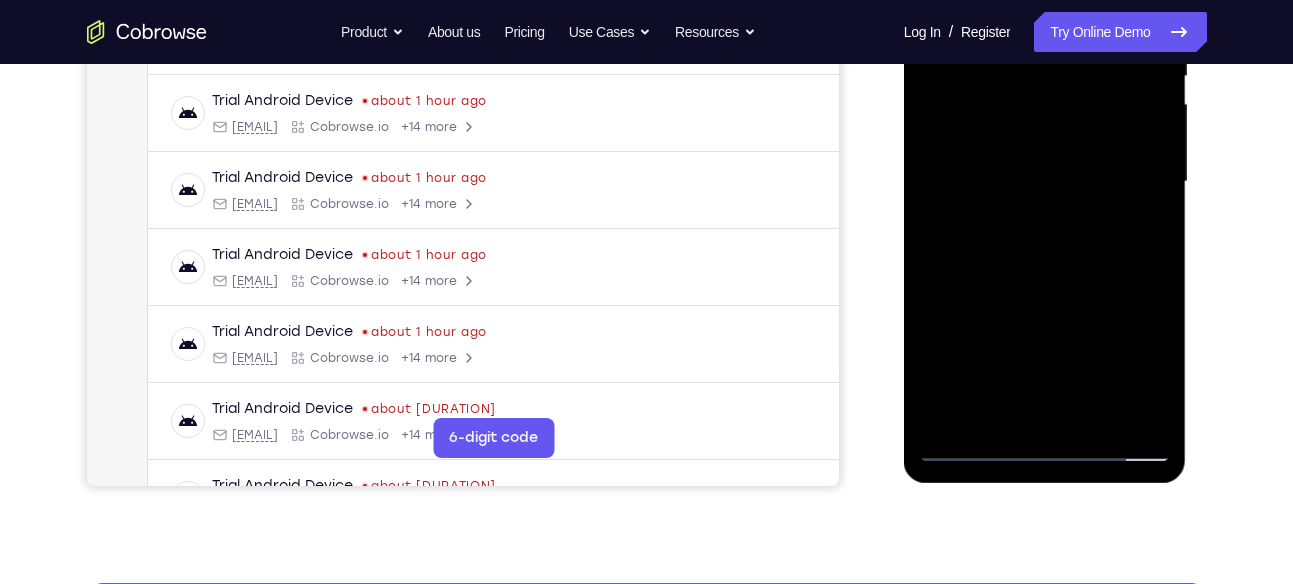 scroll, scrollTop: 445, scrollLeft: 0, axis: vertical 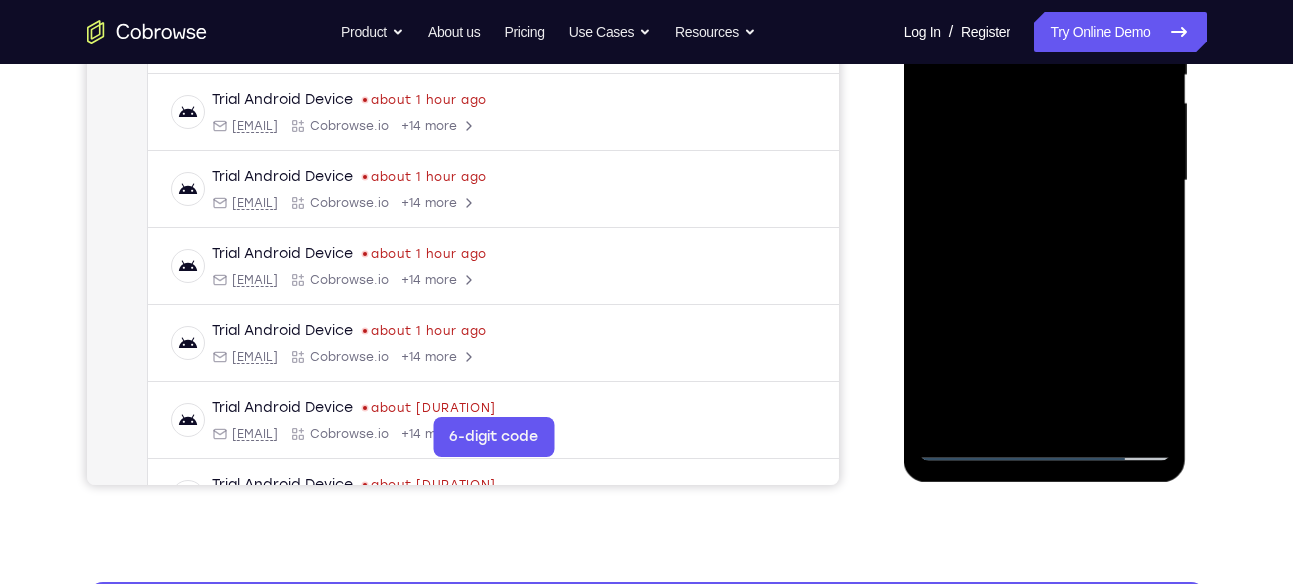 click at bounding box center [1045, 181] 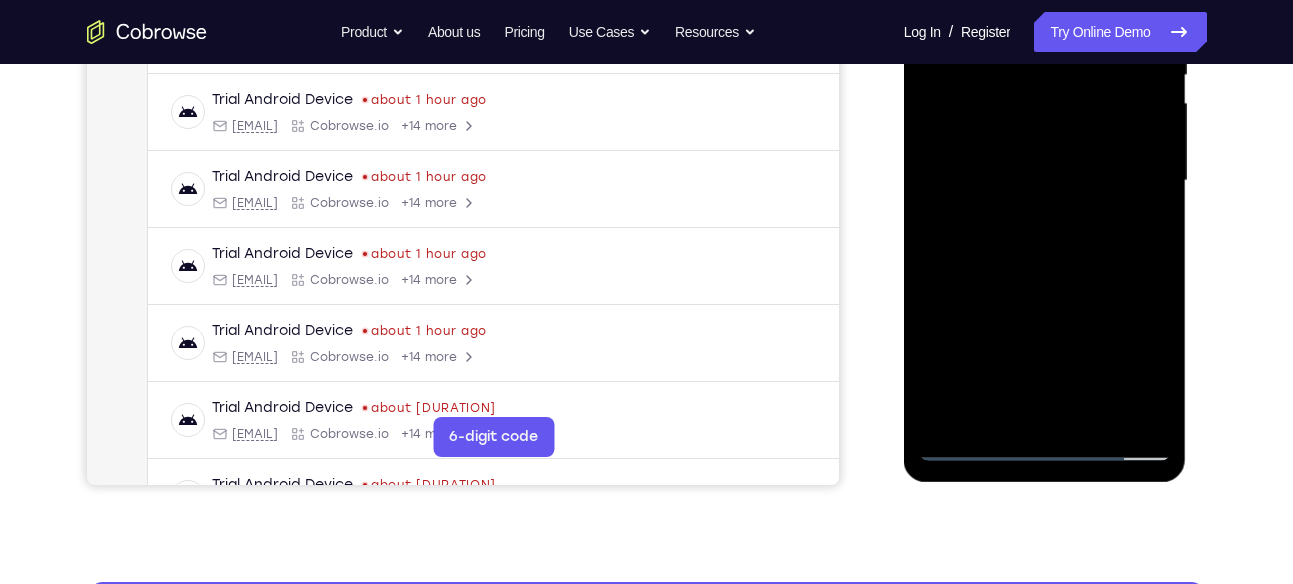 click at bounding box center (1045, 181) 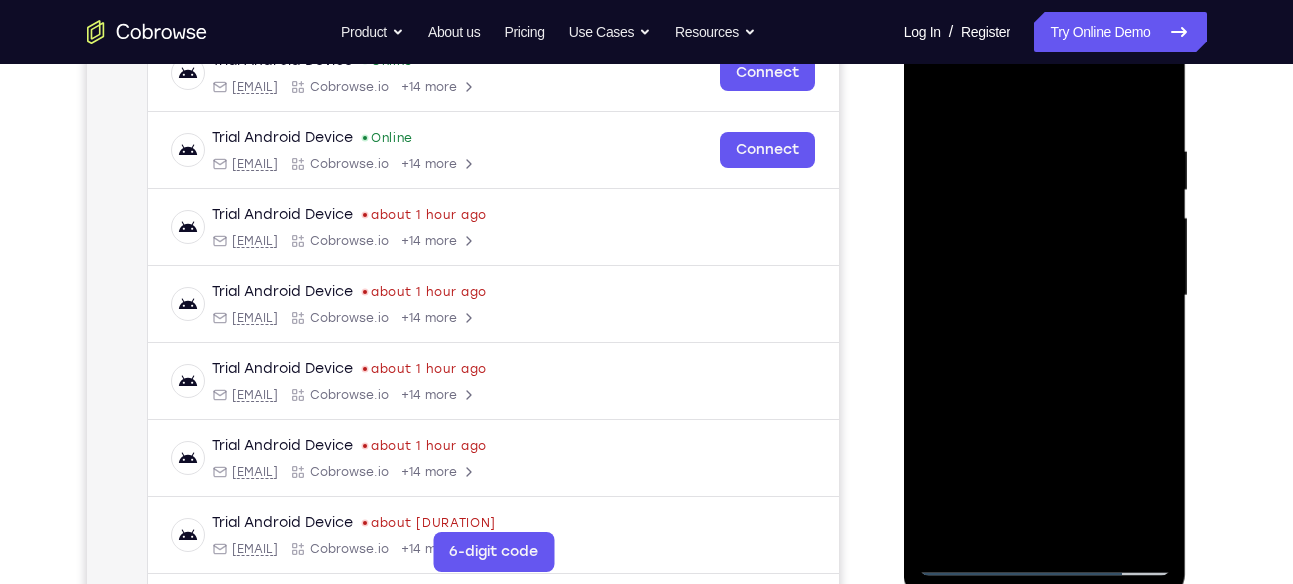 scroll, scrollTop: 323, scrollLeft: 0, axis: vertical 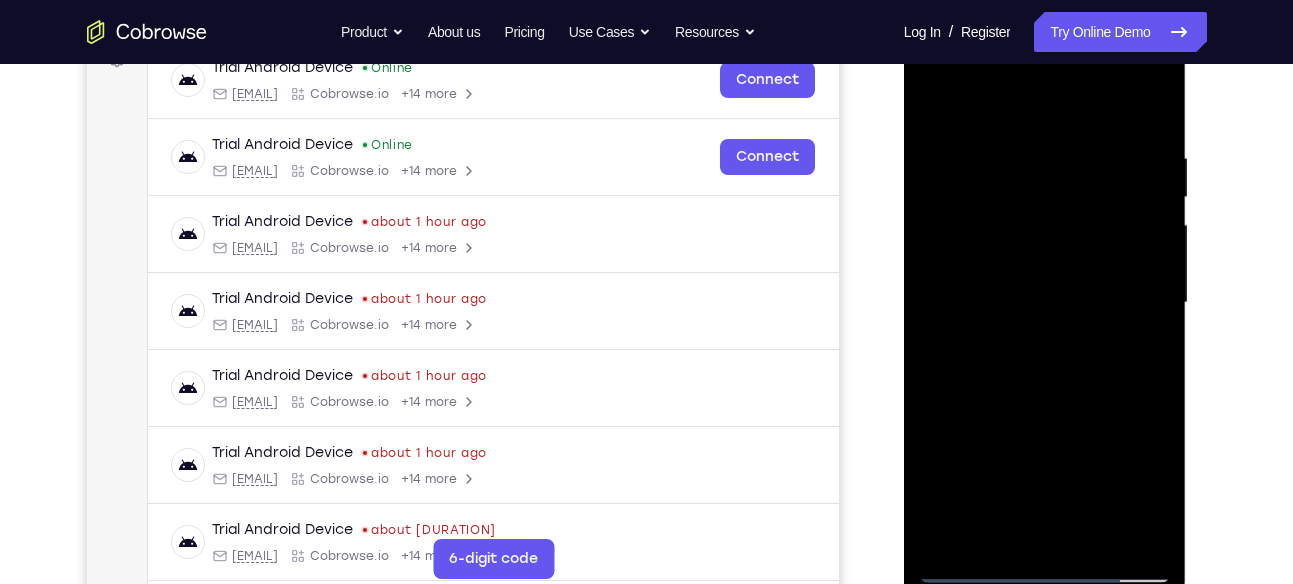 click at bounding box center [1045, 303] 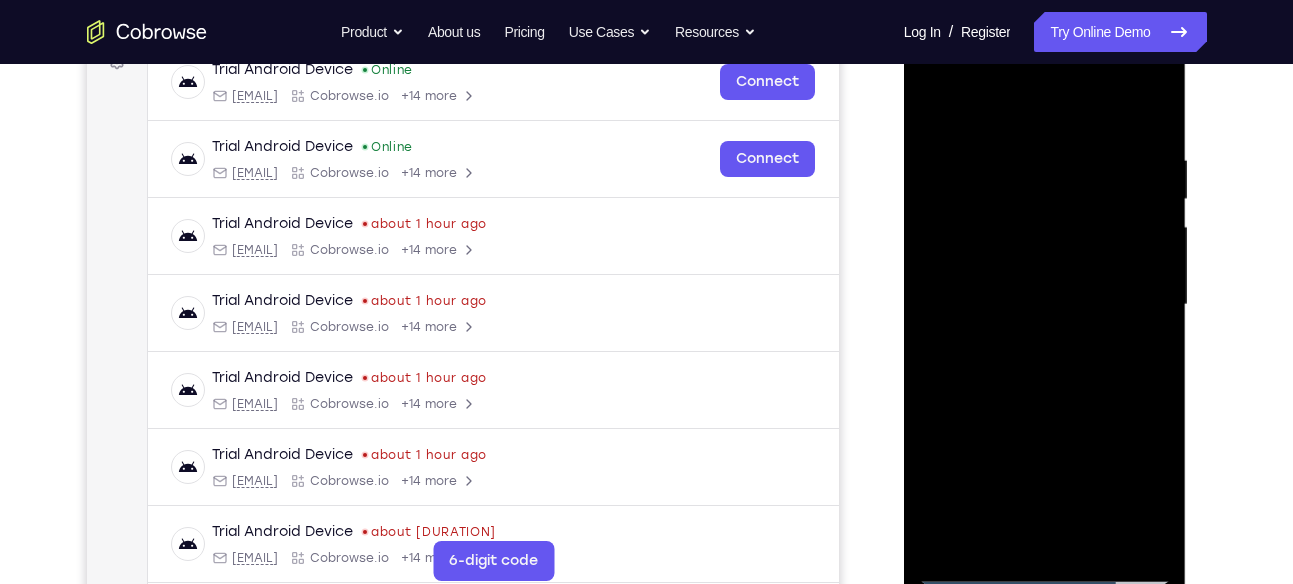 scroll, scrollTop: 320, scrollLeft: 0, axis: vertical 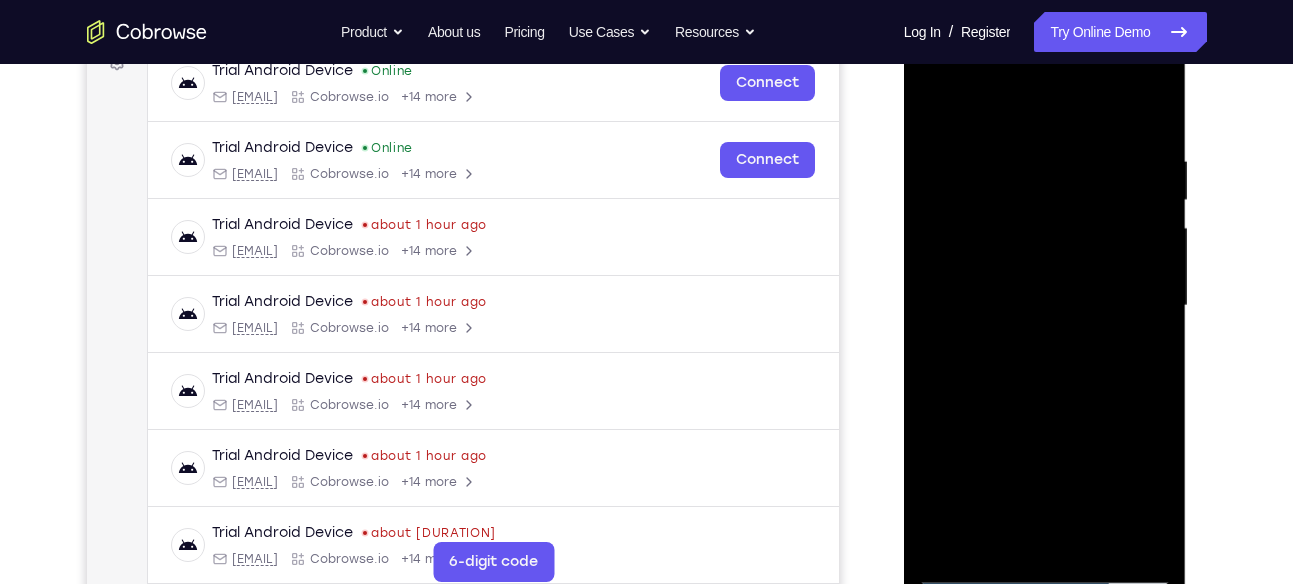 click at bounding box center (1045, 306) 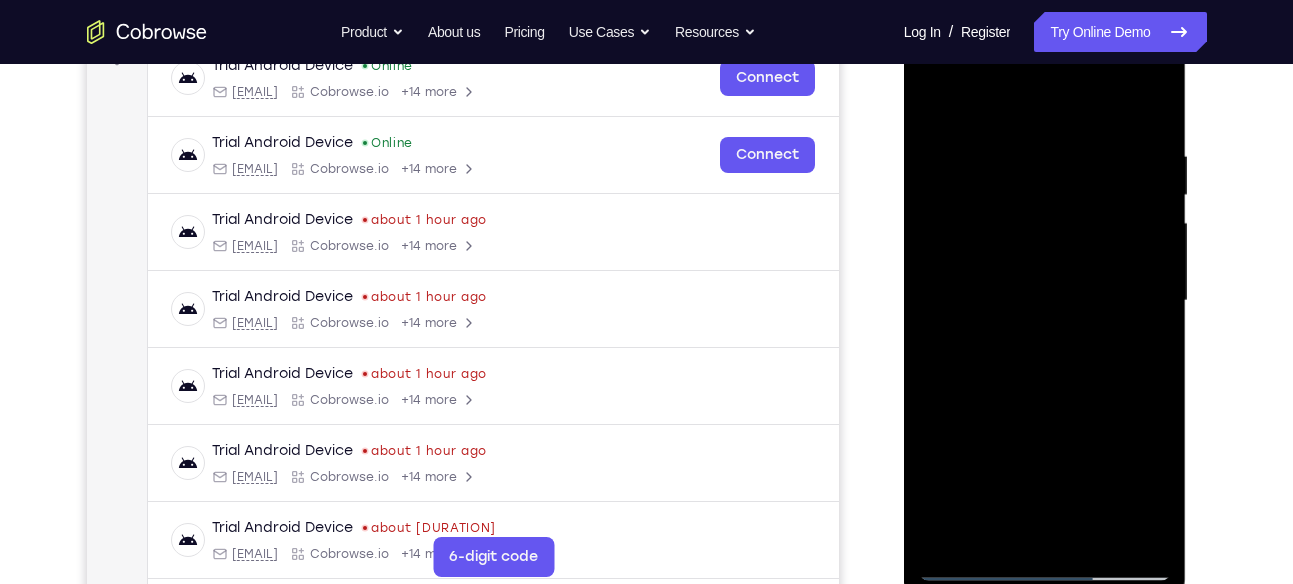 scroll, scrollTop: 318, scrollLeft: 0, axis: vertical 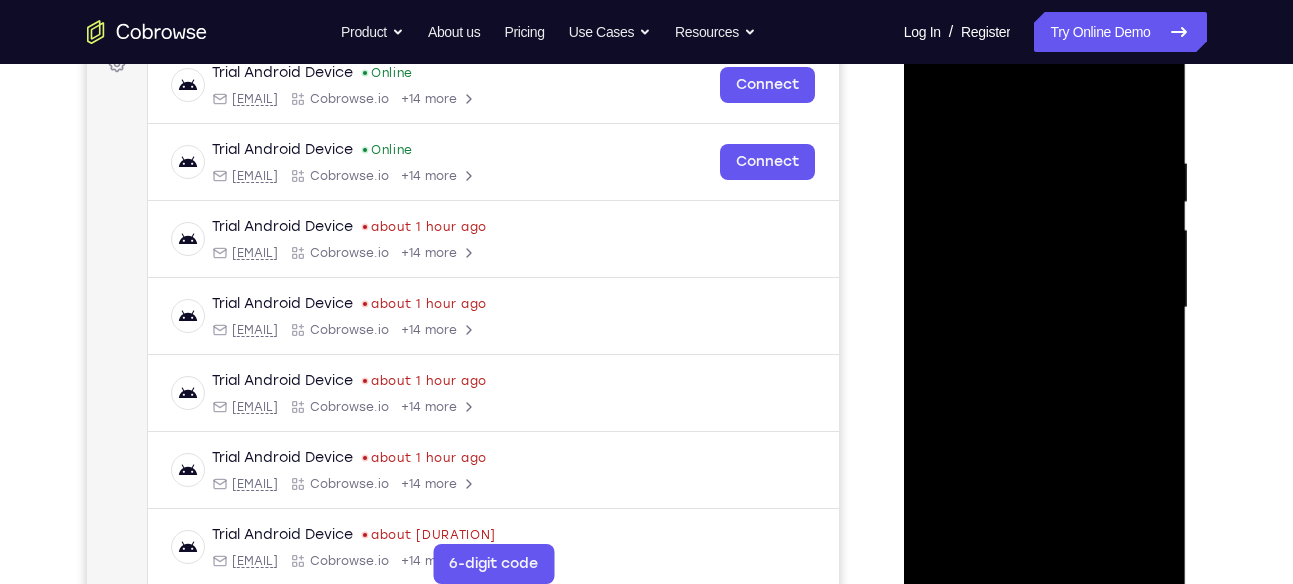 click at bounding box center [1045, 308] 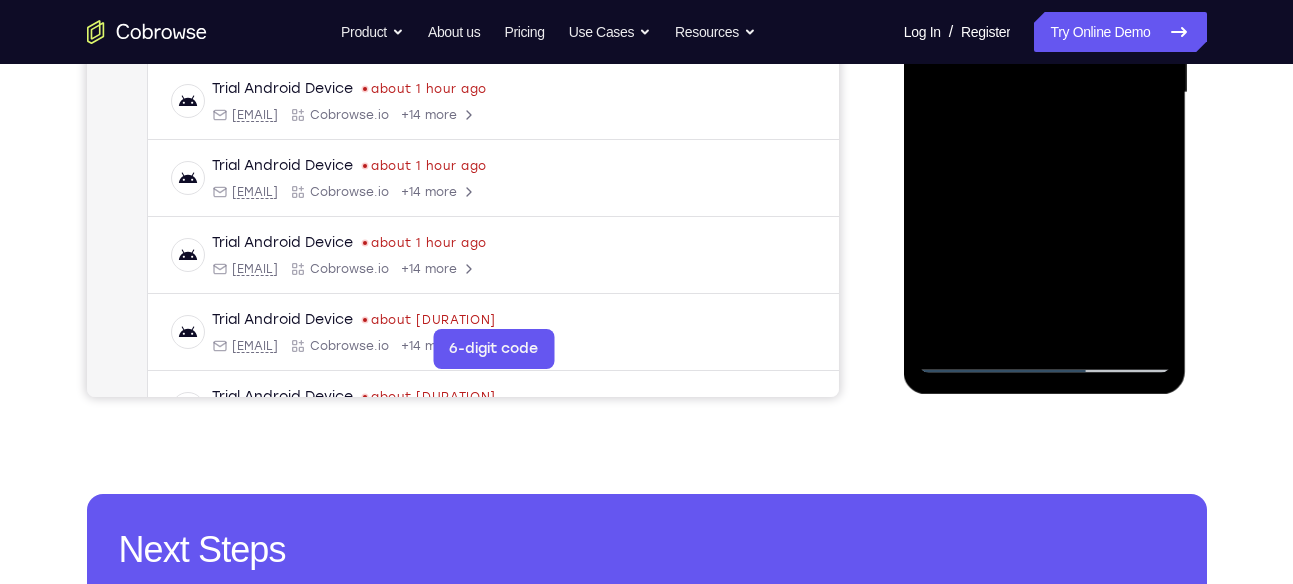 scroll, scrollTop: 540, scrollLeft: 0, axis: vertical 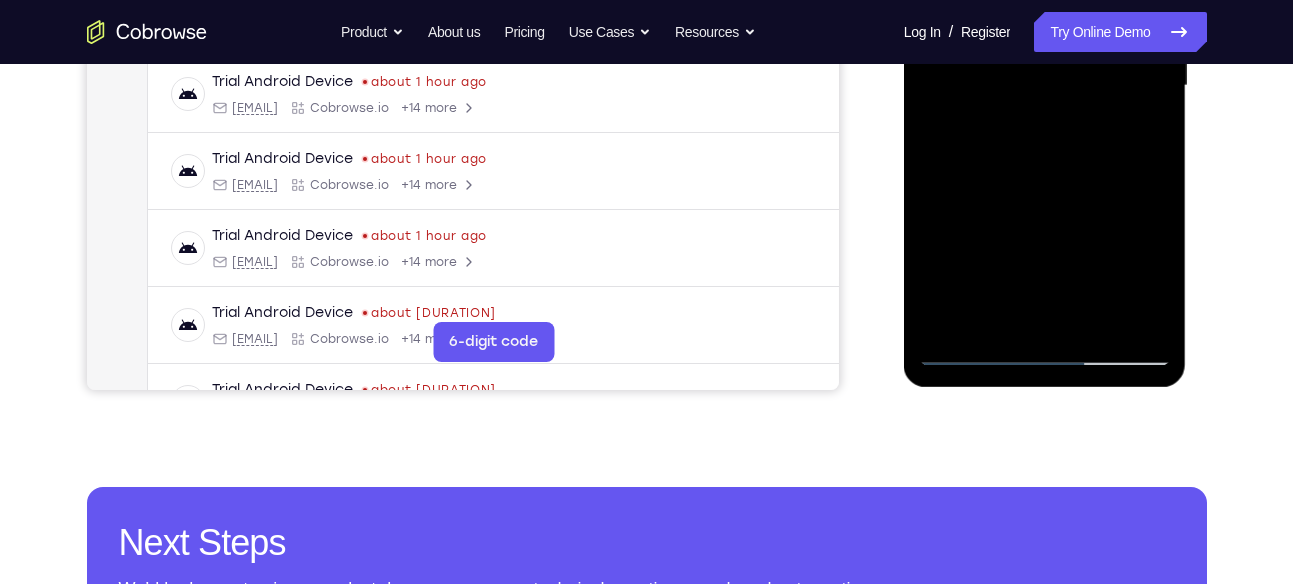 click at bounding box center (1045, 86) 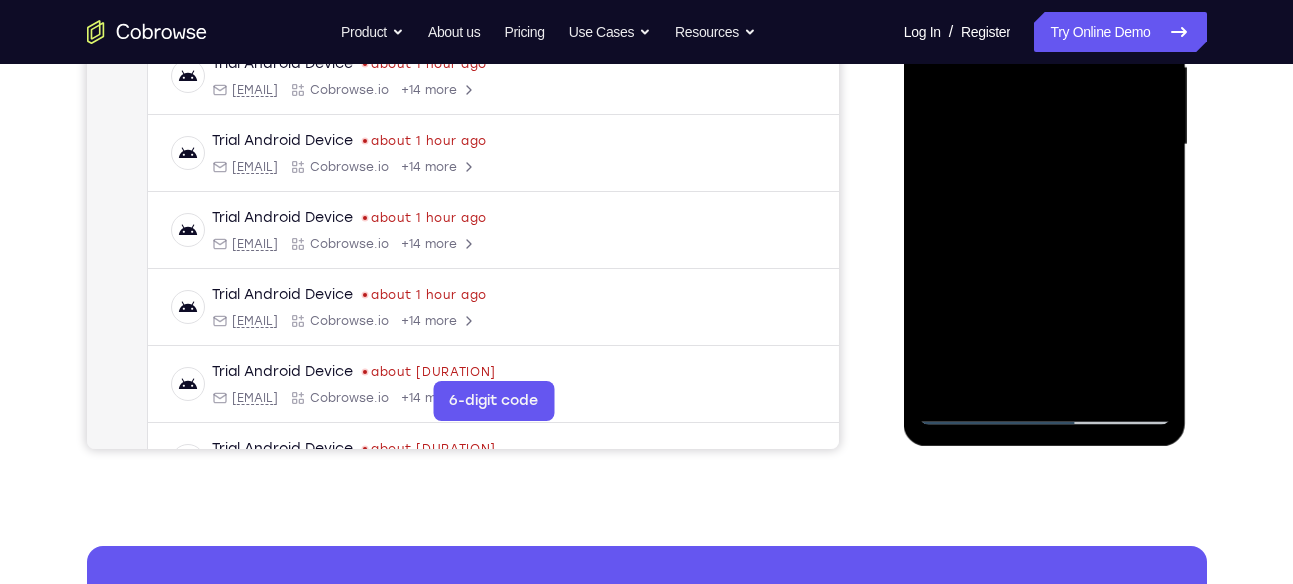 scroll, scrollTop: 601, scrollLeft: 0, axis: vertical 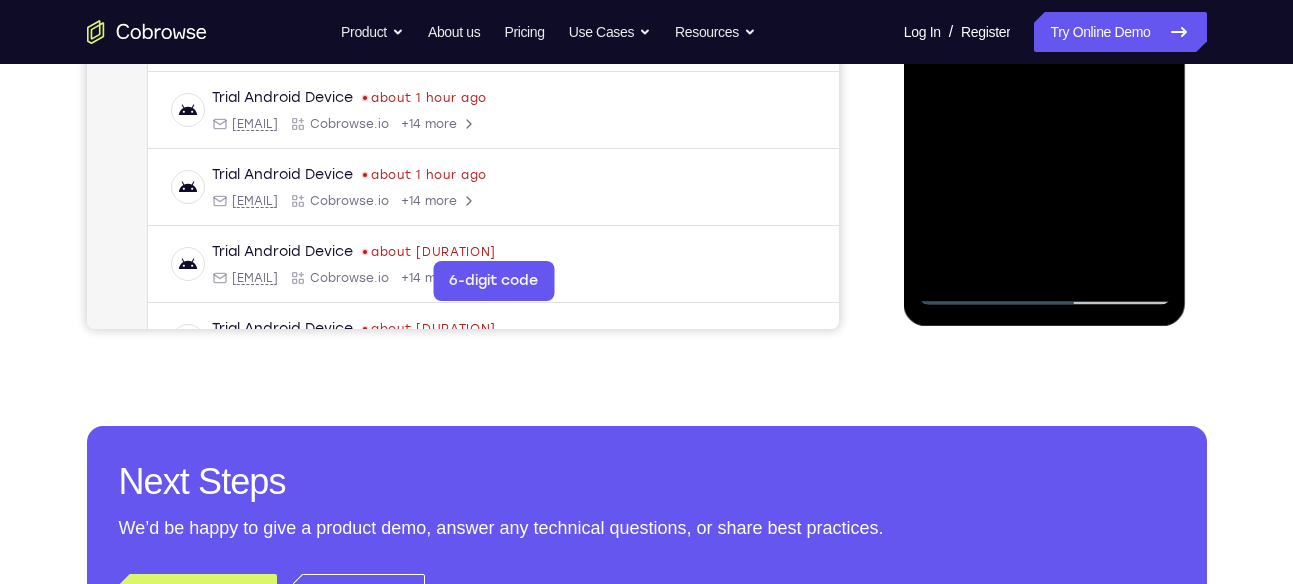 click at bounding box center [1045, 25] 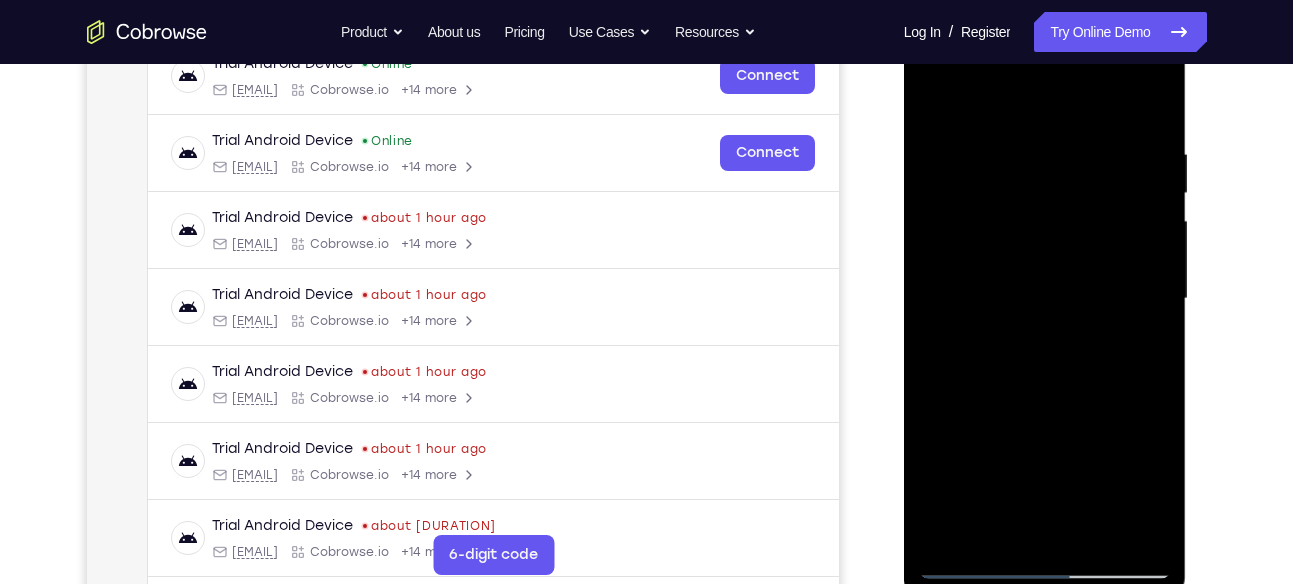 scroll, scrollTop: 407, scrollLeft: 0, axis: vertical 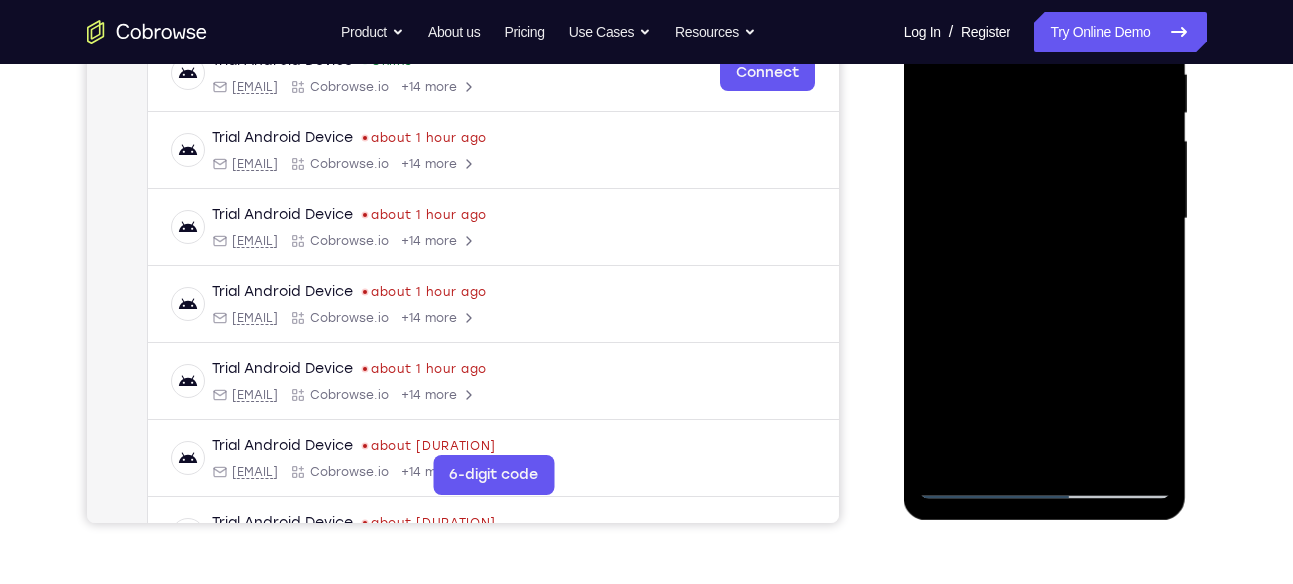 click at bounding box center [1045, 219] 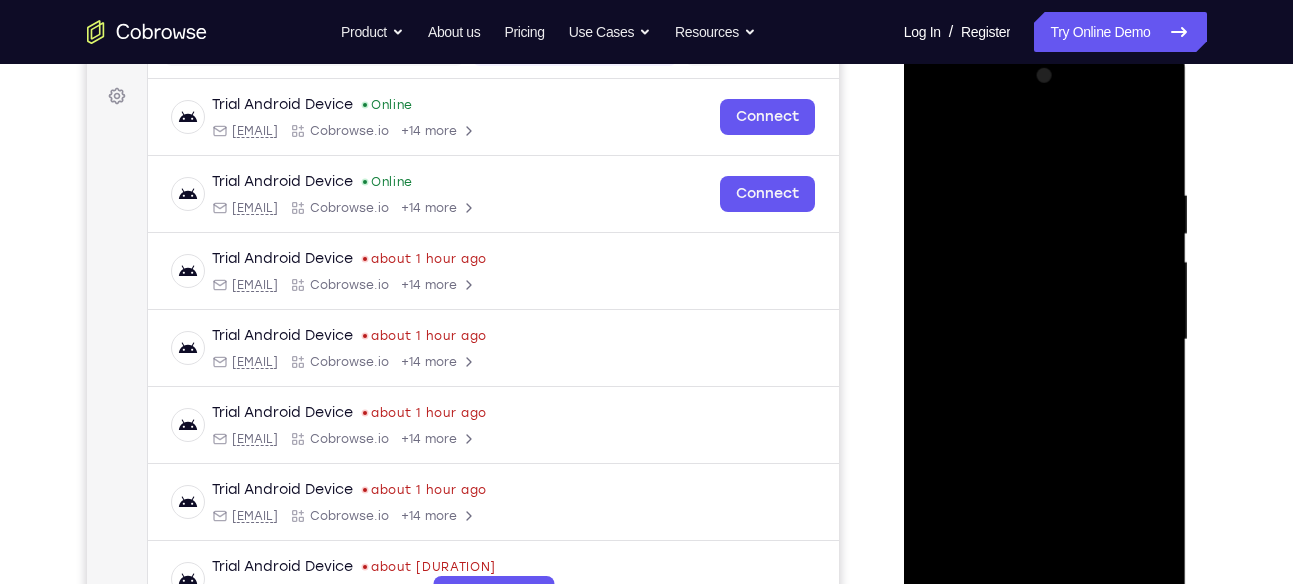 scroll, scrollTop: 283, scrollLeft: 0, axis: vertical 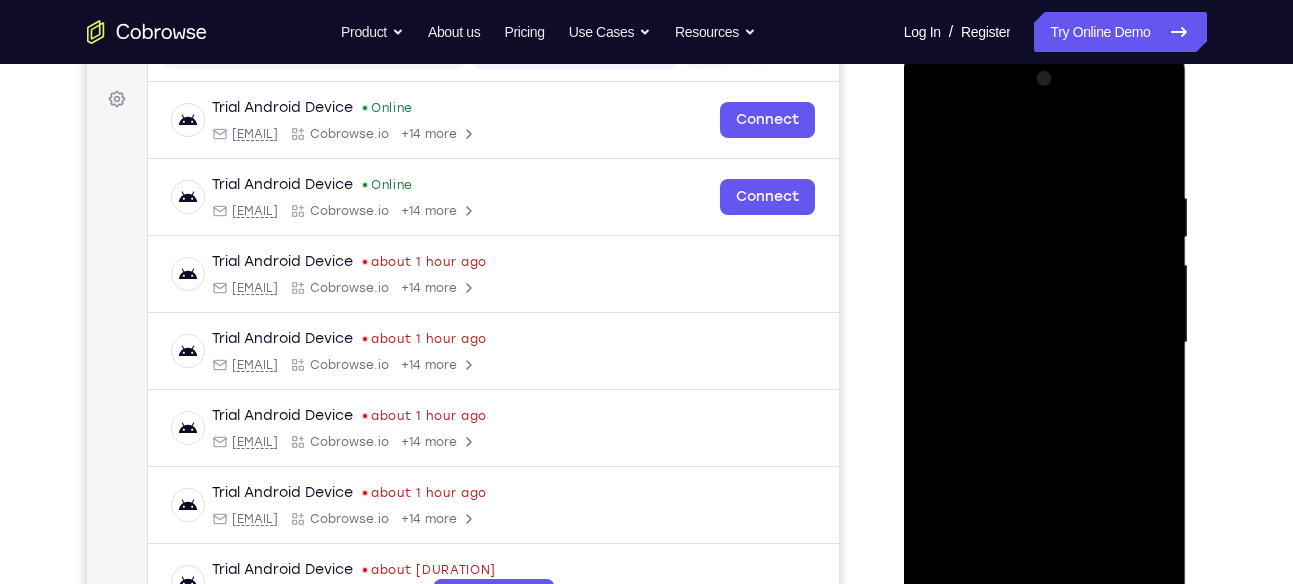click at bounding box center (1045, 343) 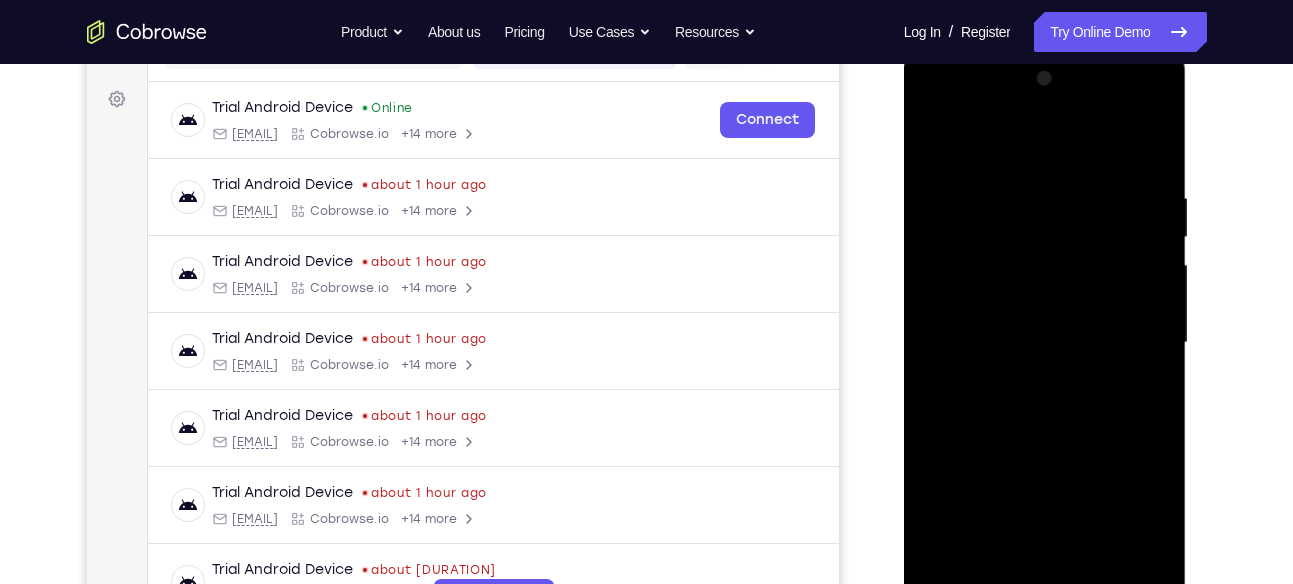 click at bounding box center [1045, 343] 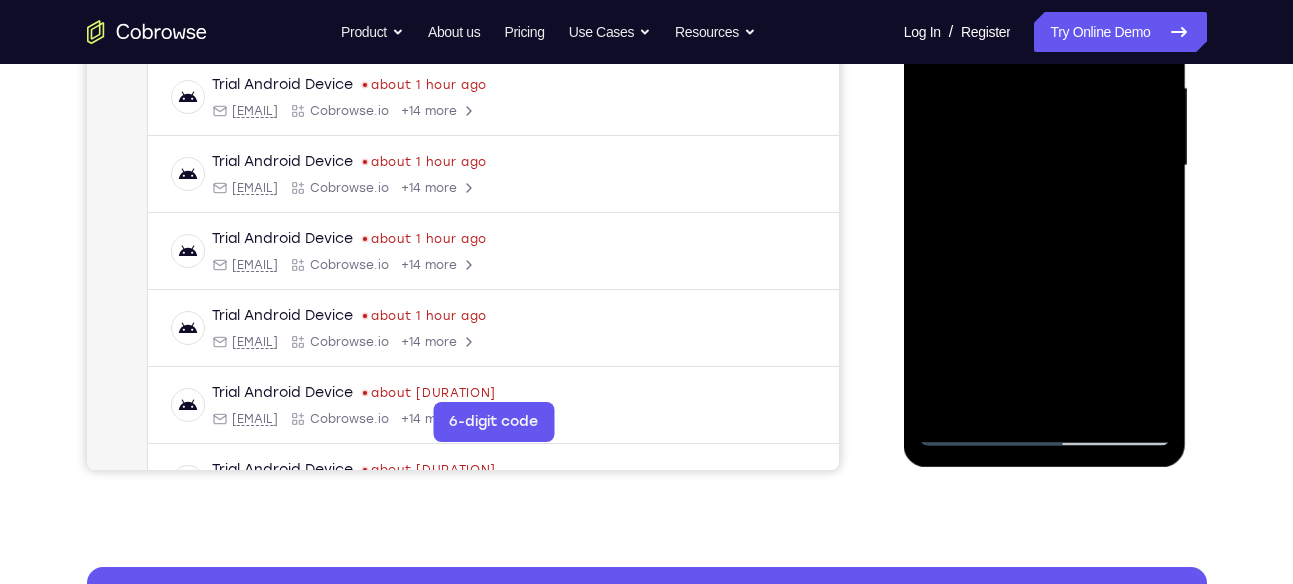 scroll, scrollTop: 464, scrollLeft: 0, axis: vertical 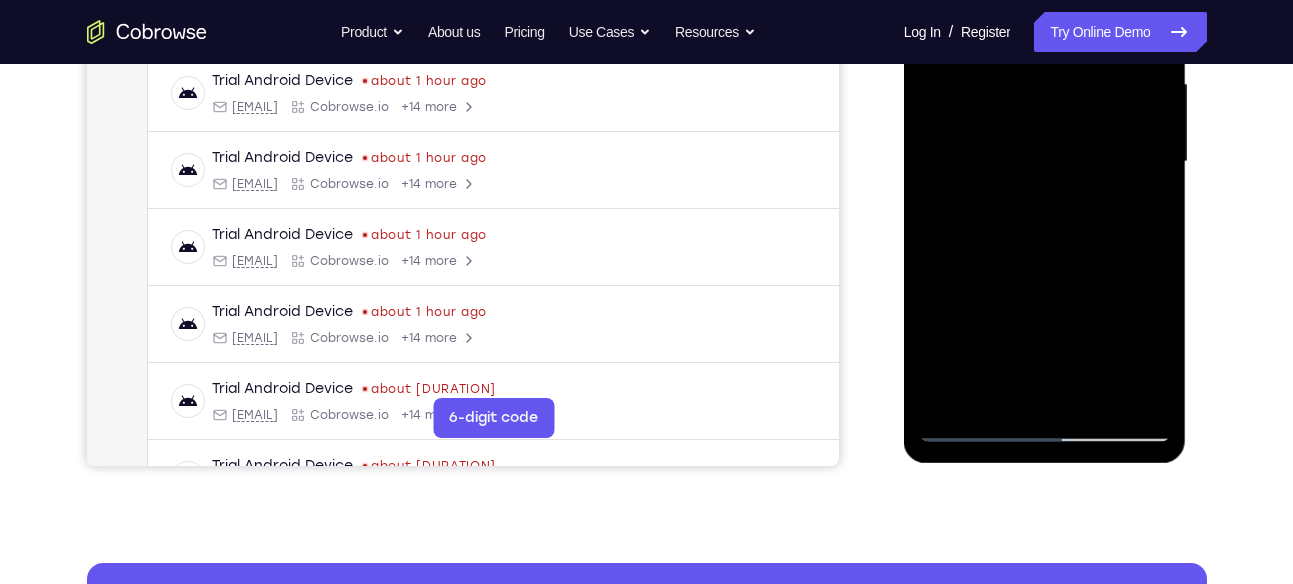 click at bounding box center (1045, 162) 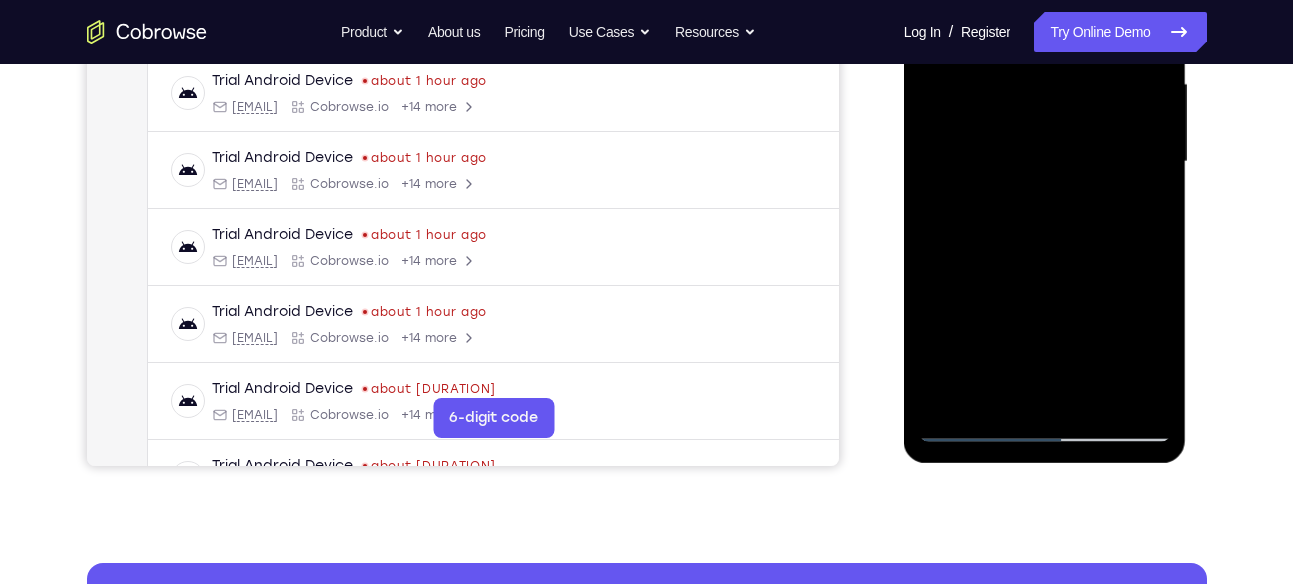 click at bounding box center (1045, 162) 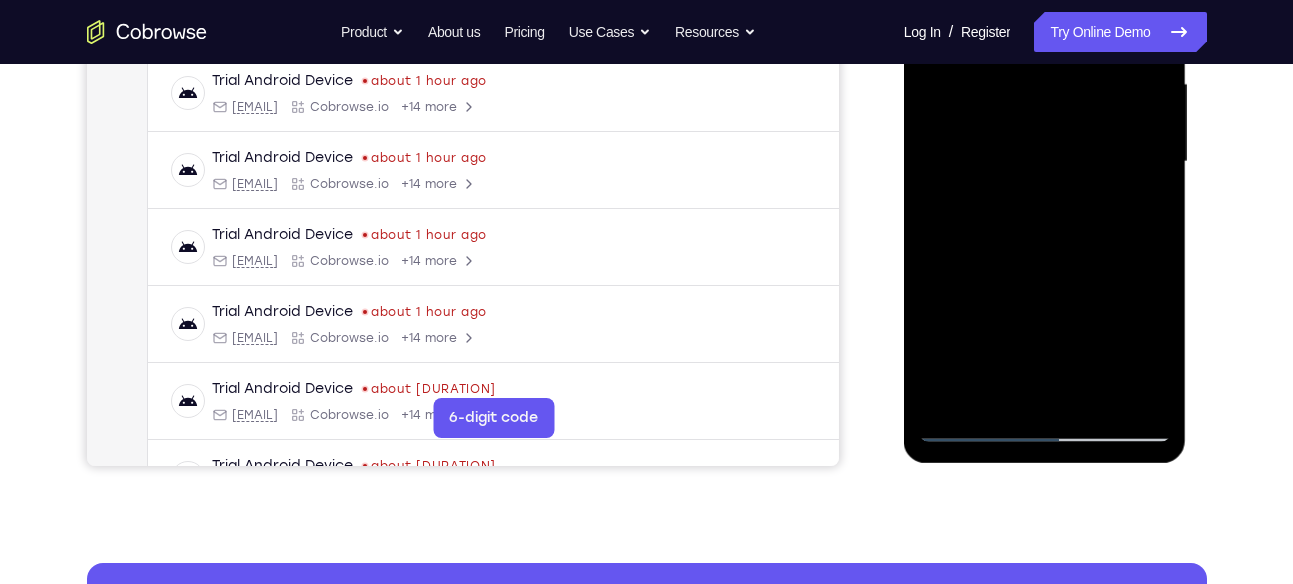 click at bounding box center [1045, 162] 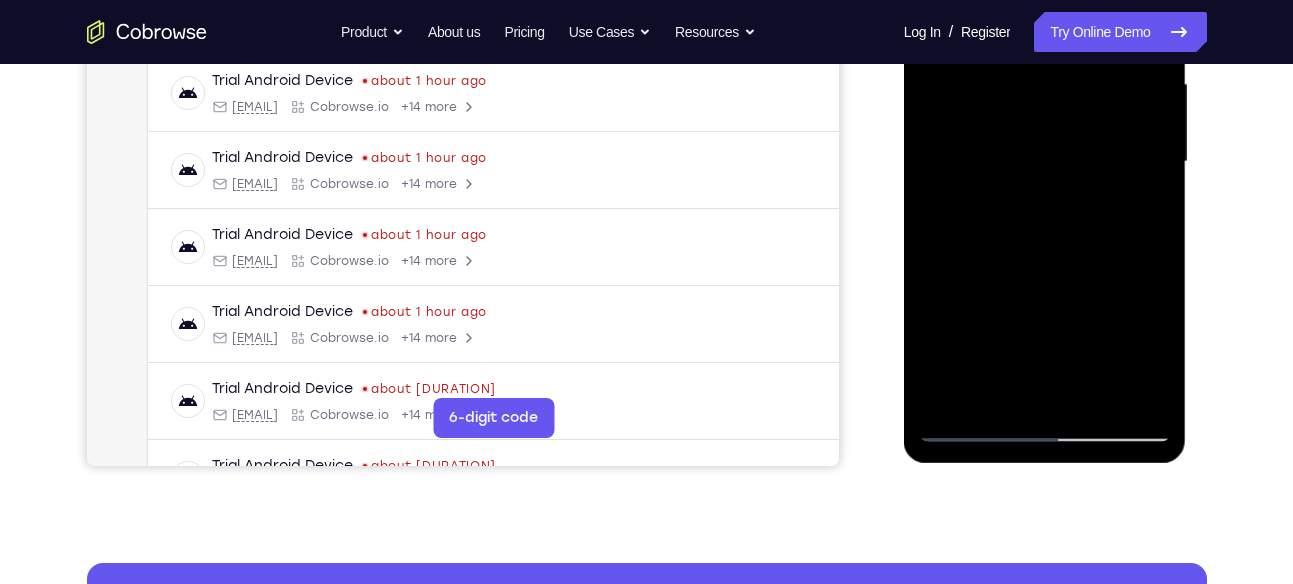 click at bounding box center (1045, 162) 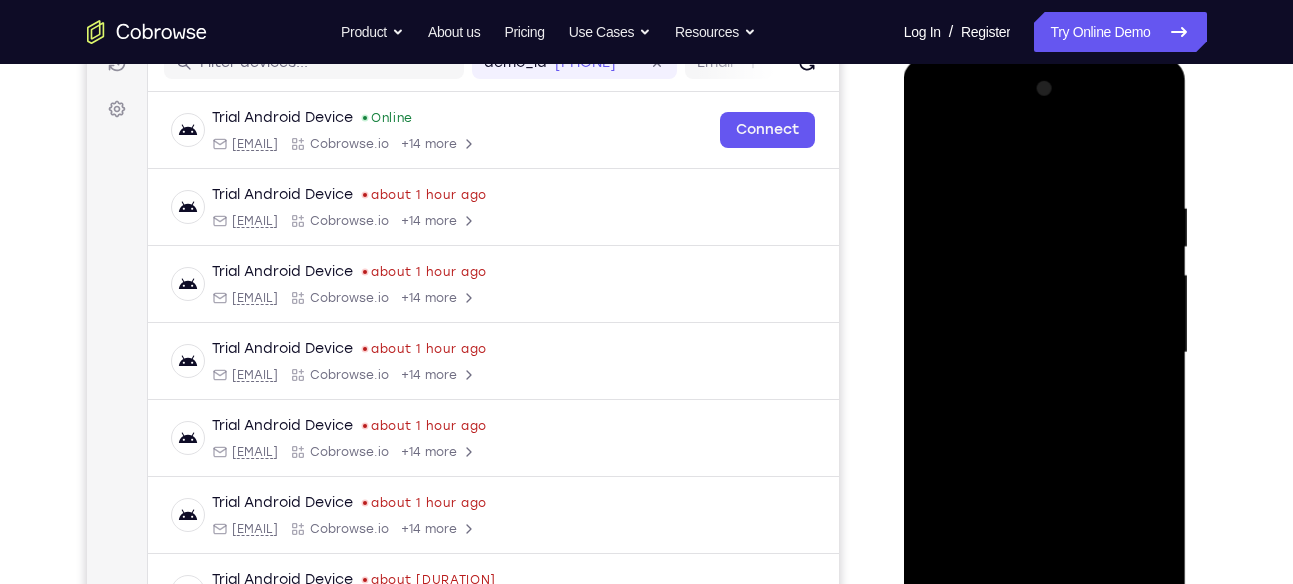 scroll, scrollTop: 313, scrollLeft: 0, axis: vertical 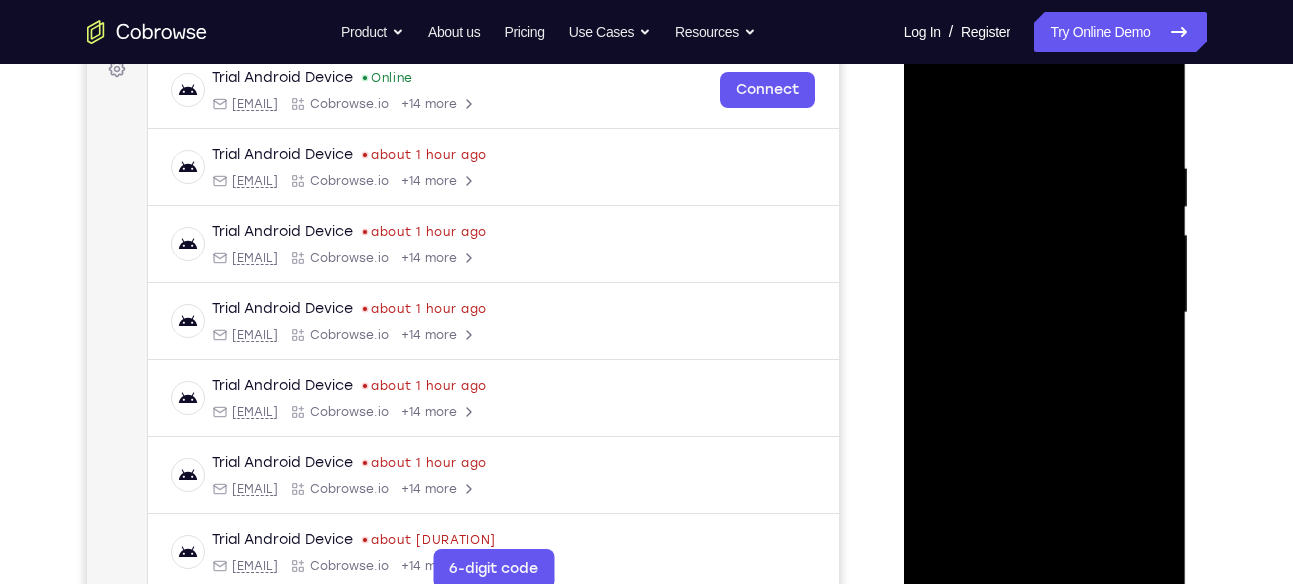 click at bounding box center (1045, 313) 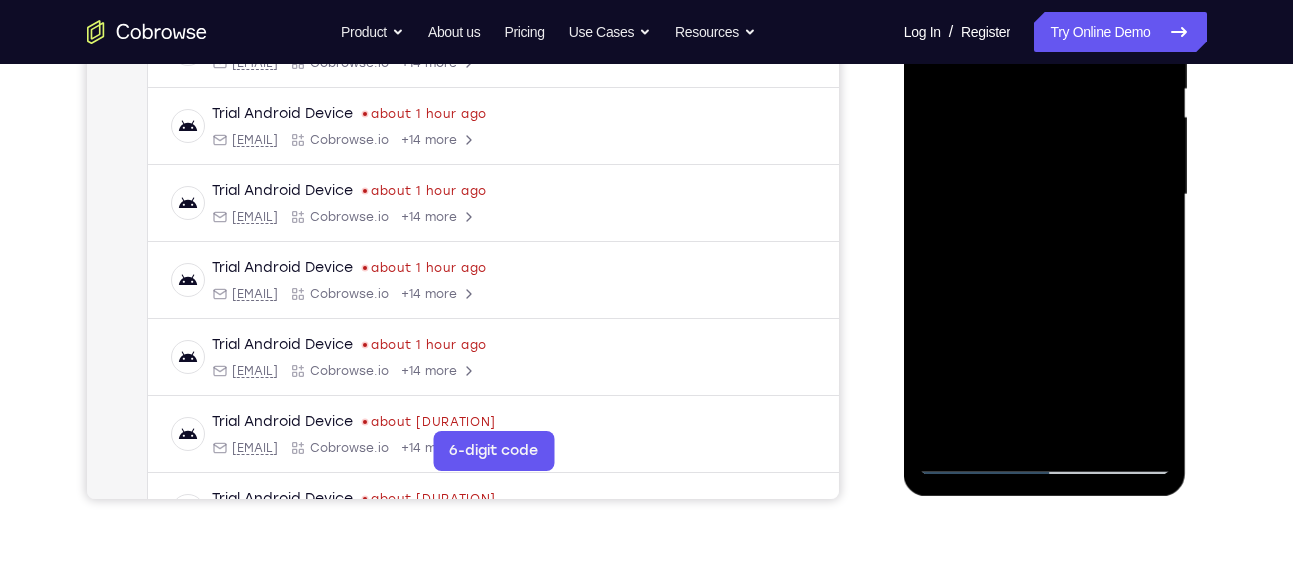 scroll, scrollTop: 433, scrollLeft: 0, axis: vertical 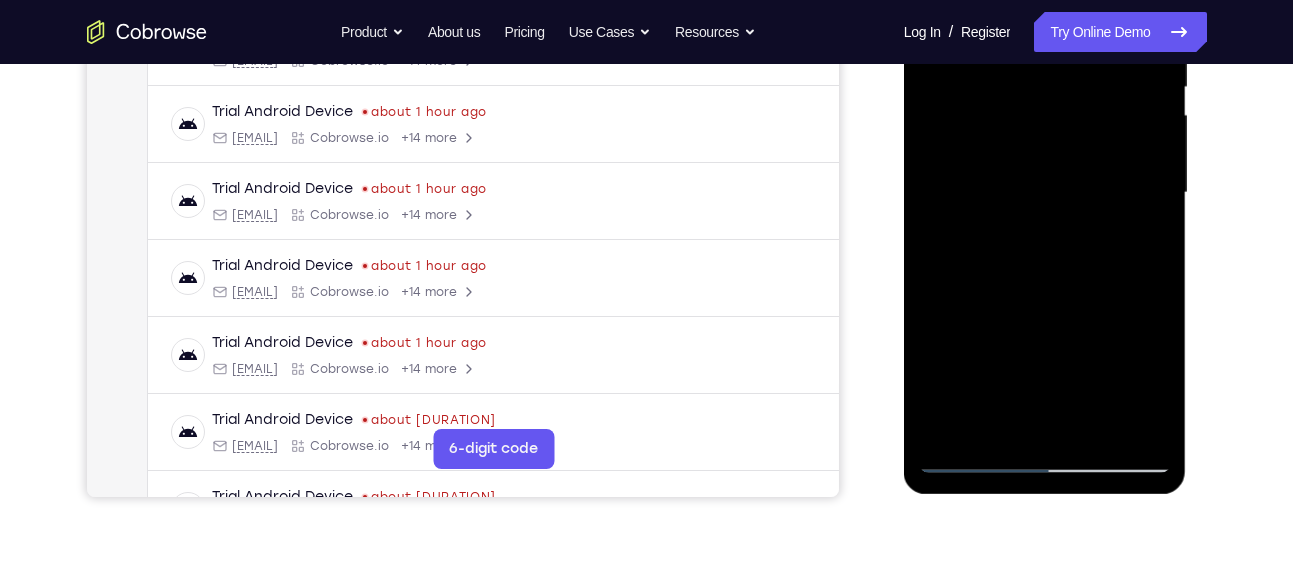 click at bounding box center (1045, 193) 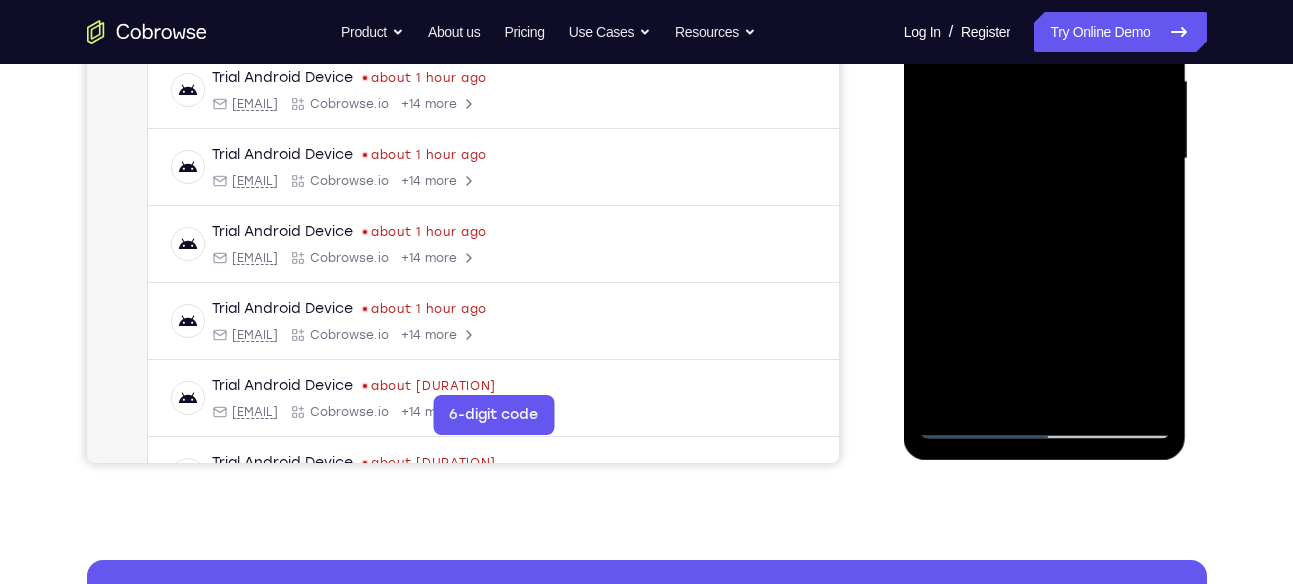 scroll, scrollTop: 473, scrollLeft: 0, axis: vertical 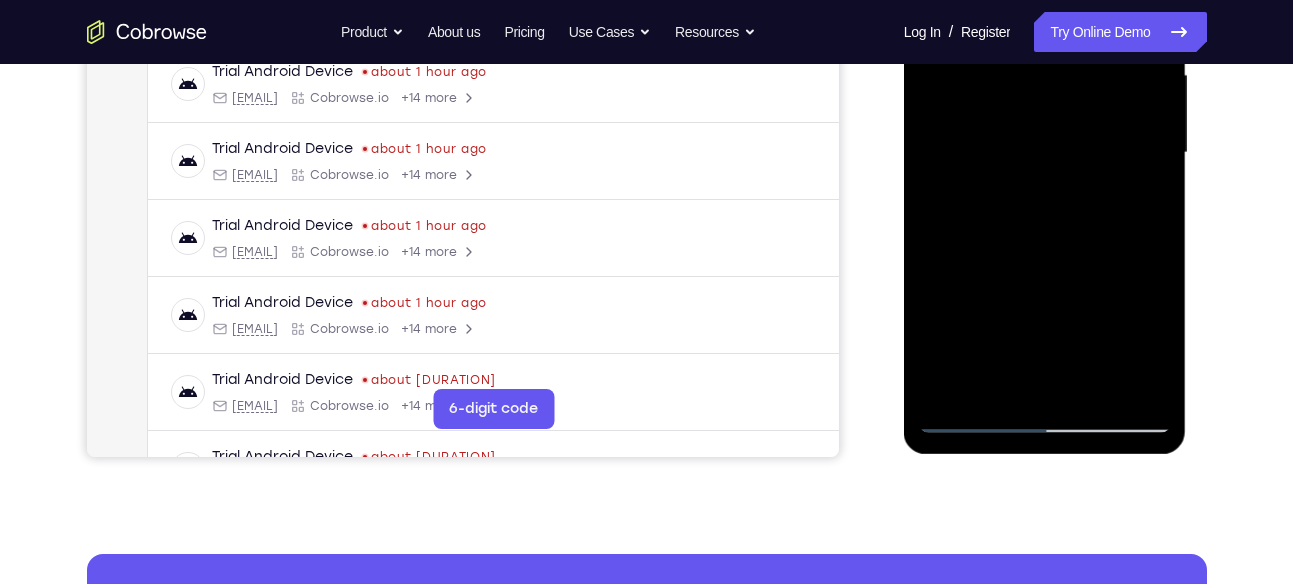 click at bounding box center (1045, 153) 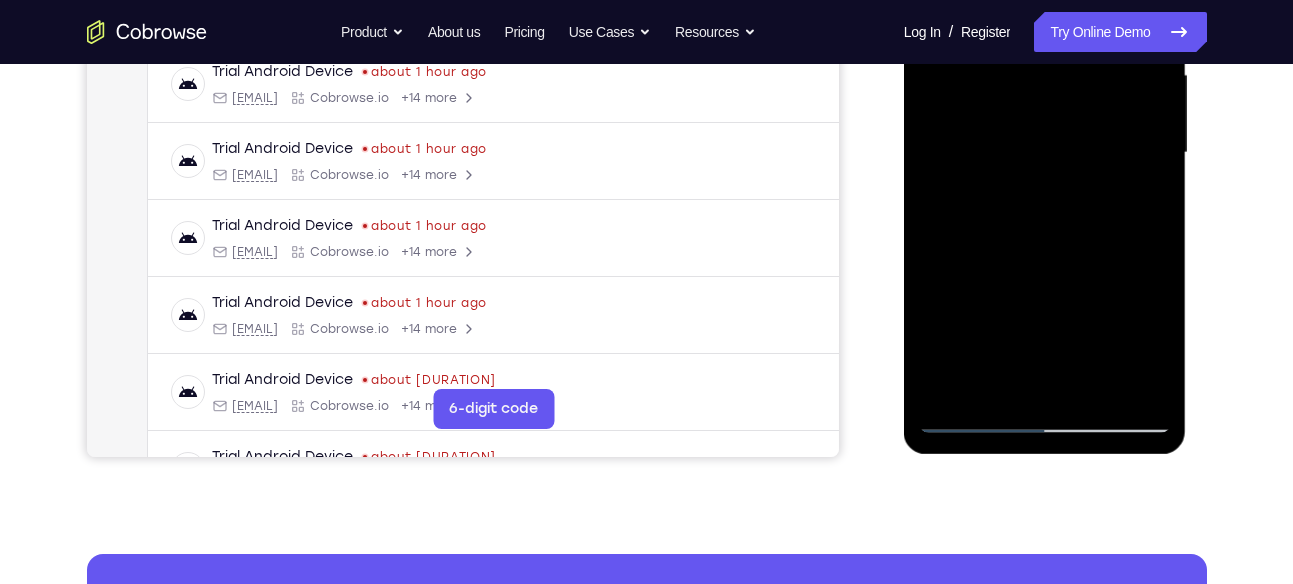 click at bounding box center [1045, 153] 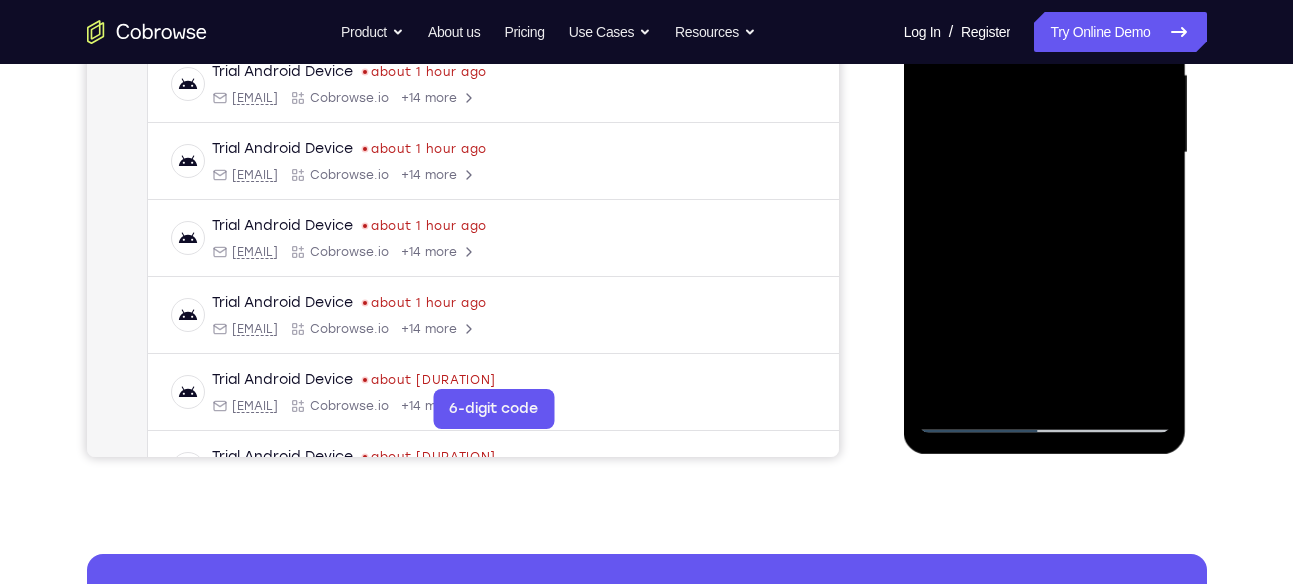 drag, startPoint x: 1155, startPoint y: 309, endPoint x: 2102, endPoint y: -27, distance: 1004.84076 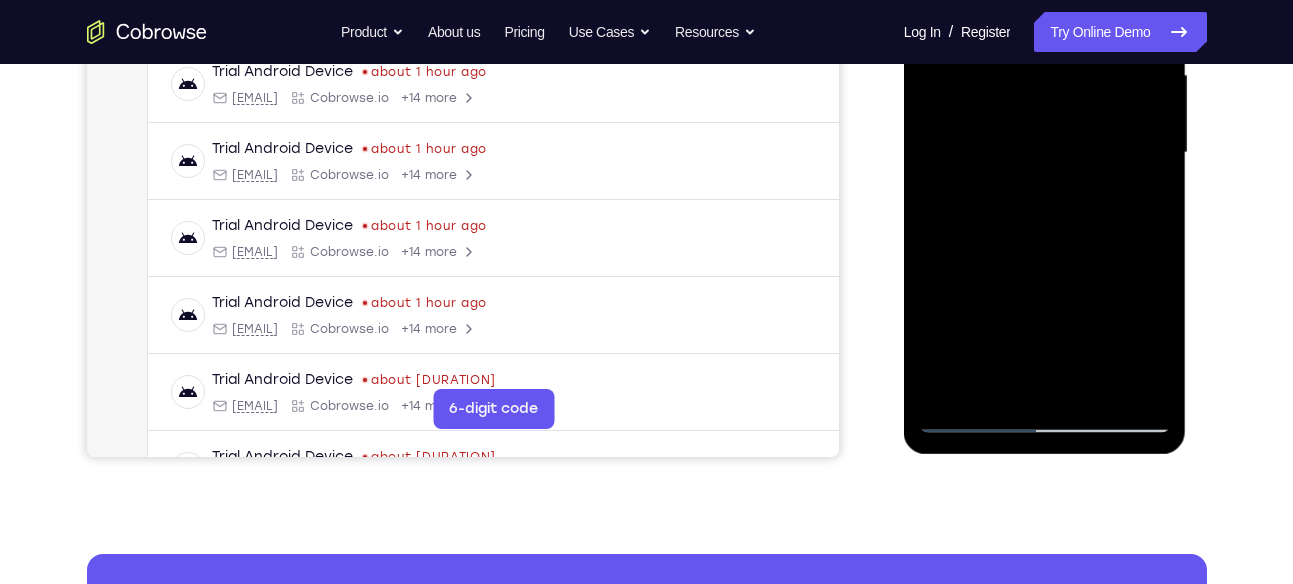 click at bounding box center [1045, 153] 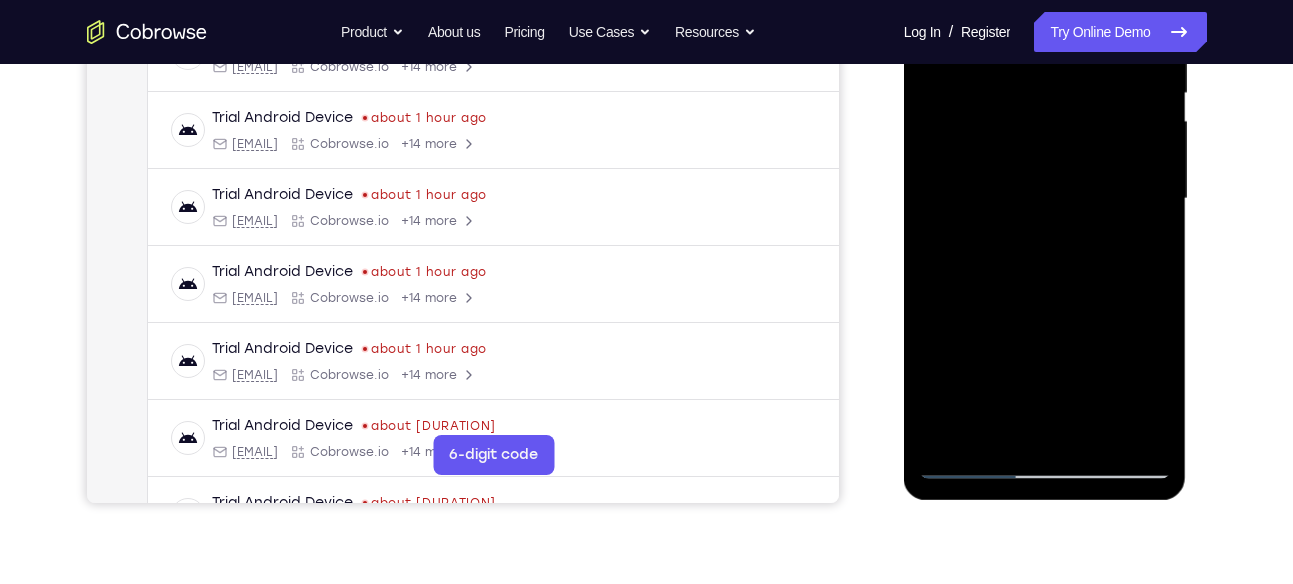 scroll, scrollTop: 426, scrollLeft: 0, axis: vertical 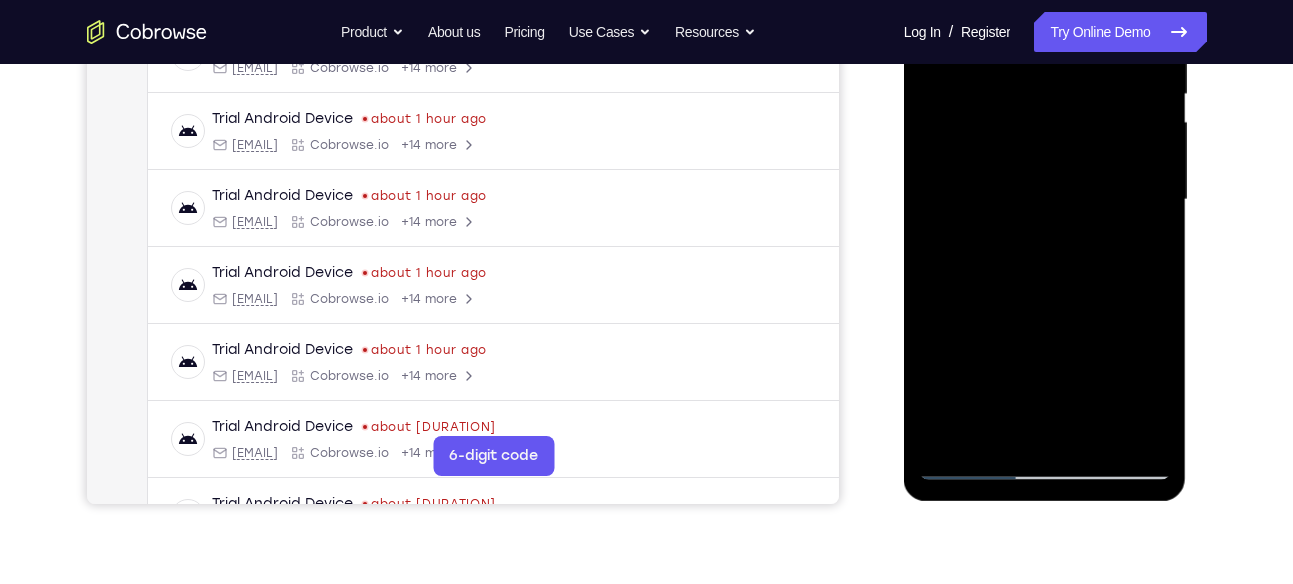 click at bounding box center (1045, 200) 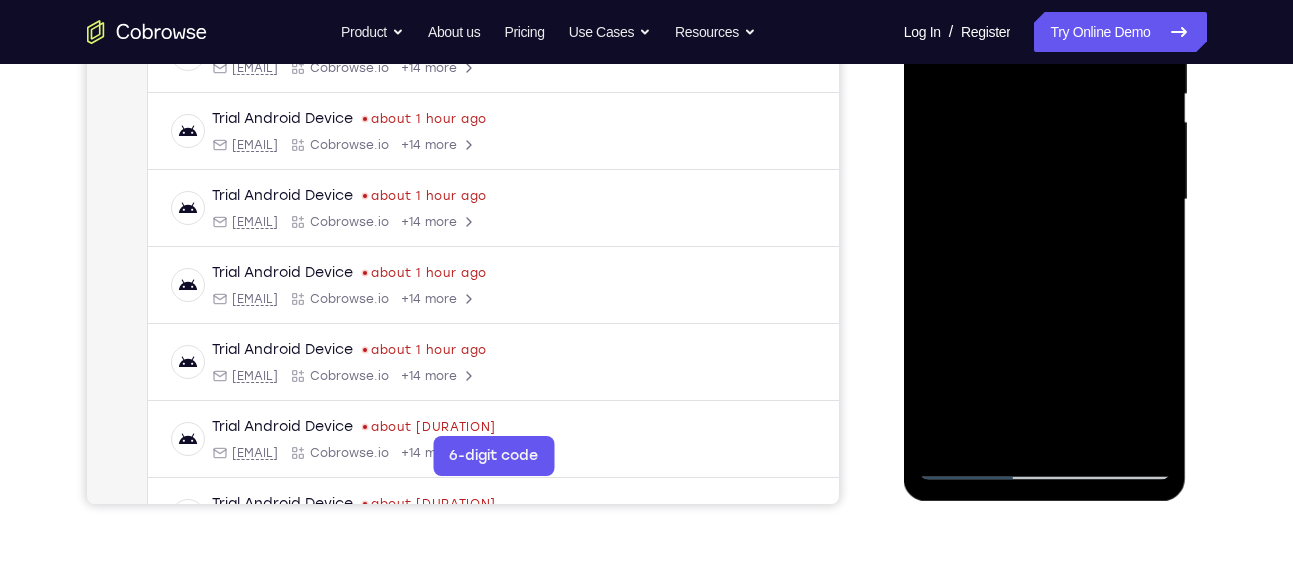 click at bounding box center (1045, 200) 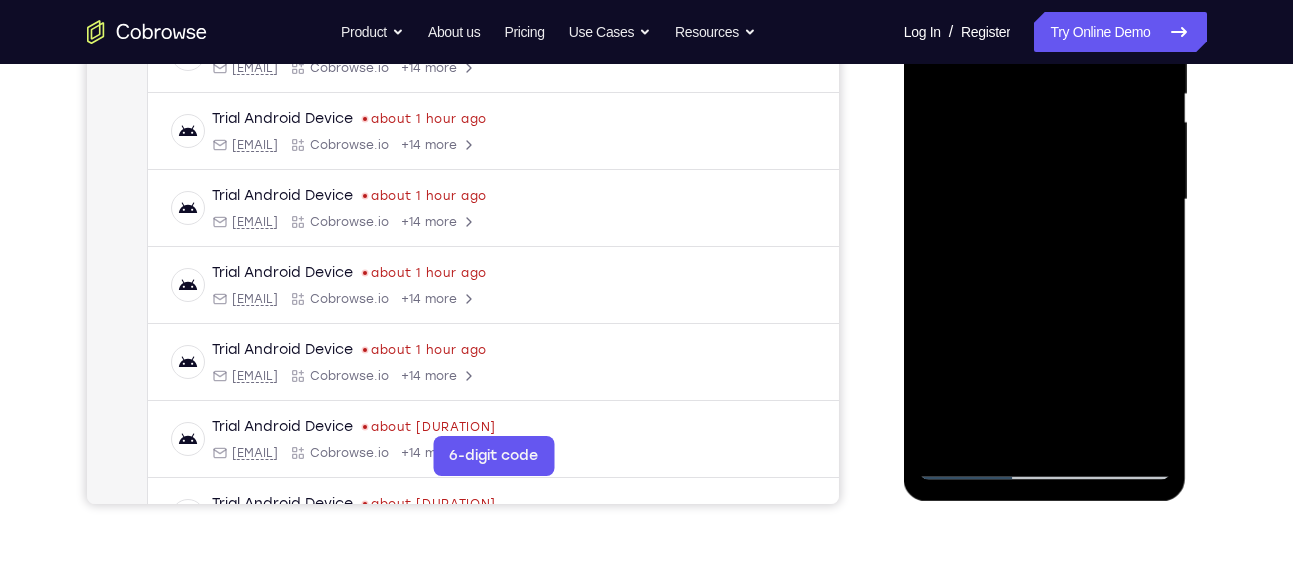 click at bounding box center [1045, 200] 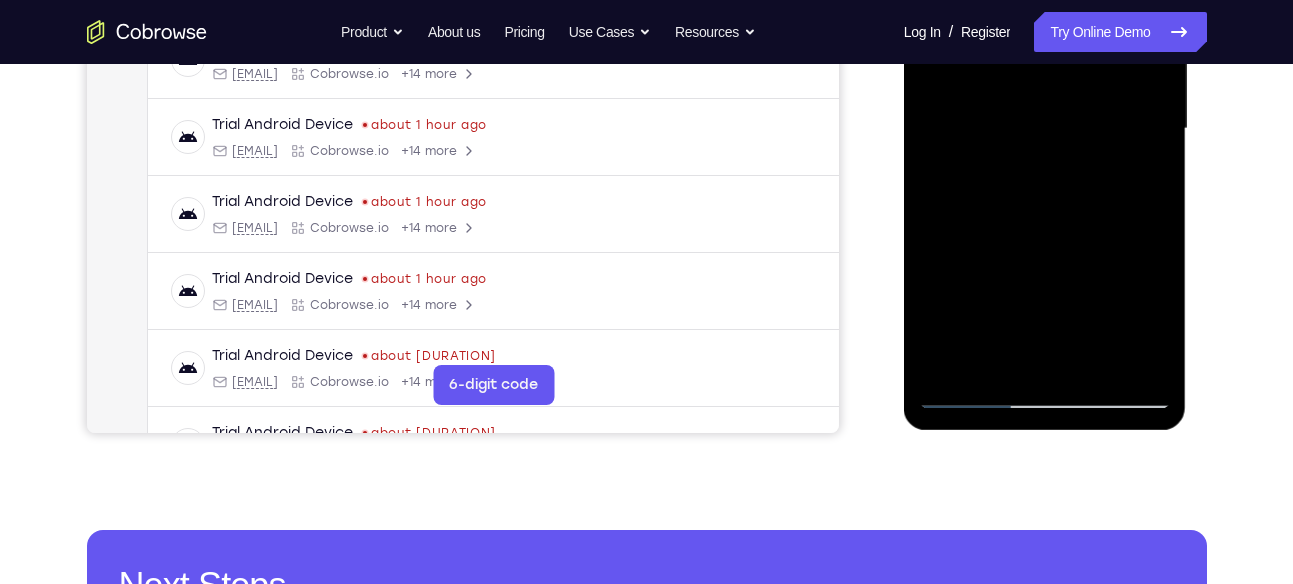 scroll, scrollTop: 499, scrollLeft: 0, axis: vertical 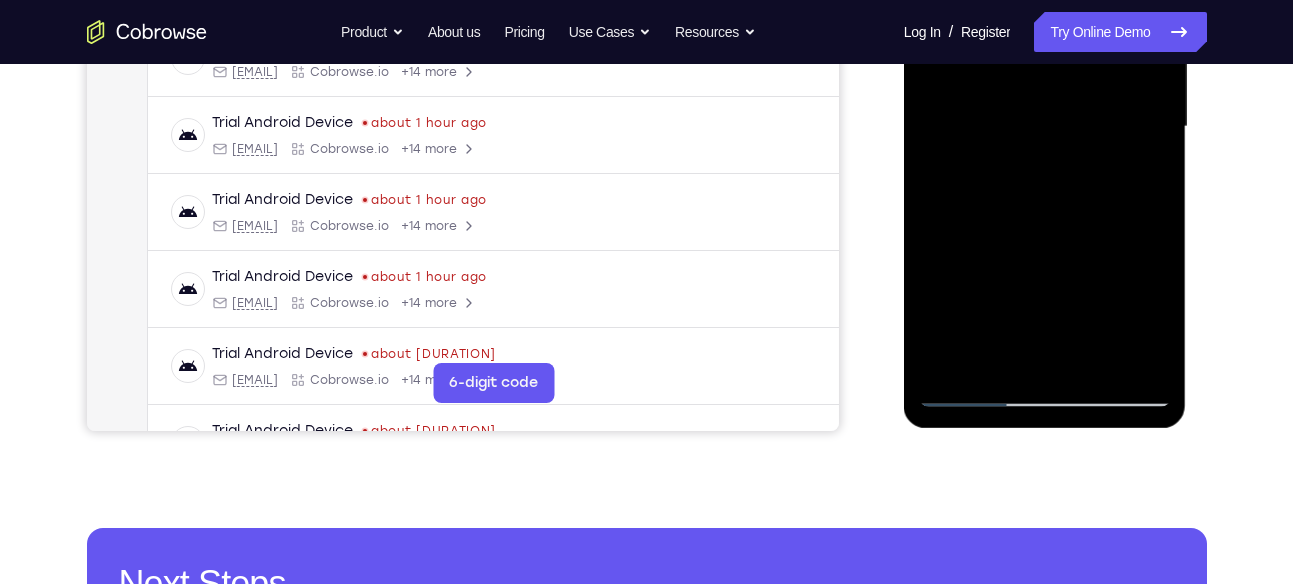 click at bounding box center (1045, 127) 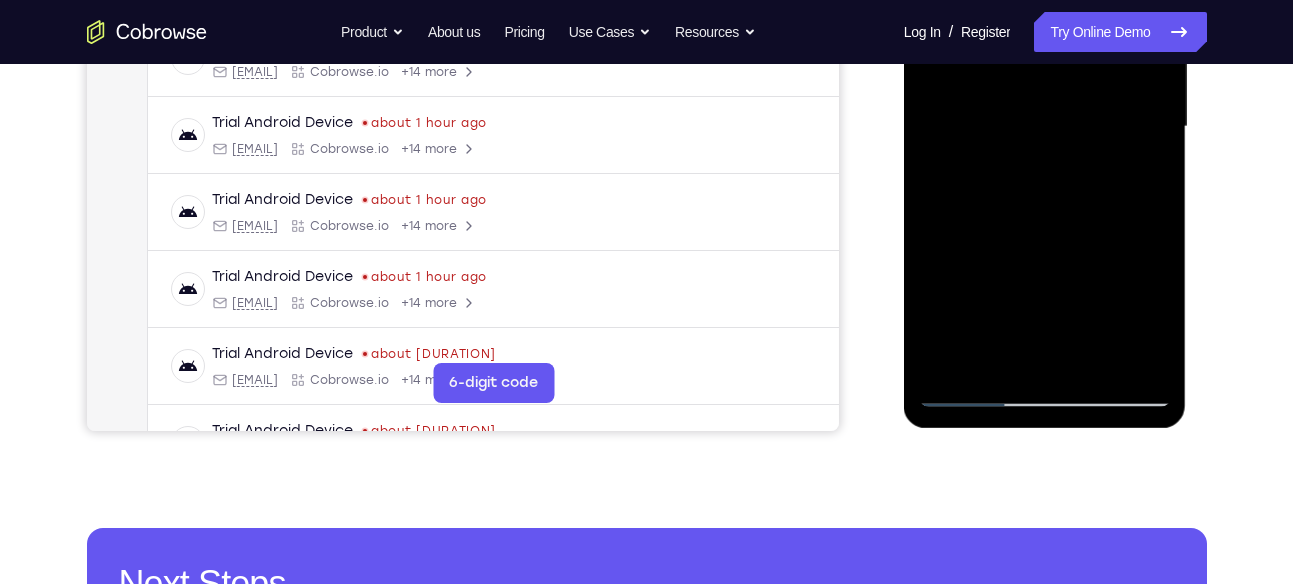 click at bounding box center [1045, 127] 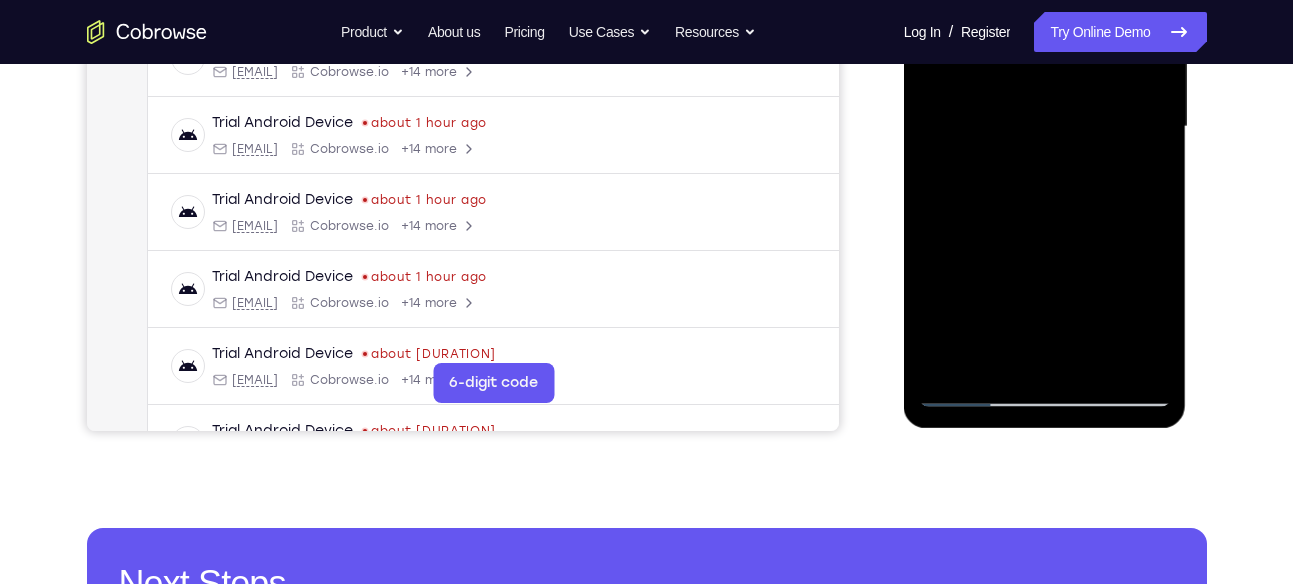 click at bounding box center [1045, 127] 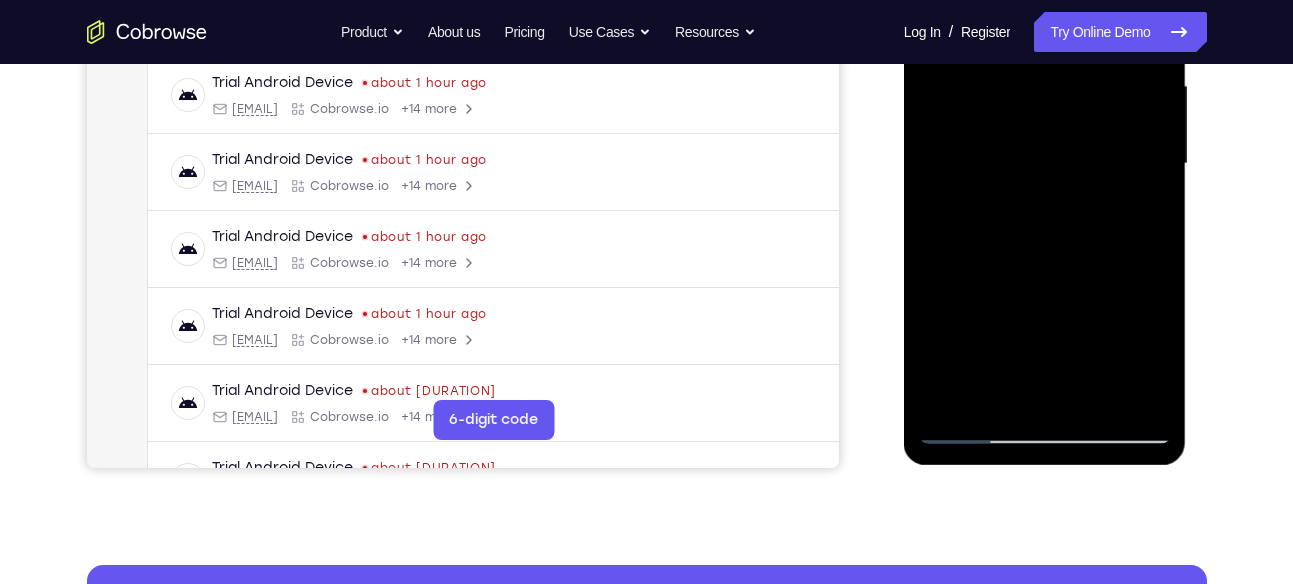 scroll, scrollTop: 459, scrollLeft: 0, axis: vertical 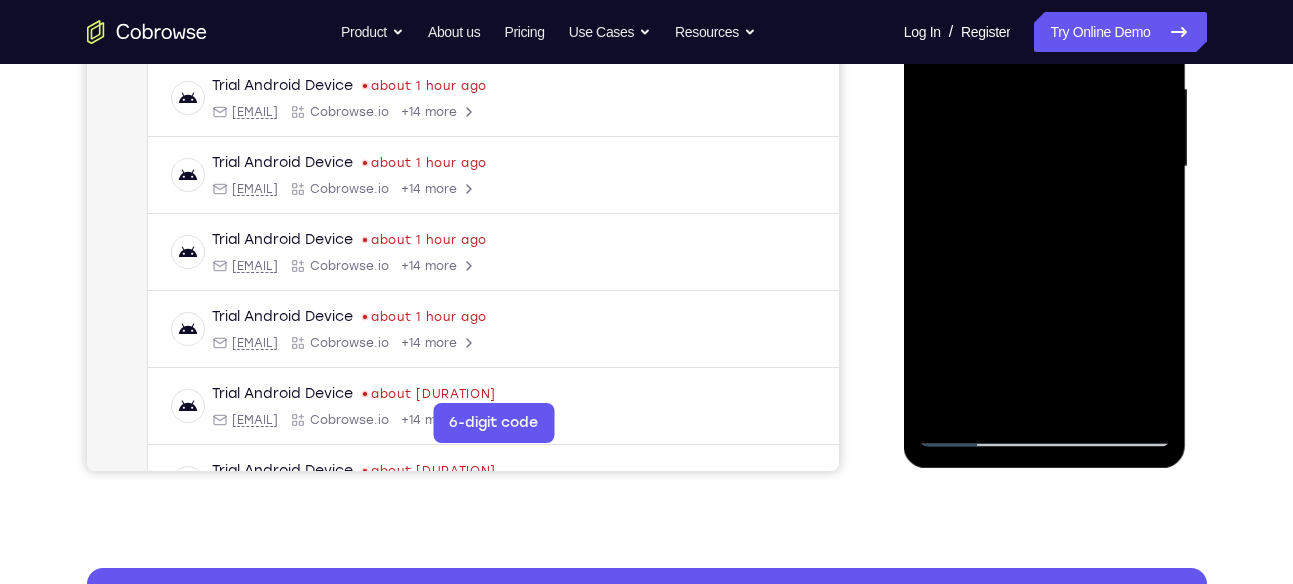 click at bounding box center [1045, 167] 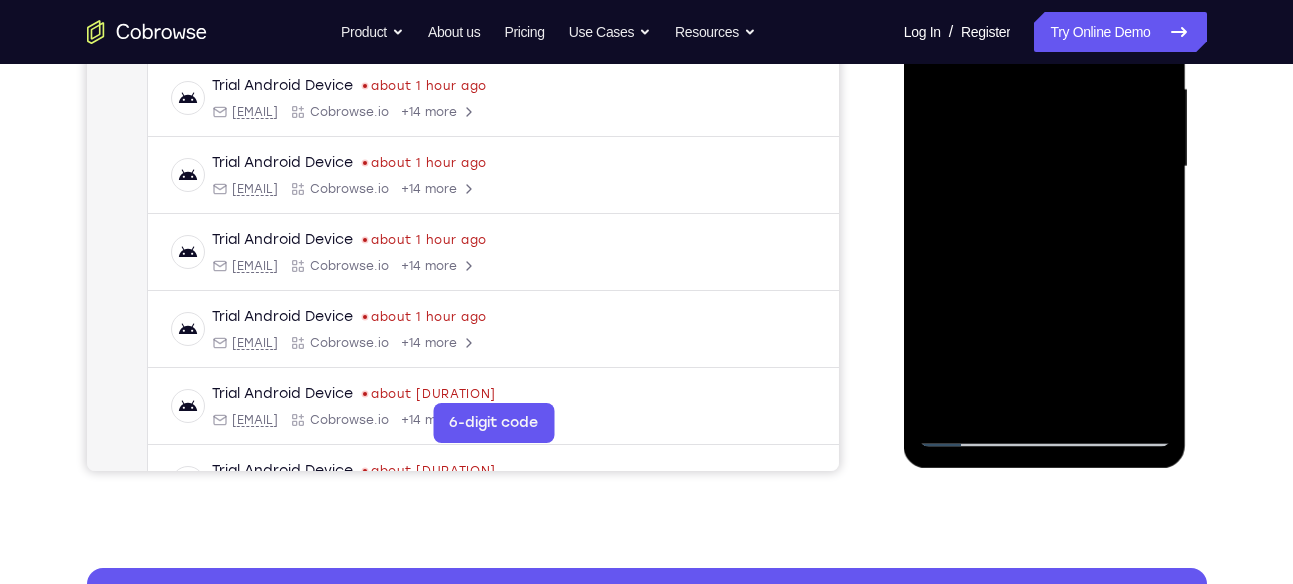 click at bounding box center [1045, 167] 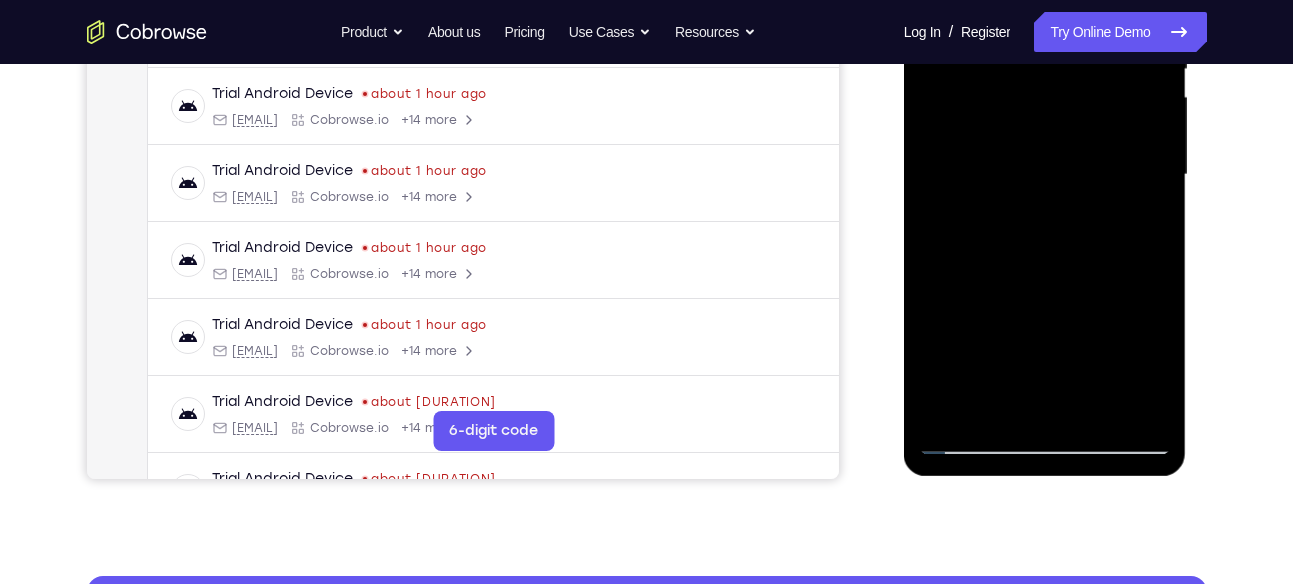 scroll, scrollTop: 447, scrollLeft: 0, axis: vertical 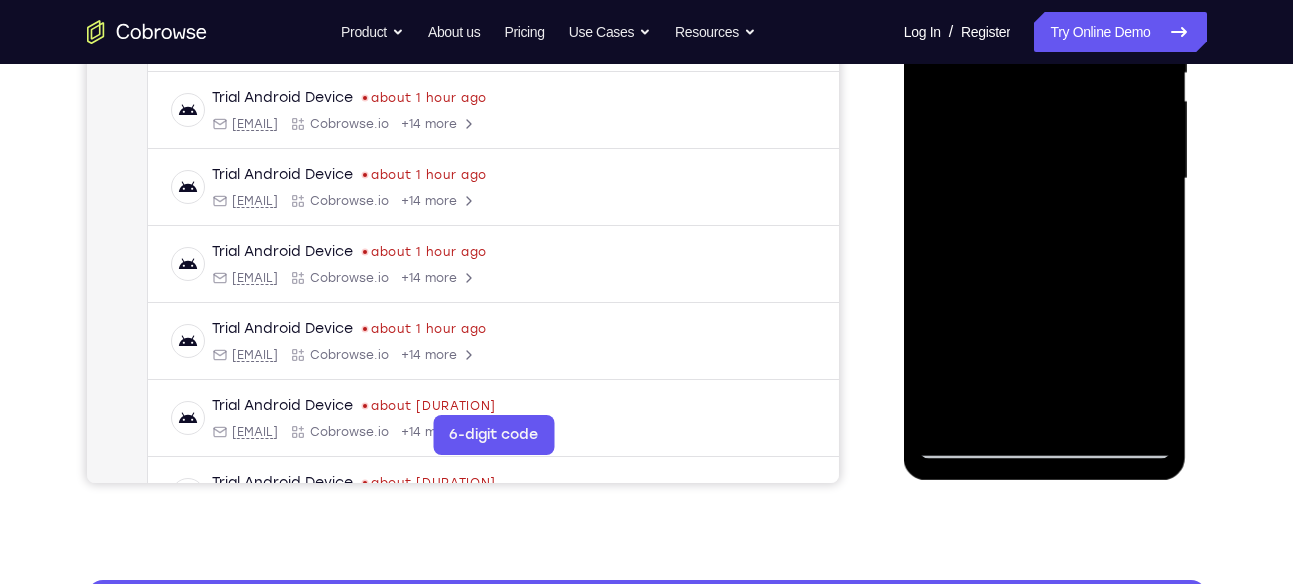 drag, startPoint x: 1146, startPoint y: 227, endPoint x: 2121, endPoint y: -44, distance: 1011.9615 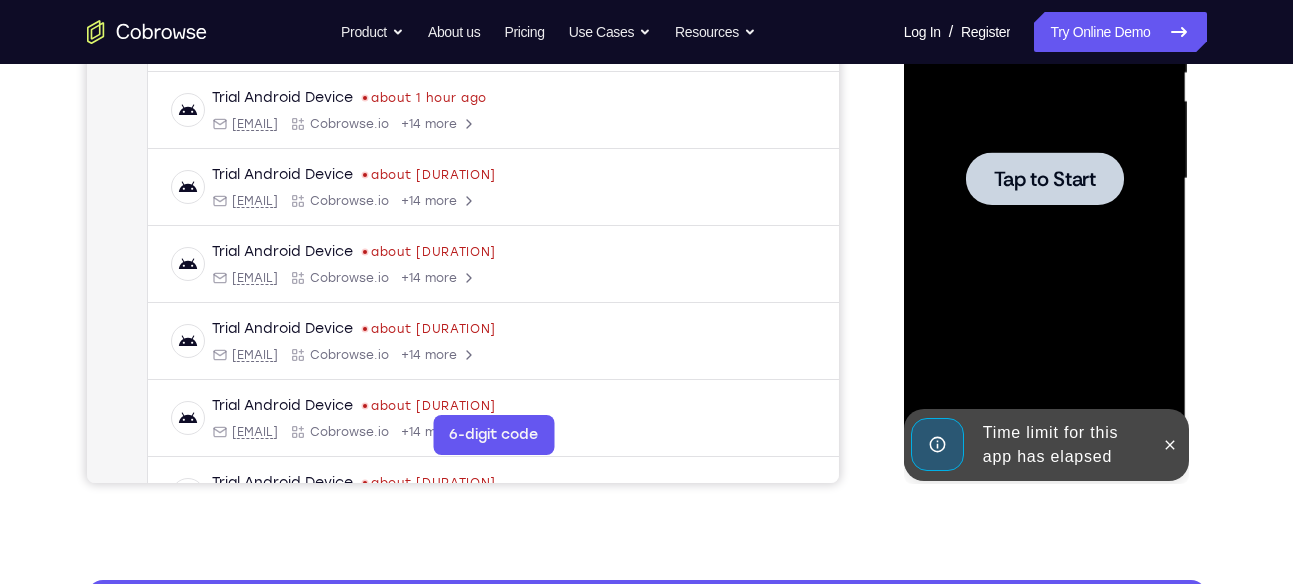 click at bounding box center (1045, 179) 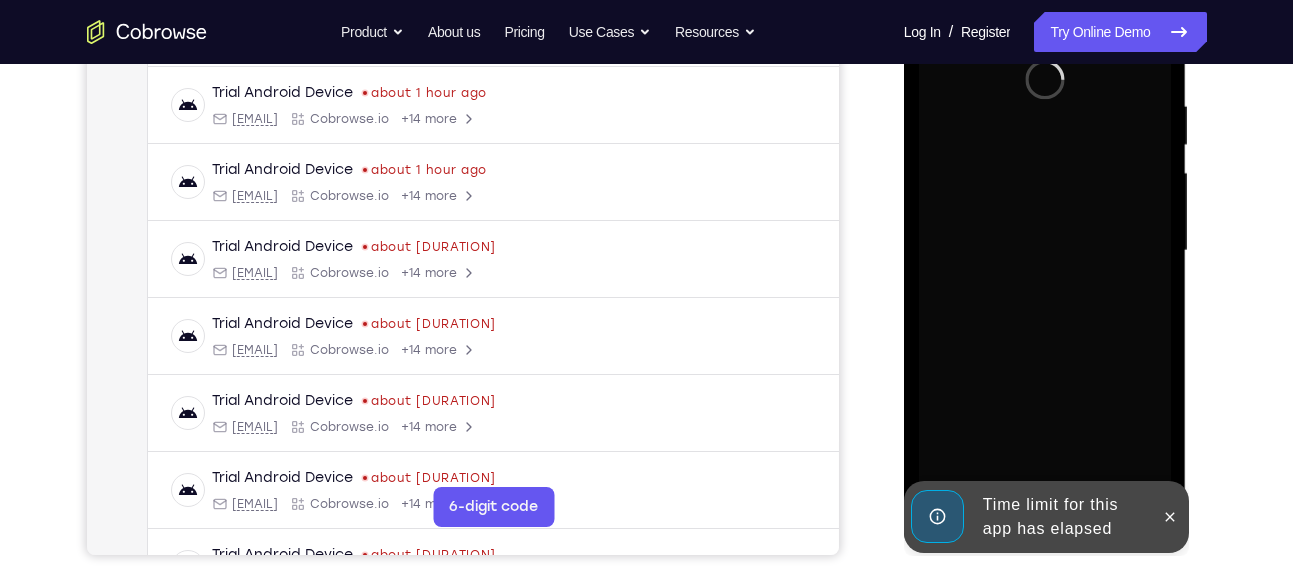 scroll, scrollTop: 373, scrollLeft: 0, axis: vertical 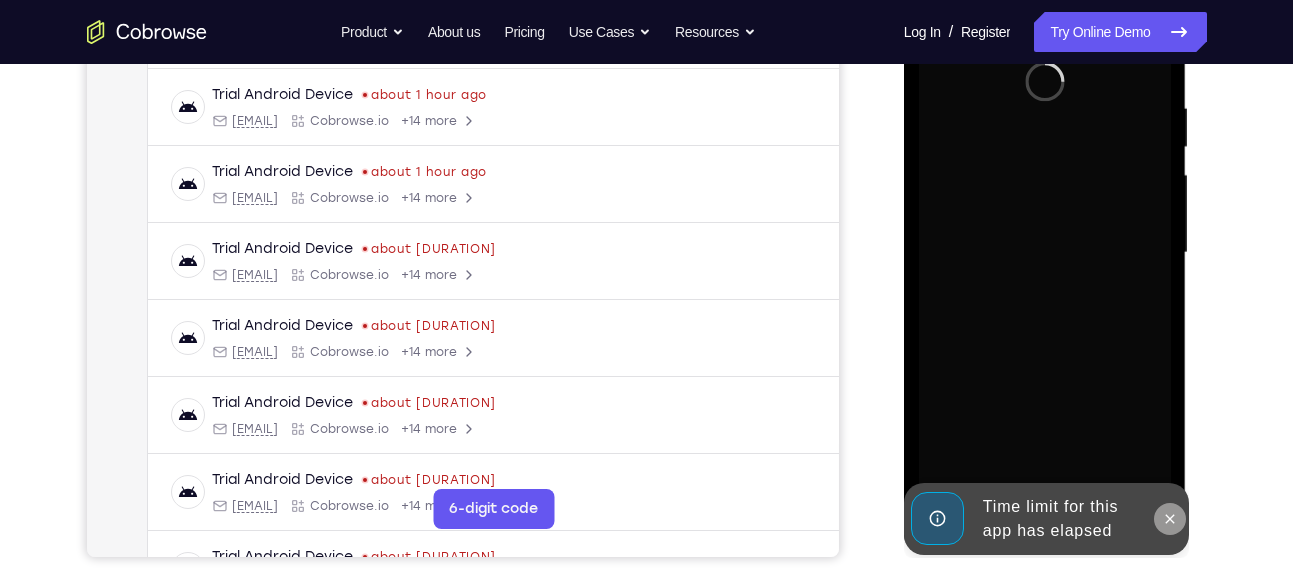 click 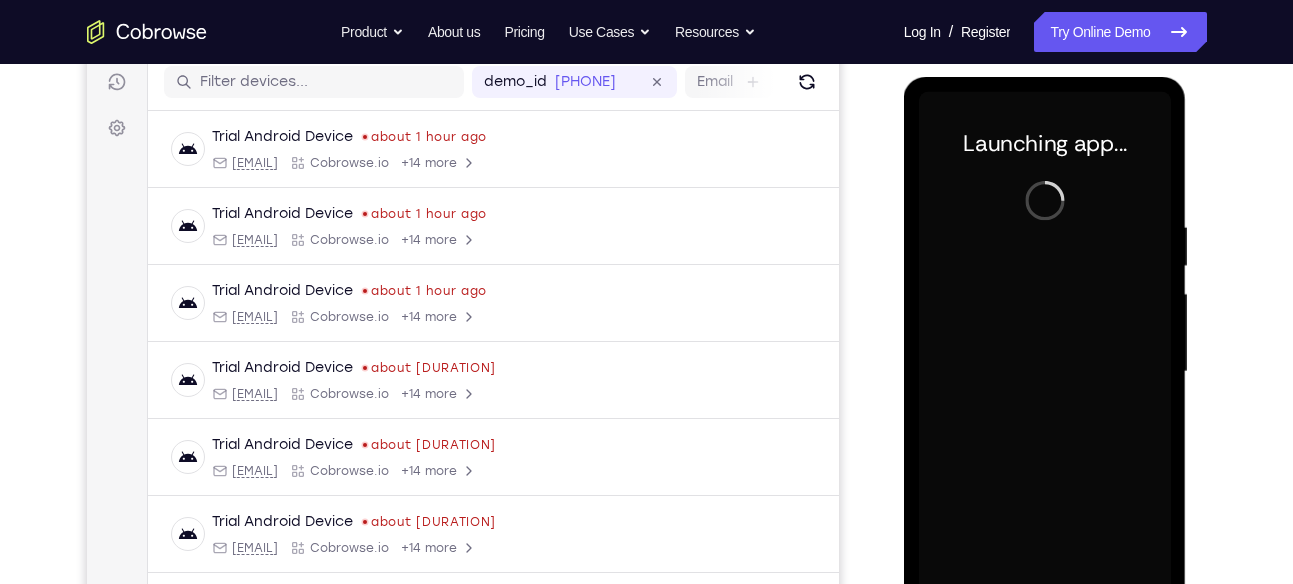 scroll, scrollTop: 345, scrollLeft: 0, axis: vertical 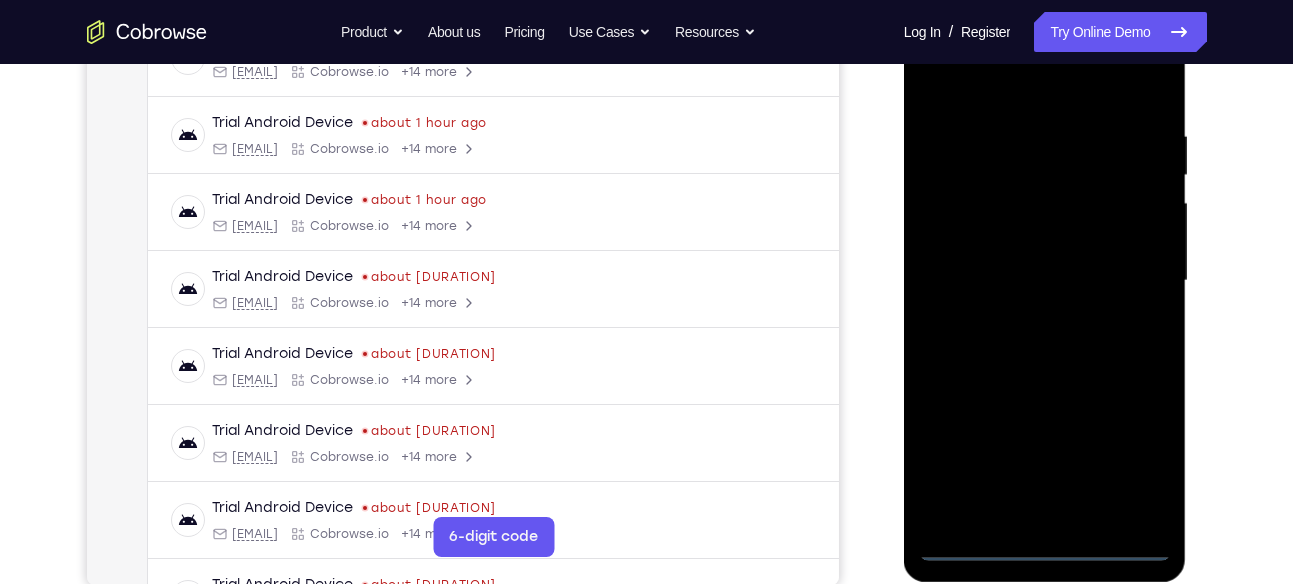 click at bounding box center [1045, 281] 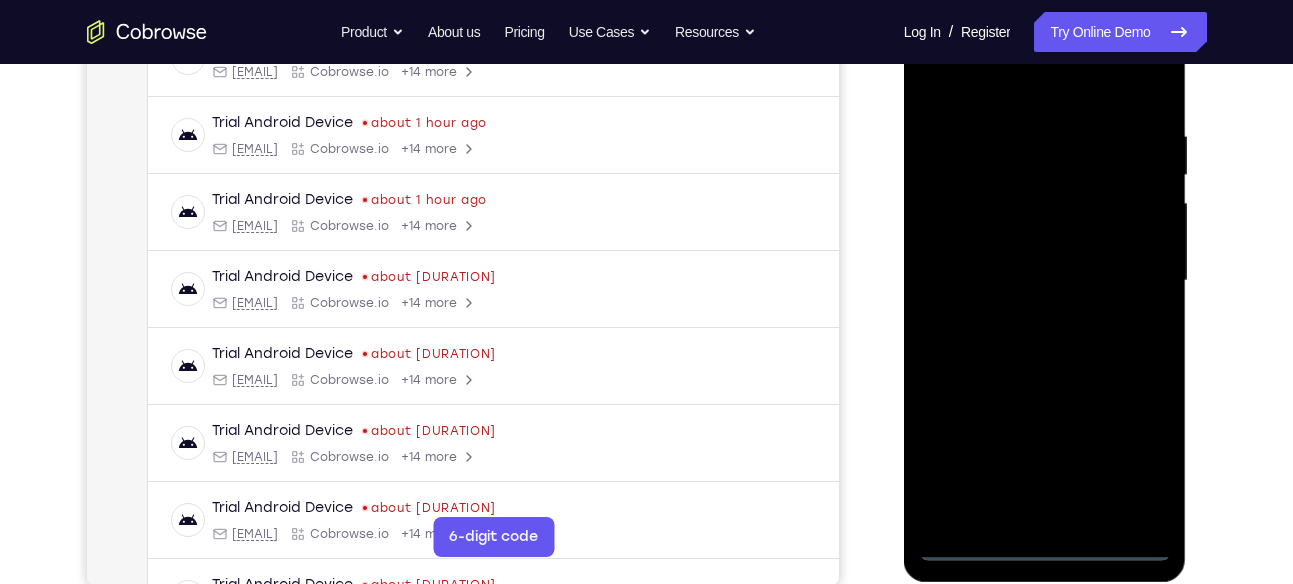 click at bounding box center (1045, 281) 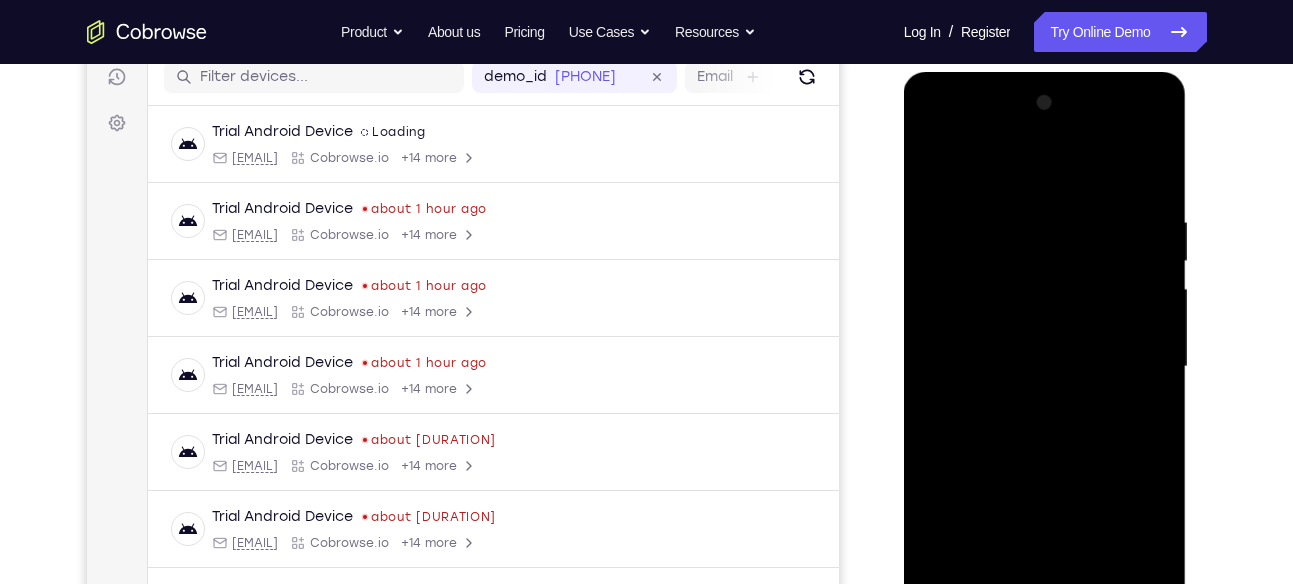 scroll, scrollTop: 258, scrollLeft: 0, axis: vertical 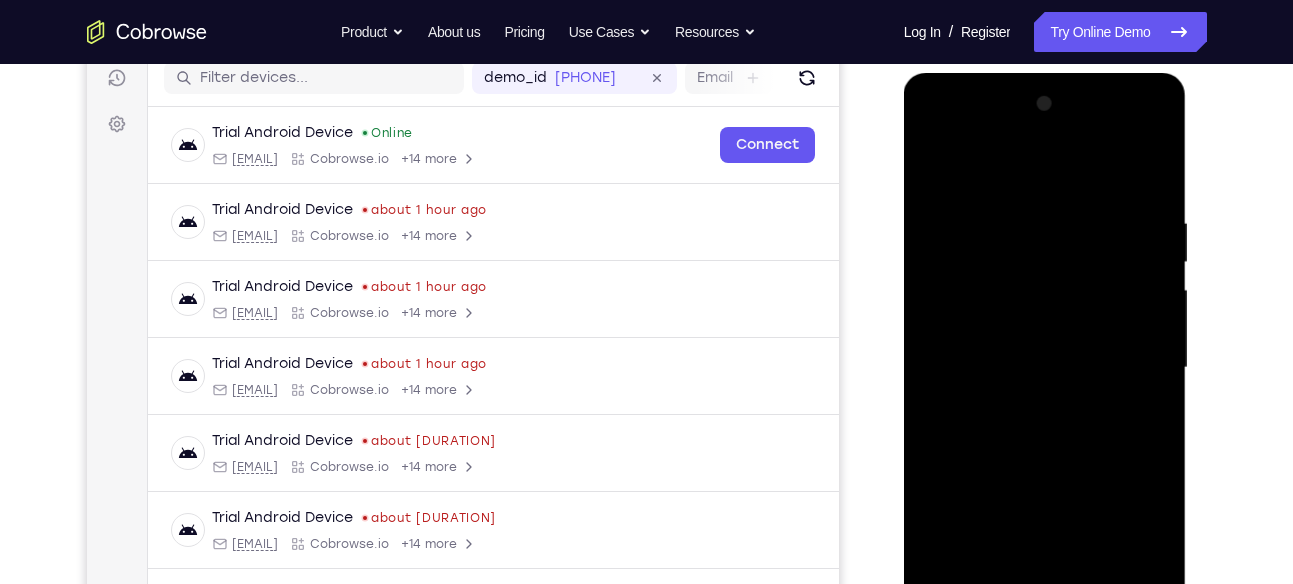 click at bounding box center [1045, 368] 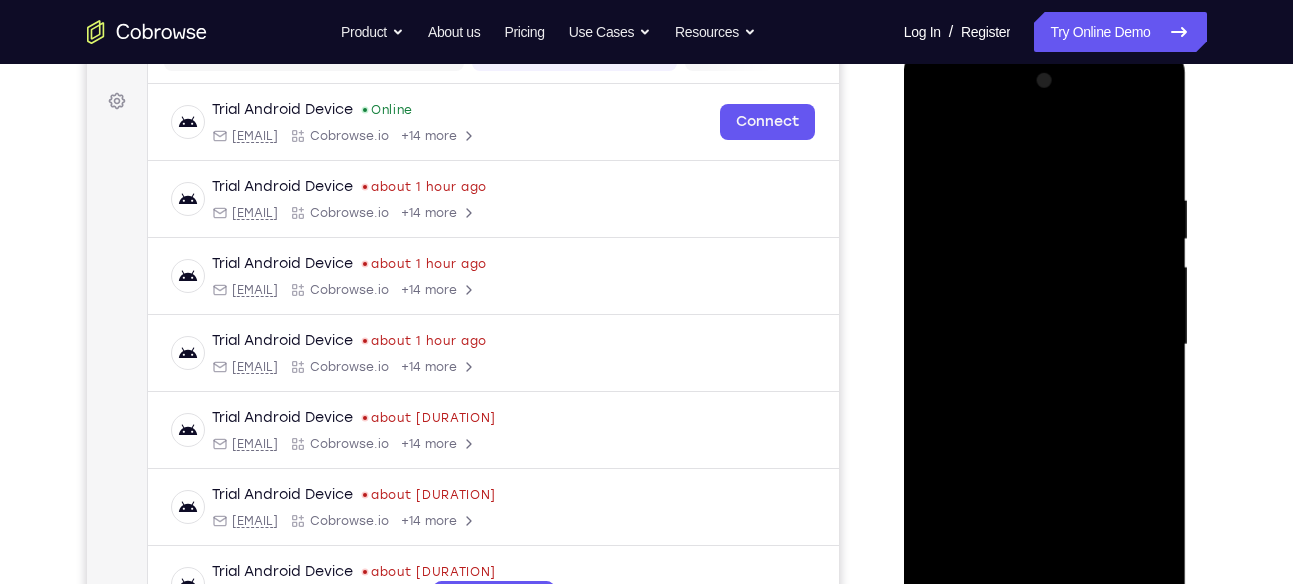 scroll, scrollTop: 282, scrollLeft: 0, axis: vertical 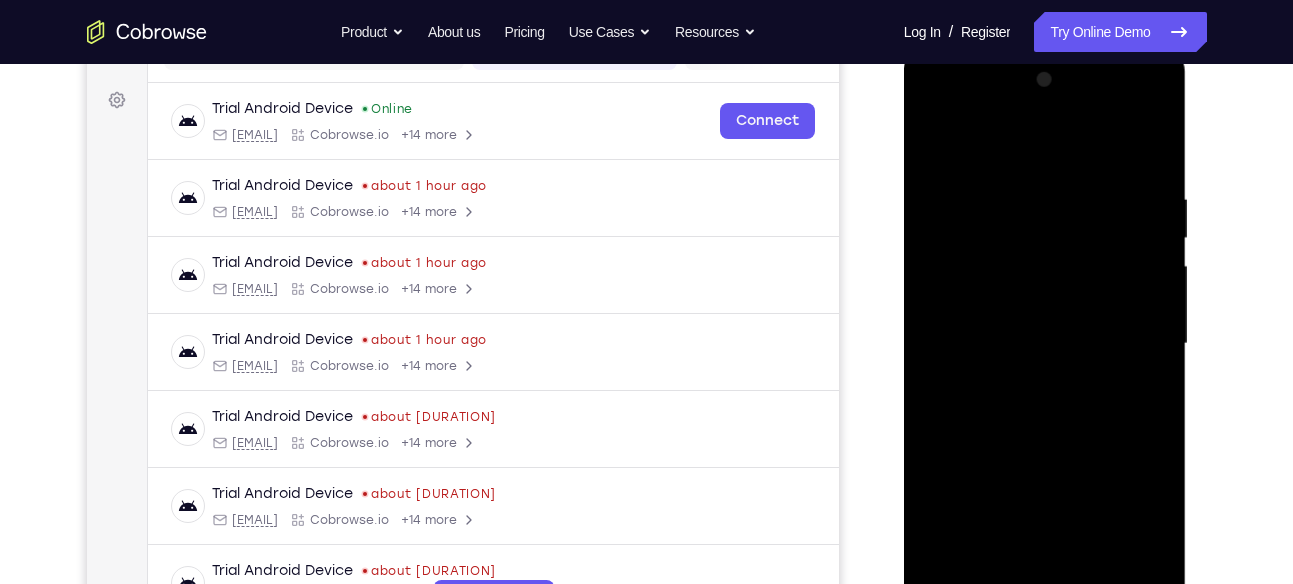 click at bounding box center (1045, 344) 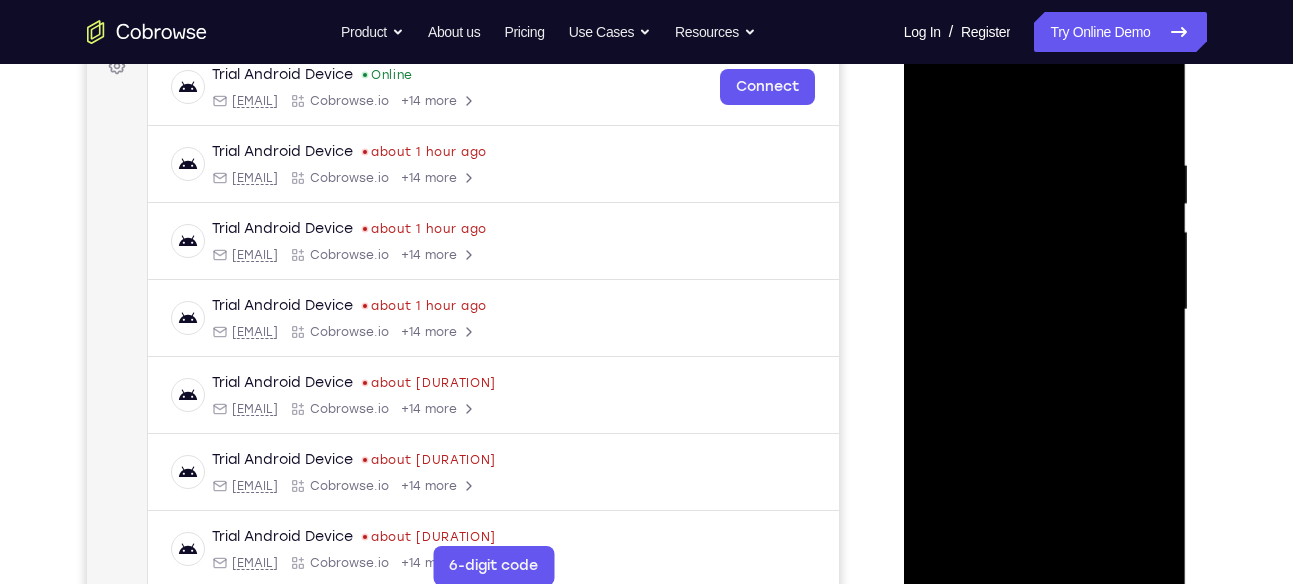 click at bounding box center (1045, 310) 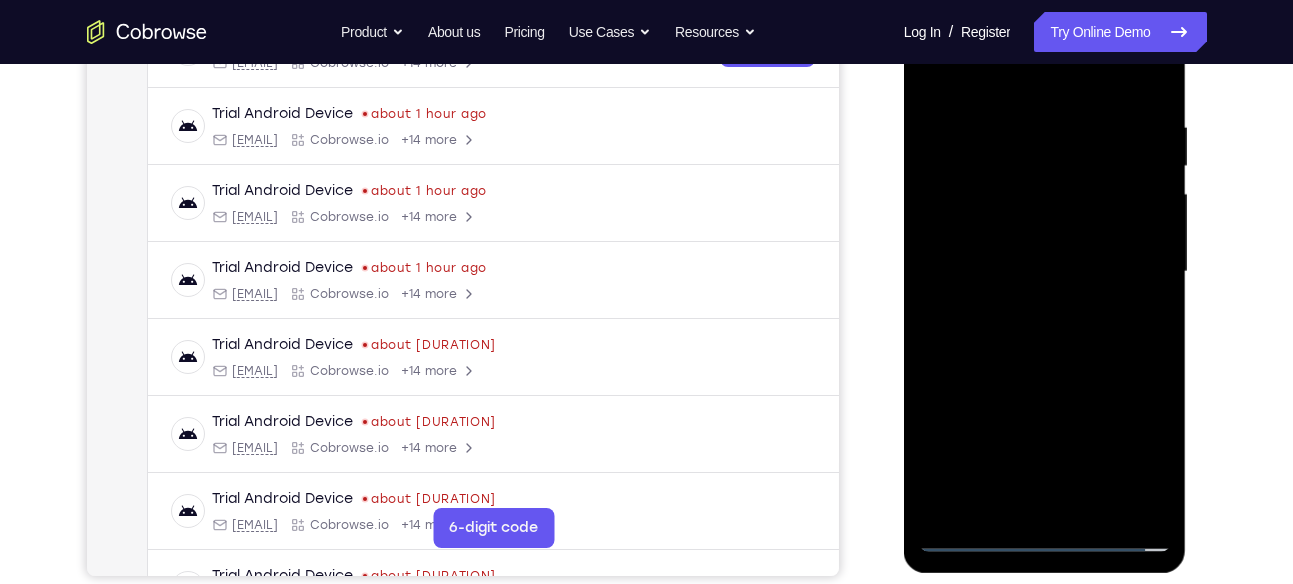 click at bounding box center [1045, 272] 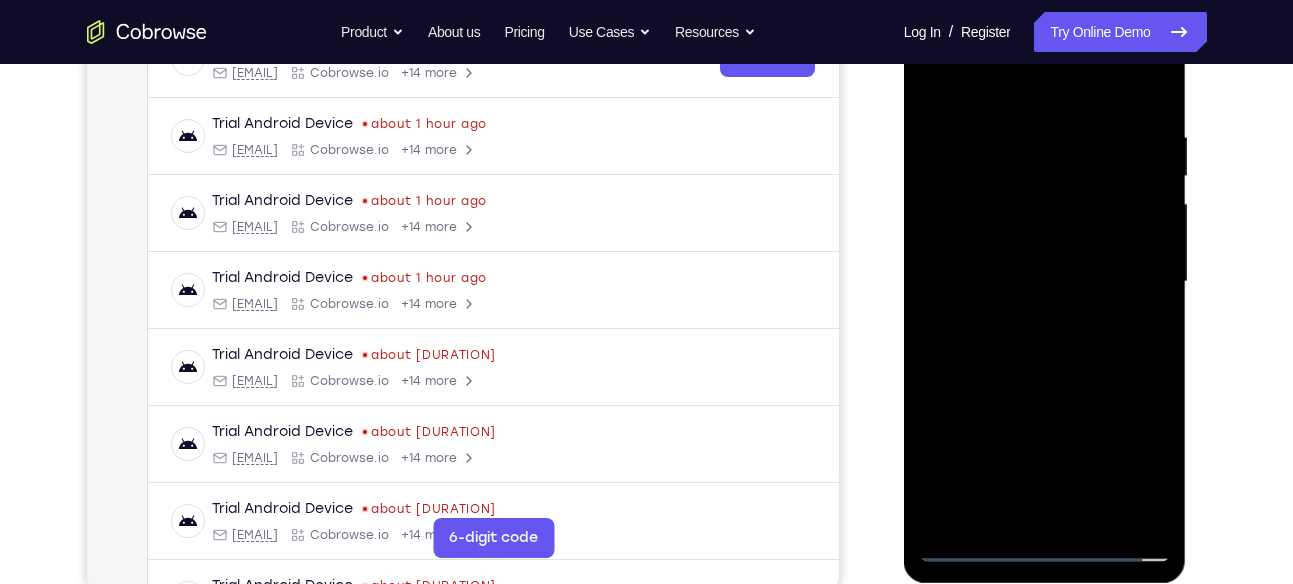 scroll, scrollTop: 378, scrollLeft: 0, axis: vertical 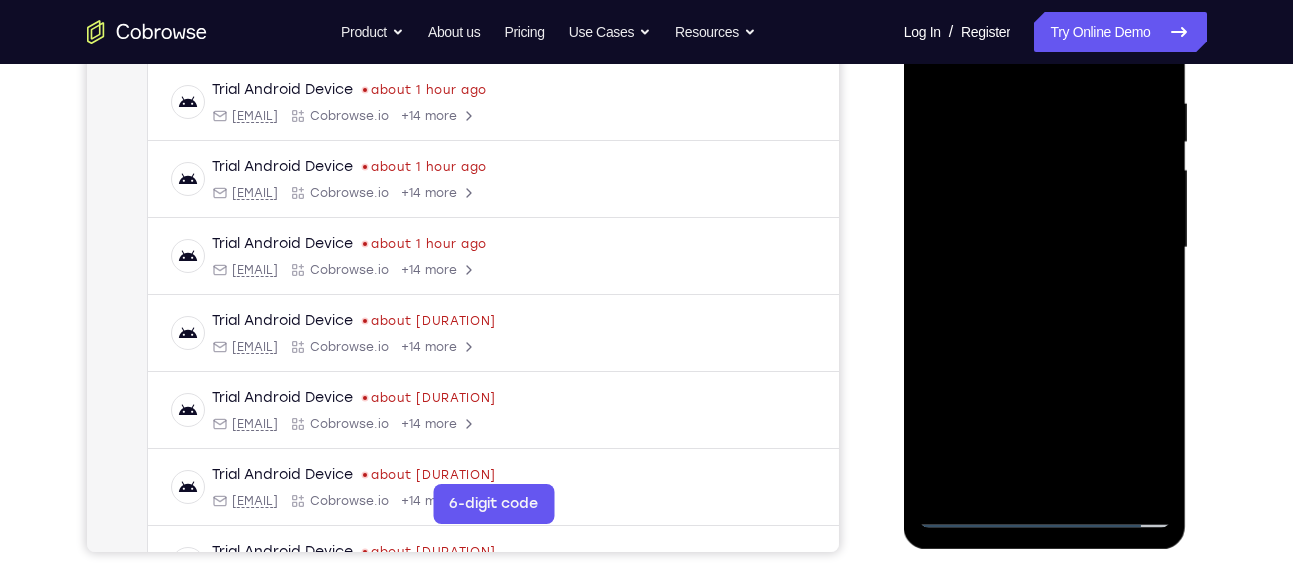 click at bounding box center [1045, 248] 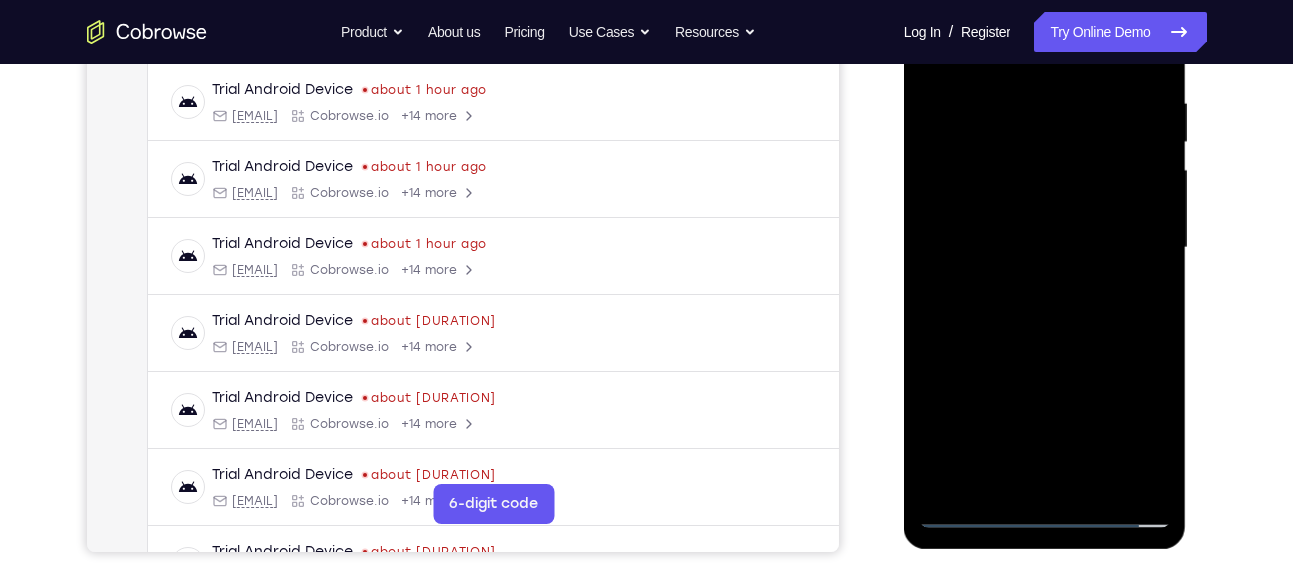 click at bounding box center (1045, 248) 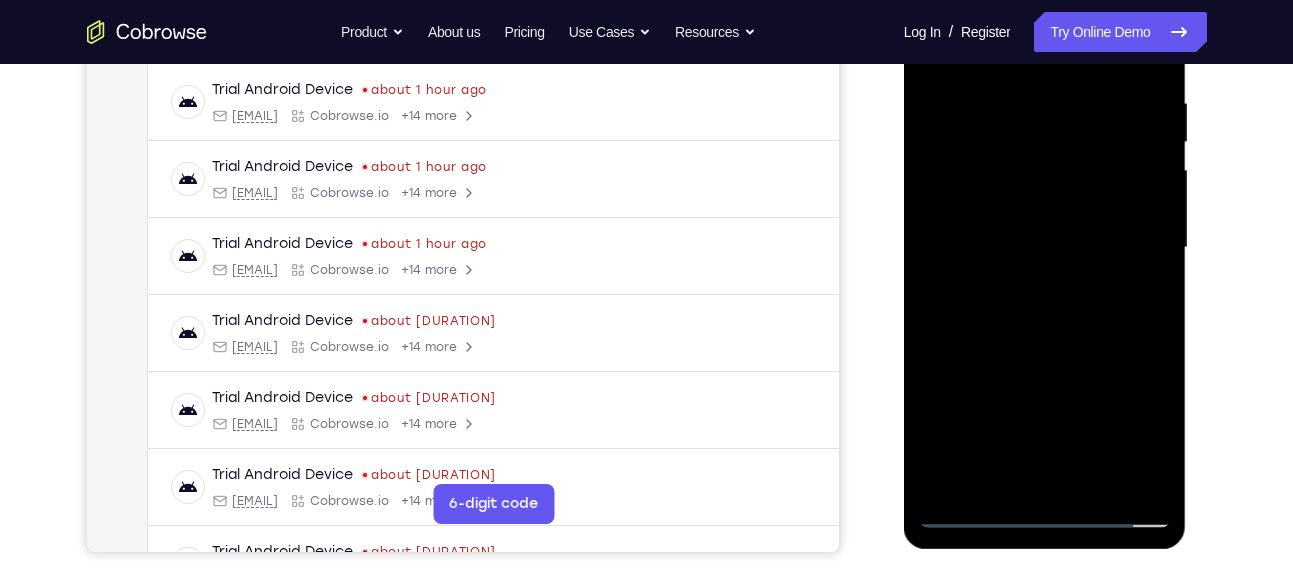 scroll, scrollTop: 312, scrollLeft: 0, axis: vertical 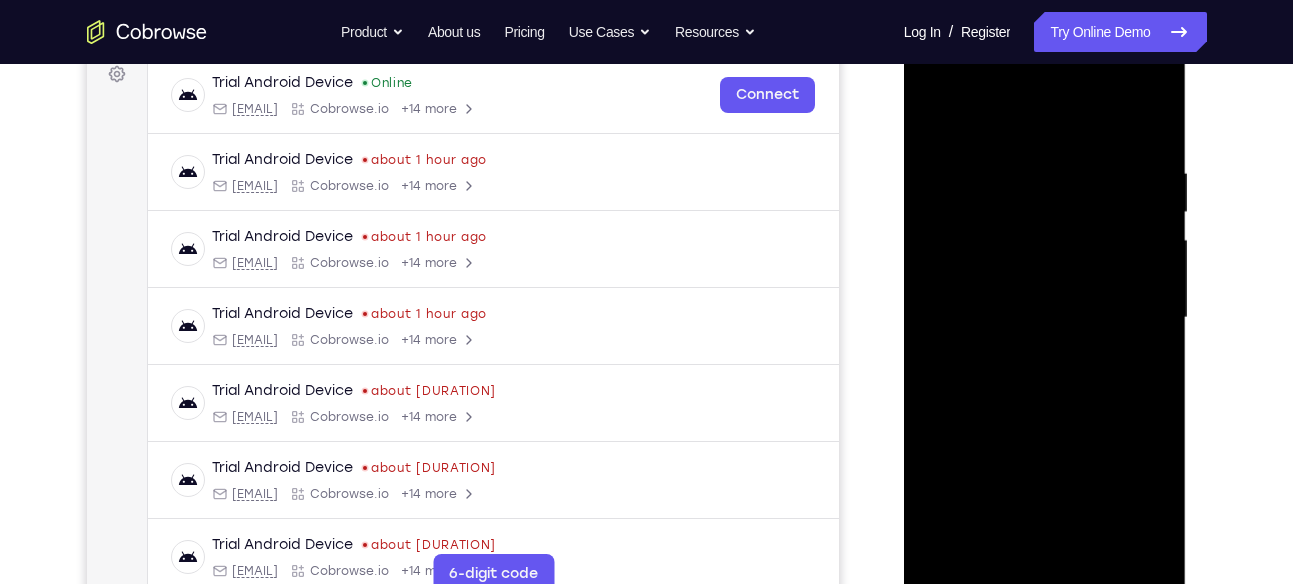 click at bounding box center (1045, 318) 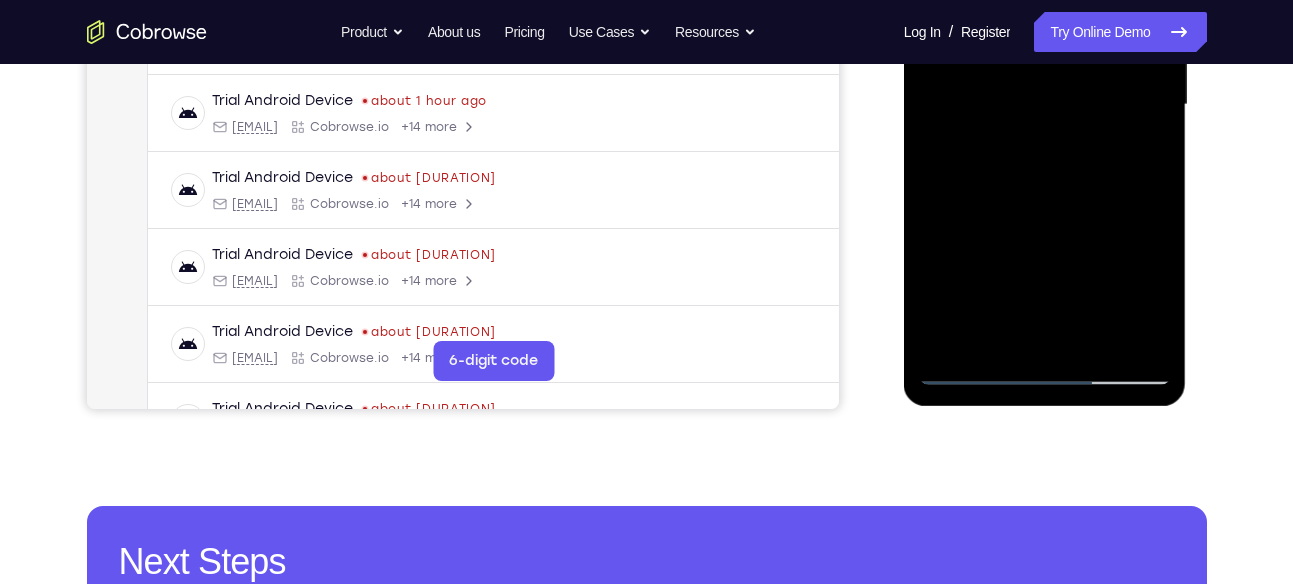 scroll, scrollTop: 506, scrollLeft: 0, axis: vertical 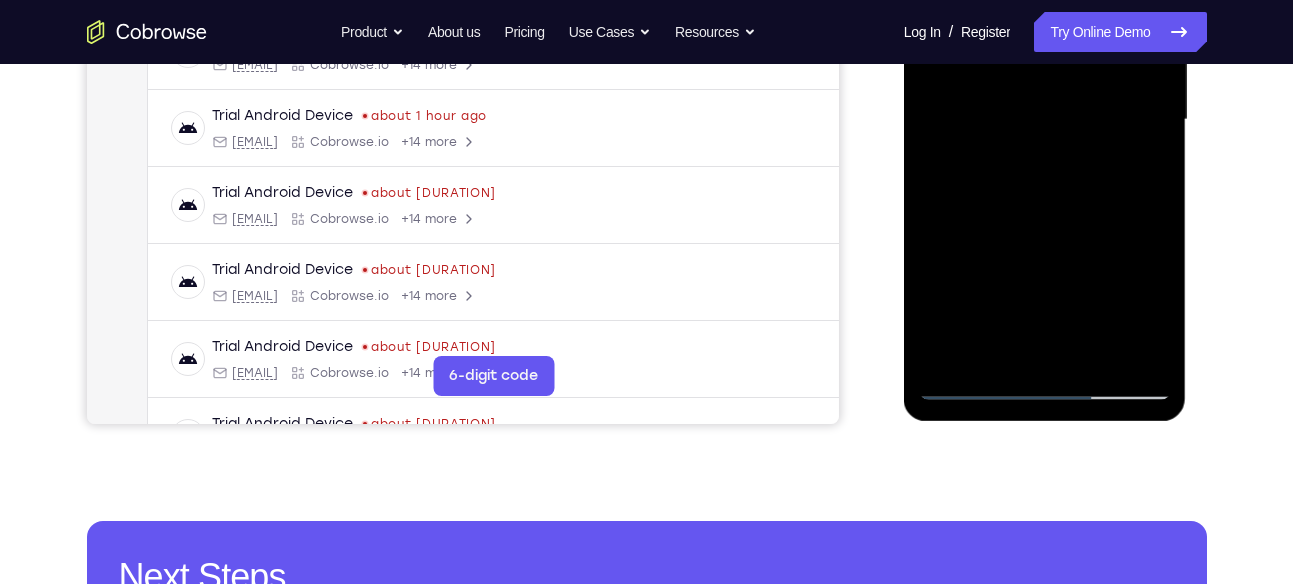 click at bounding box center (1045, 120) 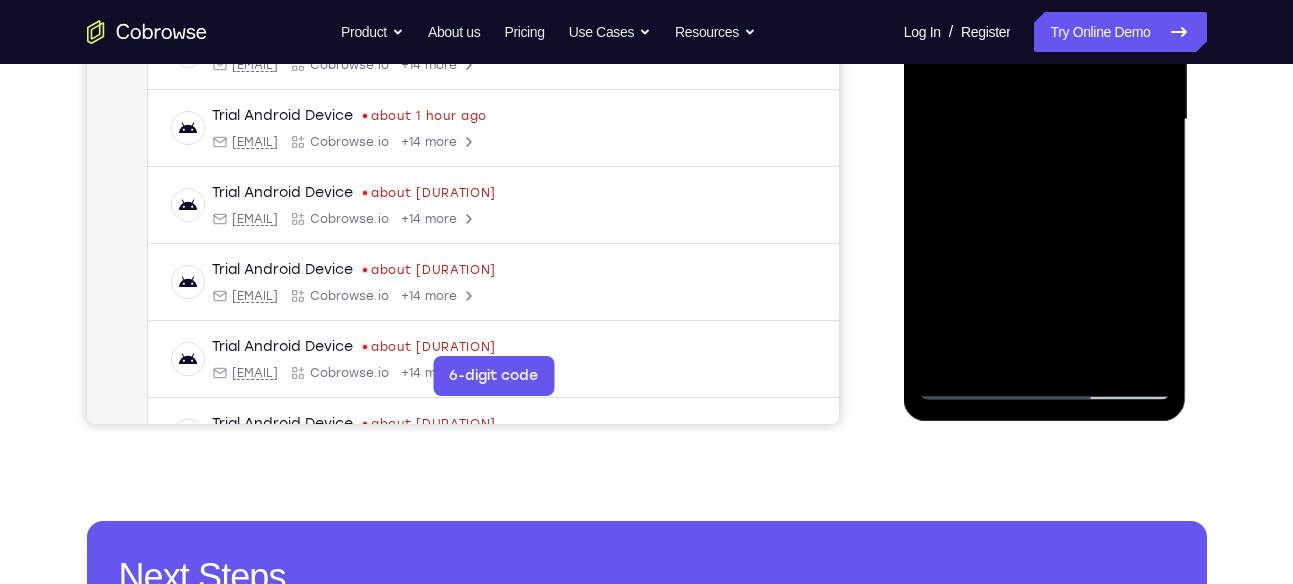 click at bounding box center [1045, 120] 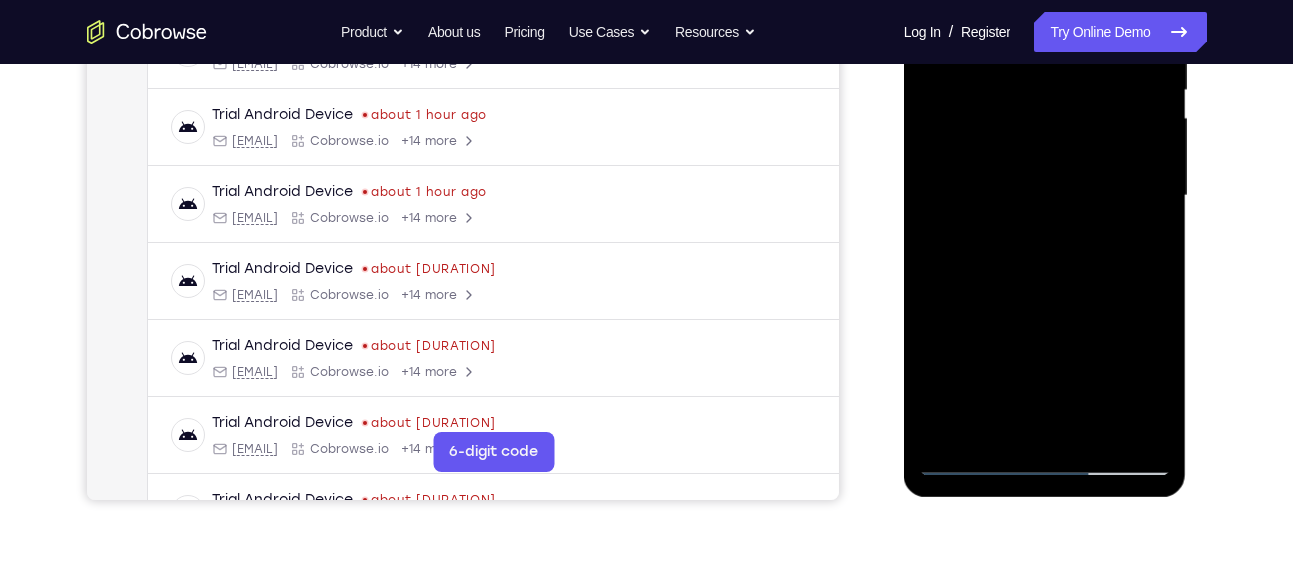 scroll, scrollTop: 418, scrollLeft: 0, axis: vertical 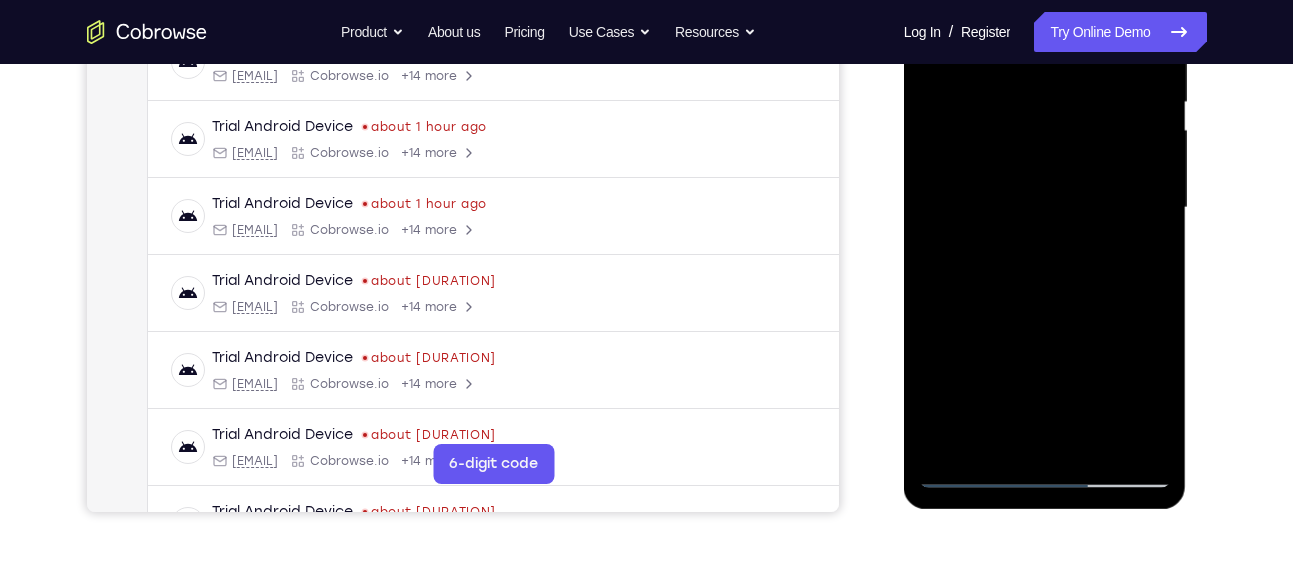 click at bounding box center (1045, 208) 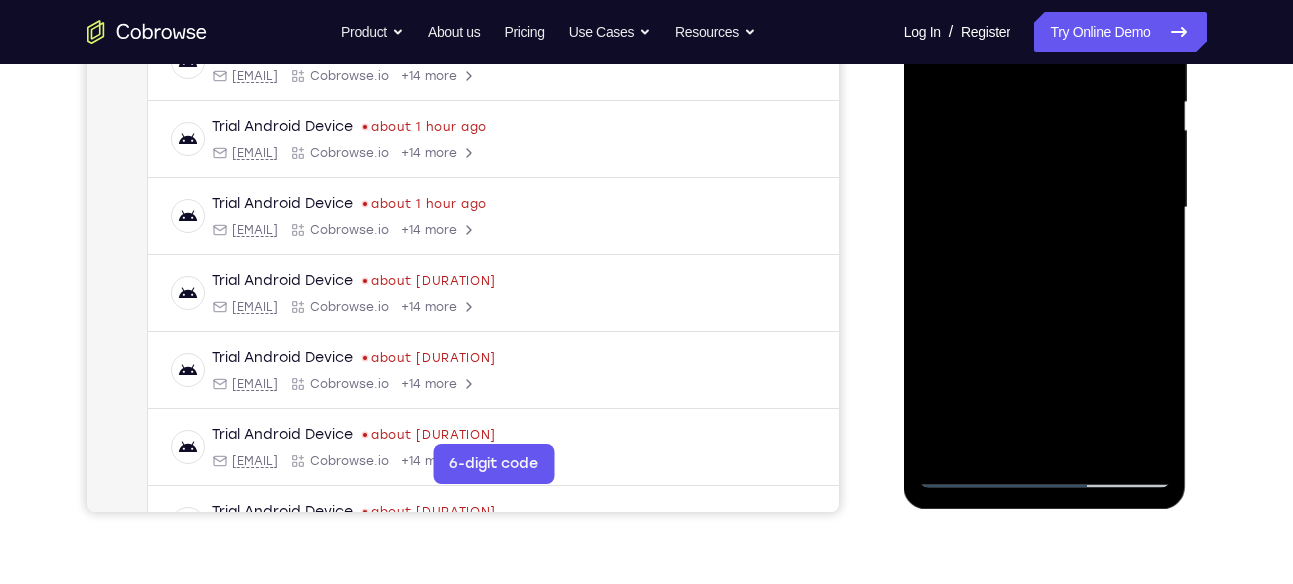 click at bounding box center [1045, 208] 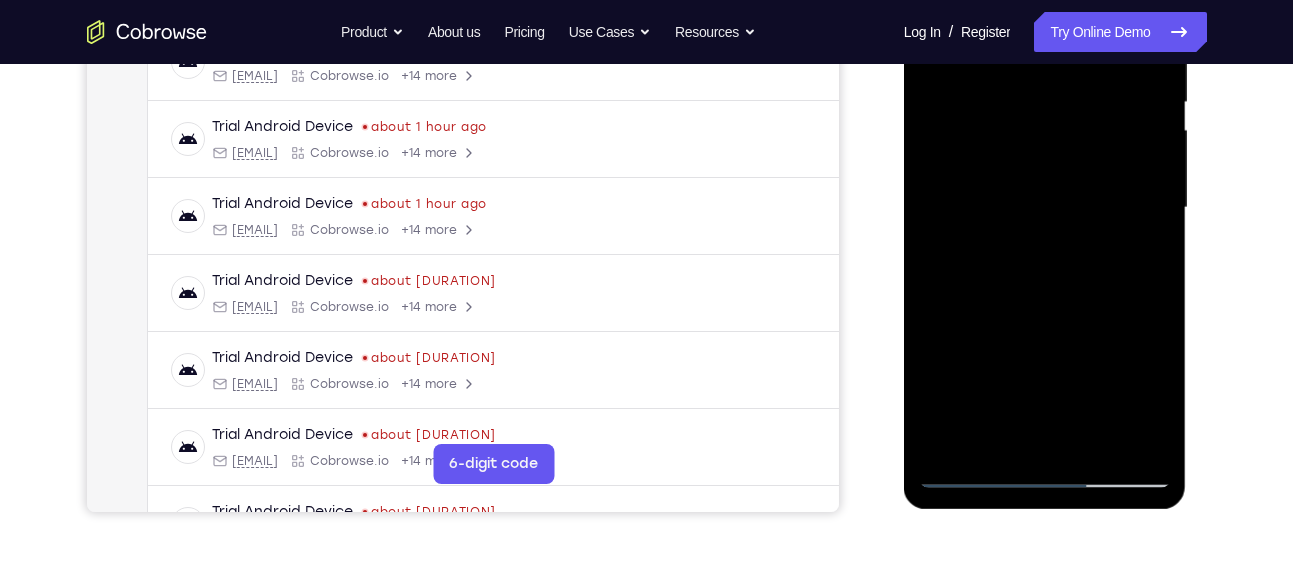 scroll, scrollTop: 556, scrollLeft: 0, axis: vertical 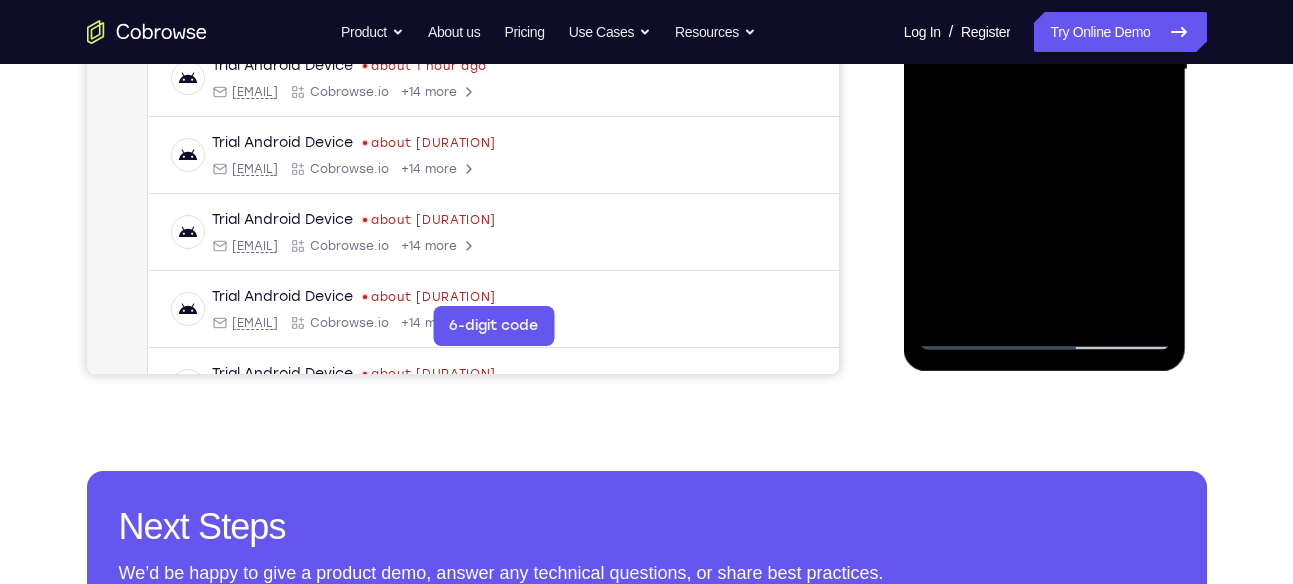 click at bounding box center (1045, 70) 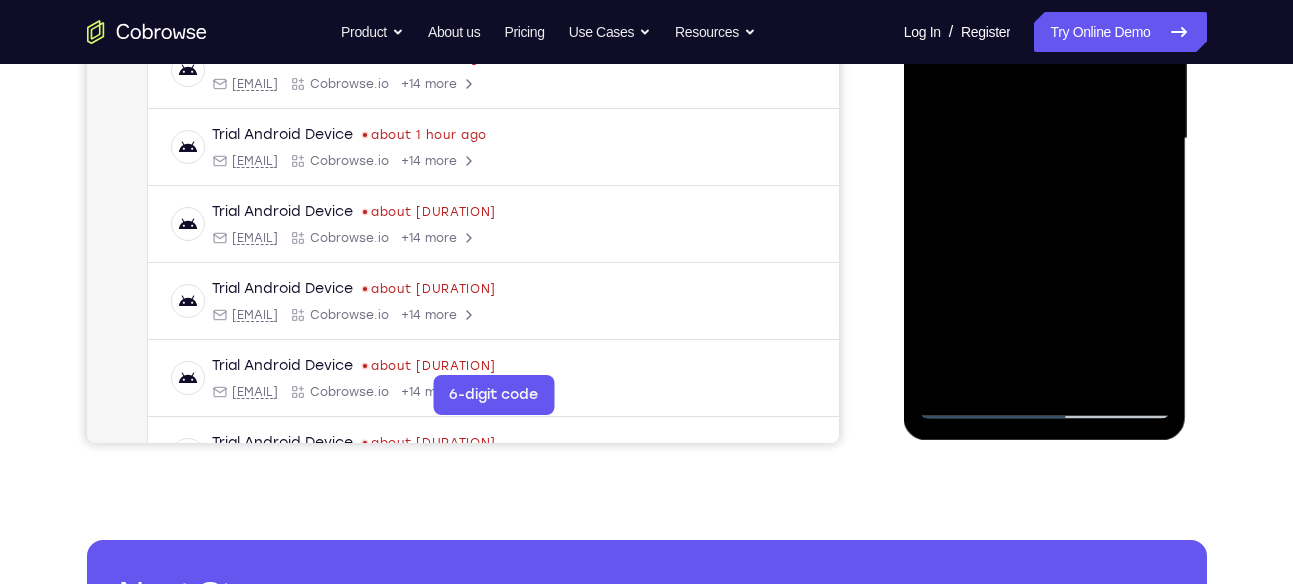 scroll, scrollTop: 452, scrollLeft: 0, axis: vertical 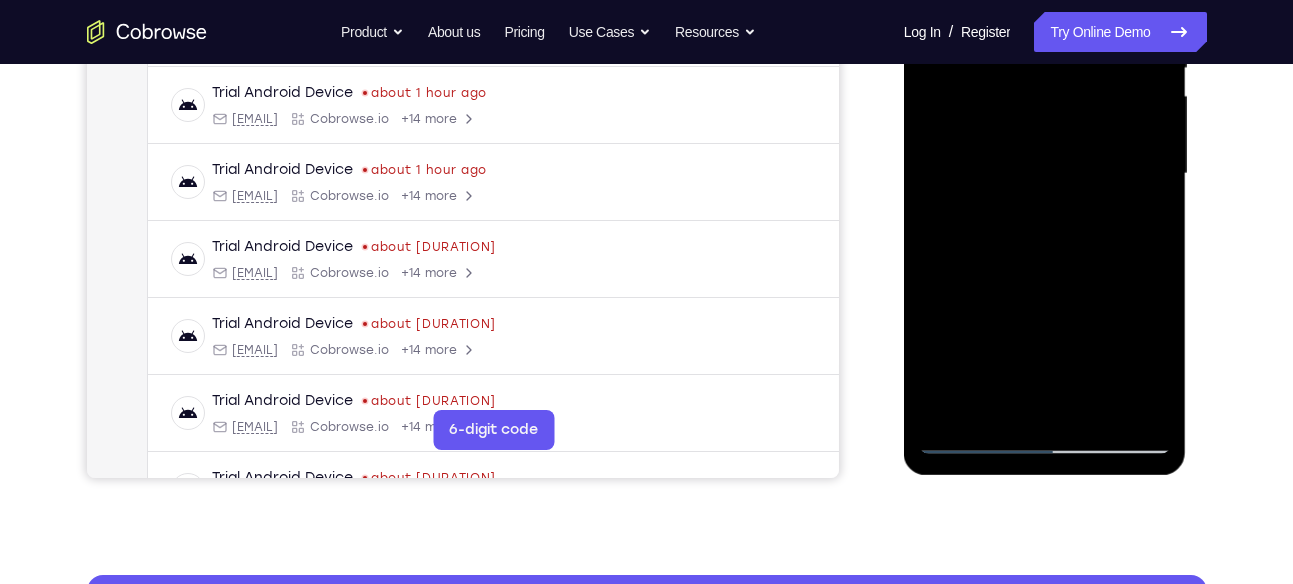 click at bounding box center (1045, 174) 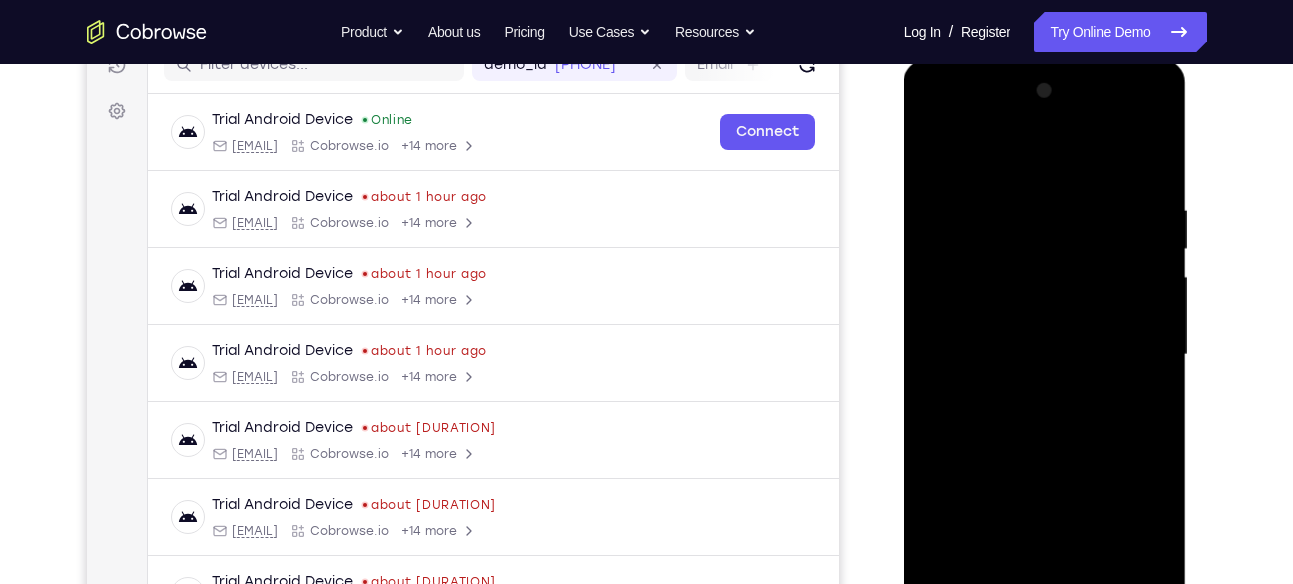 scroll, scrollTop: 269, scrollLeft: 0, axis: vertical 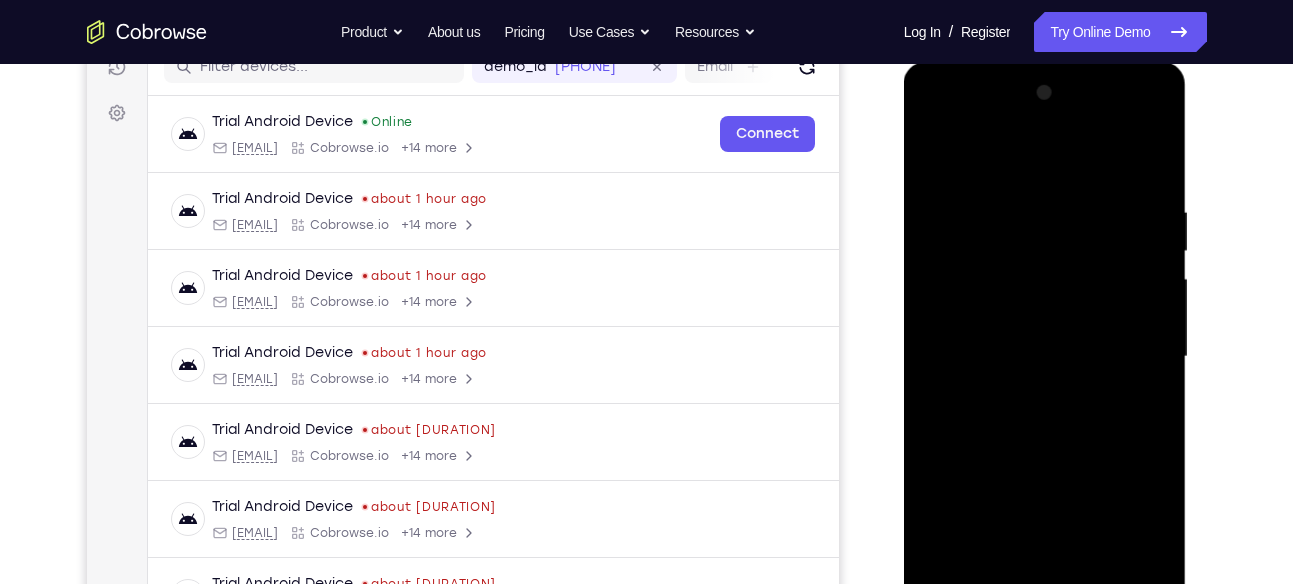 click at bounding box center [1045, 357] 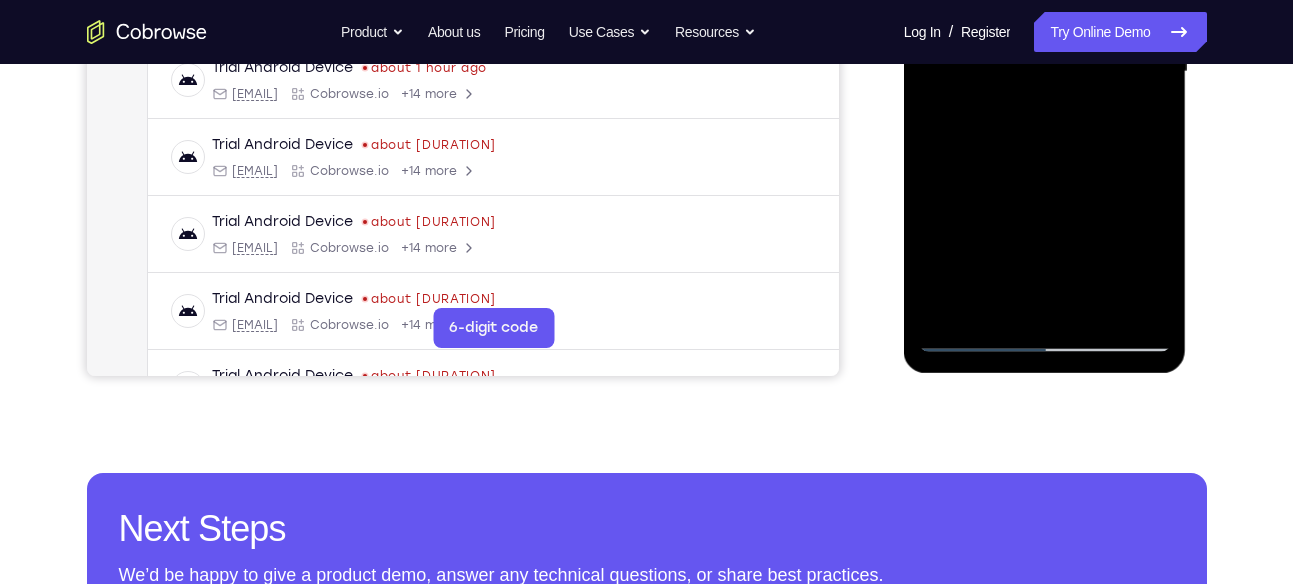 scroll, scrollTop: 555, scrollLeft: 0, axis: vertical 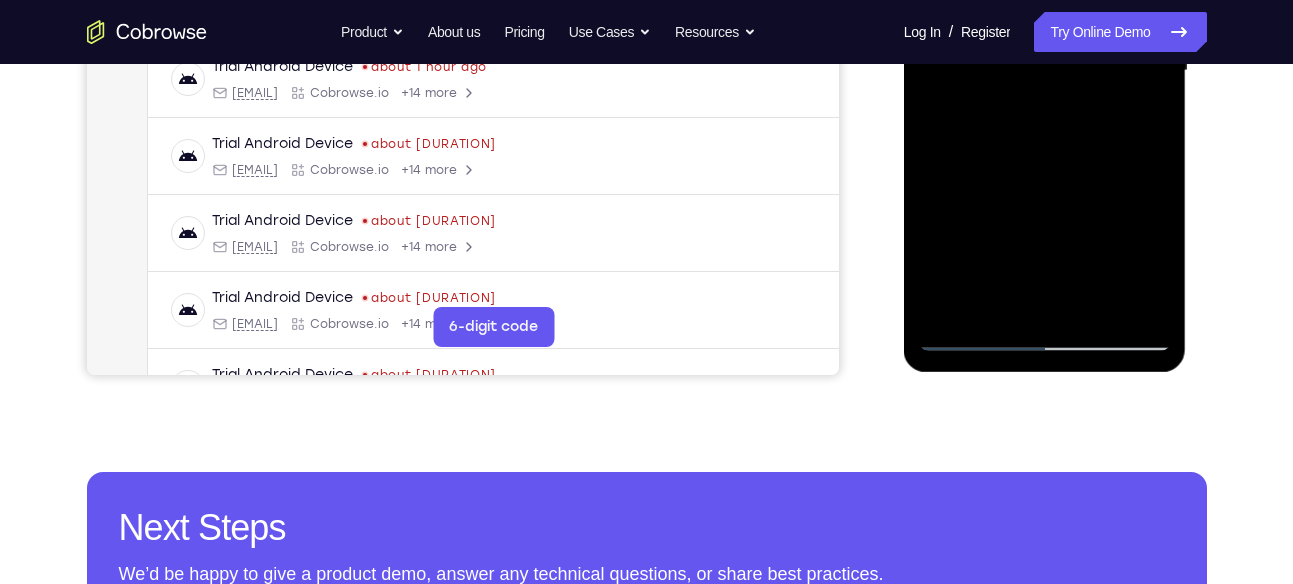 click at bounding box center (1045, 71) 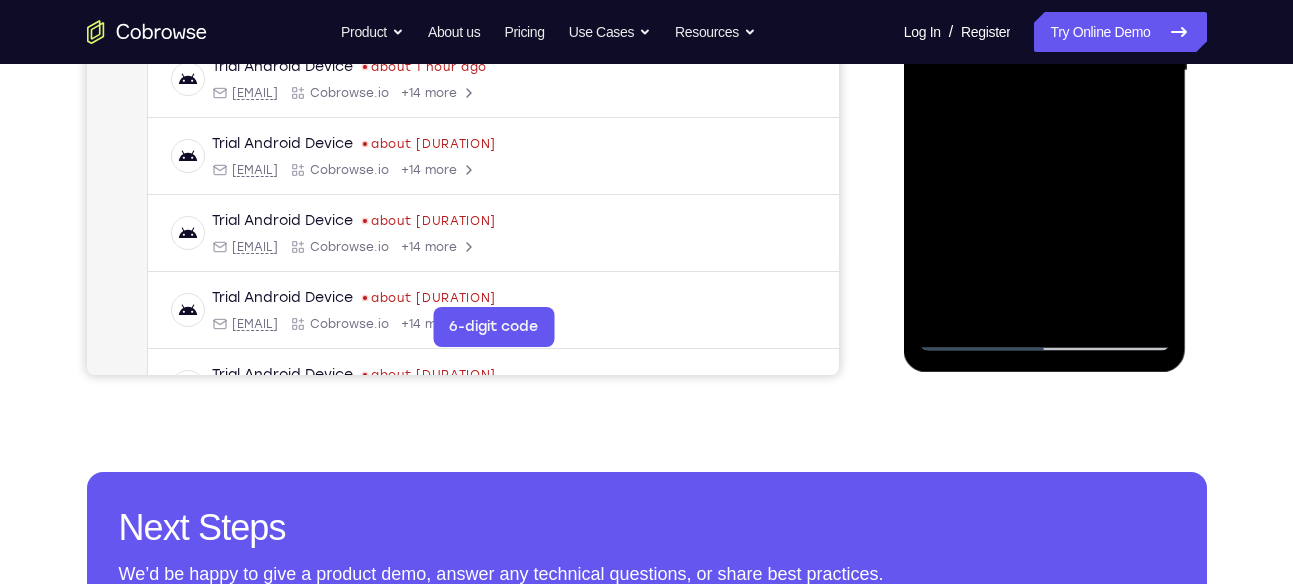 click at bounding box center (1045, 71) 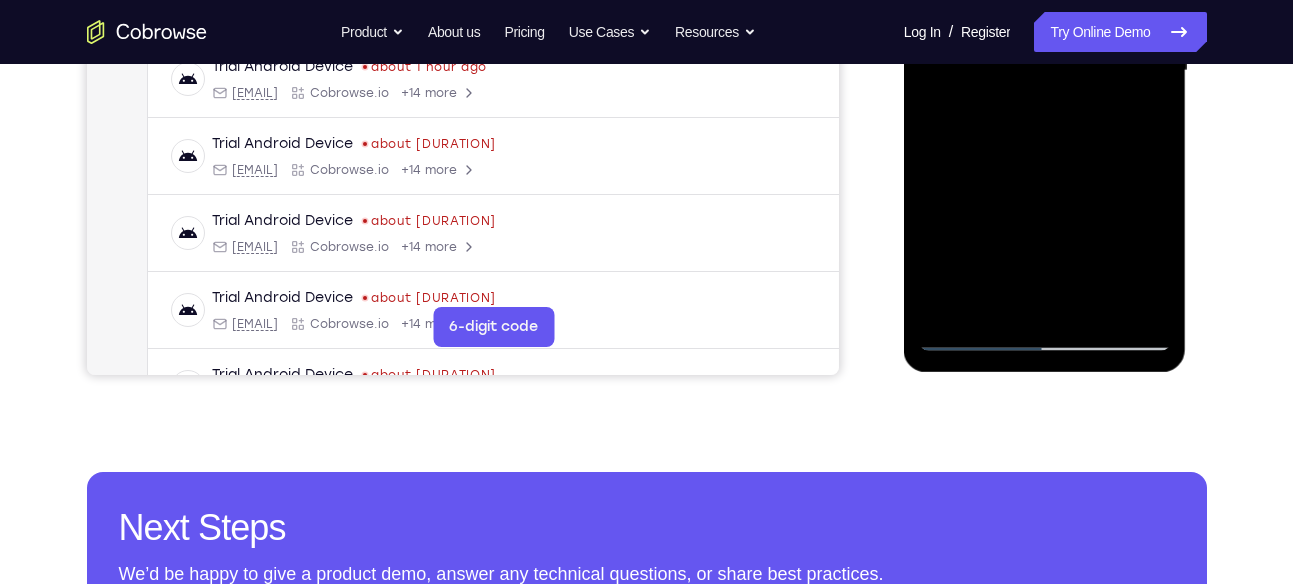 click at bounding box center [1045, 71] 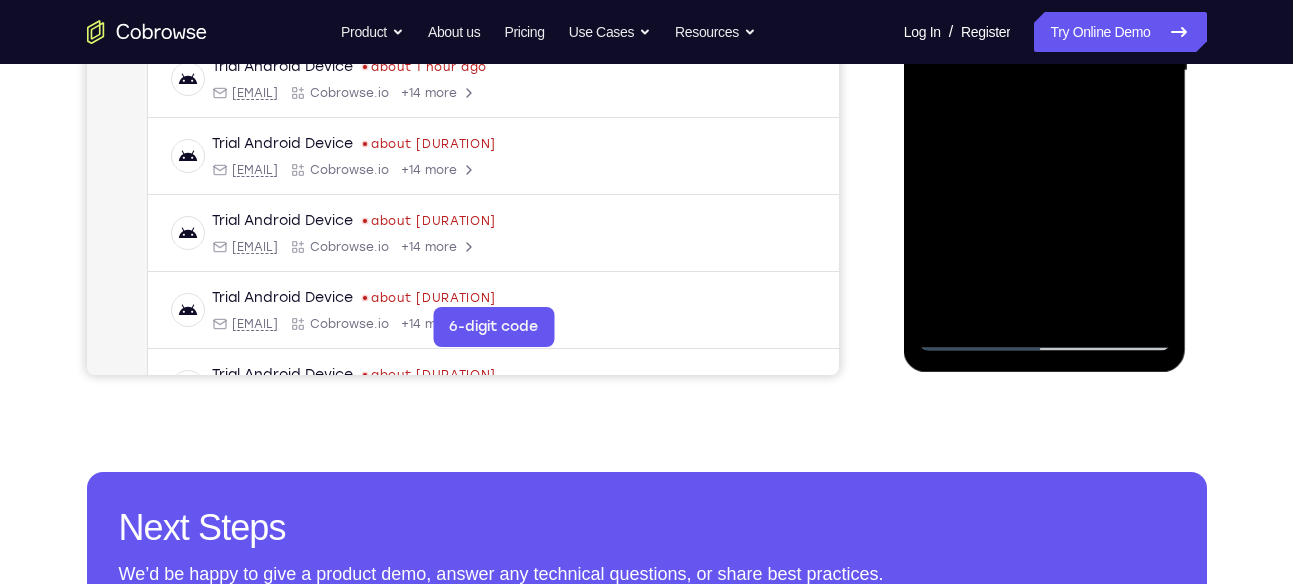 click at bounding box center (1045, 71) 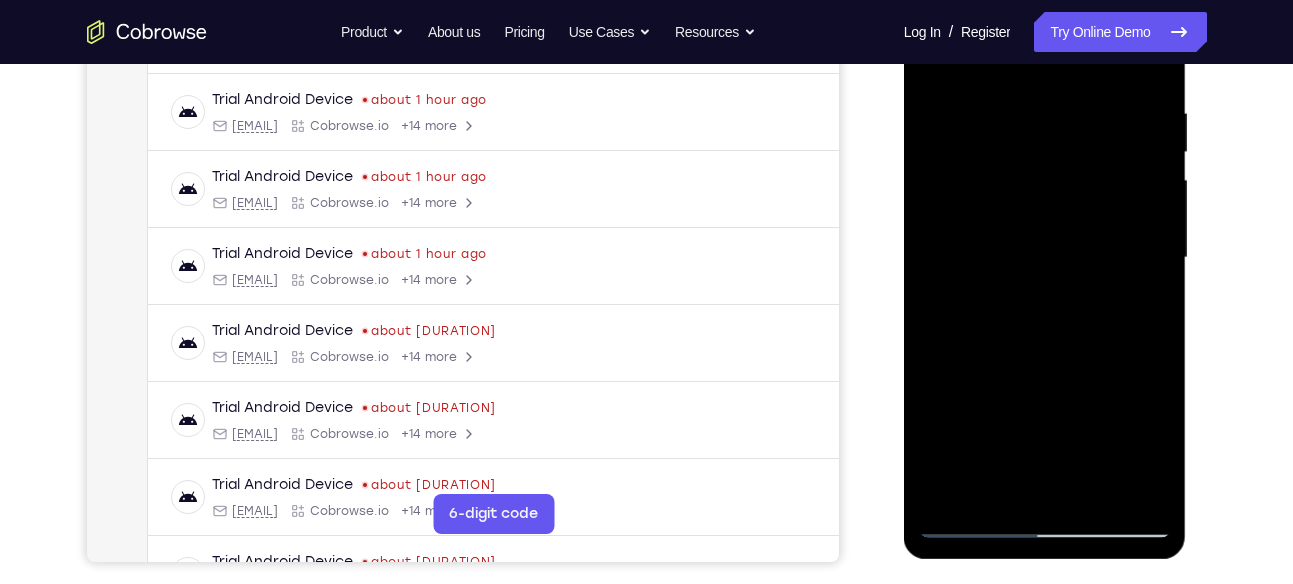 scroll, scrollTop: 289, scrollLeft: 0, axis: vertical 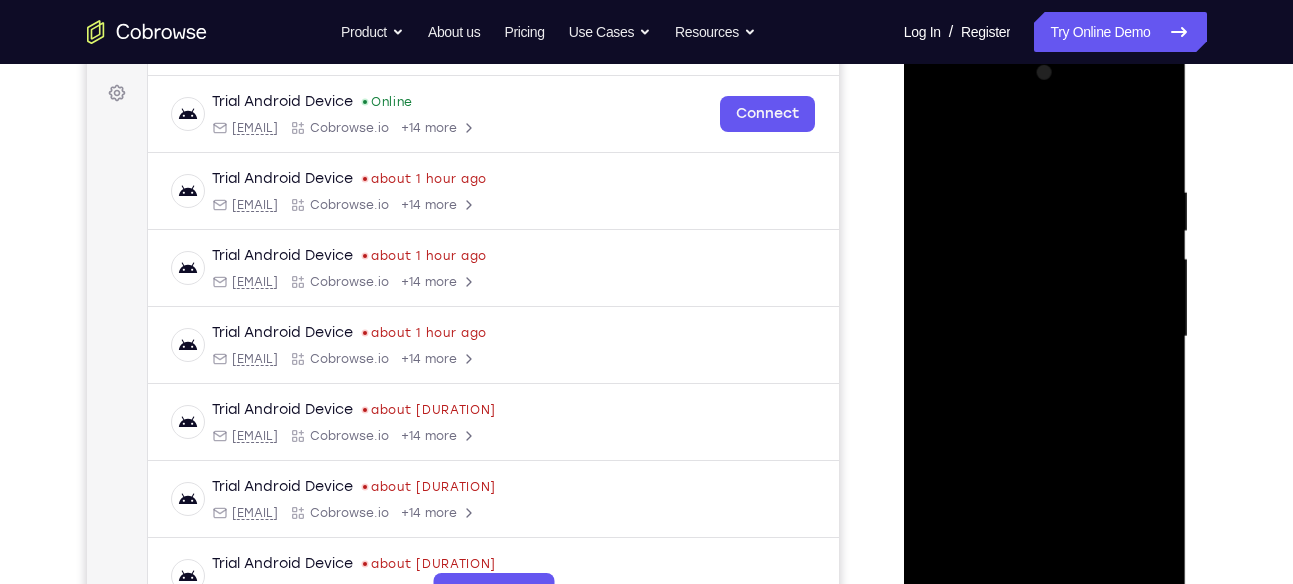 click at bounding box center (1045, 337) 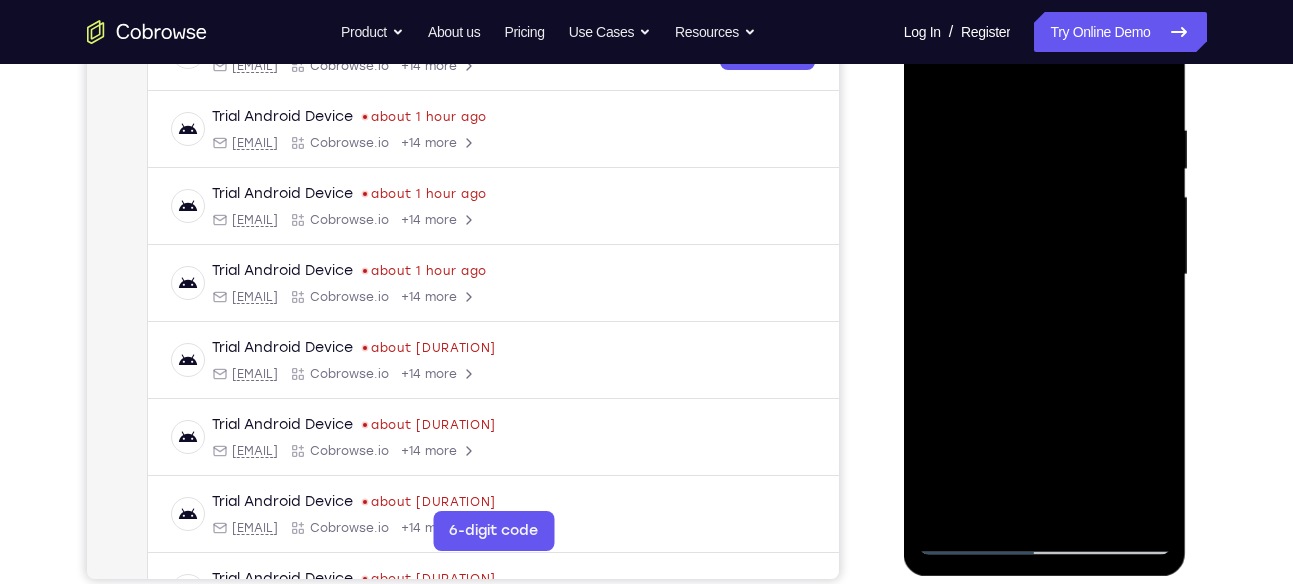 scroll, scrollTop: 354, scrollLeft: 0, axis: vertical 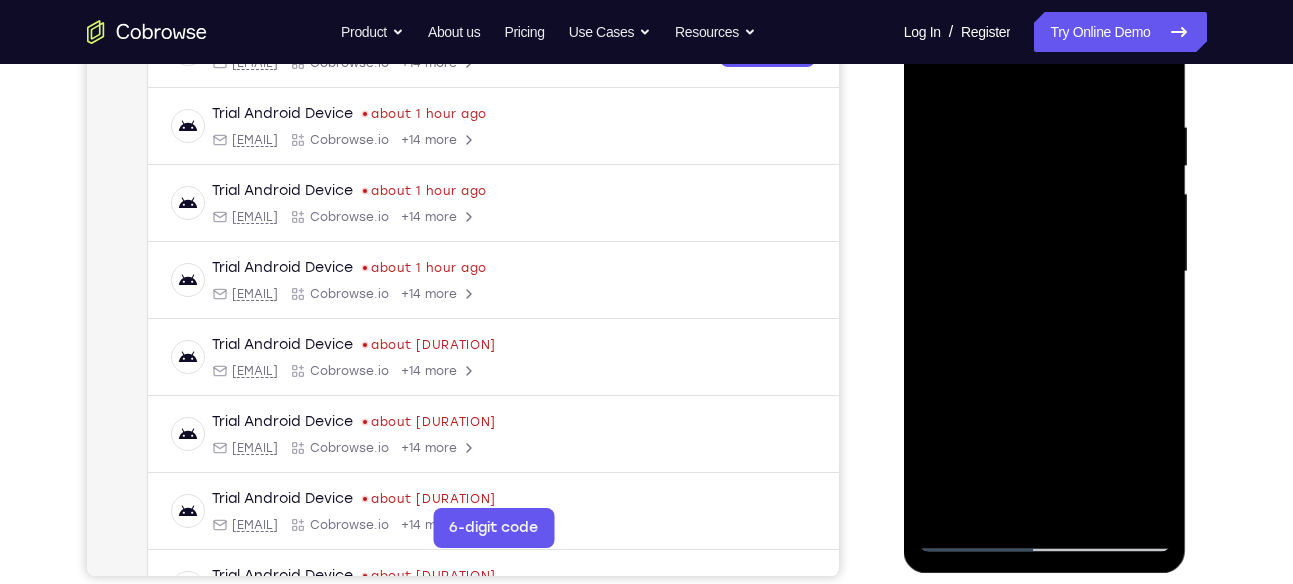 click at bounding box center (1045, 272) 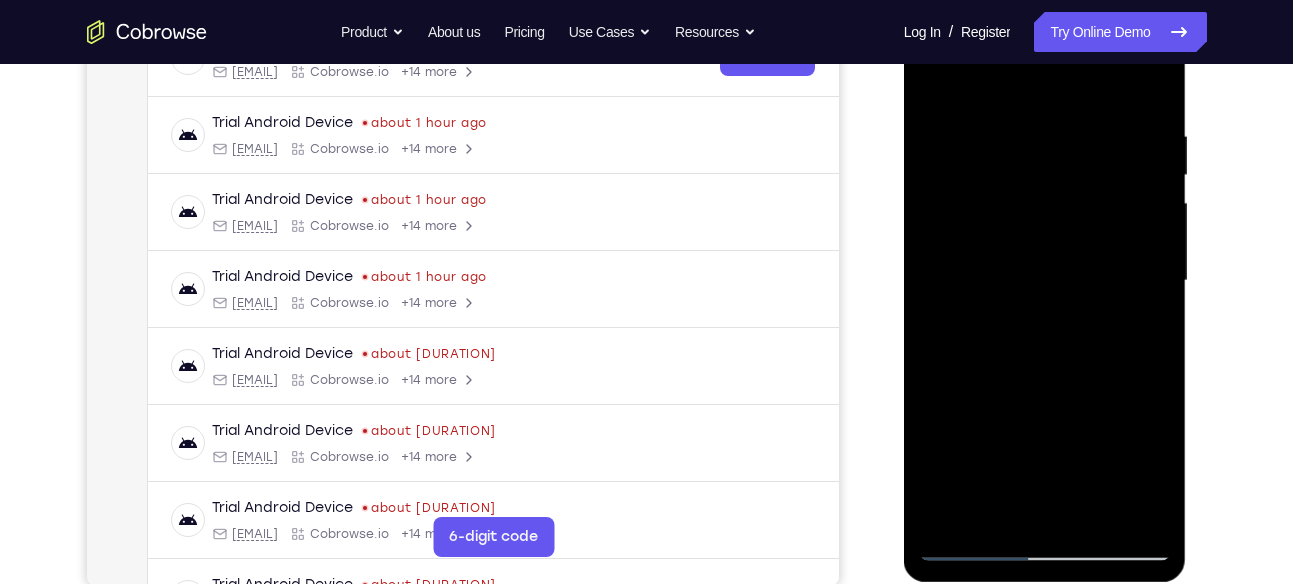 scroll, scrollTop: 357, scrollLeft: 0, axis: vertical 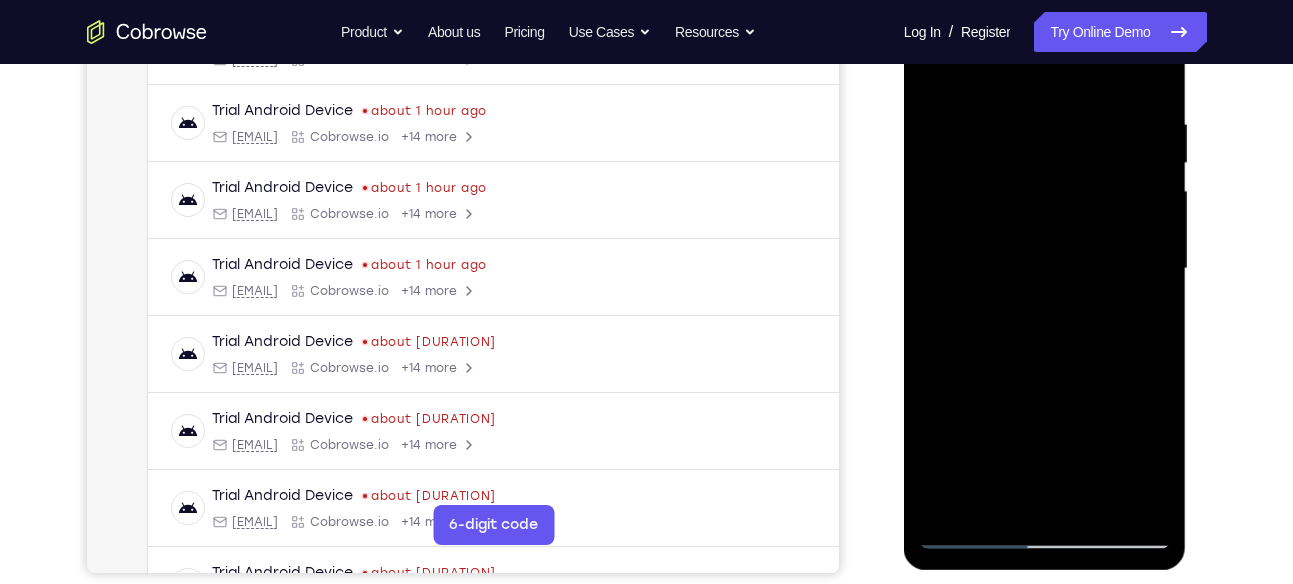 click at bounding box center [1045, 269] 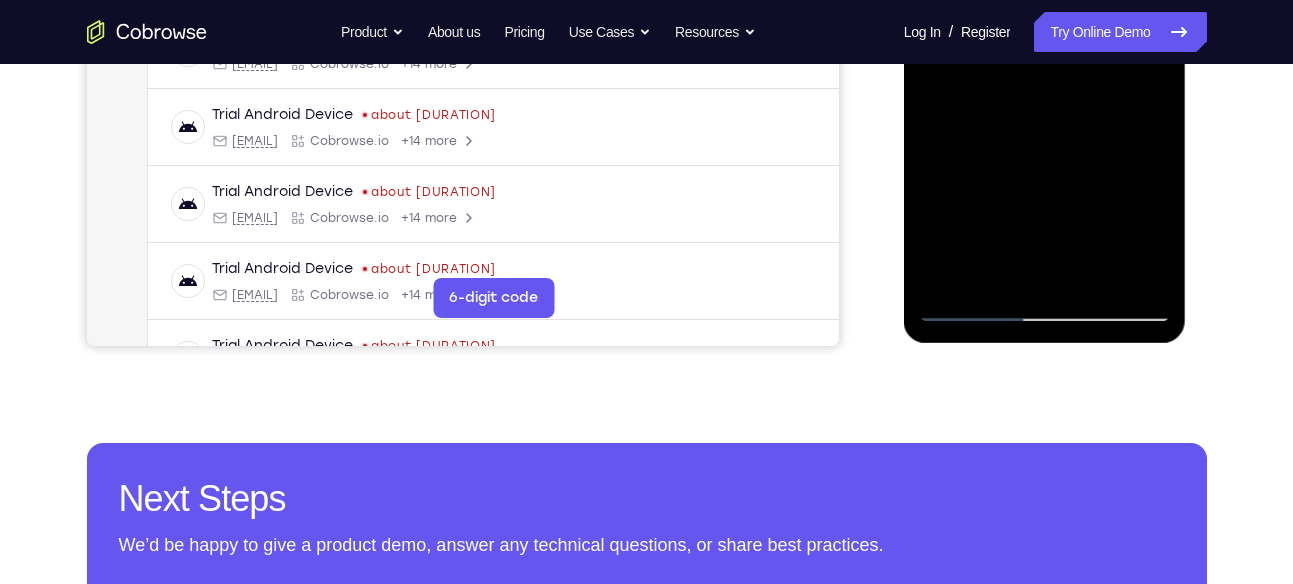 scroll, scrollTop: 591, scrollLeft: 0, axis: vertical 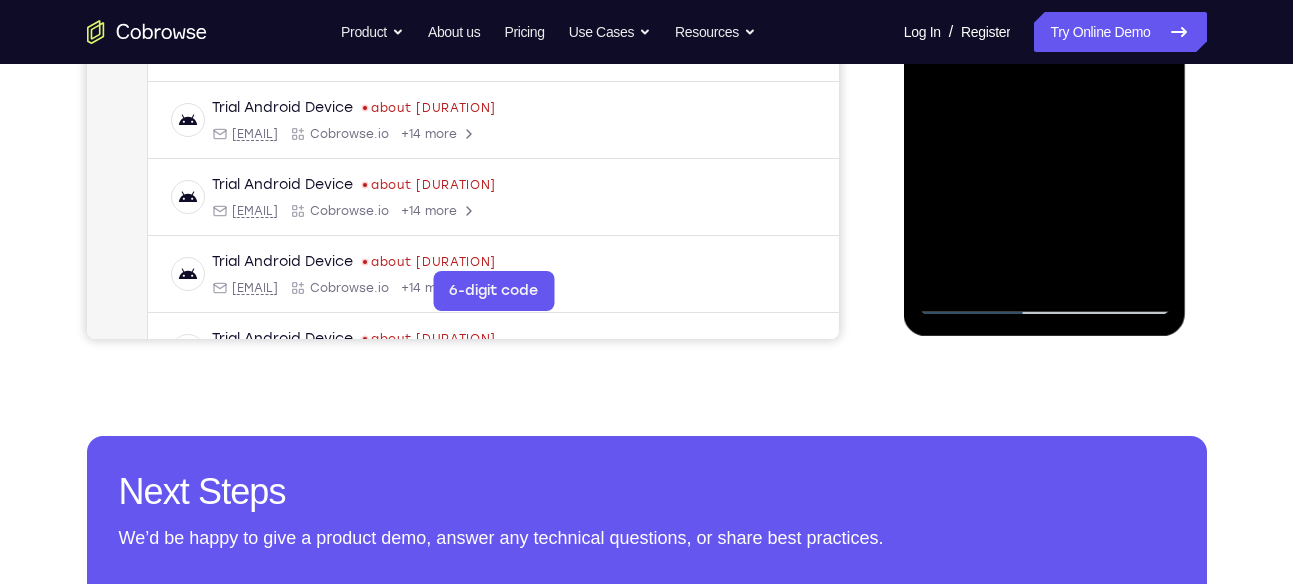 click at bounding box center (1045, 35) 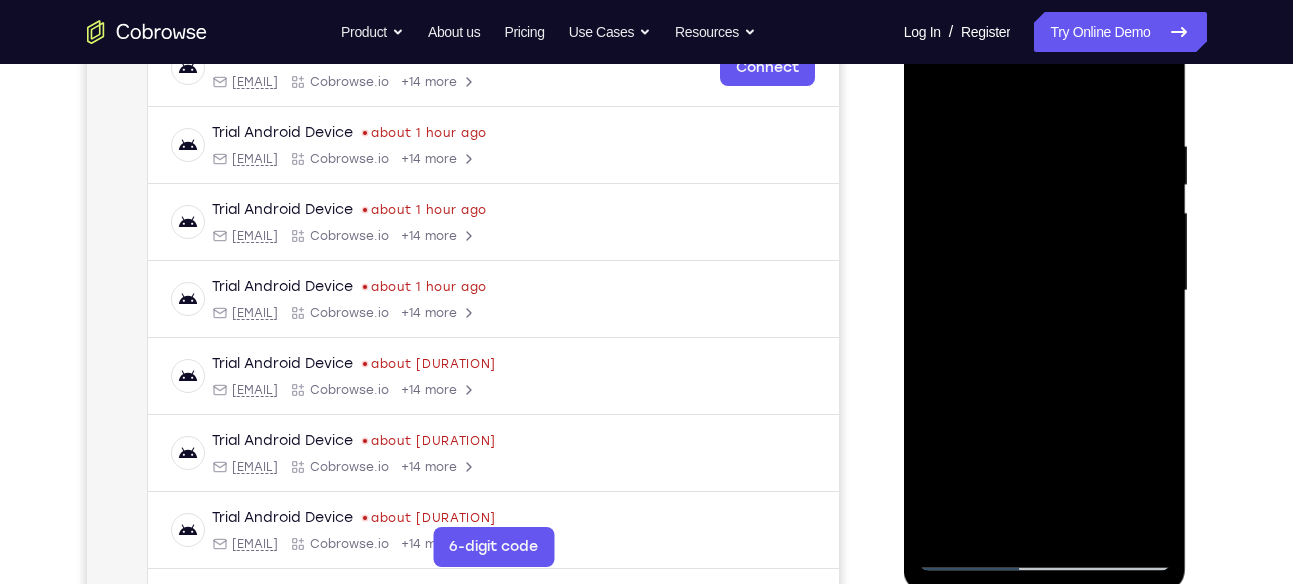 scroll, scrollTop: 333, scrollLeft: 0, axis: vertical 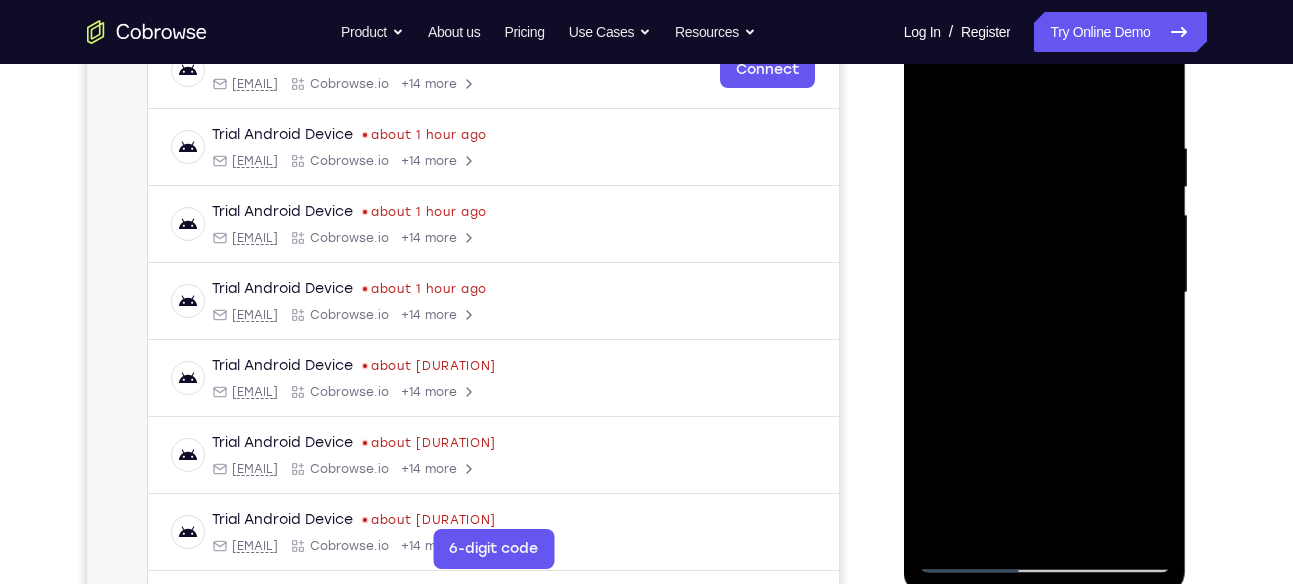 click at bounding box center [1045, 293] 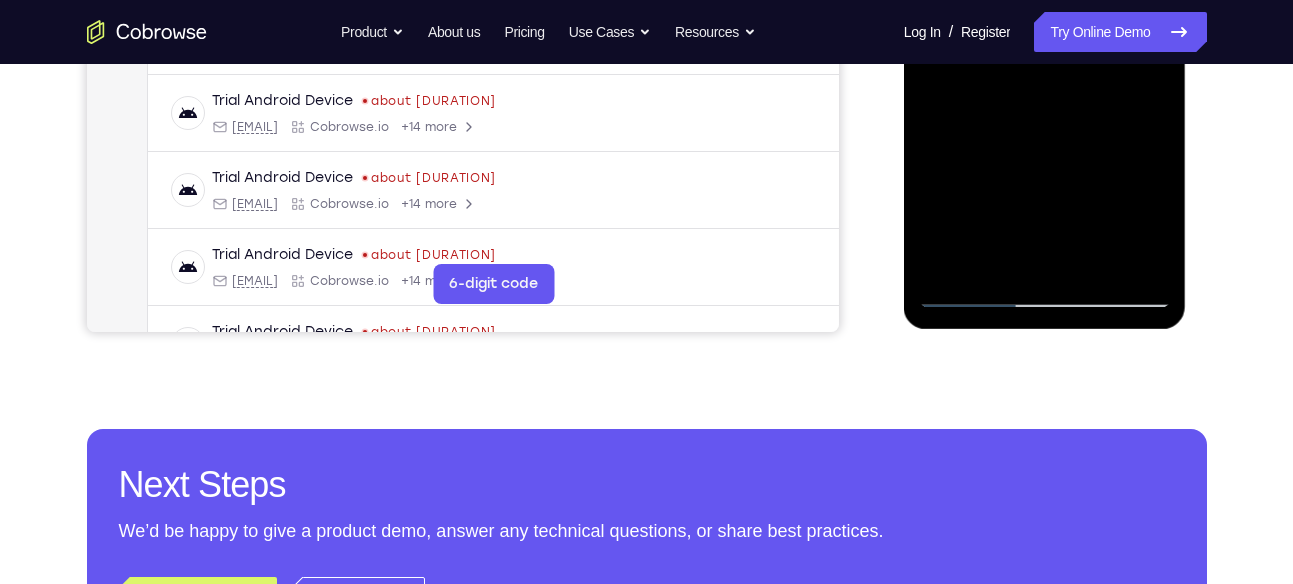 scroll, scrollTop: 599, scrollLeft: 0, axis: vertical 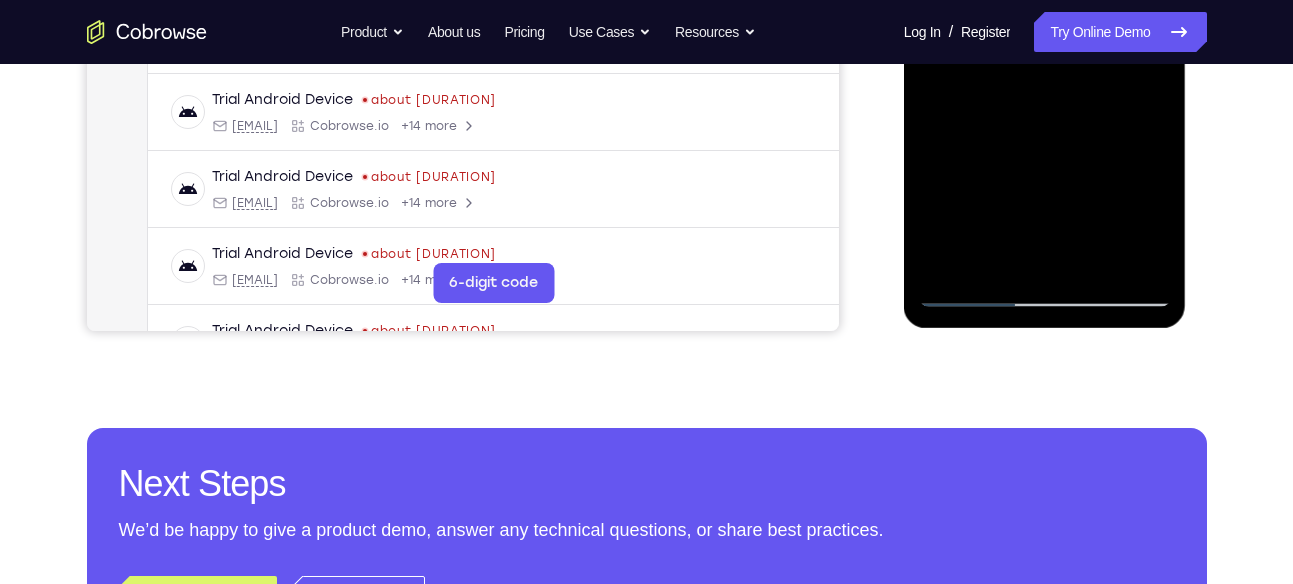 click at bounding box center [1045, 27] 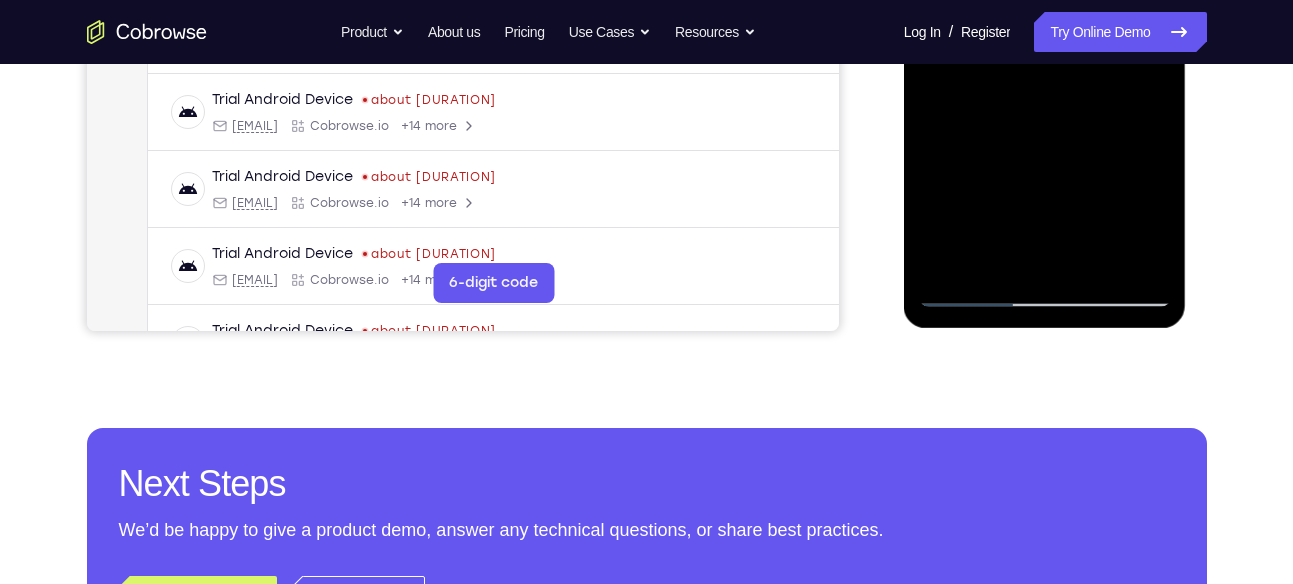 click at bounding box center [1045, 27] 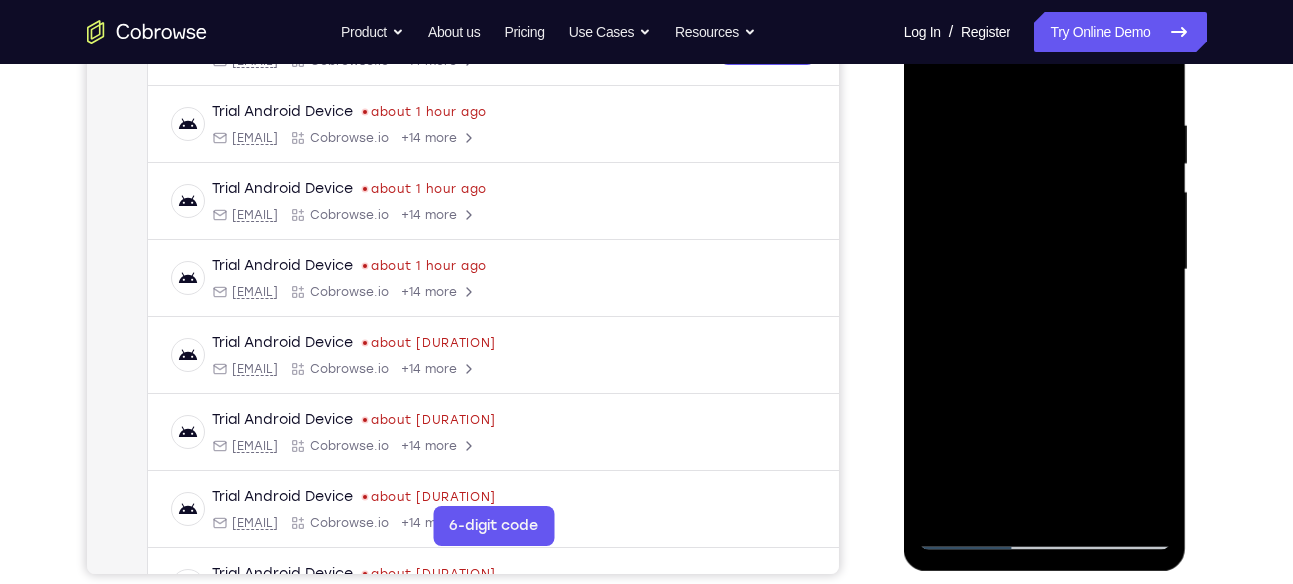 scroll, scrollTop: 348, scrollLeft: 0, axis: vertical 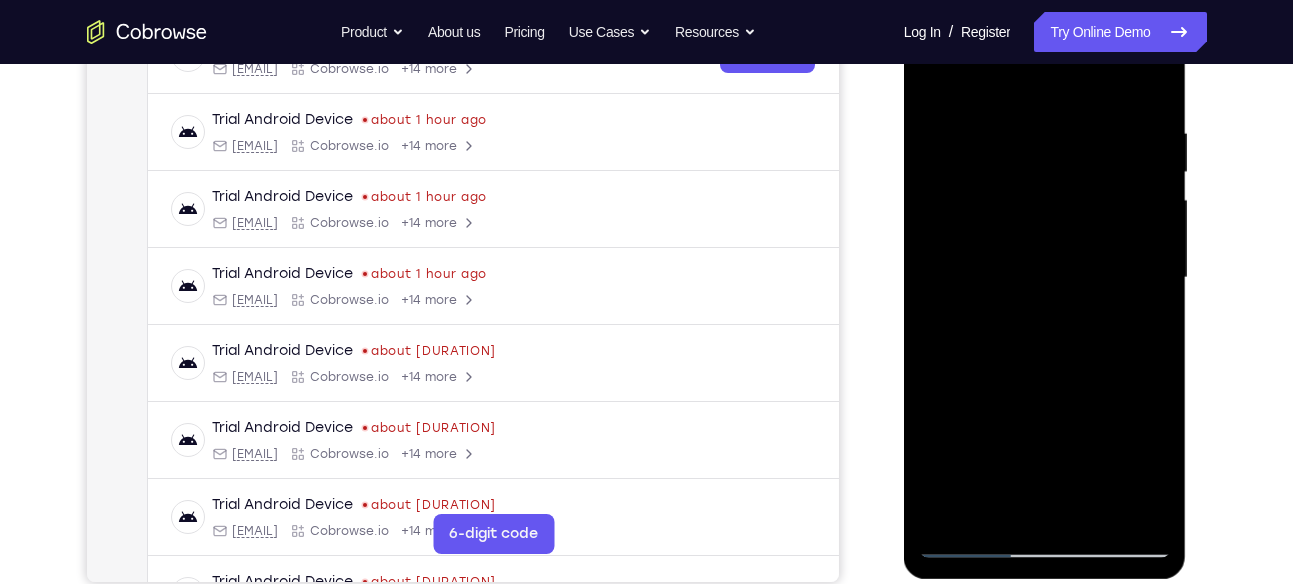 click at bounding box center [1045, 278] 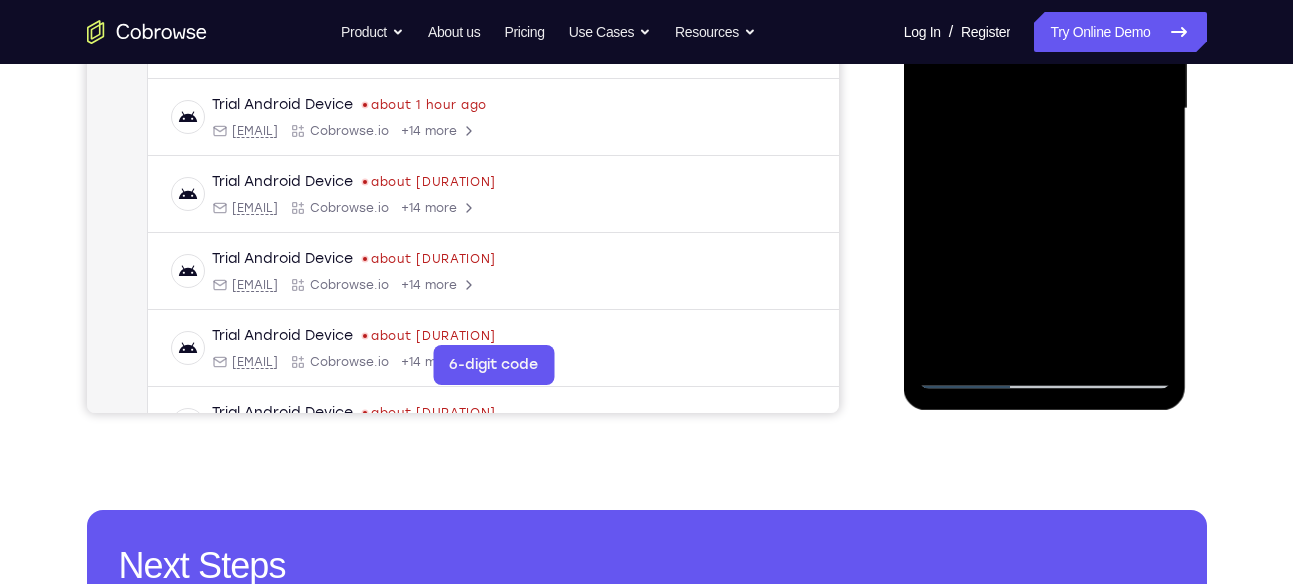 scroll, scrollTop: 520, scrollLeft: 0, axis: vertical 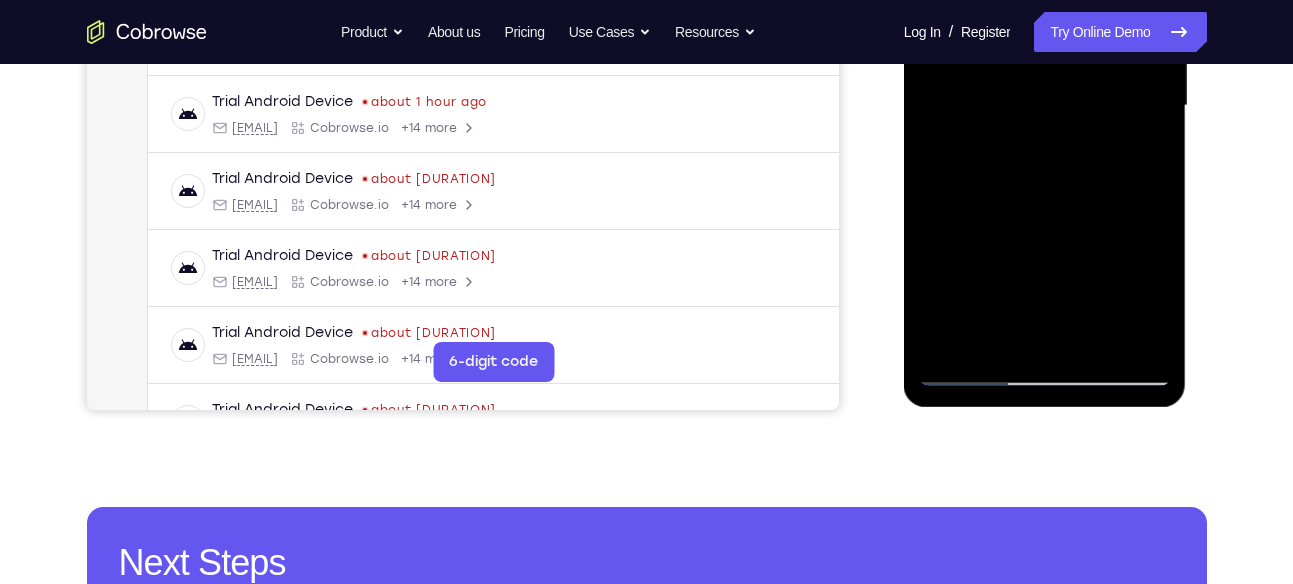 click at bounding box center (1045, 106) 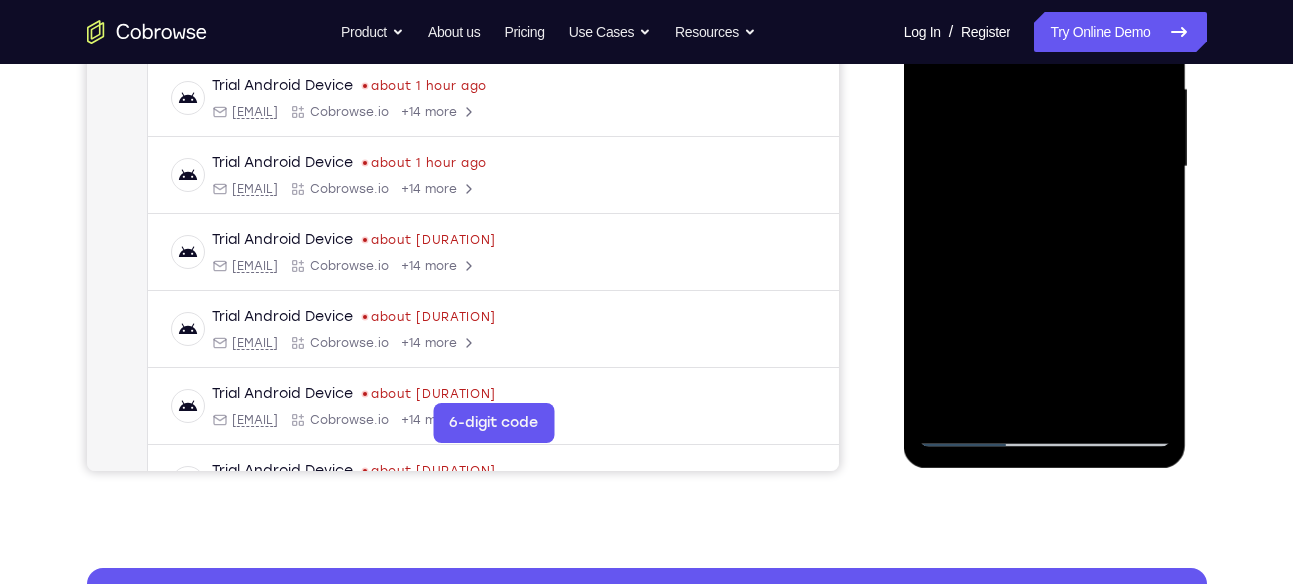 scroll, scrollTop: 503, scrollLeft: 0, axis: vertical 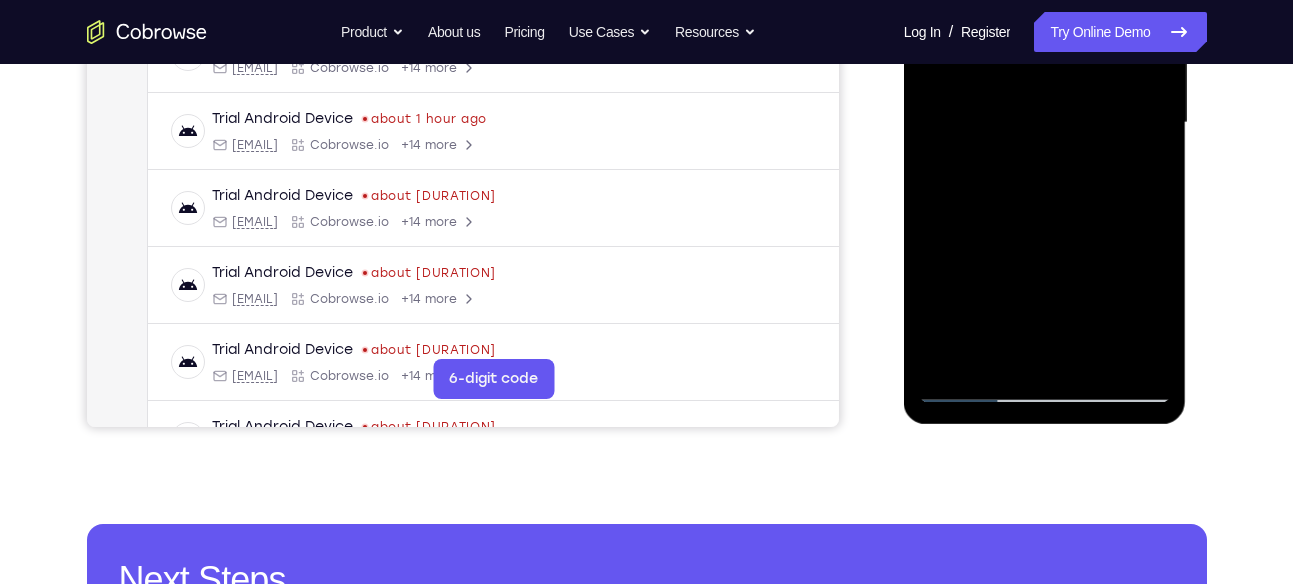 click at bounding box center (1045, 123) 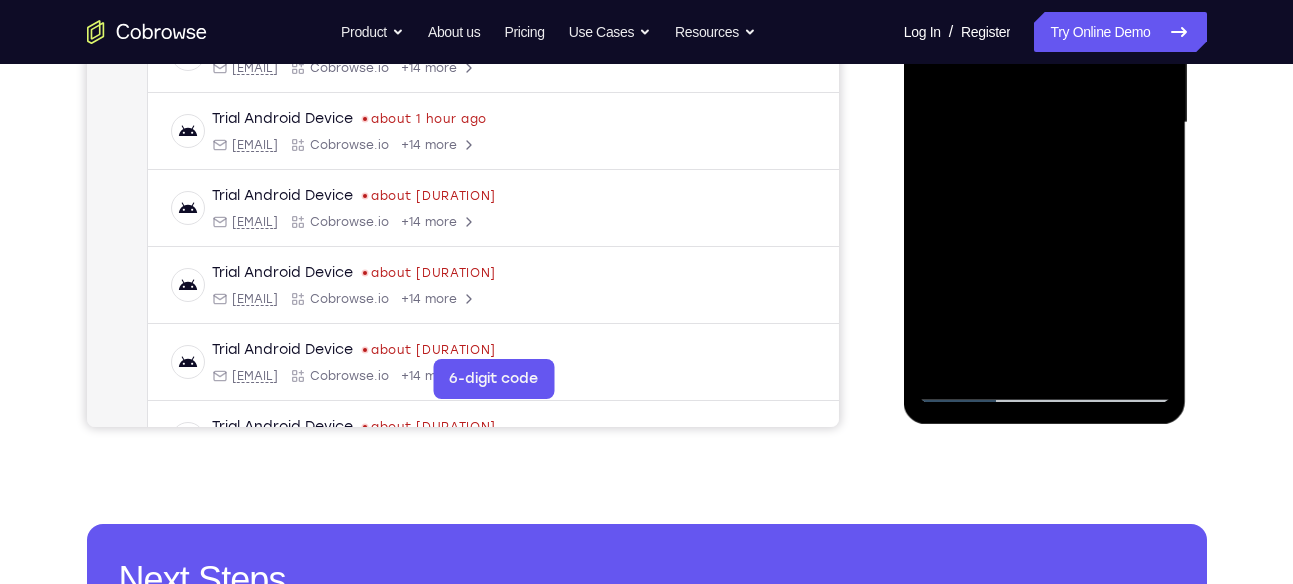 drag, startPoint x: 1046, startPoint y: 308, endPoint x: 1062, endPoint y: 213, distance: 96.337944 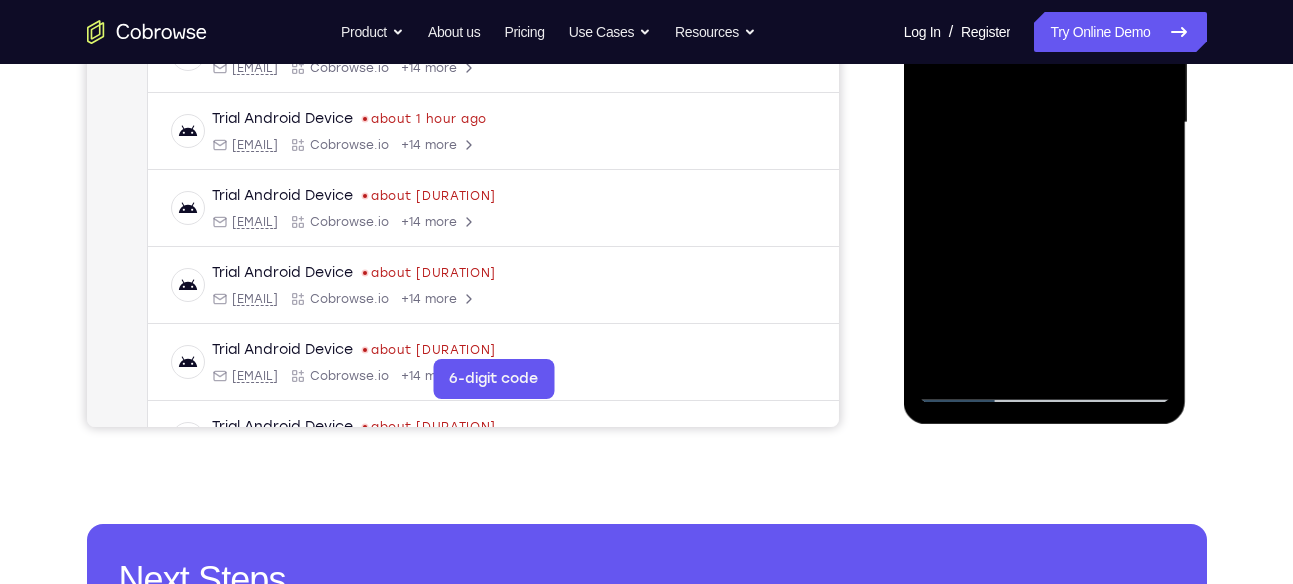 click at bounding box center (1045, 123) 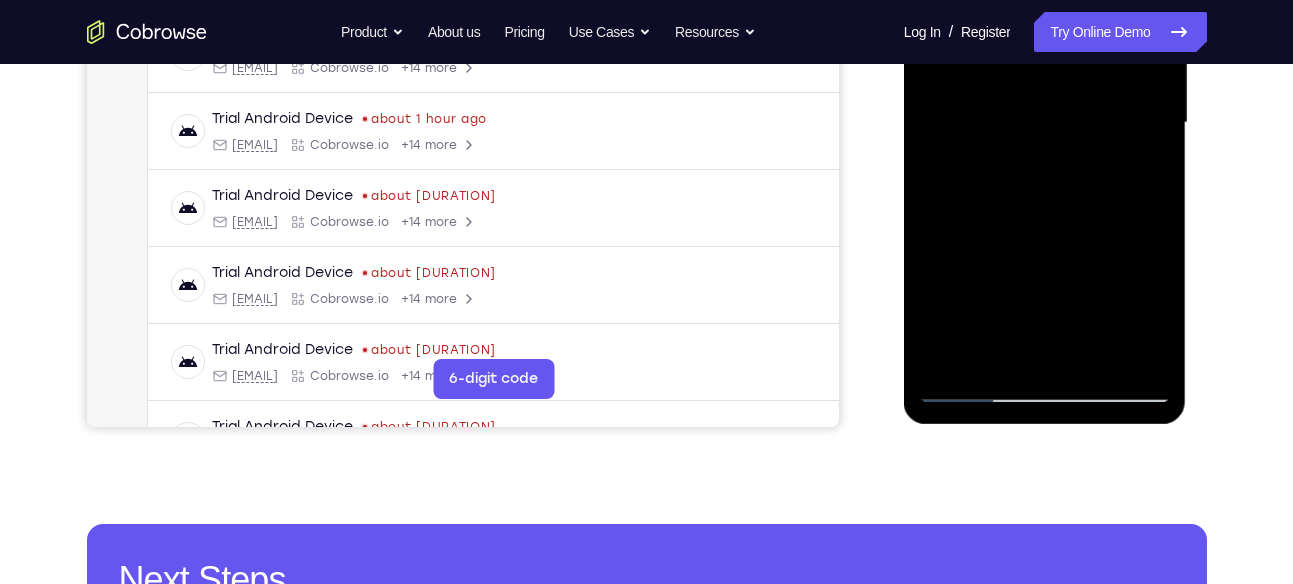 click at bounding box center [1045, 123] 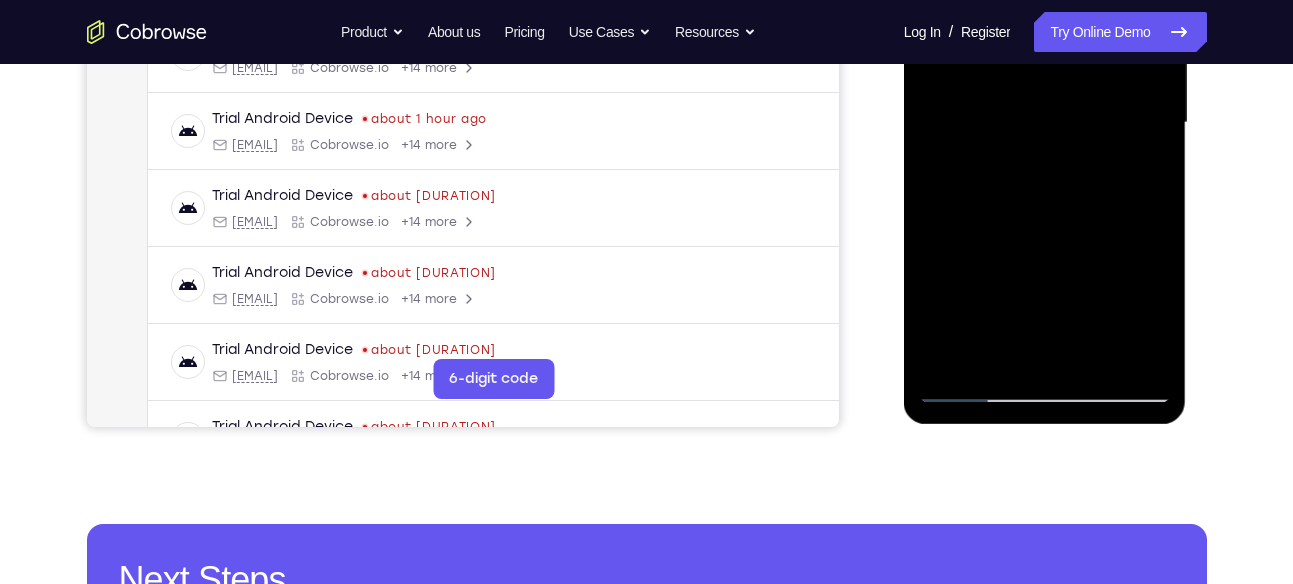 click at bounding box center (1045, 123) 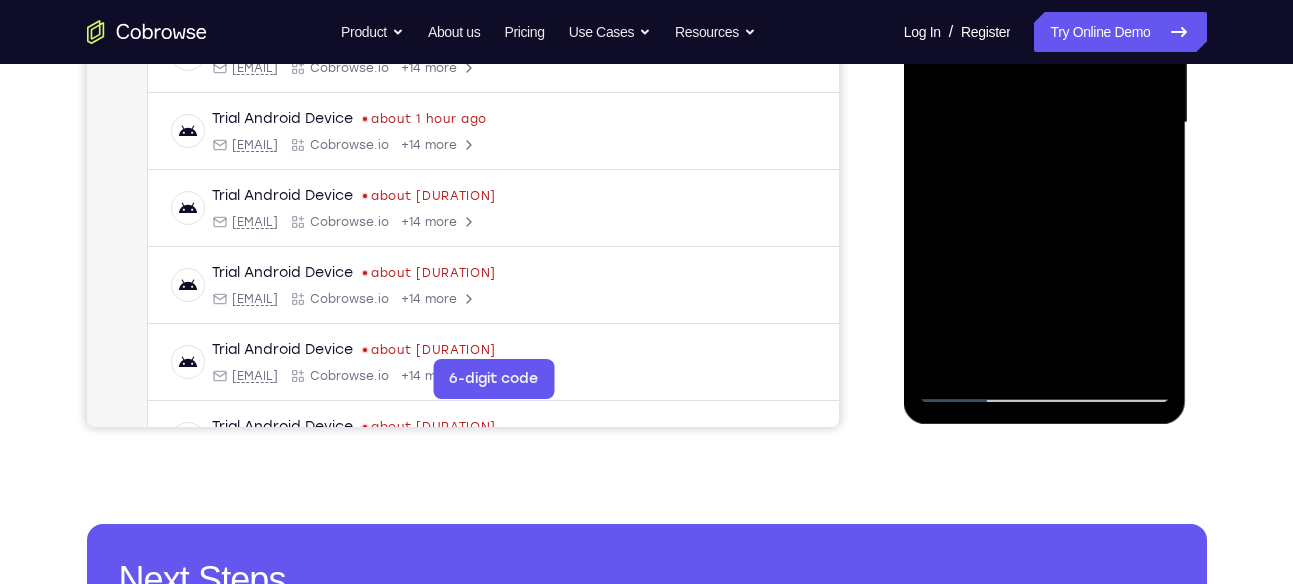 click at bounding box center (1045, 123) 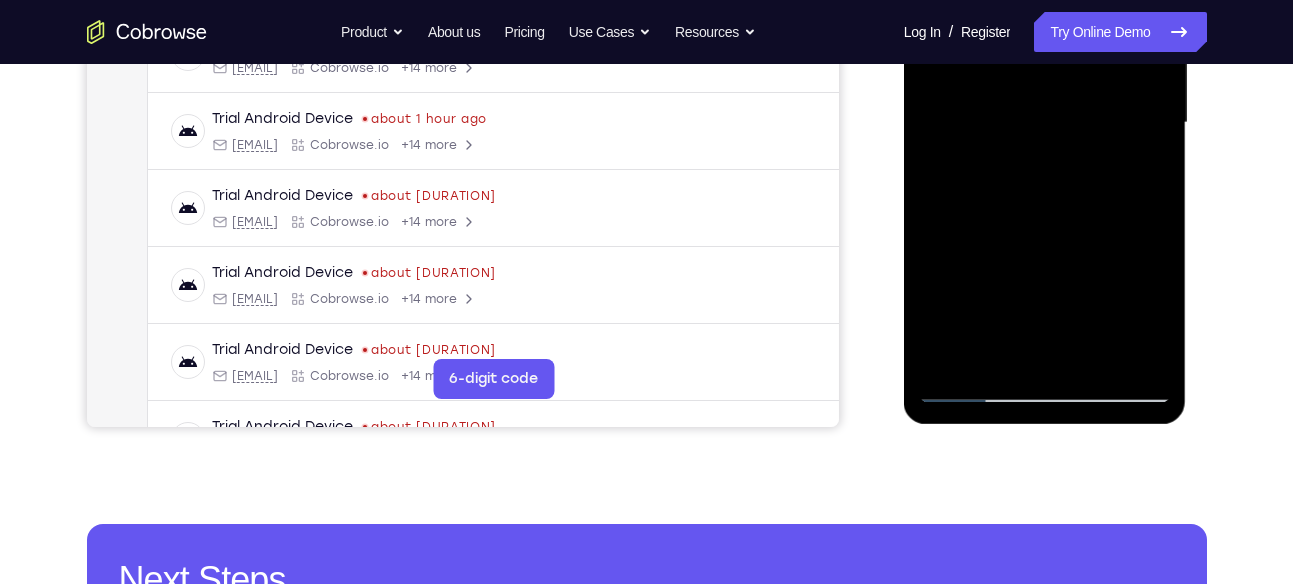 click at bounding box center (1045, 123) 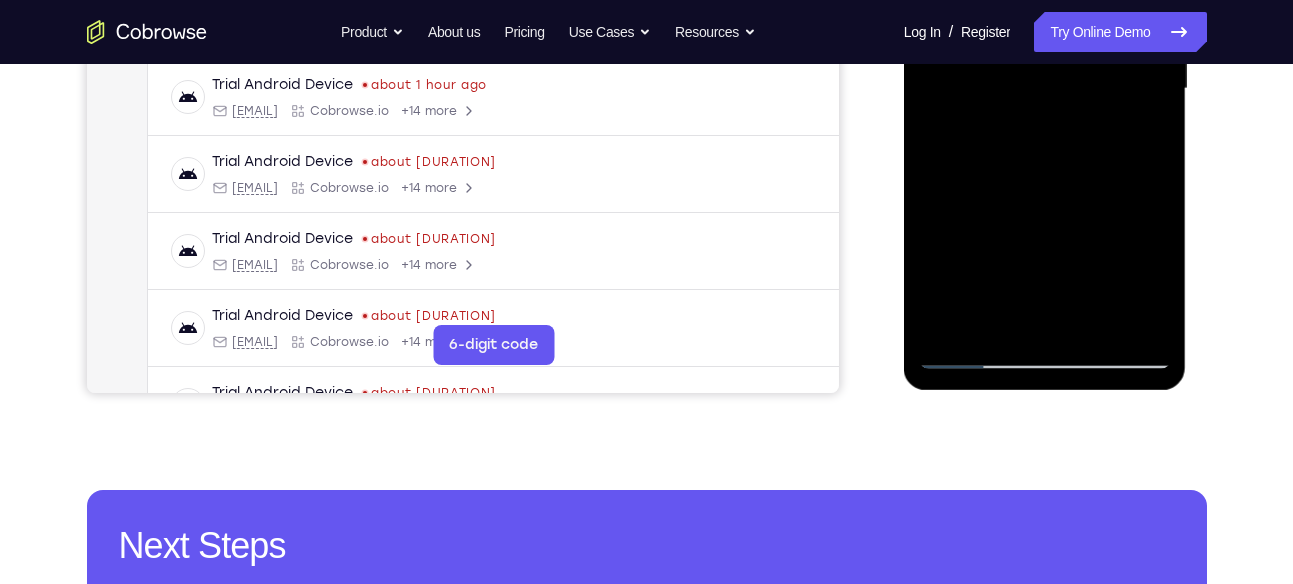 scroll, scrollTop: 546, scrollLeft: 0, axis: vertical 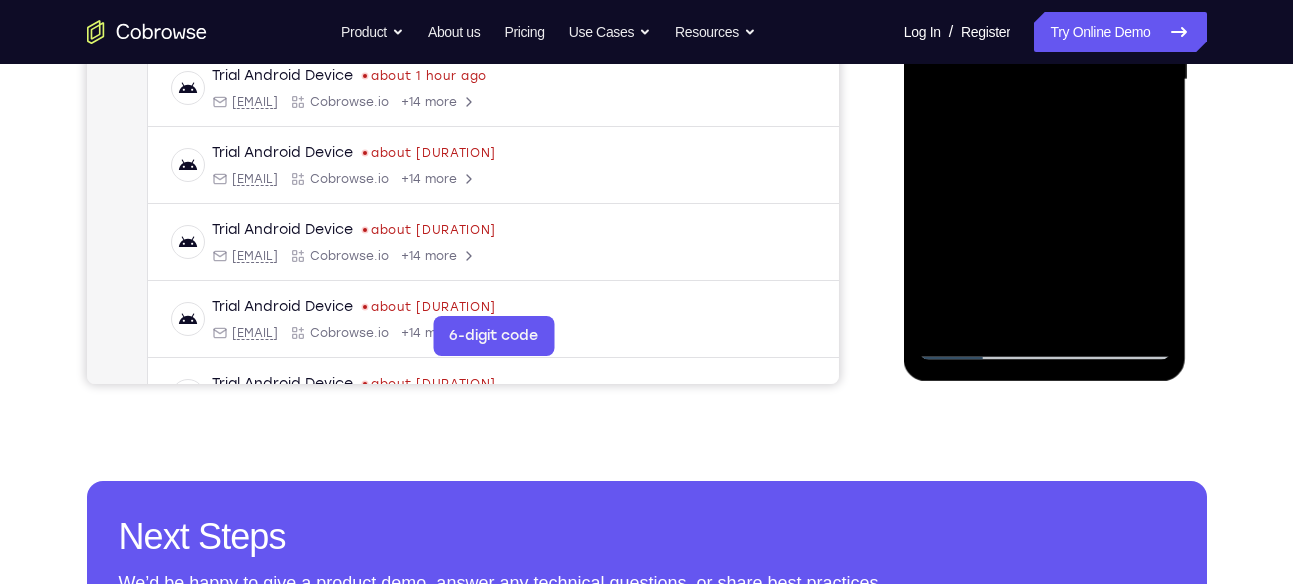click at bounding box center (1045, 80) 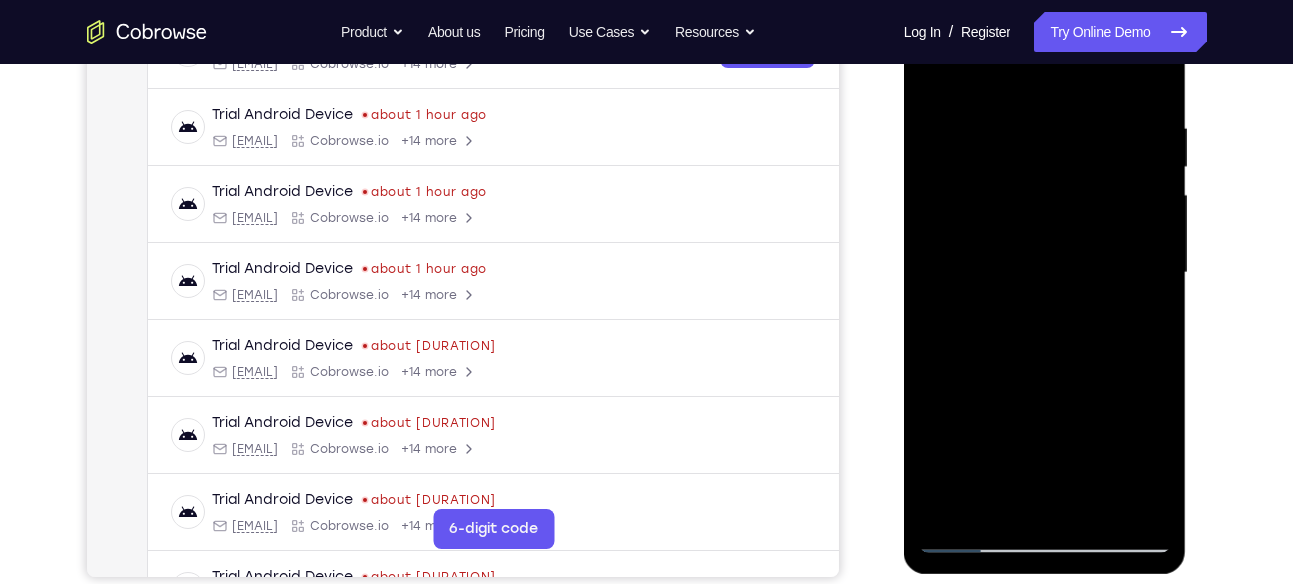 scroll, scrollTop: 347, scrollLeft: 0, axis: vertical 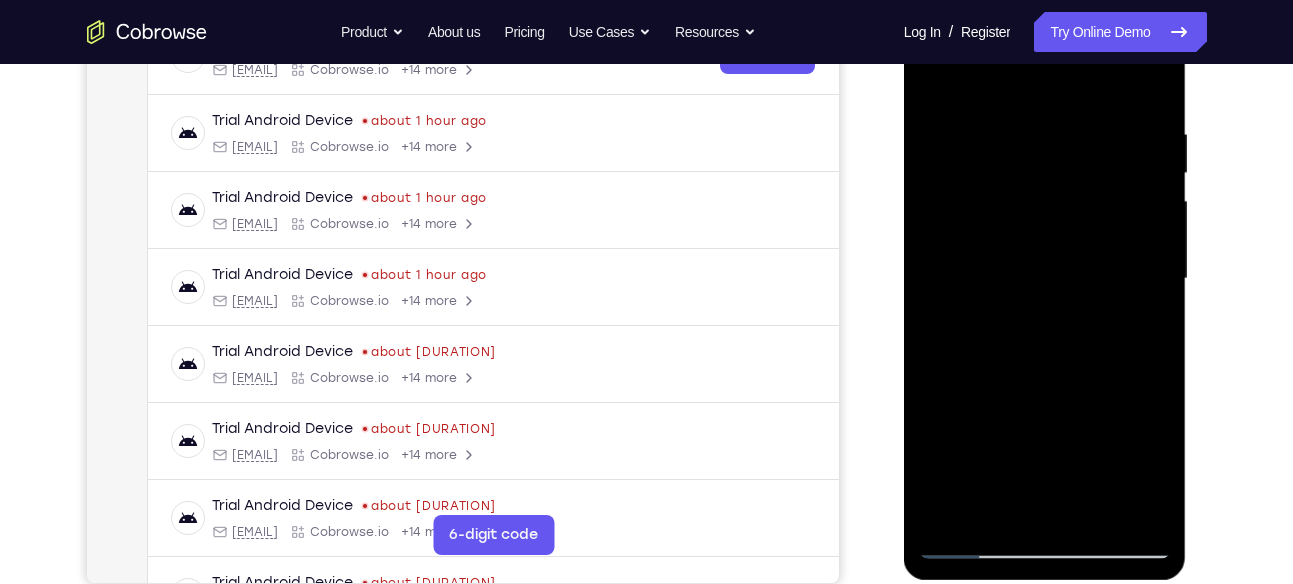 drag, startPoint x: 1047, startPoint y: 186, endPoint x: 1027, endPoint y: 377, distance: 192.04427 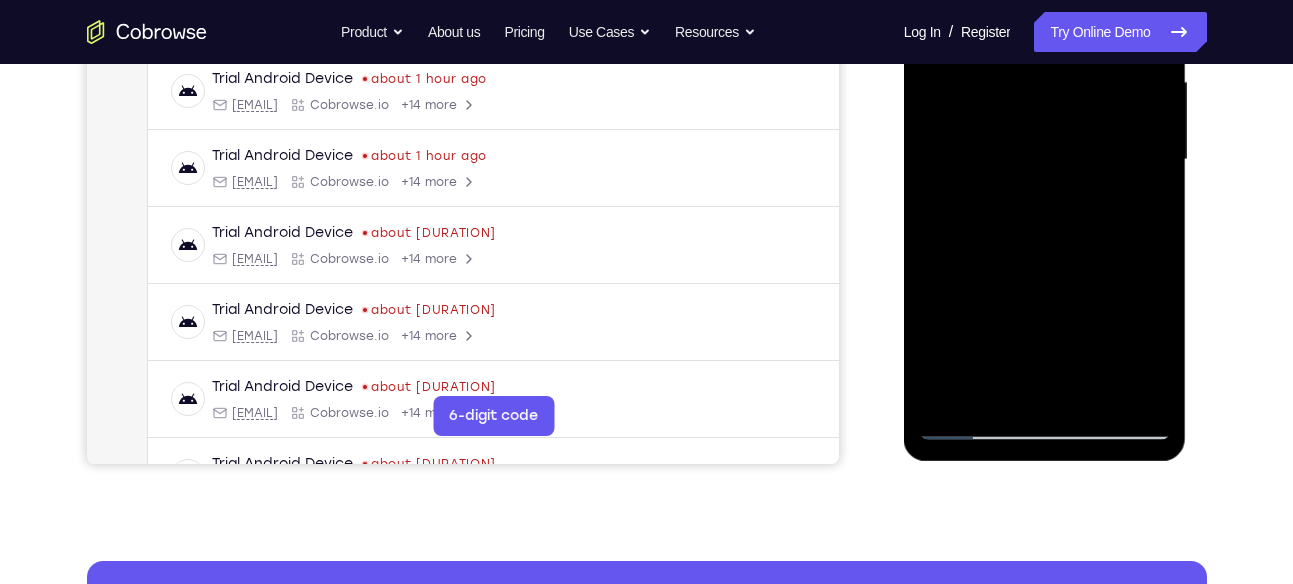 scroll, scrollTop: 463, scrollLeft: 0, axis: vertical 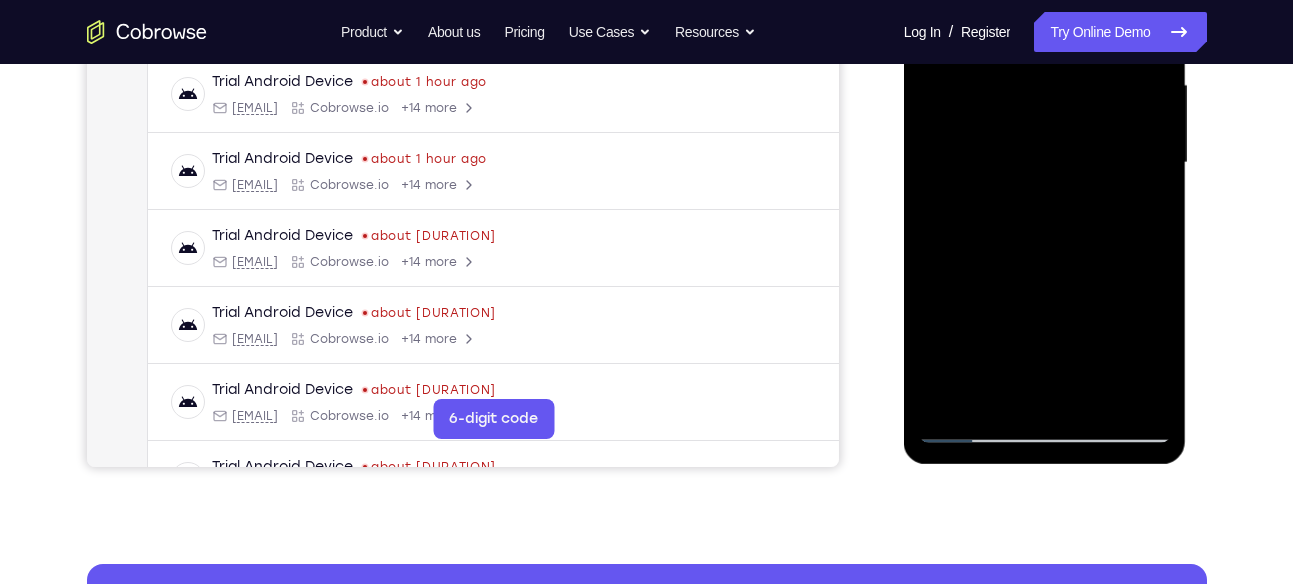 click at bounding box center (1045, 163) 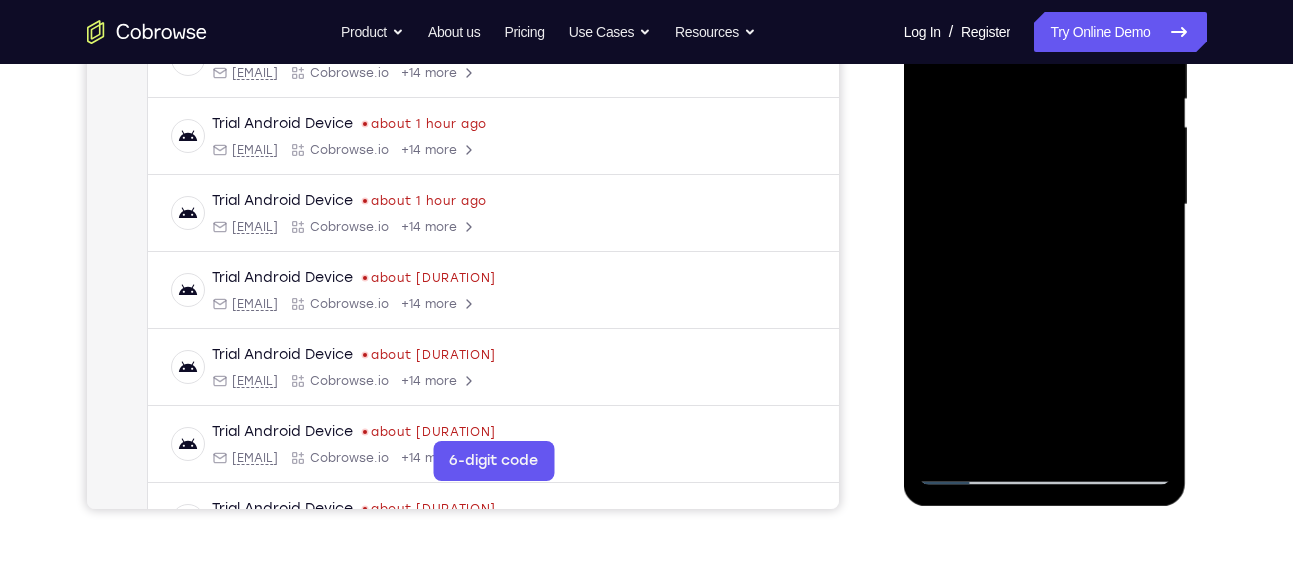 scroll, scrollTop: 411, scrollLeft: 0, axis: vertical 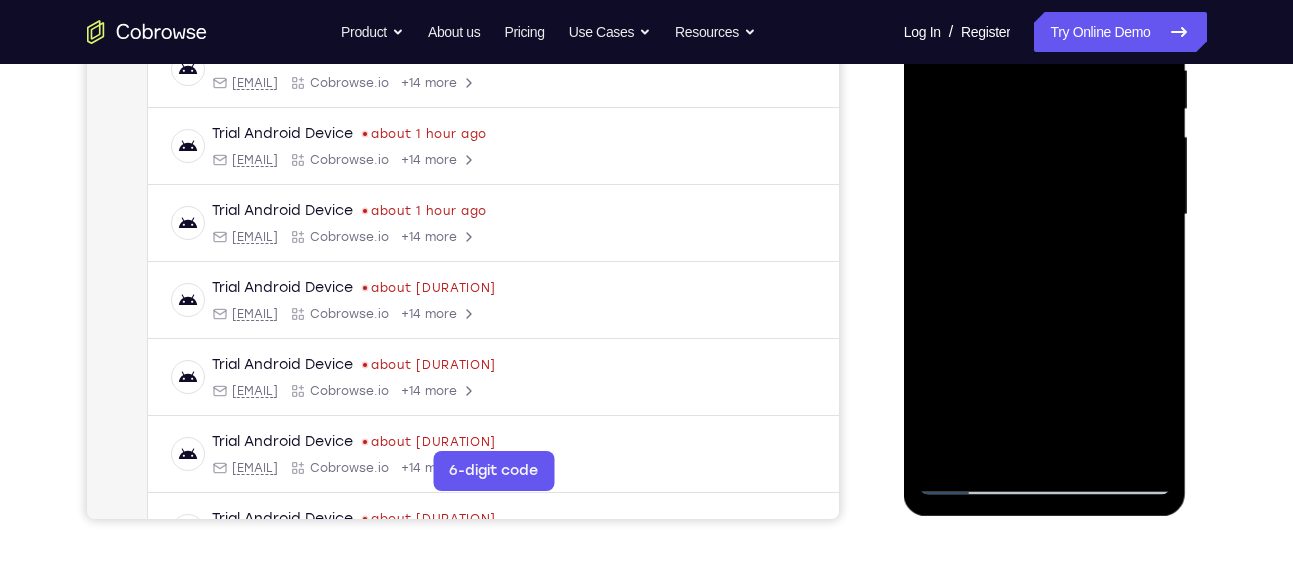 click at bounding box center (1045, 215) 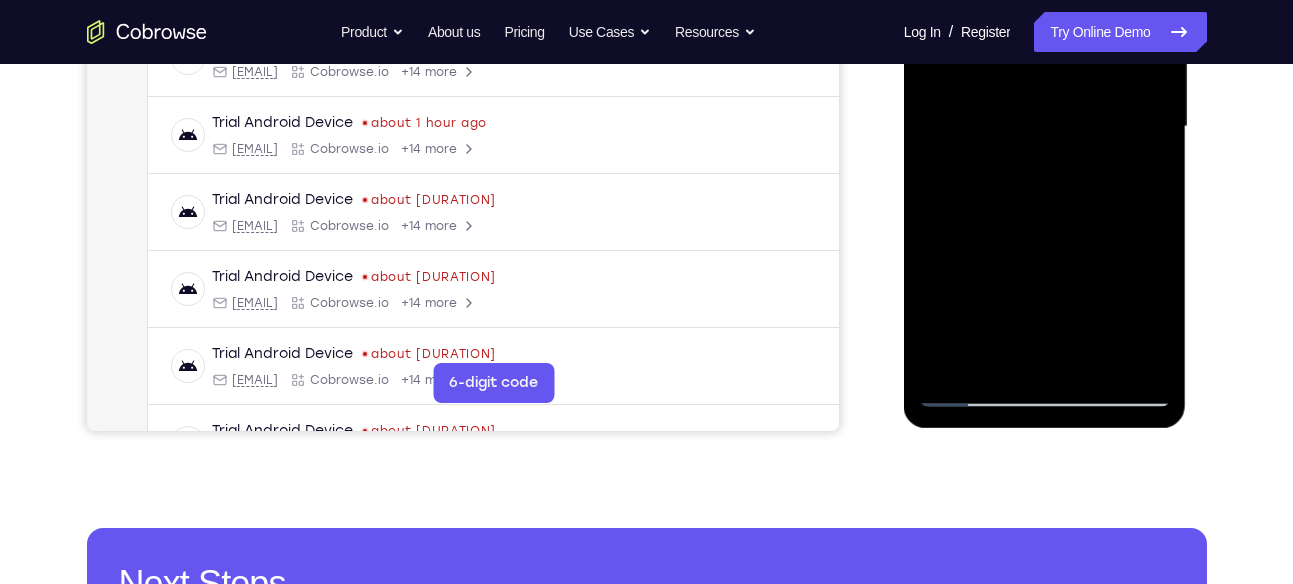 scroll, scrollTop: 506, scrollLeft: 0, axis: vertical 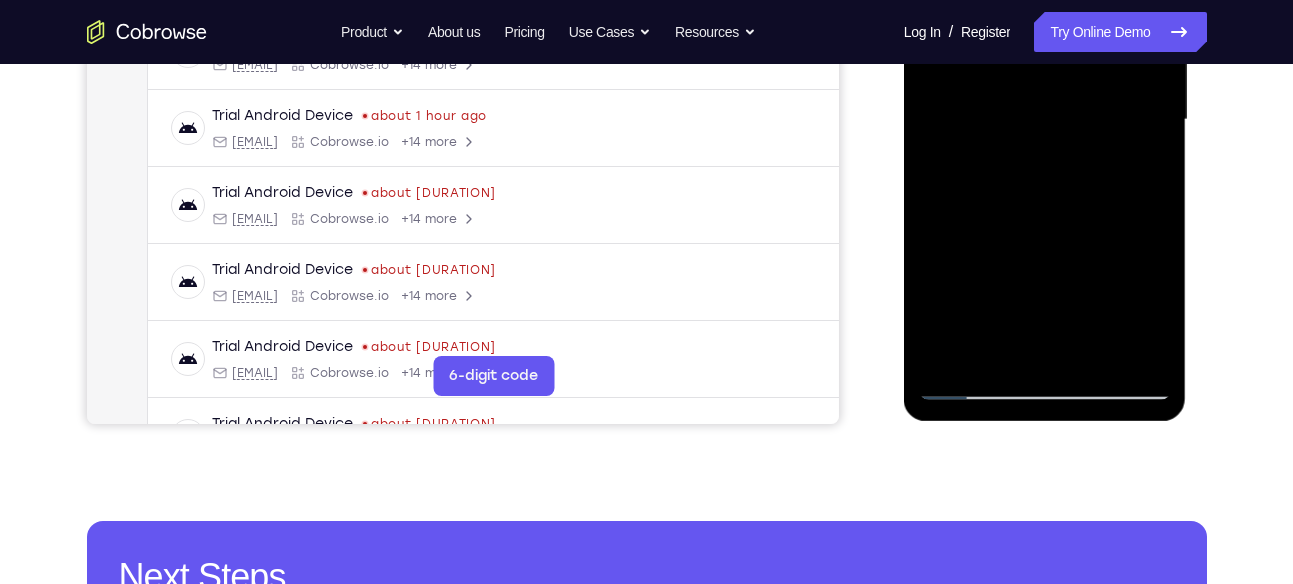 click at bounding box center [1045, 120] 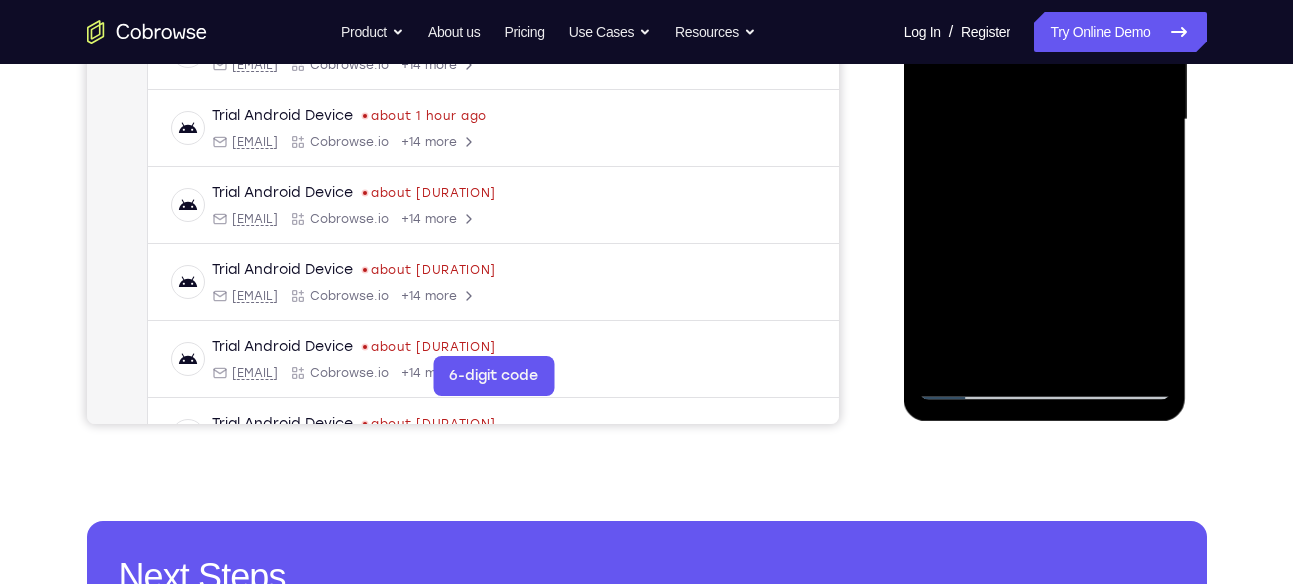 click at bounding box center [1045, 120] 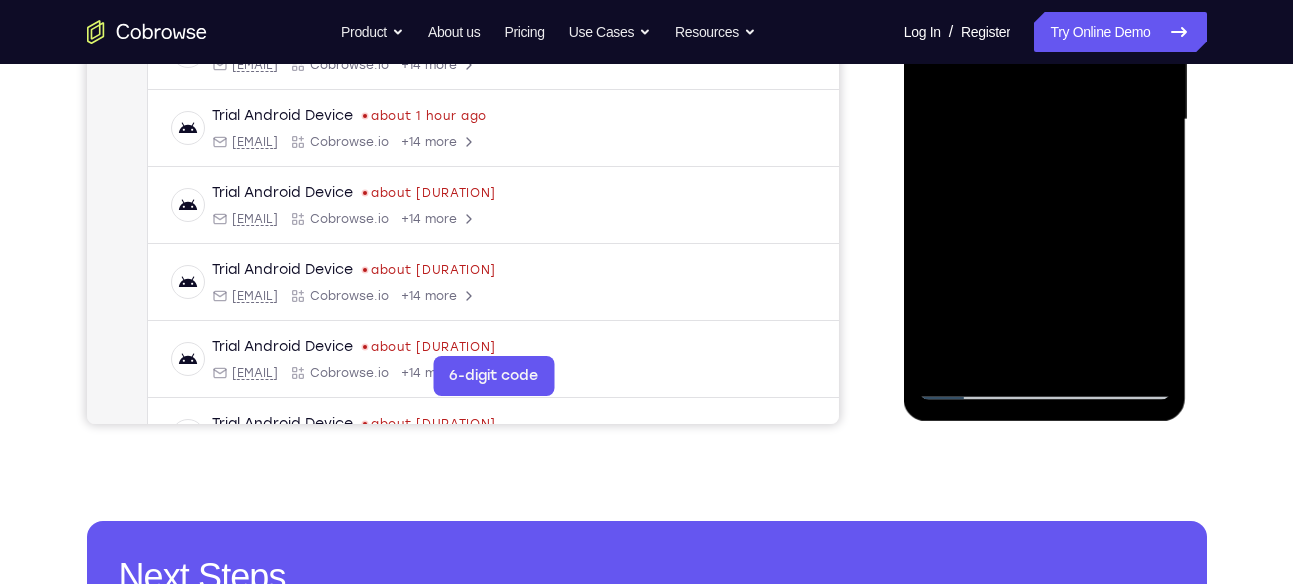 click at bounding box center [1045, 120] 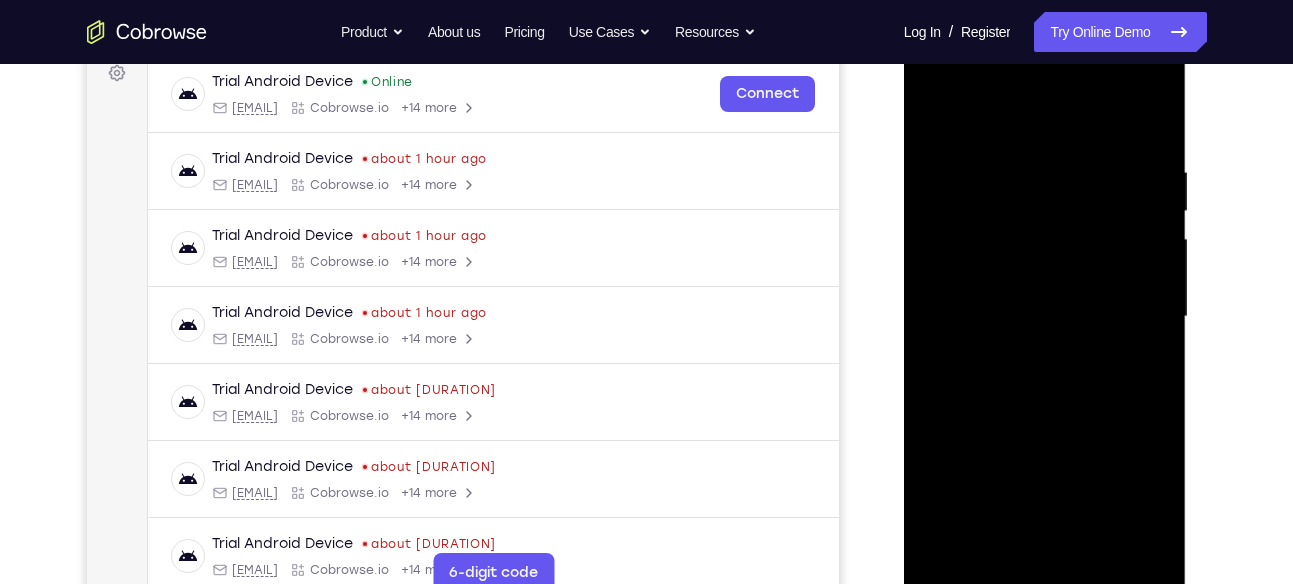 scroll, scrollTop: 308, scrollLeft: 0, axis: vertical 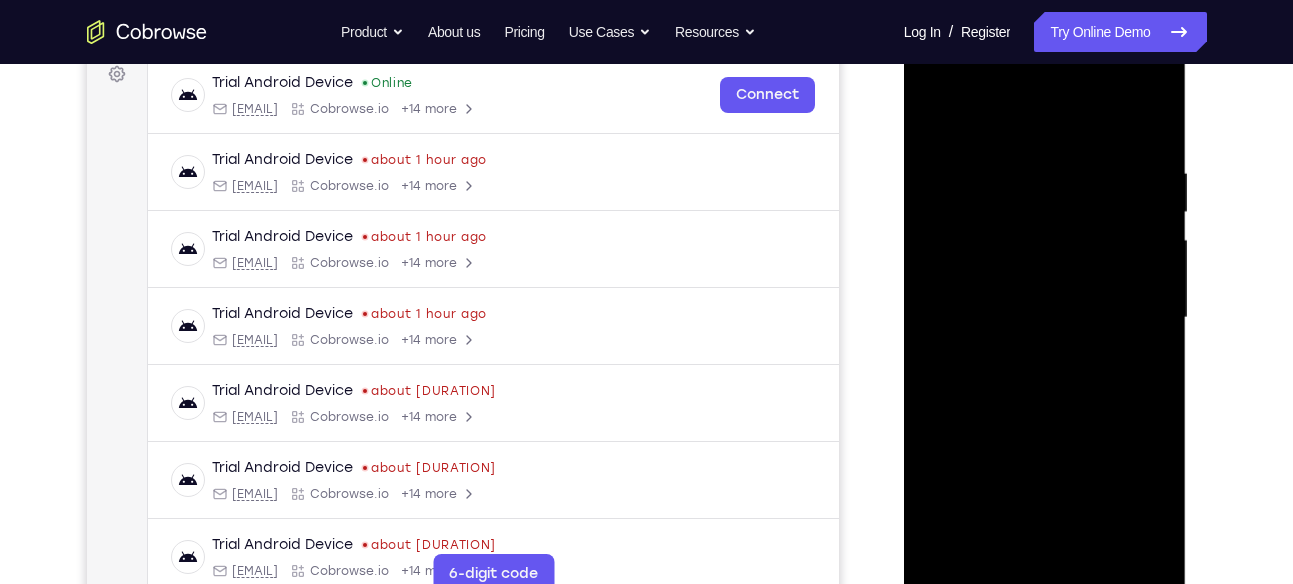 click at bounding box center (1045, 318) 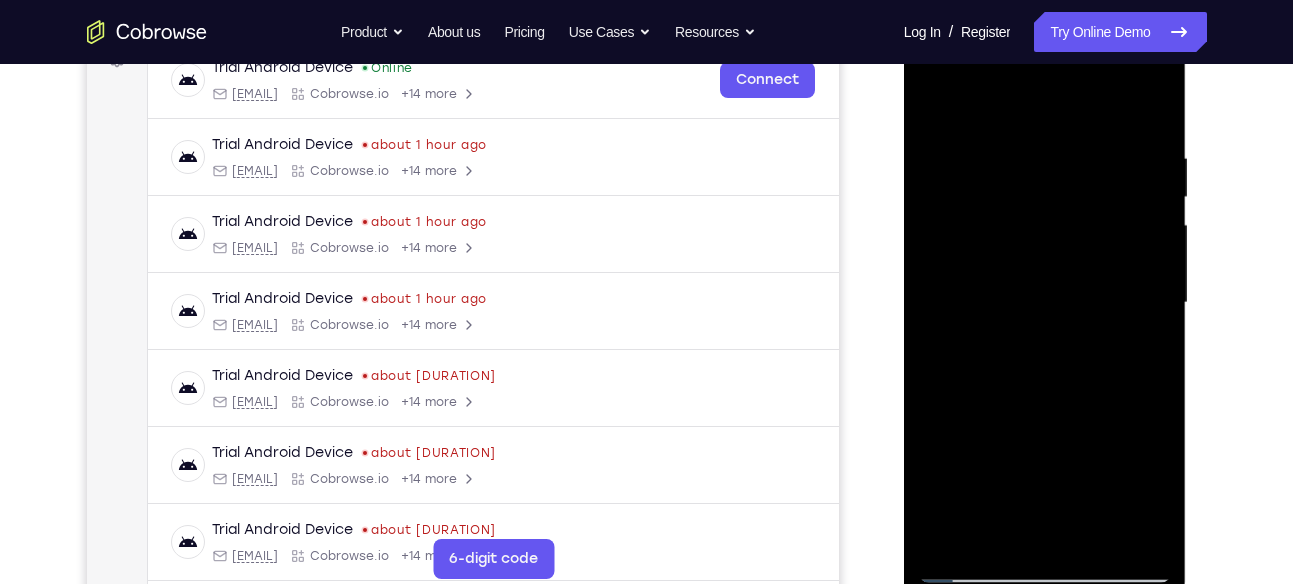 scroll, scrollTop: 324, scrollLeft: 0, axis: vertical 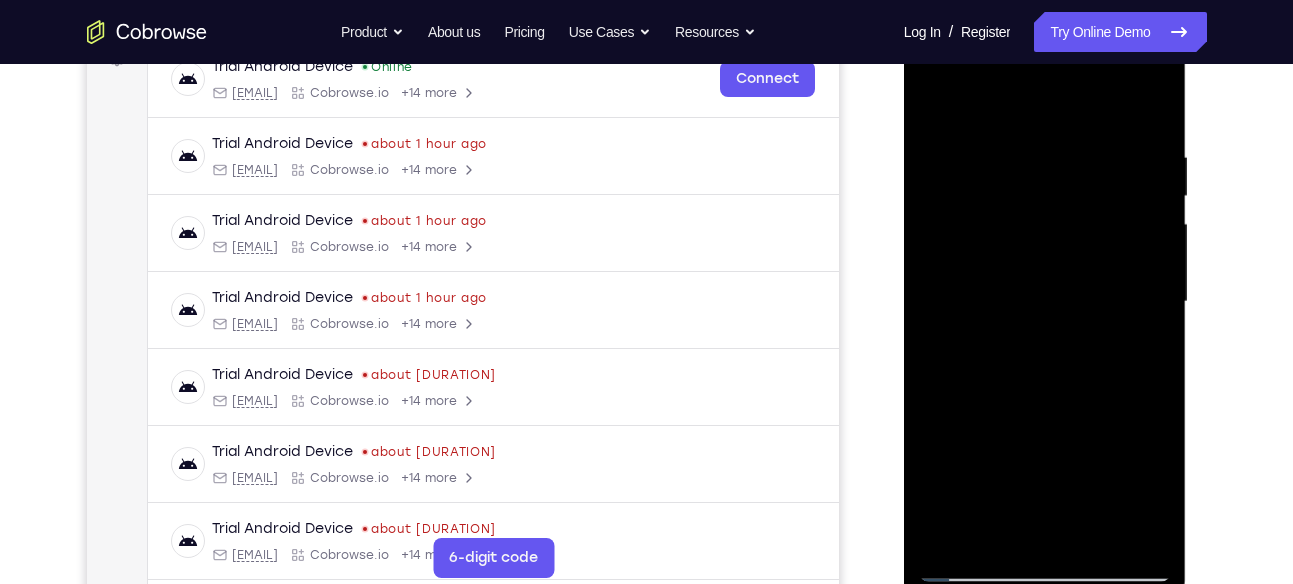 click at bounding box center (1045, 302) 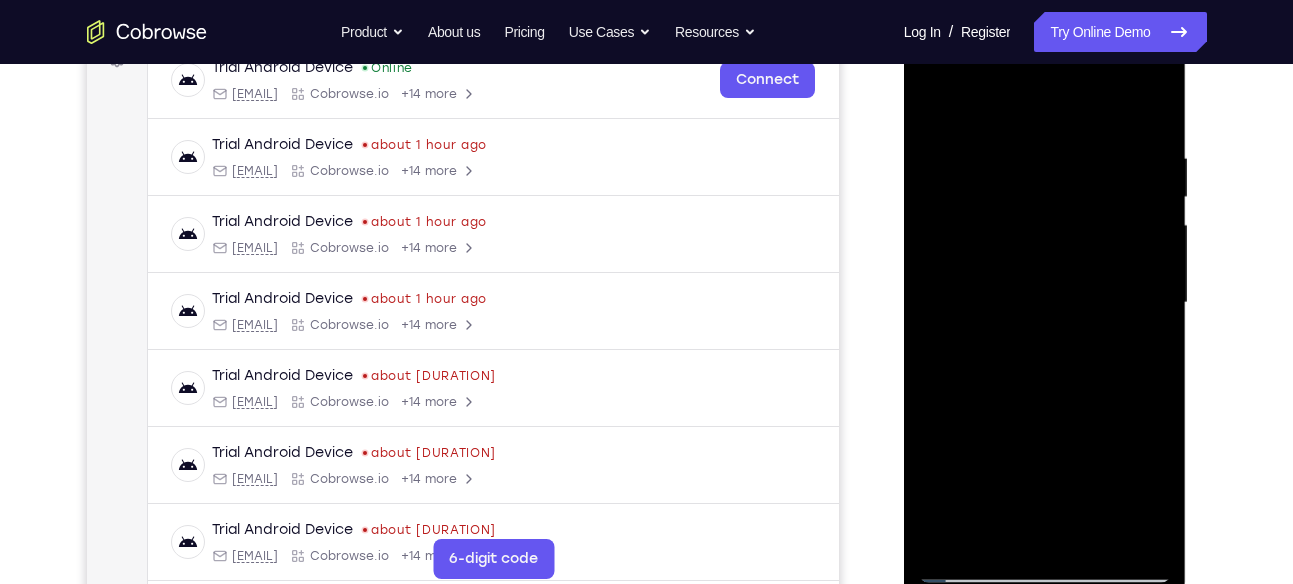 scroll, scrollTop: 322, scrollLeft: 0, axis: vertical 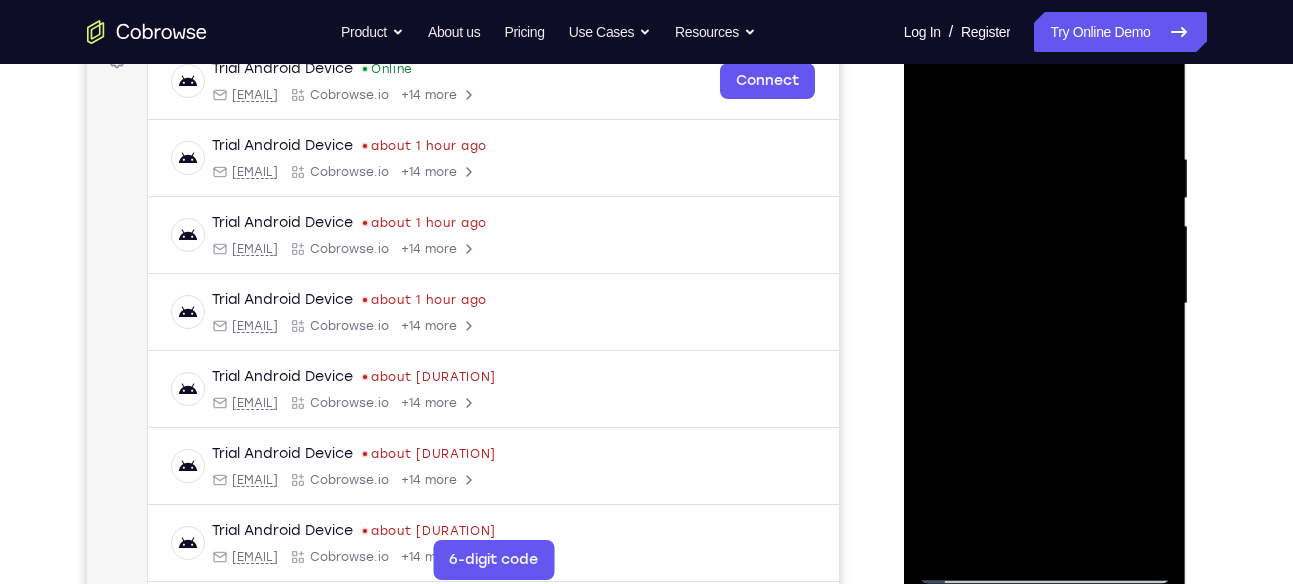 click at bounding box center [1045, 304] 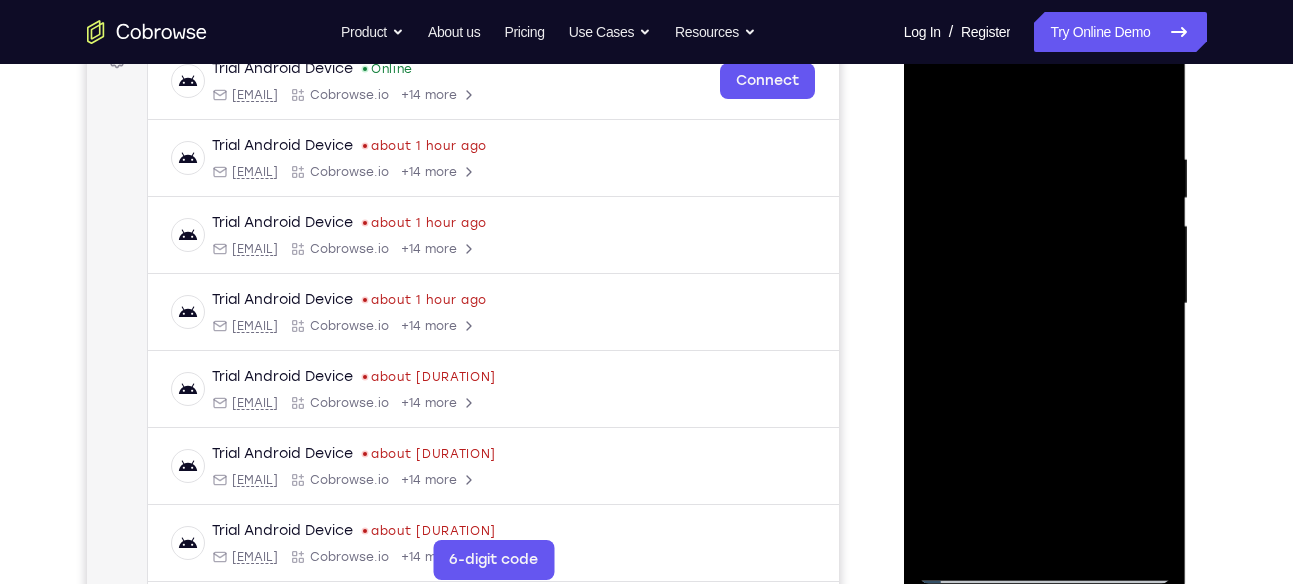 click at bounding box center (1045, 304) 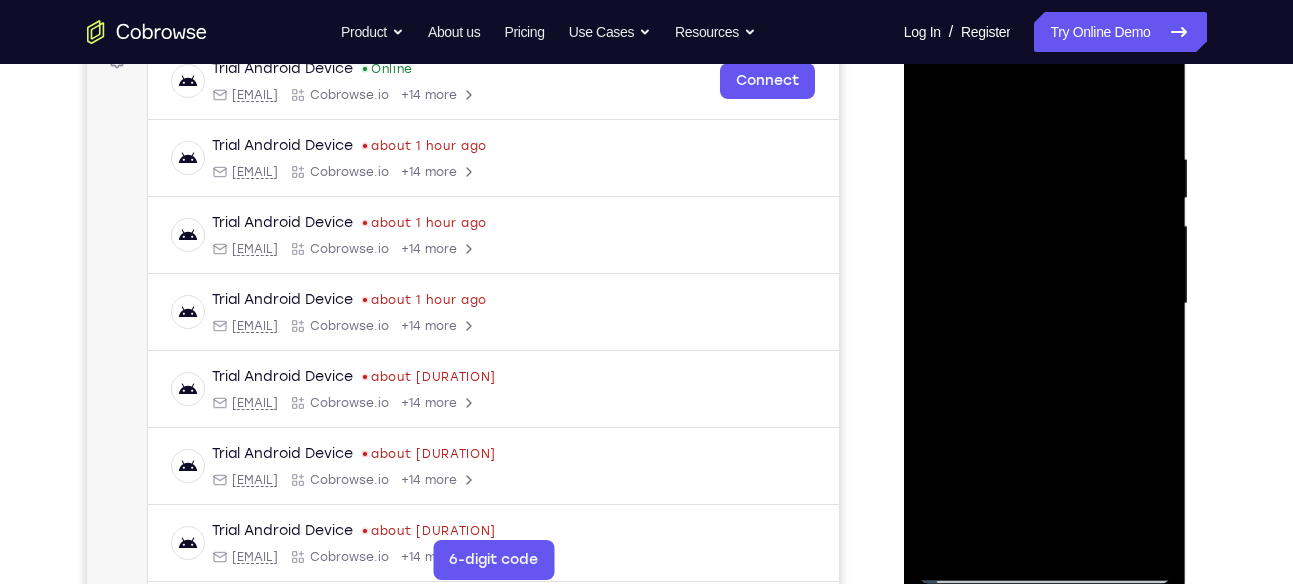 click at bounding box center (1045, 304) 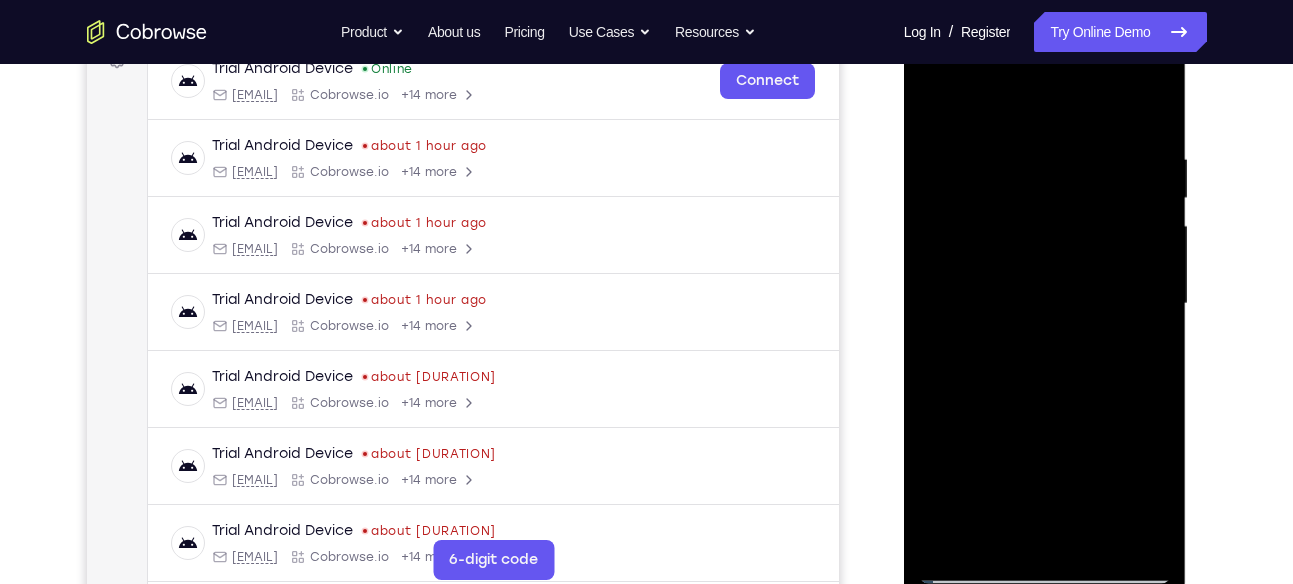 click at bounding box center [1045, 304] 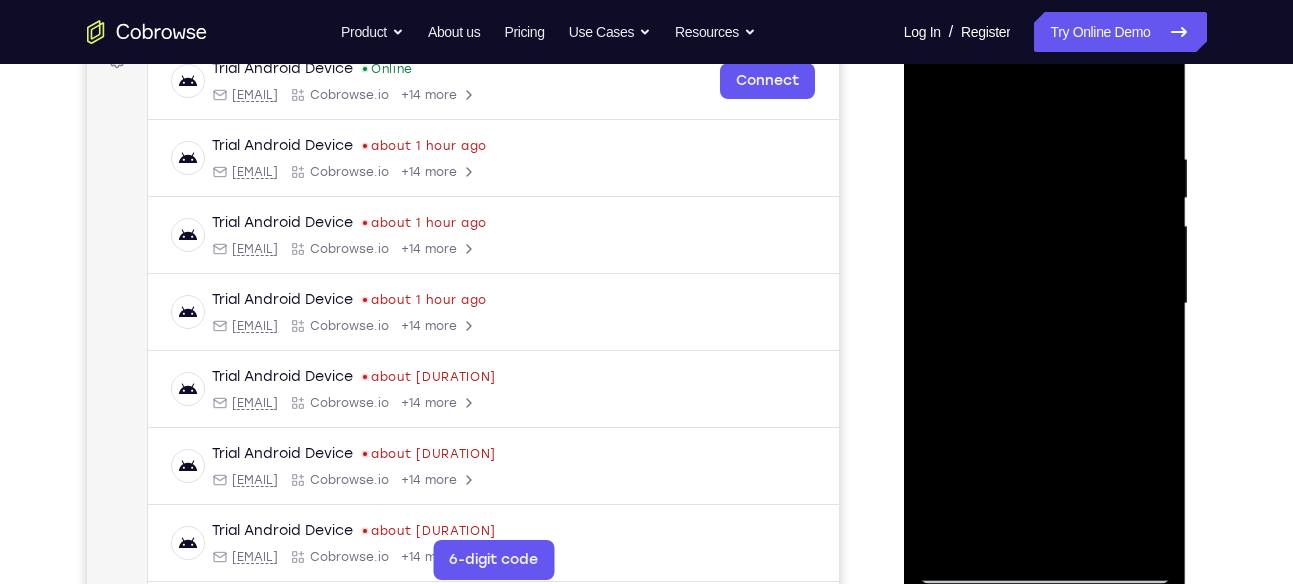 click at bounding box center (1045, 304) 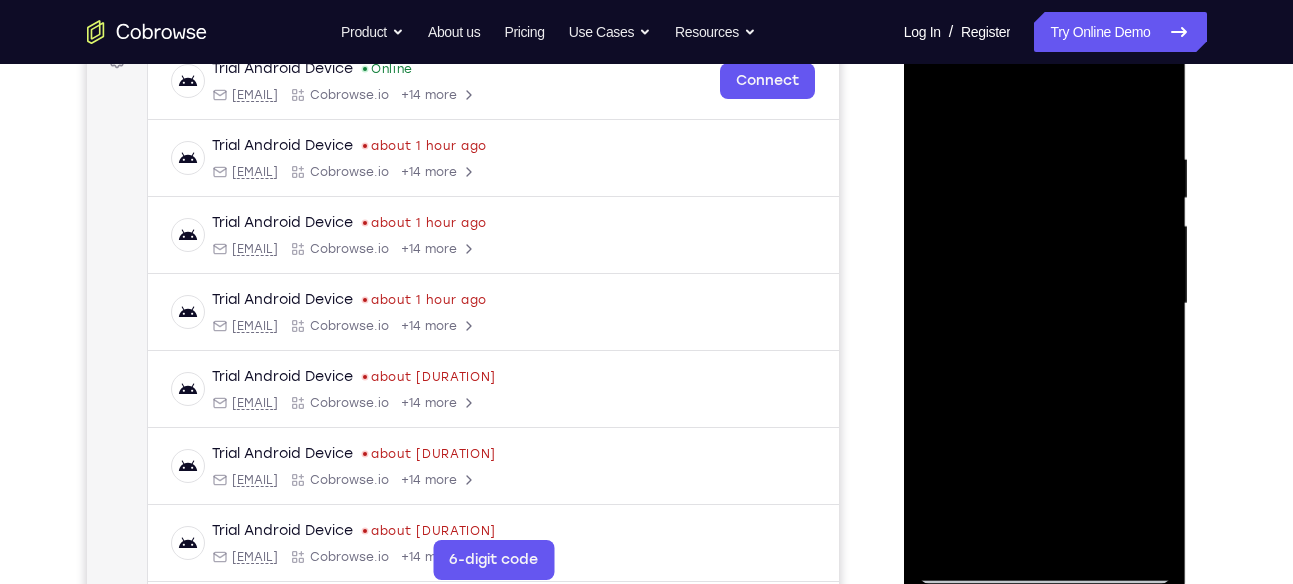 click at bounding box center [1045, 304] 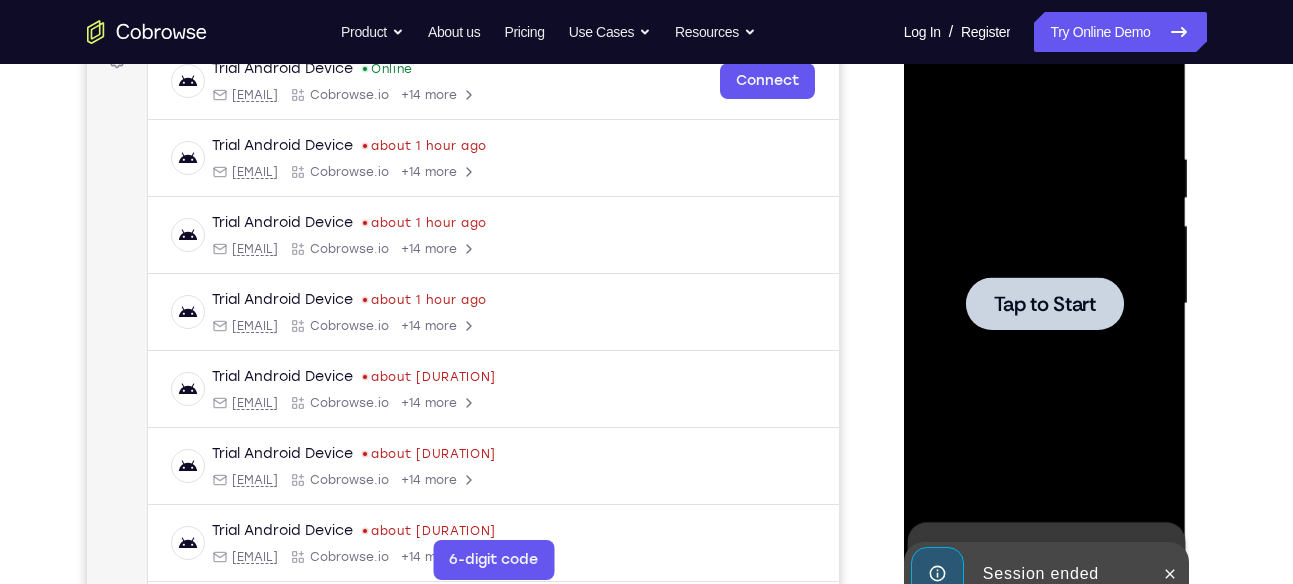 click at bounding box center [1045, 304] 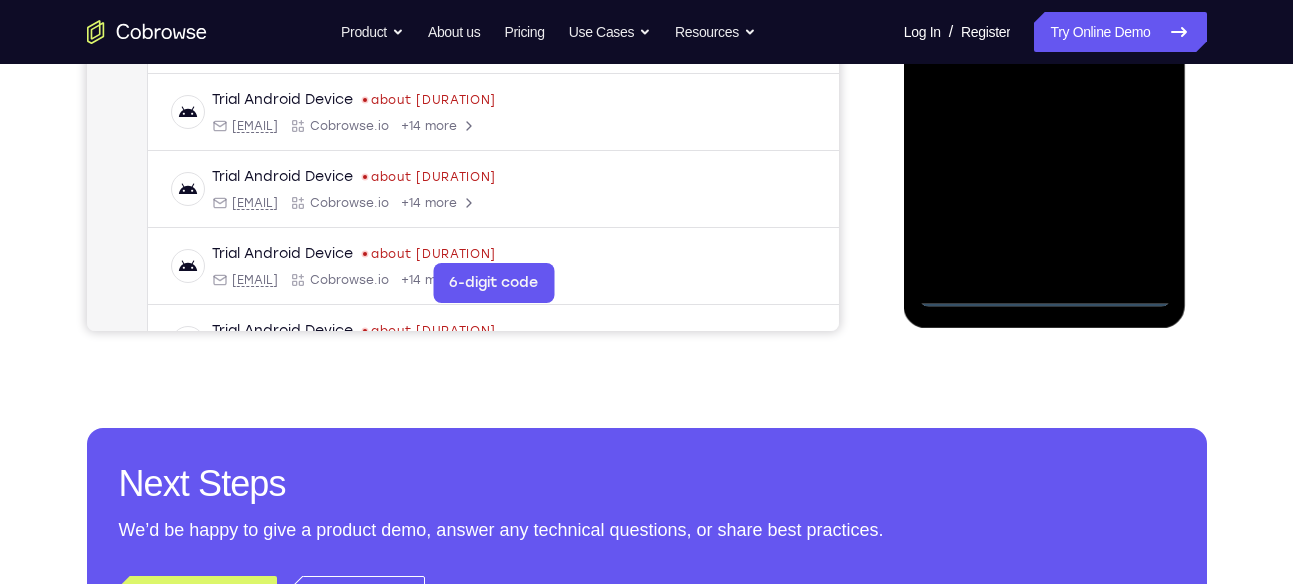 scroll, scrollTop: 611, scrollLeft: 0, axis: vertical 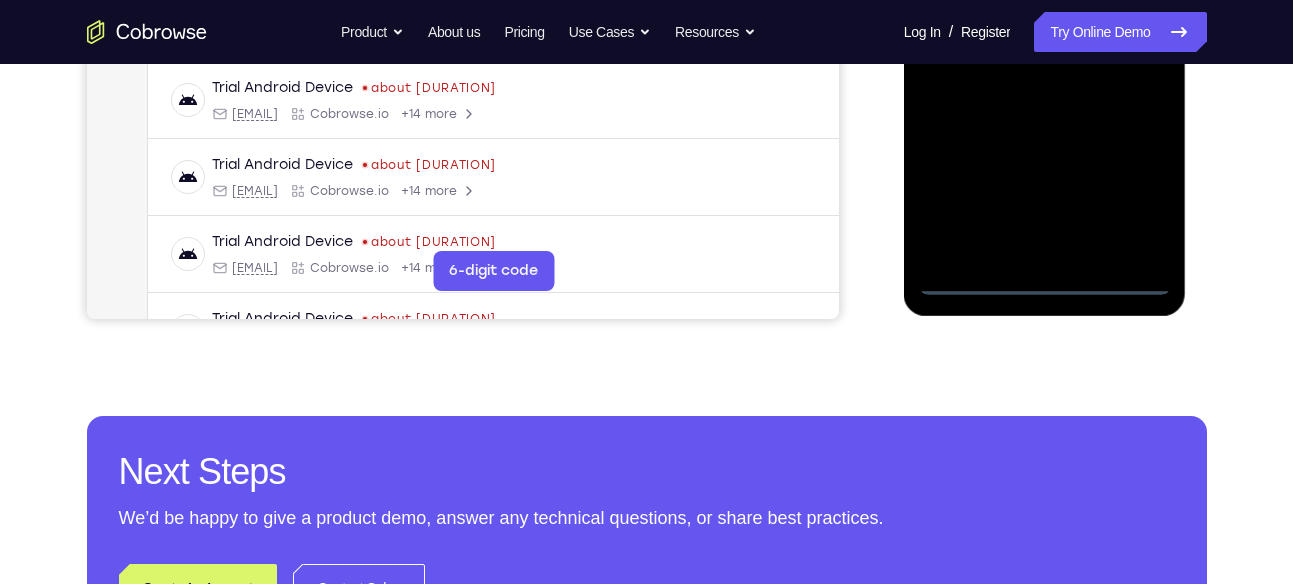 click at bounding box center (1045, 15) 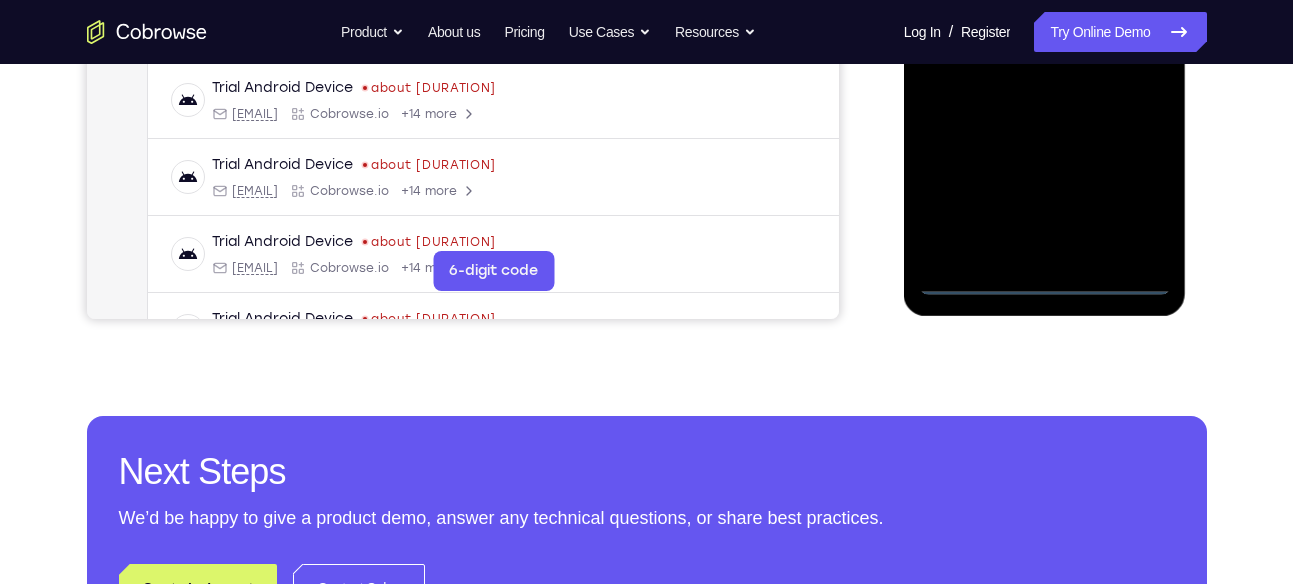 click at bounding box center (1045, 15) 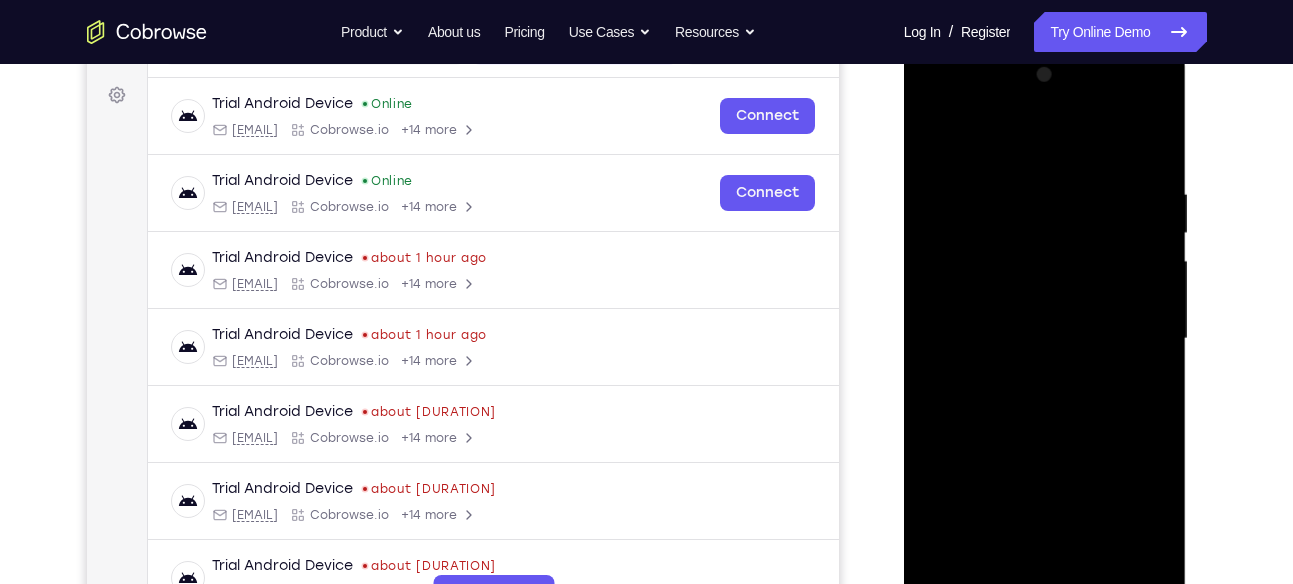 scroll, scrollTop: 286, scrollLeft: 0, axis: vertical 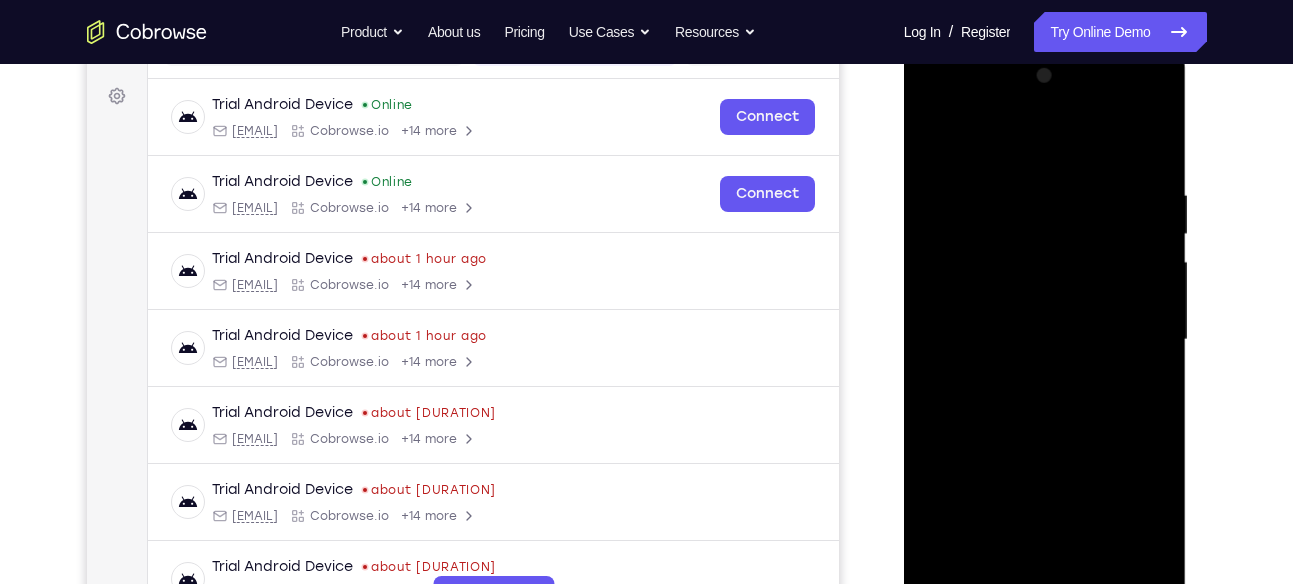 click at bounding box center [1045, 340] 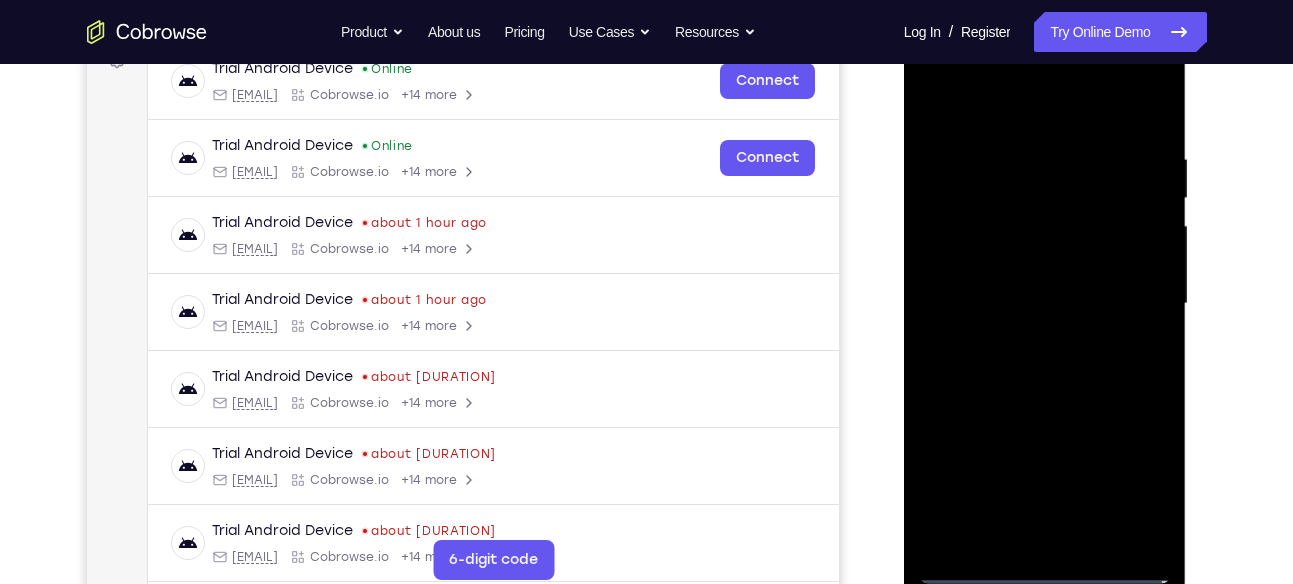 click at bounding box center (1045, 304) 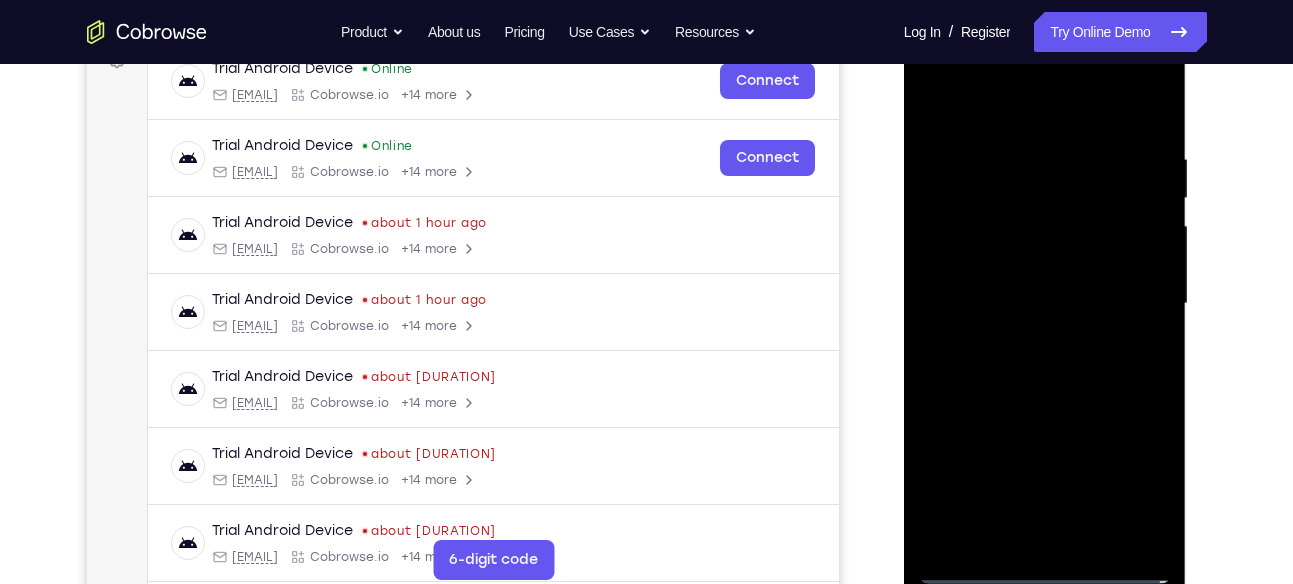 scroll, scrollTop: 358, scrollLeft: 0, axis: vertical 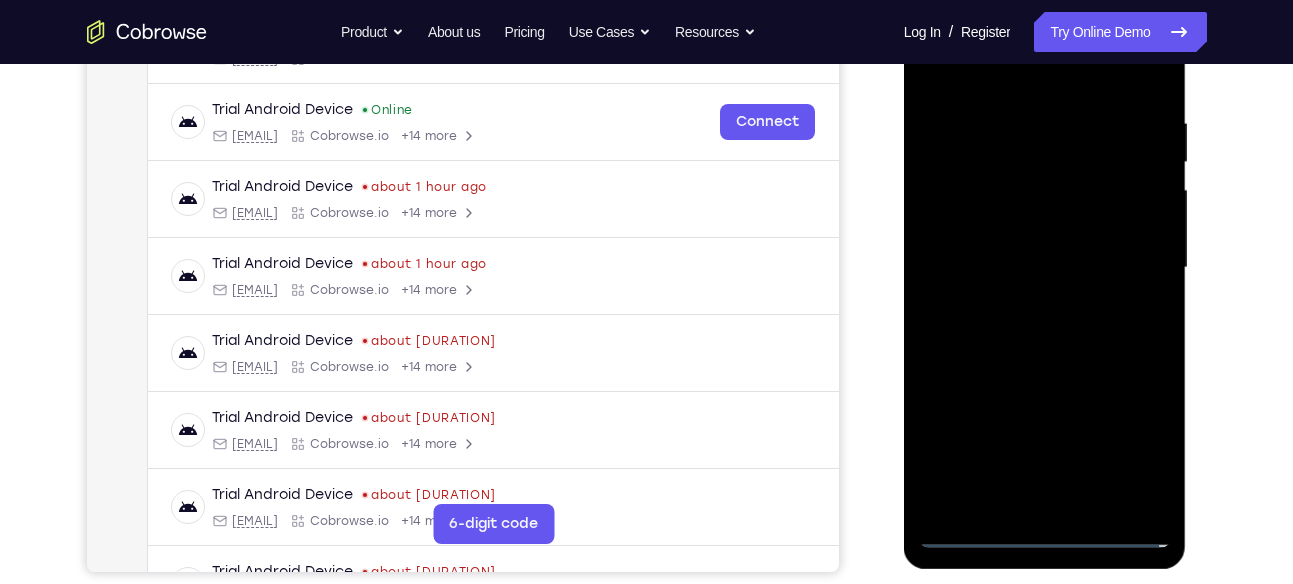click at bounding box center [1045, 268] 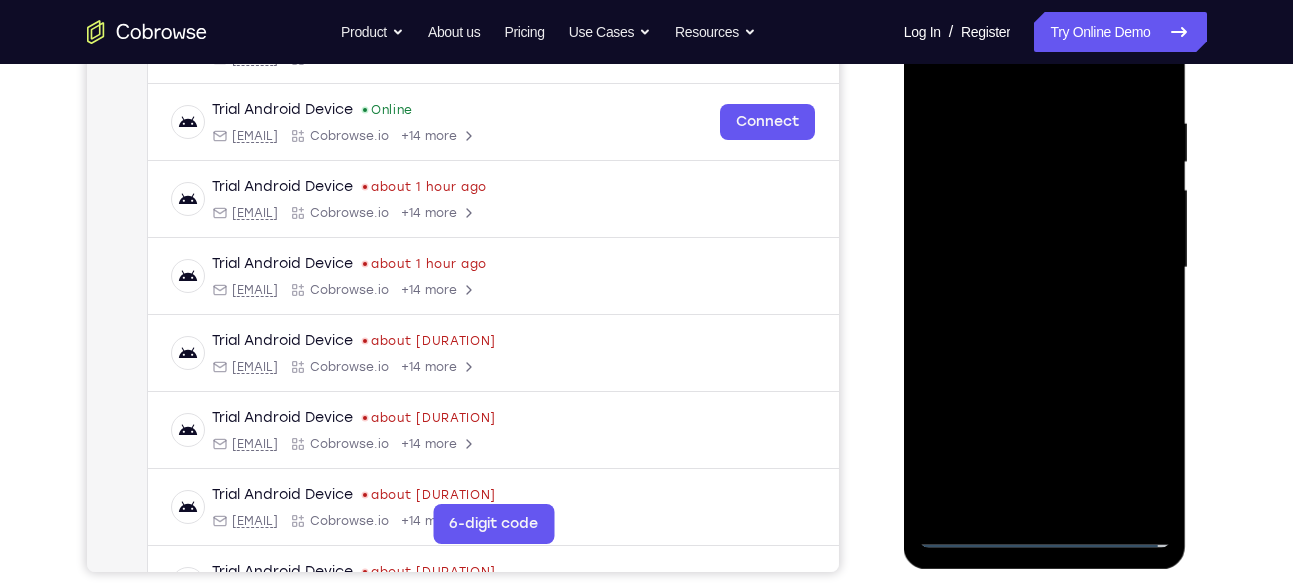 click at bounding box center [1045, 268] 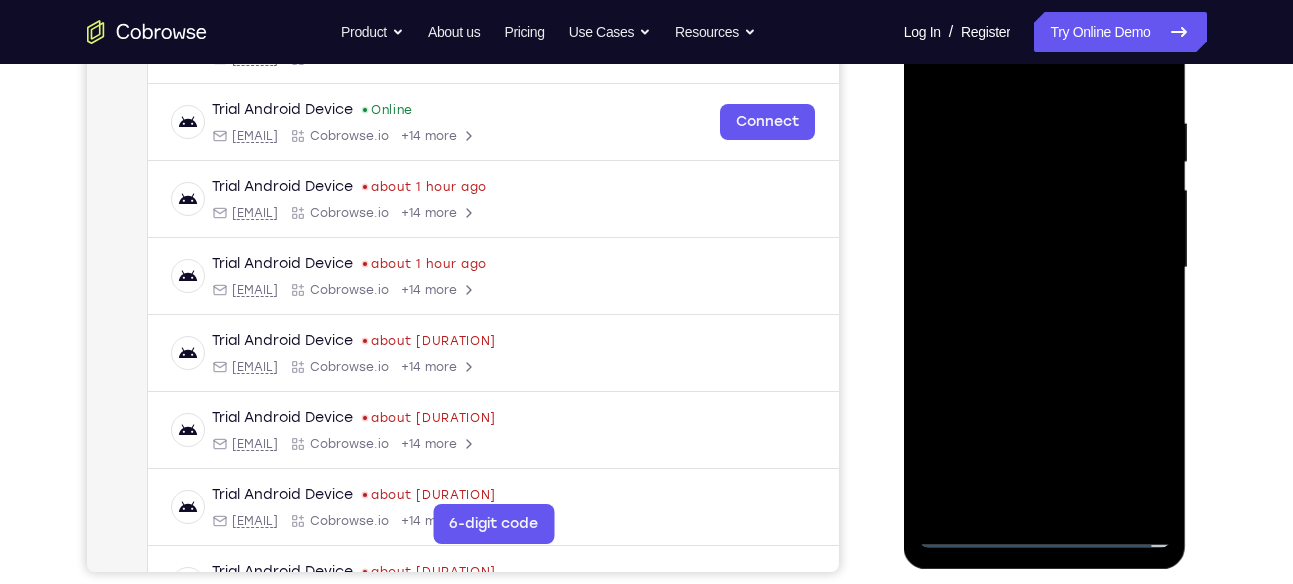 click at bounding box center (1045, 268) 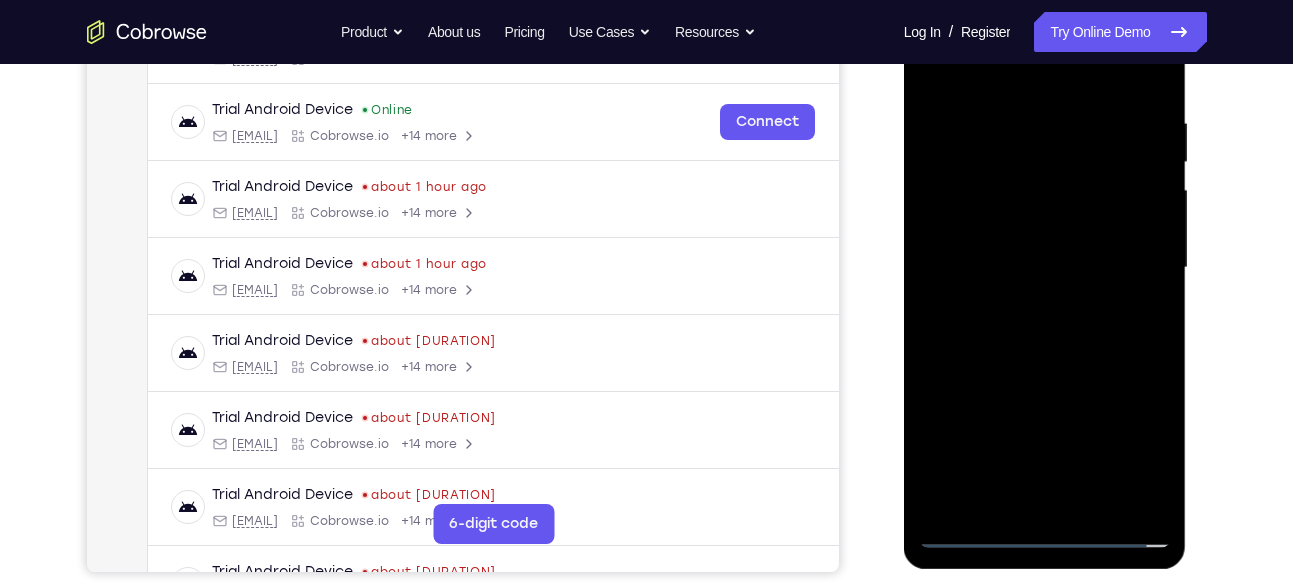 click at bounding box center (1045, 268) 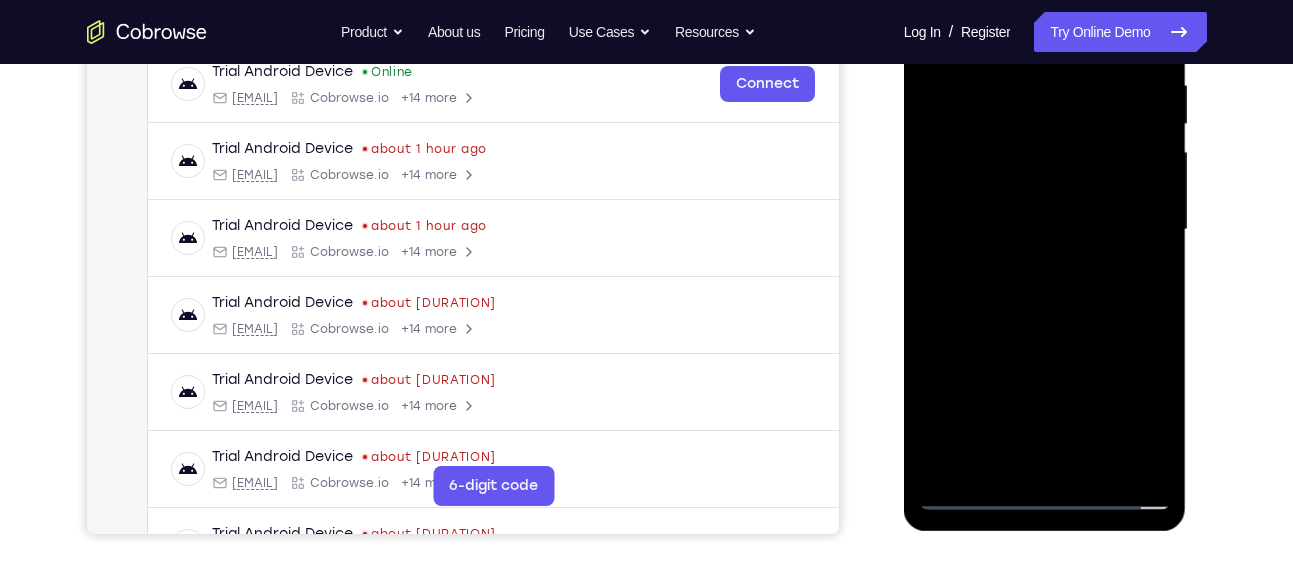 scroll, scrollTop: 400, scrollLeft: 0, axis: vertical 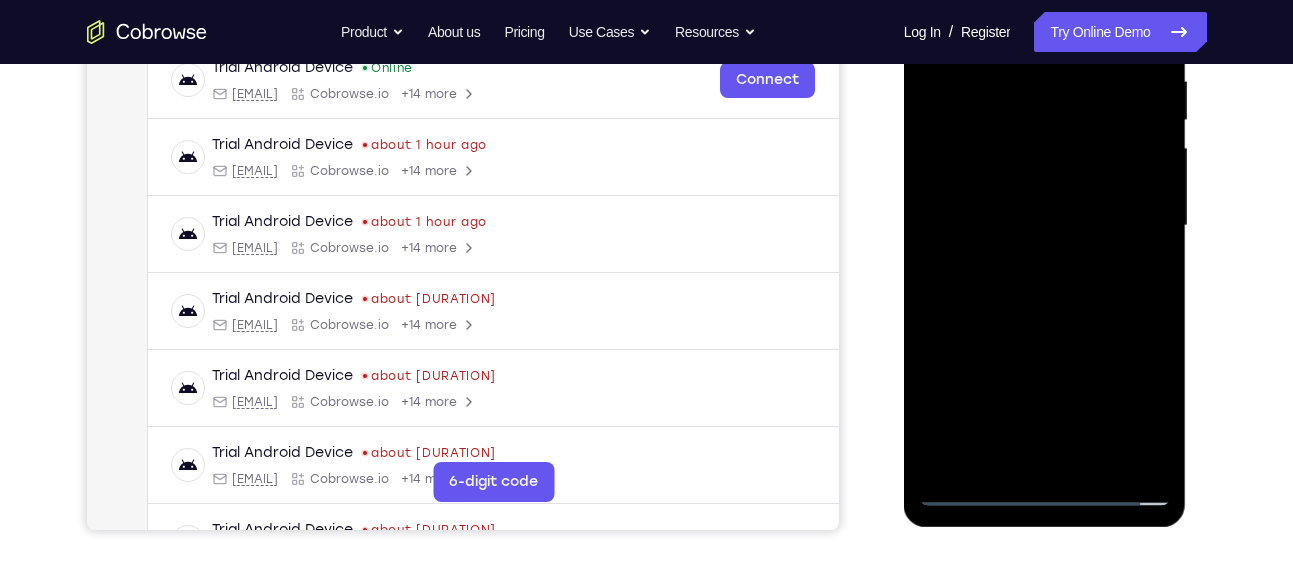 click at bounding box center [1045, 226] 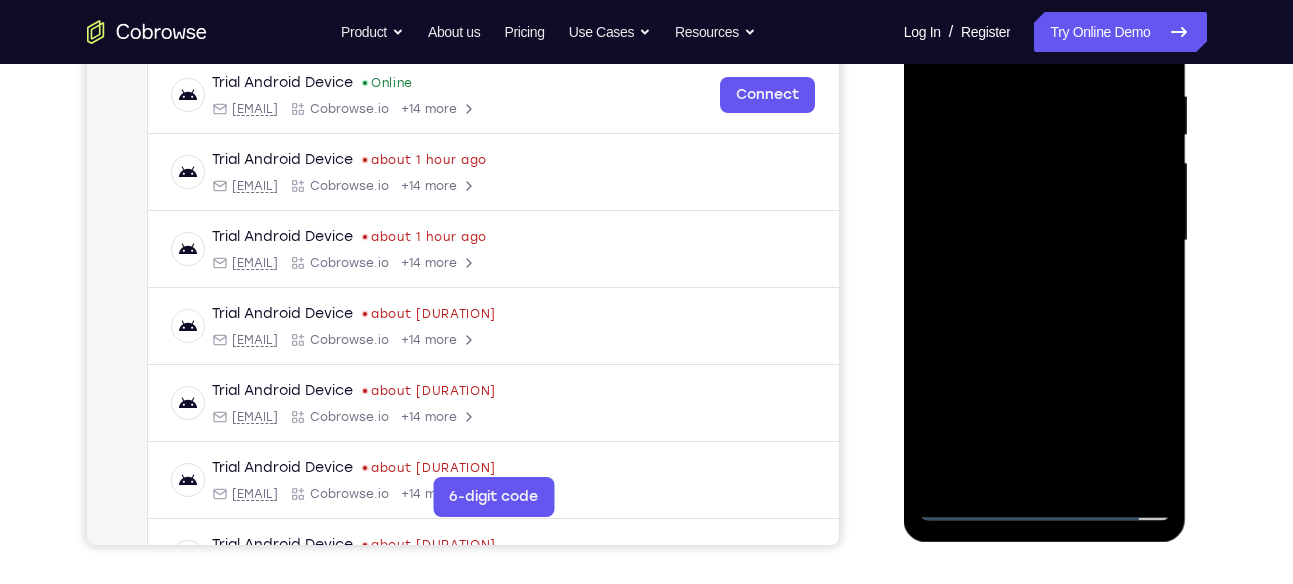scroll, scrollTop: 377, scrollLeft: 0, axis: vertical 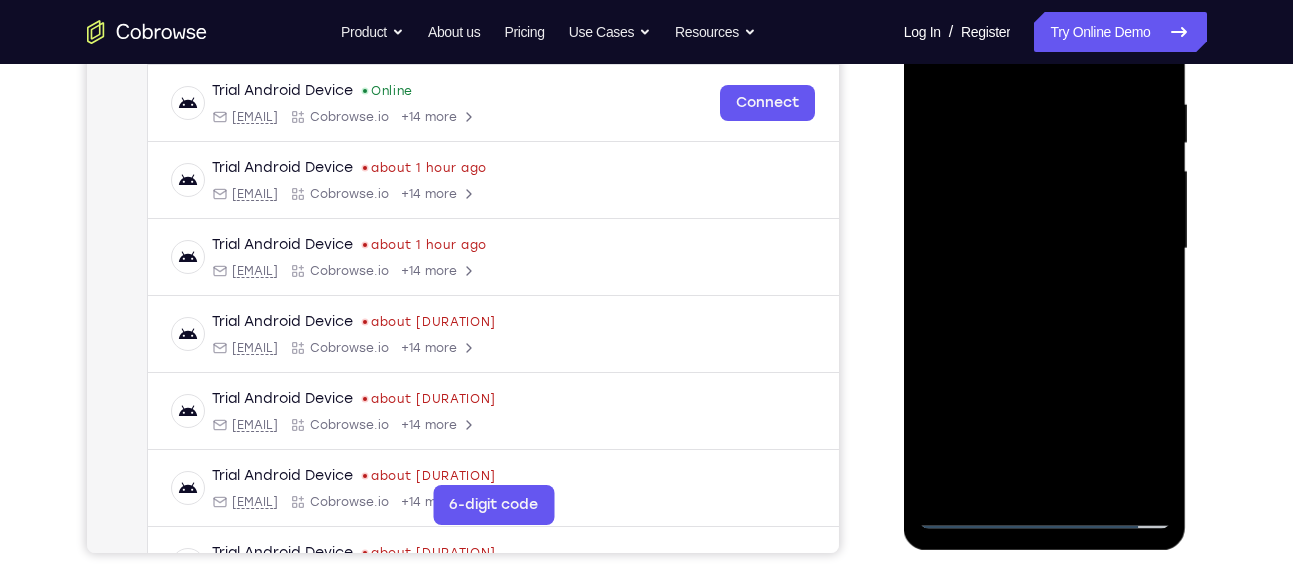 click at bounding box center [1045, 249] 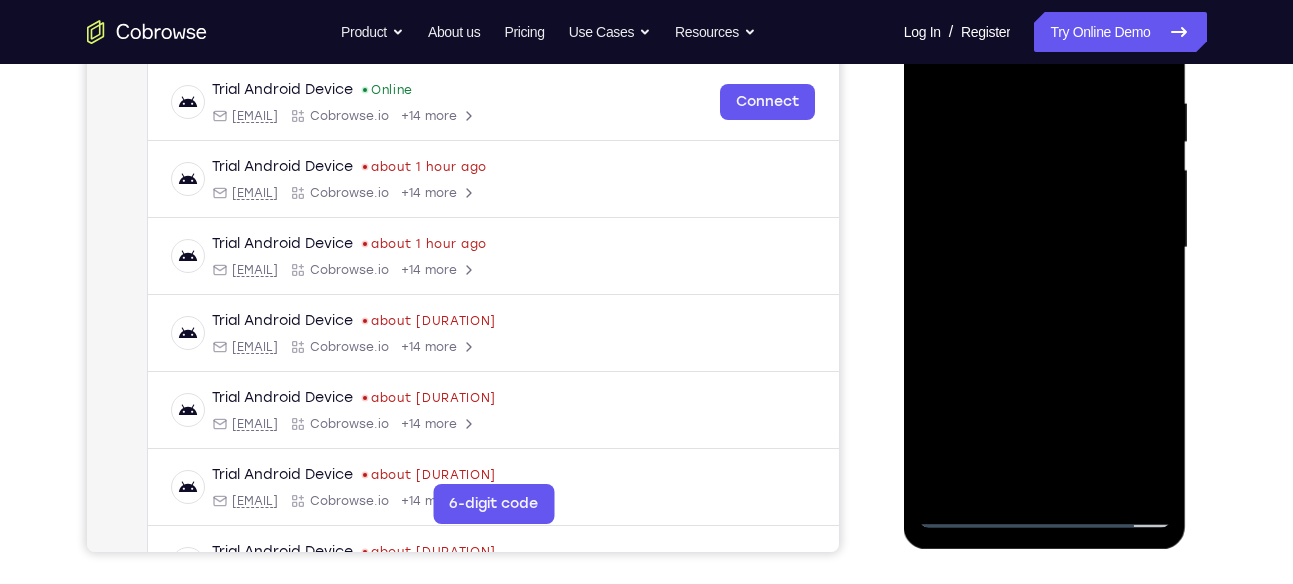 scroll, scrollTop: 393, scrollLeft: 0, axis: vertical 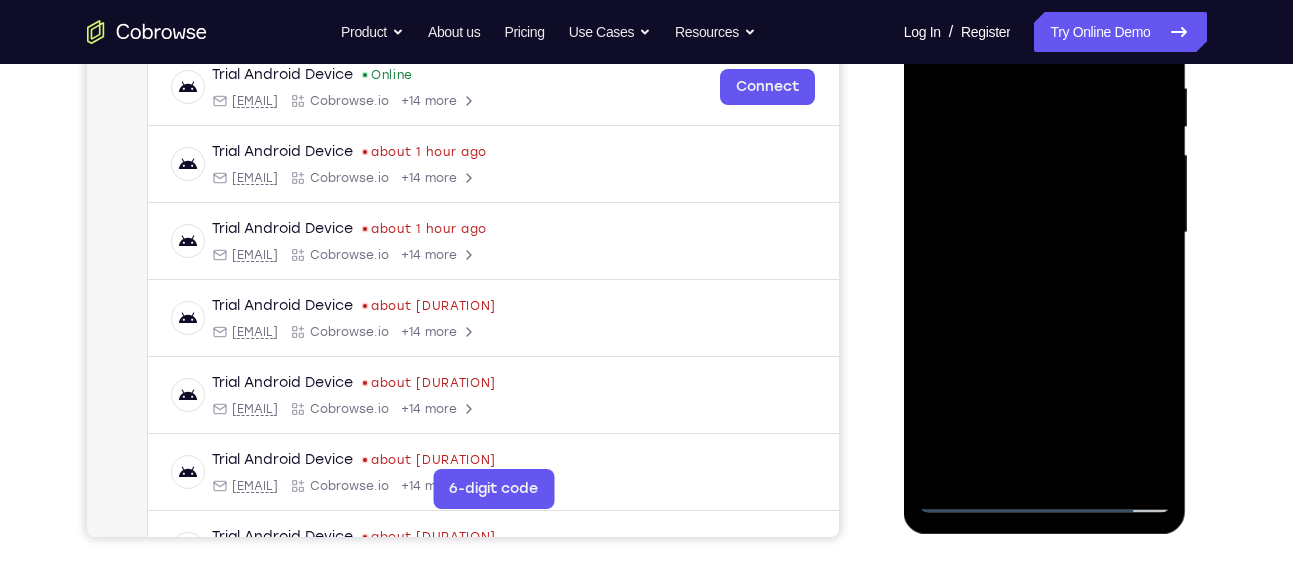 click at bounding box center [1045, 233] 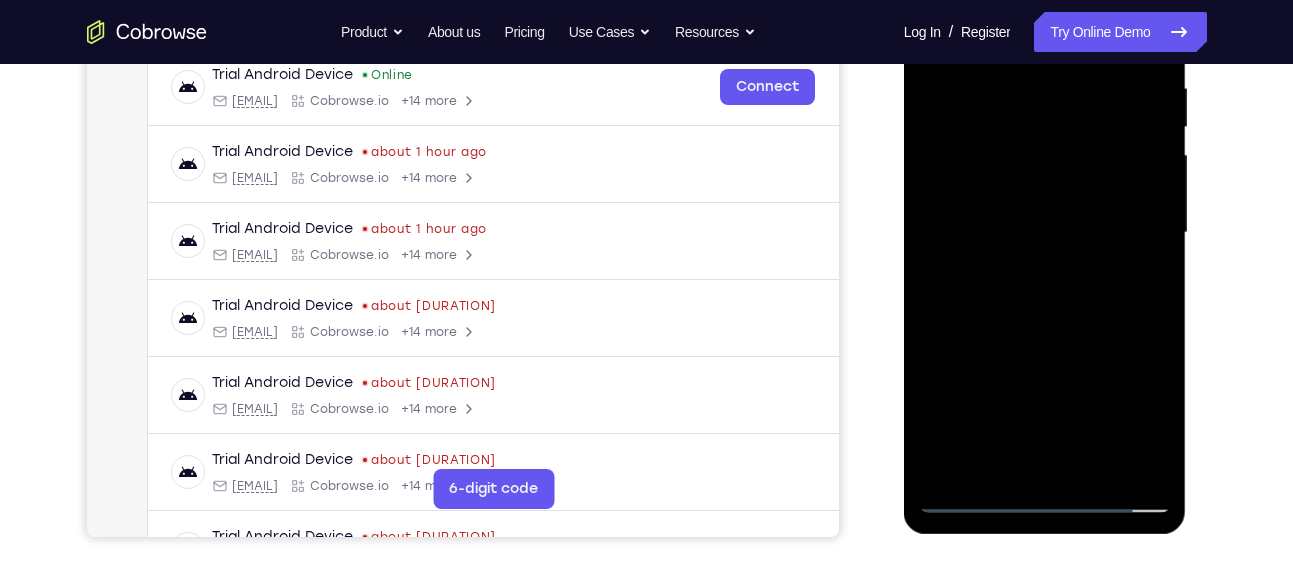 scroll, scrollTop: 490, scrollLeft: 0, axis: vertical 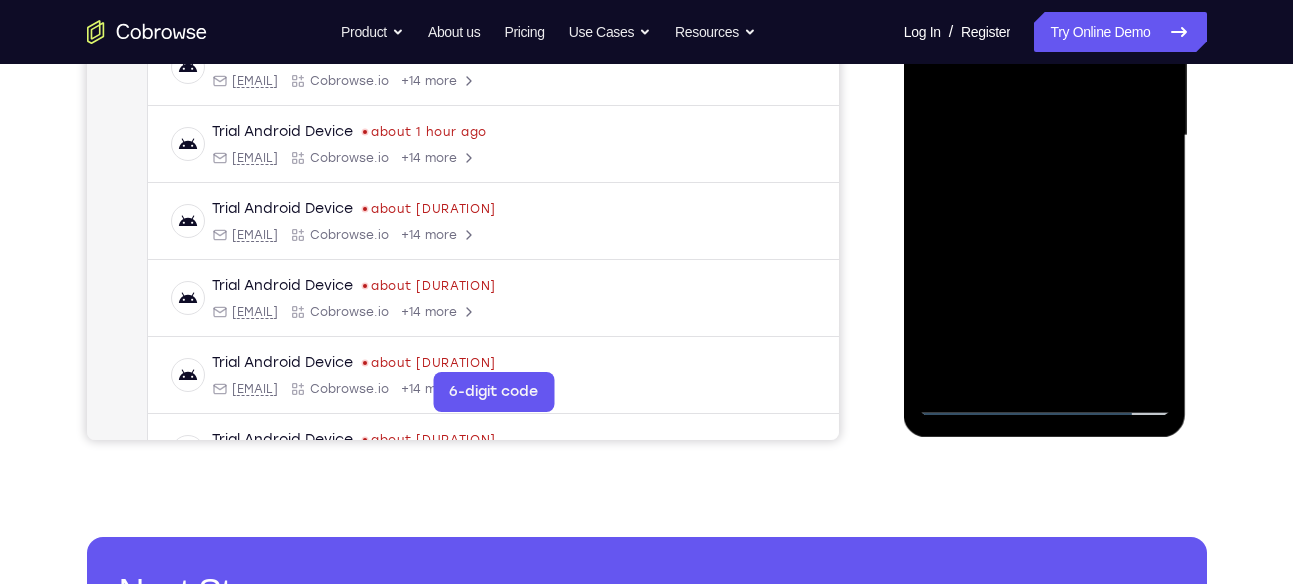 click at bounding box center [1045, 136] 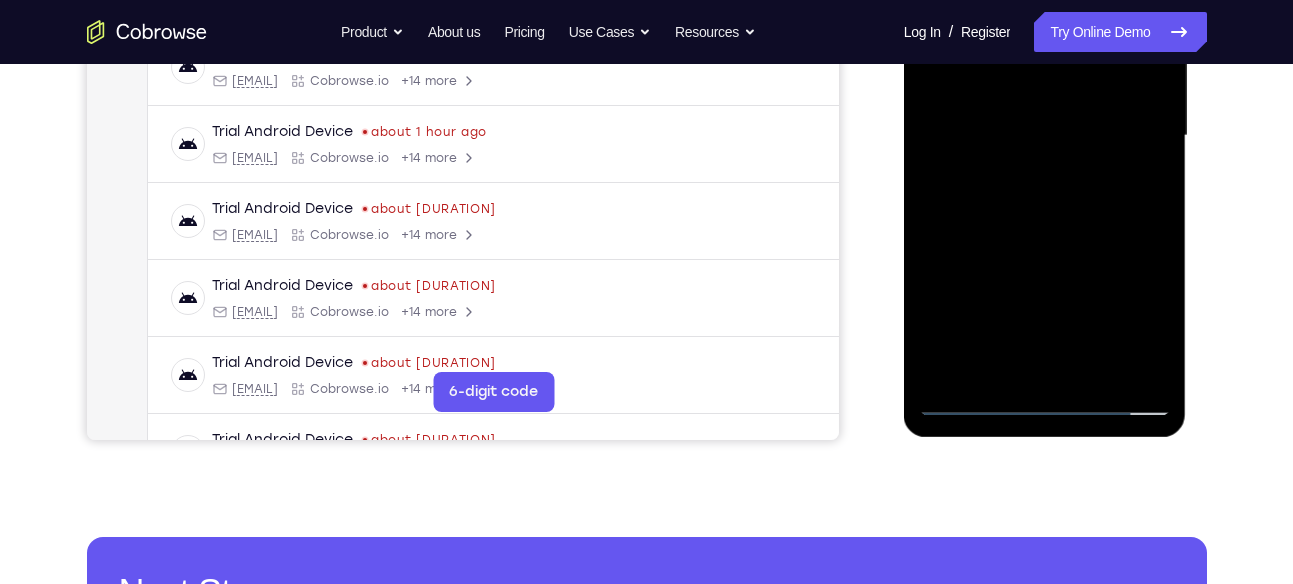 click at bounding box center (1045, 136) 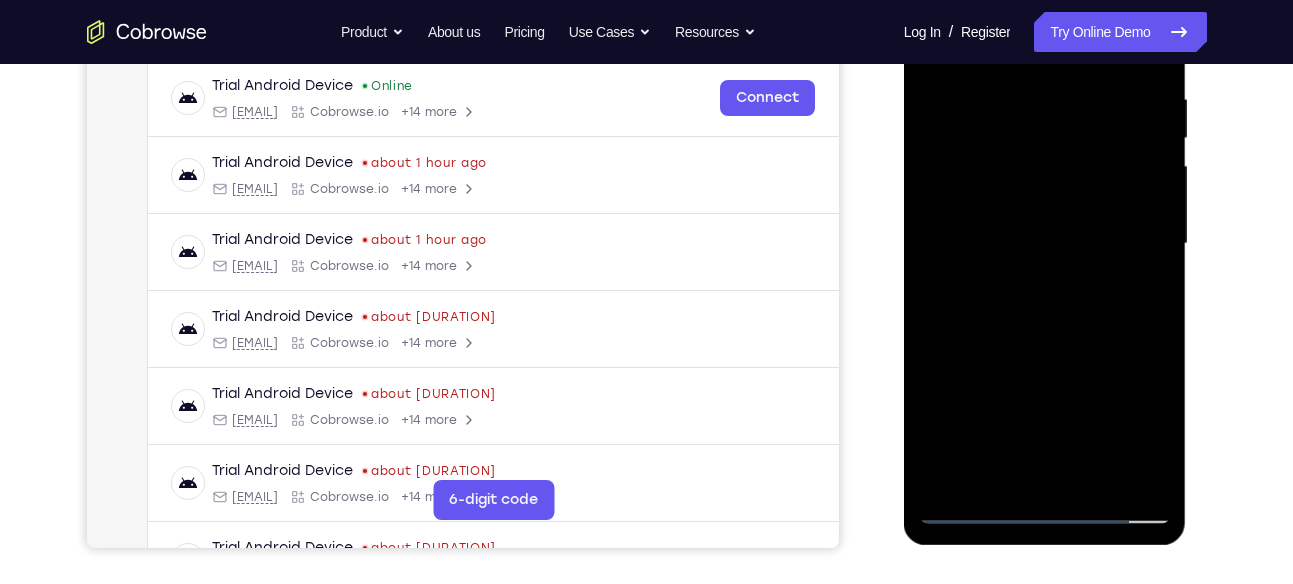 scroll, scrollTop: 381, scrollLeft: 0, axis: vertical 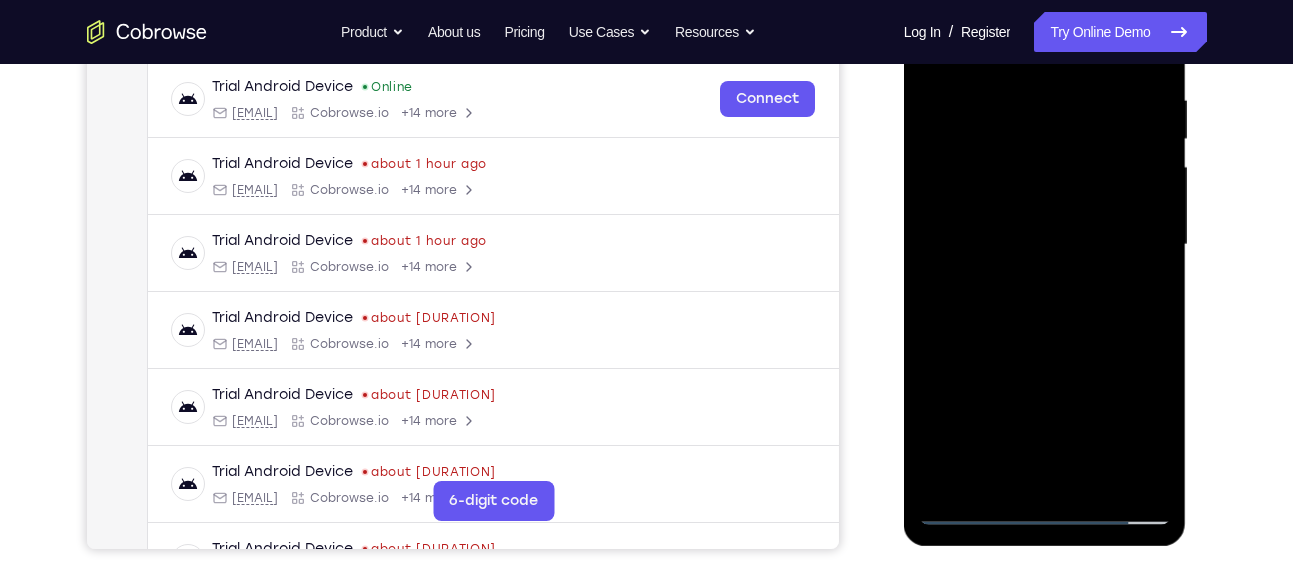 click at bounding box center [1045, 245] 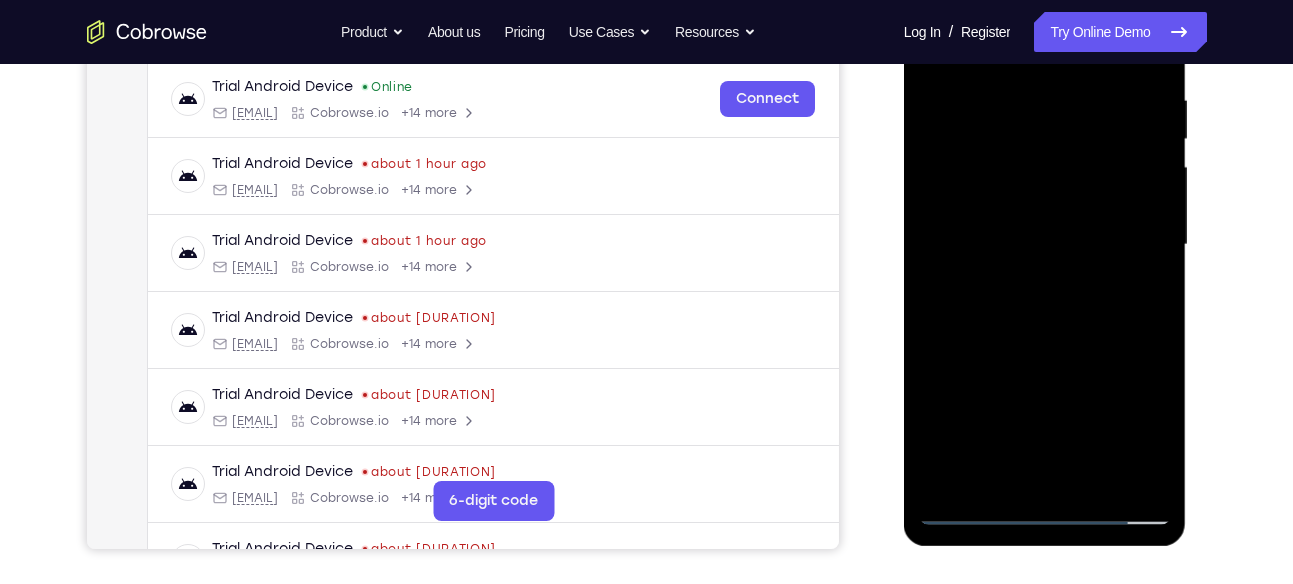 click at bounding box center (1045, 245) 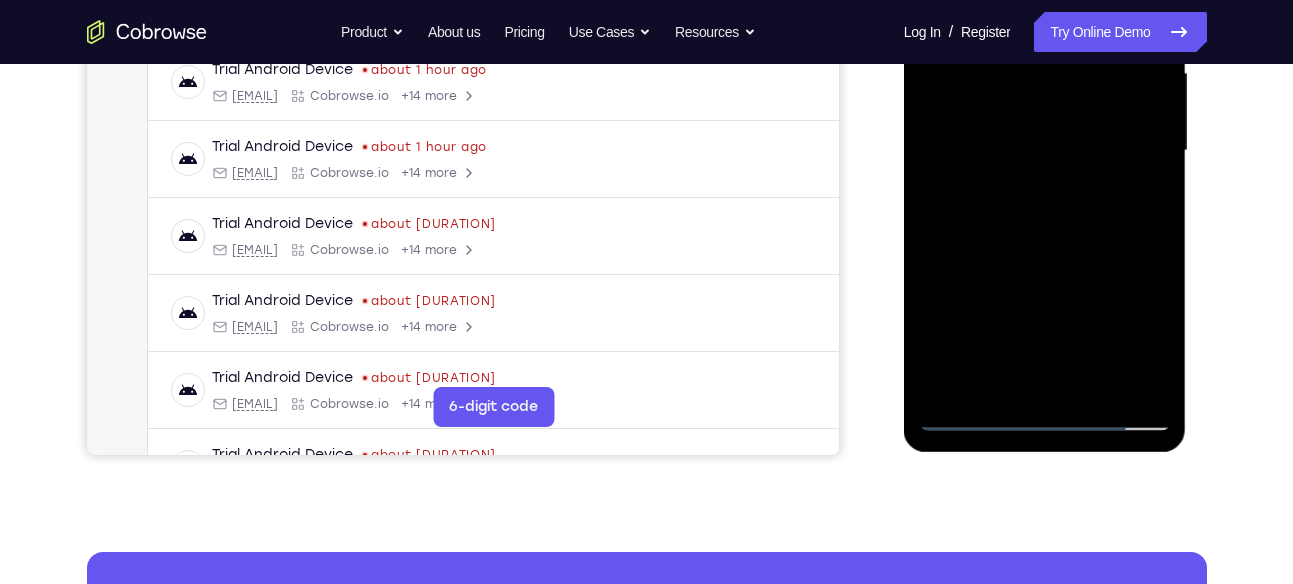 scroll, scrollTop: 492, scrollLeft: 0, axis: vertical 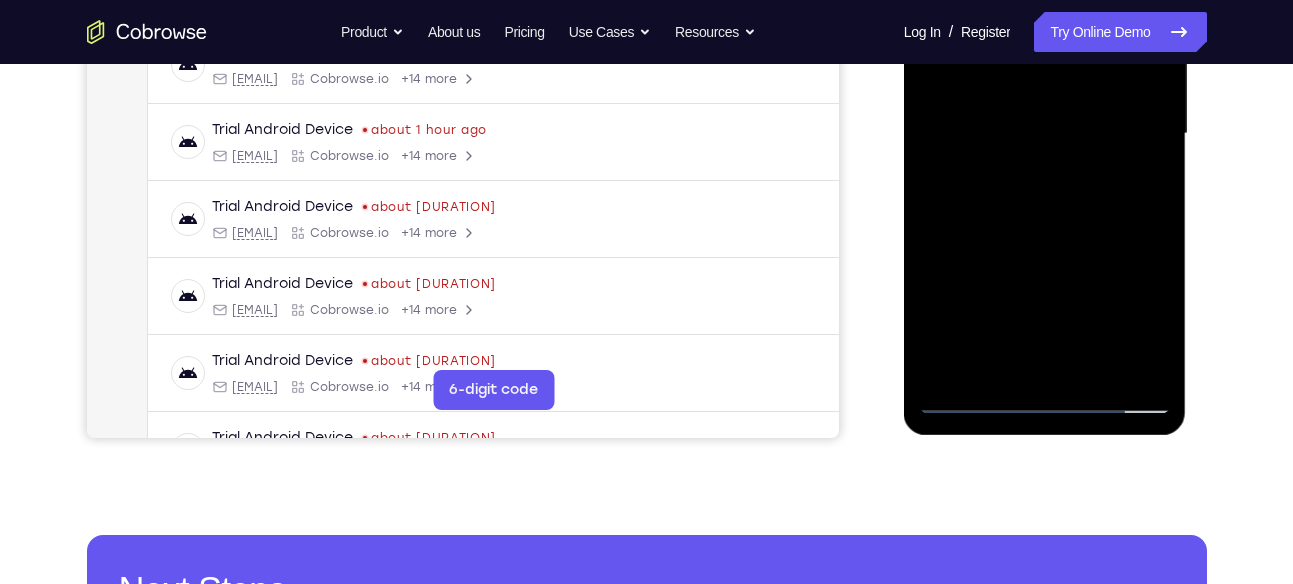 click at bounding box center (1045, 134) 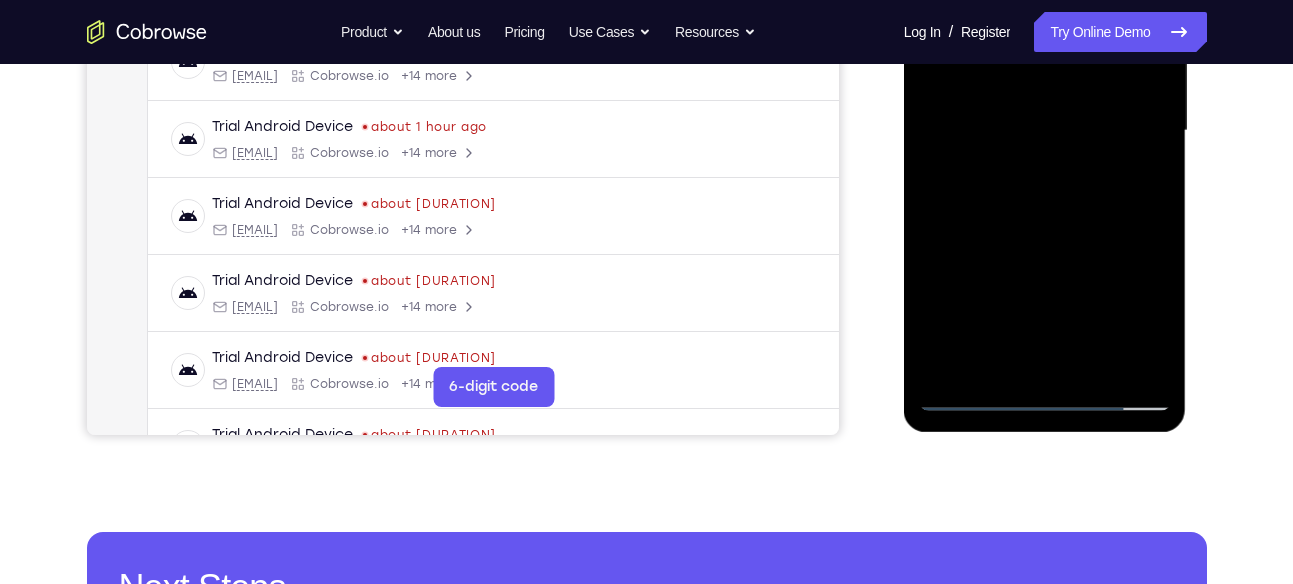 scroll, scrollTop: 496, scrollLeft: 0, axis: vertical 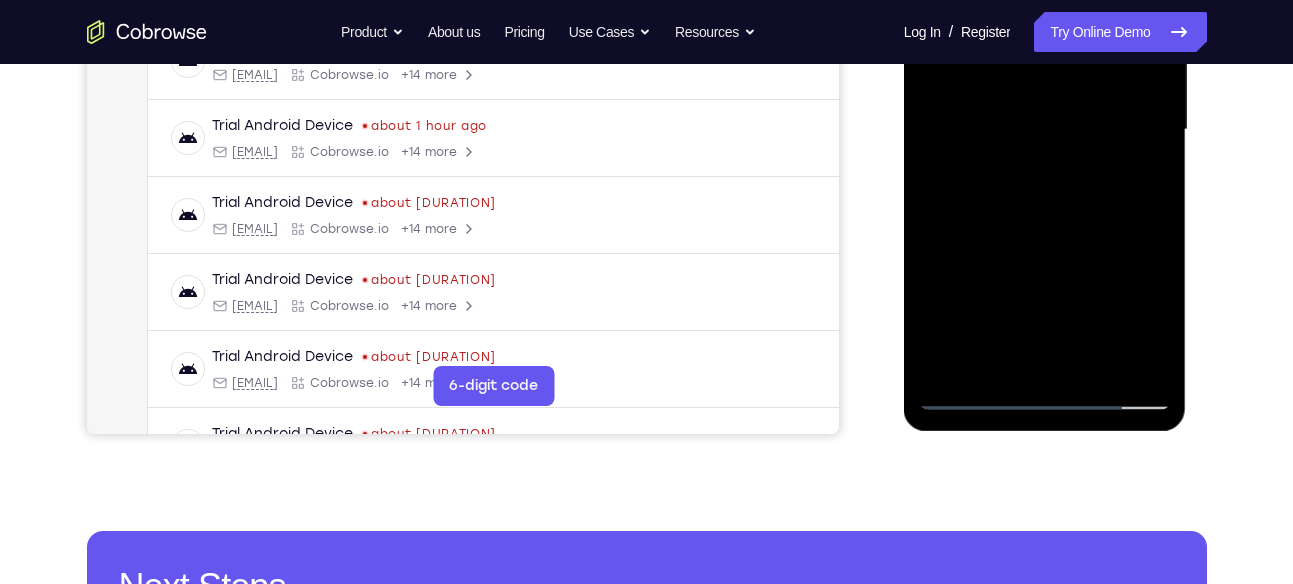 click at bounding box center (1045, 130) 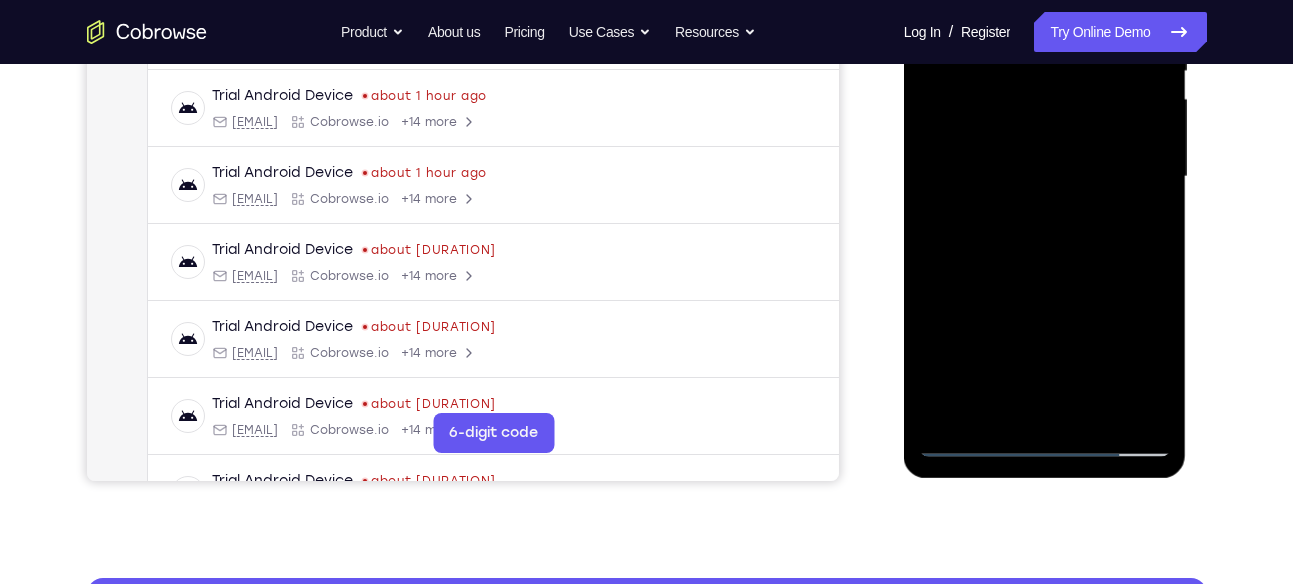 scroll, scrollTop: 512, scrollLeft: 0, axis: vertical 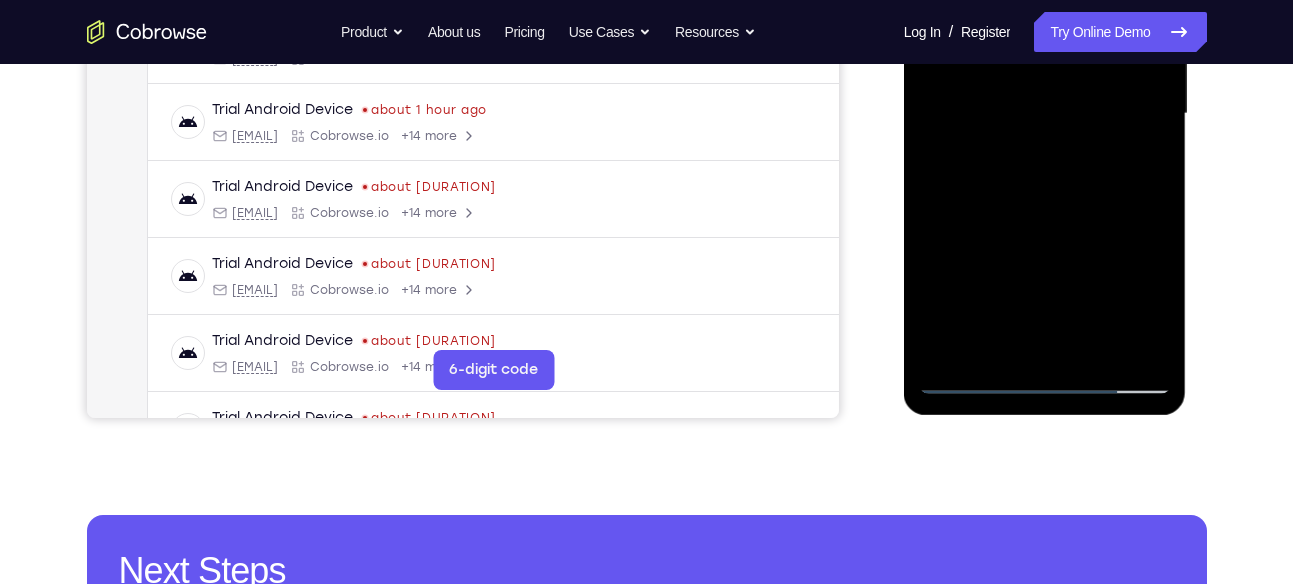 drag, startPoint x: 1040, startPoint y: 275, endPoint x: 1046, endPoint y: 180, distance: 95.189285 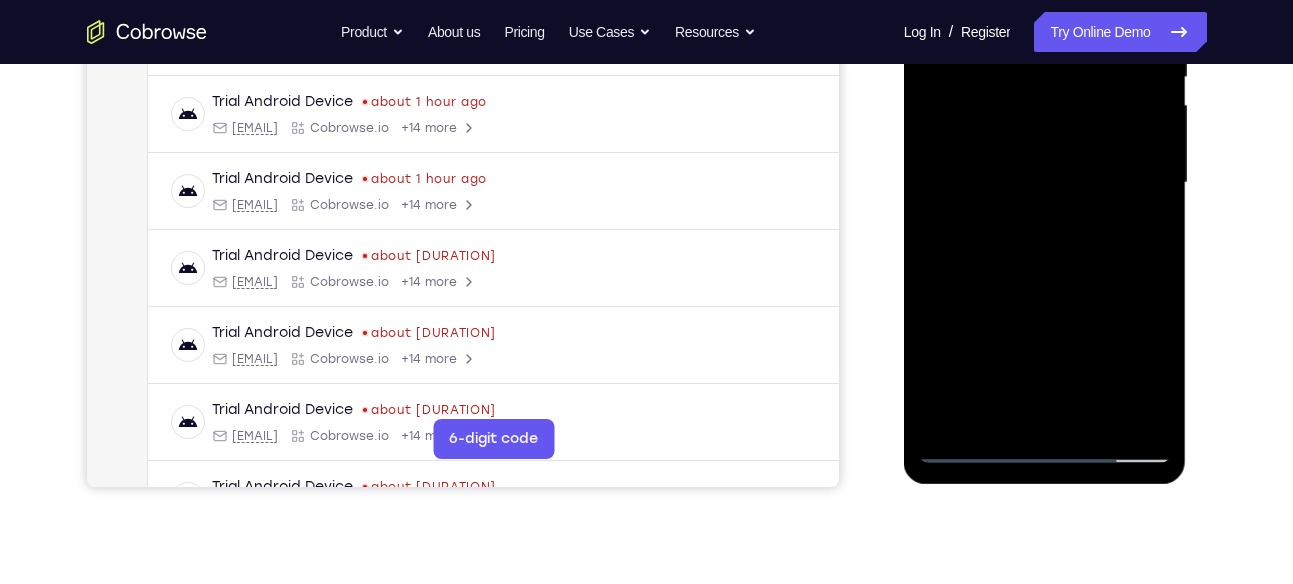 scroll, scrollTop: 438, scrollLeft: 0, axis: vertical 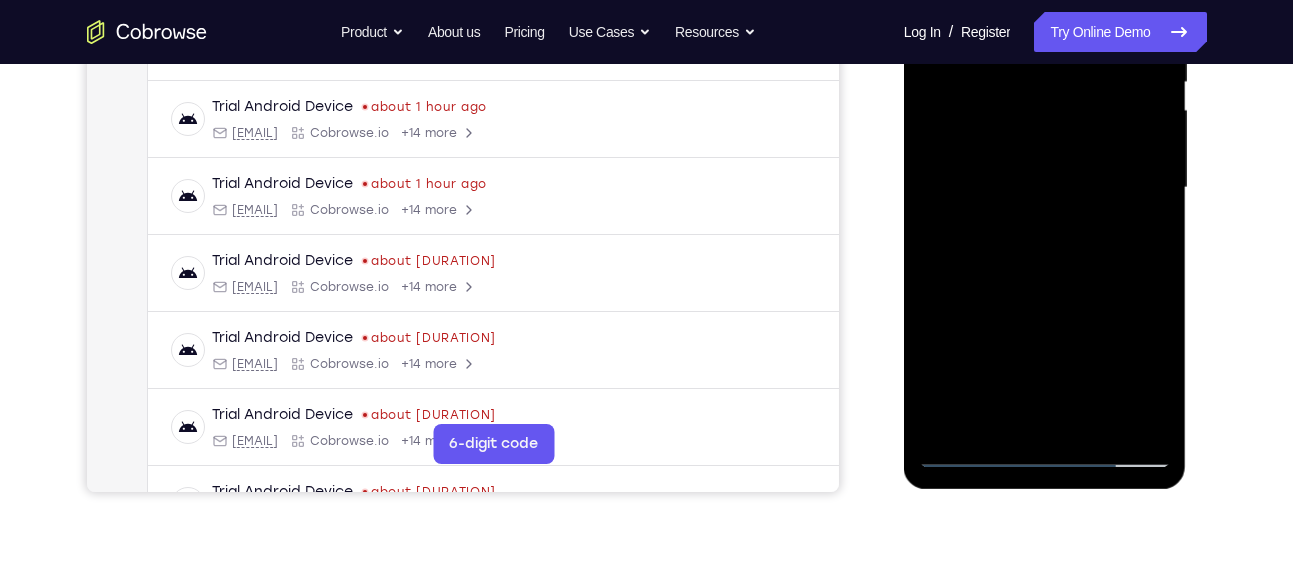 drag, startPoint x: 1050, startPoint y: 319, endPoint x: 1051, endPoint y: 196, distance: 123.00407 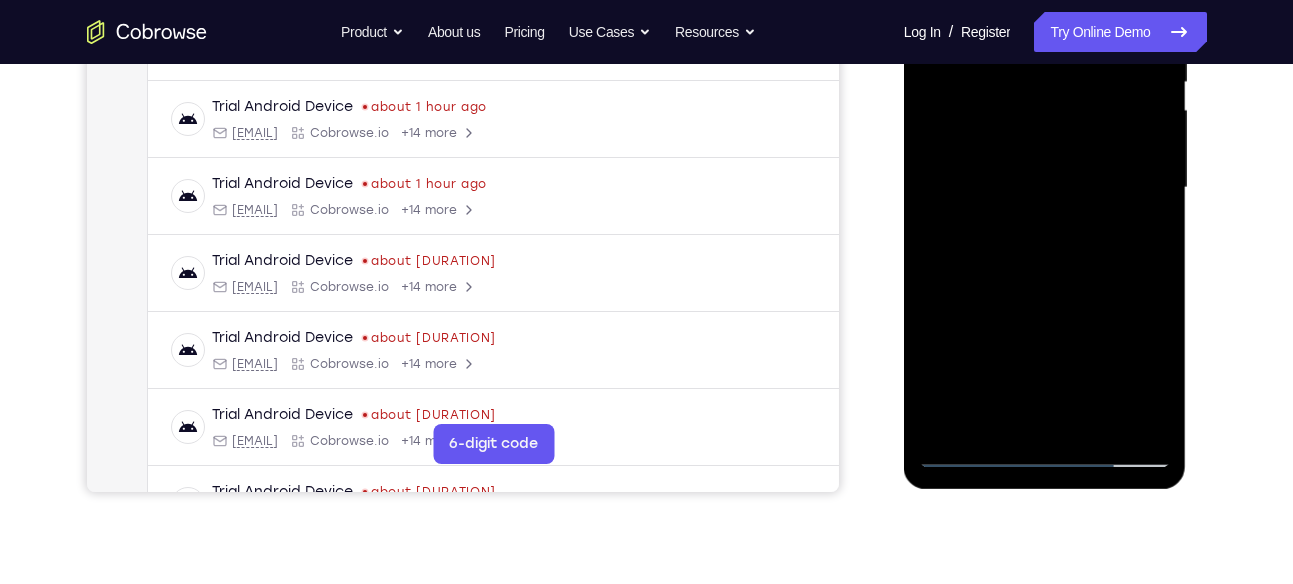 click at bounding box center [1045, 188] 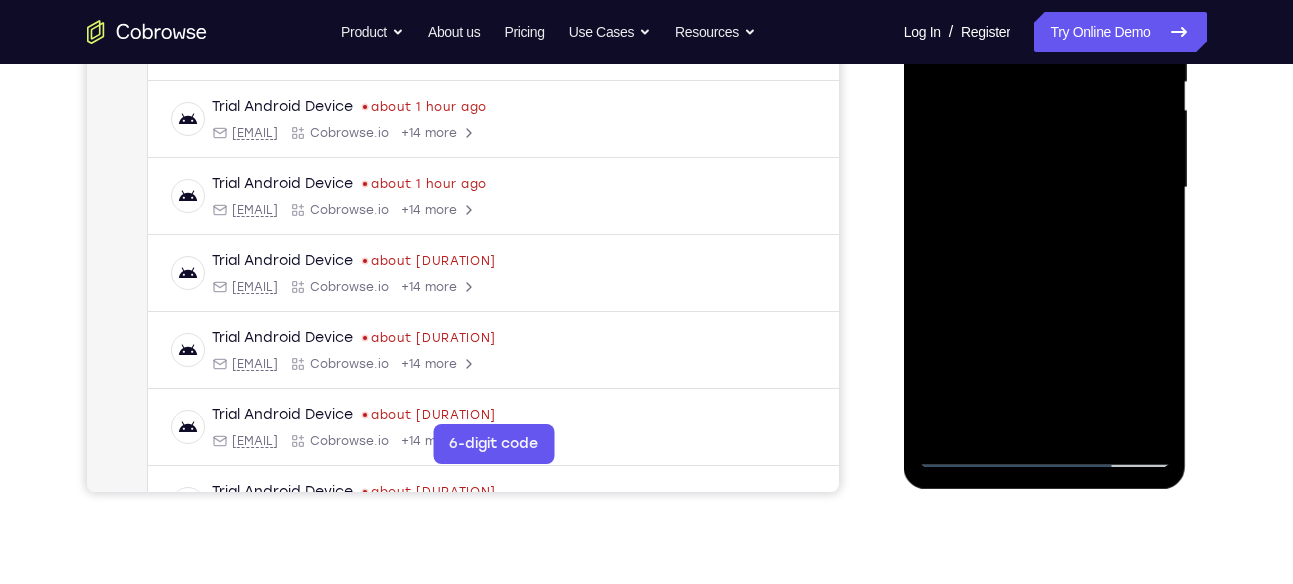 drag, startPoint x: 1094, startPoint y: 292, endPoint x: 1086, endPoint y: 232, distance: 60.530983 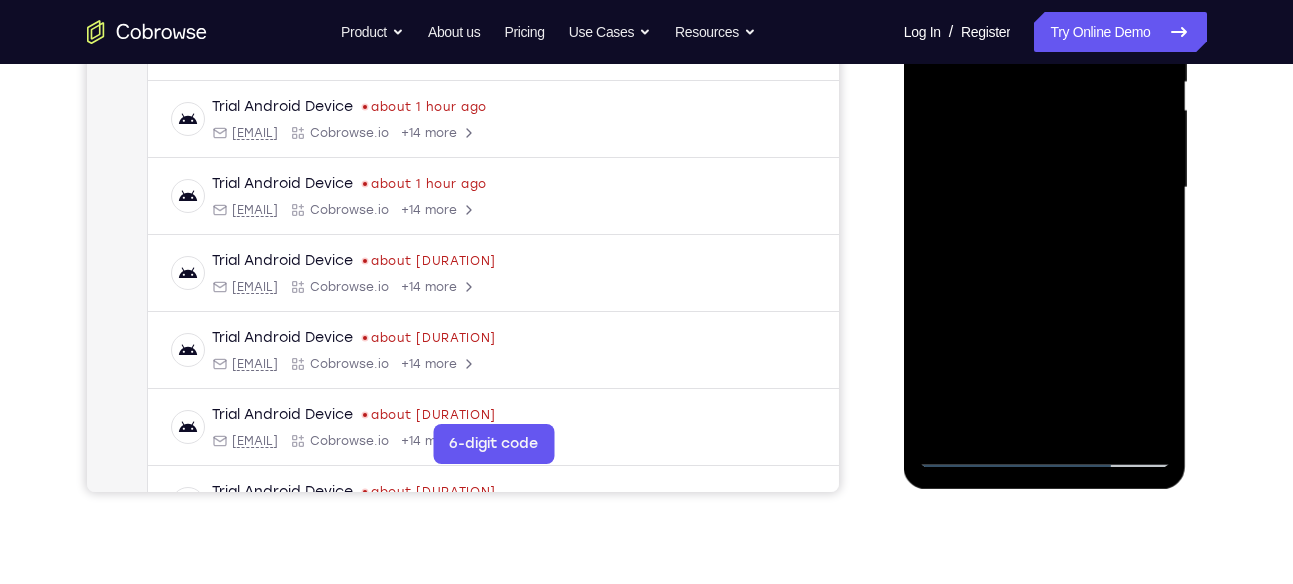 click at bounding box center (1045, 188) 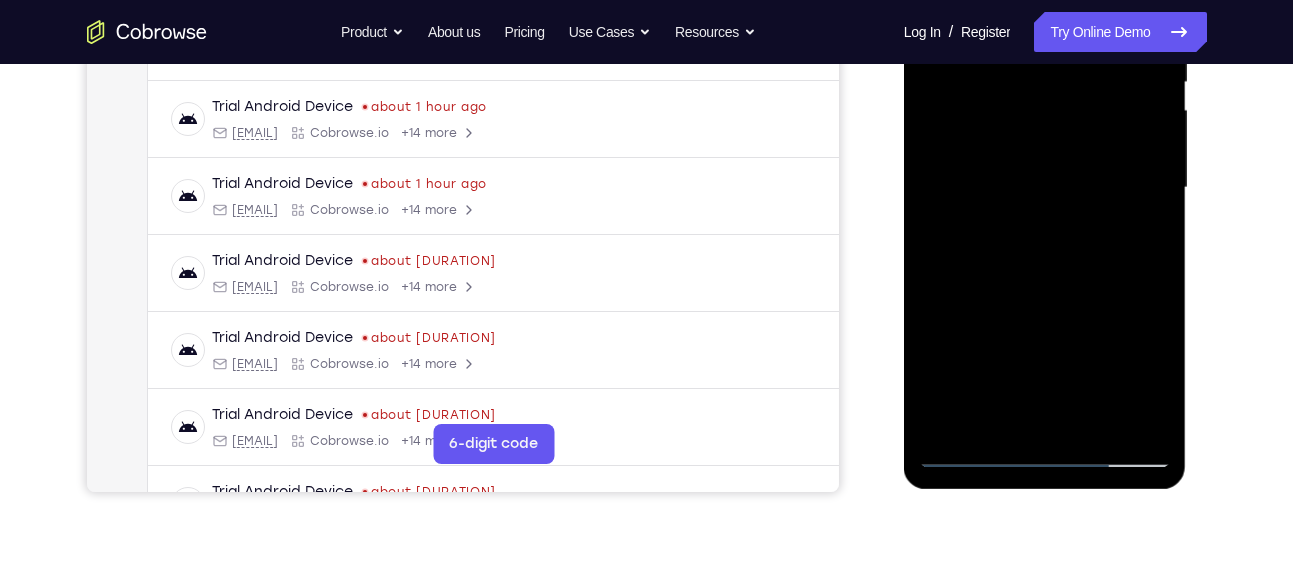 scroll, scrollTop: 450, scrollLeft: 0, axis: vertical 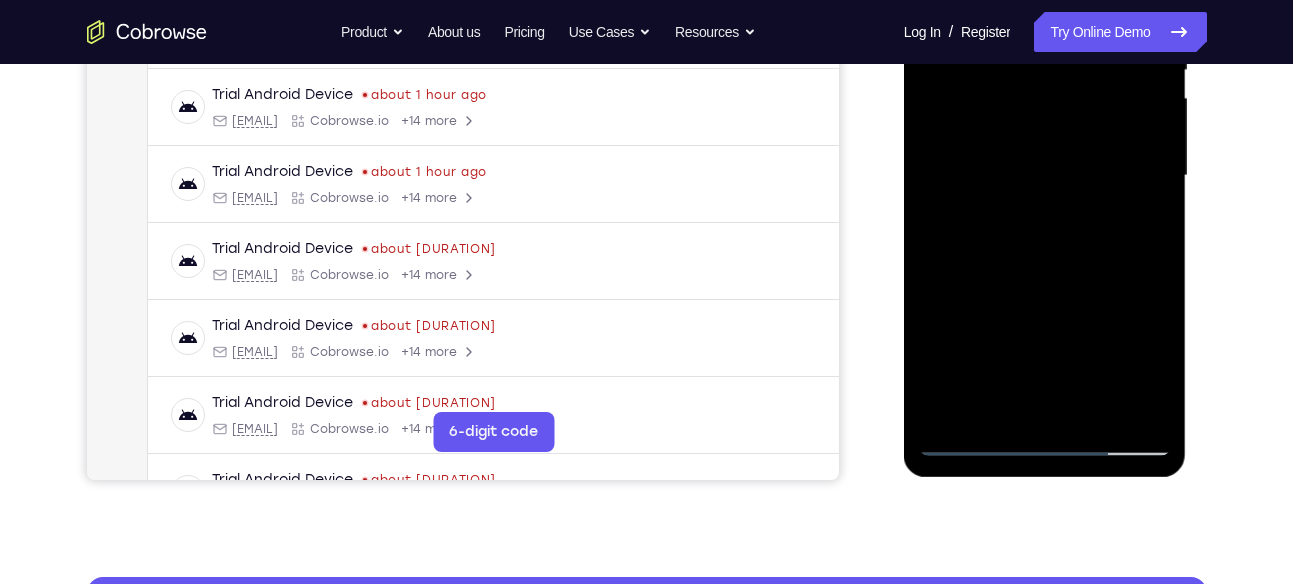click at bounding box center (1045, 176) 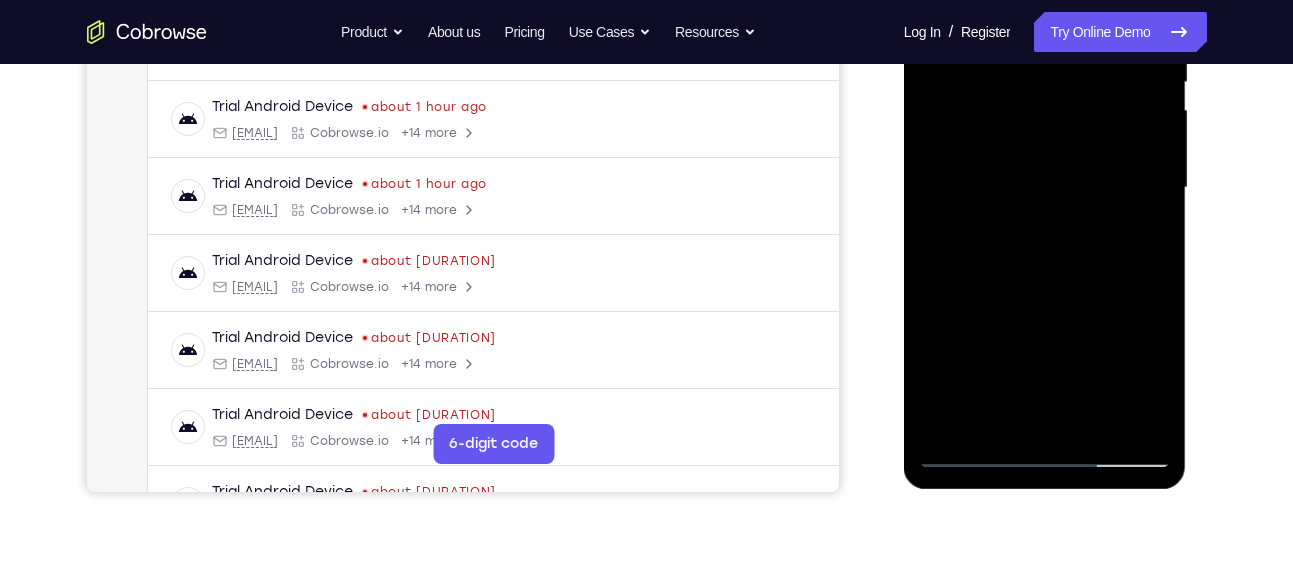 scroll, scrollTop: 441, scrollLeft: 0, axis: vertical 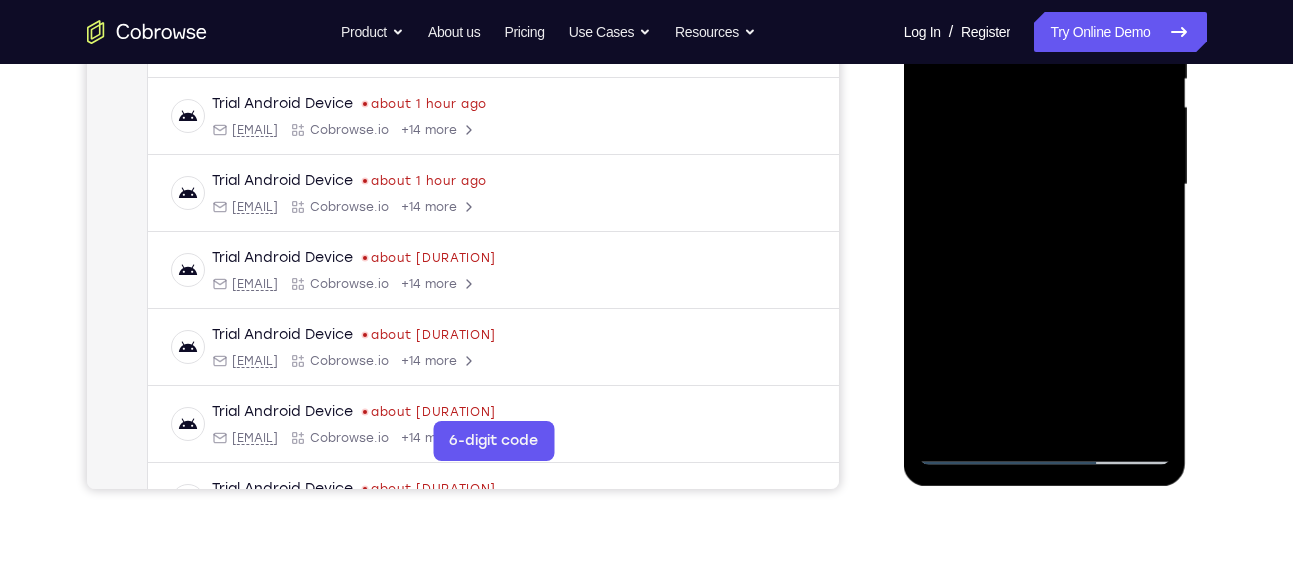 drag, startPoint x: 1041, startPoint y: 306, endPoint x: 1044, endPoint y: 242, distance: 64.070274 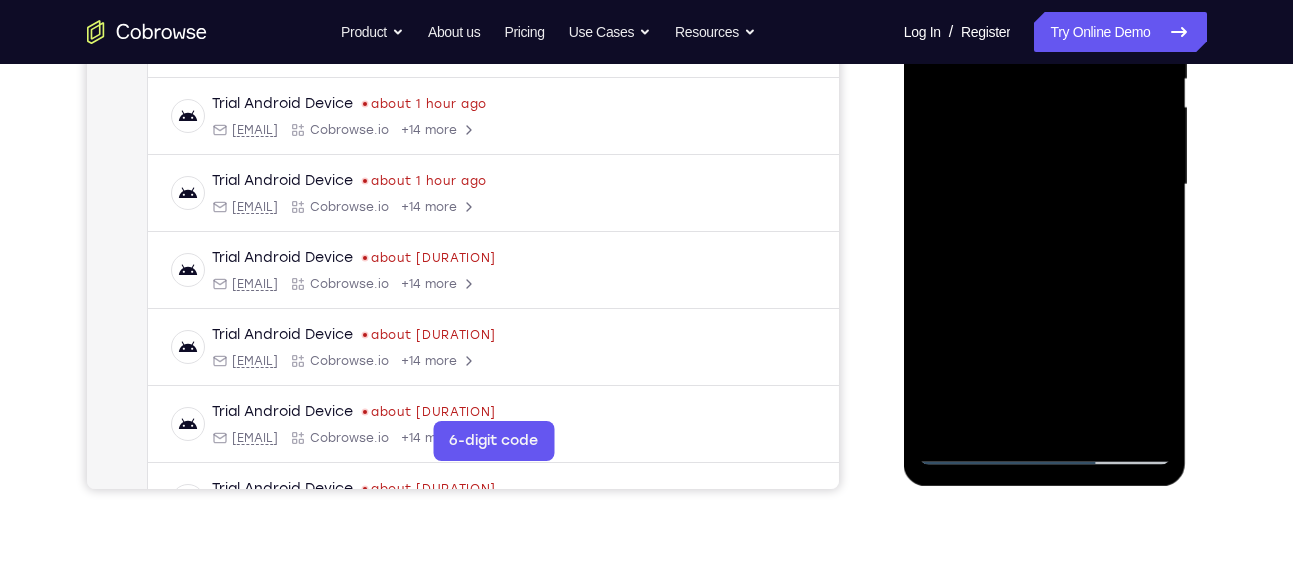 drag, startPoint x: 1056, startPoint y: 319, endPoint x: 1056, endPoint y: 255, distance: 64 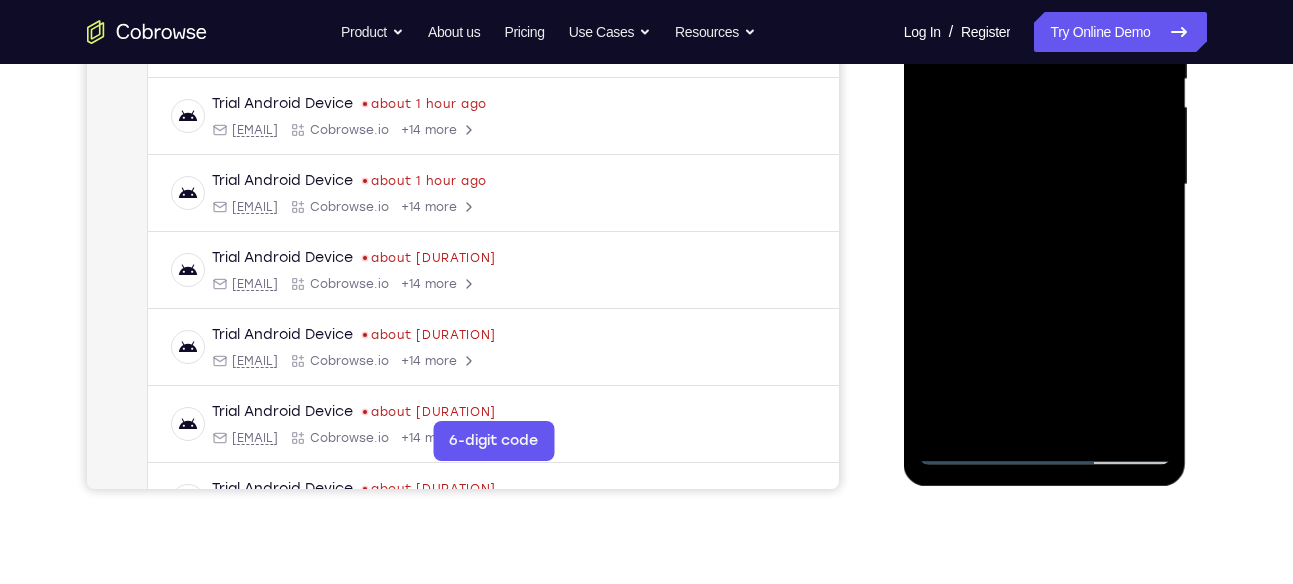 drag, startPoint x: 1057, startPoint y: 336, endPoint x: 1053, endPoint y: 230, distance: 106.07545 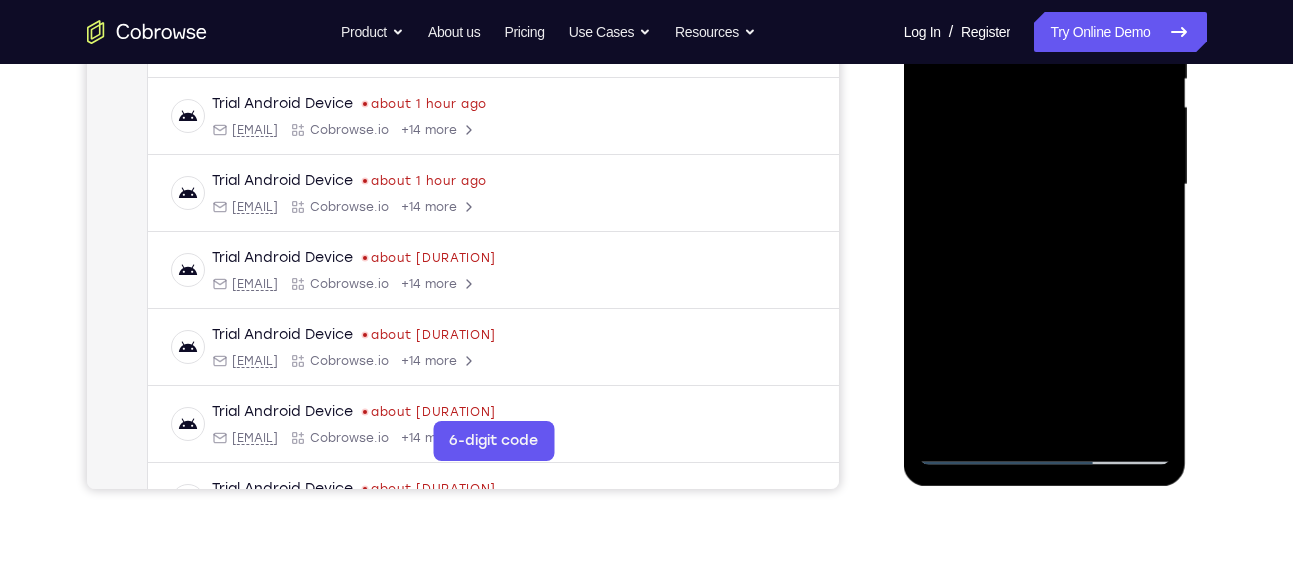drag, startPoint x: 1051, startPoint y: 332, endPoint x: 1048, endPoint y: 223, distance: 109.041275 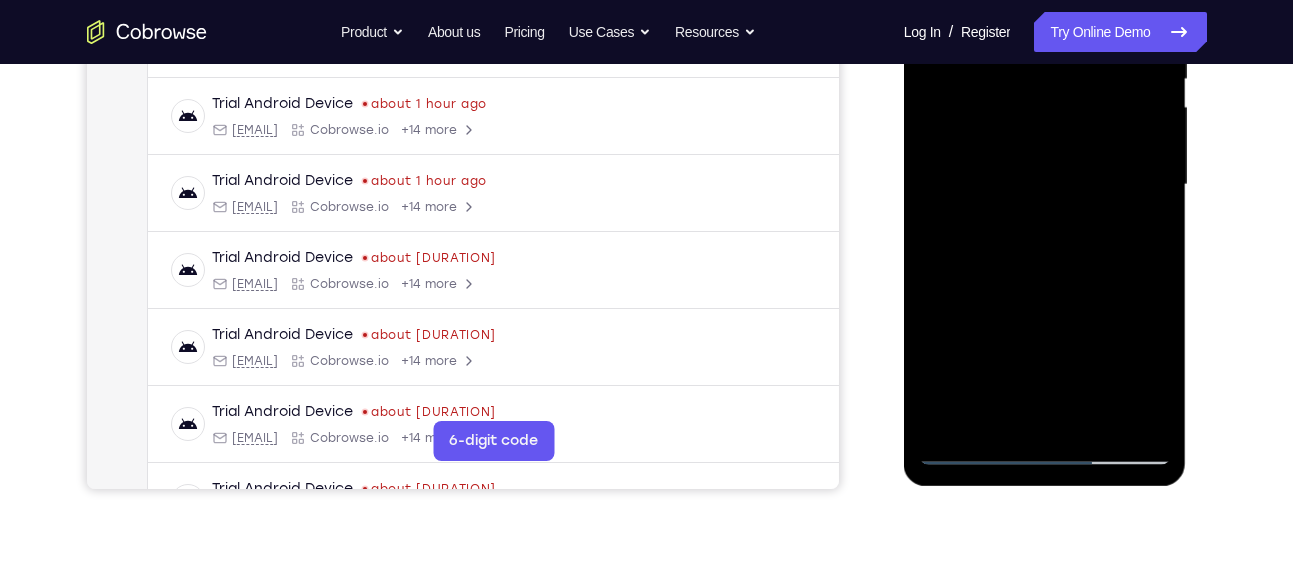 drag, startPoint x: 1051, startPoint y: 318, endPoint x: 1051, endPoint y: 249, distance: 69 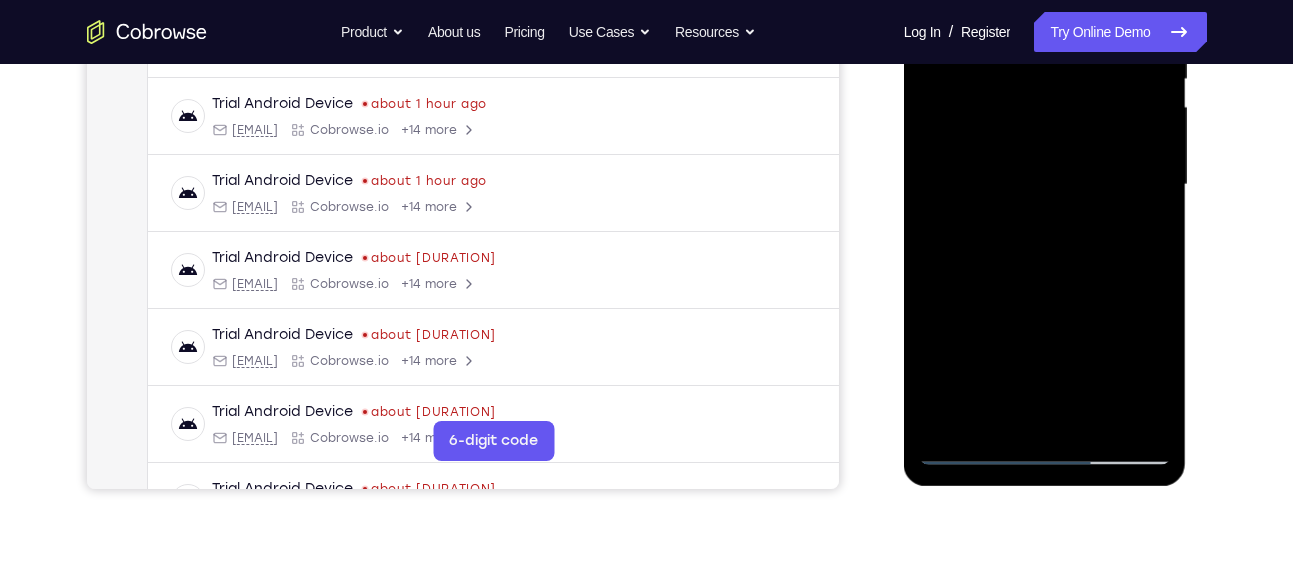 drag, startPoint x: 1069, startPoint y: 344, endPoint x: 1047, endPoint y: 200, distance: 145.67087 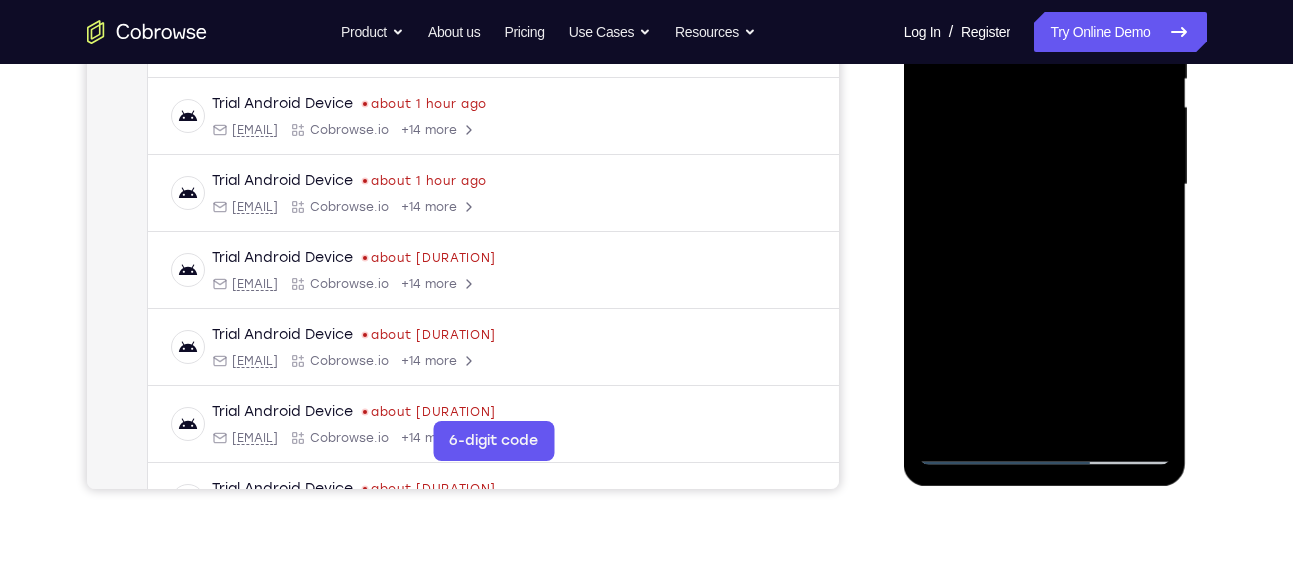 drag, startPoint x: 1064, startPoint y: 330, endPoint x: 1059, endPoint y: 265, distance: 65.192024 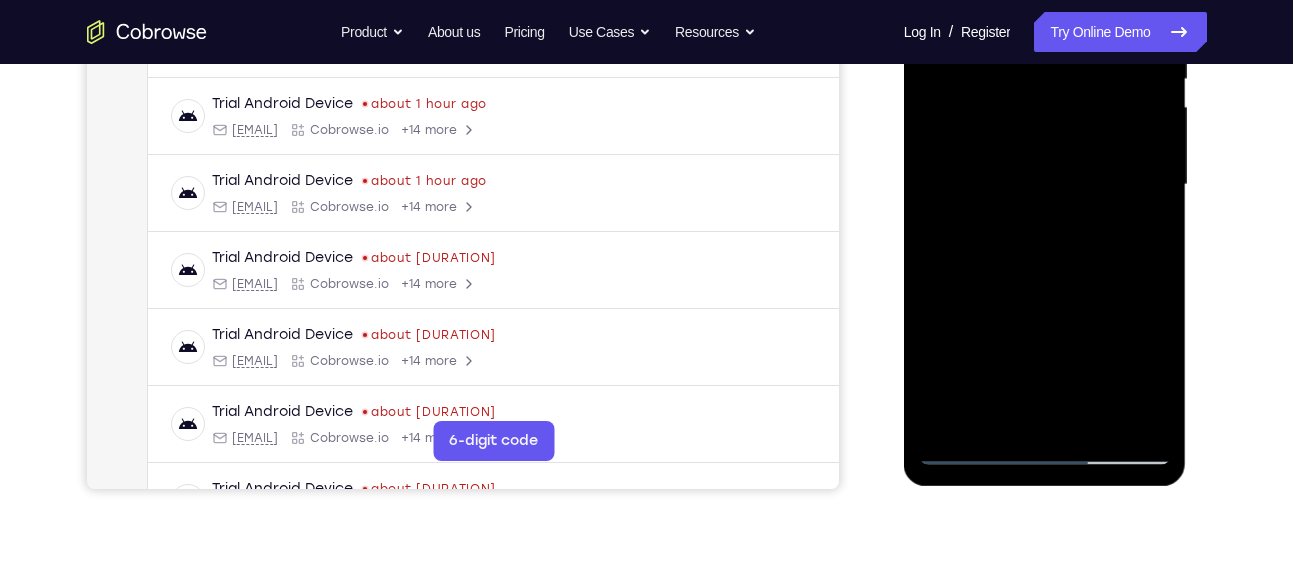 drag, startPoint x: 1062, startPoint y: 333, endPoint x: 1063, endPoint y: 305, distance: 28.01785 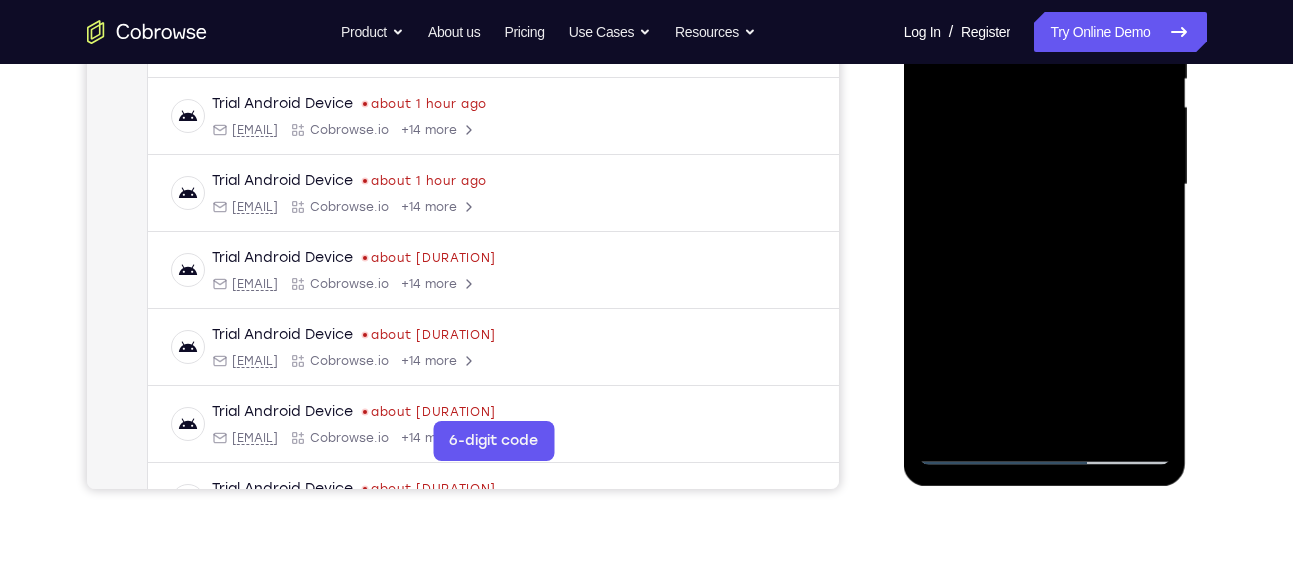 drag, startPoint x: 1066, startPoint y: 346, endPoint x: 1064, endPoint y: 254, distance: 92.021736 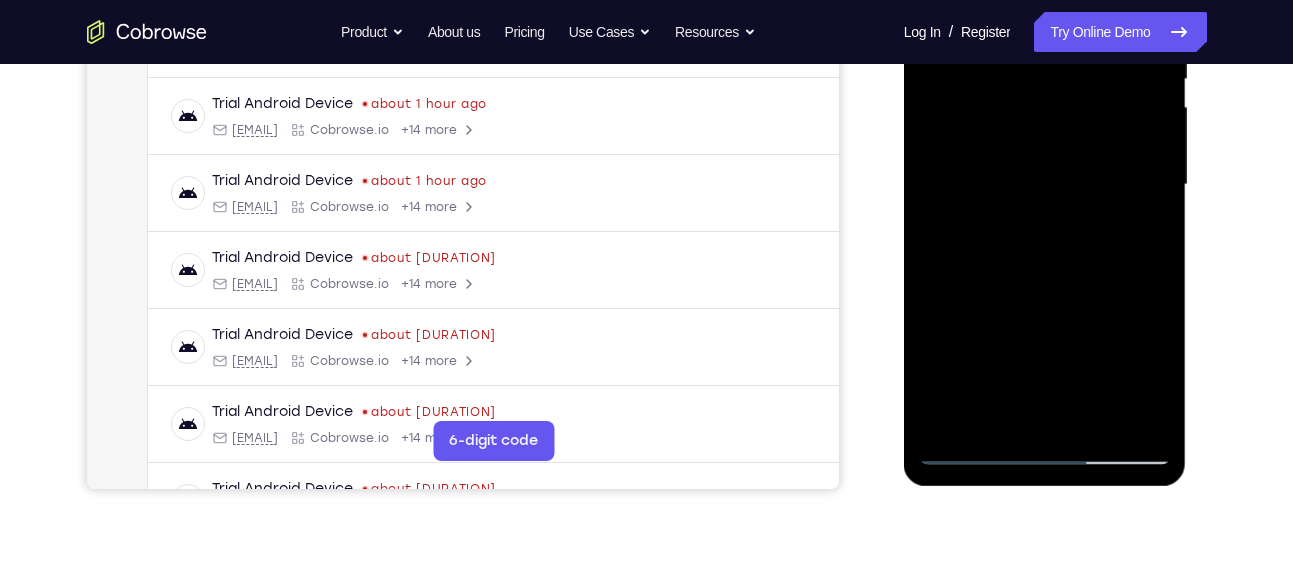 drag, startPoint x: 1070, startPoint y: 342, endPoint x: 1052, endPoint y: 203, distance: 140.16063 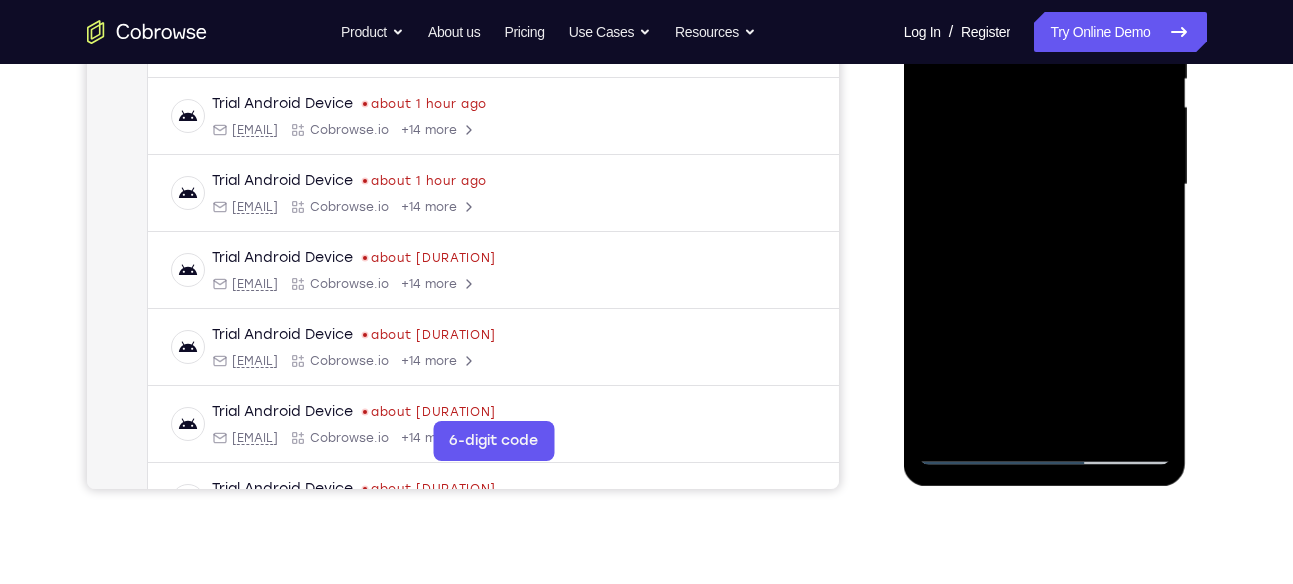 drag, startPoint x: 1066, startPoint y: 325, endPoint x: 1058, endPoint y: 208, distance: 117.273186 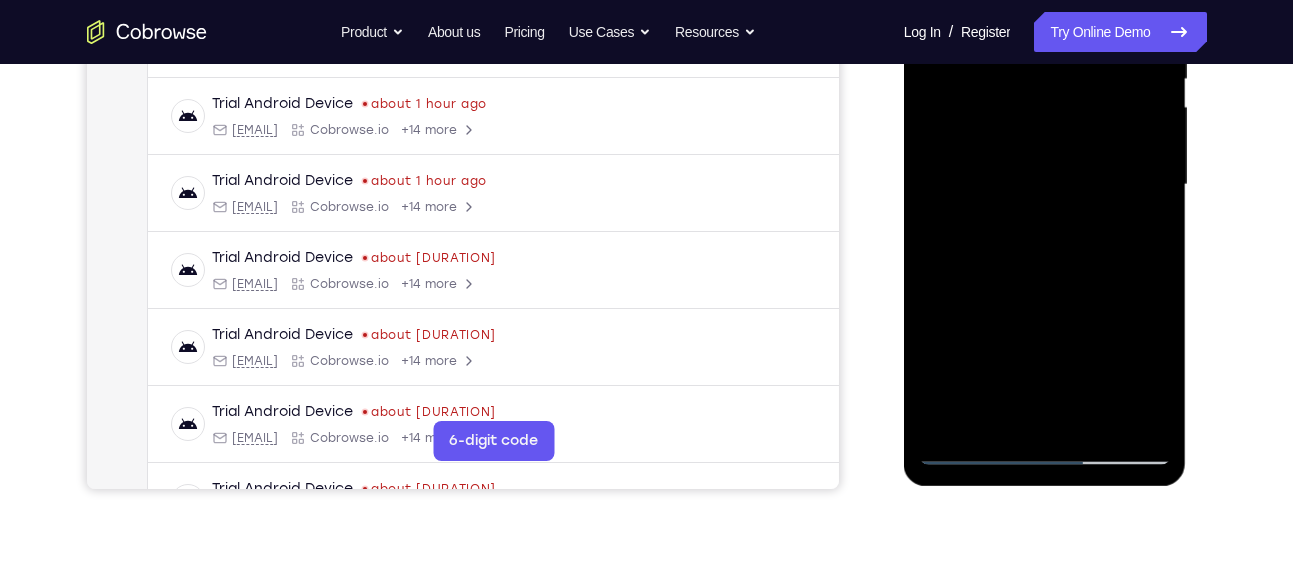 drag, startPoint x: 1067, startPoint y: 338, endPoint x: 1067, endPoint y: 276, distance: 62 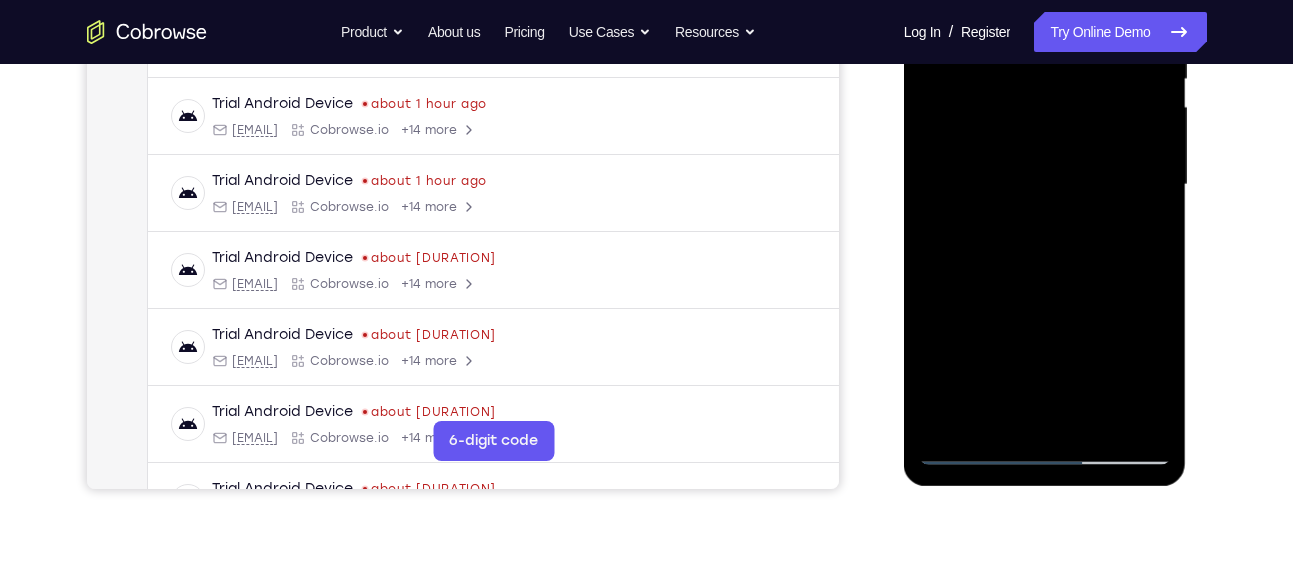 drag, startPoint x: 1062, startPoint y: 317, endPoint x: 1054, endPoint y: 195, distance: 122.26202 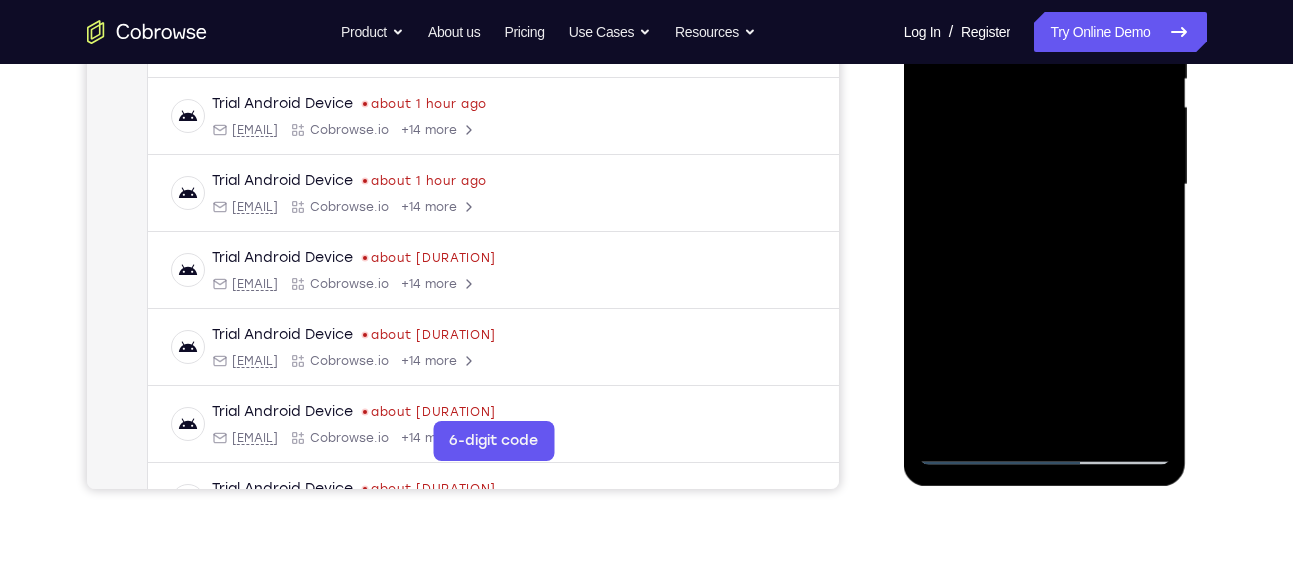 drag, startPoint x: 1065, startPoint y: 321, endPoint x: 1059, endPoint y: 223, distance: 98.1835 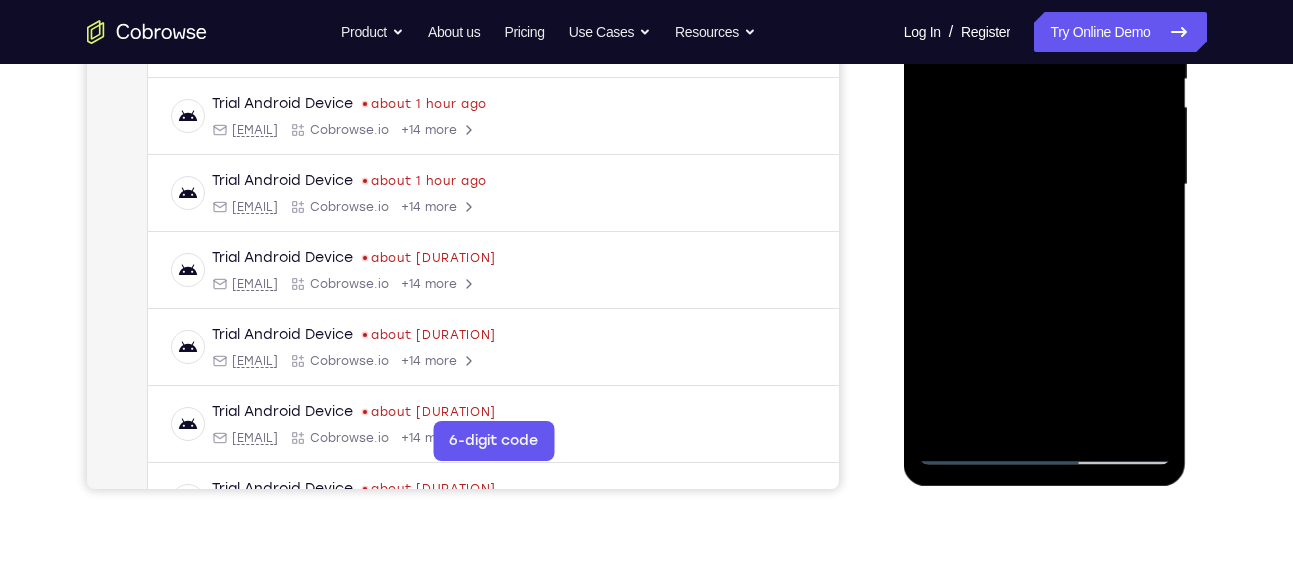 drag, startPoint x: 1066, startPoint y: 317, endPoint x: 1063, endPoint y: 230, distance: 87.05171 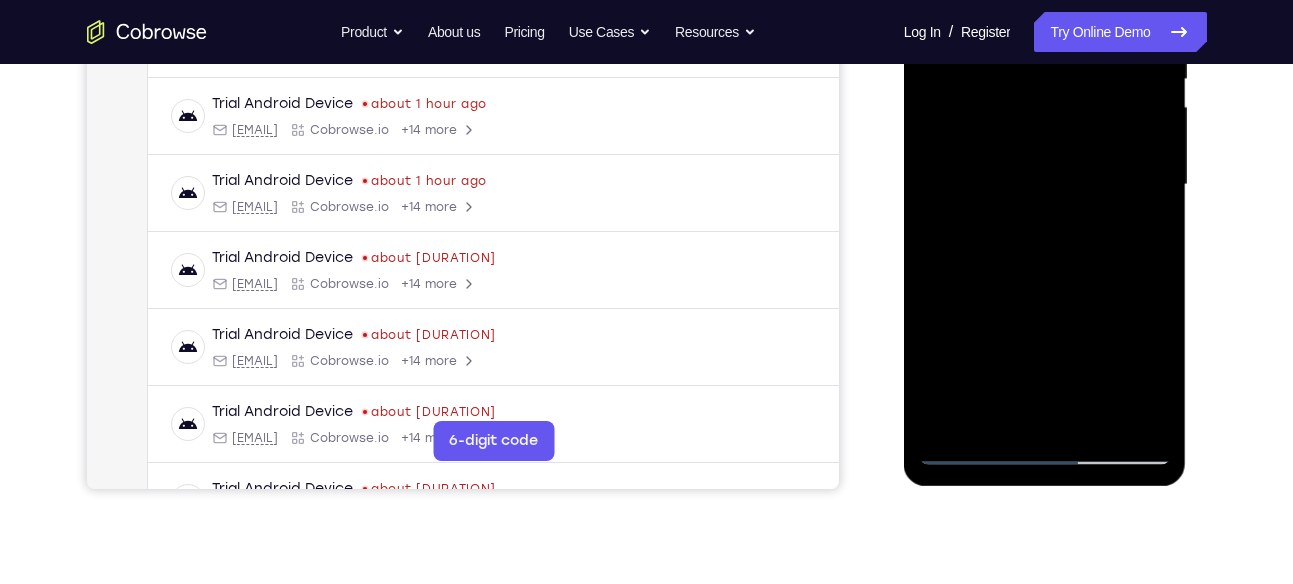 drag, startPoint x: 1055, startPoint y: 319, endPoint x: 1050, endPoint y: 246, distance: 73.171036 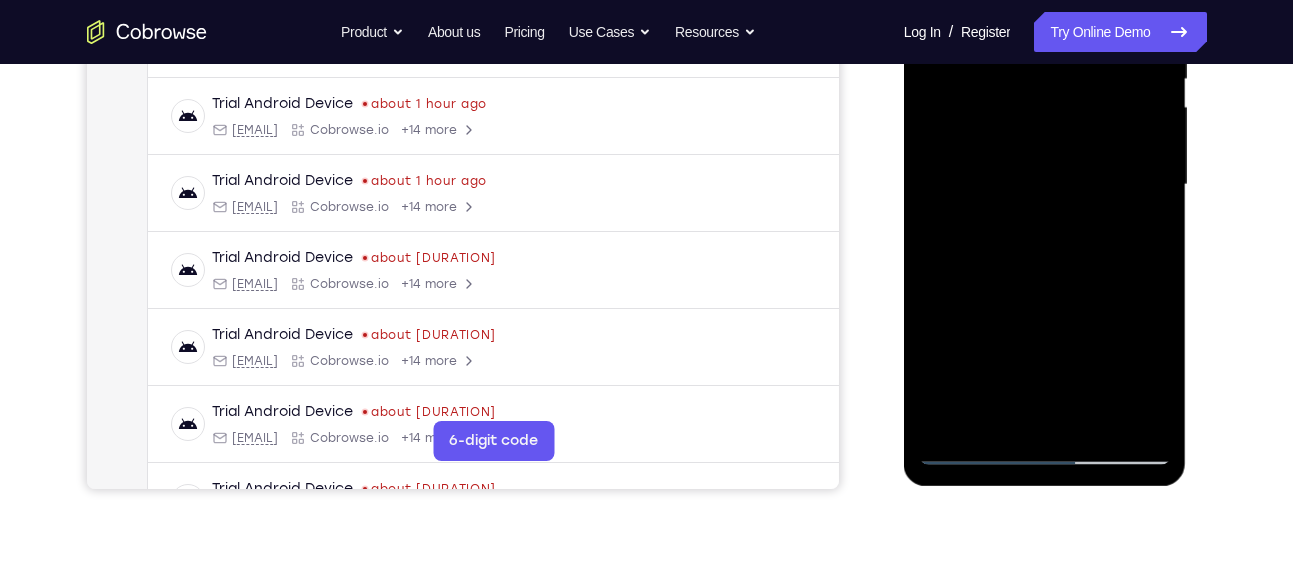 drag, startPoint x: 1052, startPoint y: 328, endPoint x: 1052, endPoint y: 262, distance: 66 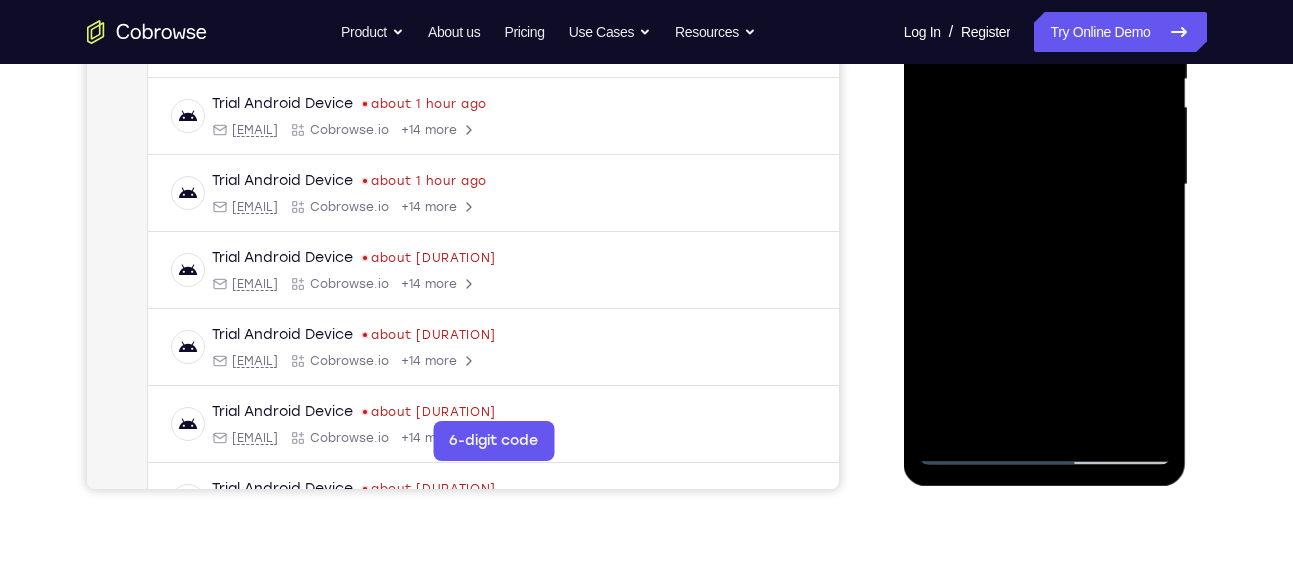 drag, startPoint x: 1056, startPoint y: 338, endPoint x: 1053, endPoint y: 266, distance: 72.06247 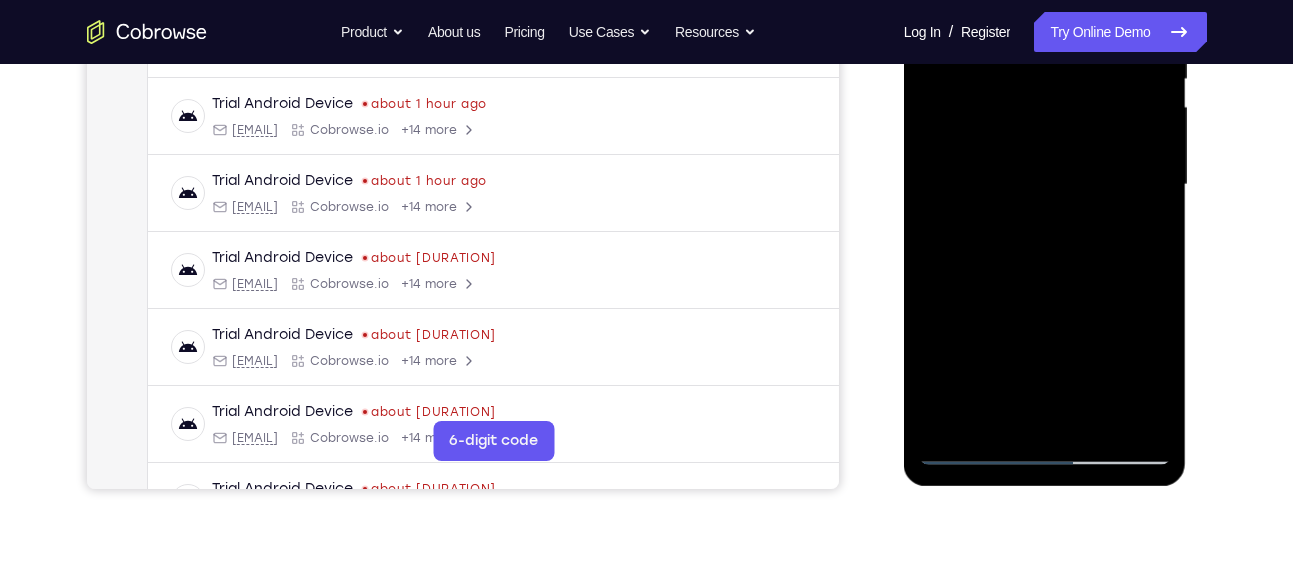 drag, startPoint x: 1065, startPoint y: 356, endPoint x: 1062, endPoint y: 265, distance: 91.04944 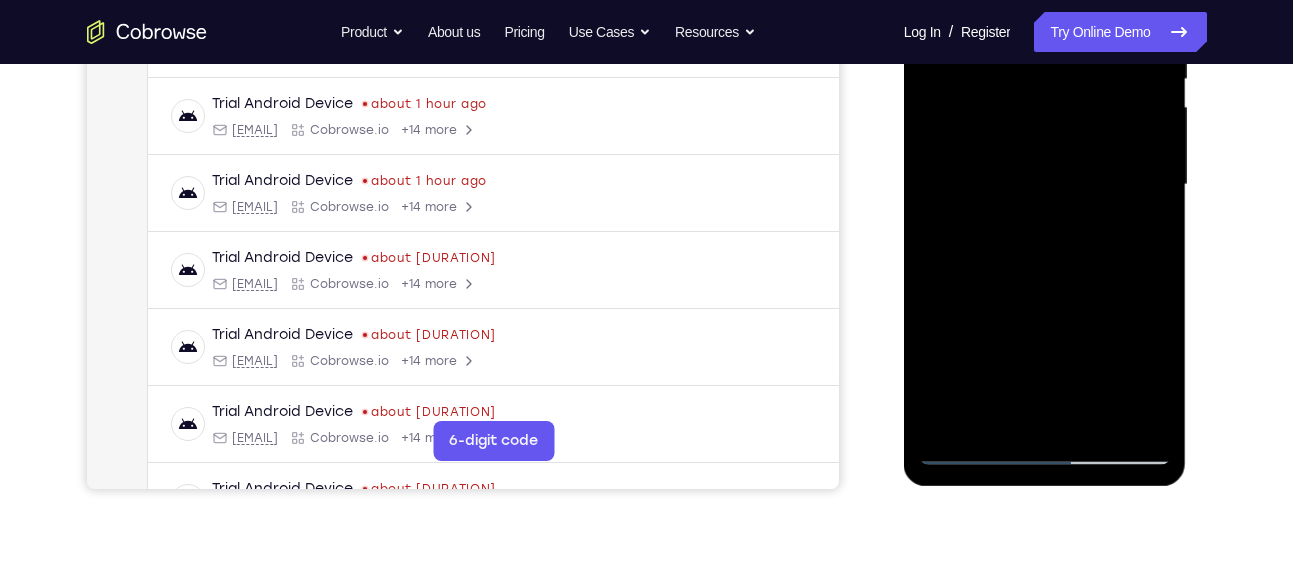 drag, startPoint x: 1058, startPoint y: 336, endPoint x: 1055, endPoint y: 219, distance: 117.03845 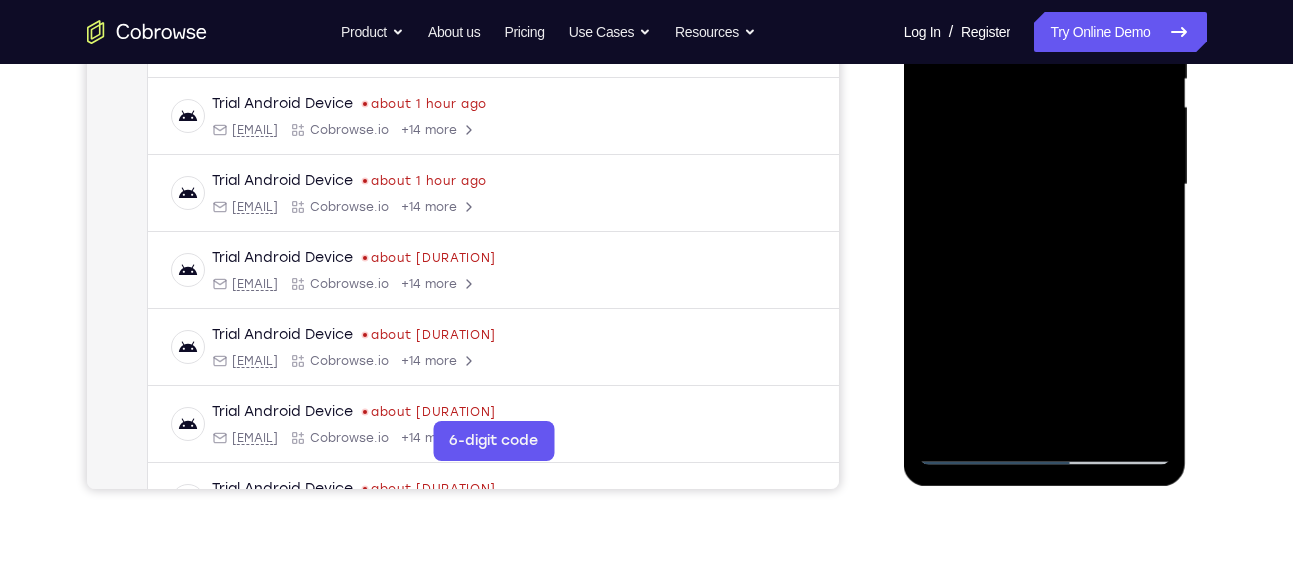 drag, startPoint x: 1051, startPoint y: 305, endPoint x: 1051, endPoint y: 289, distance: 16 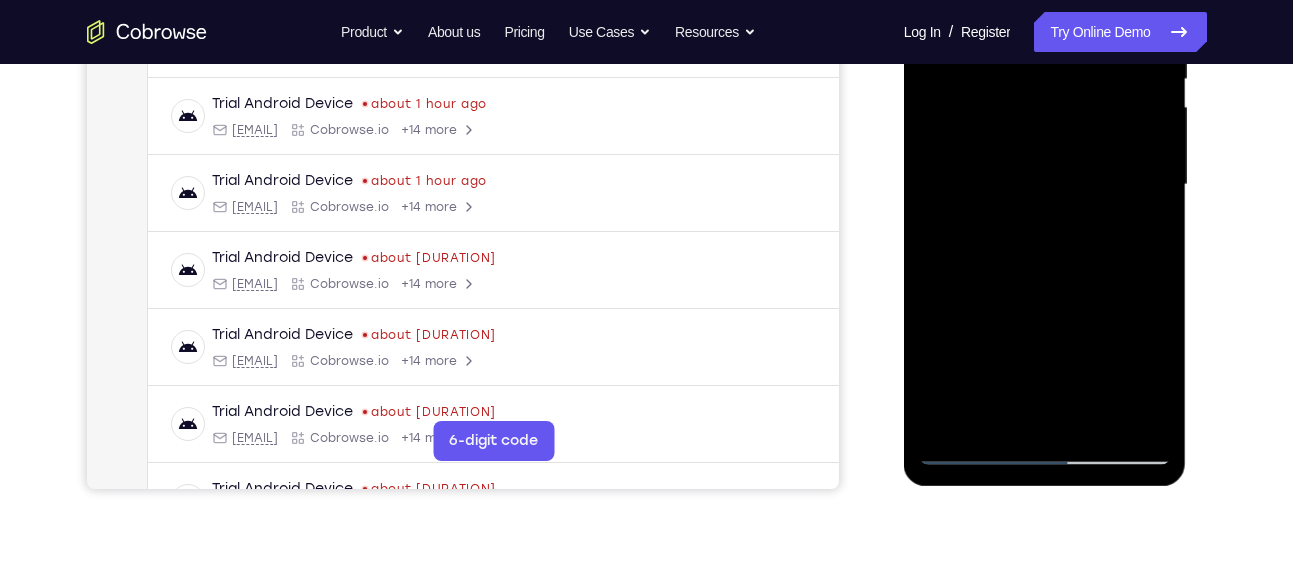 drag, startPoint x: 1062, startPoint y: 315, endPoint x: 1064, endPoint y: 244, distance: 71.02816 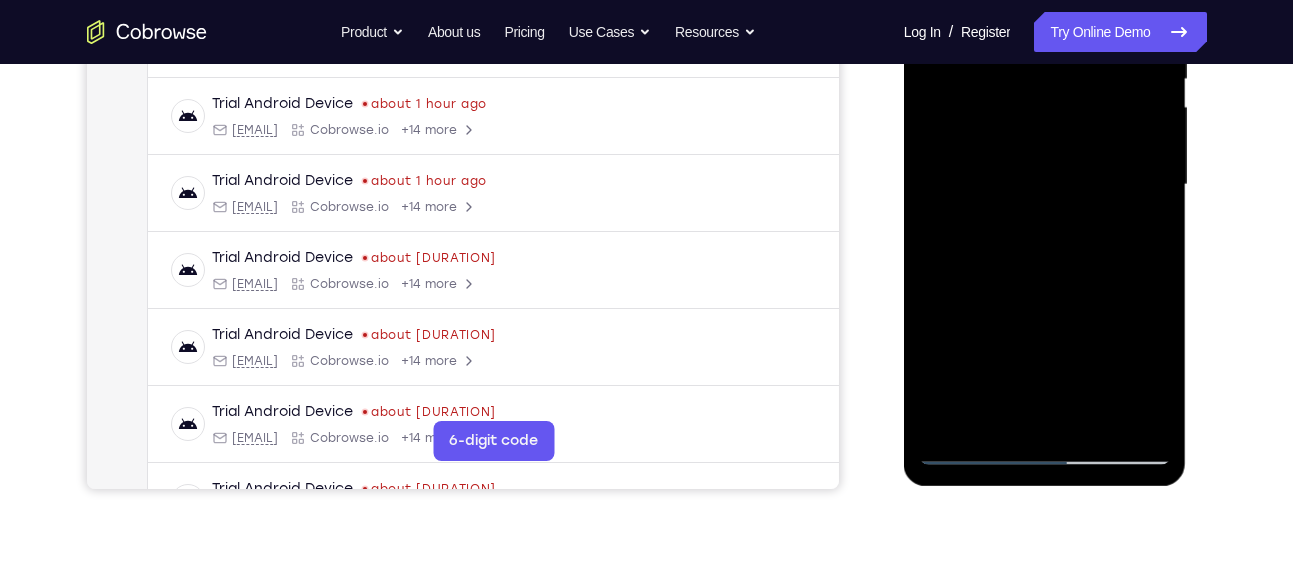drag, startPoint x: 1066, startPoint y: 335, endPoint x: 1066, endPoint y: 265, distance: 70 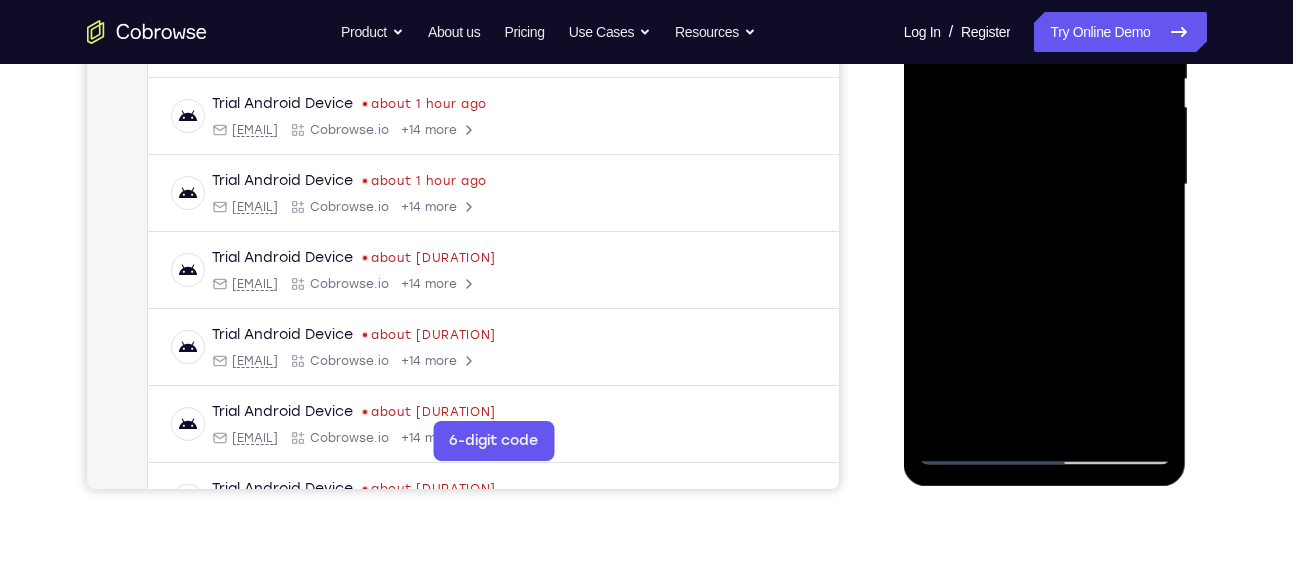 click at bounding box center (1045, 185) 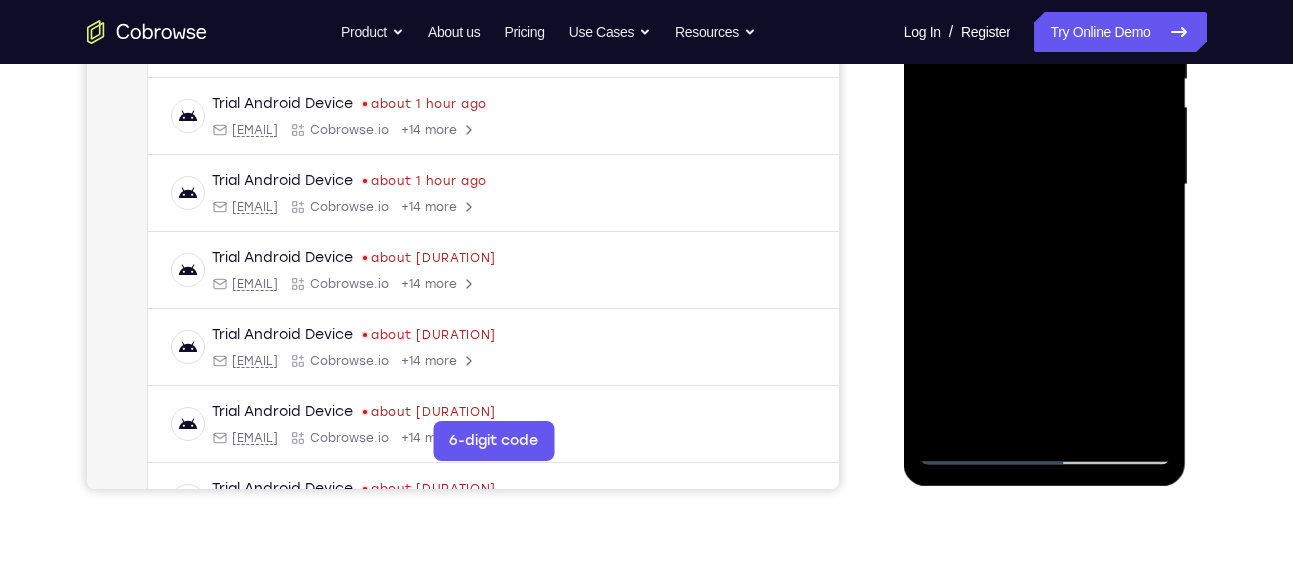 click at bounding box center [1045, 185] 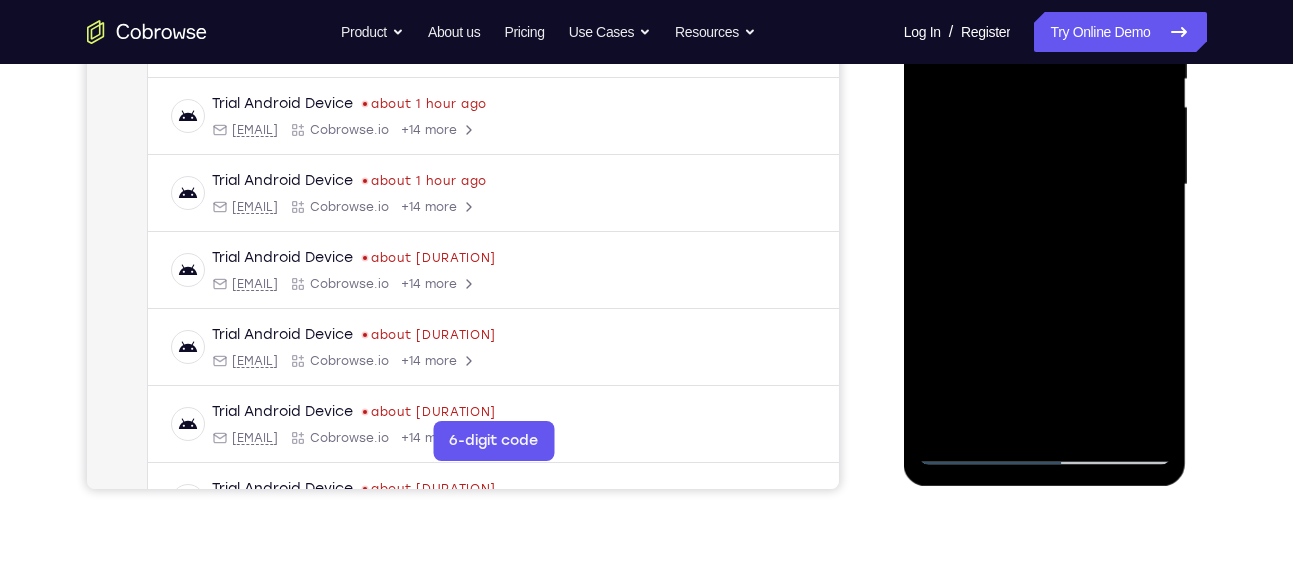 click at bounding box center (1045, 185) 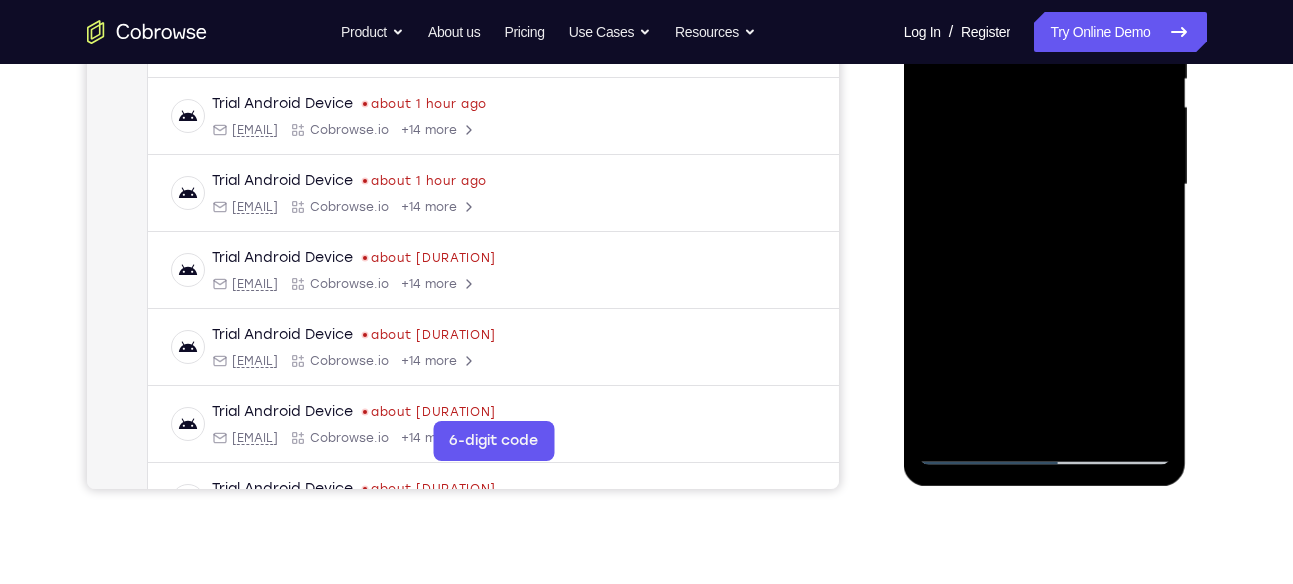 drag, startPoint x: 1034, startPoint y: 305, endPoint x: 1041, endPoint y: 241, distance: 64.381676 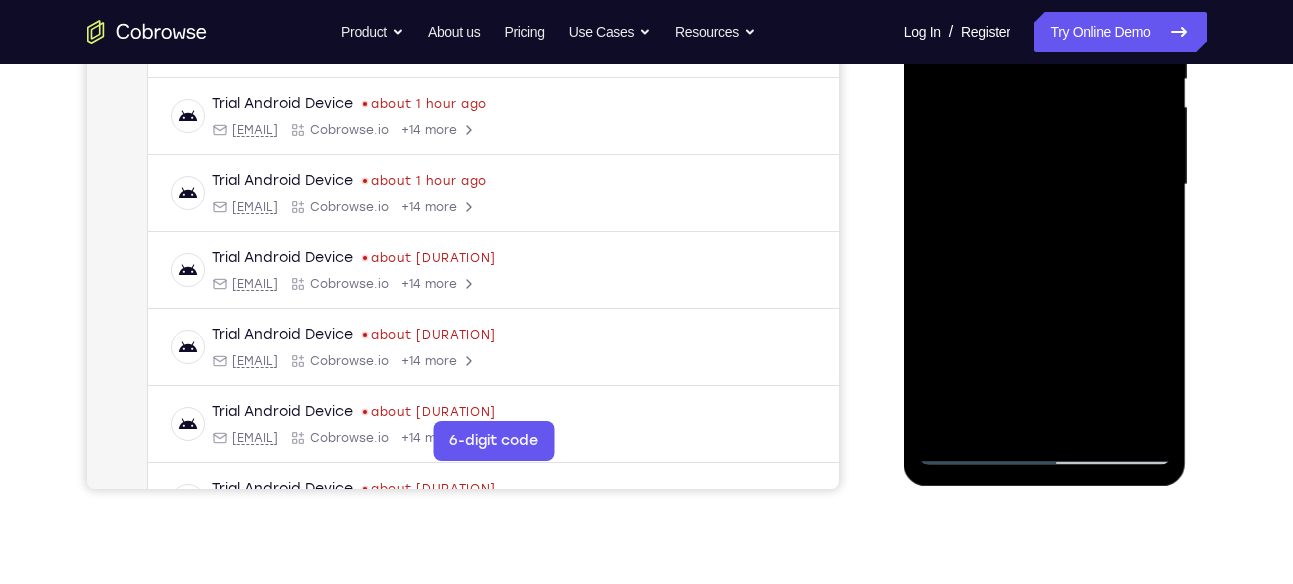 drag, startPoint x: 1060, startPoint y: 335, endPoint x: 1061, endPoint y: 275, distance: 60.00833 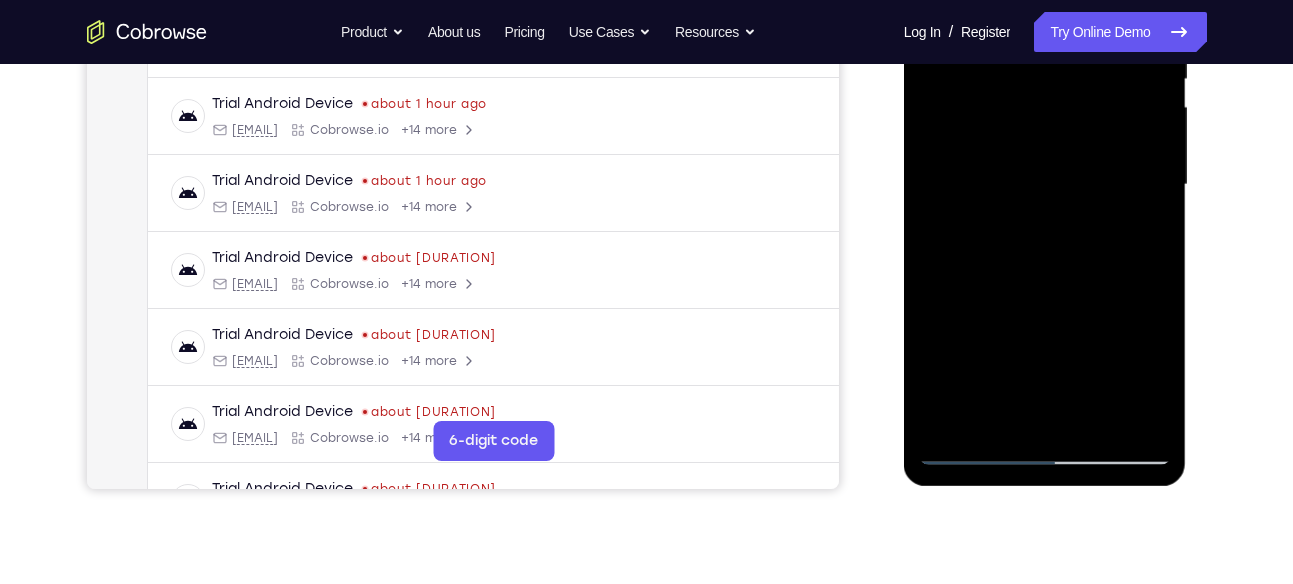 drag, startPoint x: 1066, startPoint y: 330, endPoint x: 1062, endPoint y: 236, distance: 94.08507 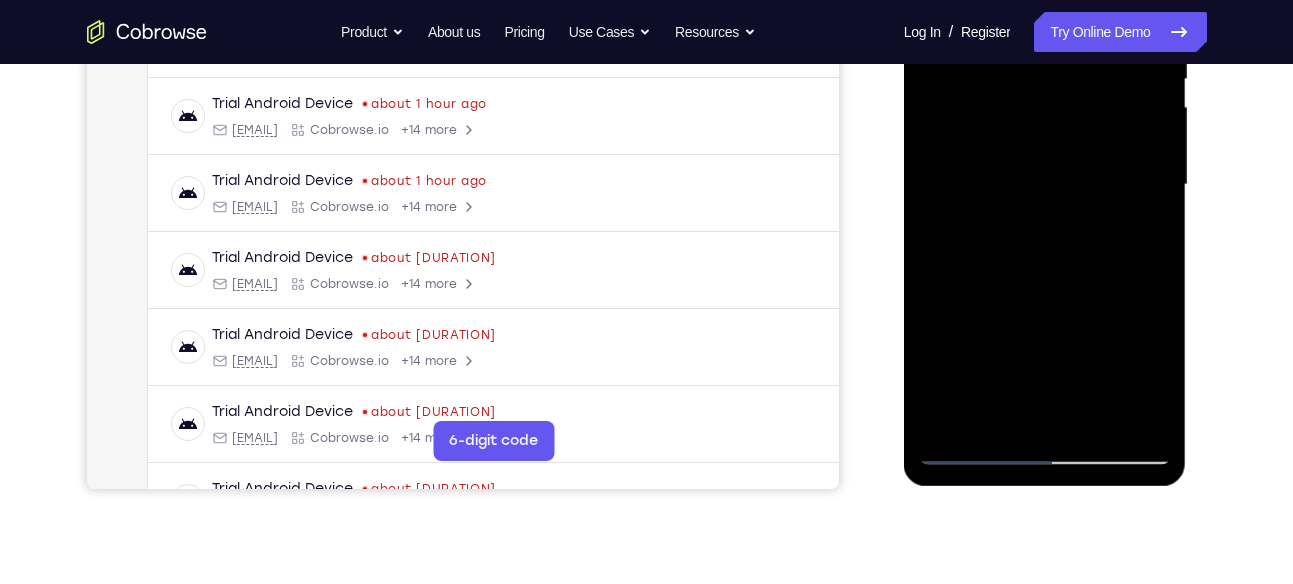 drag, startPoint x: 1064, startPoint y: 340, endPoint x: 1058, endPoint y: 254, distance: 86.209045 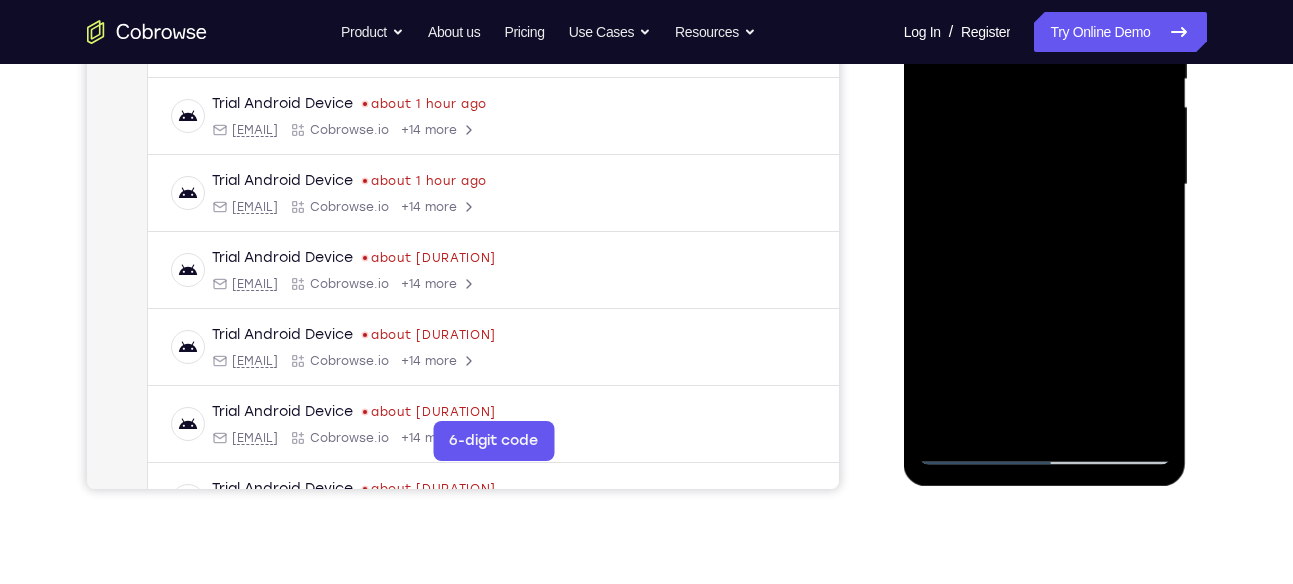 drag, startPoint x: 1058, startPoint y: 324, endPoint x: 1055, endPoint y: 244, distance: 80.05623 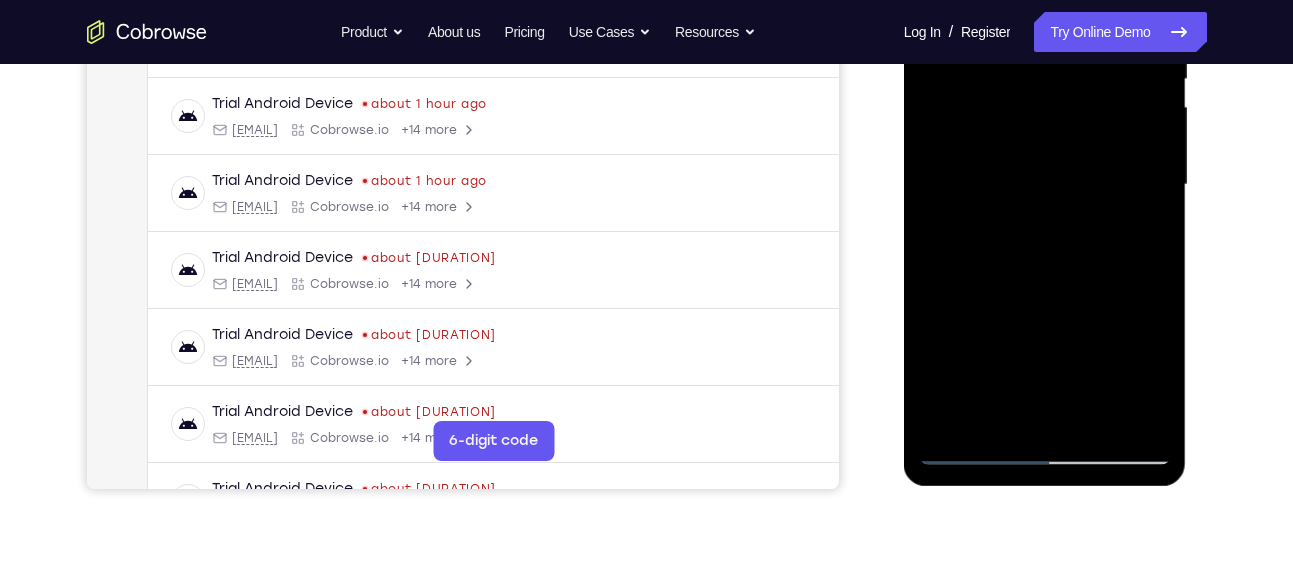 drag, startPoint x: 1062, startPoint y: 320, endPoint x: 1058, endPoint y: 255, distance: 65.12296 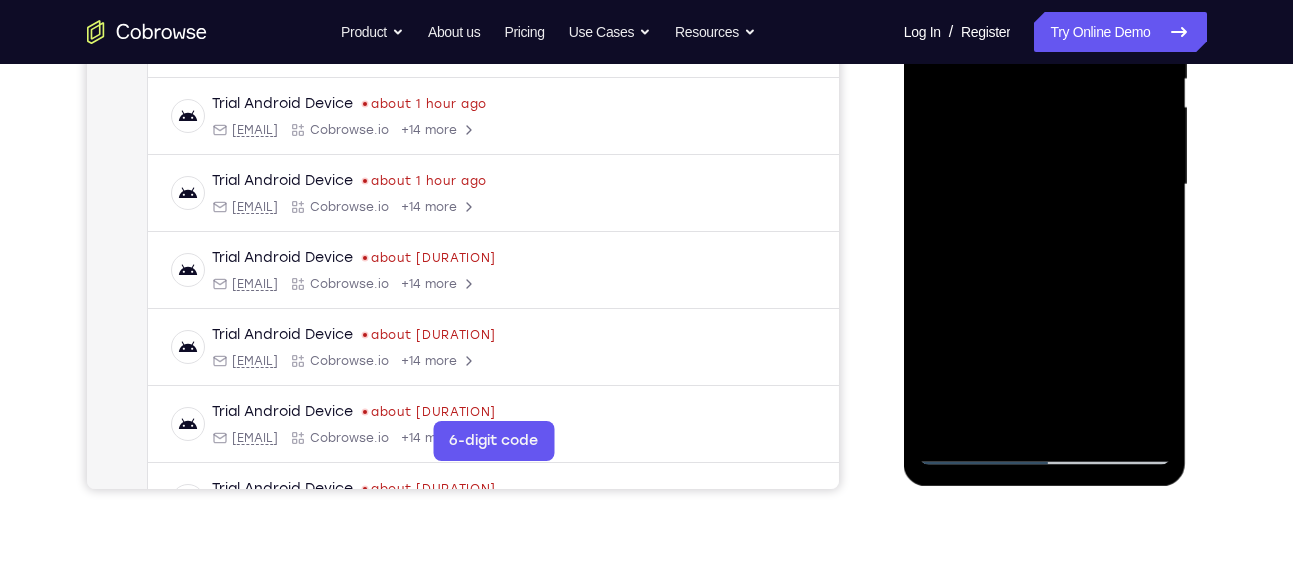 drag, startPoint x: 1073, startPoint y: 332, endPoint x: 1072, endPoint y: 301, distance: 31.016125 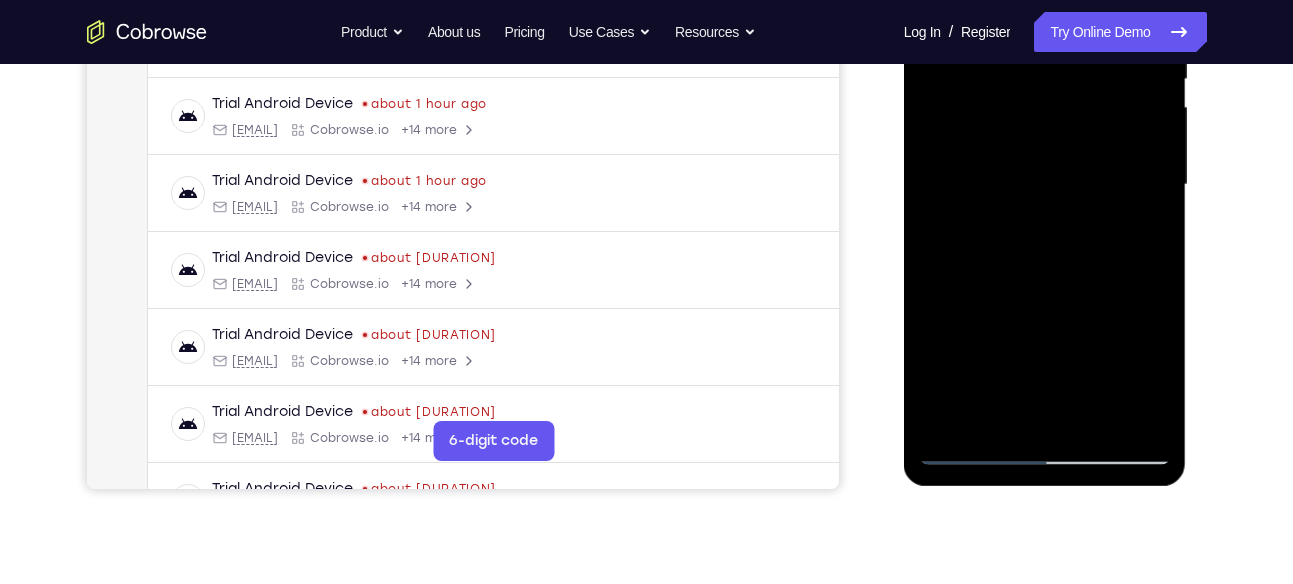 click at bounding box center (1045, 185) 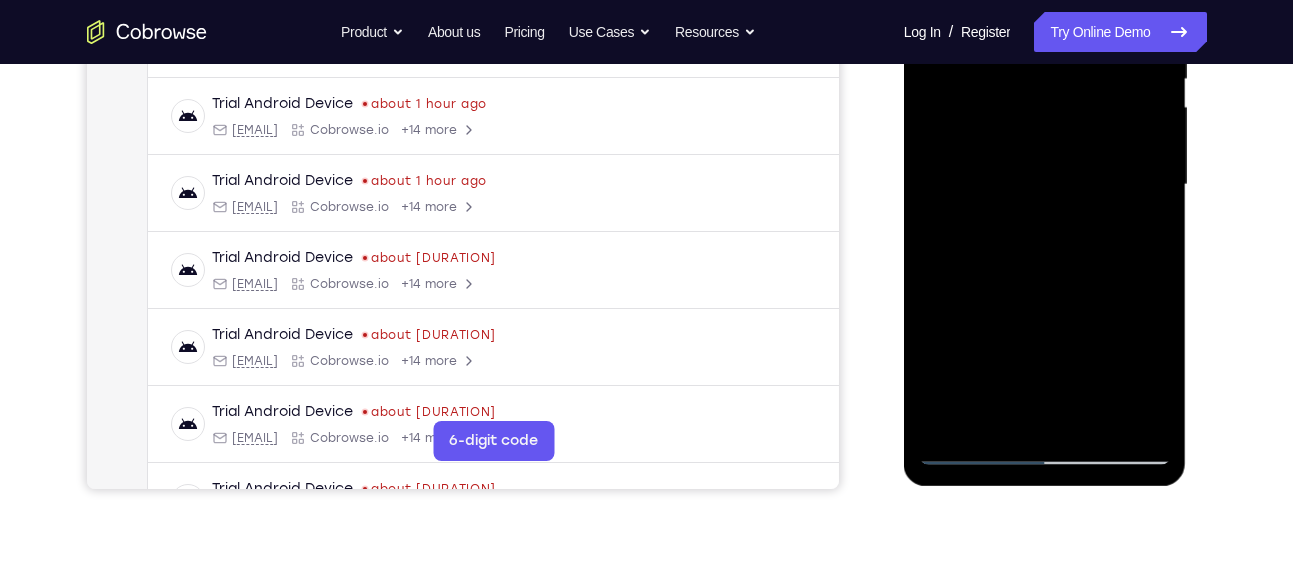 drag, startPoint x: 1058, startPoint y: 355, endPoint x: 1051, endPoint y: 287, distance: 68.359344 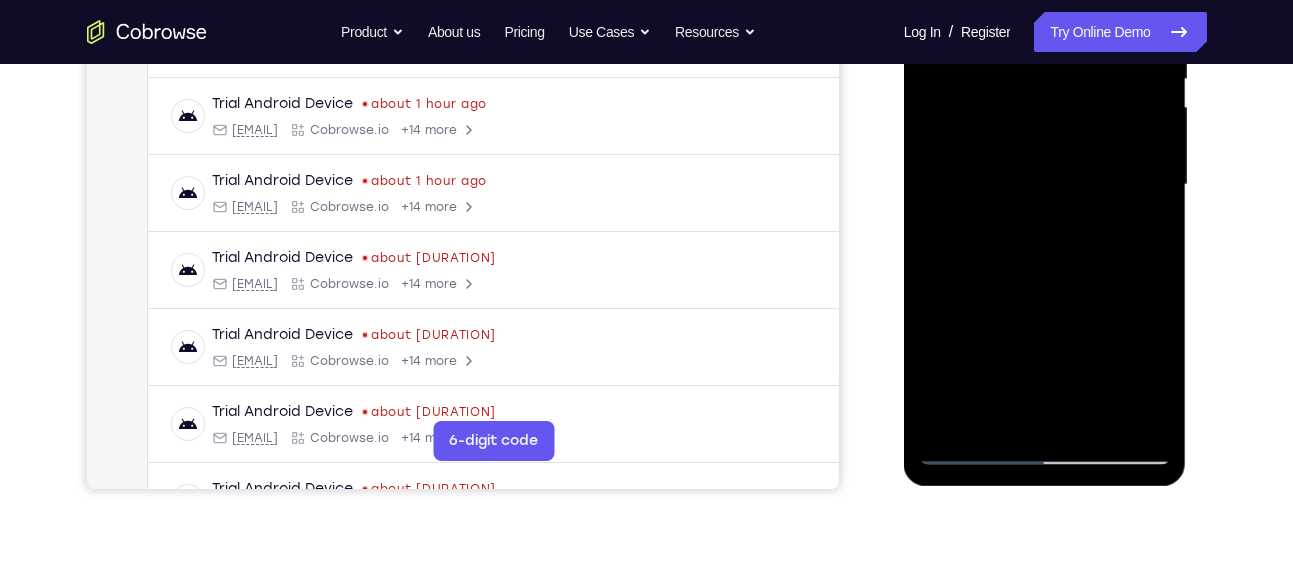 drag, startPoint x: 1061, startPoint y: 340, endPoint x: 1053, endPoint y: 277, distance: 63.505905 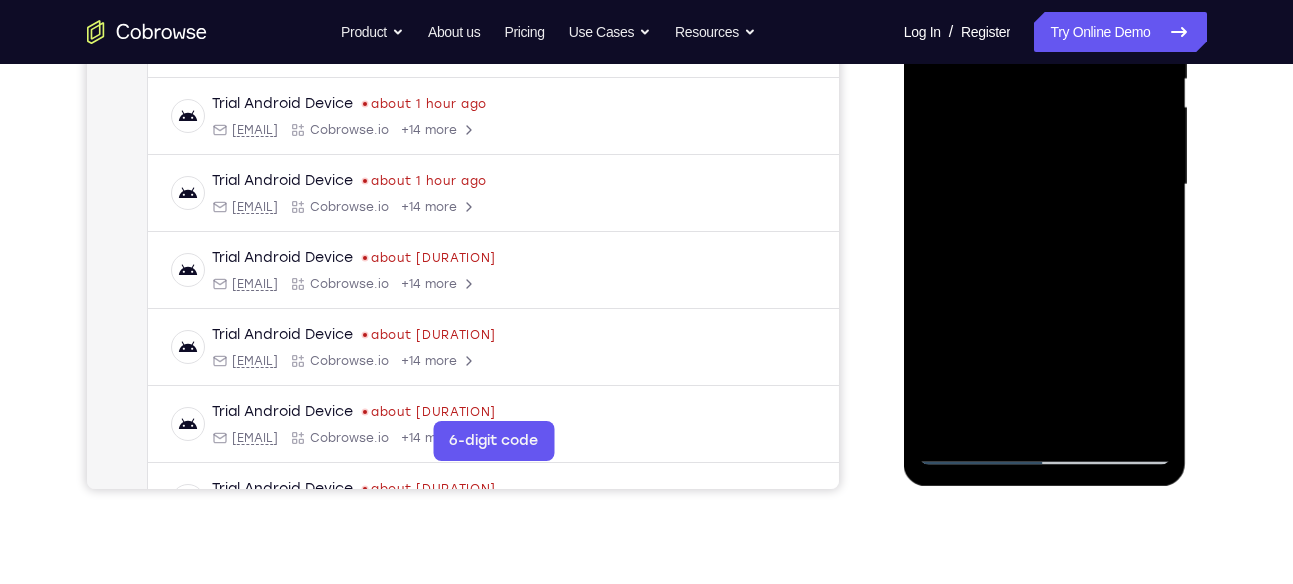 drag, startPoint x: 1073, startPoint y: 344, endPoint x: 1058, endPoint y: 221, distance: 123.911255 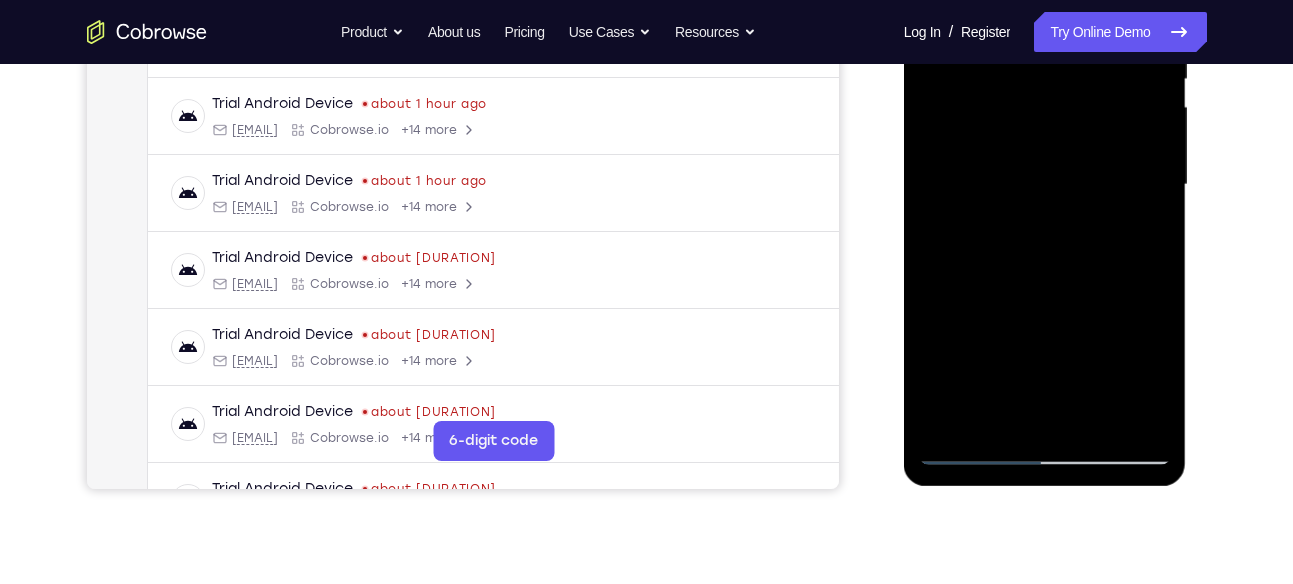 drag, startPoint x: 1065, startPoint y: 340, endPoint x: 1063, endPoint y: 308, distance: 32.06244 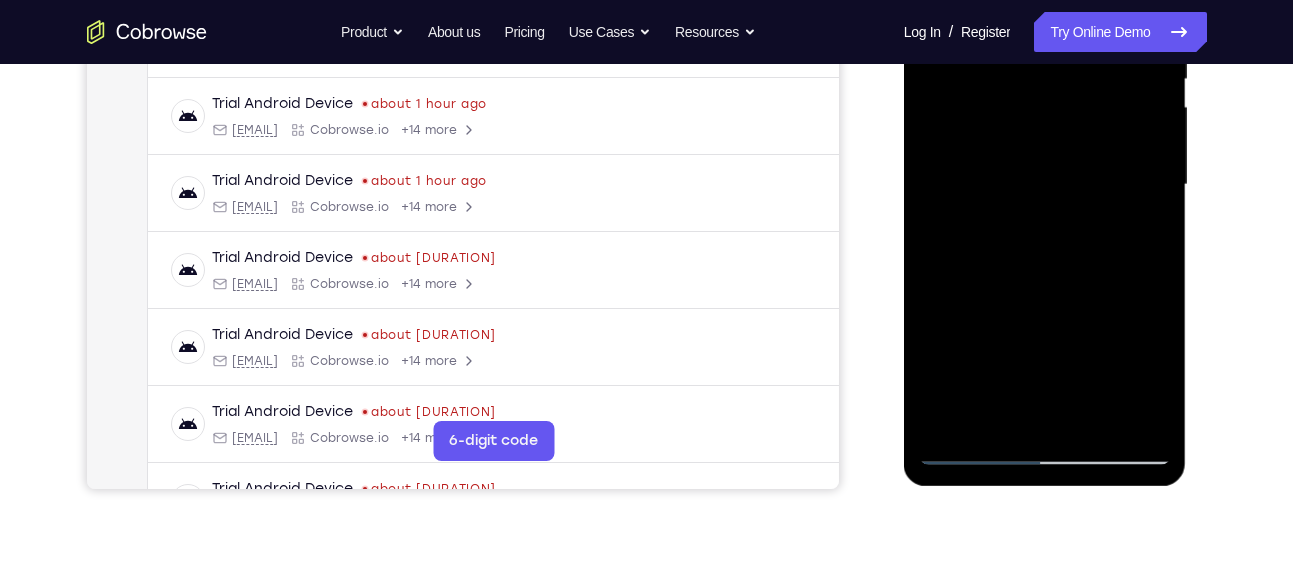 click at bounding box center [1045, 185] 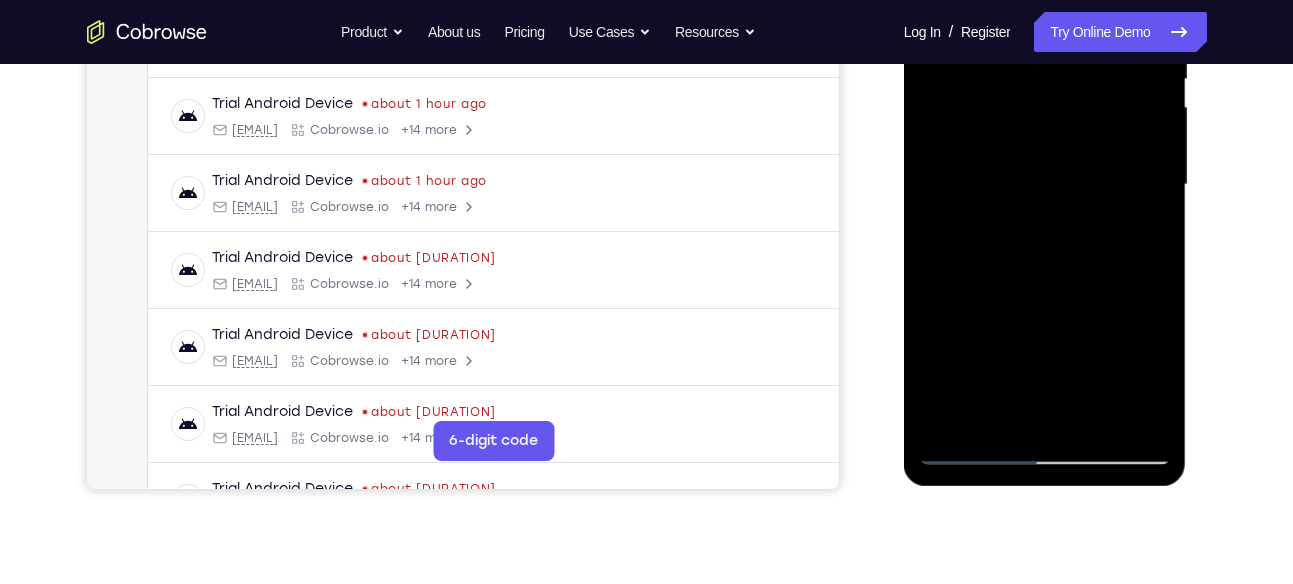 click at bounding box center [1045, 185] 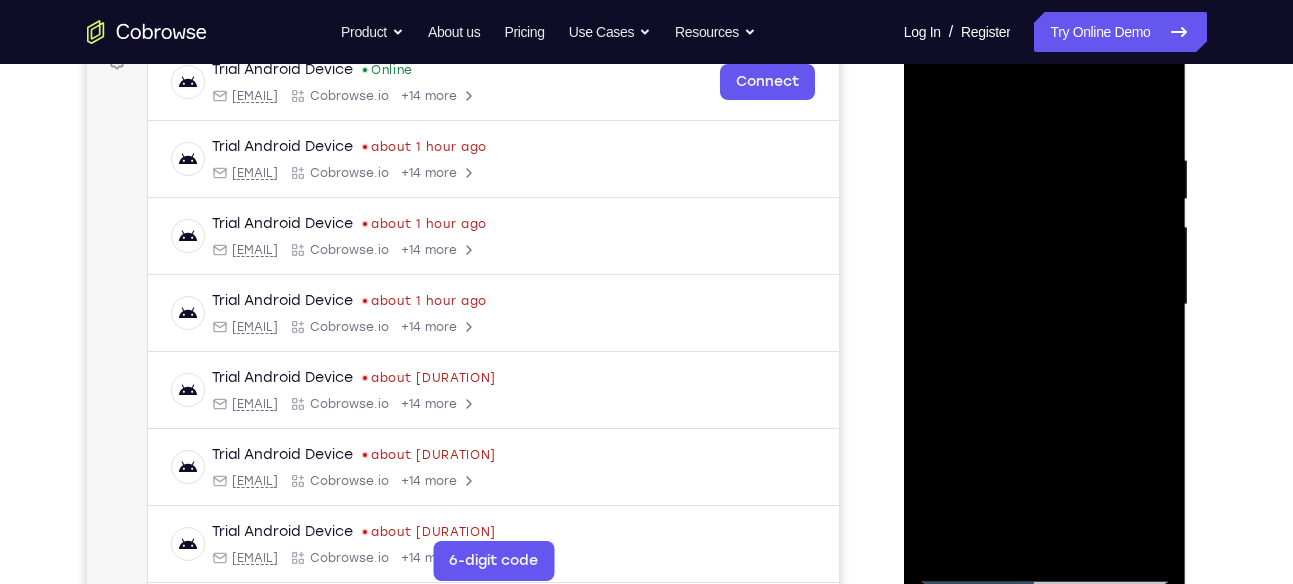 scroll, scrollTop: 309, scrollLeft: 0, axis: vertical 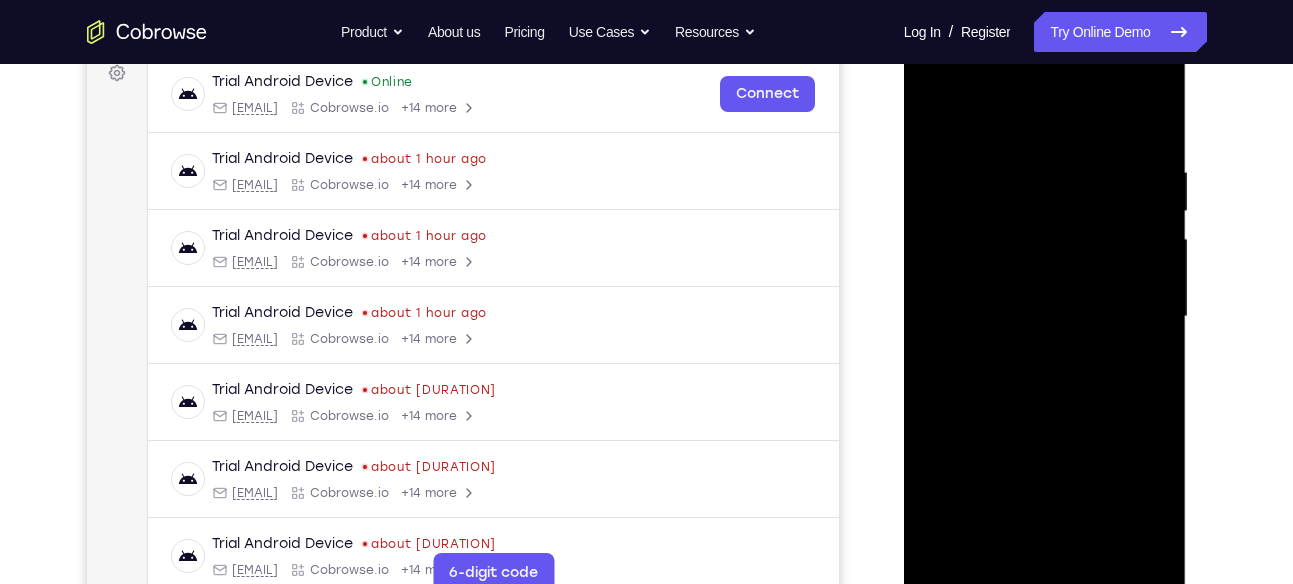 click at bounding box center (1045, 317) 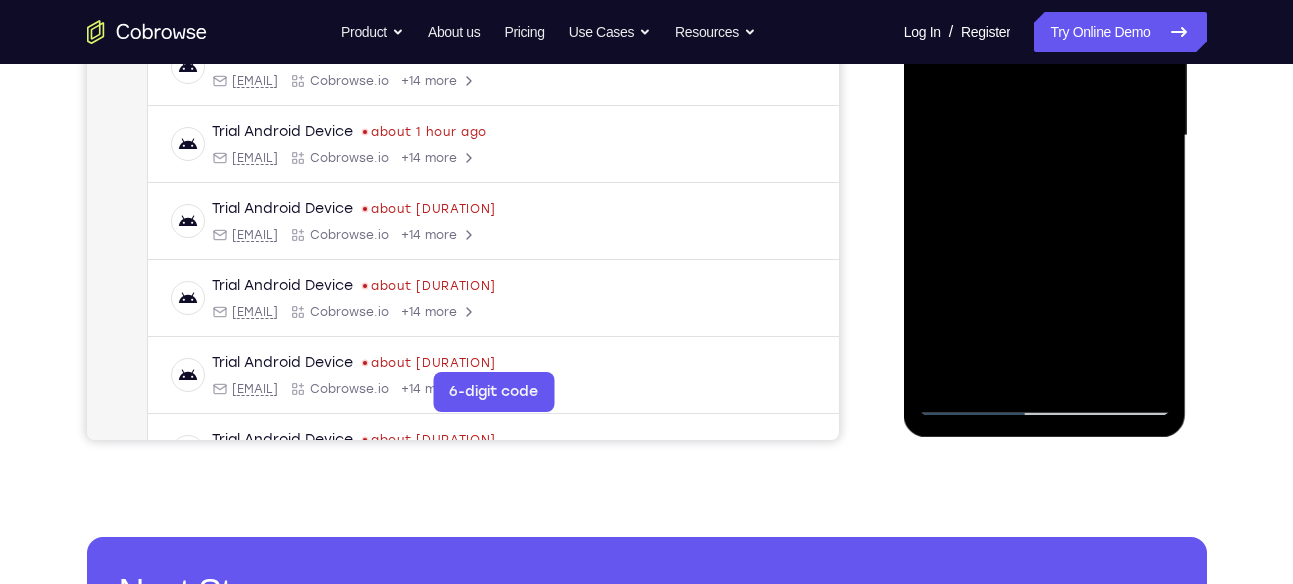scroll, scrollTop: 491, scrollLeft: 0, axis: vertical 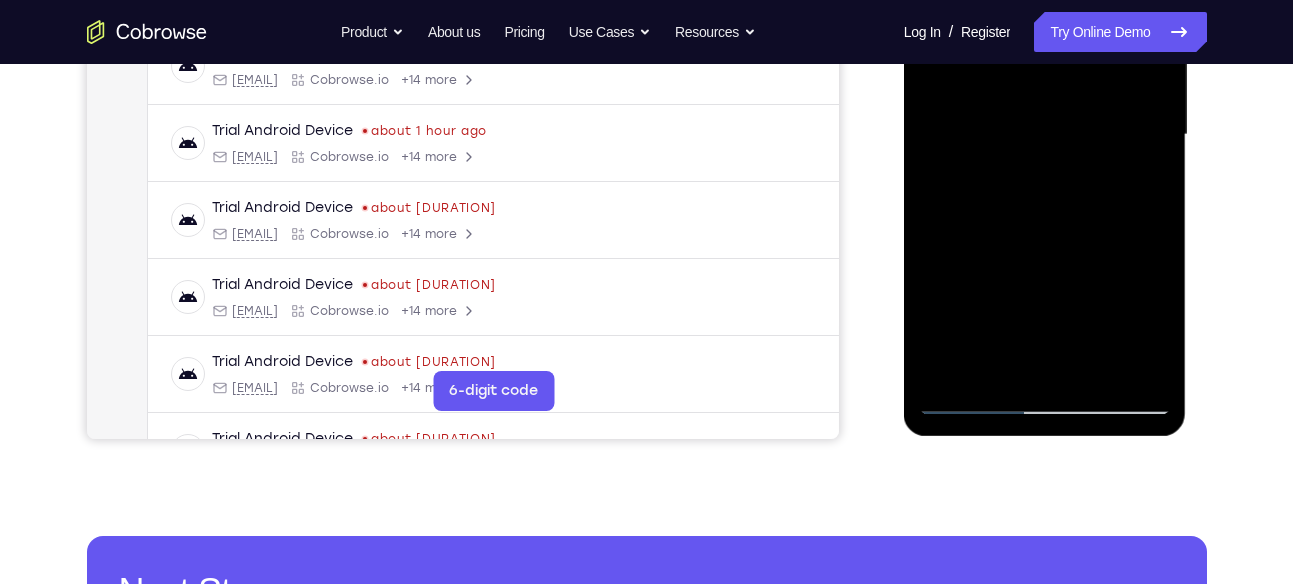 drag, startPoint x: 988, startPoint y: 290, endPoint x: 988, endPoint y: 218, distance: 72 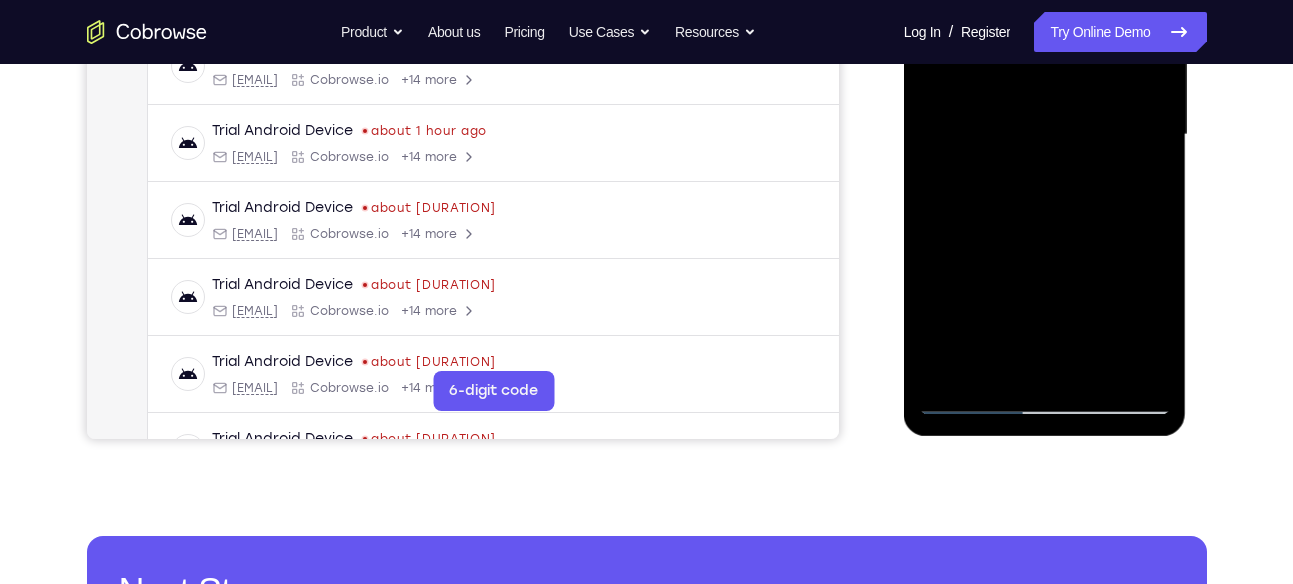 click at bounding box center [1045, 135] 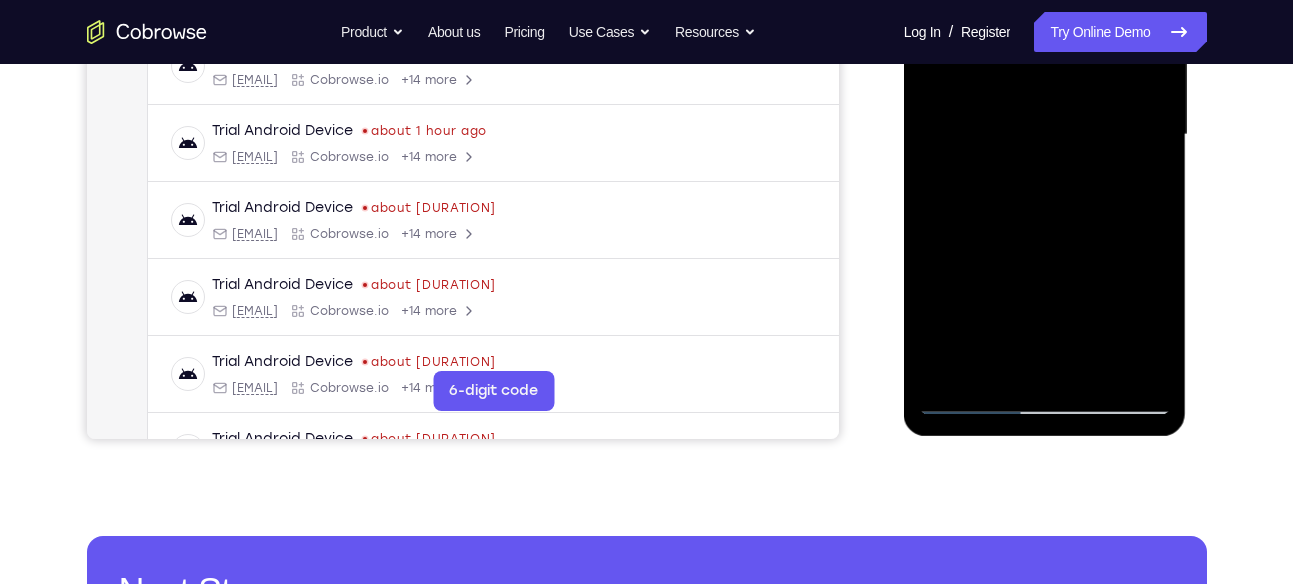scroll, scrollTop: 462, scrollLeft: 0, axis: vertical 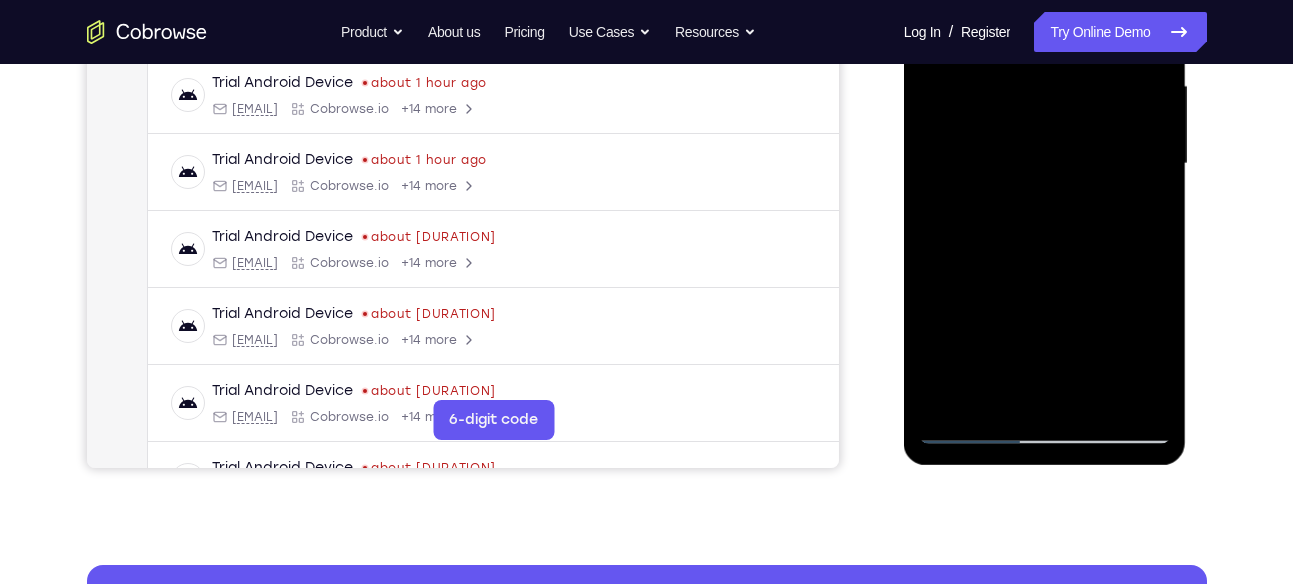 click at bounding box center [1045, 164] 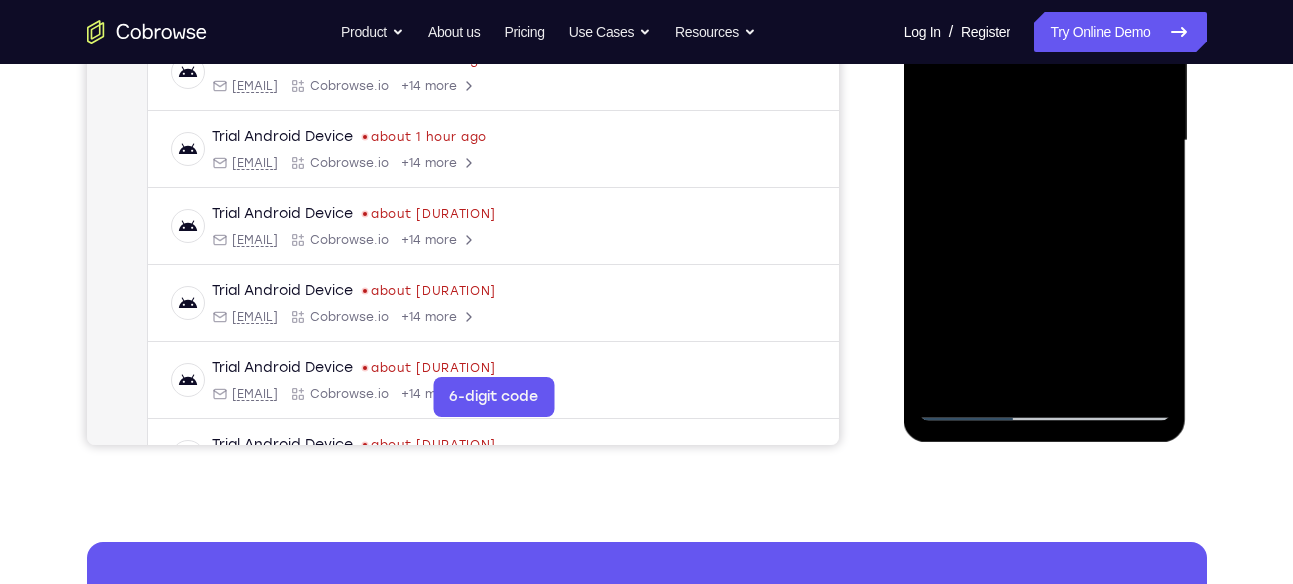 scroll, scrollTop: 492, scrollLeft: 0, axis: vertical 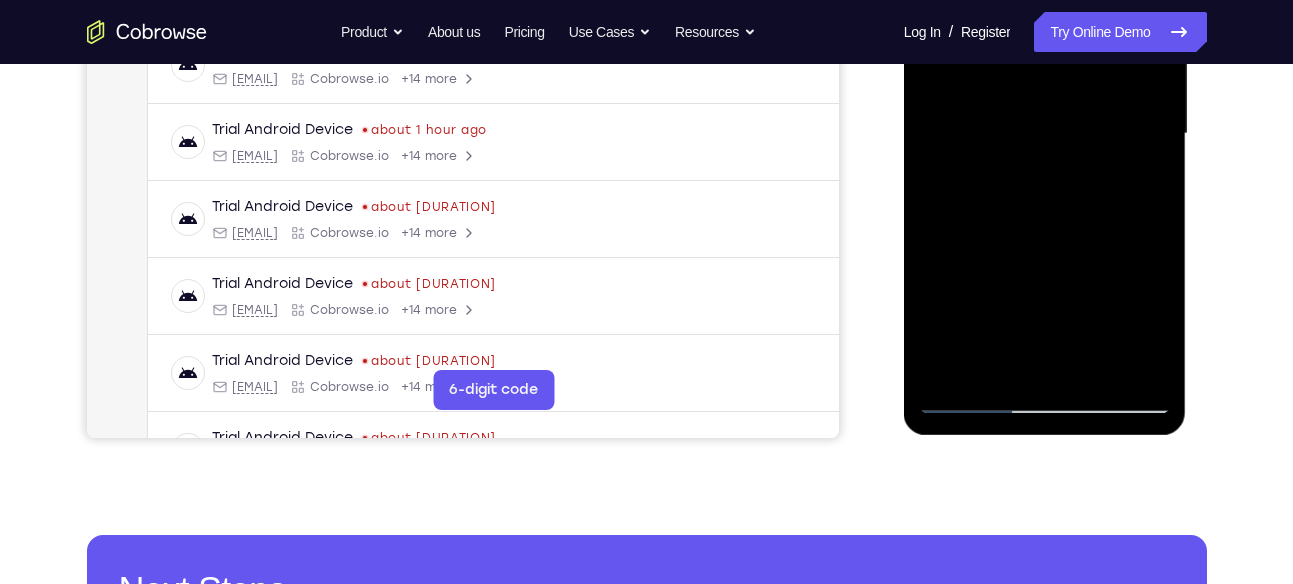 drag, startPoint x: 1066, startPoint y: 305, endPoint x: 1055, endPoint y: 240, distance: 65.9242 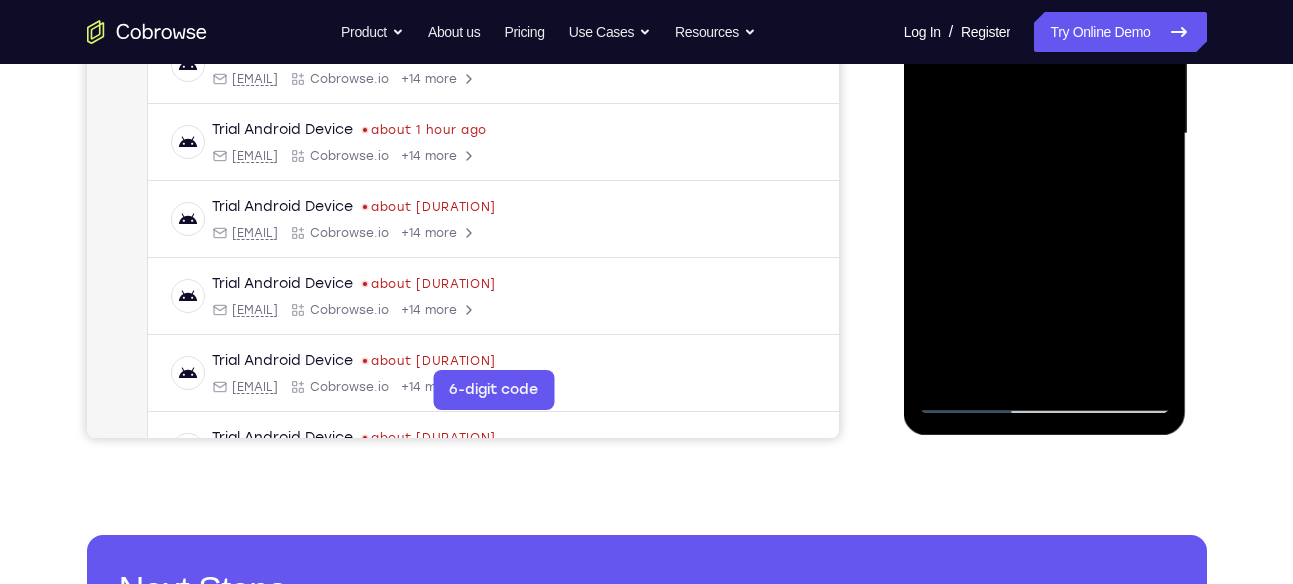 drag, startPoint x: 1074, startPoint y: 294, endPoint x: 1069, endPoint y: 245, distance: 49.25444 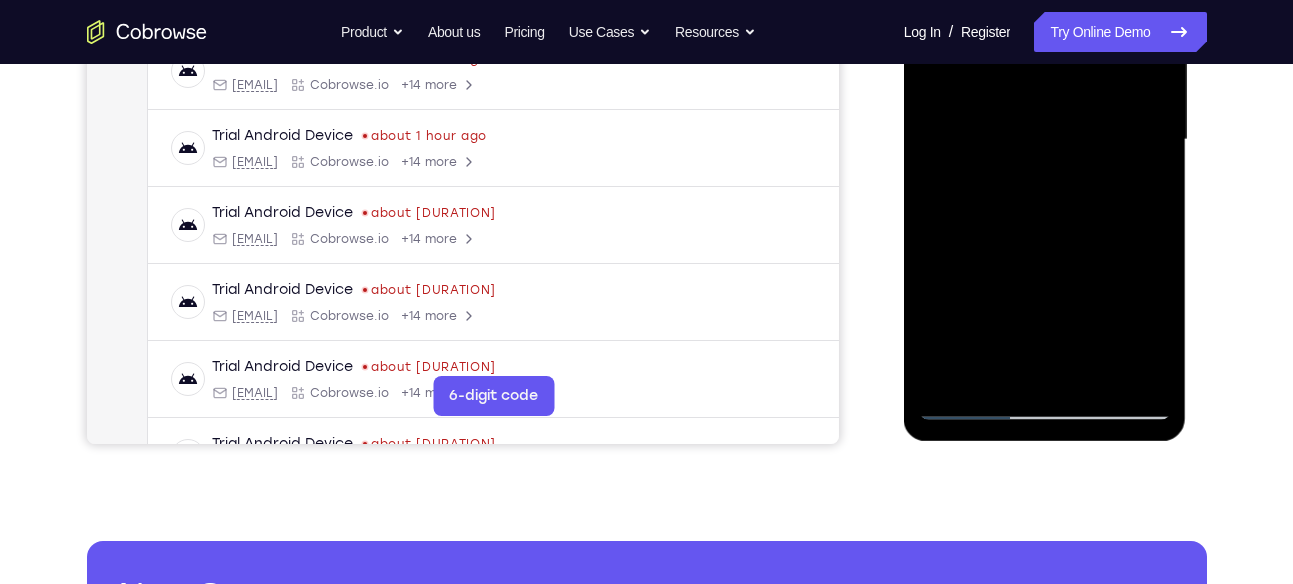 scroll, scrollTop: 480, scrollLeft: 0, axis: vertical 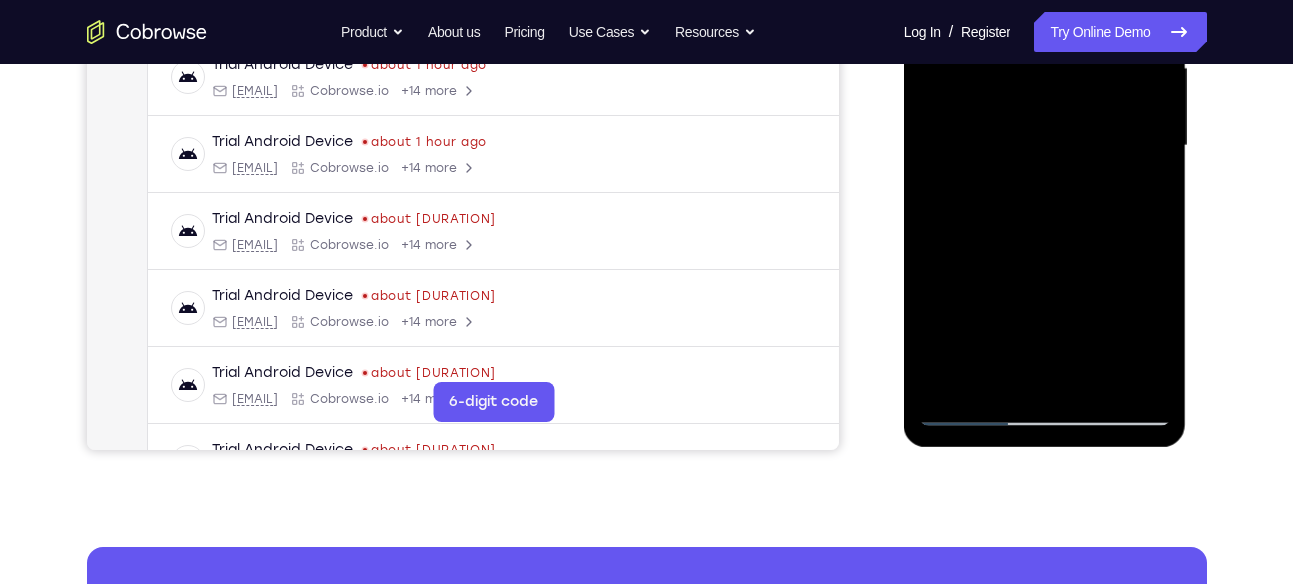 click at bounding box center [1045, 146] 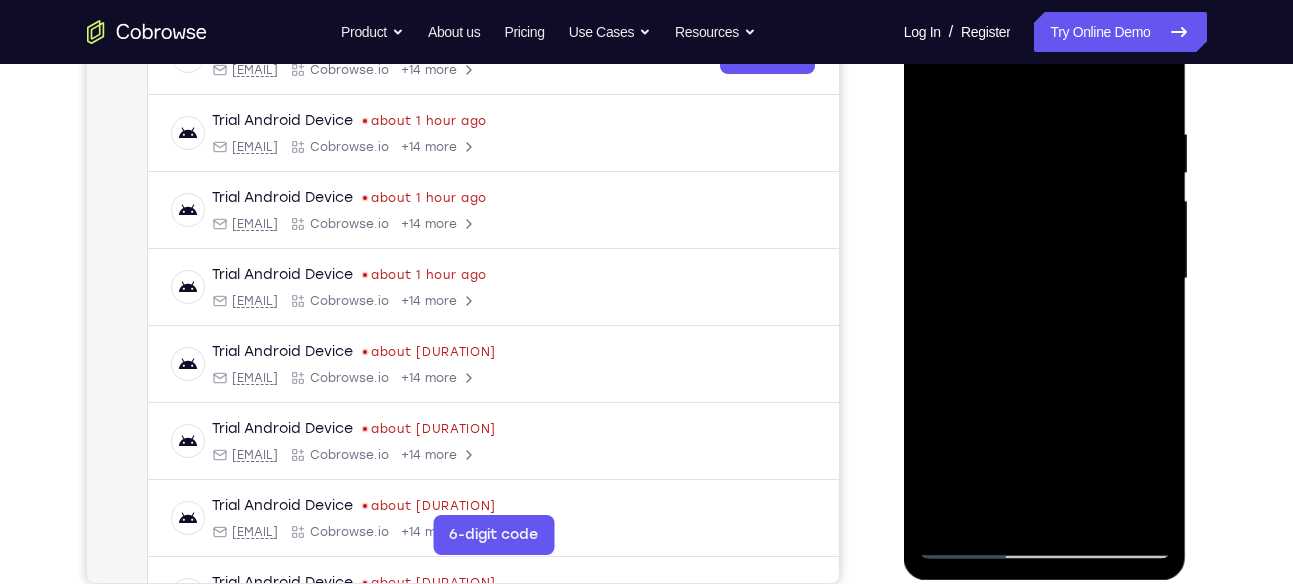 scroll, scrollTop: 334, scrollLeft: 0, axis: vertical 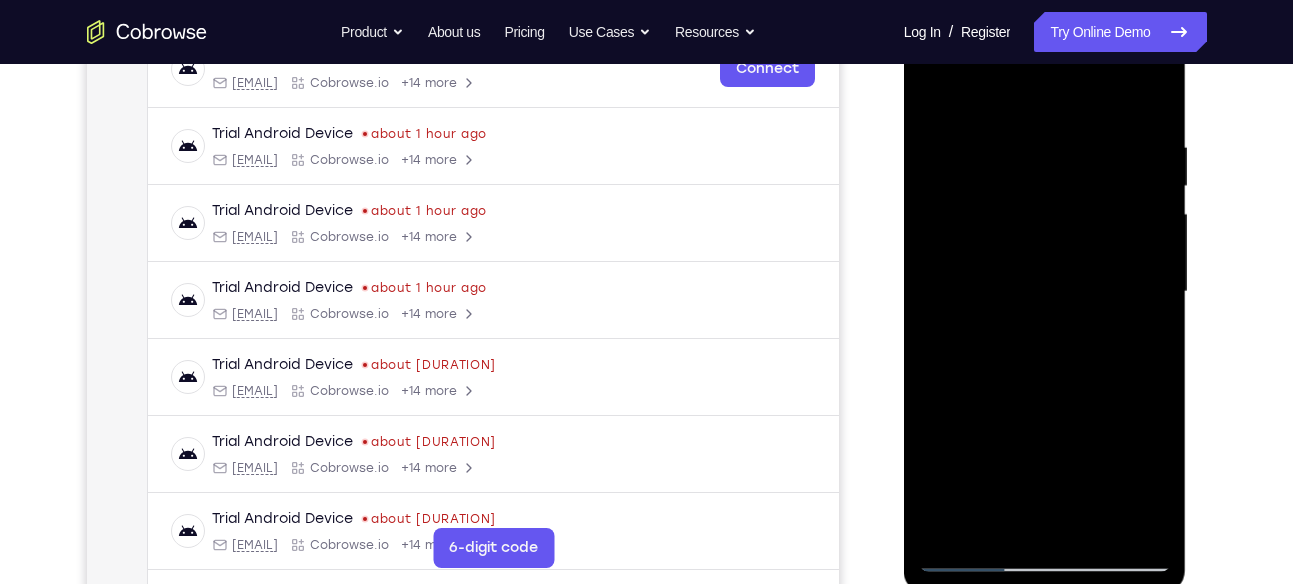 click at bounding box center (1045, 292) 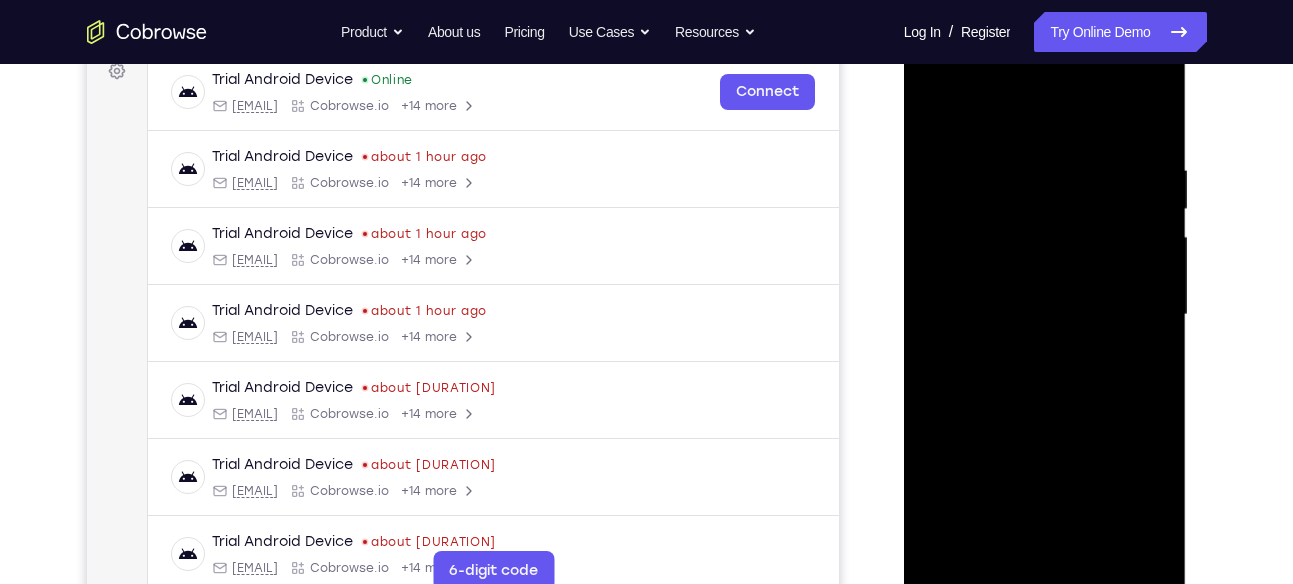 scroll, scrollTop: 306, scrollLeft: 0, axis: vertical 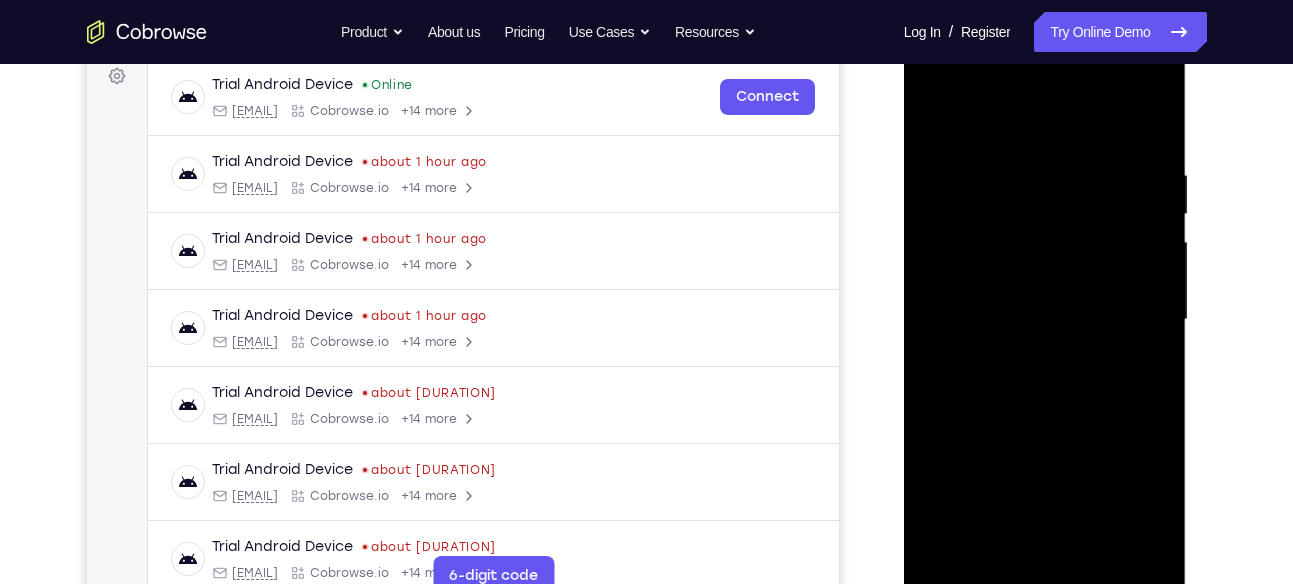 click at bounding box center [1045, 320] 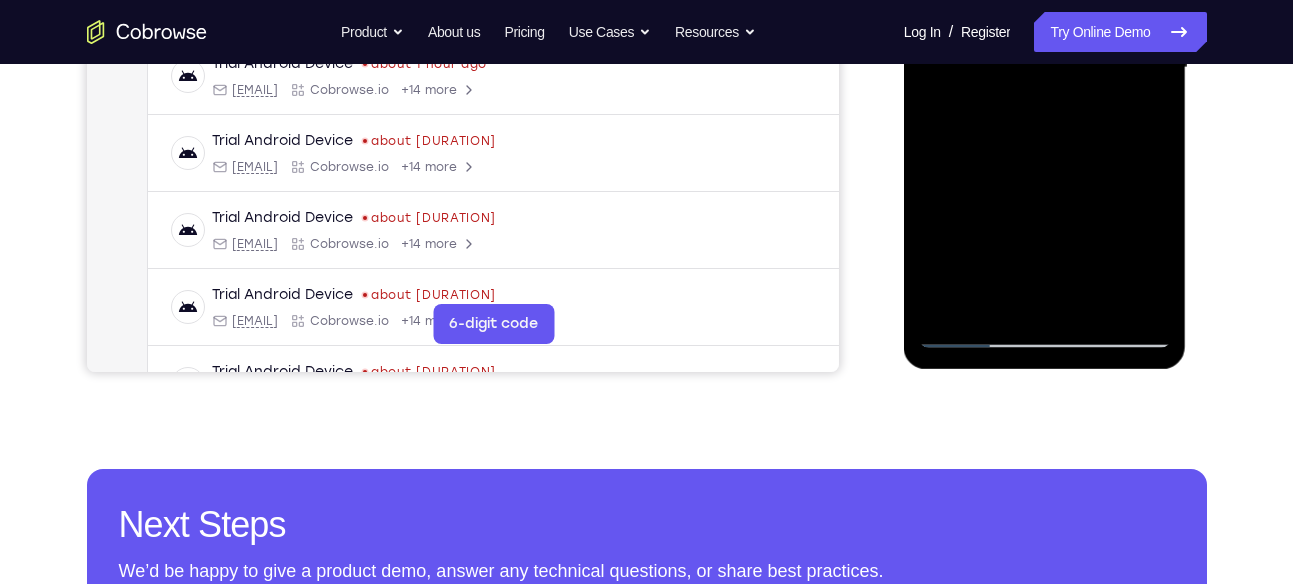 scroll, scrollTop: 560, scrollLeft: 0, axis: vertical 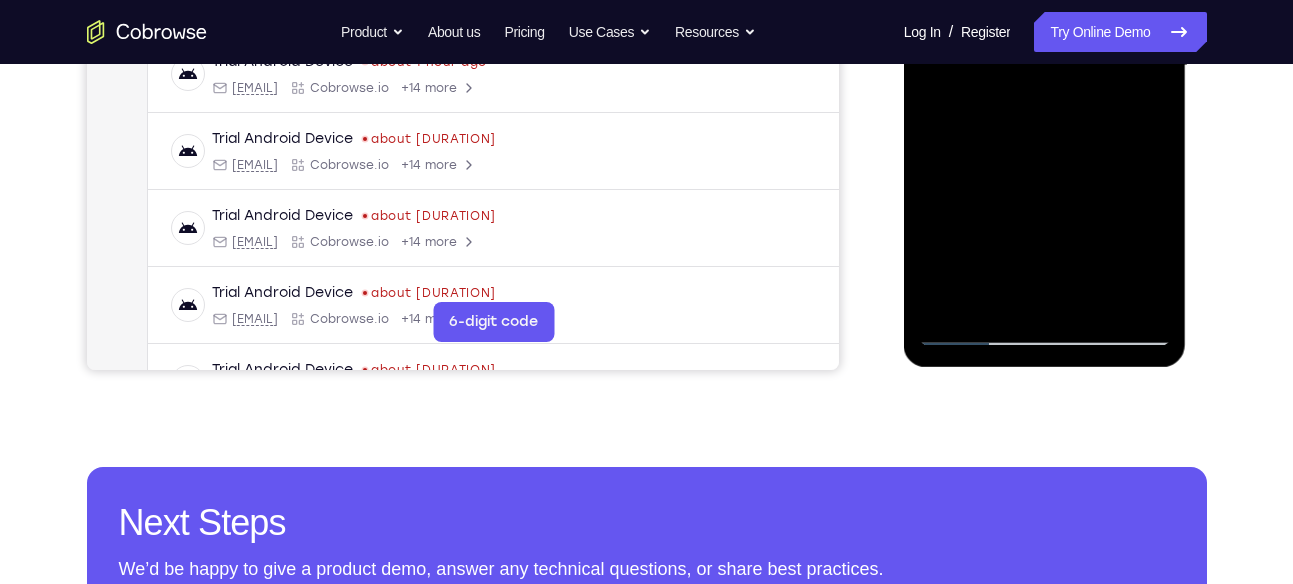click at bounding box center [1045, 66] 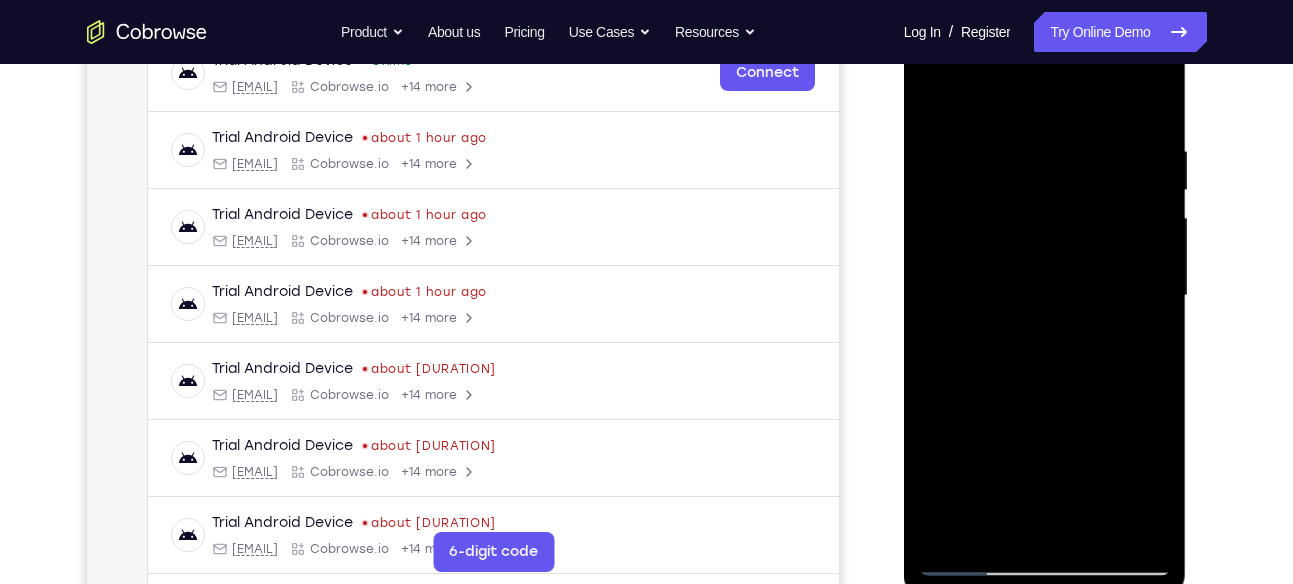 scroll, scrollTop: 326, scrollLeft: 0, axis: vertical 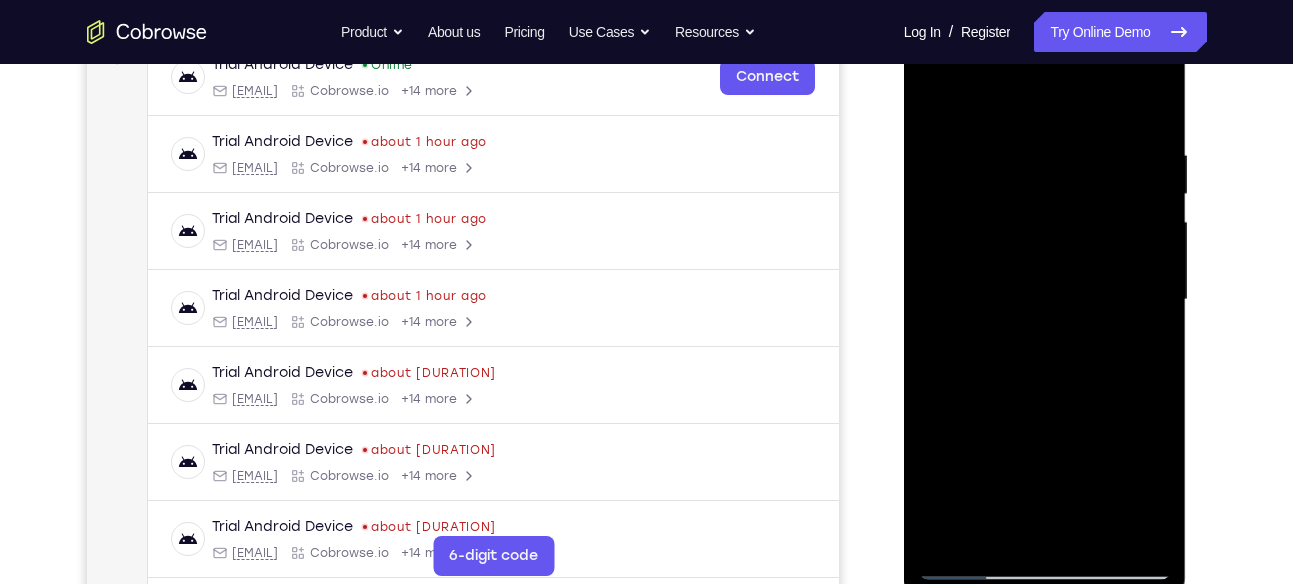 click at bounding box center (1045, 300) 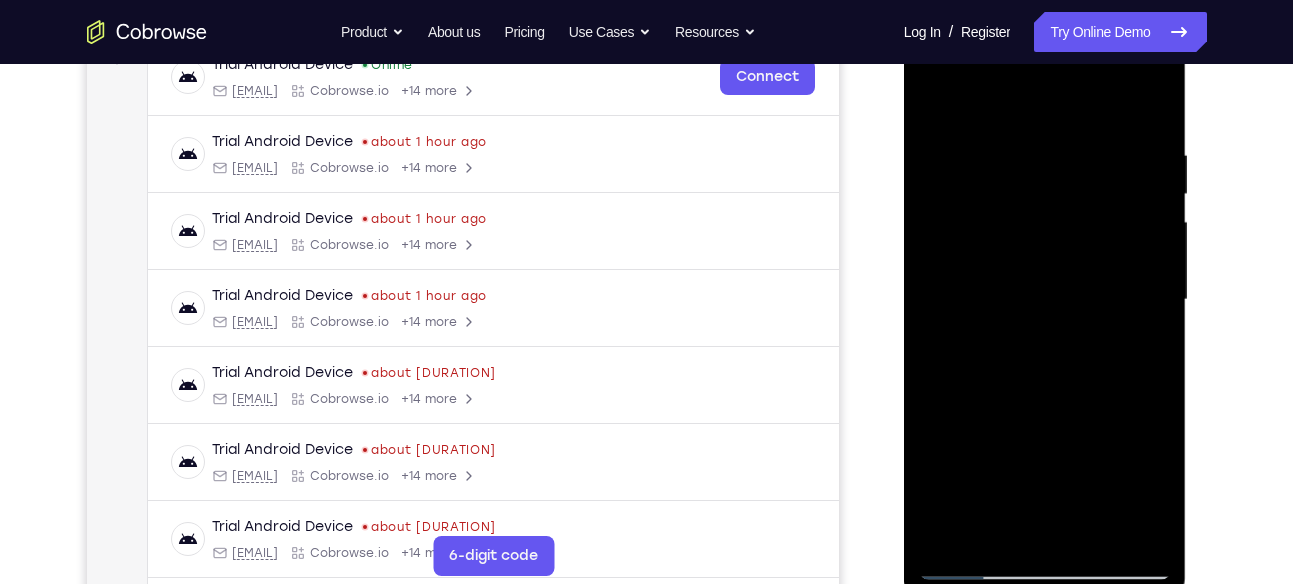 click at bounding box center (1045, 300) 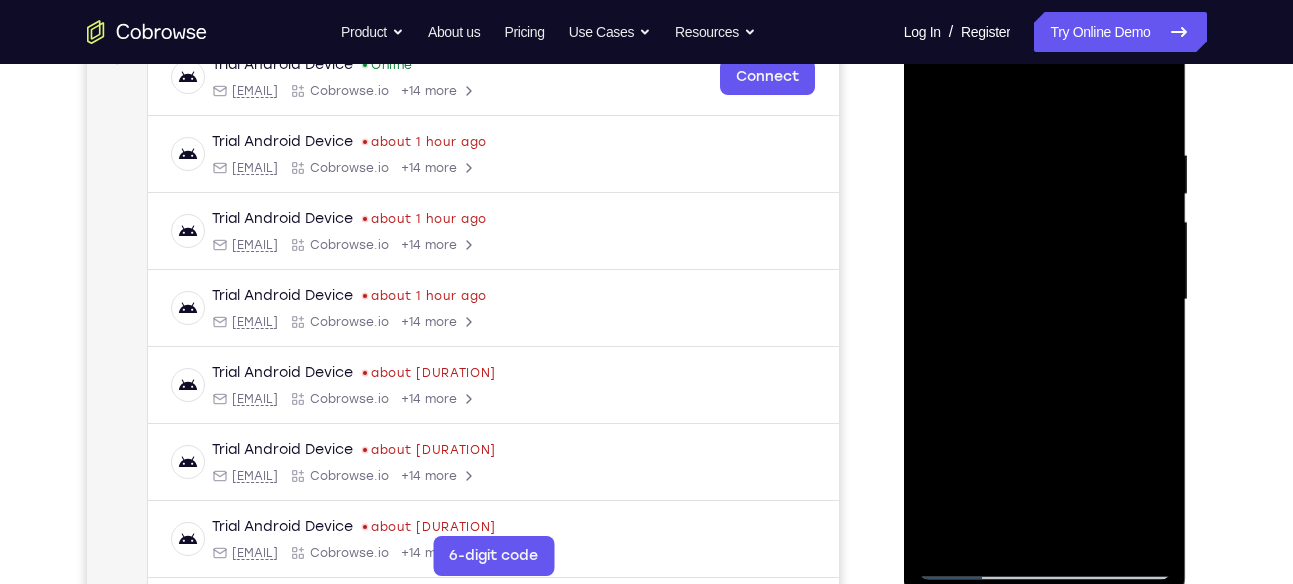 click at bounding box center [1045, 300] 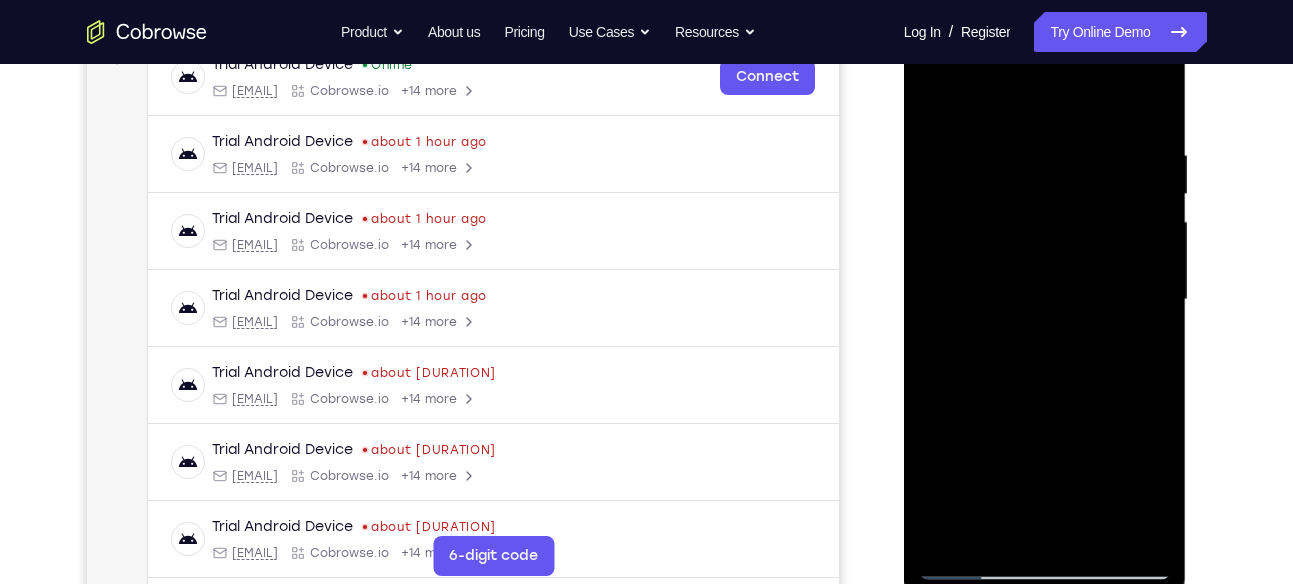 click at bounding box center [1045, 300] 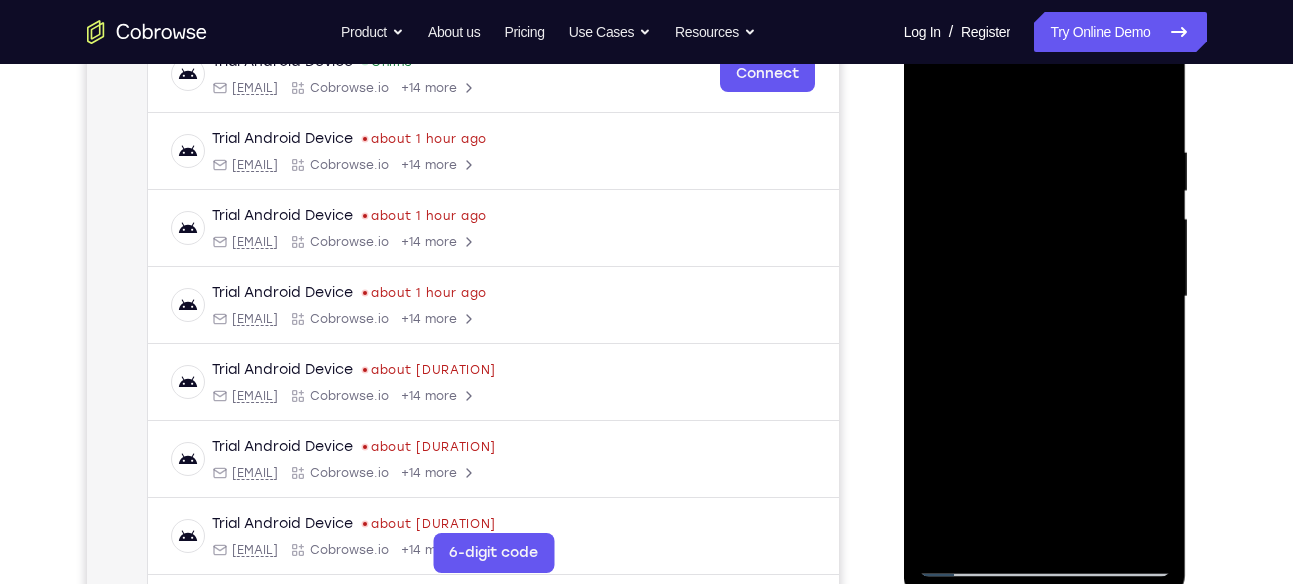 scroll, scrollTop: 321, scrollLeft: 0, axis: vertical 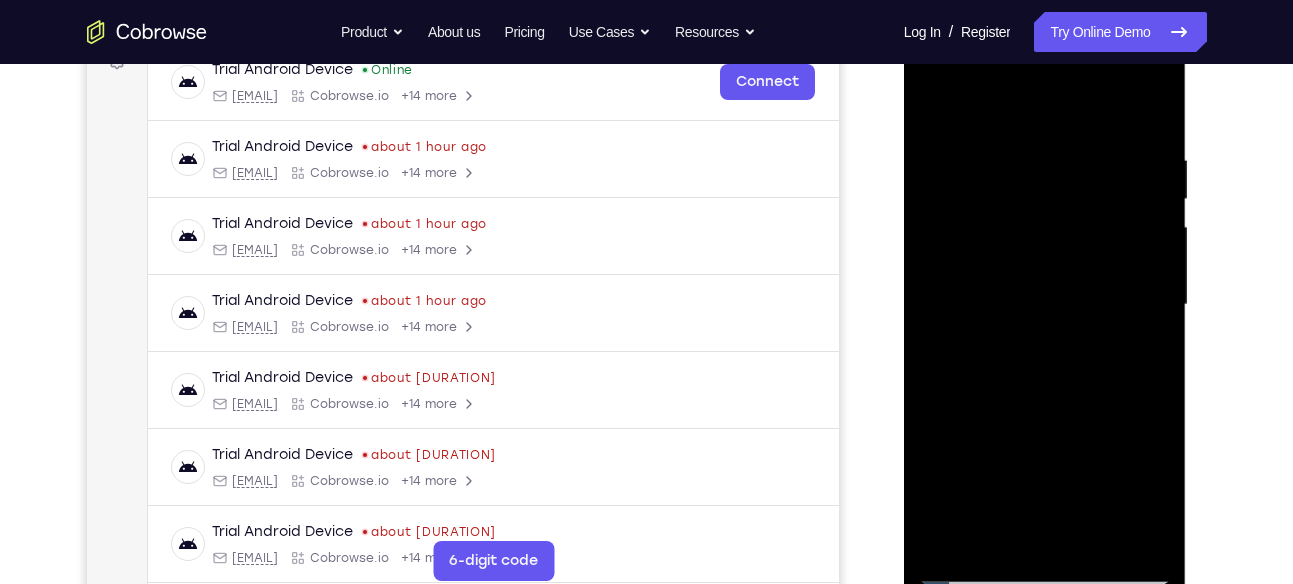 click at bounding box center (1045, 305) 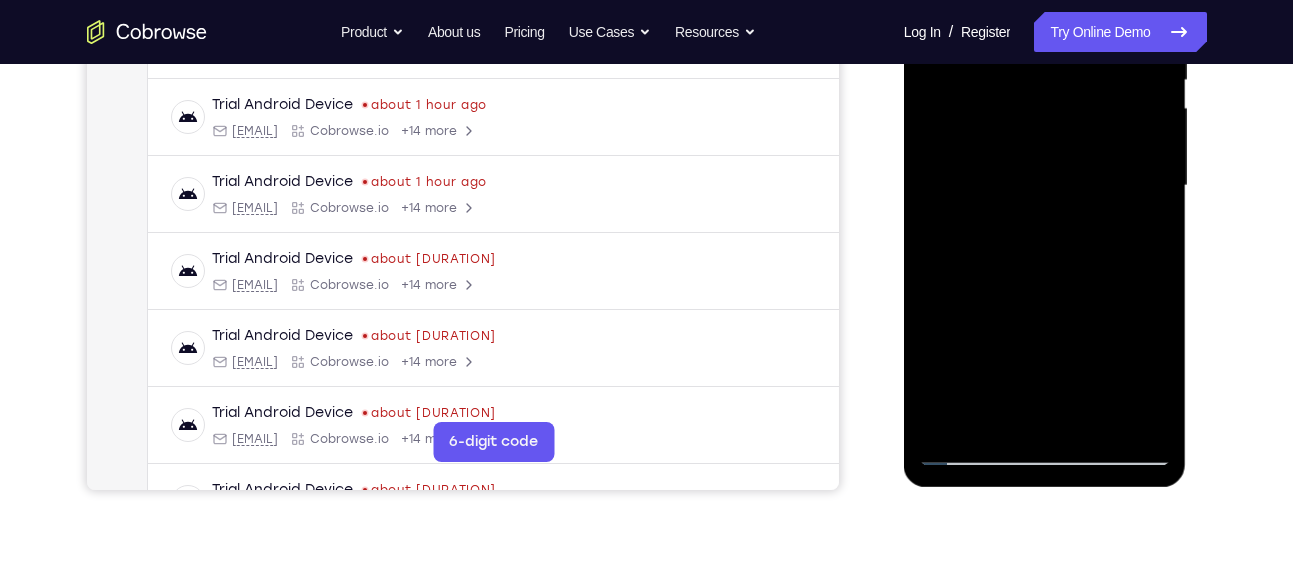 scroll, scrollTop: 442, scrollLeft: 0, axis: vertical 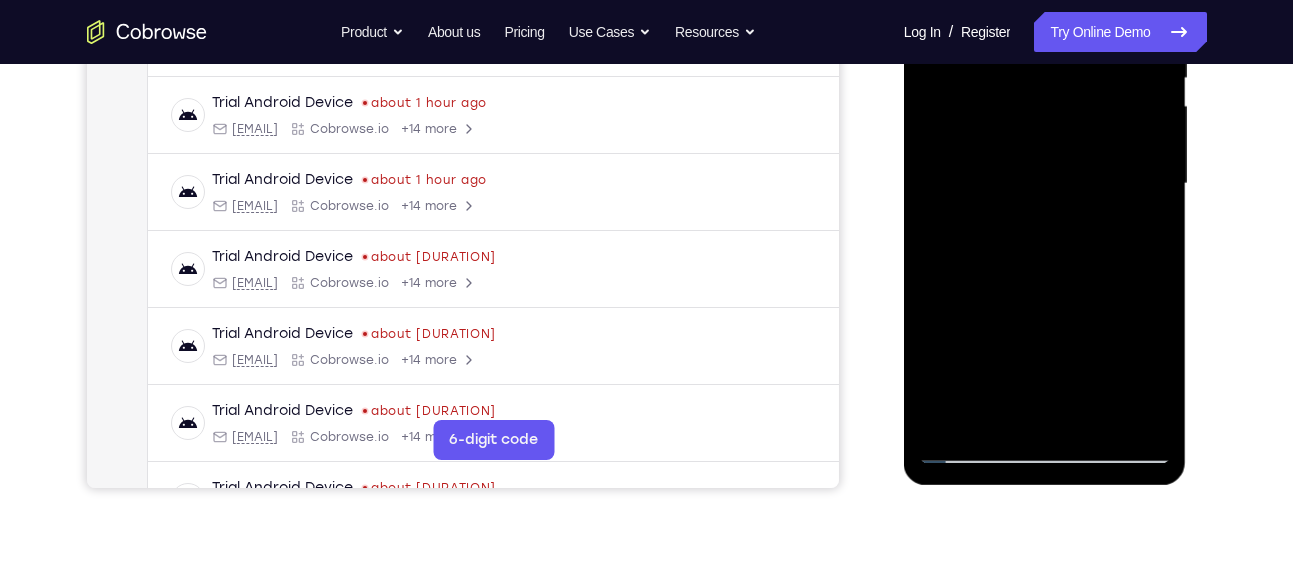 click at bounding box center (1045, 184) 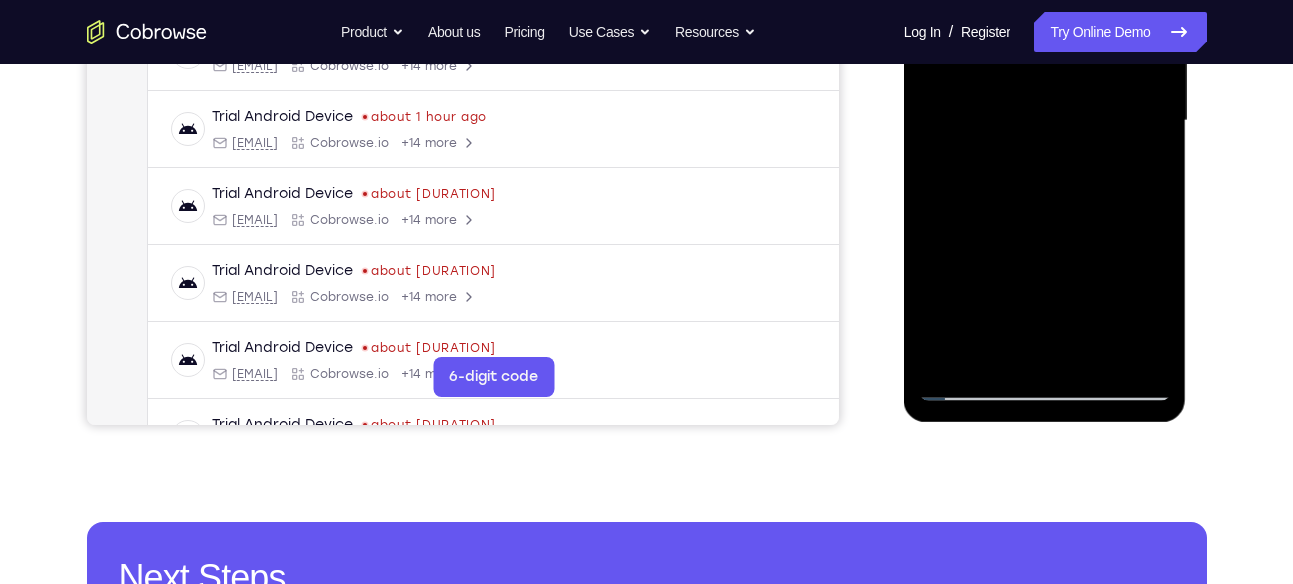 scroll, scrollTop: 506, scrollLeft: 0, axis: vertical 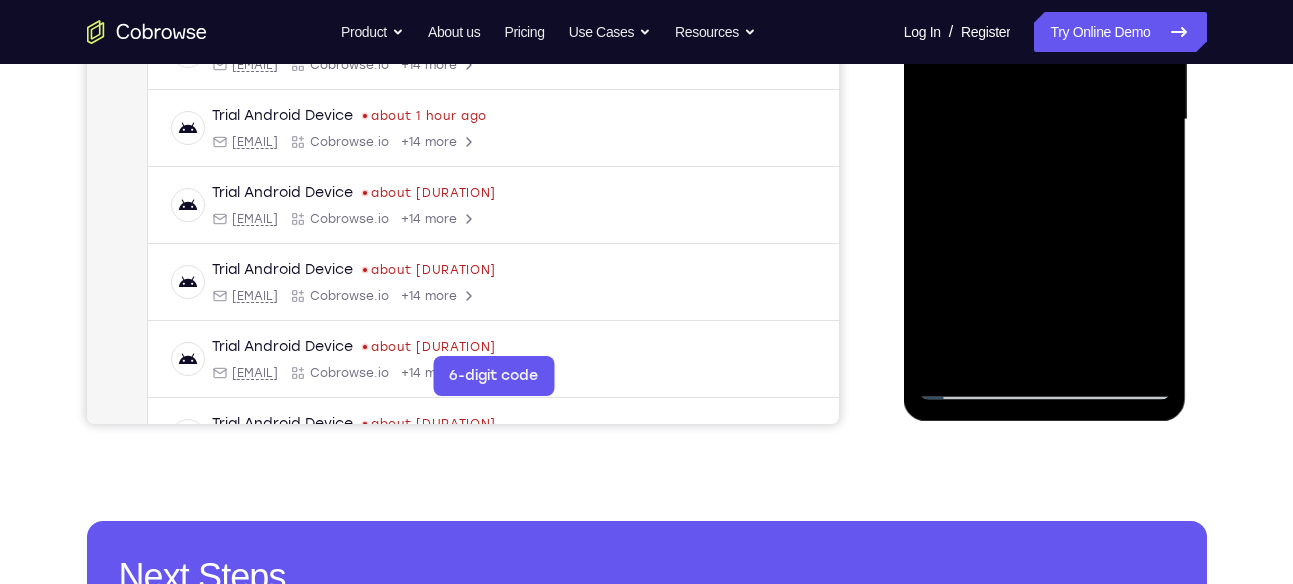 click at bounding box center [1045, 120] 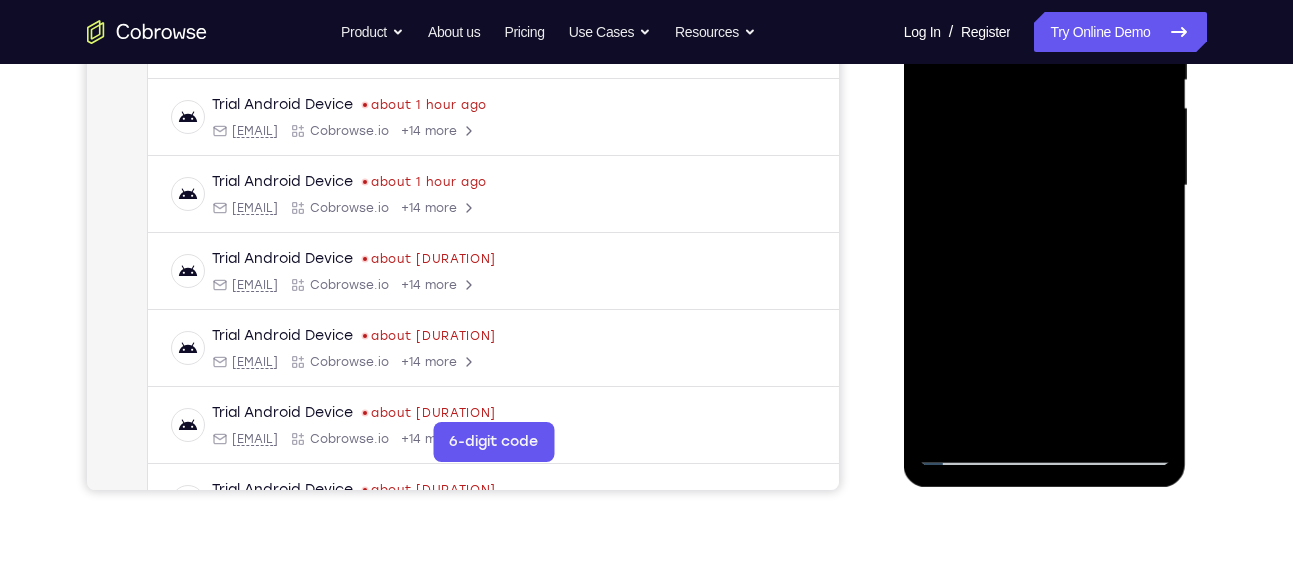 scroll, scrollTop: 438, scrollLeft: 0, axis: vertical 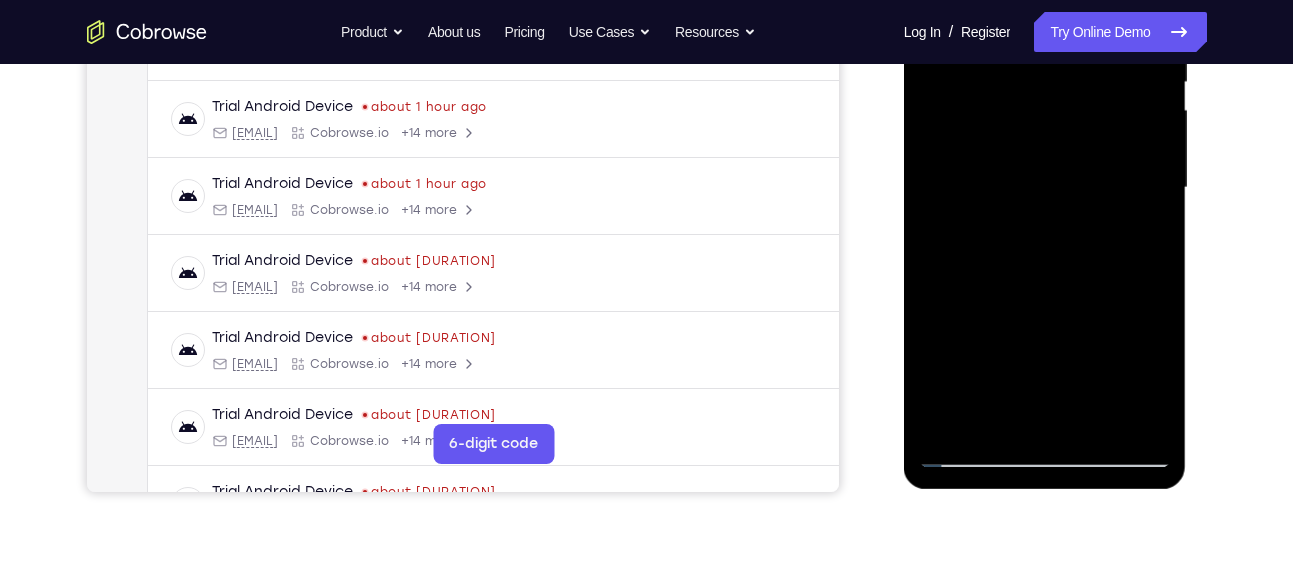 click at bounding box center (1045, 188) 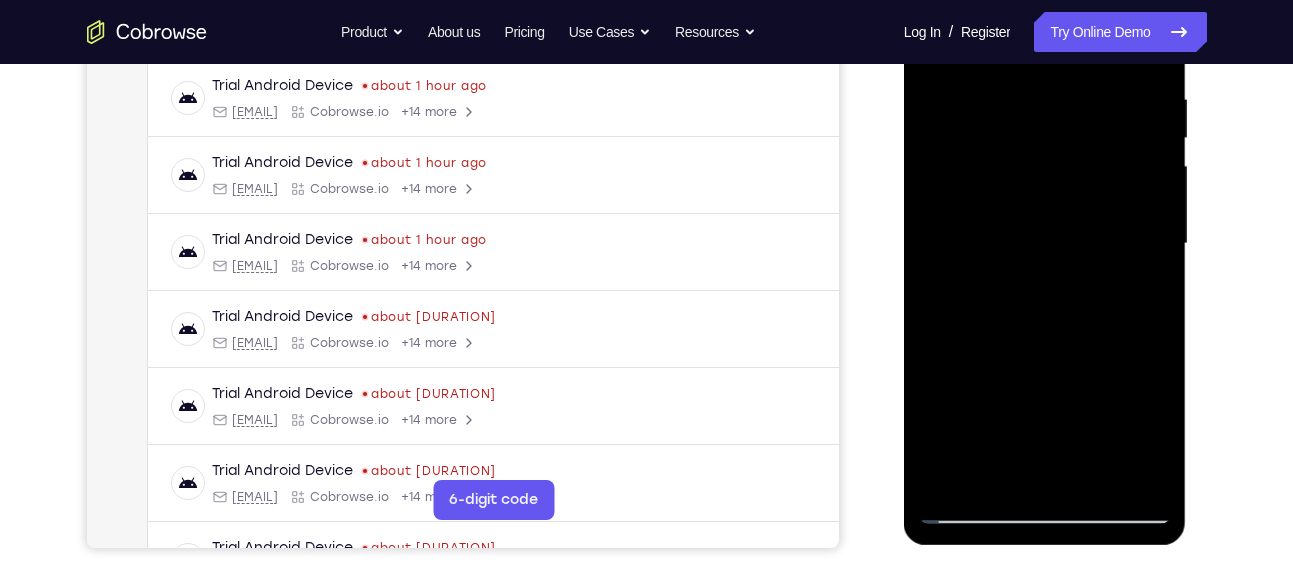 scroll, scrollTop: 240, scrollLeft: 0, axis: vertical 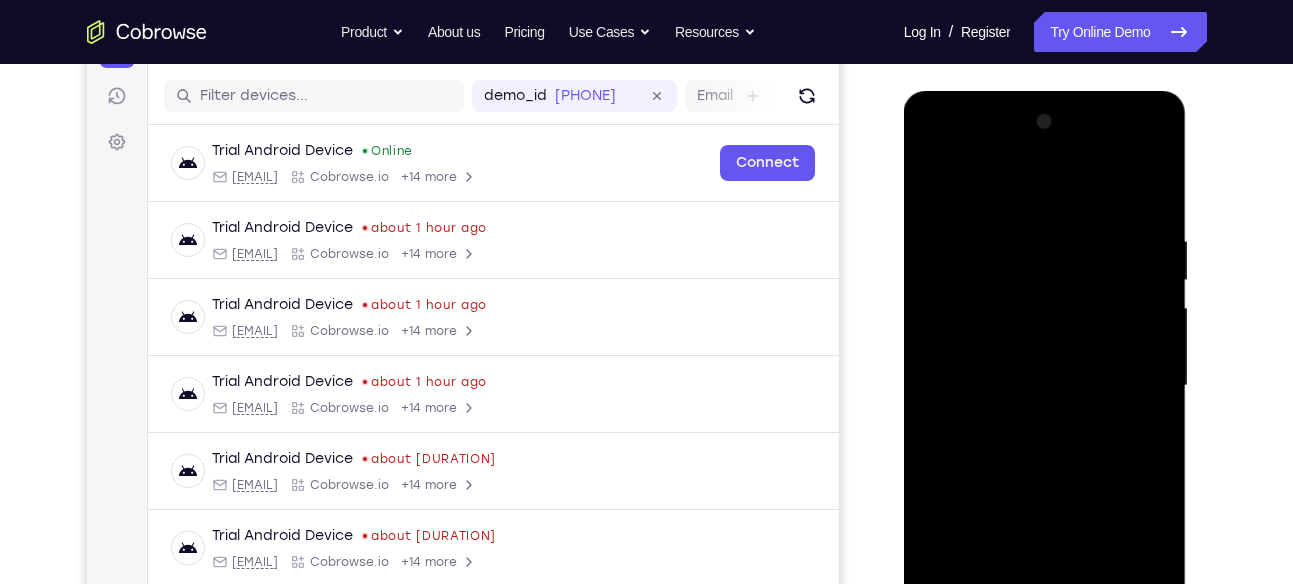 click at bounding box center (1045, 386) 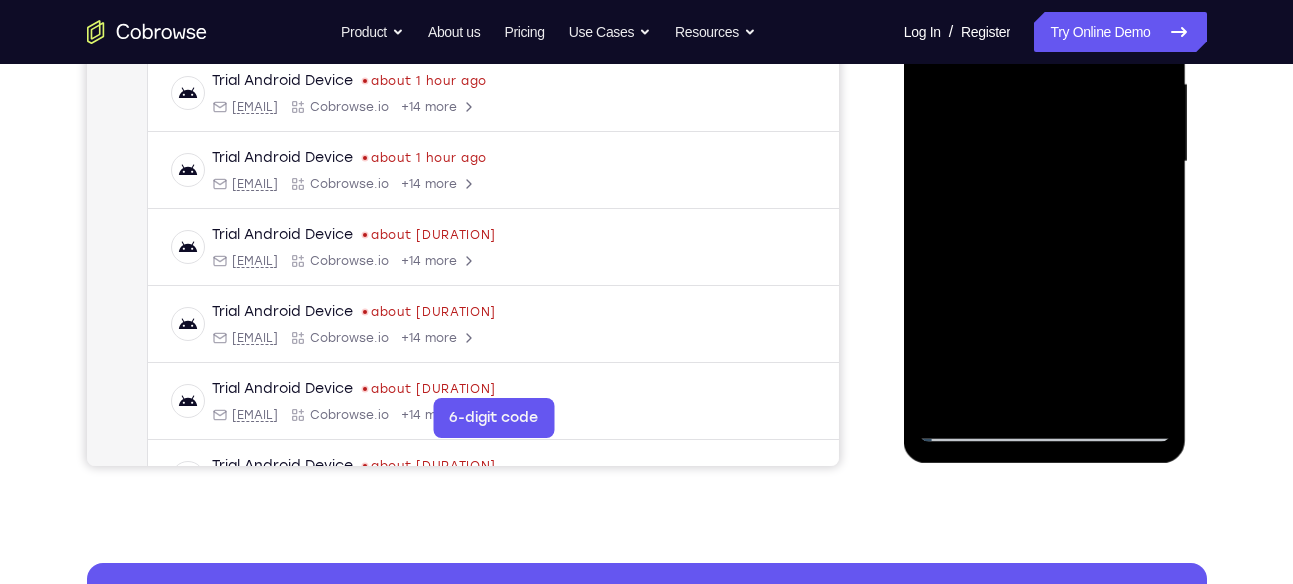scroll, scrollTop: 507, scrollLeft: 0, axis: vertical 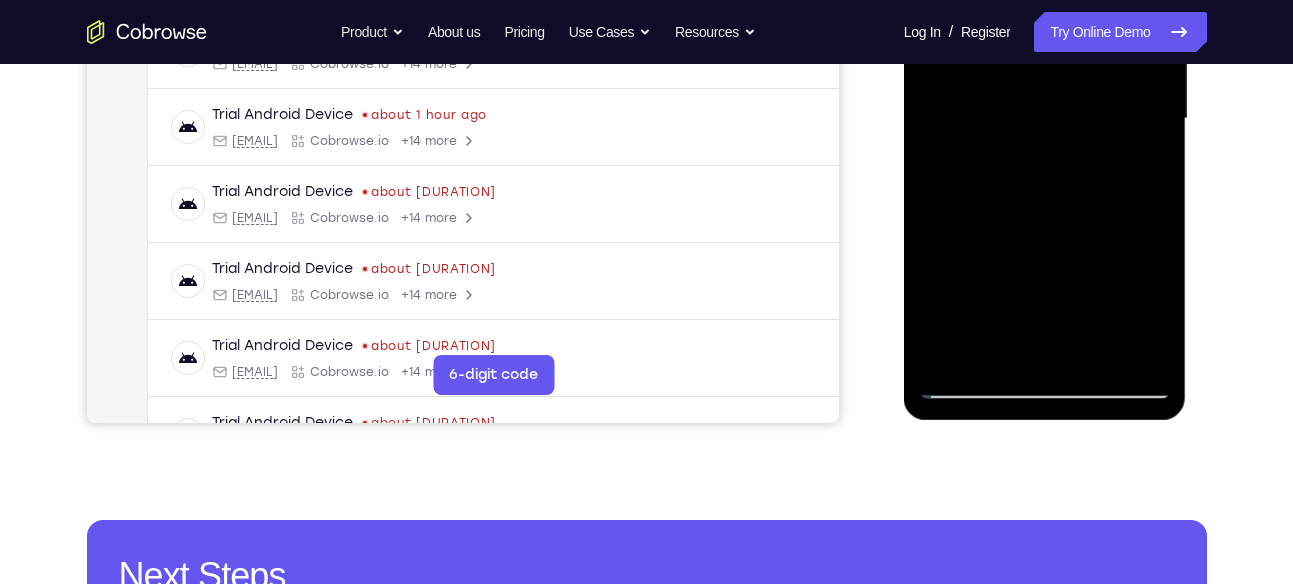 drag, startPoint x: 1094, startPoint y: 352, endPoint x: 1043, endPoint y: 300, distance: 72.835434 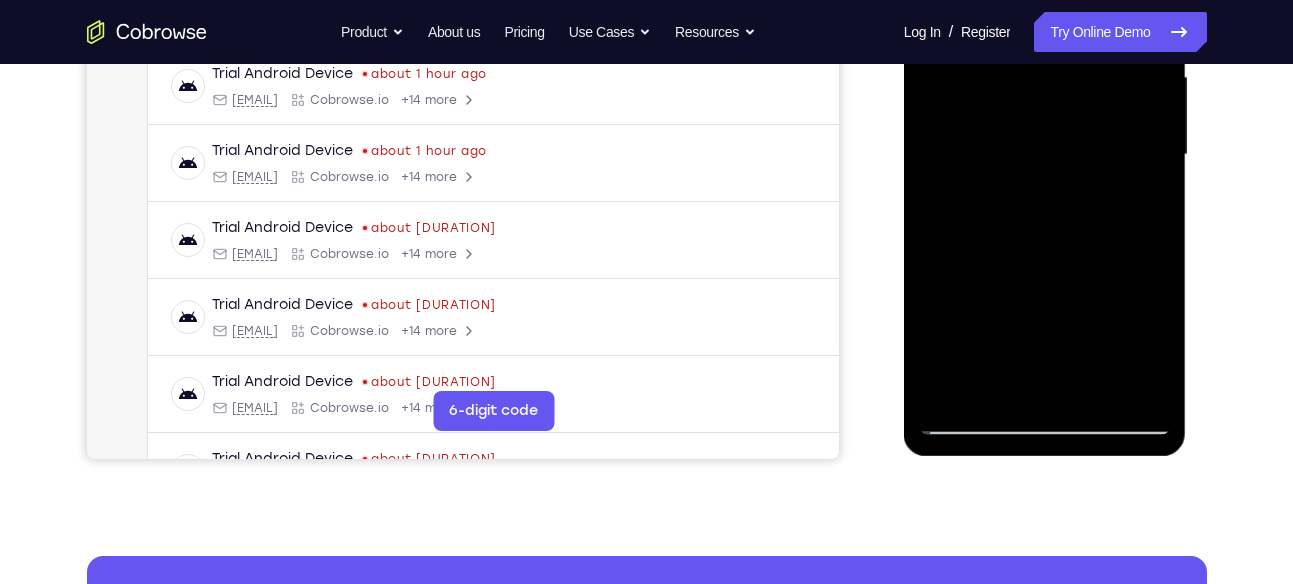 scroll, scrollTop: 462, scrollLeft: 0, axis: vertical 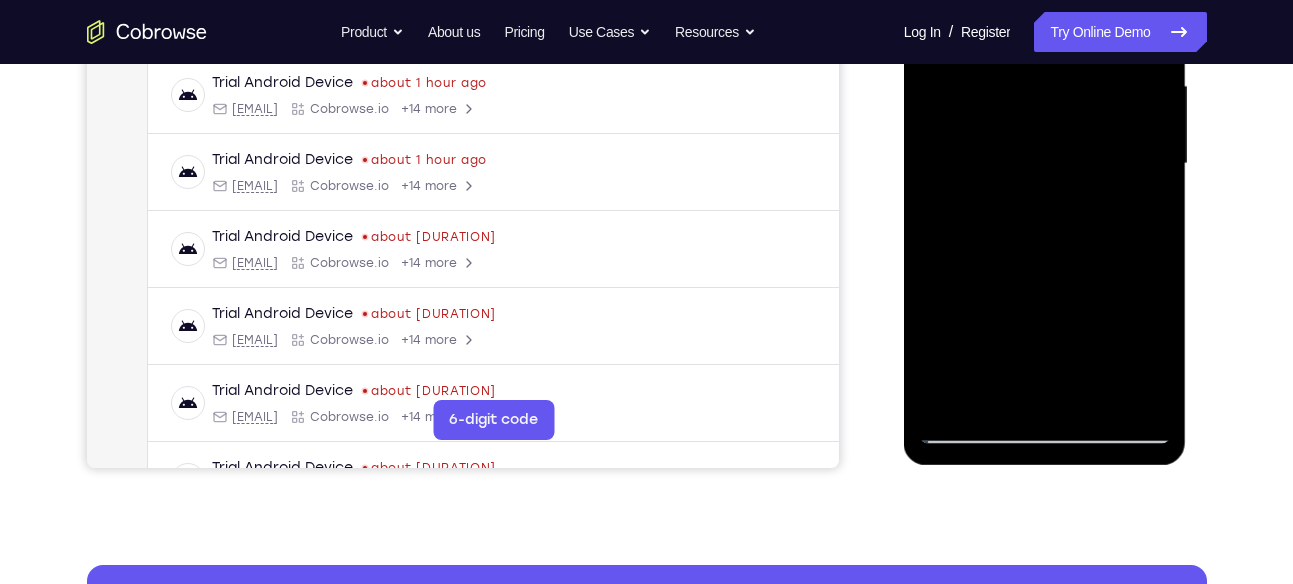 click at bounding box center (1045, 164) 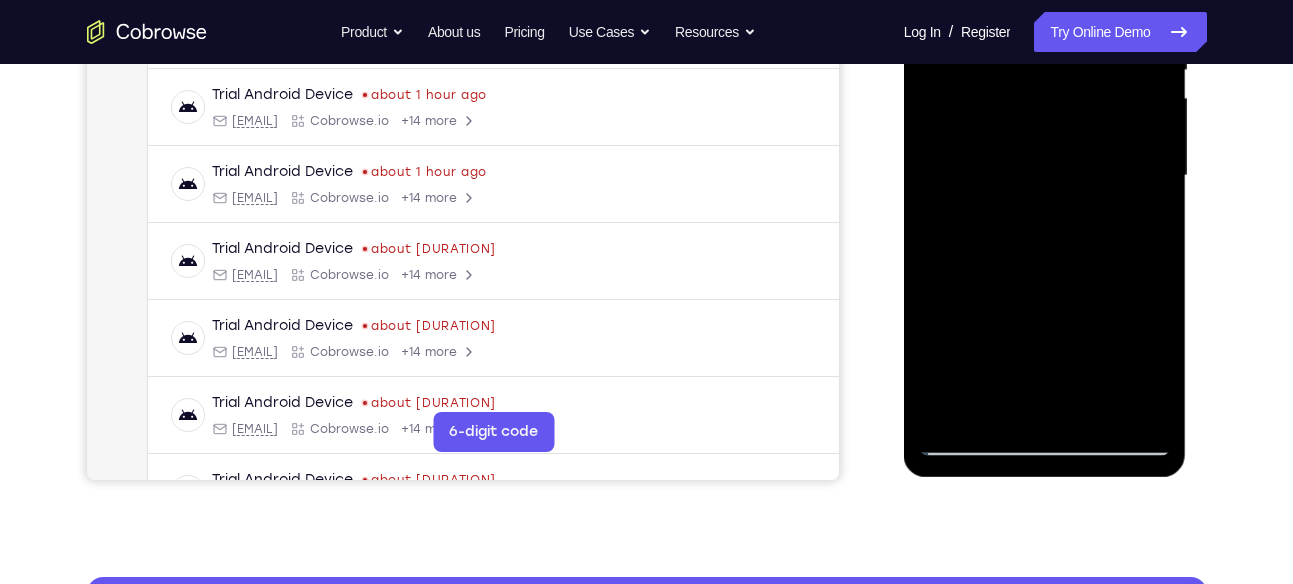 scroll, scrollTop: 440, scrollLeft: 0, axis: vertical 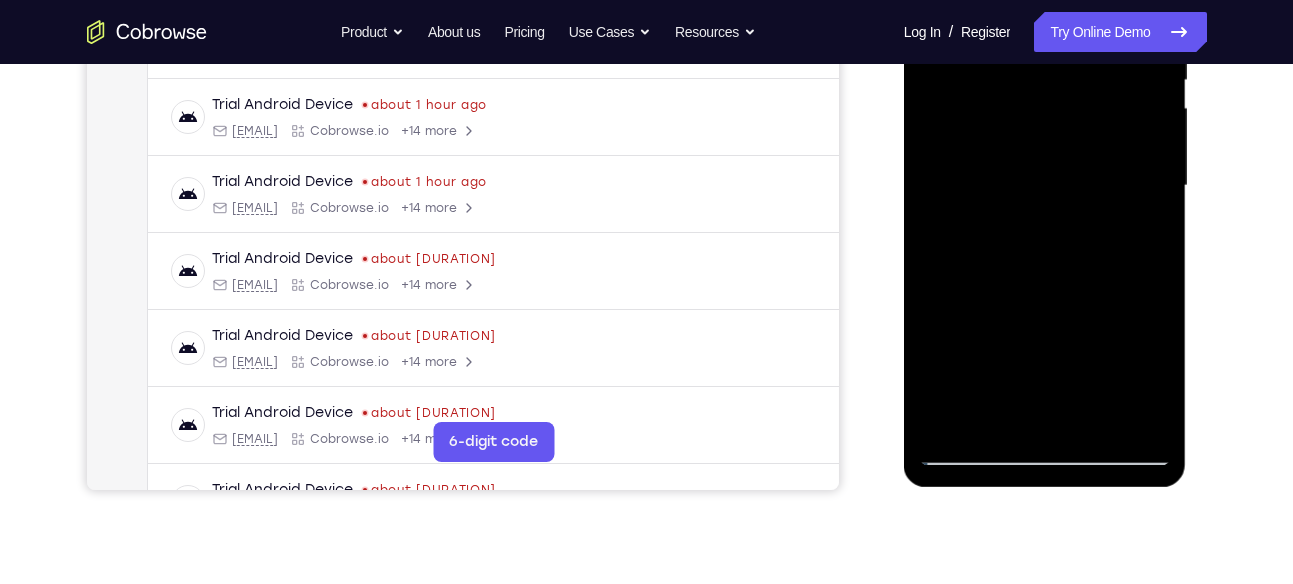 click at bounding box center (1045, 186) 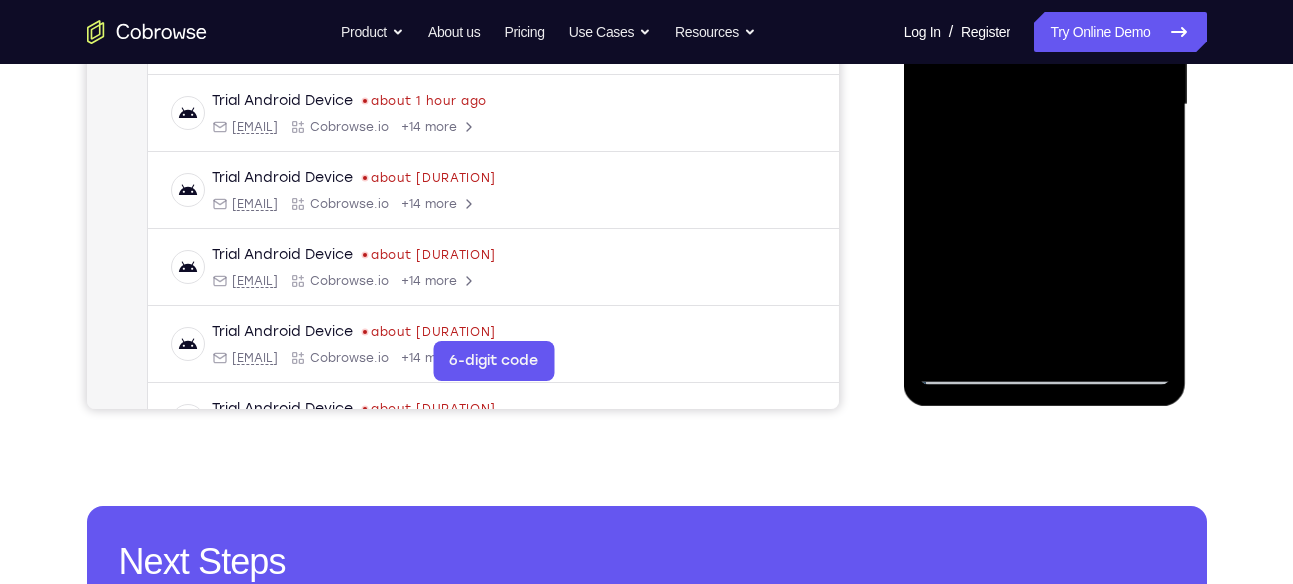 scroll, scrollTop: 526, scrollLeft: 0, axis: vertical 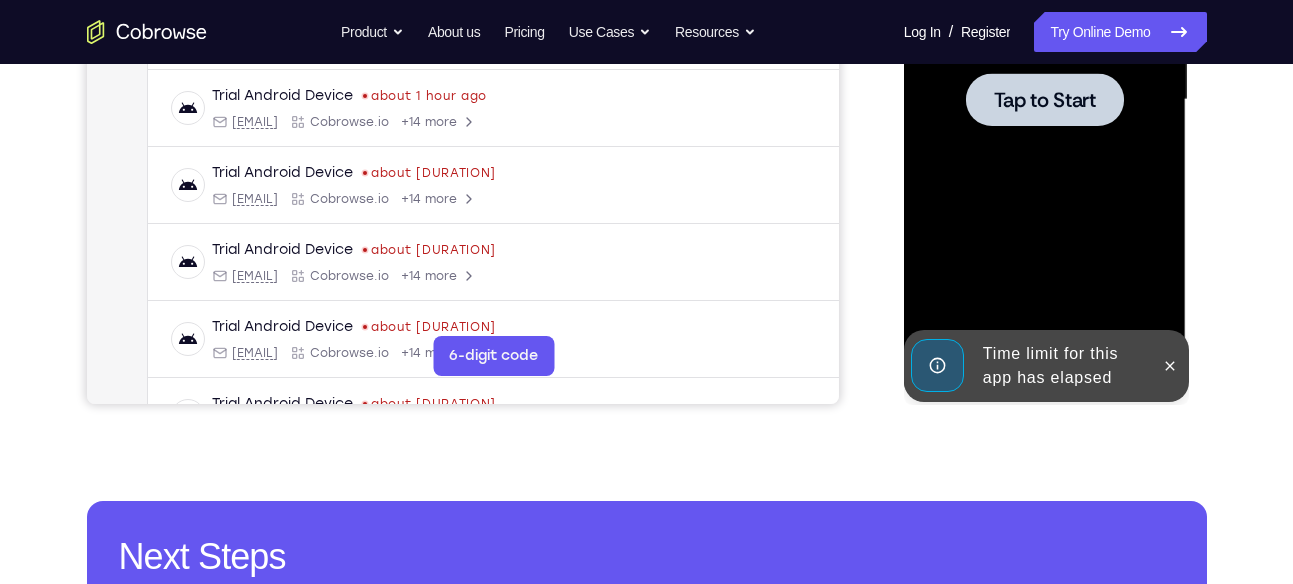 drag, startPoint x: 1181, startPoint y: 369, endPoint x: 1034, endPoint y: 235, distance: 198.90953 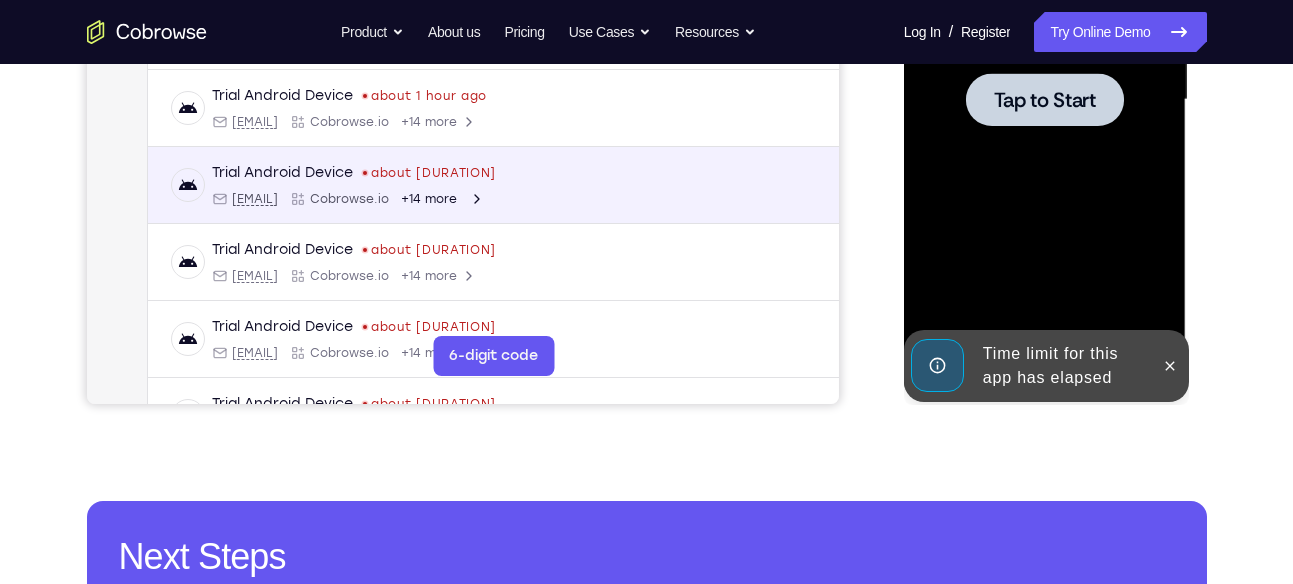 scroll, scrollTop: 406, scrollLeft: 0, axis: vertical 